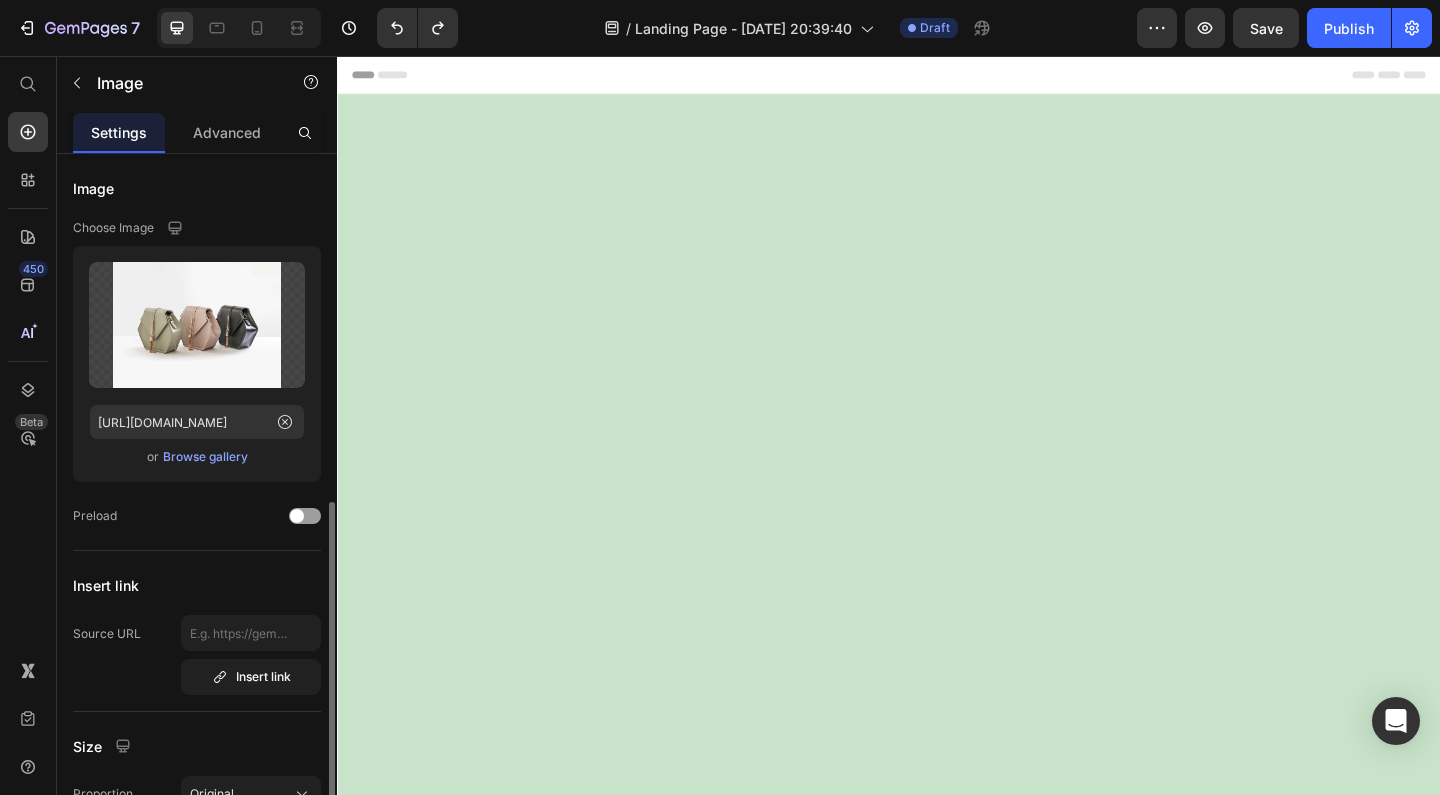 scroll, scrollTop: 2241, scrollLeft: 0, axis: vertical 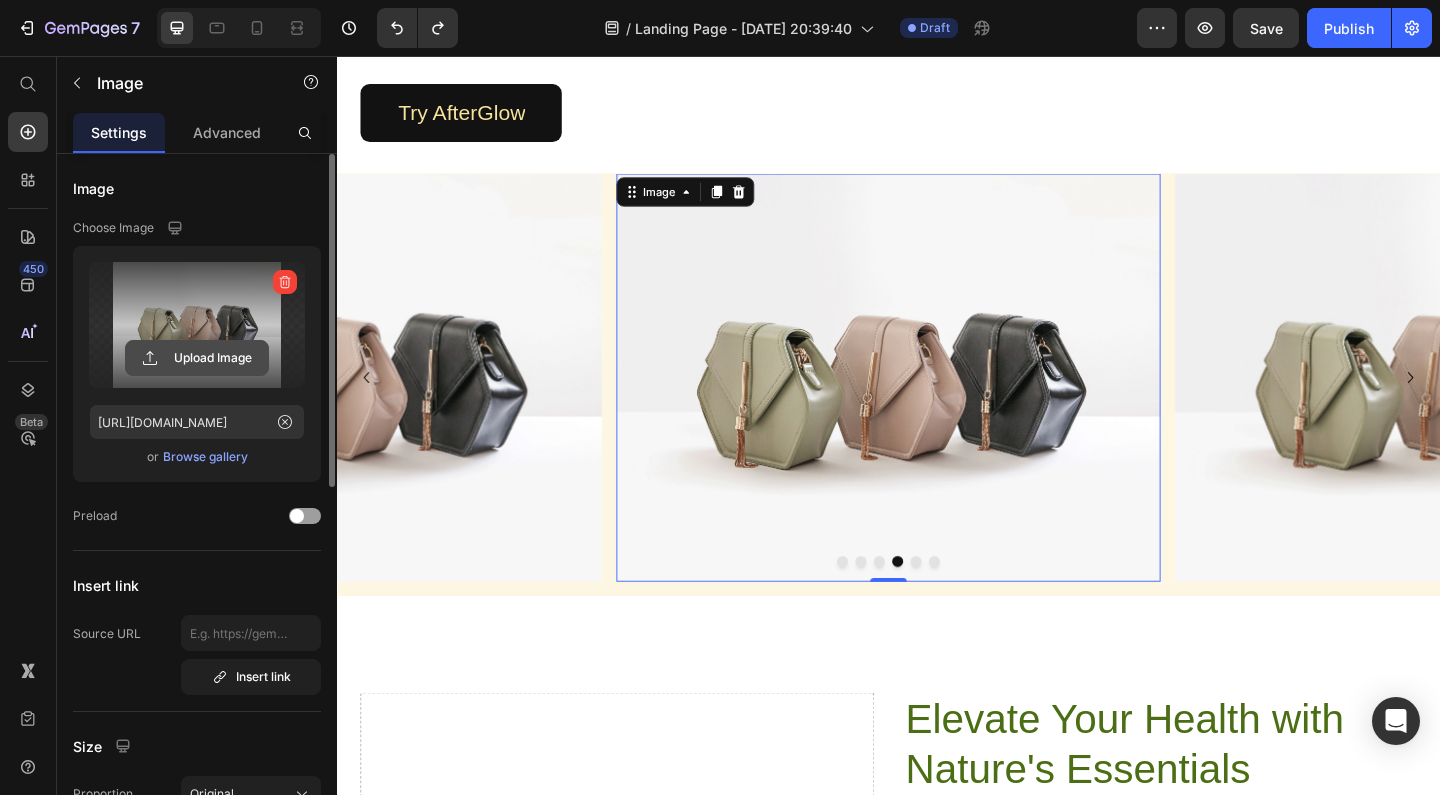 click 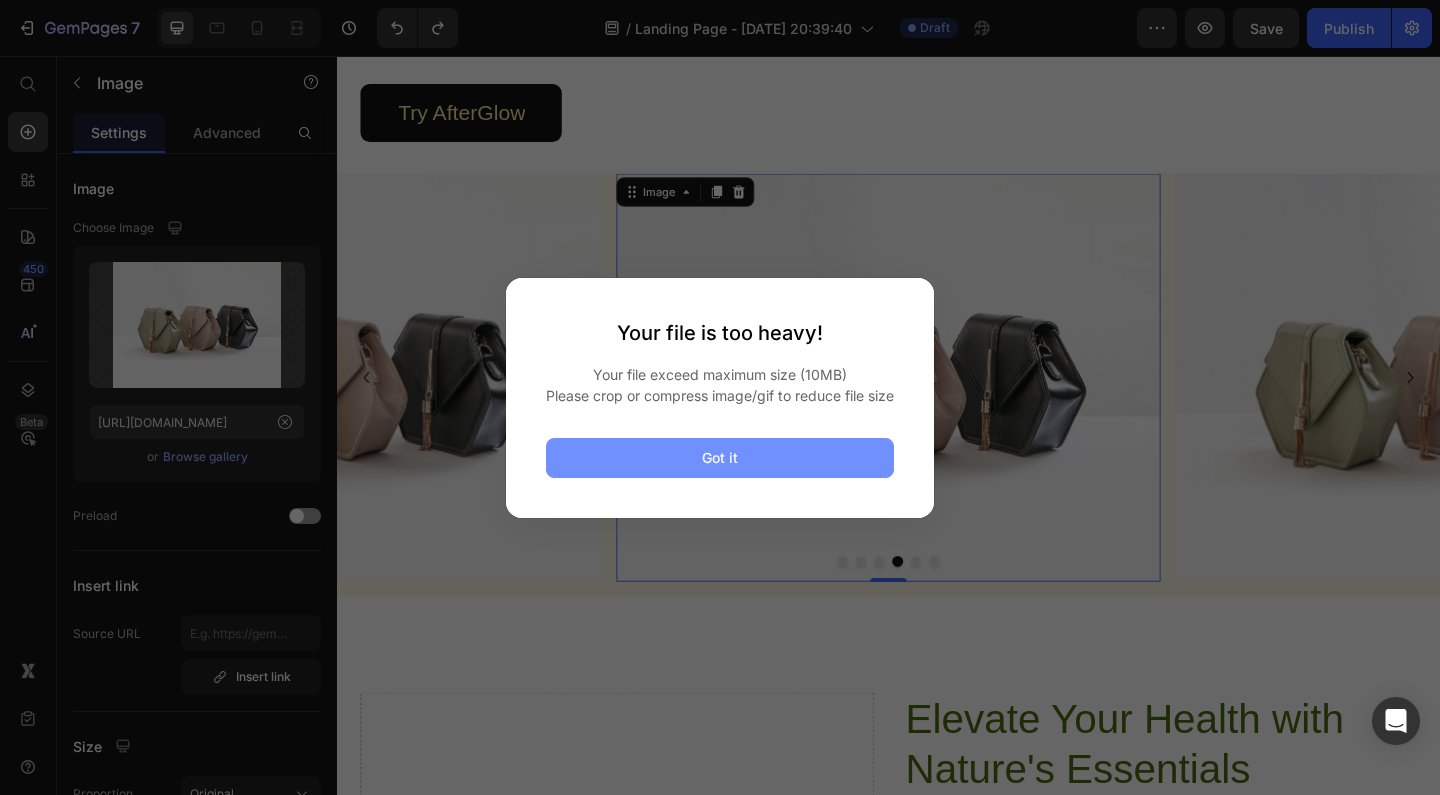 click on "Got it" at bounding box center [720, 458] 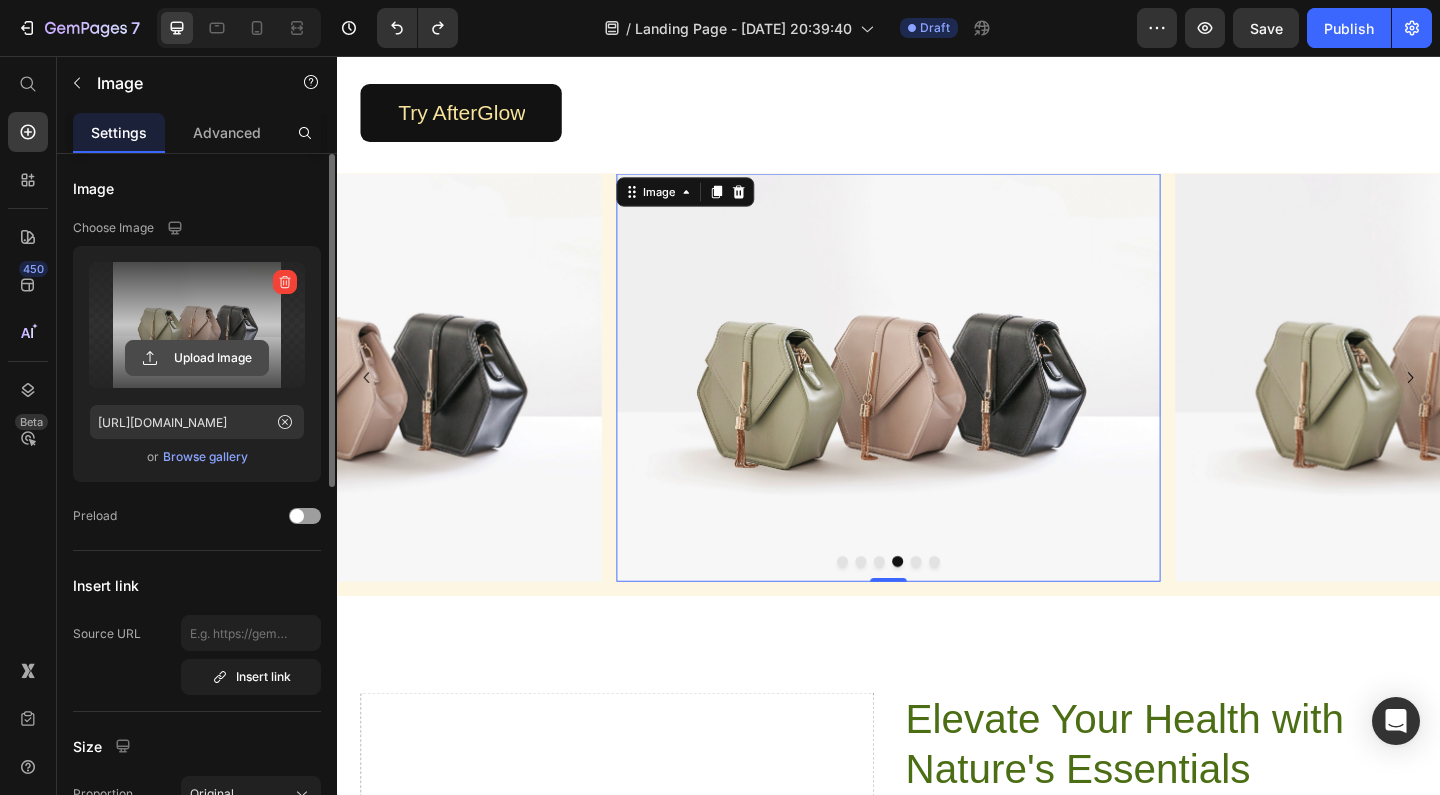 click 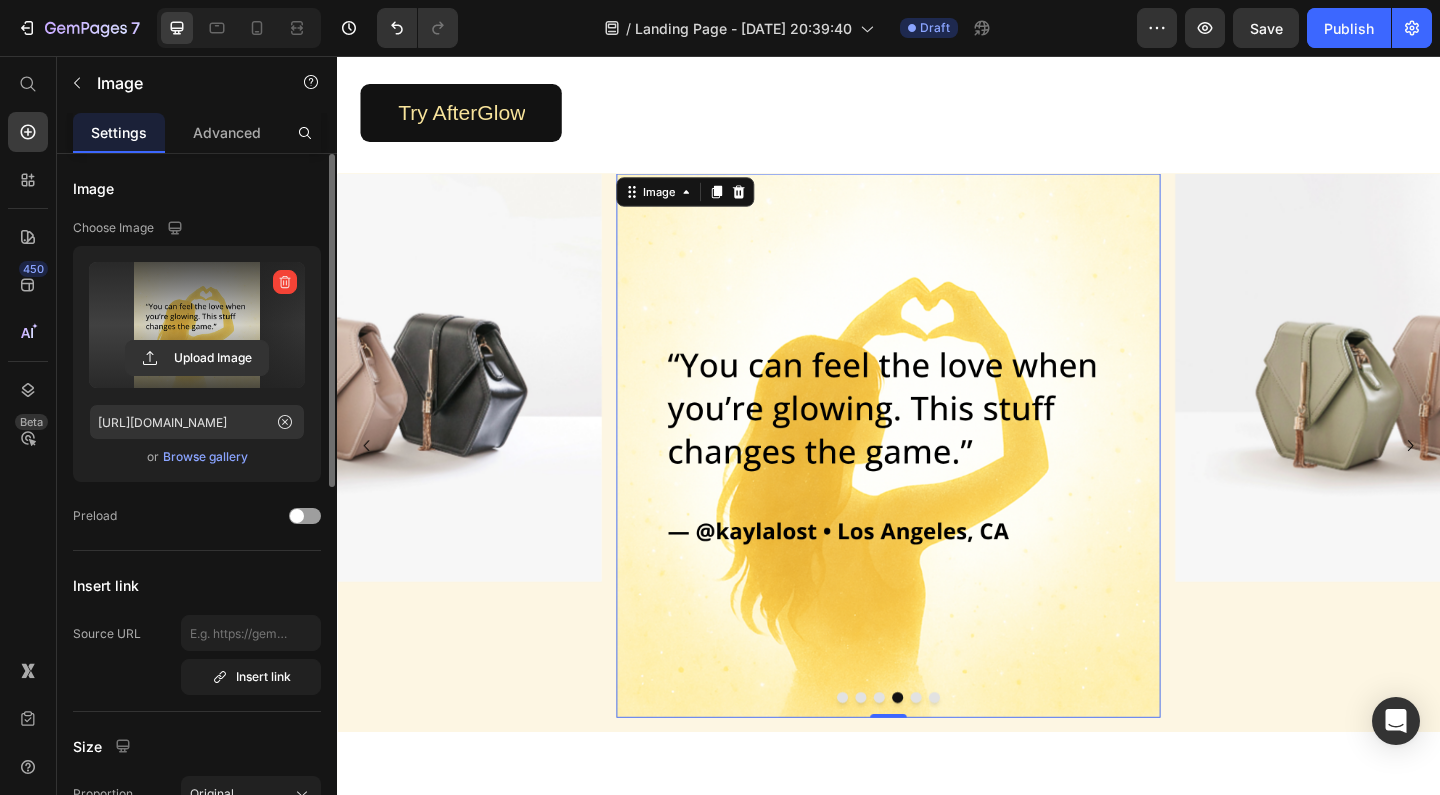 type on "[URL][DOMAIN_NAME]" 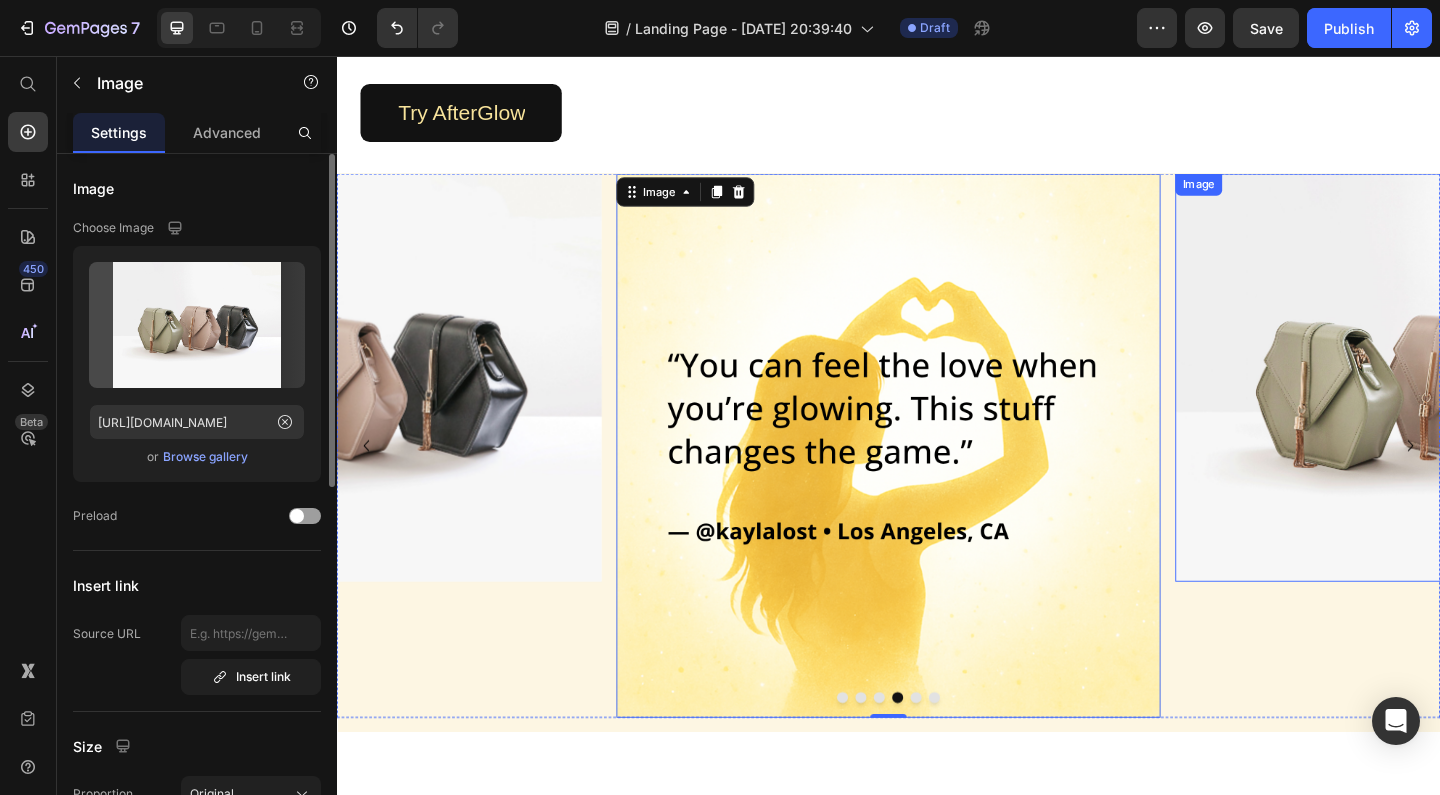 click at bounding box center [1545, 405] 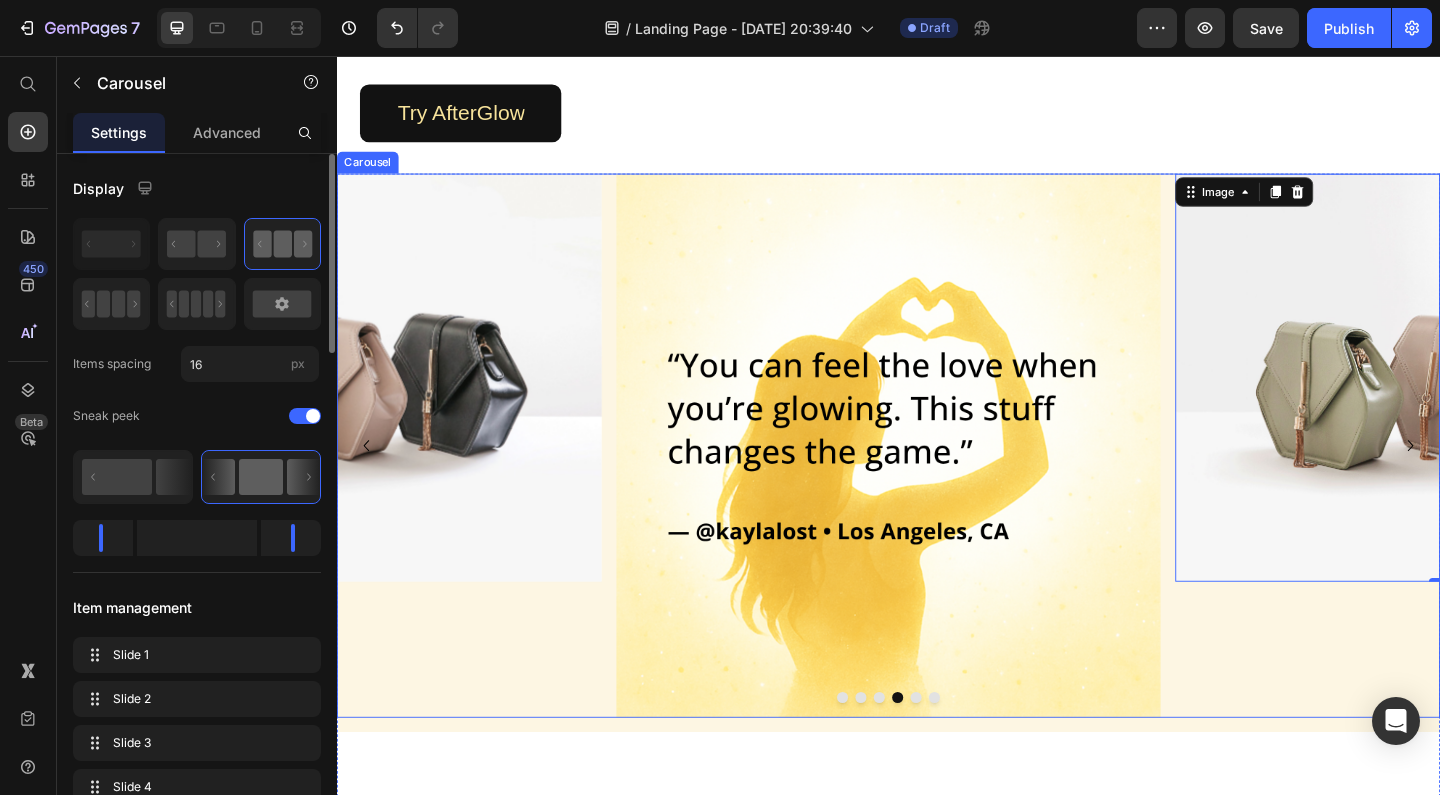 click at bounding box center (967, 753) 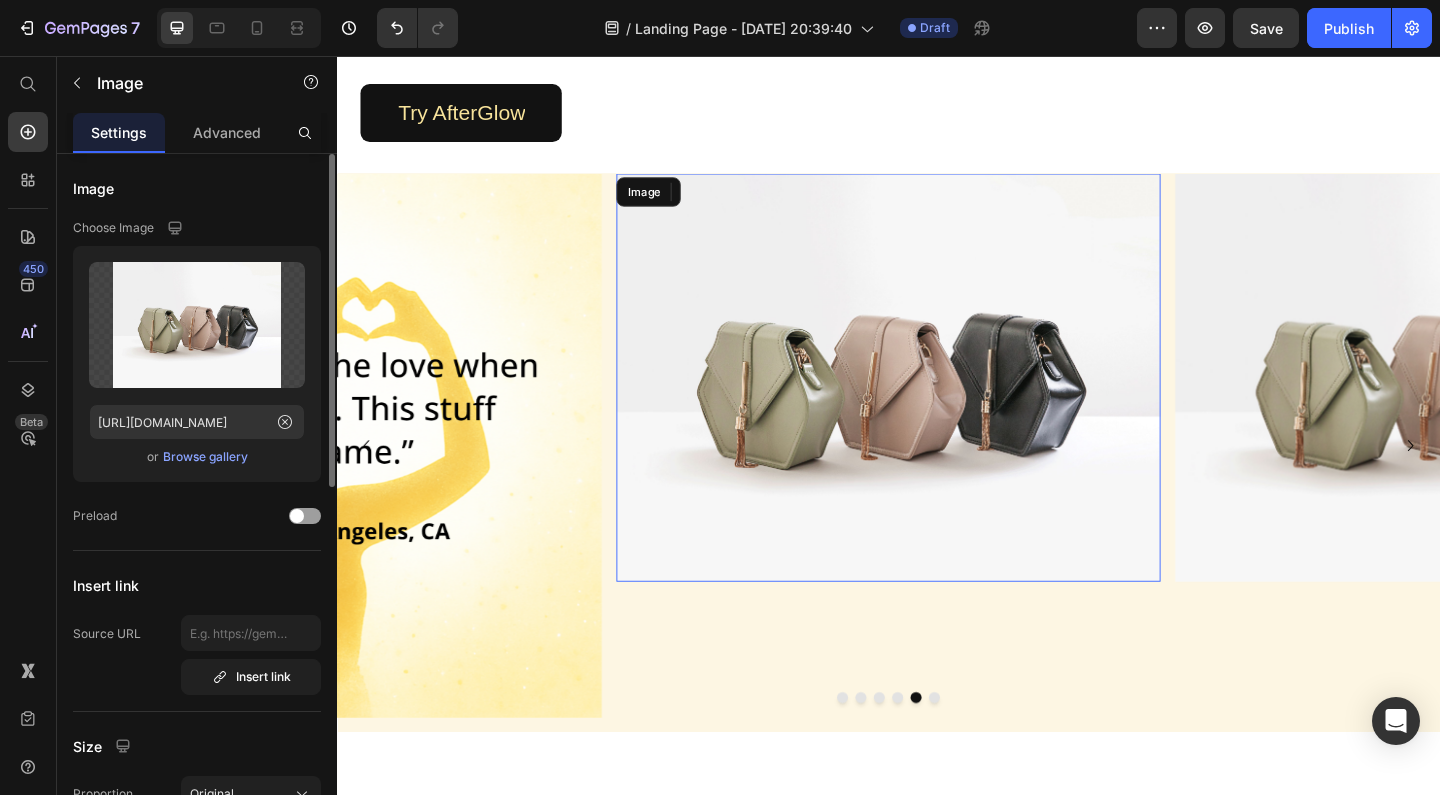 click at bounding box center [937, 405] 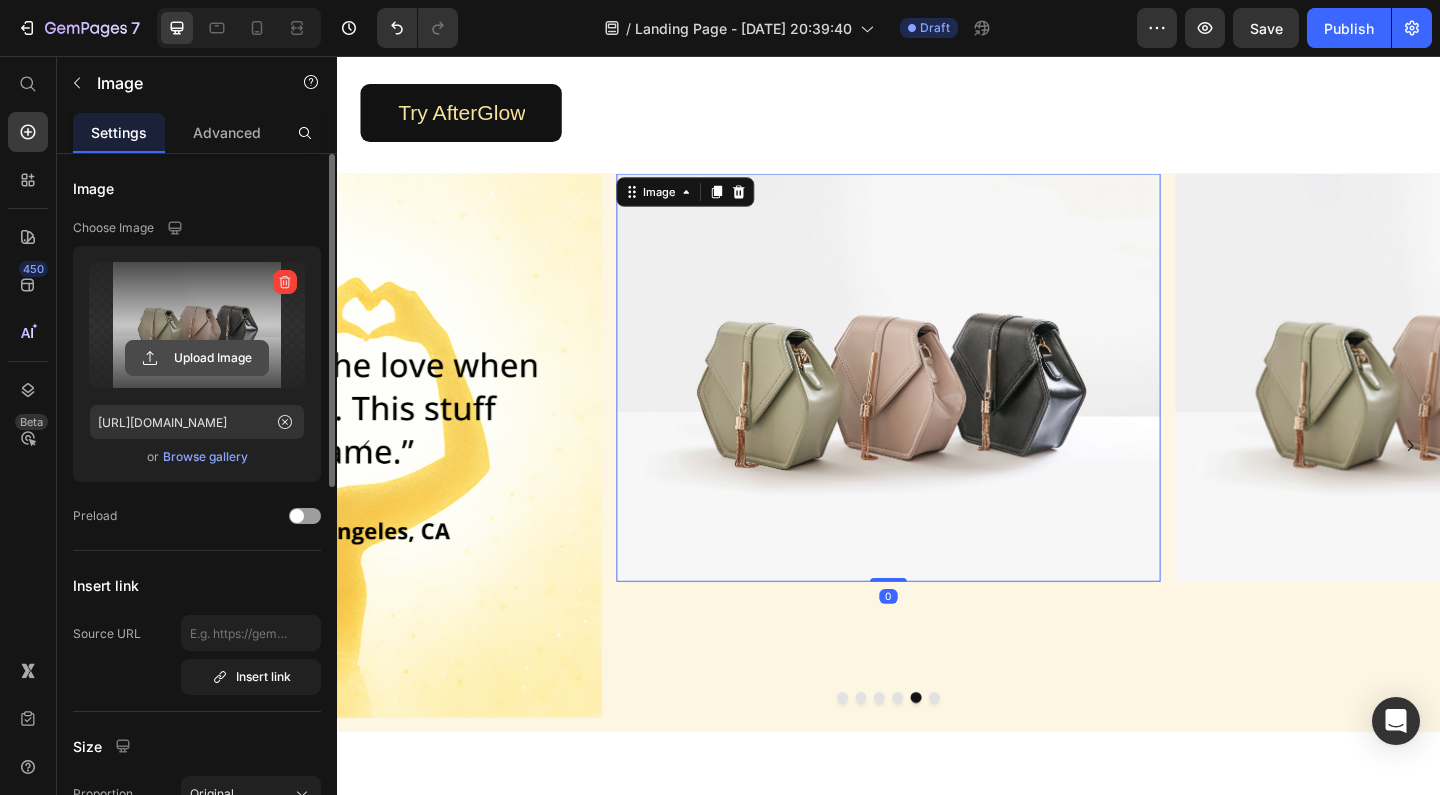 click 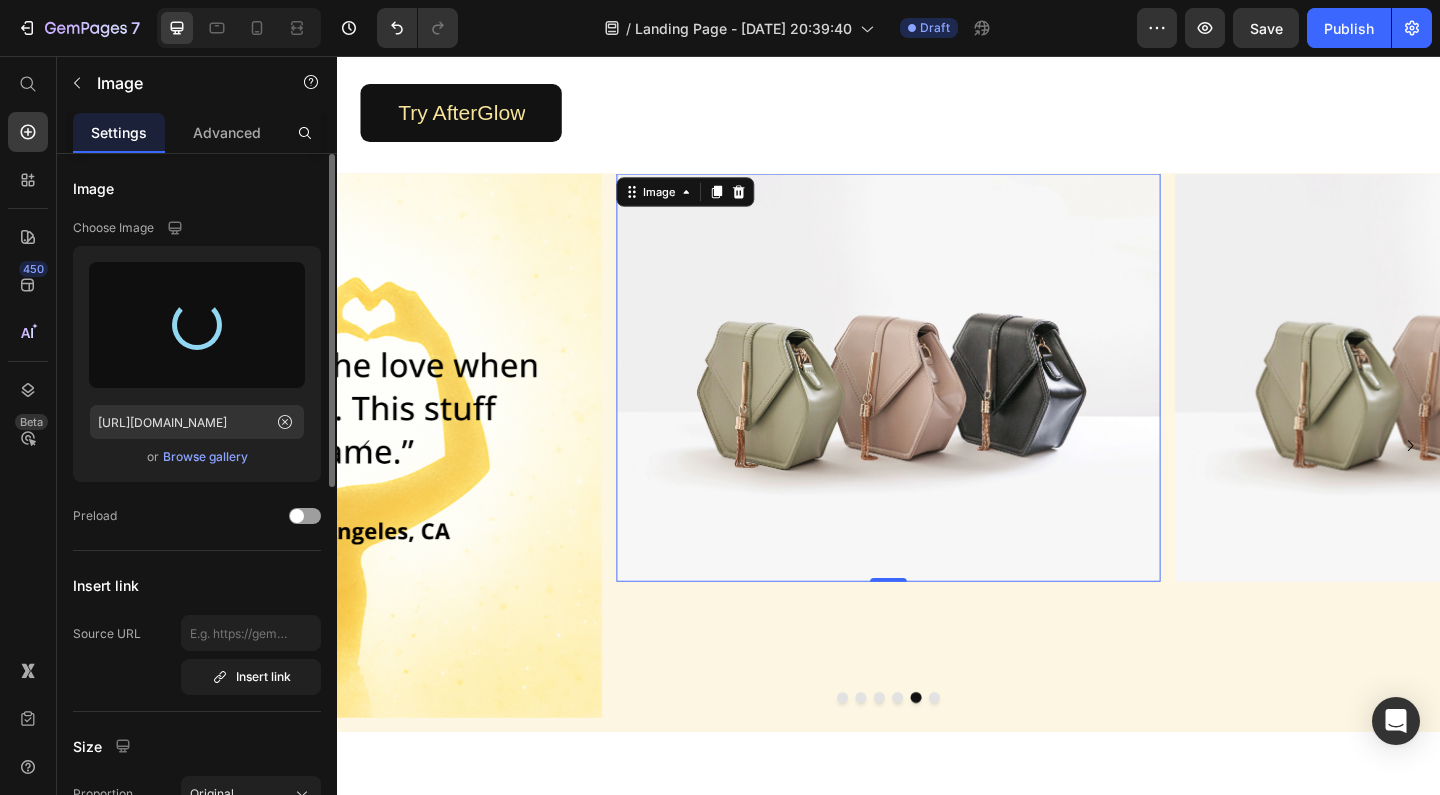 type on "[URL][DOMAIN_NAME]" 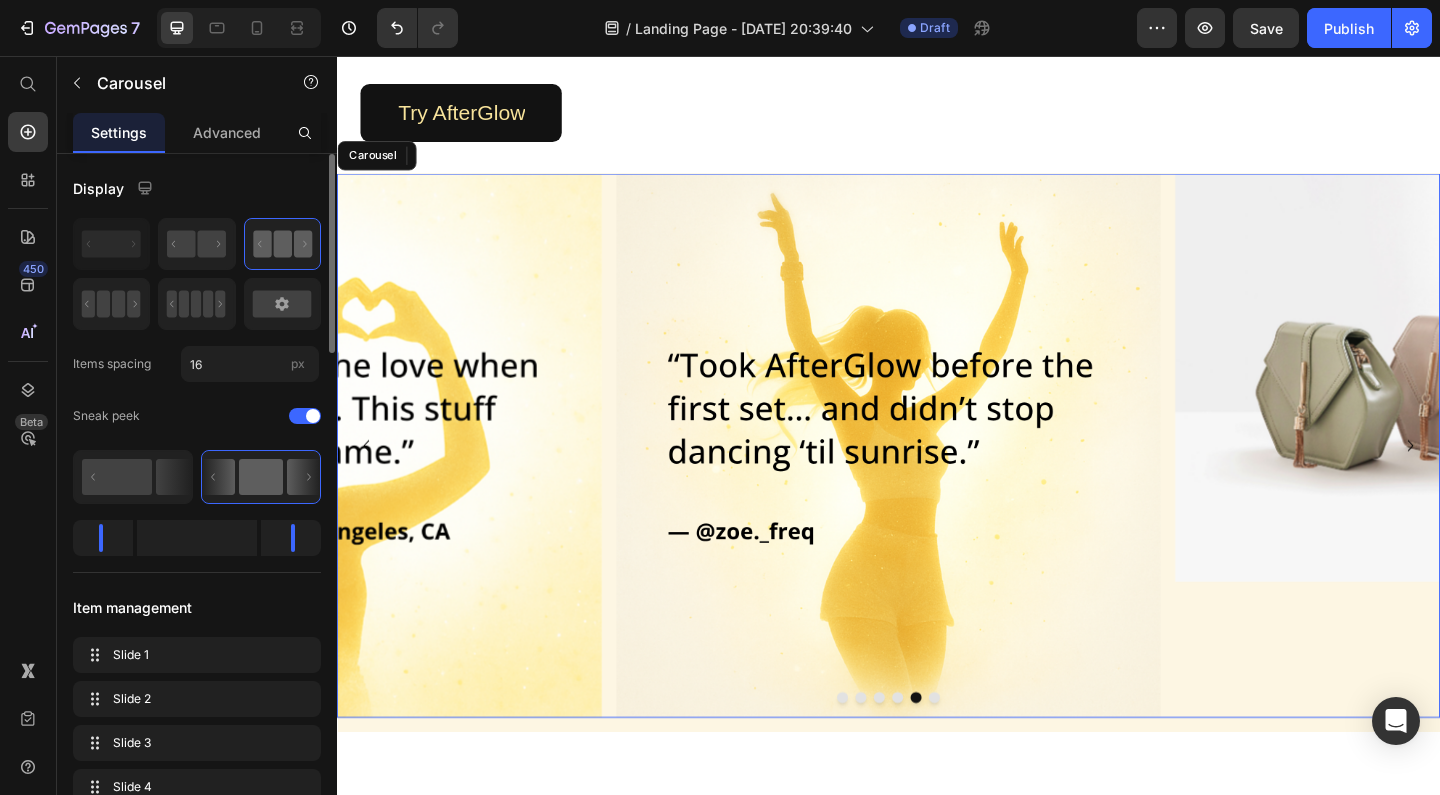 click at bounding box center [987, 753] 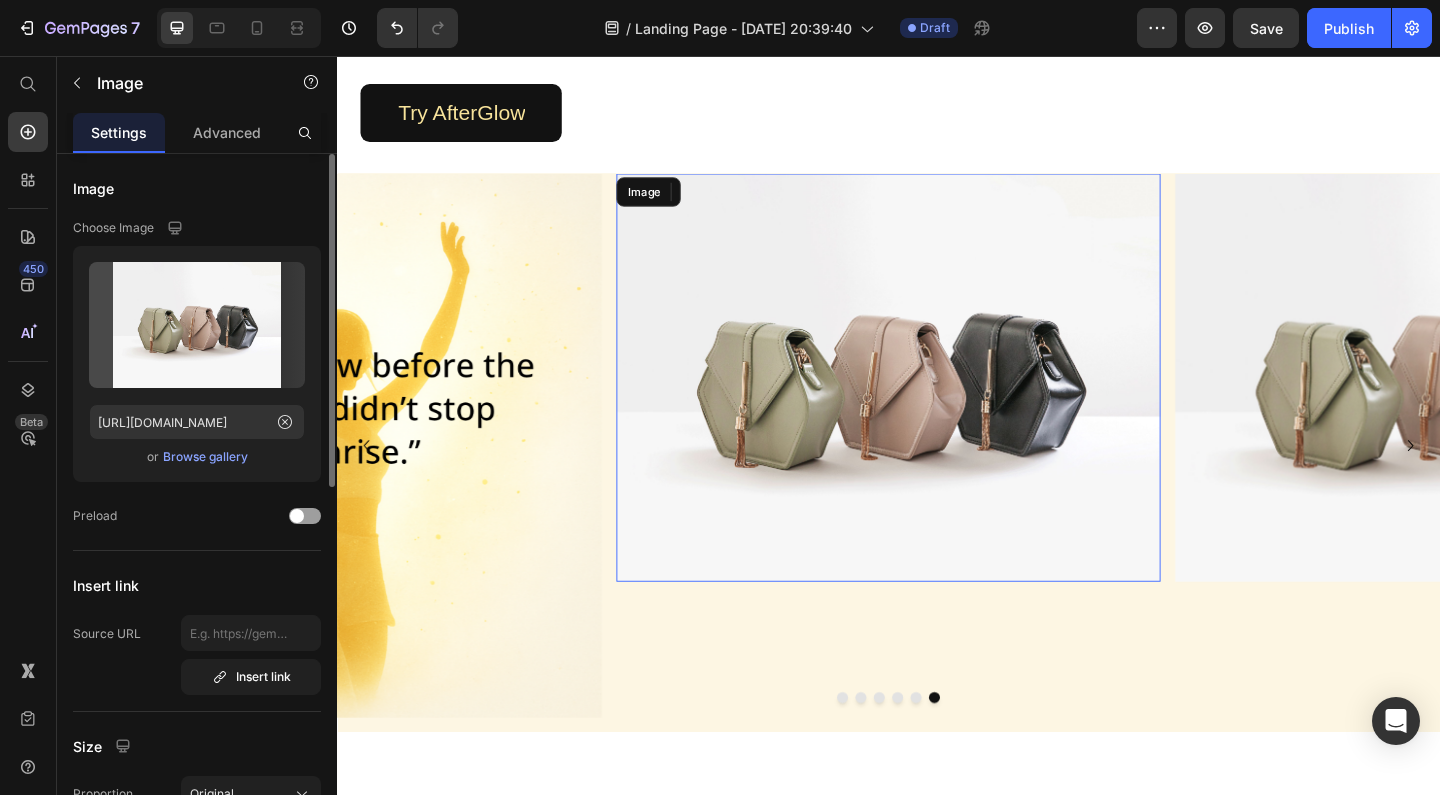 click at bounding box center (937, 405) 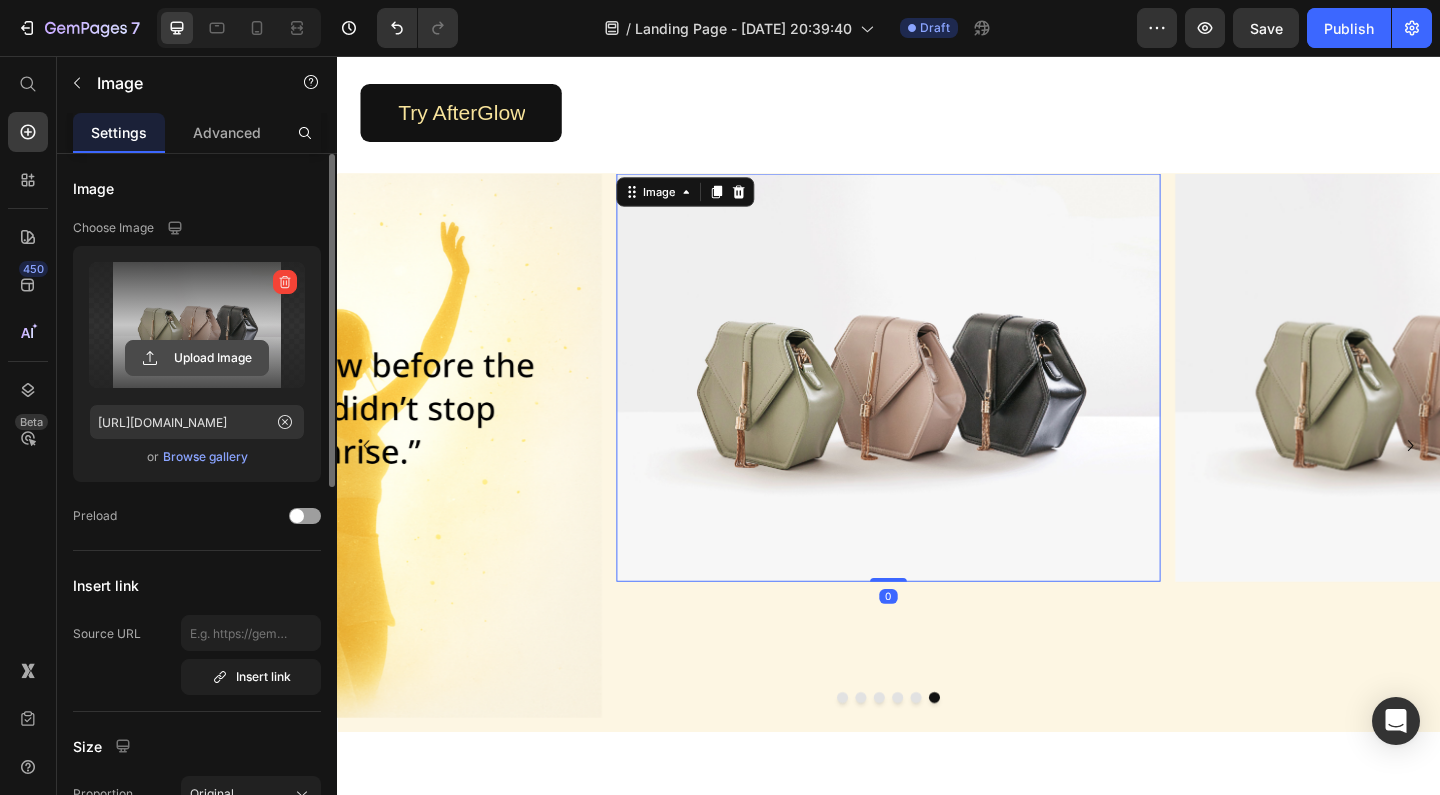click 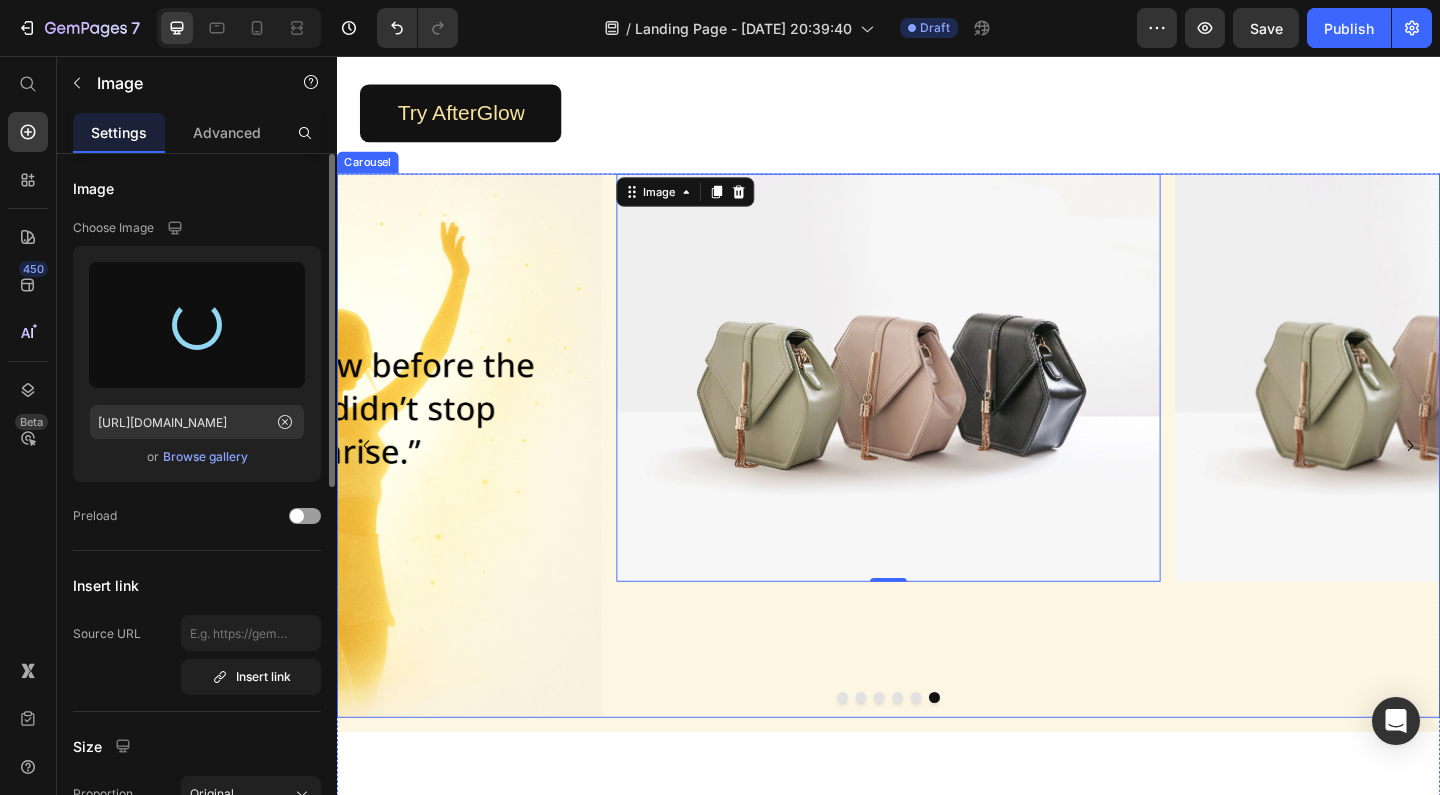 type on "[URL][DOMAIN_NAME]" 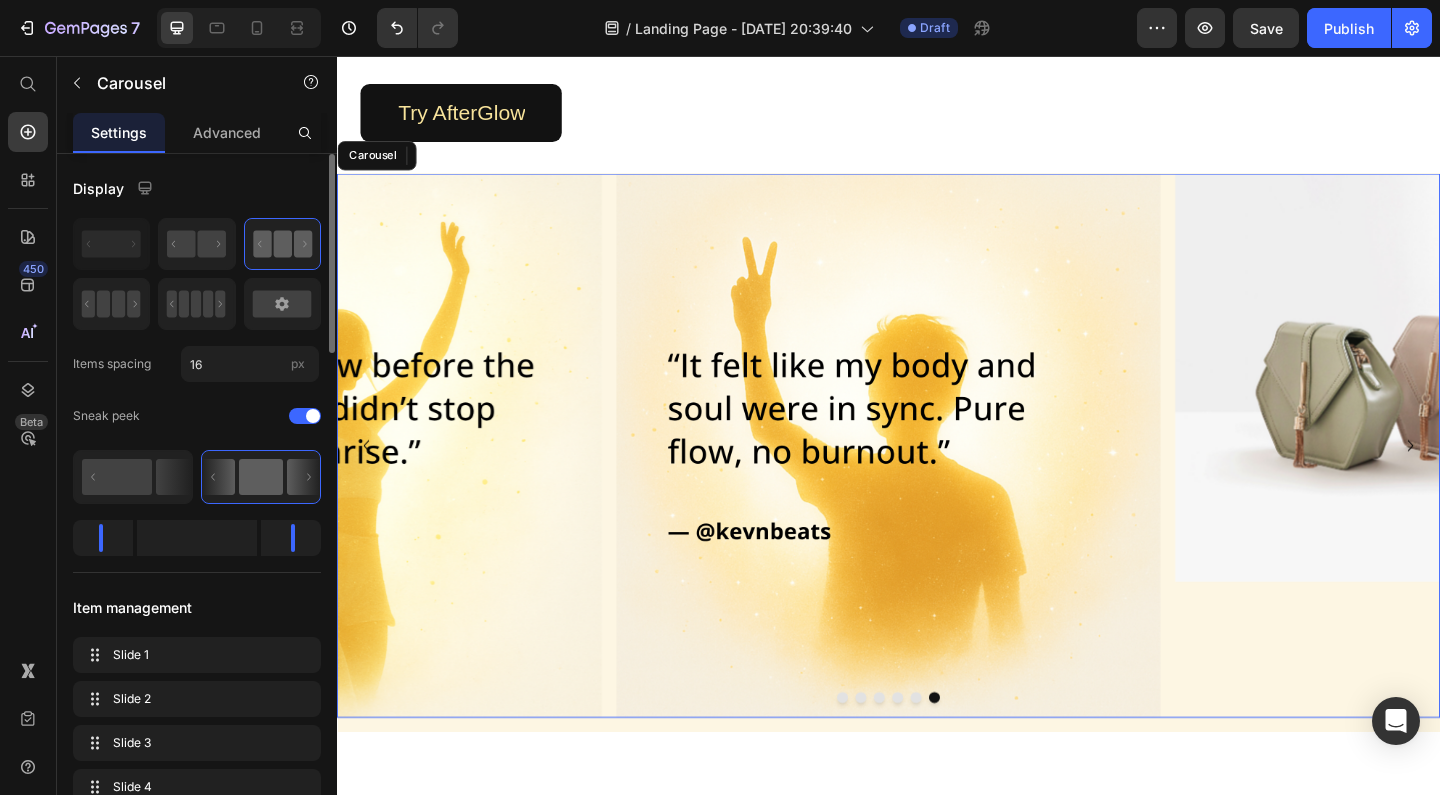 click at bounding box center [887, 753] 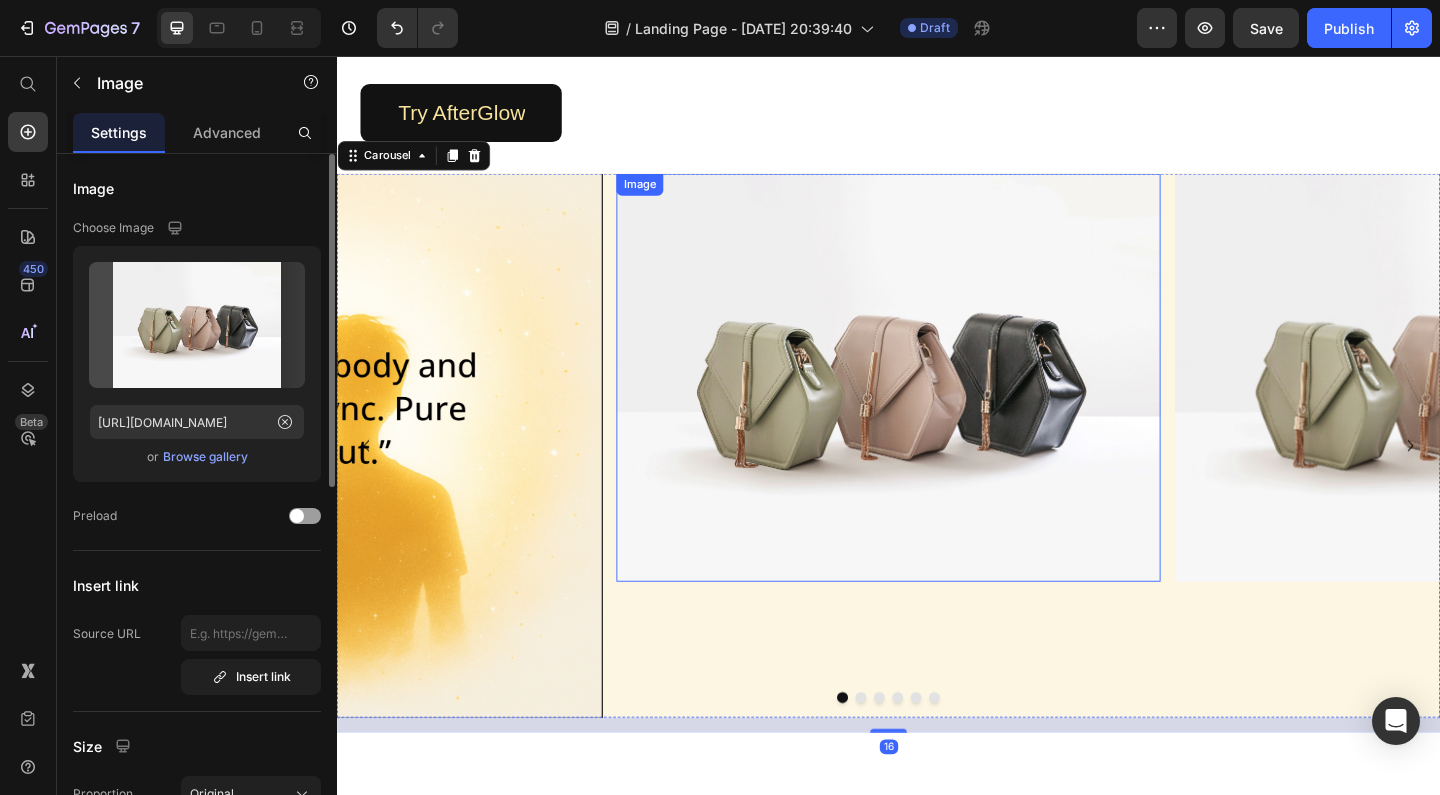 click at bounding box center [937, 405] 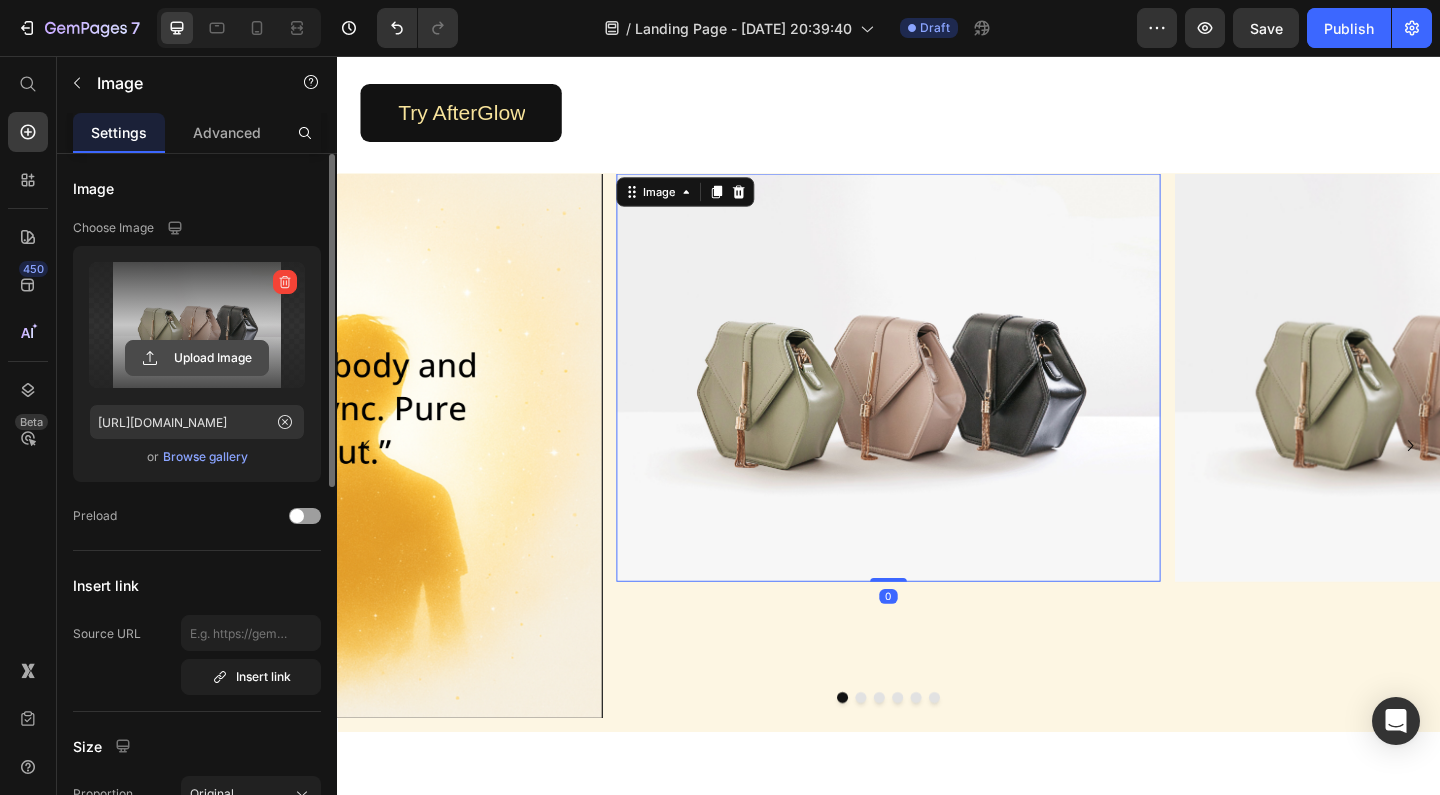 click 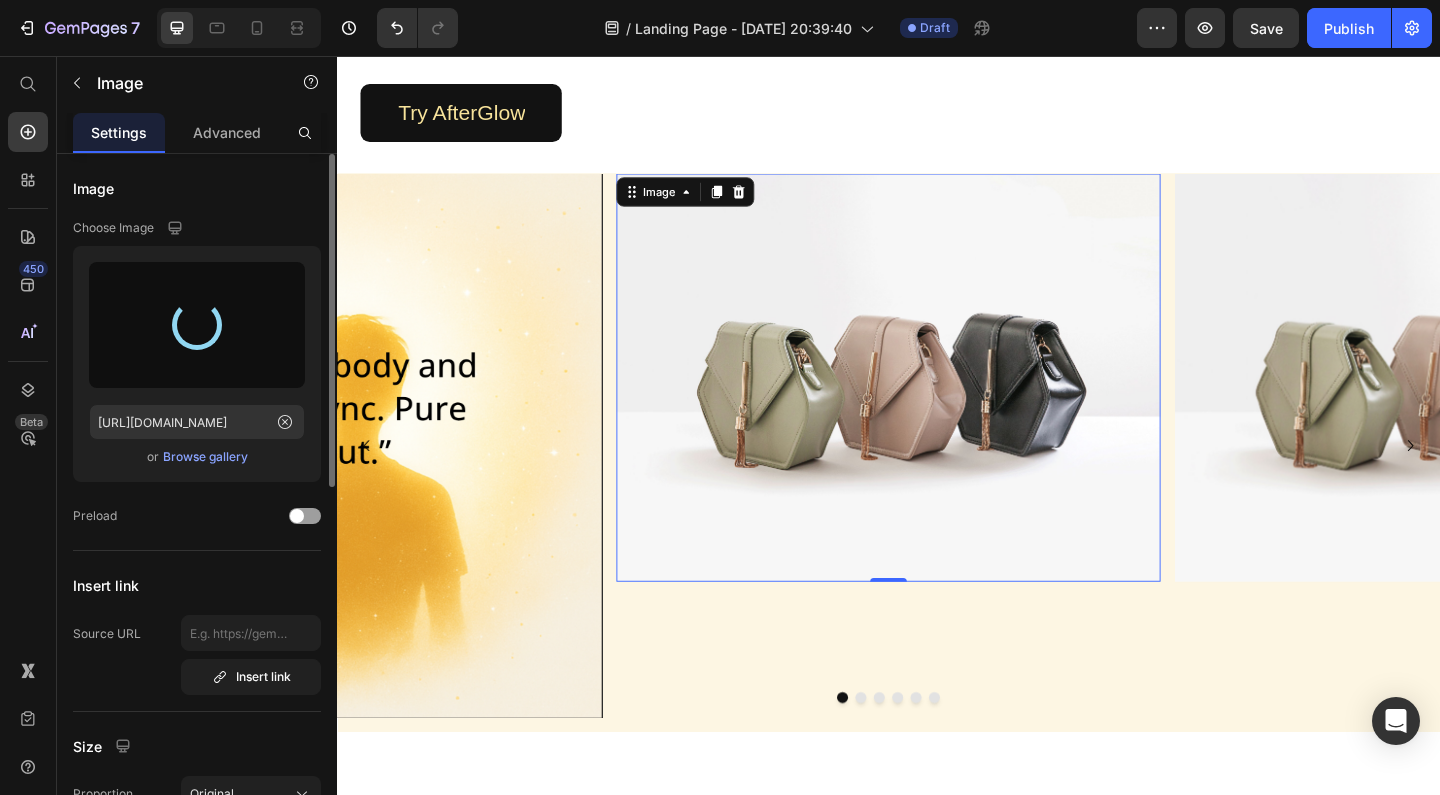 type on "[URL][DOMAIN_NAME]" 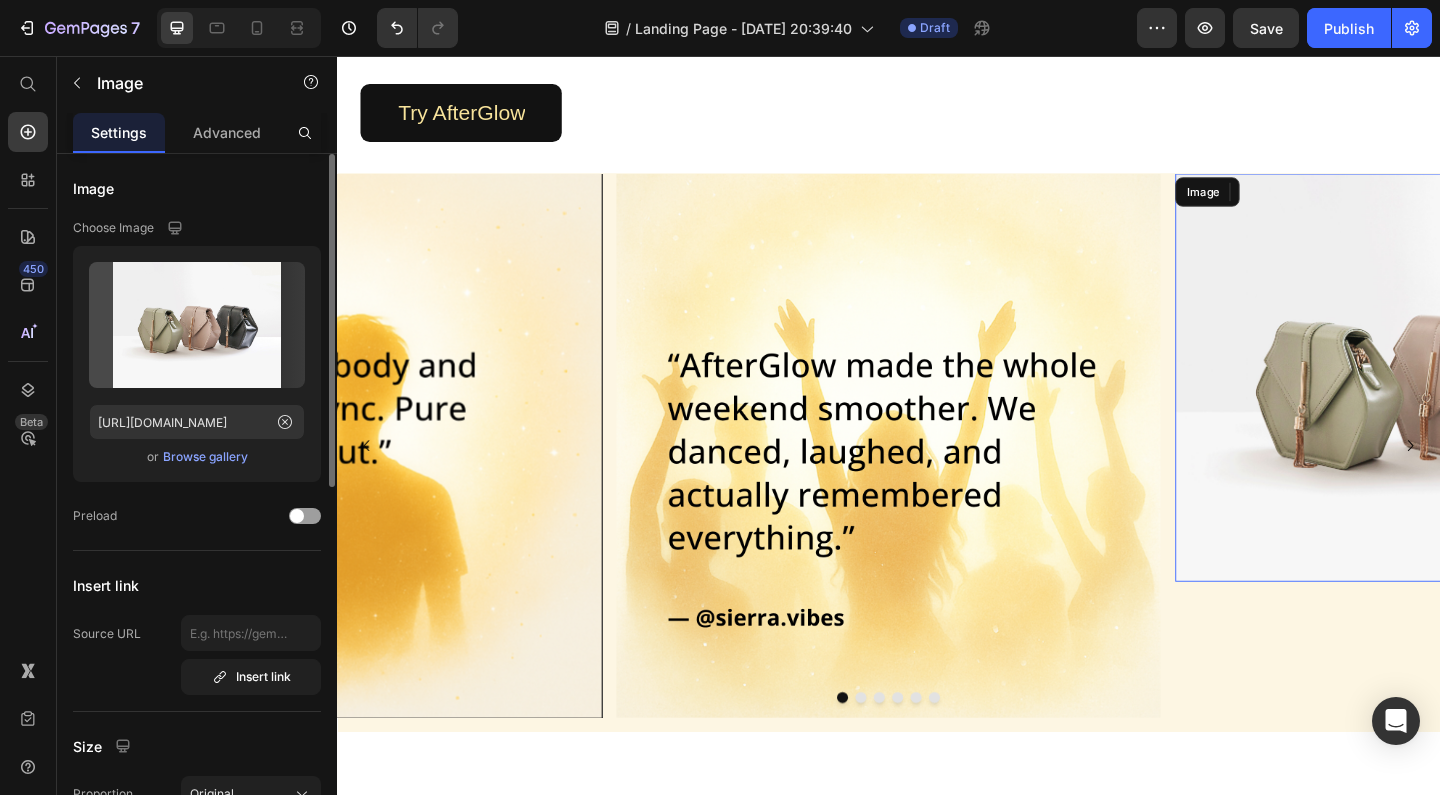 click at bounding box center (1545, 405) 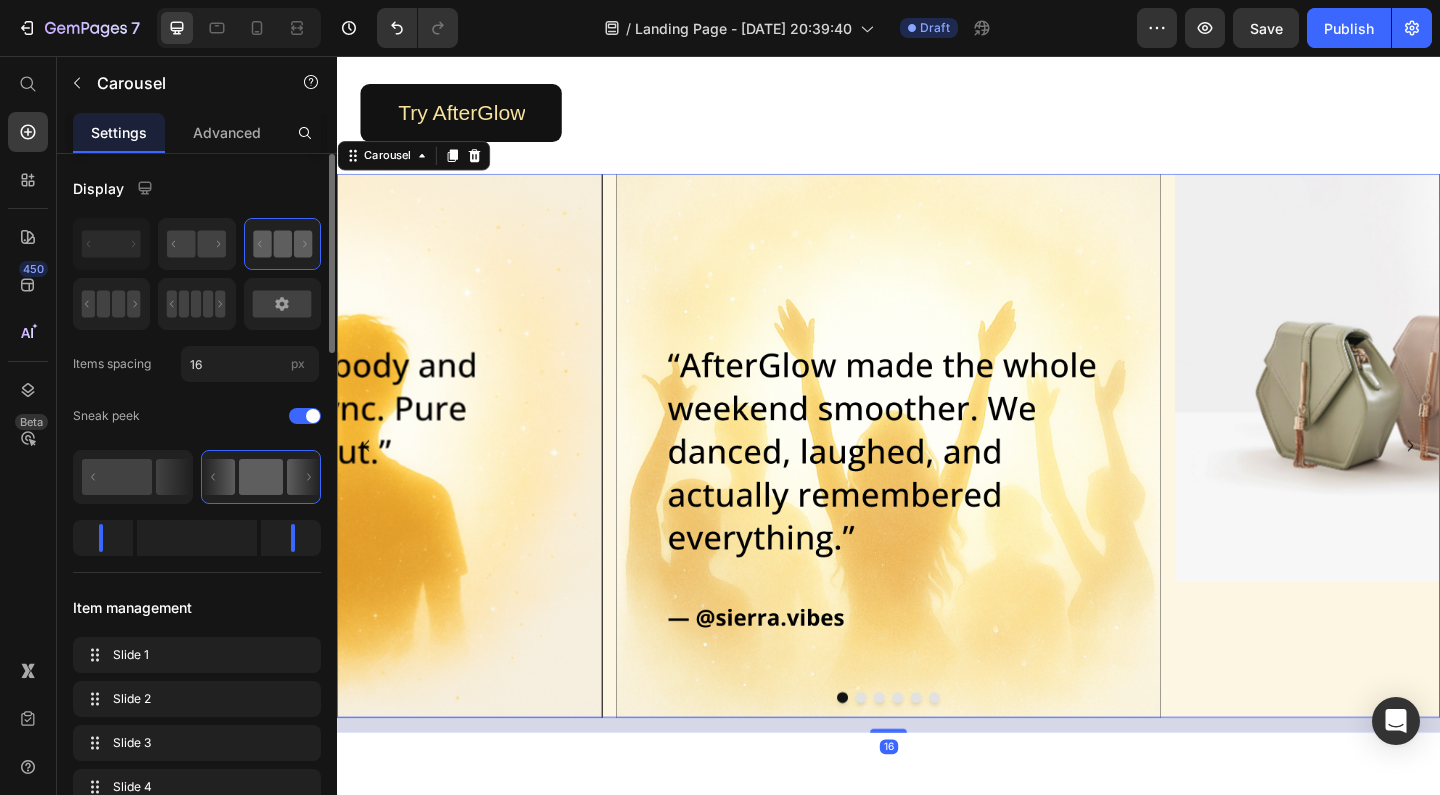 click at bounding box center (907, 753) 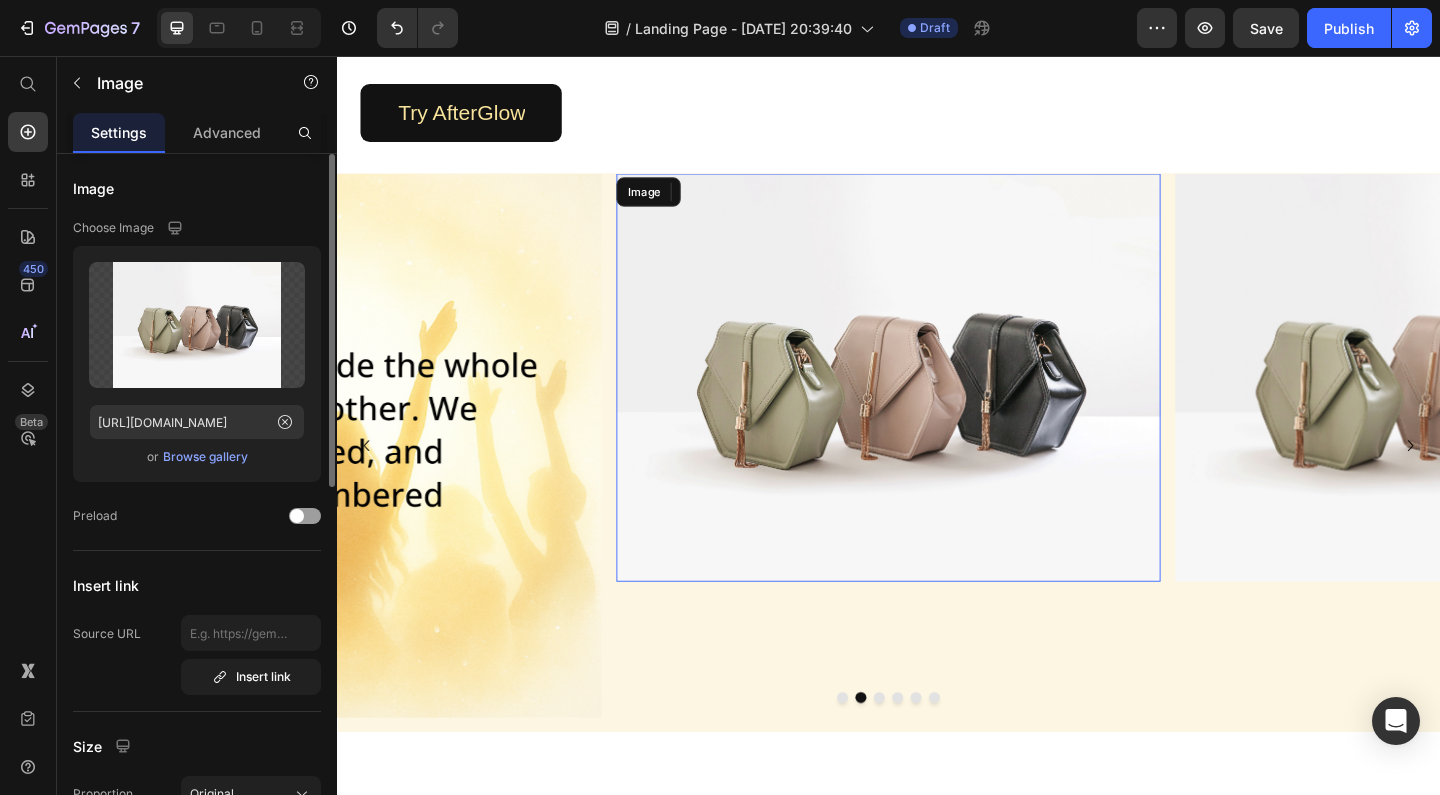 click at bounding box center (937, 405) 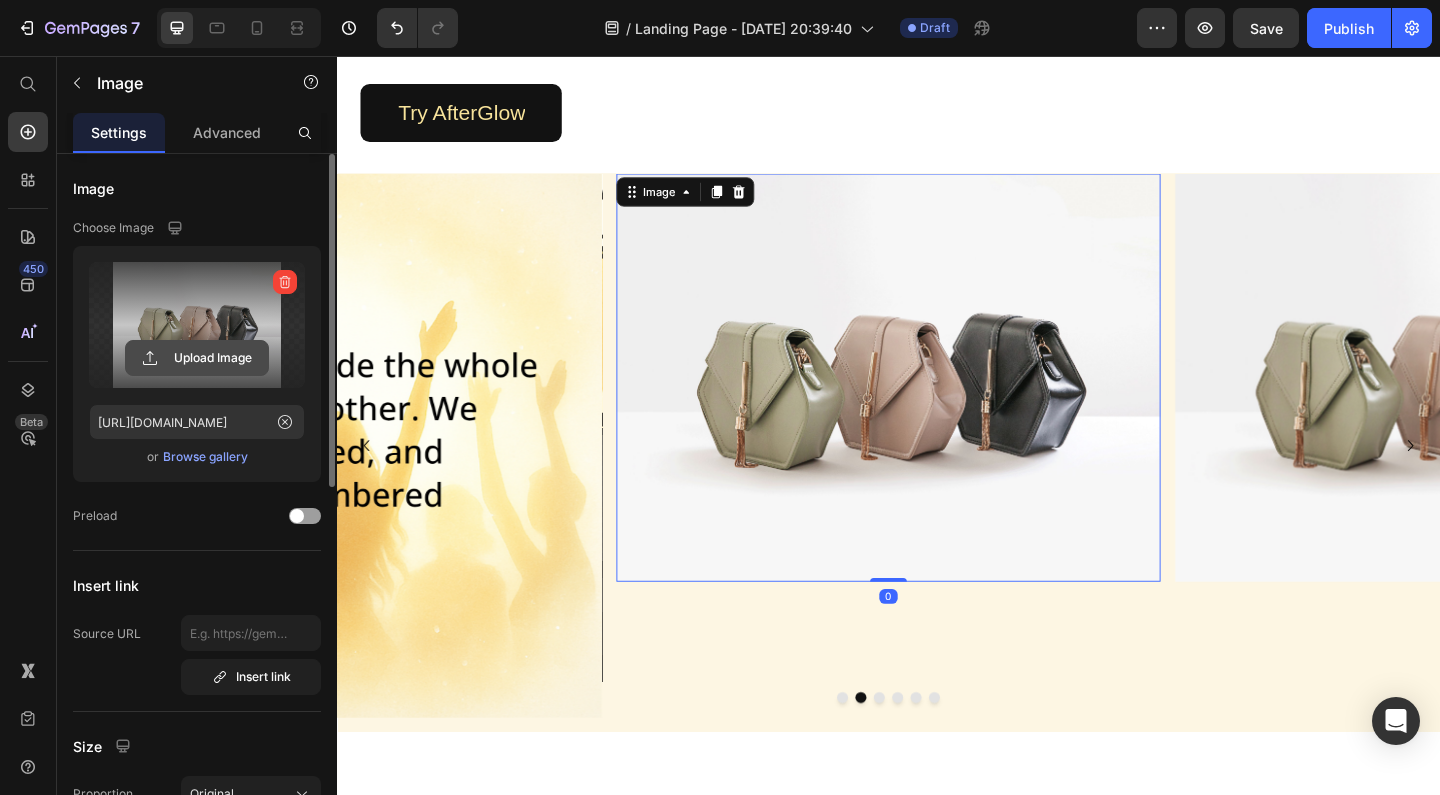 click 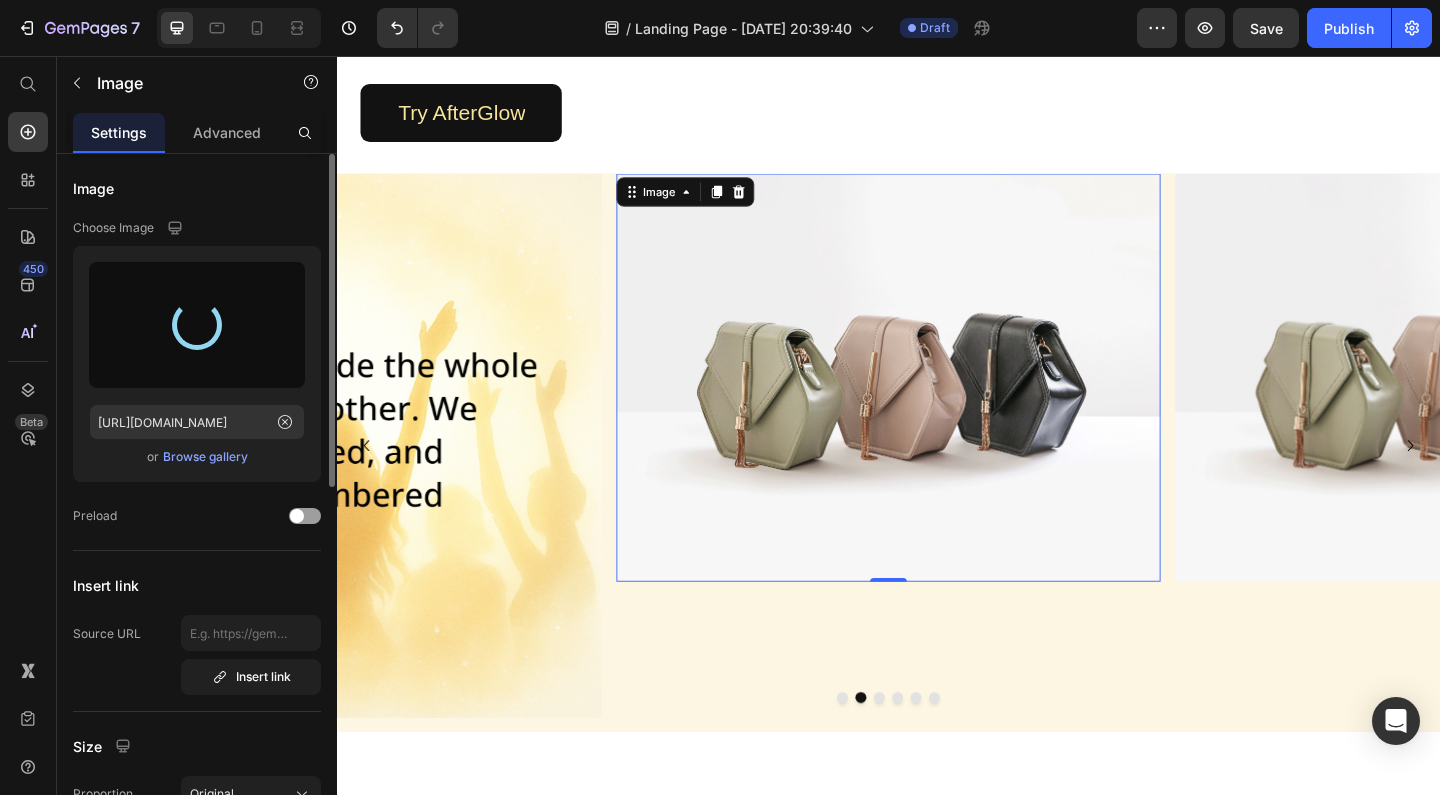 type on "[URL][DOMAIN_NAME]" 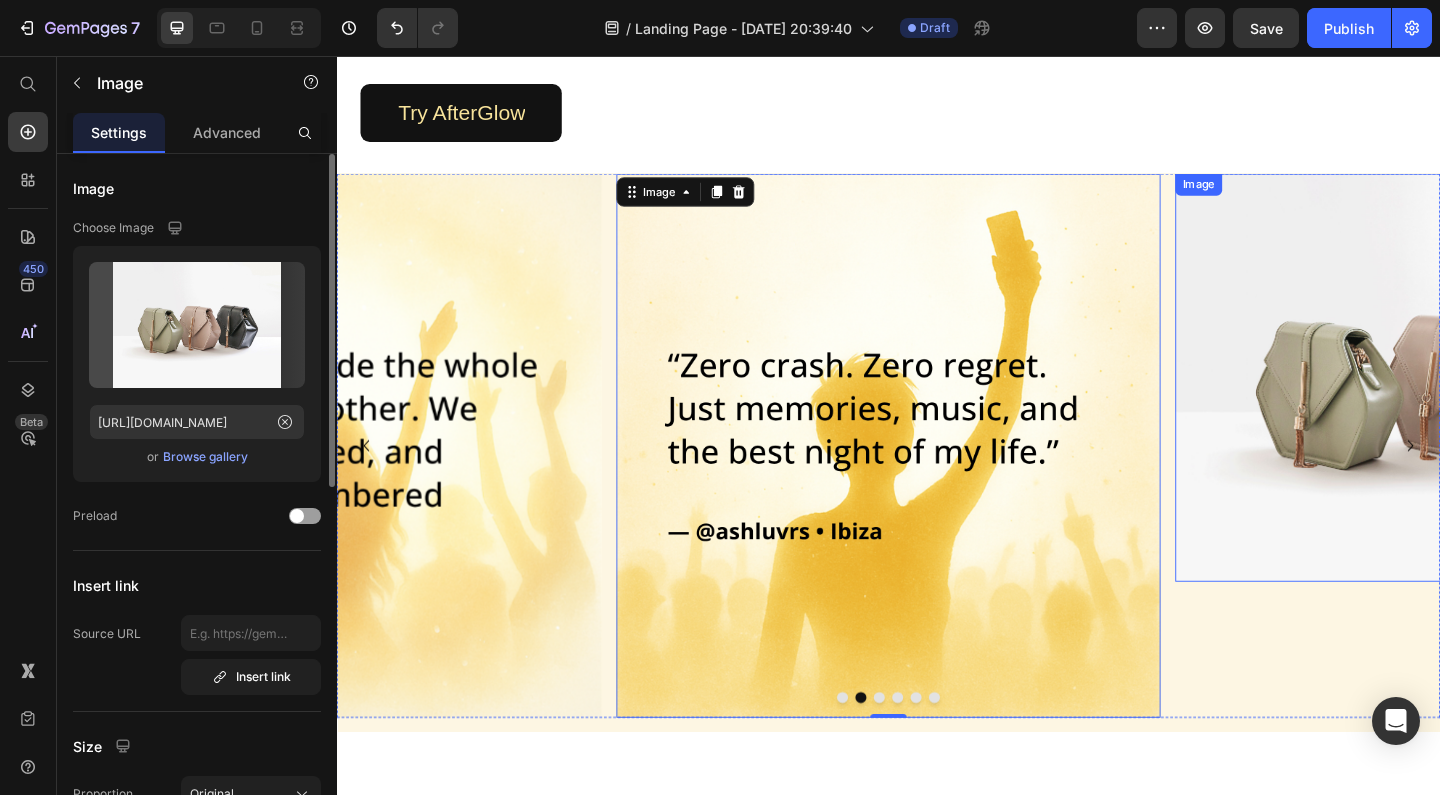 click at bounding box center (1545, 405) 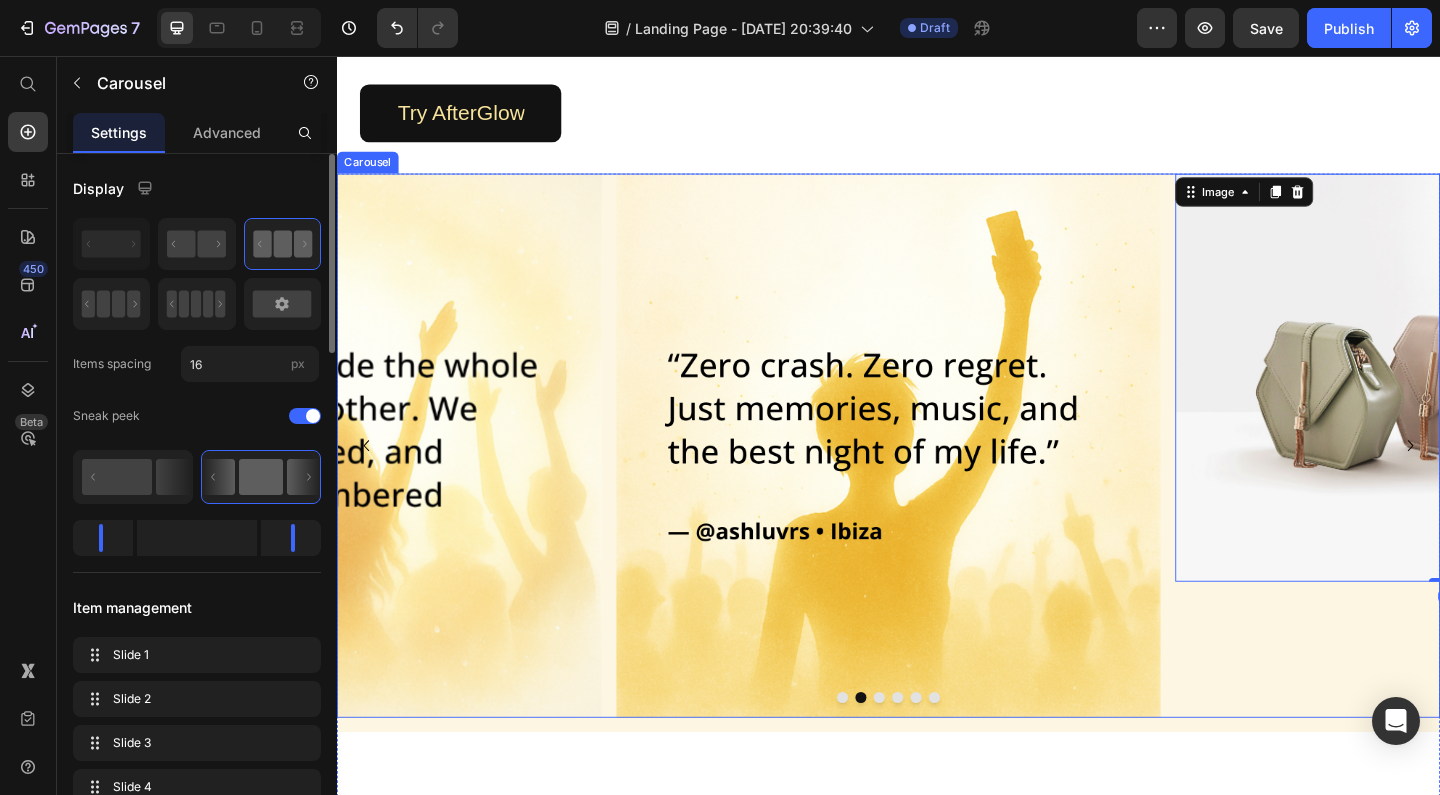 click at bounding box center (927, 753) 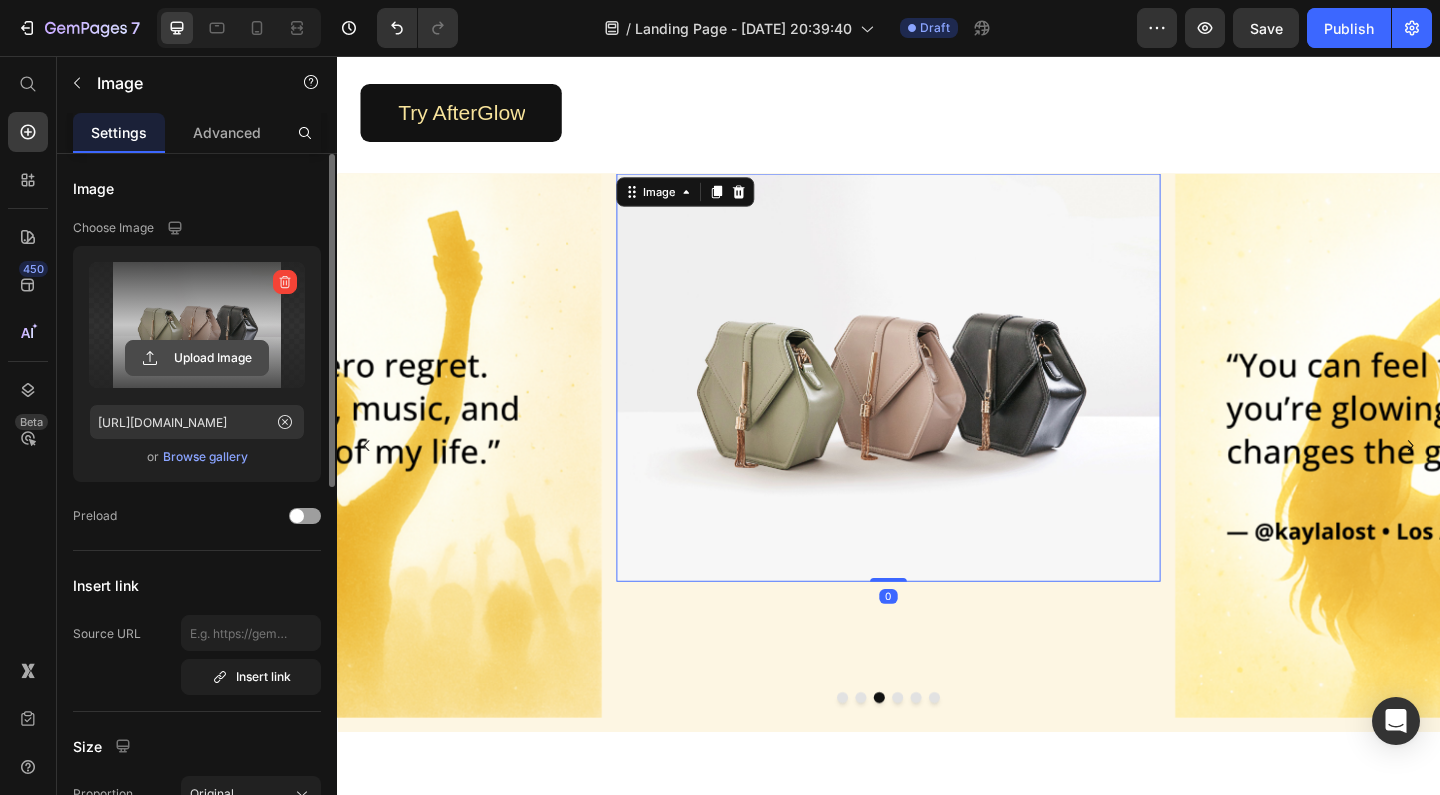 click 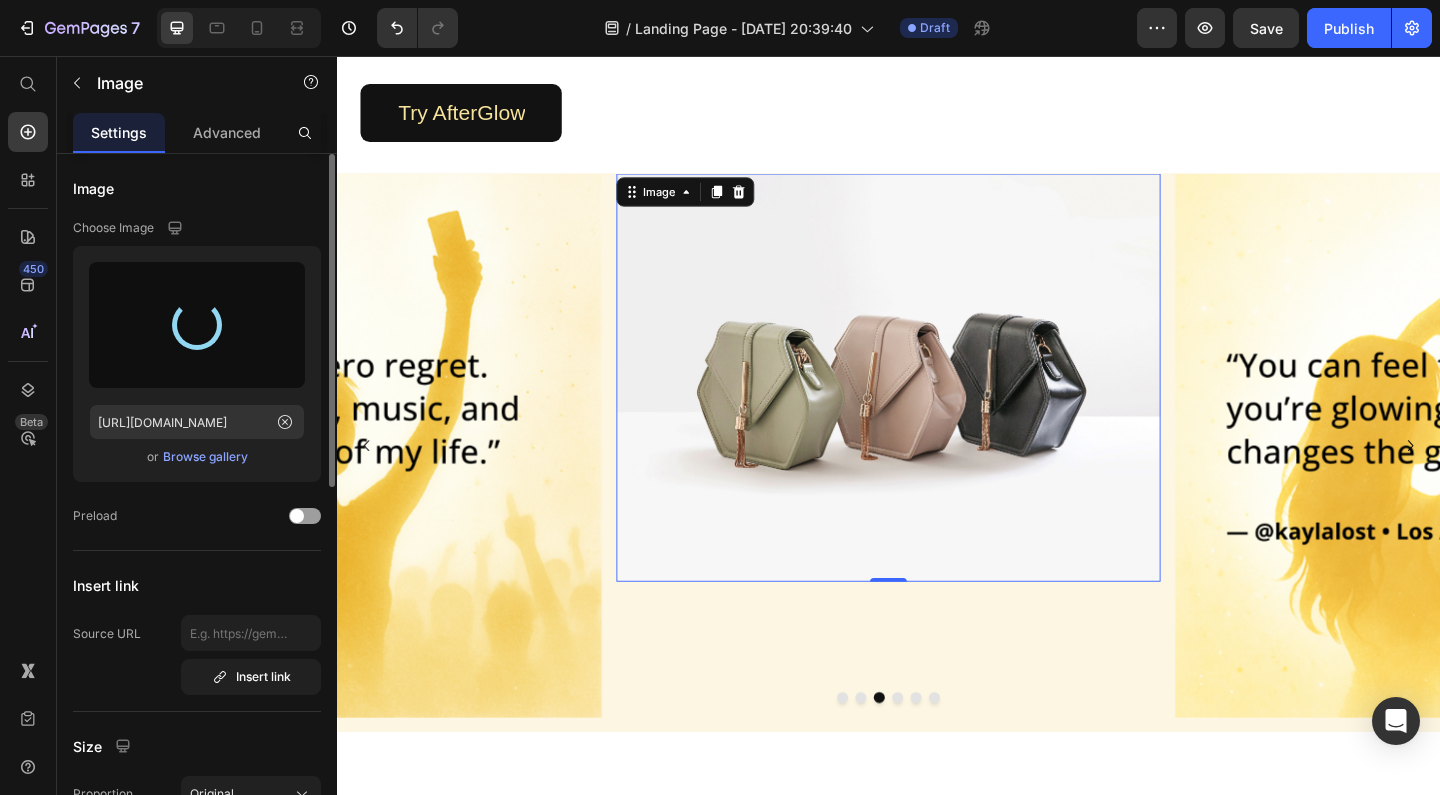 type on "[URL][DOMAIN_NAME]" 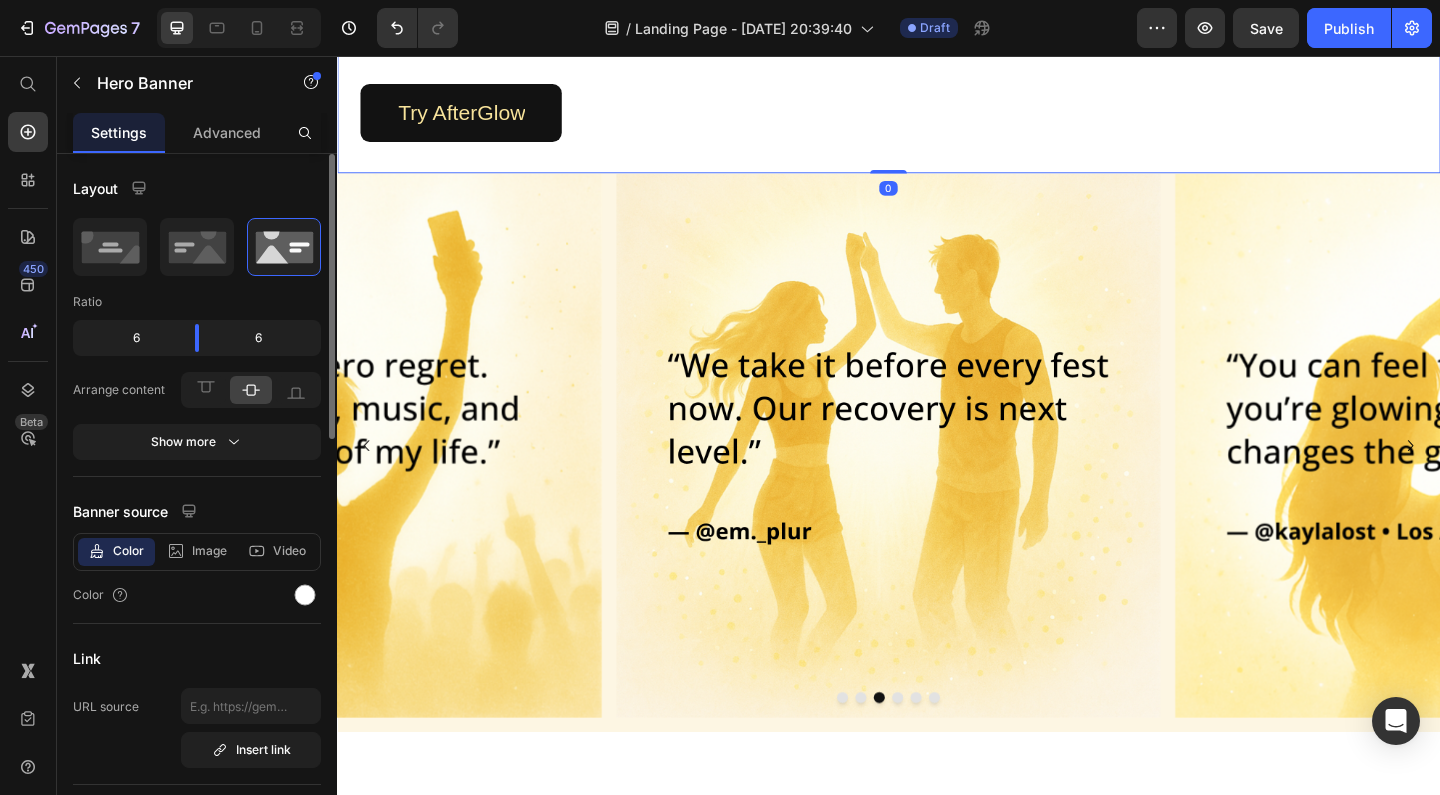click on "Image" at bounding box center (1232, -274) 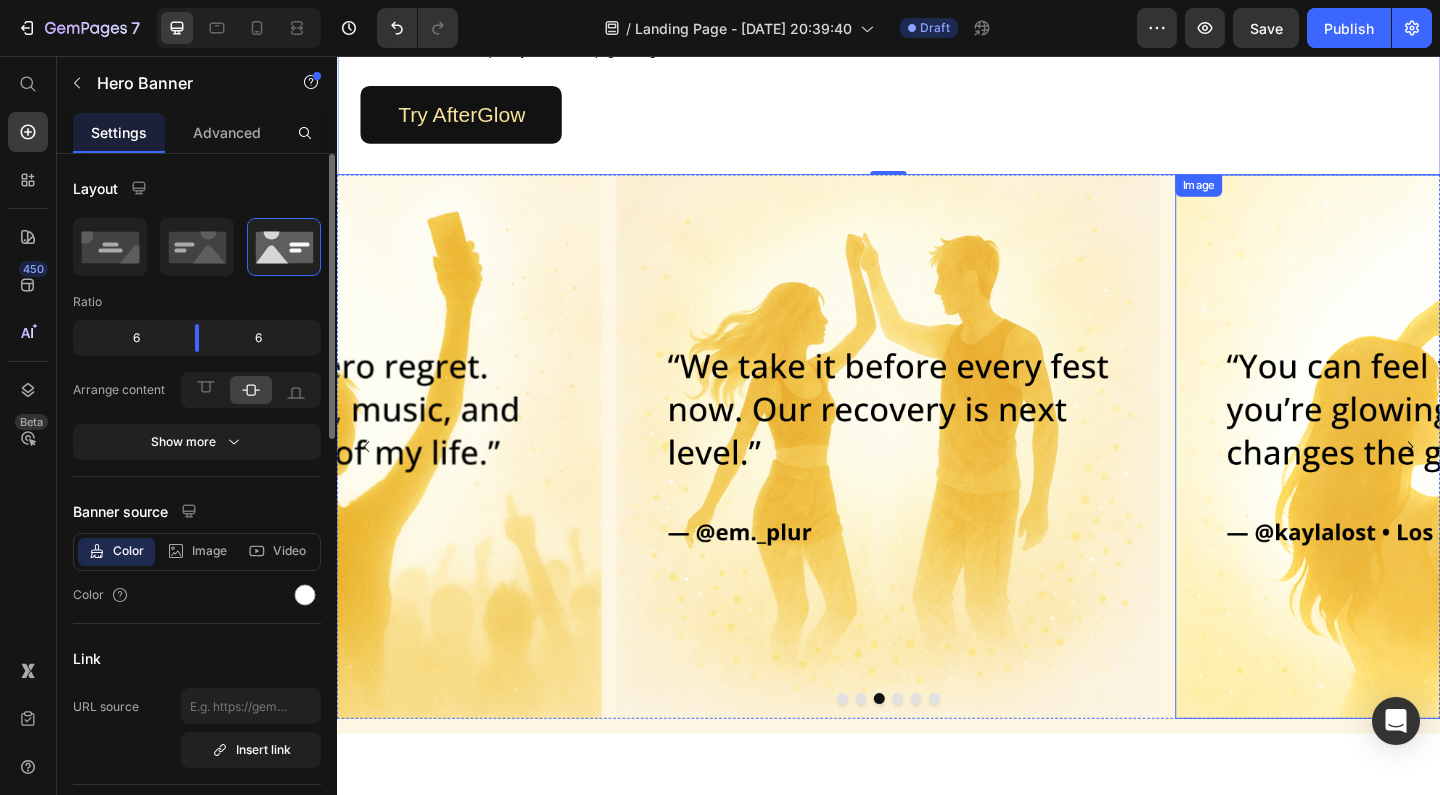 scroll, scrollTop: 2242, scrollLeft: 0, axis: vertical 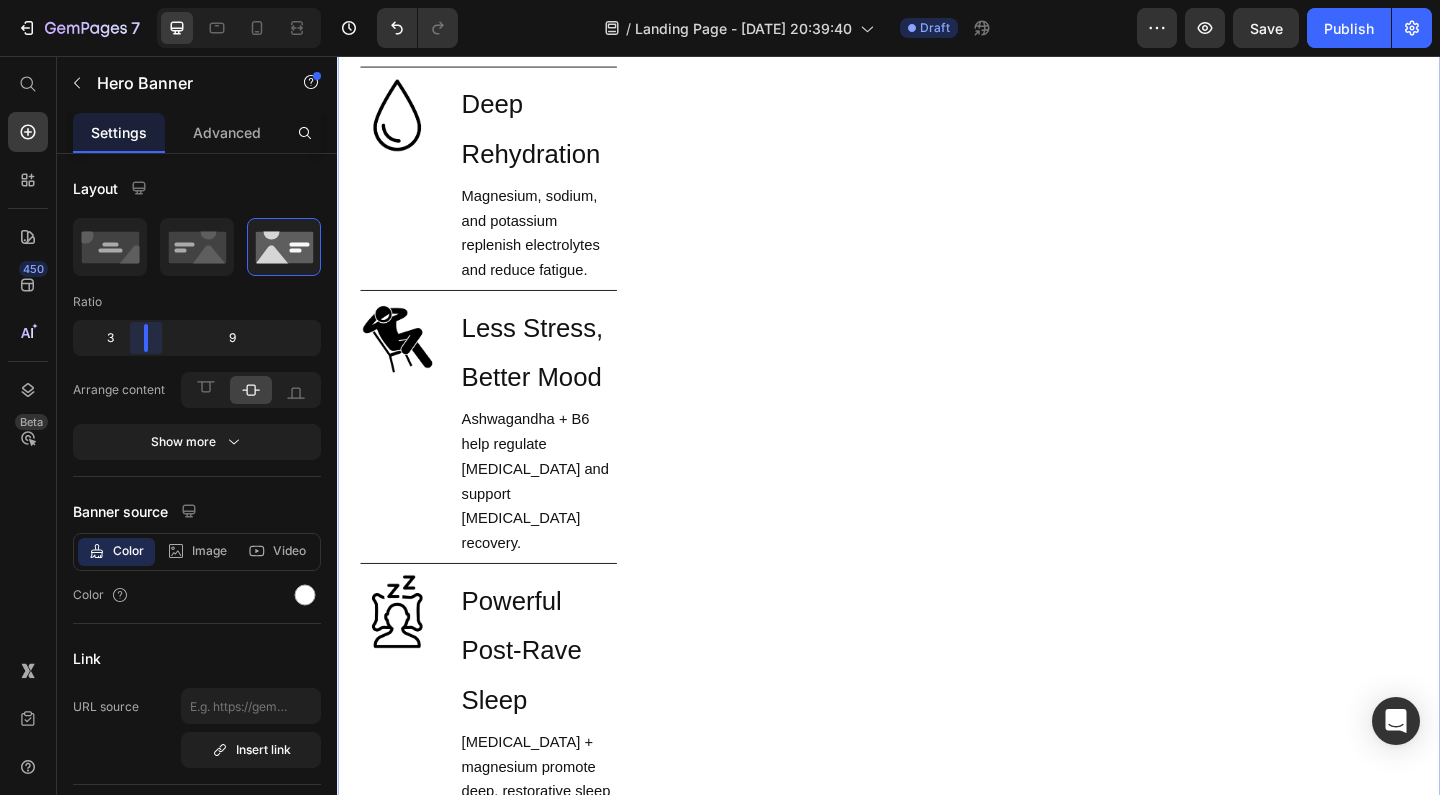 drag, startPoint x: 200, startPoint y: 340, endPoint x: 145, endPoint y: 337, distance: 55.081757 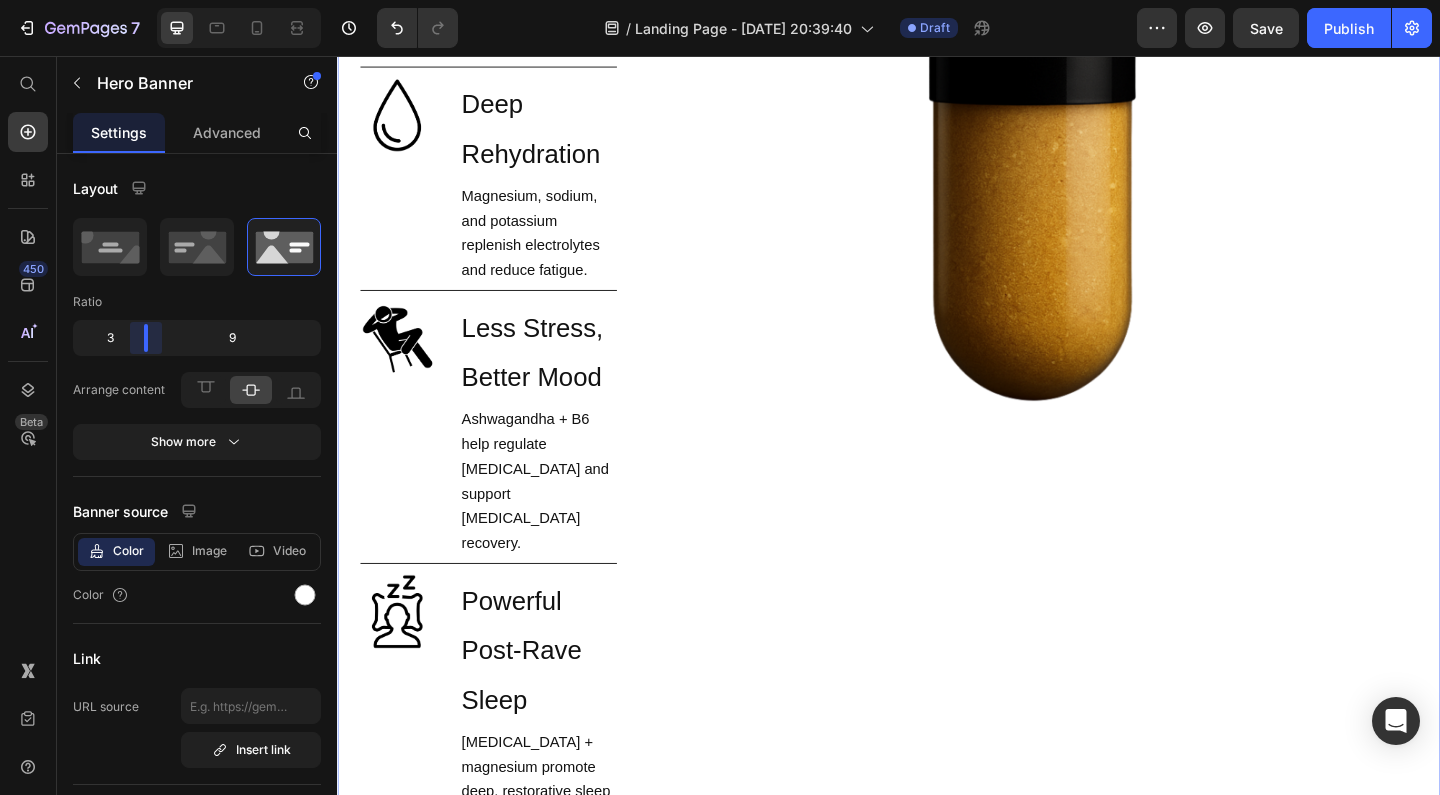 click on "7   /  Landing Page - [DATE] 20:39:40 Draft Preview  Save   Publish  450 Beta Start with Sections Elements Hero Section Product Detail Brands Trusted Badges Guarantee Product Breakdown How to use Testimonials Compare Bundle FAQs Social Proof Brand Story Product List Collection Blog List Contact Sticky Add to Cart Custom Footer Browse Library 450 Layout
Row
Row
Row
Row Text
Heading
Text Block Button
Button
Button
Sticky Back to top Media
Image
Image" at bounding box center (720, 0) 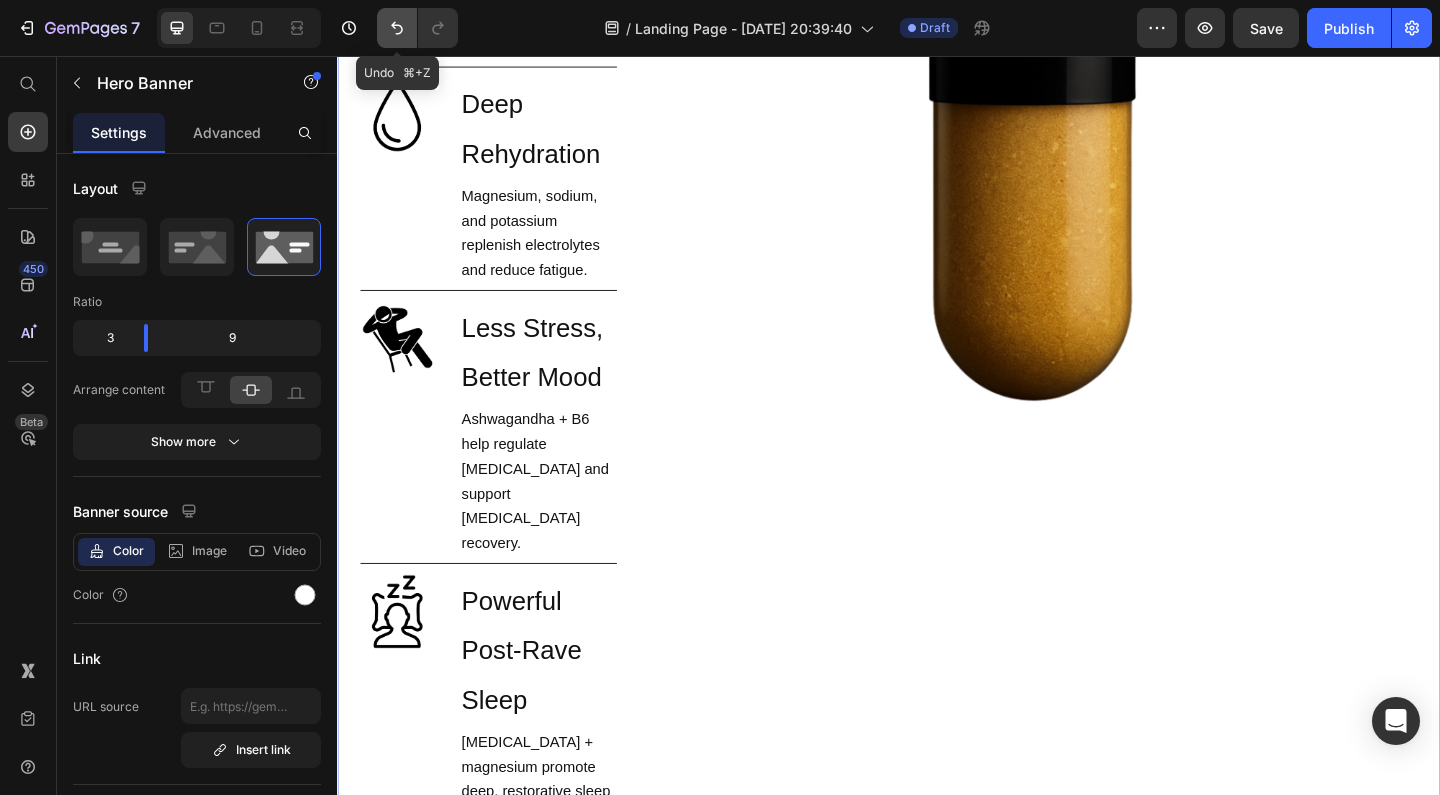 click 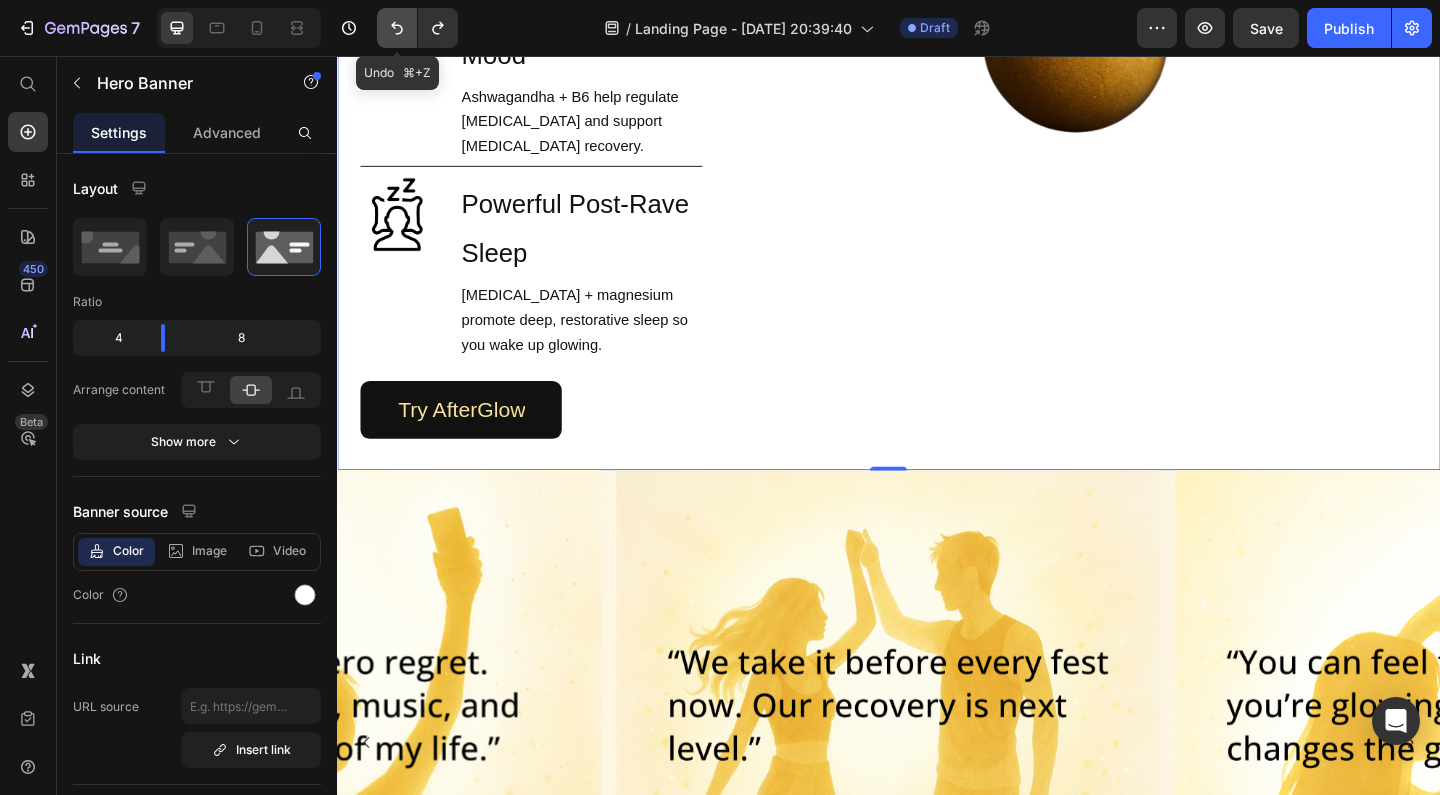 click 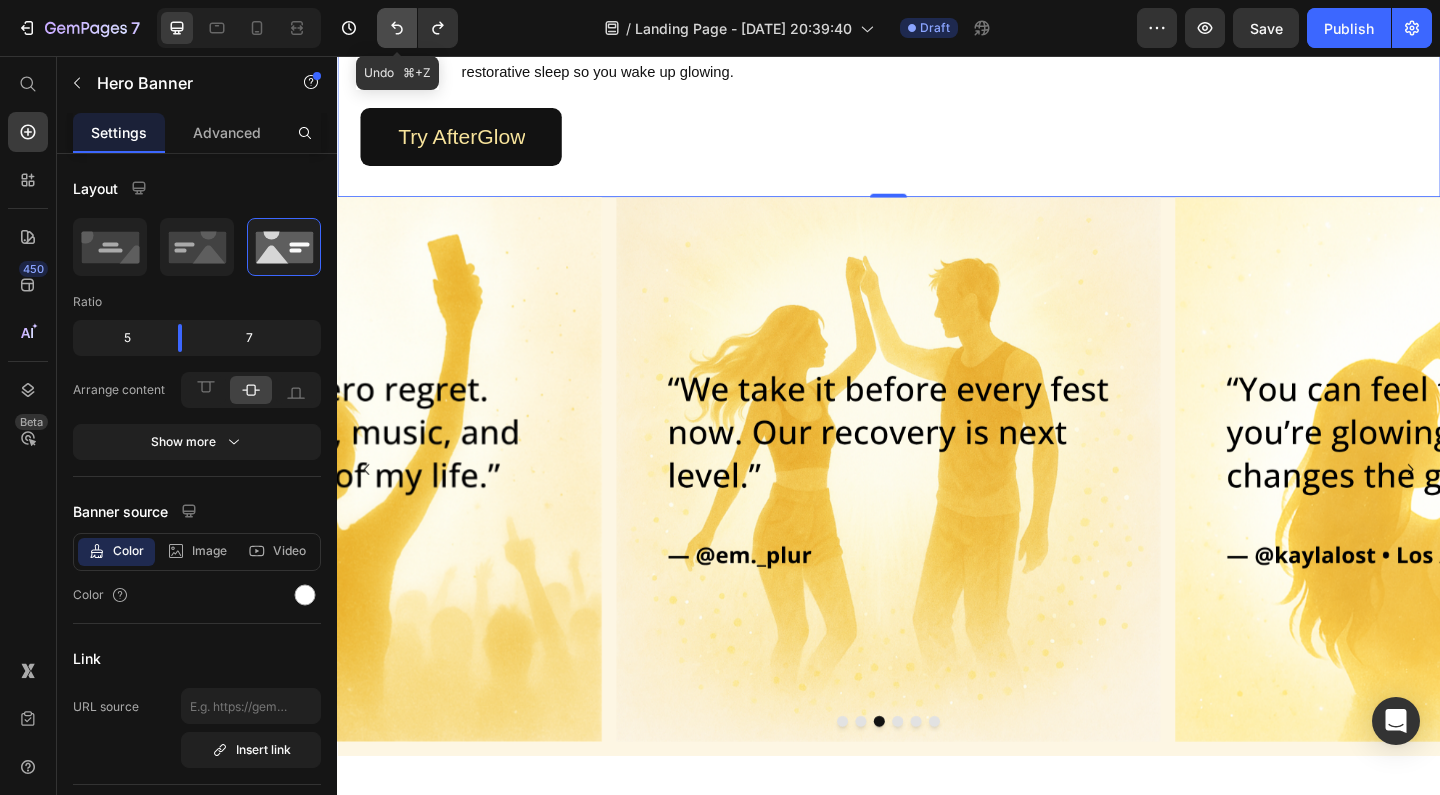 click 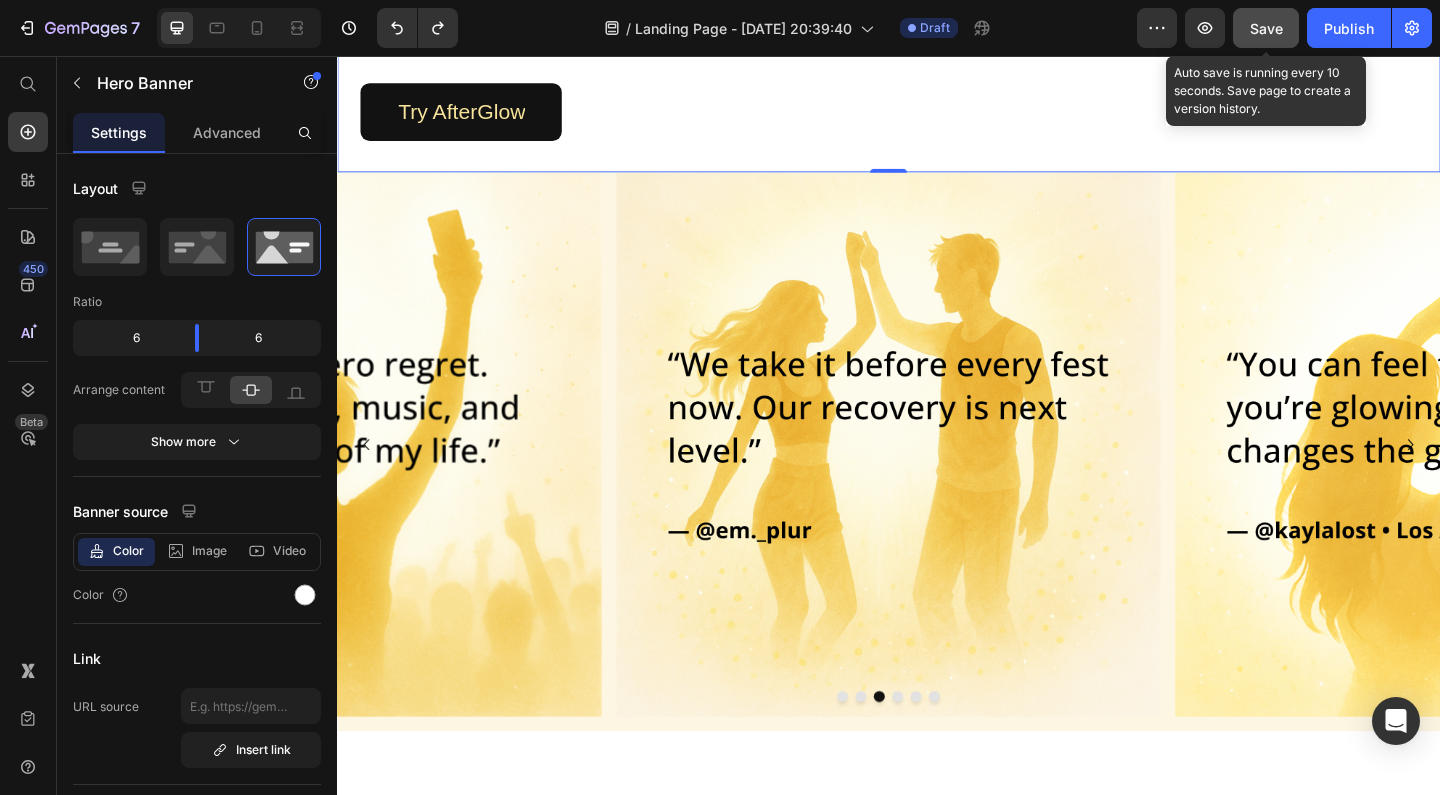 click on "Save" at bounding box center (1266, 28) 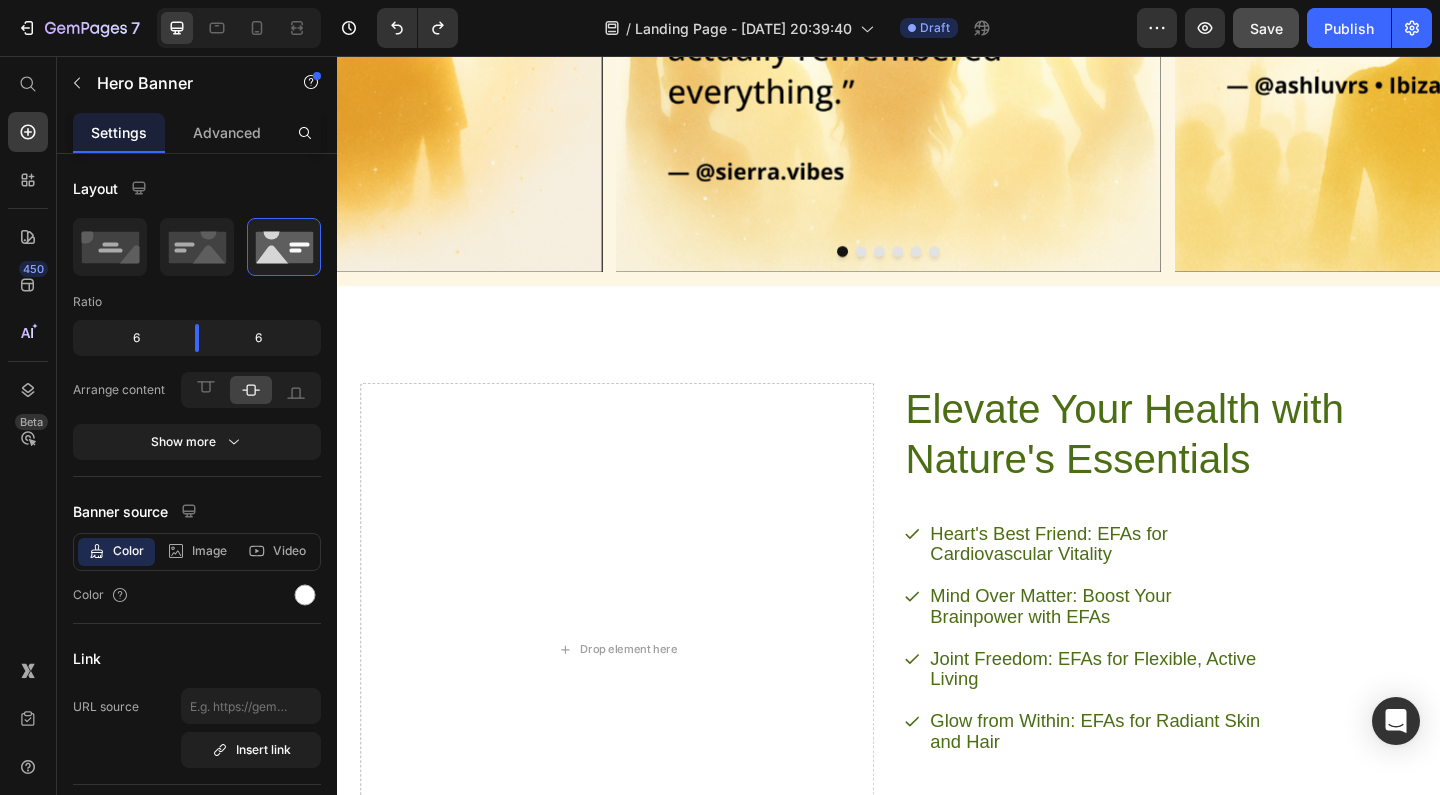 scroll, scrollTop: 2772, scrollLeft: 0, axis: vertical 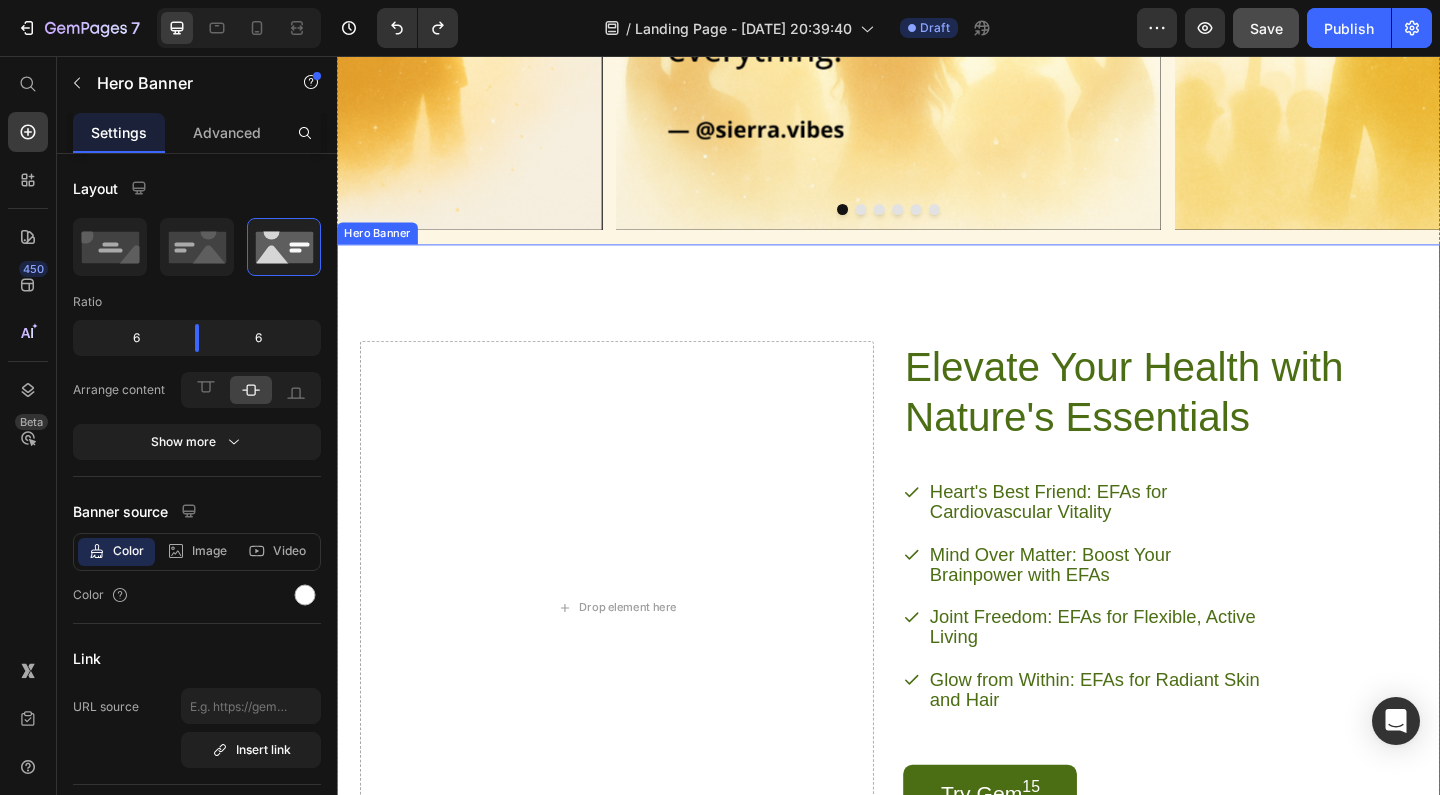 click on "Elevate Your Health with Nature's Essentials Heading
Heart's Best Friend: EFAs for Cardiovascular Vitality
Mind Over Matter: Boost Your Brainpower with EFAs
Joint Freedom: EFAs for Flexible, Active Living
Glow from Within: EFAs for Radiant Skin and Hair Item List Try Gem 15 Button Row
Drop element here" at bounding box center (937, 640) 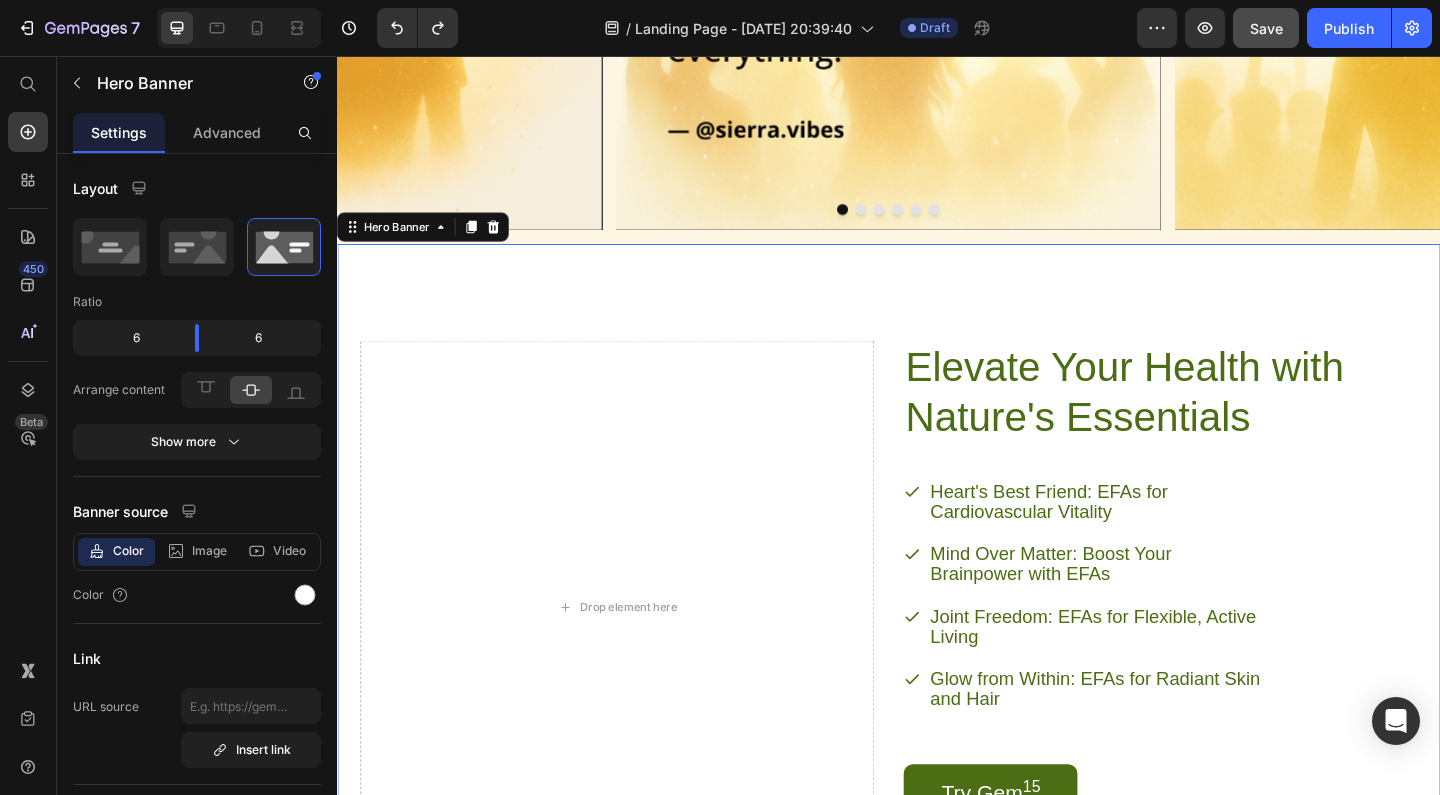 click on "Elevate Your Health with Nature's Essentials Heading
Heart's Best Friend: EFAs for Cardiovascular Vitality
Mind Over Matter: Boost Your Brainpower with EFAs
Joint Freedom: EFAs for Flexible, Active Living
Glow from Within: EFAs for Radiant Skin and Hair Item List Try Gem 15 Button Row
Drop element here" at bounding box center (937, 640) 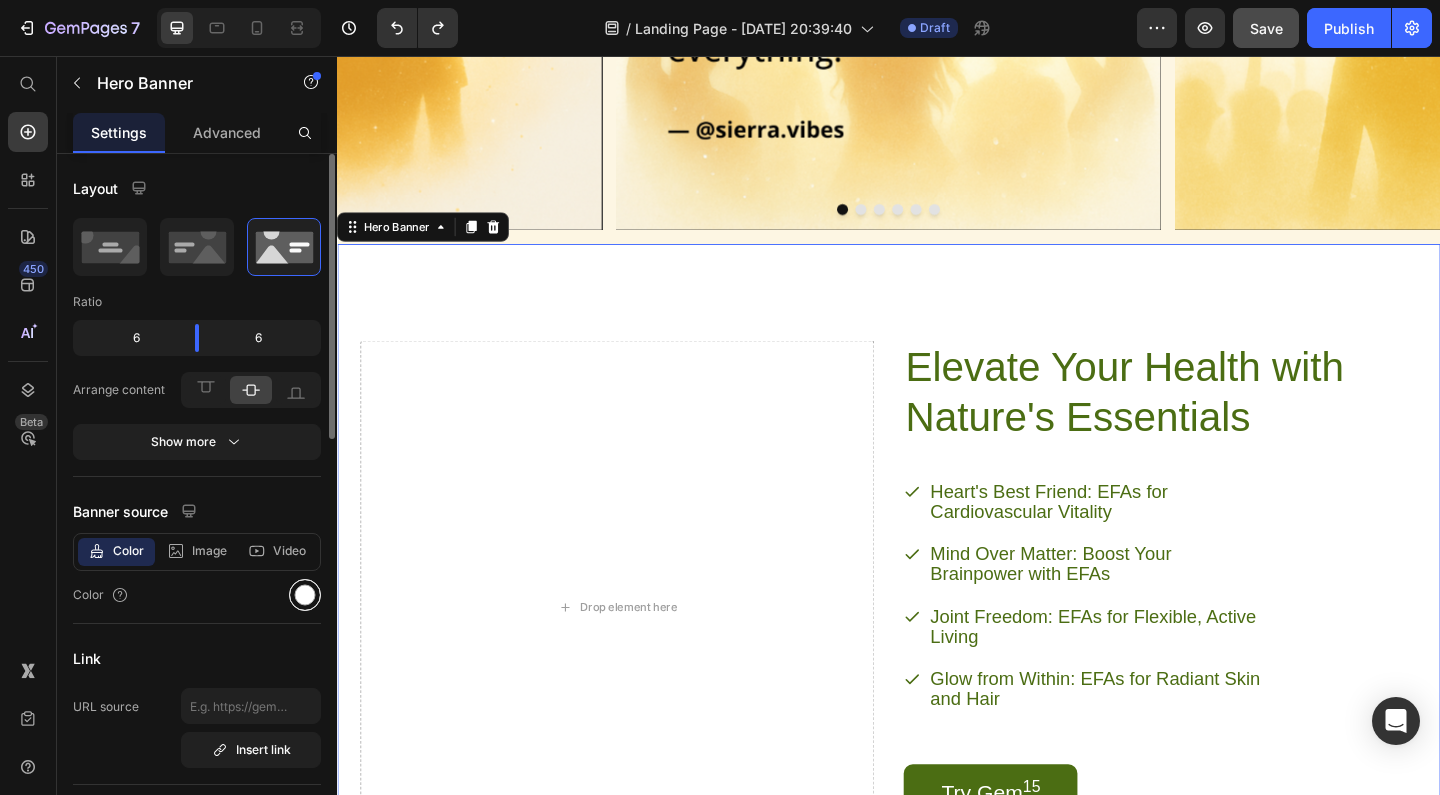 click at bounding box center (305, 595) 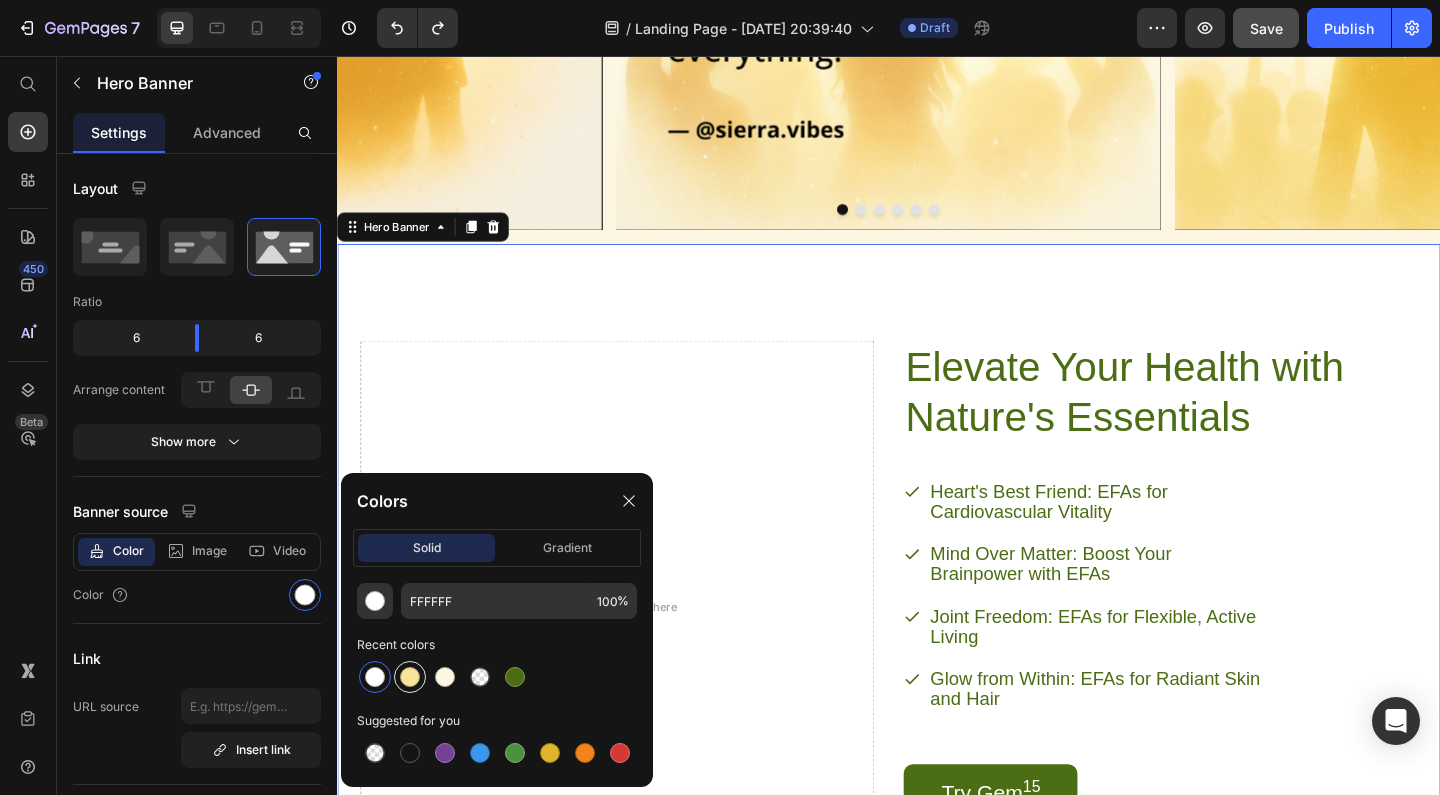 click at bounding box center [410, 677] 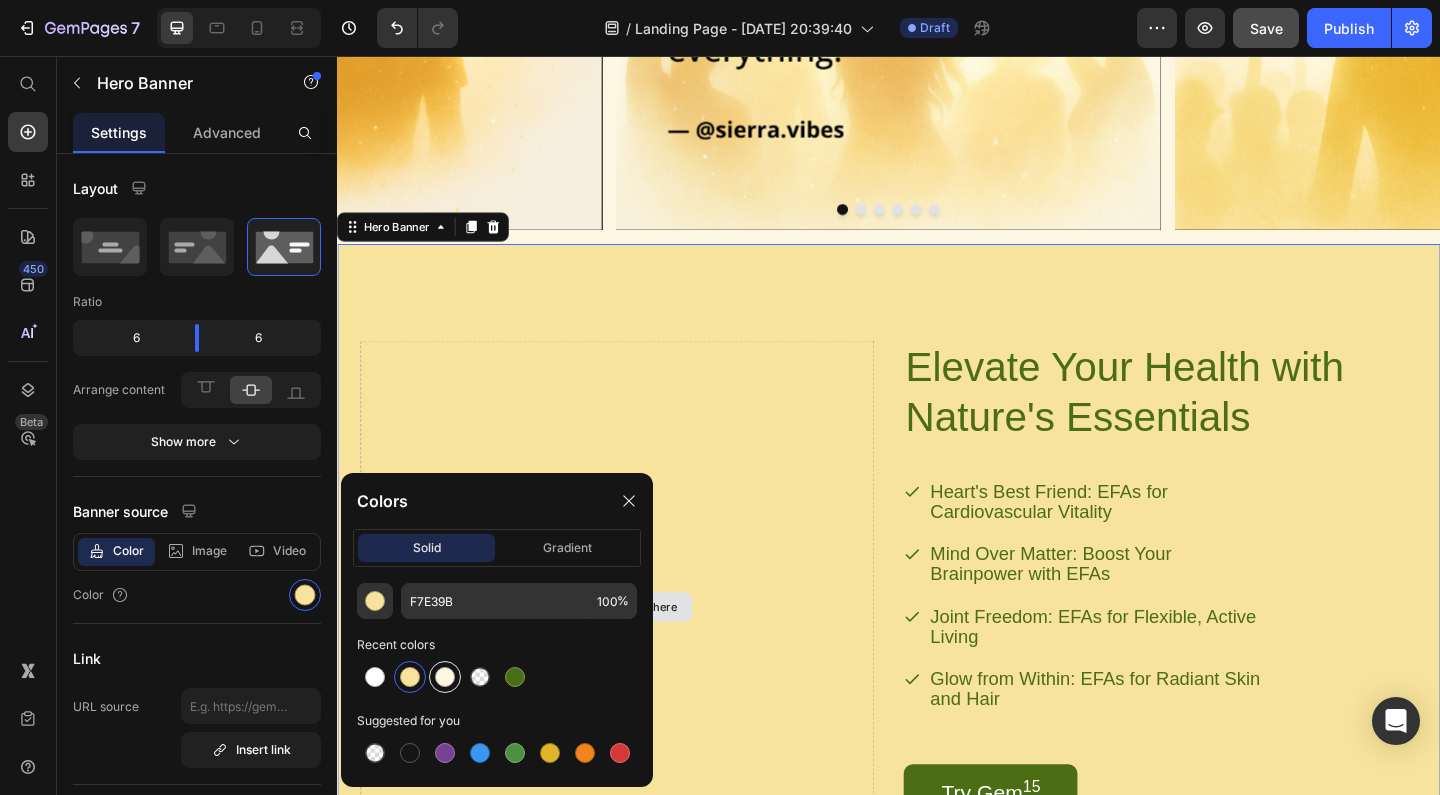 click at bounding box center [445, 677] 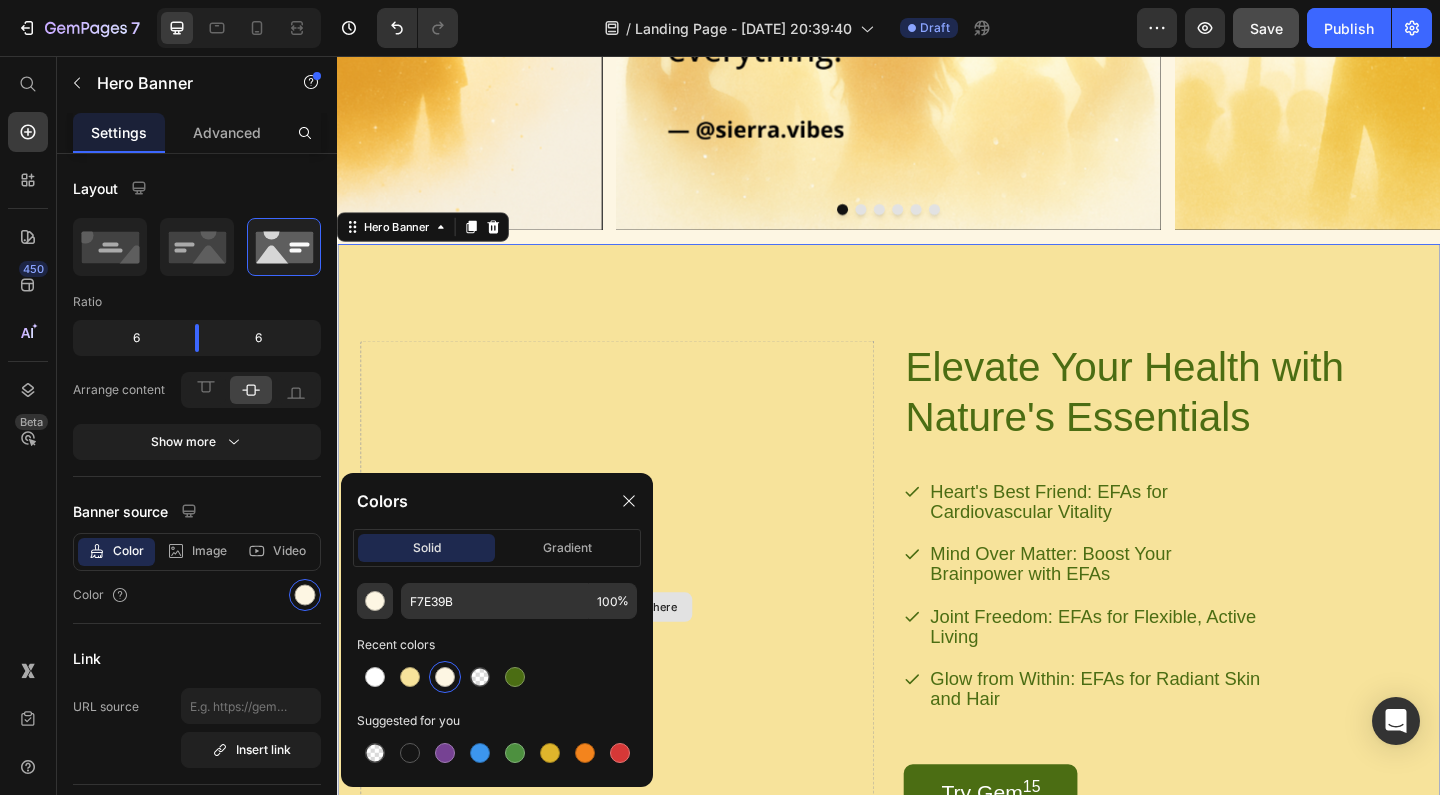type on "FDF6E3" 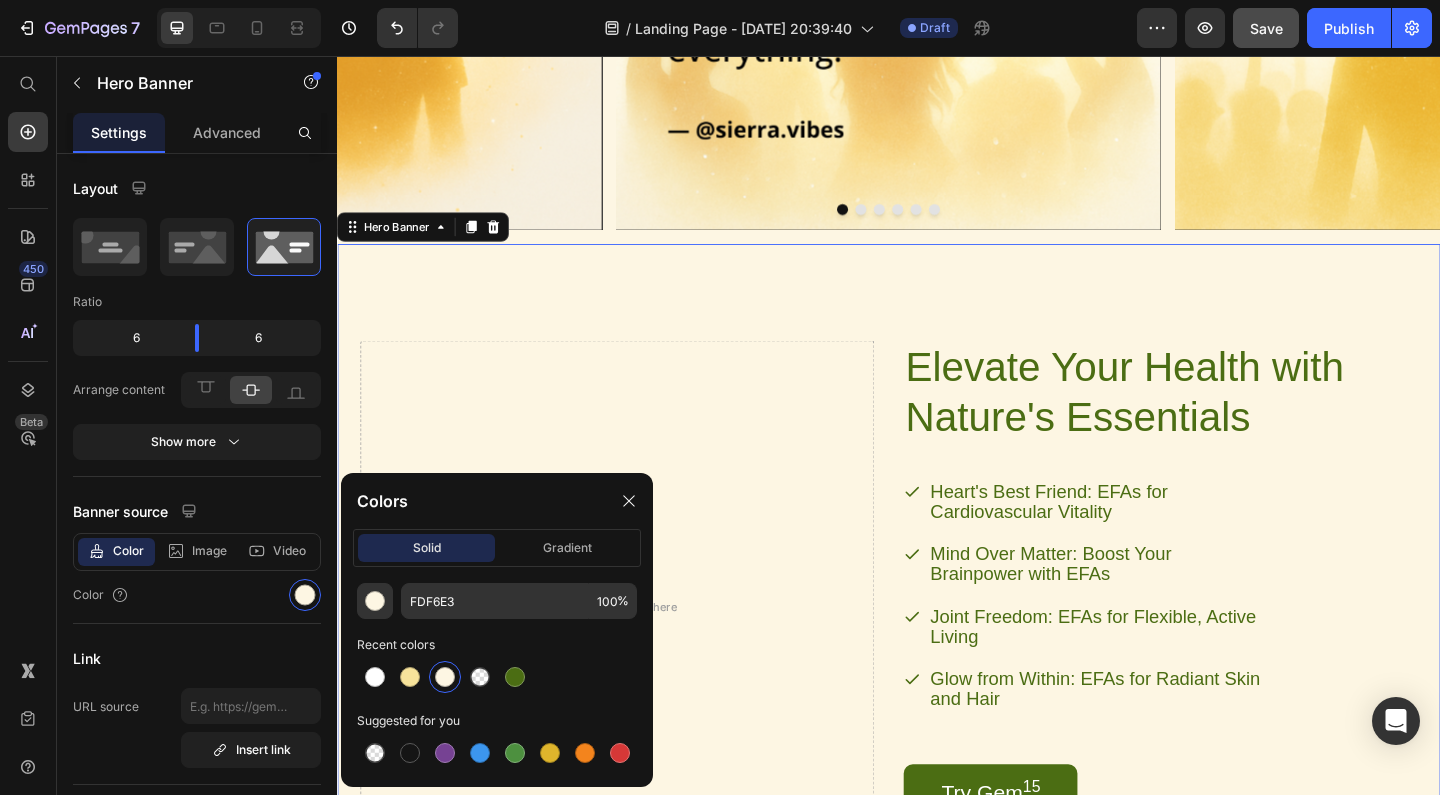 click on "Elevate Your Health with Nature's Essentials Heading
Heart's Best Friend: EFAs for Cardiovascular Vitality
Mind Over Matter: Boost Your Brainpower with EFAs
Joint Freedom: EFAs for Flexible, Active Living
Glow from Within: EFAs for Radiant Skin and Hair Item List Try Gem 15 Button Row
Drop element here" at bounding box center [937, 640] 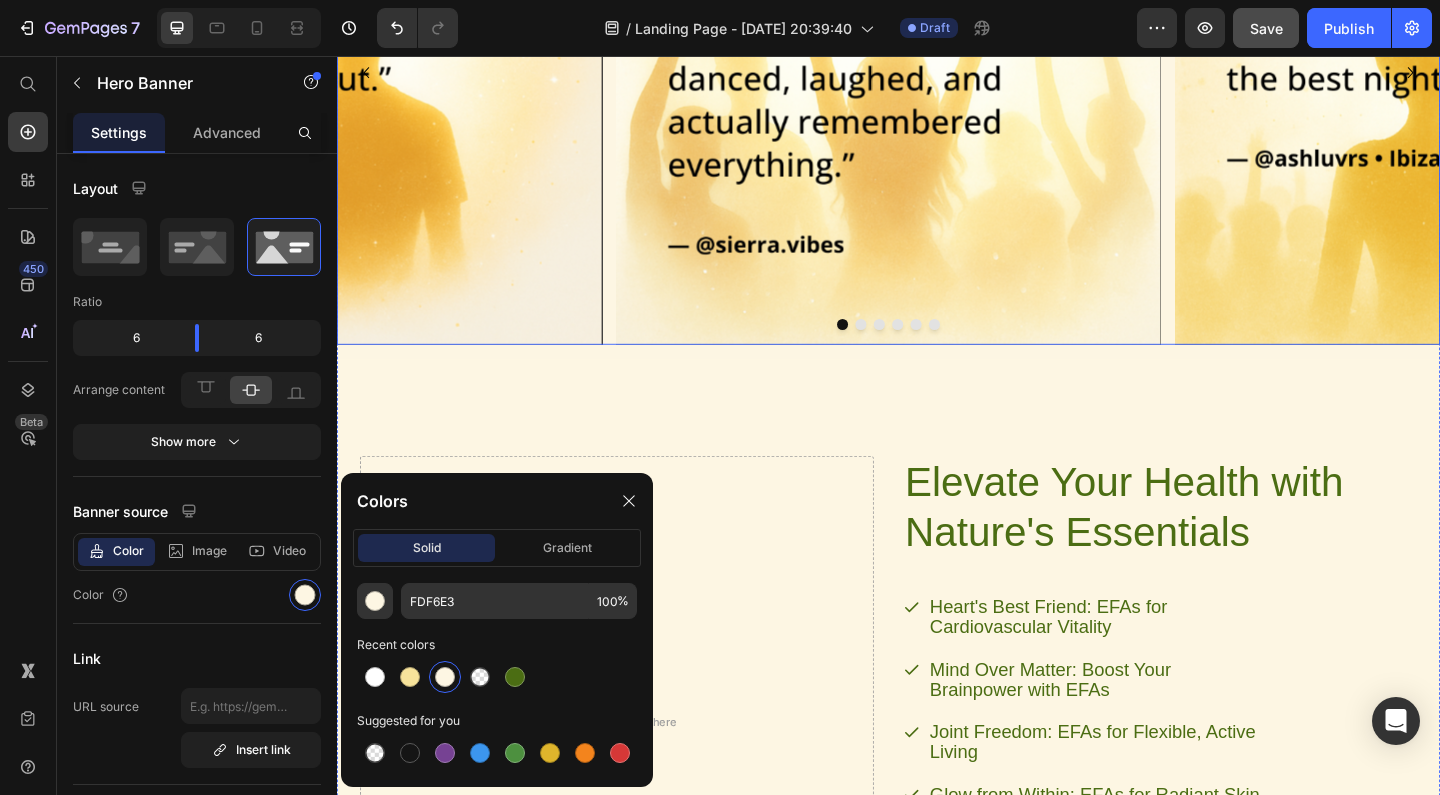 scroll, scrollTop: 2478, scrollLeft: 0, axis: vertical 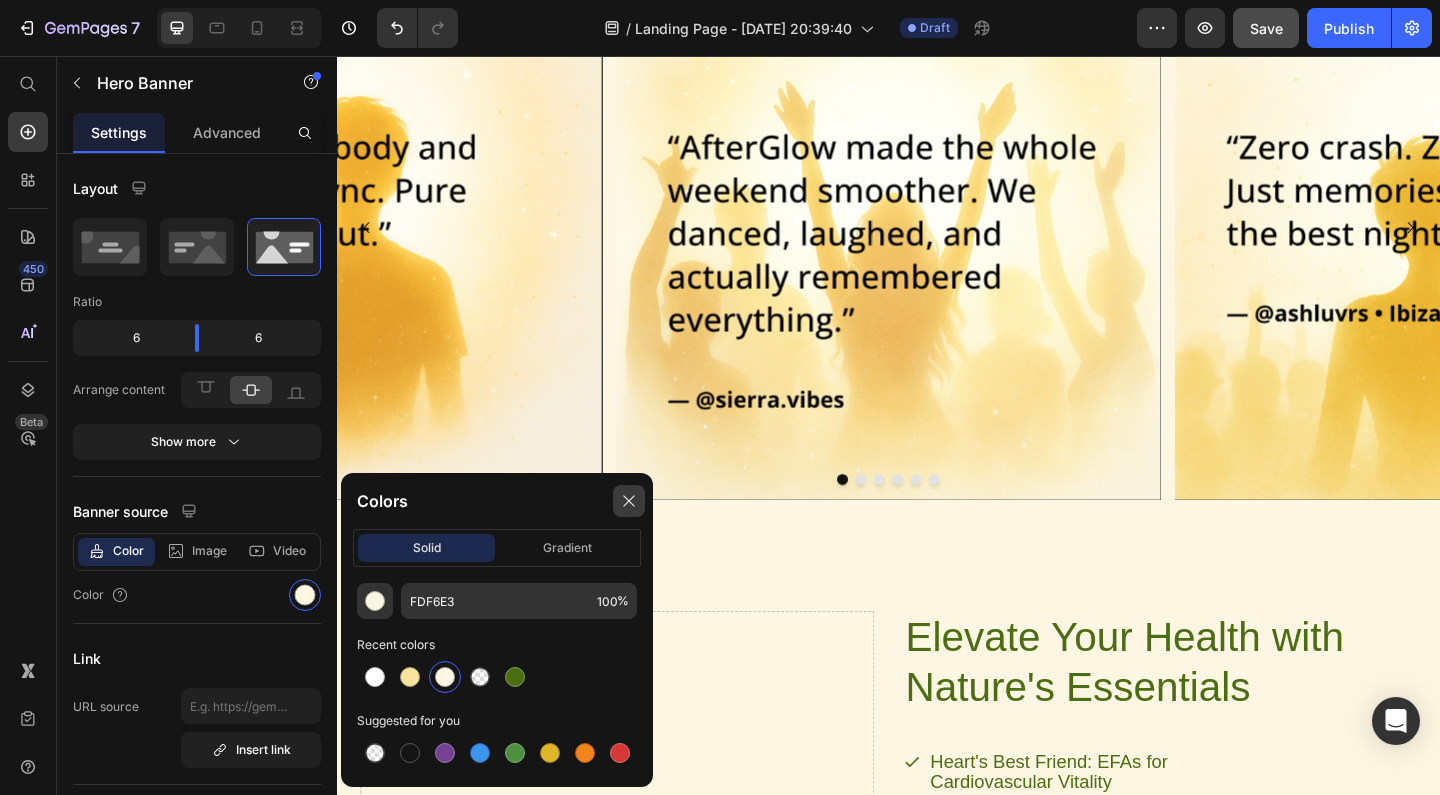 click 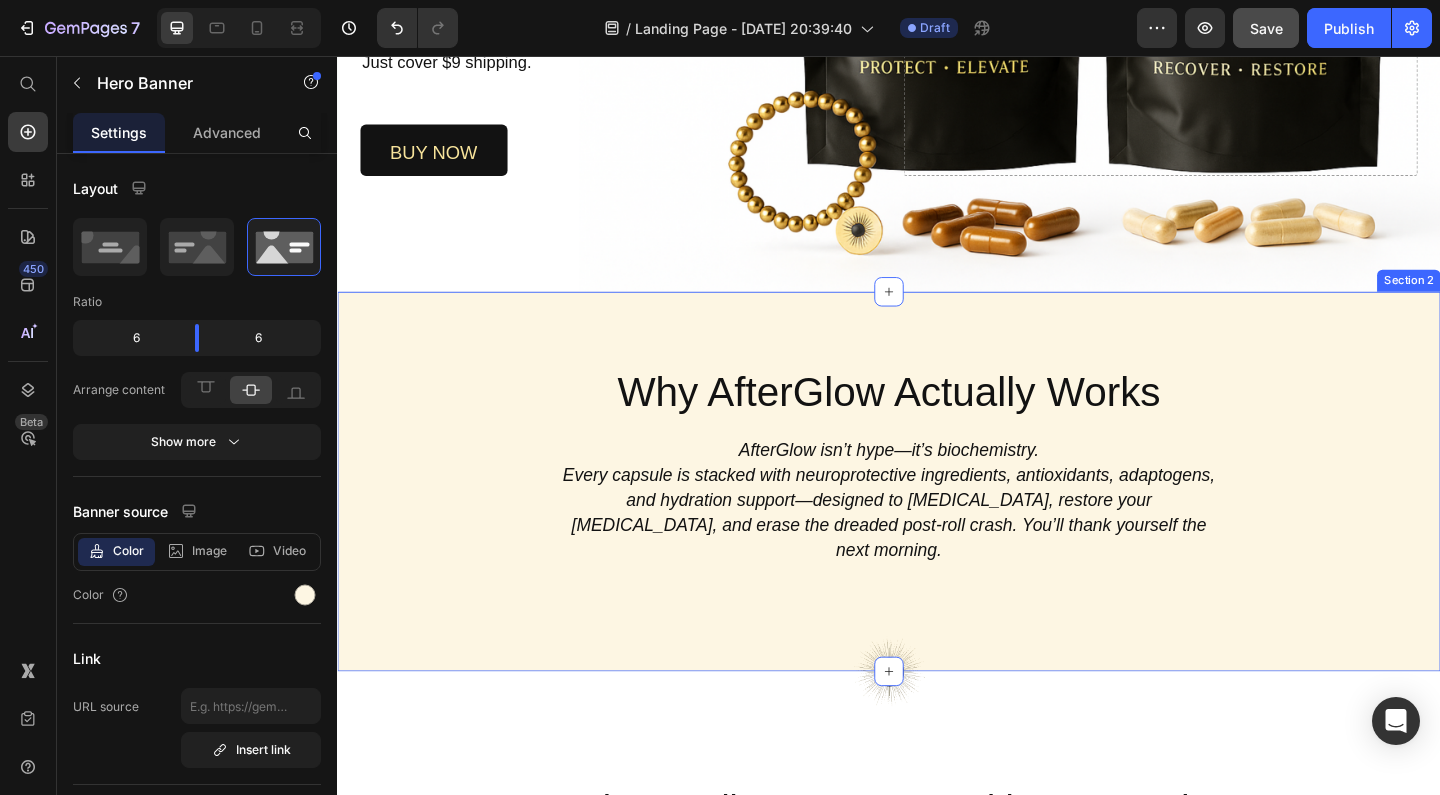 scroll, scrollTop: 595, scrollLeft: 0, axis: vertical 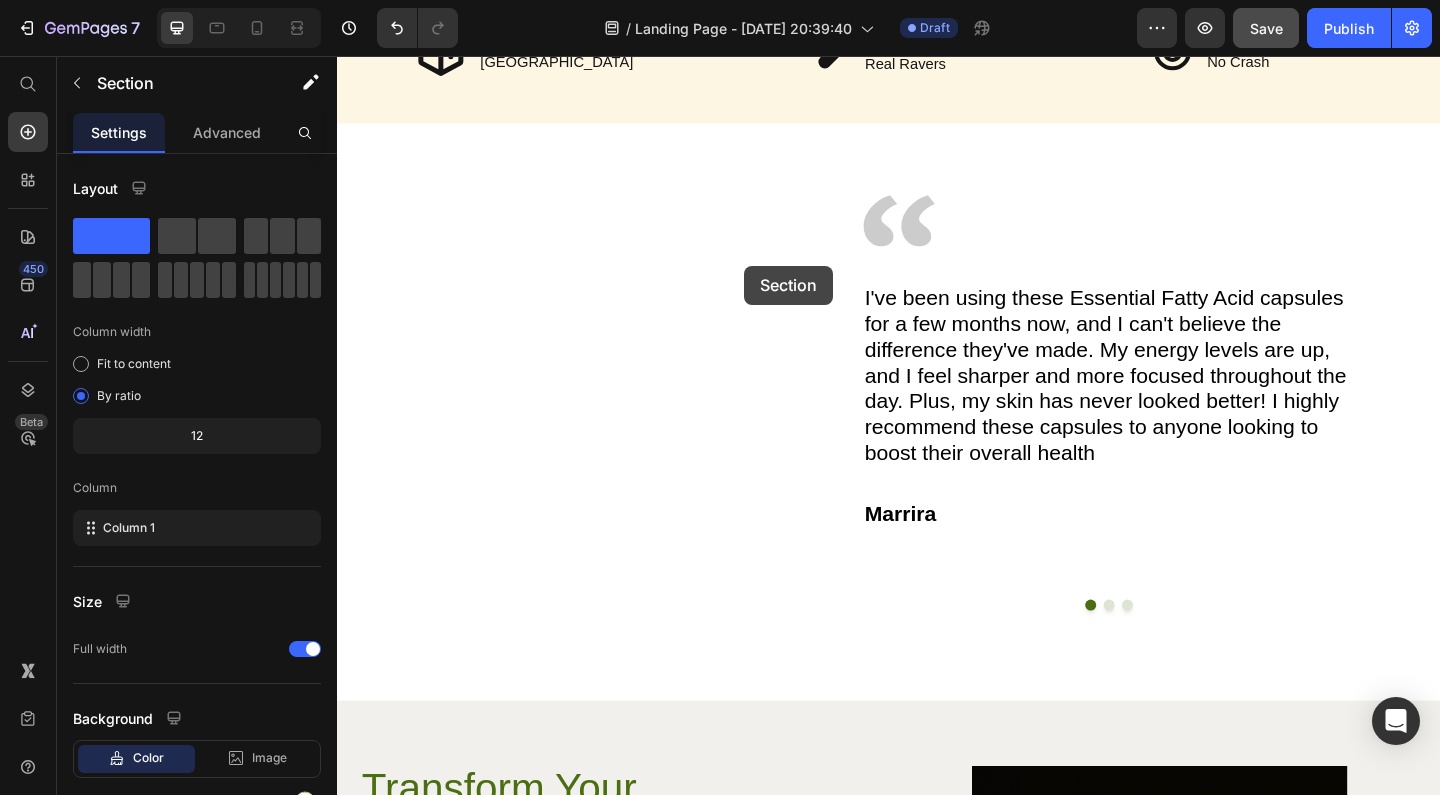 drag, startPoint x: 894, startPoint y: 609, endPoint x: 755, endPoint y: 172, distance: 458.57388 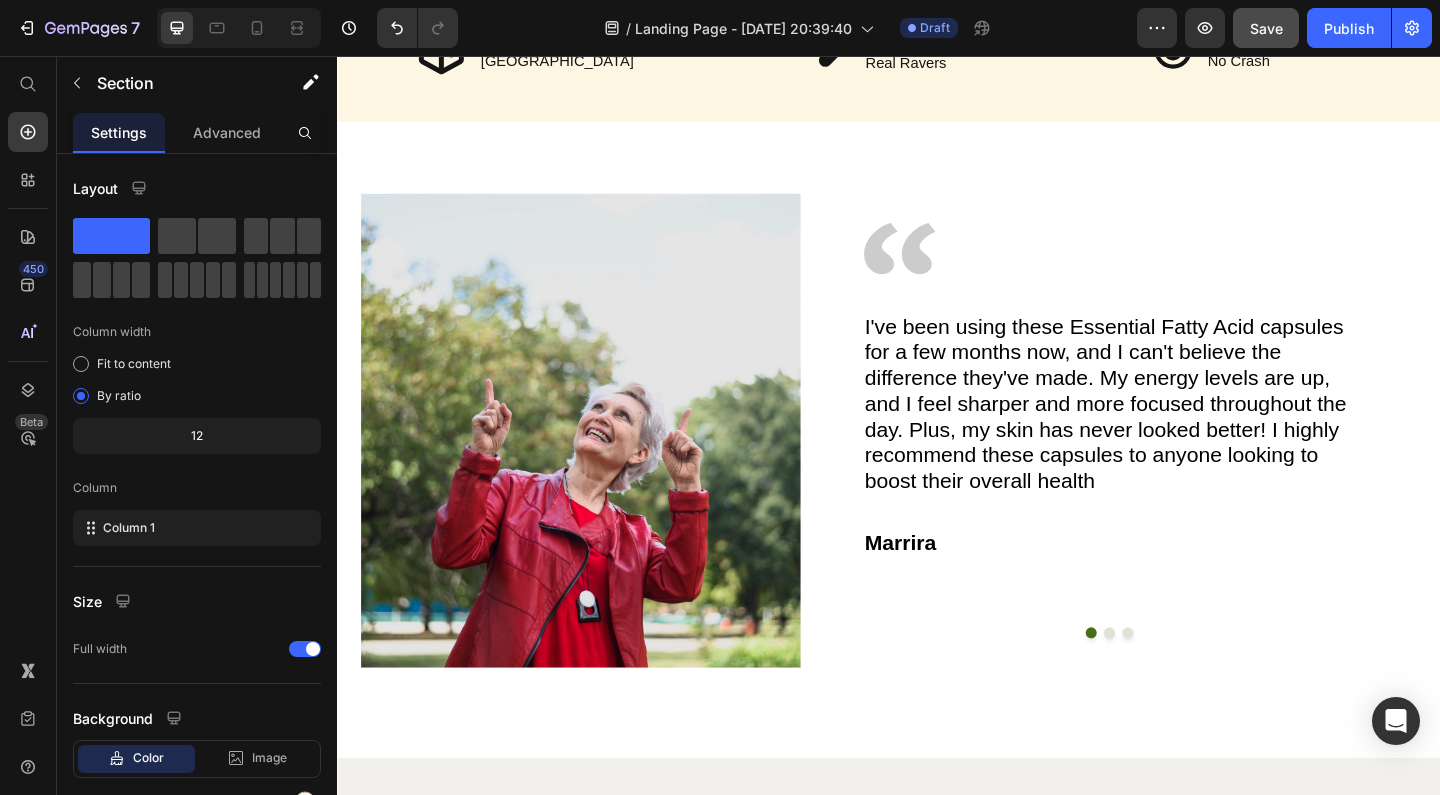 scroll, scrollTop: 2954, scrollLeft: 0, axis: vertical 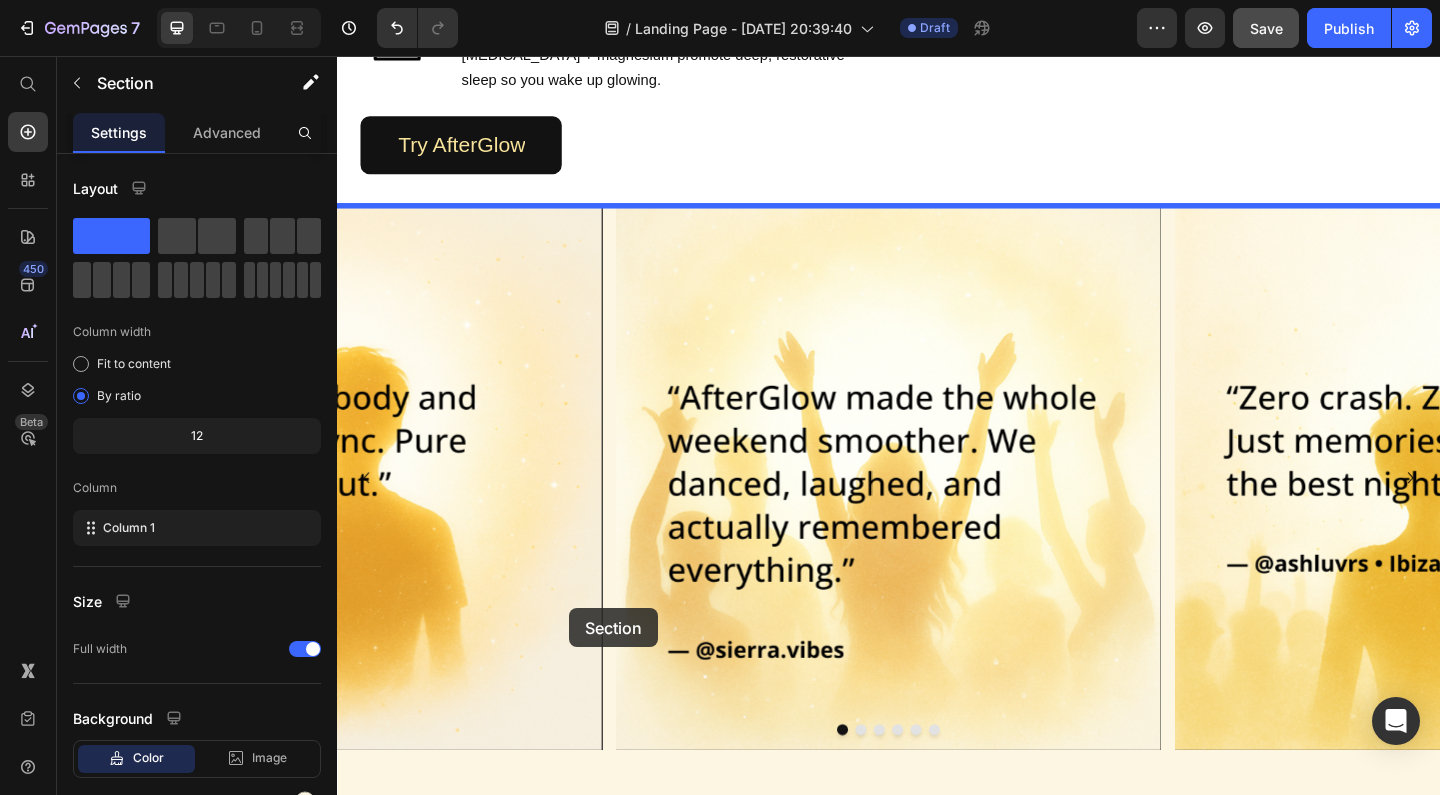 drag, startPoint x: 511, startPoint y: 572, endPoint x: 589, endPoint y: 657, distance: 115.36464 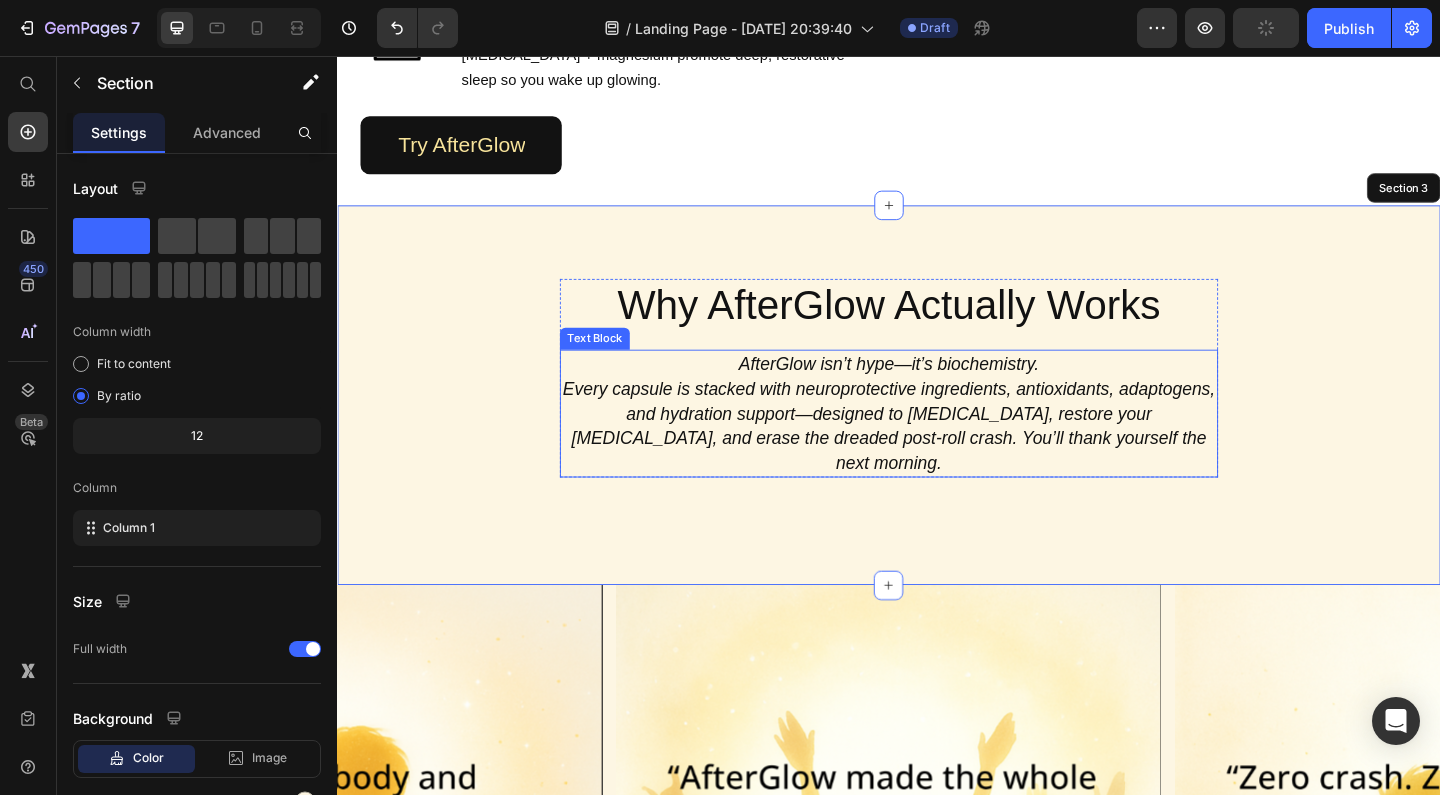 scroll, scrollTop: 1989, scrollLeft: 0, axis: vertical 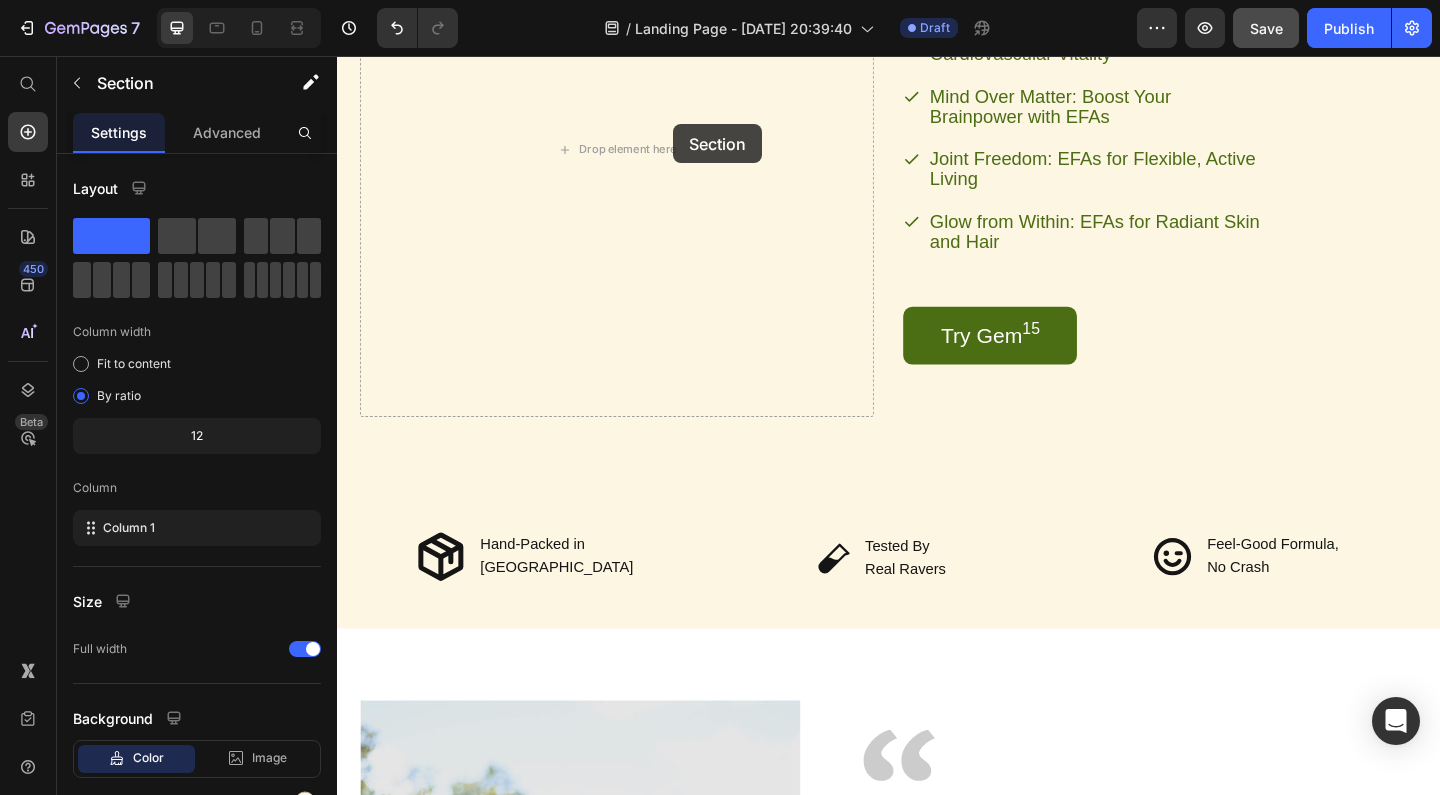 drag, startPoint x: 653, startPoint y: 400, endPoint x: 703, endPoint y: 130, distance: 274.5906 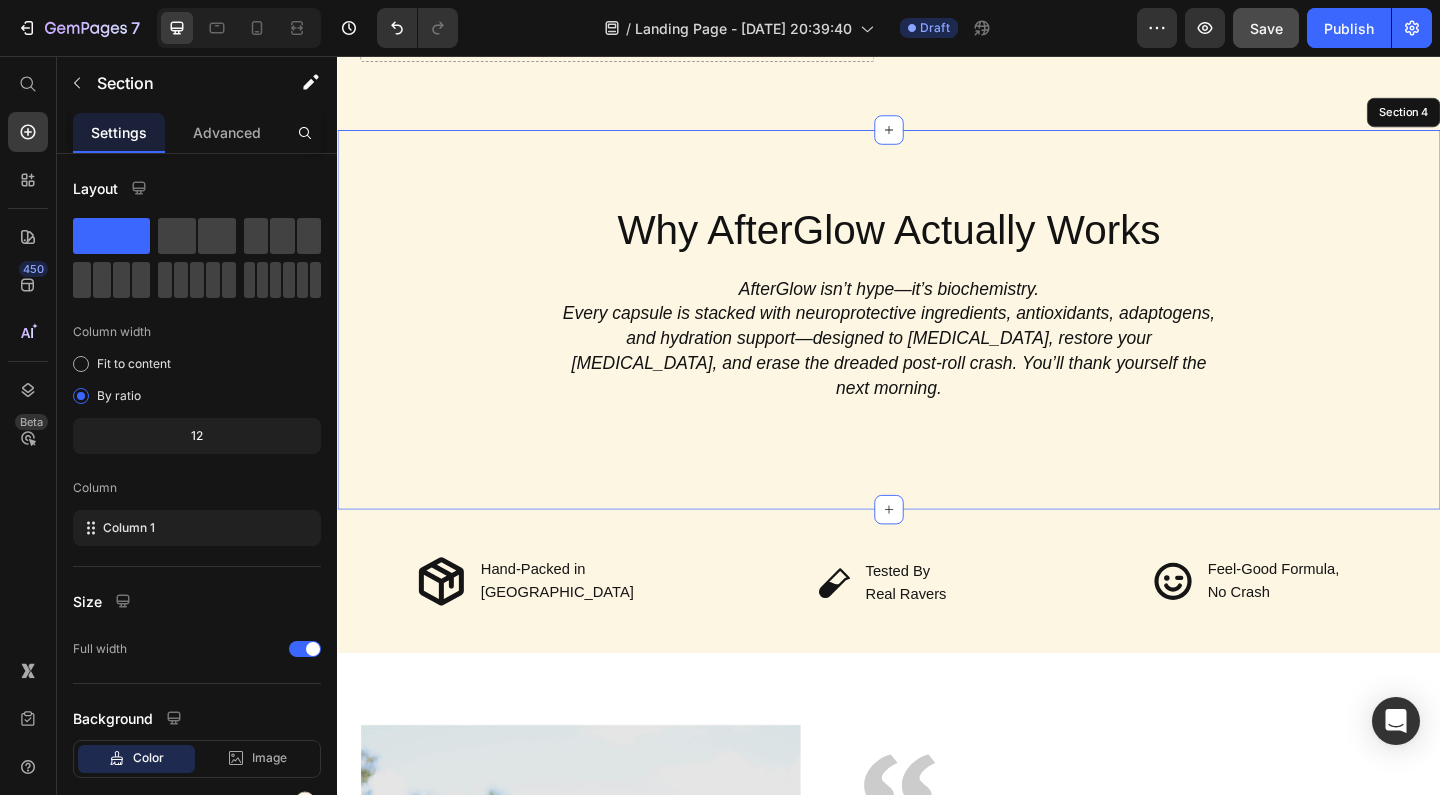 scroll, scrollTop: 2374, scrollLeft: 0, axis: vertical 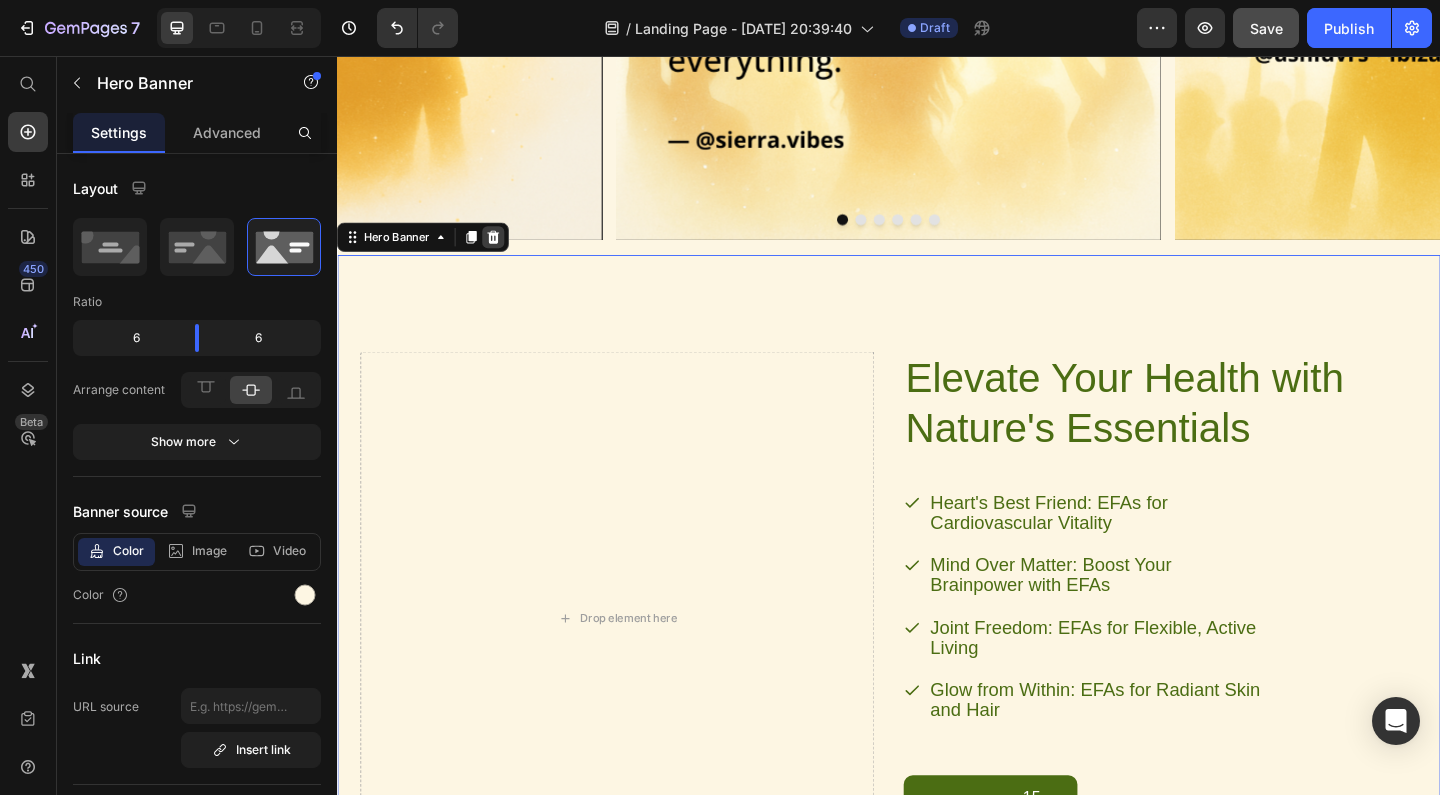 click 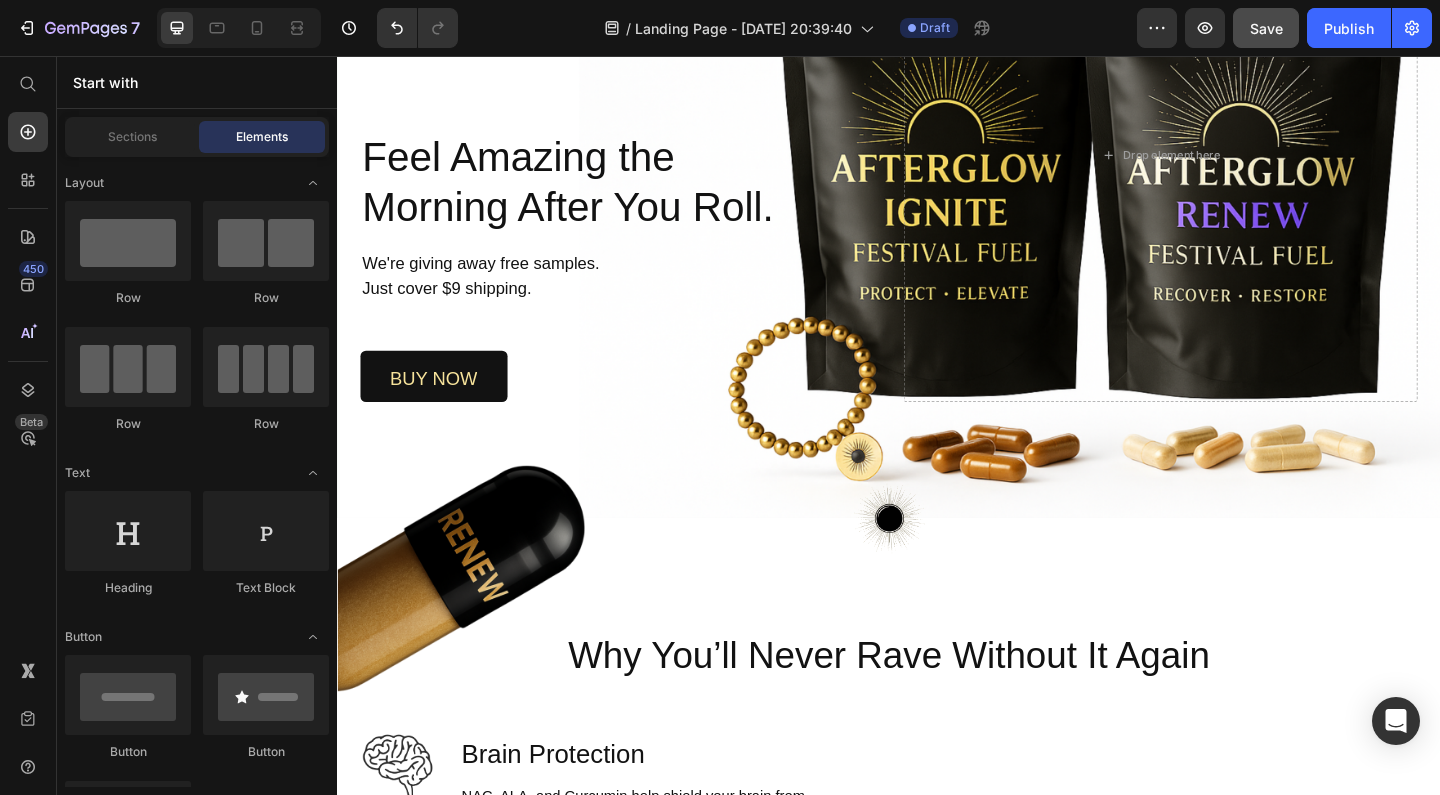 scroll, scrollTop: 428, scrollLeft: 0, axis: vertical 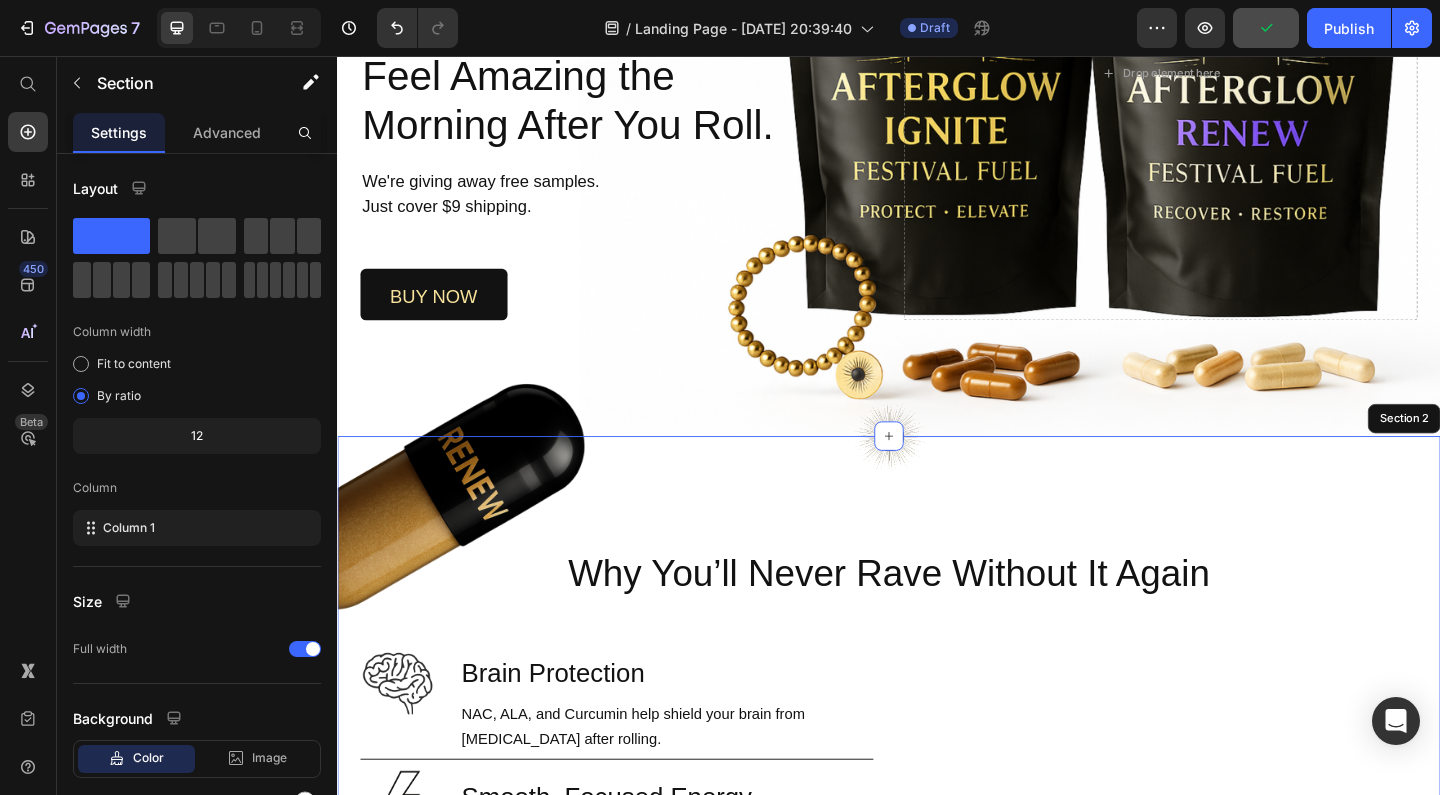 click on "Image Why You’ll Never Rave Without It Again Heading Image Why You’ll Never Rave Without It Again Heading Row Image Image Brain Protection Heading NAC, ALA, and Curcumin help shield your brain from [MEDICAL_DATA] after rolling. Text Block Row Image Smooth, Focused Energy Heading Caffeine + L-Theanine give you clean, stable energy with zero jitters or crash. Text Block Row Image Faster Recovery Heading [MEDICAL_DATA], B-vitamins, and Rhodiola speed up cellular repair and restore energy. Text Block Row Image Deep Rehydration Heading Magnesium, sodium, and potassium replenish electrolytes and reduce fatigue. Text Block Row Image Less Stress, Better Mood Heading Ashwagandha + B6 help regulate [MEDICAL_DATA] and support [MEDICAL_DATA] recovery. Text Block Row Image Powerful Post-Rave Sleep Heading [MEDICAL_DATA] + magnesium promote deep, restorative sleep so you wake up glowing. Text Block Row Try AfterGlow Button Row Hero Banner Section 2" at bounding box center [937, 1039] 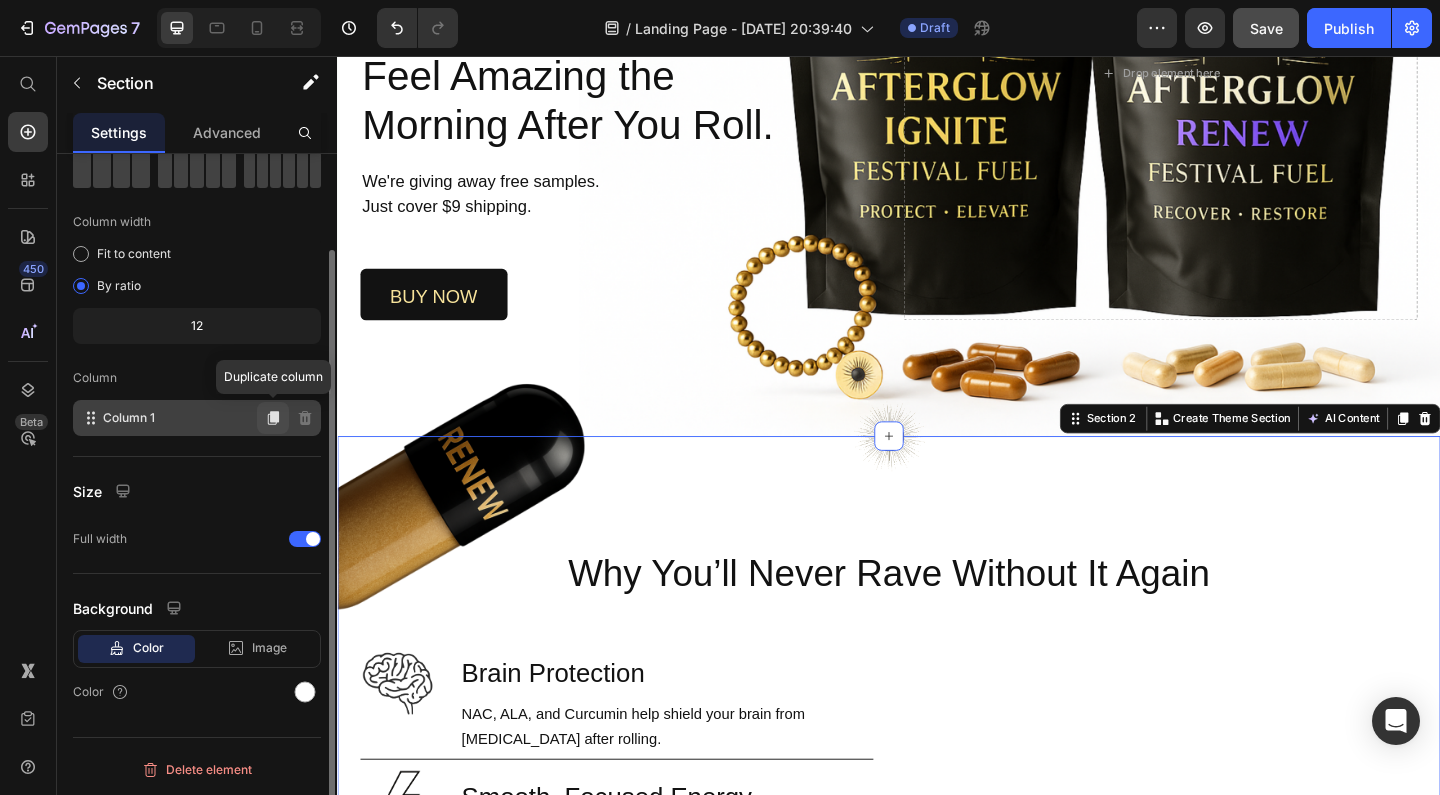 scroll, scrollTop: 110, scrollLeft: 0, axis: vertical 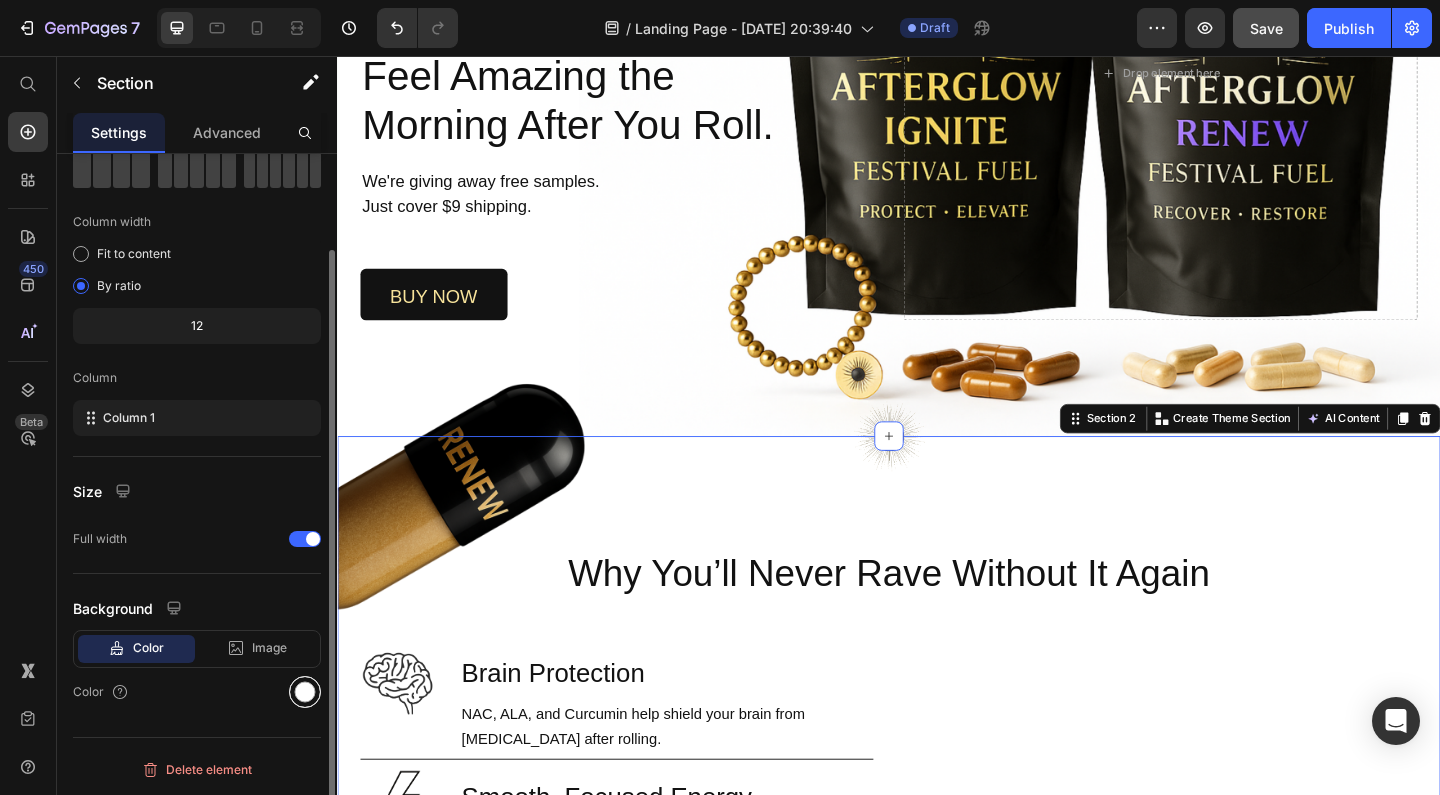 click at bounding box center [305, 692] 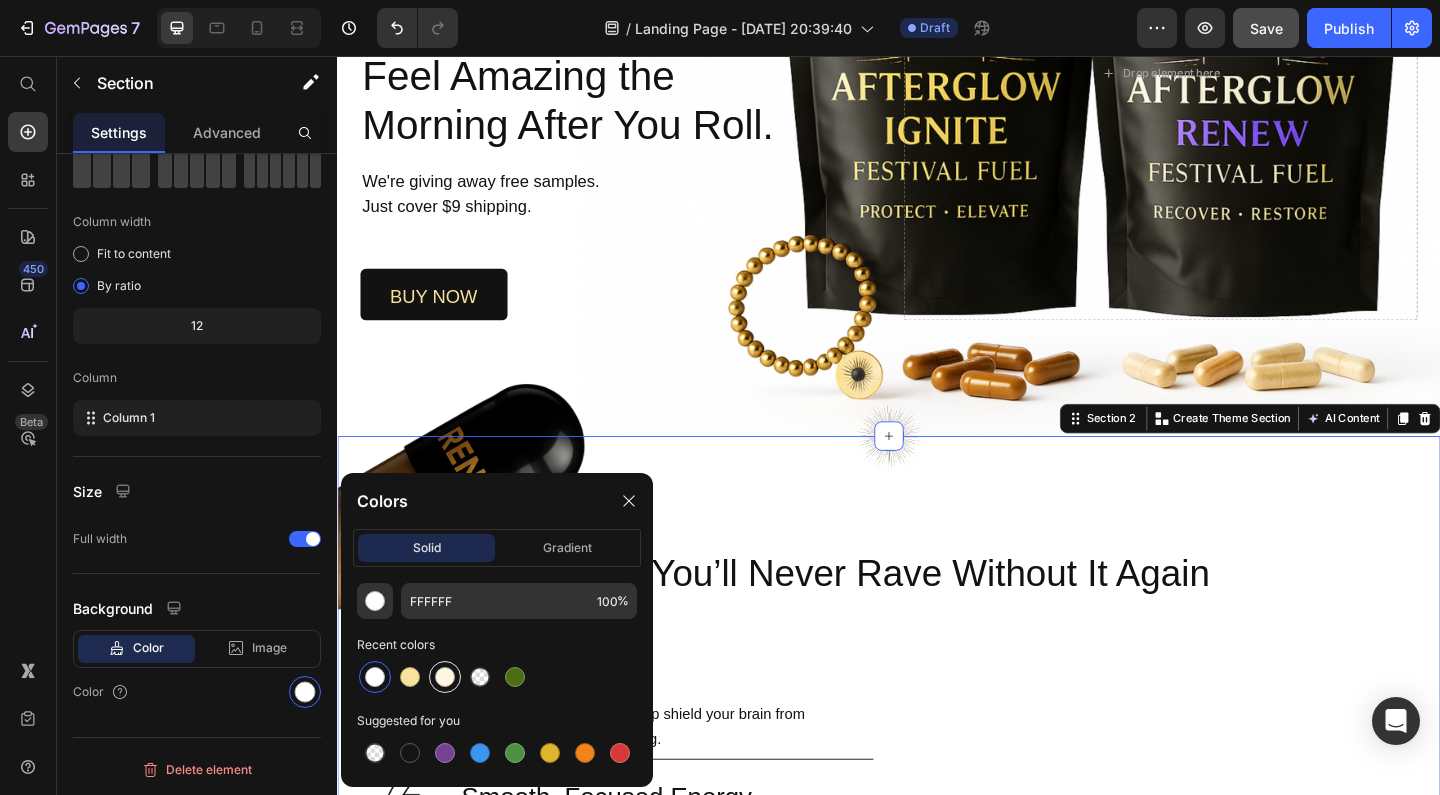 click at bounding box center [445, 677] 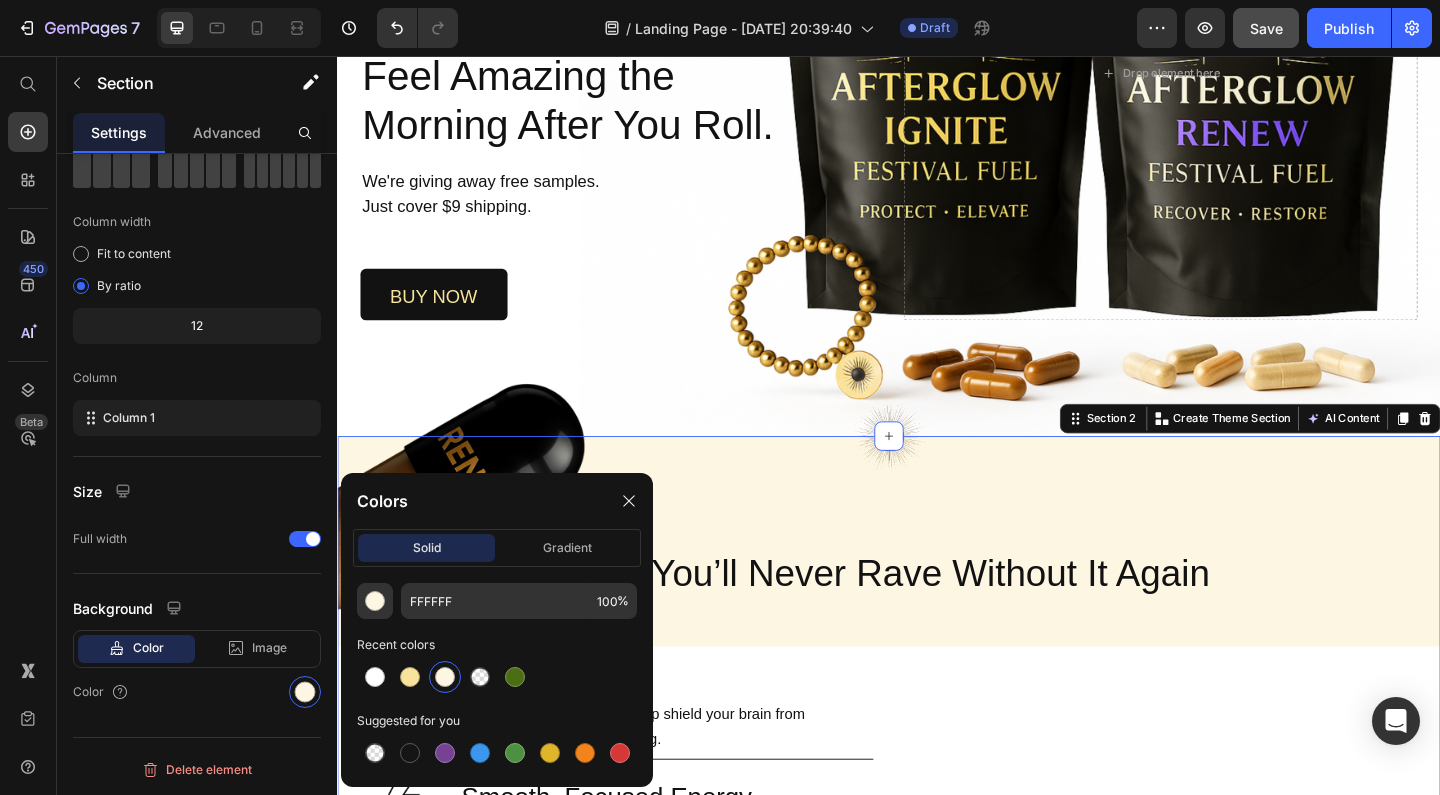 type on "FDF6E3" 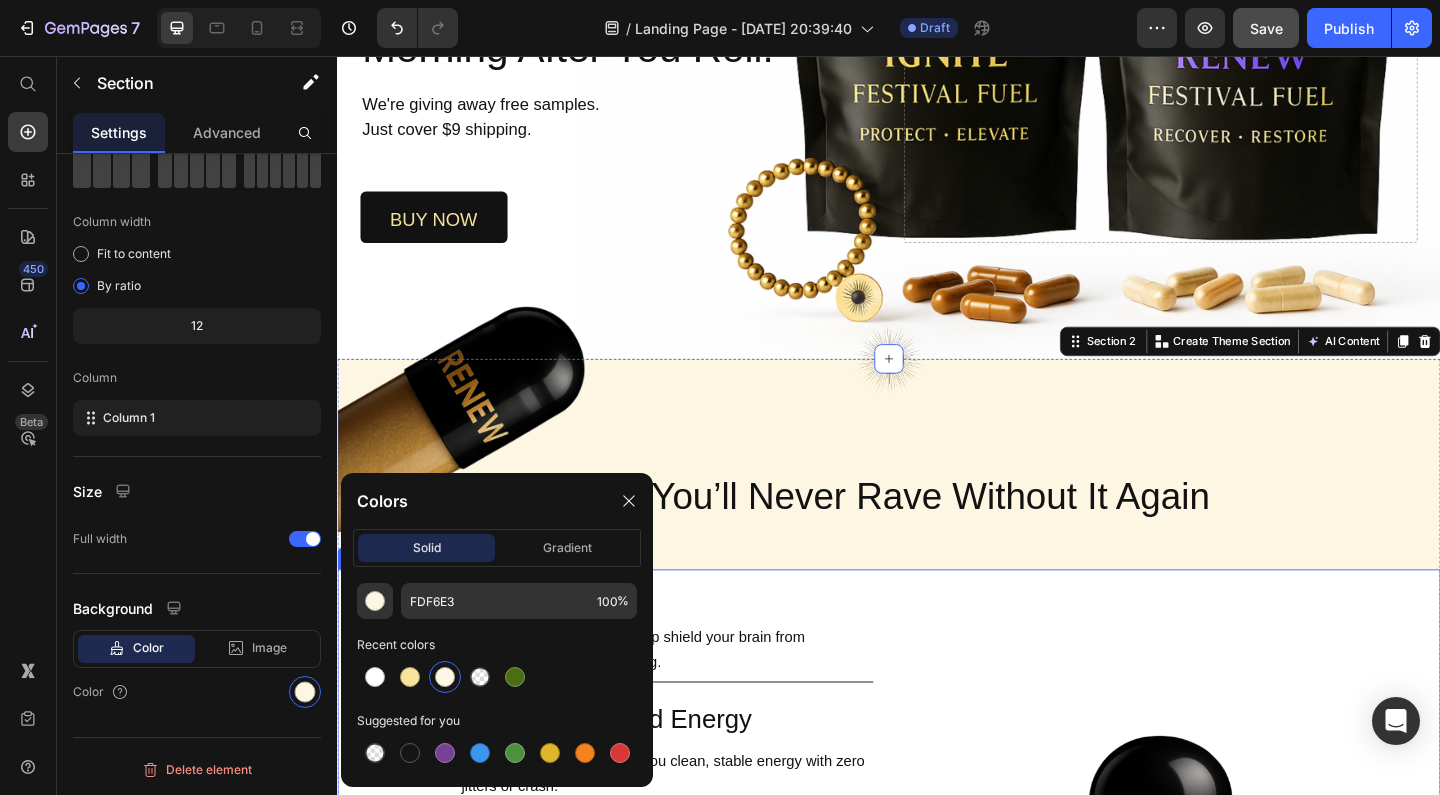 scroll, scrollTop: 519, scrollLeft: 0, axis: vertical 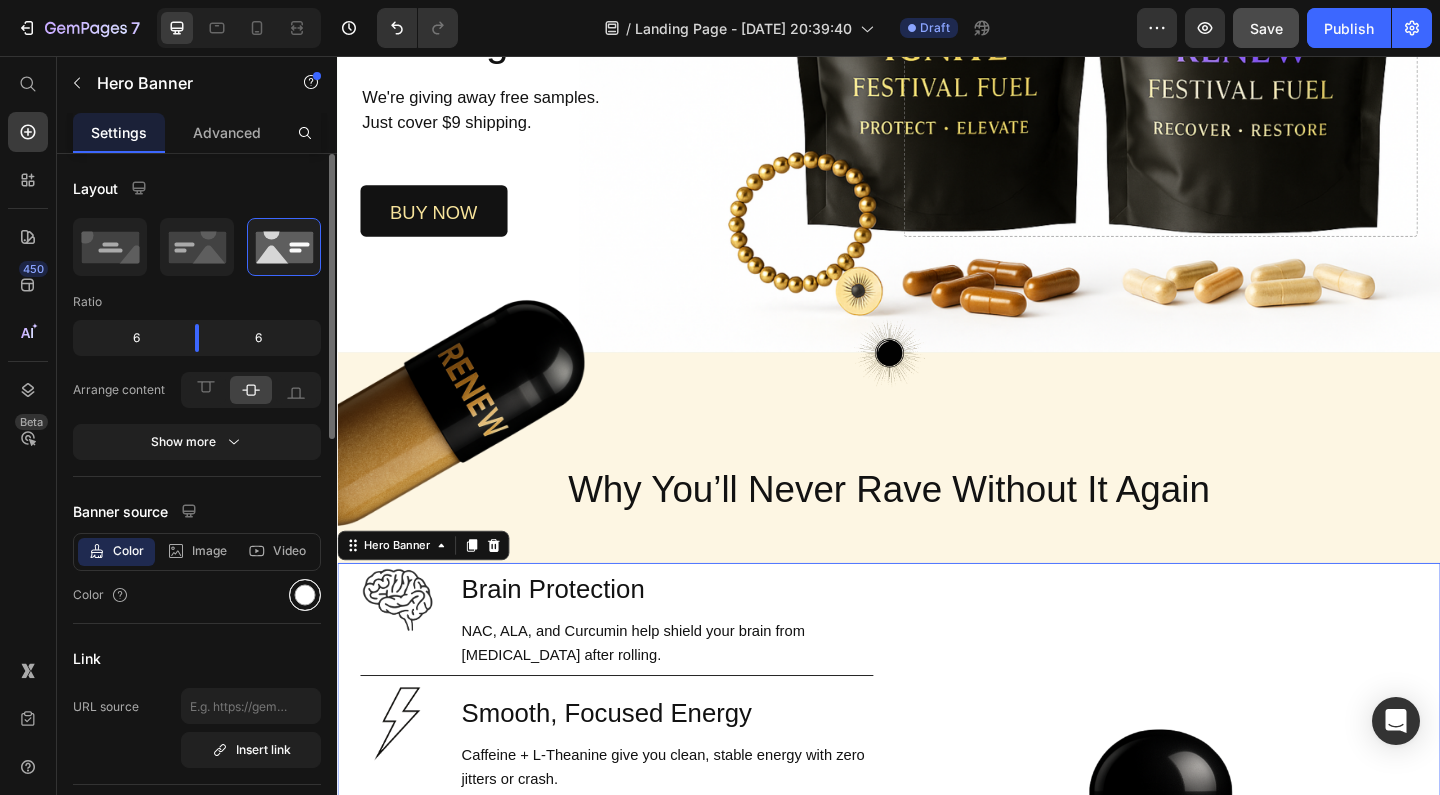 click at bounding box center [305, 595] 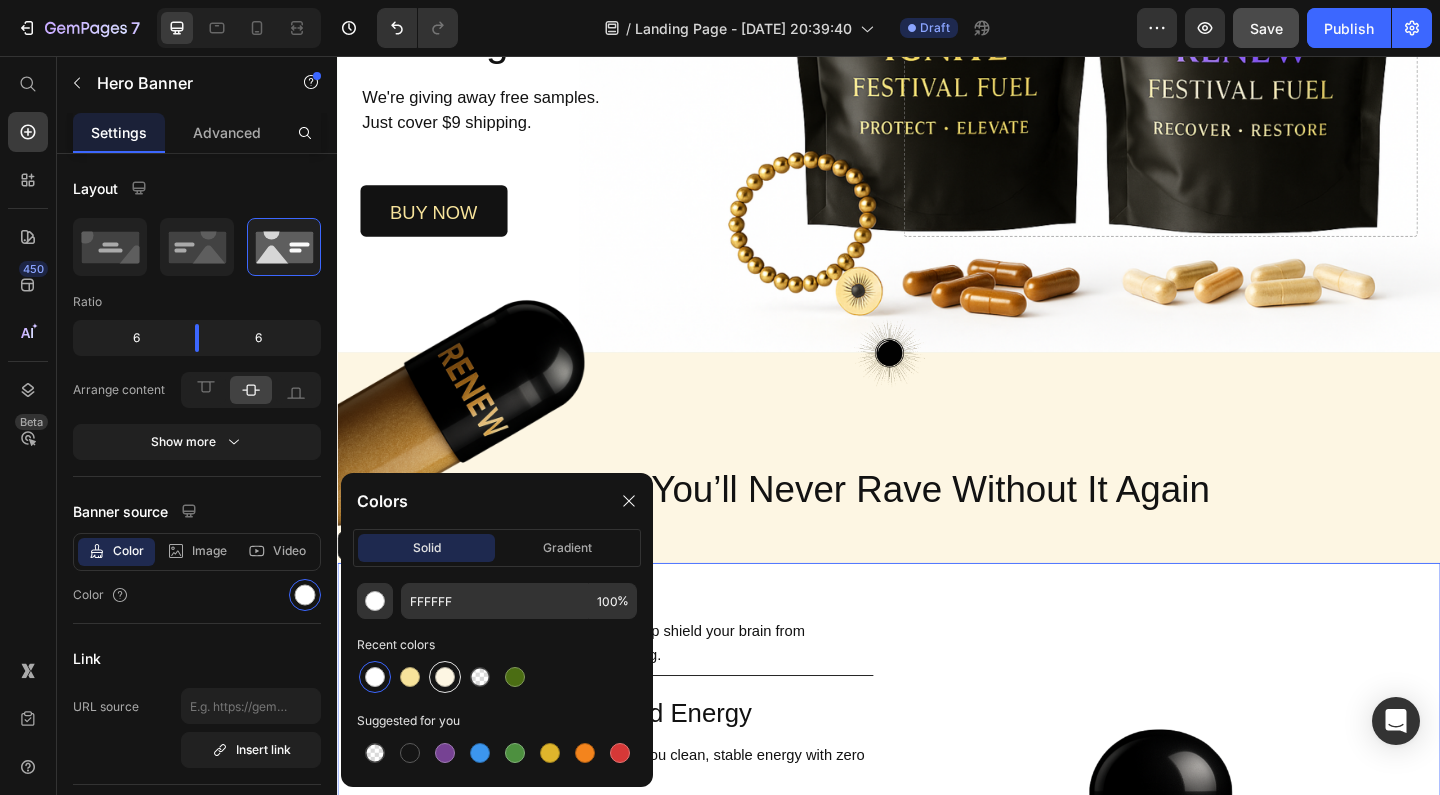 click at bounding box center [445, 677] 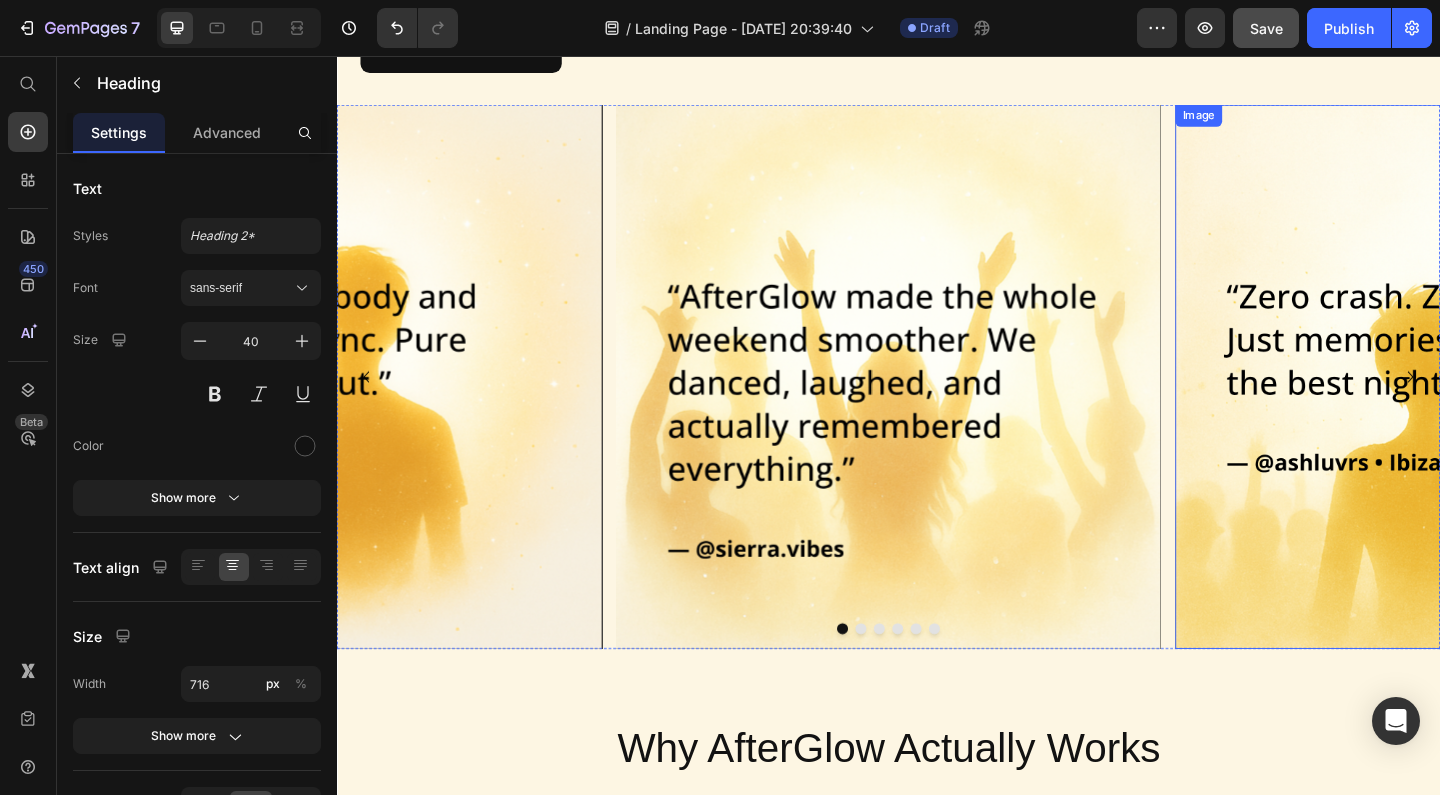 scroll, scrollTop: 1747, scrollLeft: 0, axis: vertical 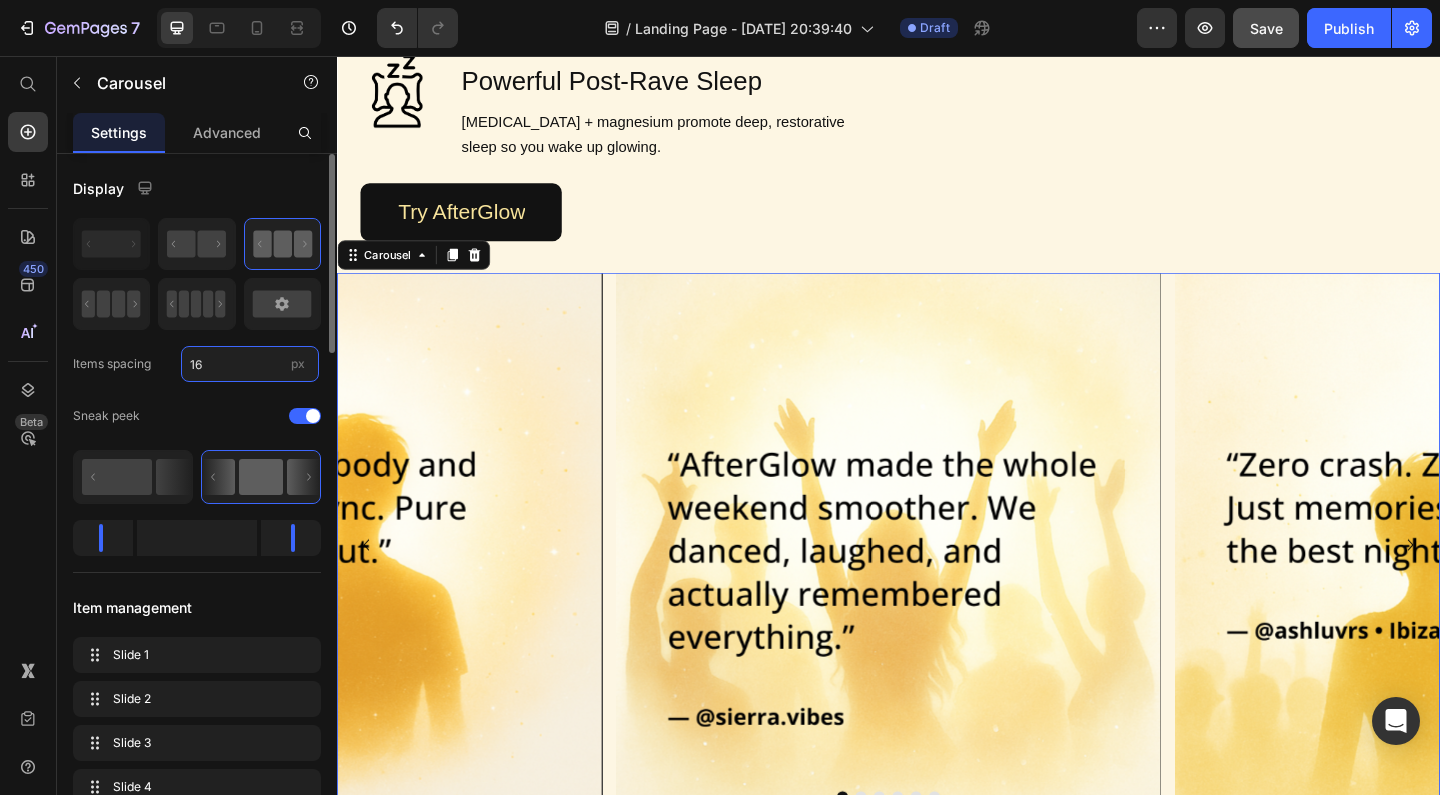 click on "16" at bounding box center [250, 364] 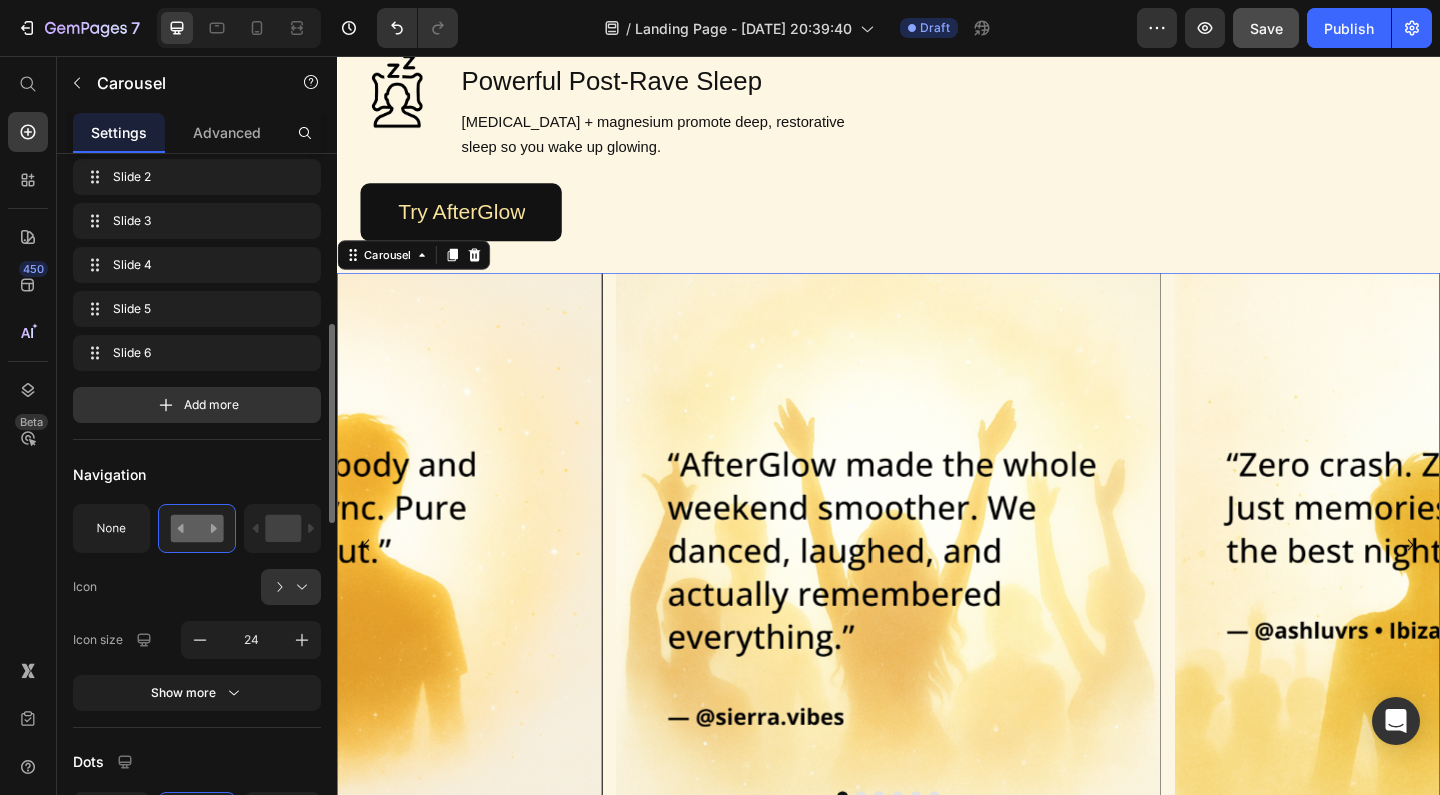 scroll, scrollTop: 539, scrollLeft: 0, axis: vertical 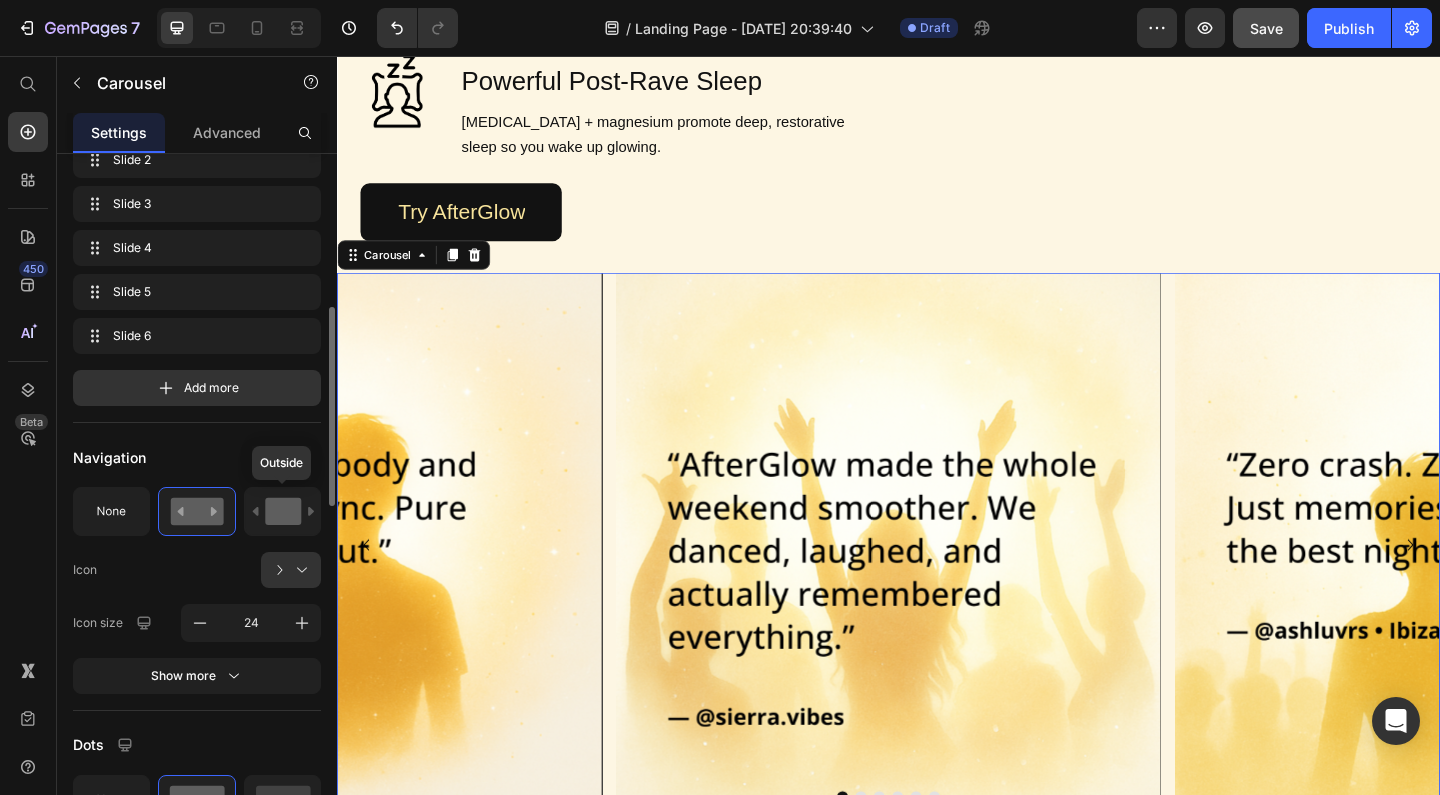 click 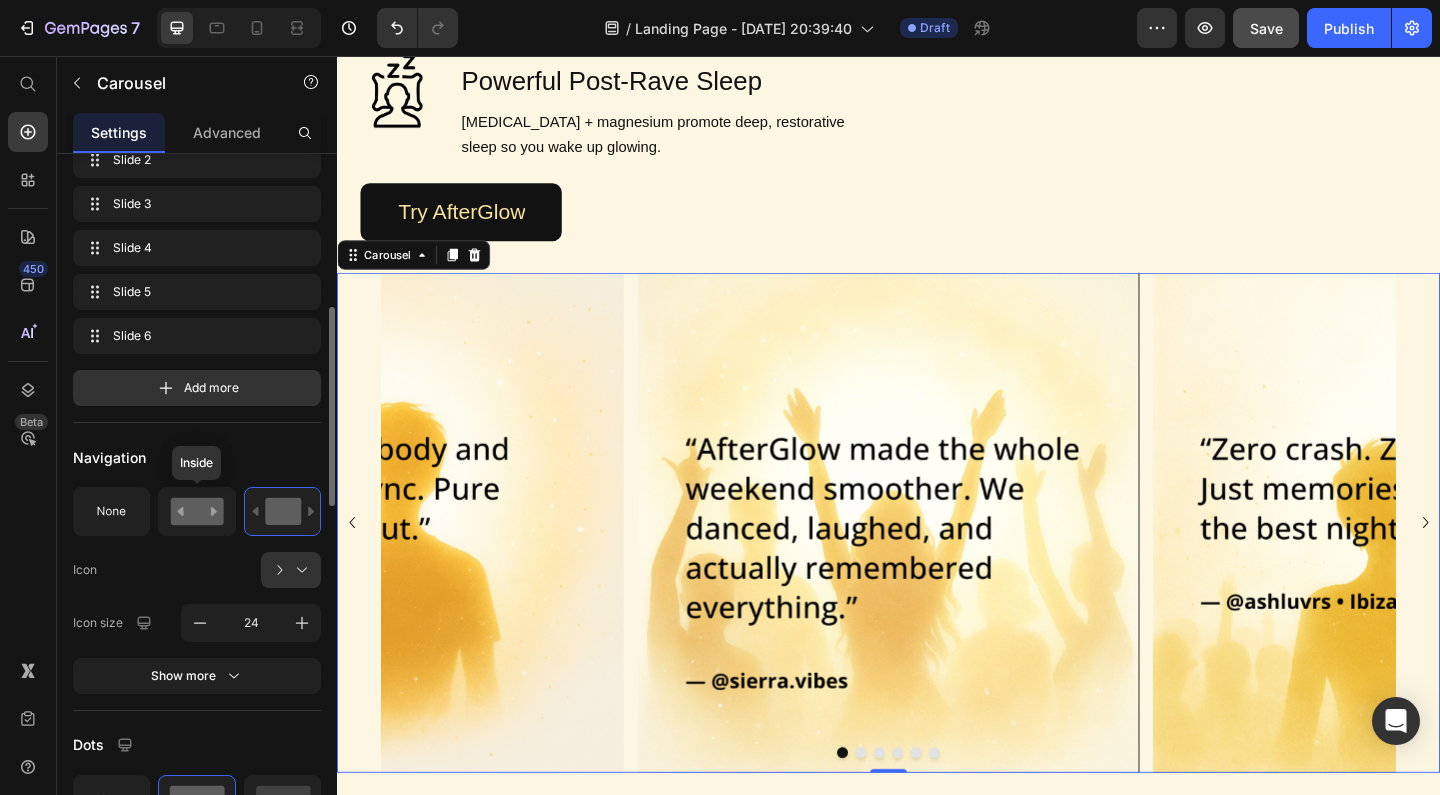 click 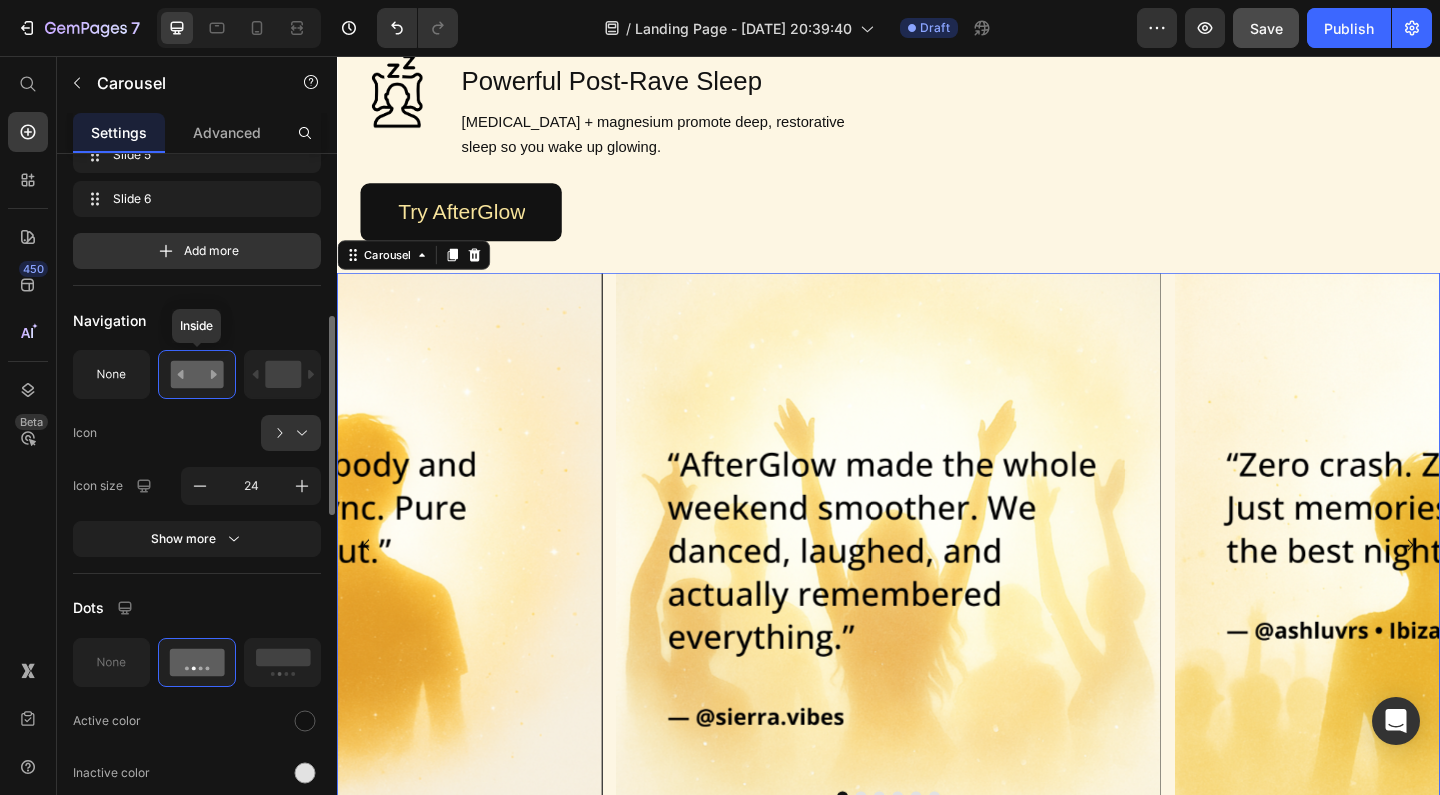 scroll, scrollTop: 676, scrollLeft: 0, axis: vertical 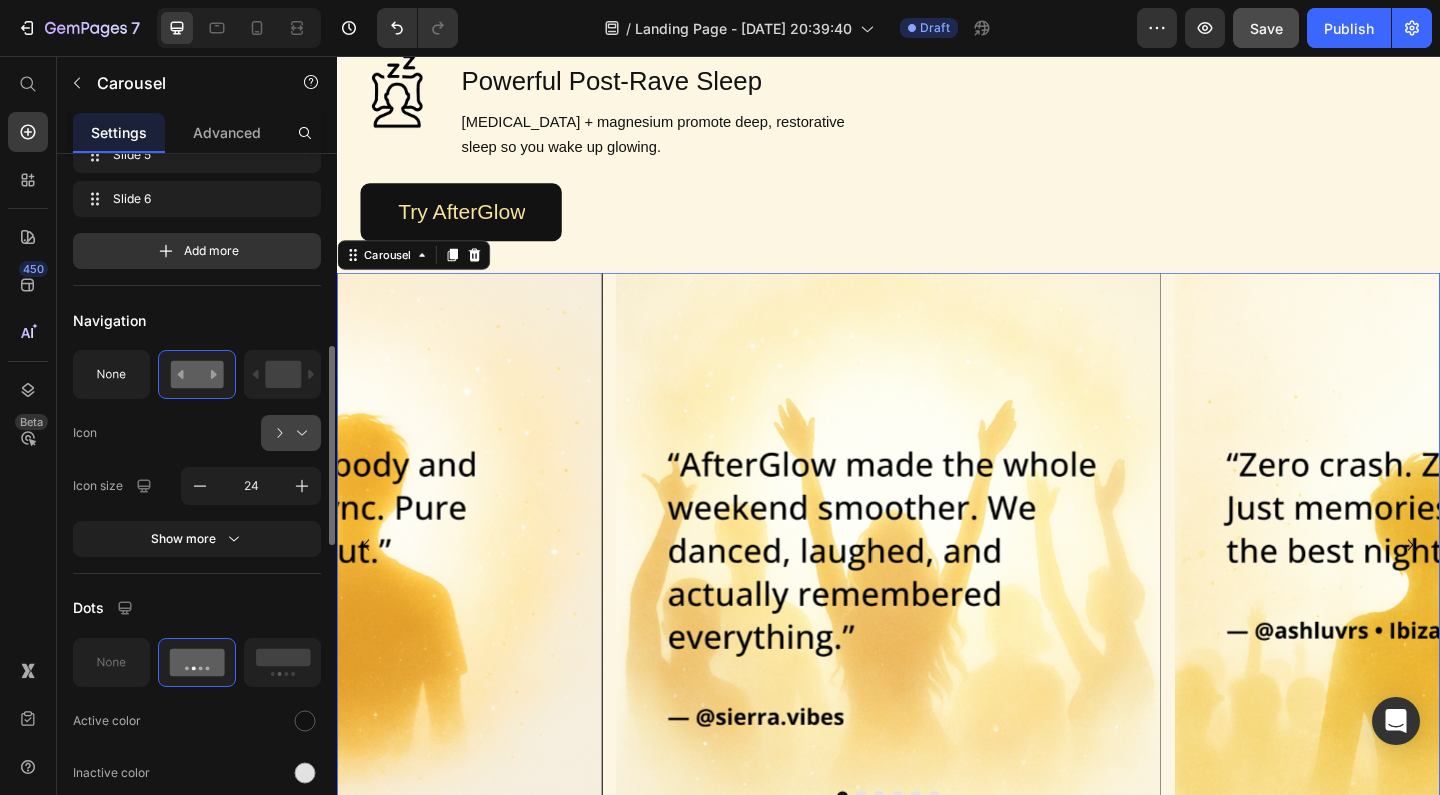 click at bounding box center (299, 433) 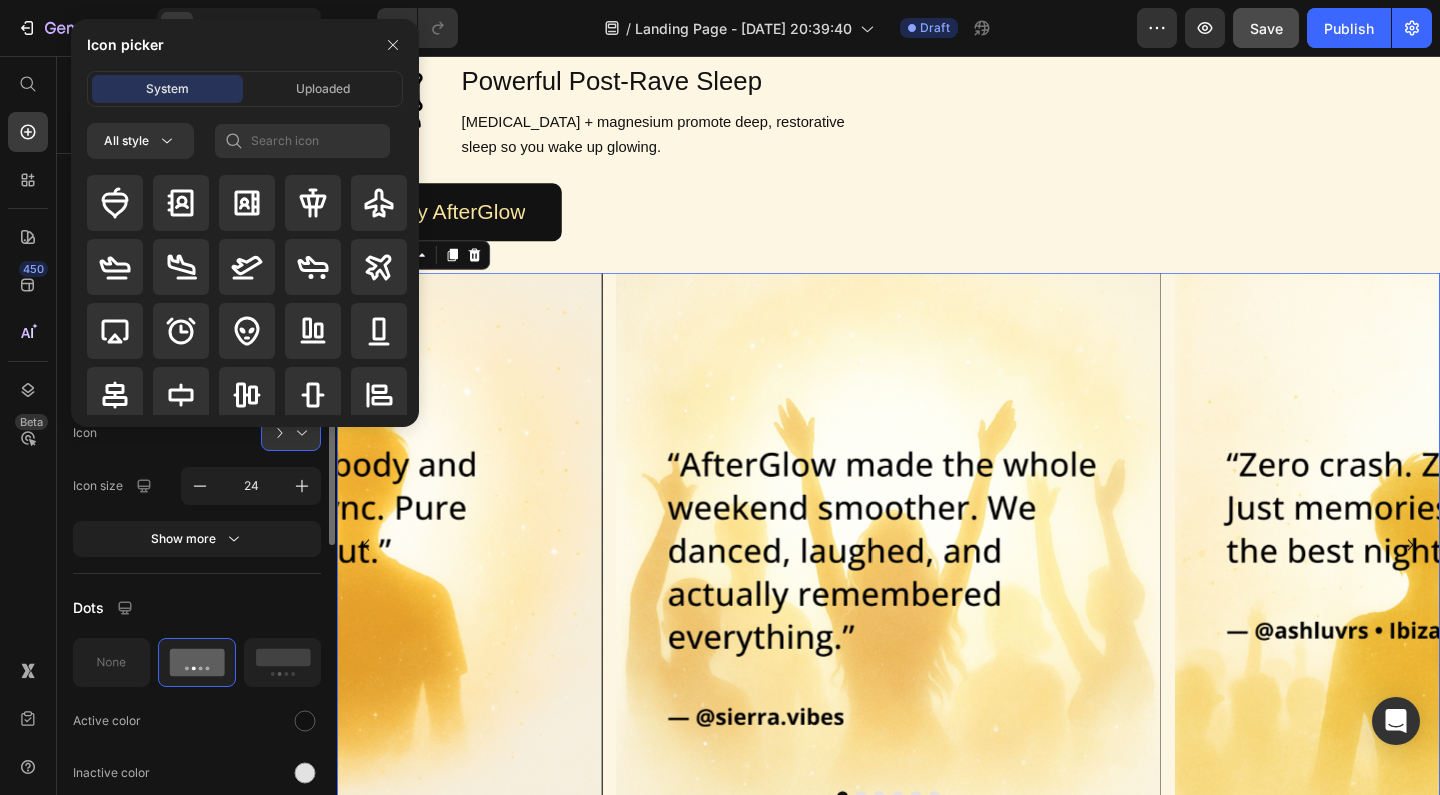 click 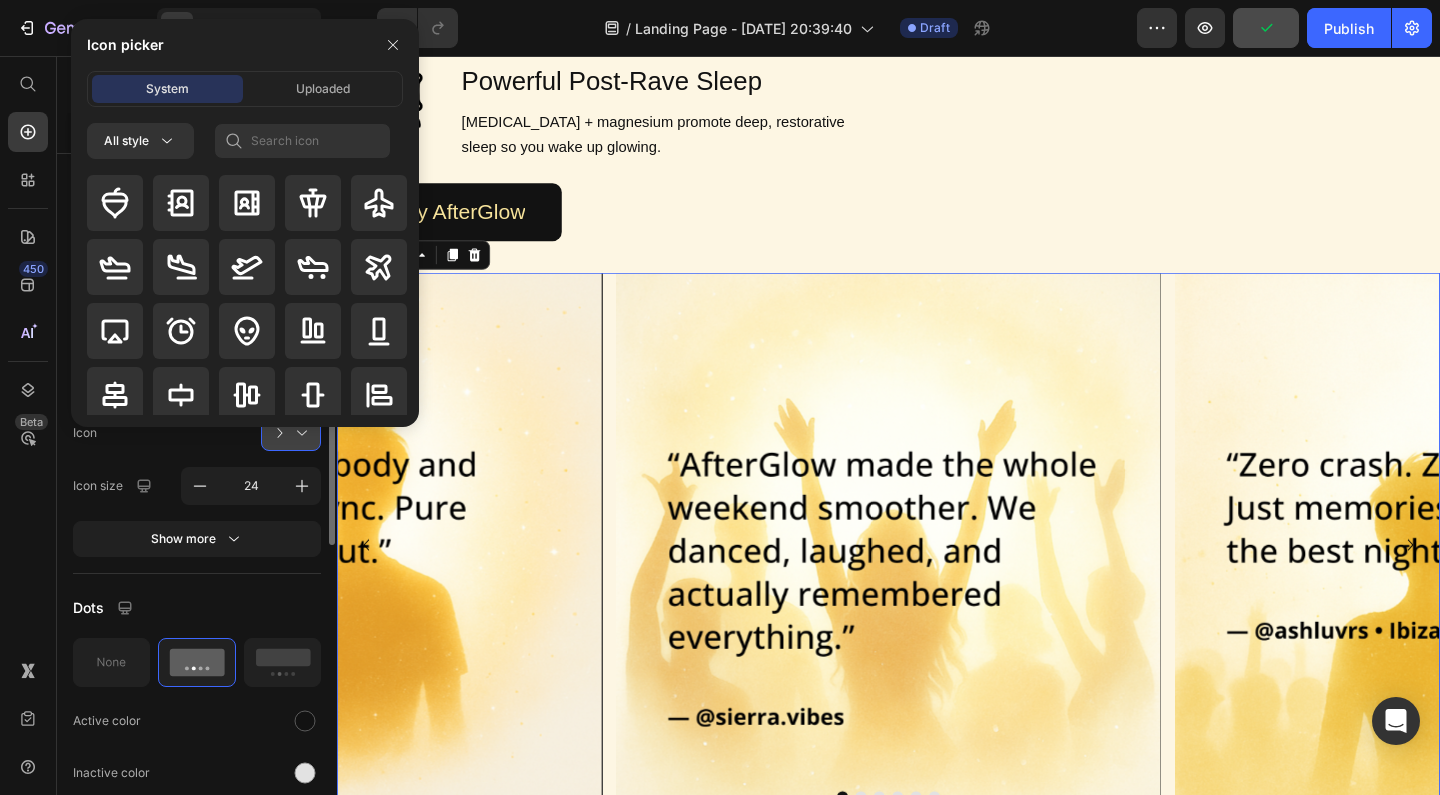 click at bounding box center [299, 433] 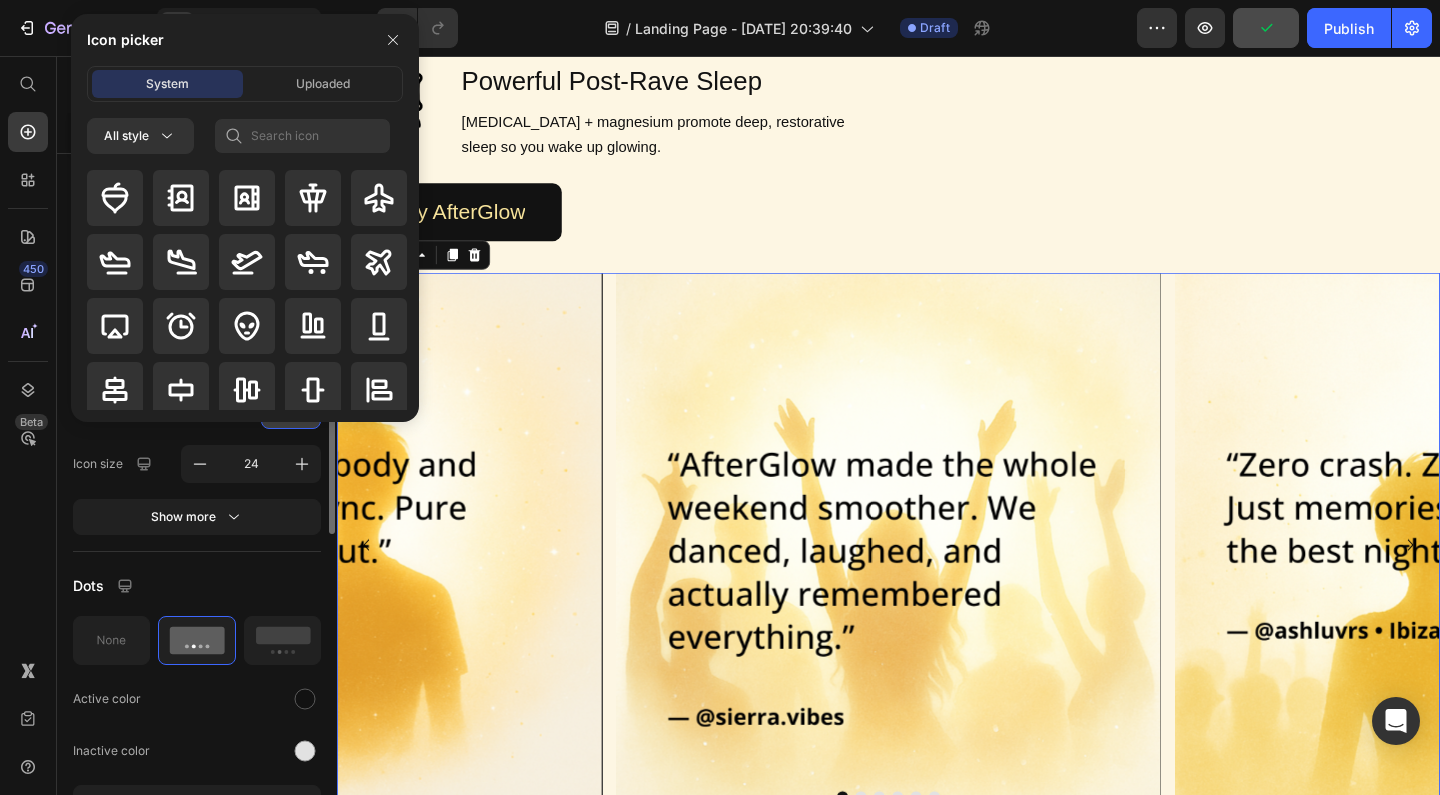 scroll, scrollTop: 712, scrollLeft: 0, axis: vertical 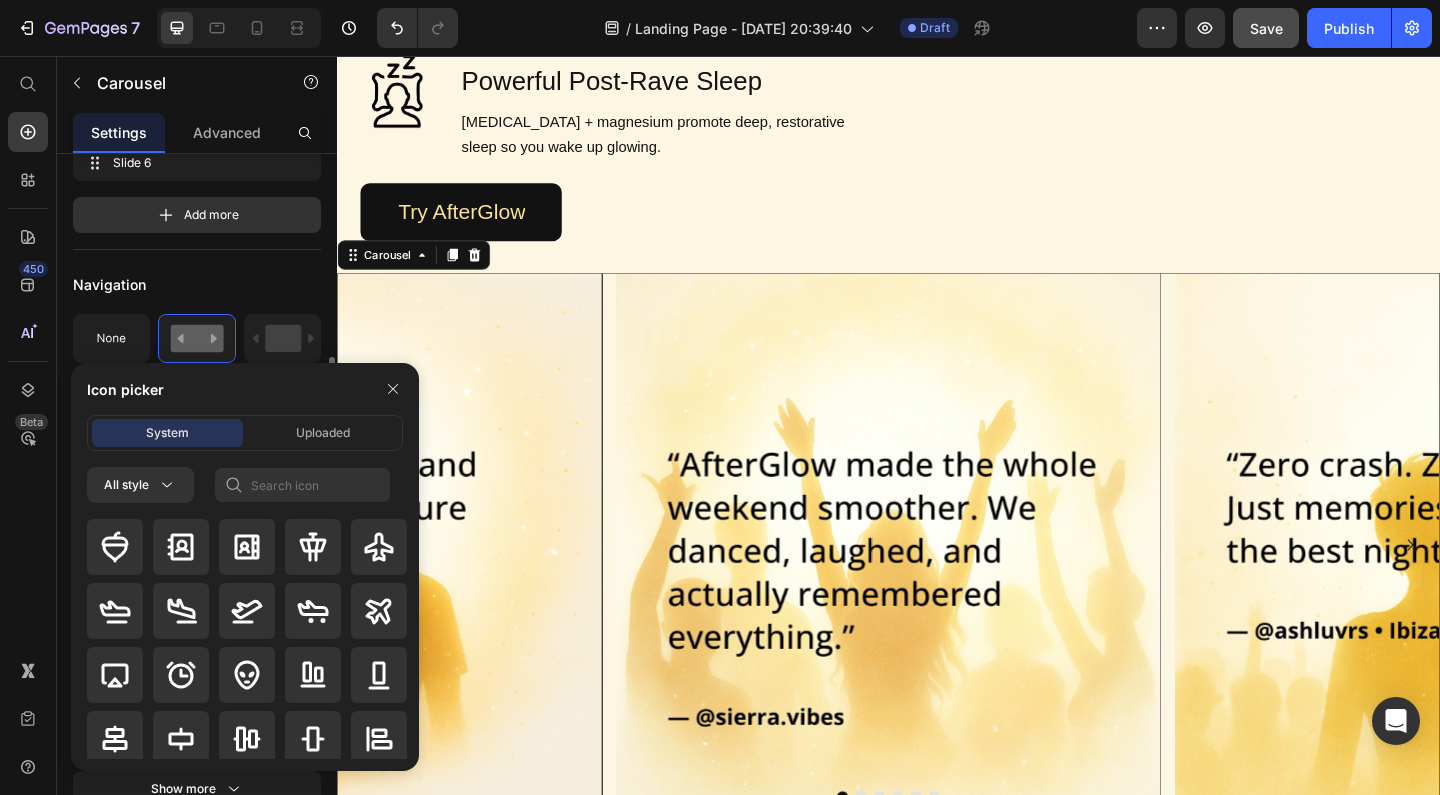 click on "Navigation" at bounding box center [197, 284] 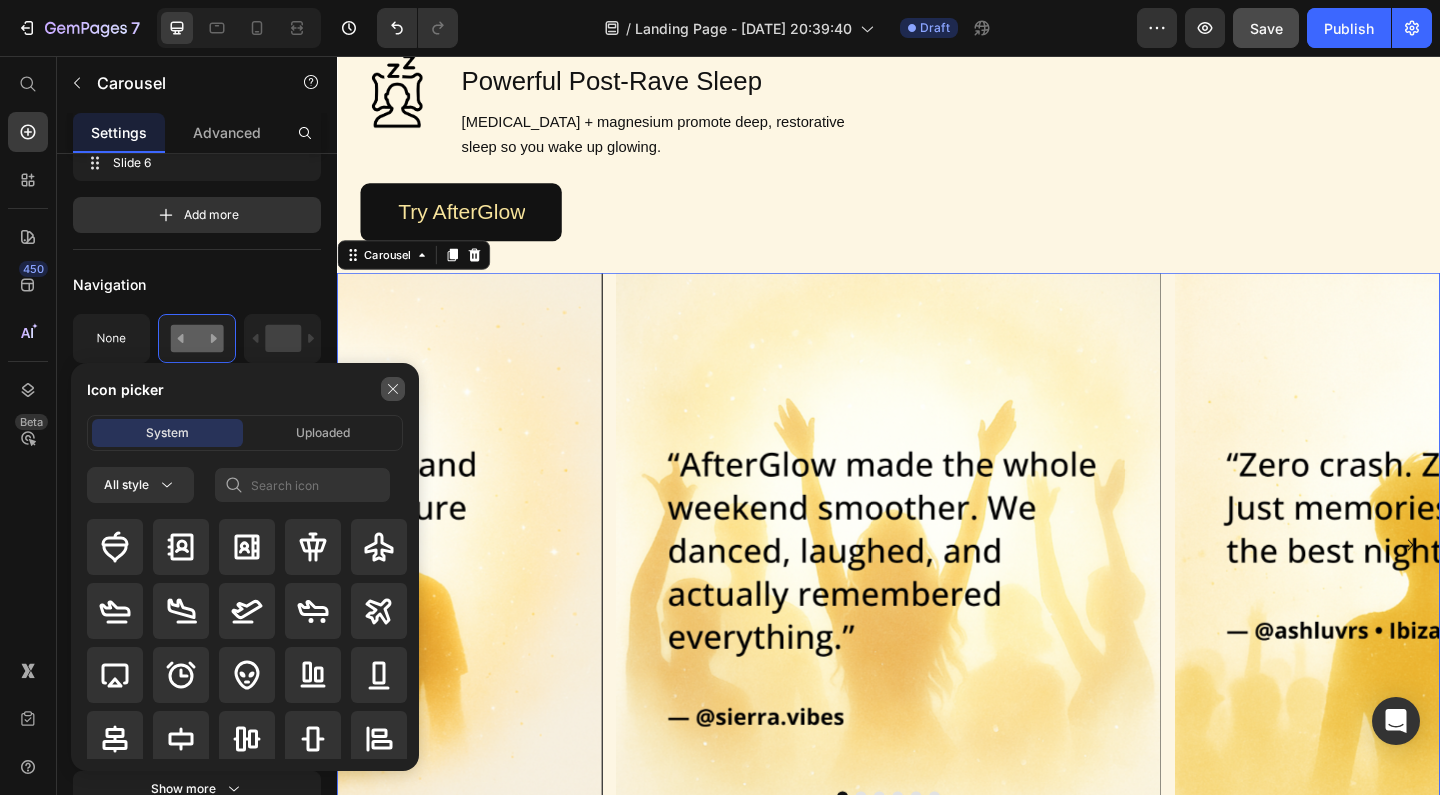click at bounding box center (393, 389) 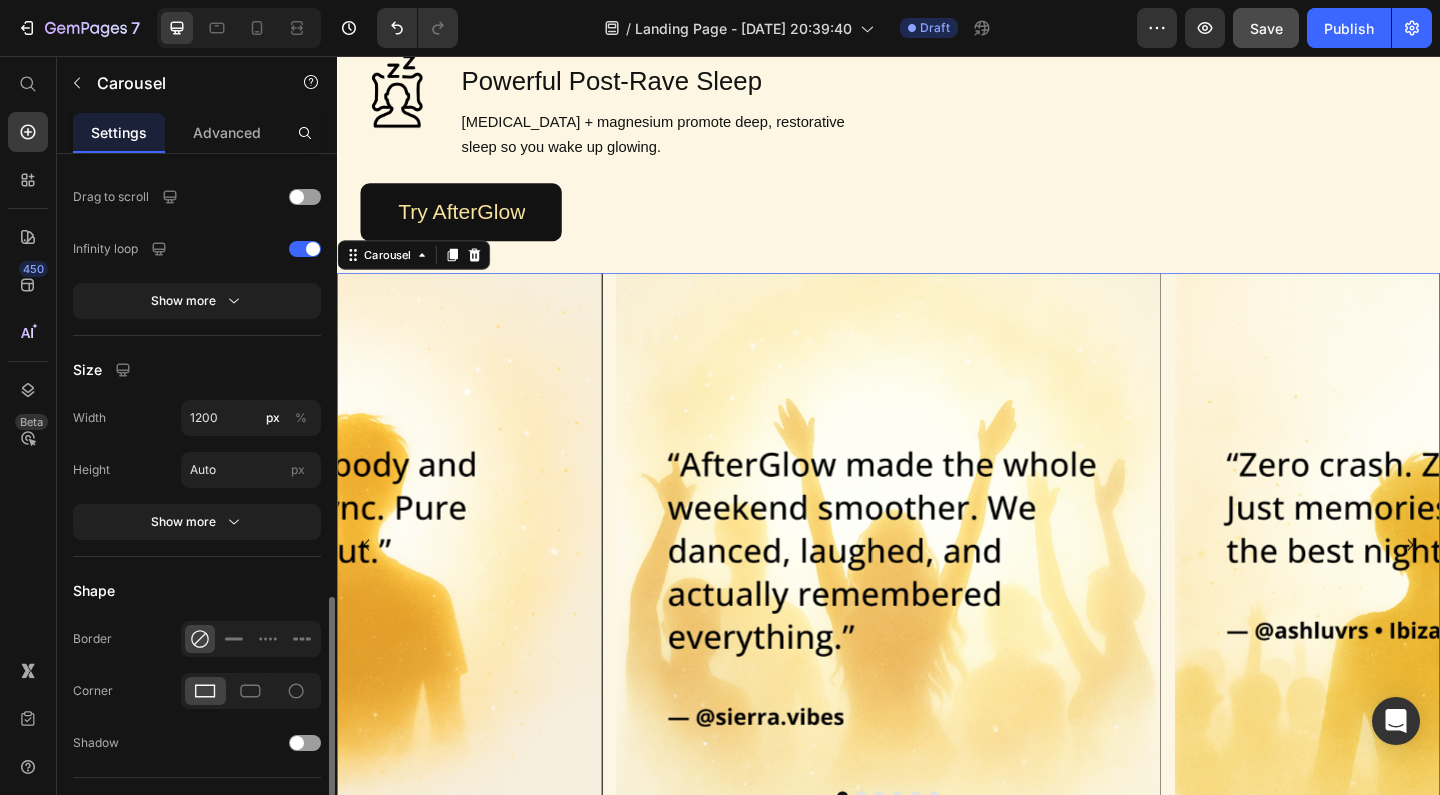 scroll, scrollTop: 1641, scrollLeft: 0, axis: vertical 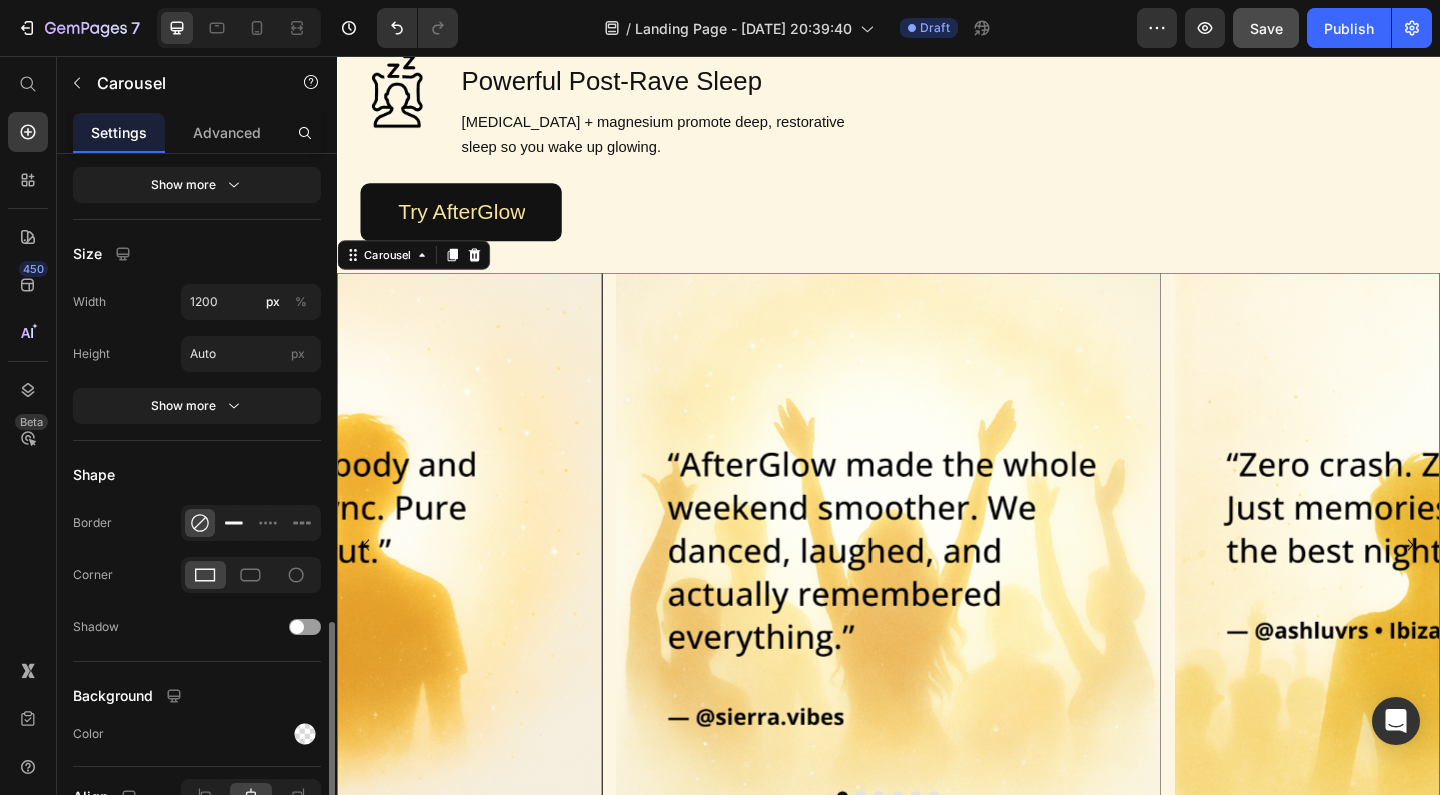 click 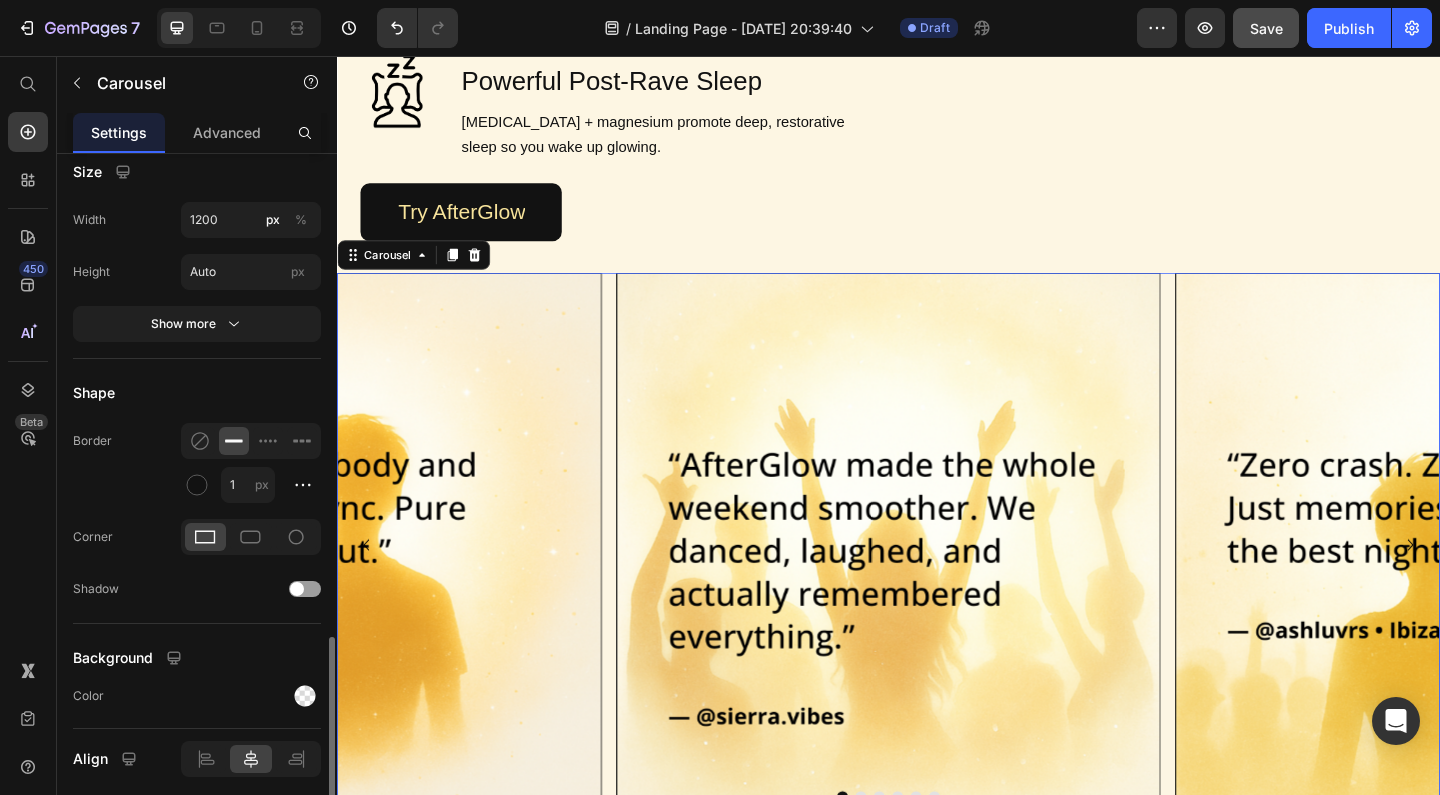 scroll, scrollTop: 1726, scrollLeft: 0, axis: vertical 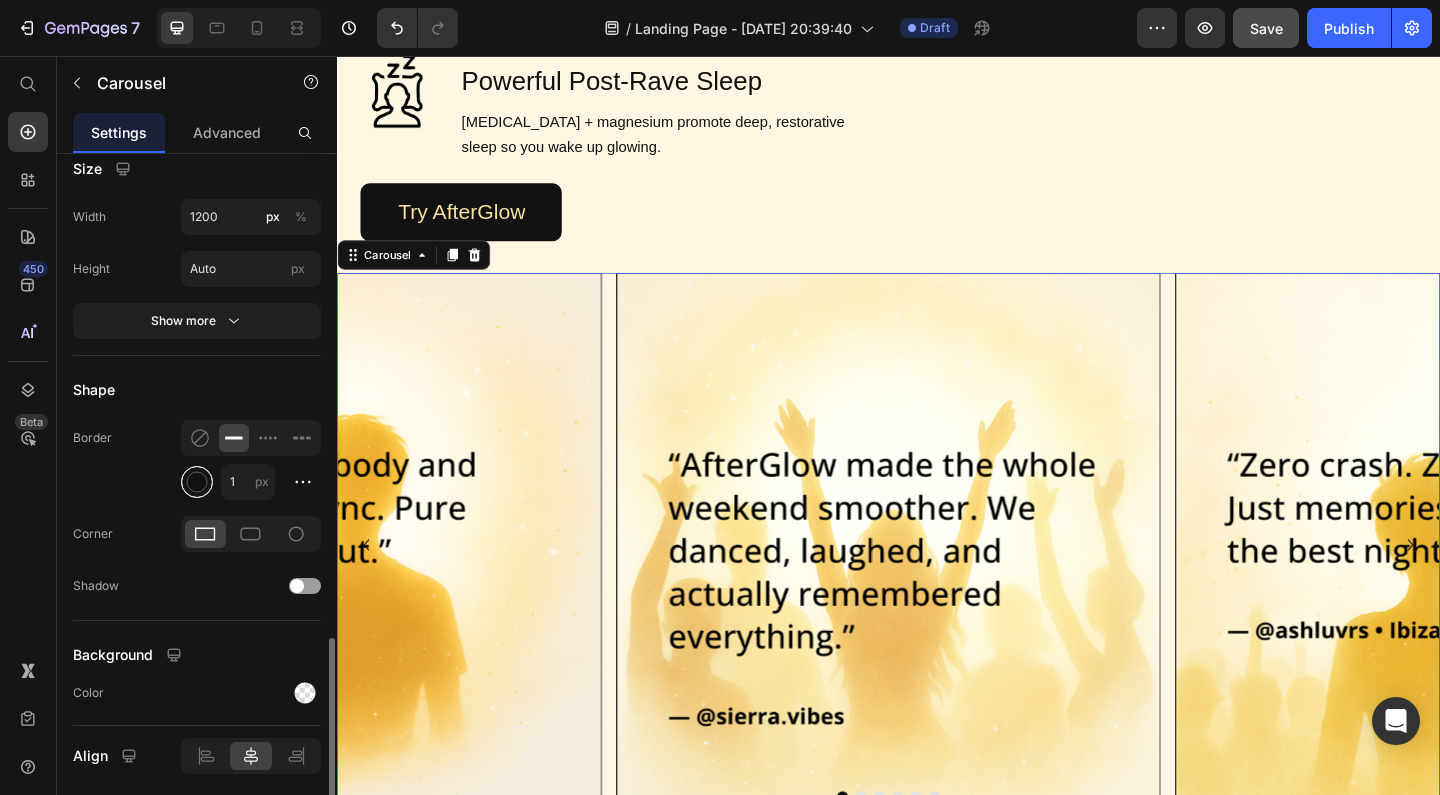 click at bounding box center [197, 481] 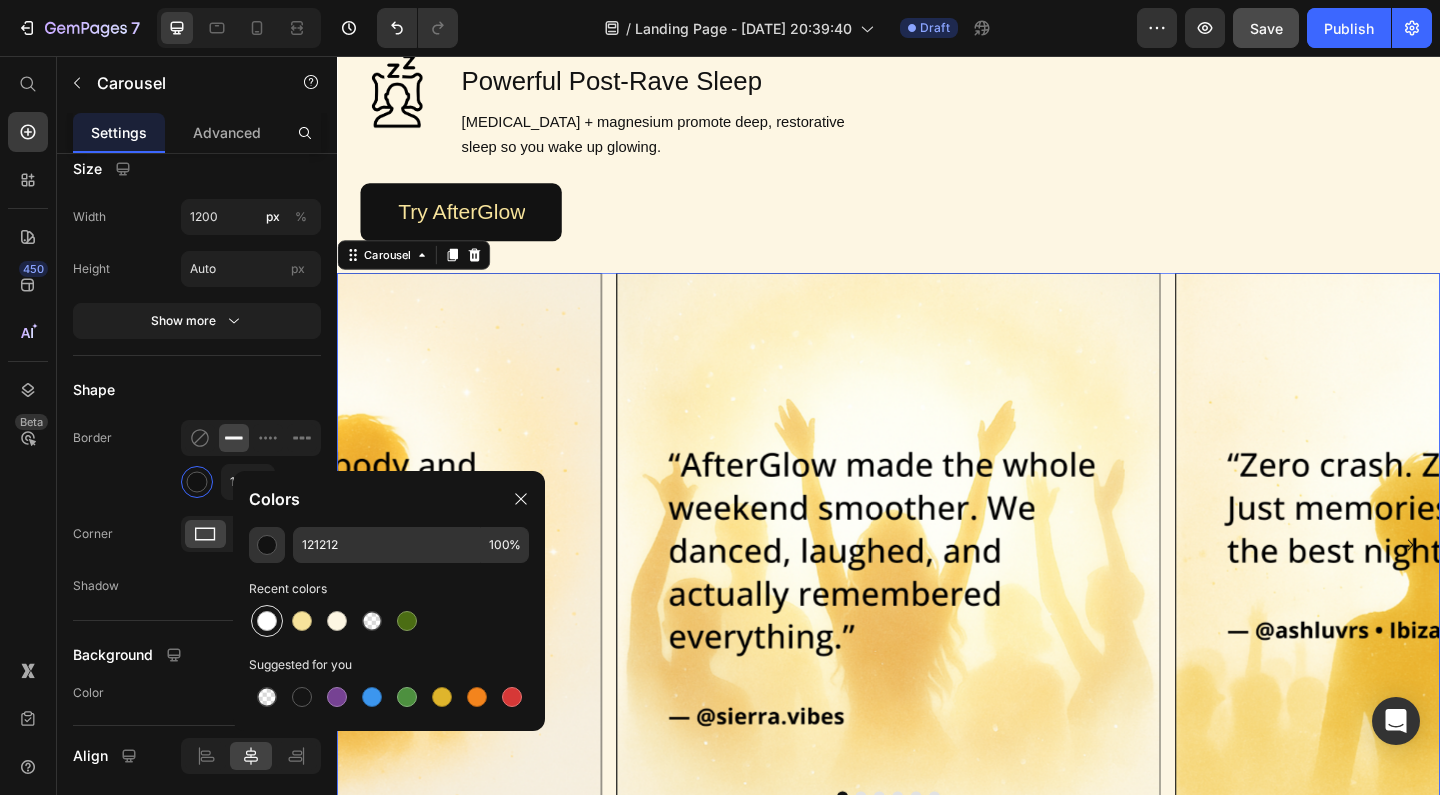 click at bounding box center (267, 621) 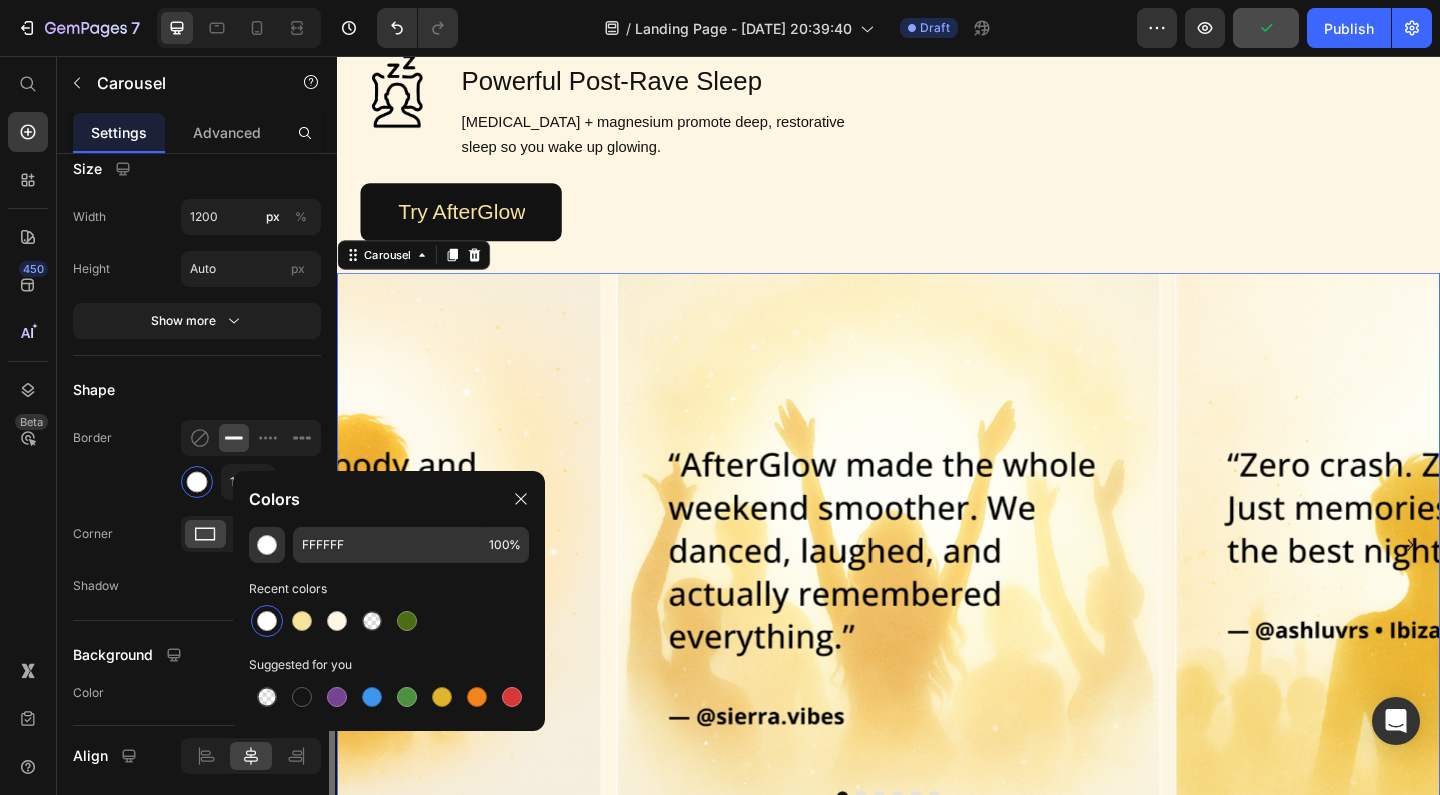 click on "Shape" at bounding box center (197, 390) 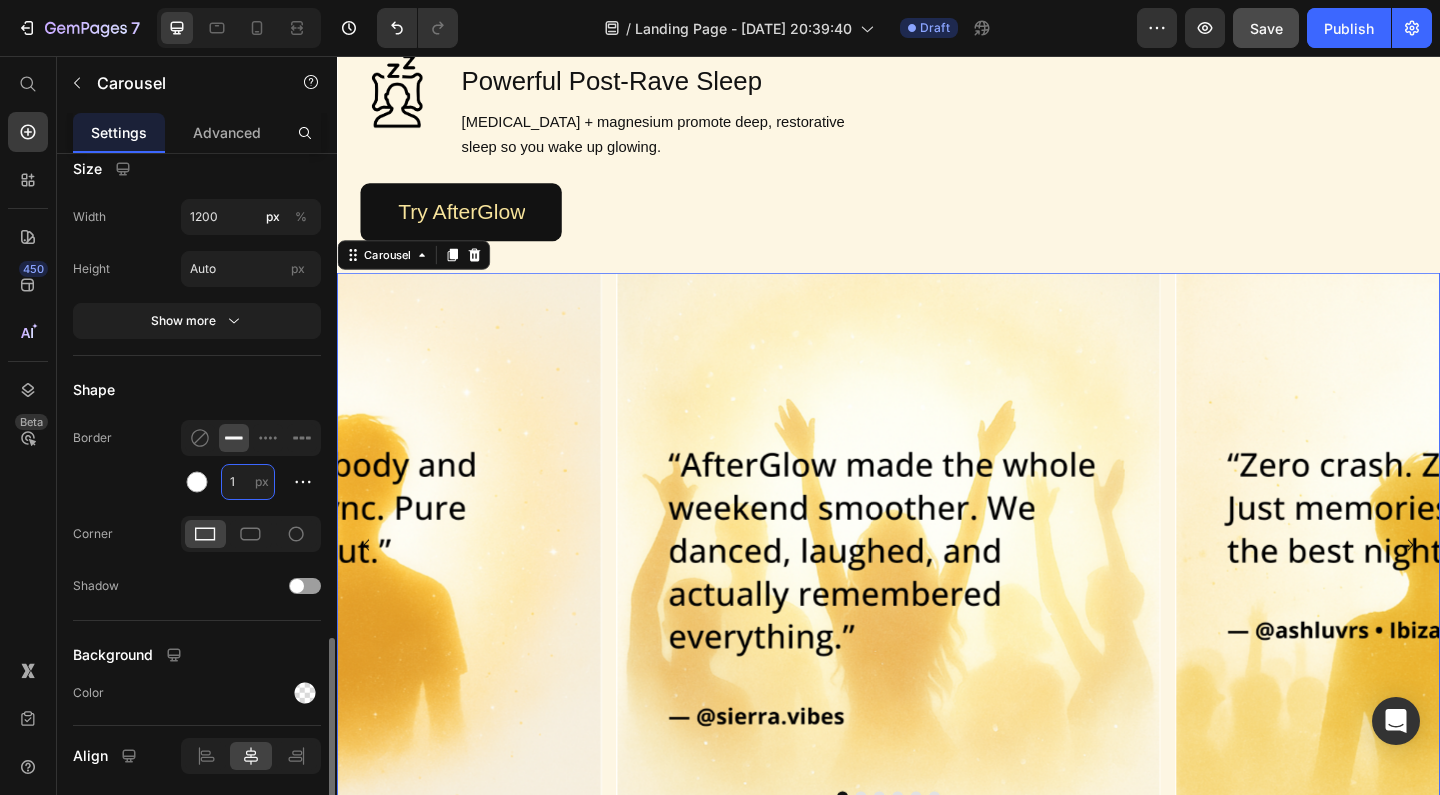 click on "1" at bounding box center (248, 482) 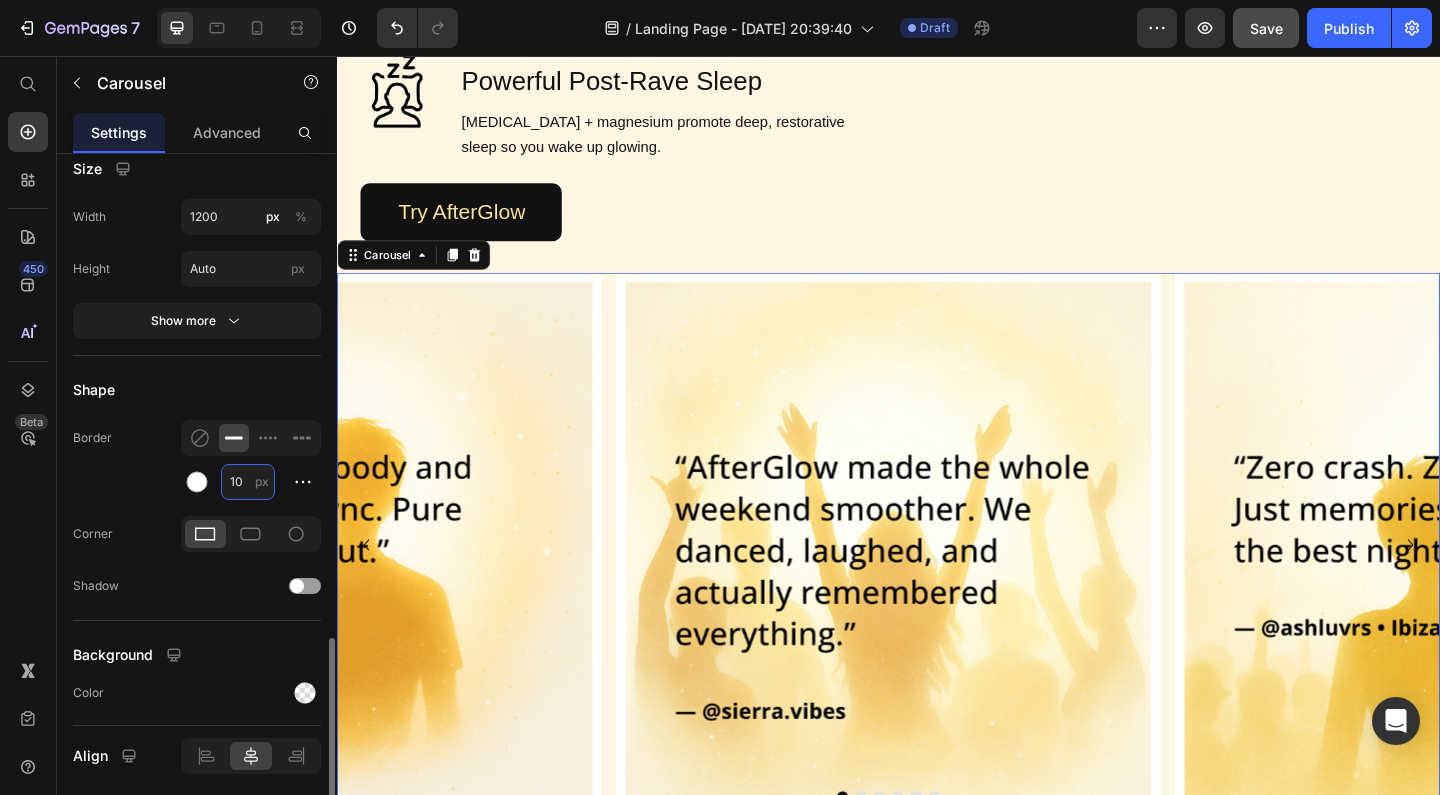 type on "10" 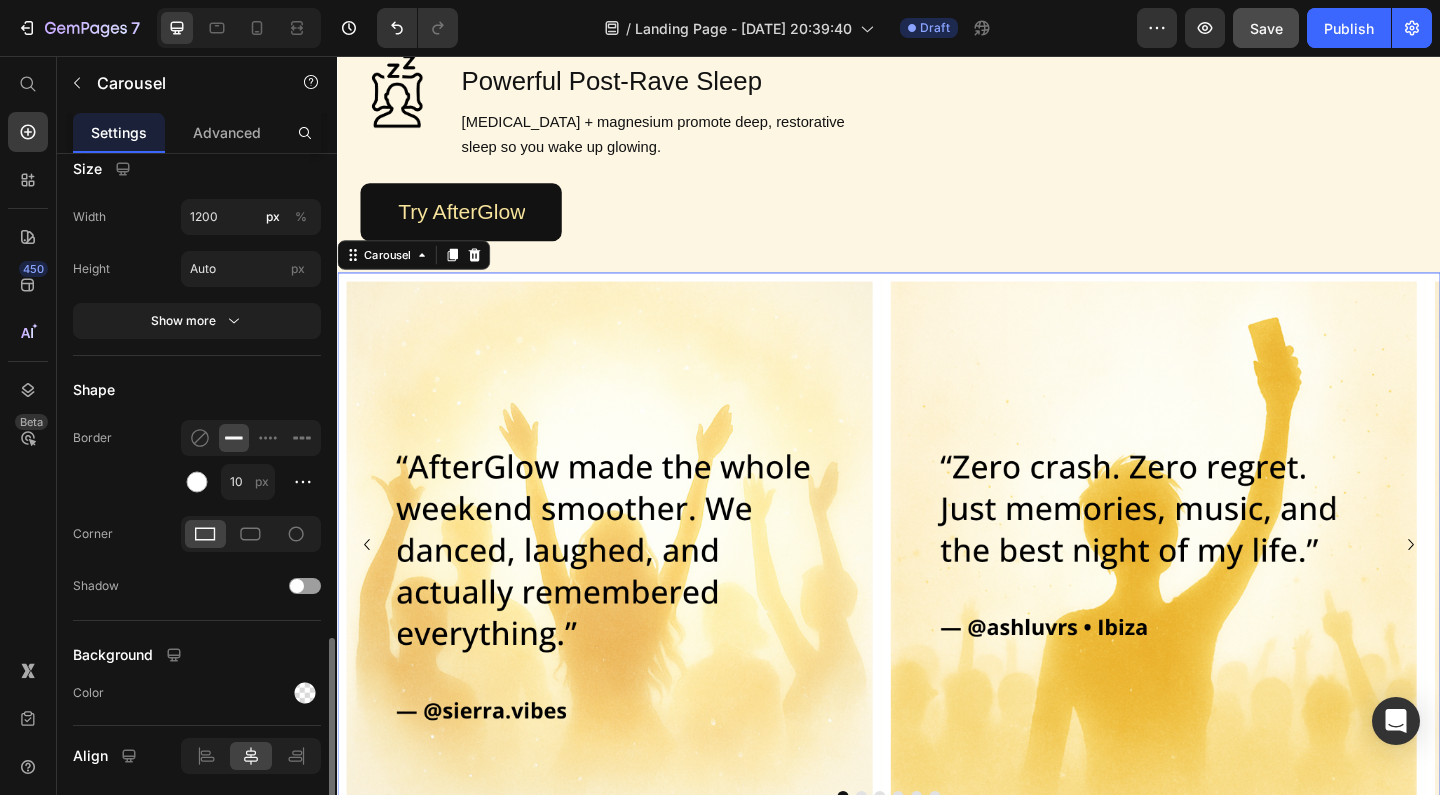 click on "Shape" at bounding box center (197, 390) 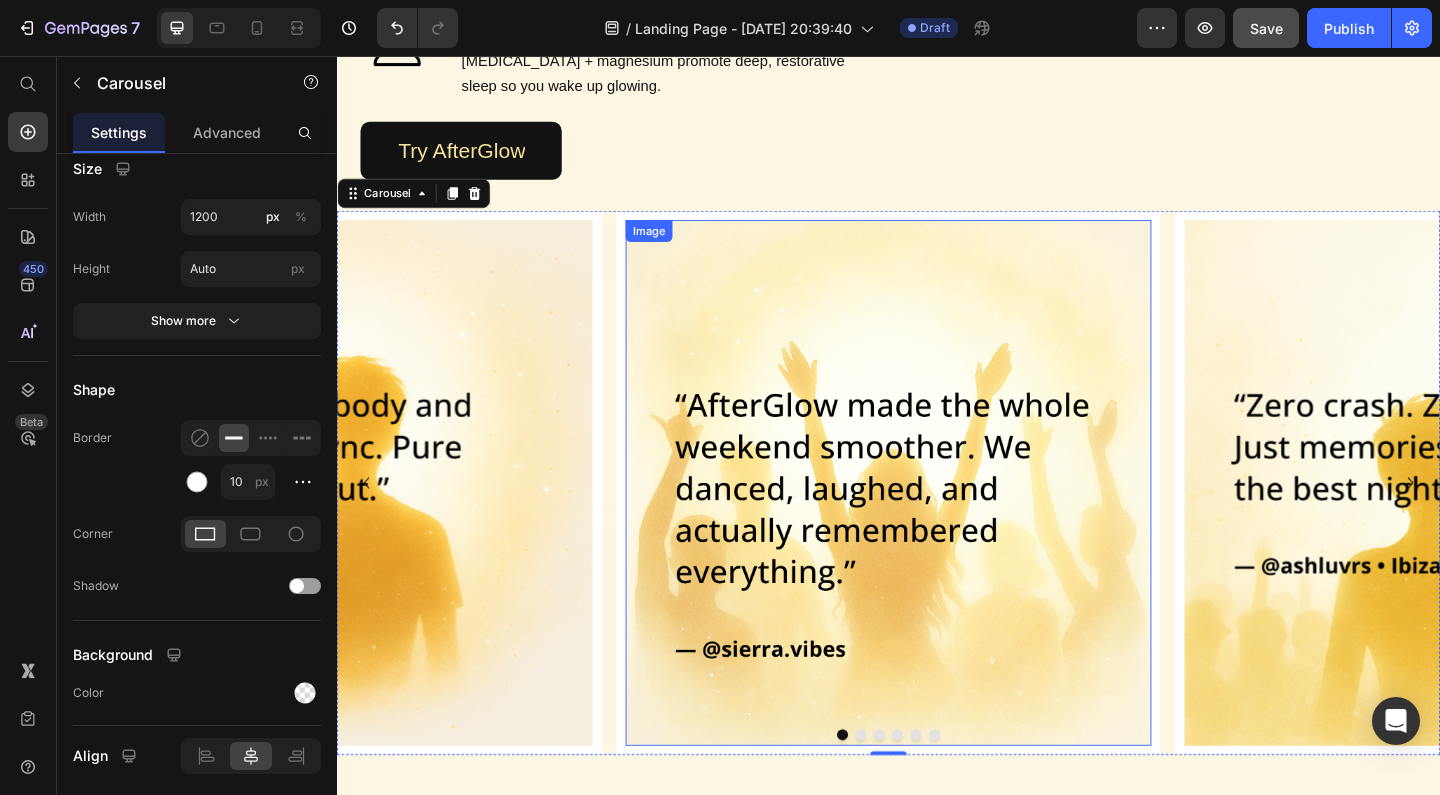 scroll, scrollTop: 1826, scrollLeft: 0, axis: vertical 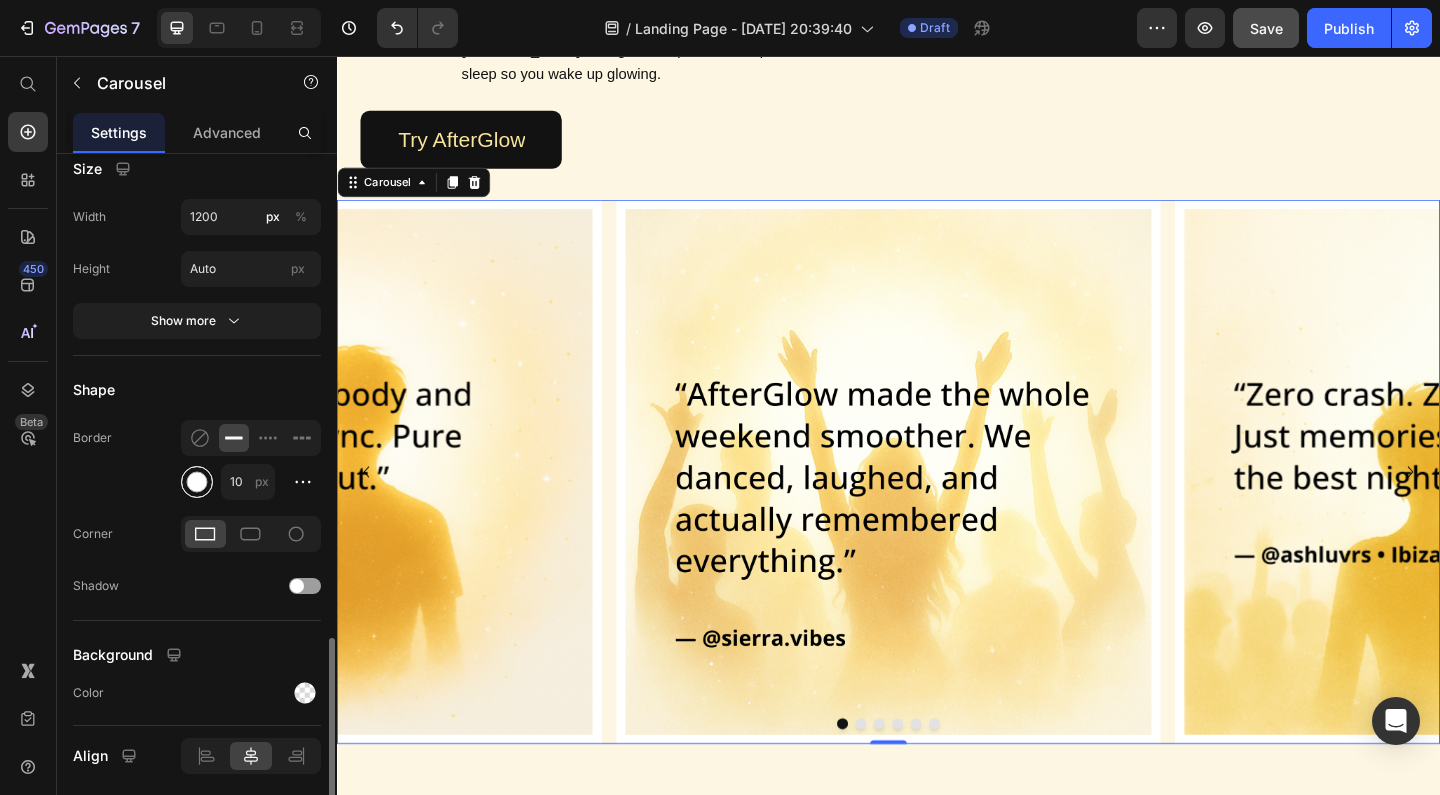 click at bounding box center [197, 481] 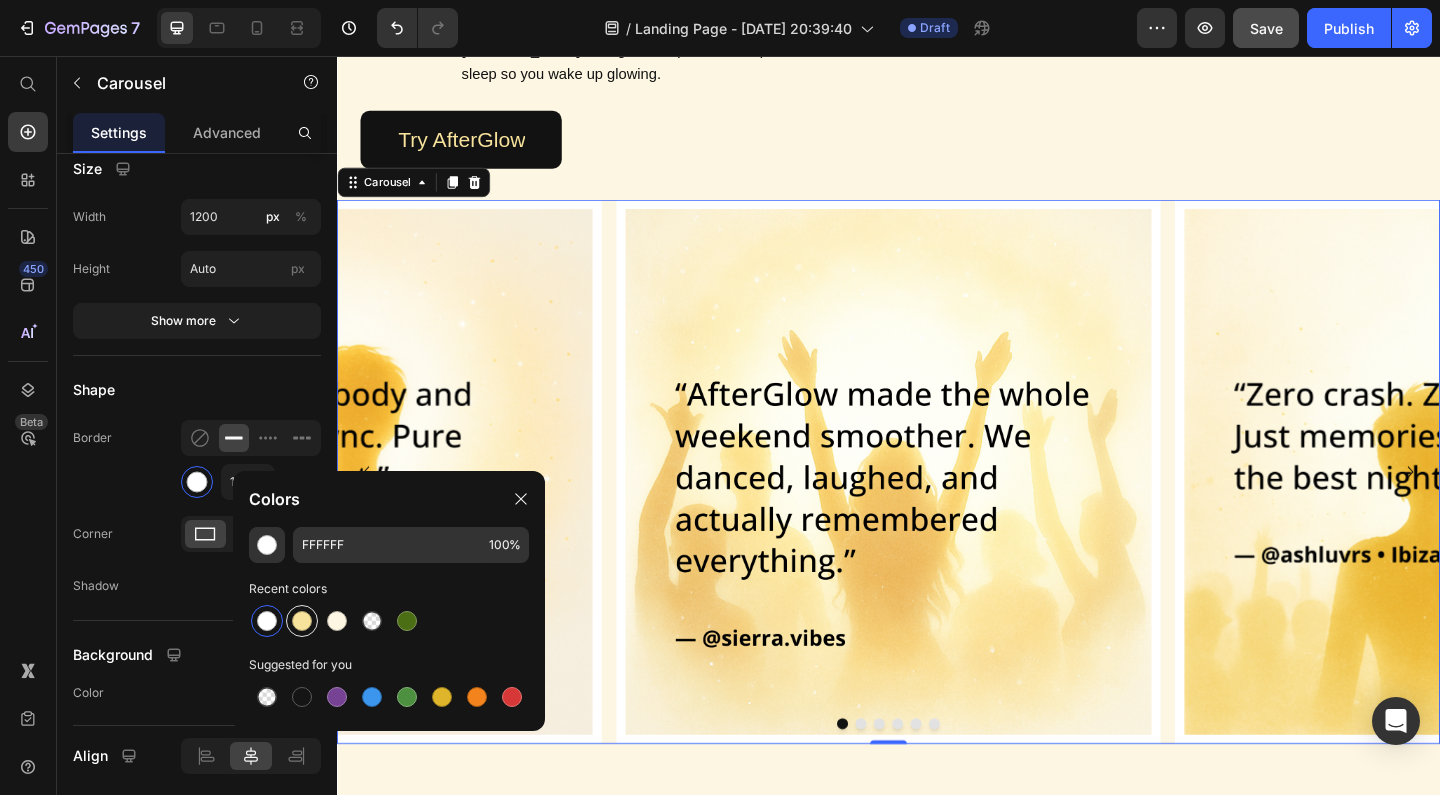 click at bounding box center (302, 621) 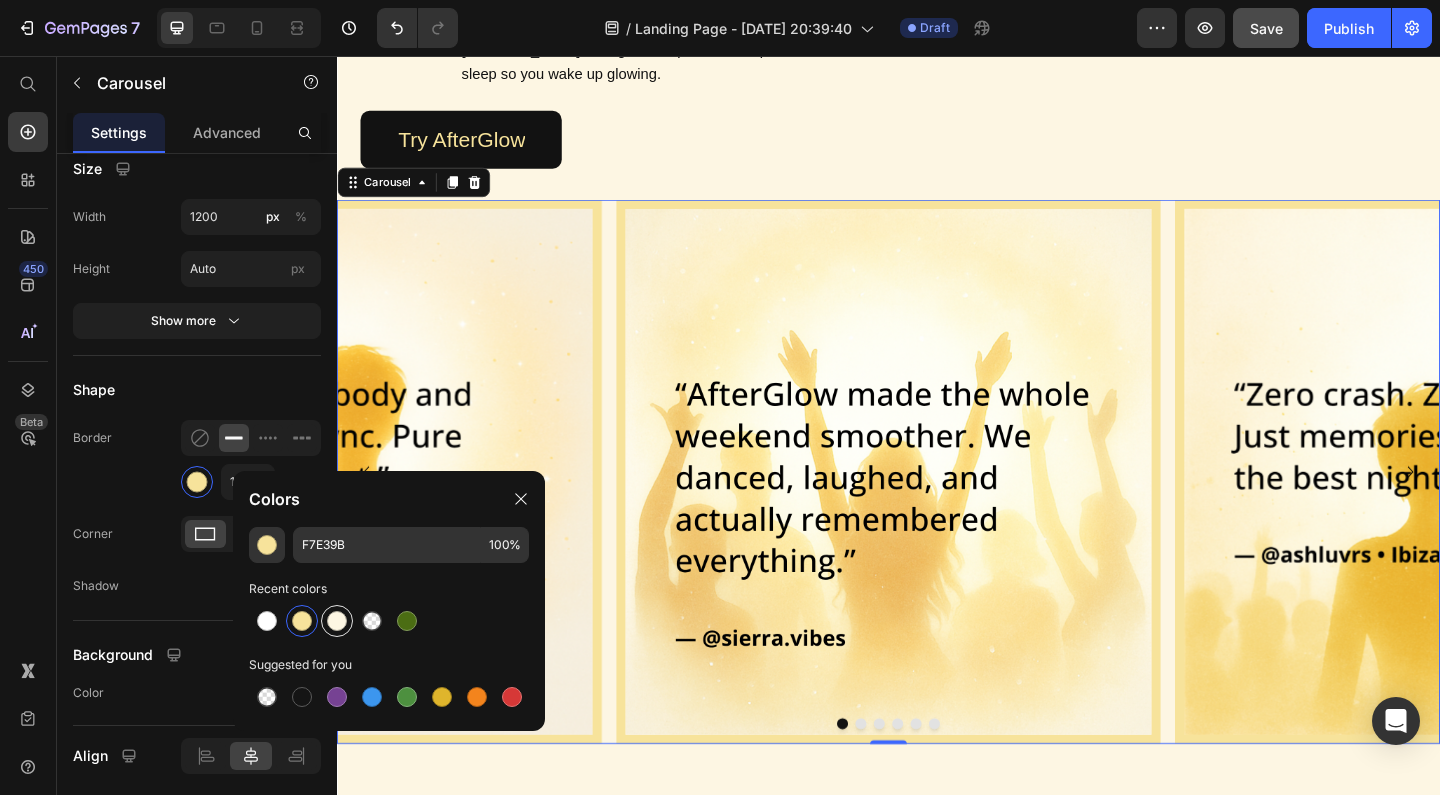 click at bounding box center (337, 621) 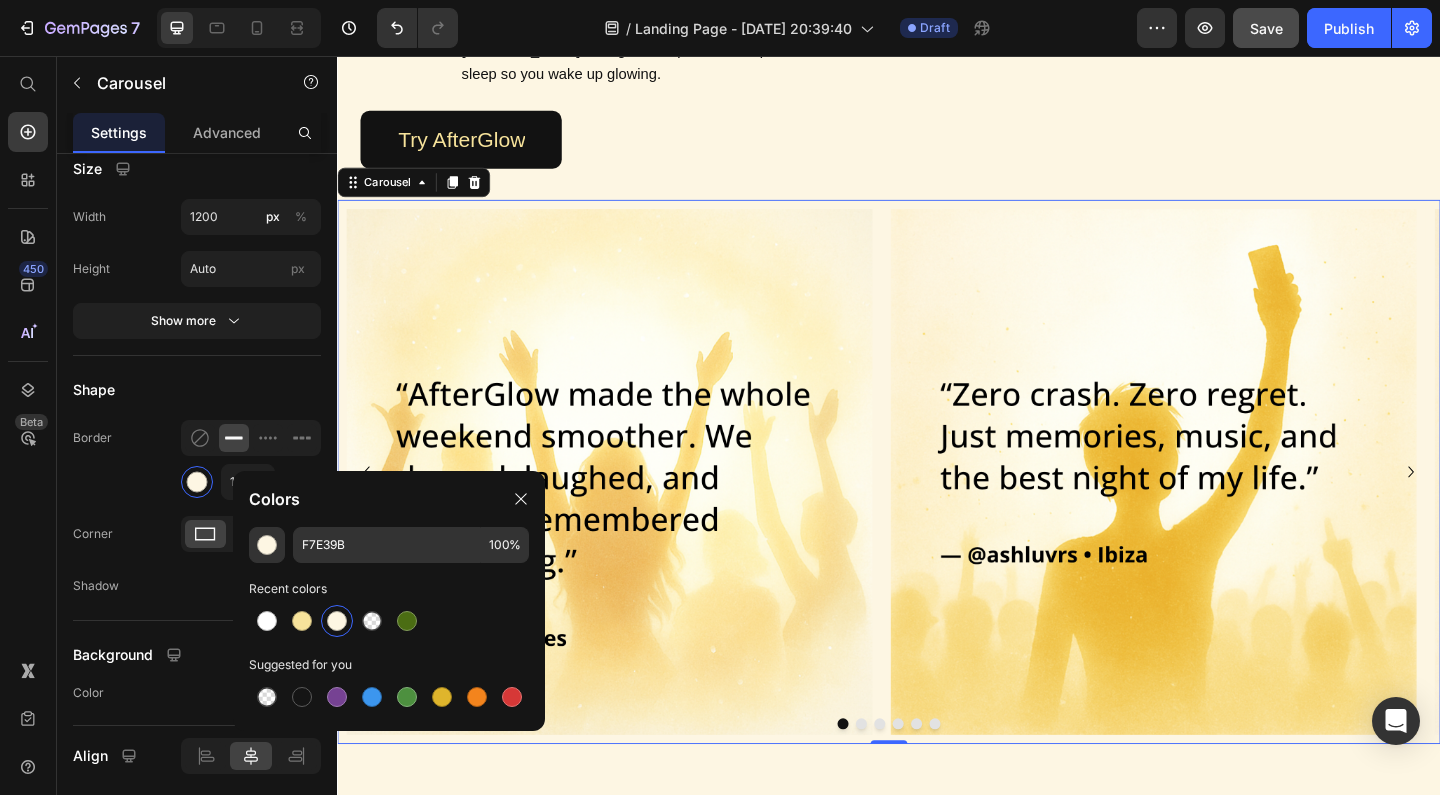type on "FDF6E3" 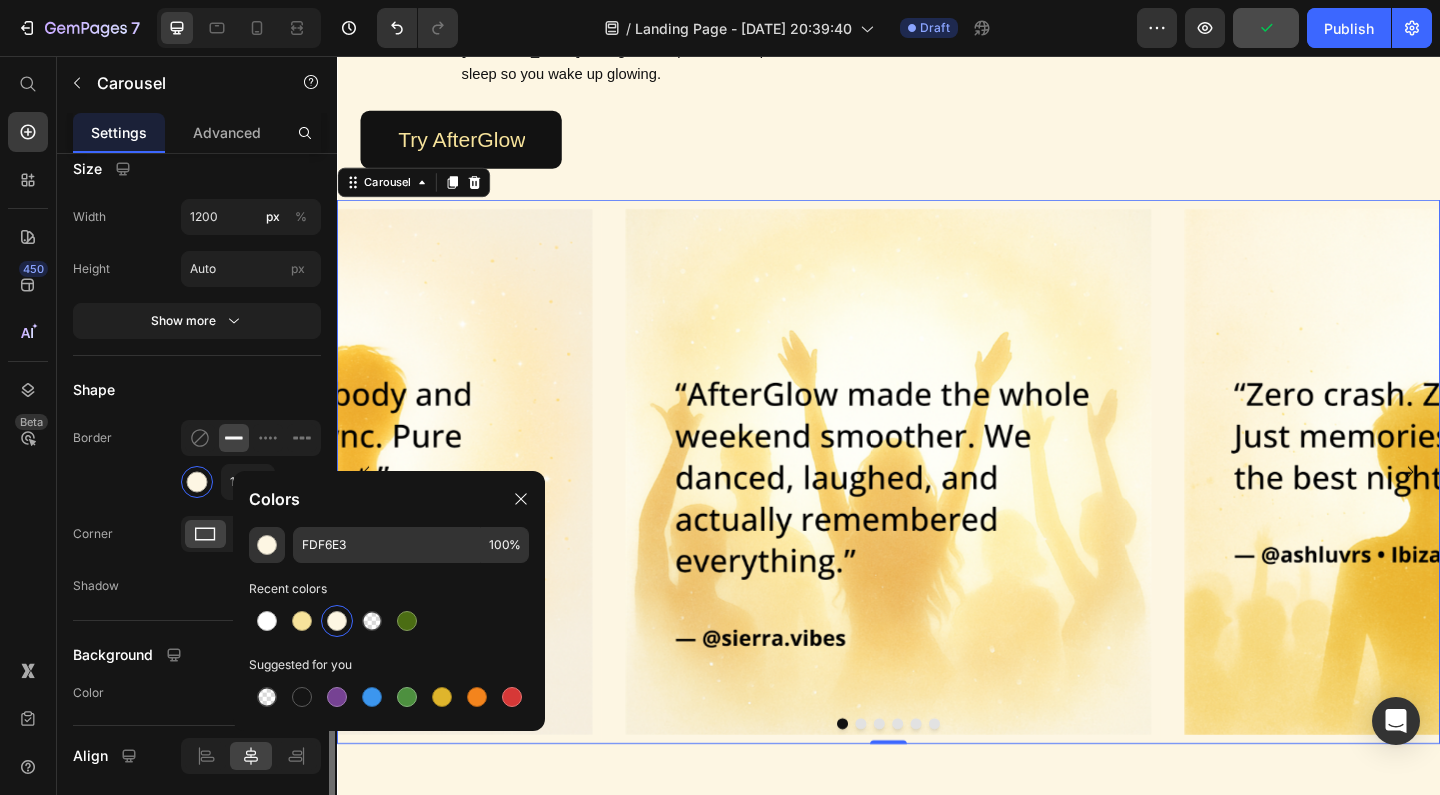 click on "Shape" at bounding box center [197, 390] 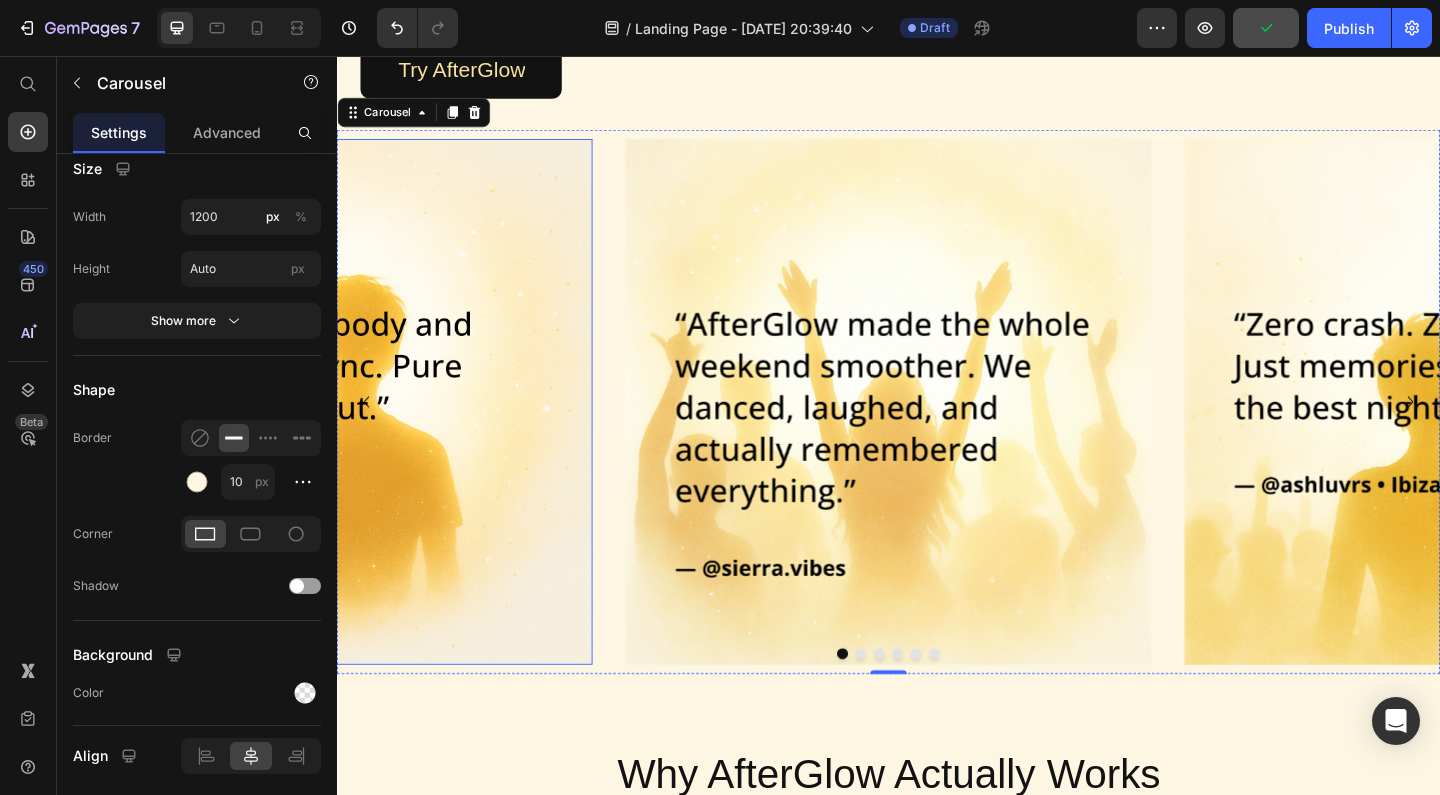 scroll, scrollTop: 1963, scrollLeft: 0, axis: vertical 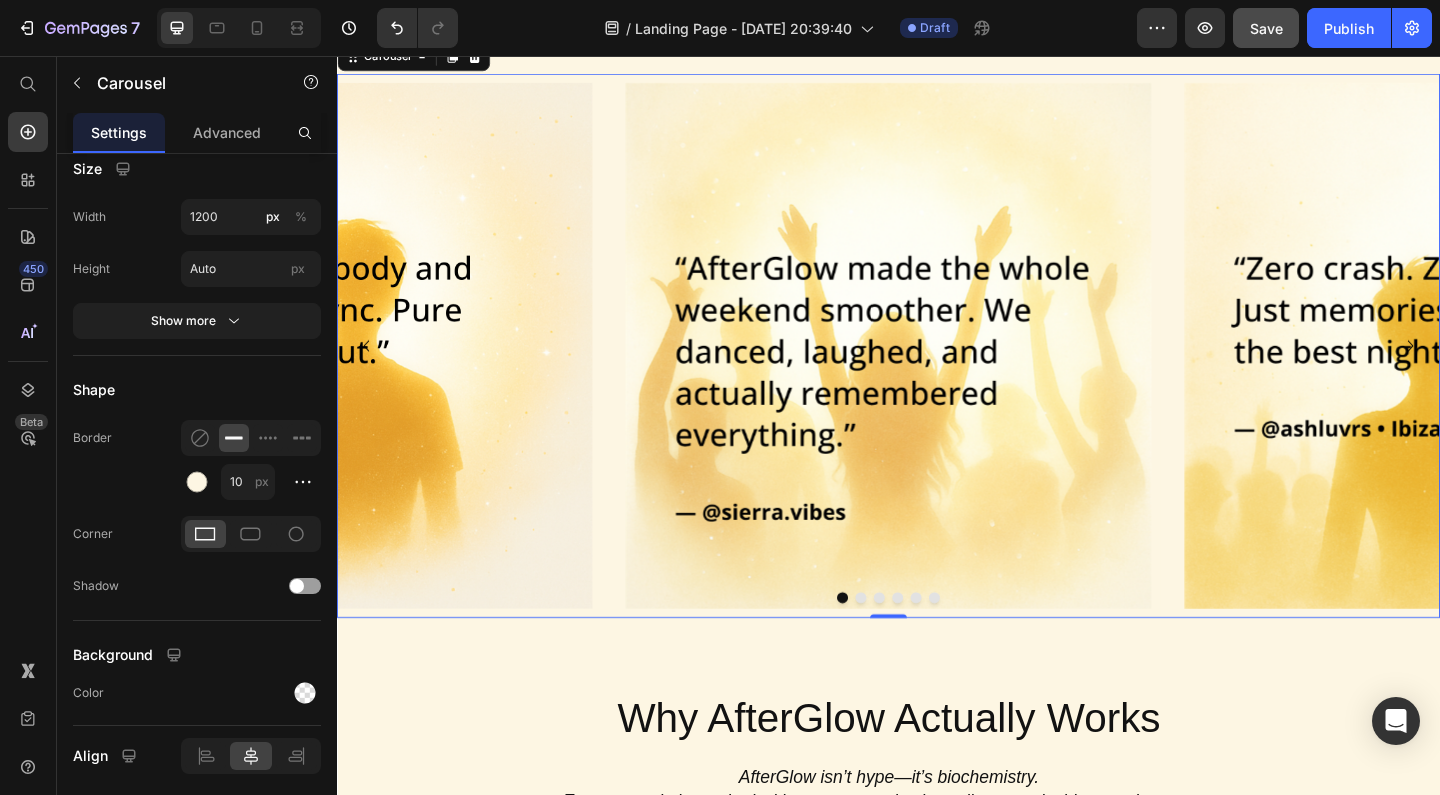 click on "Image Image Image Image Image Image" at bounding box center (937, 371) 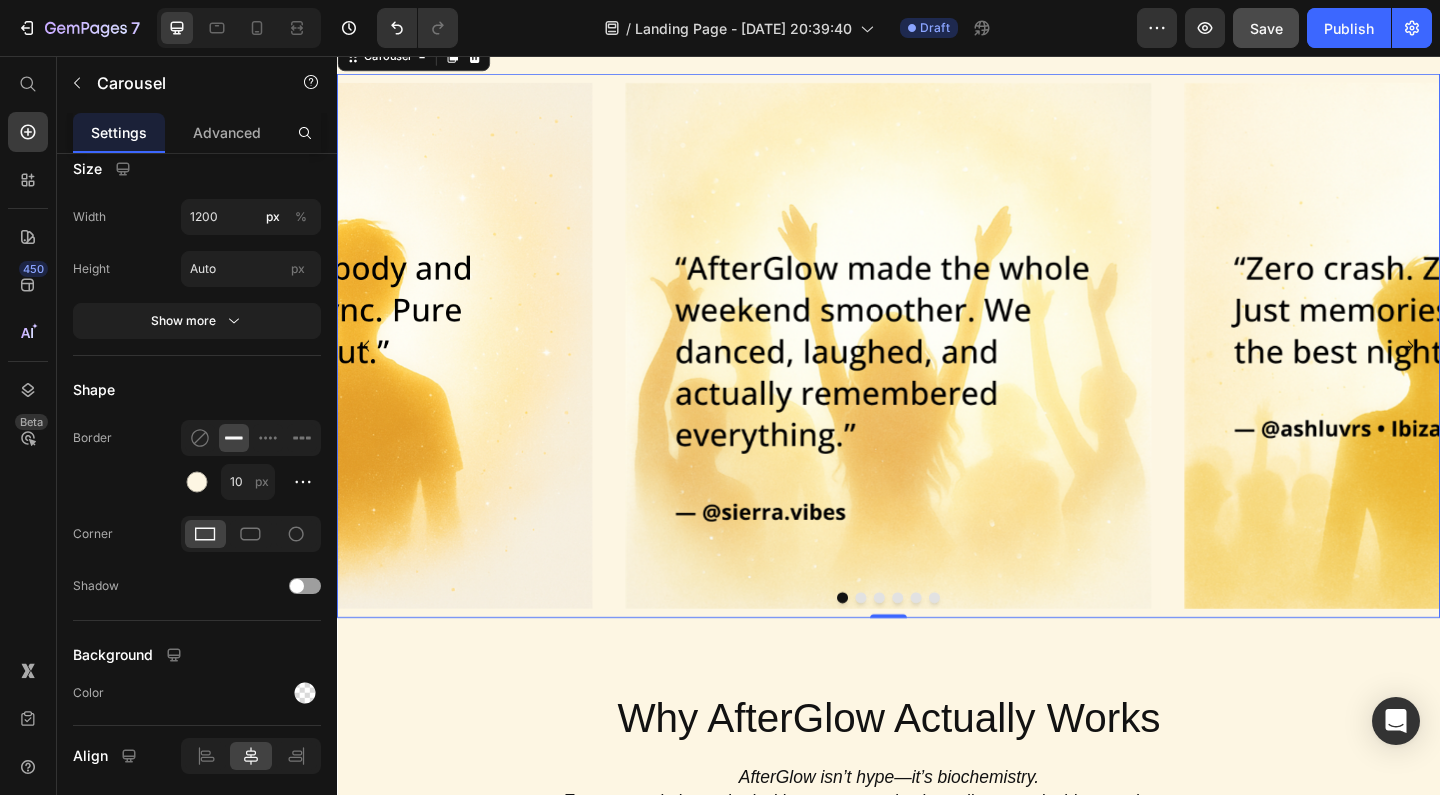 click at bounding box center (937, 645) 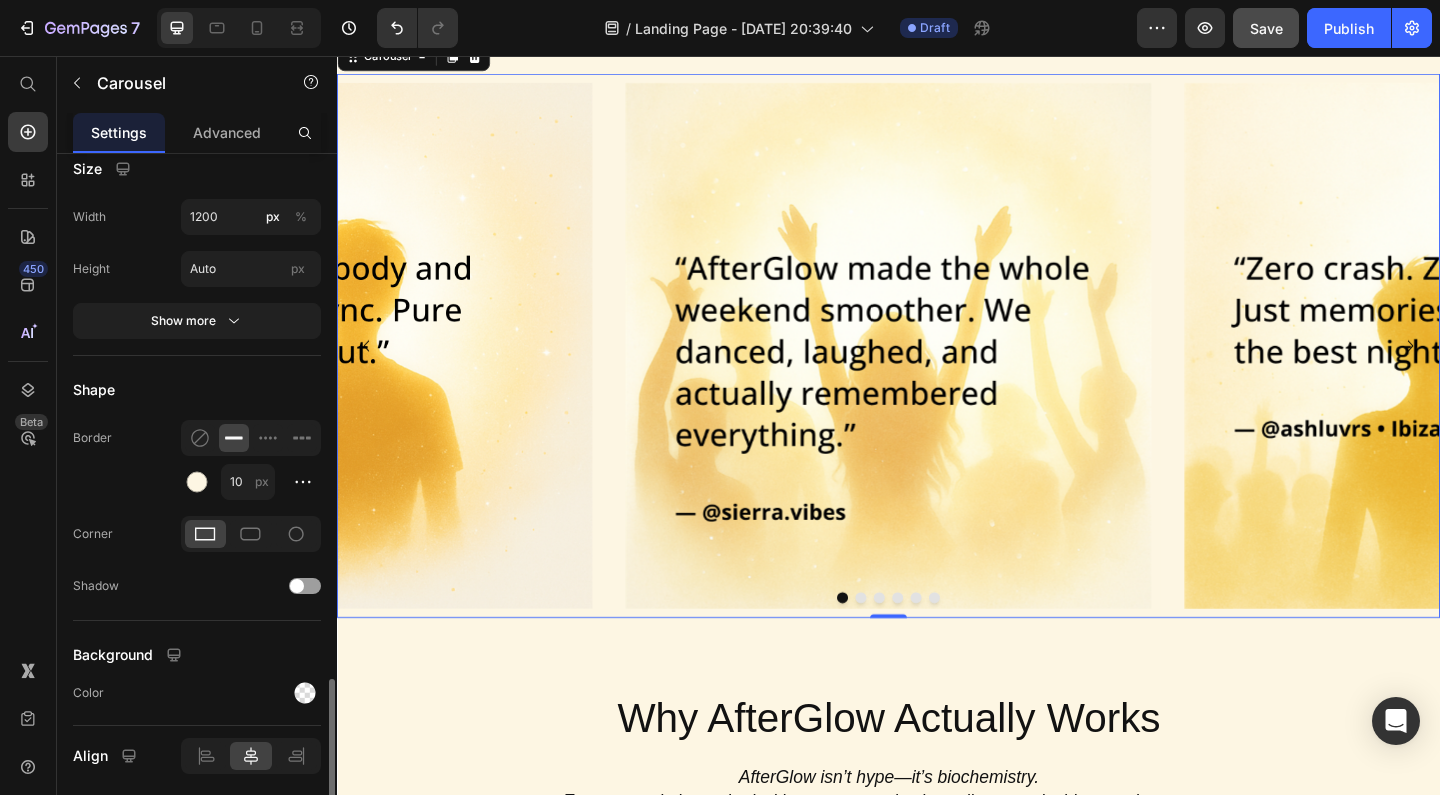 scroll, scrollTop: 1792, scrollLeft: 0, axis: vertical 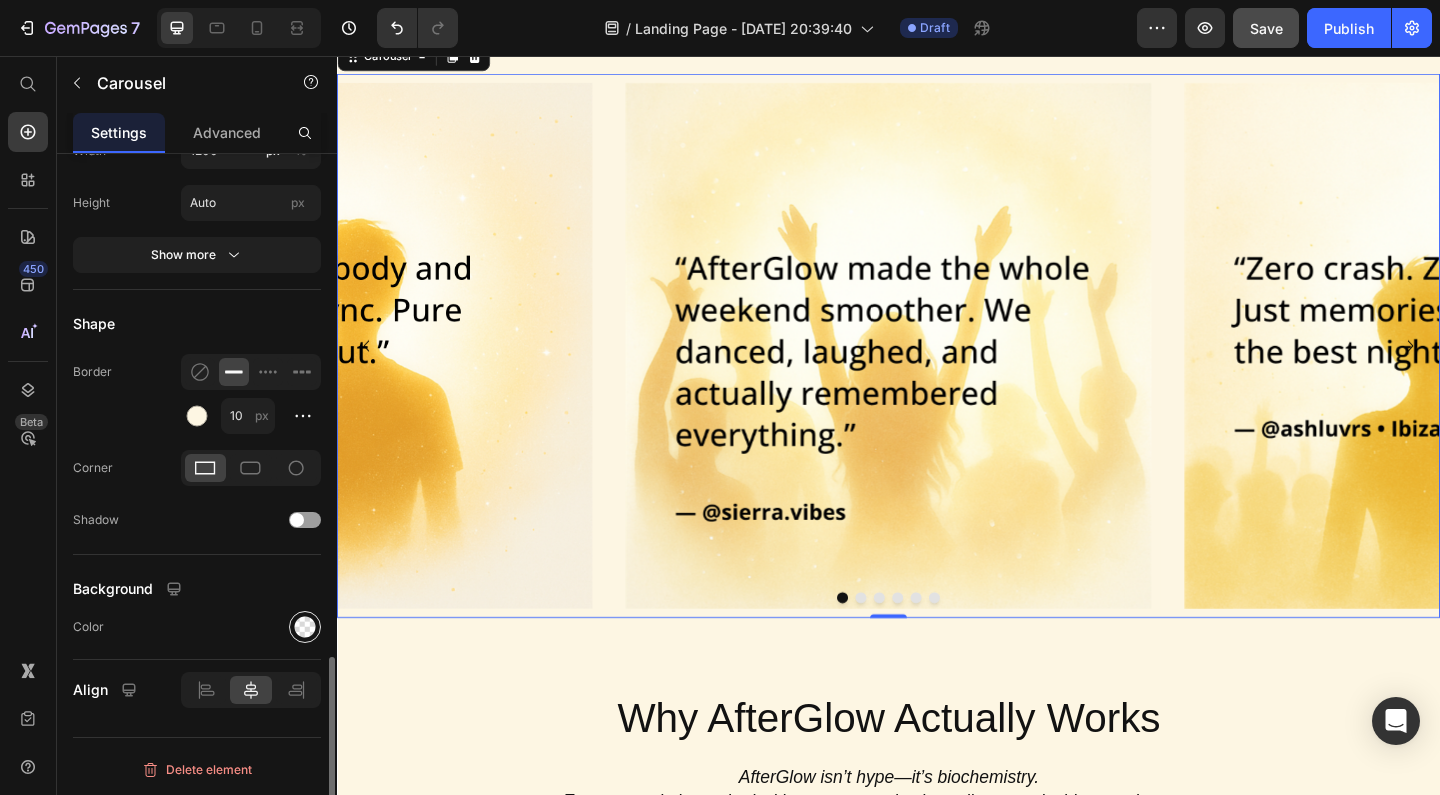 click at bounding box center (305, 627) 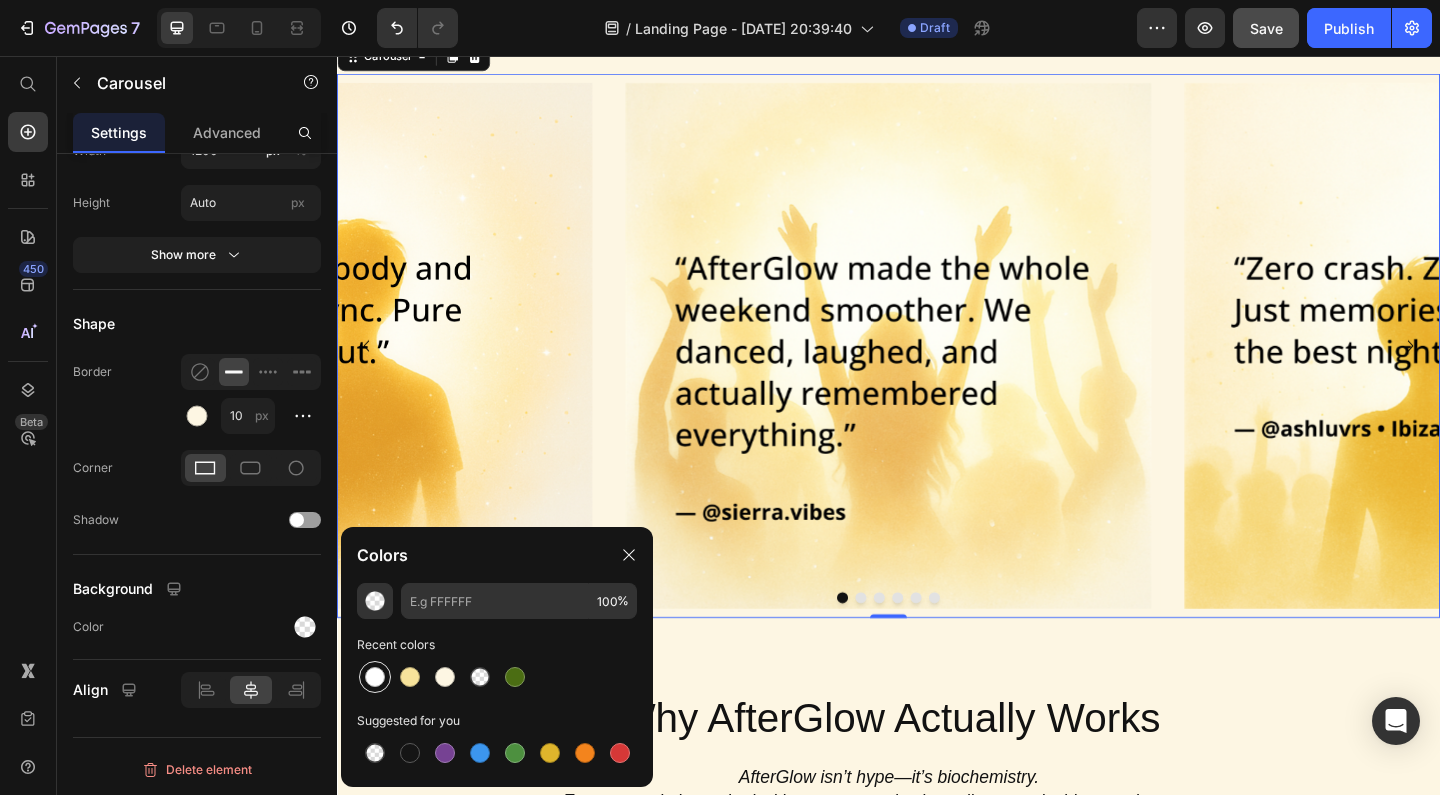 click at bounding box center (375, 677) 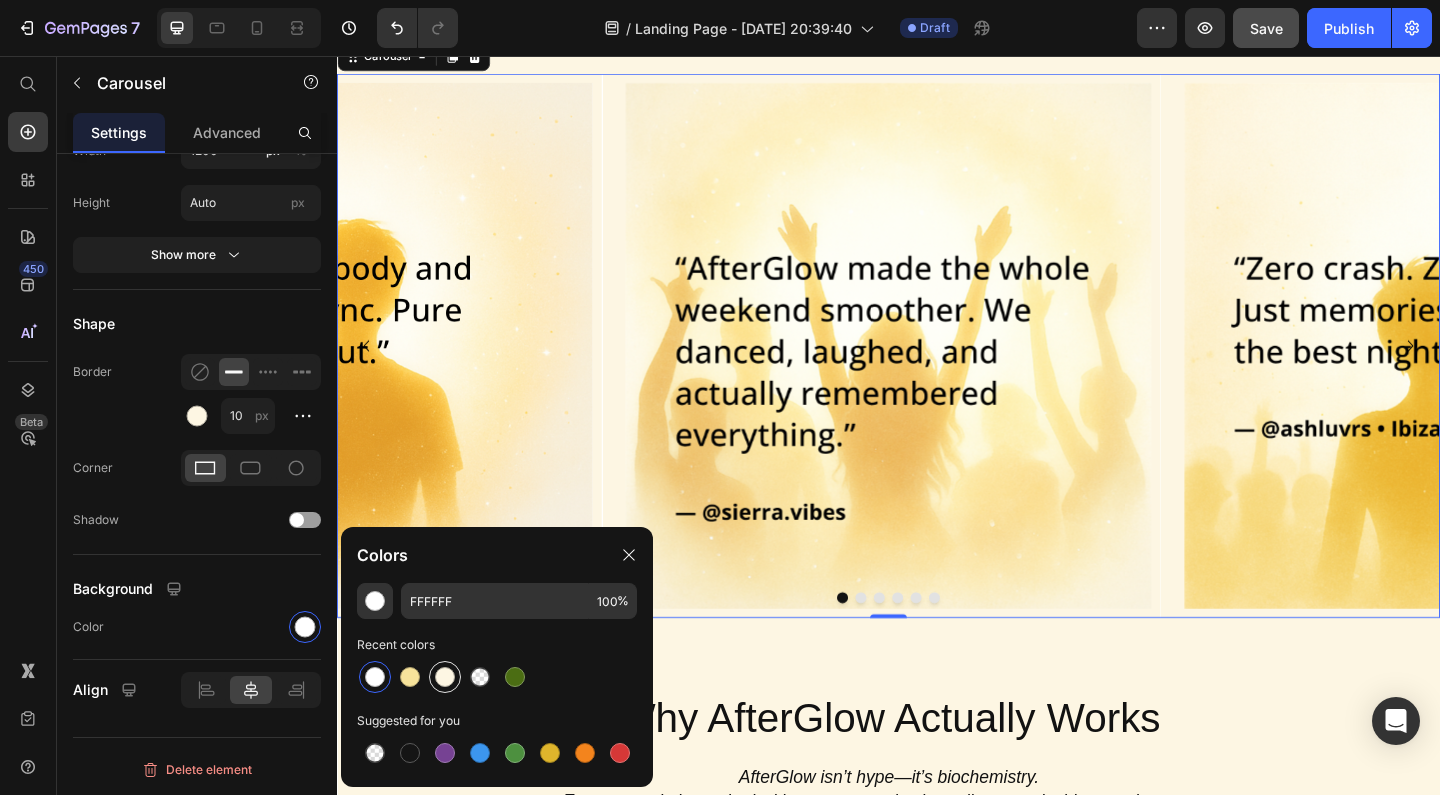 click at bounding box center (445, 677) 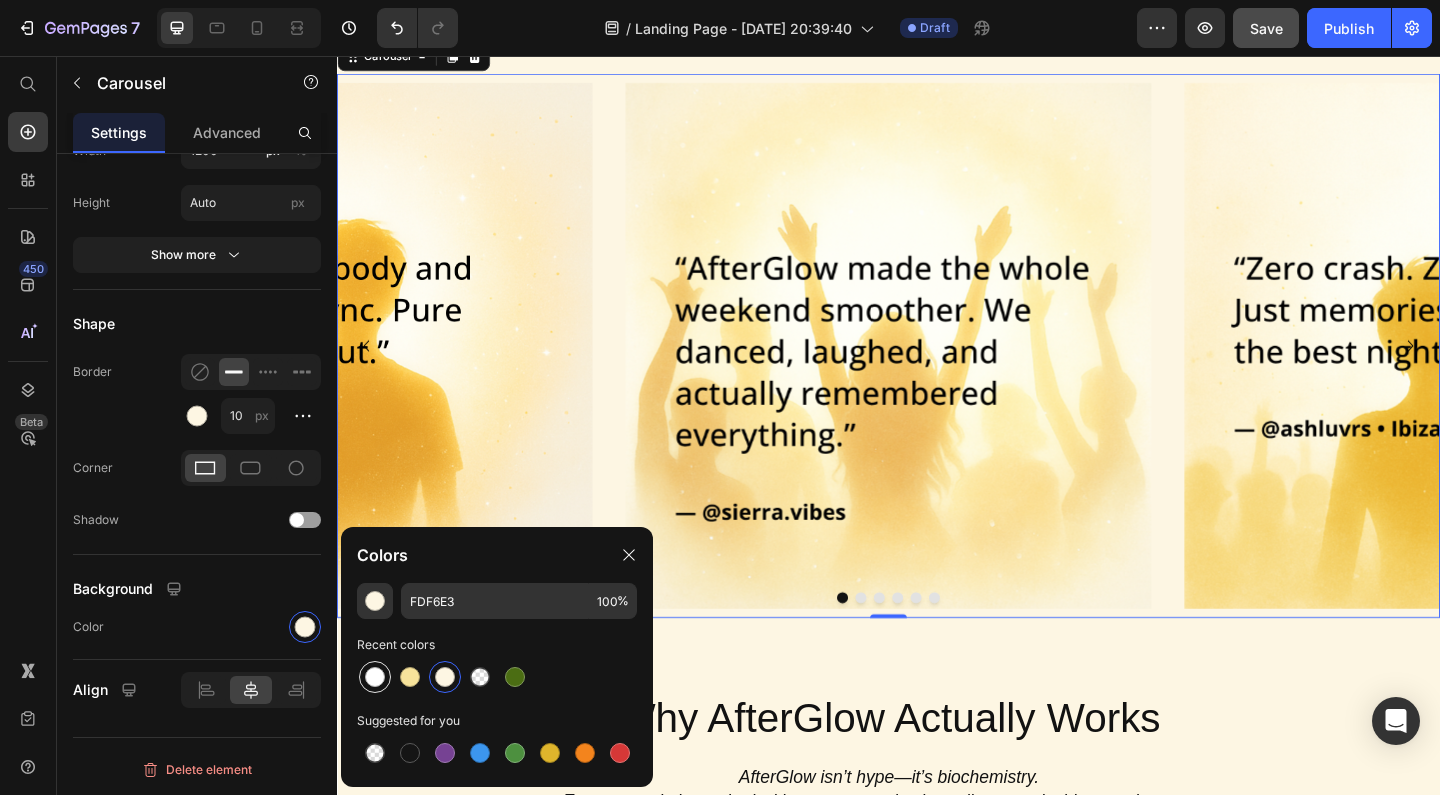 click at bounding box center (375, 677) 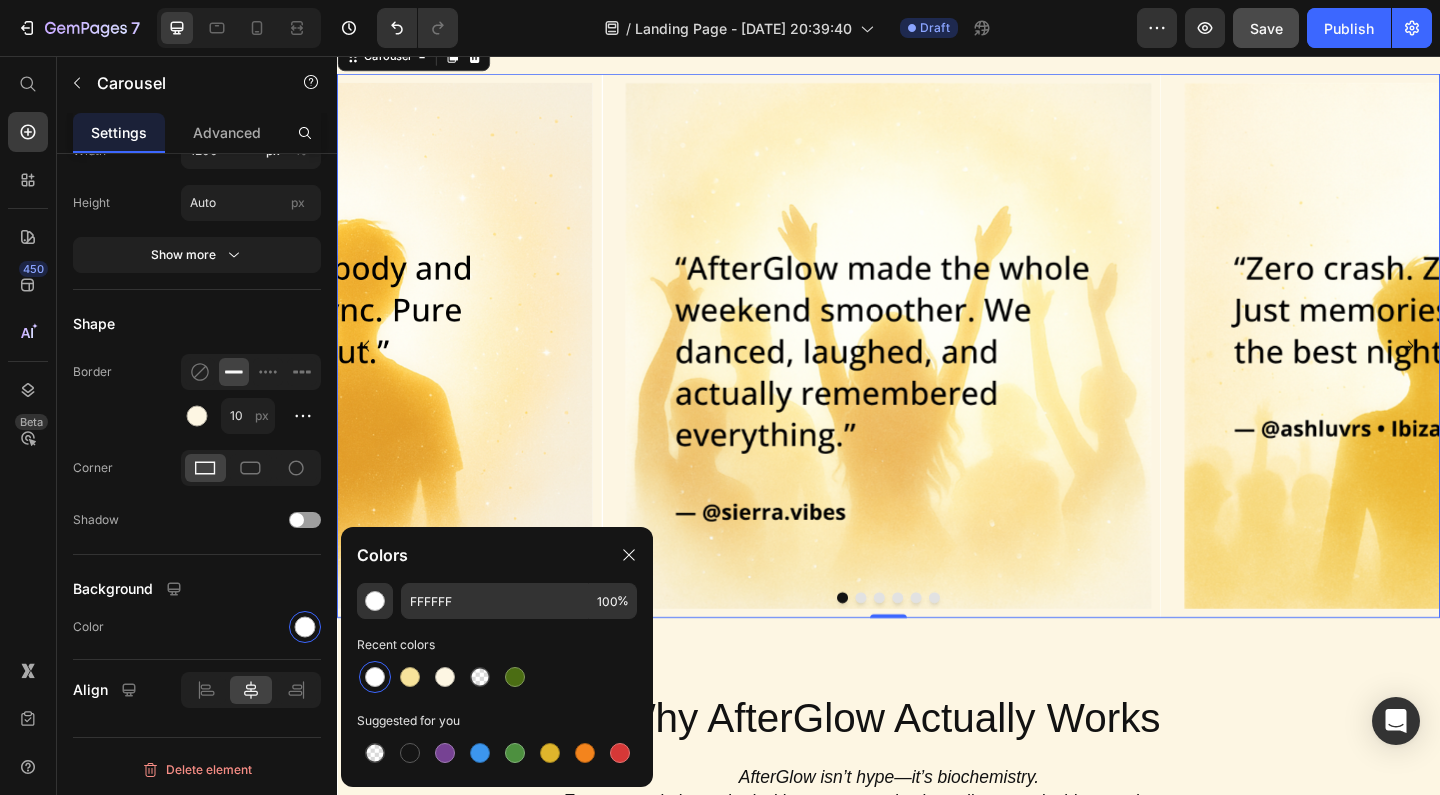 click on "Image Image Image Image Image Image" at bounding box center [937, 371] 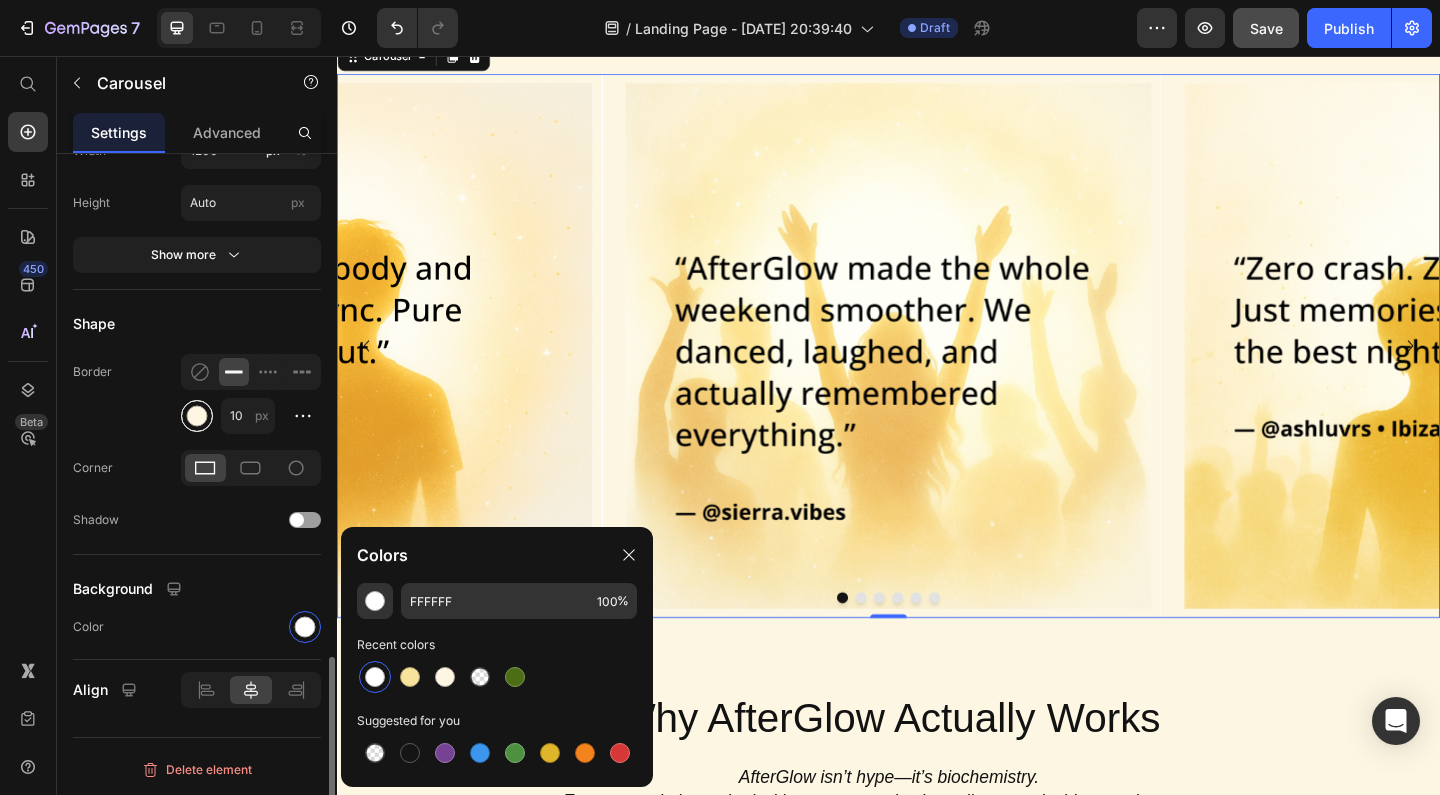 click at bounding box center [197, 415] 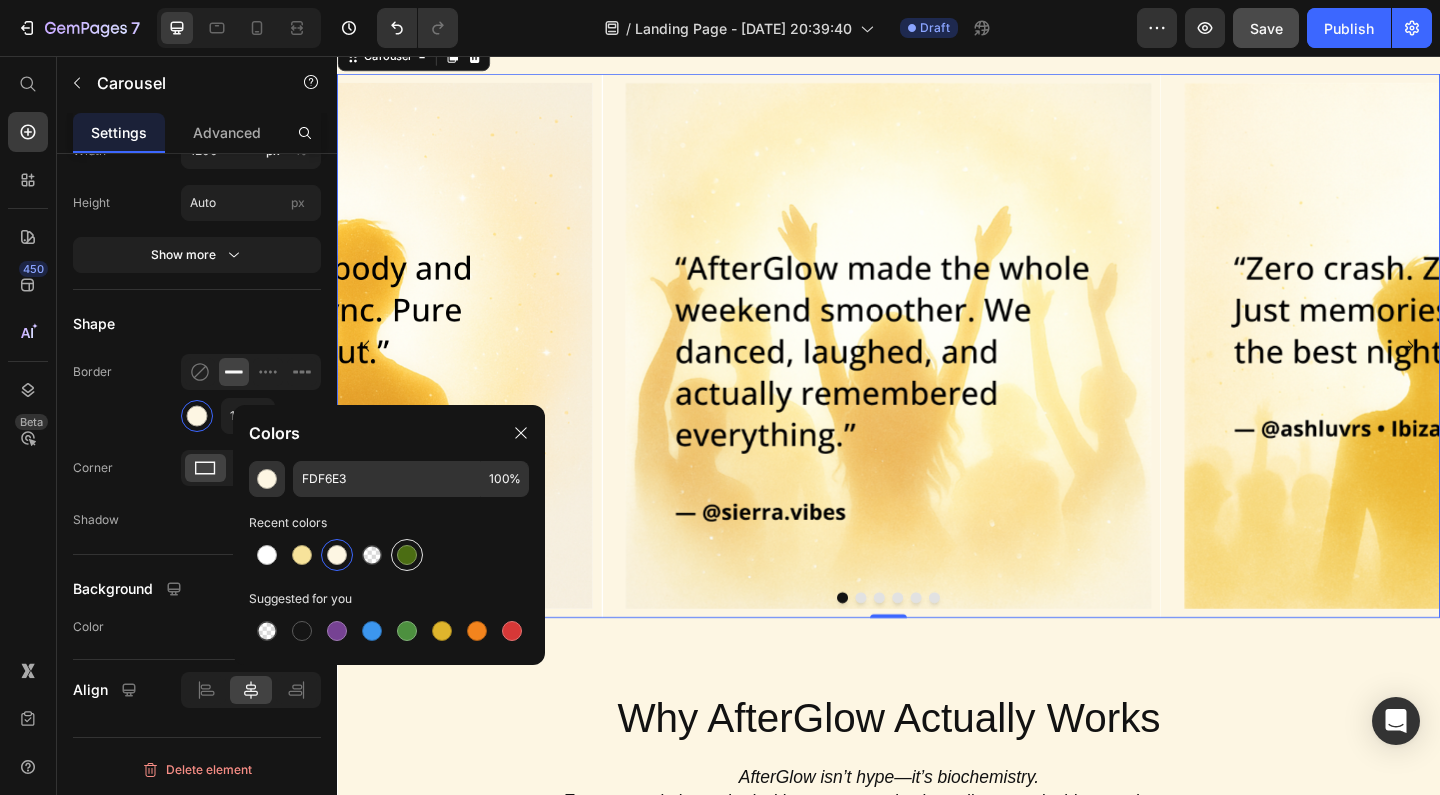 click at bounding box center [407, 555] 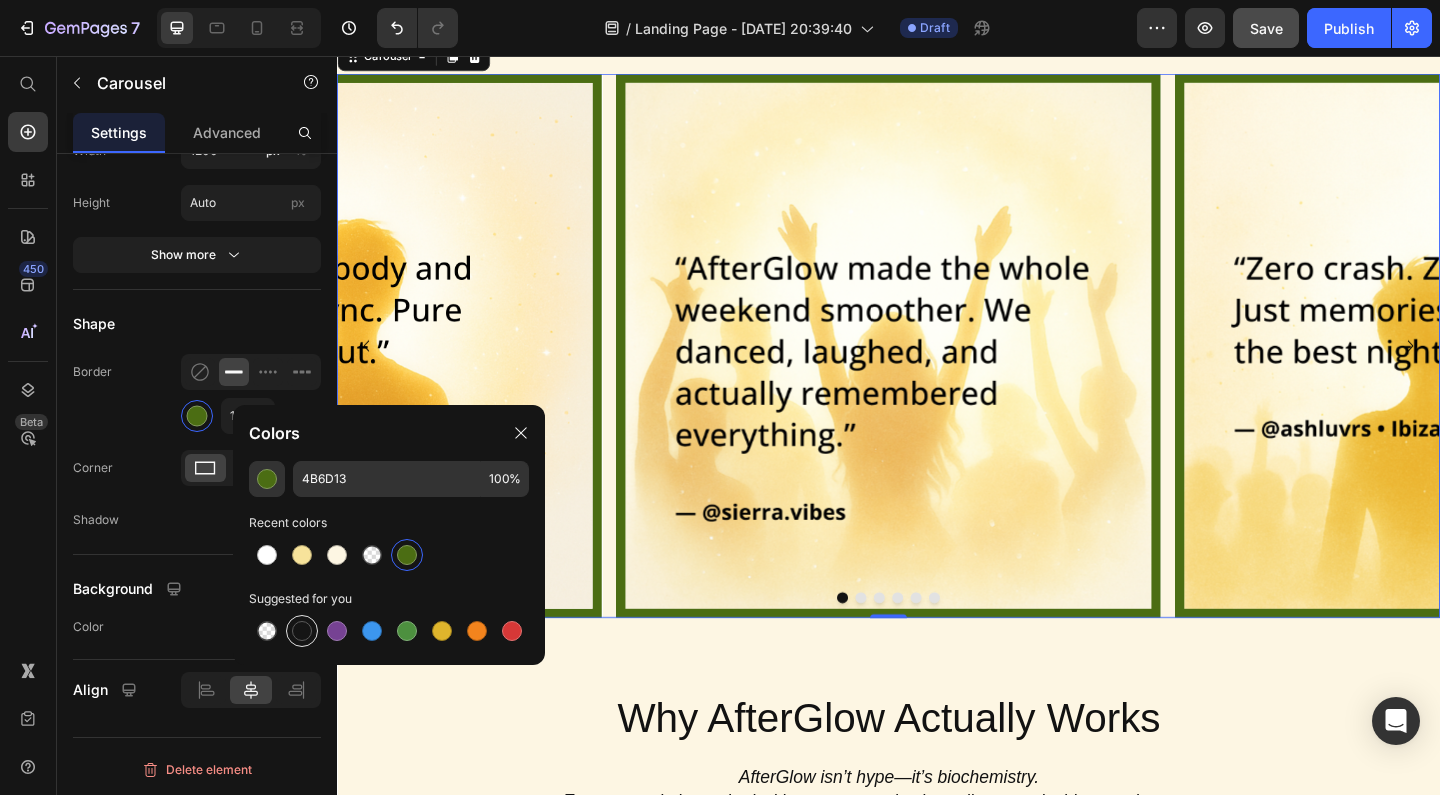 click at bounding box center (302, 631) 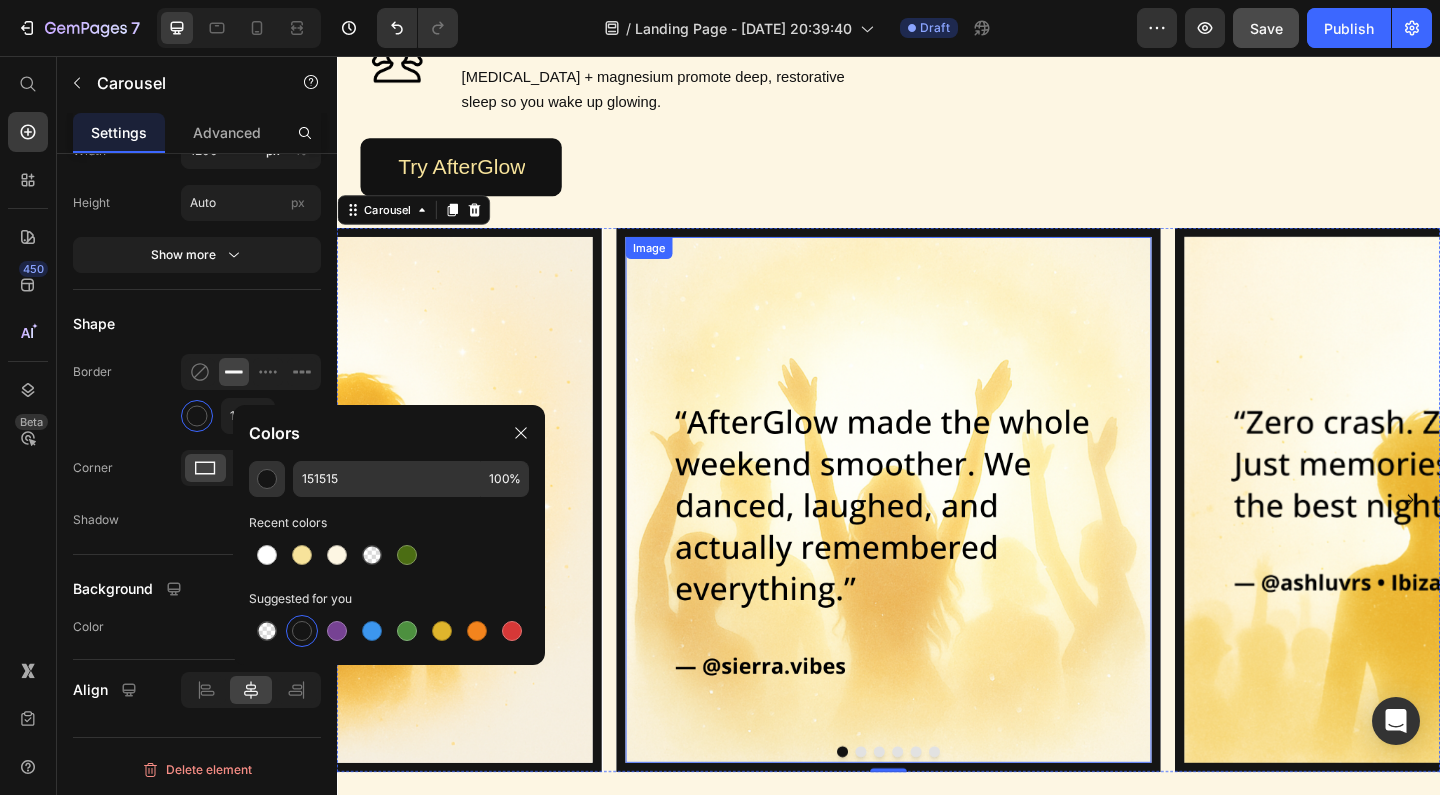 scroll, scrollTop: 1763, scrollLeft: 0, axis: vertical 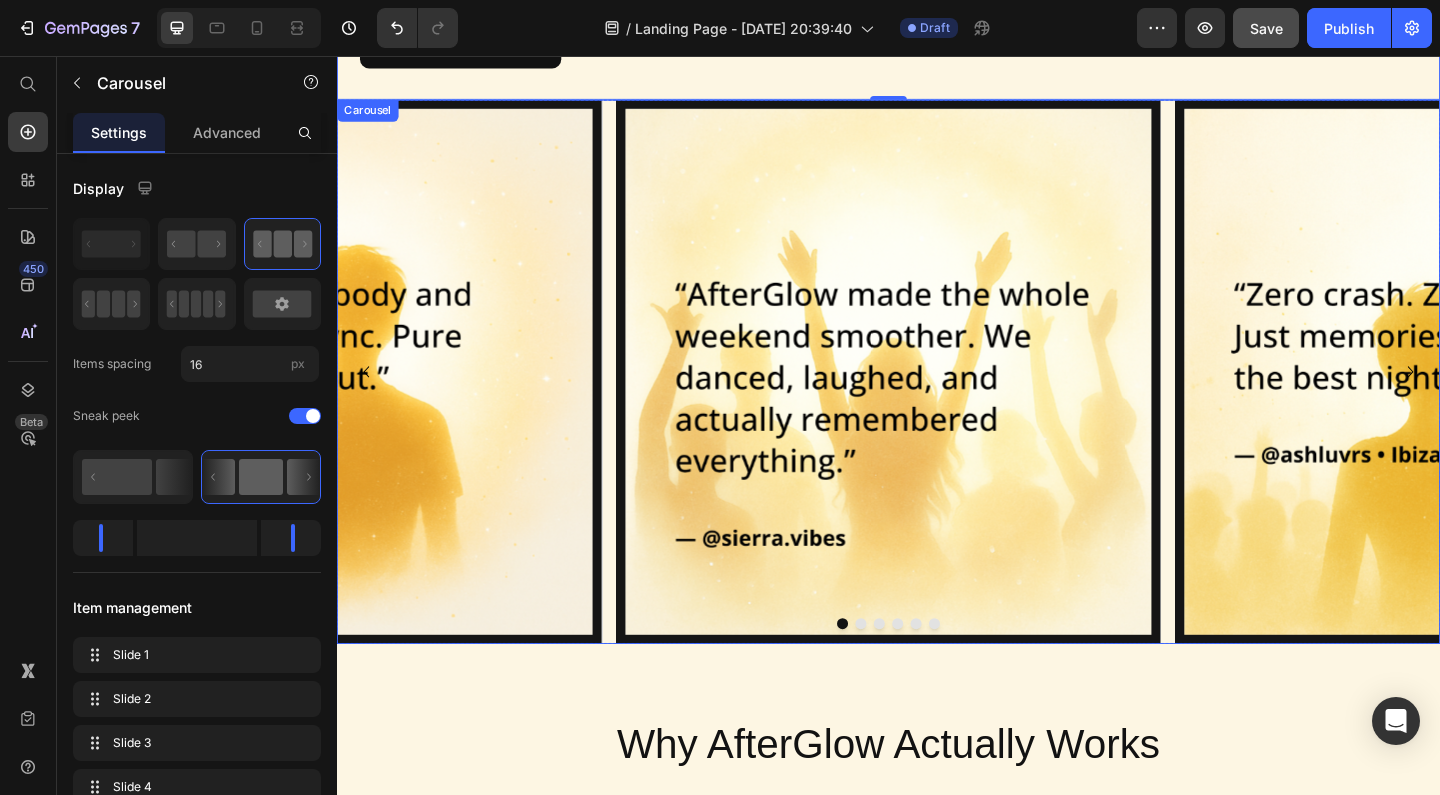 click on "Image Image Image Image Image Image" at bounding box center (937, 399) 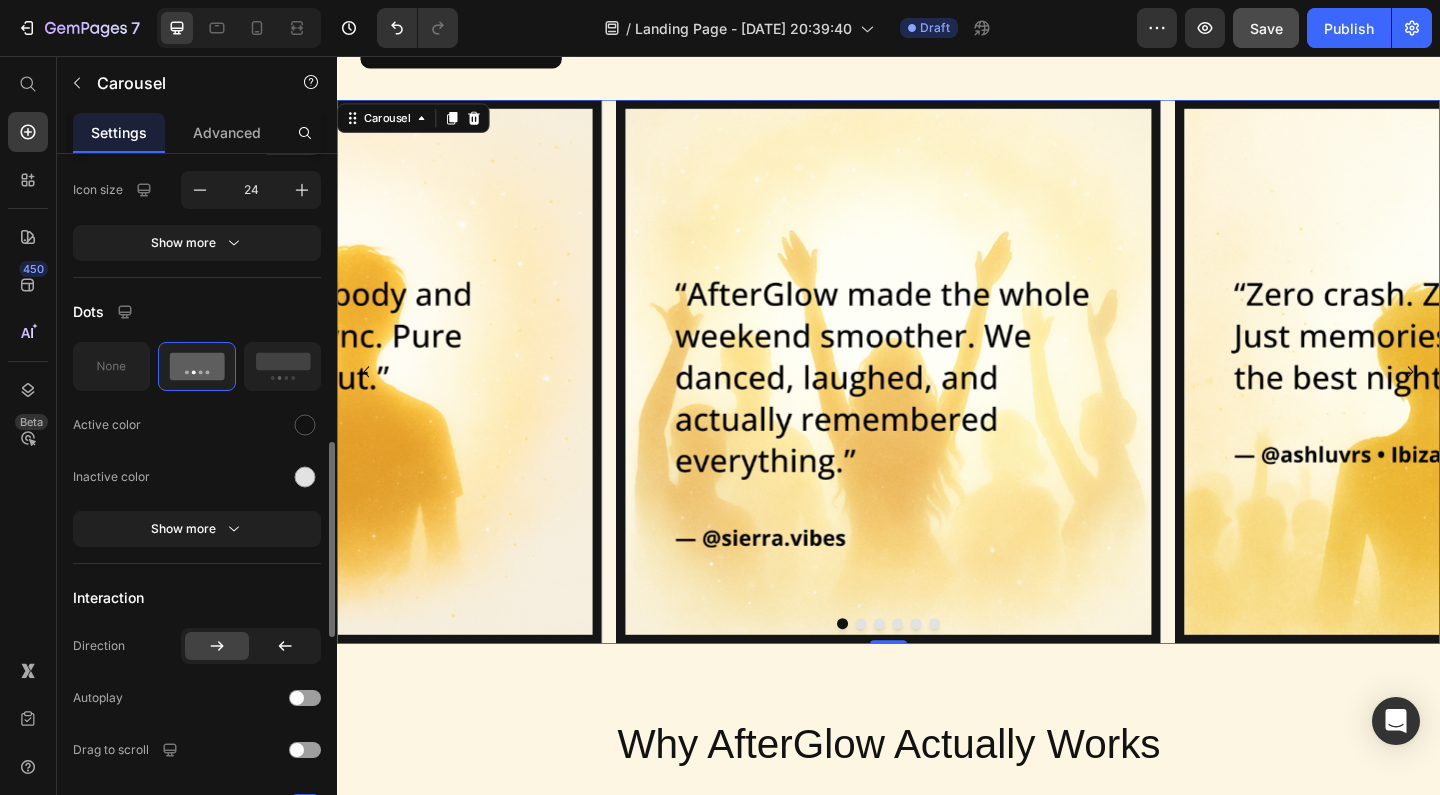 scroll, scrollTop: 984, scrollLeft: 0, axis: vertical 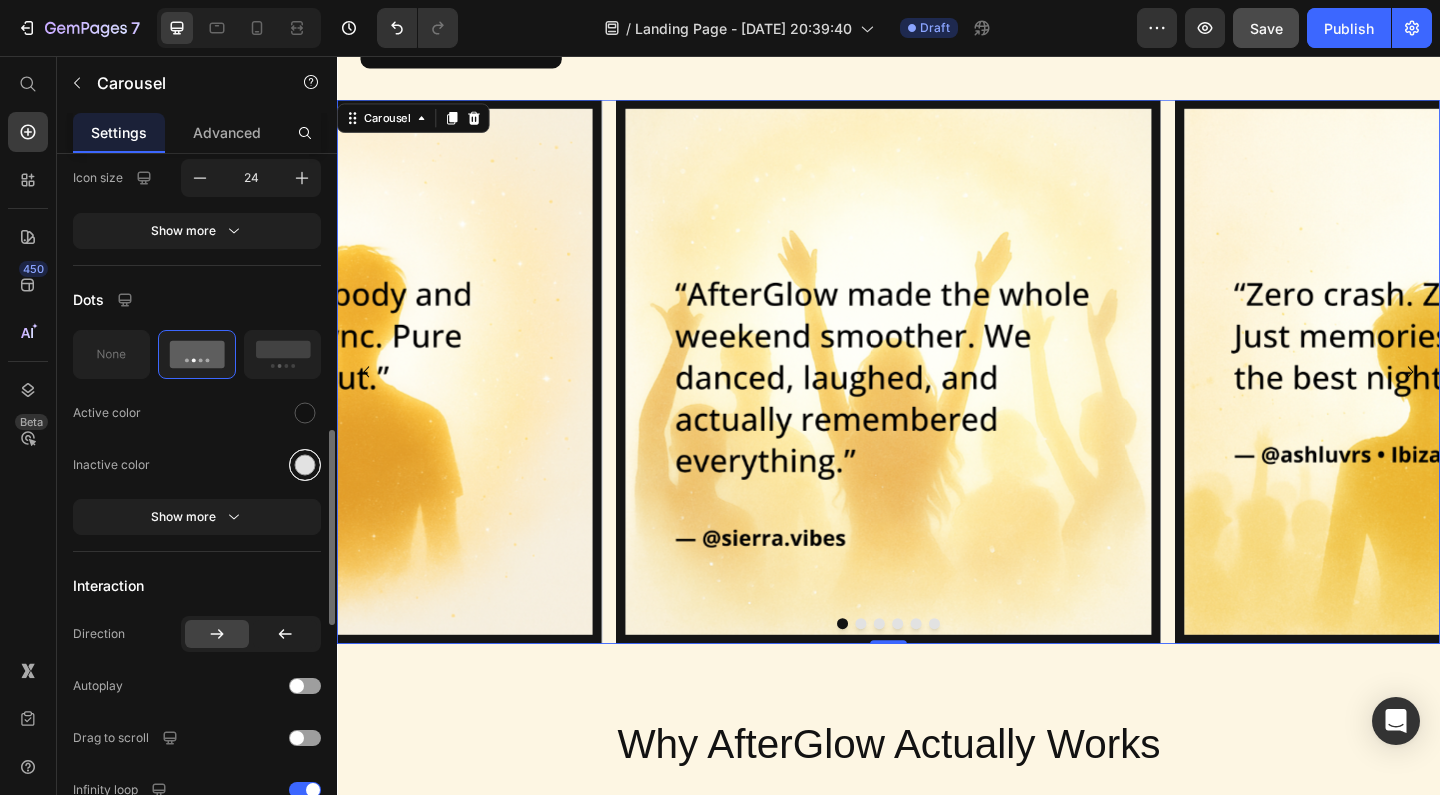 click at bounding box center [305, 464] 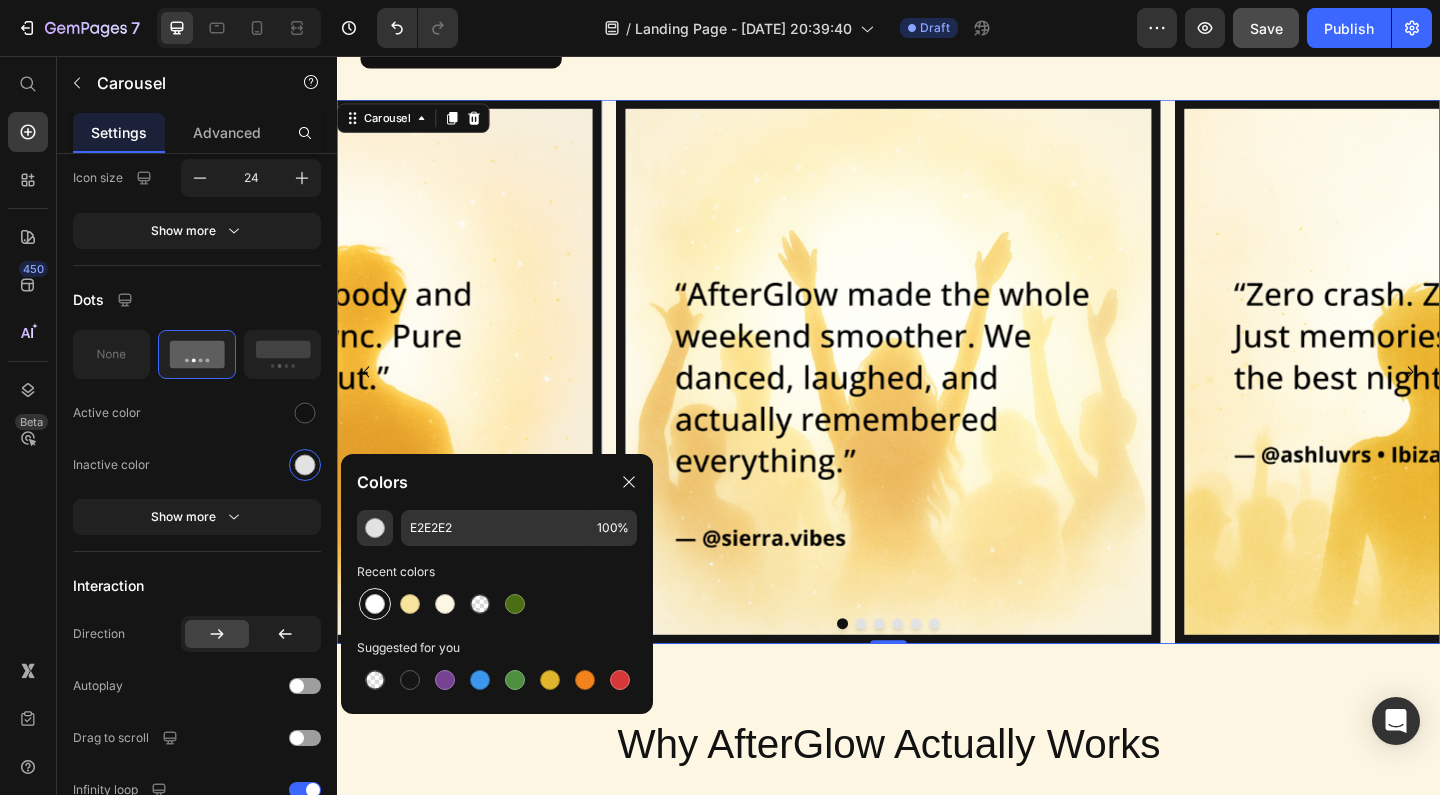 click at bounding box center (375, 604) 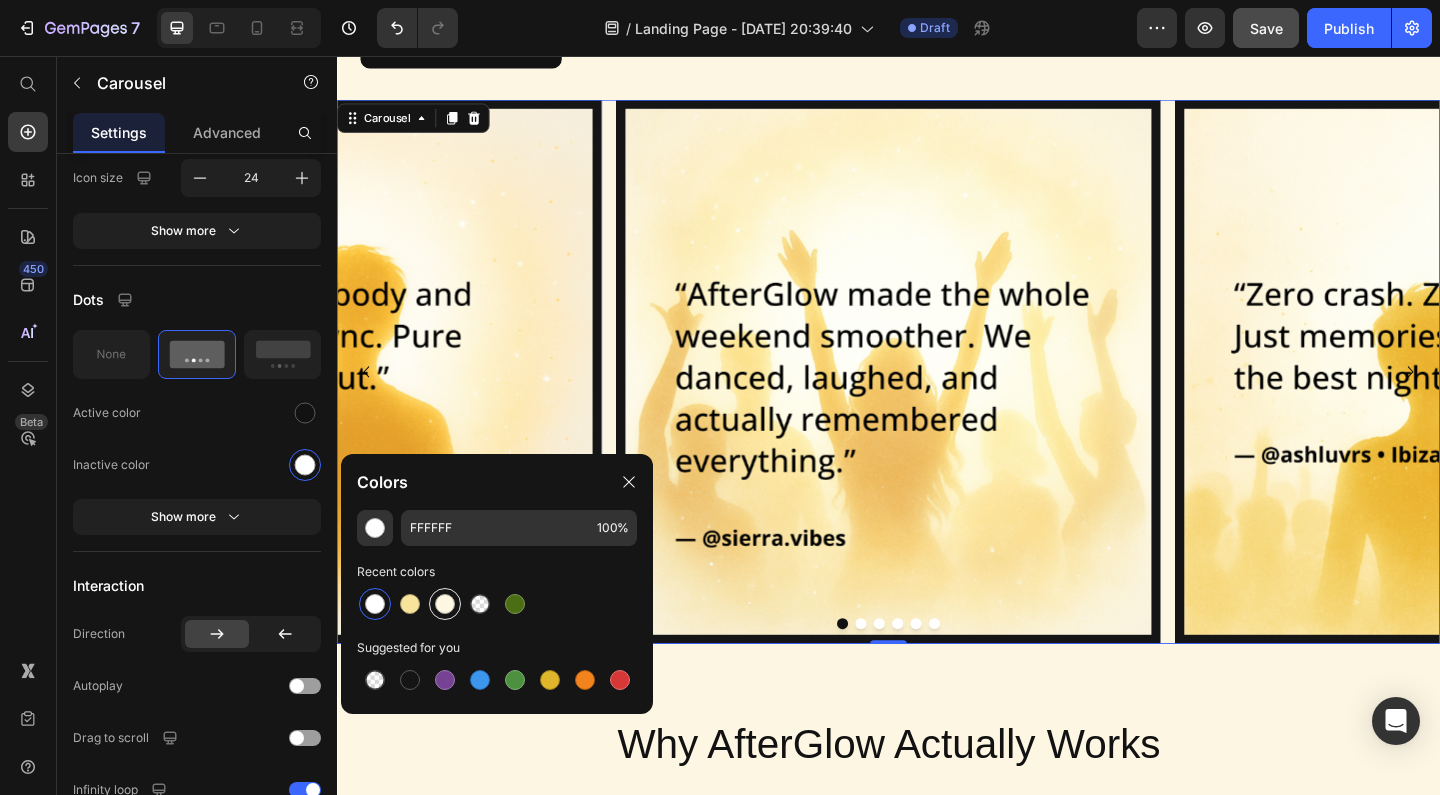 click at bounding box center (445, 604) 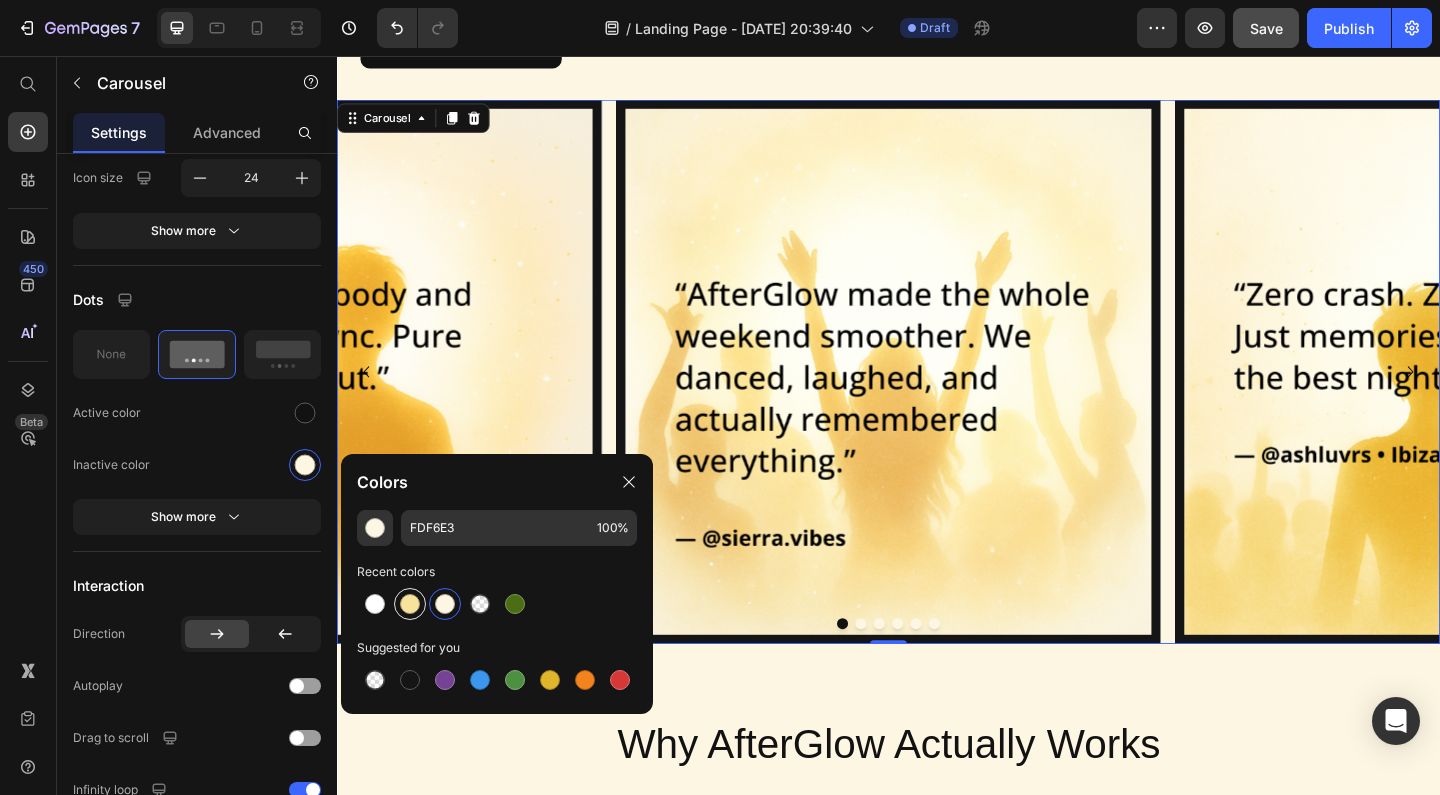 click at bounding box center (410, 604) 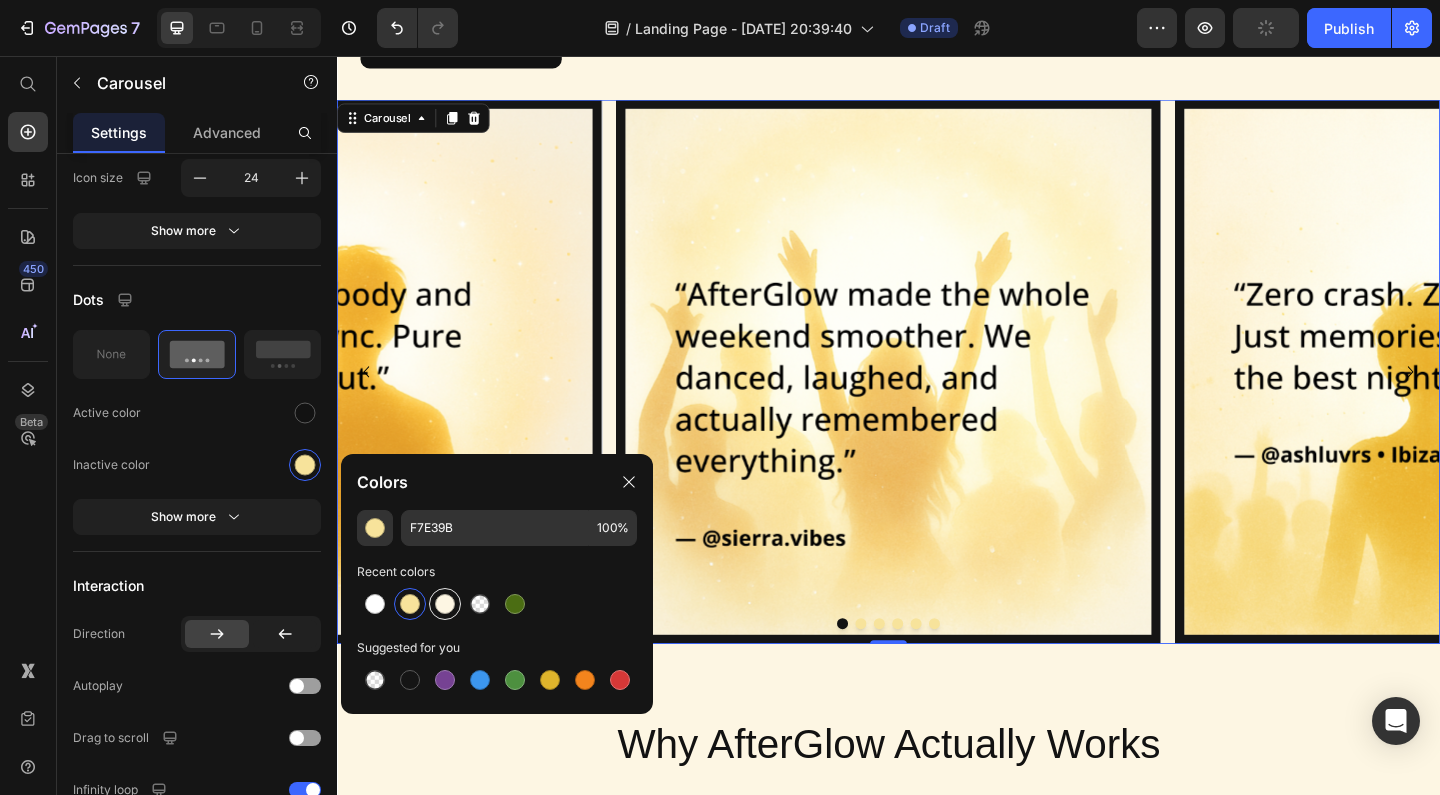 click at bounding box center (445, 604) 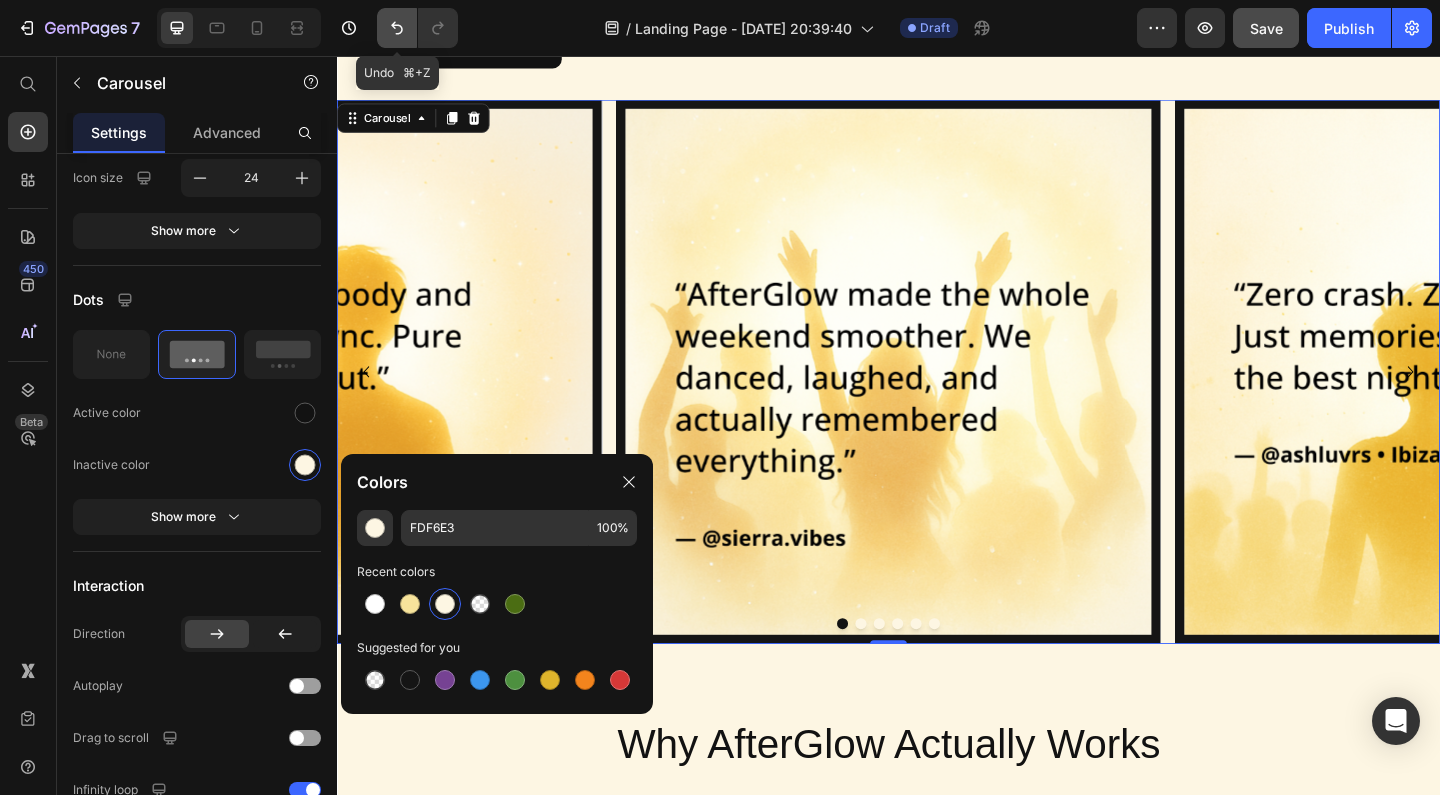 click 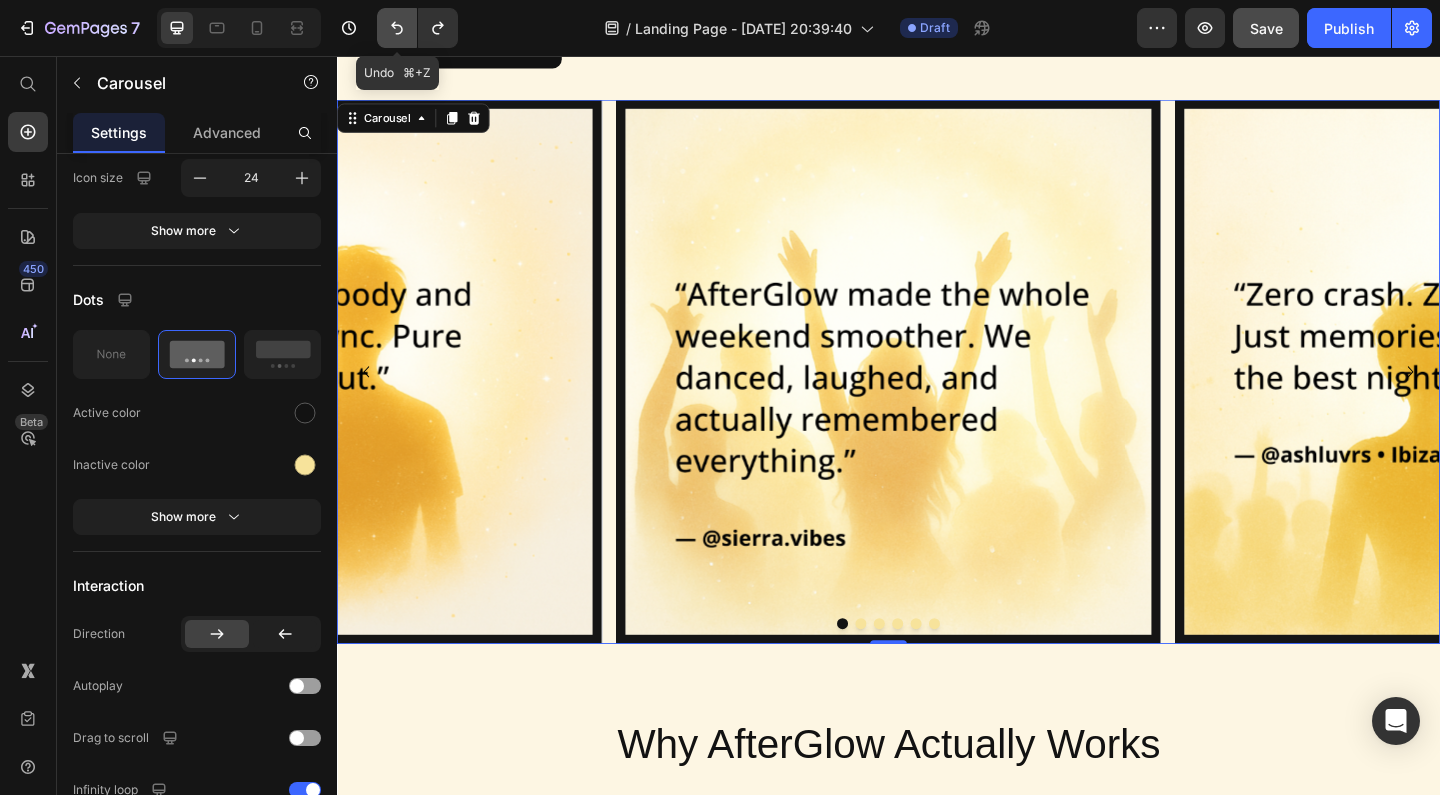 click 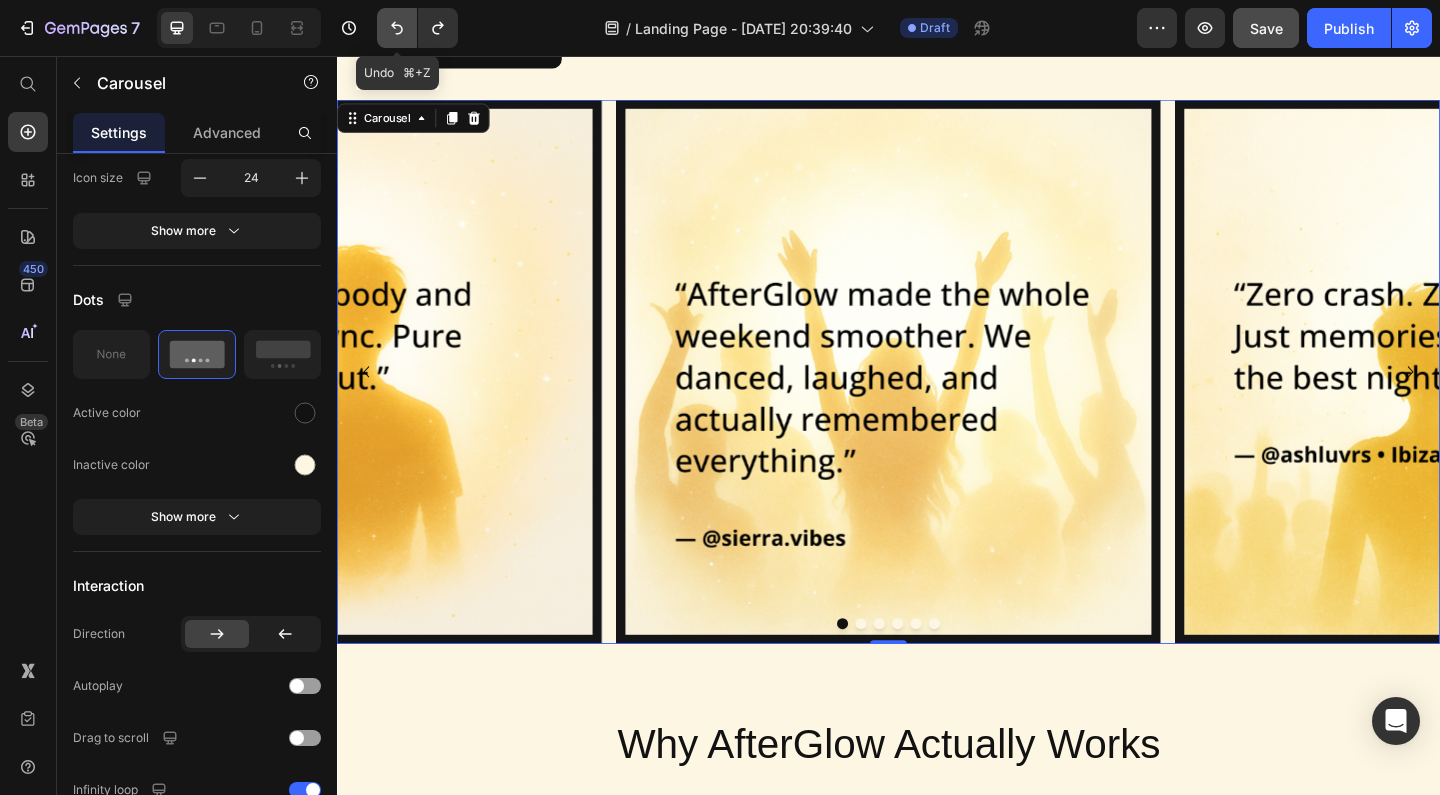 click 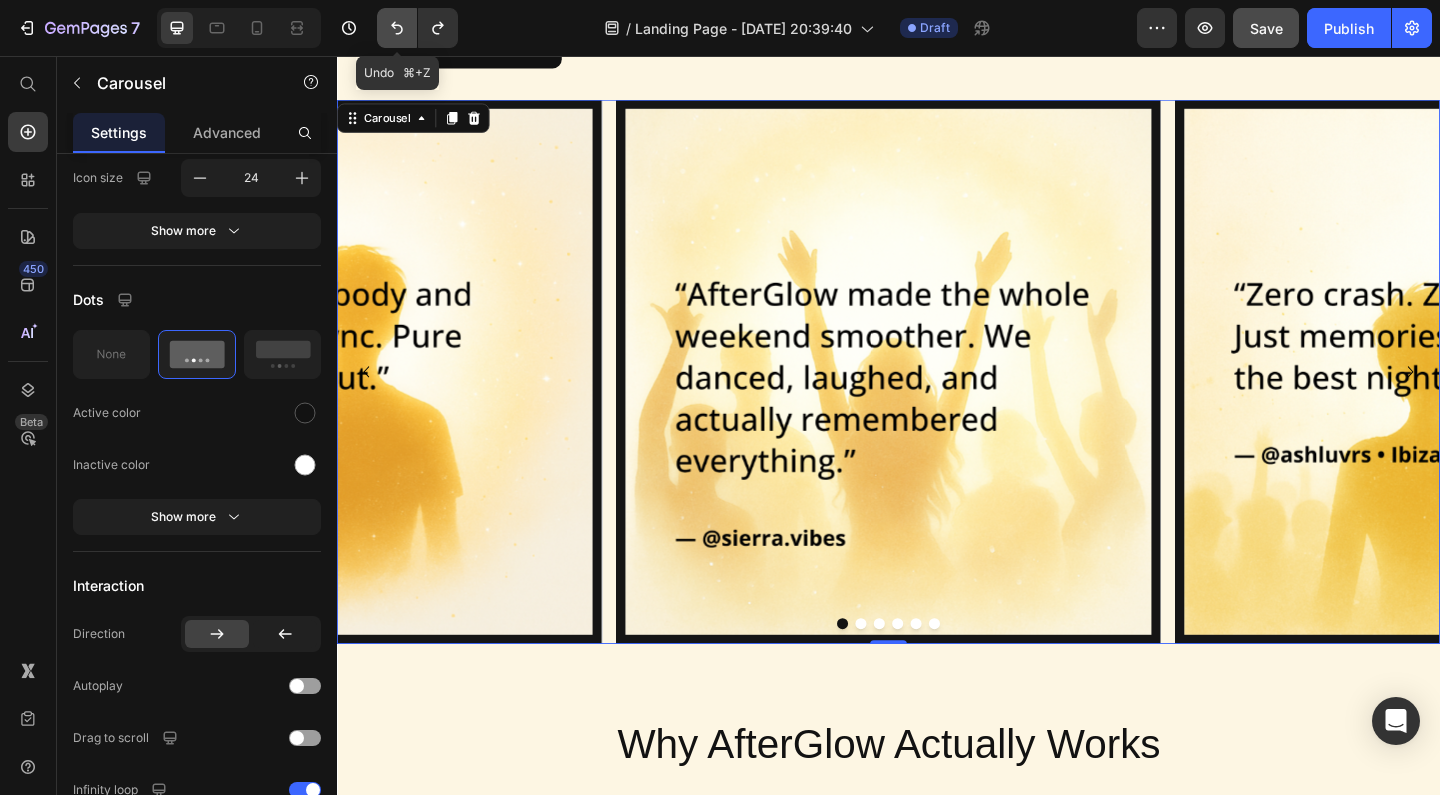 click 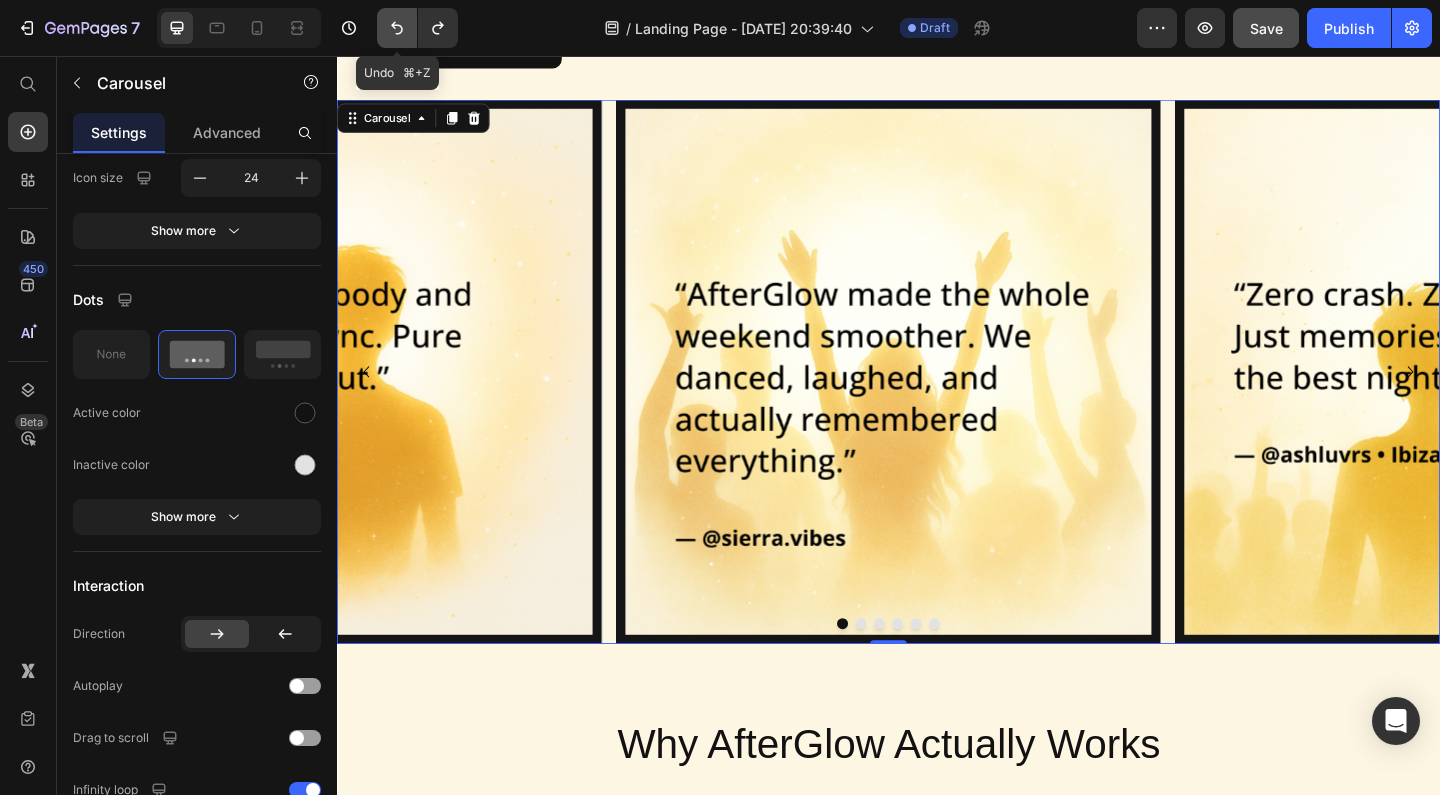 click 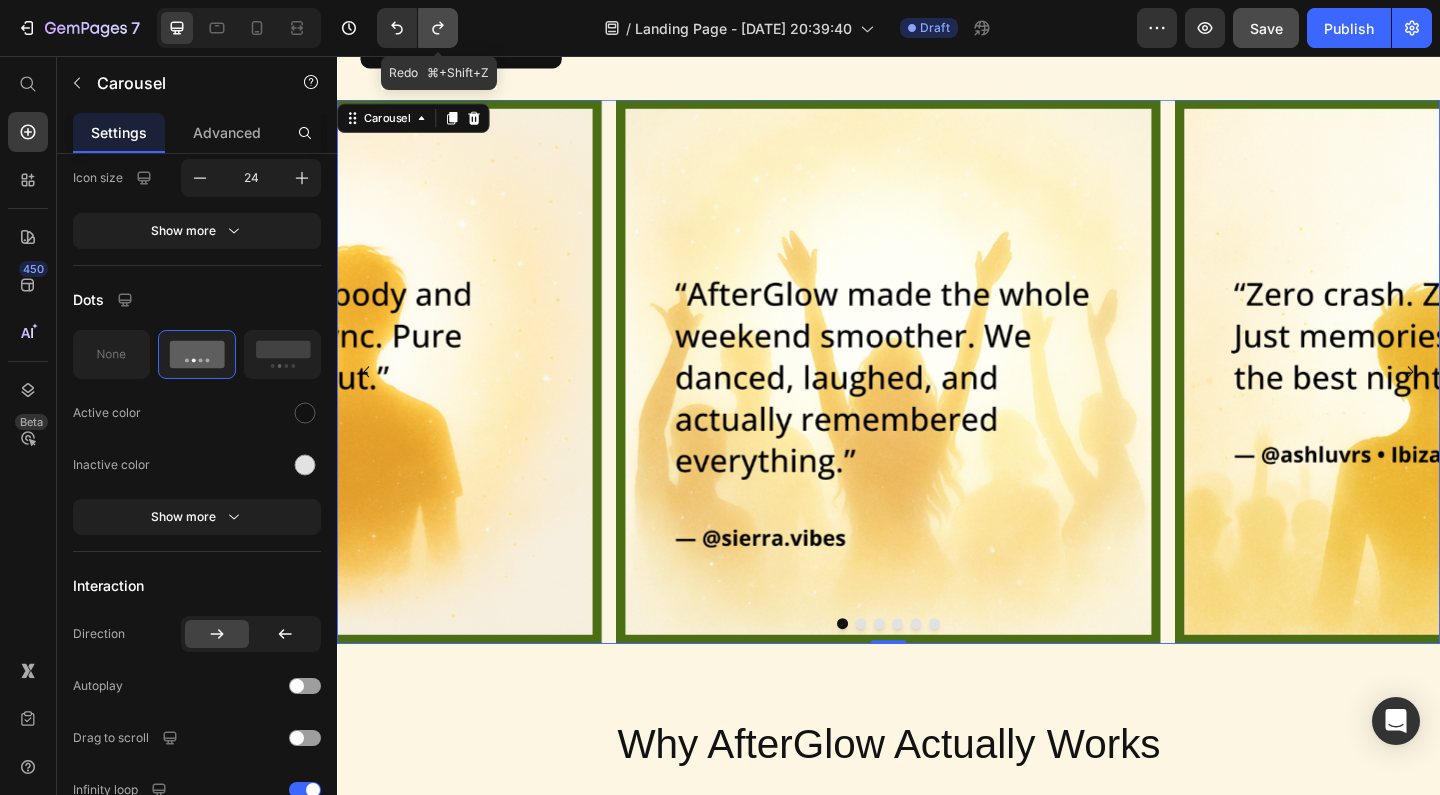 click 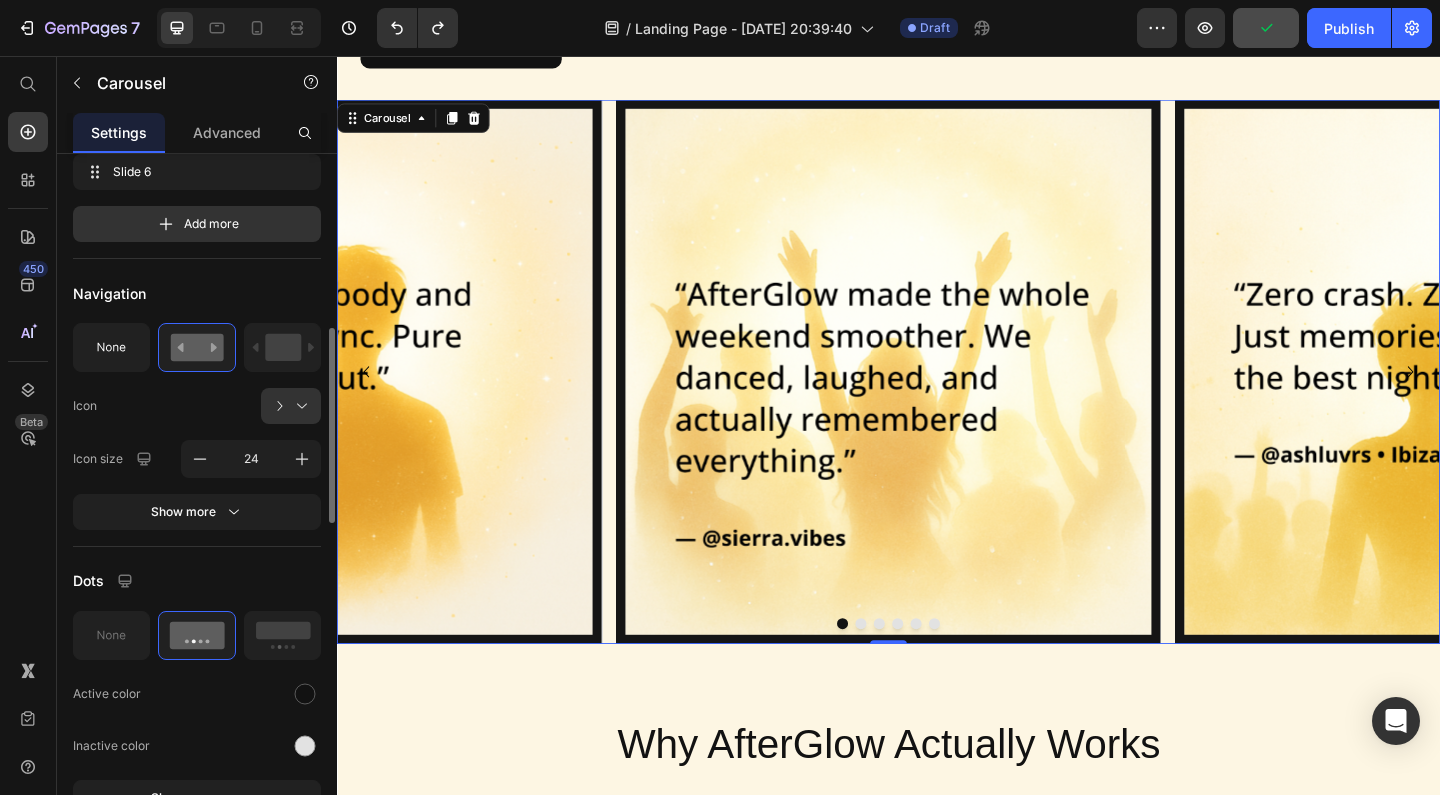 scroll, scrollTop: 685, scrollLeft: 0, axis: vertical 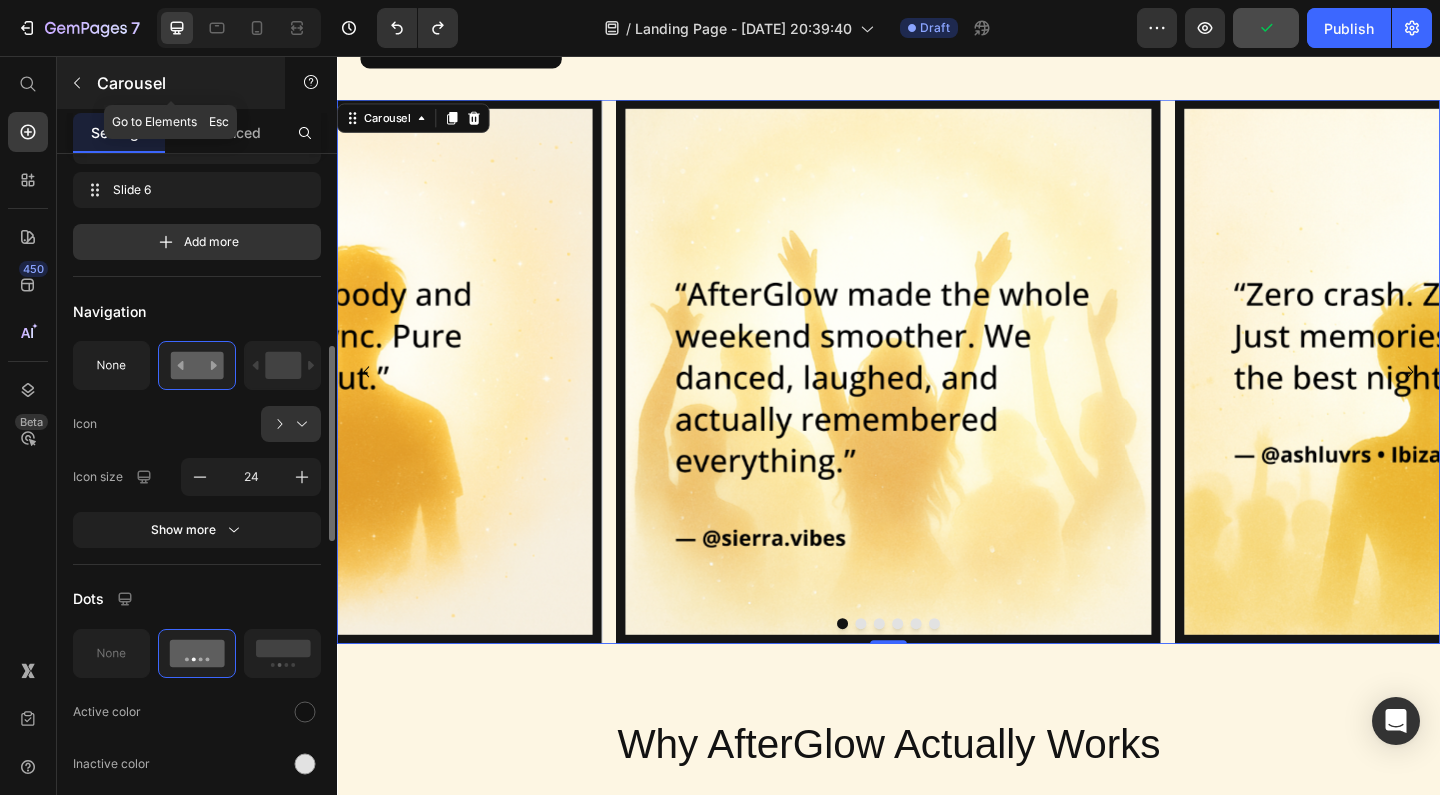 click 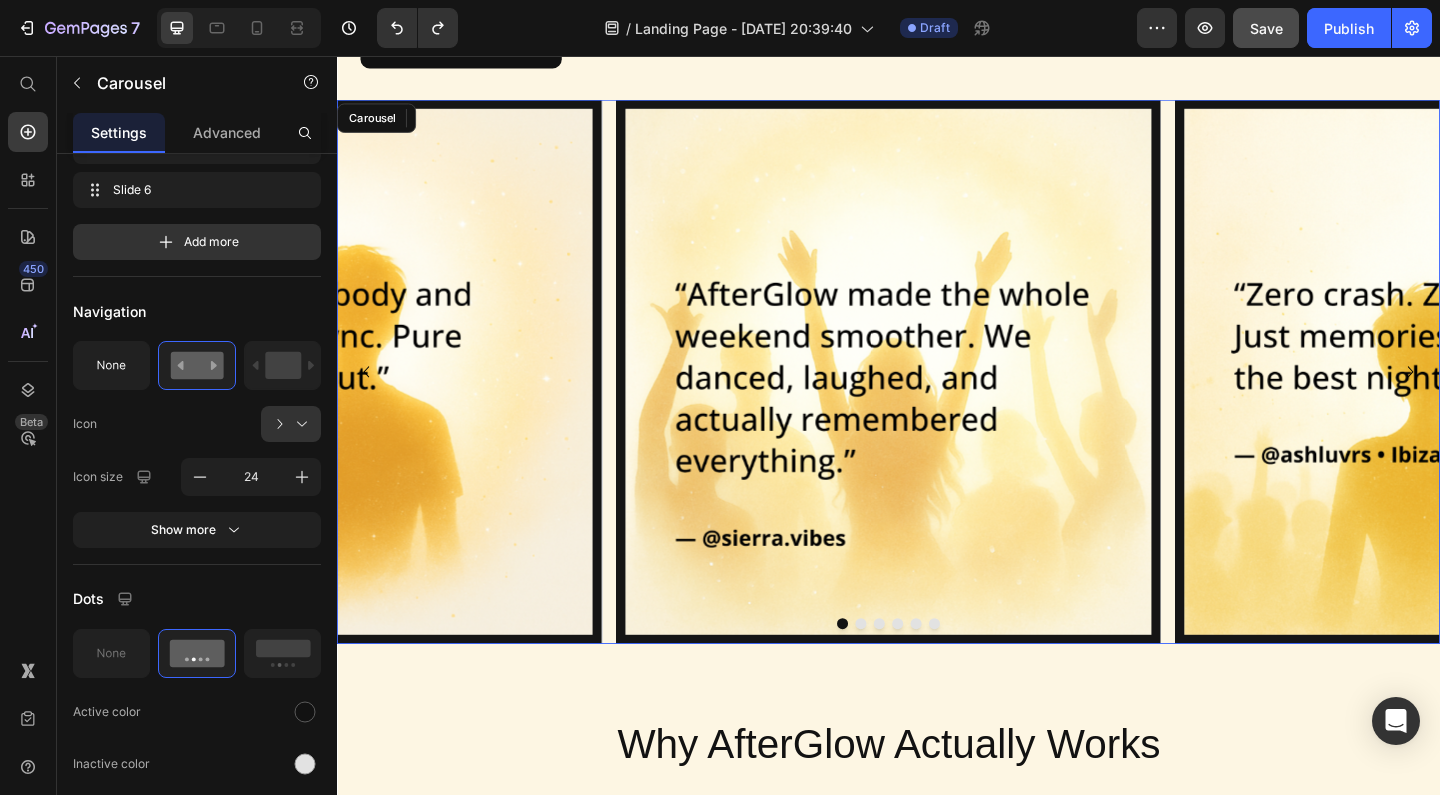 click on "Image Image Image Image Image Image" at bounding box center (937, 399) 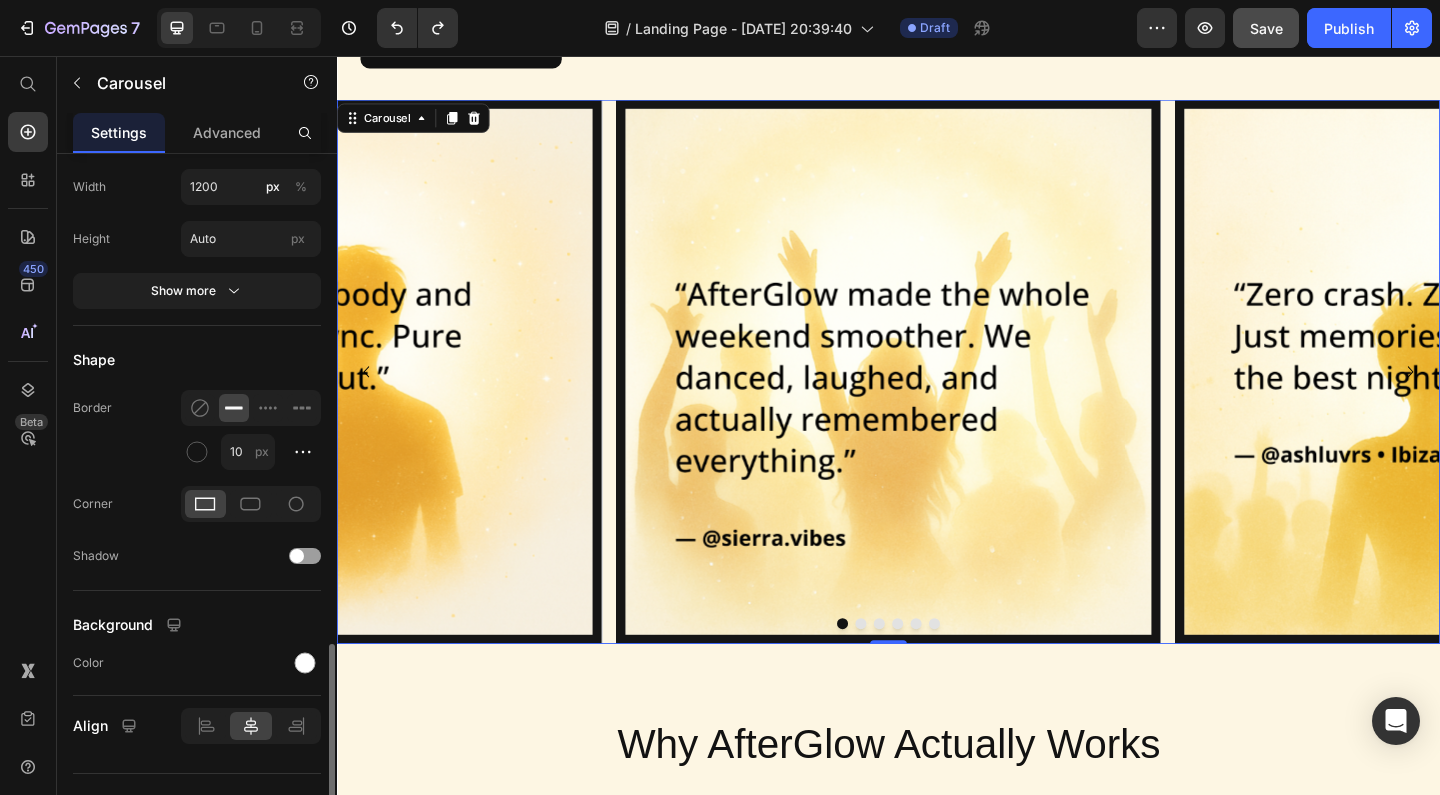 scroll, scrollTop: 1792, scrollLeft: 0, axis: vertical 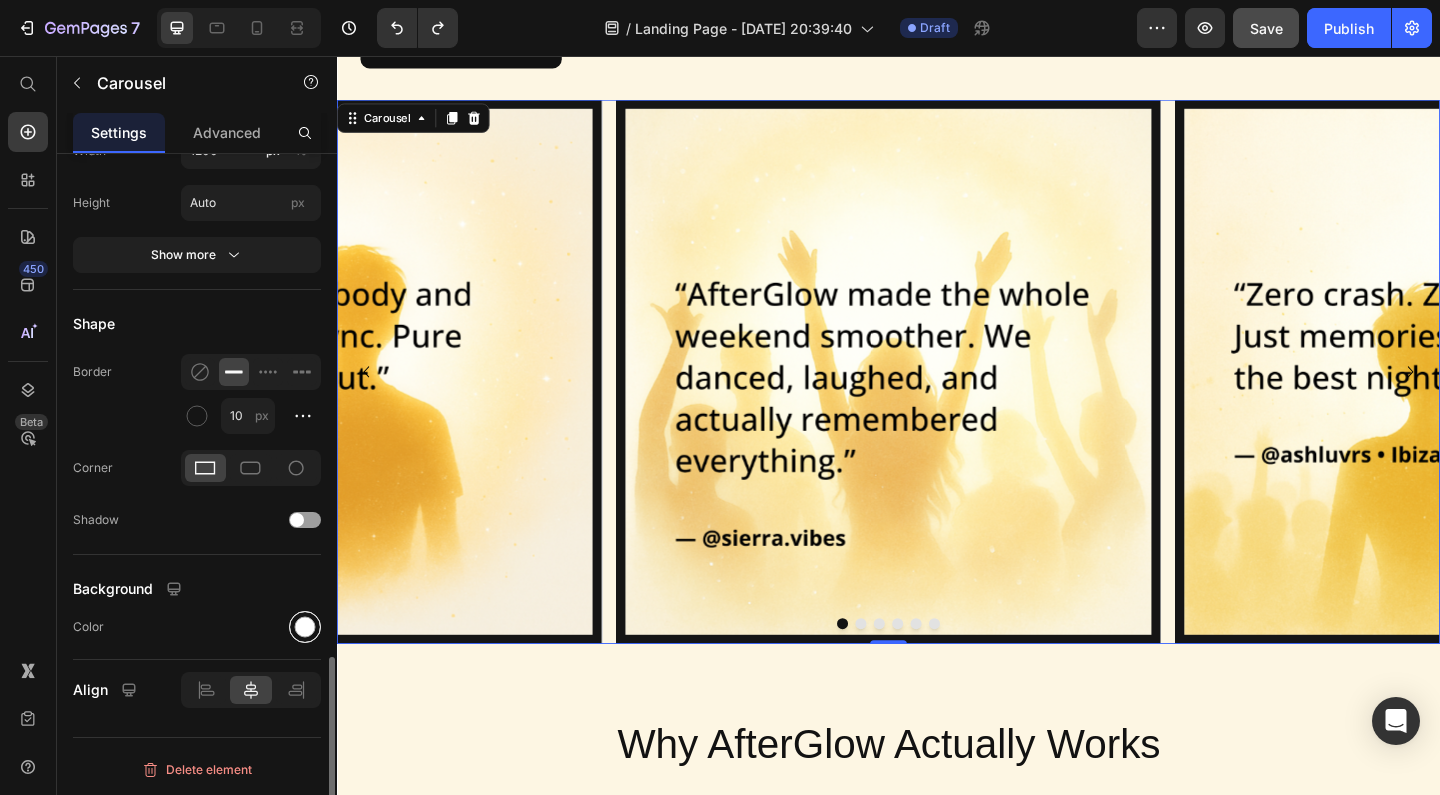 click at bounding box center (305, 626) 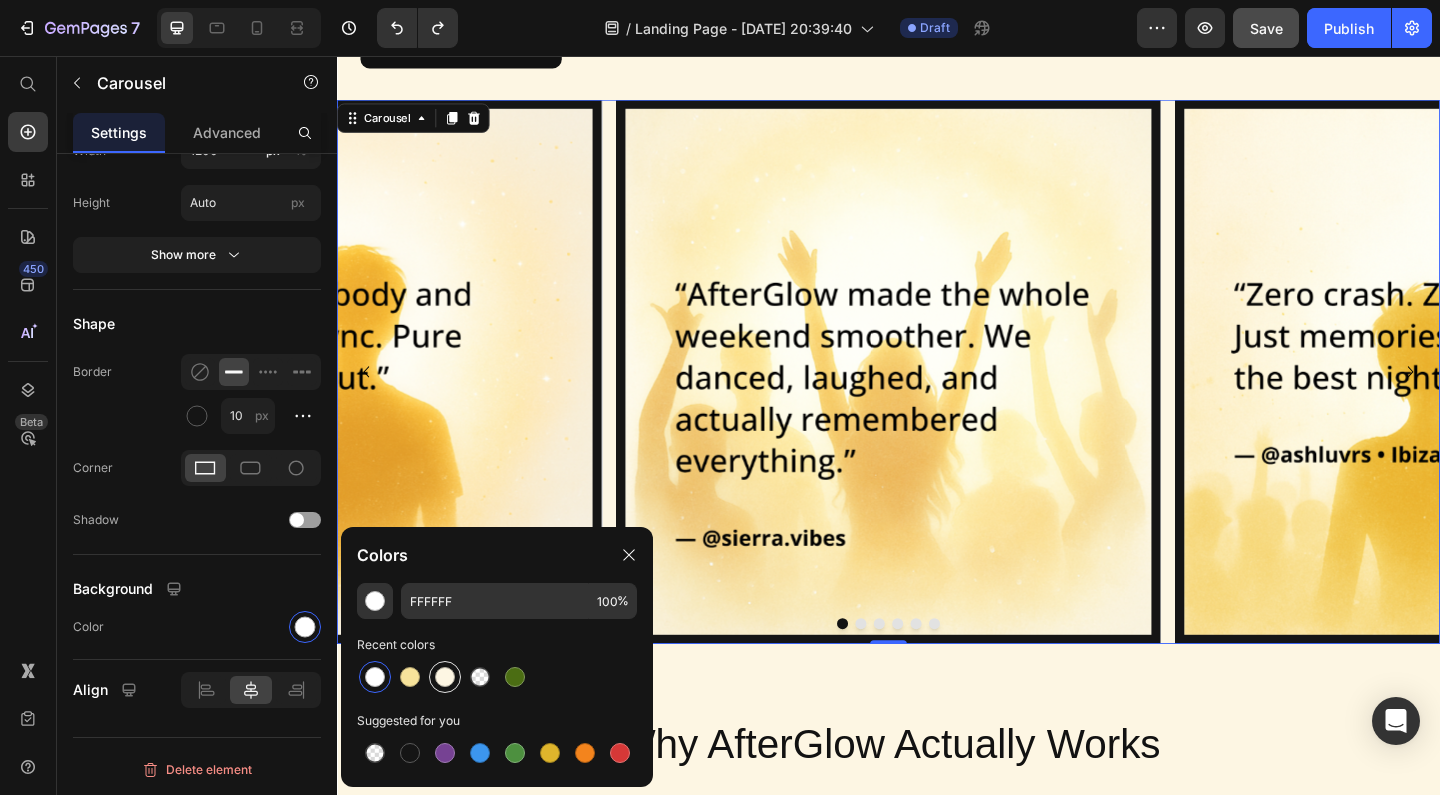 click at bounding box center (445, 677) 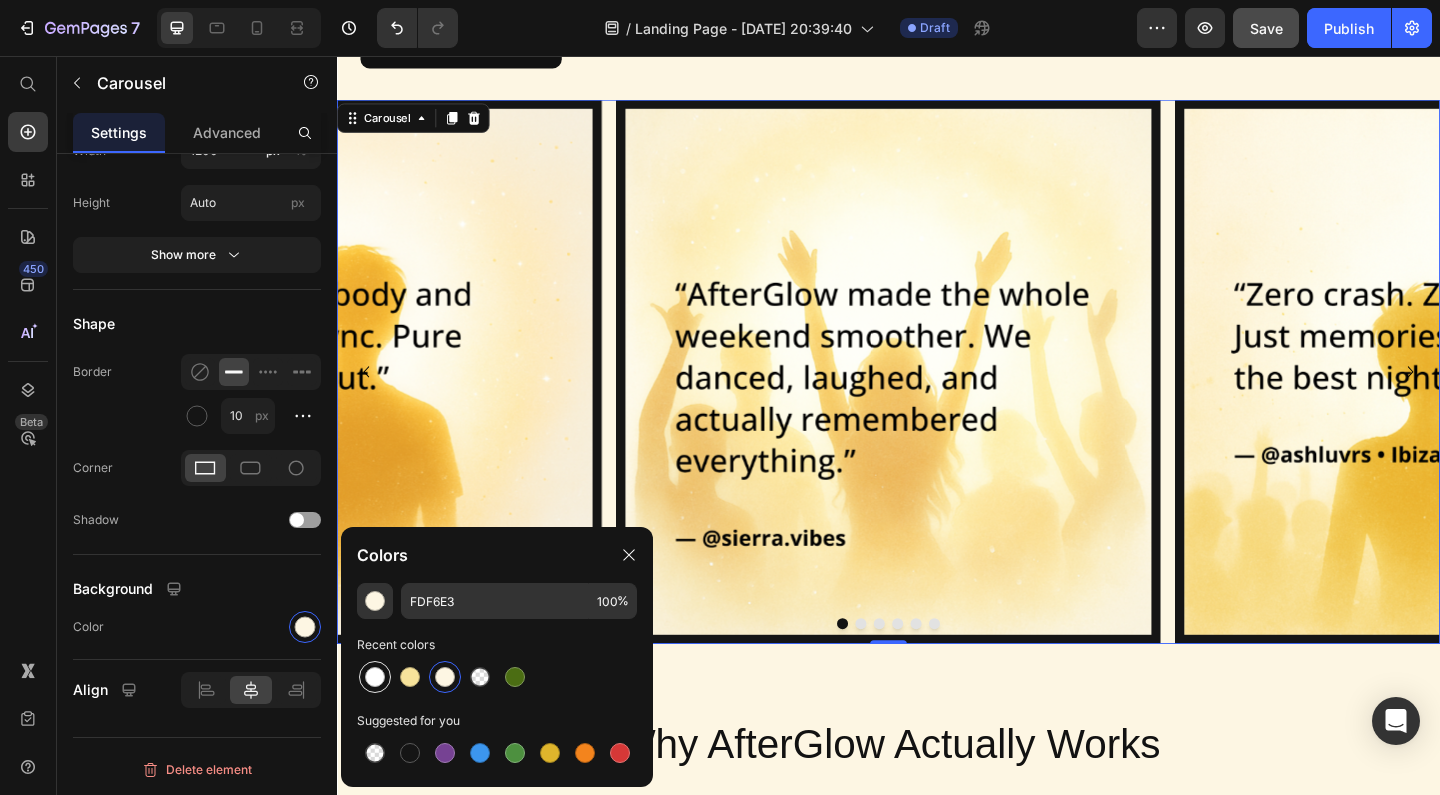 click at bounding box center [375, 677] 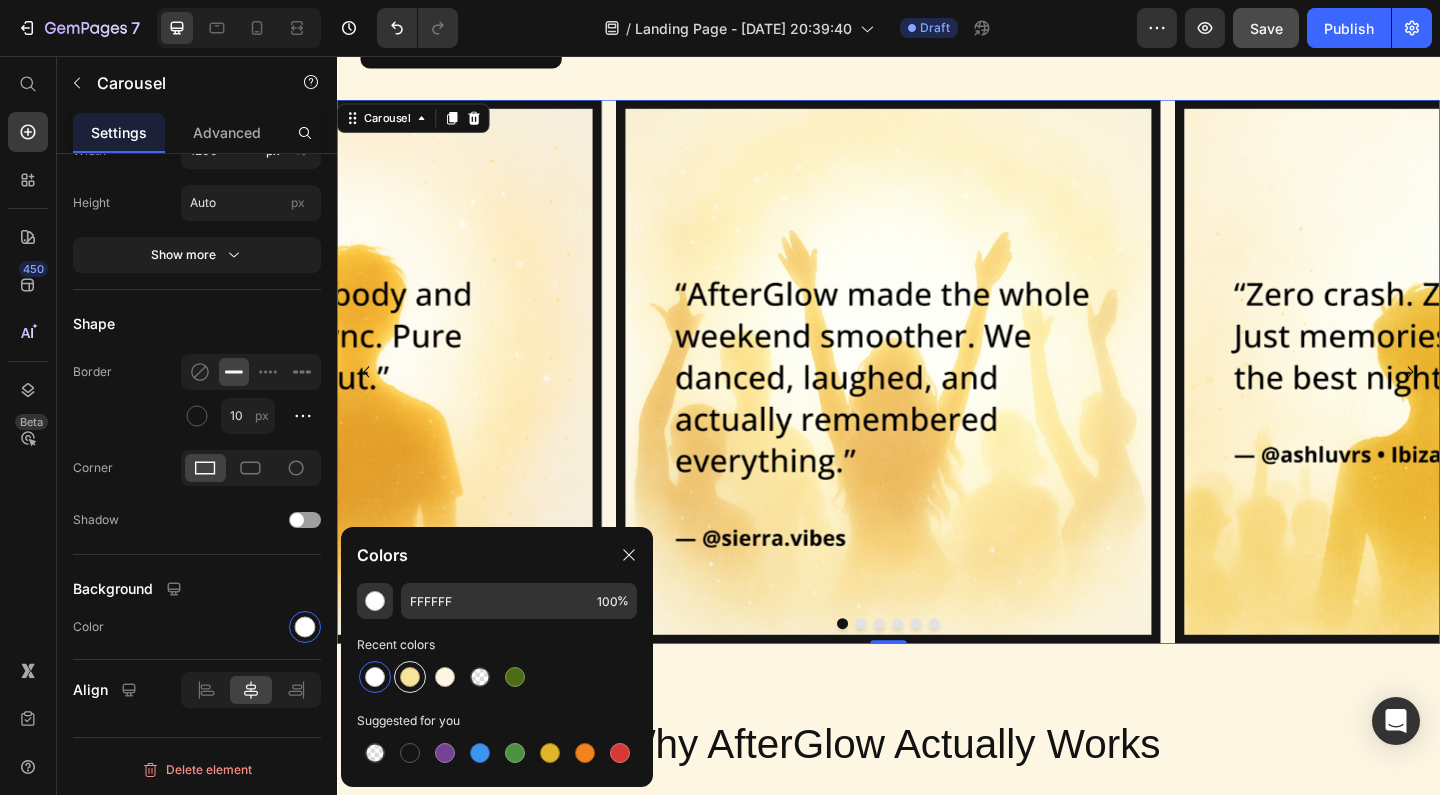 click at bounding box center [410, 677] 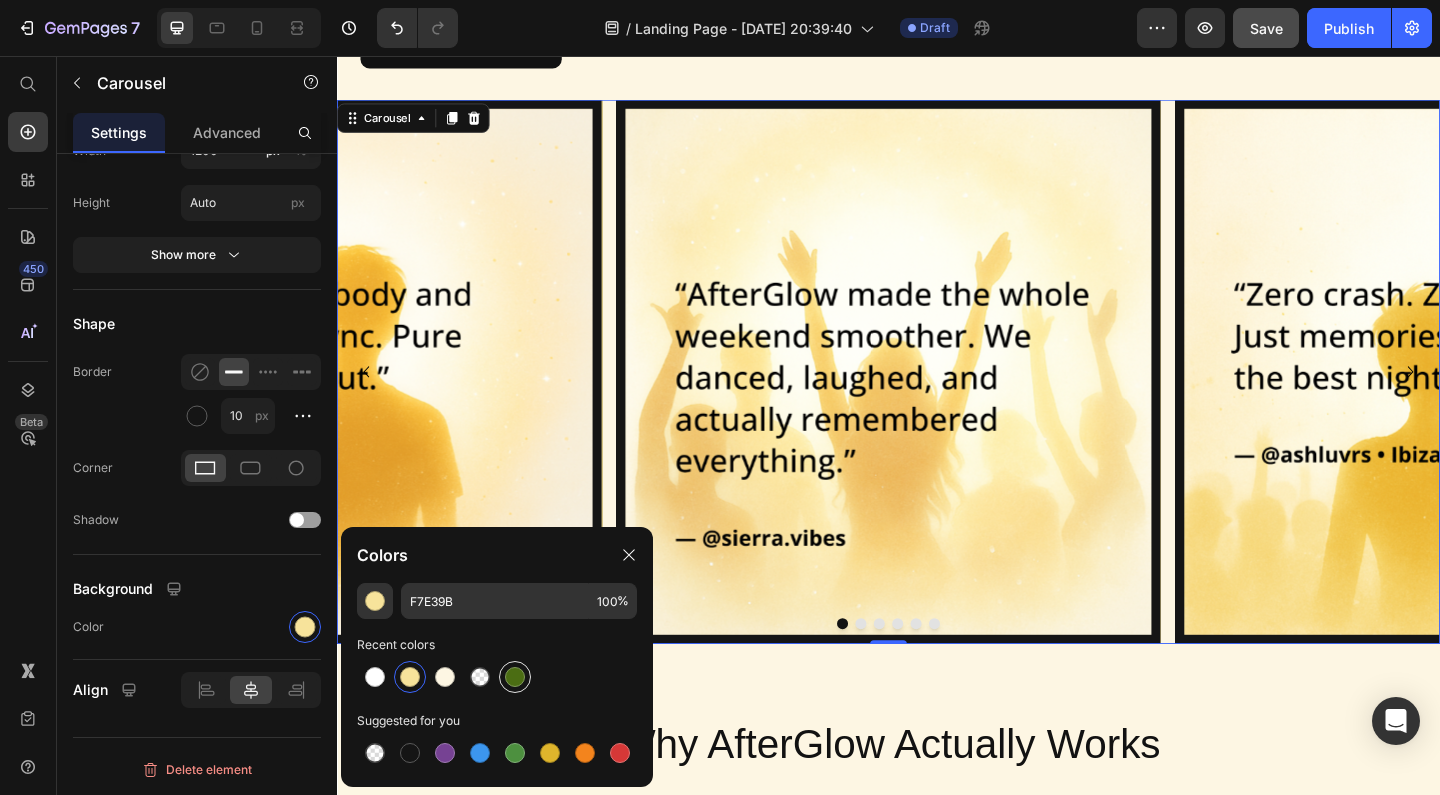 click at bounding box center (515, 677) 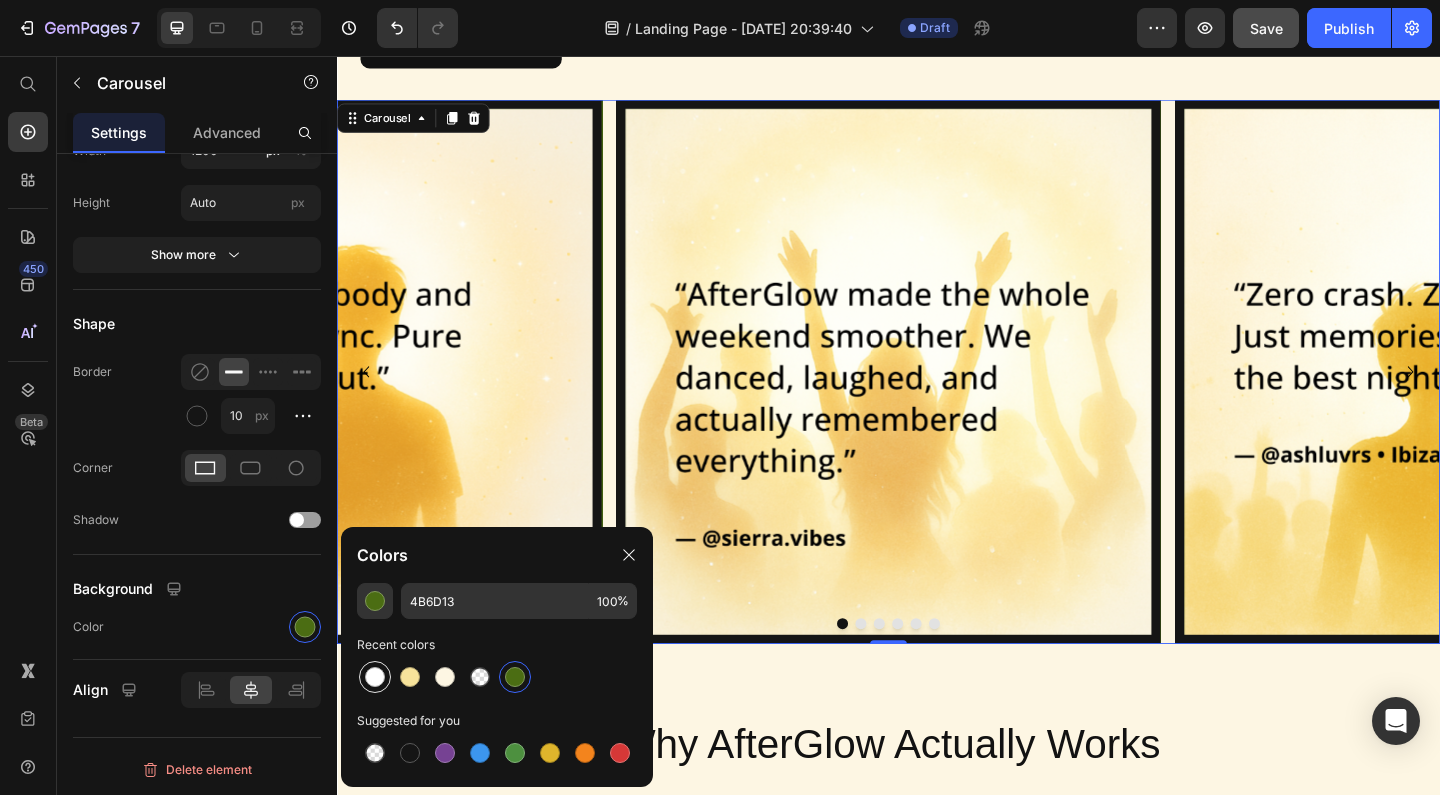 click at bounding box center [375, 677] 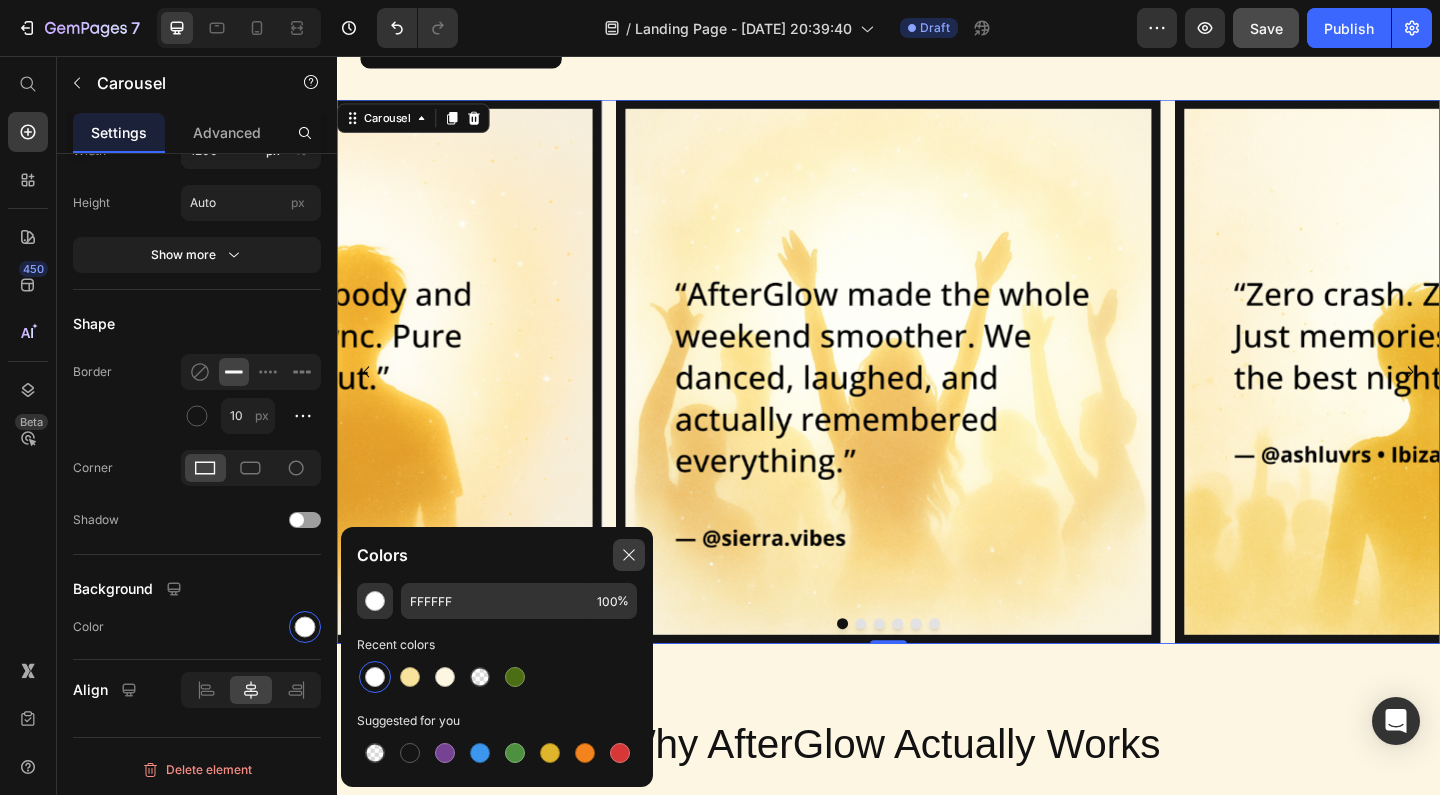 click 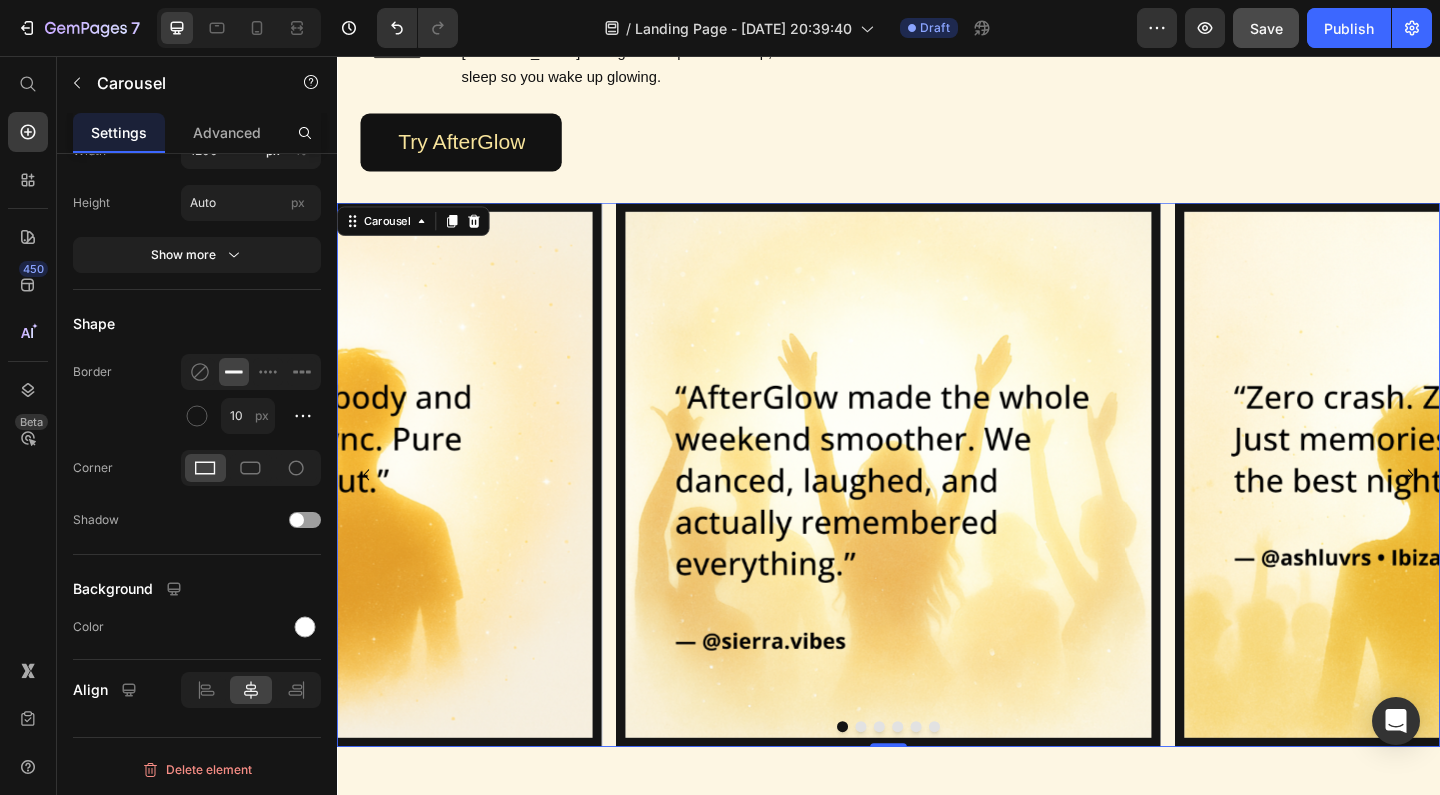 scroll, scrollTop: 1787, scrollLeft: 0, axis: vertical 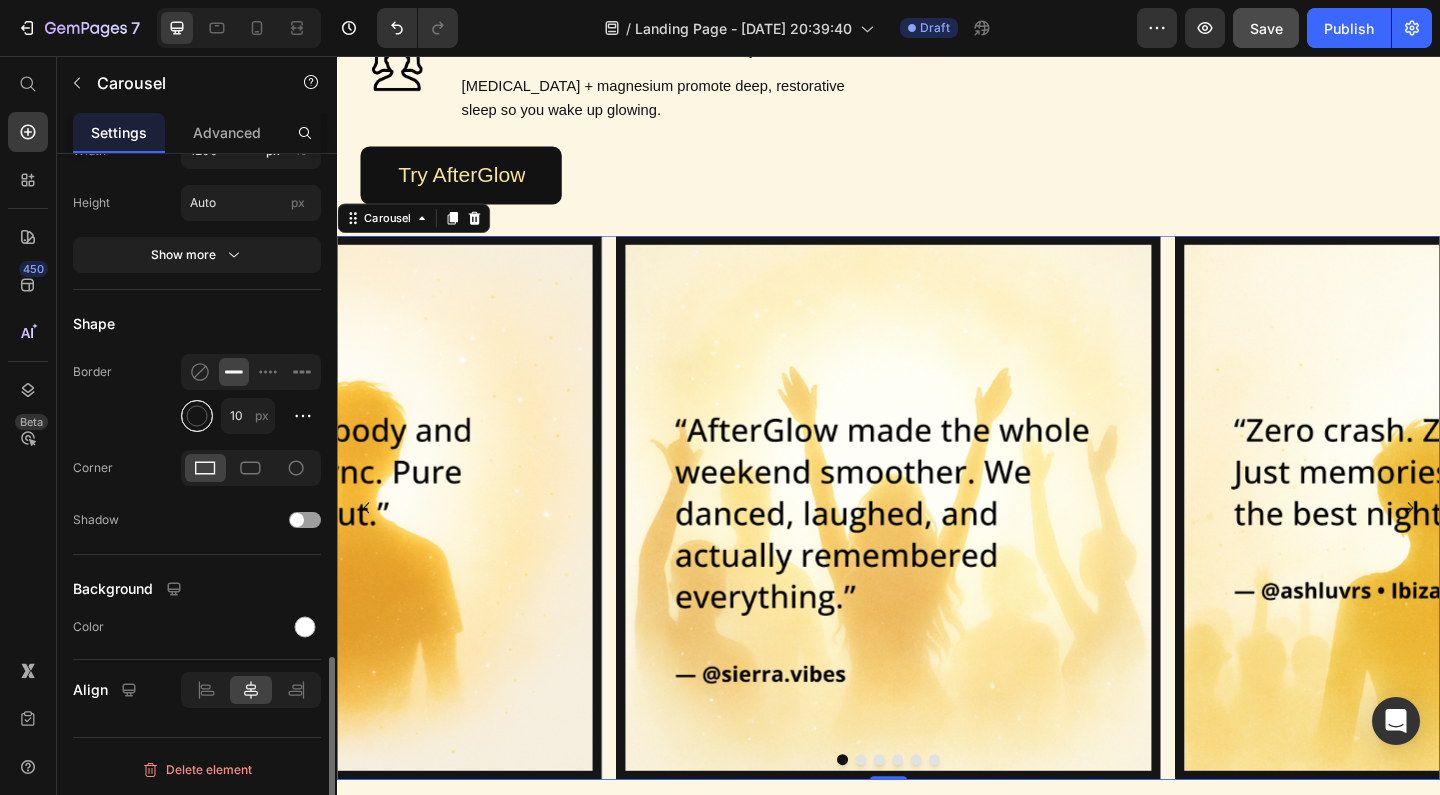 click at bounding box center [197, 415] 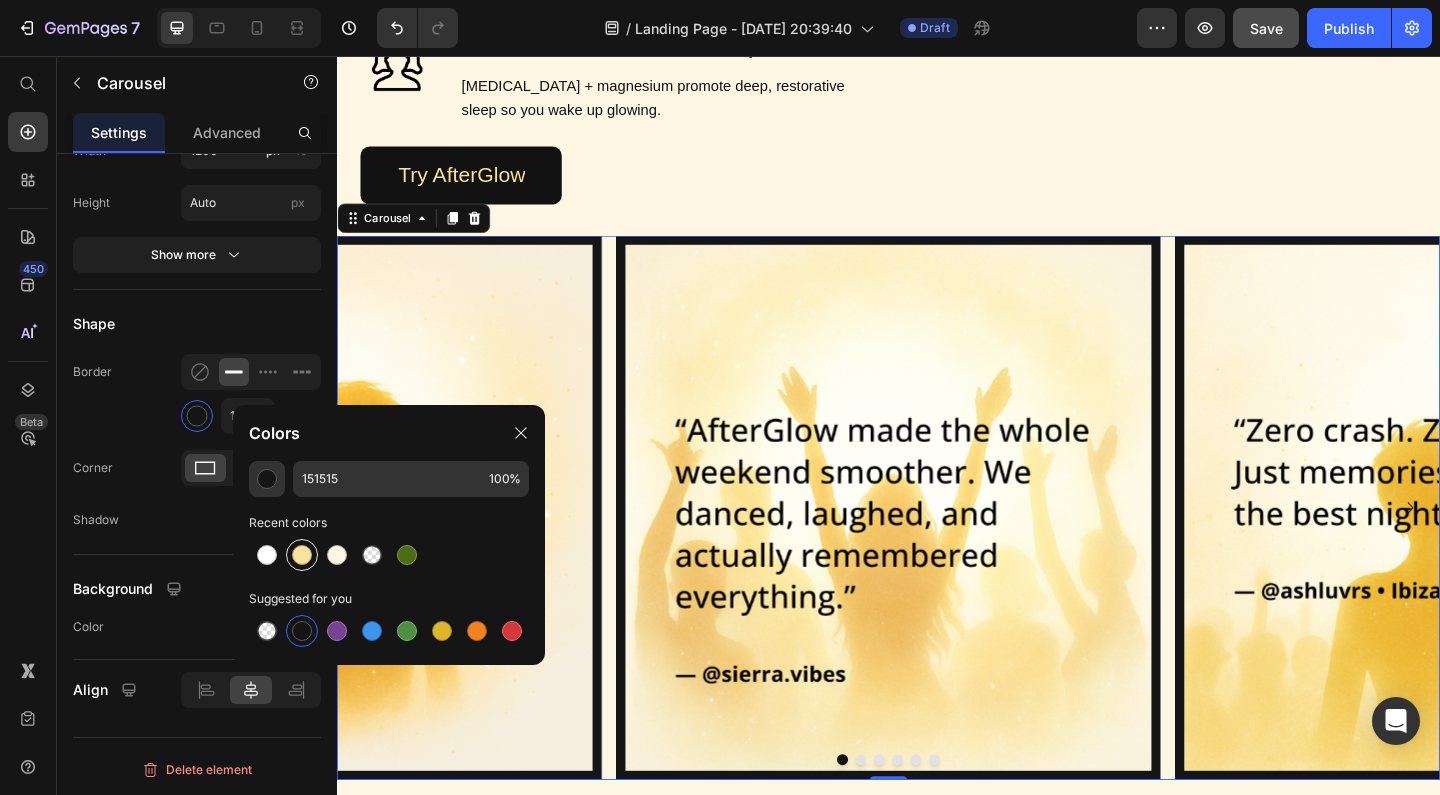 click at bounding box center (302, 555) 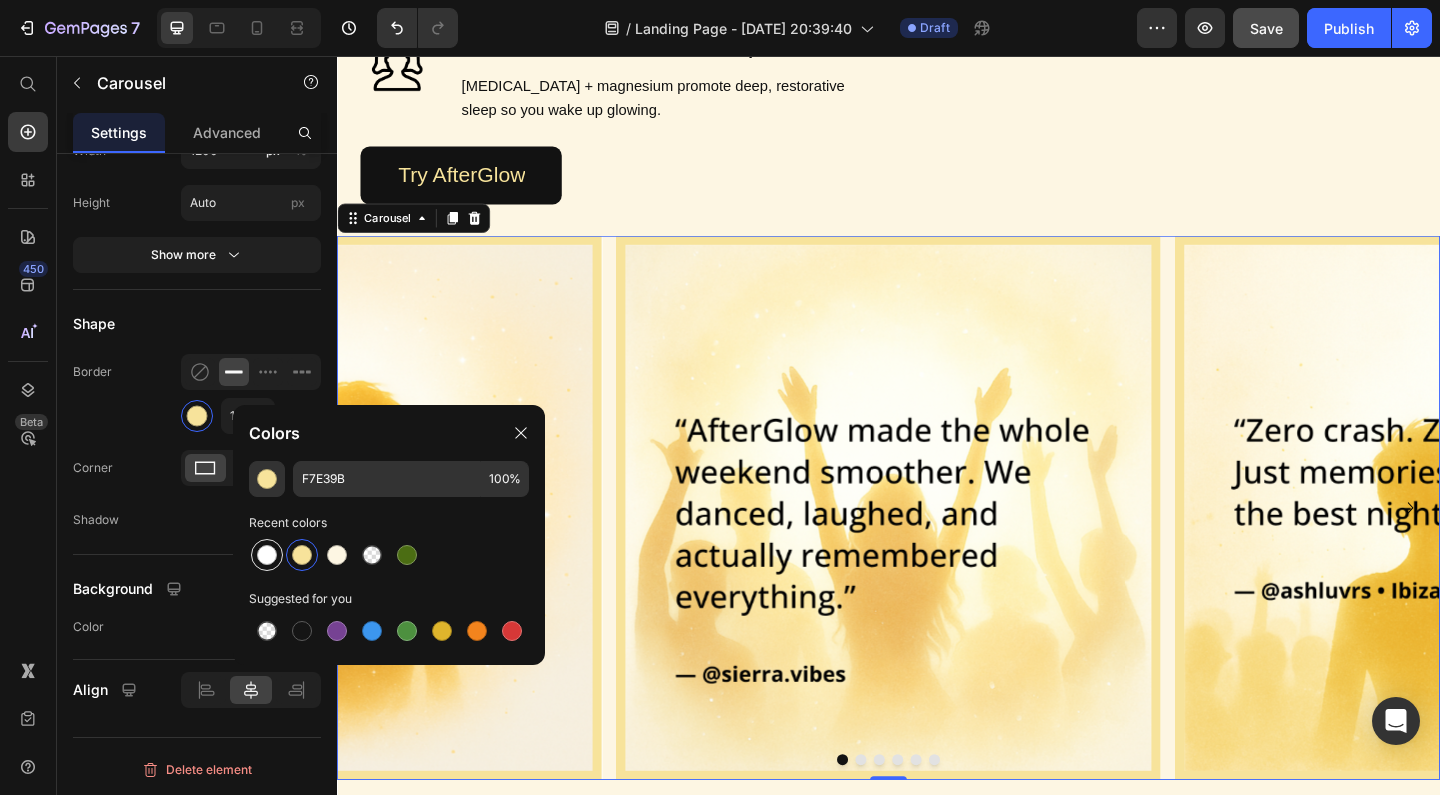 click at bounding box center (267, 555) 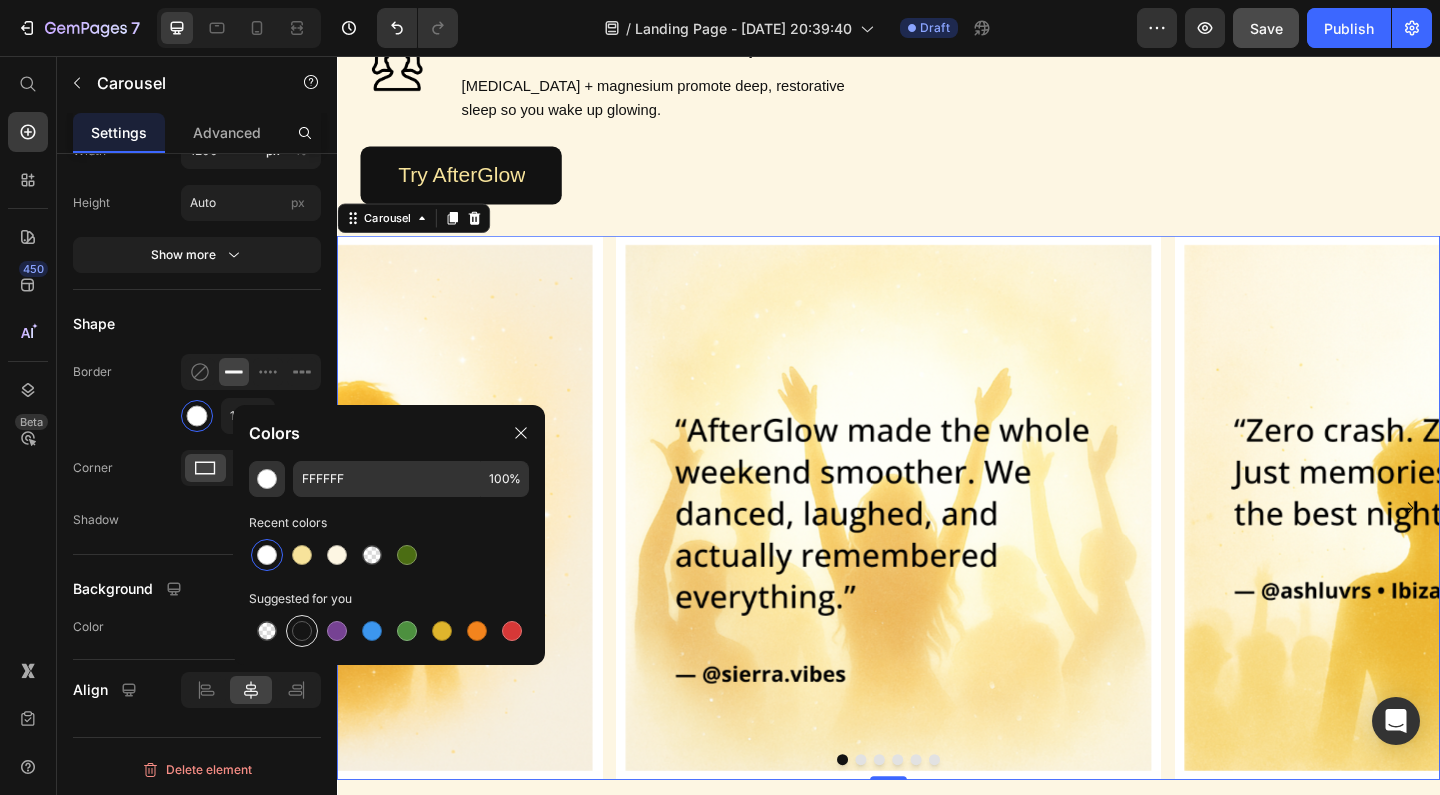 click at bounding box center [302, 631] 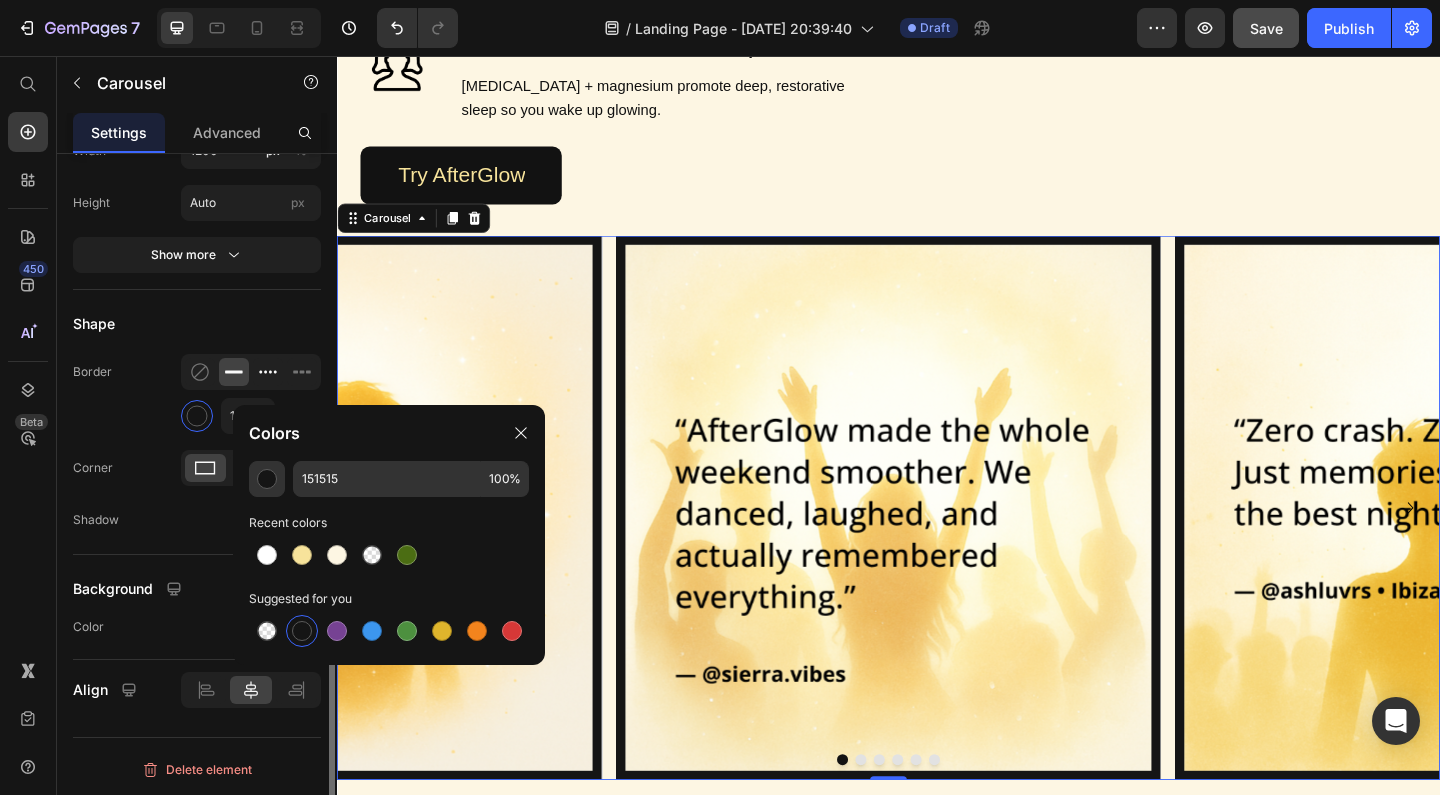 click 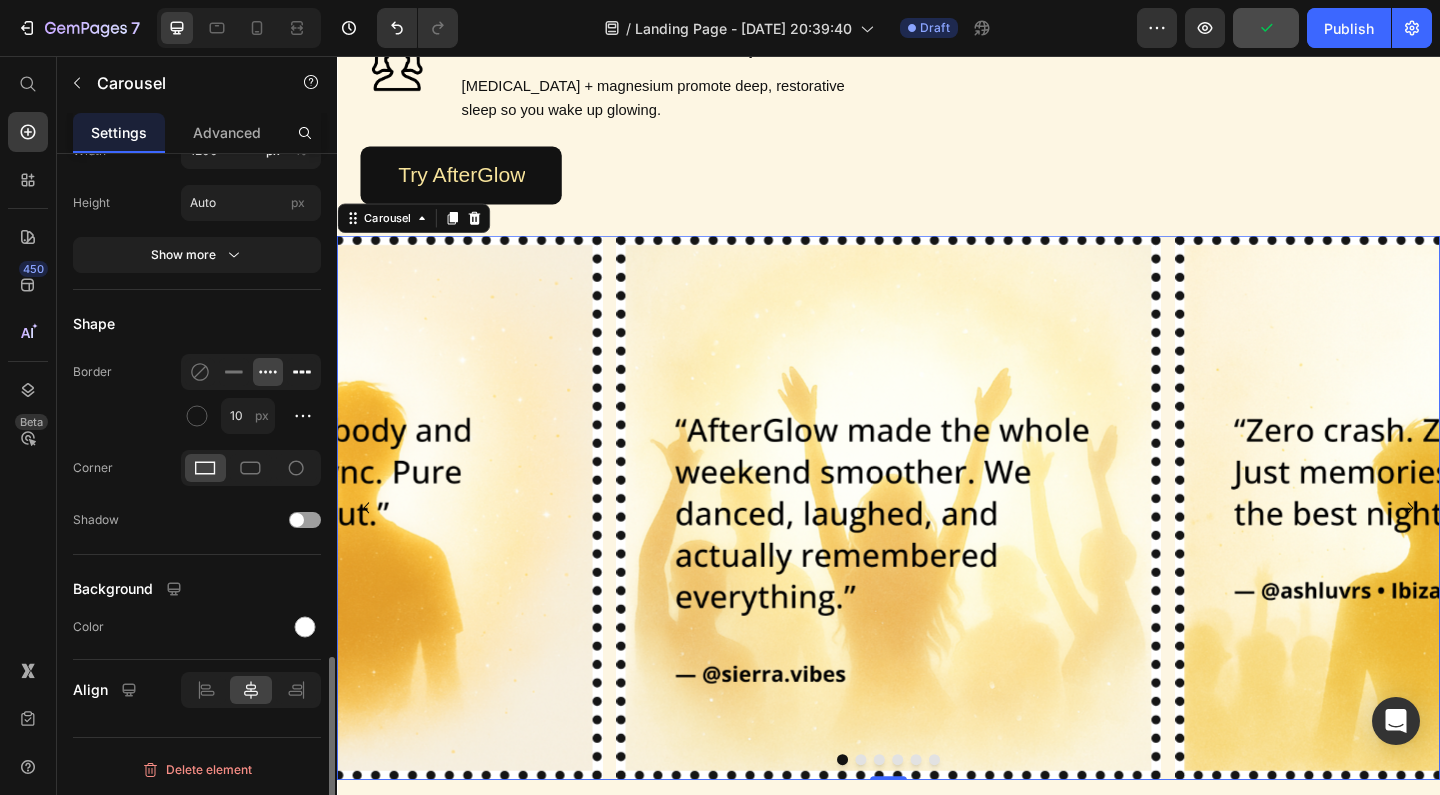 click 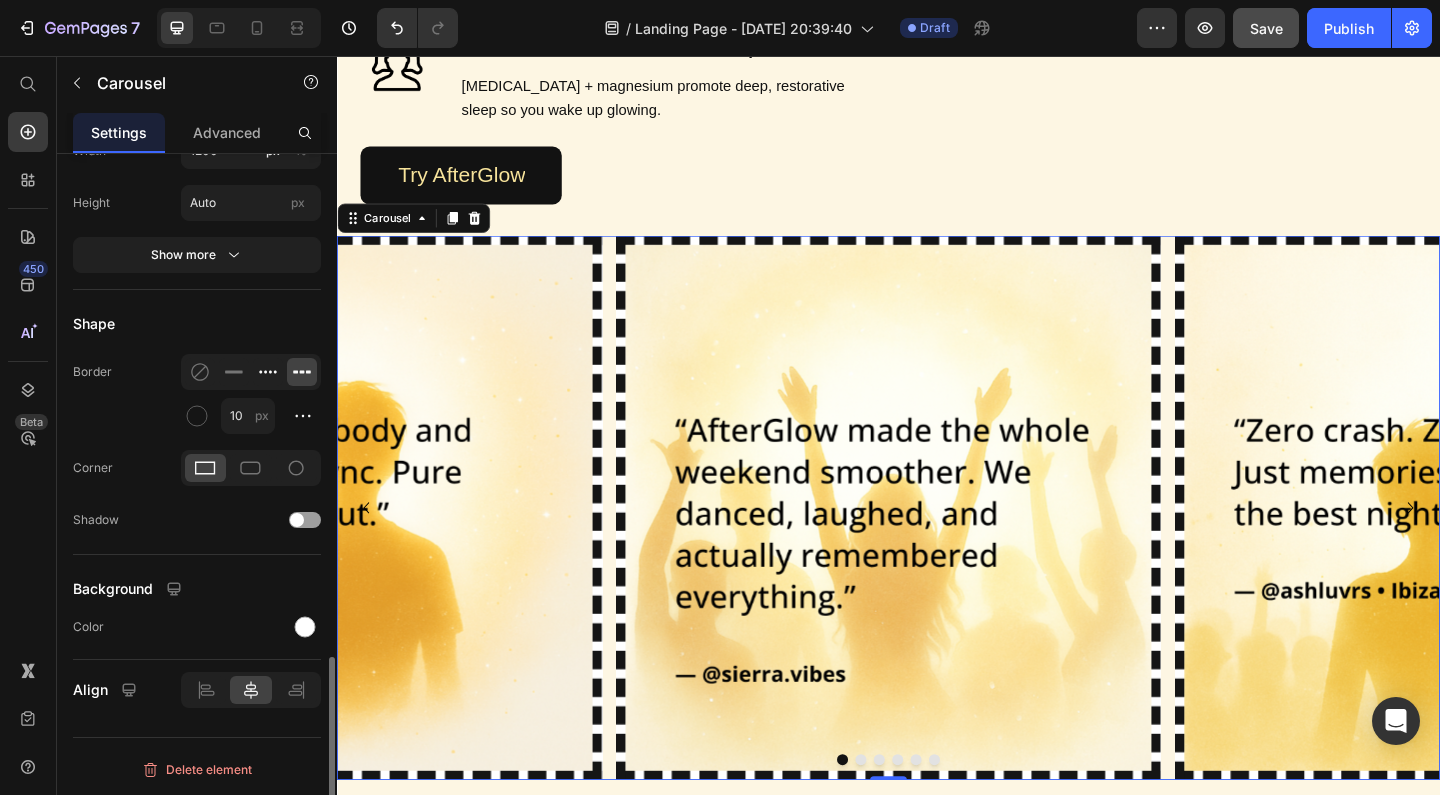 click 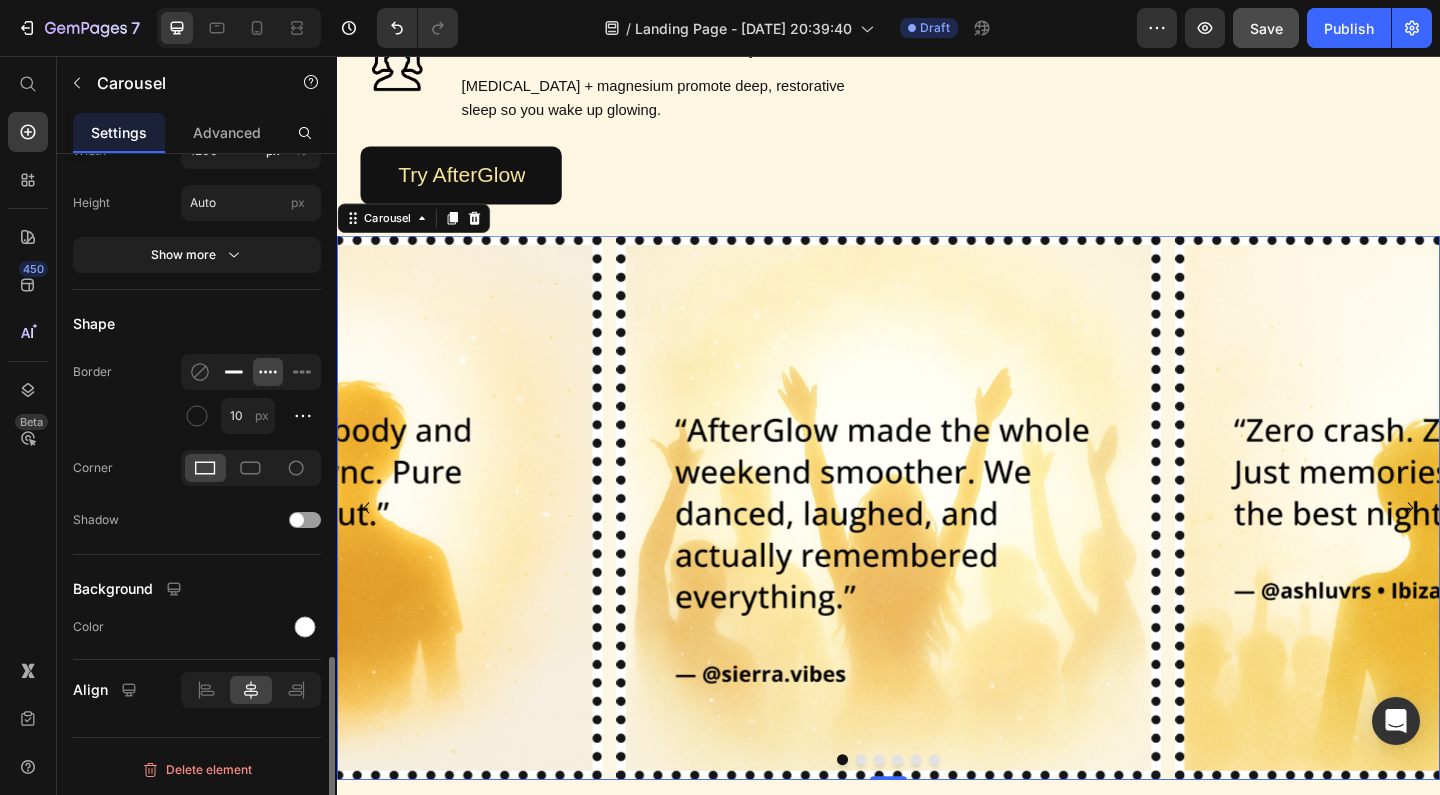 click 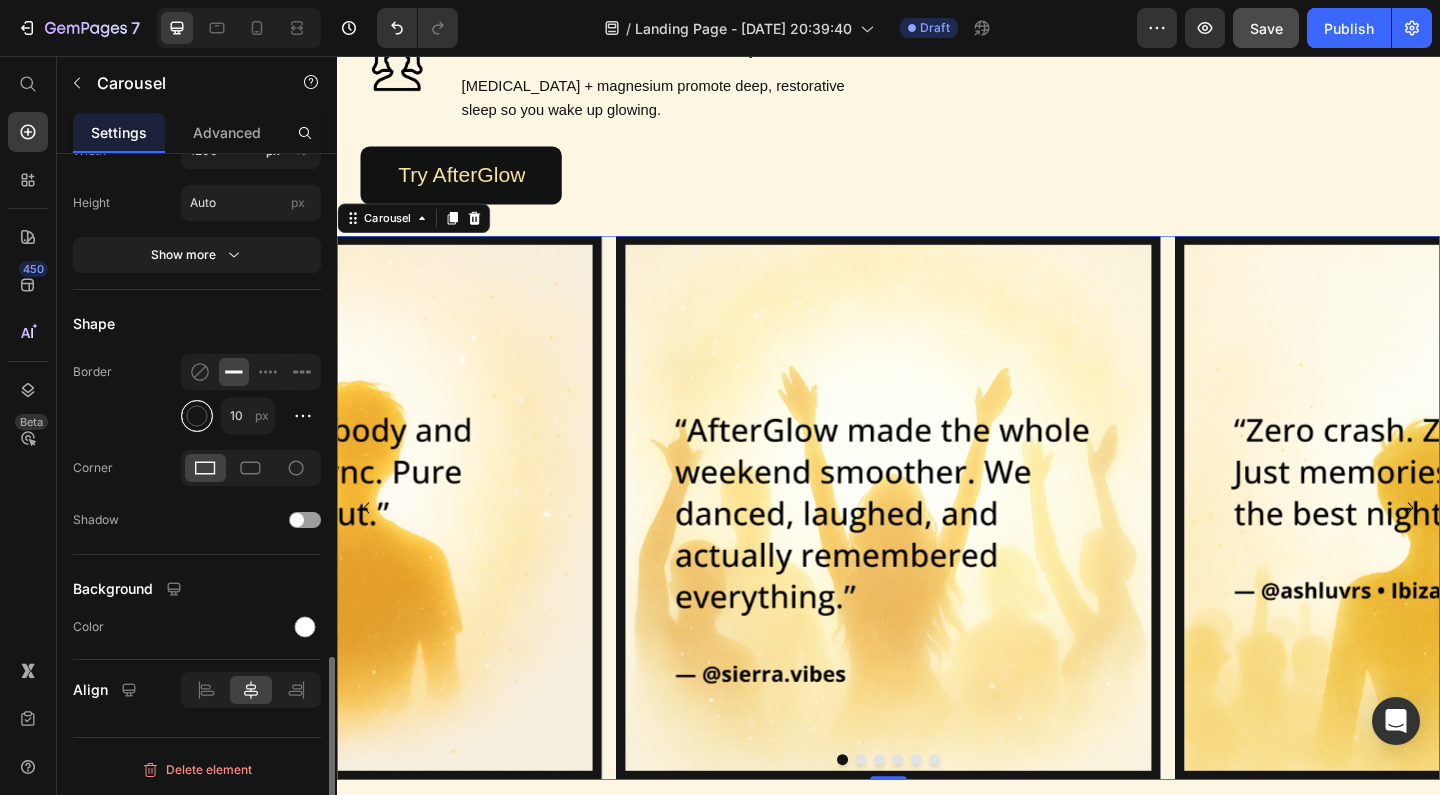 click at bounding box center [197, 415] 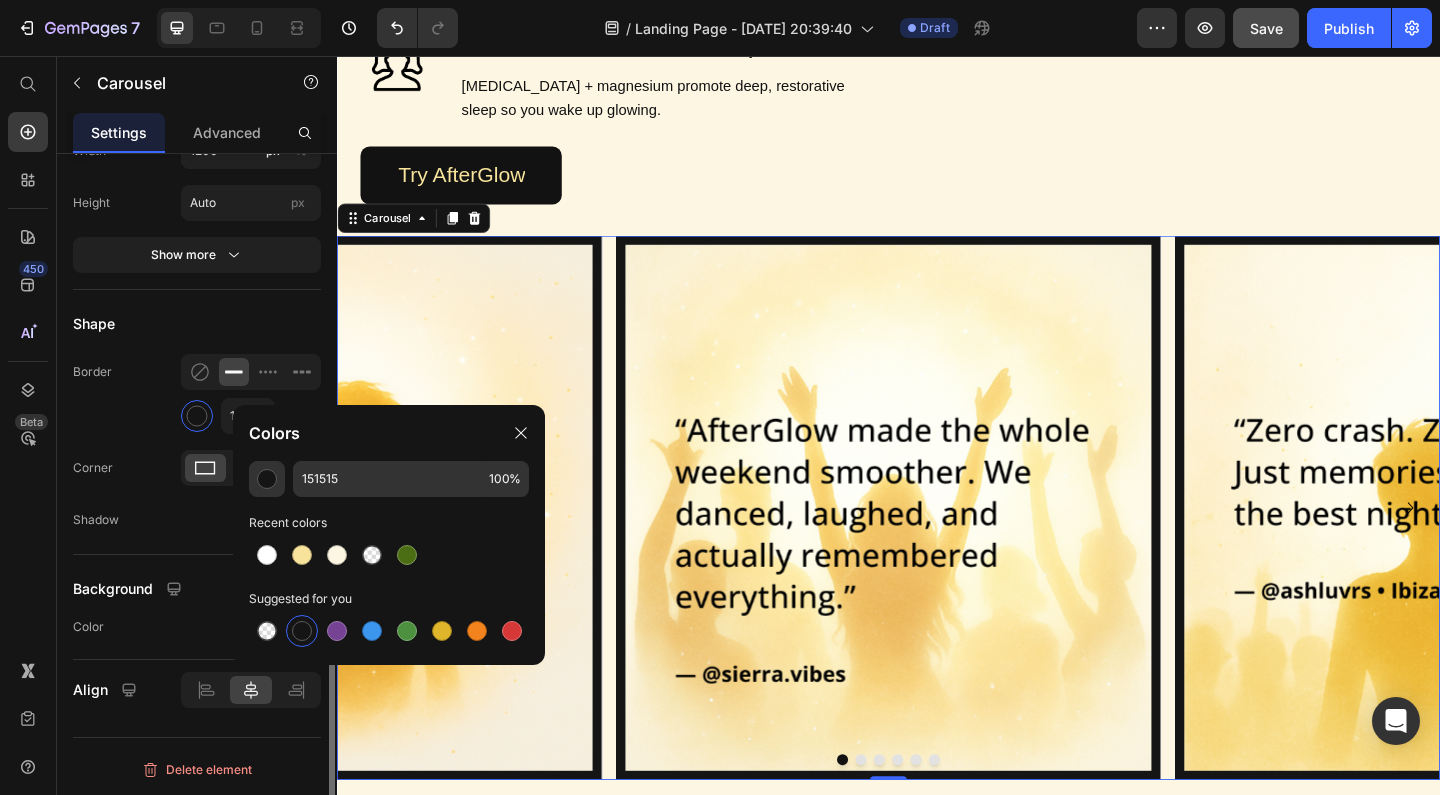 click on "Shadow" 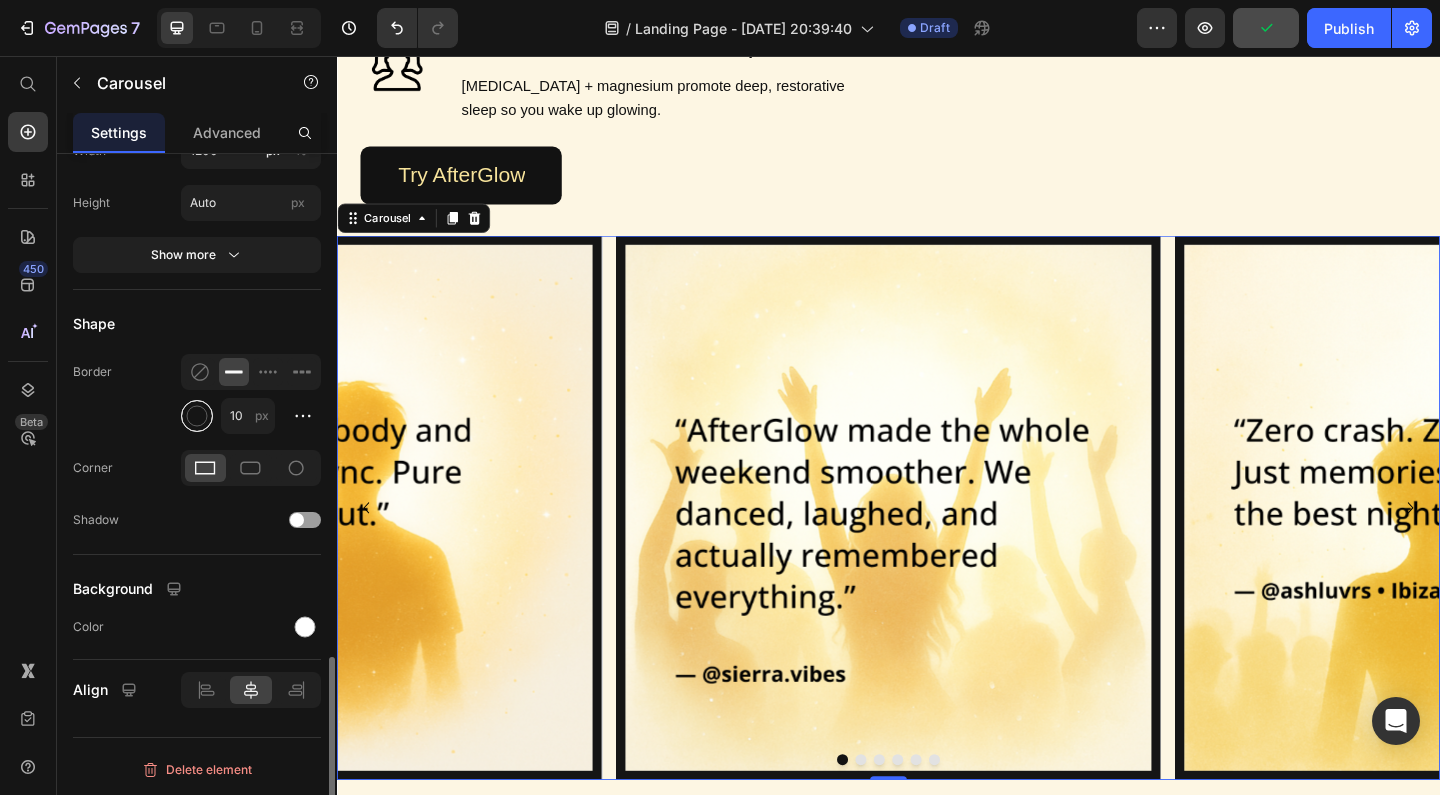 click at bounding box center [197, 415] 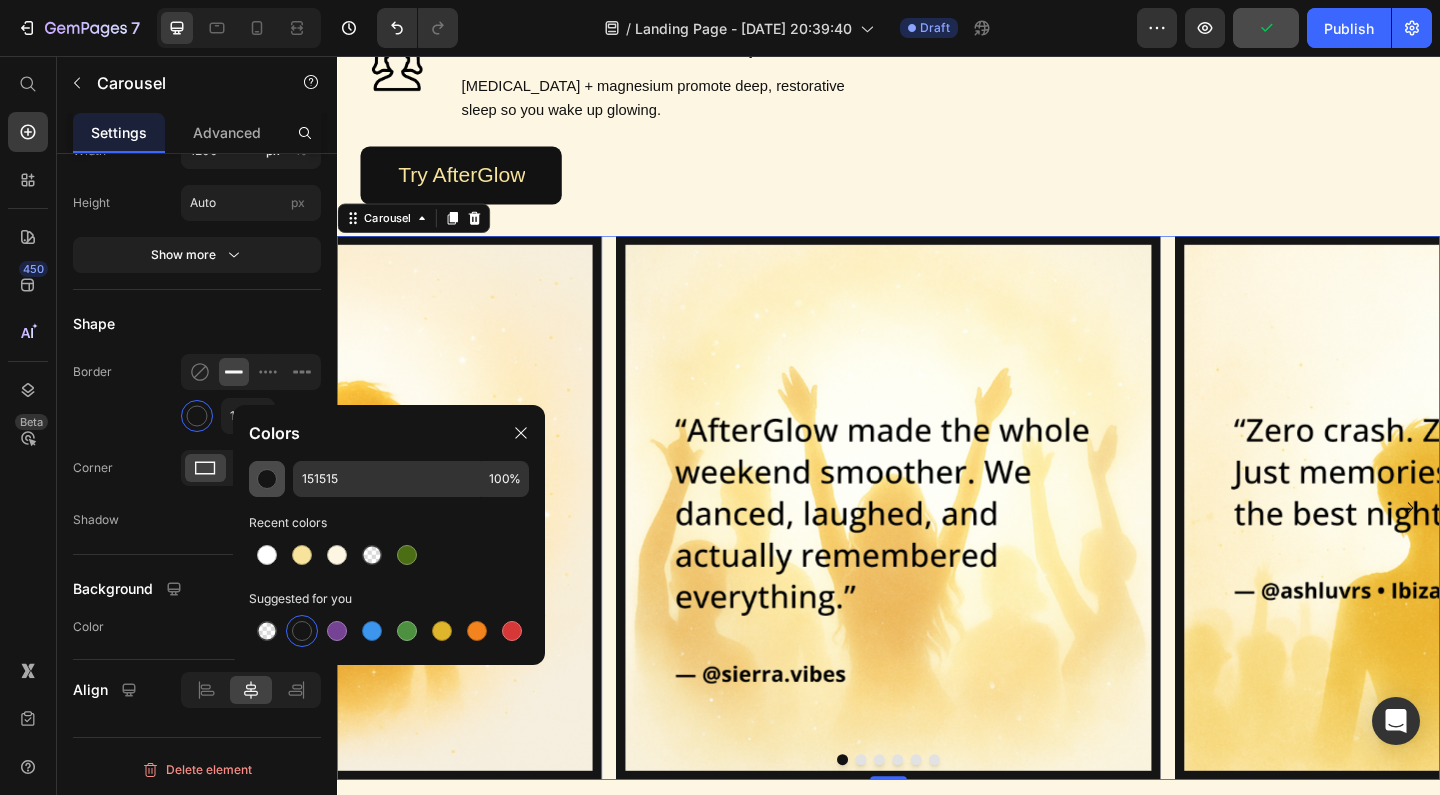 click at bounding box center (267, 479) 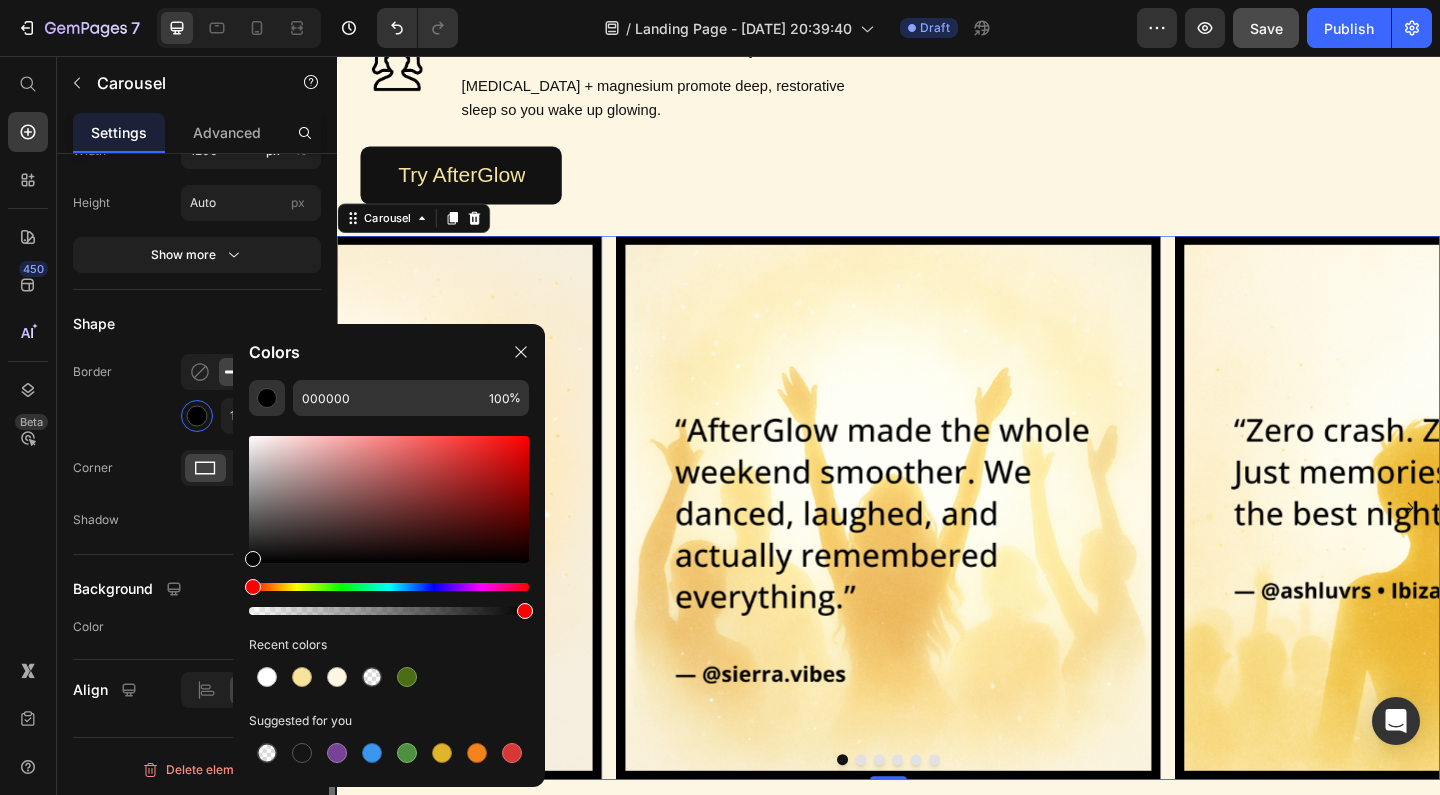 drag, startPoint x: 255, startPoint y: 556, endPoint x: 222, endPoint y: 582, distance: 42.0119 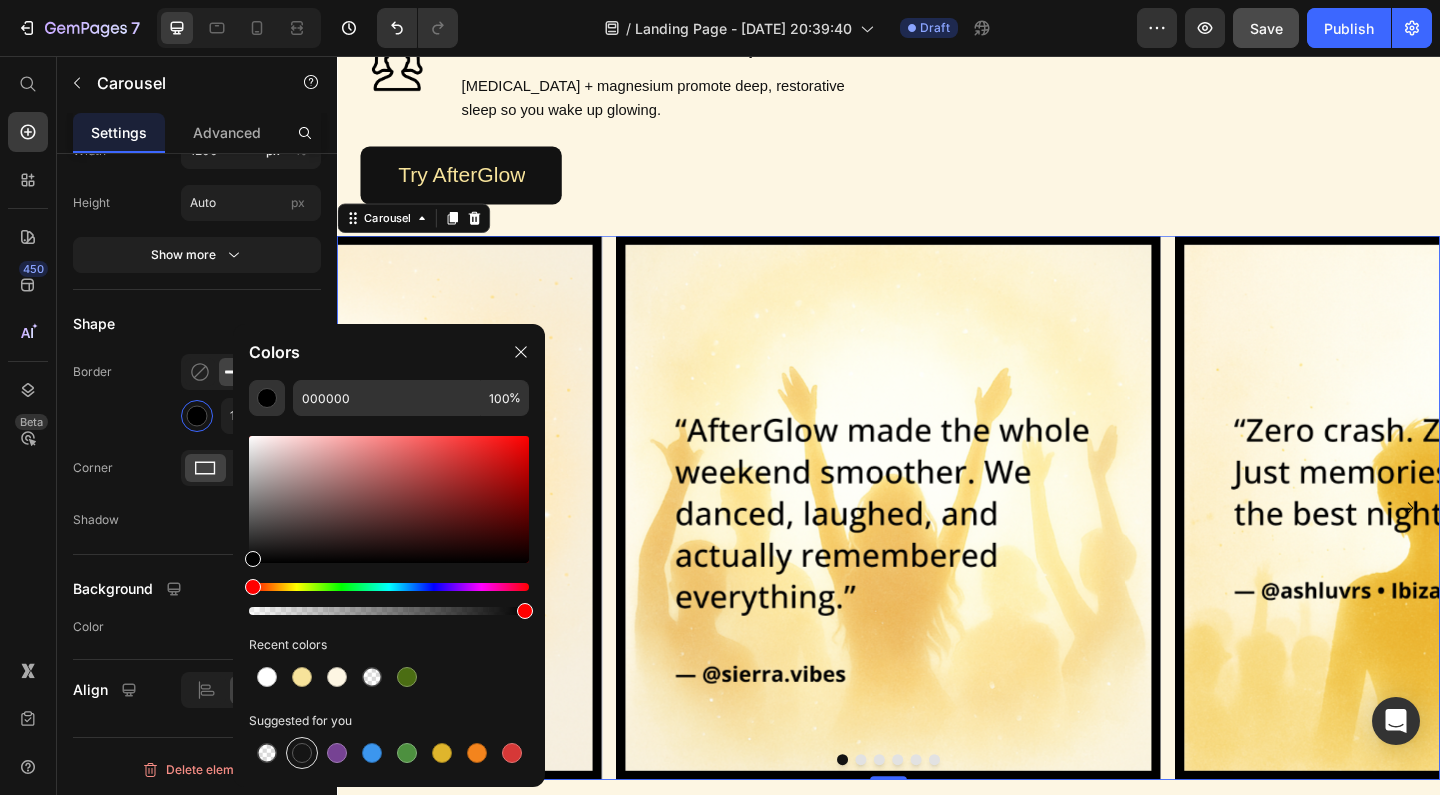 click at bounding box center [302, 753] 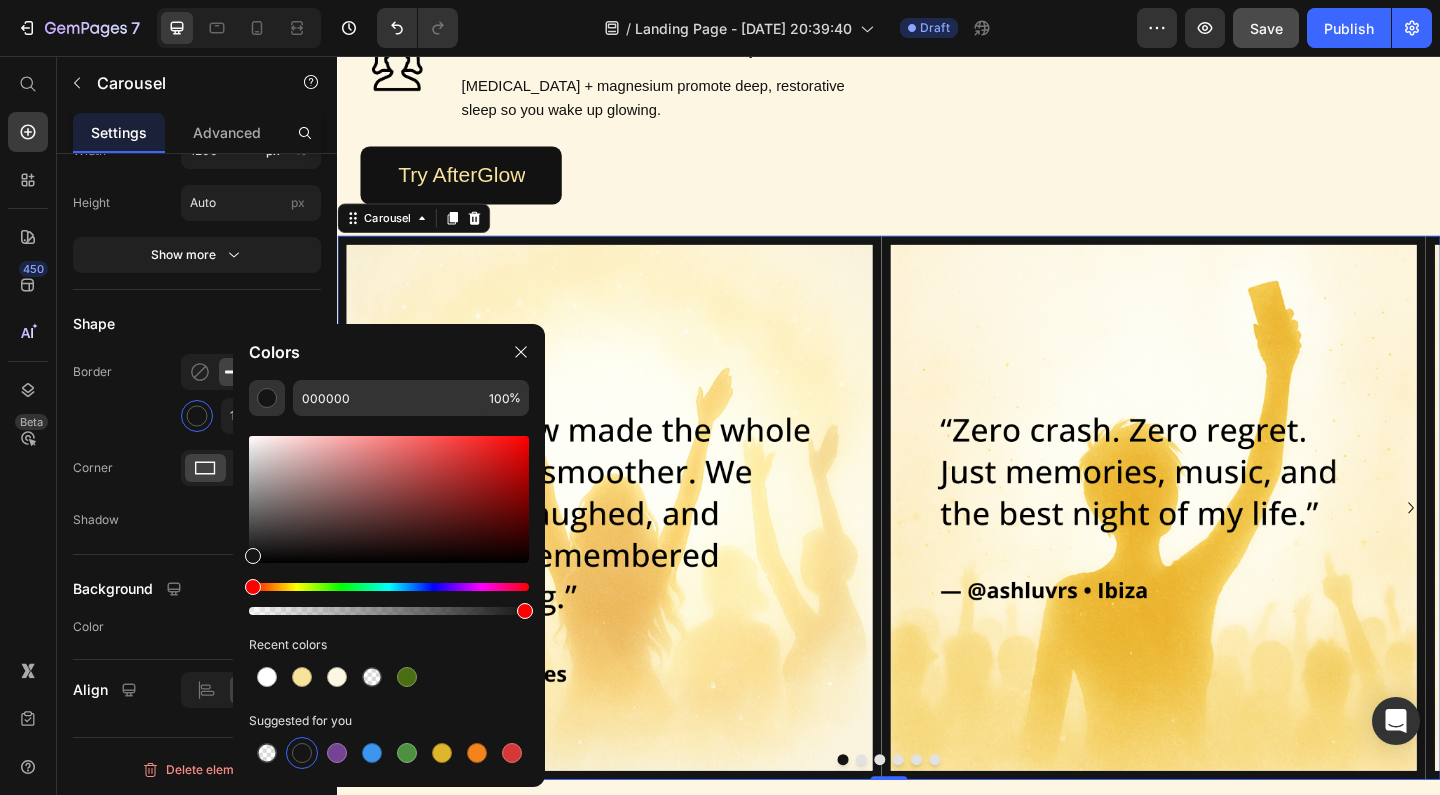type on "151515" 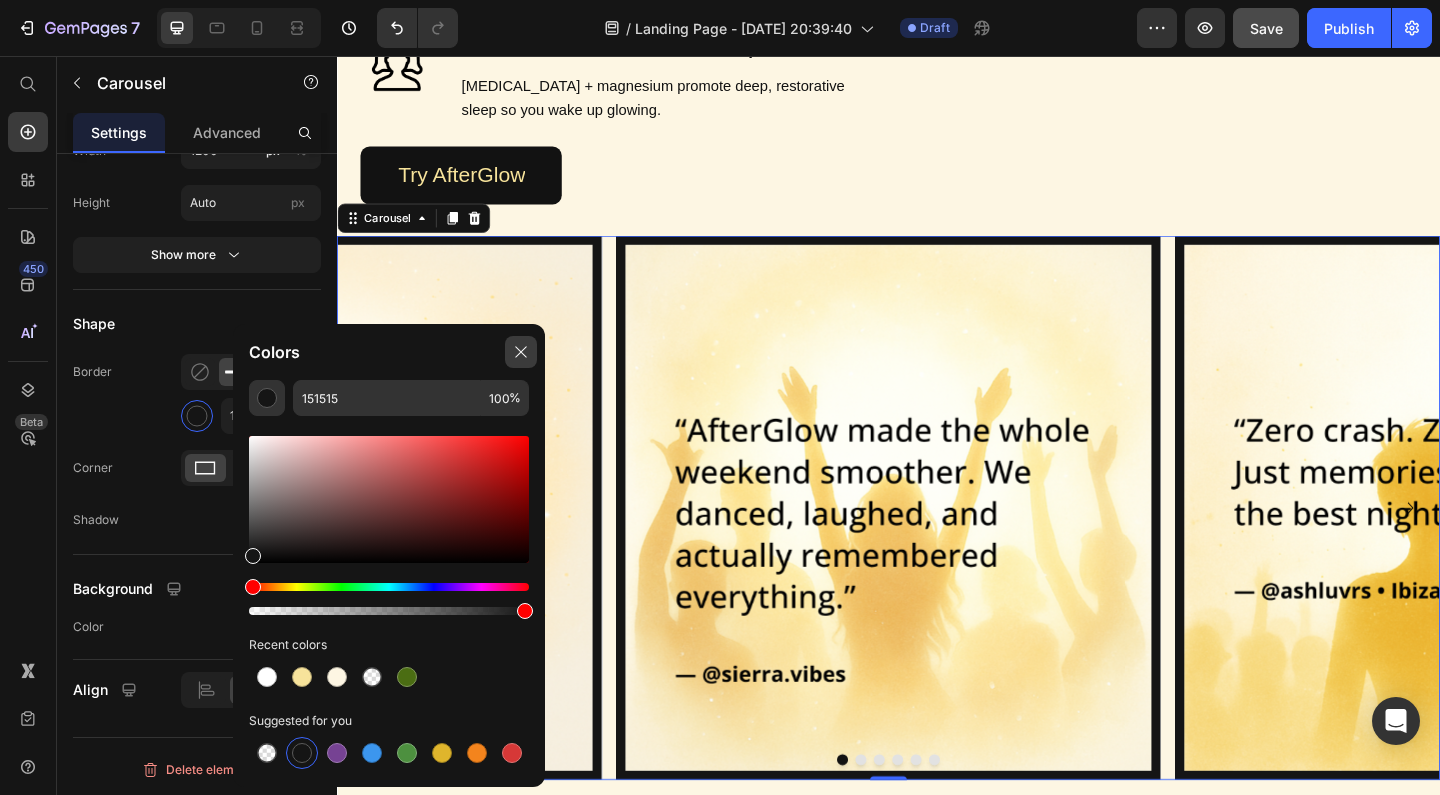 click 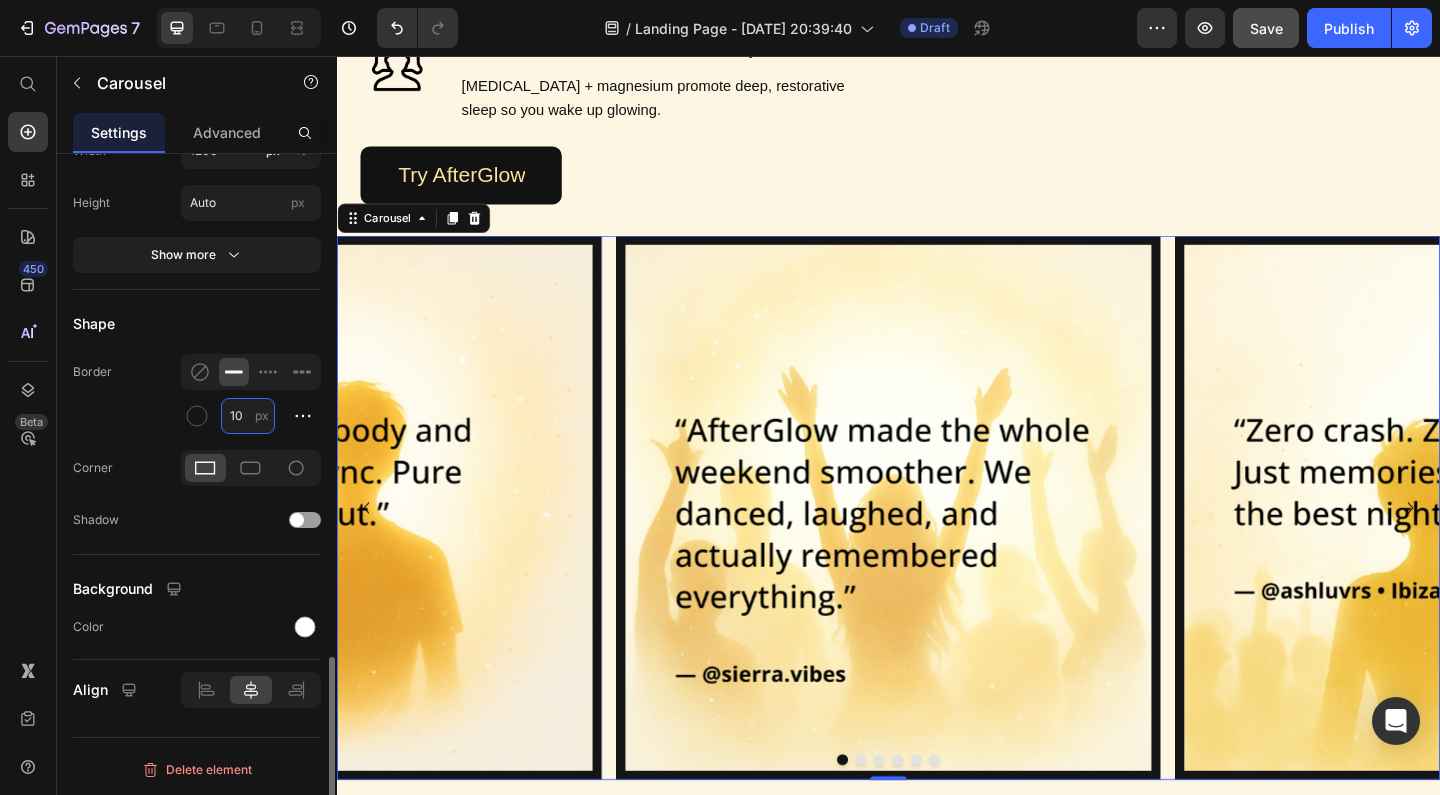click on "10" at bounding box center (248, 416) 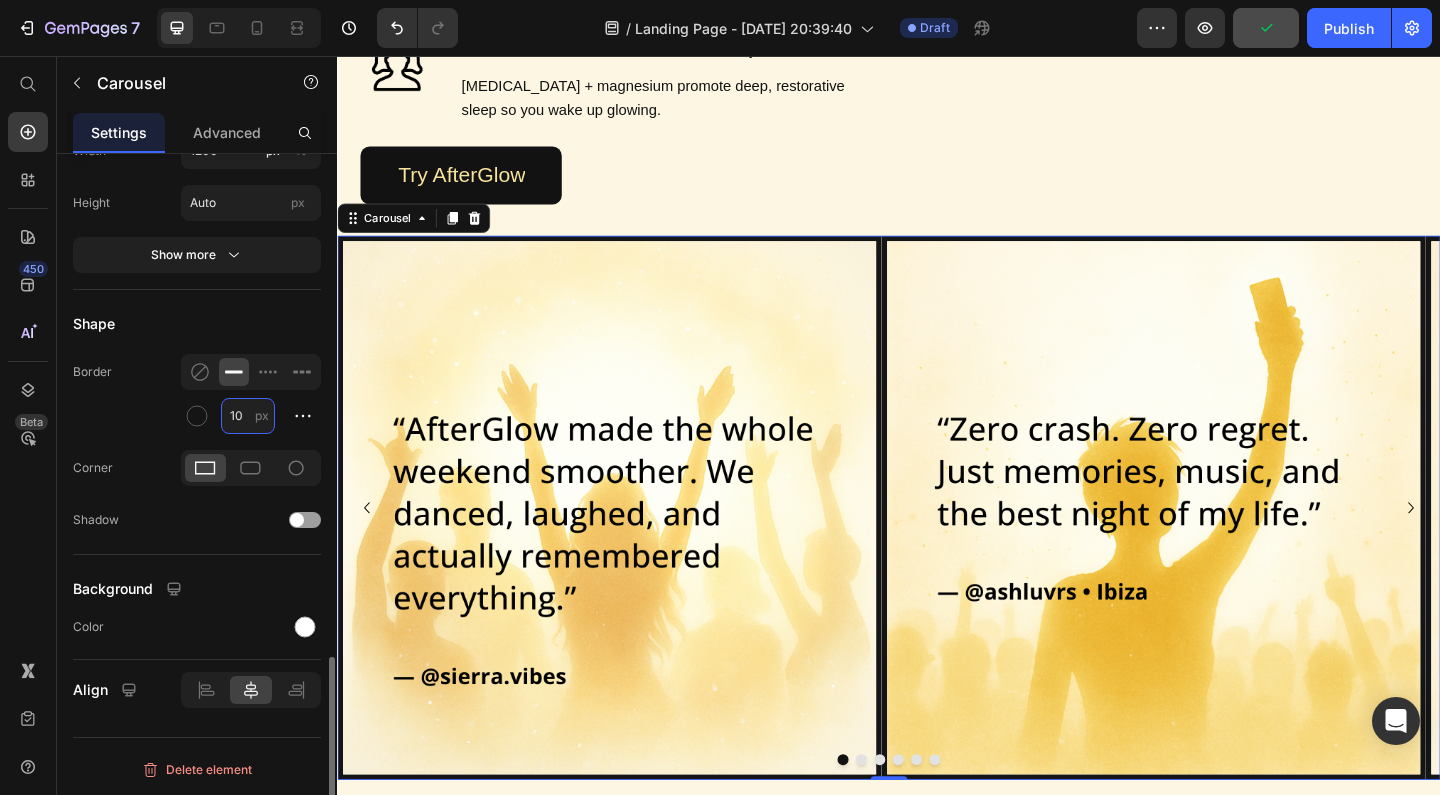 type on "6" 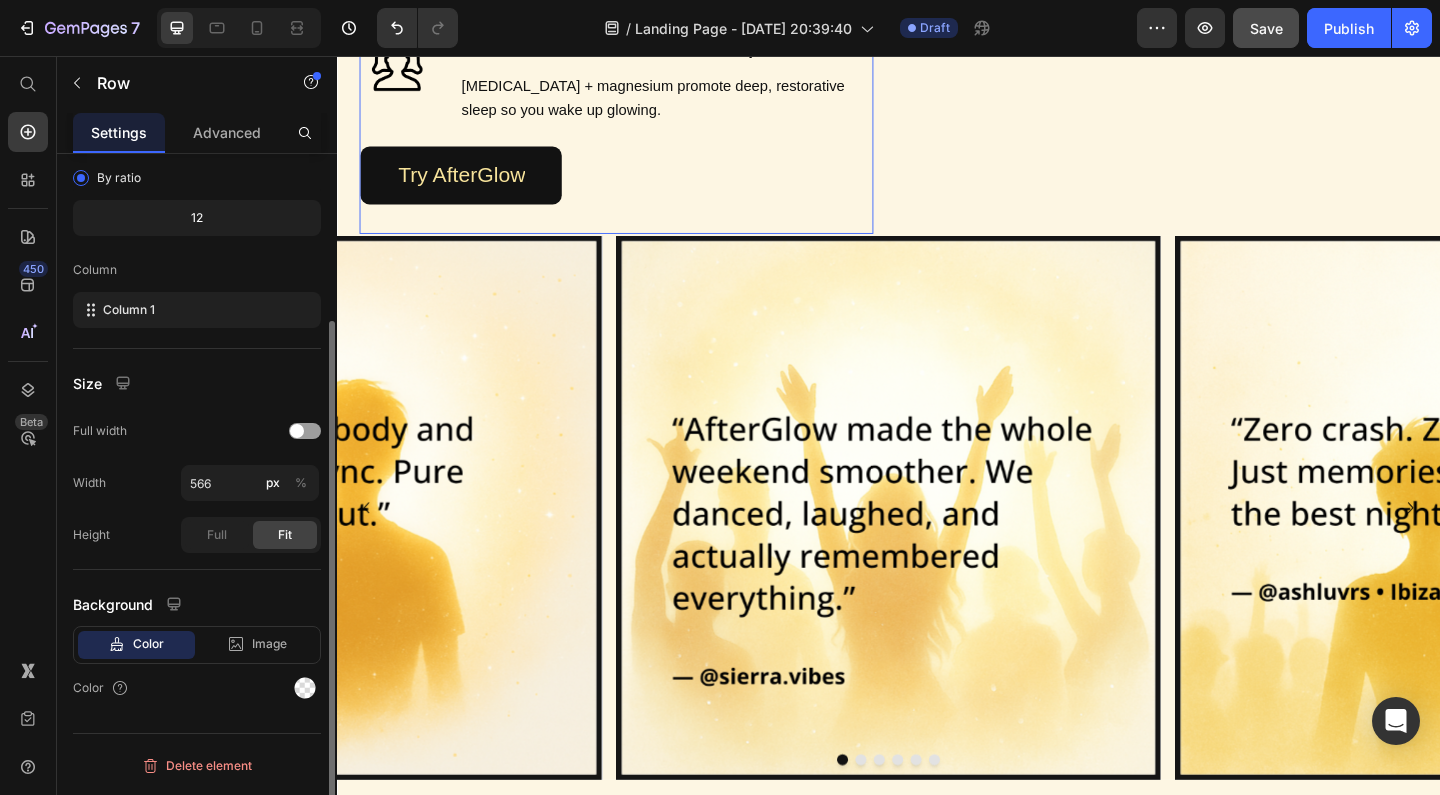 click on "Image Brain Protection Heading NAC, ALA, and Curcumin help shield your brain from [MEDICAL_DATA] after rolling. Text Block Row Image Smooth, Focused Energy Heading Caffeine + L-Theanine give you clean, stable energy with zero jitters or crash. Text Block Row Image Faster Recovery Heading [MEDICAL_DATA], B-vitamins, and Rhodiola speed up cellular repair and restore energy. Text Block Row Image Deep Rehydration Heading Magnesium, sodium, and potassium replenish electrolytes and reduce fatigue. Text Block Row Image Less Stress, Better Mood Heading Ashwagandha + B6 help regulate [MEDICAL_DATA] and support [MEDICAL_DATA] recovery. Text Block Row Image Powerful Post-Rave Sleep Heading [MEDICAL_DATA] + magnesium promote deep, restorative sleep so you wake up glowing. Text Block Row Try AfterGlow Button" at bounding box center (641, -206) 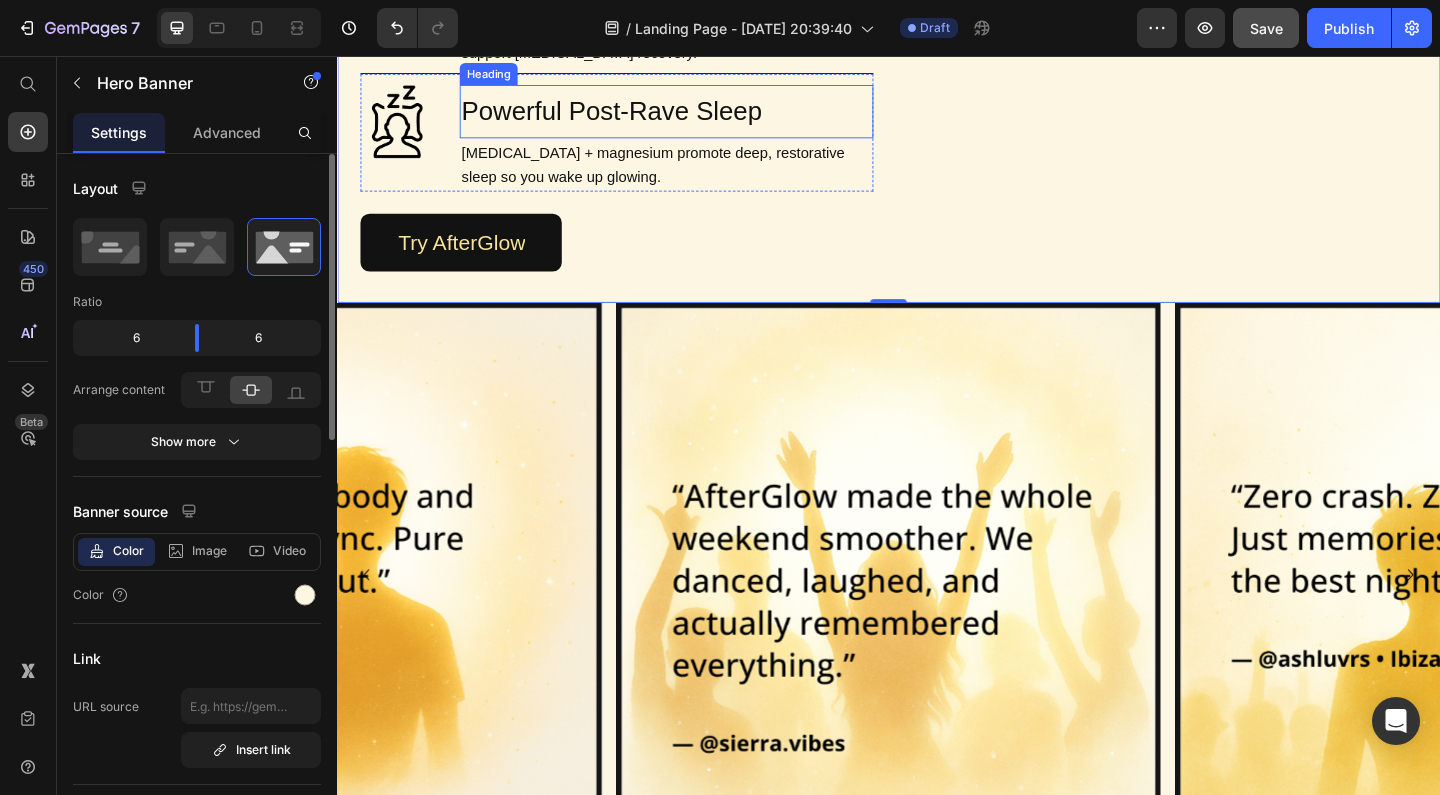 scroll, scrollTop: 1716, scrollLeft: 0, axis: vertical 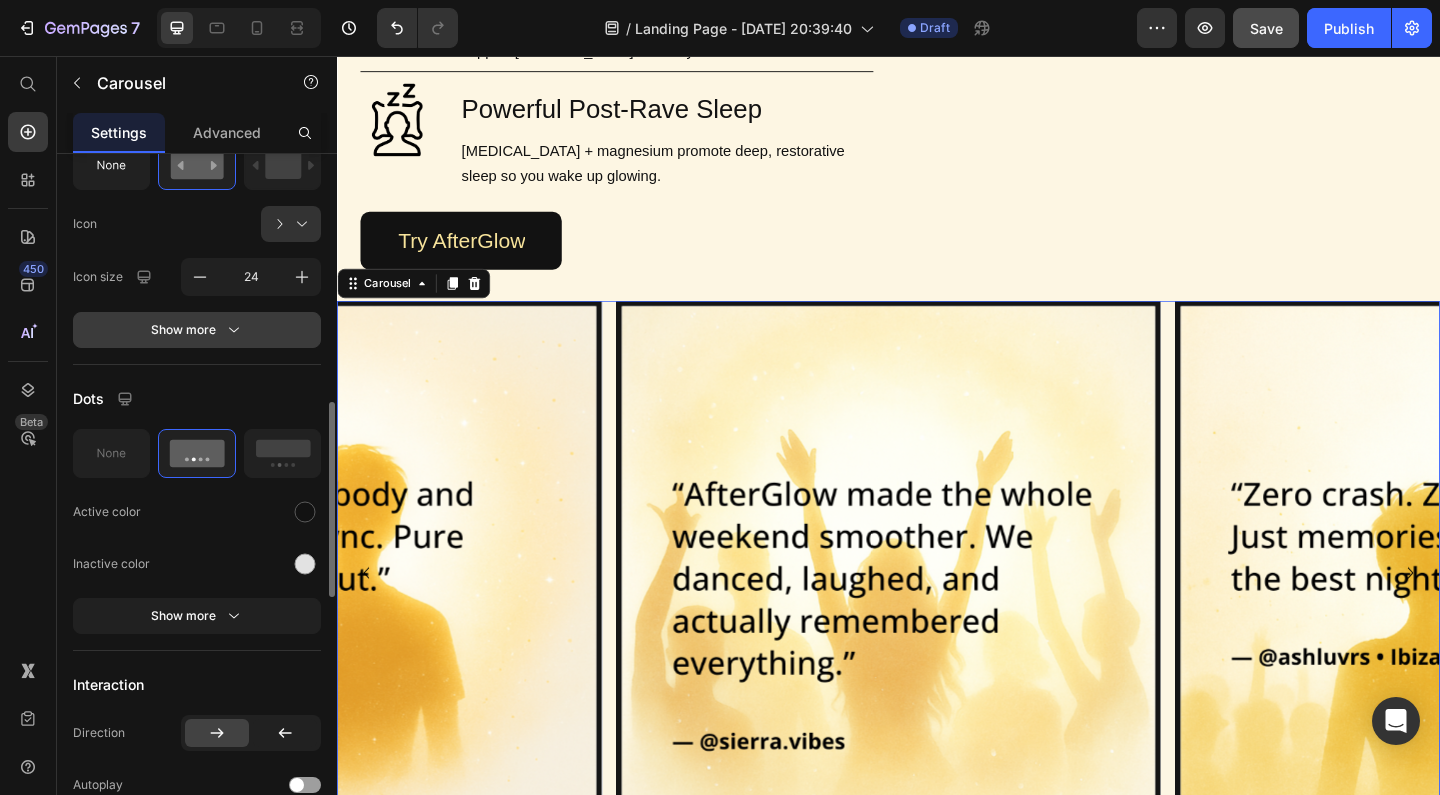 click on "Show more" at bounding box center (197, 330) 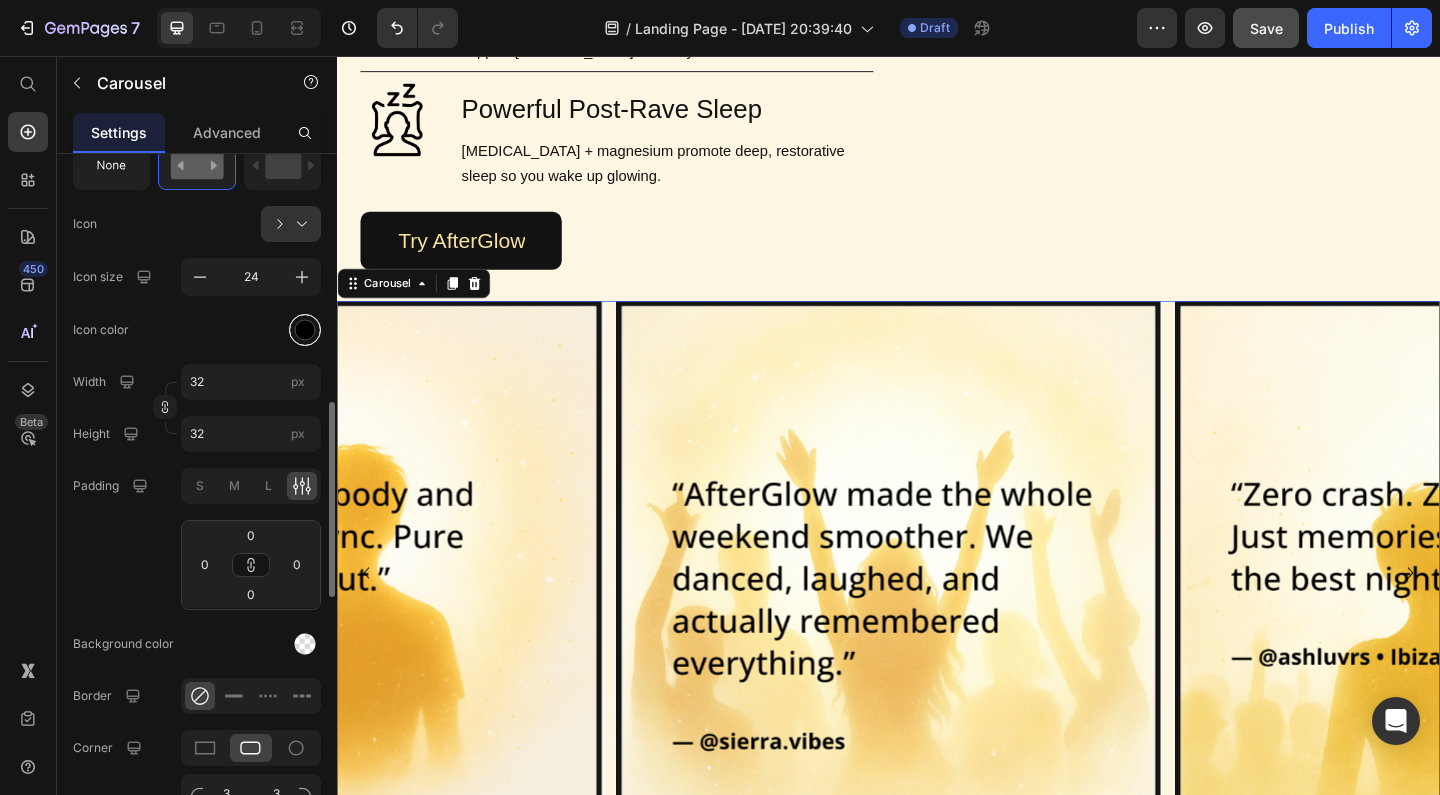 click at bounding box center [305, 329] 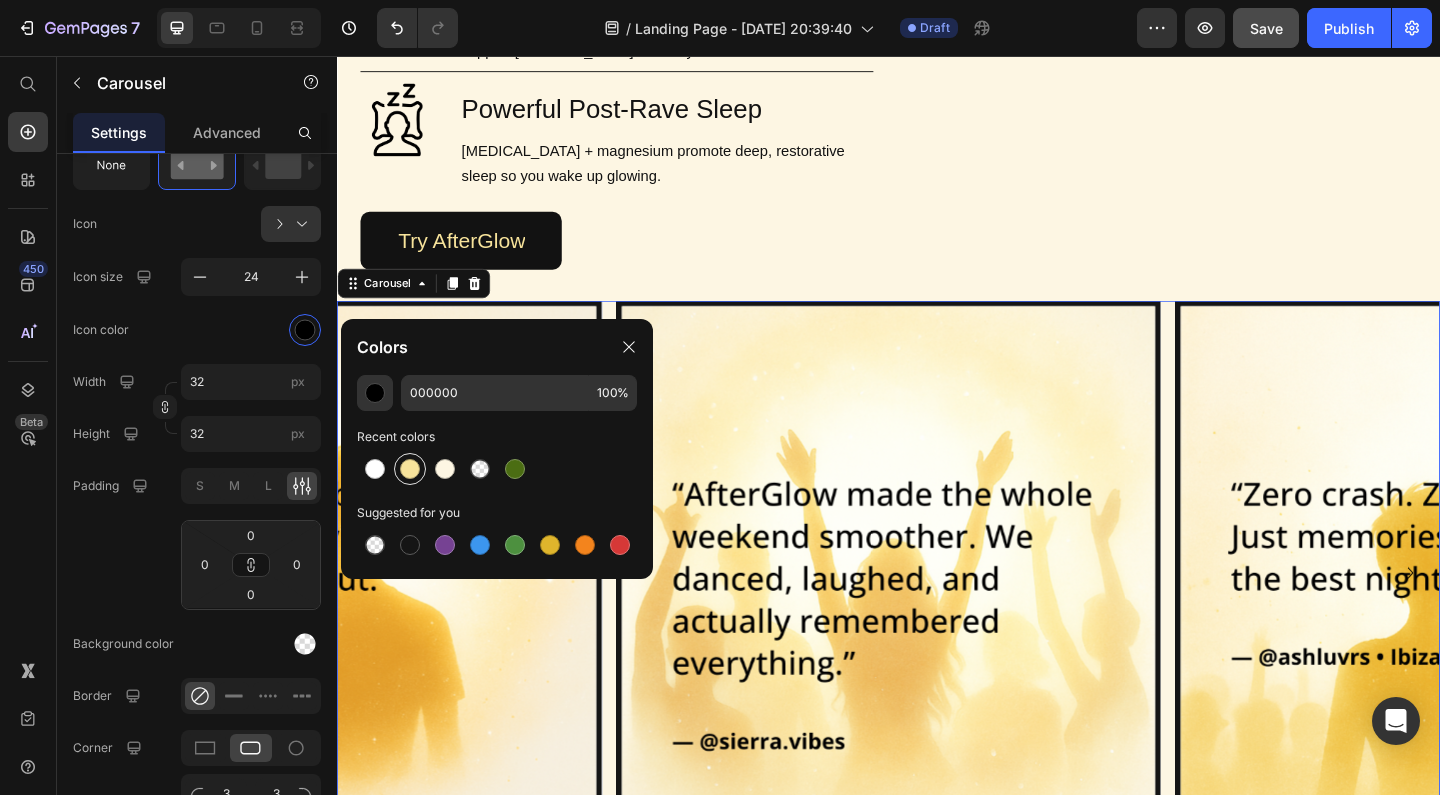 click at bounding box center [410, 469] 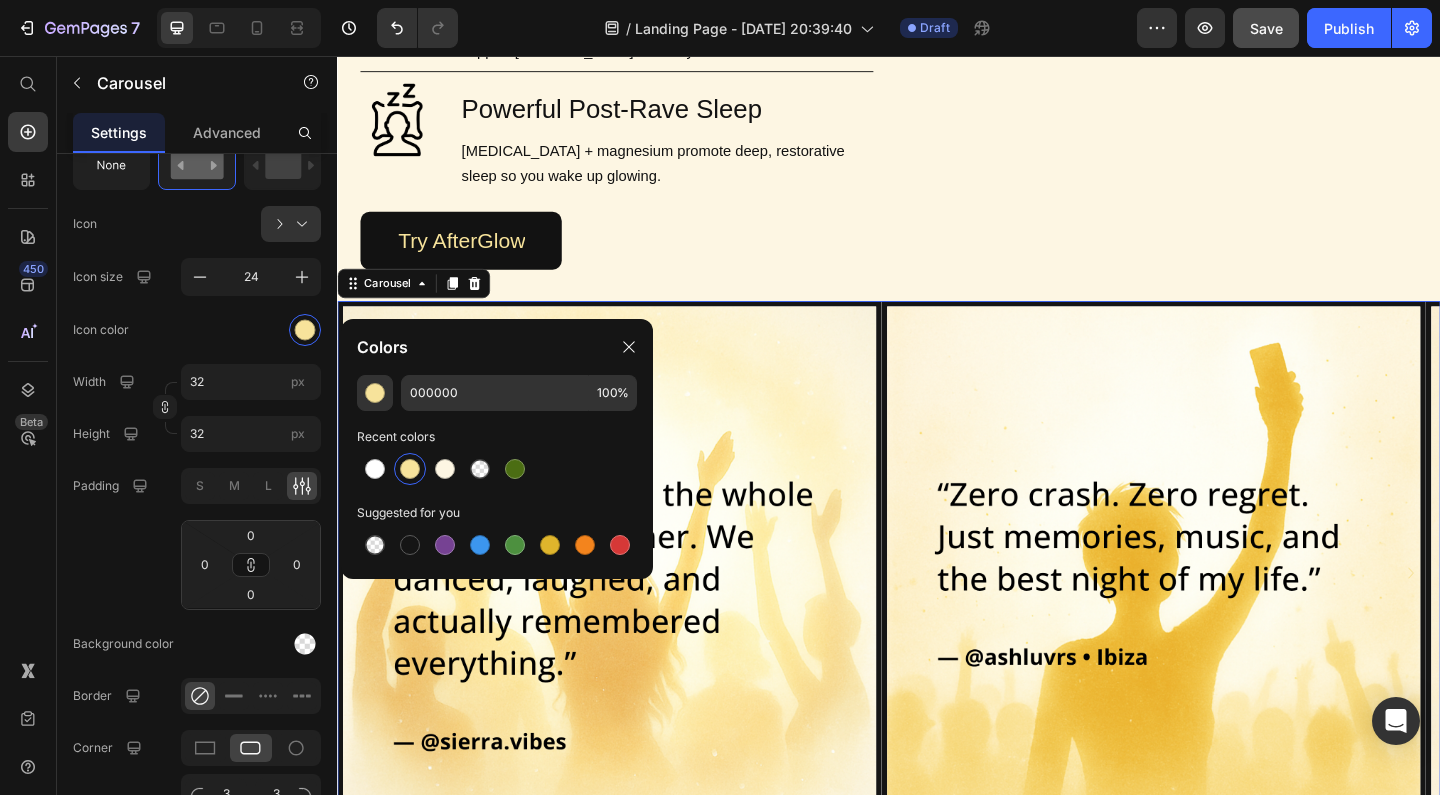 type on "F7E39B" 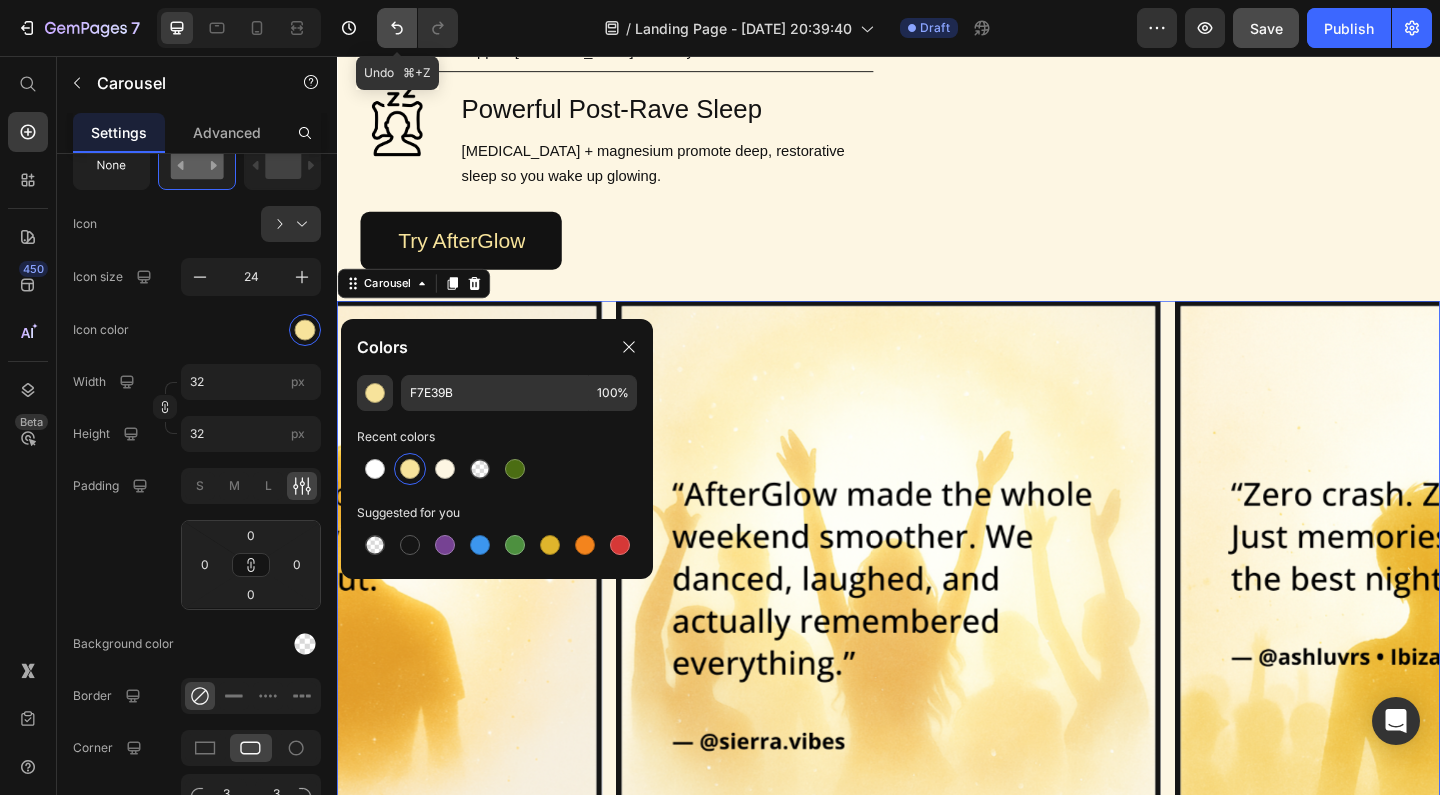 click 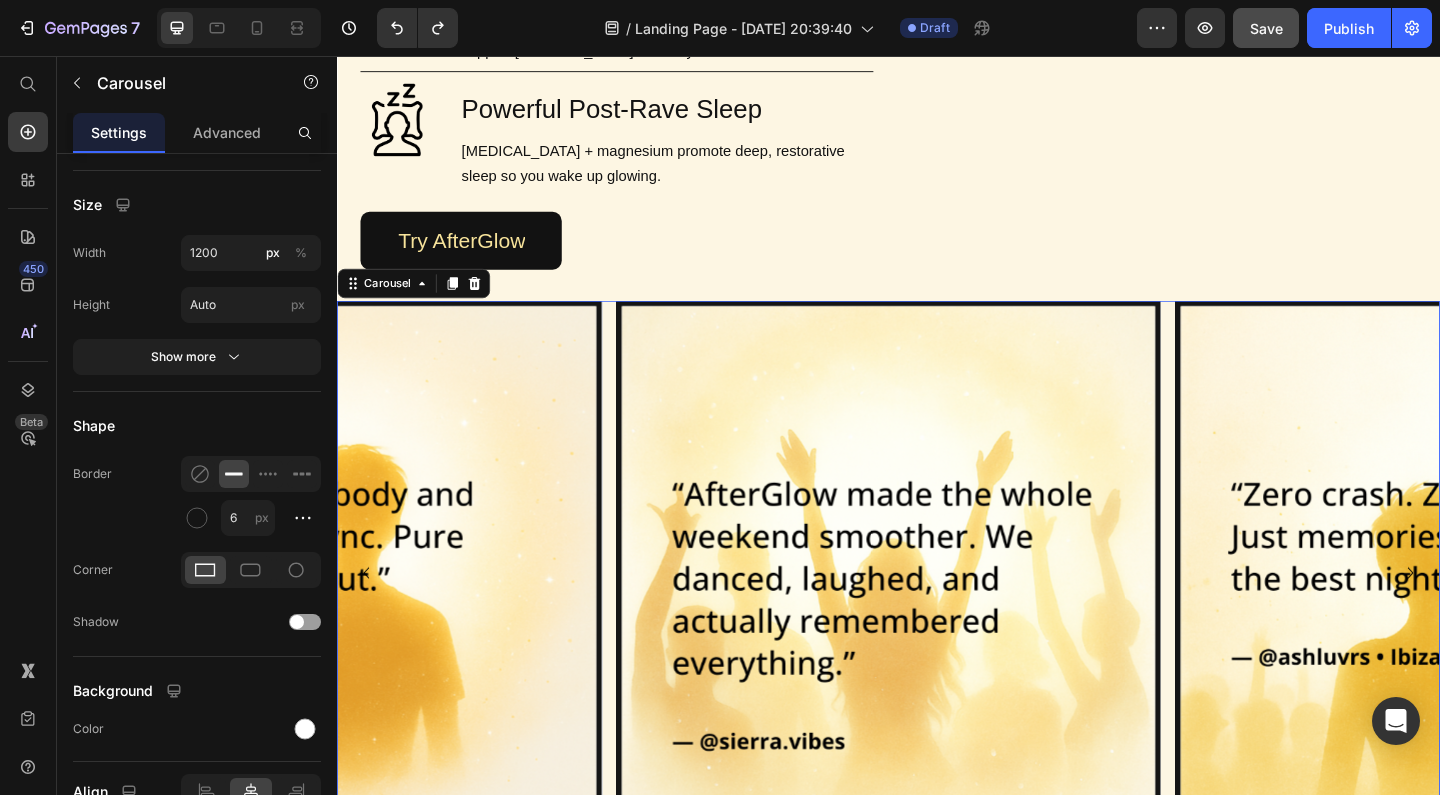 scroll, scrollTop: 2470, scrollLeft: 0, axis: vertical 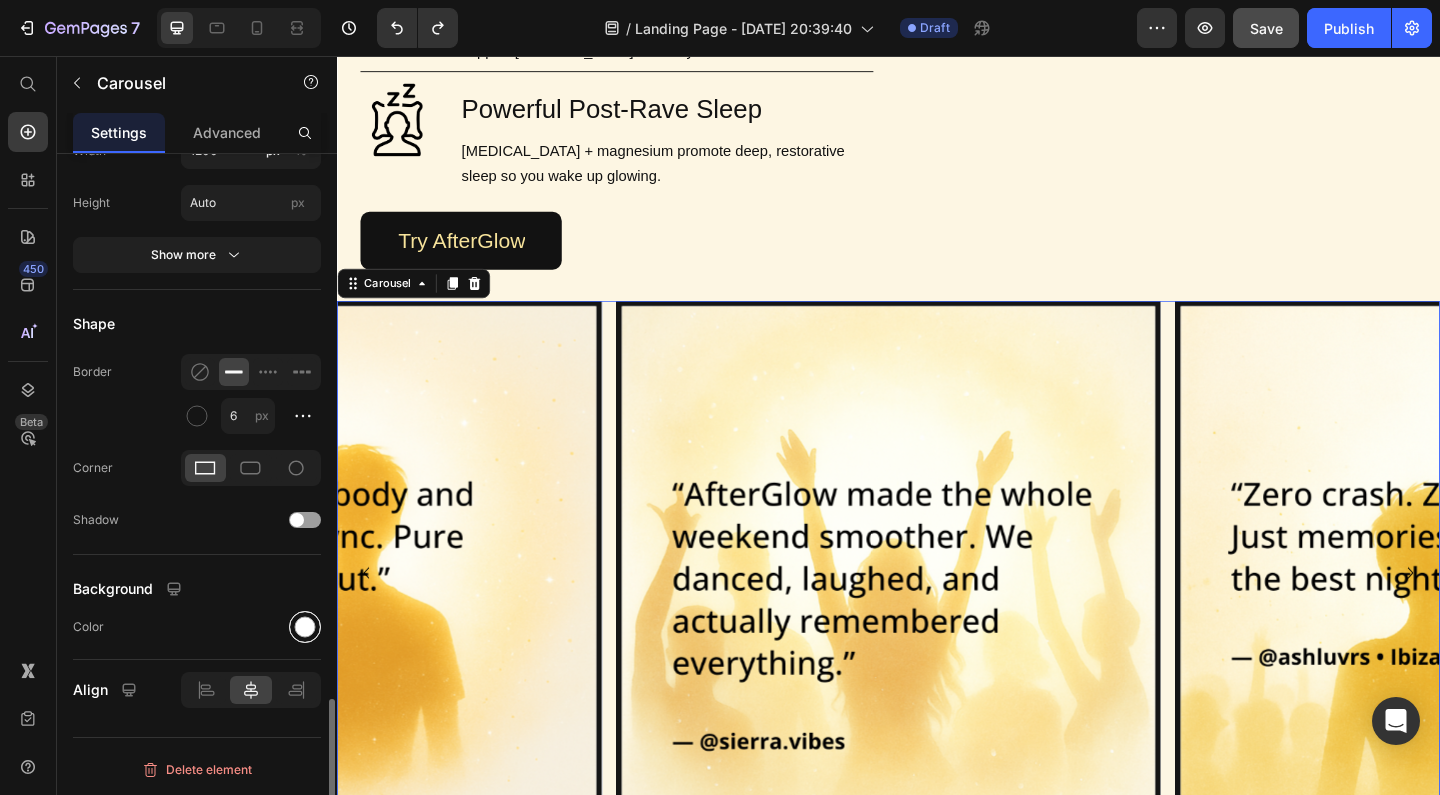 click at bounding box center (305, 626) 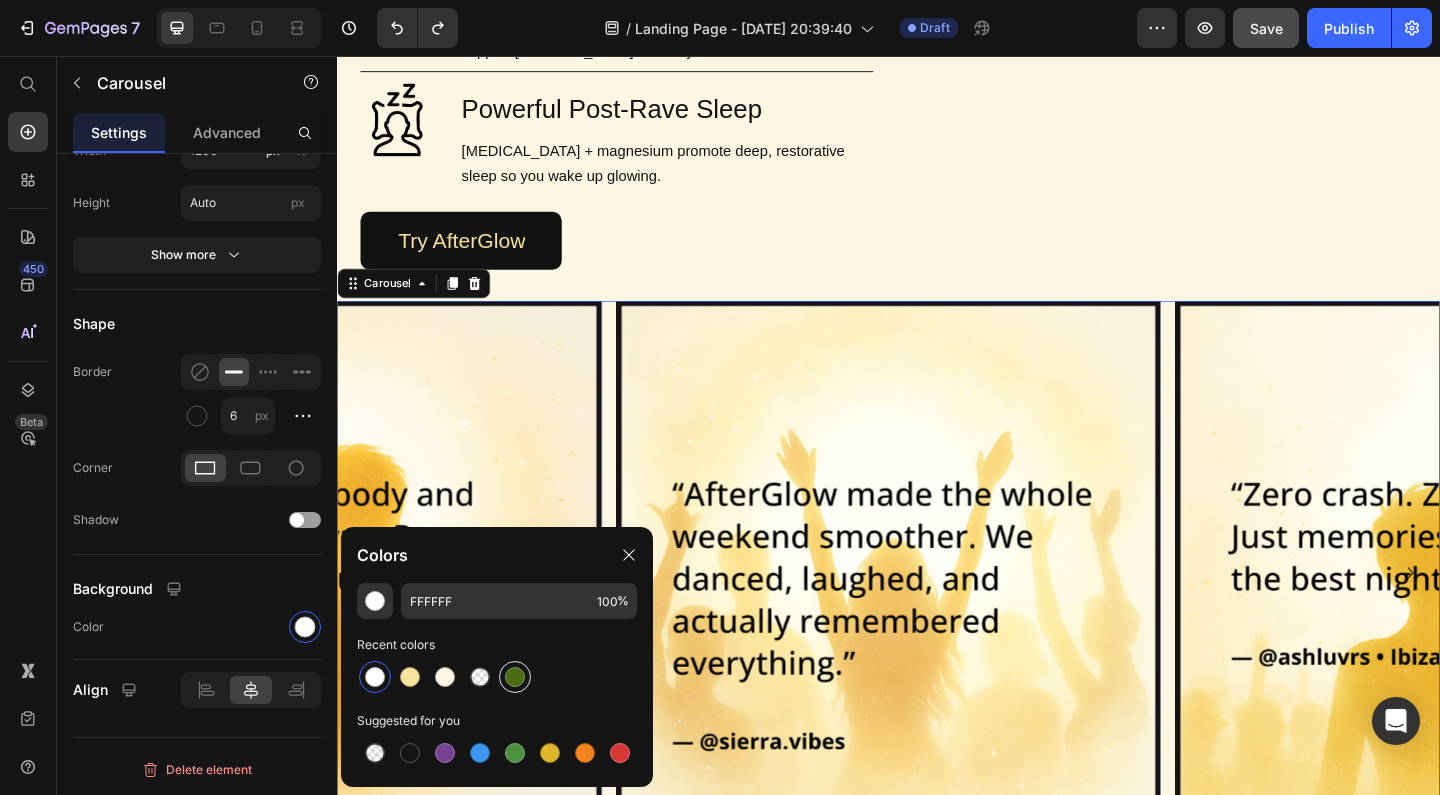 click at bounding box center [515, 677] 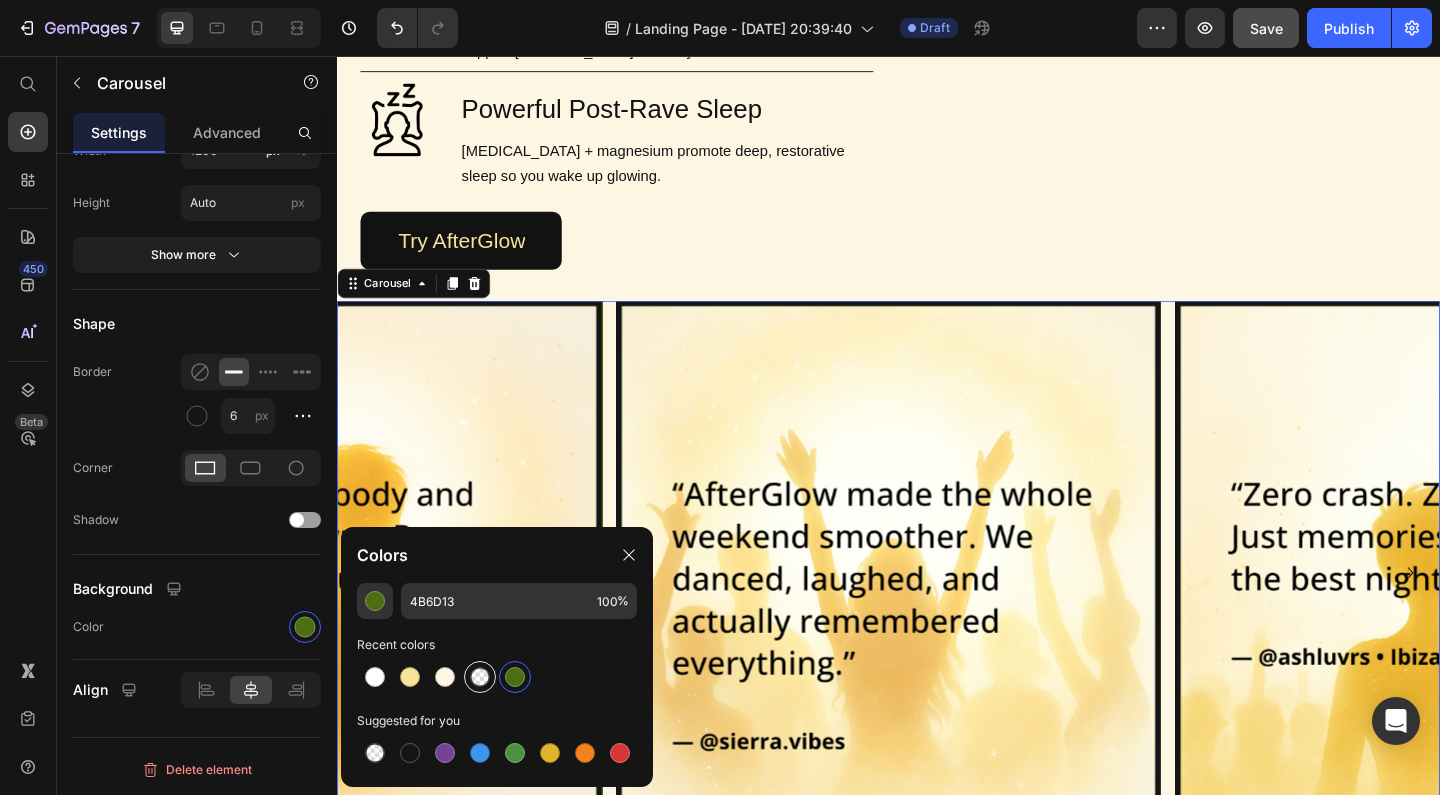 click at bounding box center [480, 677] 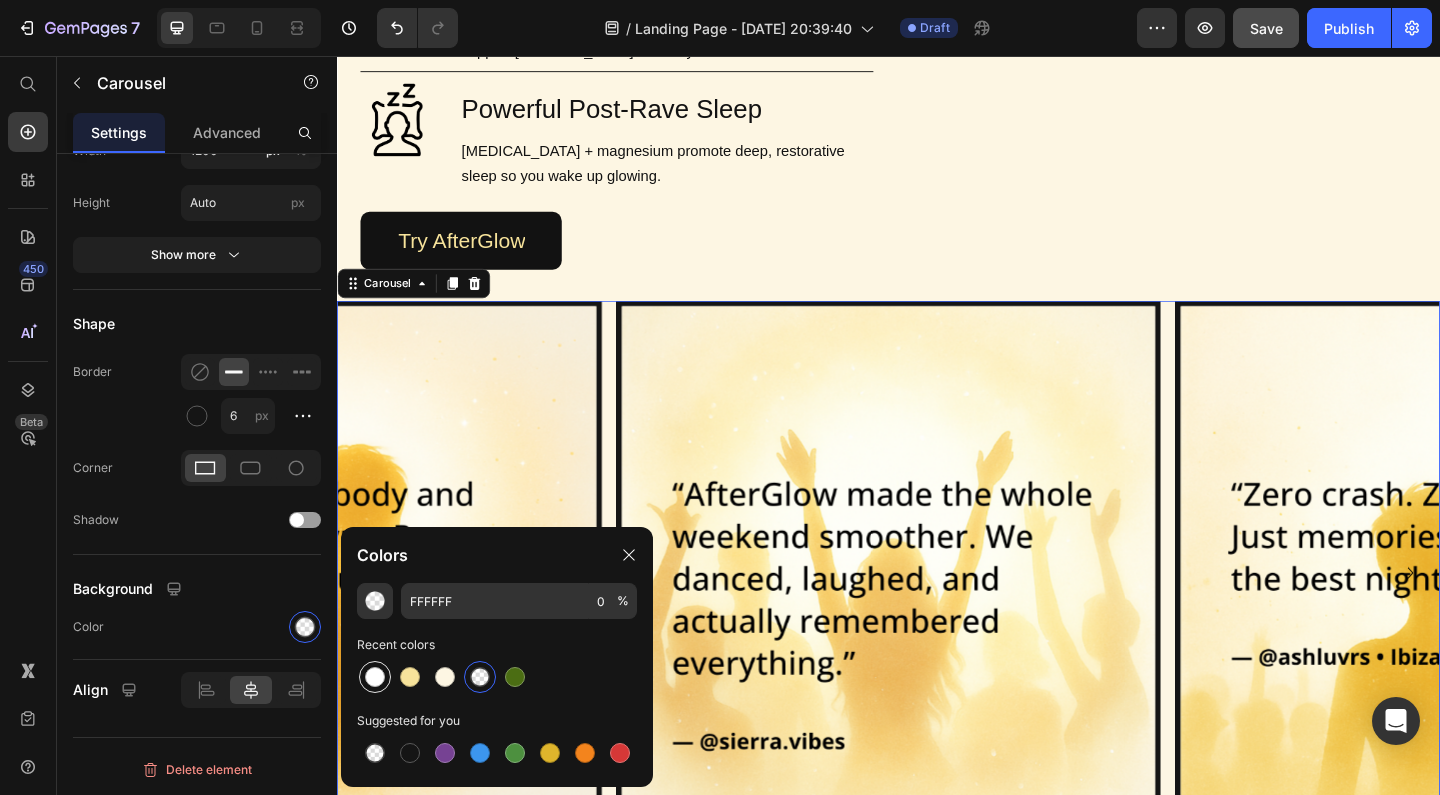 click at bounding box center (375, 677) 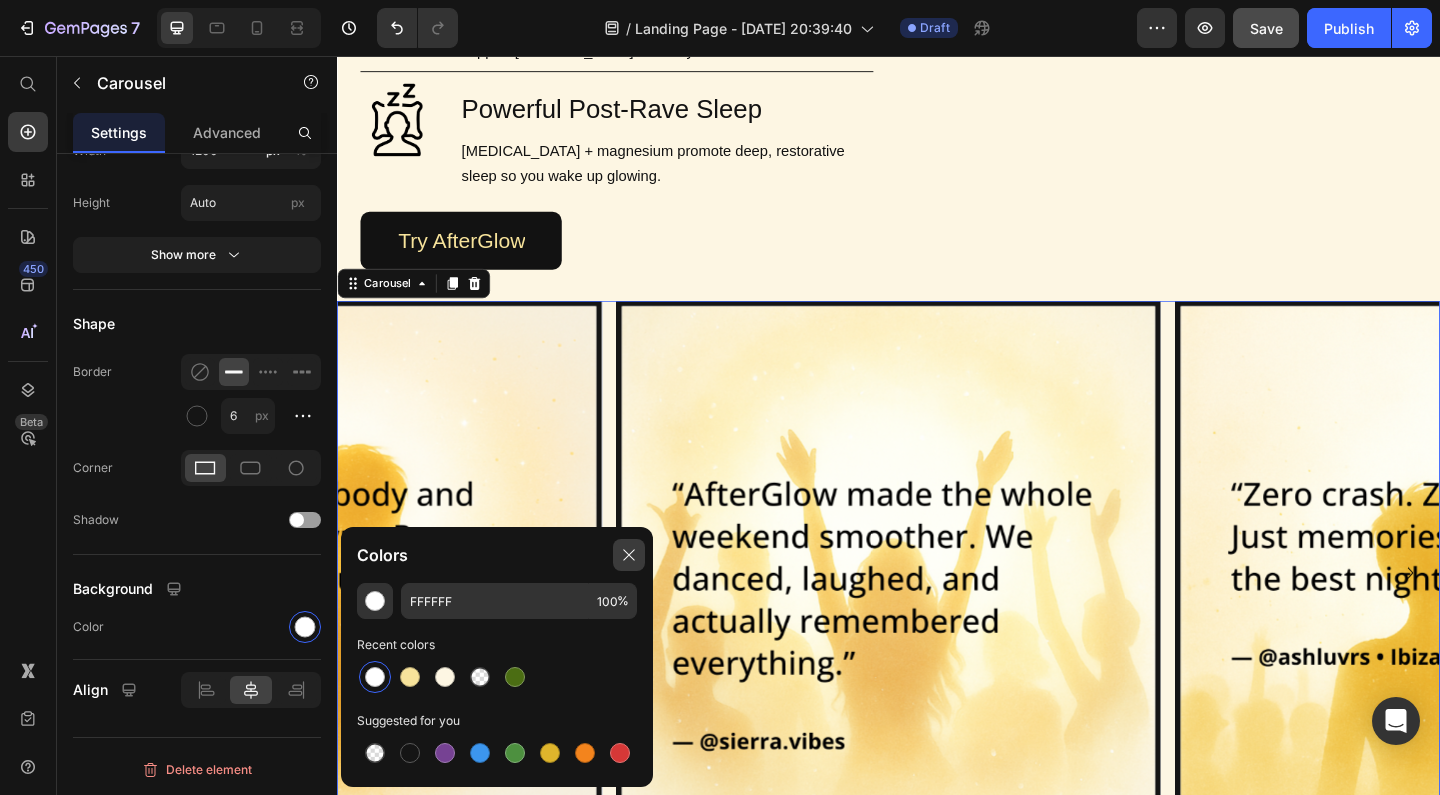 click 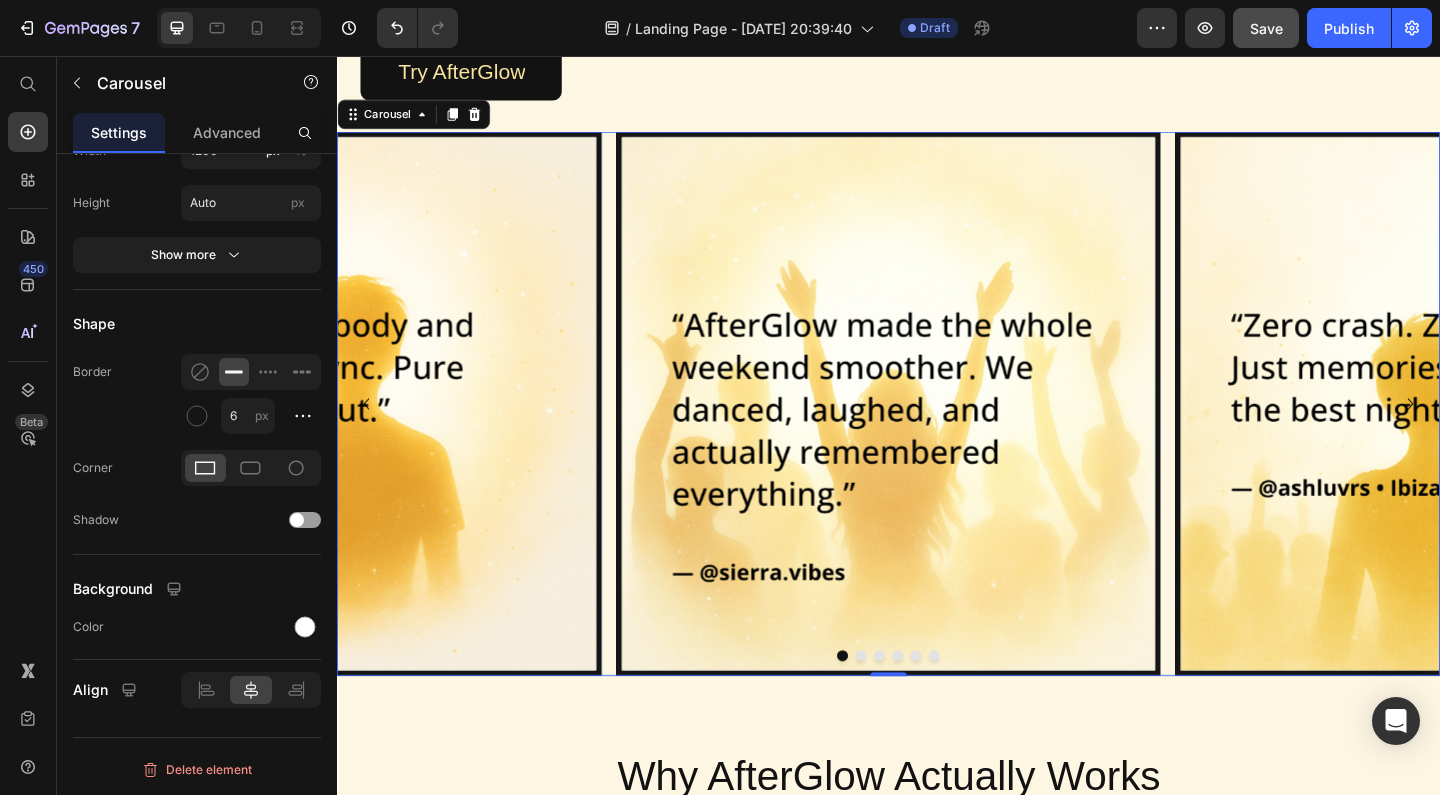 scroll, scrollTop: 1999, scrollLeft: 0, axis: vertical 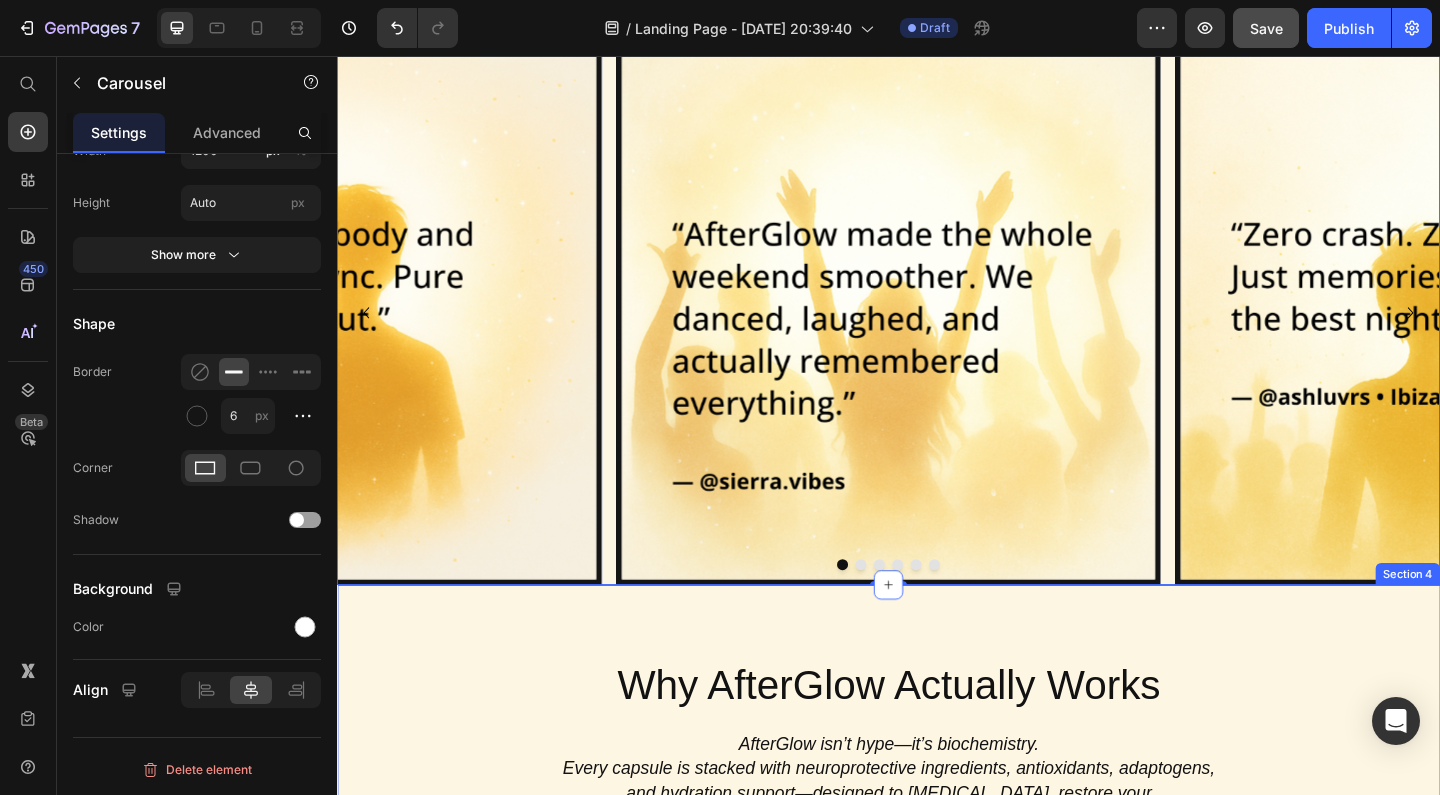 click on "Why AfterGlow Actually Works Heading AfterGlow isn’t hype—it’s biochemistry. Every capsule is stacked with neuroprotective ingredients, antioxidants, adaptogens, and hydration support—designed to [MEDICAL_DATA], restore your [MEDICAL_DATA], and erase the dreaded post-roll crash. You’ll thank yourself the next morning. Text Block Row Section 4" at bounding box center [937, 837] 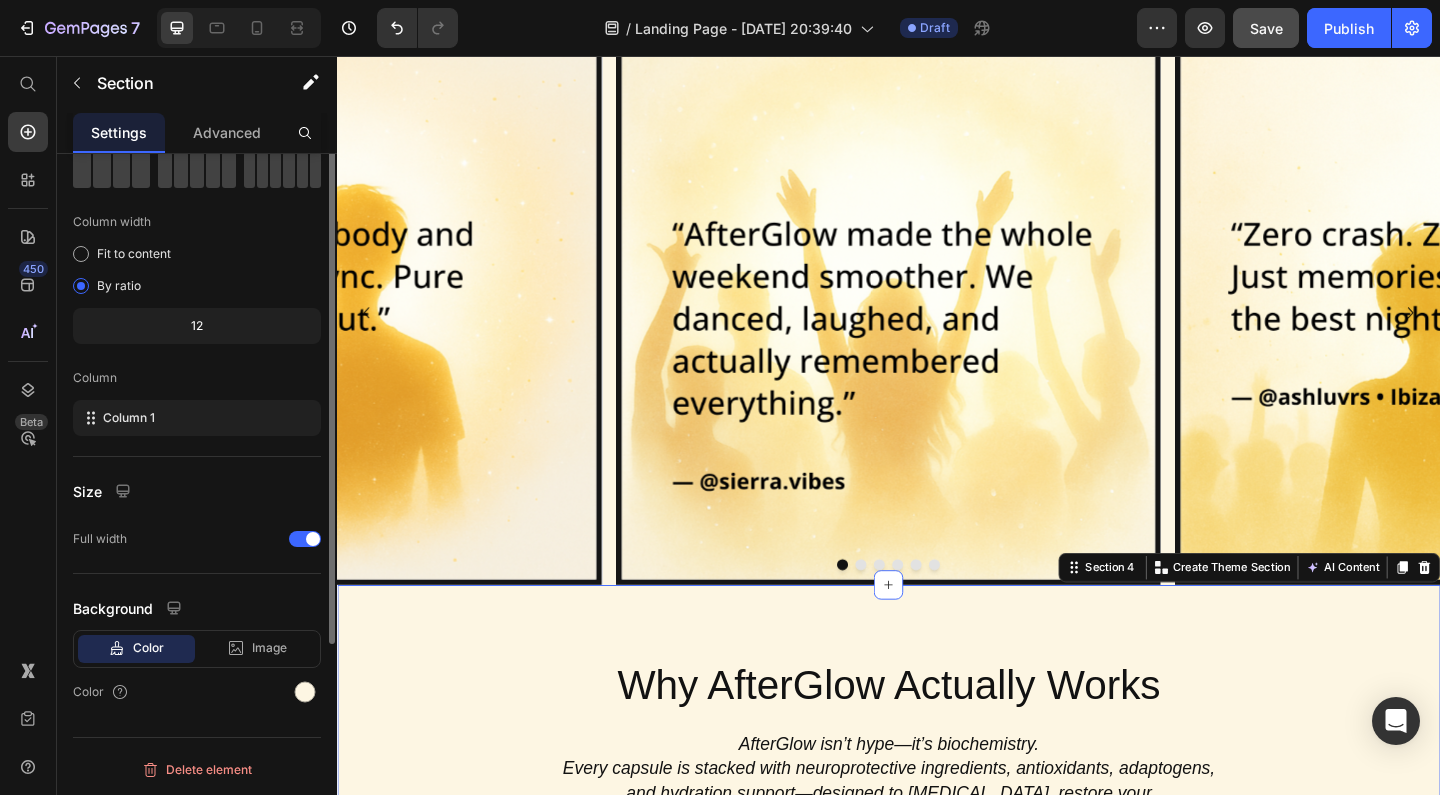 scroll, scrollTop: 0, scrollLeft: 0, axis: both 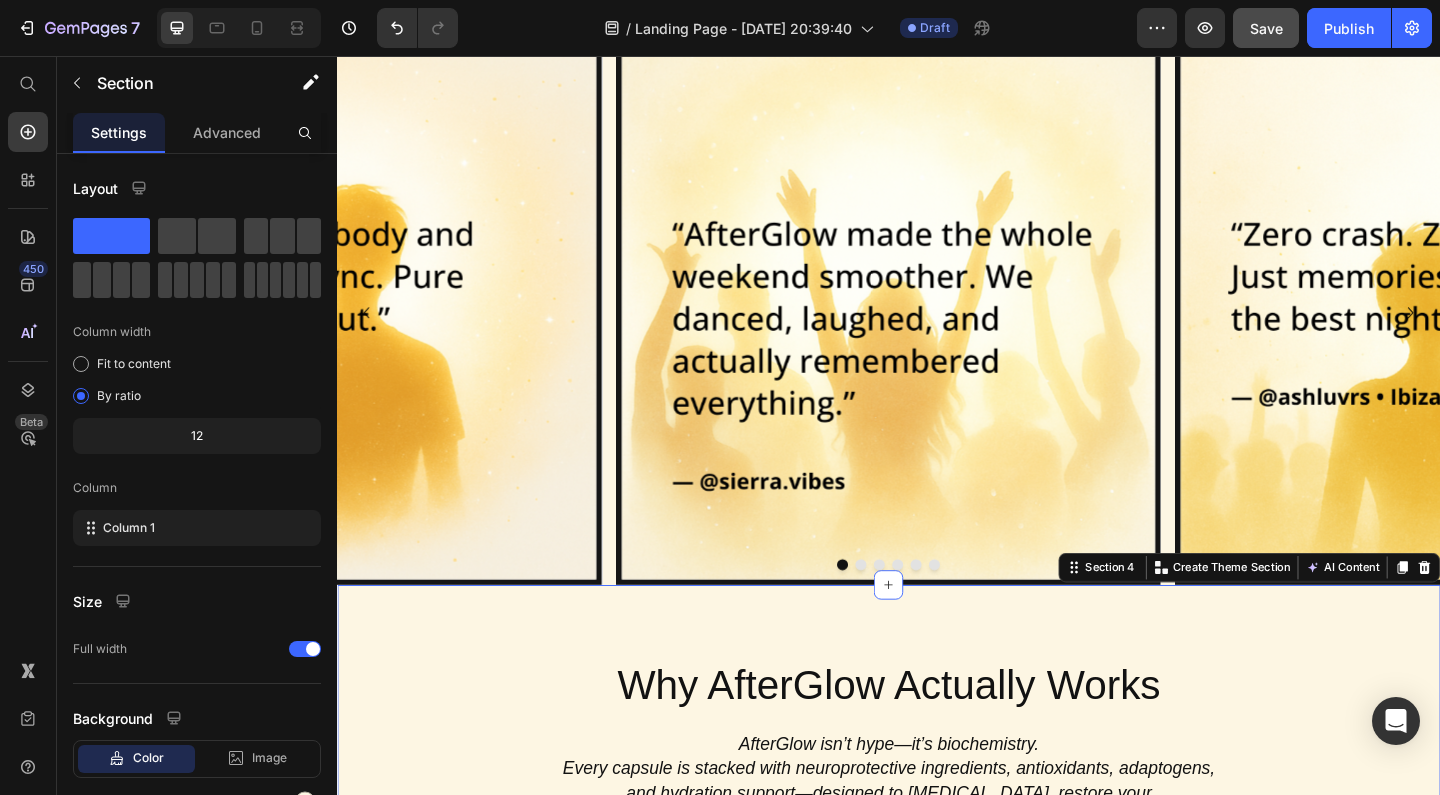 click on "Why AfterGlow Actually Works Heading AfterGlow isn’t hype—it’s biochemistry. Every capsule is stacked with neuroprotective ingredients, antioxidants, adaptogens, and hydration support—designed to [MEDICAL_DATA], restore your [MEDICAL_DATA], and erase the dreaded post-roll crash. You’ll thank yourself the next morning. Text Block Row" at bounding box center (937, 819) 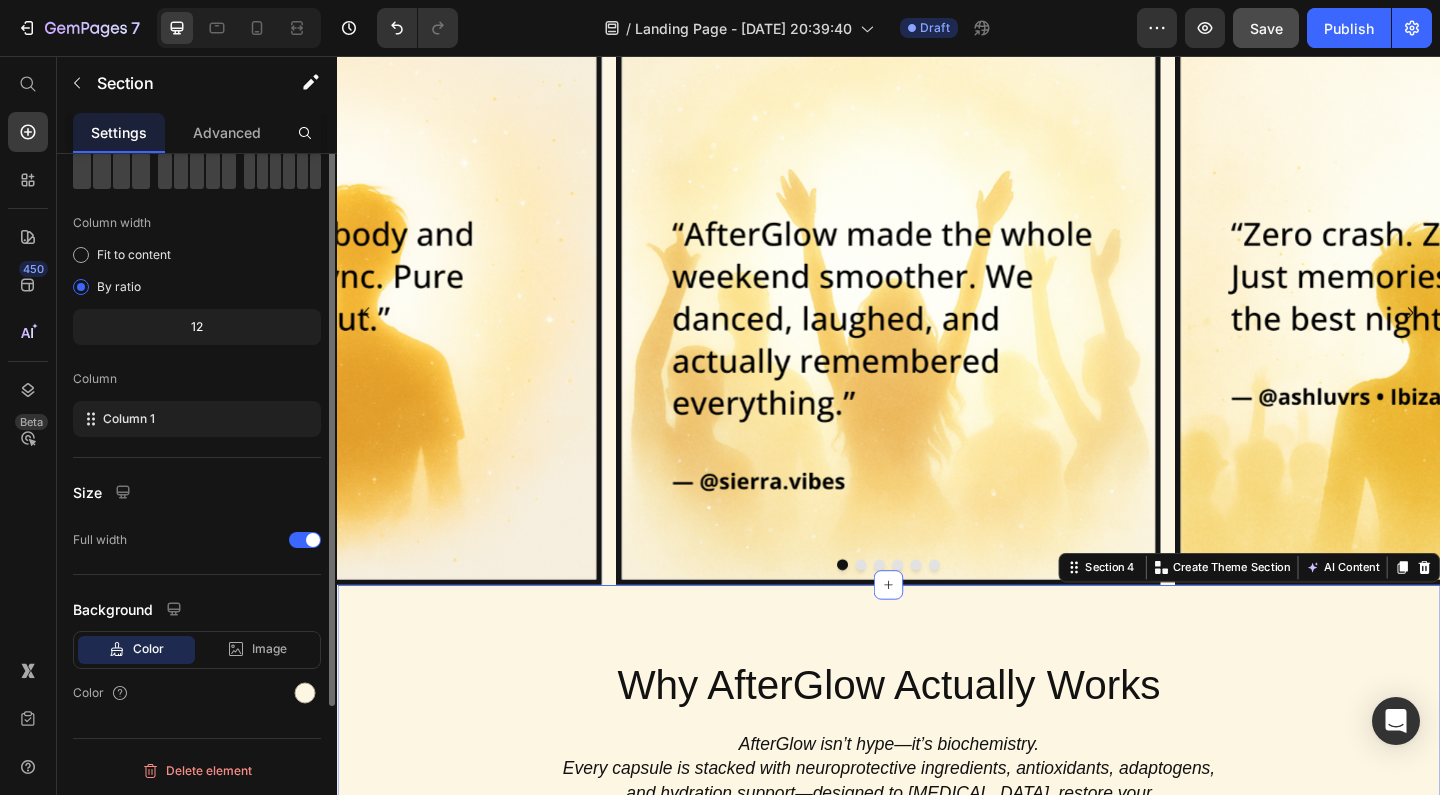 scroll, scrollTop: 110, scrollLeft: 0, axis: vertical 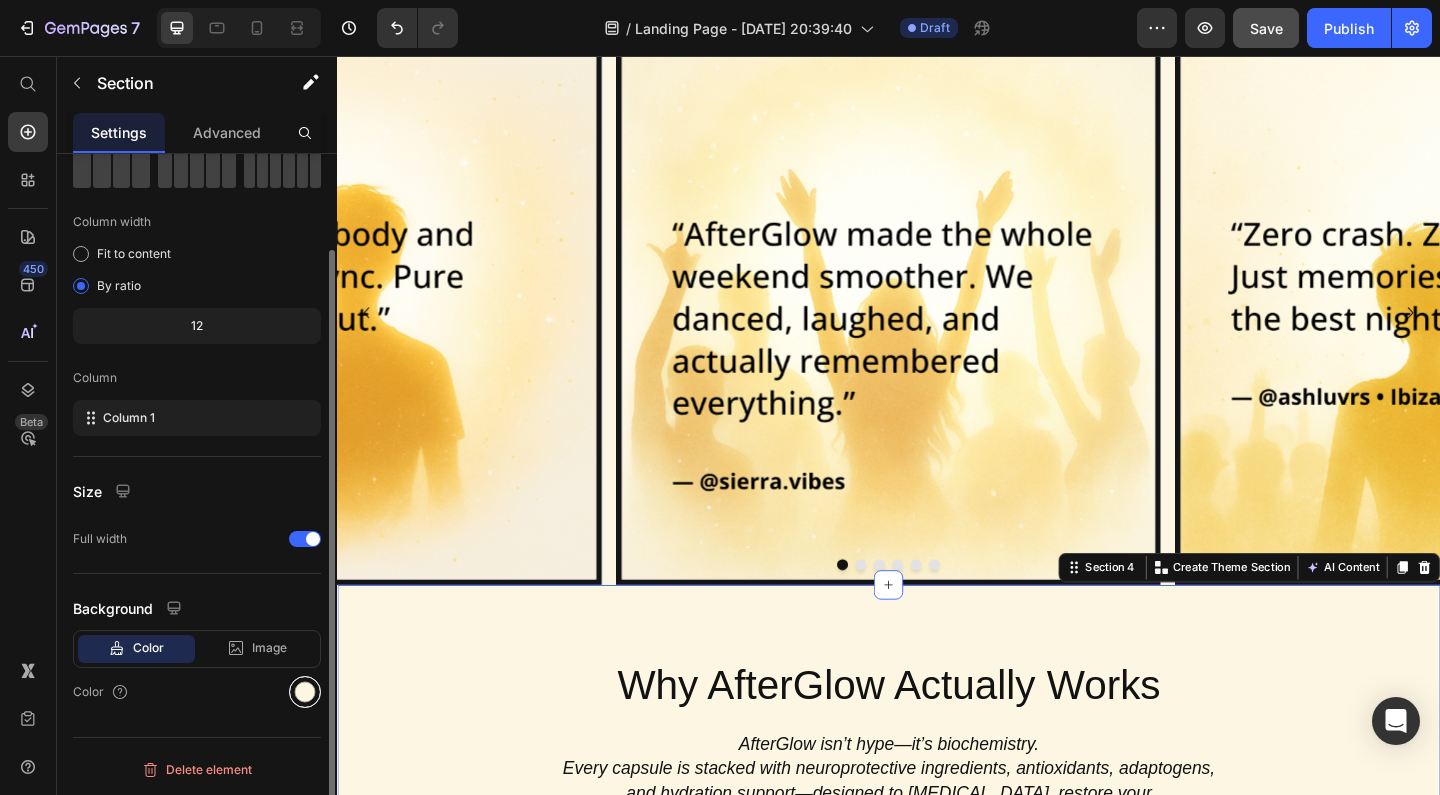 click at bounding box center [305, 692] 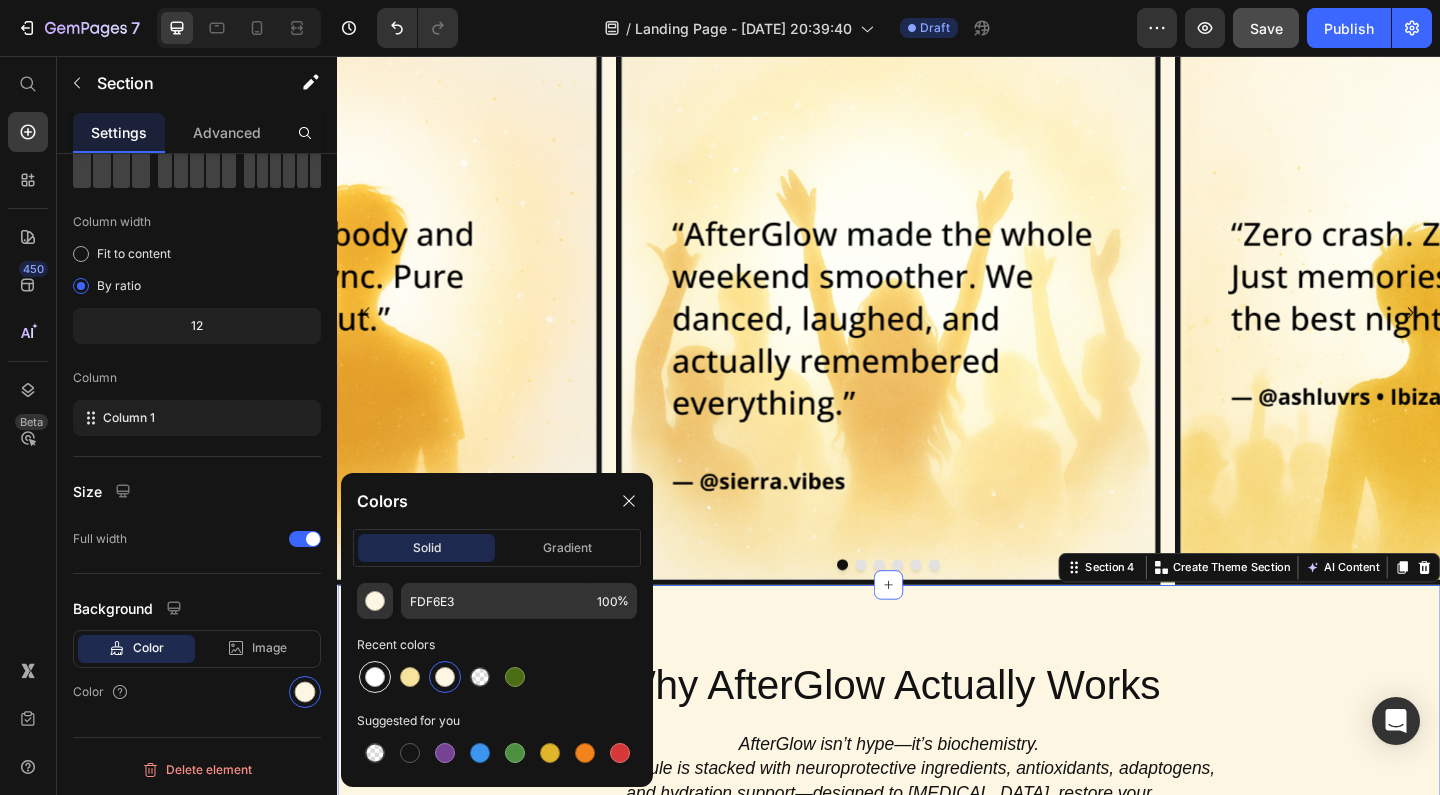 click at bounding box center (375, 677) 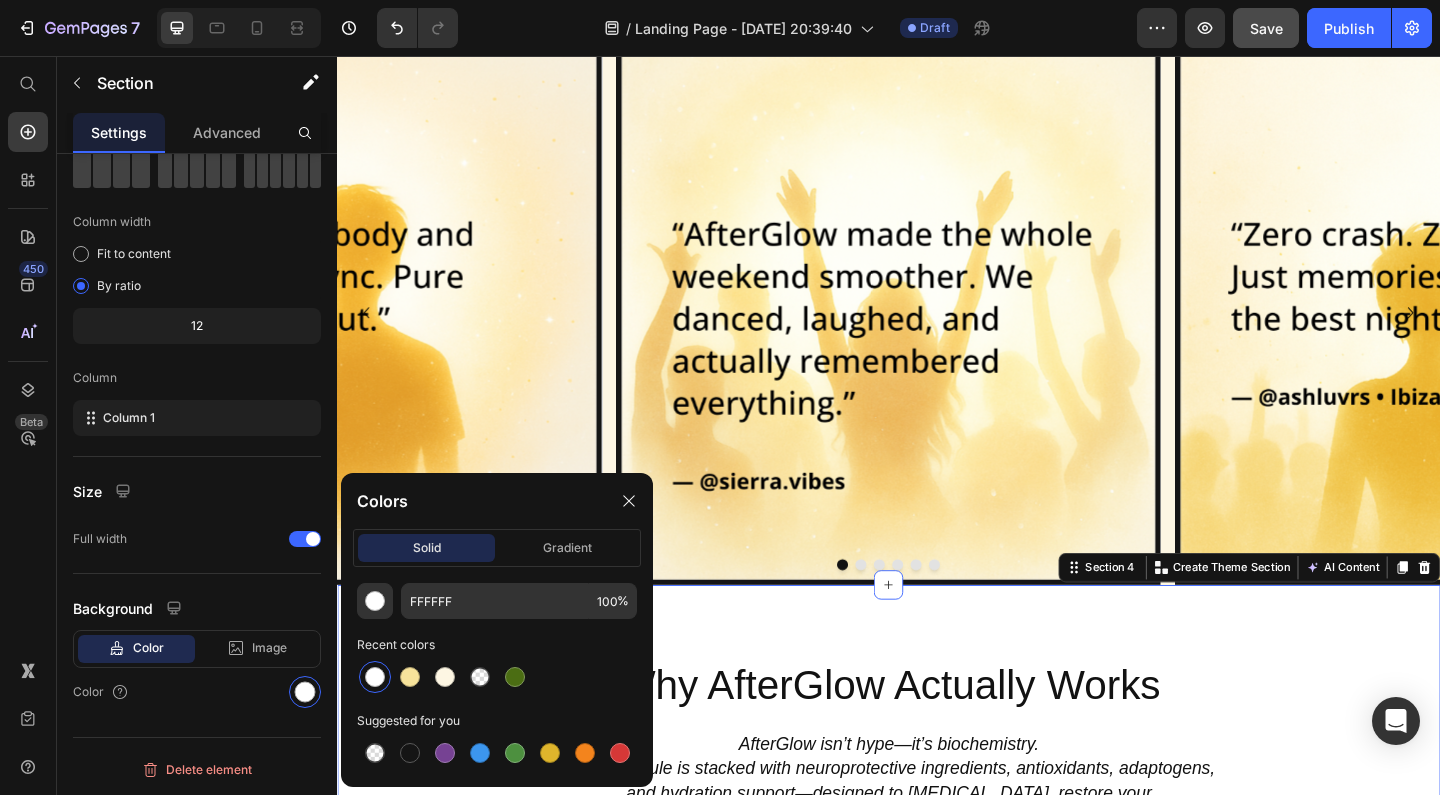 click on "Why AfterGlow Actually Works Heading AfterGlow isn’t hype—it’s biochemistry. Every capsule is stacked with neuroprotective ingredients, antioxidants, adaptogens, and hydration support—designed to [MEDICAL_DATA], restore your [MEDICAL_DATA], and erase the dreaded post-roll crash. You’ll thank yourself the next morning. Text Block Row Section 4   You can create reusable sections Create Theme Section AI Content Write with GemAI What would you like to describe here? Tone and Voice Persuasive Product AfterGlow RENEW – 10 Capsule Pouch Show more Generate" at bounding box center (937, 837) 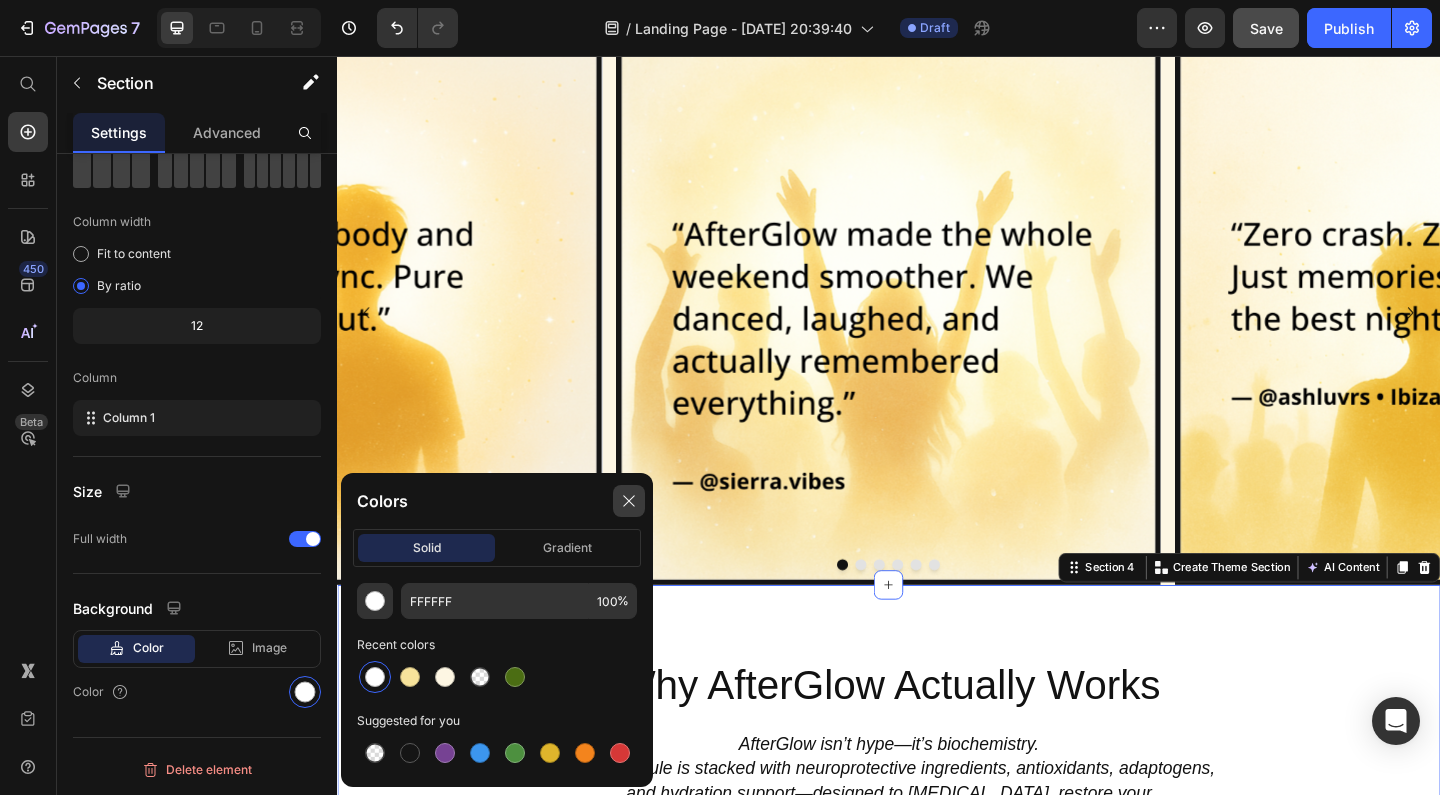 click 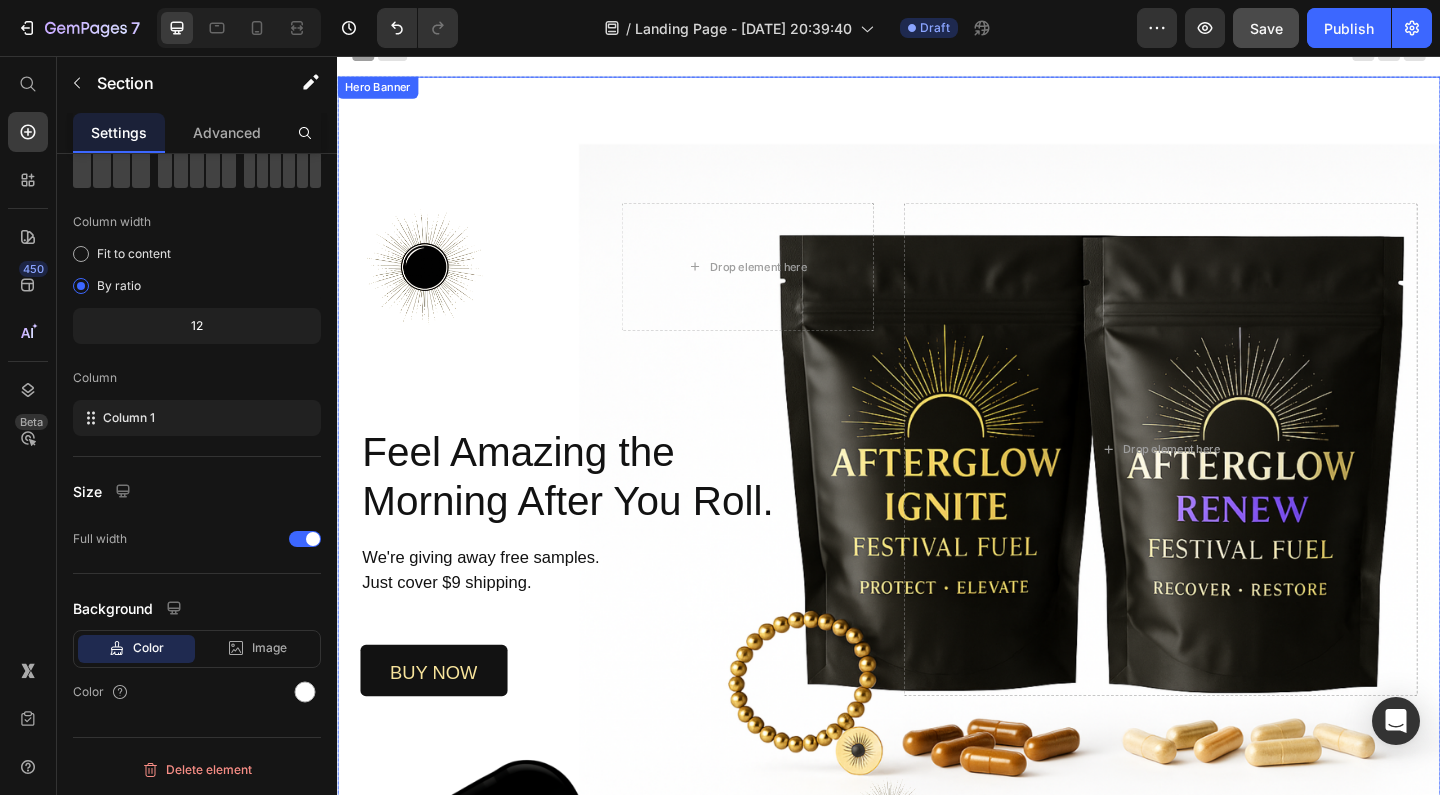 scroll, scrollTop: 20, scrollLeft: 0, axis: vertical 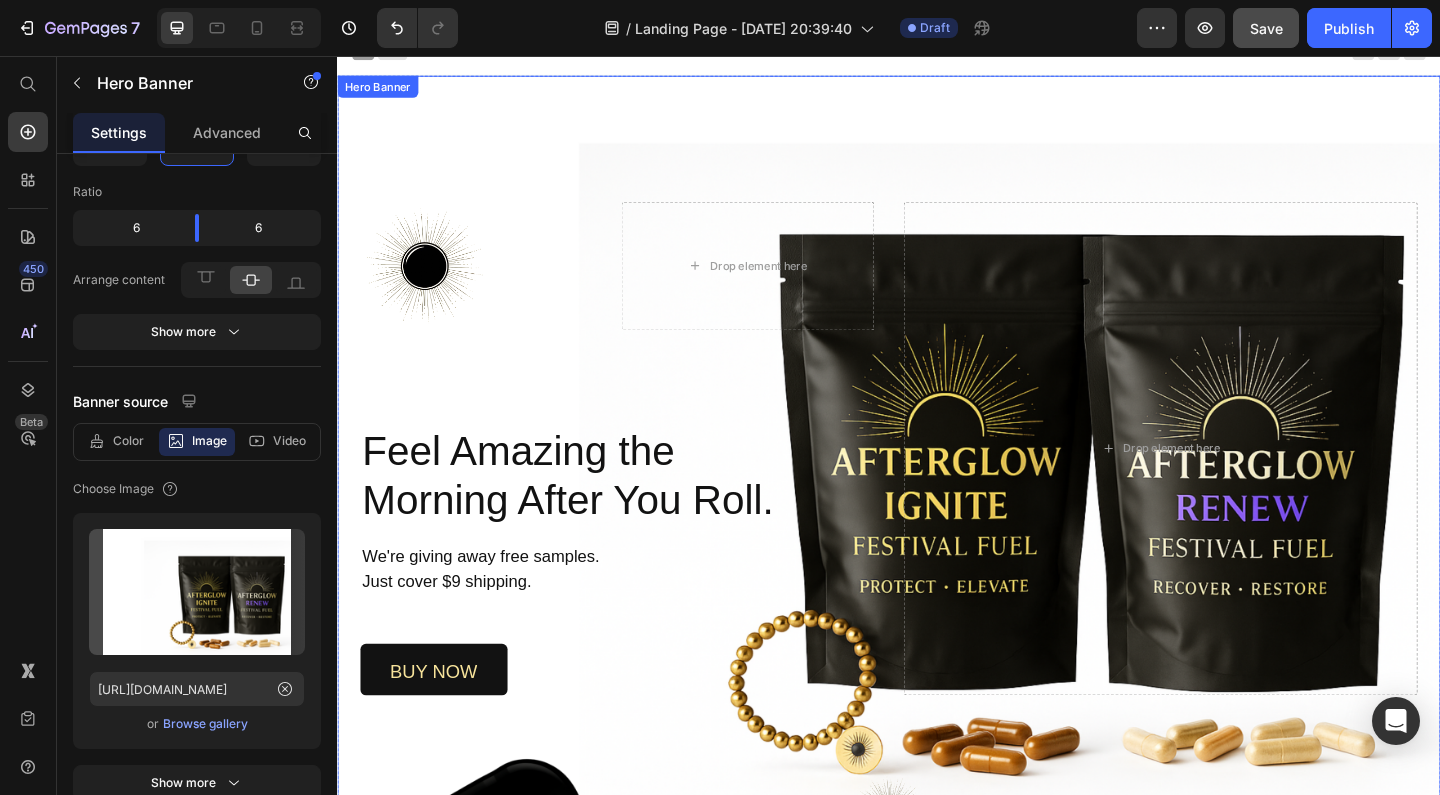 click at bounding box center (937, 477) 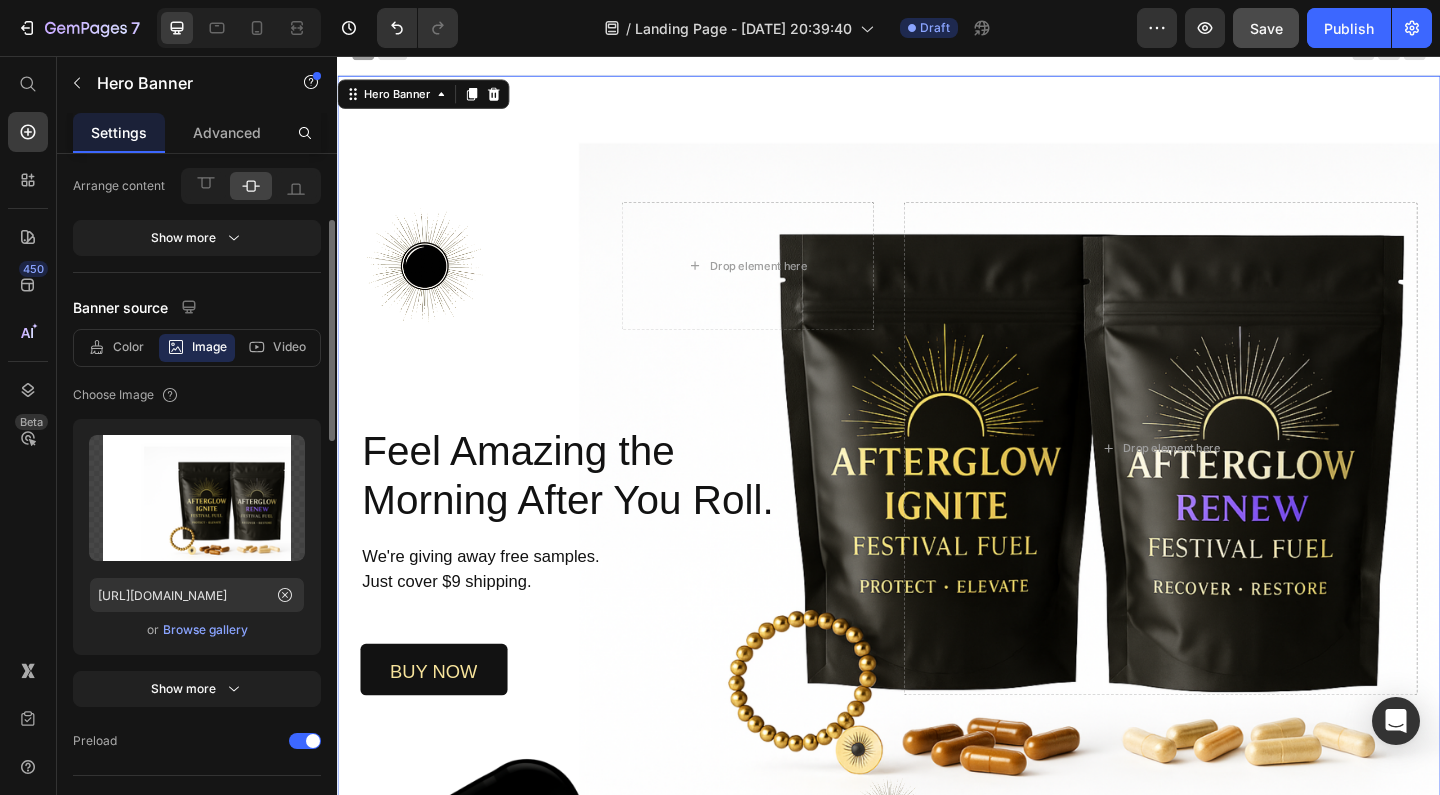 scroll, scrollTop: 205, scrollLeft: 0, axis: vertical 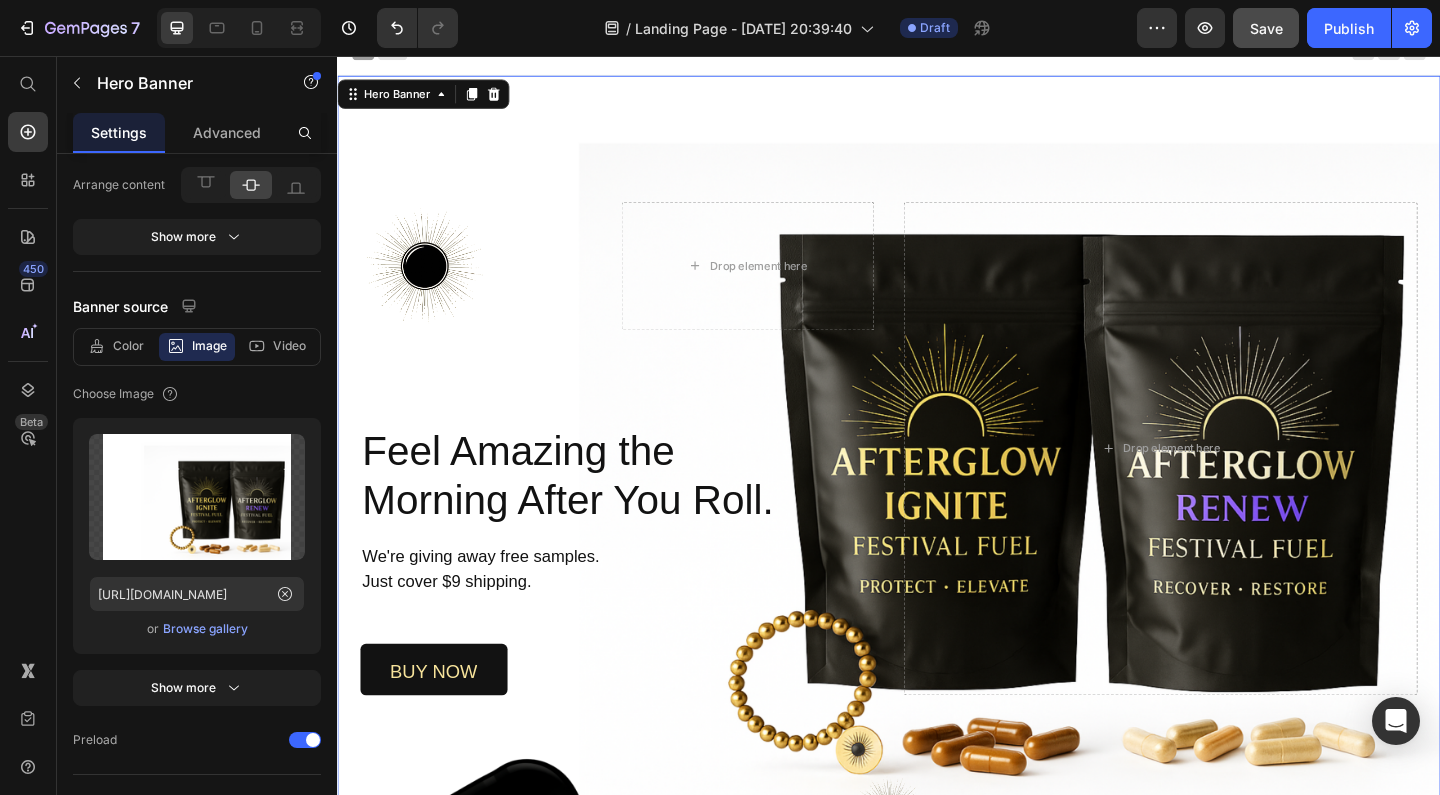 click on "Image
Drop element here Row Feel Amazing the  Morning After You Roll. Heading We're giving away free samples.  Just cover $9 shipping. Text Block buy now Button Row Row
Drop element here Hero Banner   0" at bounding box center (937, 477) 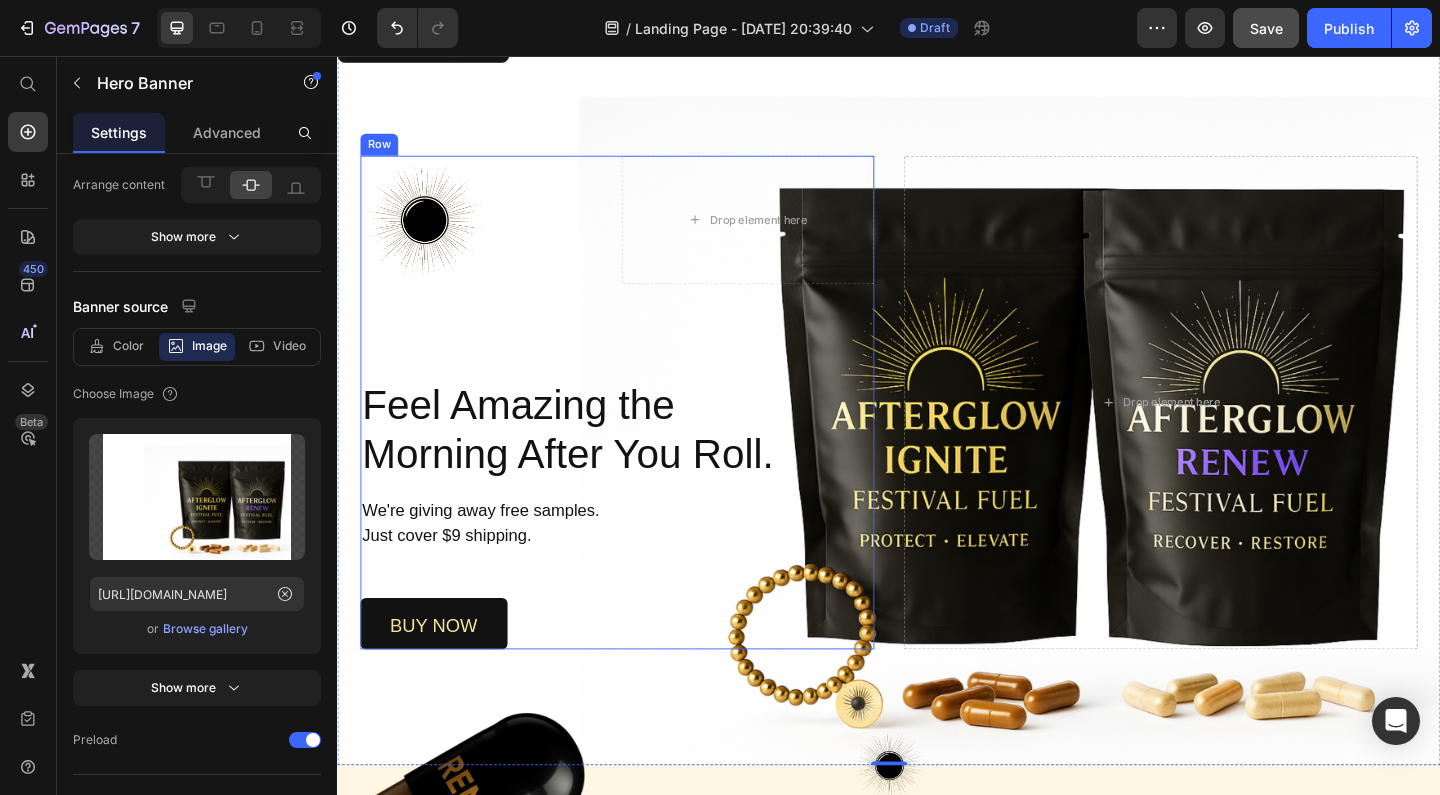 scroll, scrollTop: 72, scrollLeft: 0, axis: vertical 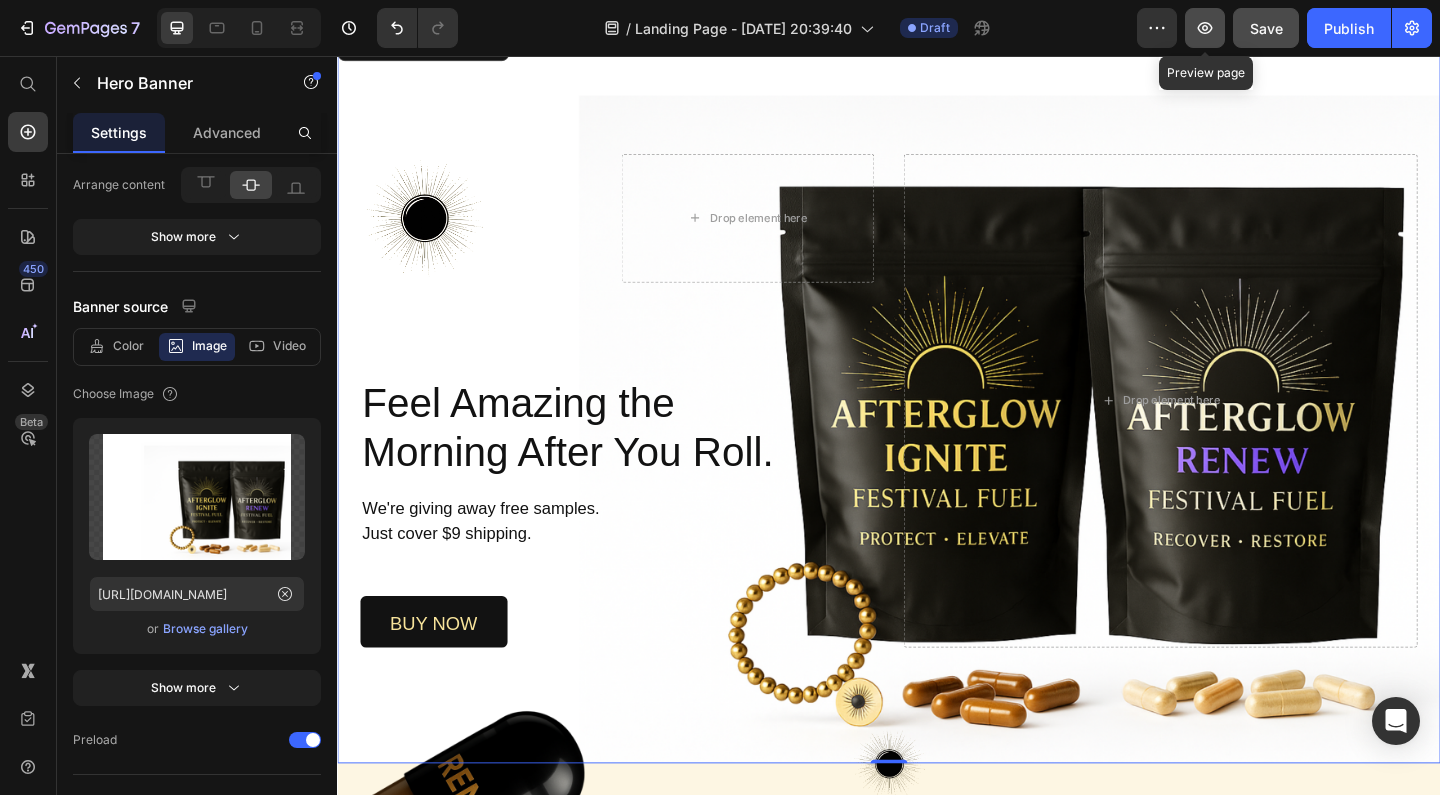 click 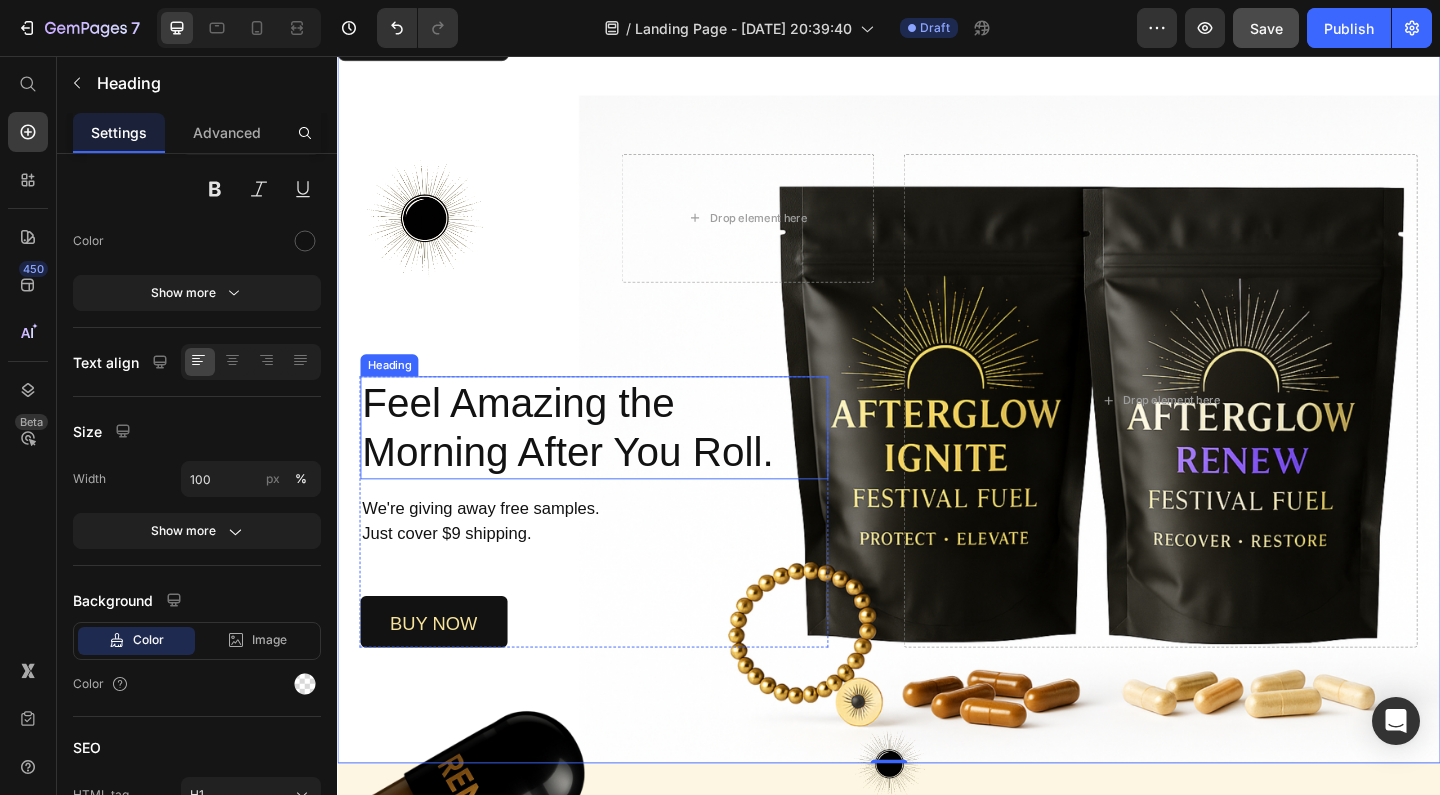 click on "Feel Amazing the  Morning After You Roll." at bounding box center (616, 460) 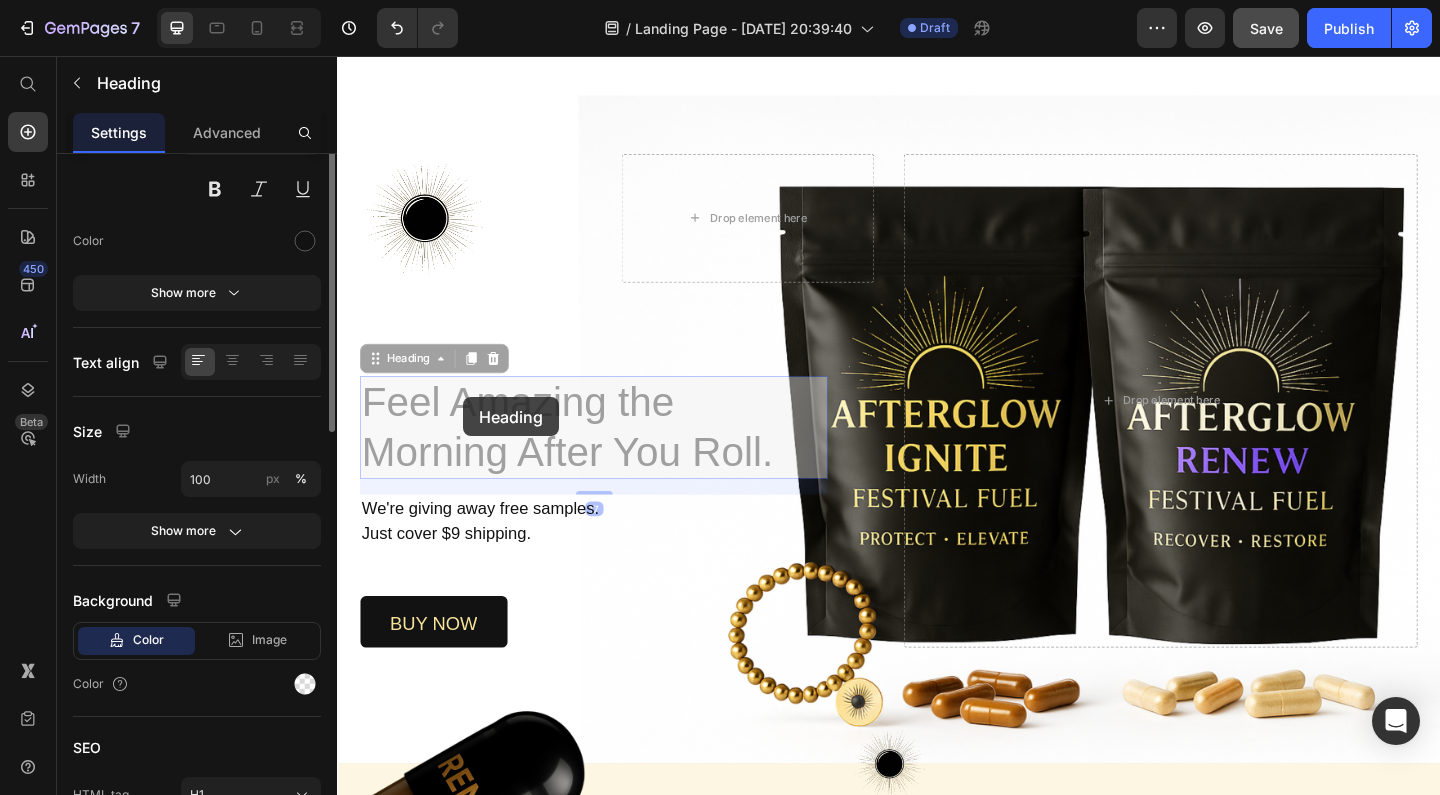 scroll, scrollTop: 0, scrollLeft: 0, axis: both 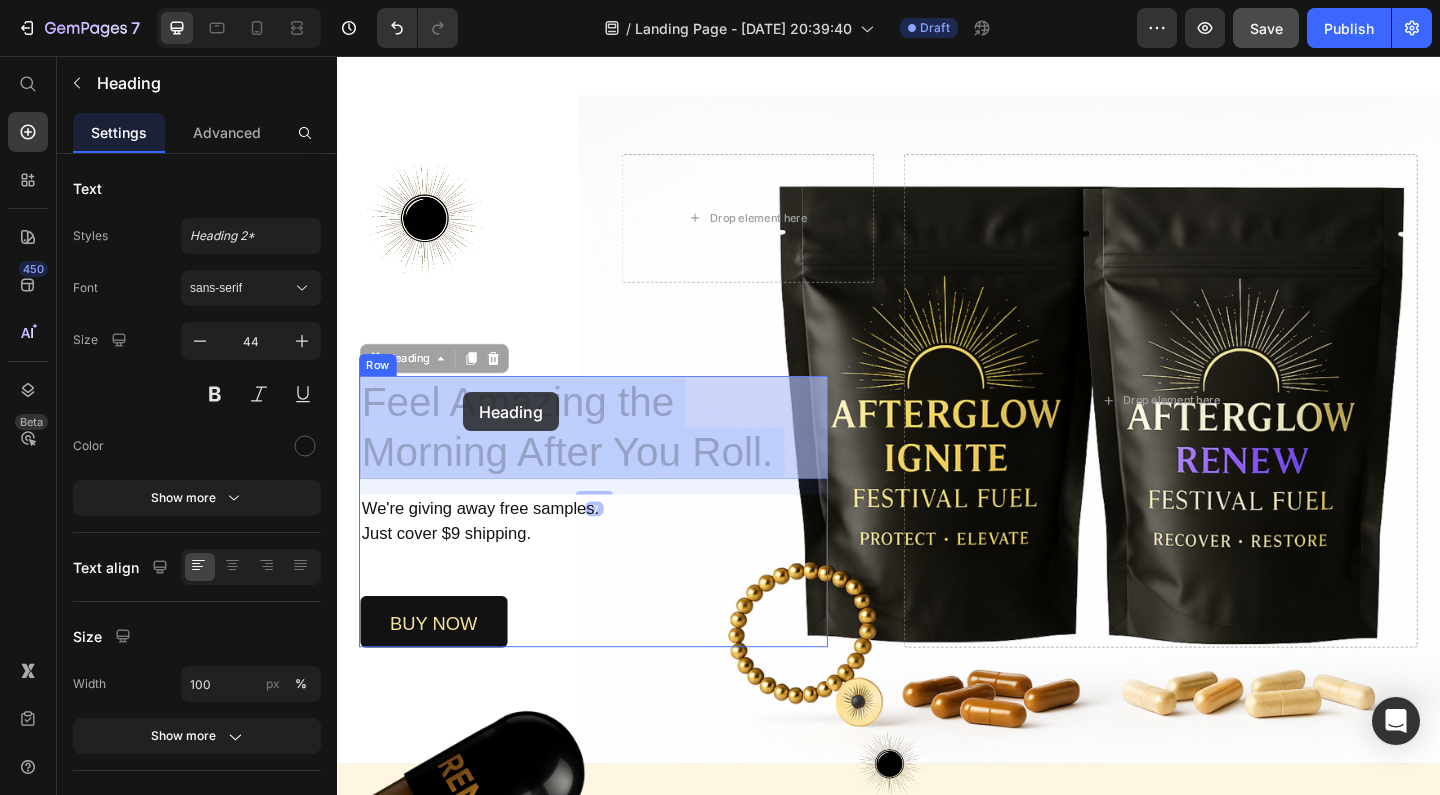 drag, startPoint x: 474, startPoint y: 475, endPoint x: 474, endPoint y: 422, distance: 53 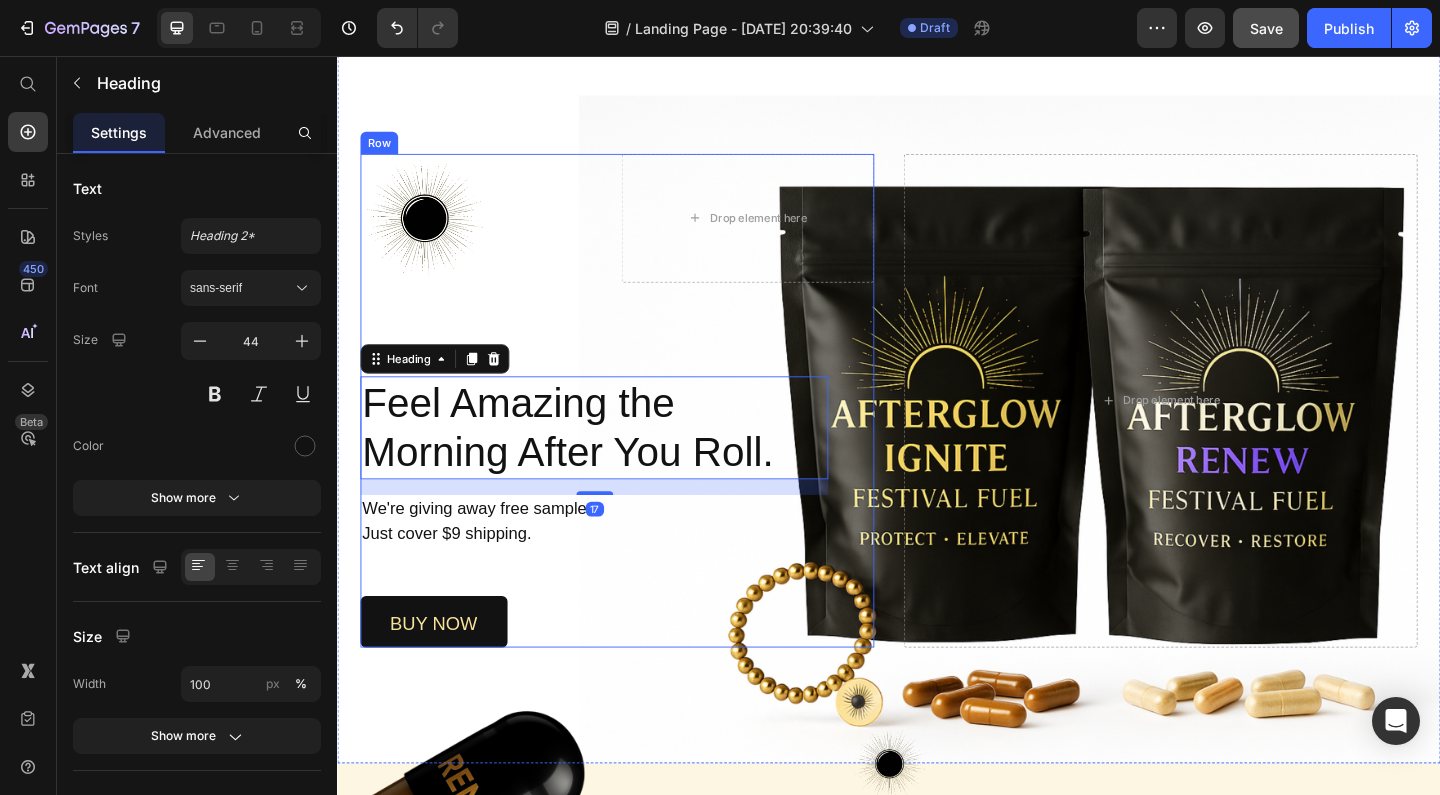 click on "Image
Drop element here Row Feel Amazing the  Morning After You Roll. Heading   17 We're giving away free samples.  Just cover $9 shipping. Text Block buy now Button Row" at bounding box center (641, 430) 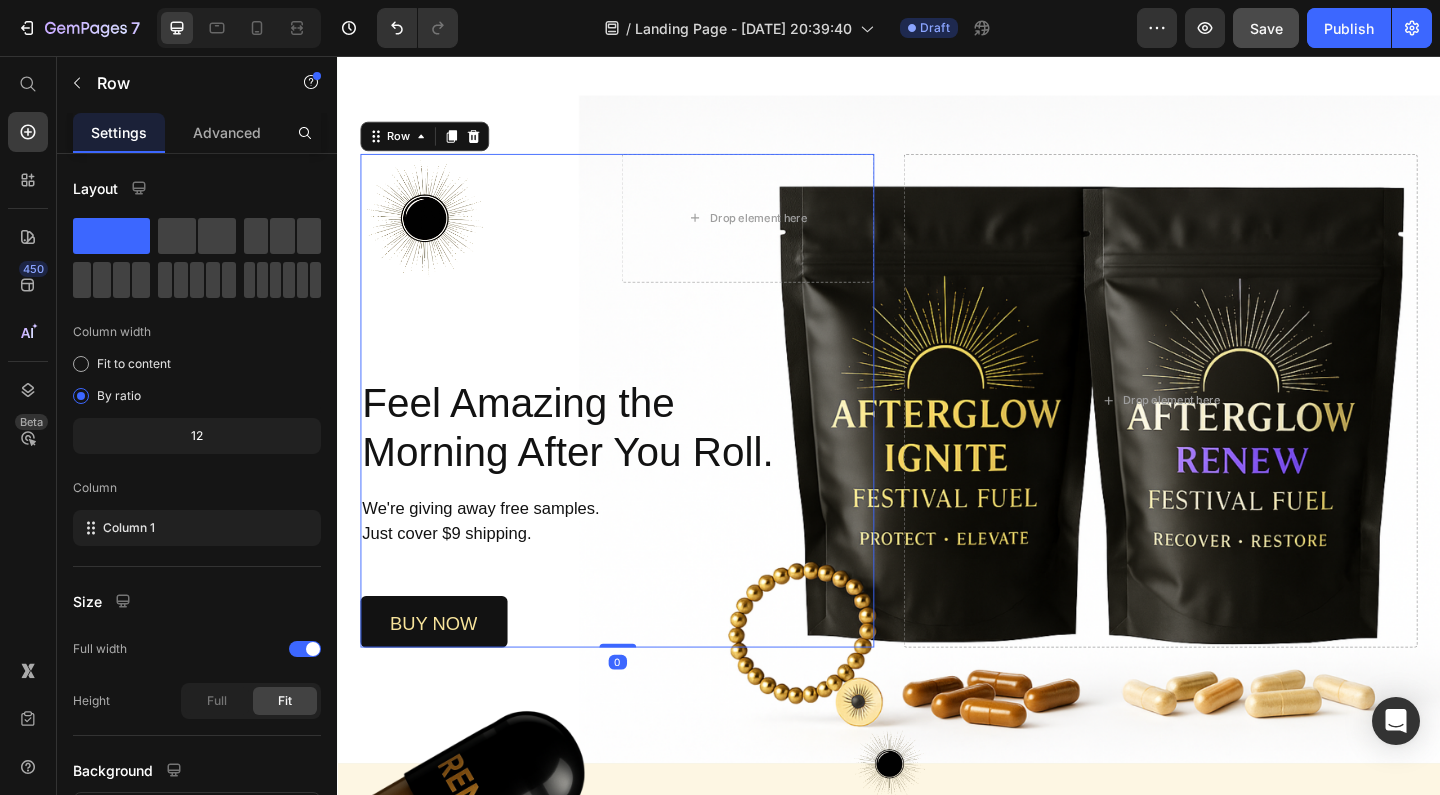 click on "Image
Drop element here Row Feel Amazing the  Morning After You Roll. Heading We're giving away free samples.  Just cover $9 shipping. Text Block buy now Button Row" at bounding box center (641, 430) 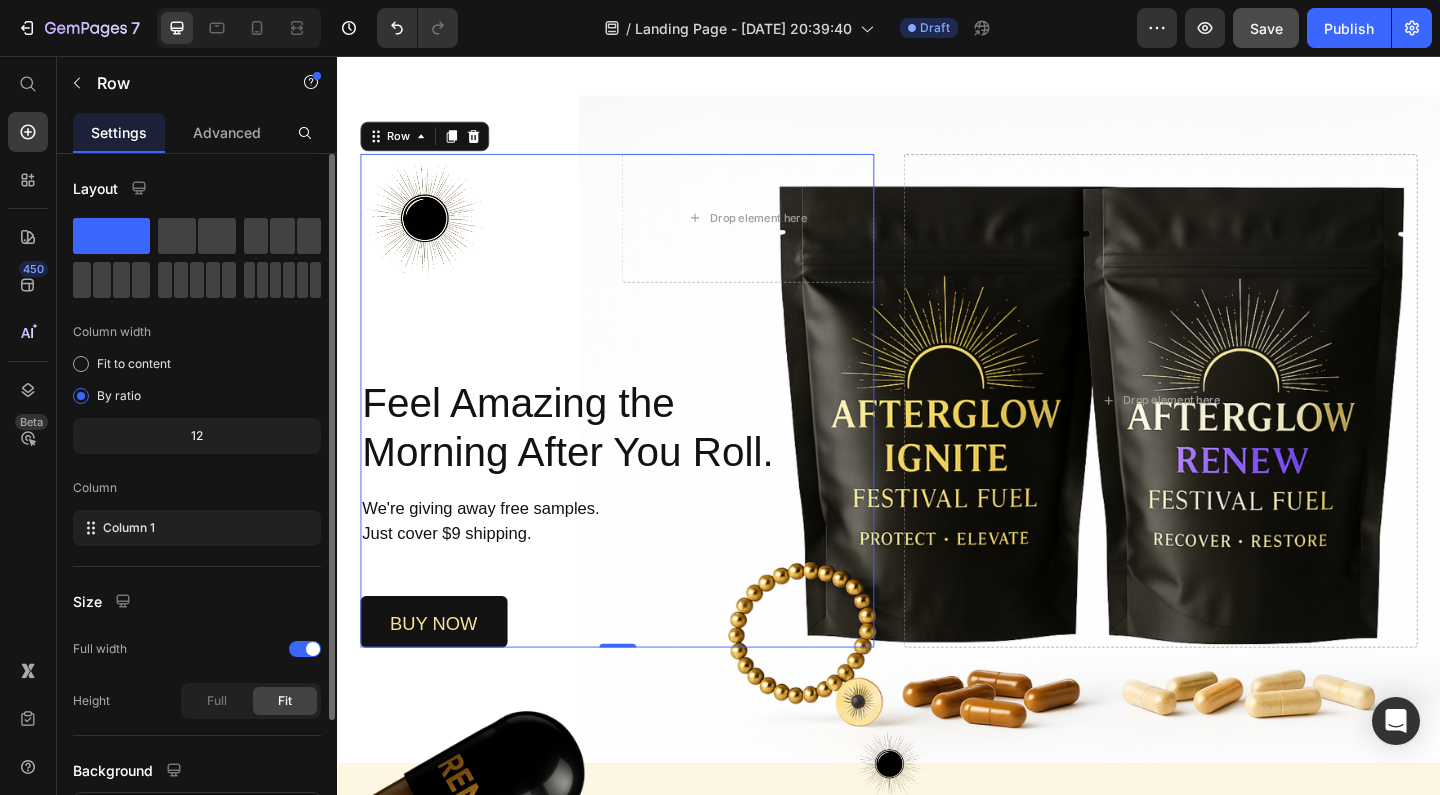click on "12" 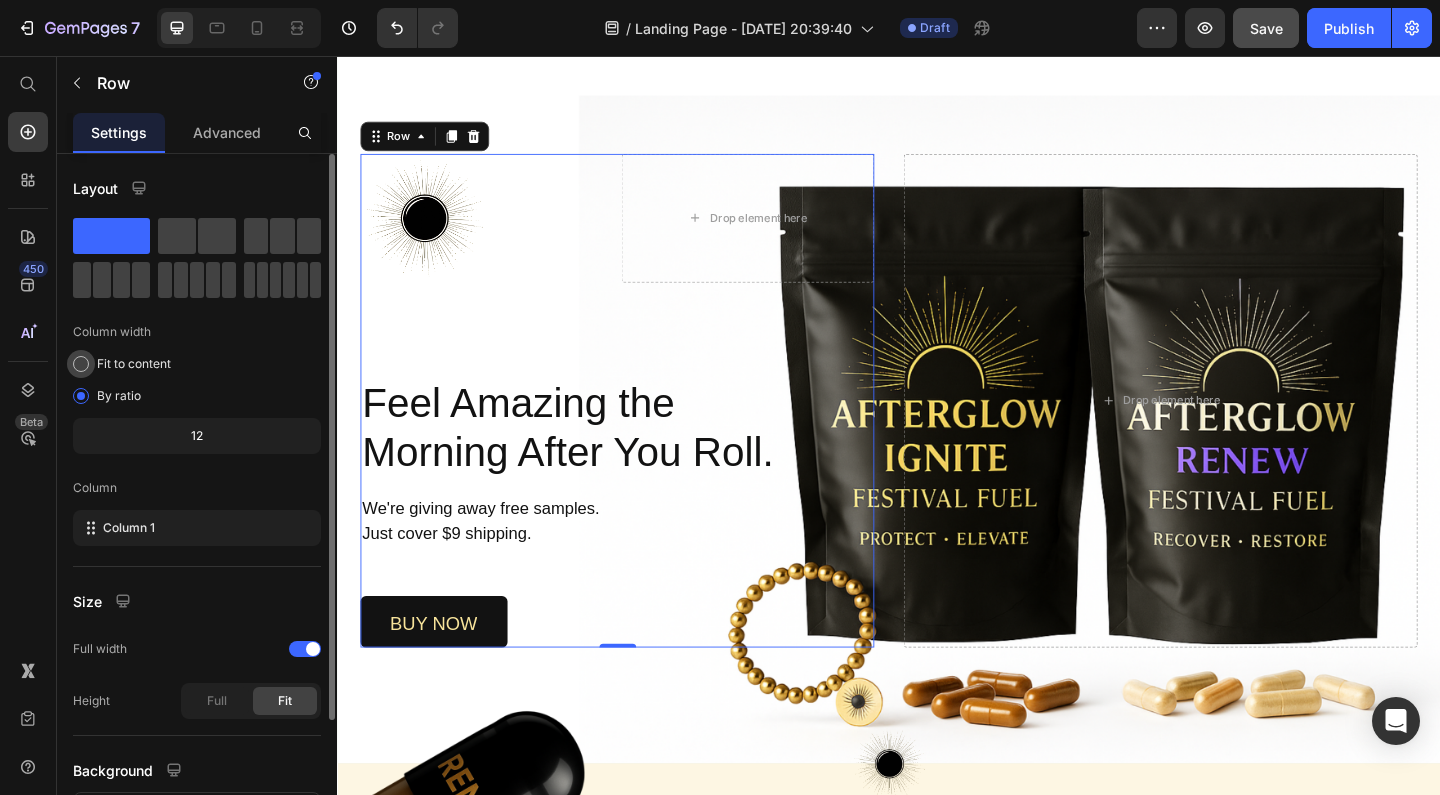 click at bounding box center [81, 364] 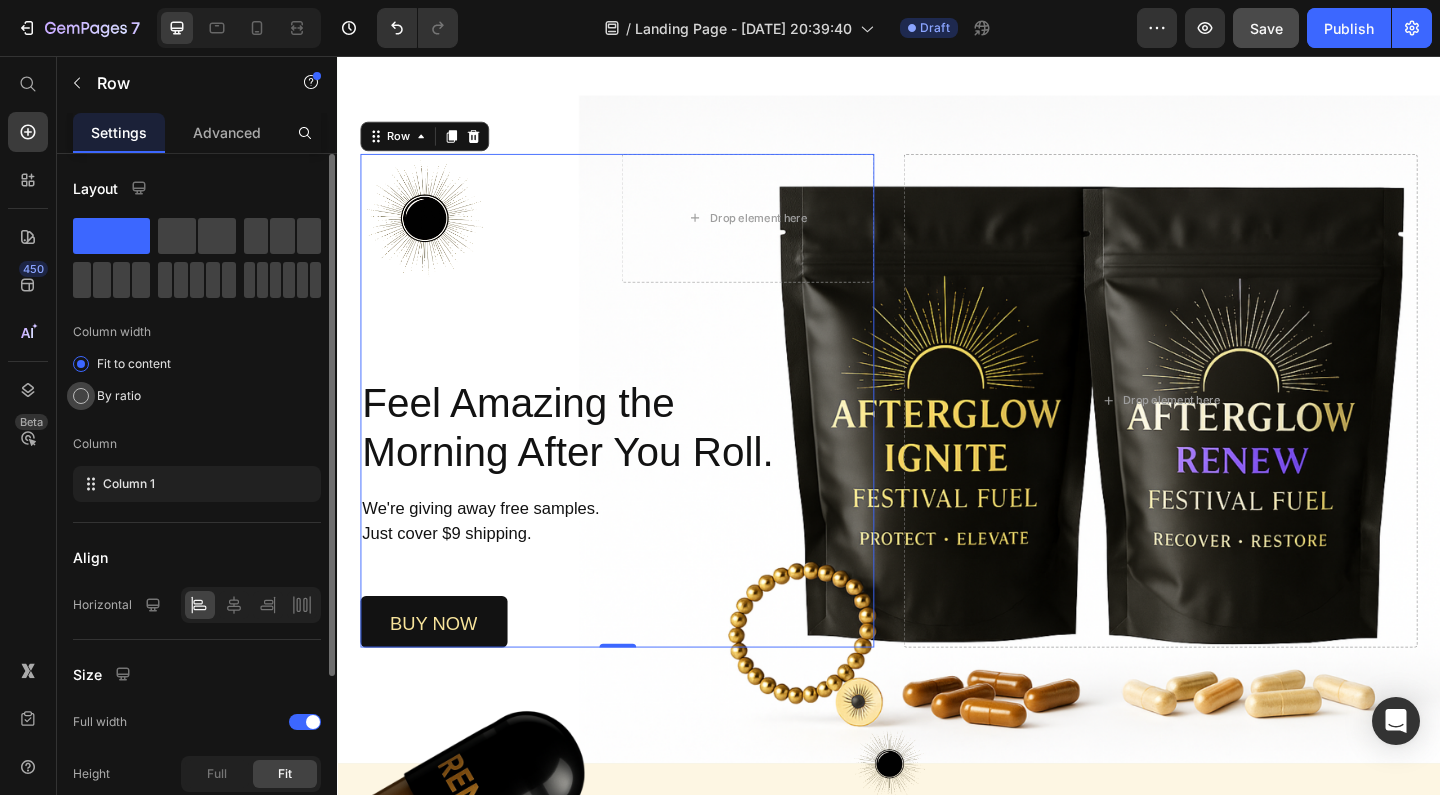 click at bounding box center (81, 396) 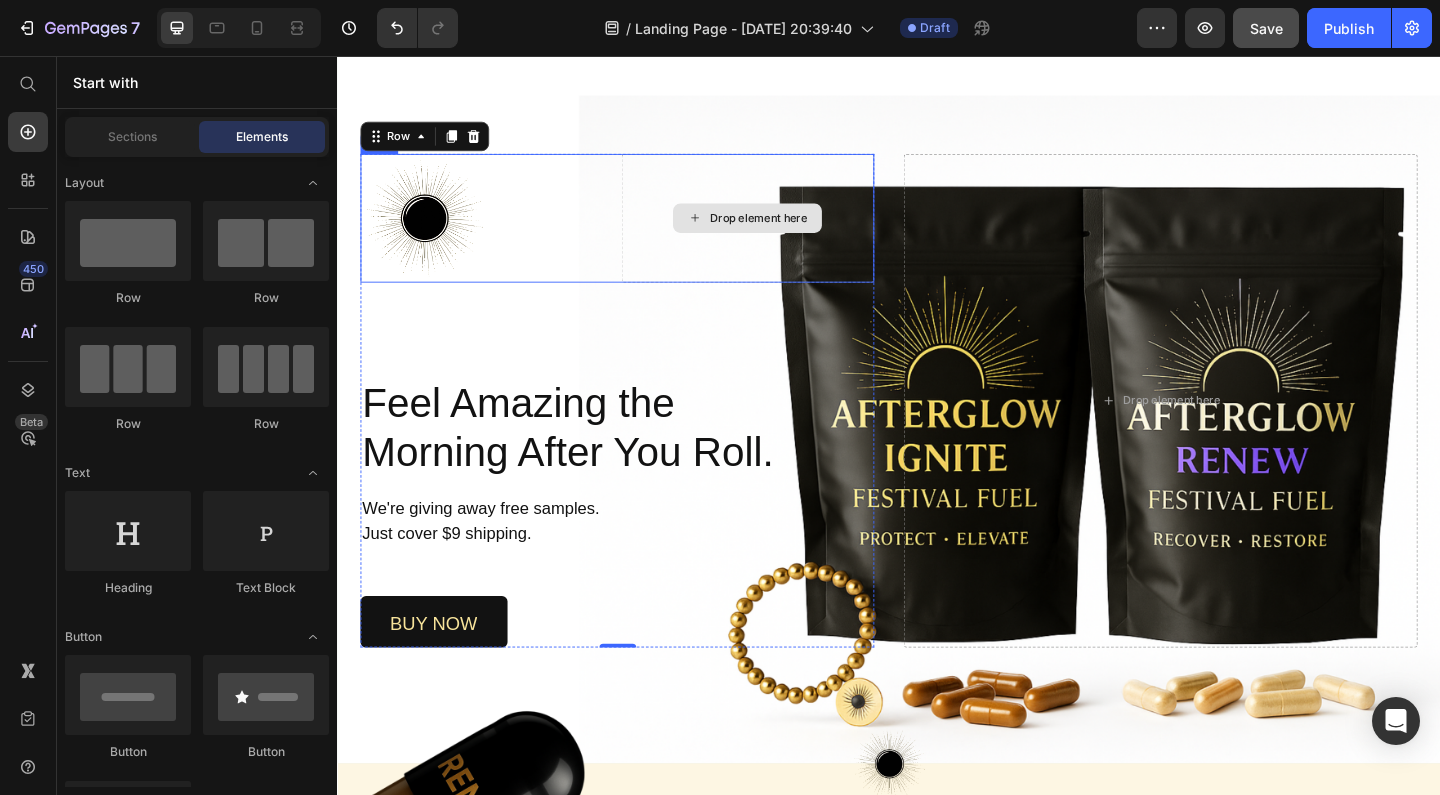 click on "Drop element here" at bounding box center (795, 232) 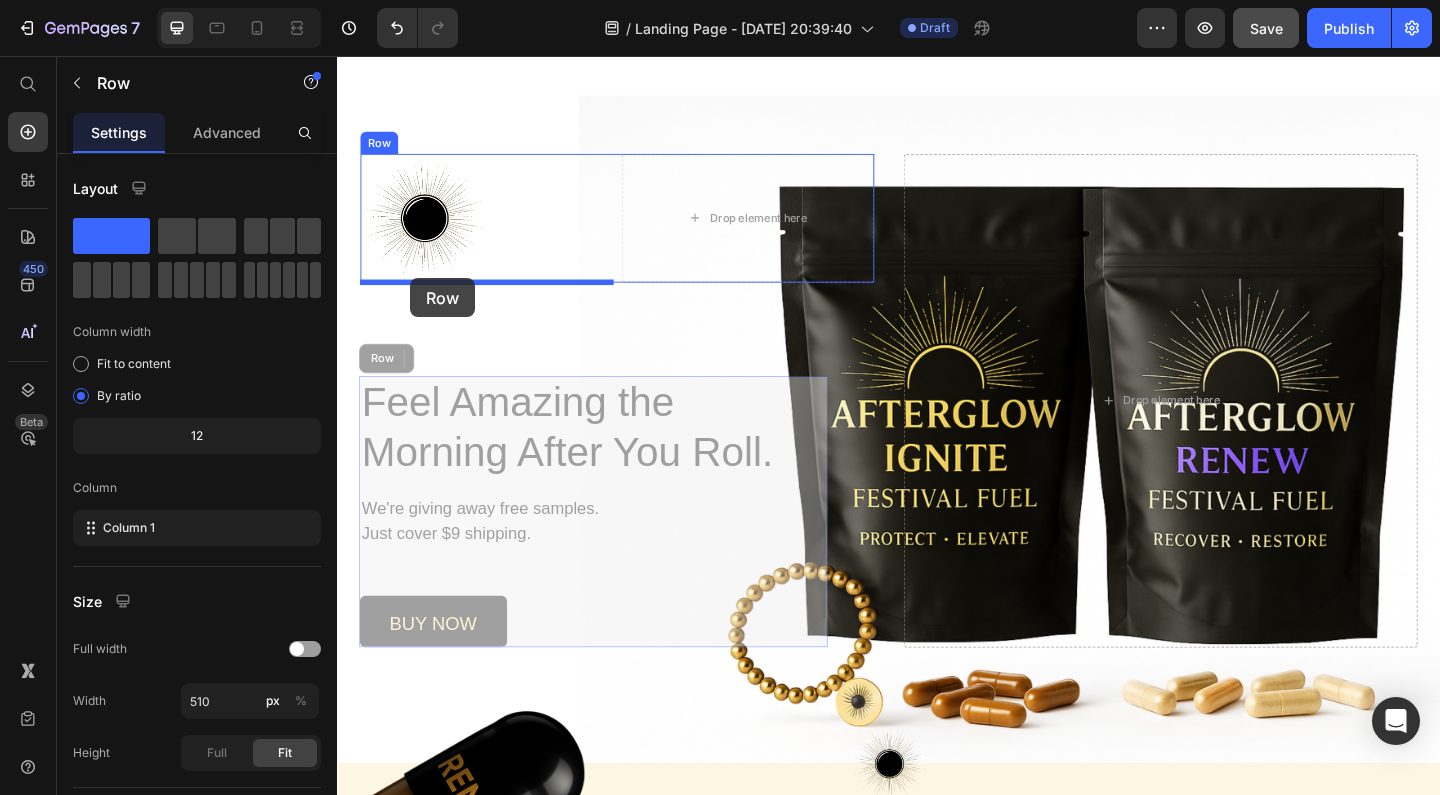 drag, startPoint x: 383, startPoint y: 629, endPoint x: 416, endPoint y: 298, distance: 332.64096 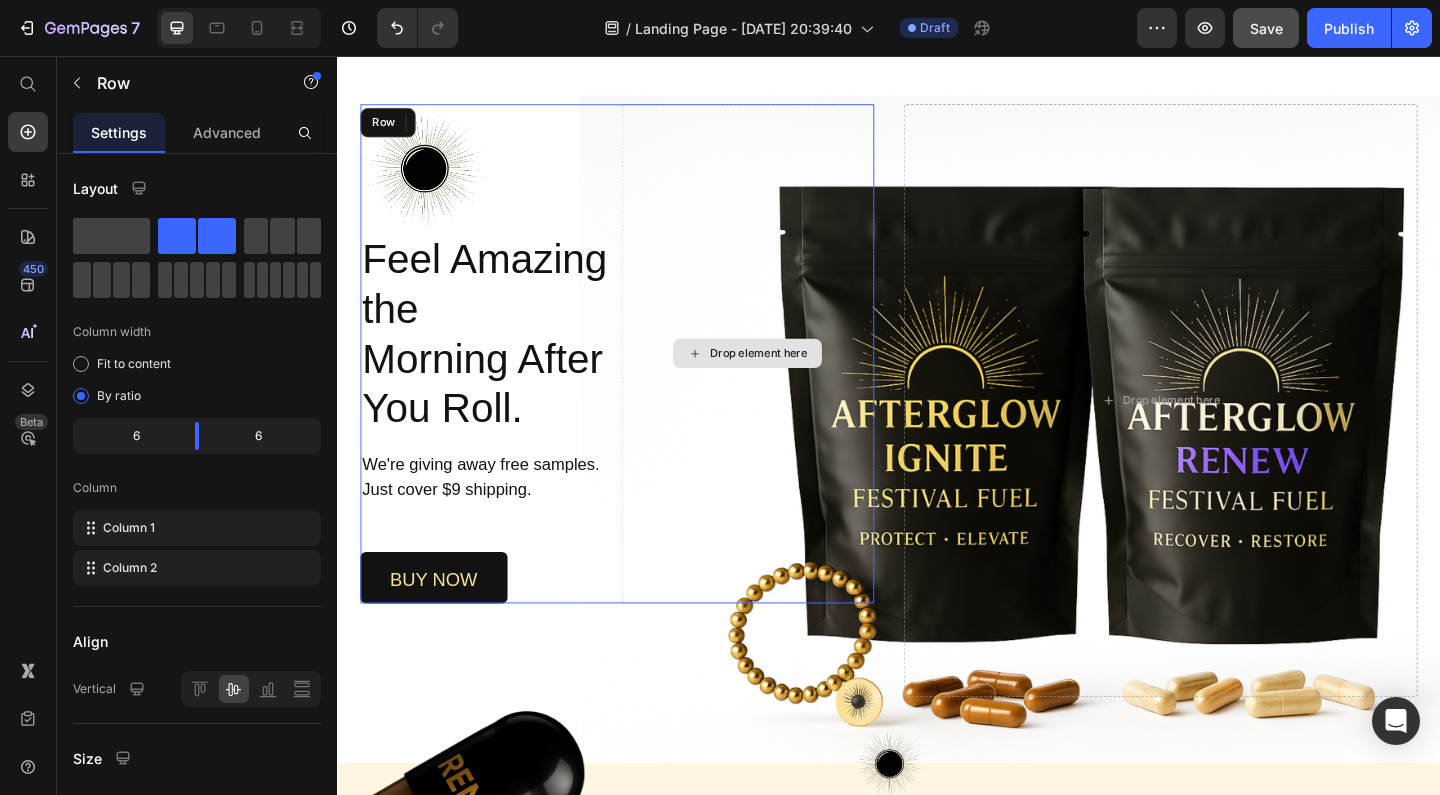 click on "Drop element here" at bounding box center [784, 379] 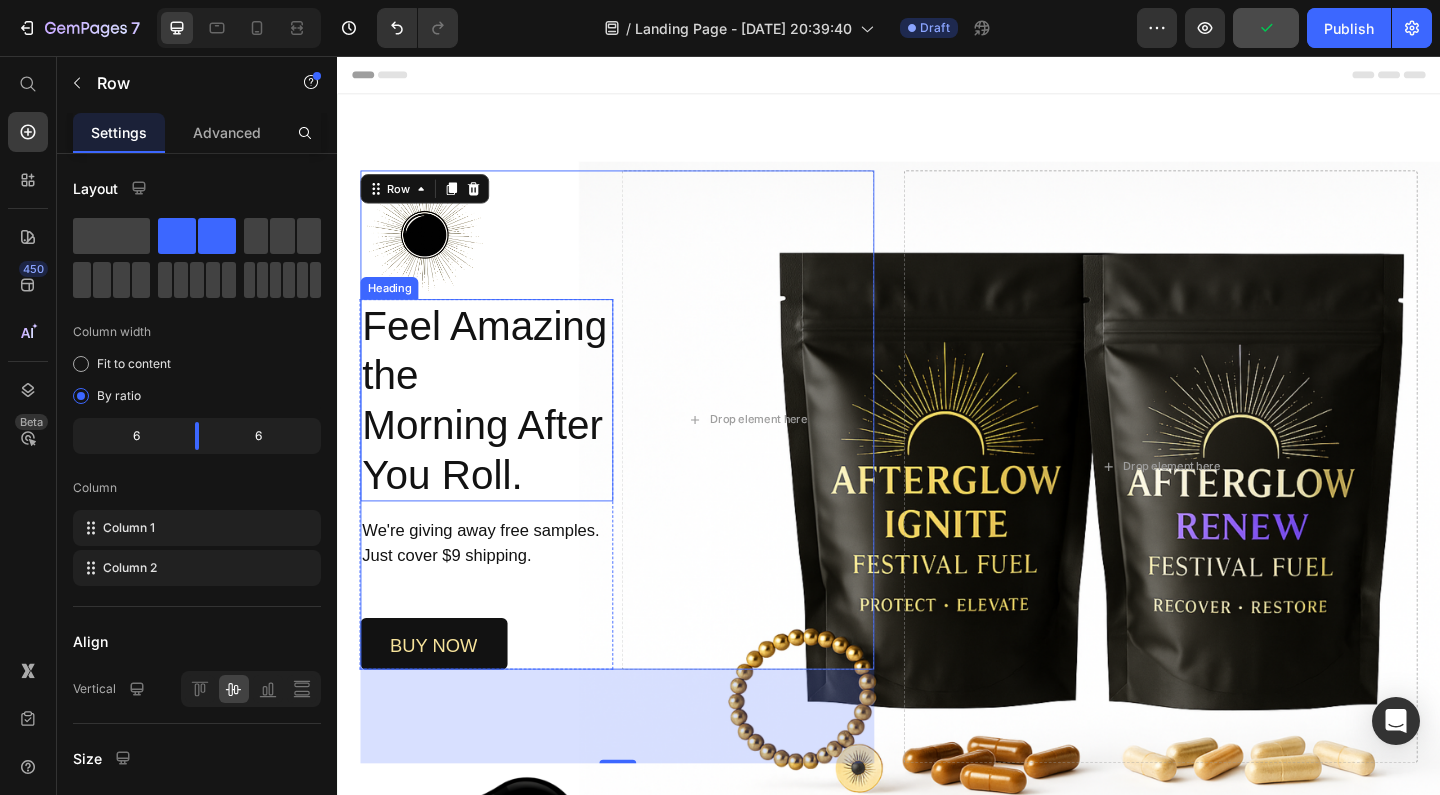 scroll, scrollTop: 0, scrollLeft: 0, axis: both 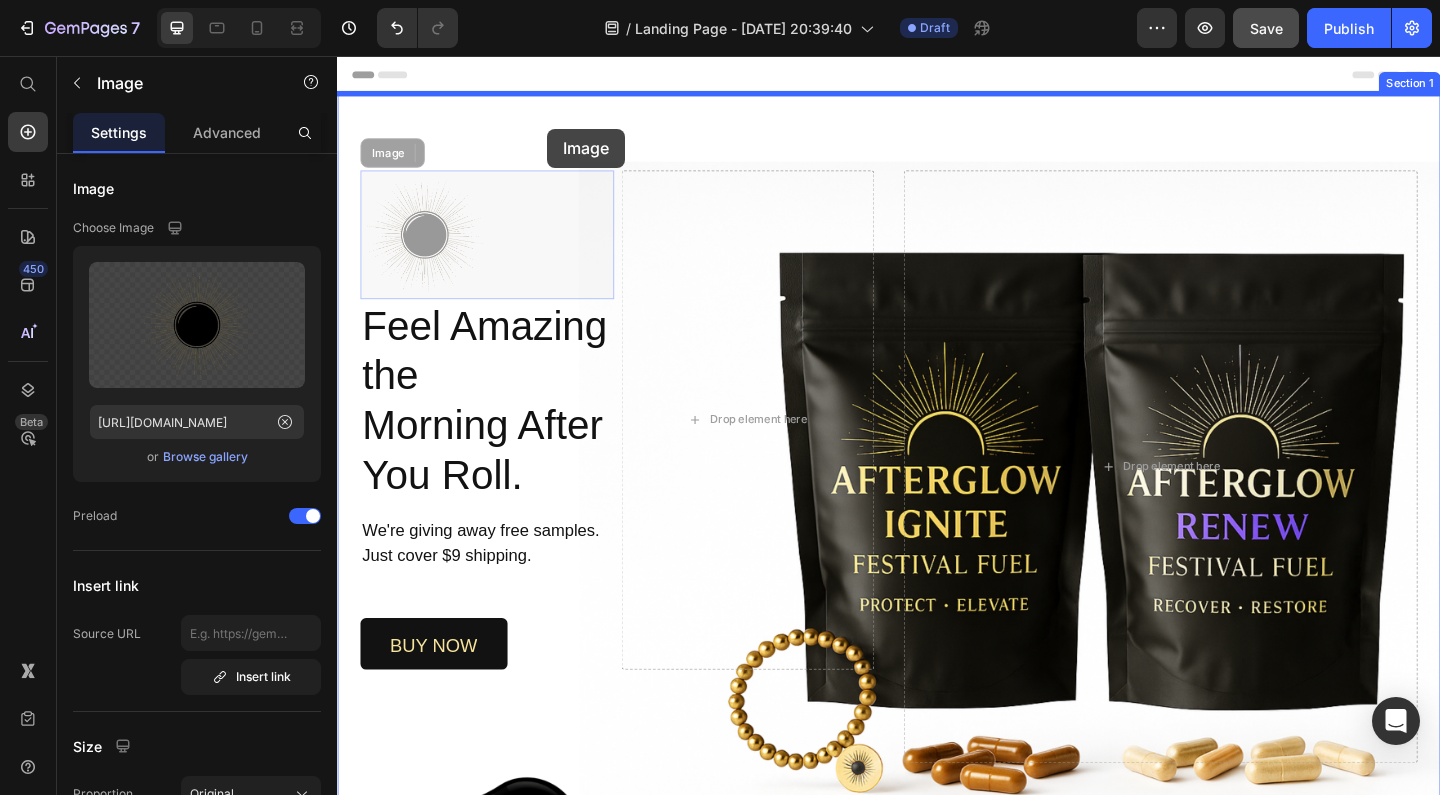 drag, startPoint x: 563, startPoint y: 284, endPoint x: 565, endPoint y: 135, distance: 149.01343 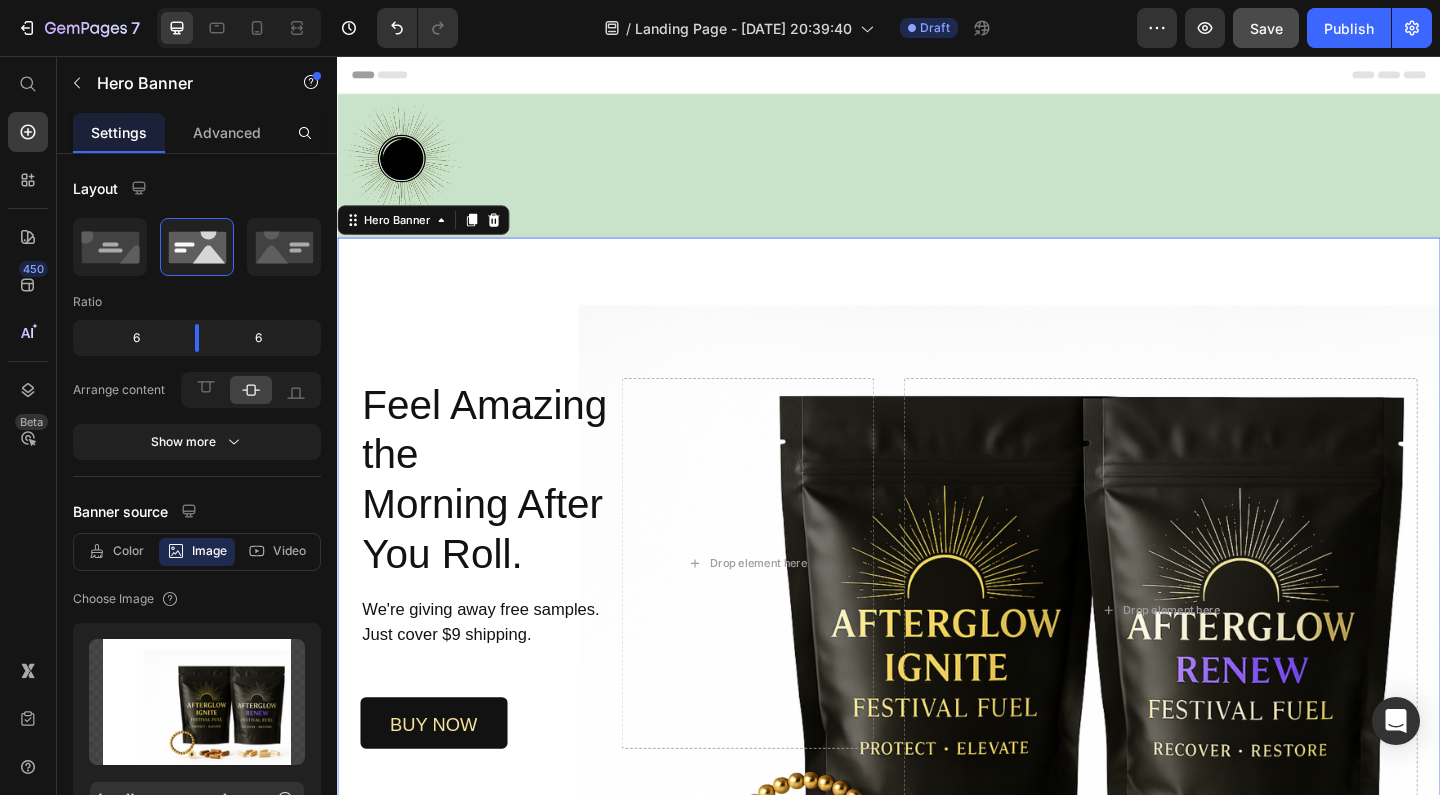 click at bounding box center (937, 653) 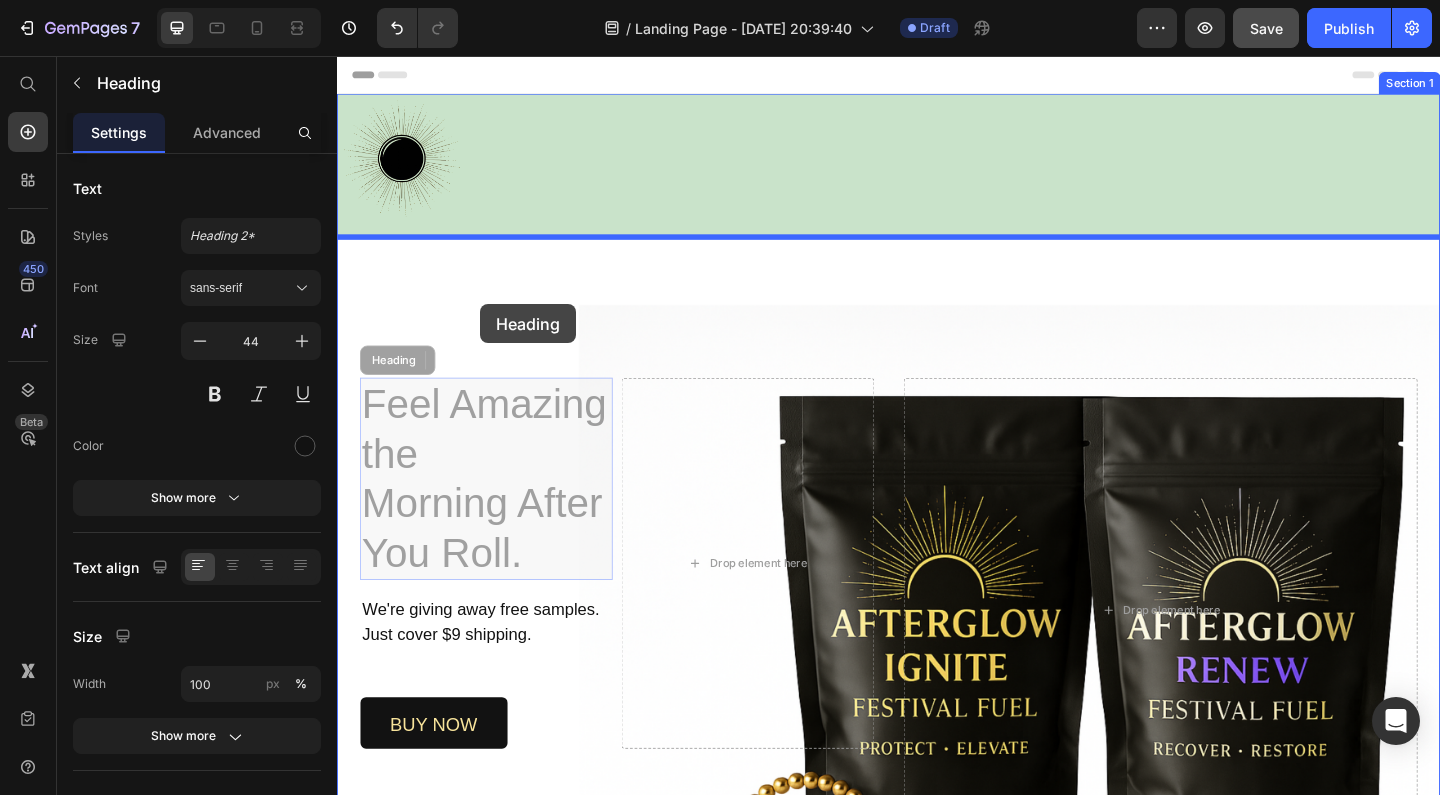 drag, startPoint x: 487, startPoint y: 511, endPoint x: 491, endPoint y: 327, distance: 184.04347 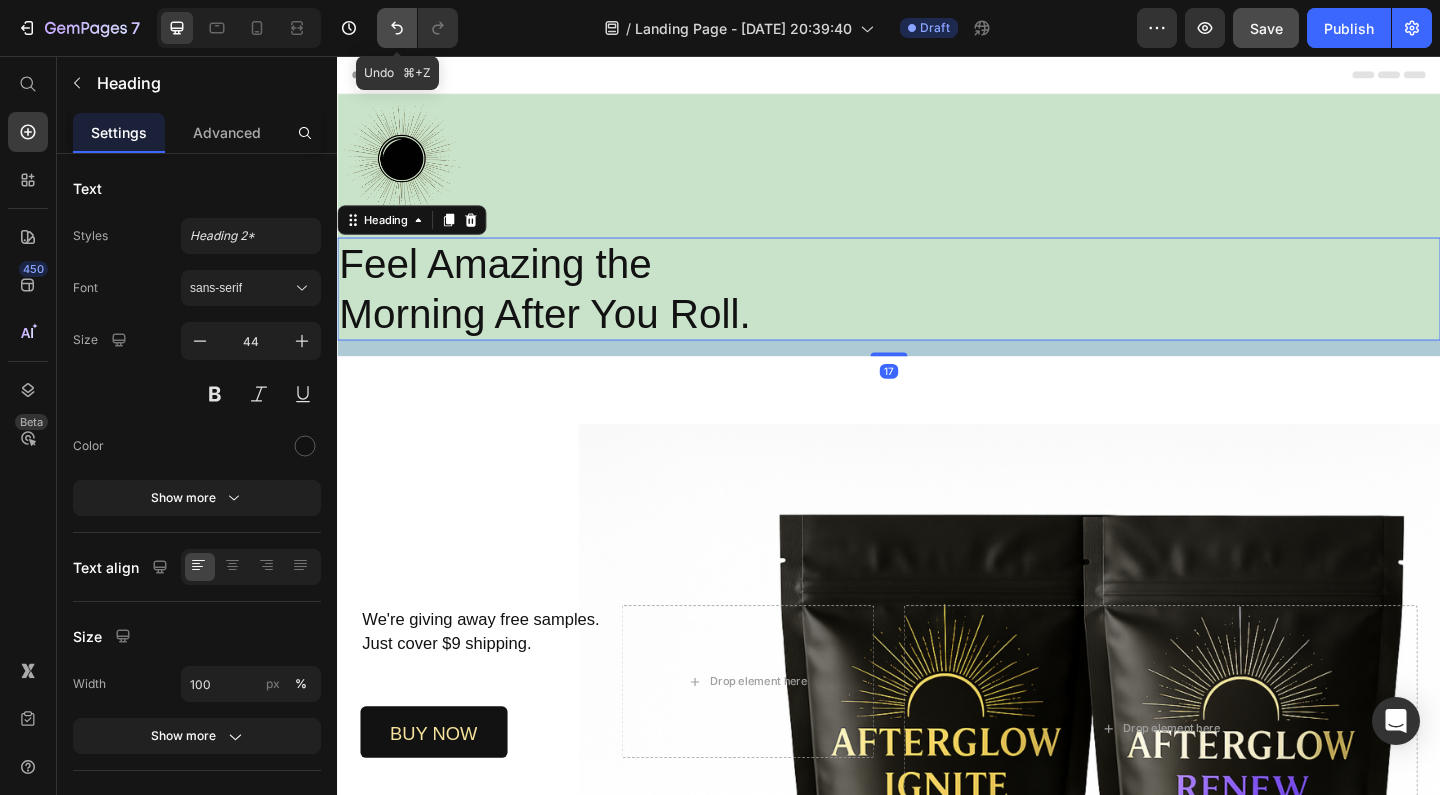 click 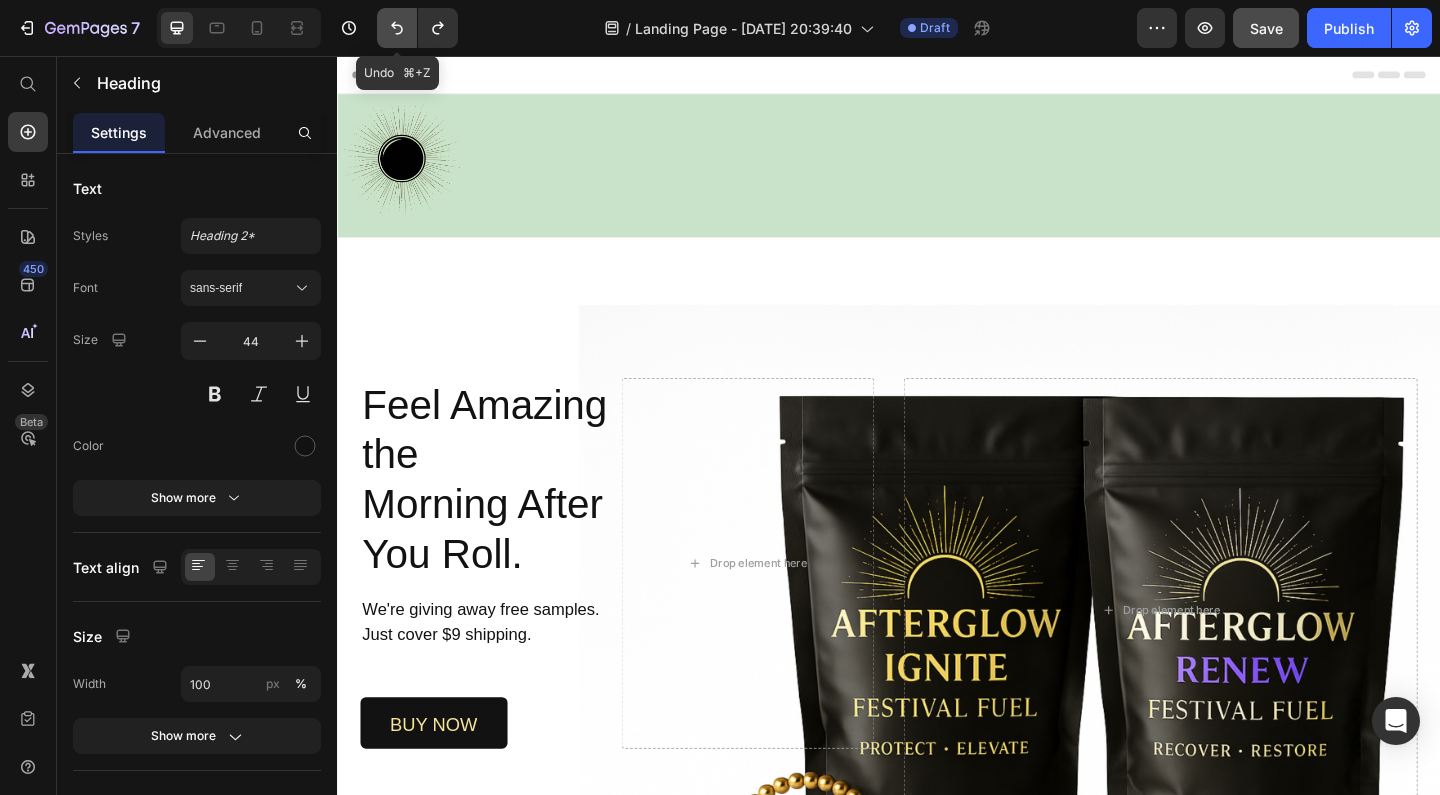 click 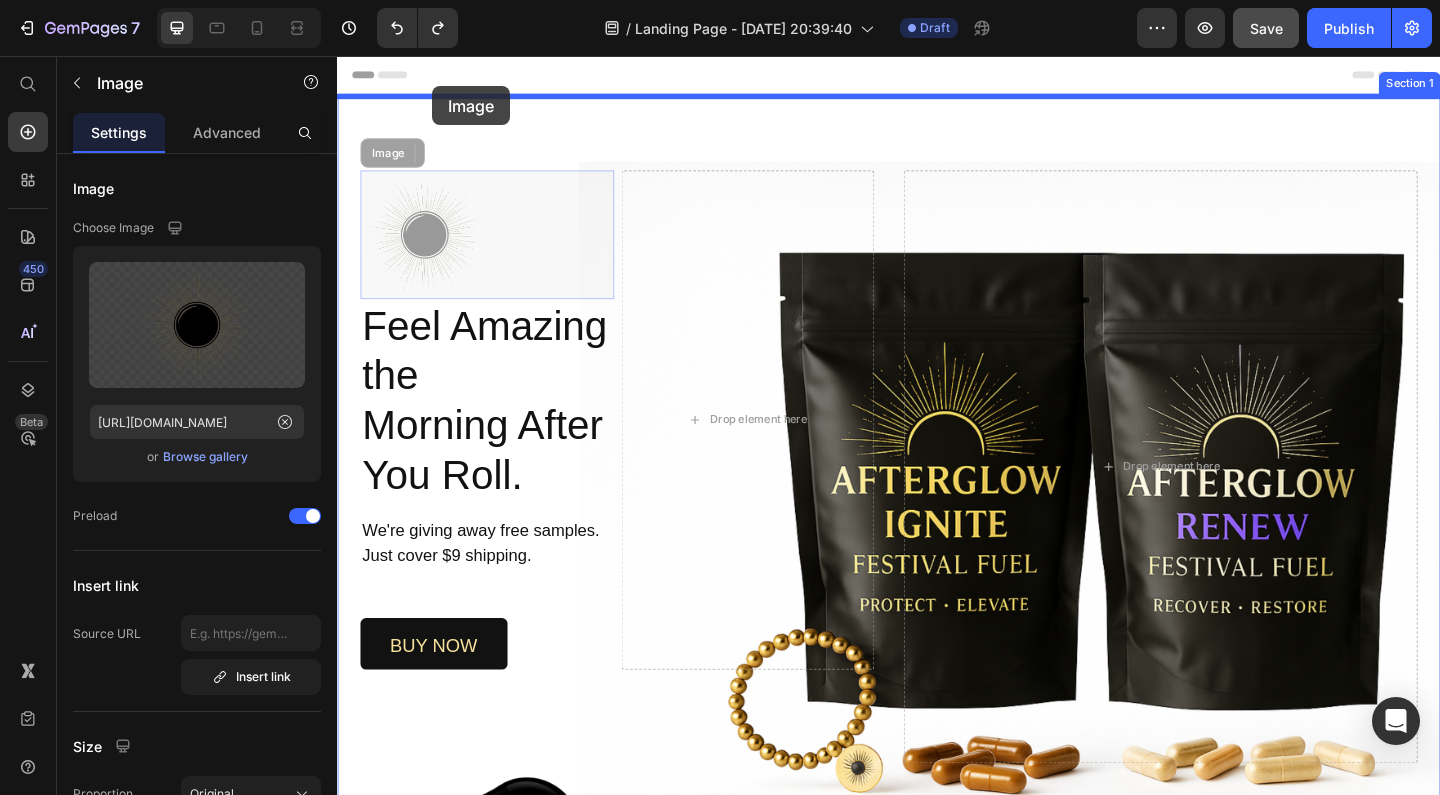drag, startPoint x: 437, startPoint y: 267, endPoint x: 440, endPoint y: 89, distance: 178.02528 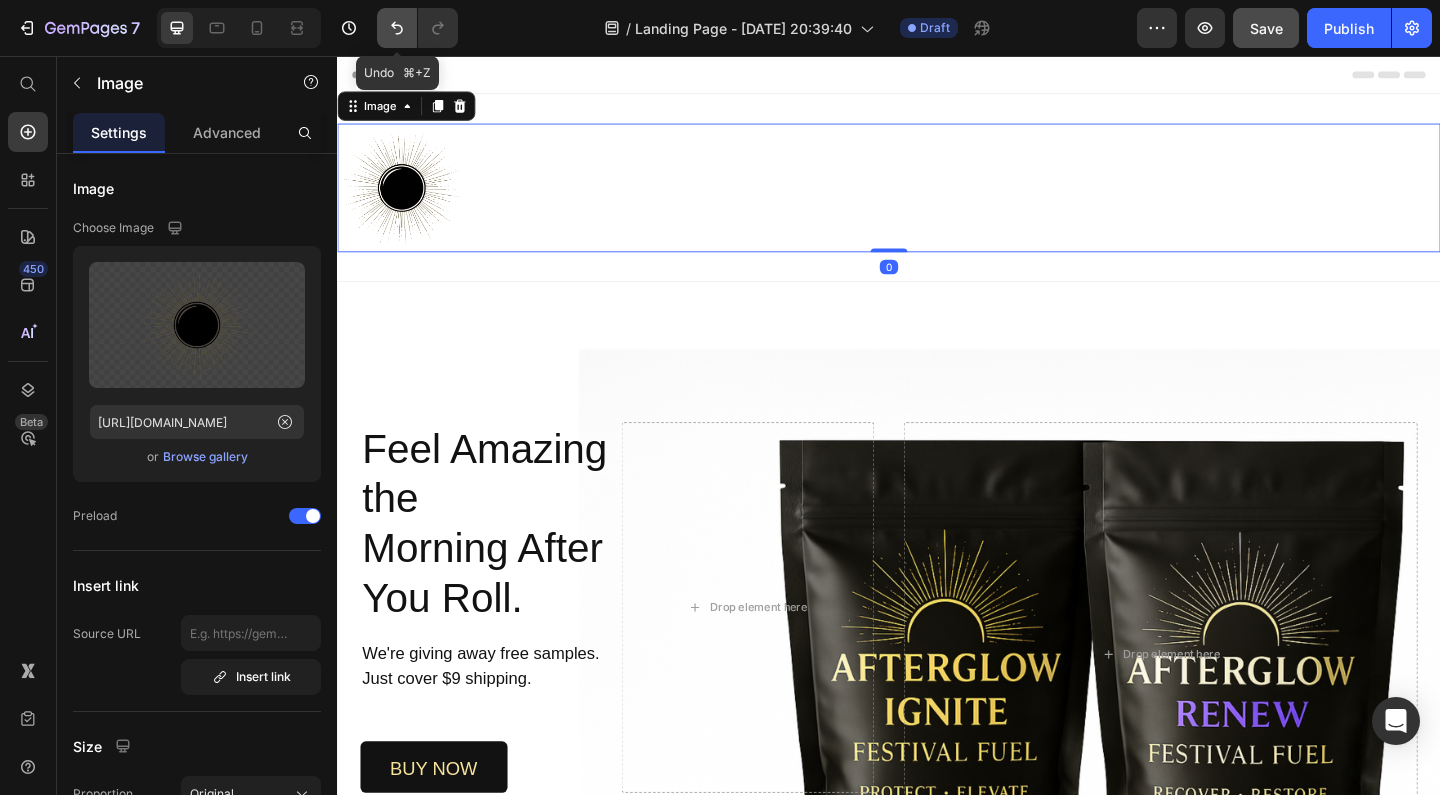 click 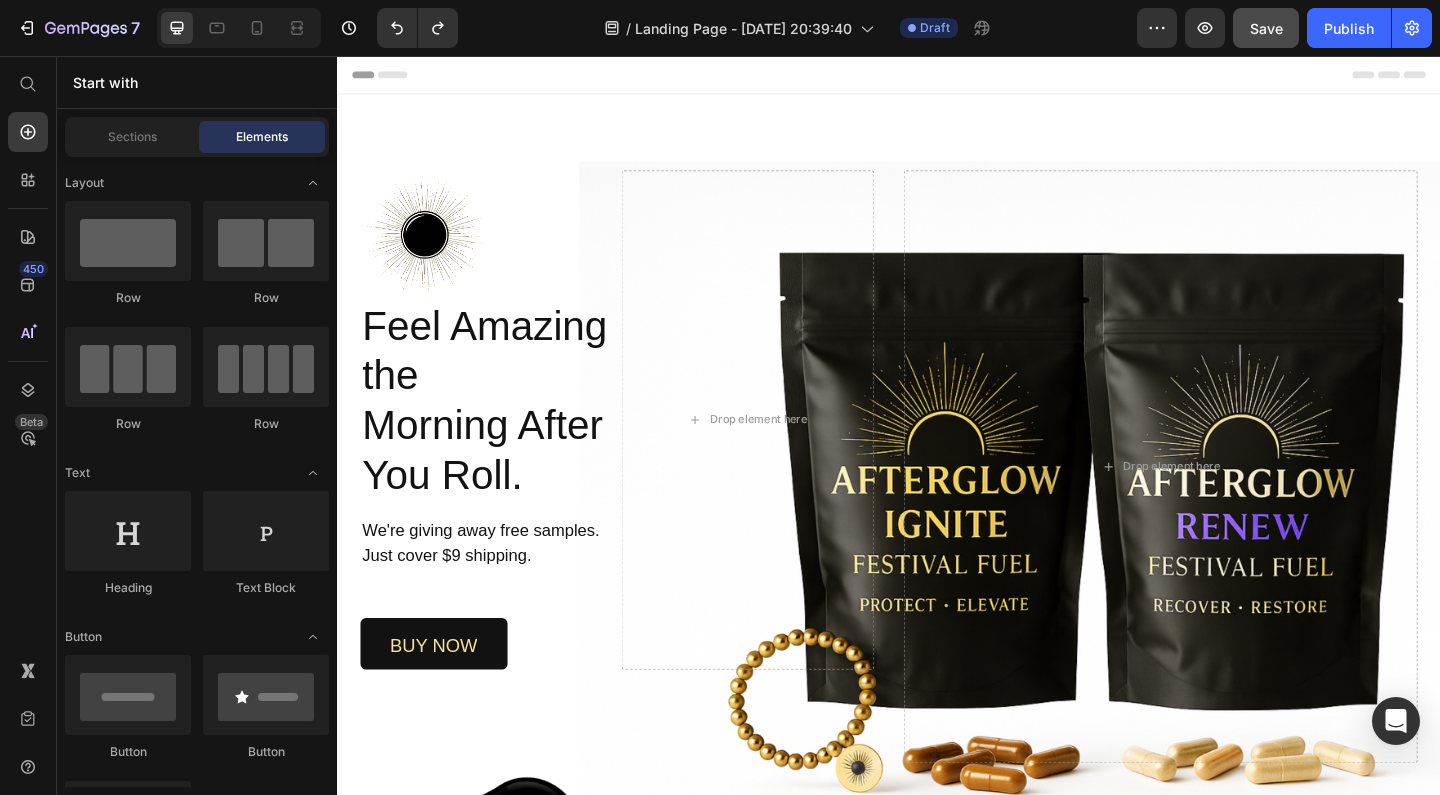 click on "Header" at bounding box center [937, 76] 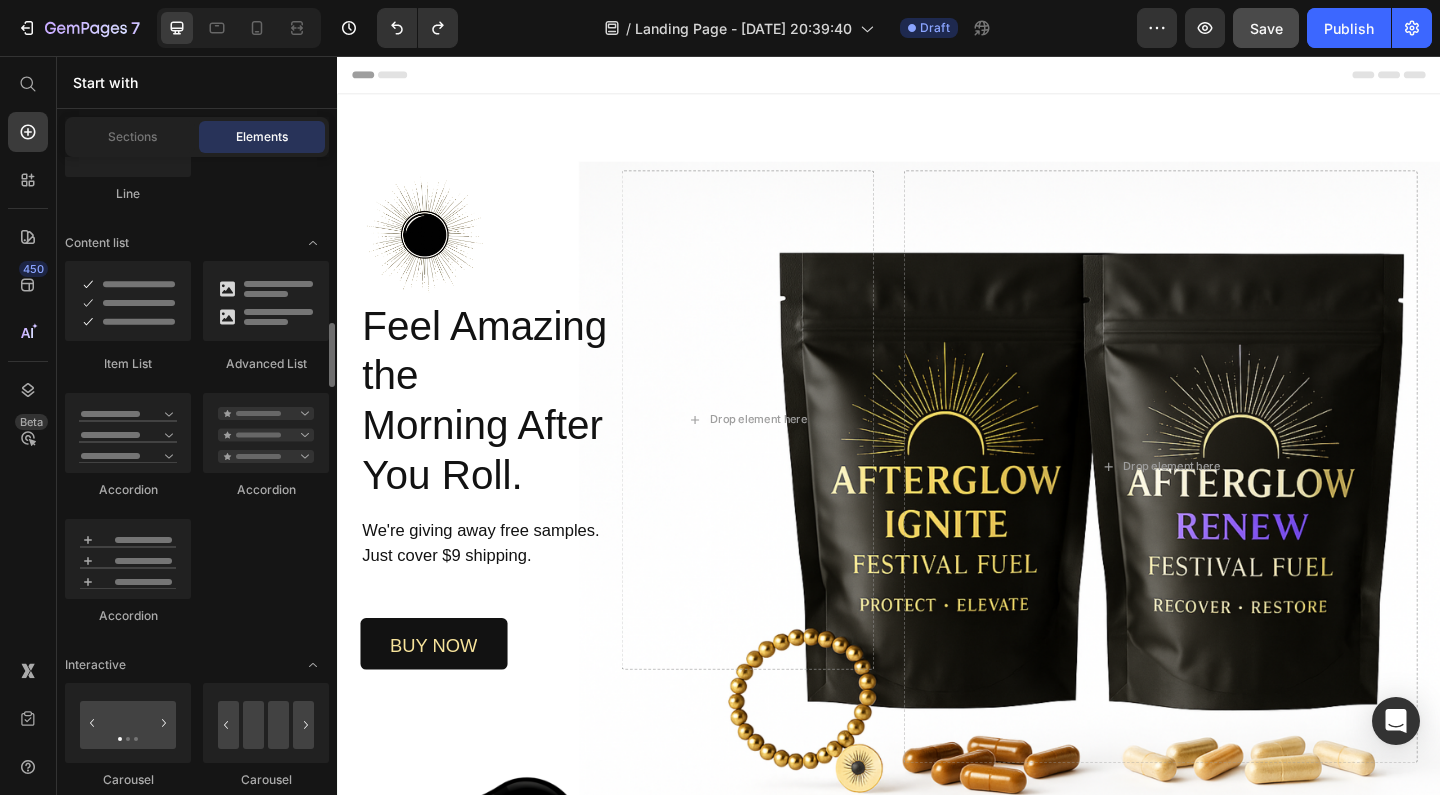 scroll, scrollTop: 1644, scrollLeft: 0, axis: vertical 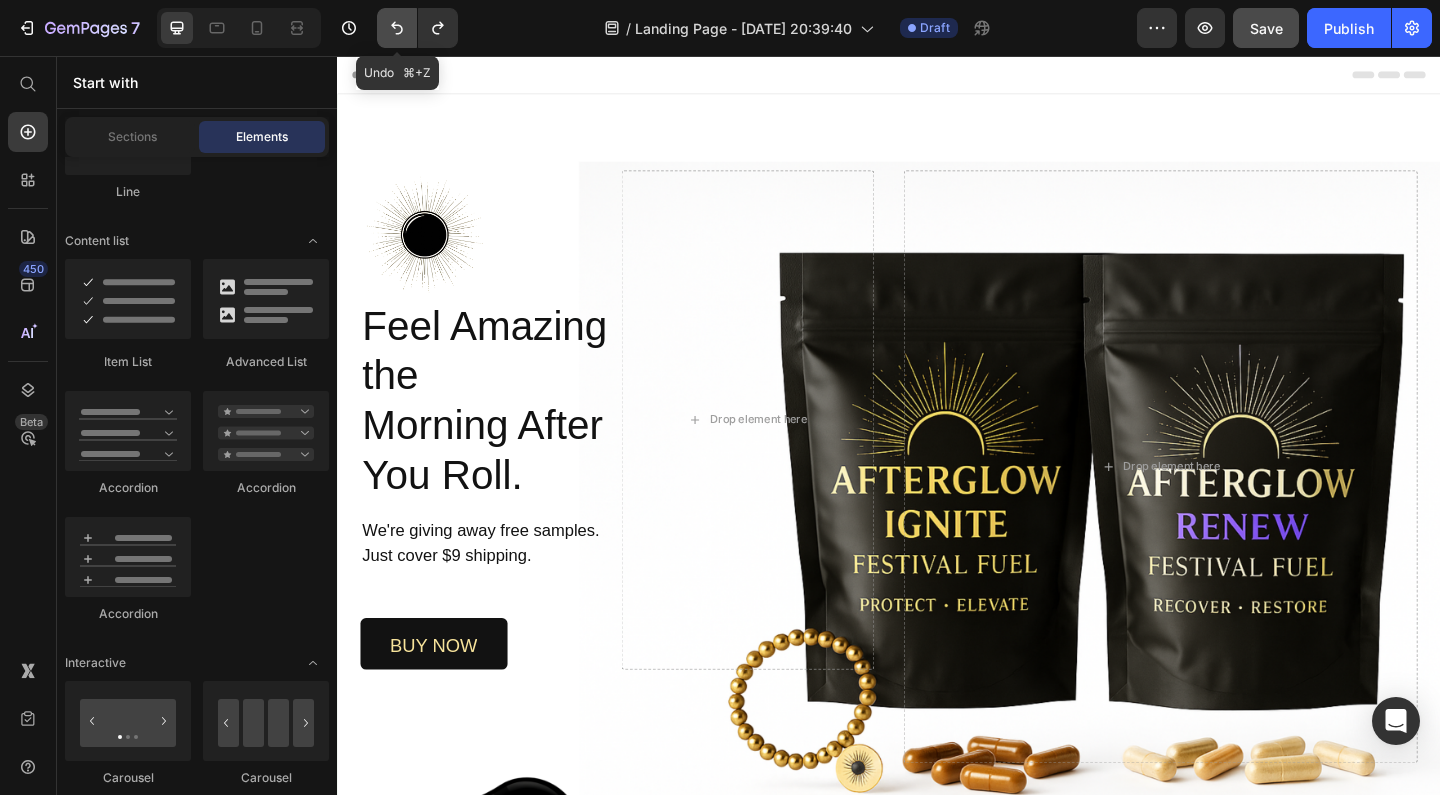 click 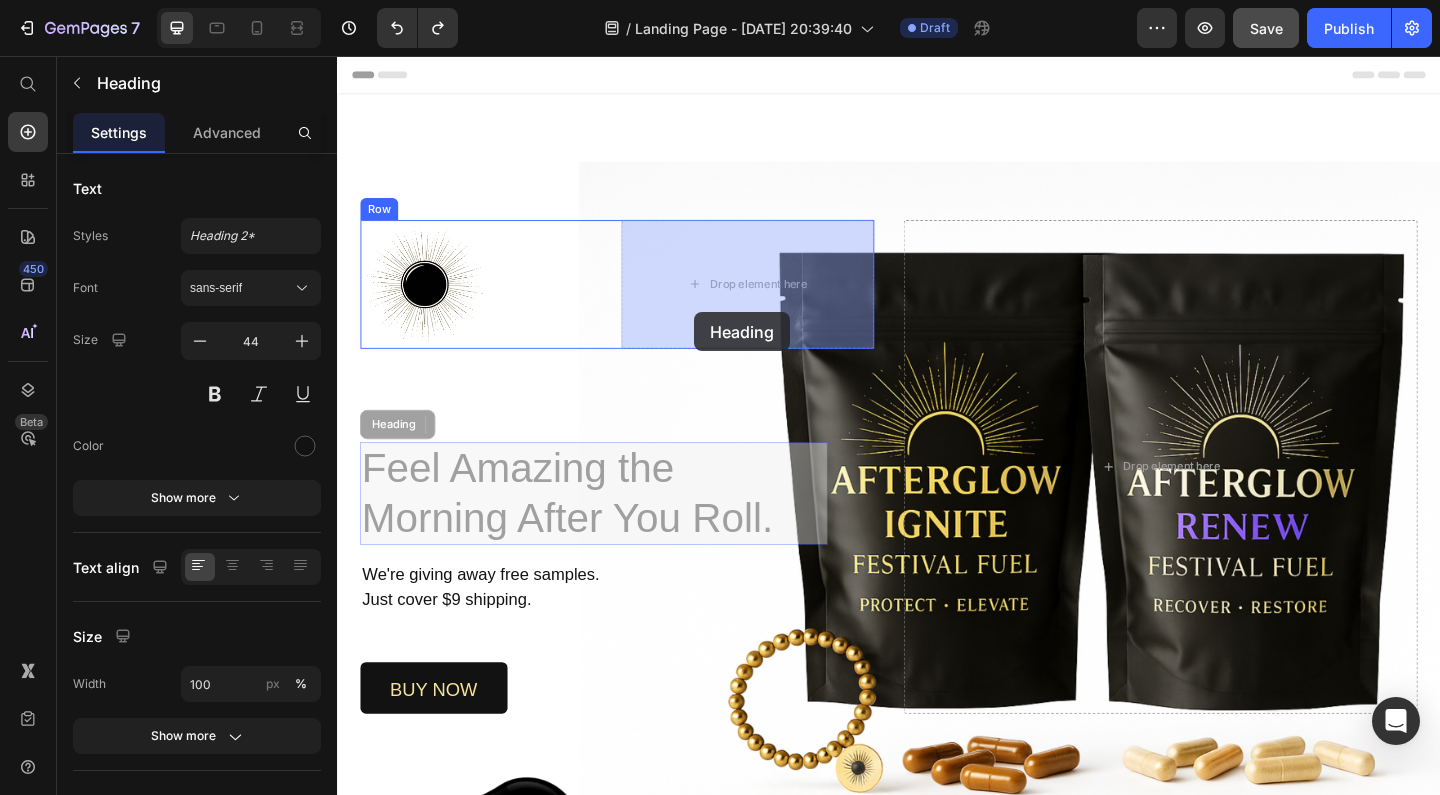 drag, startPoint x: 556, startPoint y: 549, endPoint x: 725, endPoint y: 335, distance: 272.6848 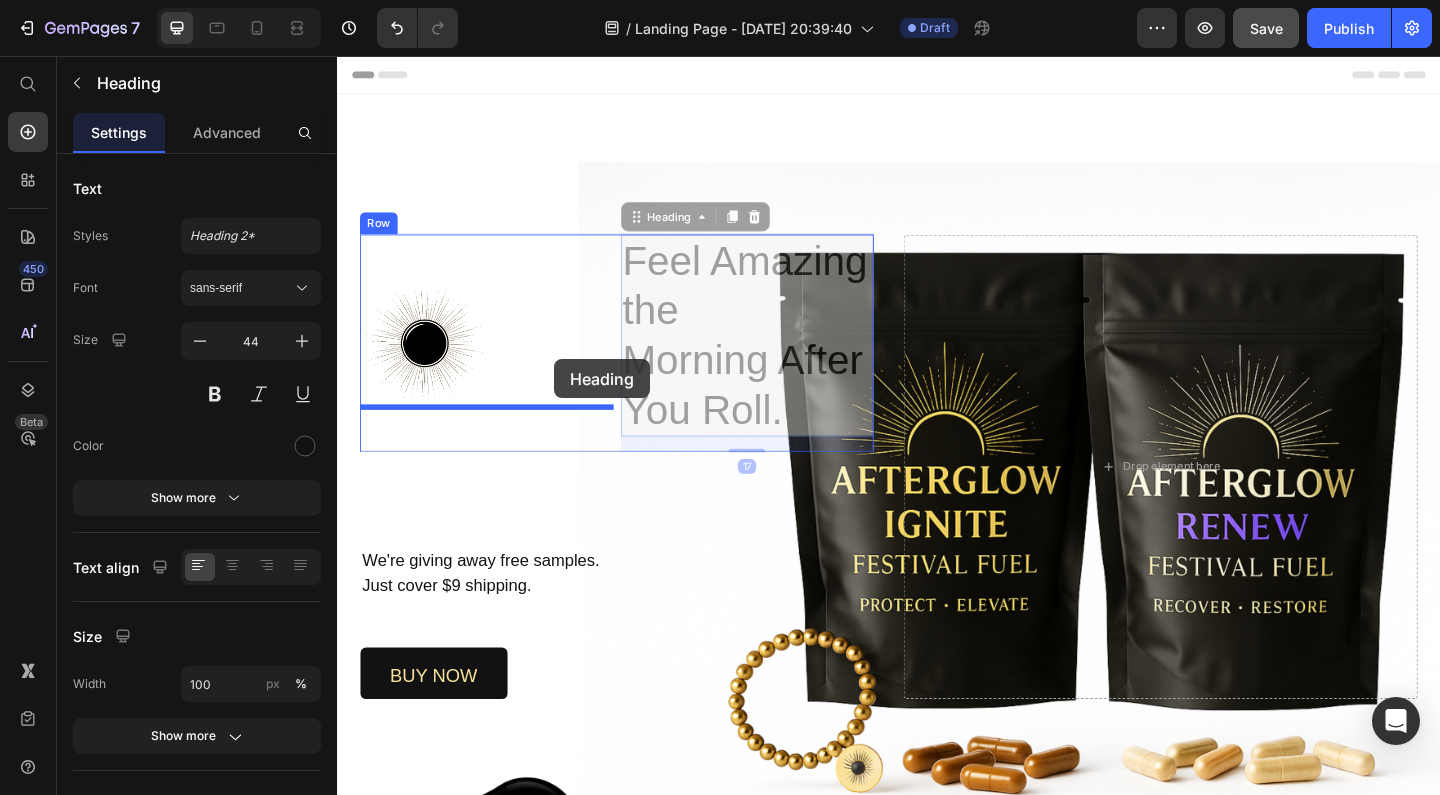 drag, startPoint x: 725, startPoint y: 335, endPoint x: 570, endPoint y: 389, distance: 164.13713 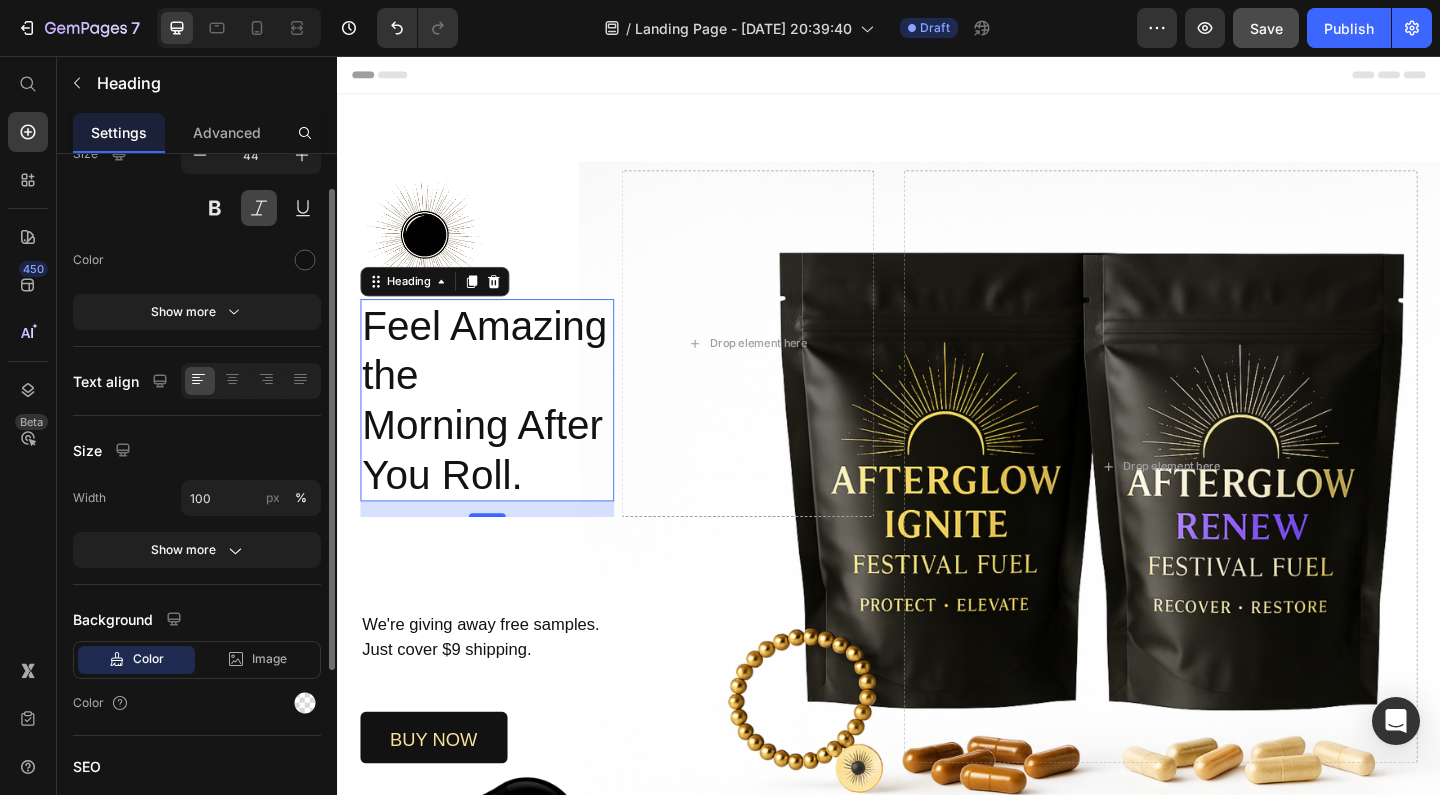 scroll, scrollTop: 314, scrollLeft: 0, axis: vertical 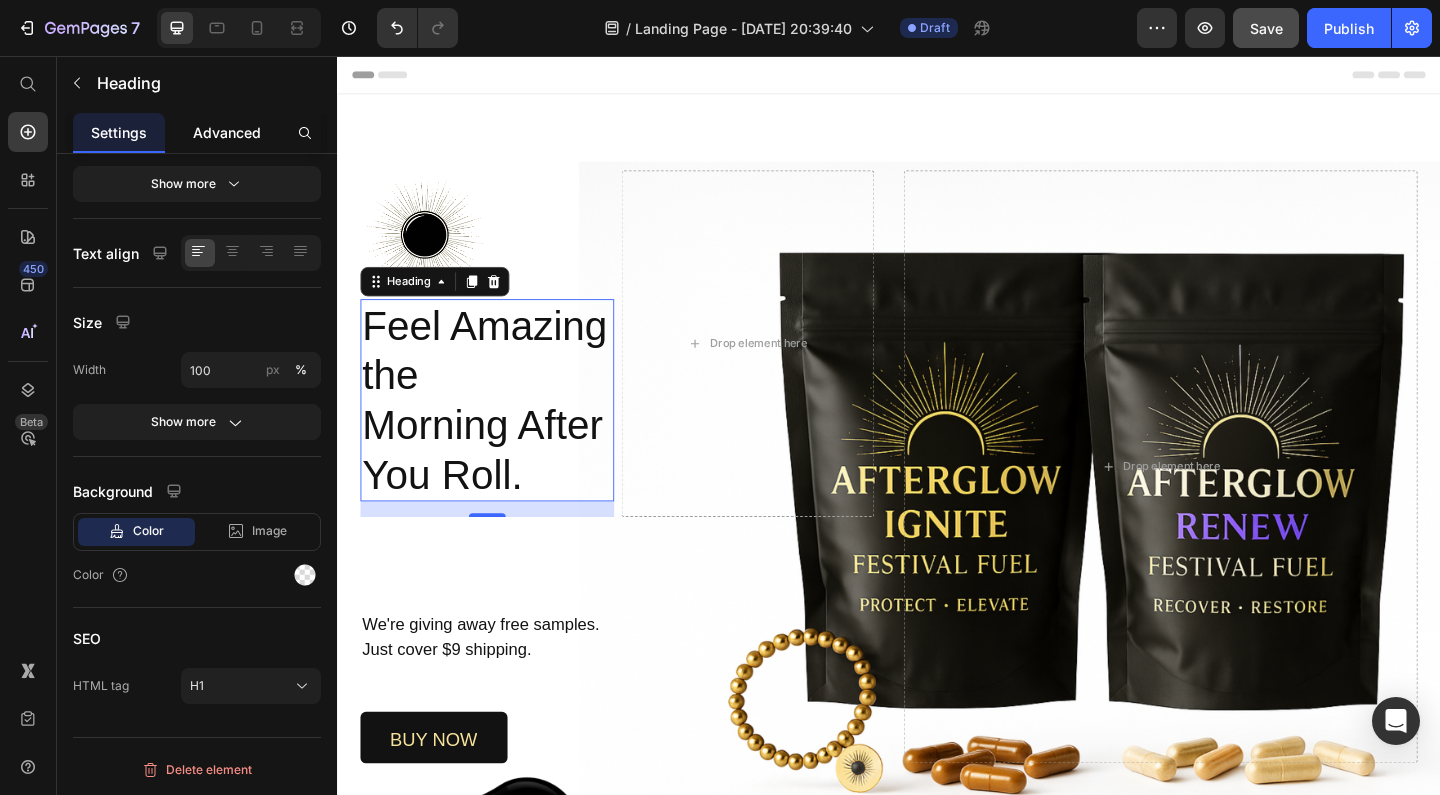 click on "Advanced" at bounding box center (227, 132) 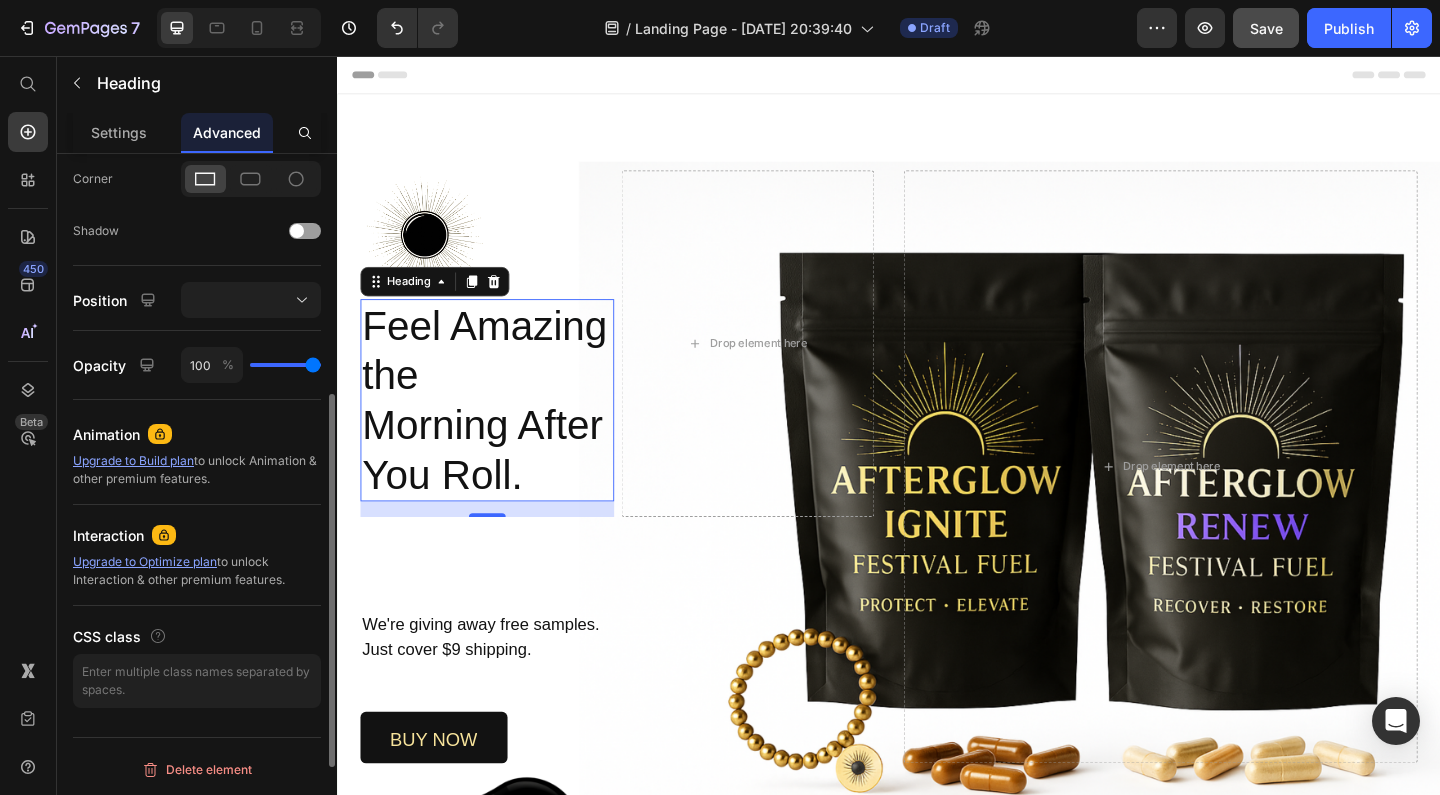scroll, scrollTop: 607, scrollLeft: 0, axis: vertical 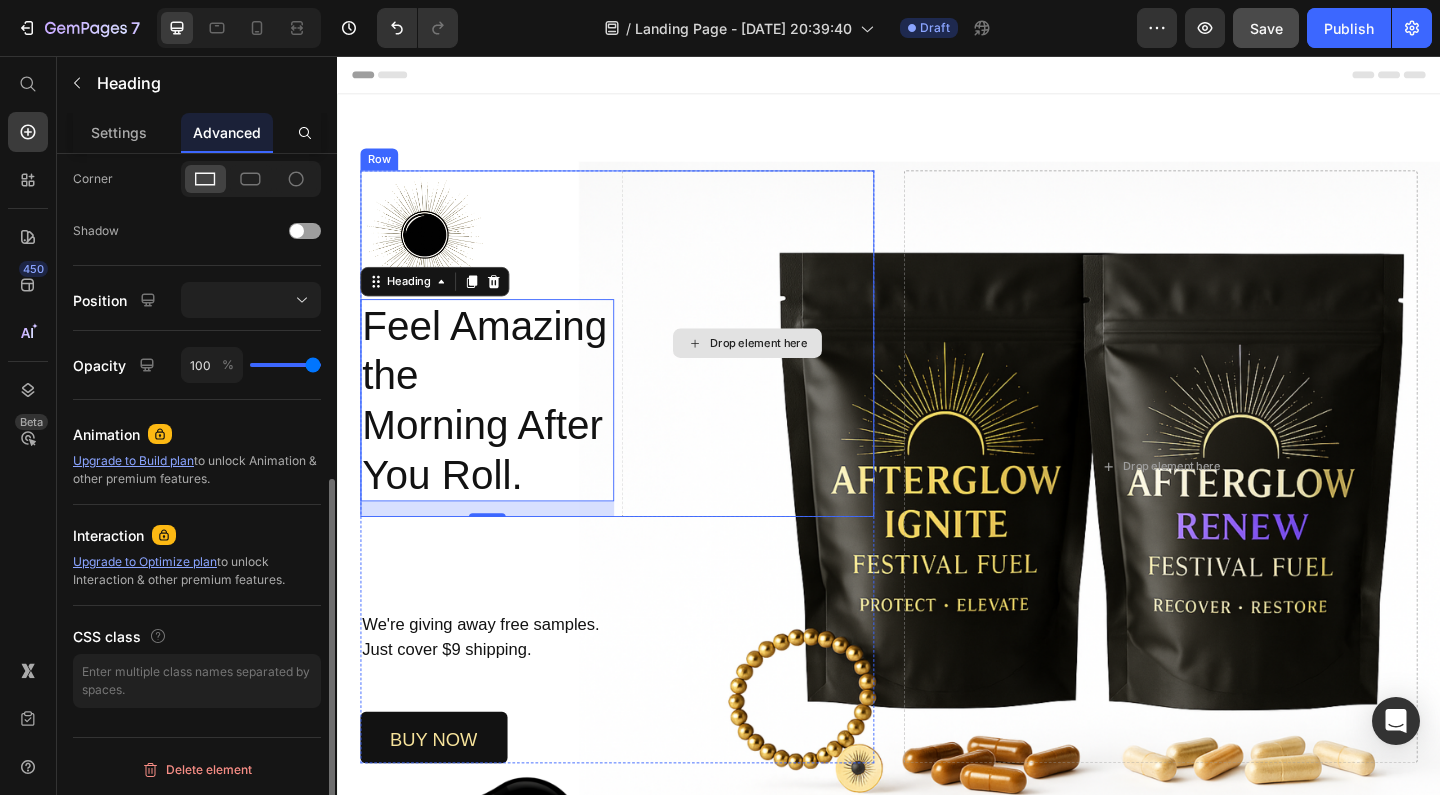 click on "Drop element here" at bounding box center (784, 368) 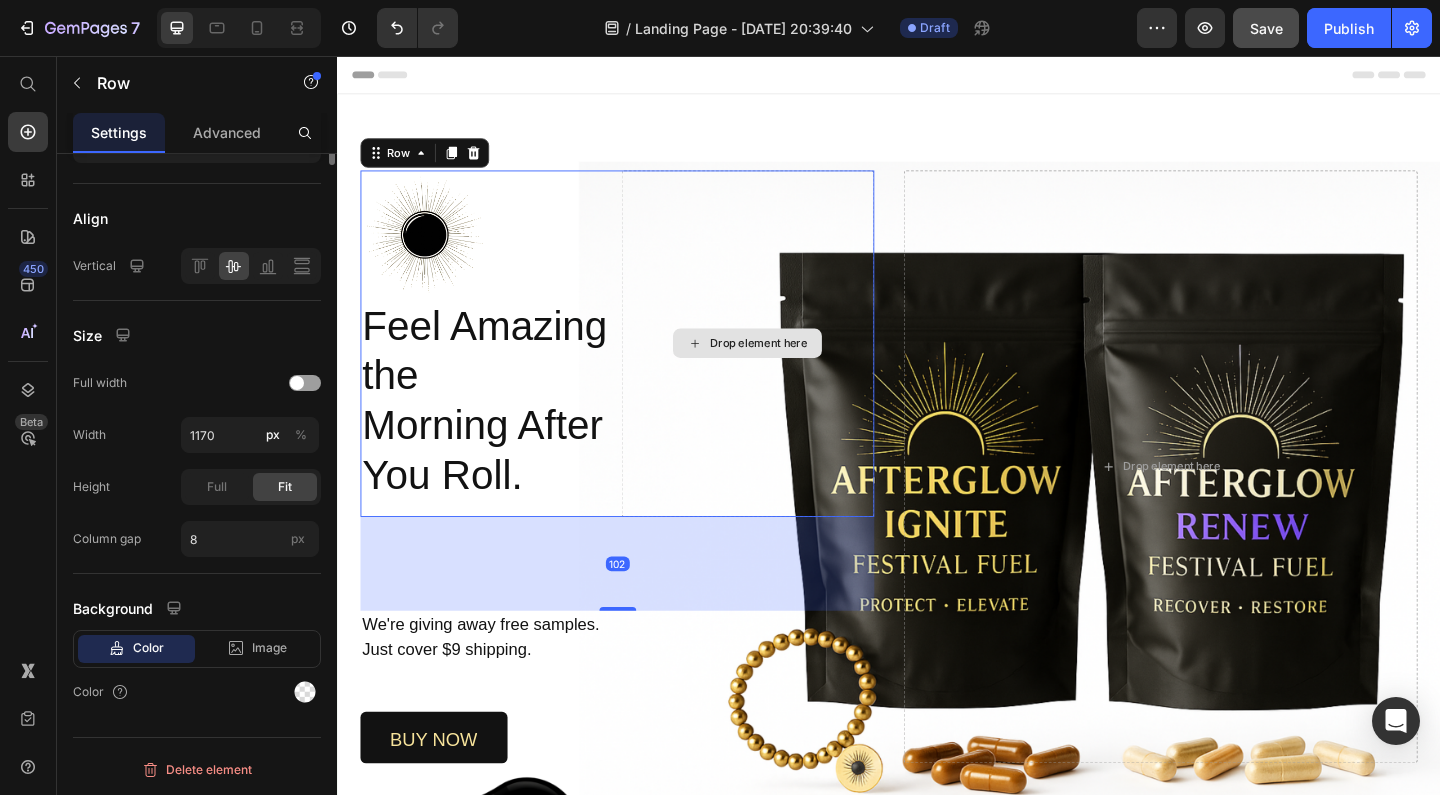 scroll, scrollTop: 0, scrollLeft: 0, axis: both 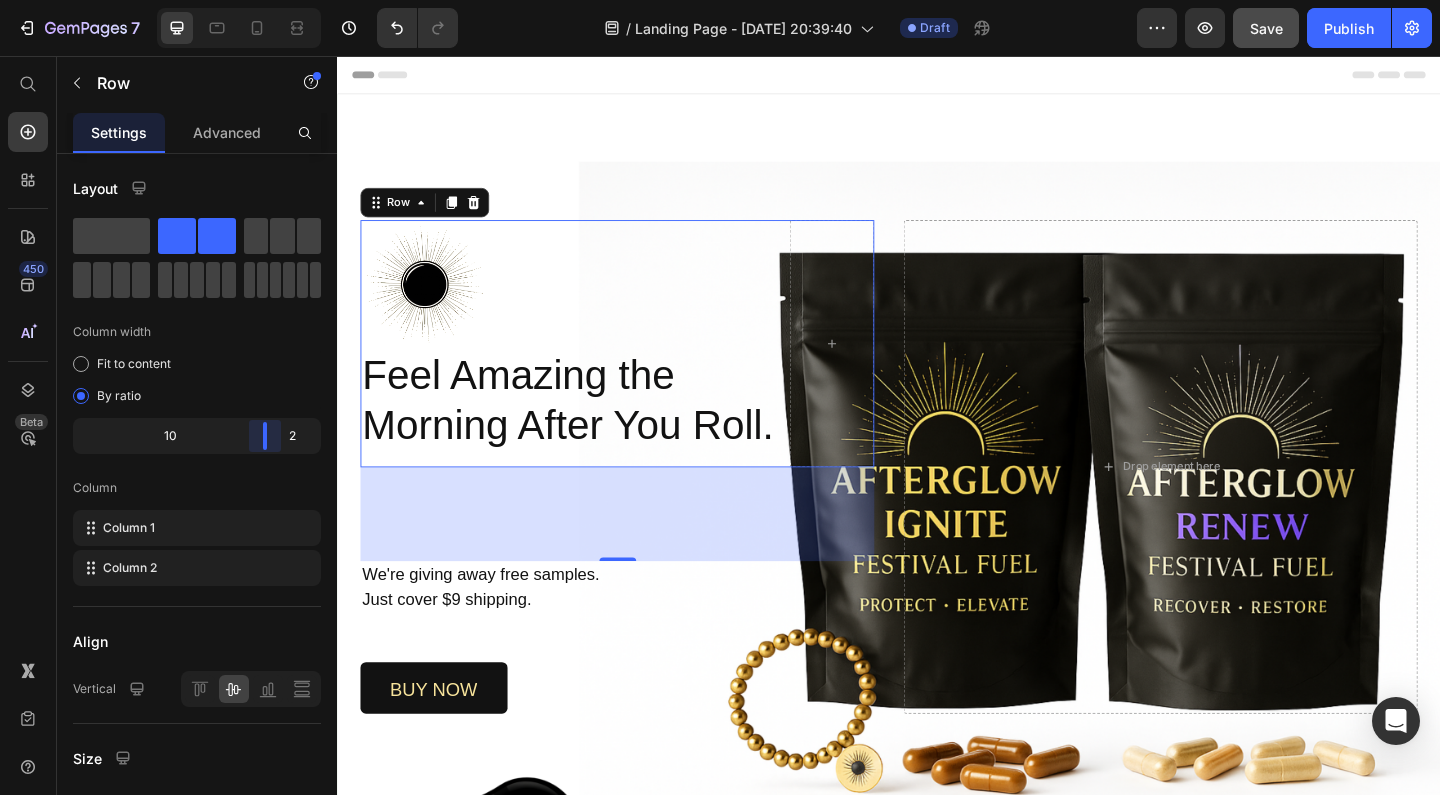 drag, startPoint x: 191, startPoint y: 428, endPoint x: 280, endPoint y: 432, distance: 89.08984 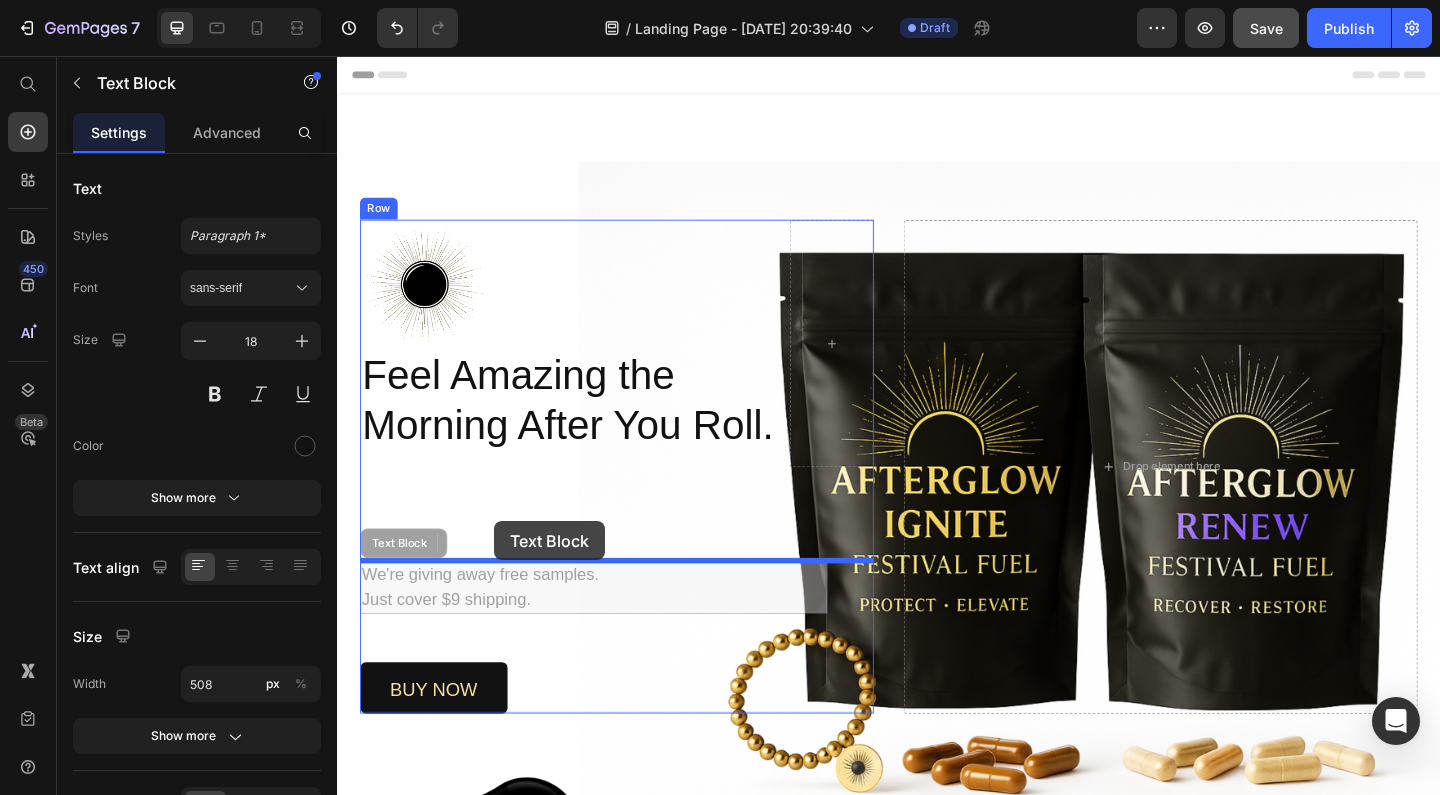 drag, startPoint x: 505, startPoint y: 630, endPoint x: 508, endPoint y: 562, distance: 68.06615 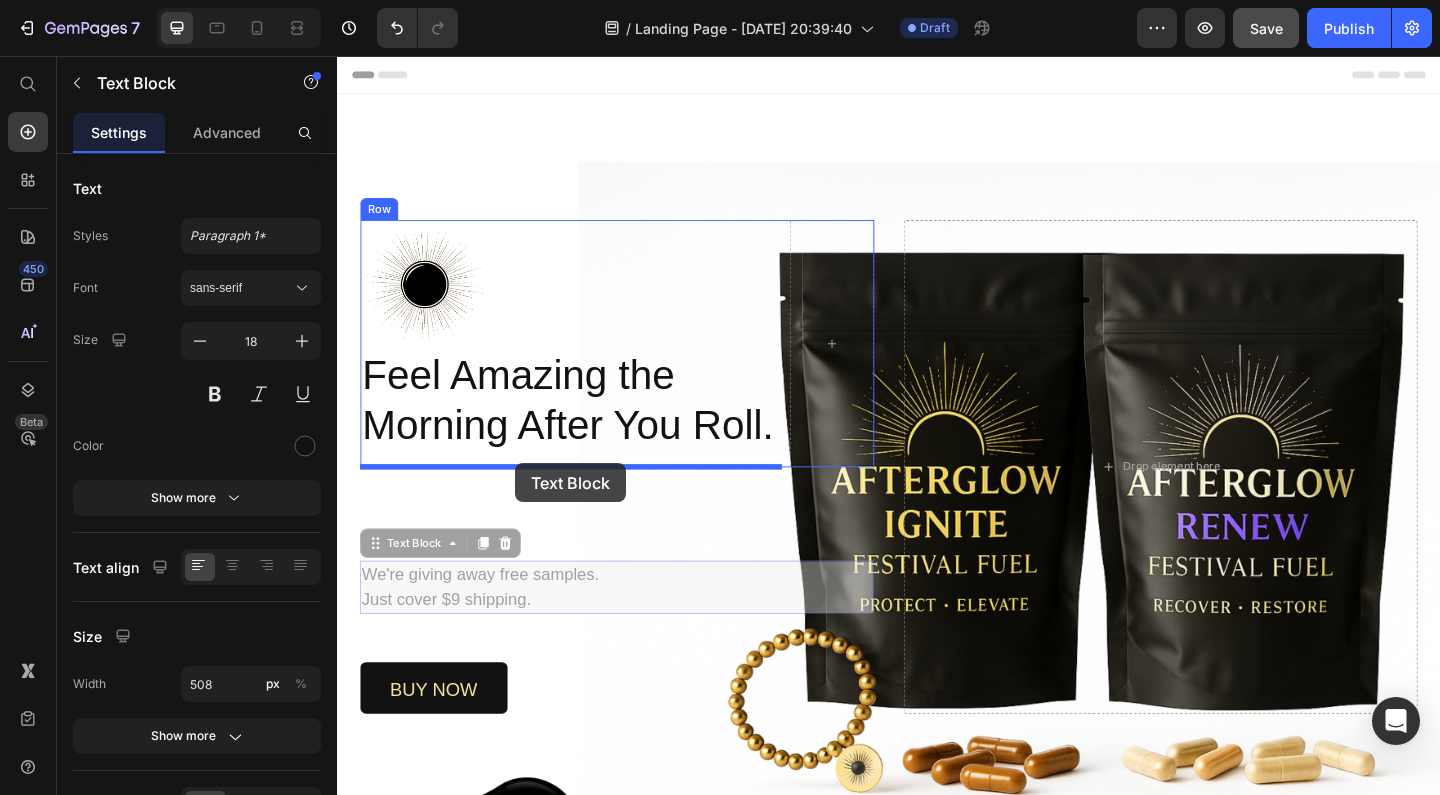 drag, startPoint x: 458, startPoint y: 633, endPoint x: 530, endPoint y: 499, distance: 152.11838 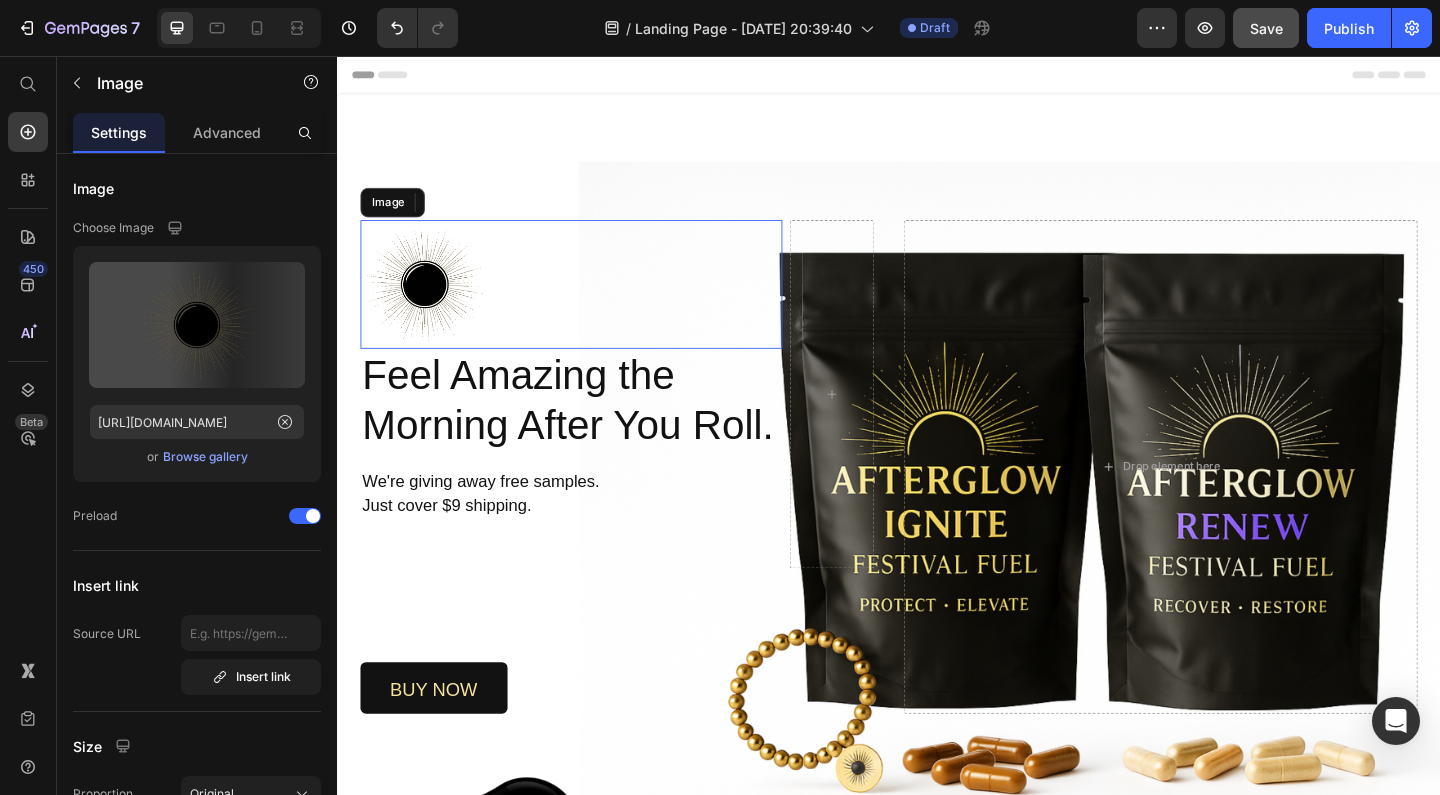 click at bounding box center (591, 304) 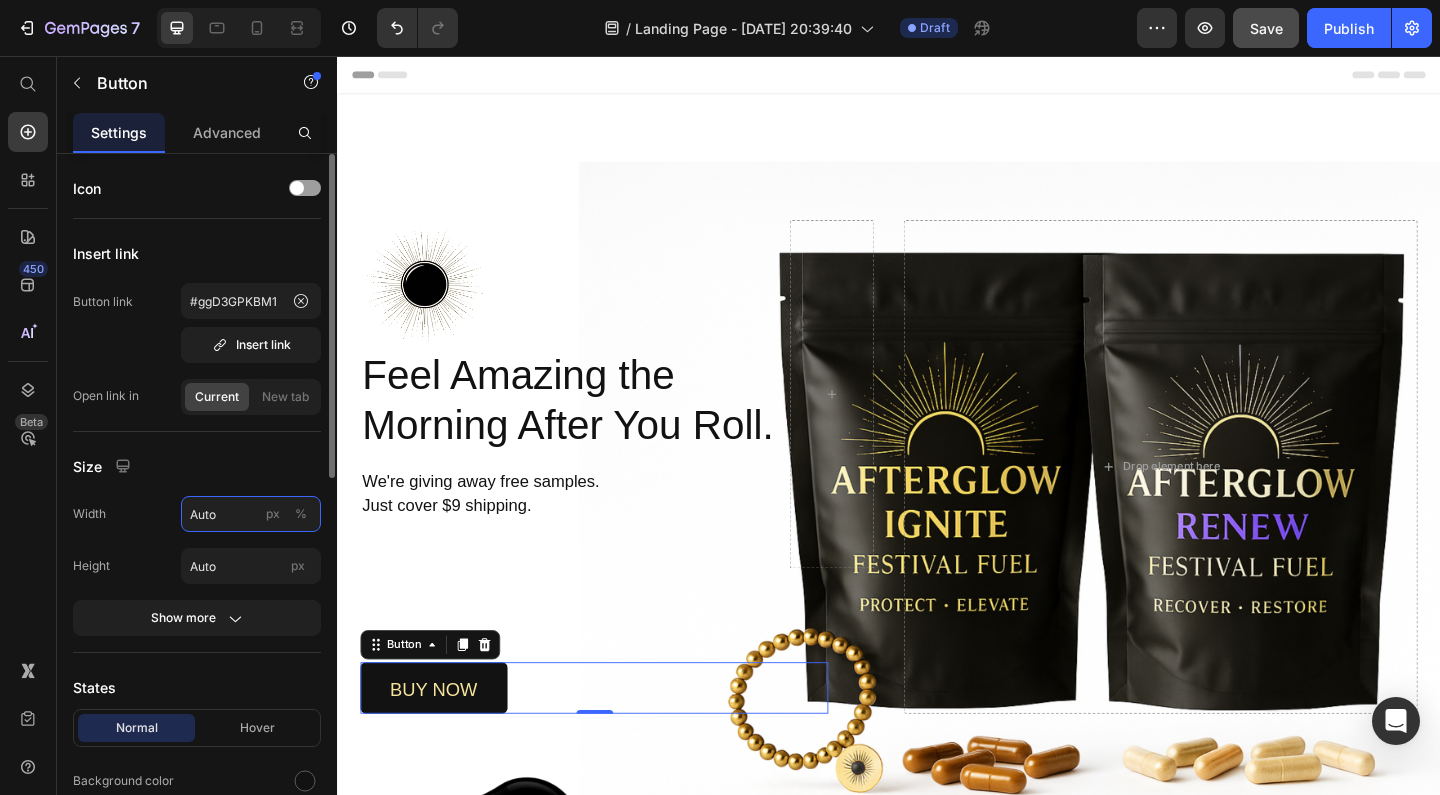click on "Auto" at bounding box center (251, 514) 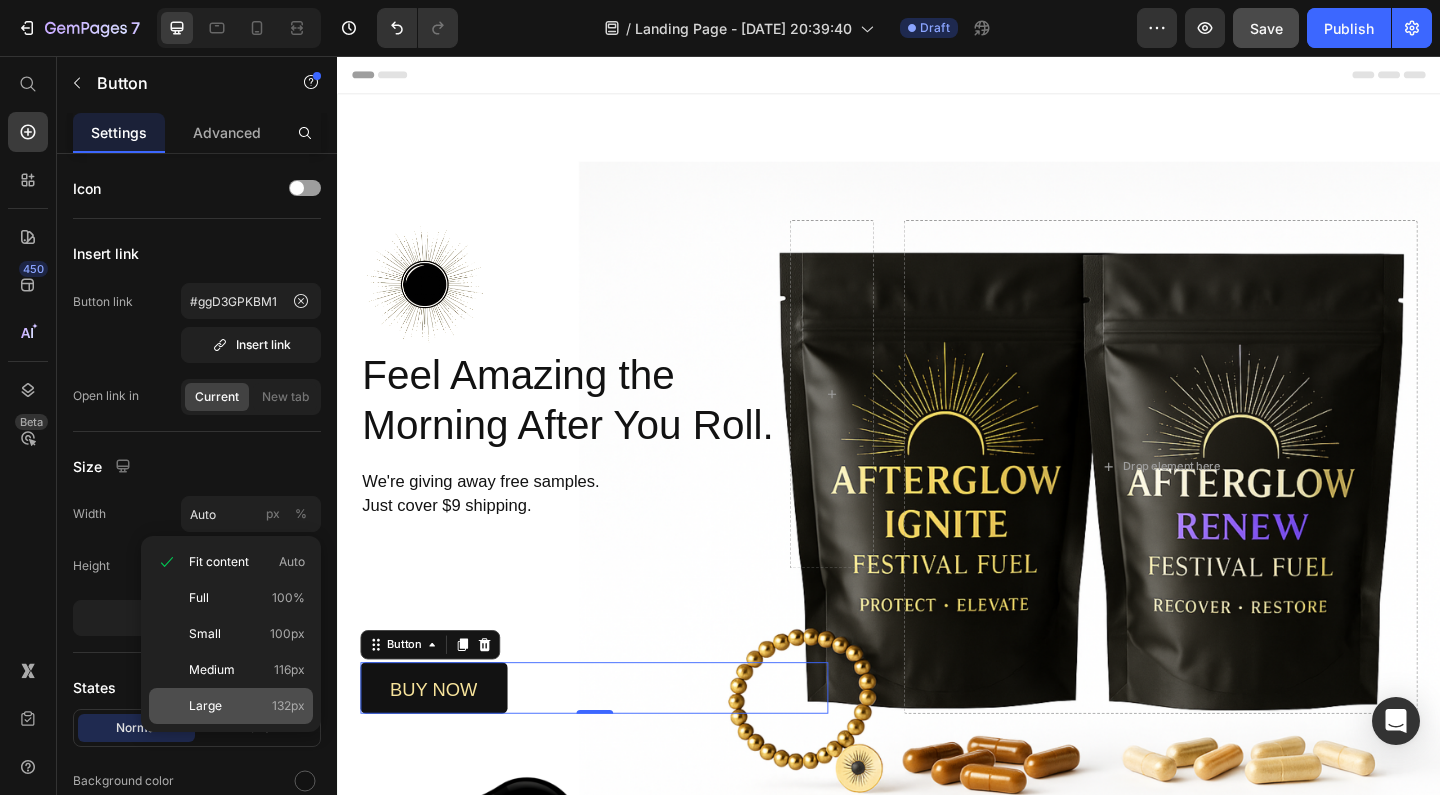 click on "Large 132px" 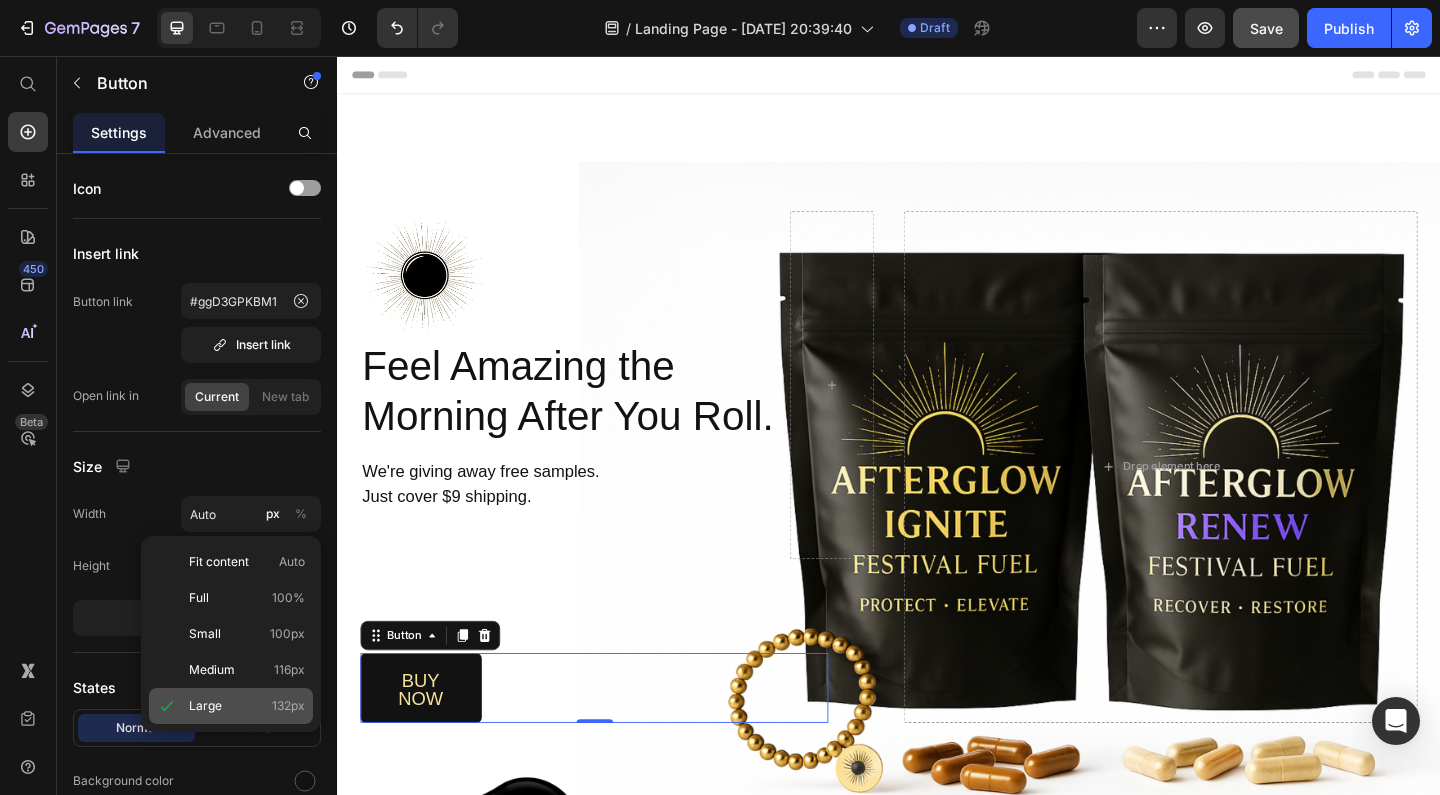 type on "132" 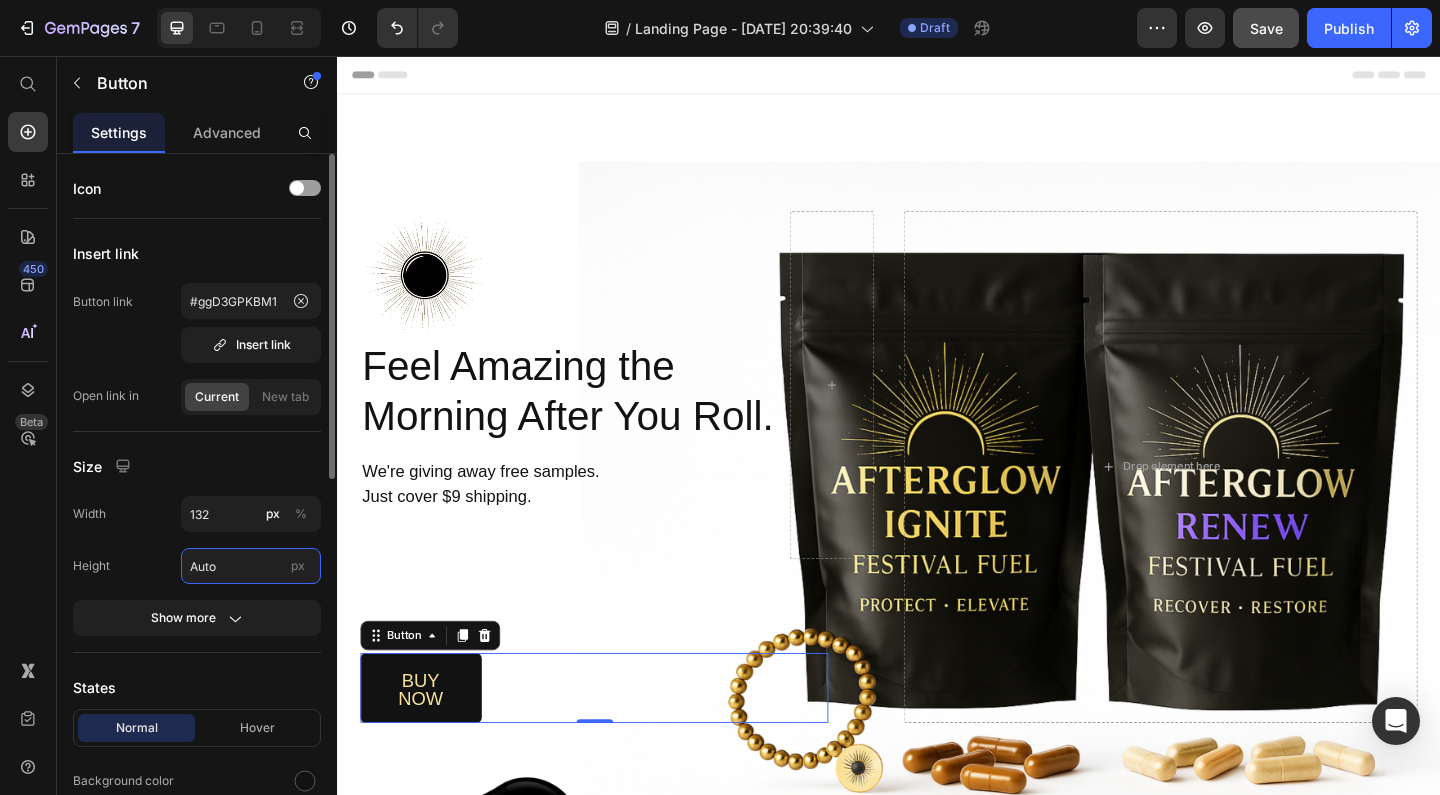 click on "Auto" at bounding box center [251, 566] 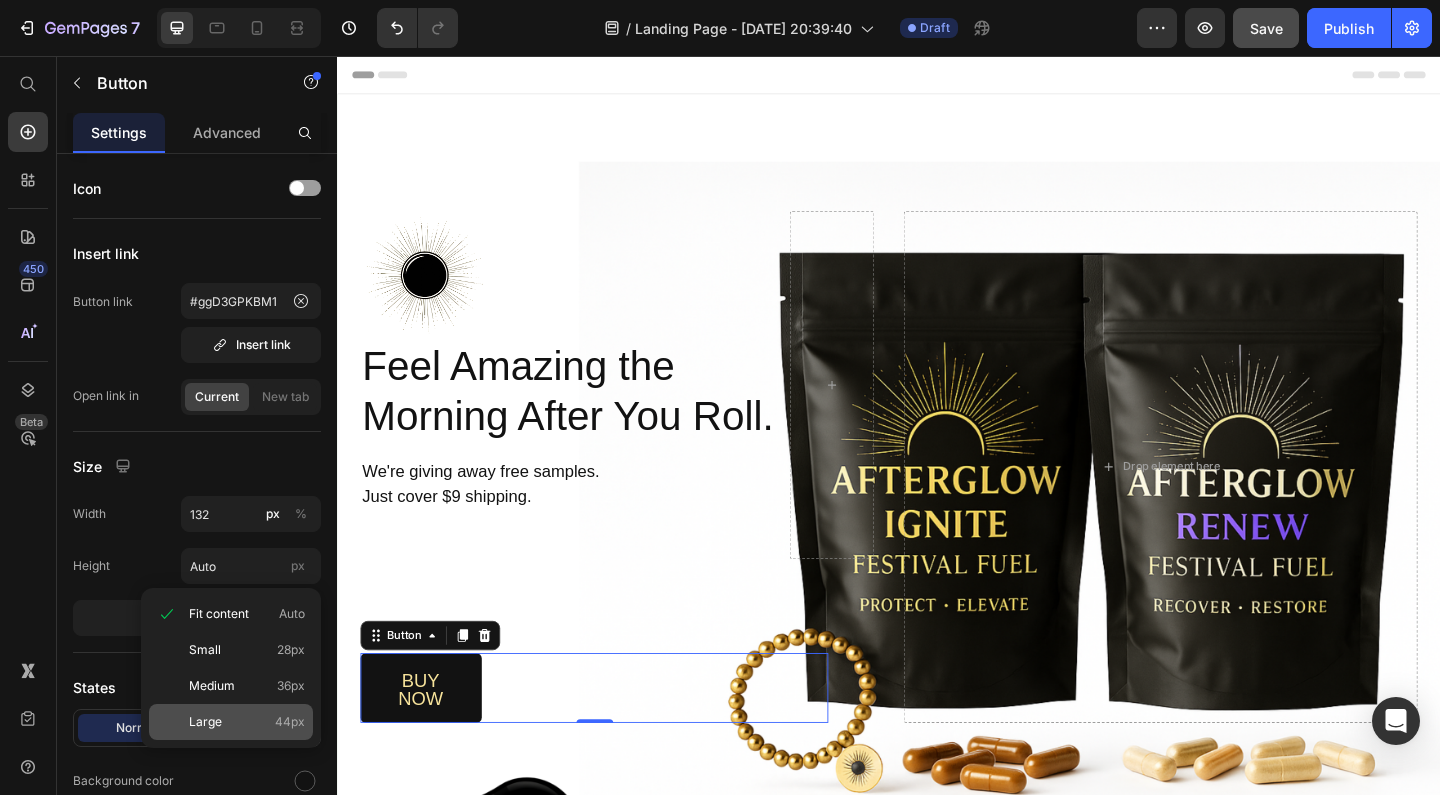 click on "Large 44px" at bounding box center [247, 722] 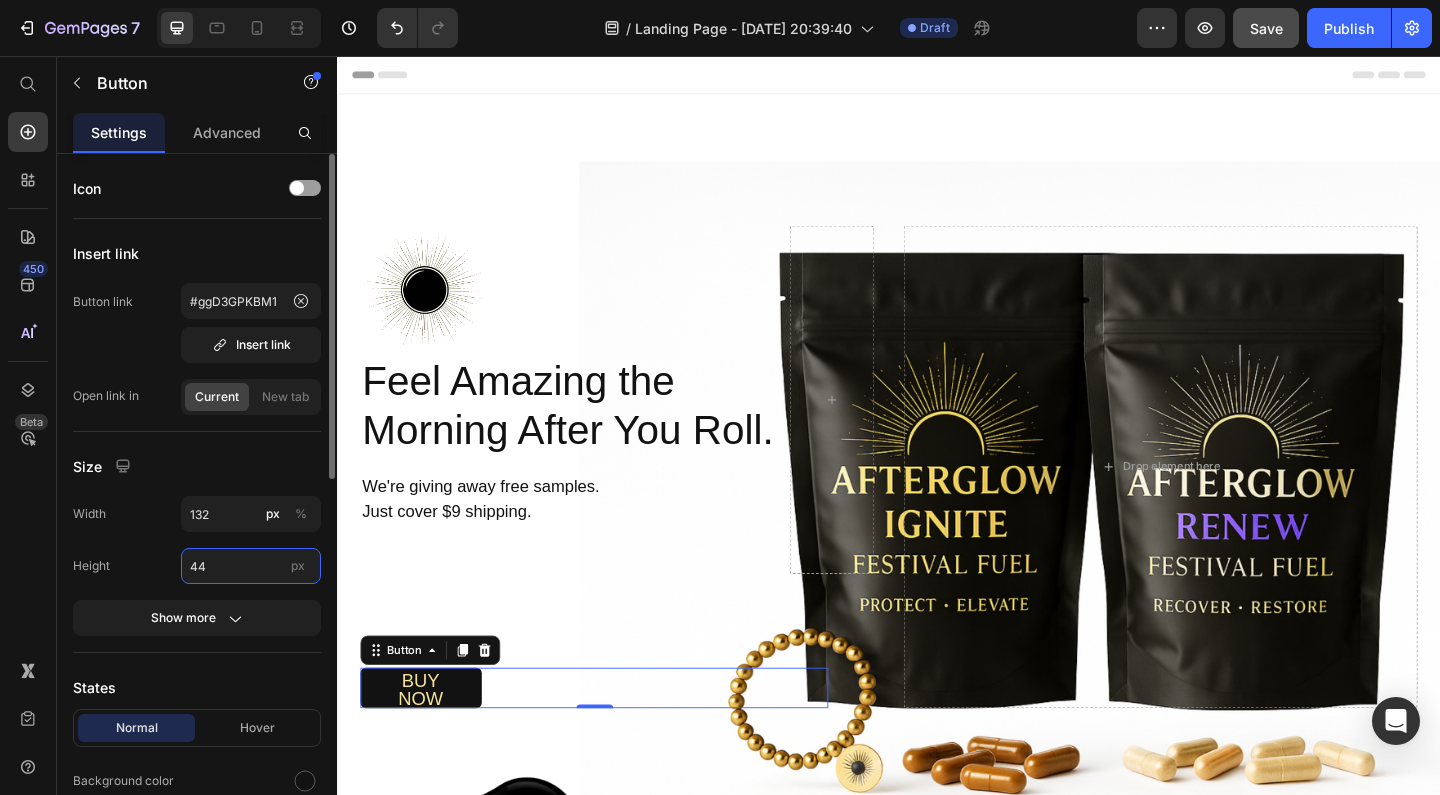 click on "44" at bounding box center (251, 566) 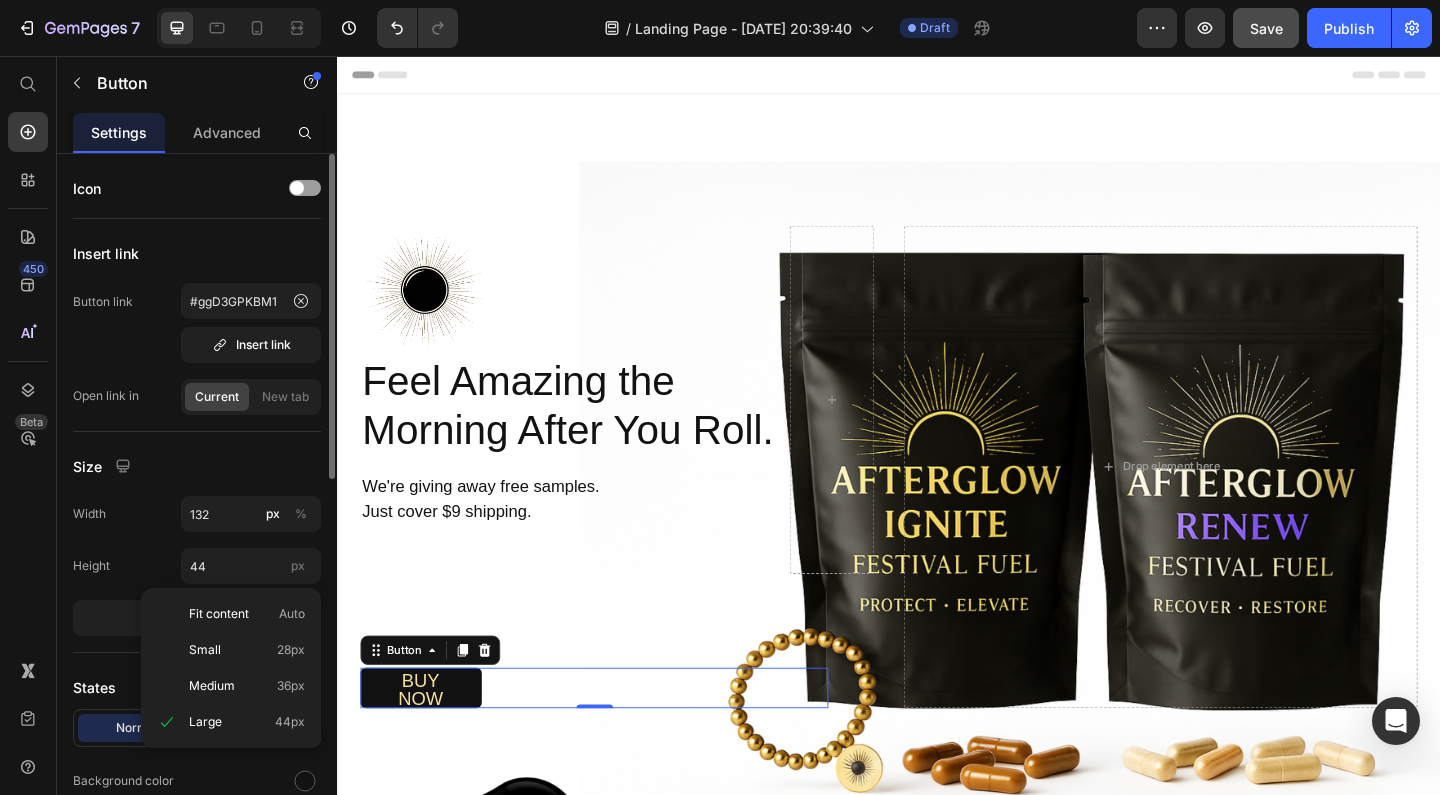 click on "Size" at bounding box center [197, 466] 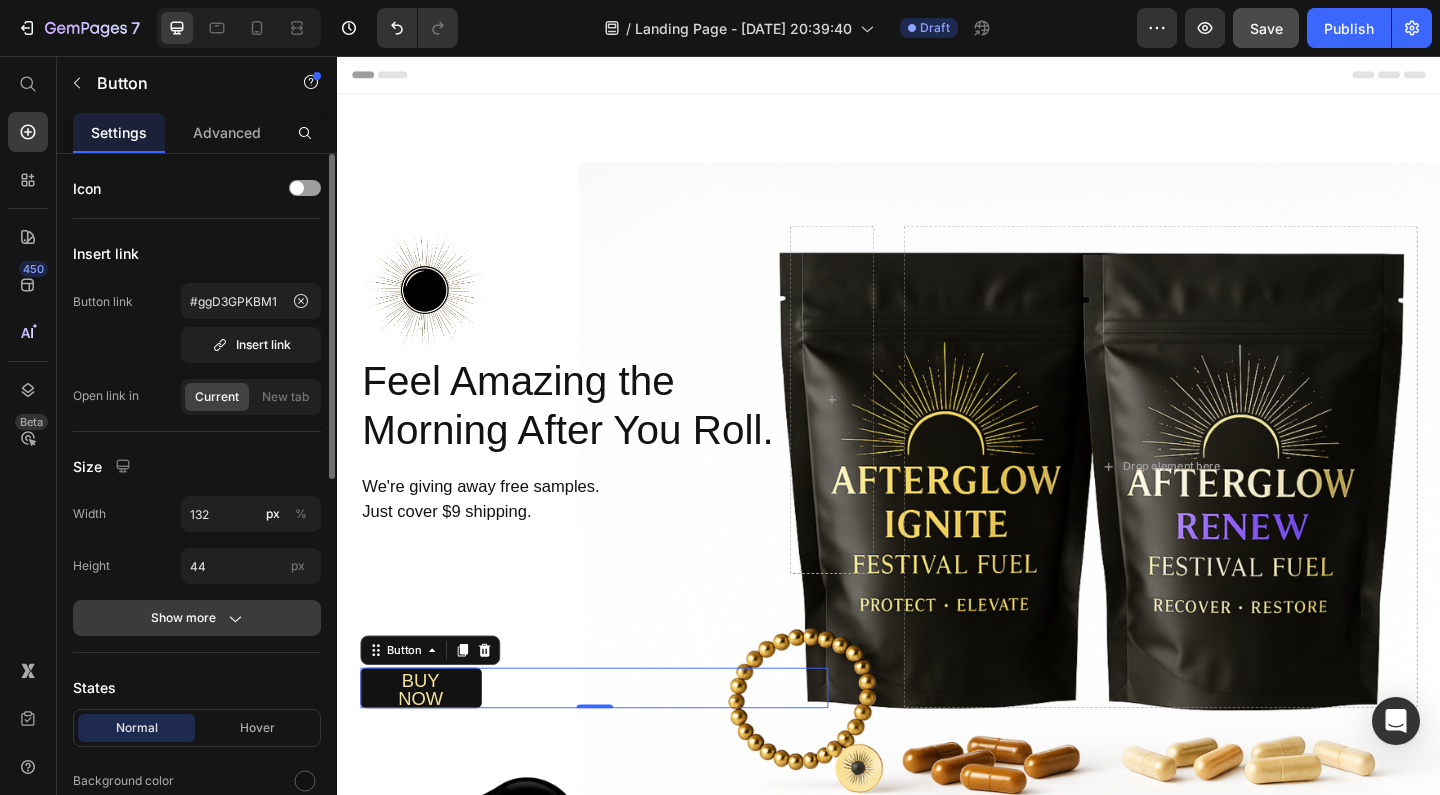 click on "Show more" 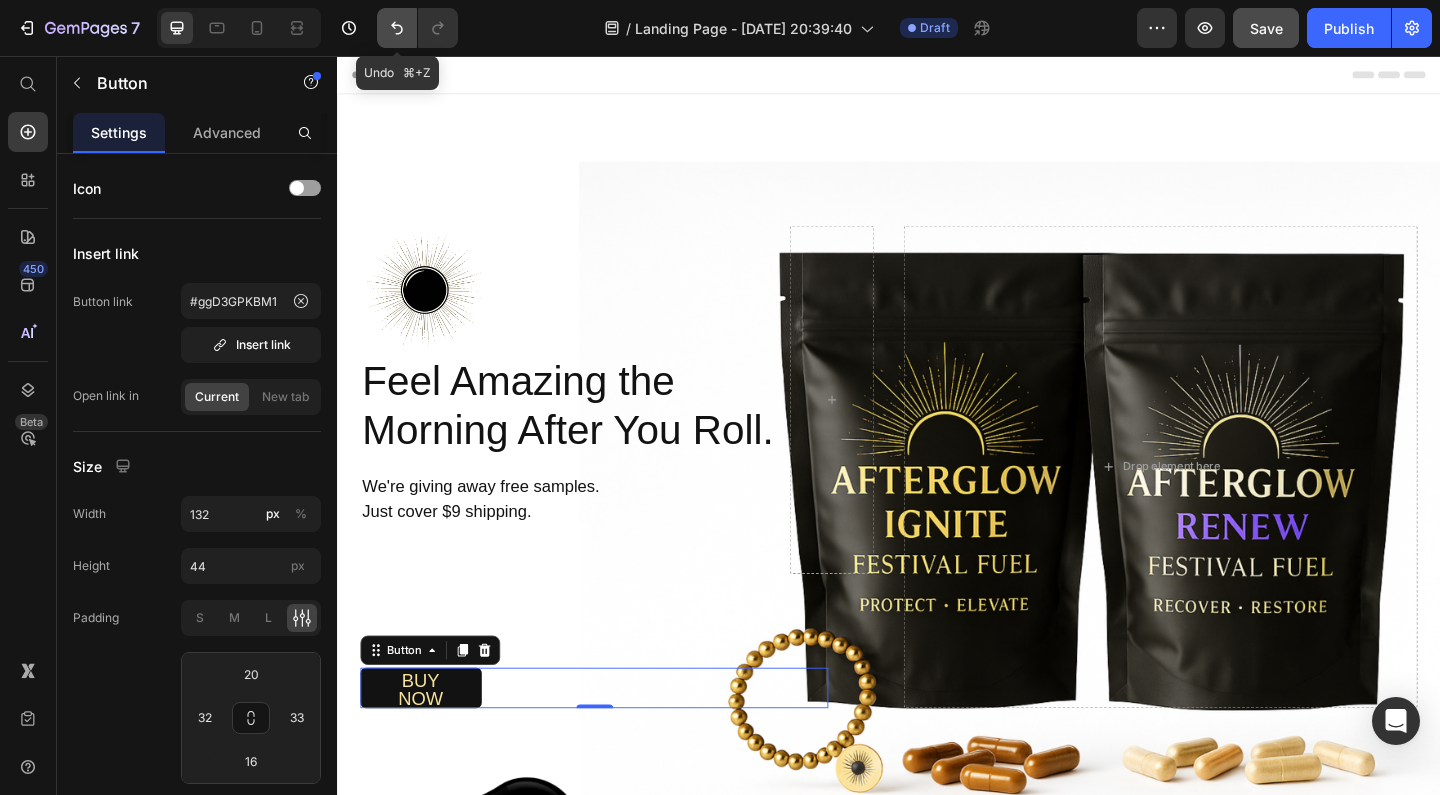 click 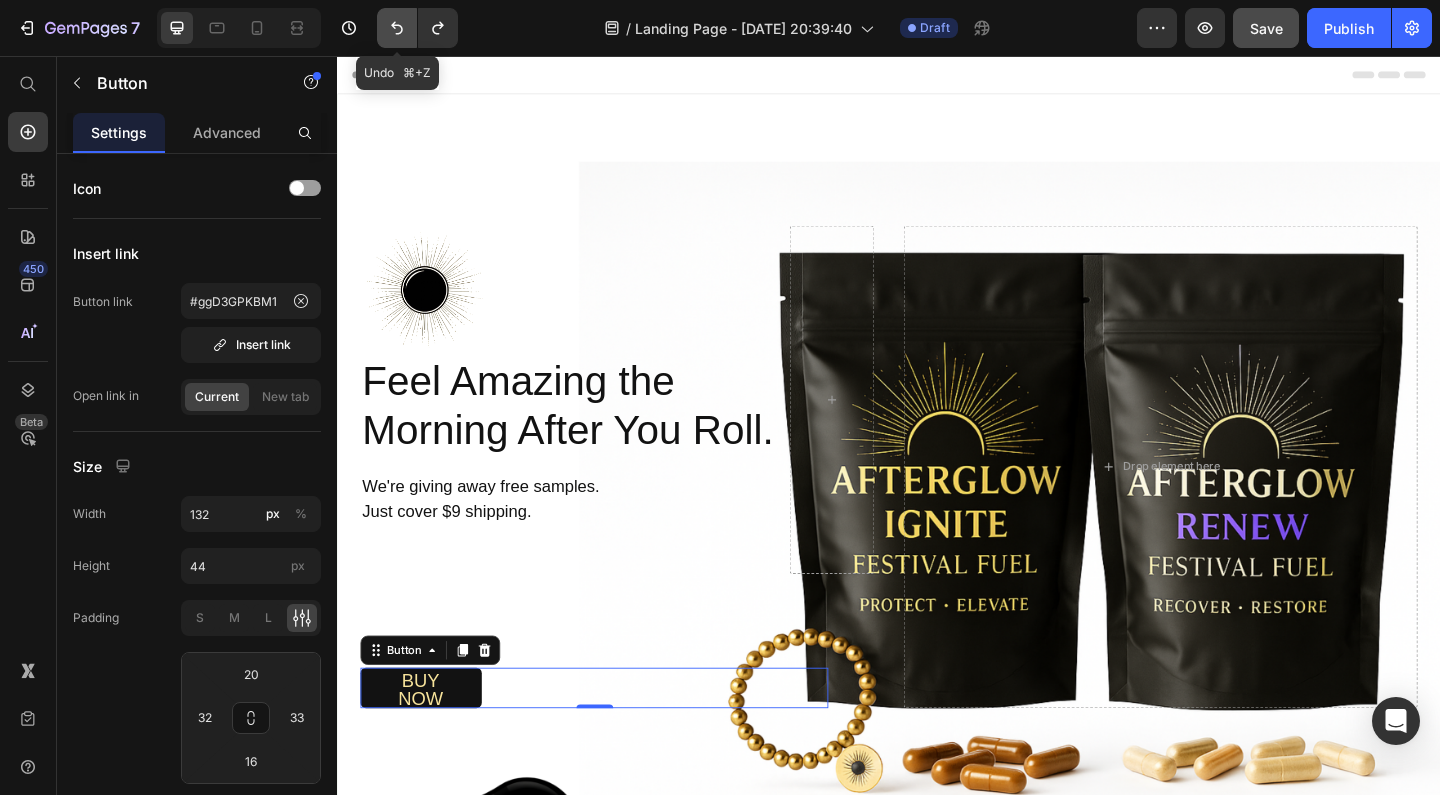 click 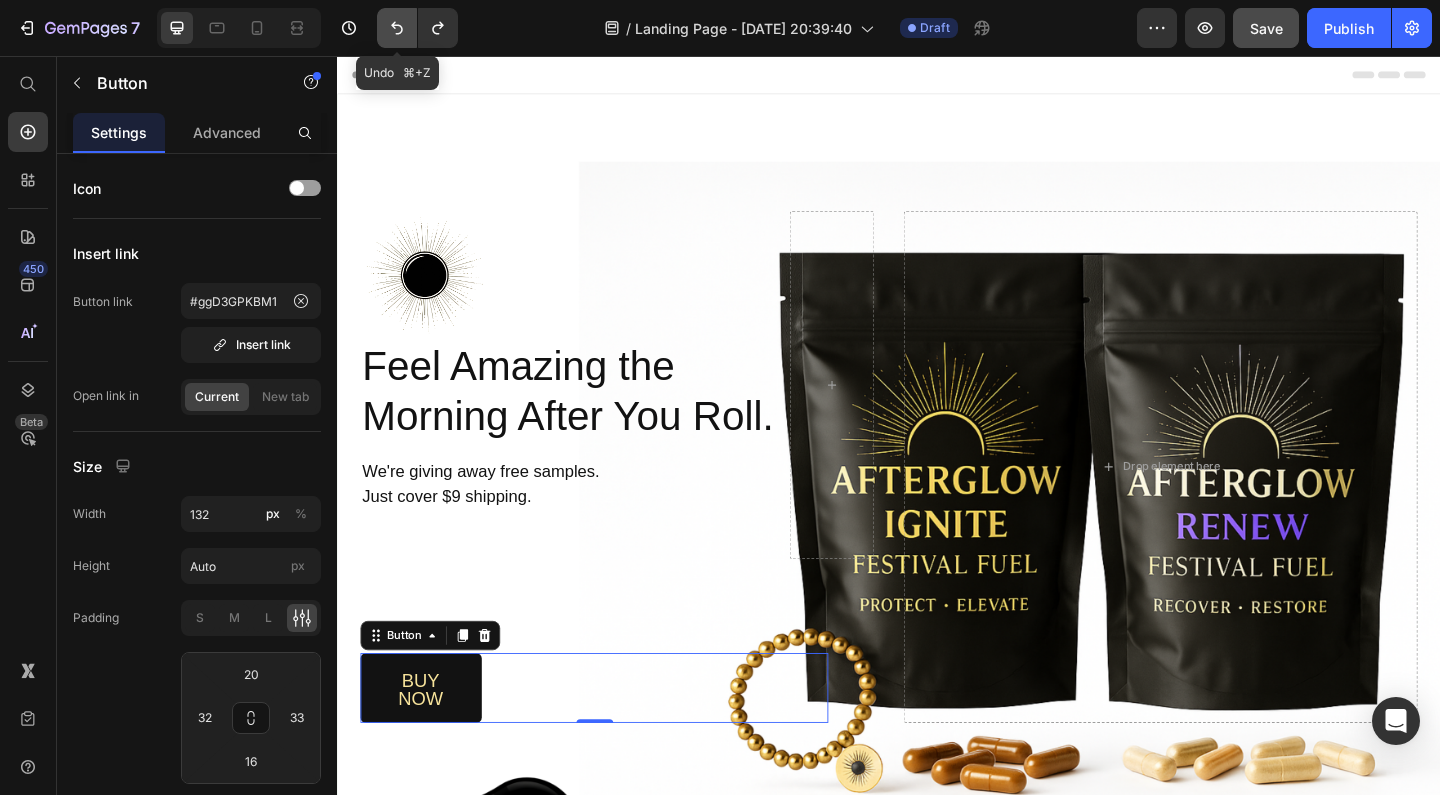 click 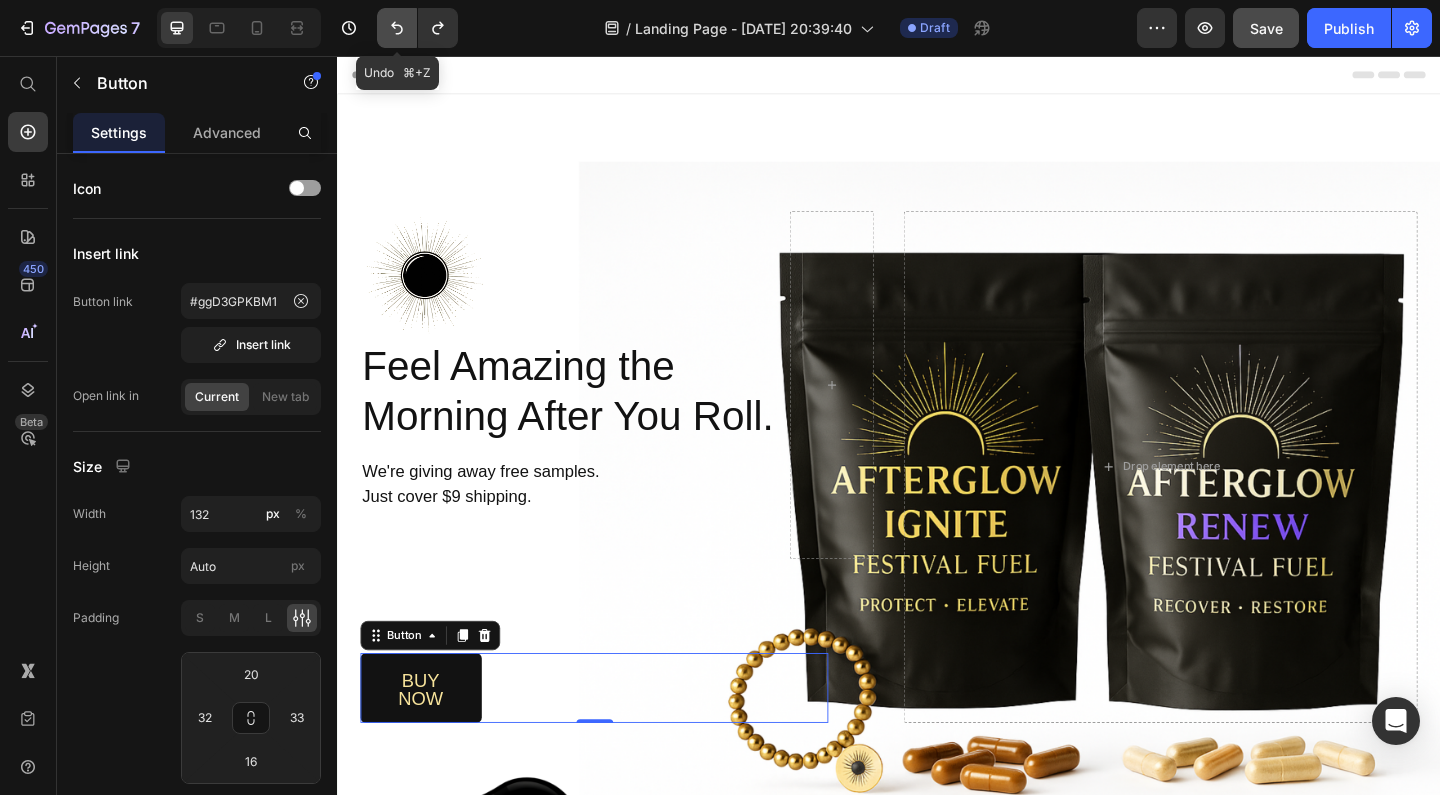 type on "Auto" 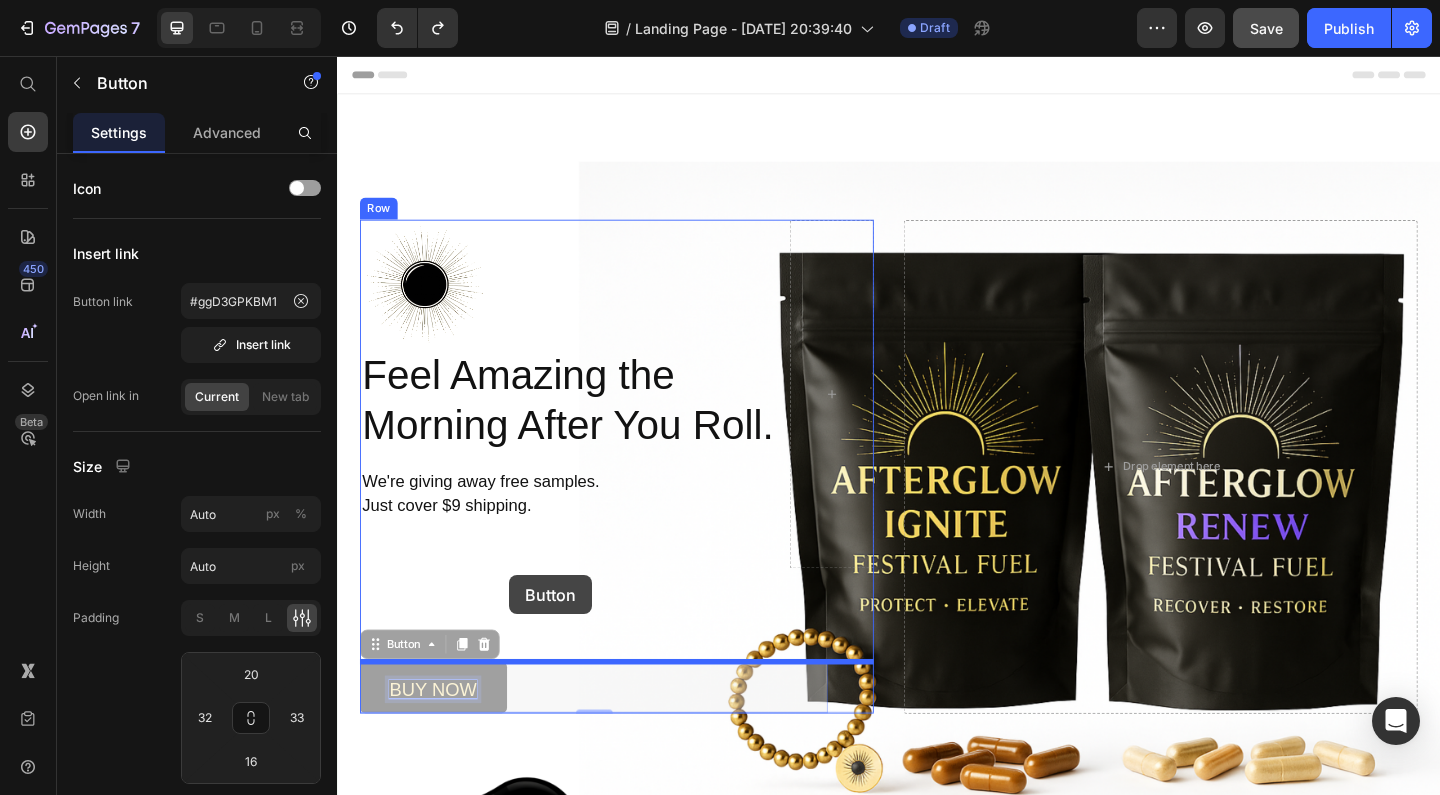 drag, startPoint x: 482, startPoint y: 742, endPoint x: 522, endPoint y: 622, distance: 126.491104 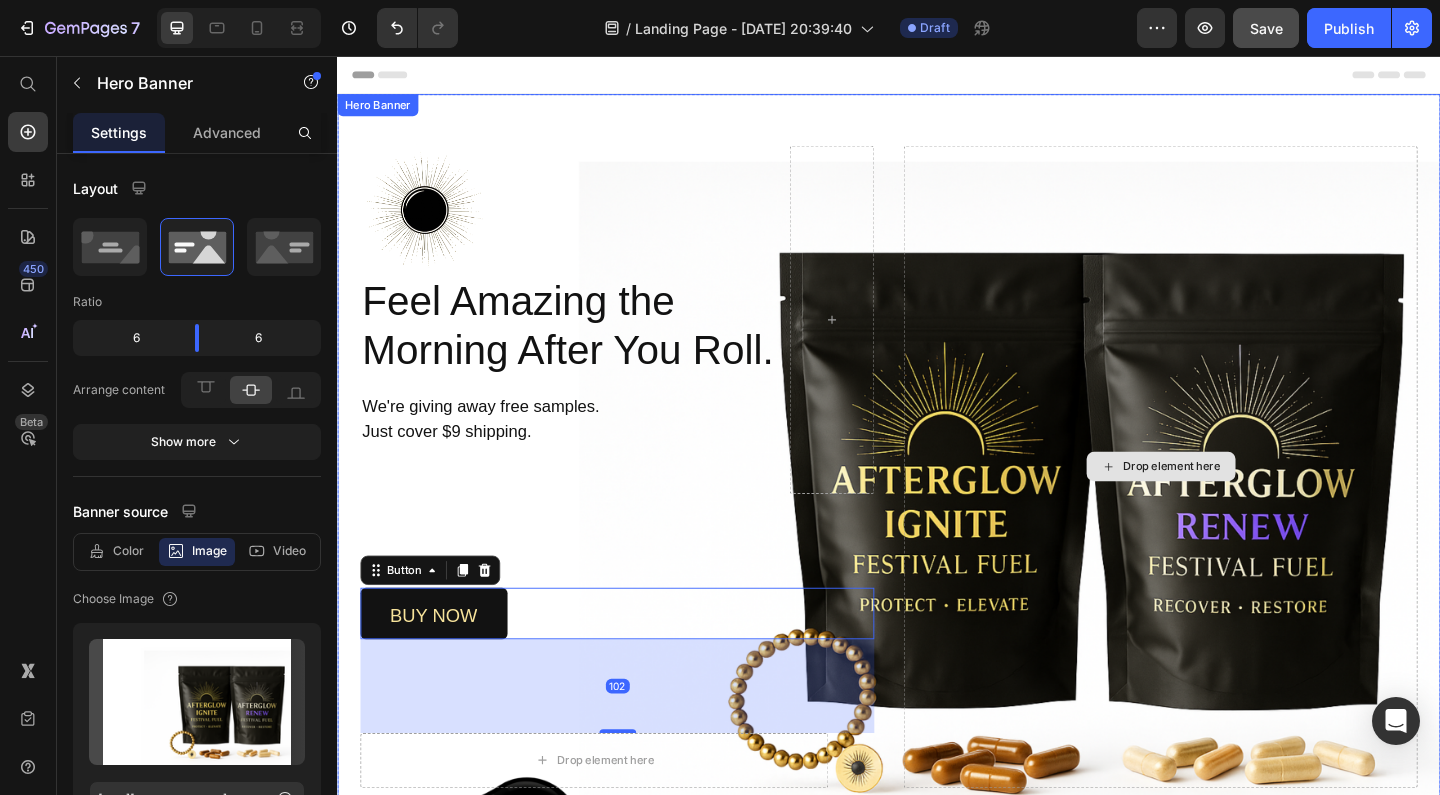 click on "Drop element here" at bounding box center [1232, 502] 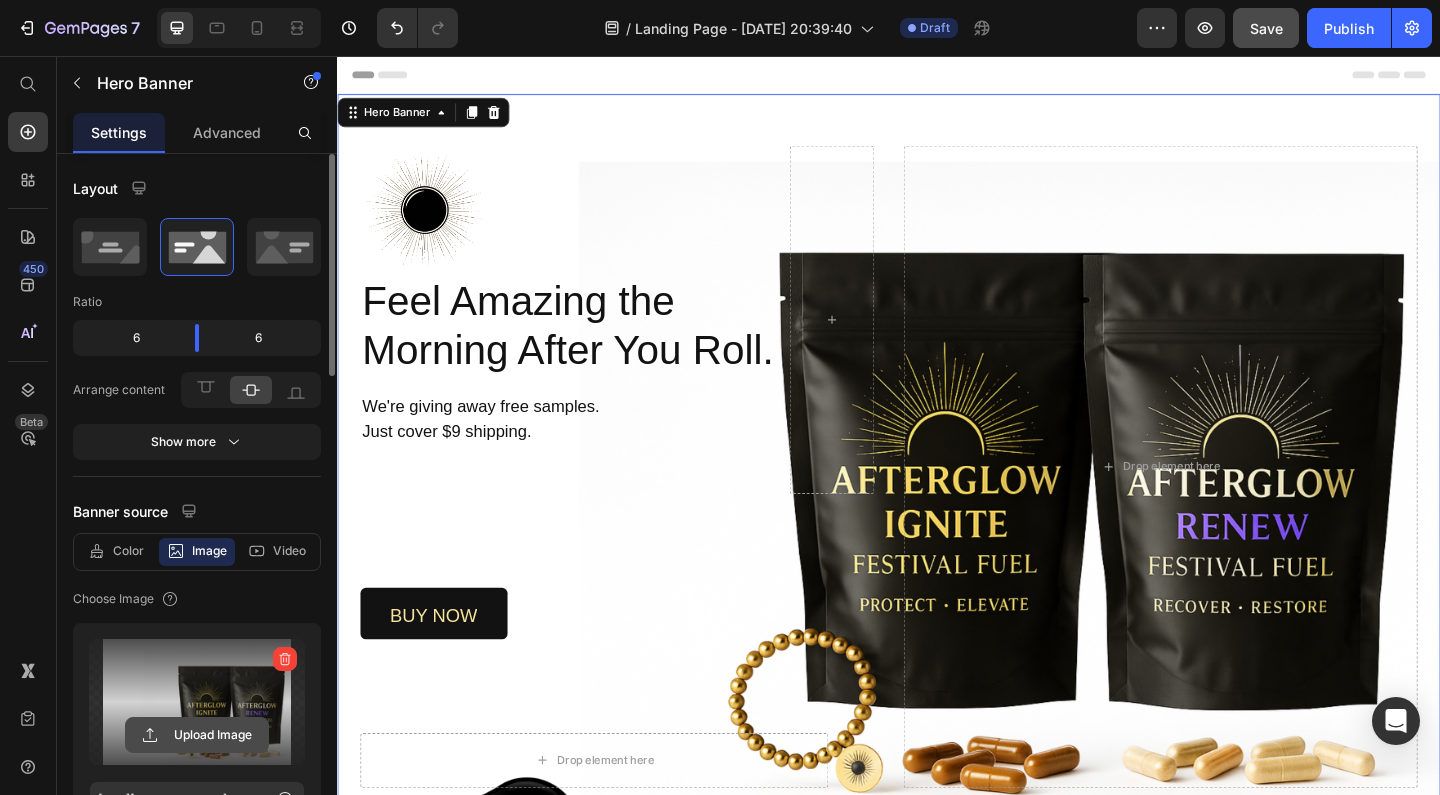 click 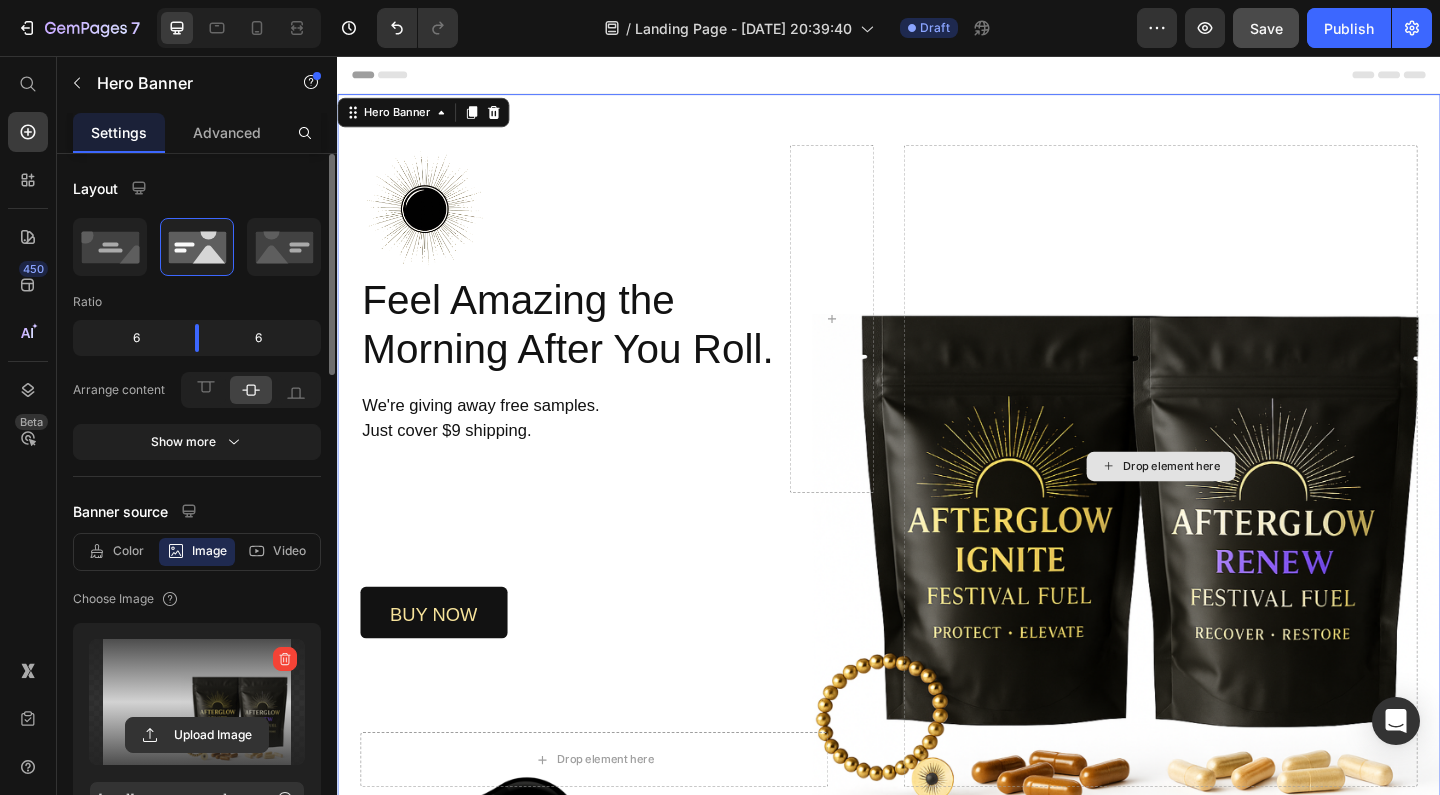 scroll, scrollTop: 0, scrollLeft: 0, axis: both 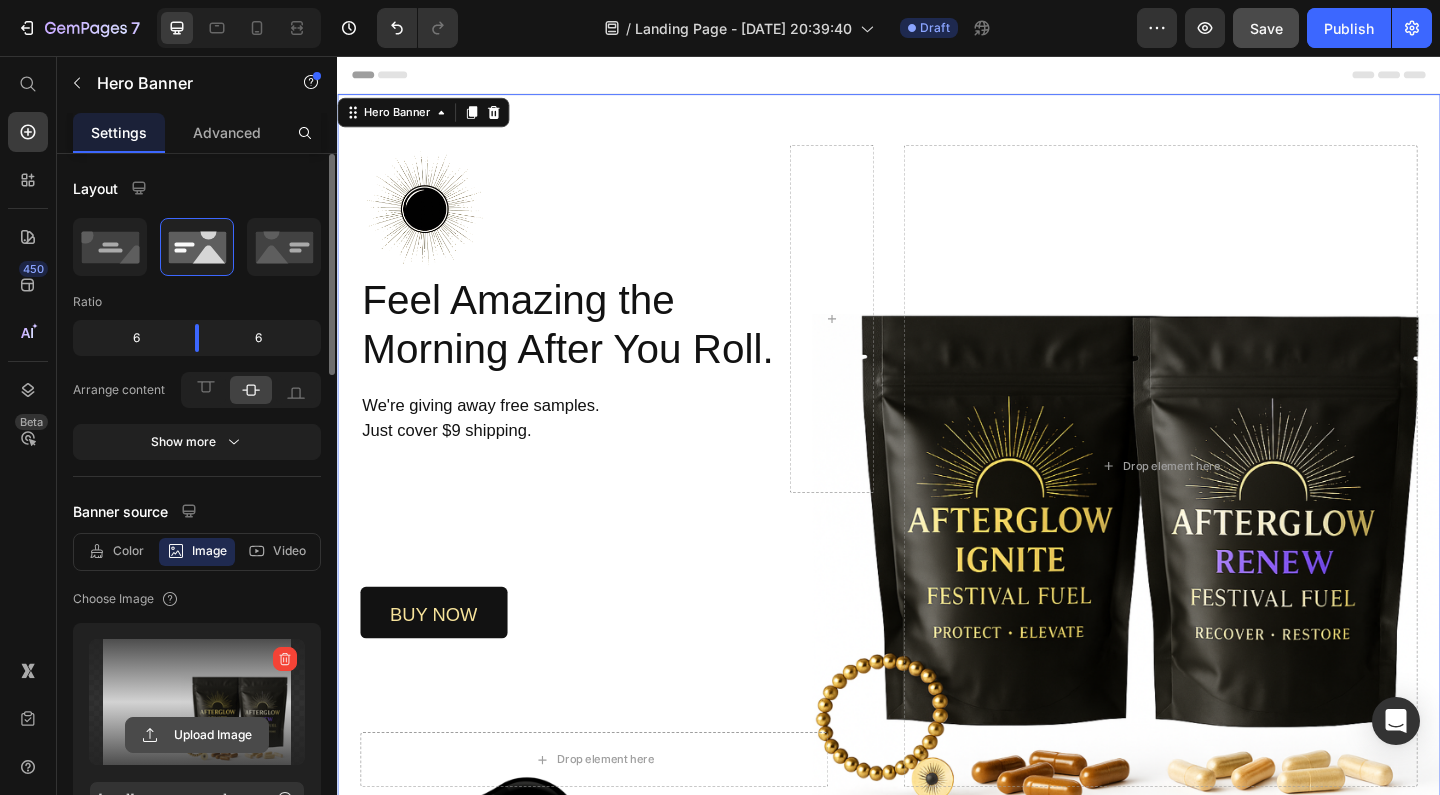 click 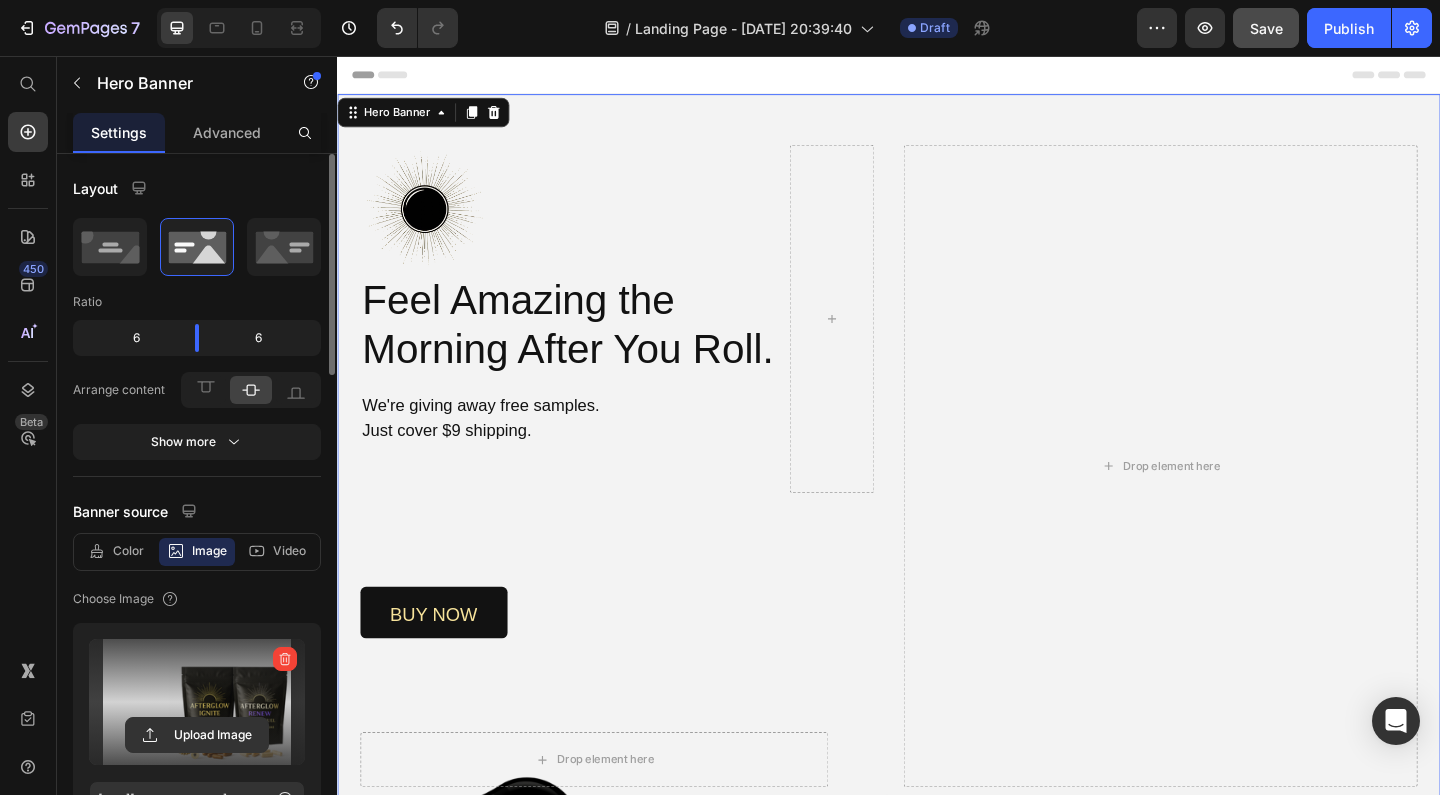 type on "[URL][DOMAIN_NAME]" 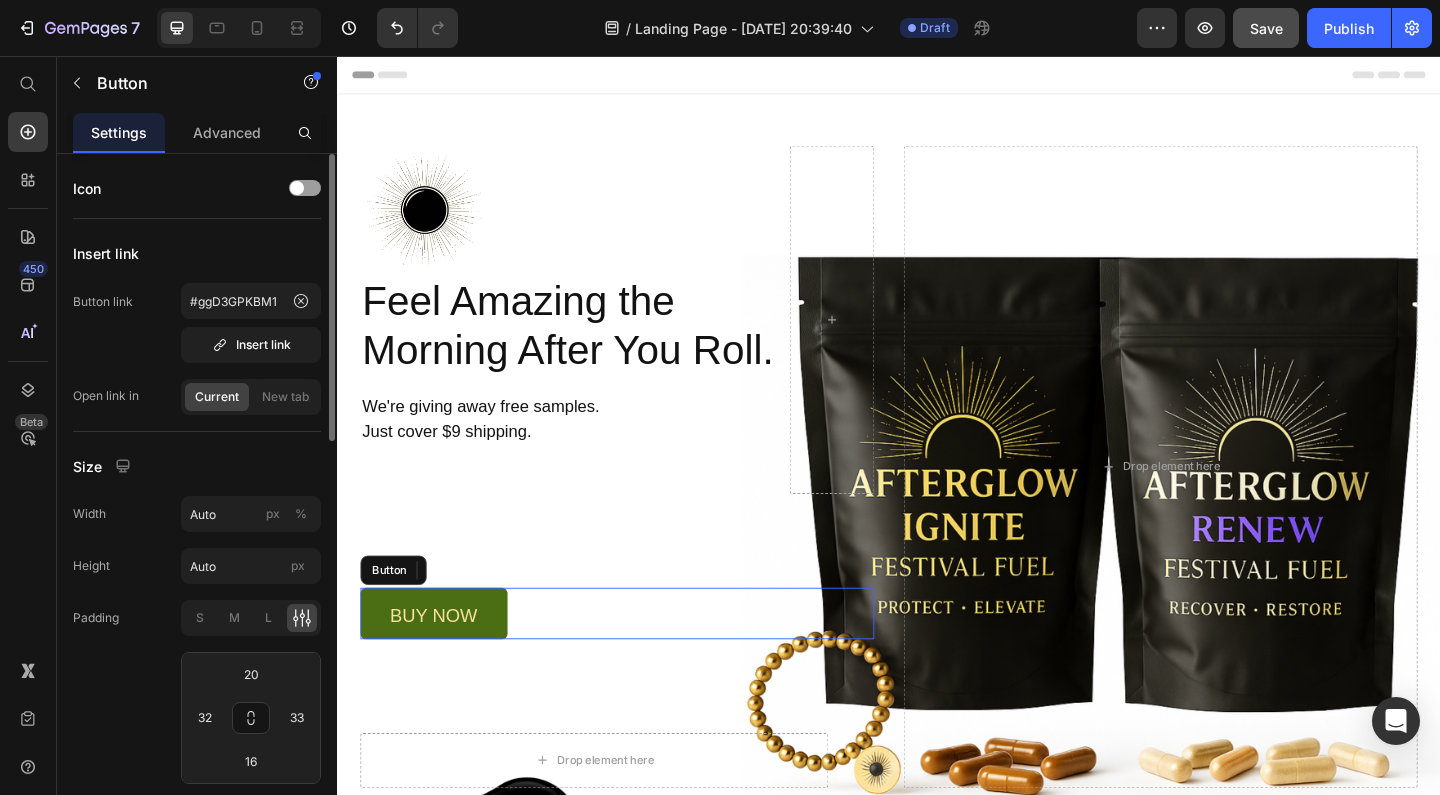click on "buy now" at bounding box center [442, 662] 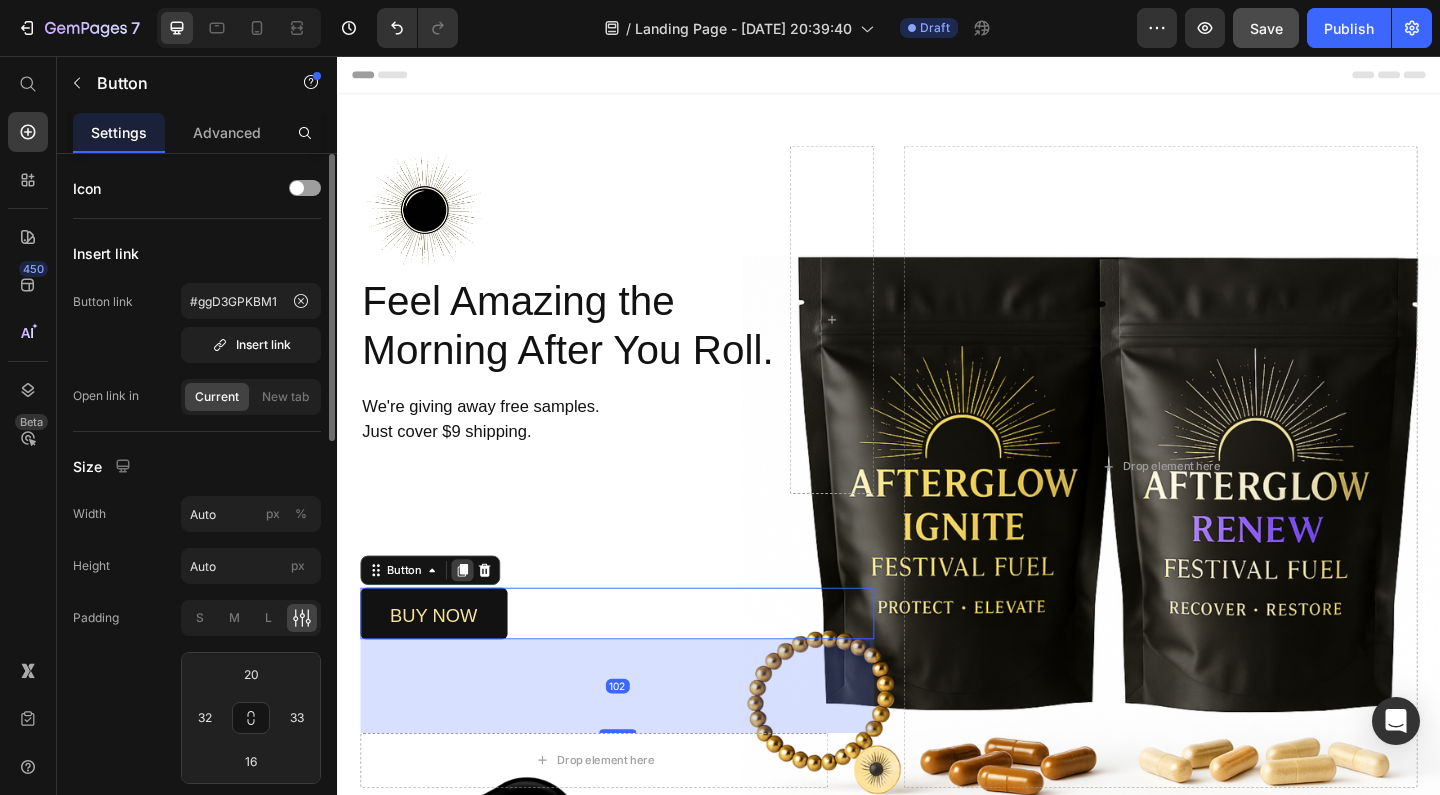 click 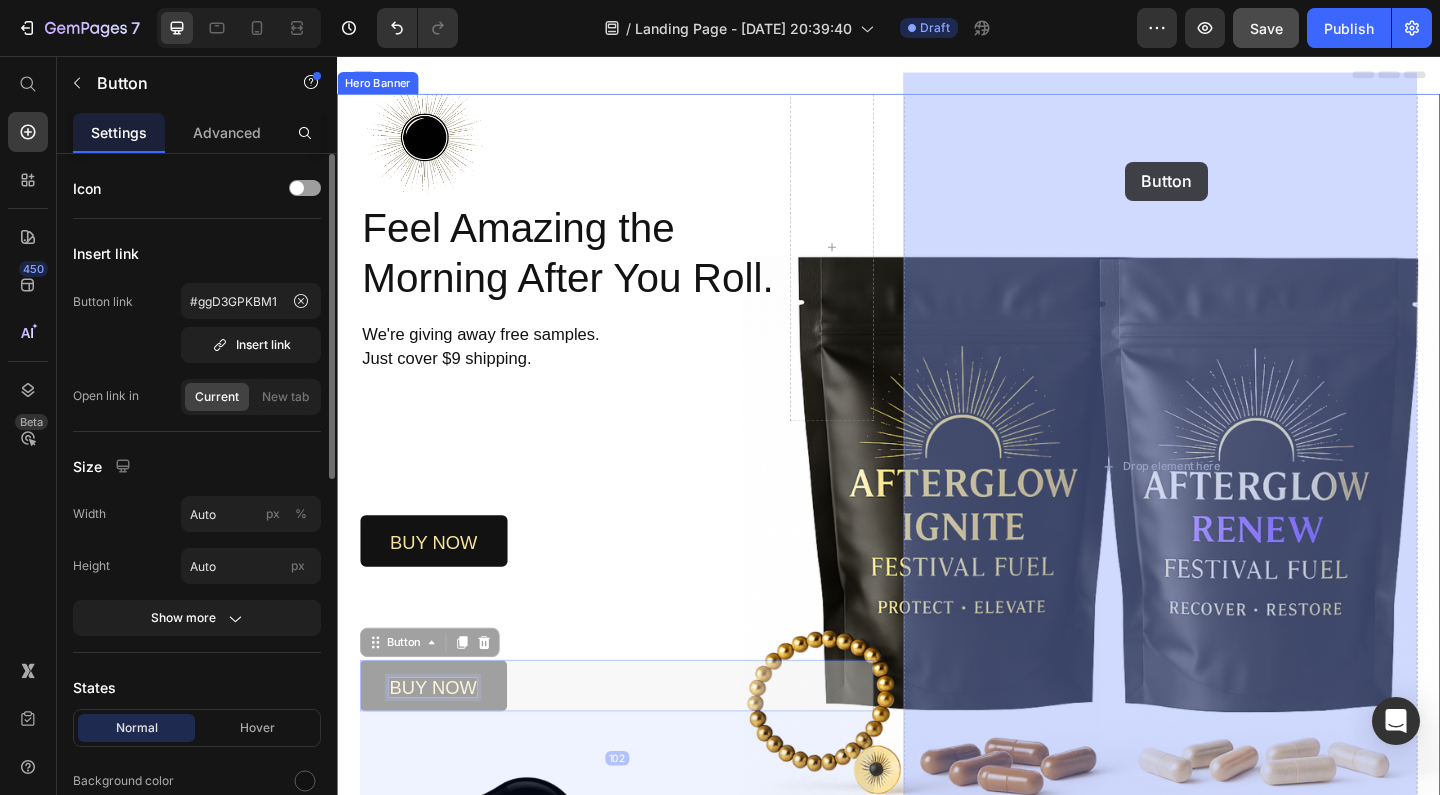 drag, startPoint x: 487, startPoint y: 745, endPoint x: 1194, endPoint y: 171, distance: 910.67285 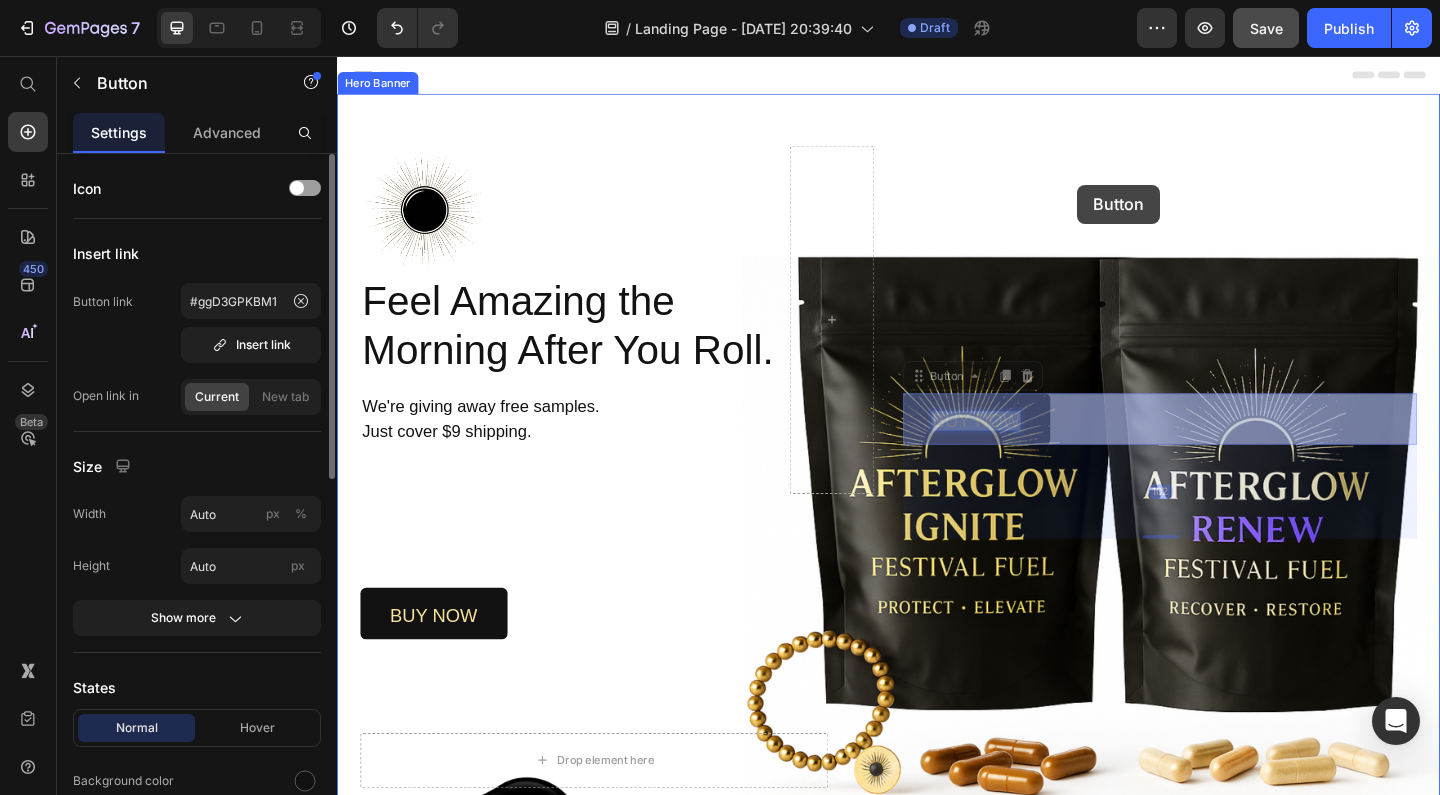 drag, startPoint x: 1058, startPoint y: 447, endPoint x: 1142, endPoint y: 199, distance: 261.83966 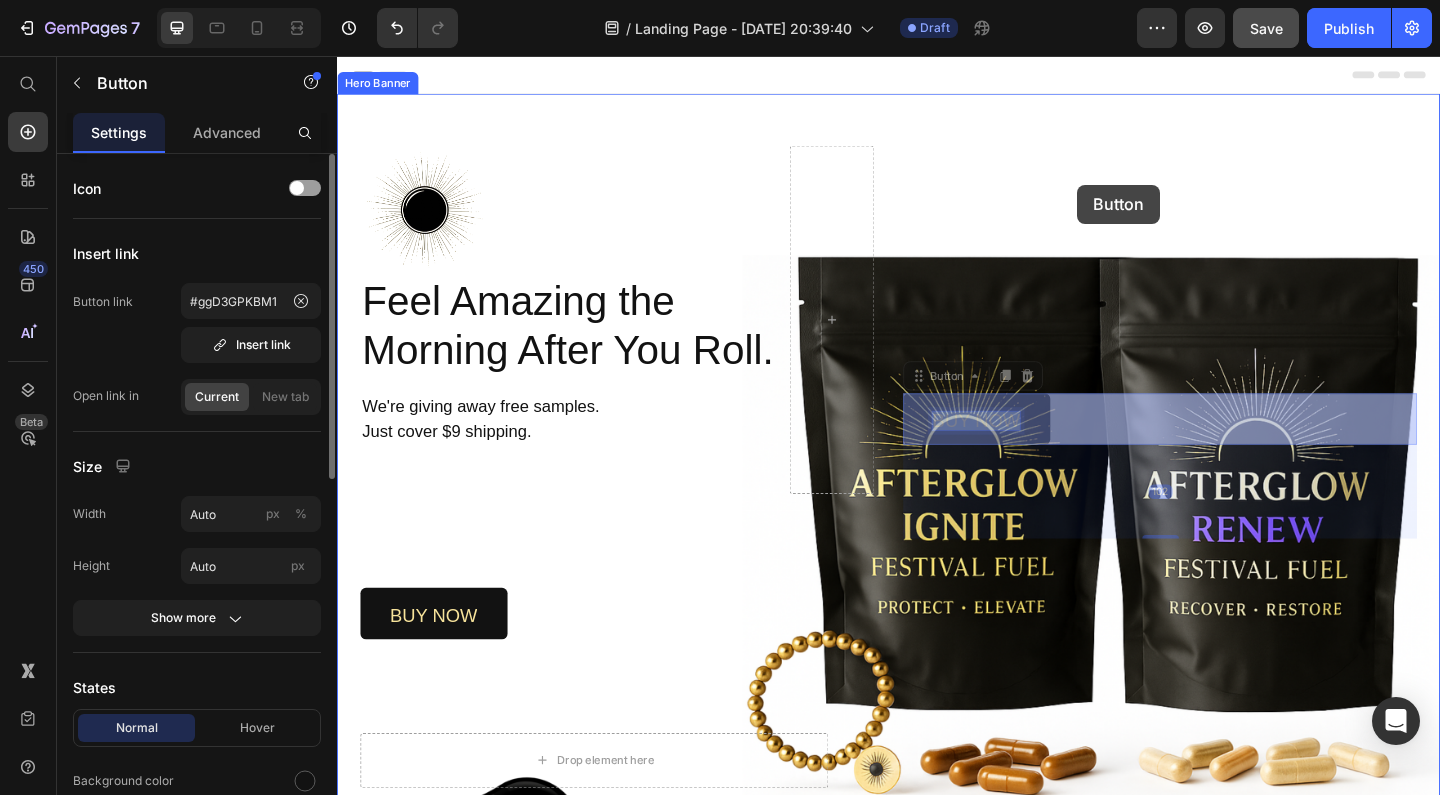 click on "Header Image Feel Amazing the  Morning After You Roll. Heading We're giving away free samples.  Just cover $9 shipping. Text Block
Row buy now Button
Drop element here Row Row buy now Button   102 buy now Button   102 Hero Banner Section 1 Image Why You’ll Never Rave Without It Again Heading Image Why You’ll Never Rave Without It Again Heading Row Image Image Brain Protection Heading NAC, ALA, and Curcumin help shield your brain from [MEDICAL_DATA] after rolling. Text Block Row Image Smooth, Focused Energy Heading Caffeine + L-Theanine give you clean, stable energy with zero jitters or crash. Text Block Row Image Faster Recovery Heading [MEDICAL_DATA], B-vitamins, and Rhodiola speed up cellular repair and restore energy. Text Block Row Image Deep Rehydration Heading Magnesium, sodium, and potassium replenish electrolytes and reduce fatigue. Text Block Row Image Less Stress, Better Mood Heading Ashwagandha + B6 help regulate [MEDICAL_DATA] and support [MEDICAL_DATA] recovery. Text Block" at bounding box center (937, 3173) 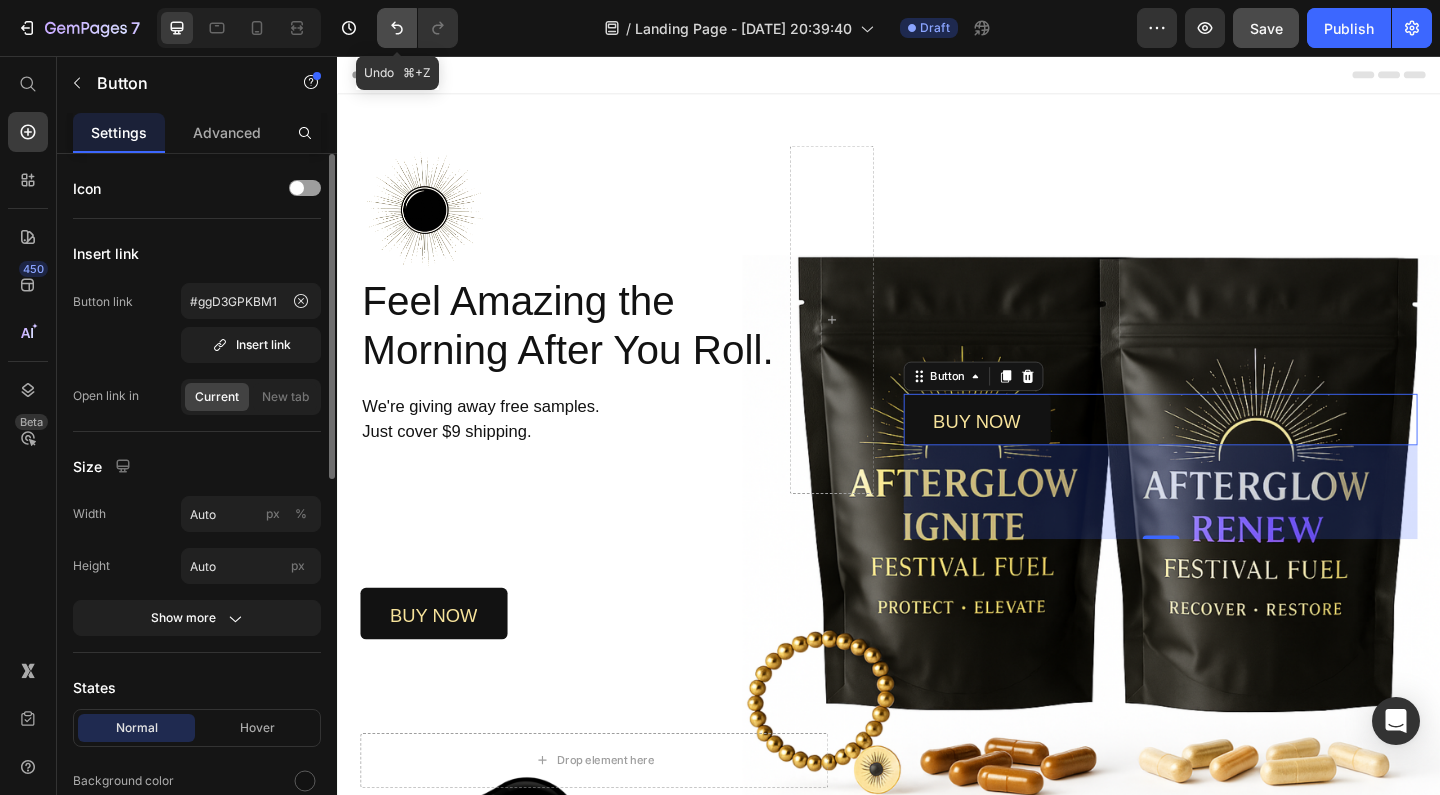 click 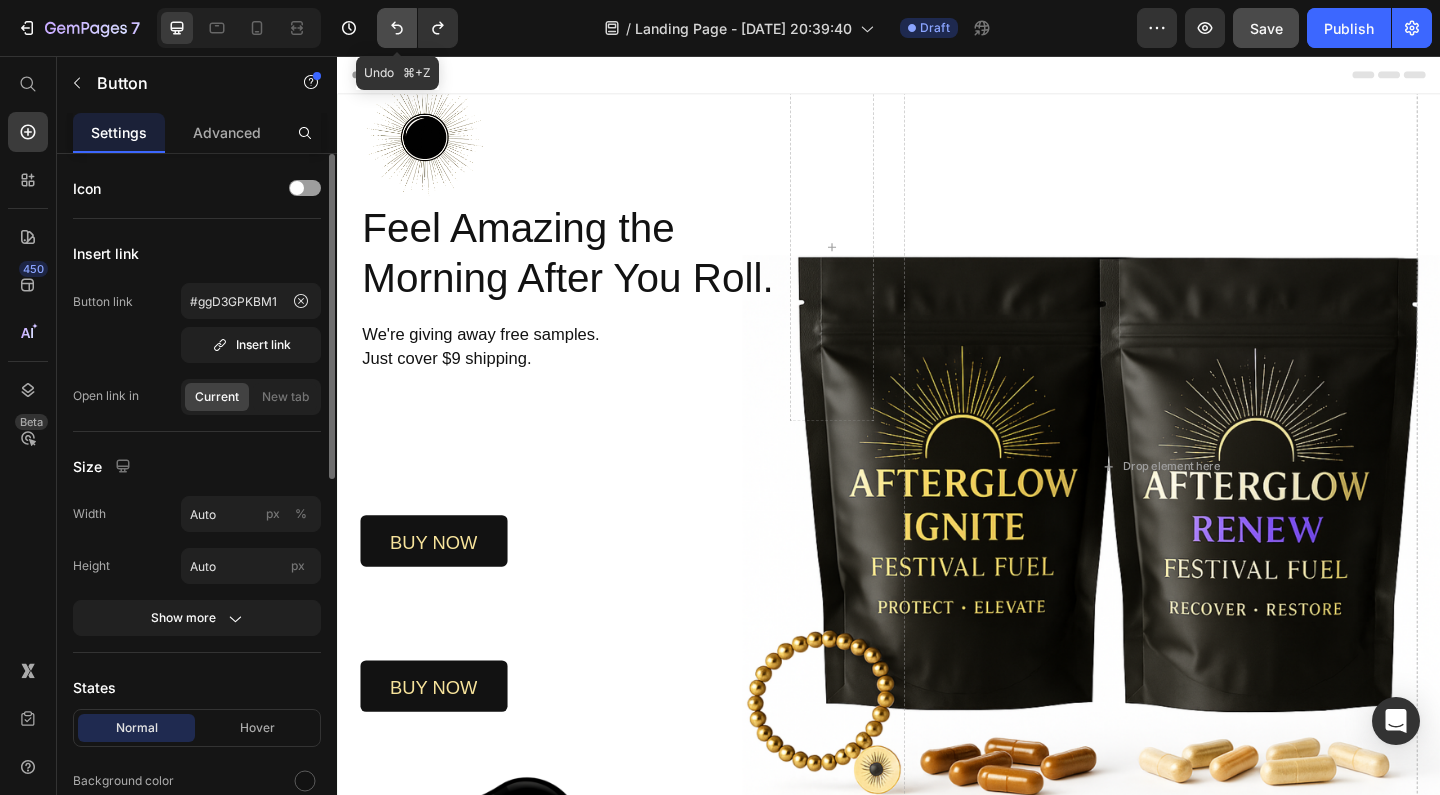 click 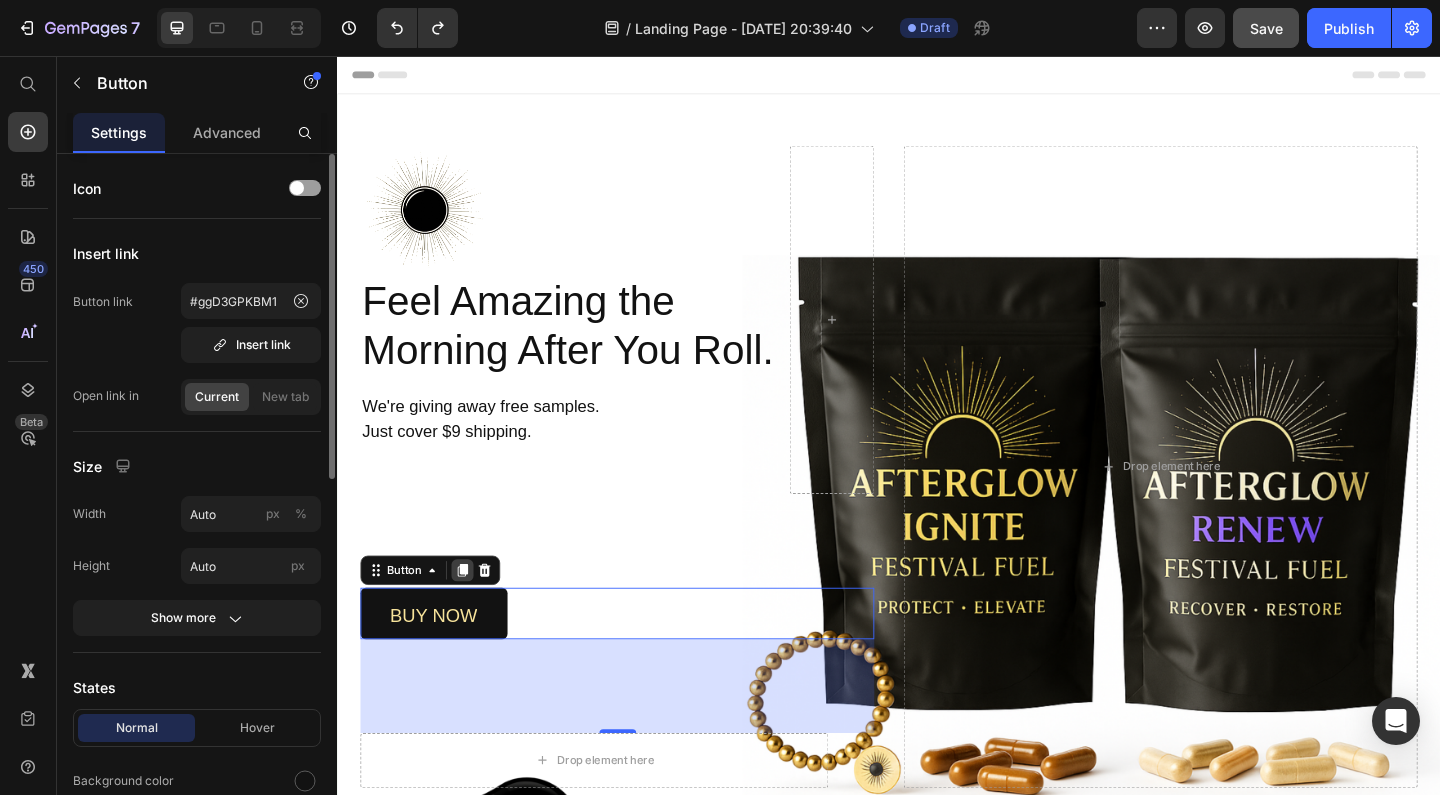 click 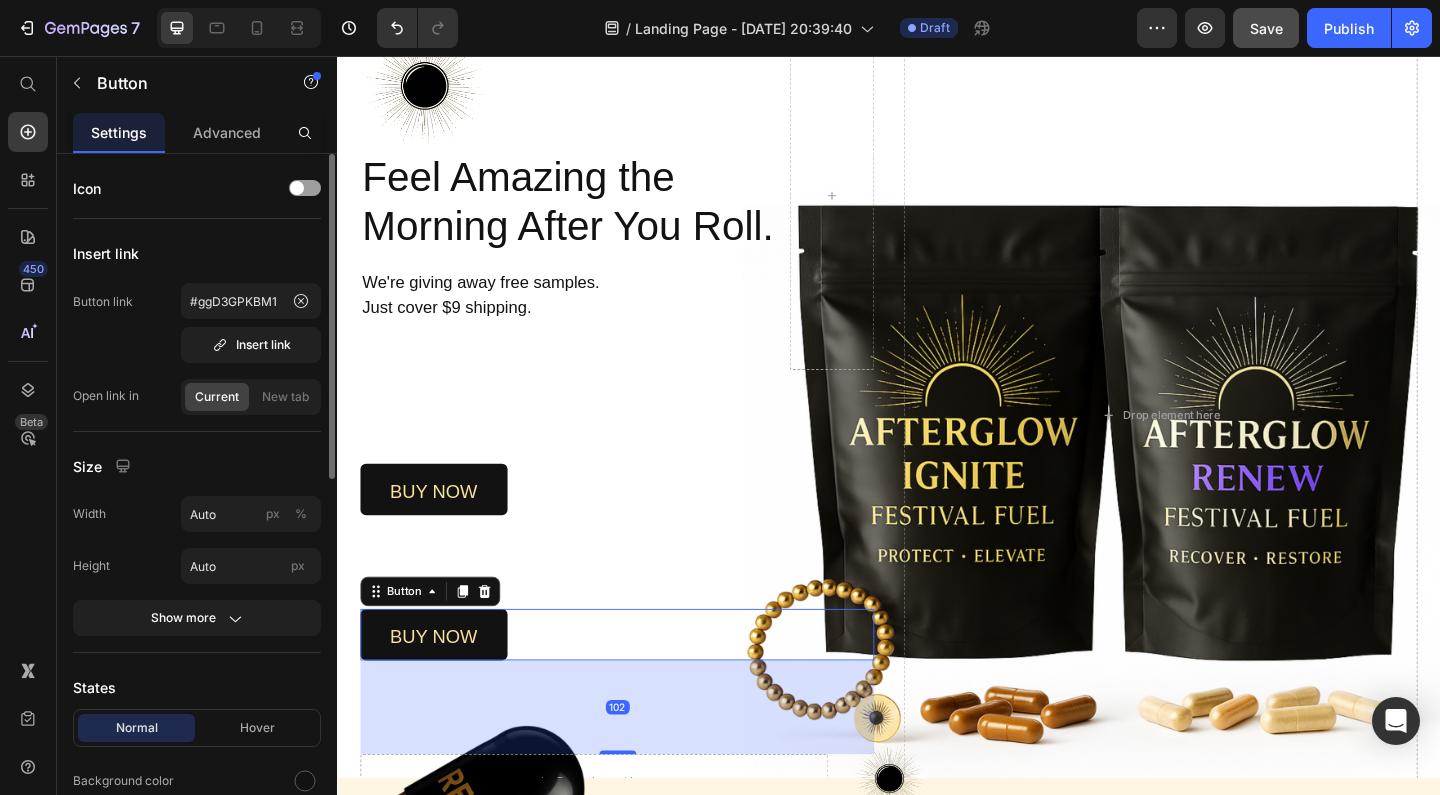 scroll, scrollTop: 58, scrollLeft: 0, axis: vertical 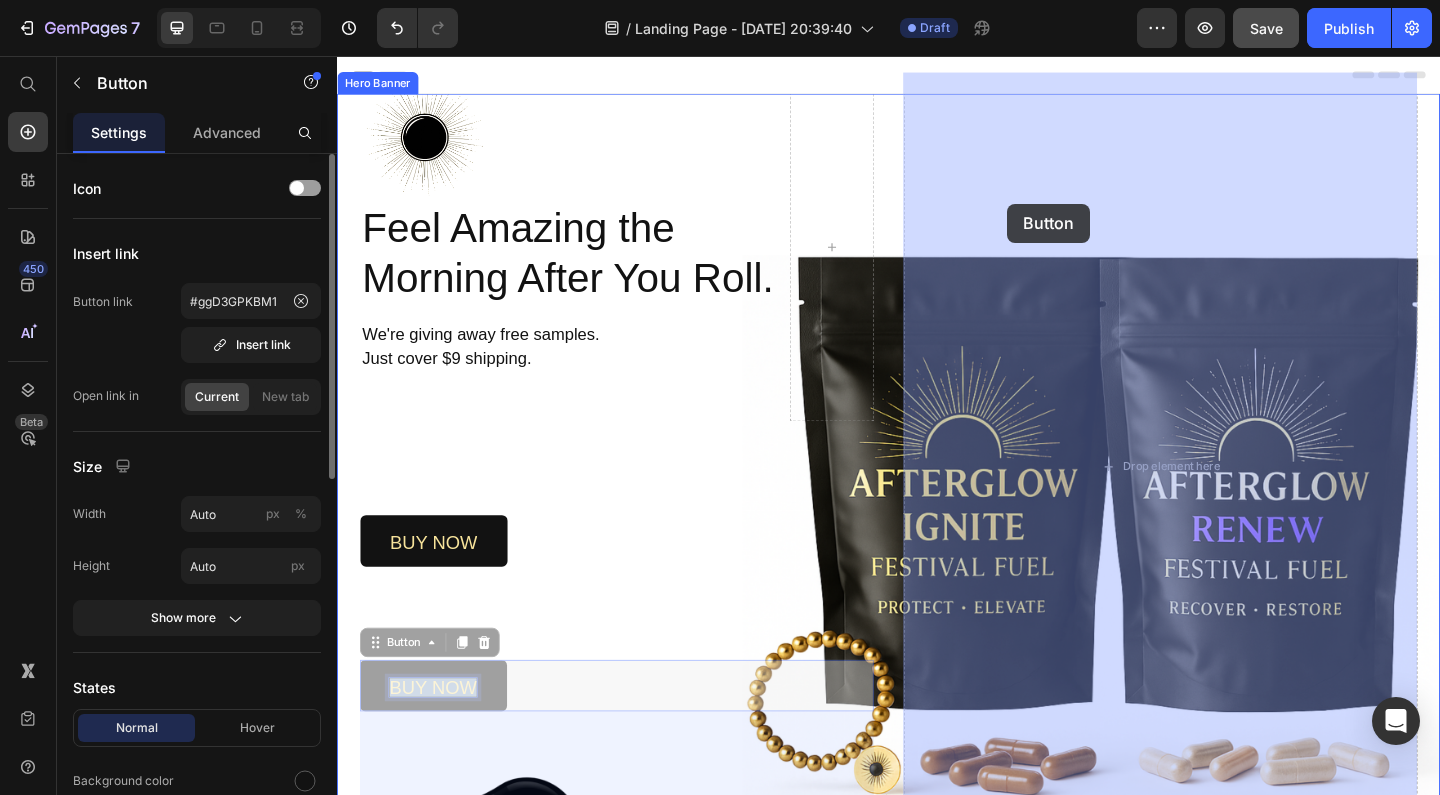drag, startPoint x: 462, startPoint y: 690, endPoint x: 1066, endPoint y: 217, distance: 767.1669 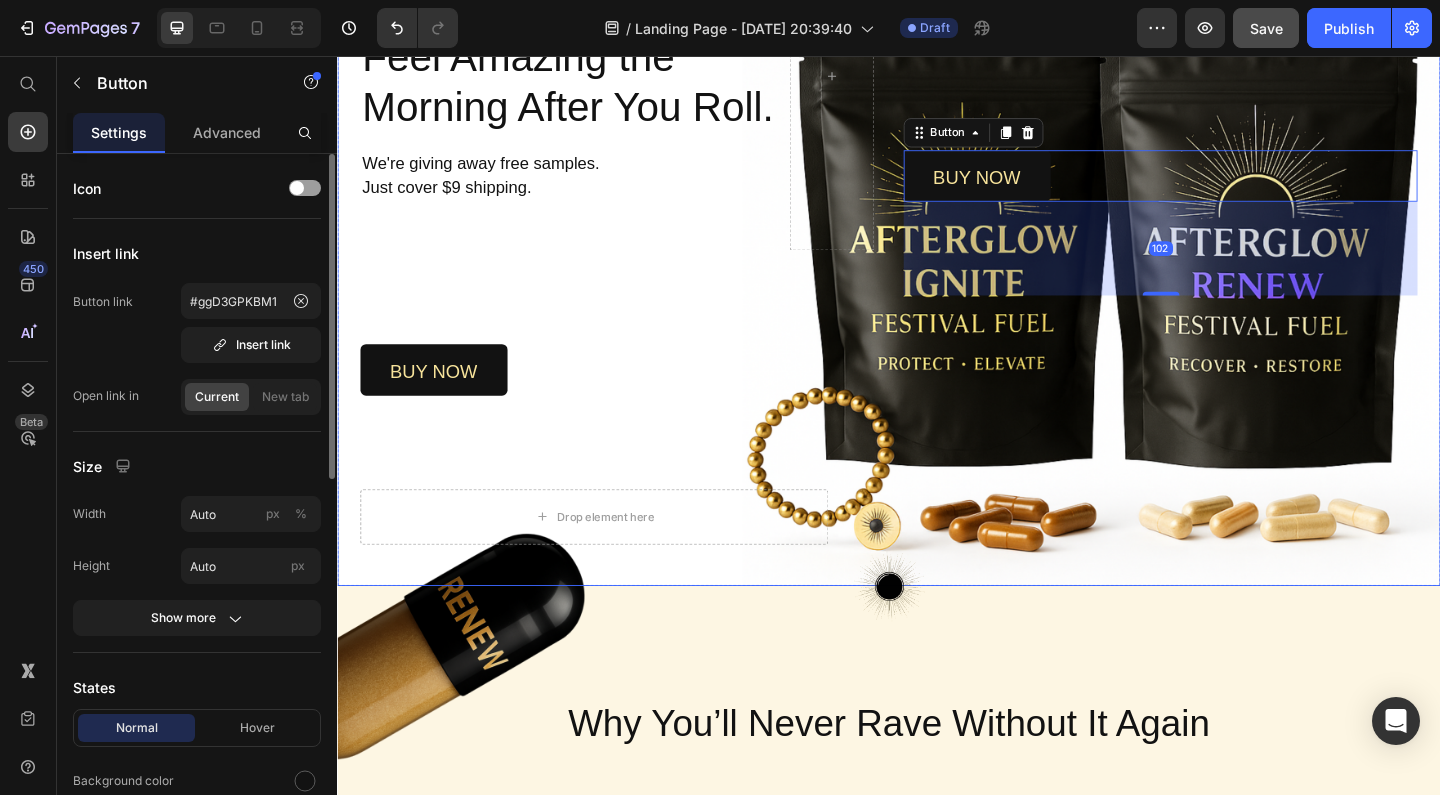 scroll, scrollTop: 273, scrollLeft: 0, axis: vertical 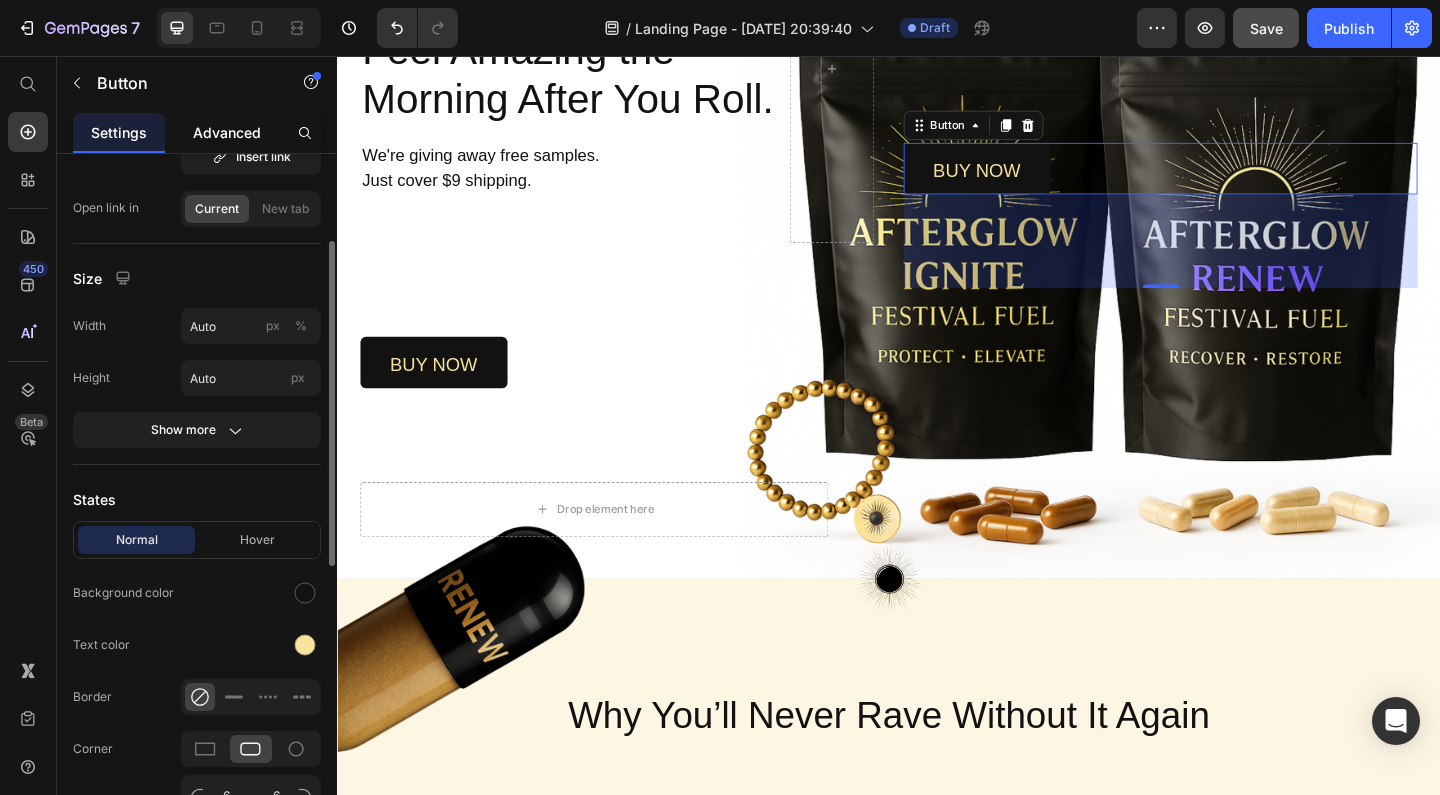 click on "Advanced" at bounding box center [227, 132] 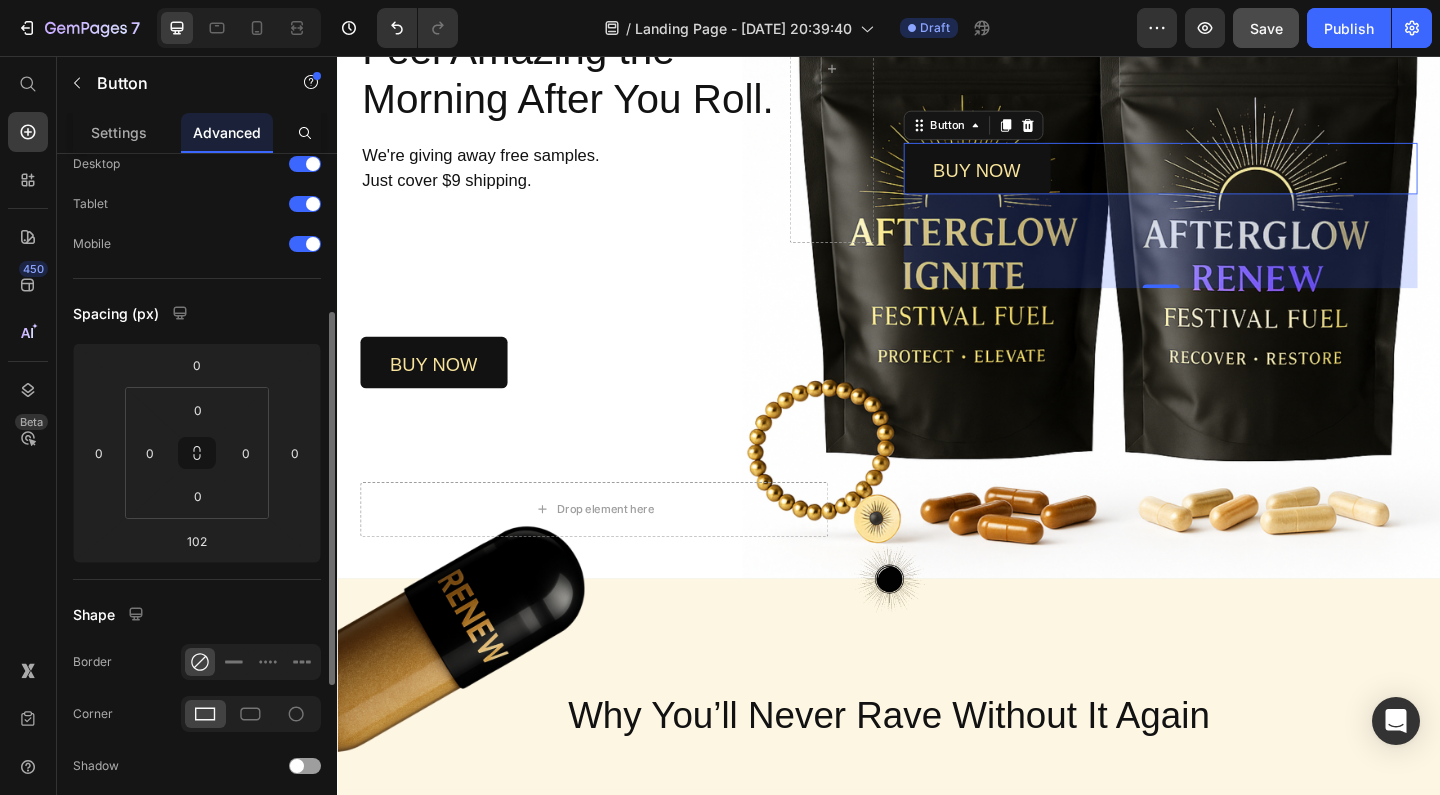 scroll, scrollTop: 150, scrollLeft: 0, axis: vertical 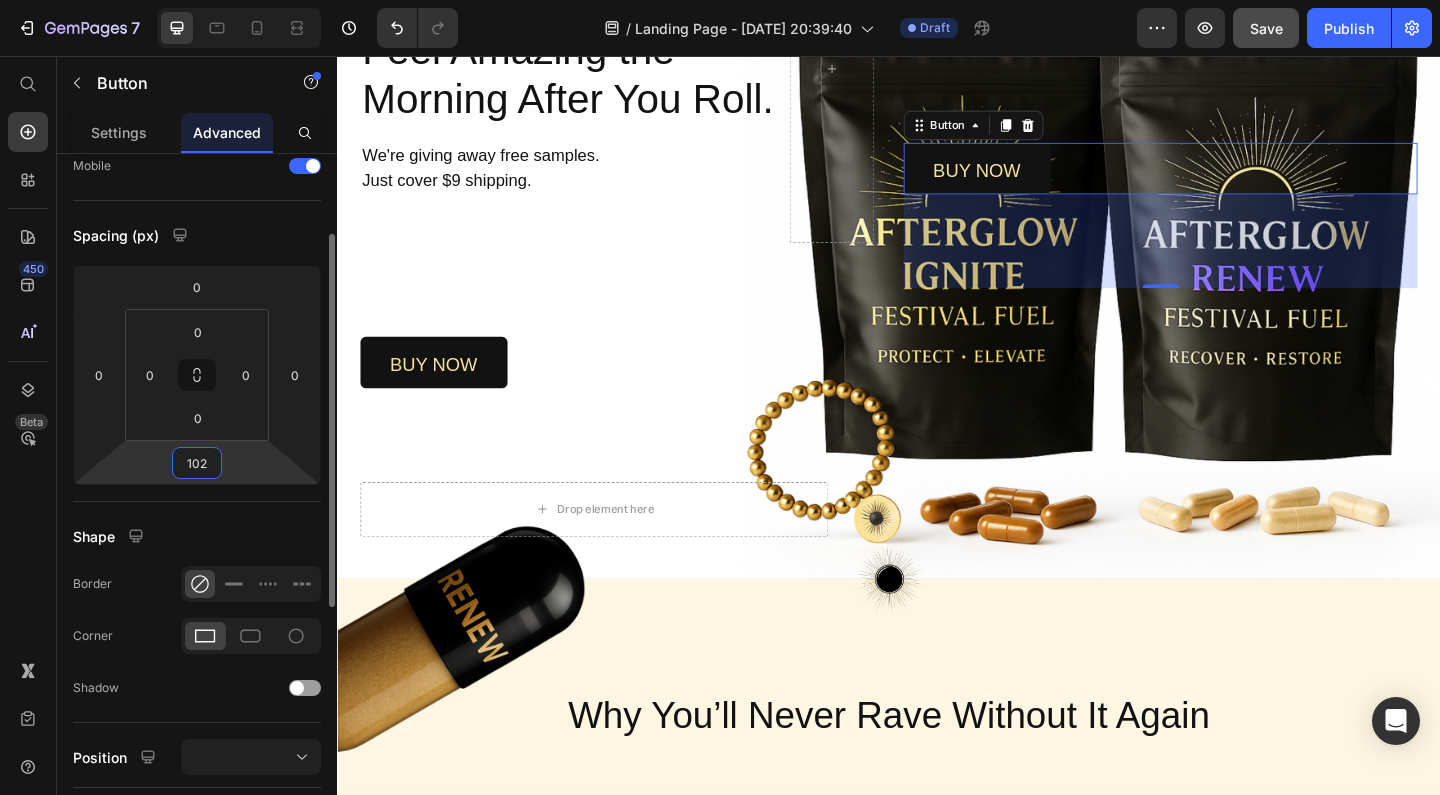 click on "102" at bounding box center (197, 463) 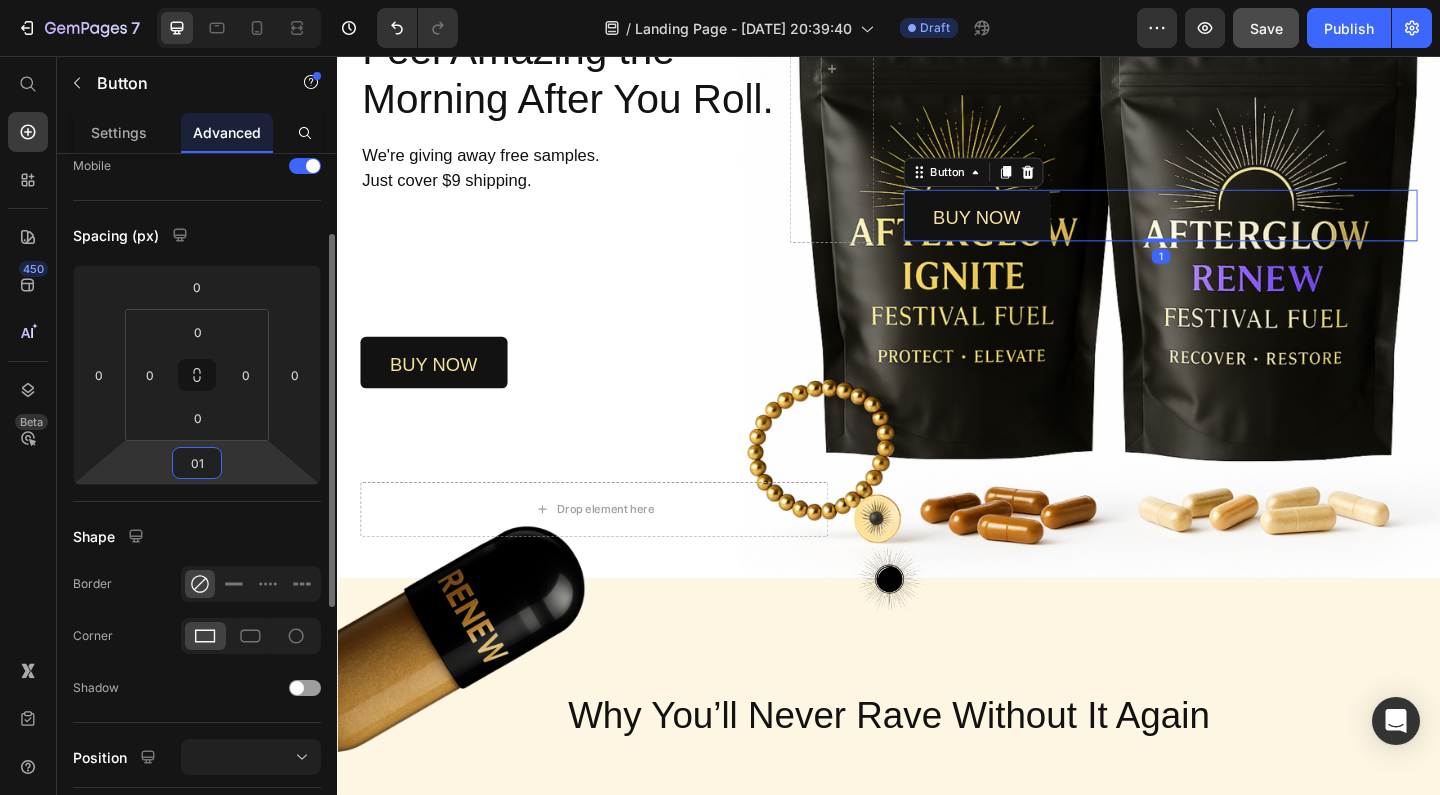 type on "0" 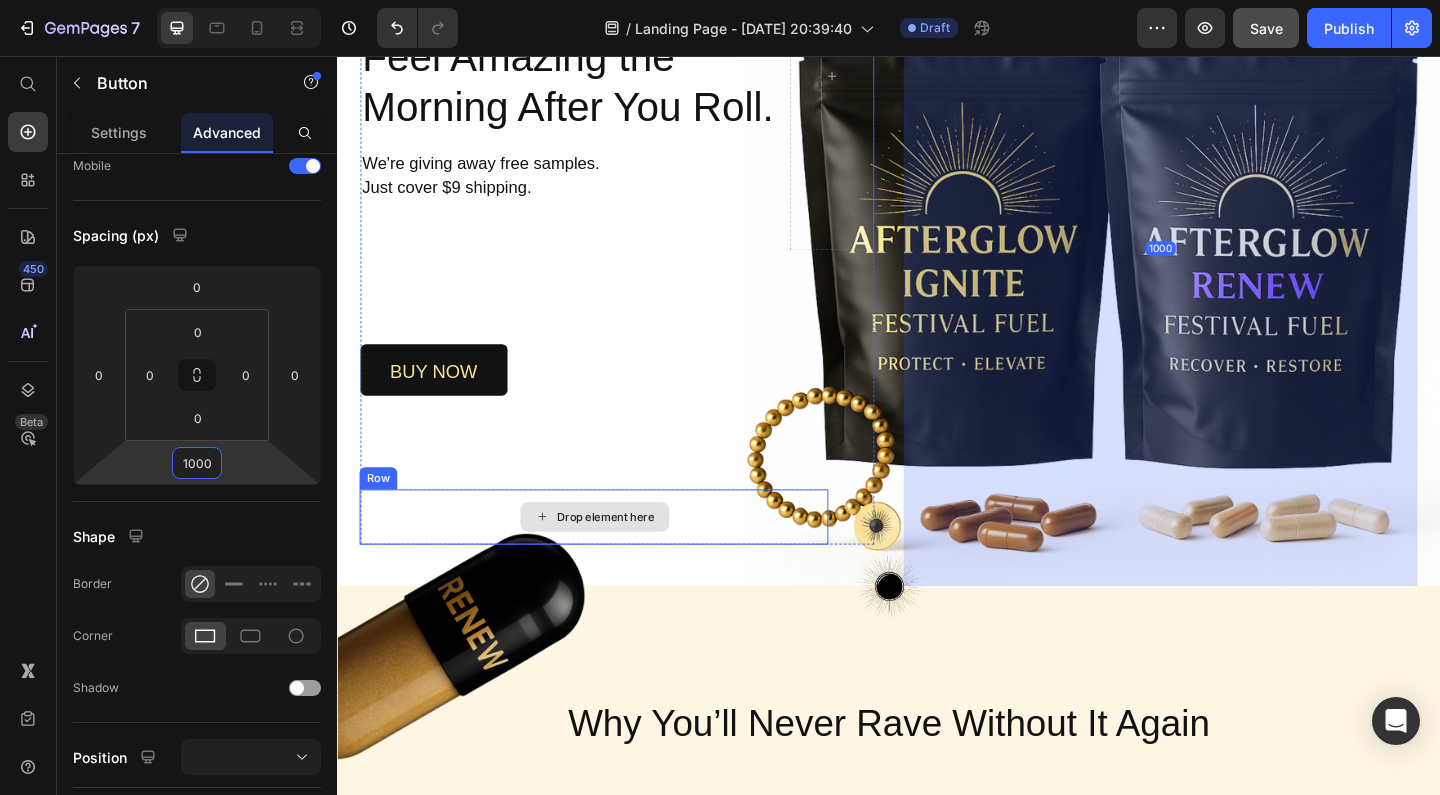 scroll, scrollTop: 0, scrollLeft: 0, axis: both 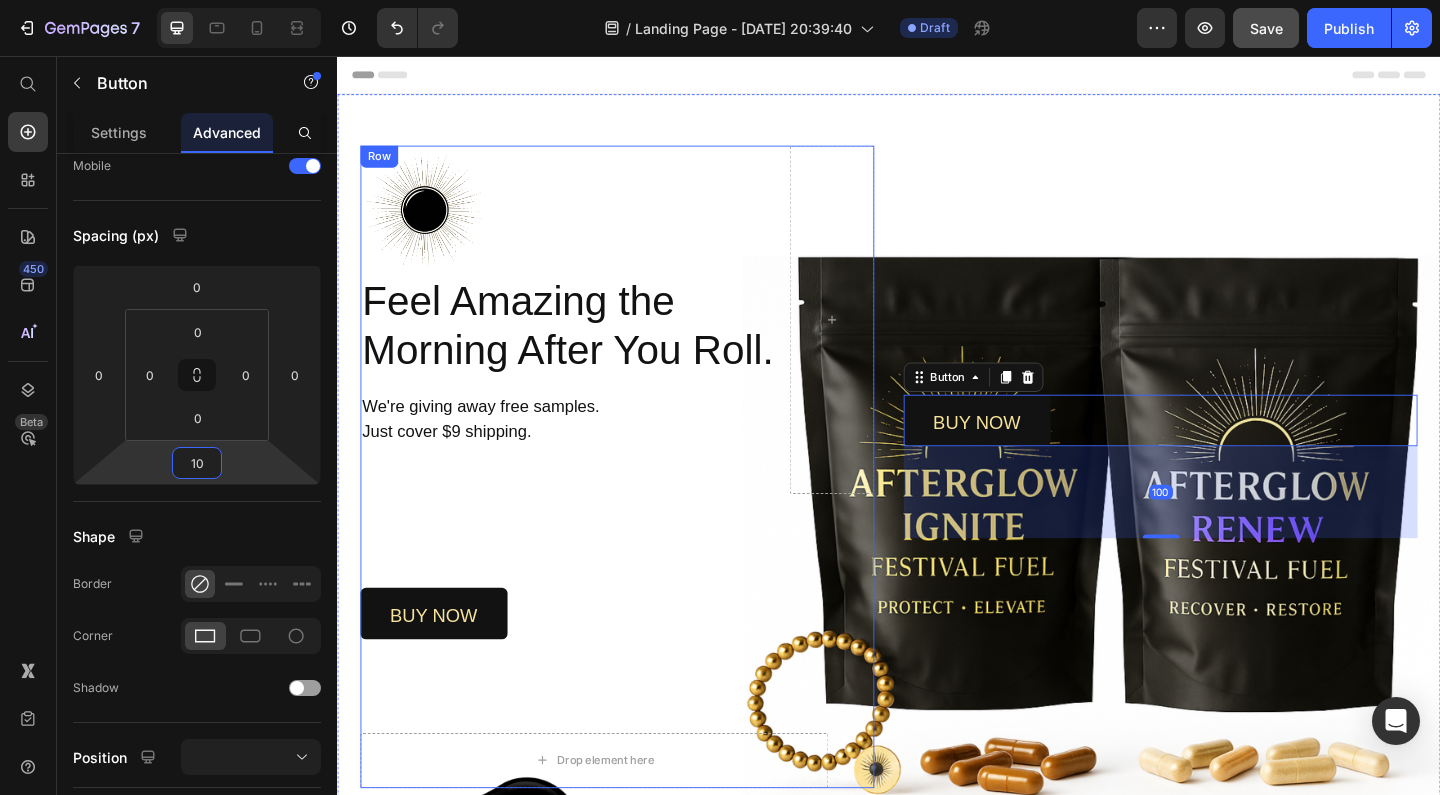 type on "1" 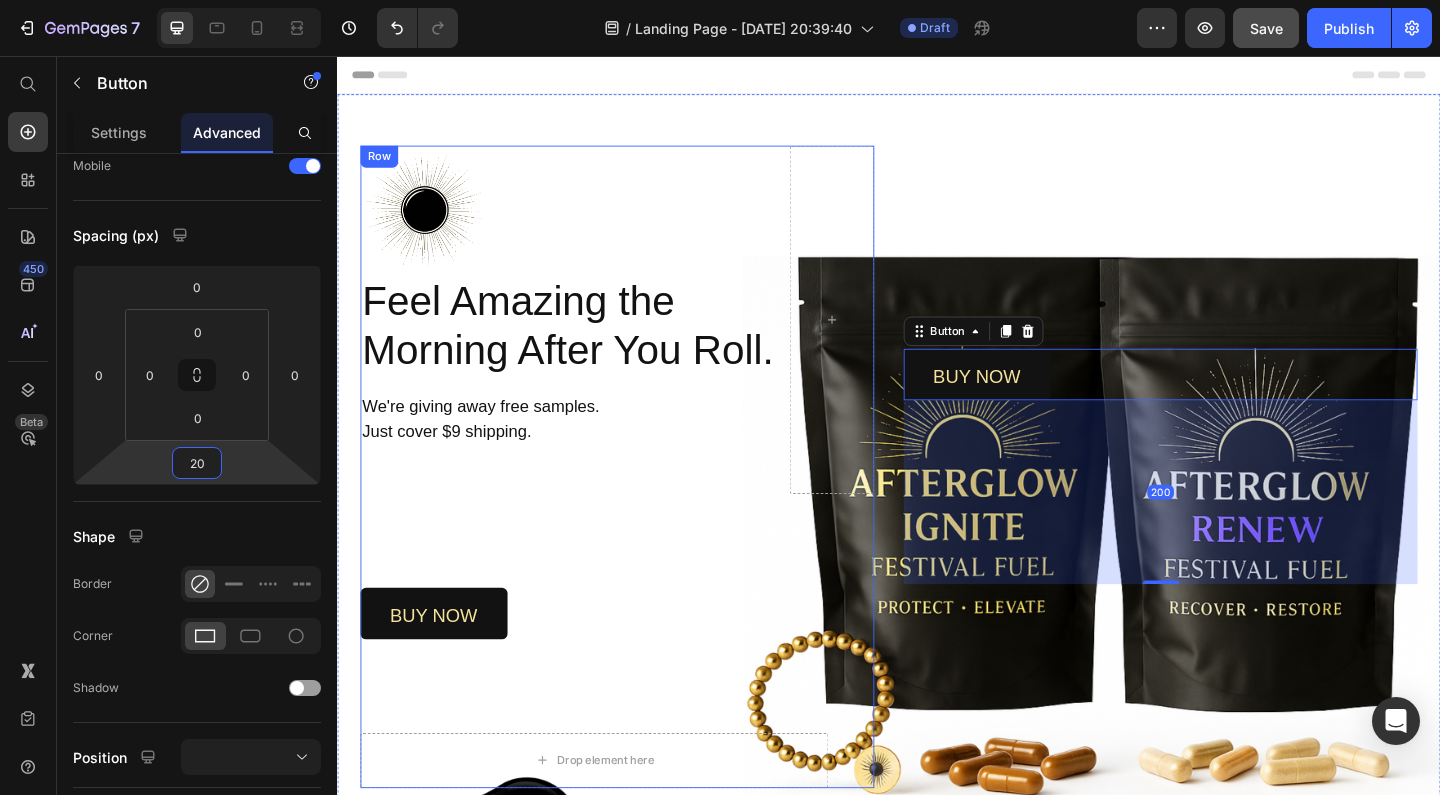 type on "2" 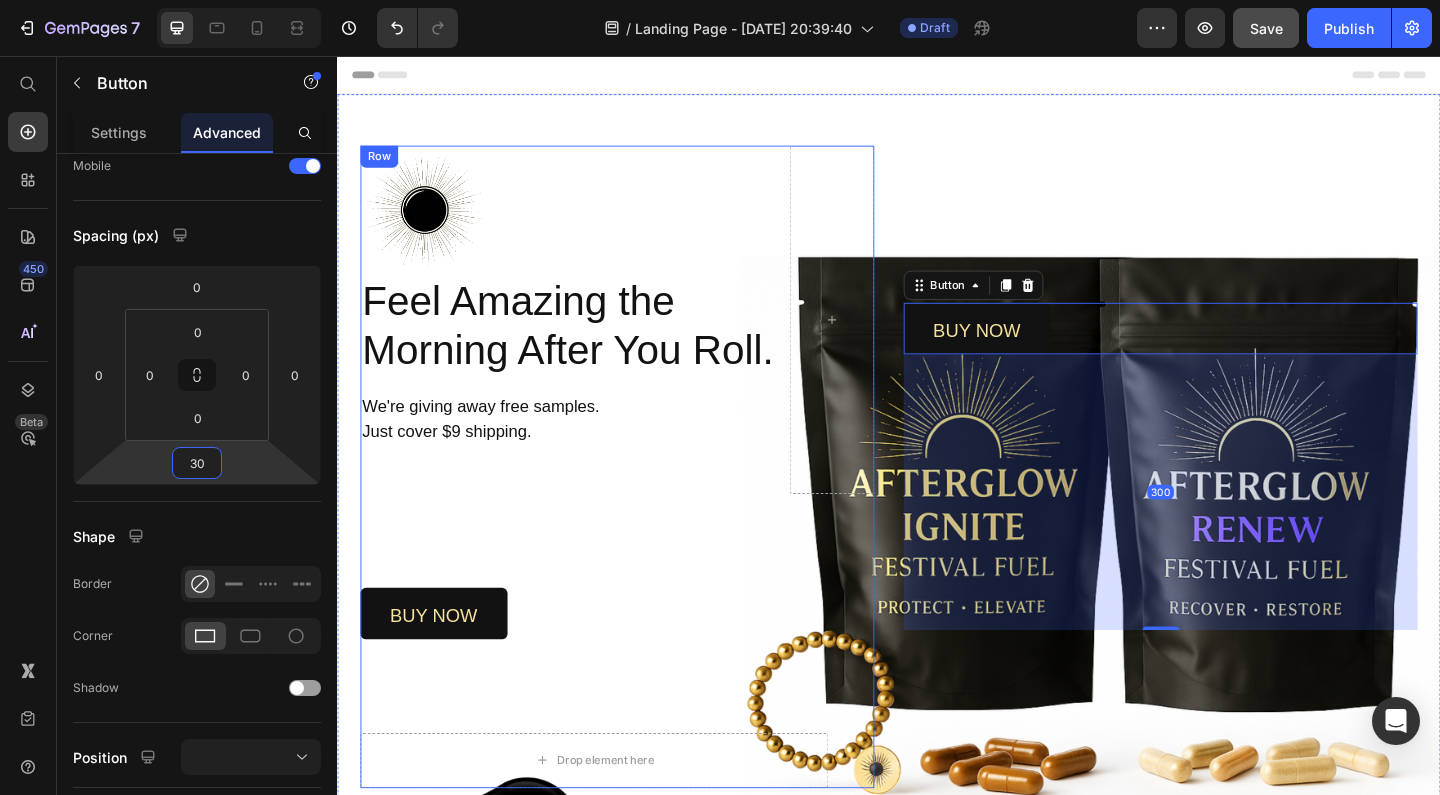 type on "3" 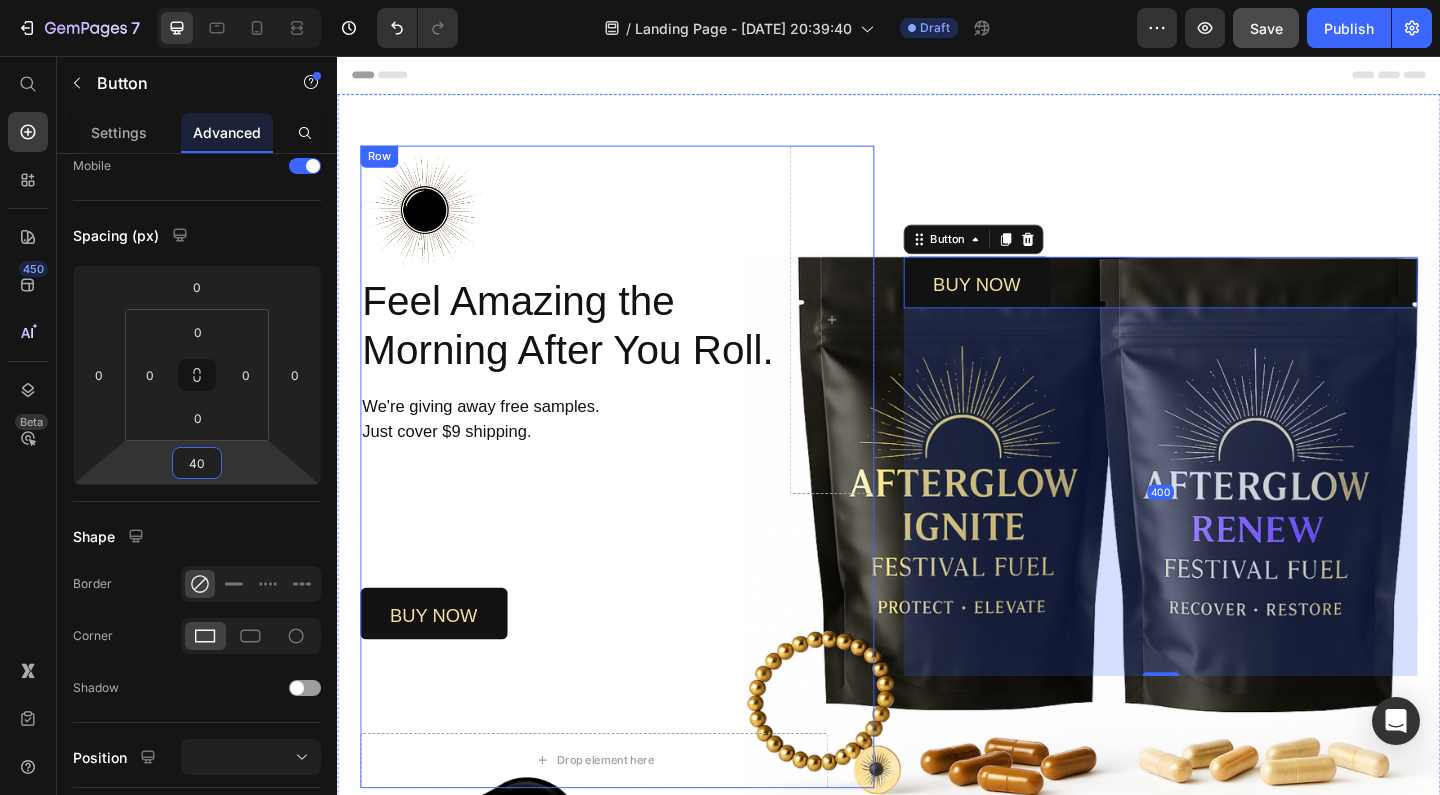 type on "4" 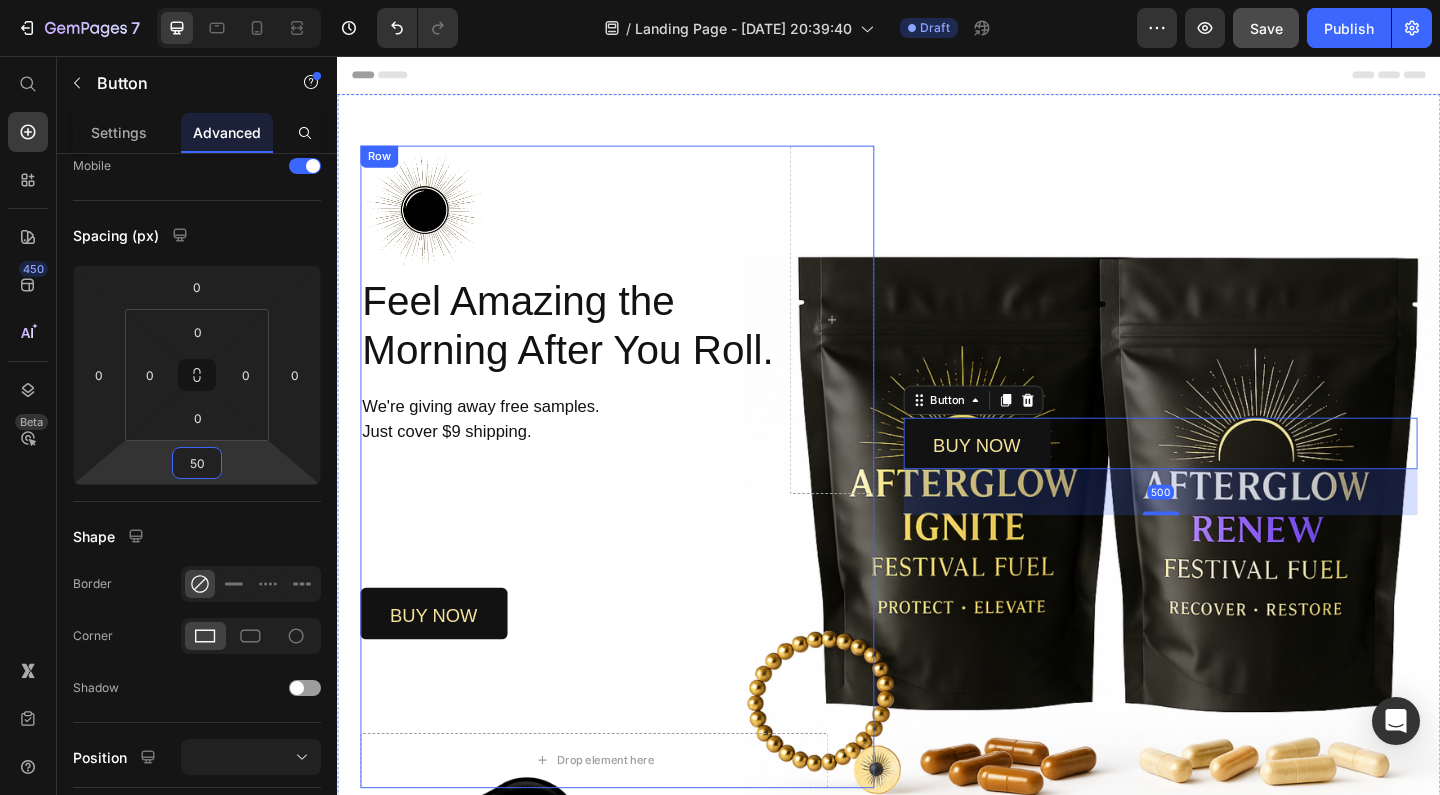type on "5" 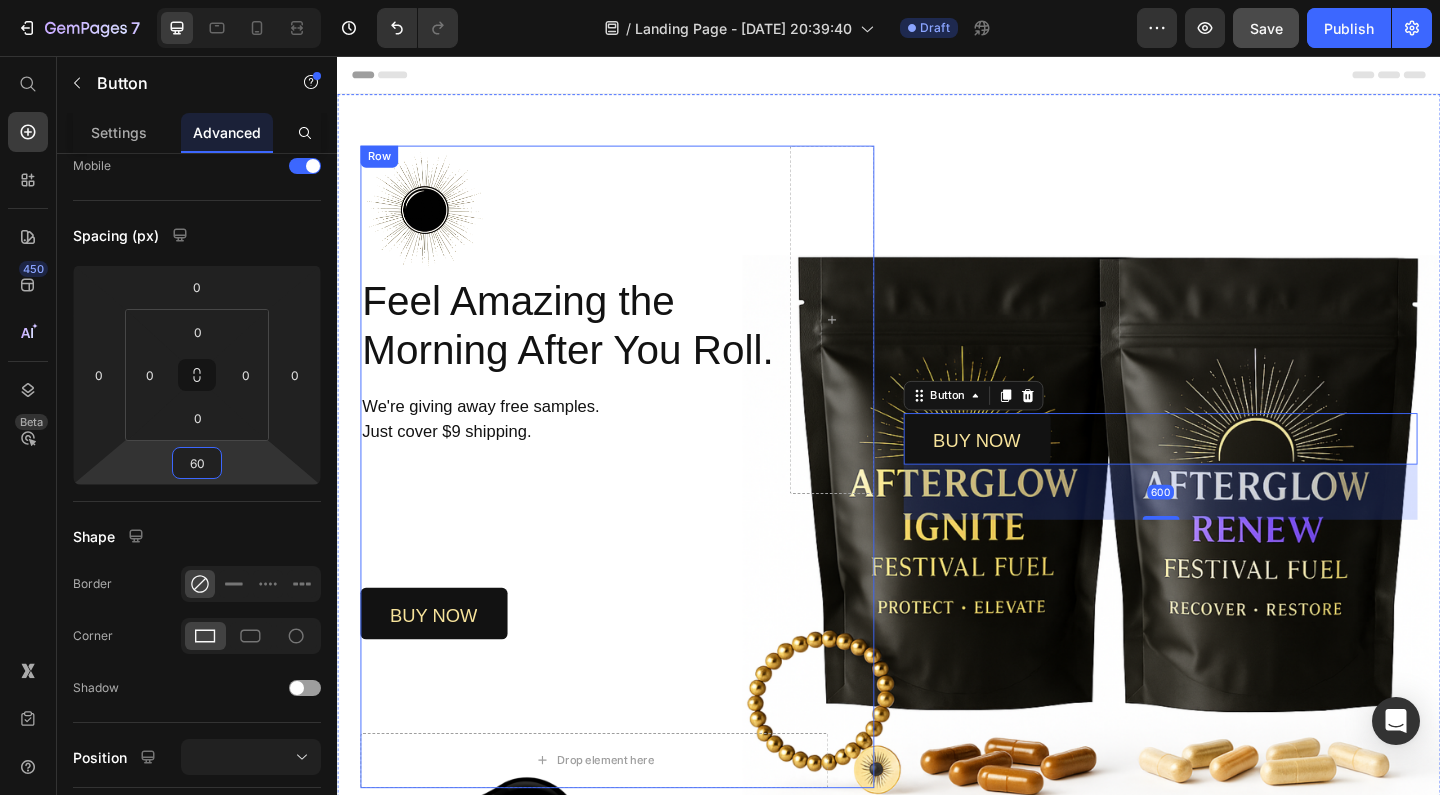 type on "6" 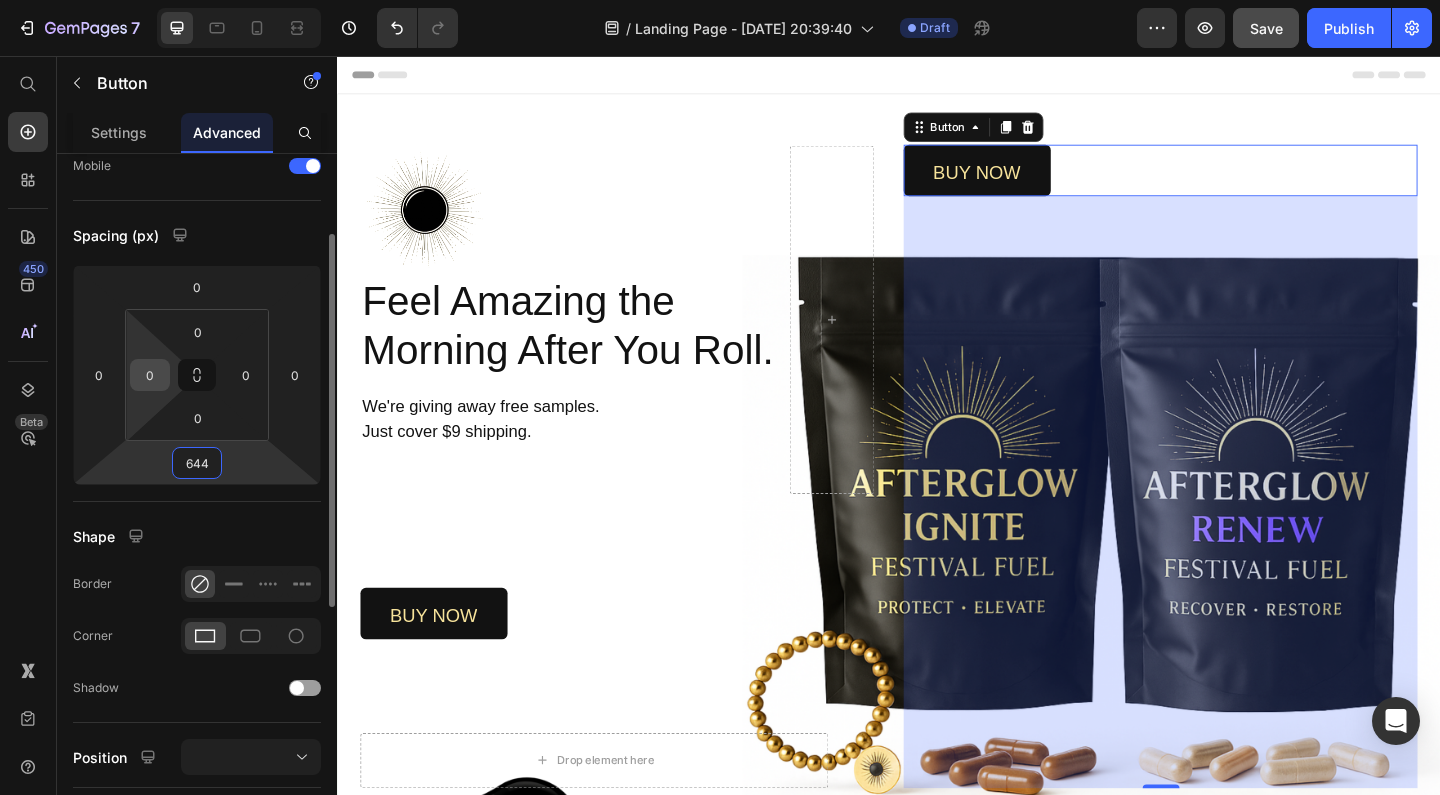 type on "644" 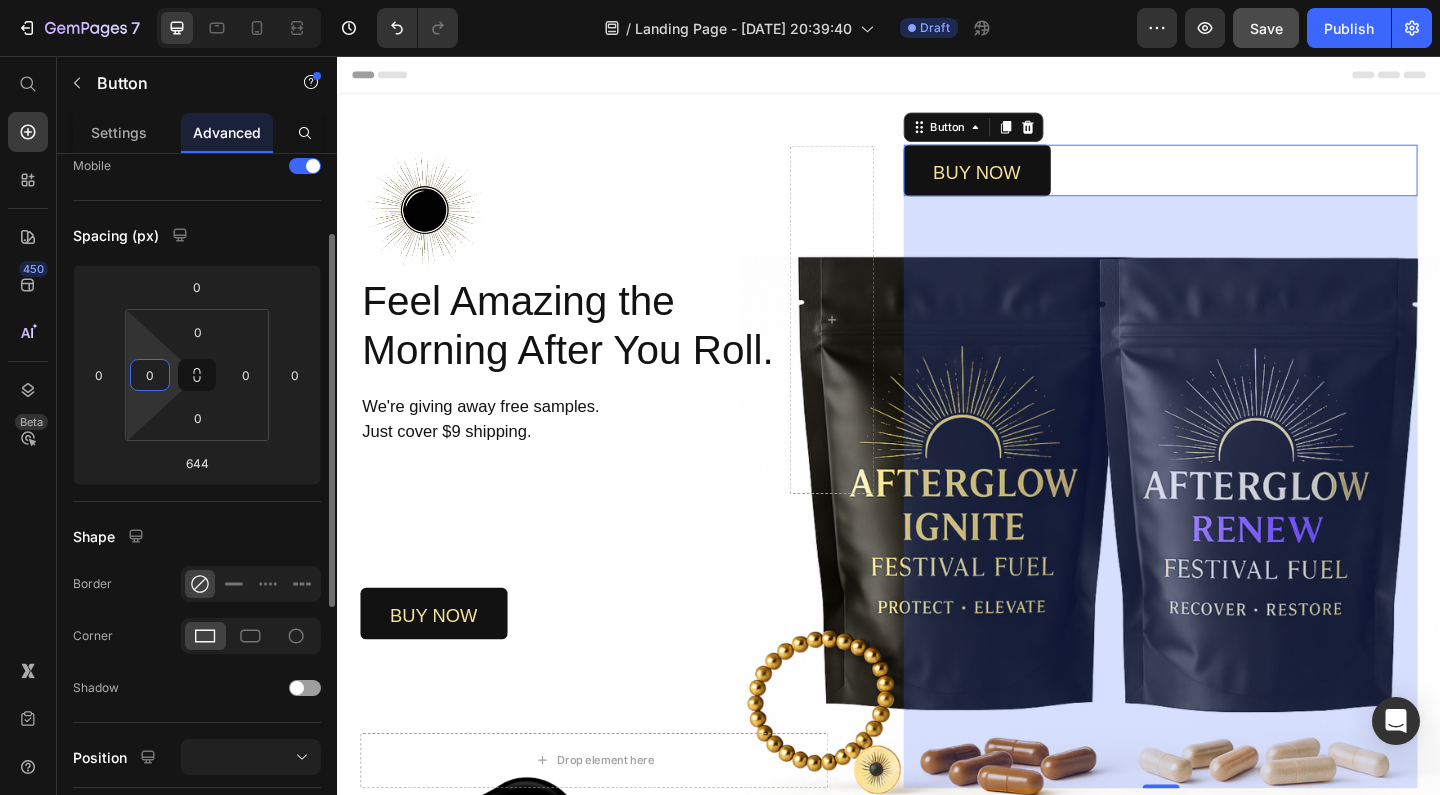 click on "0" at bounding box center (150, 375) 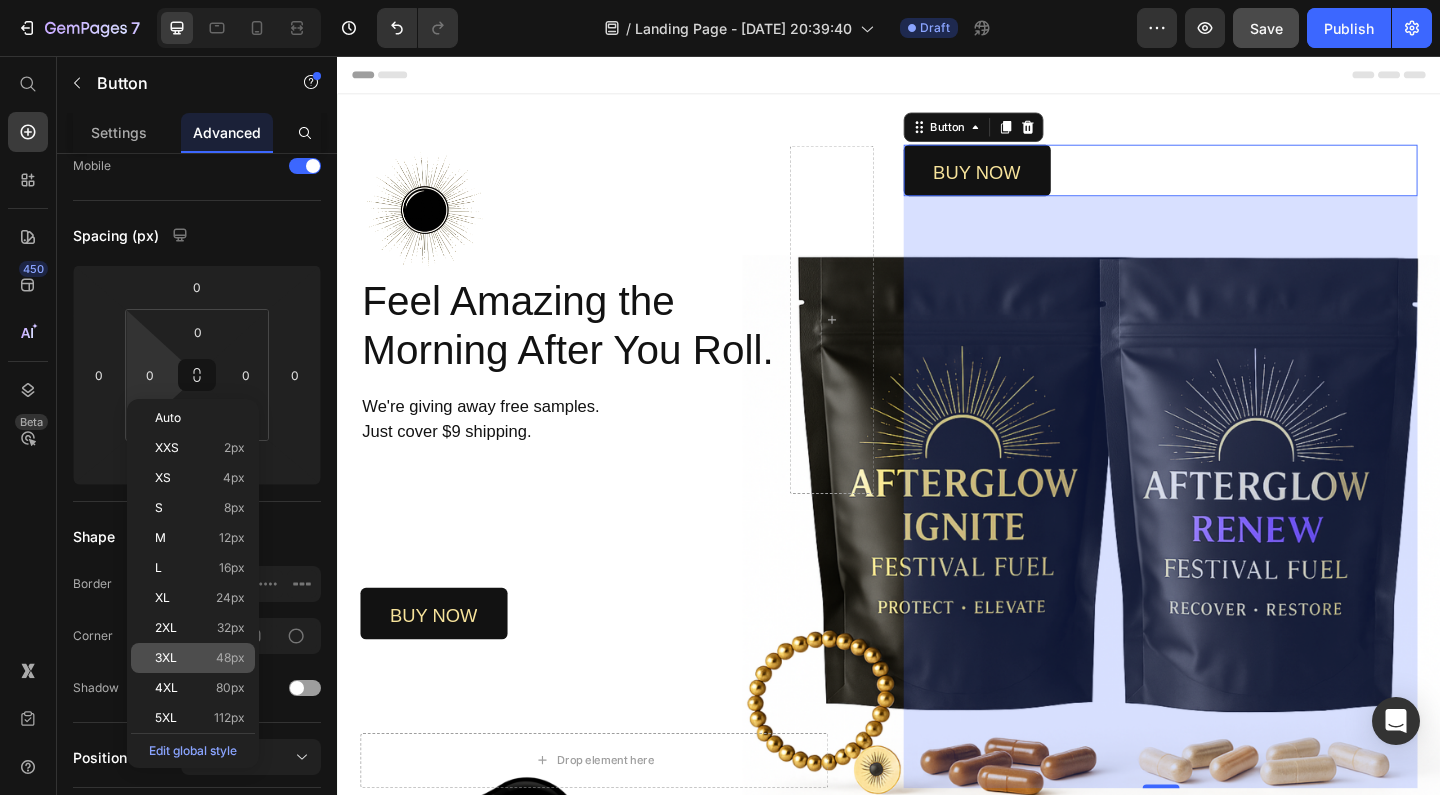 click on "3XL 48px" at bounding box center (200, 658) 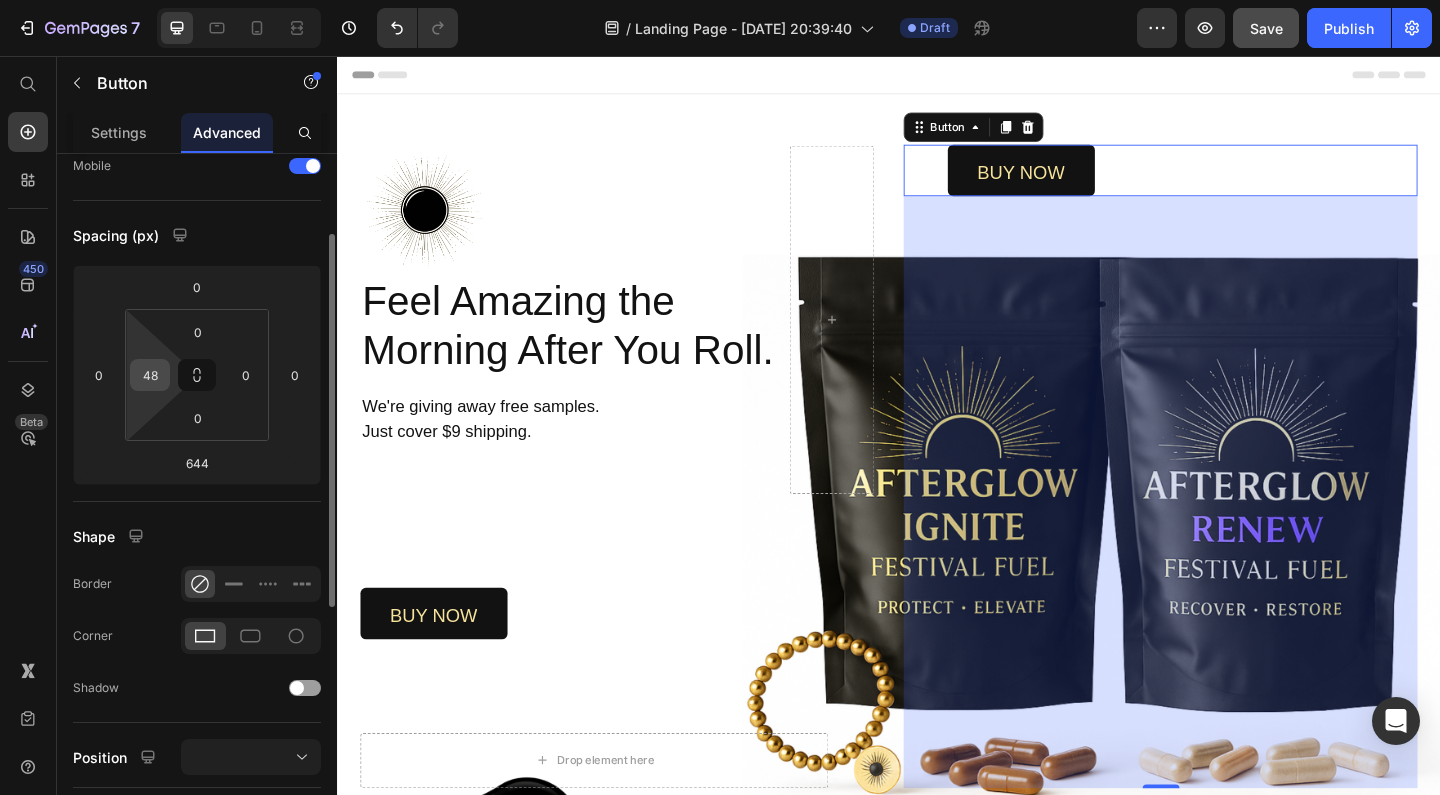 click on "48" at bounding box center [150, 375] 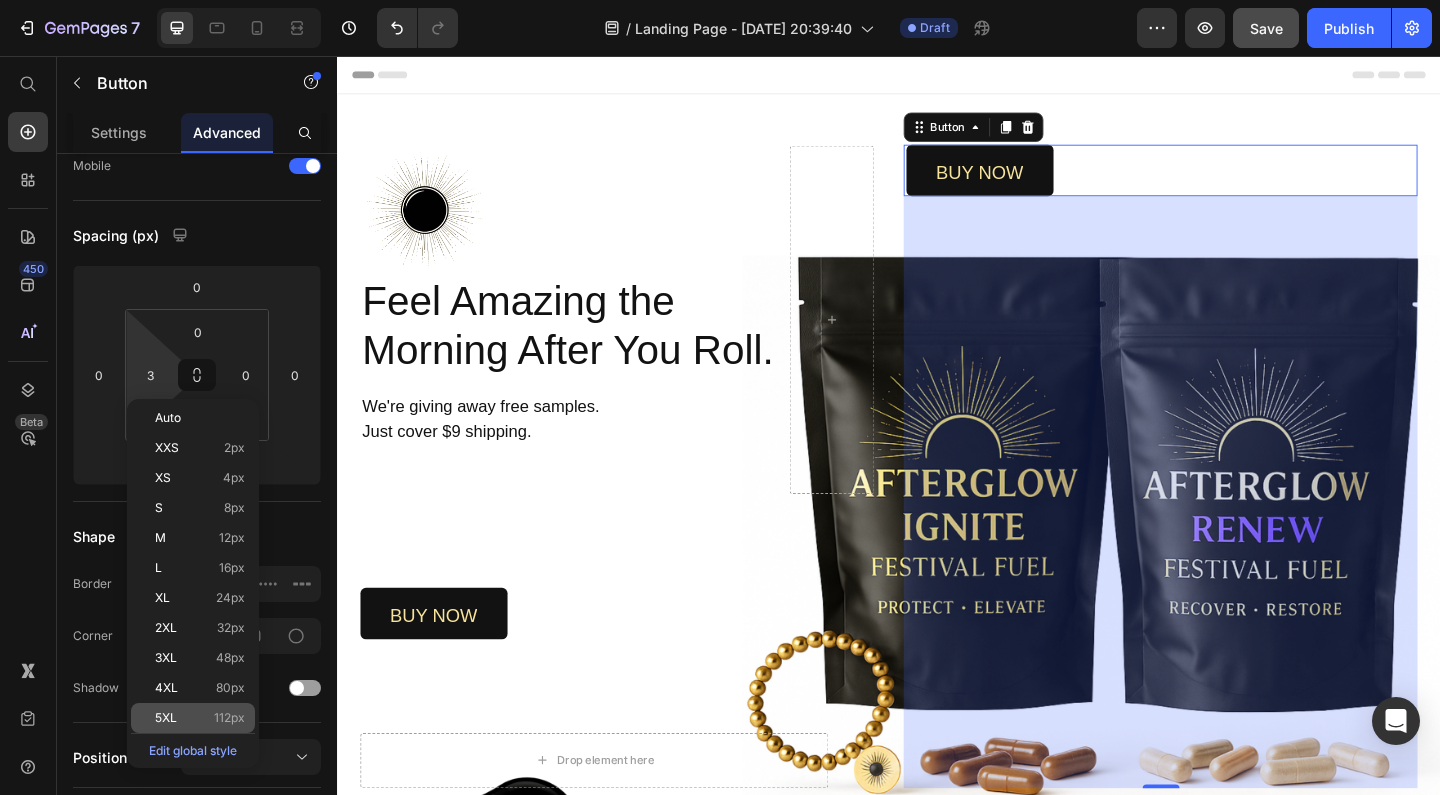 click on "5XL 112px" 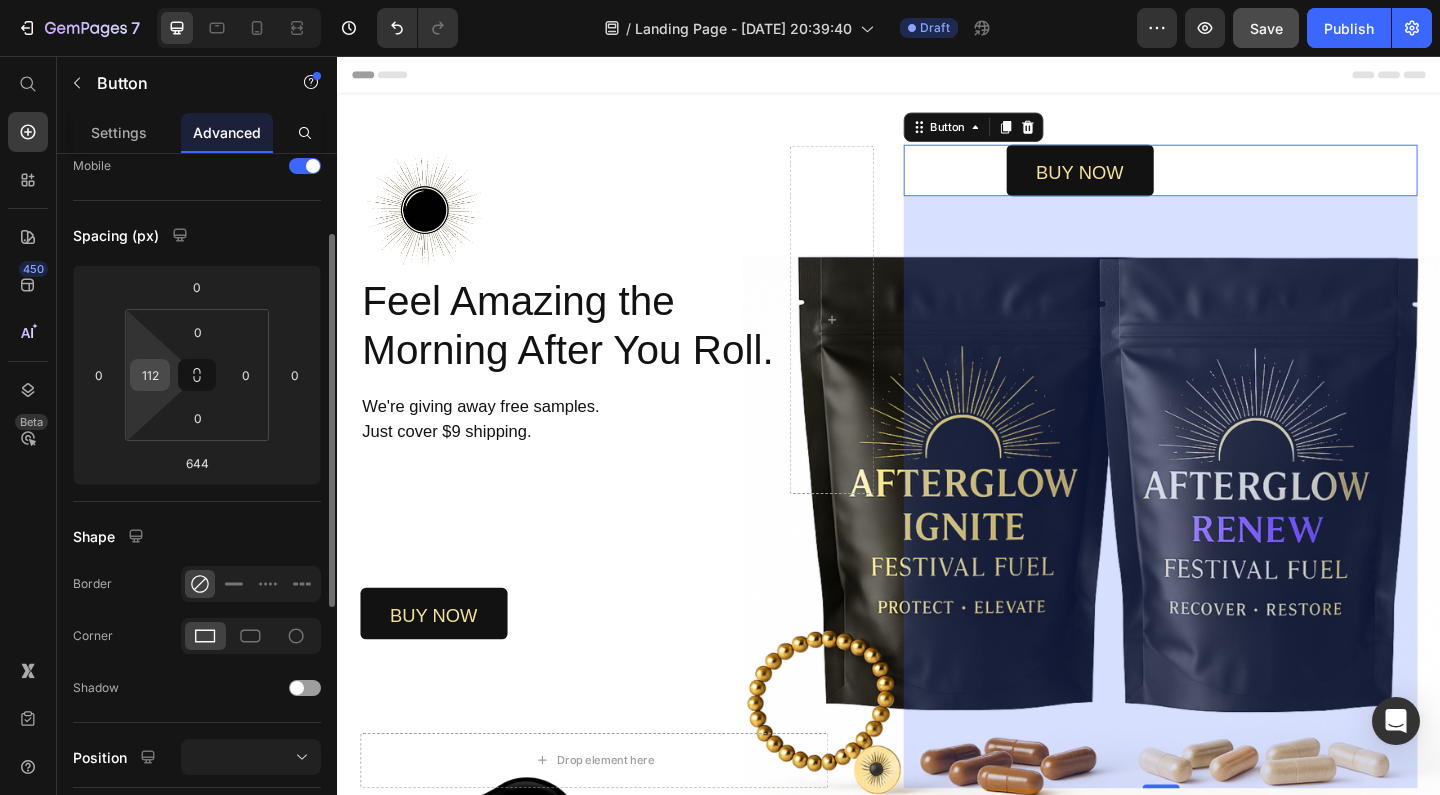 click on "112" at bounding box center (150, 375) 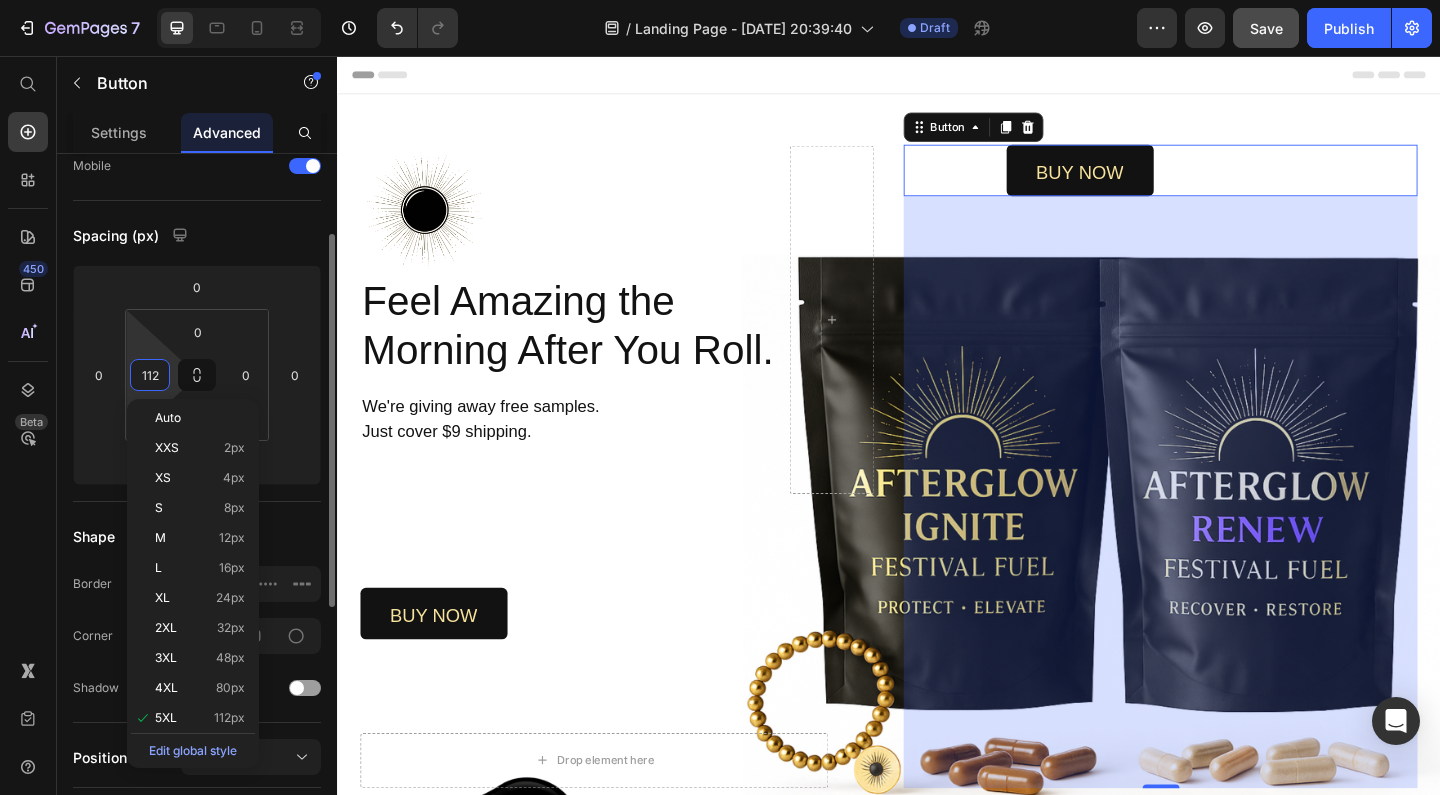 click on "112" at bounding box center [150, 375] 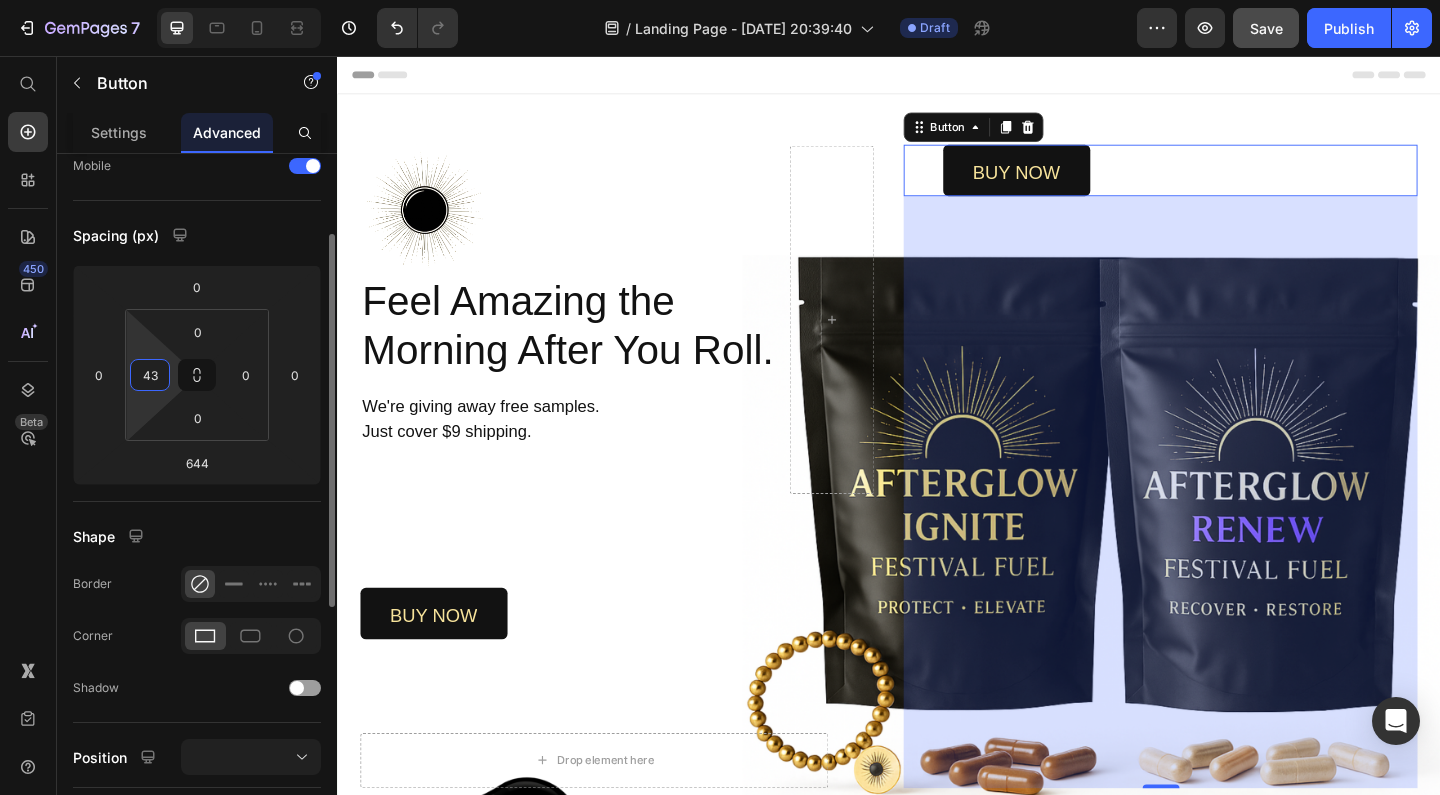 type on "4" 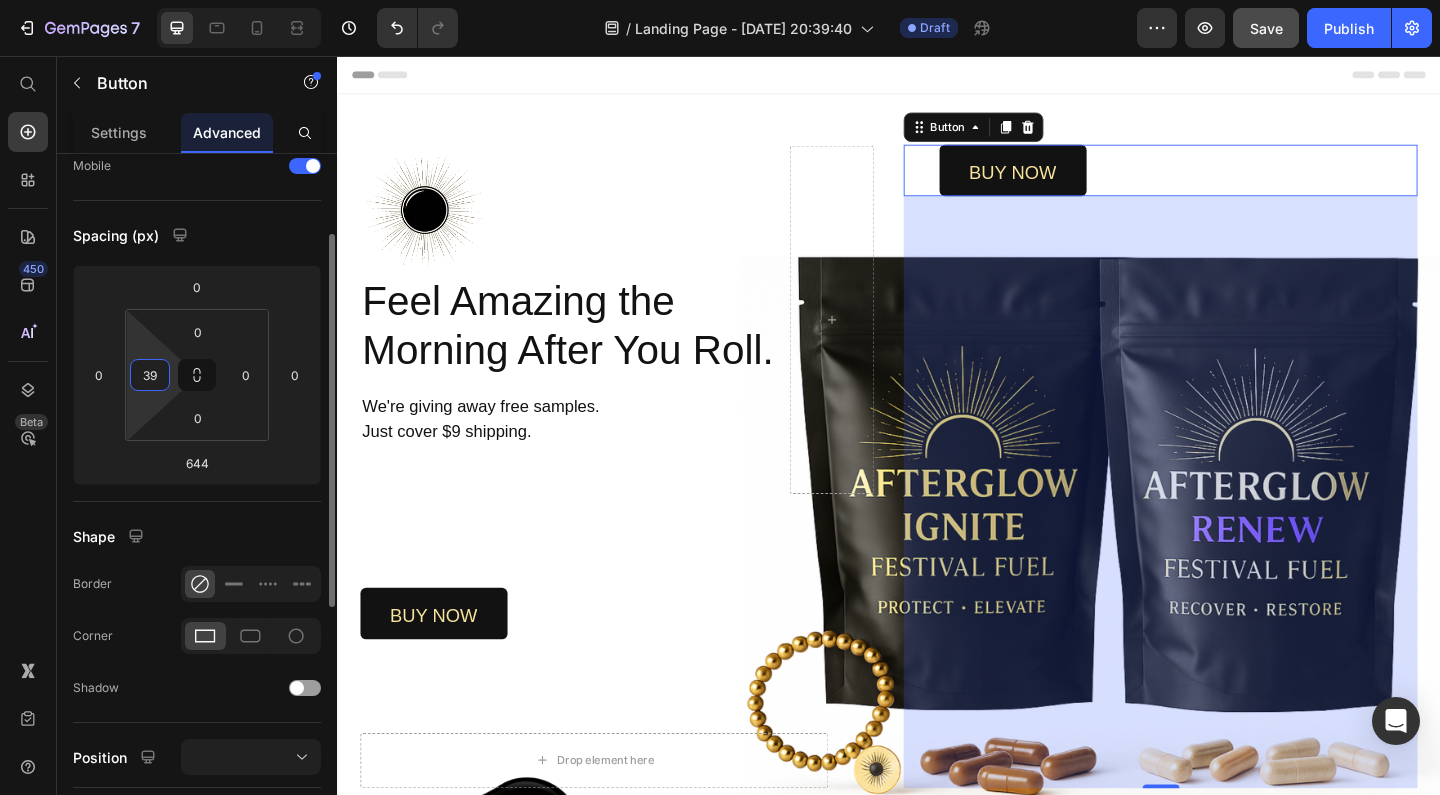 type on "3" 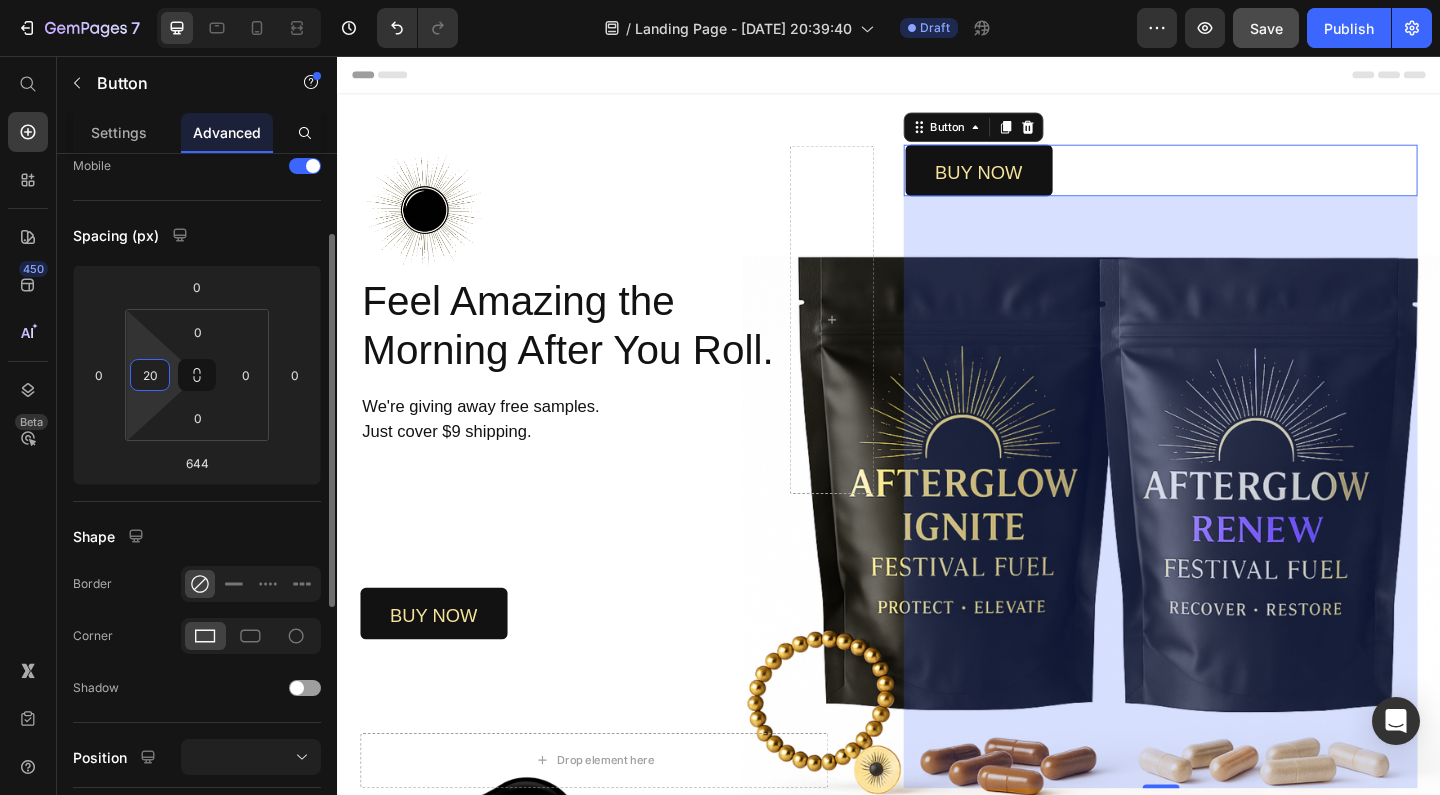 type on "200" 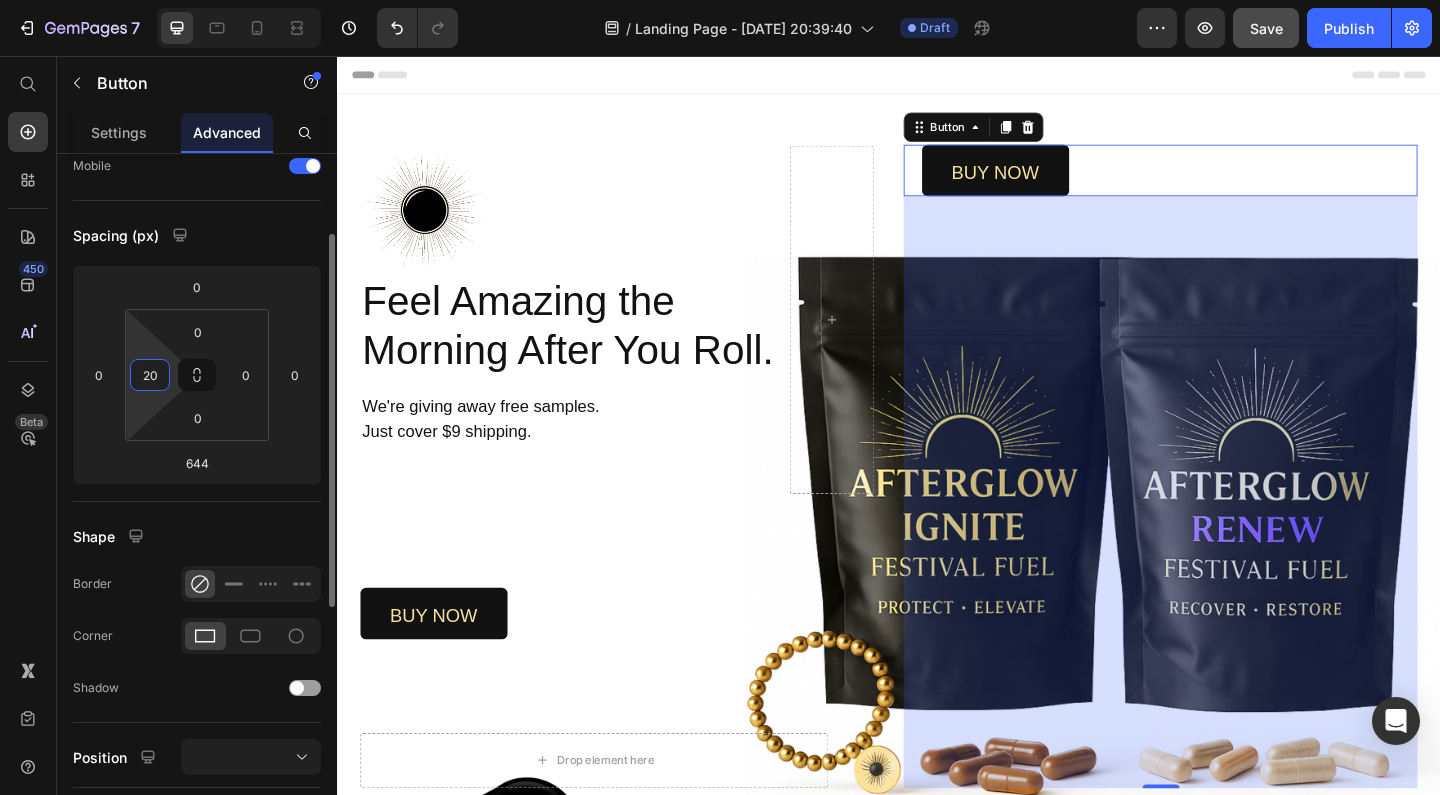 type on "2" 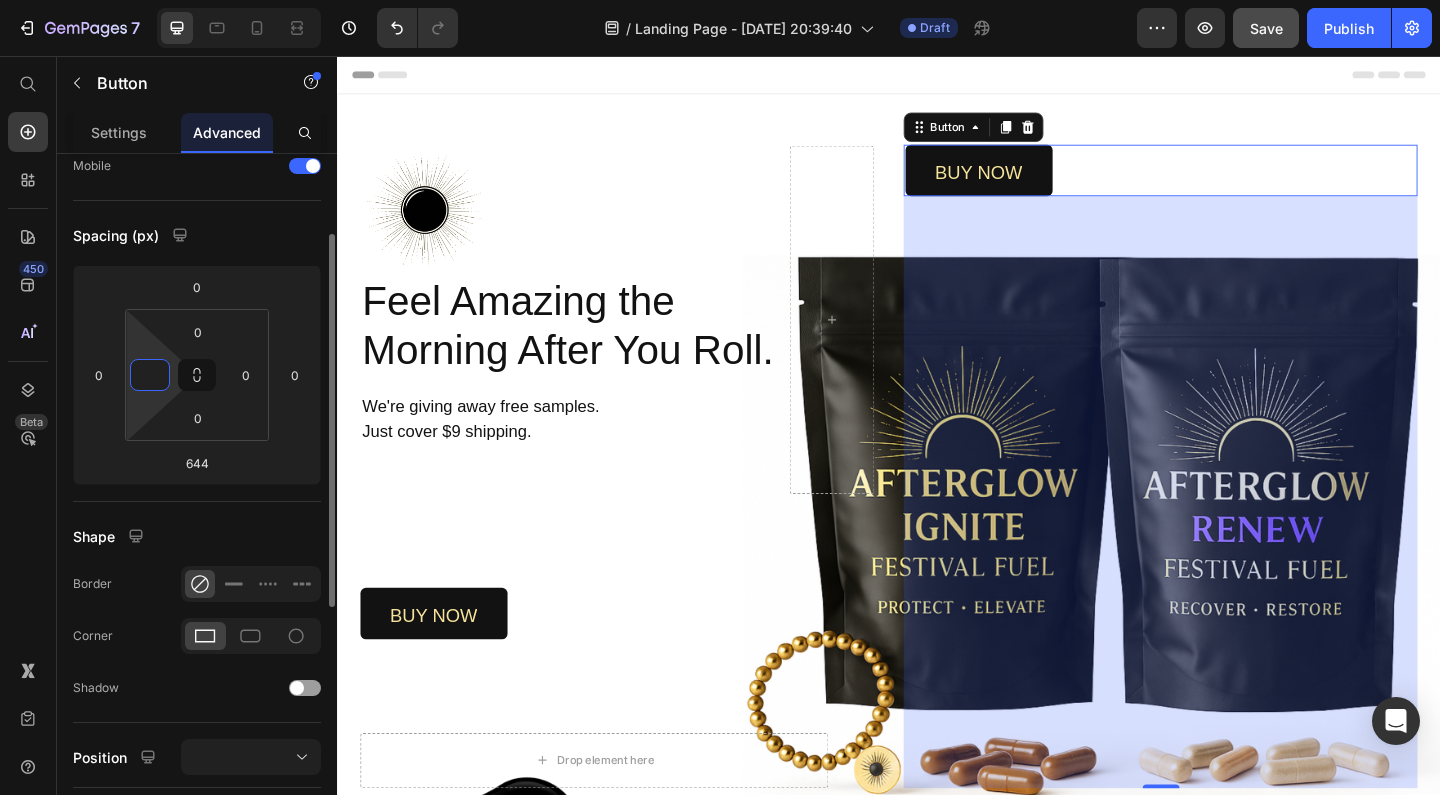 type on "2" 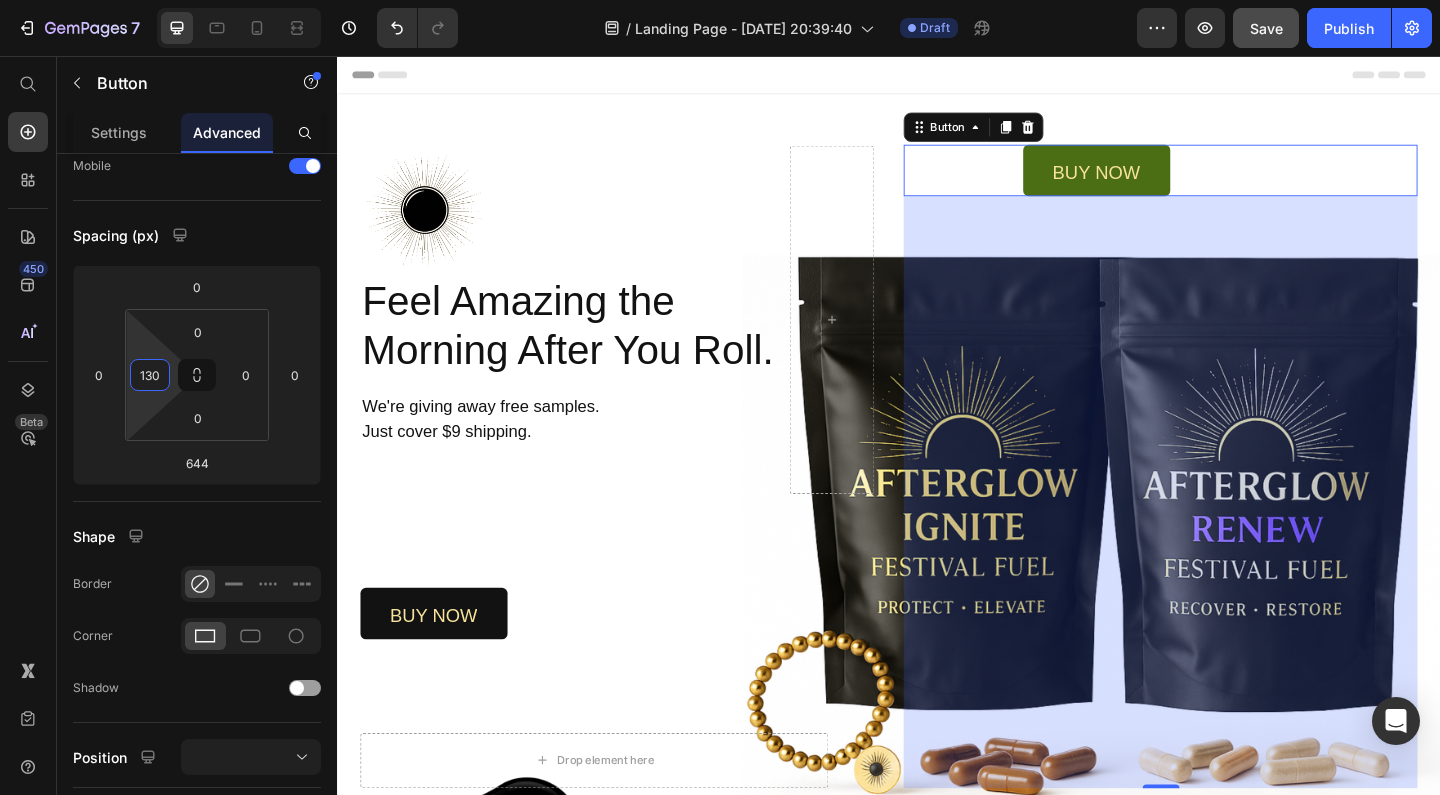type on "130" 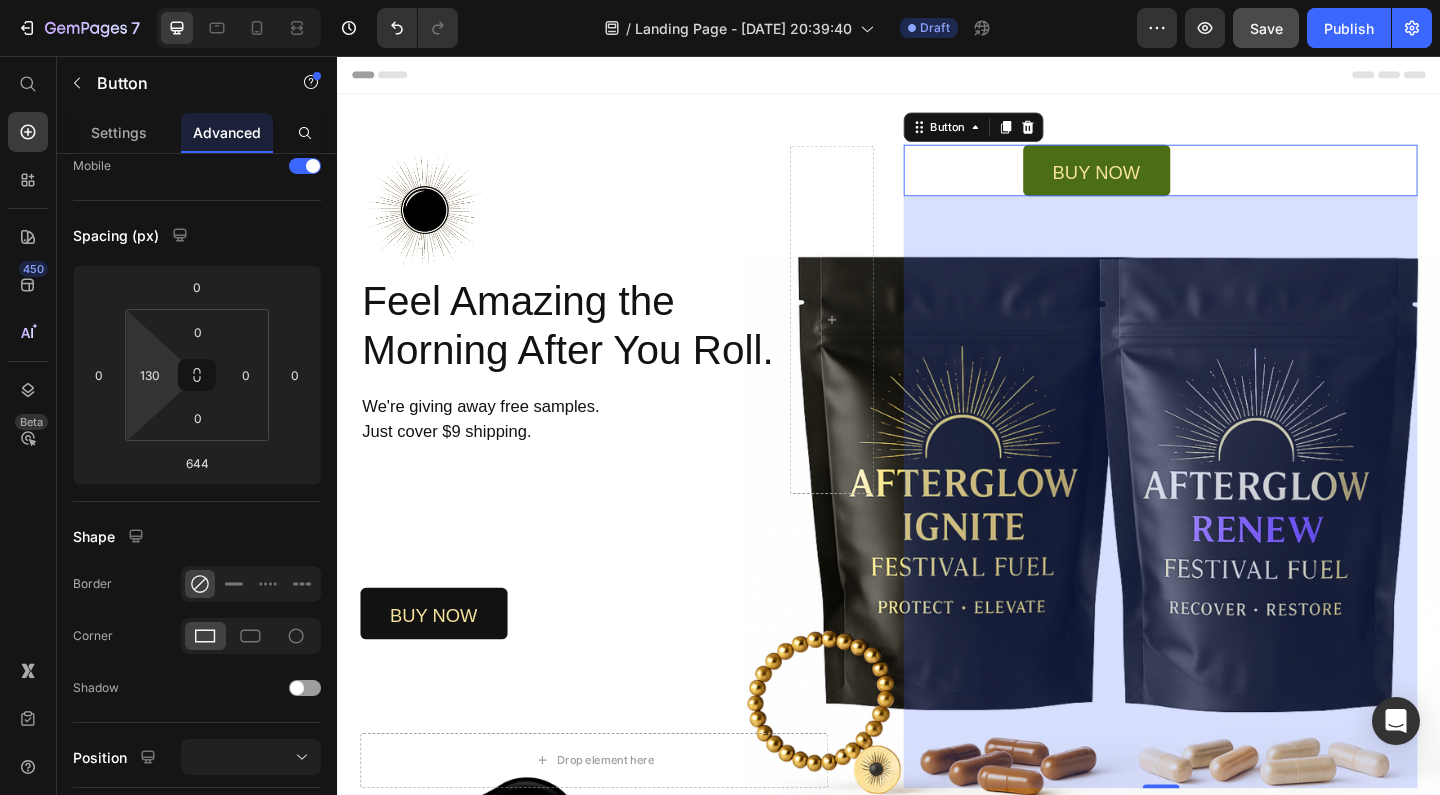 click on "buy now" at bounding box center [1163, 180] 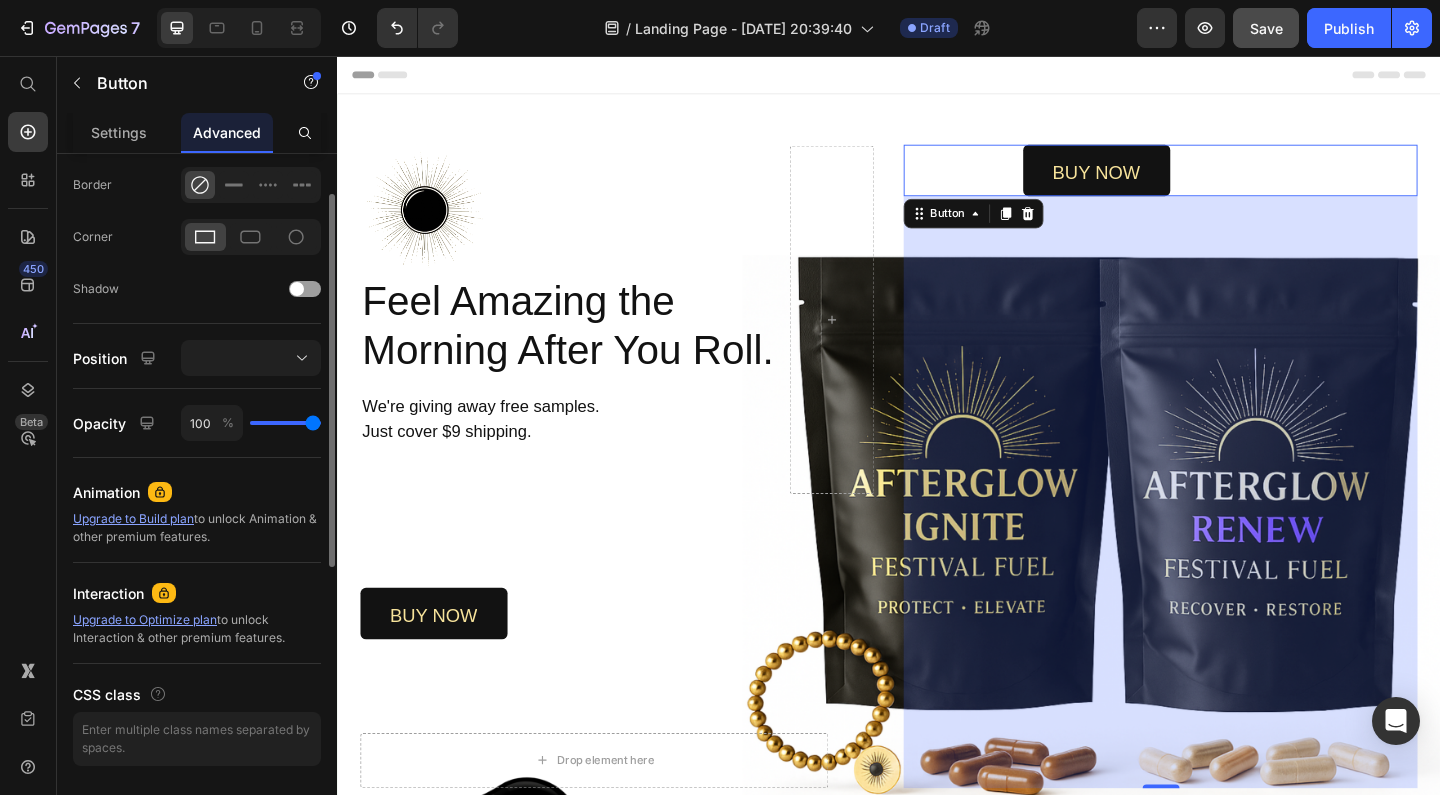 scroll, scrollTop: 0, scrollLeft: 0, axis: both 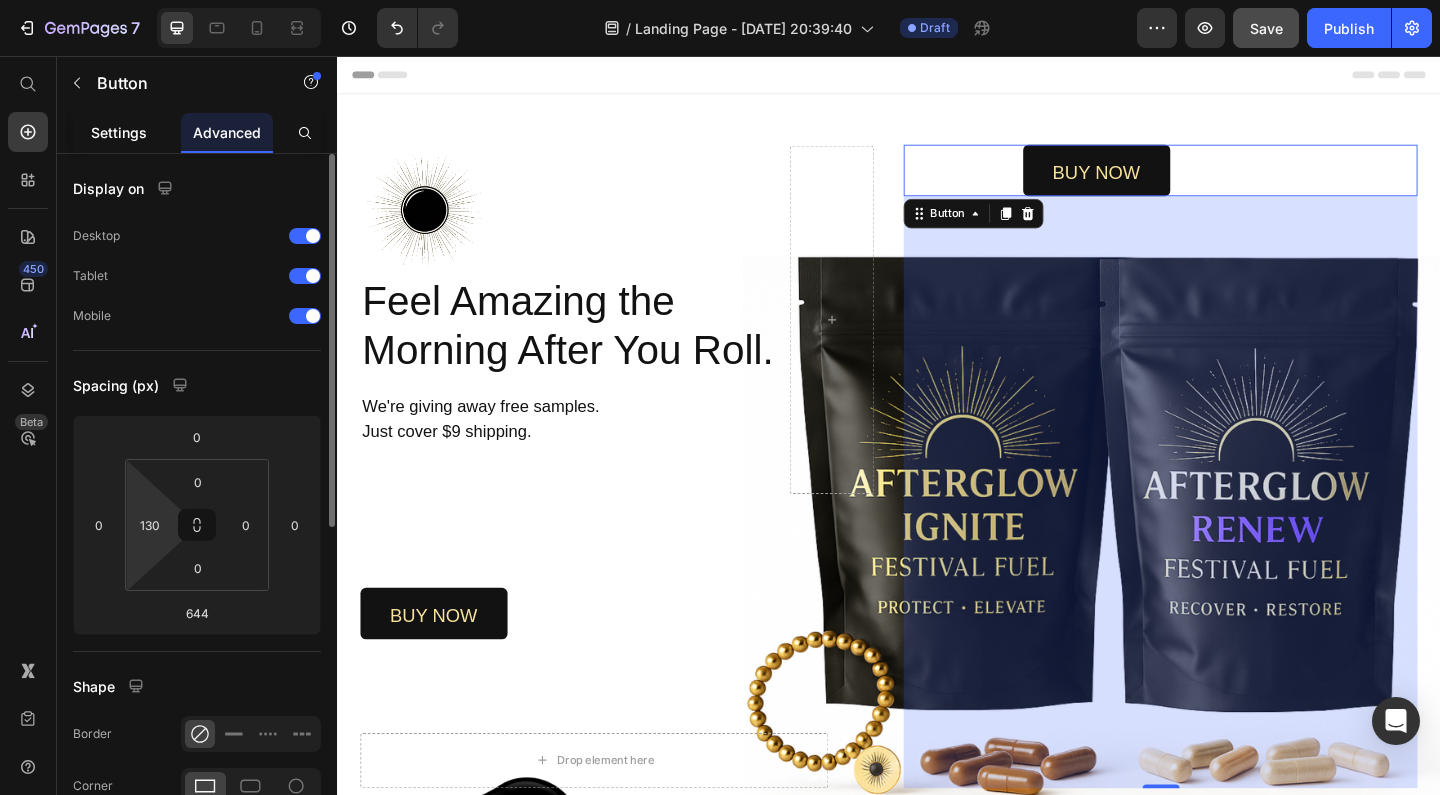 click on "Settings" at bounding box center (119, 132) 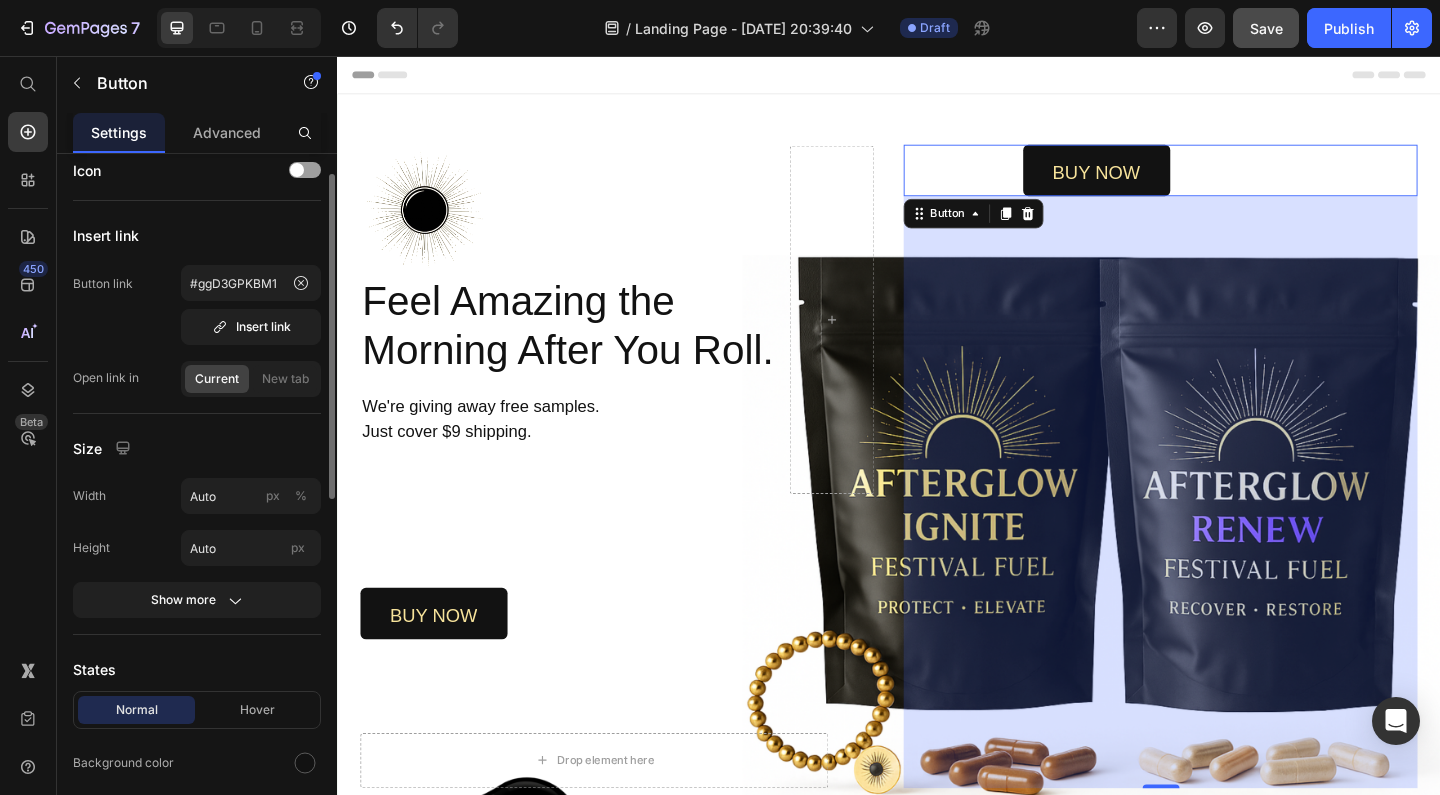 scroll, scrollTop: 26, scrollLeft: 0, axis: vertical 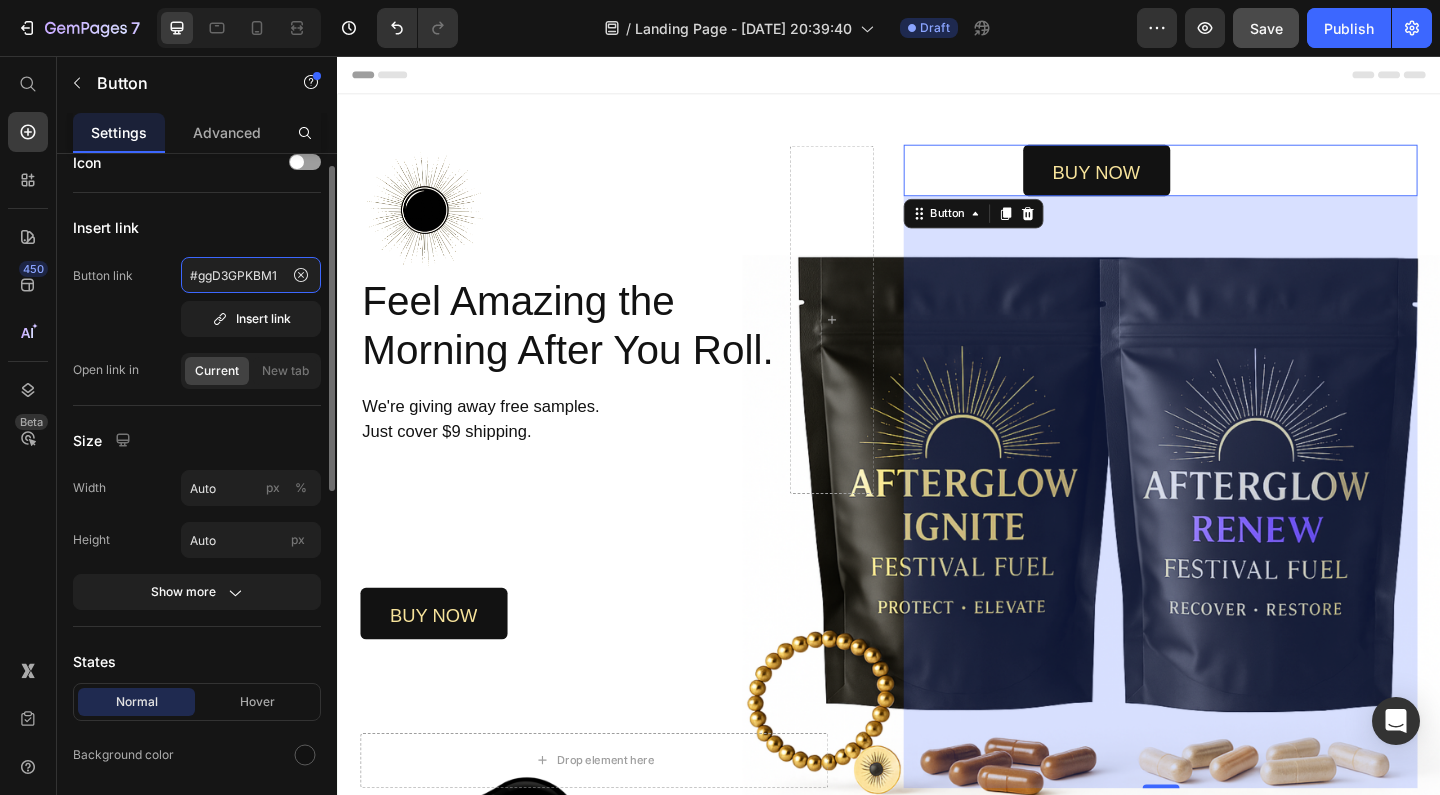 click on "#ggD3GPKBM1" 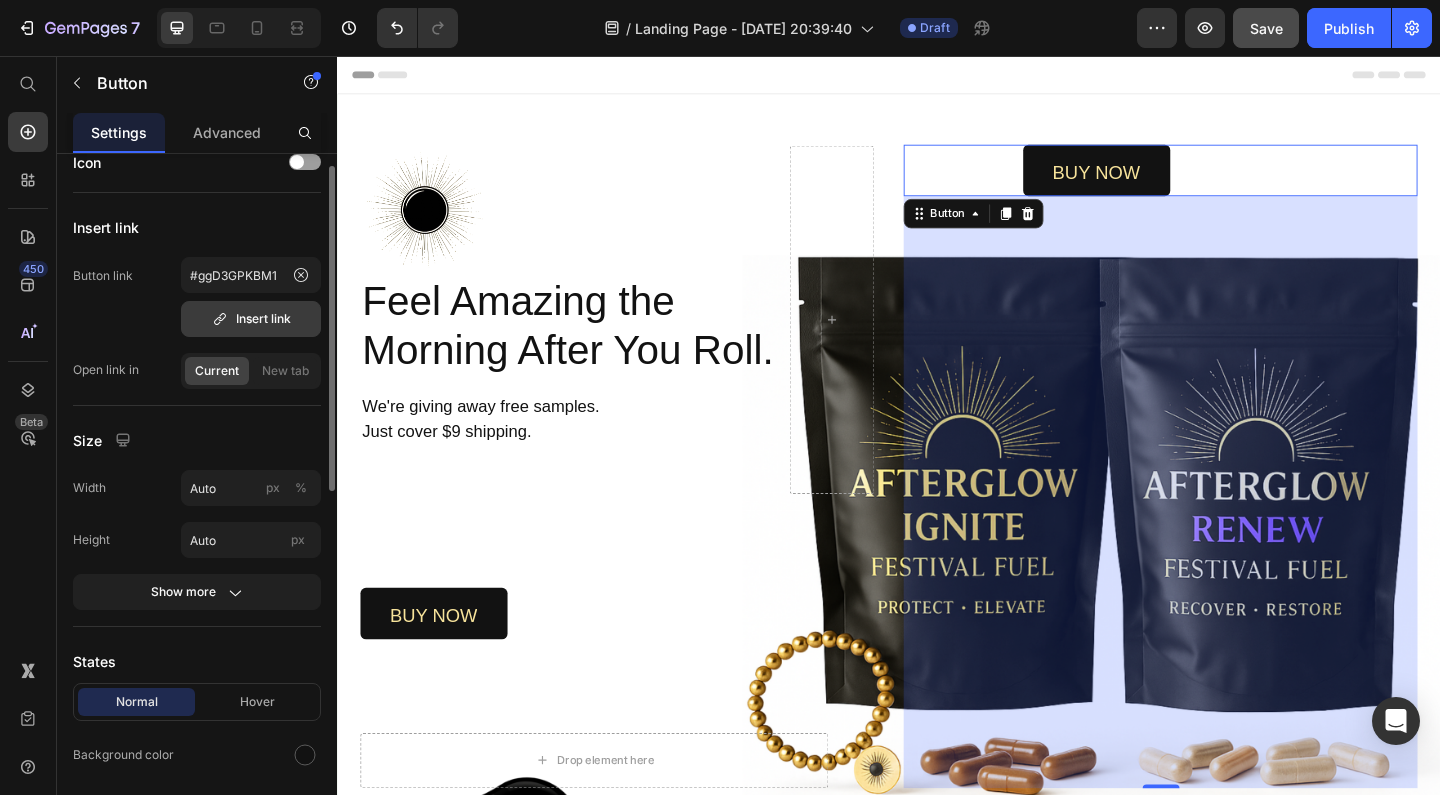 click on "Insert link" at bounding box center (251, 319) 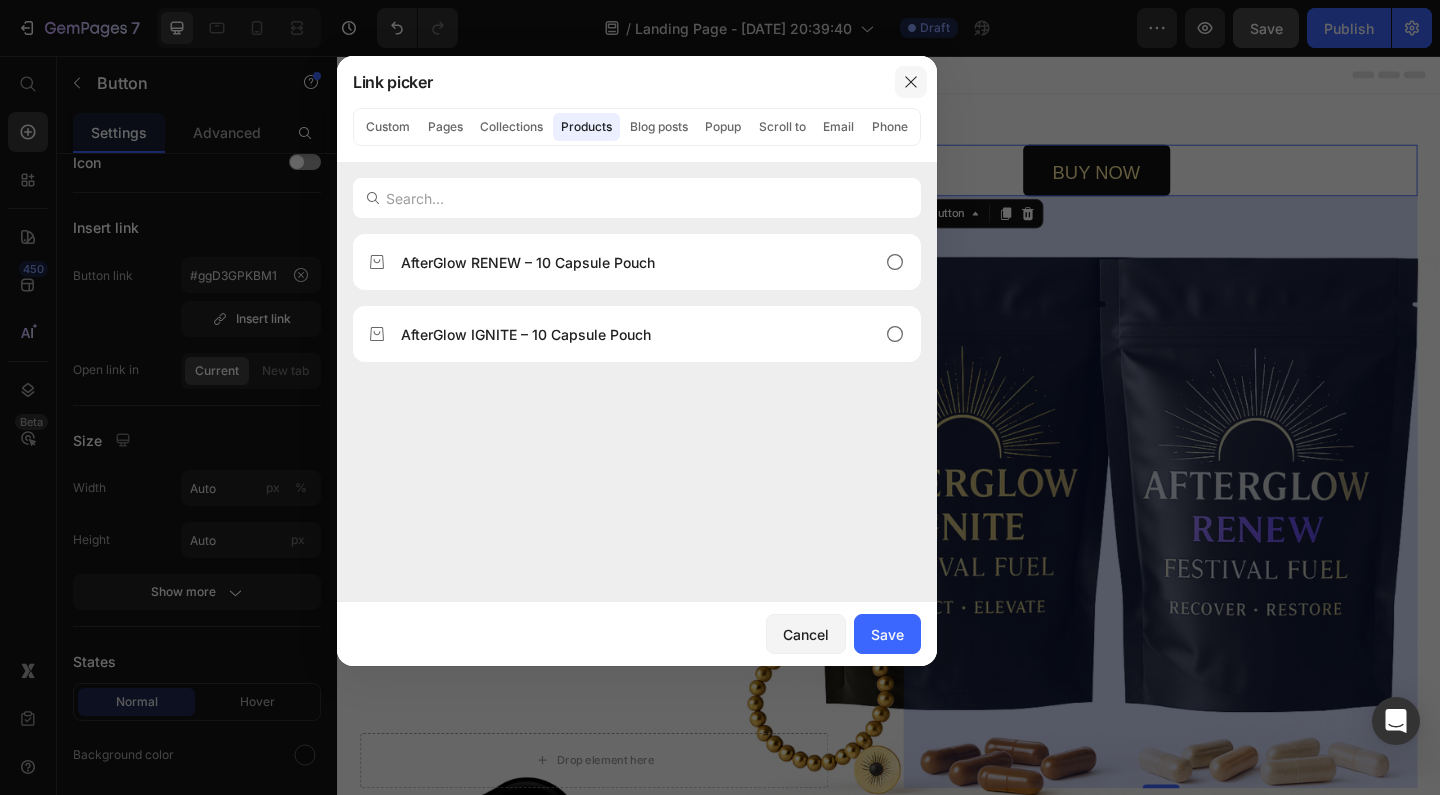 click at bounding box center [911, 82] 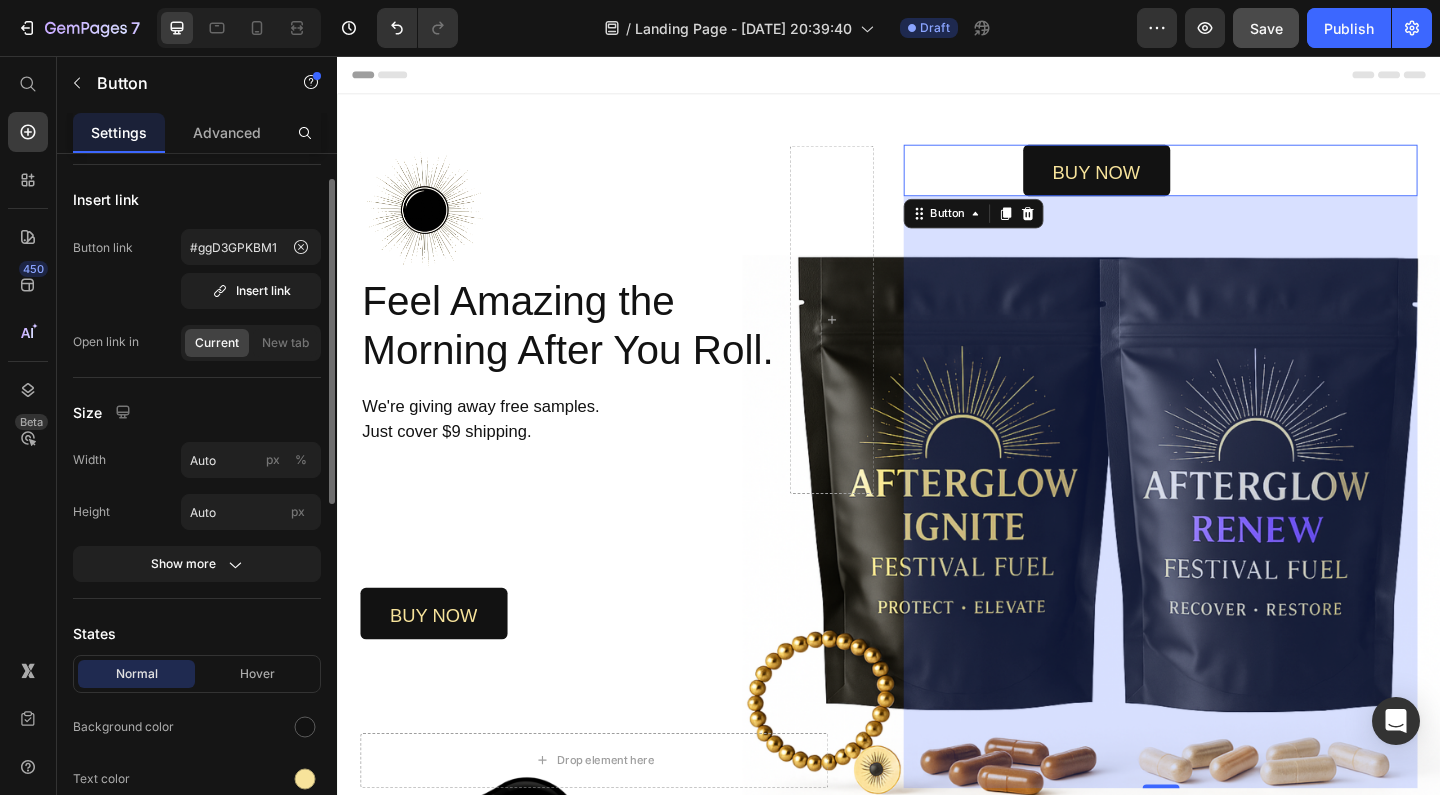 scroll, scrollTop: 0, scrollLeft: 0, axis: both 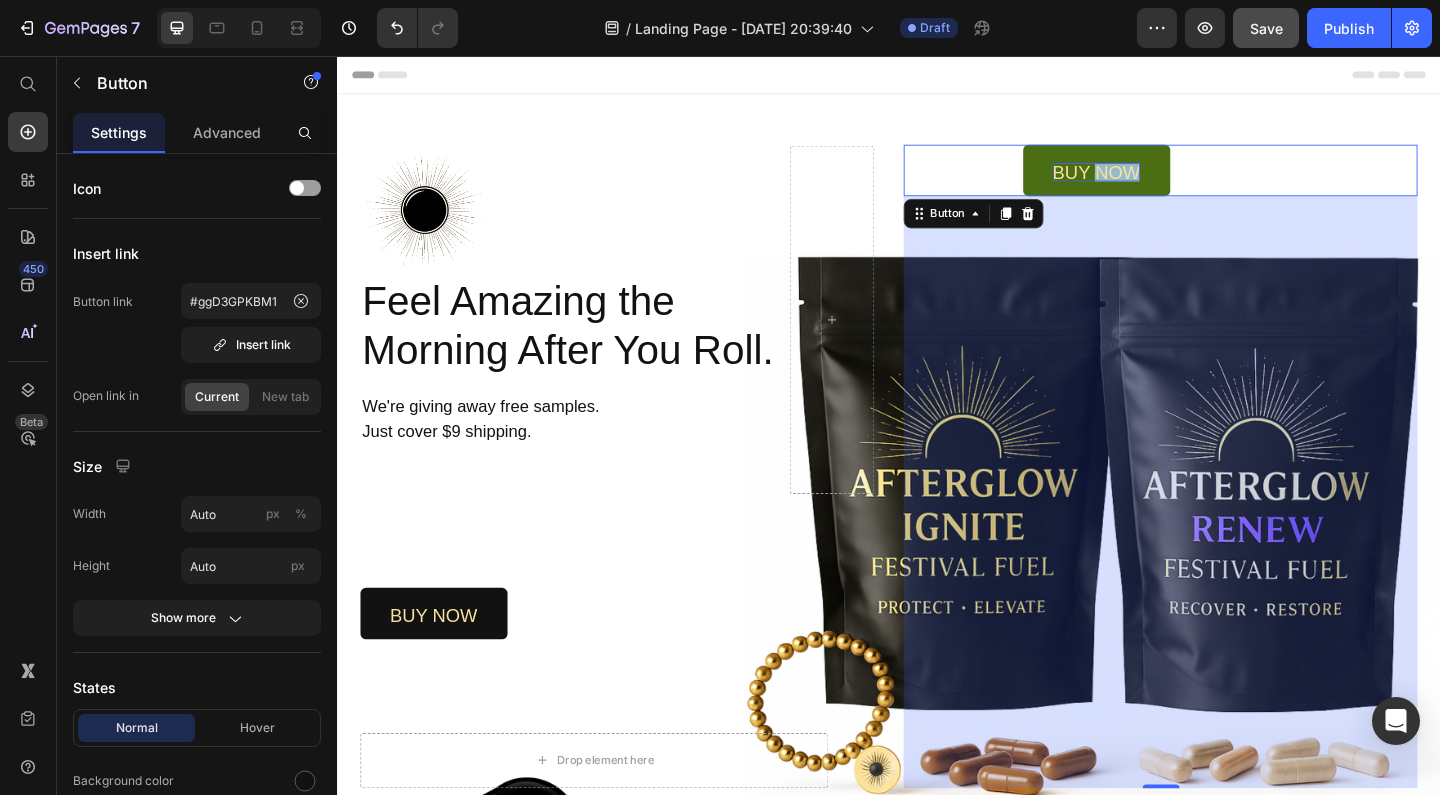 click on "buy now" at bounding box center [1162, 182] 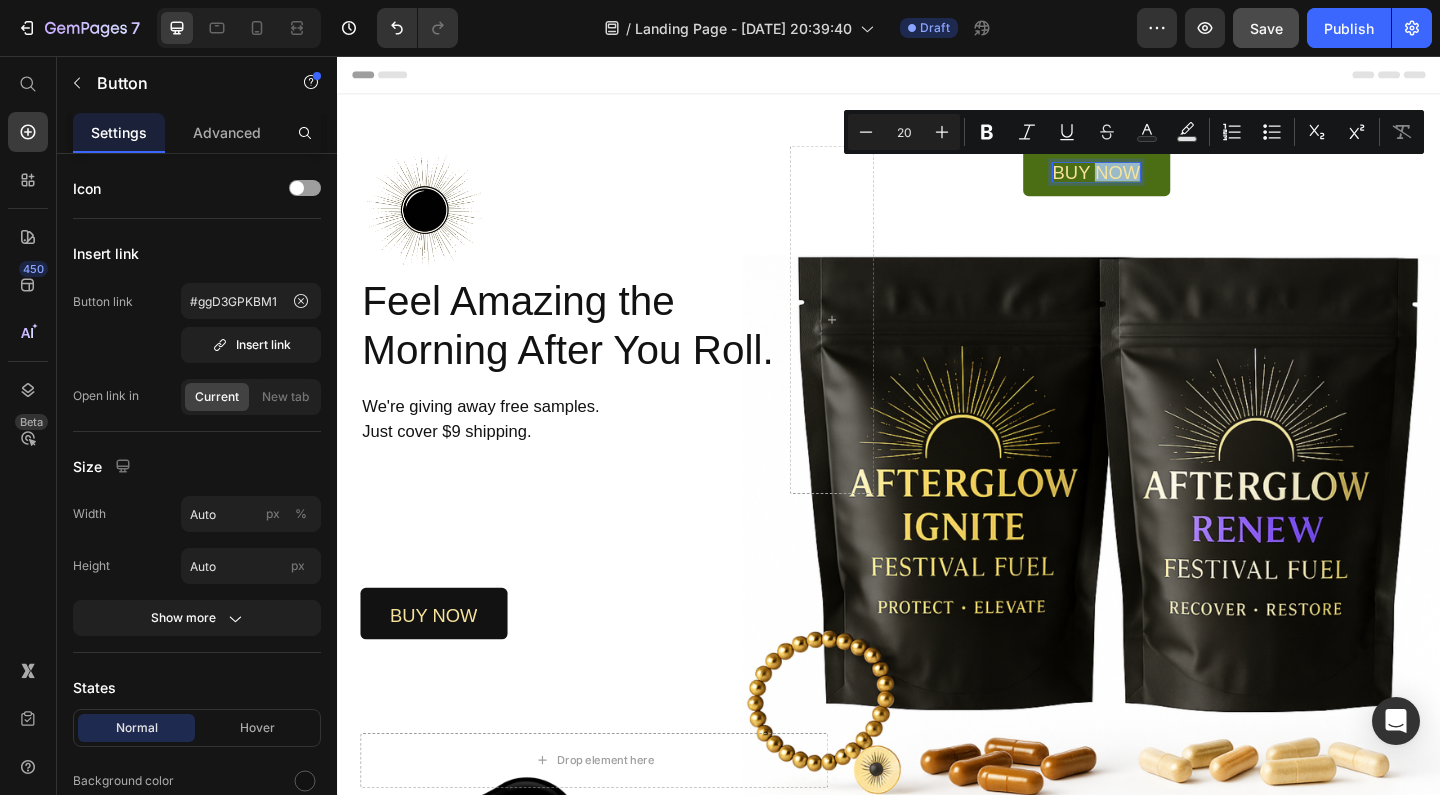 click on "buy now" at bounding box center (1162, 182) 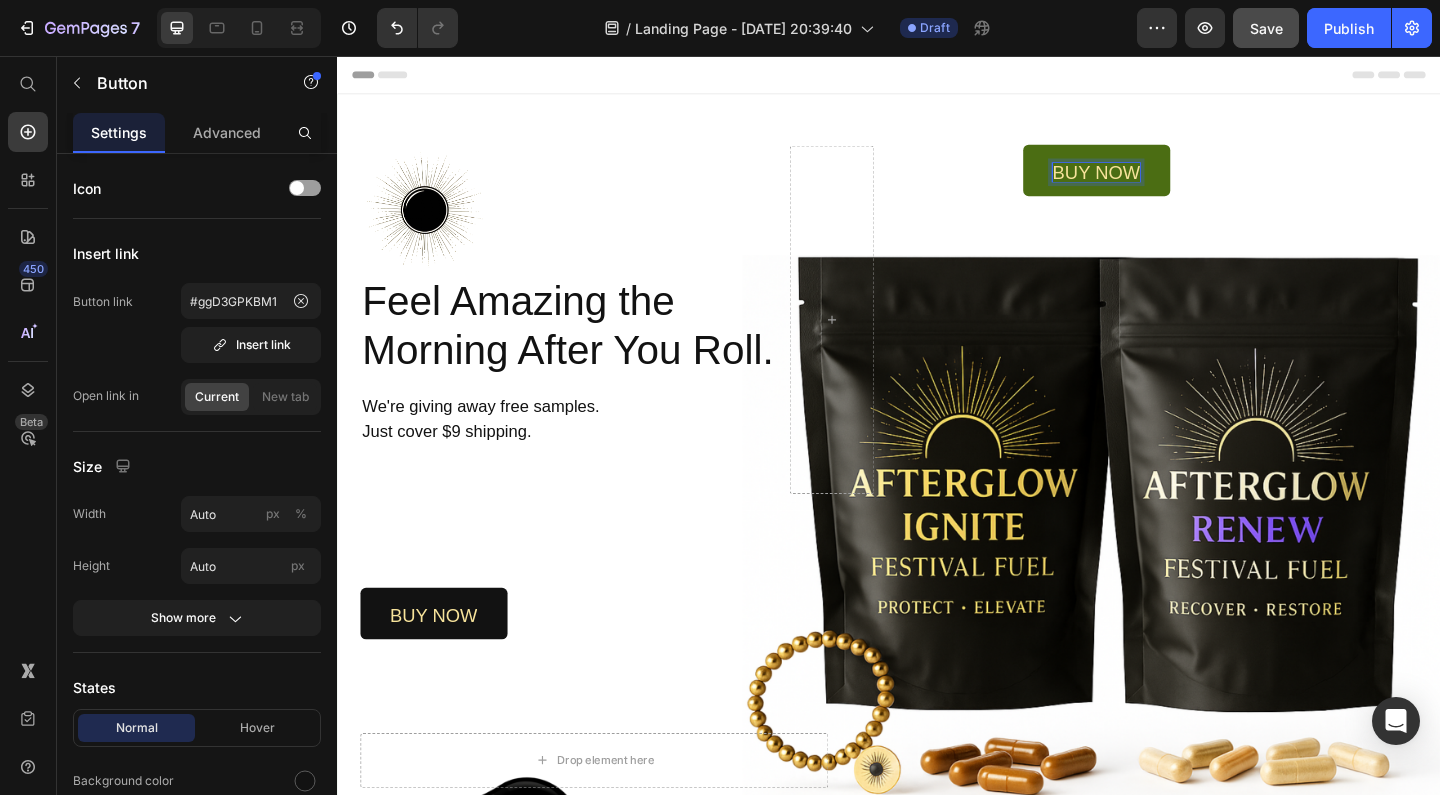 click on "buy now" at bounding box center [1162, 182] 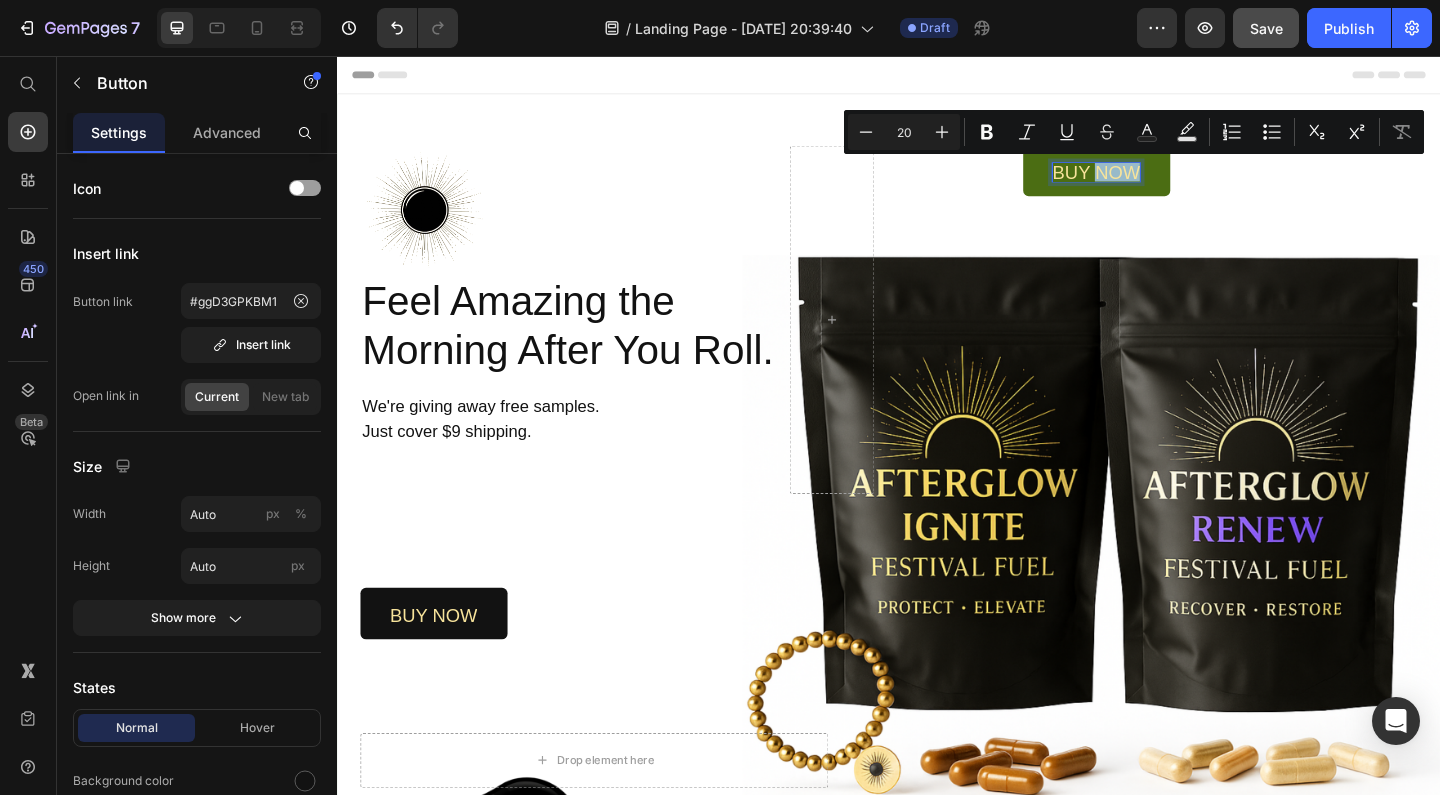 click on "buy now" at bounding box center [1162, 182] 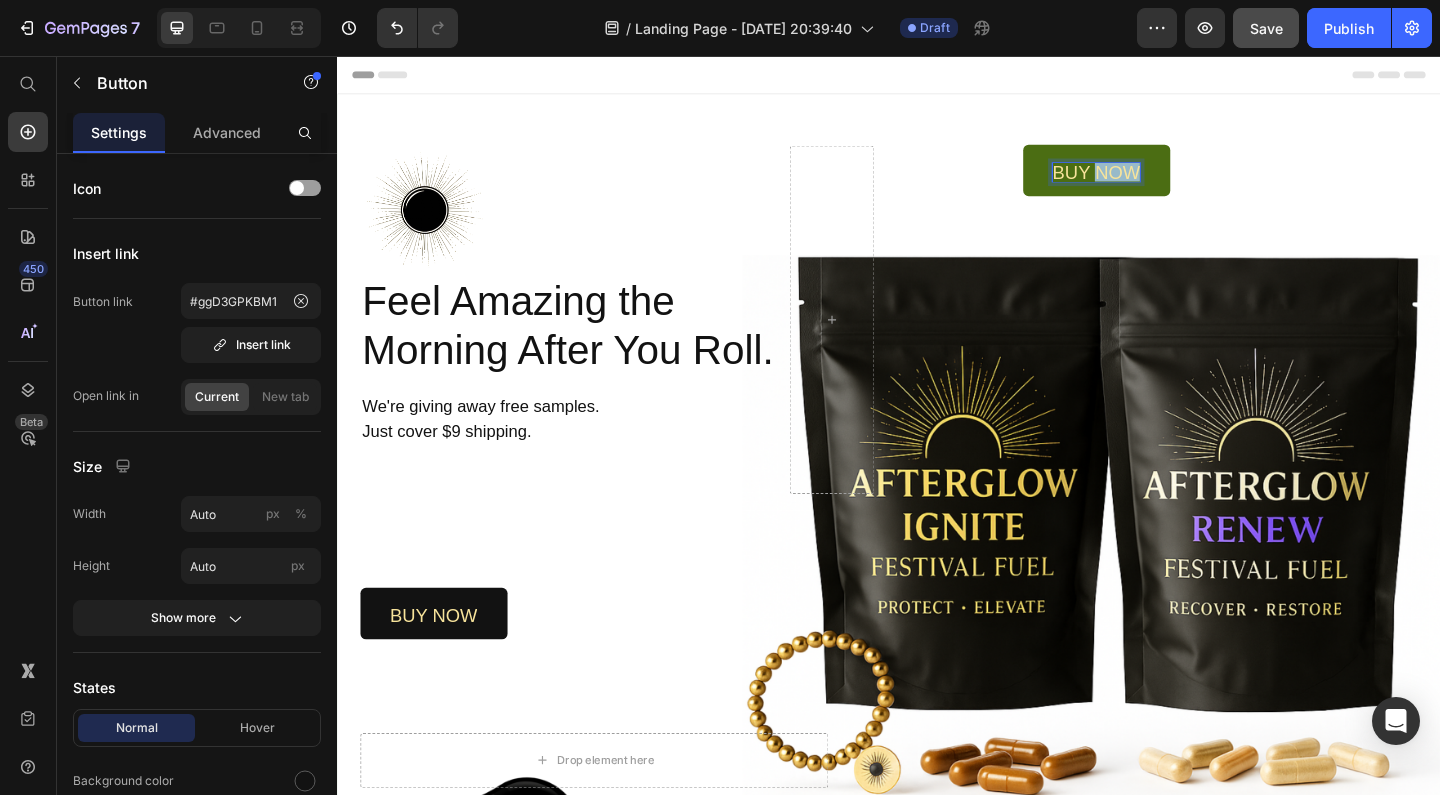 click on "buy now" at bounding box center [1162, 182] 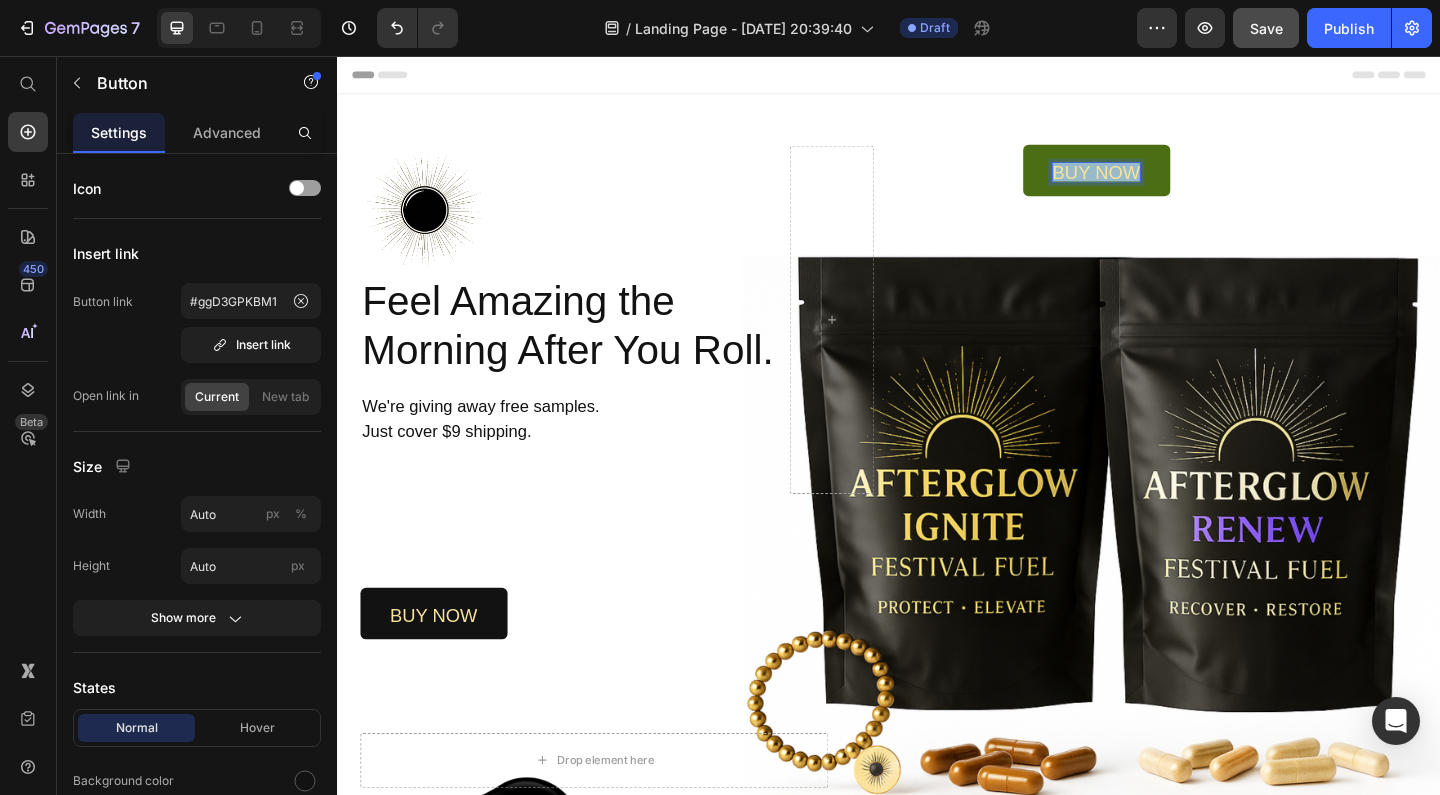 click on "buy now" at bounding box center (1162, 182) 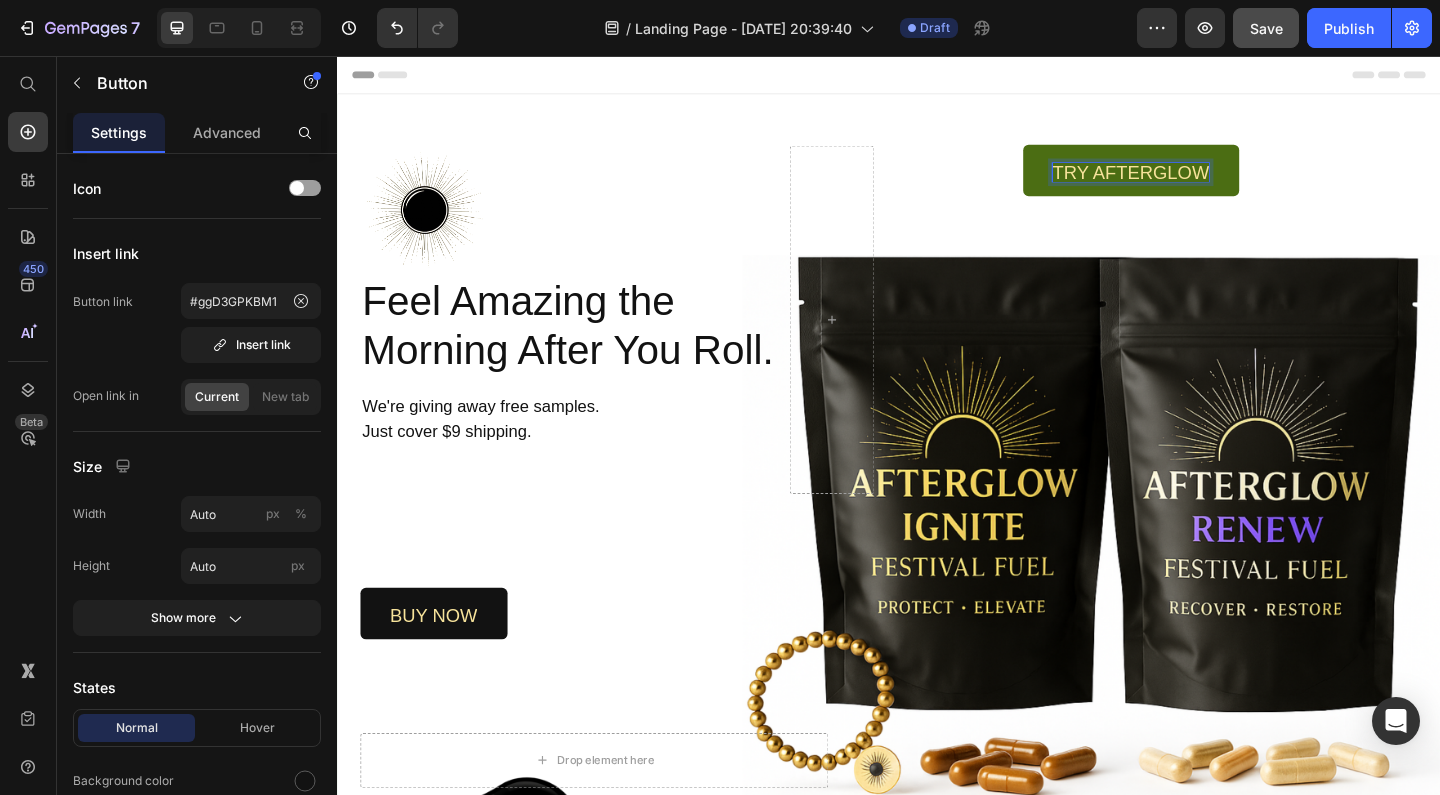 click on "Try afterglow Button   644" at bounding box center [1232, 180] 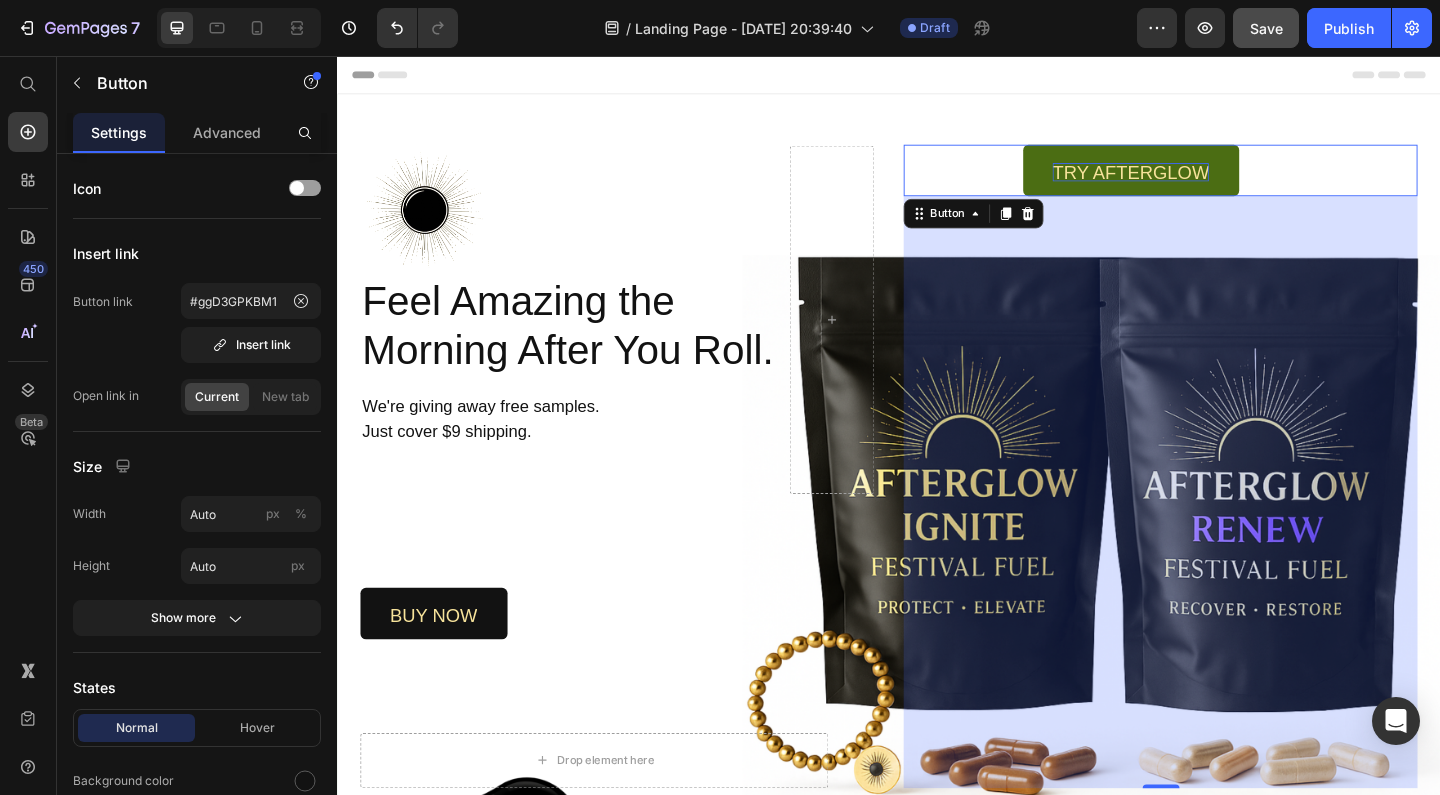 click on "Try afterglow Button   644" at bounding box center (1232, 180) 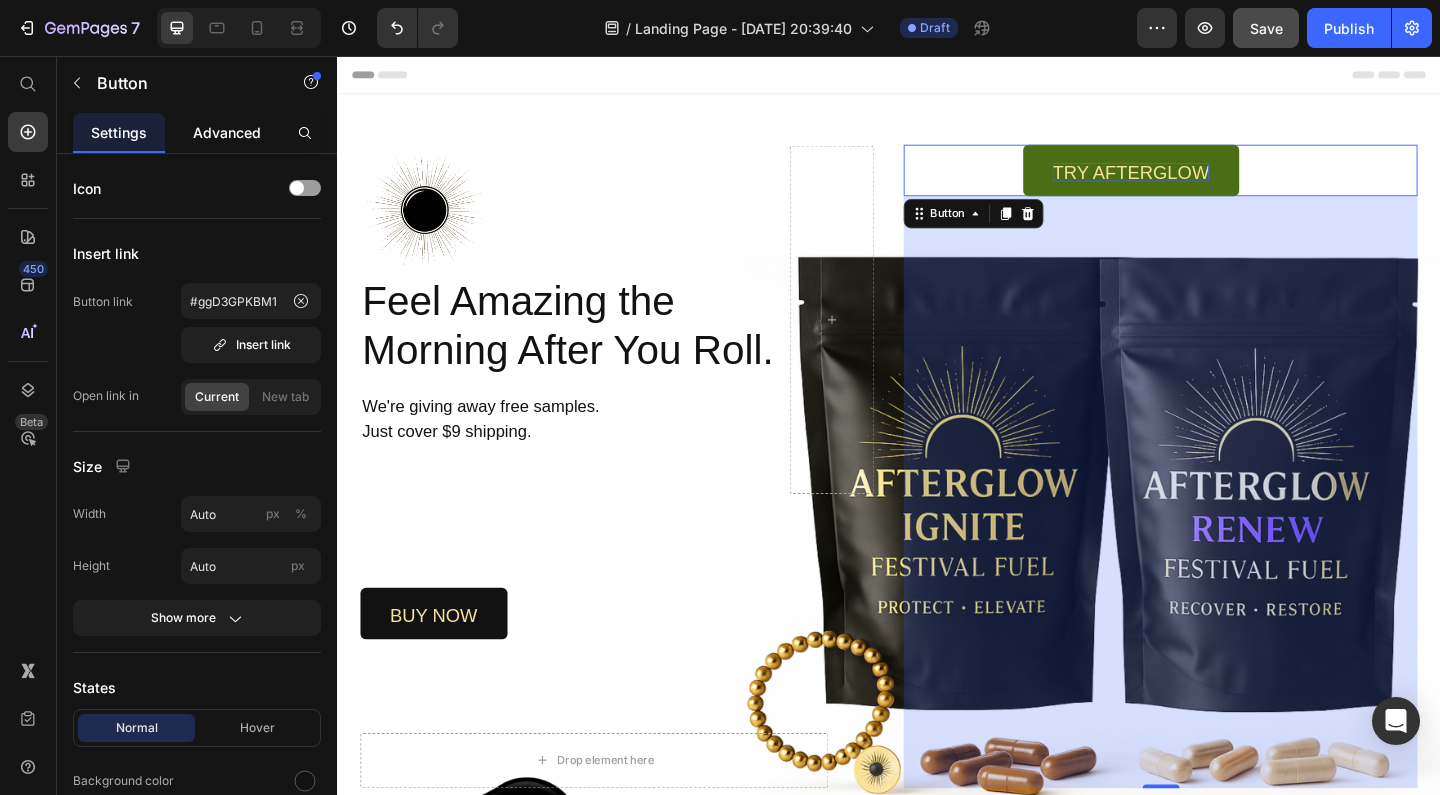 click on "Advanced" at bounding box center (227, 132) 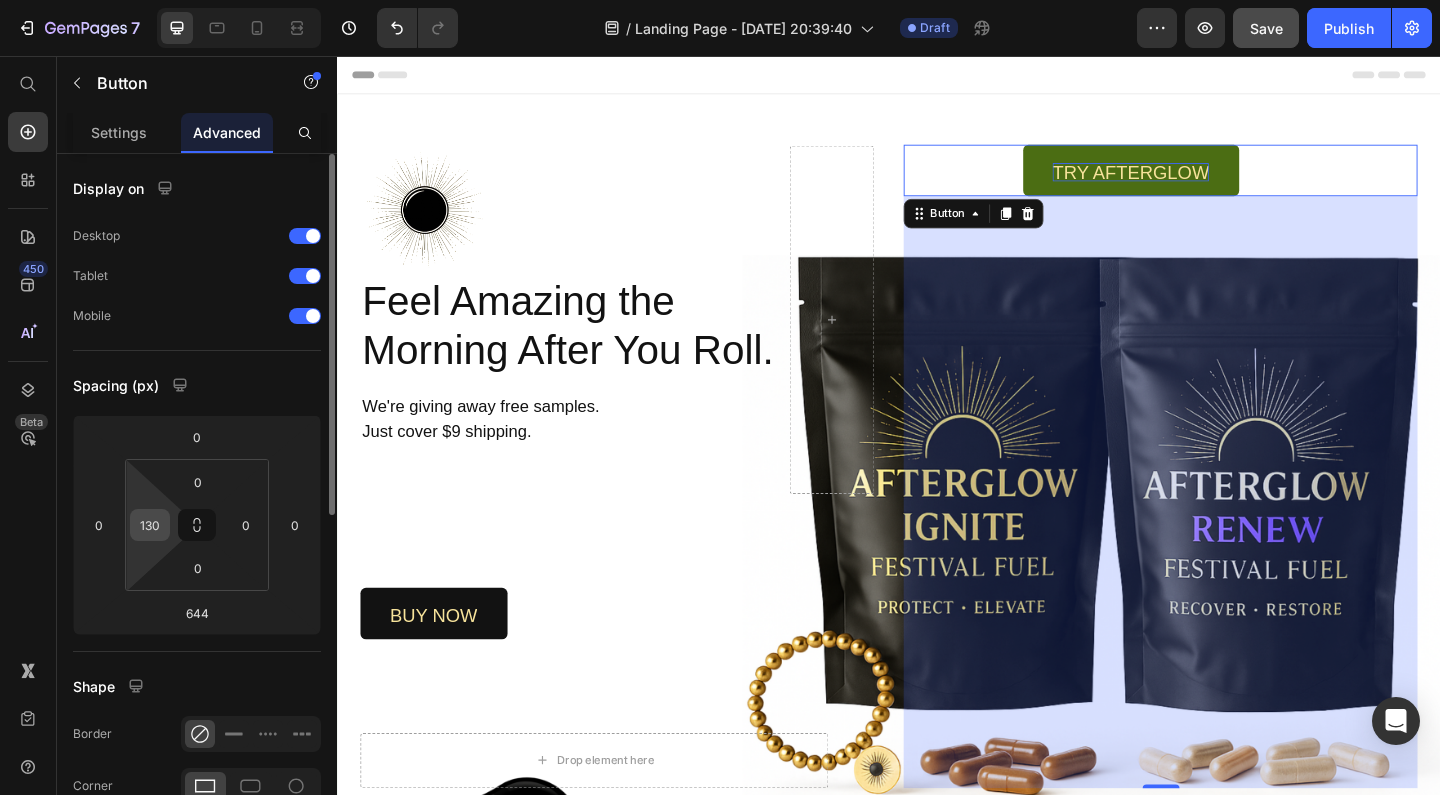 click on "130" at bounding box center [150, 525] 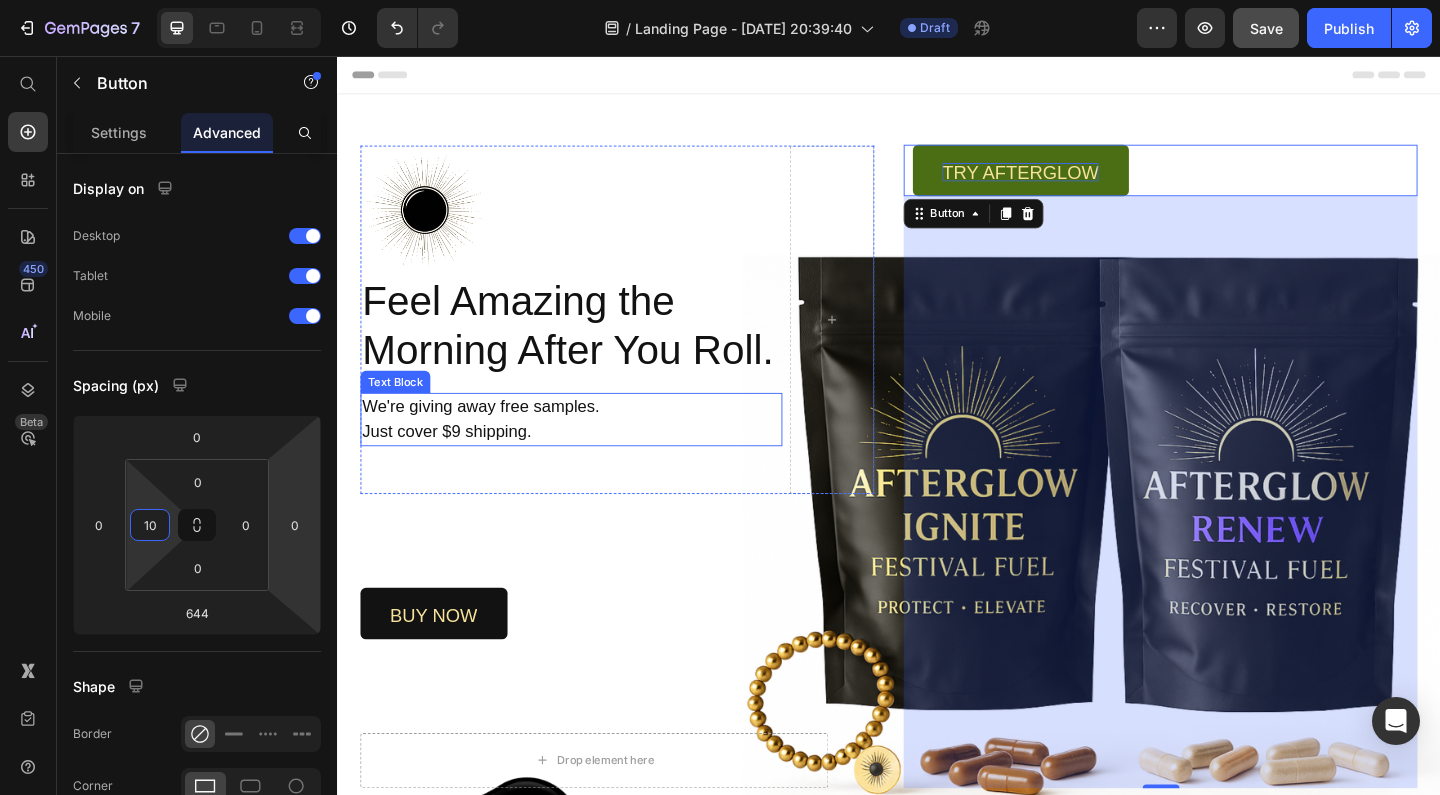 type on "1" 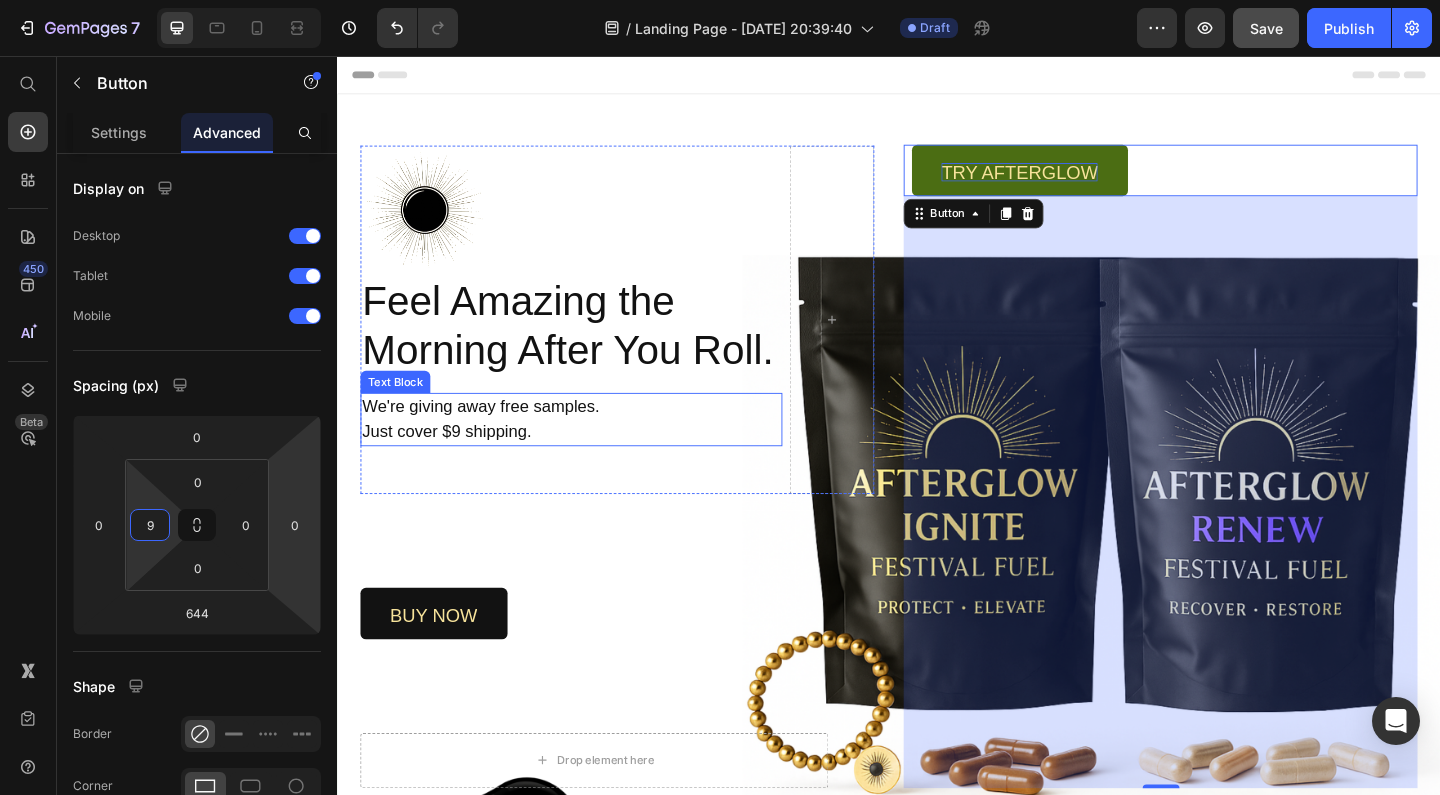 type on "95" 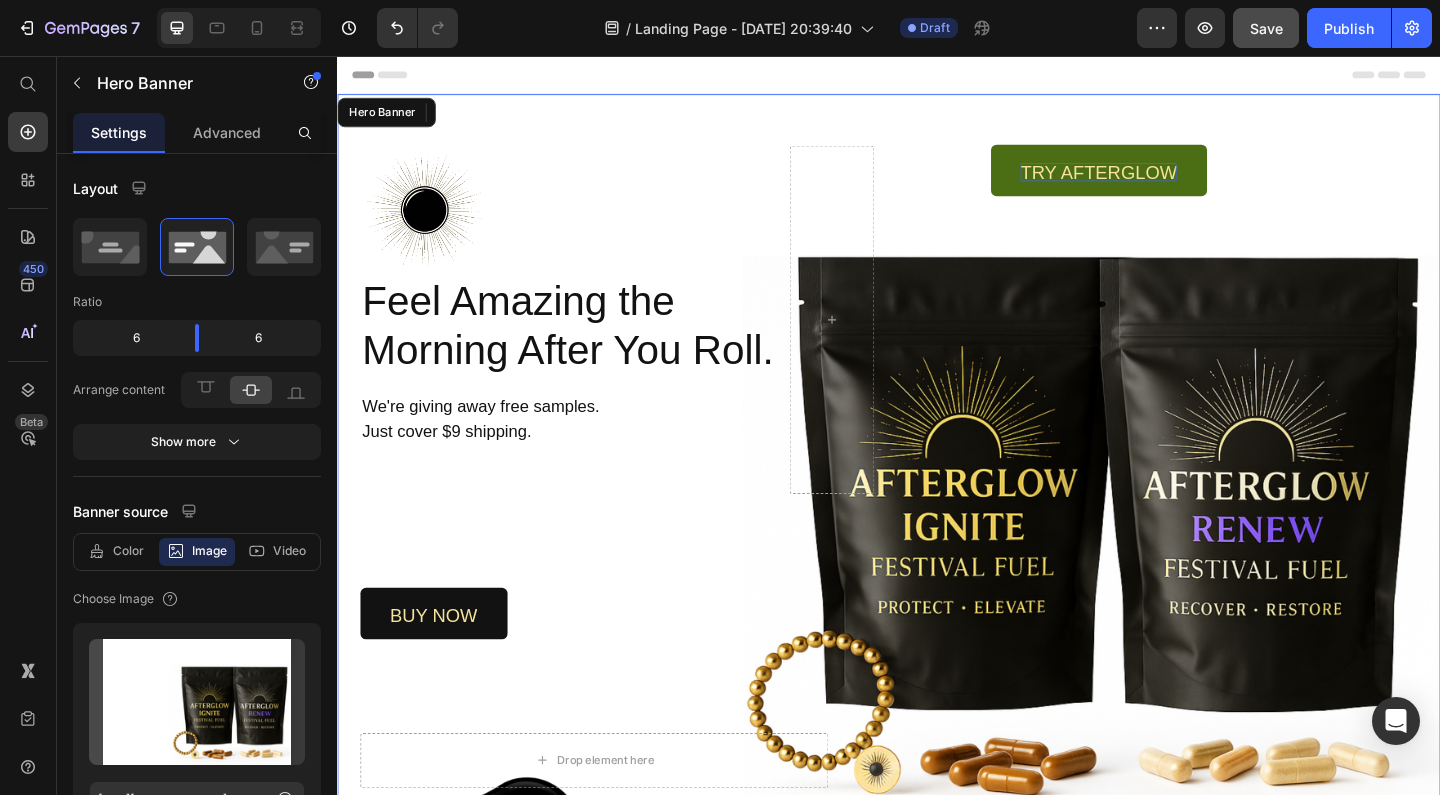 click at bounding box center (937, 497) 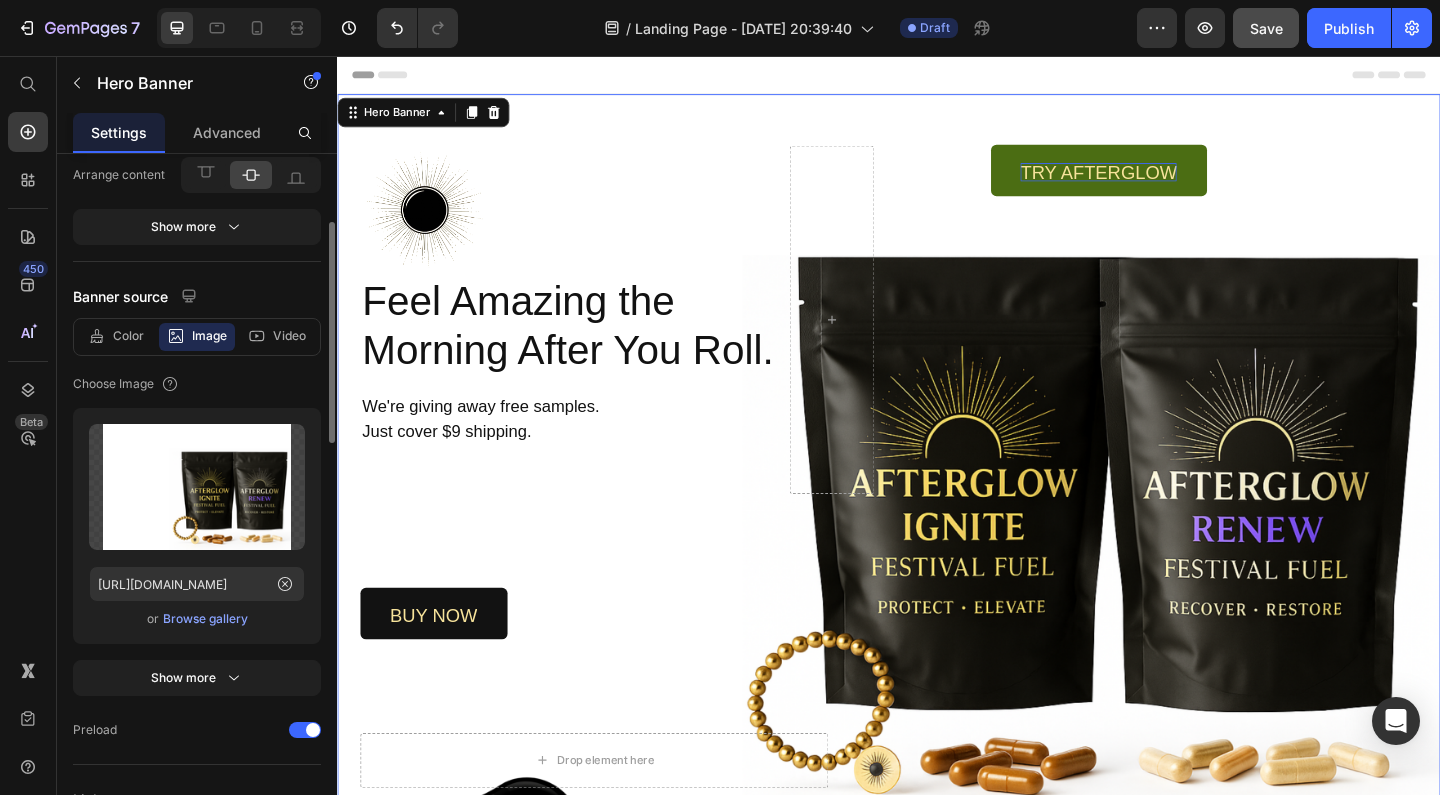 scroll, scrollTop: 225, scrollLeft: 0, axis: vertical 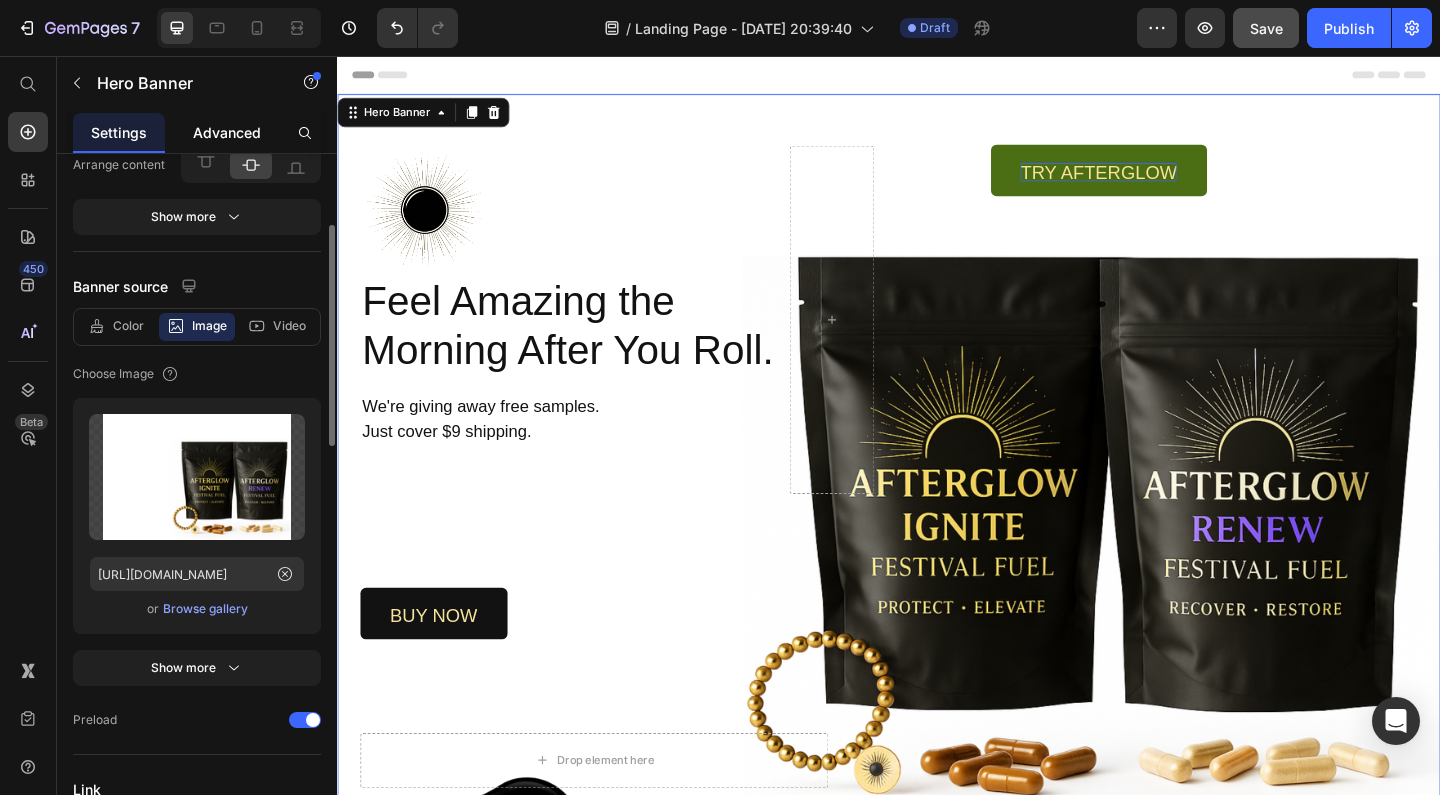 click on "Advanced" at bounding box center (227, 132) 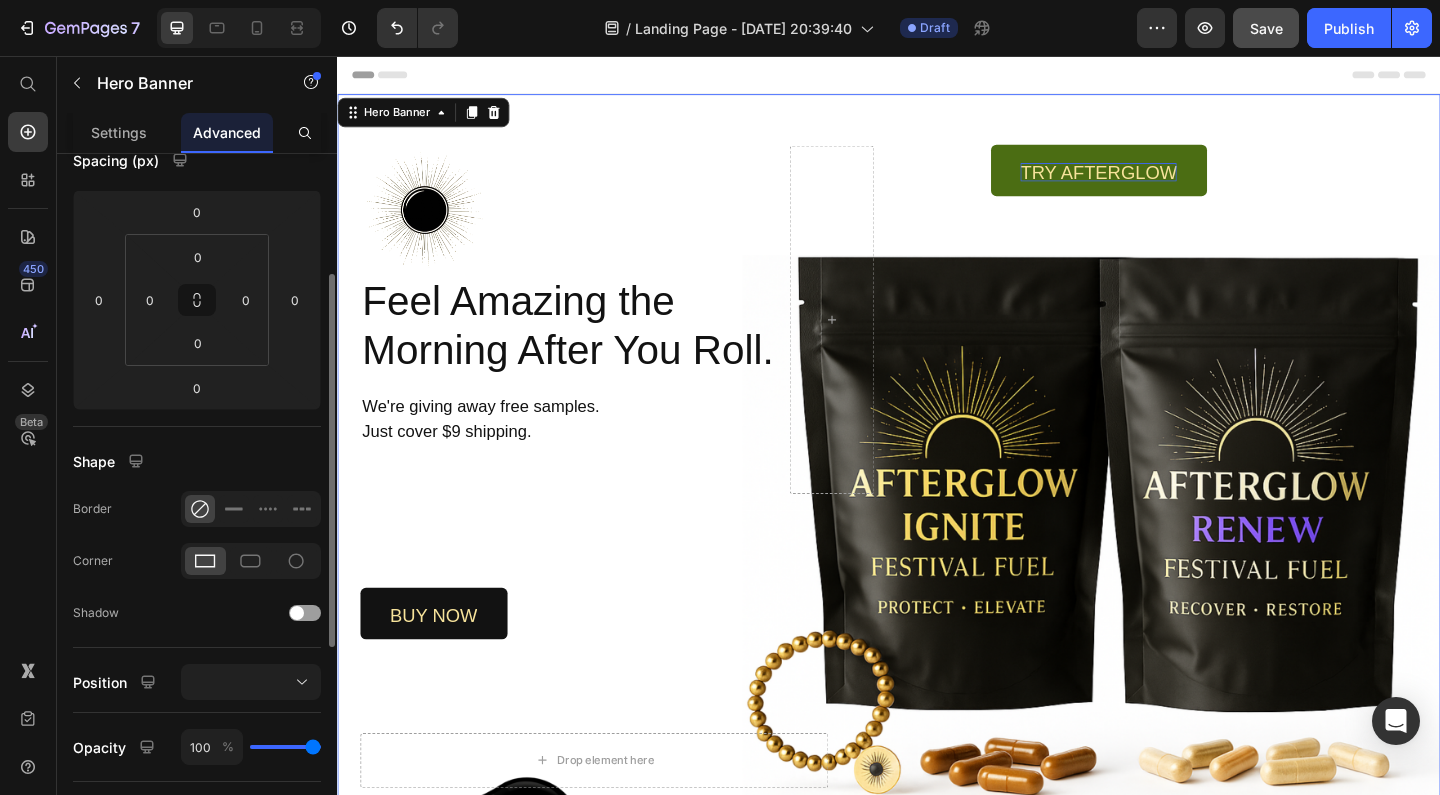 scroll, scrollTop: 0, scrollLeft: 0, axis: both 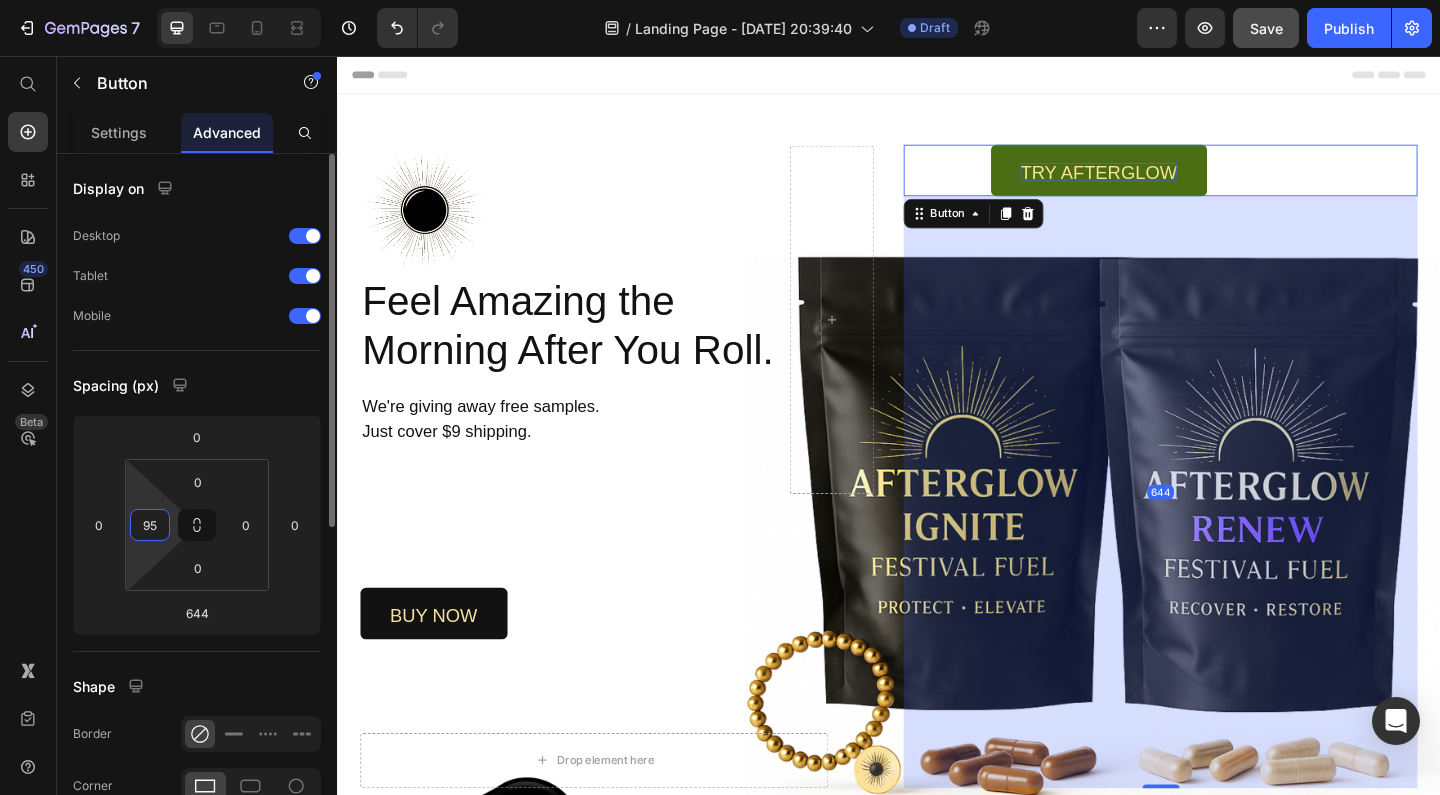 click on "95" at bounding box center [150, 525] 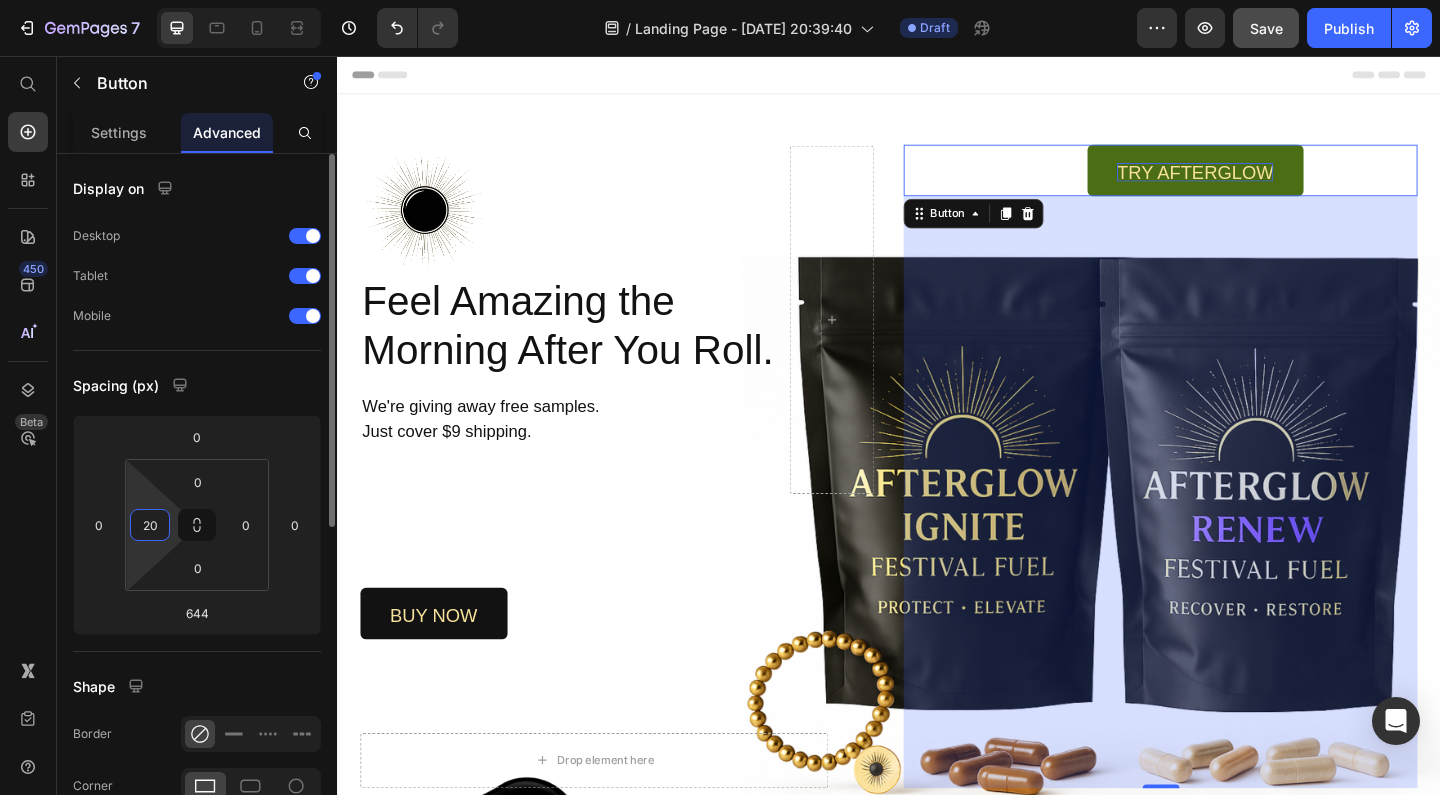 type on "2" 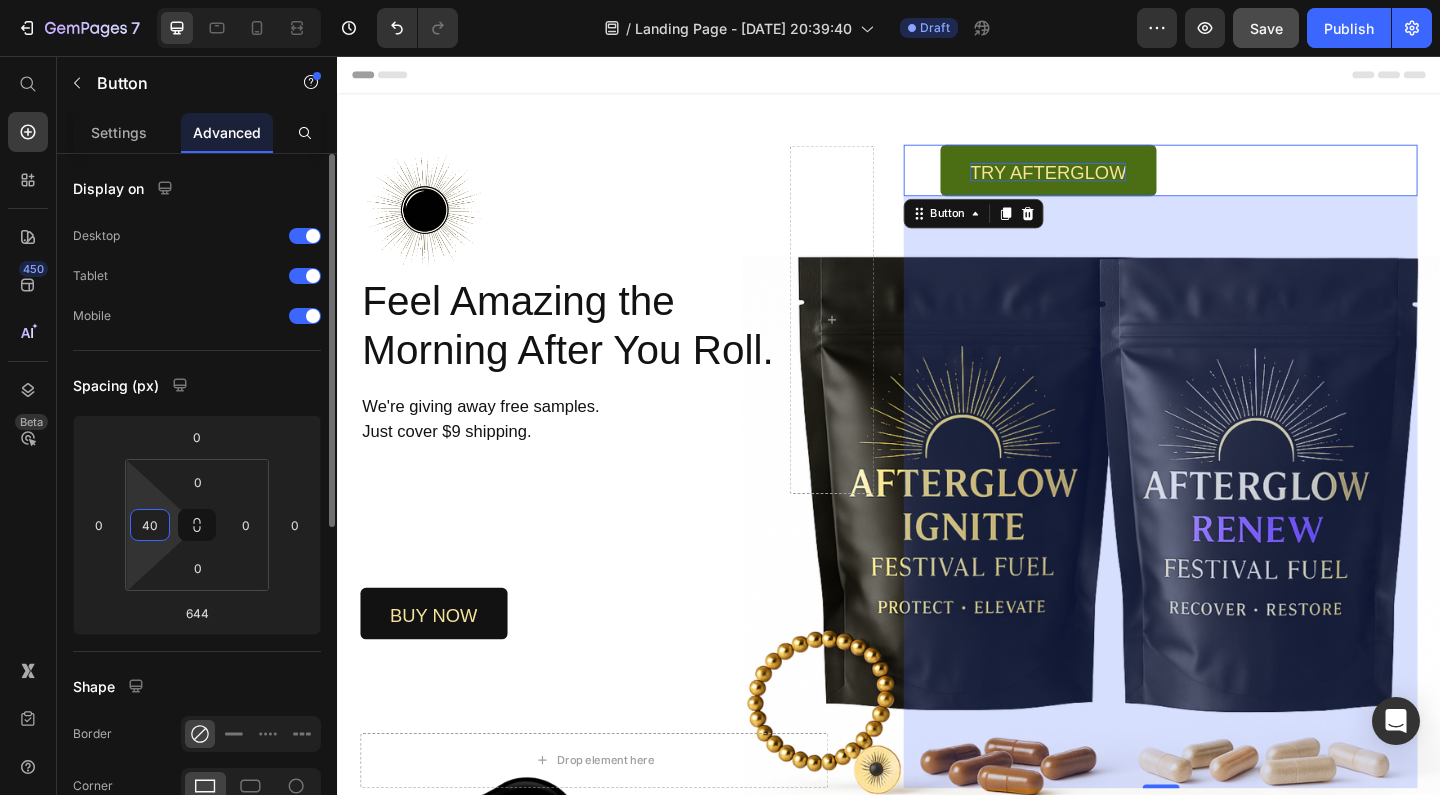 type on "4" 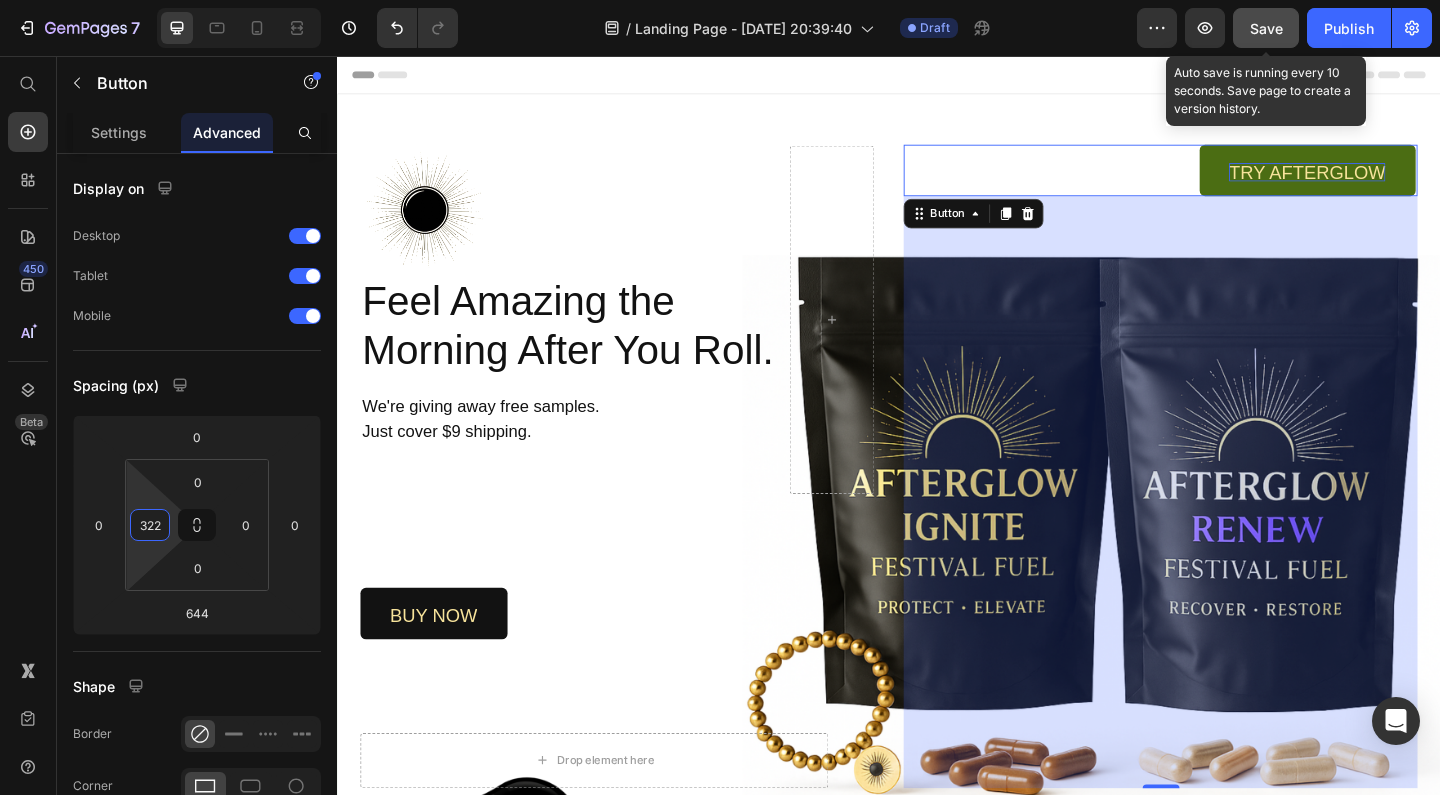 type on "322" 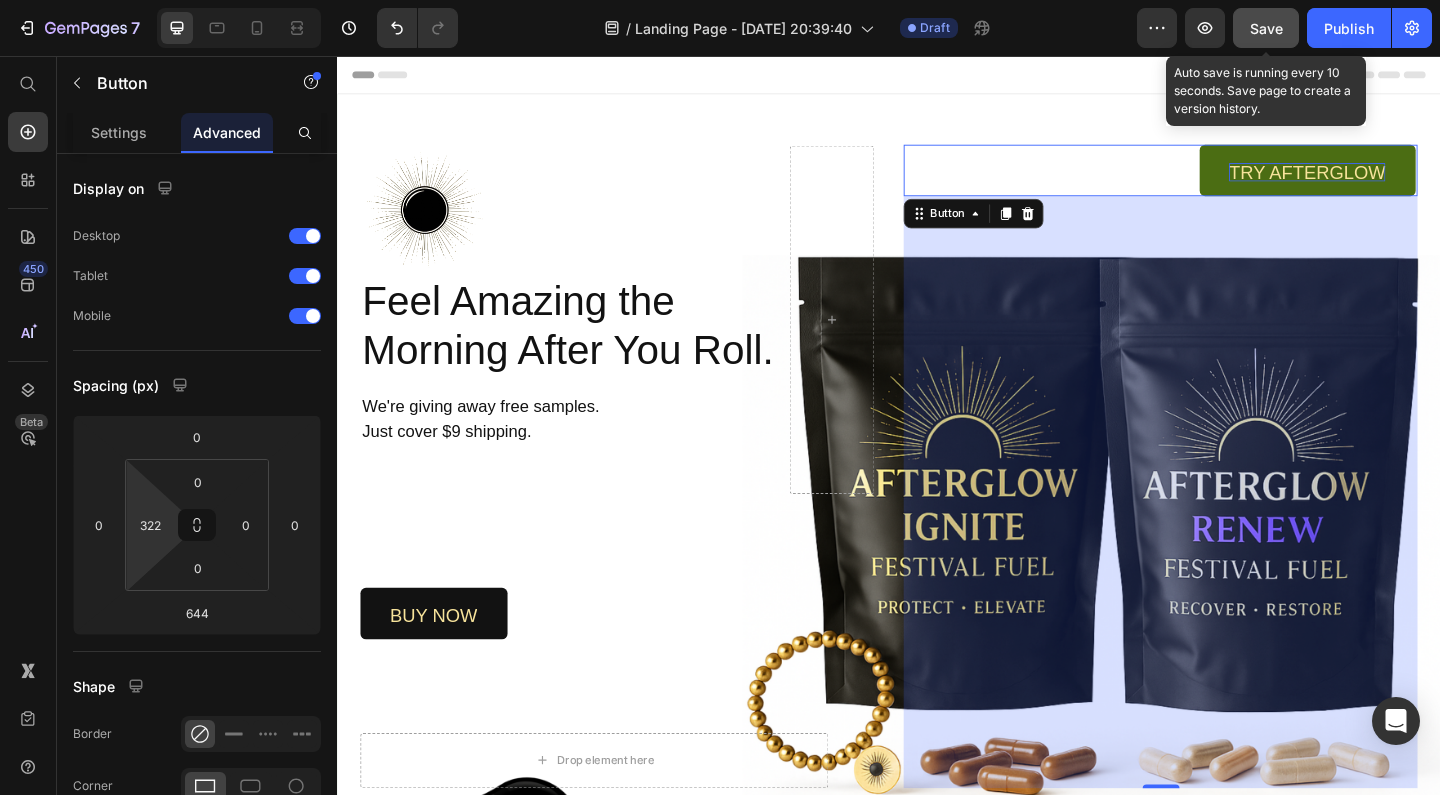 click on "Save" 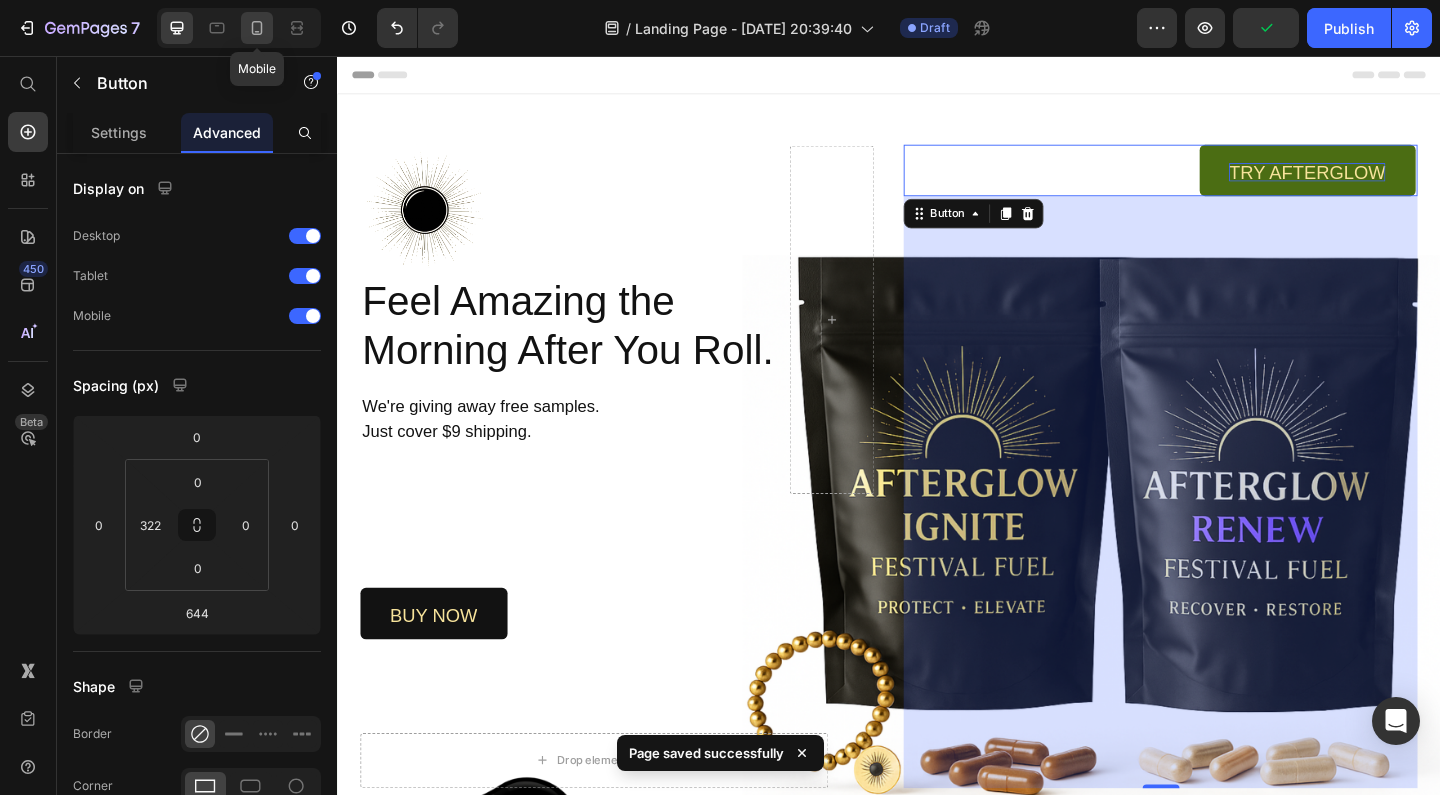 click 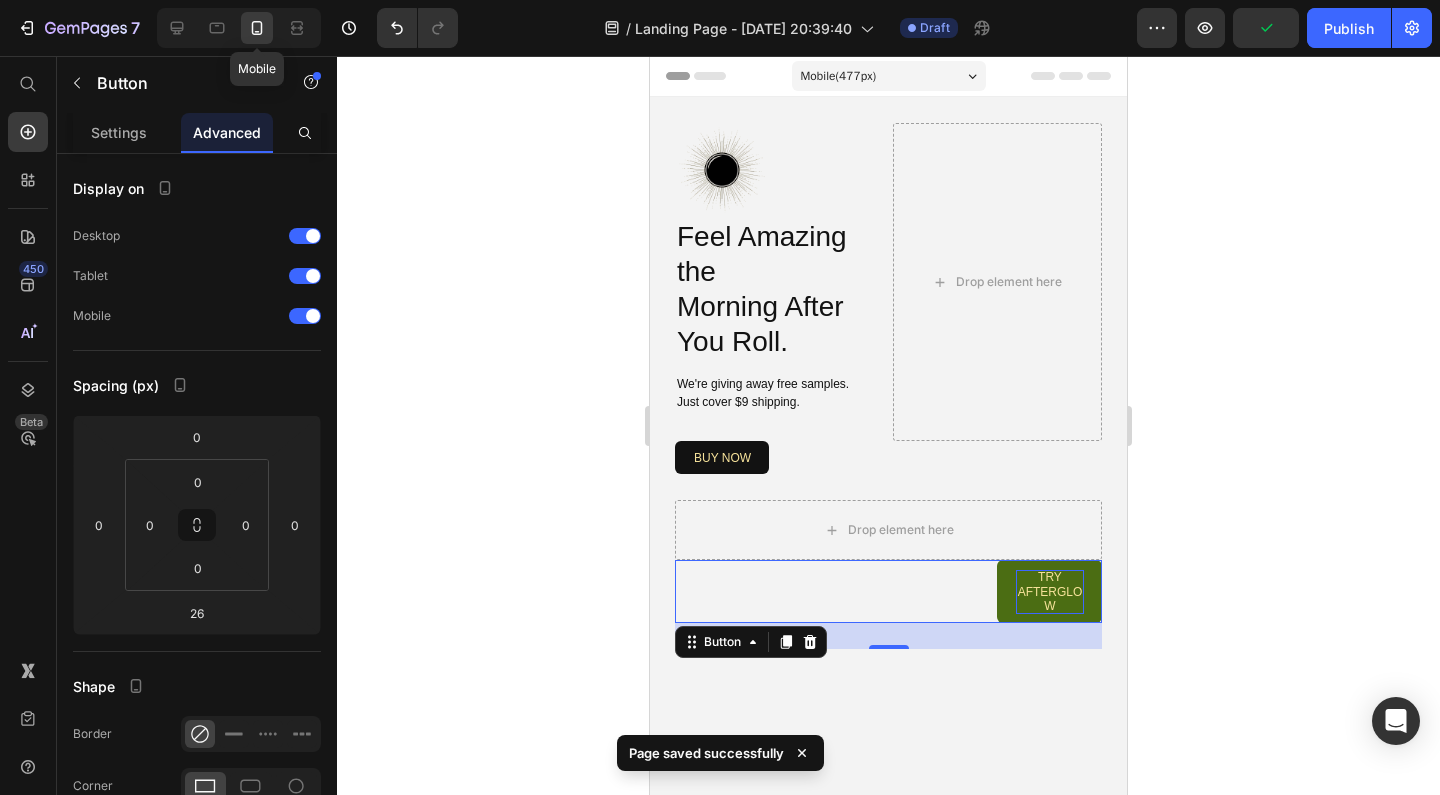 scroll, scrollTop: 434, scrollLeft: 0, axis: vertical 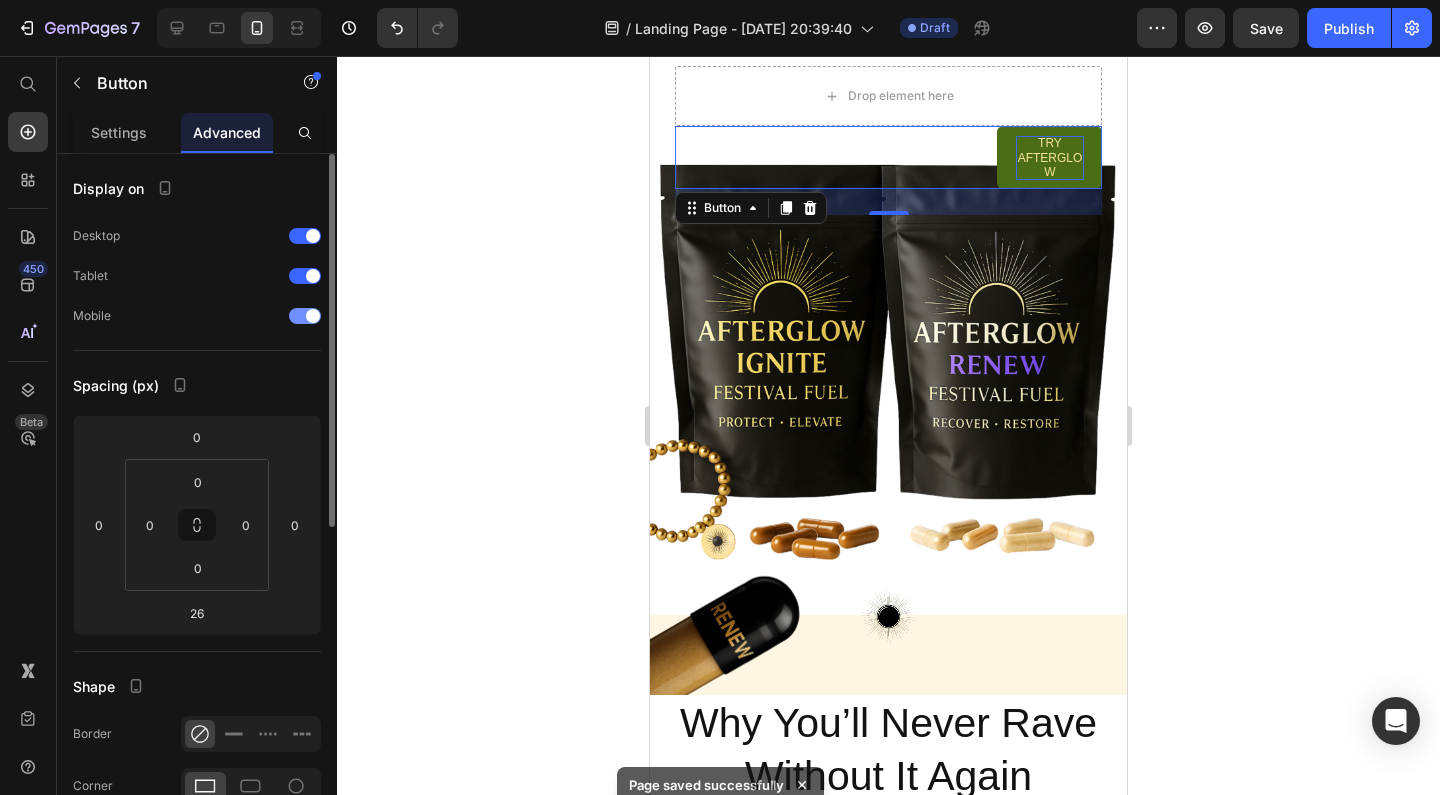 click at bounding box center (305, 316) 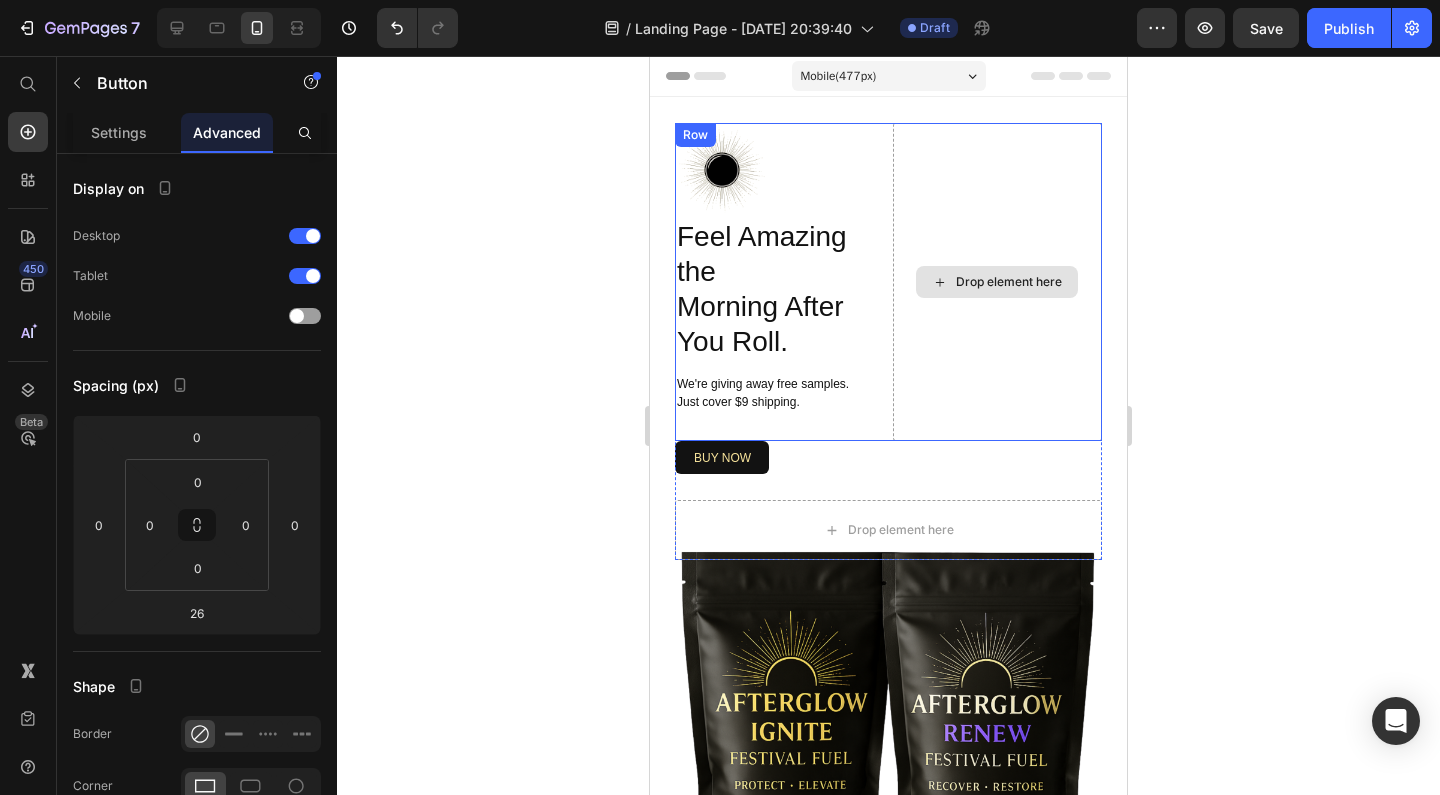 scroll, scrollTop: 0, scrollLeft: 0, axis: both 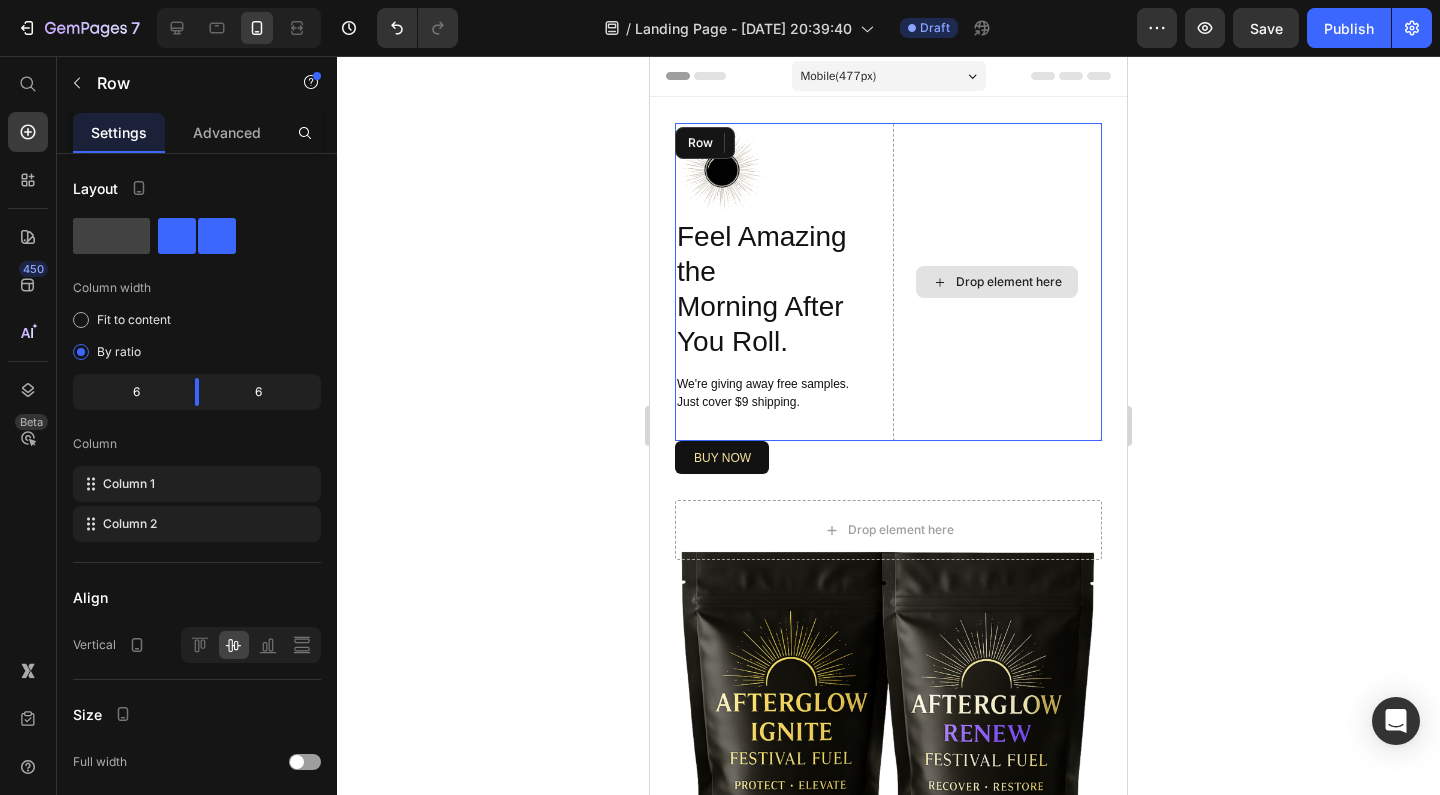 click on "Drop element here" at bounding box center (998, 282) 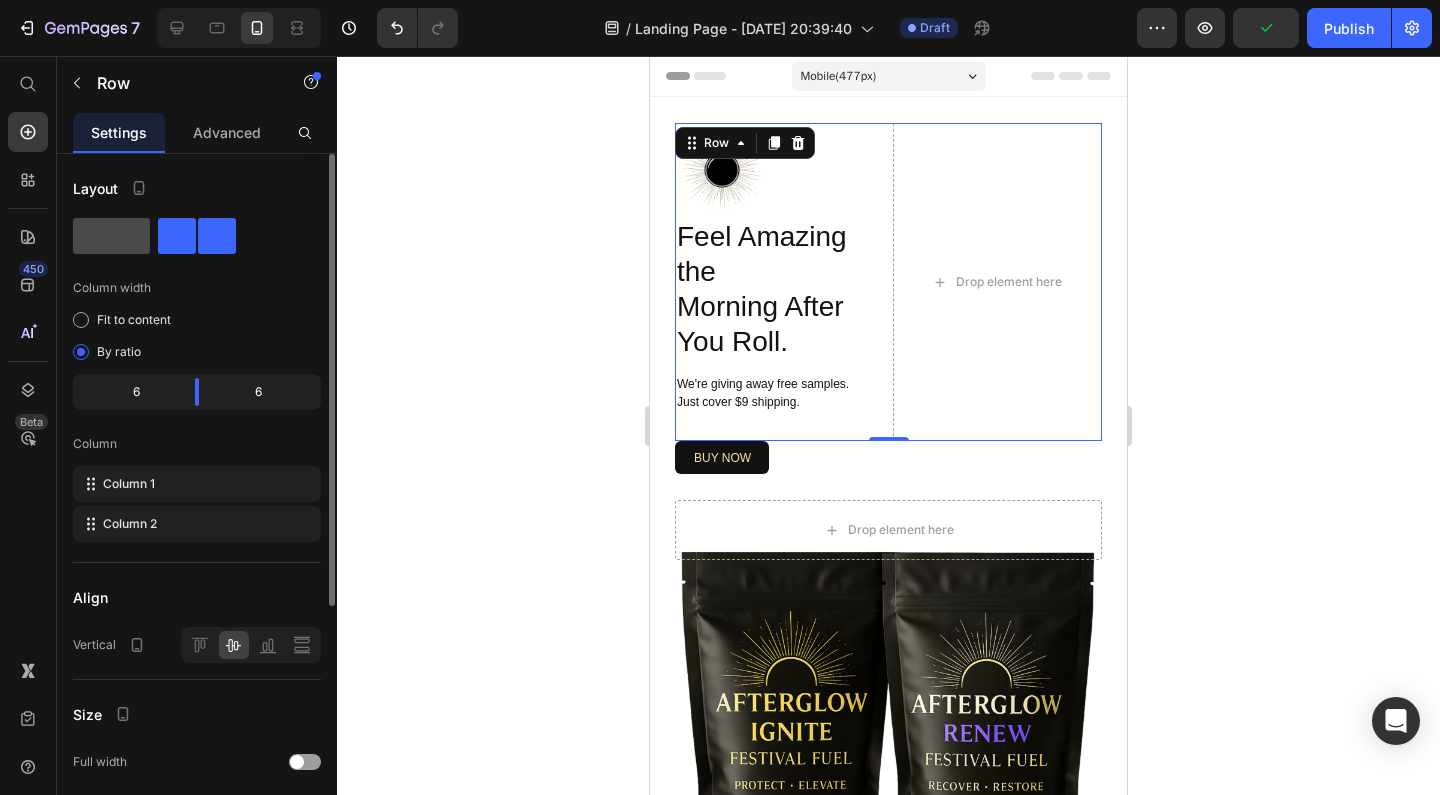 click 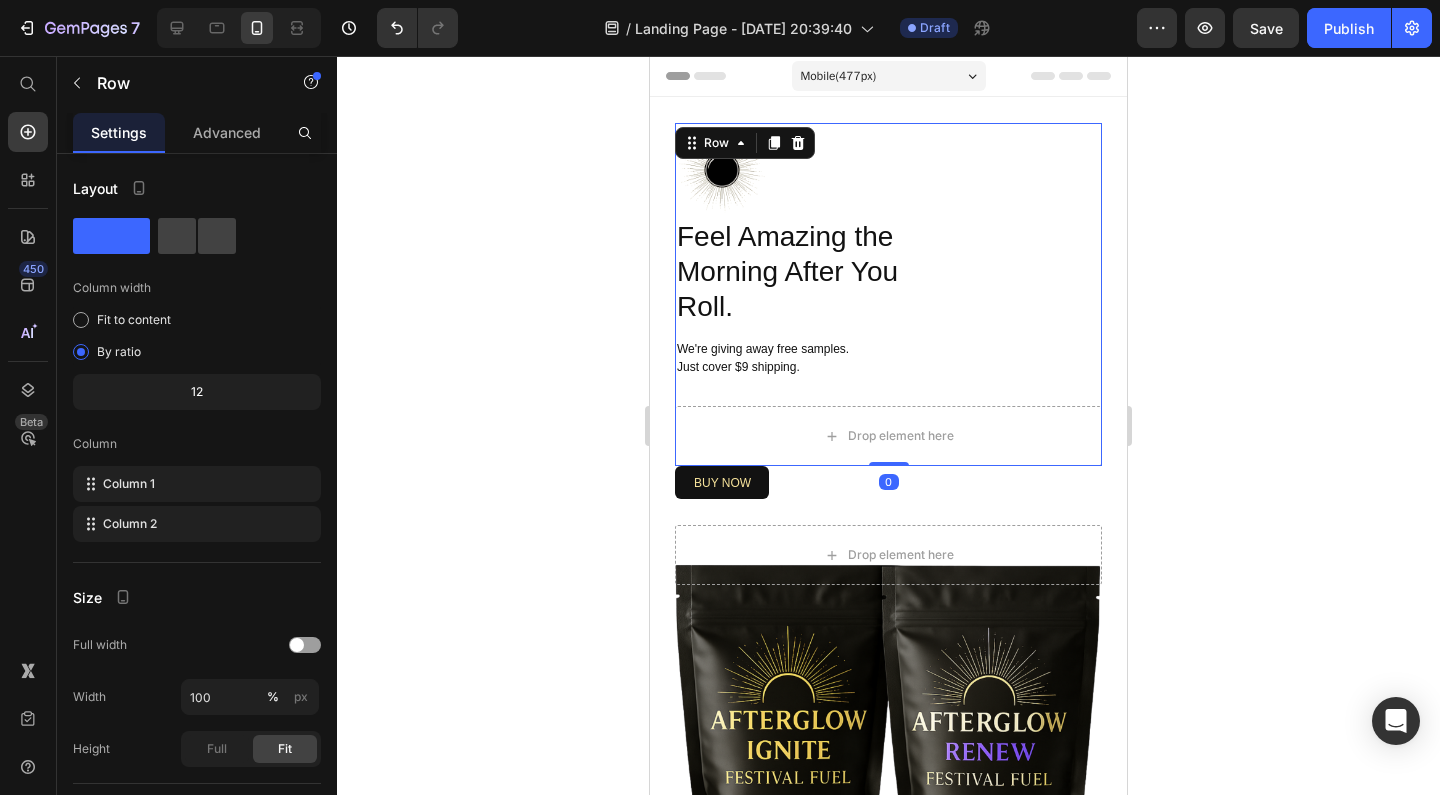 drag, startPoint x: 876, startPoint y: 463, endPoint x: 878, endPoint y: 367, distance: 96.02083 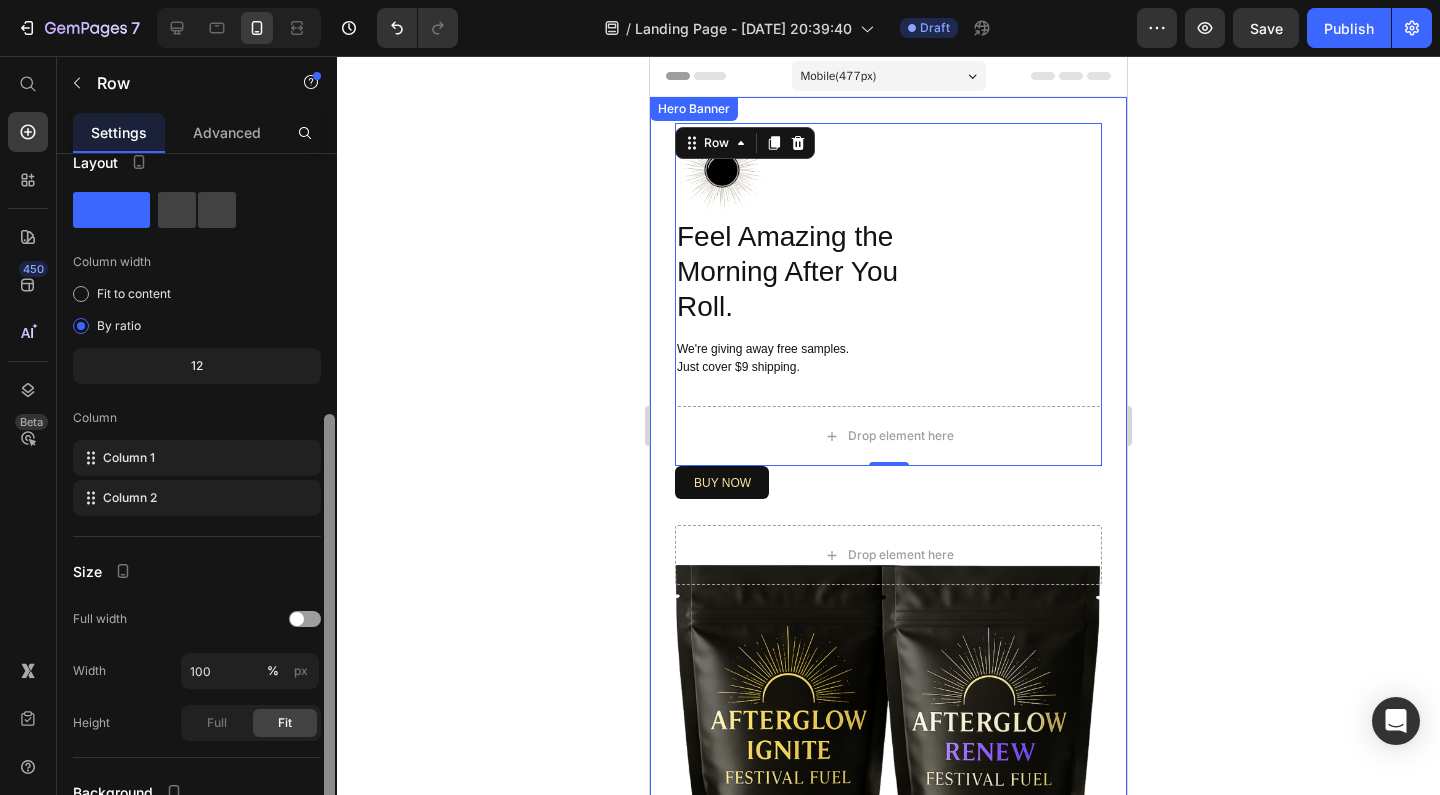 scroll, scrollTop: 193, scrollLeft: 0, axis: vertical 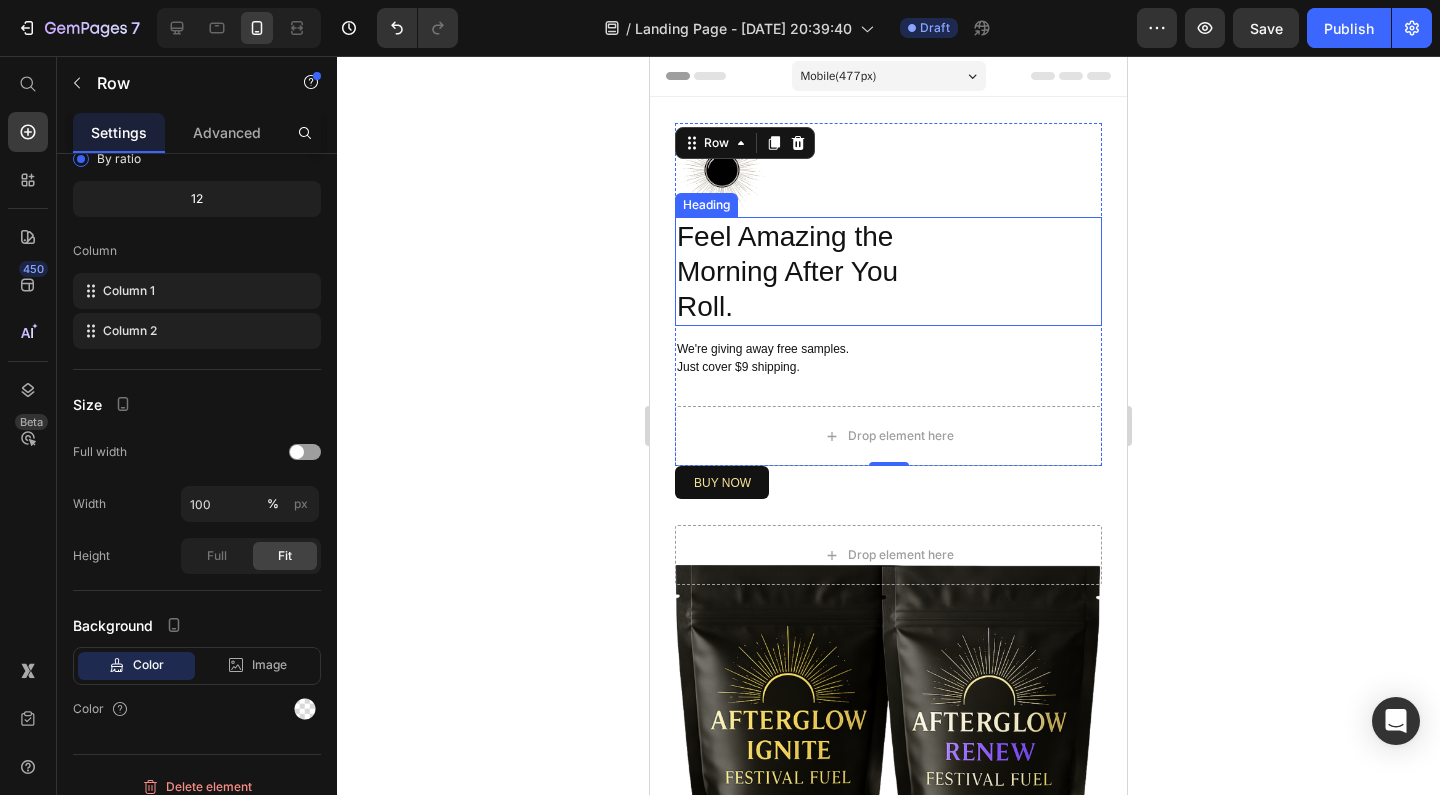 click on "Feel Amazing the  Morning After You Roll." at bounding box center (812, 271) 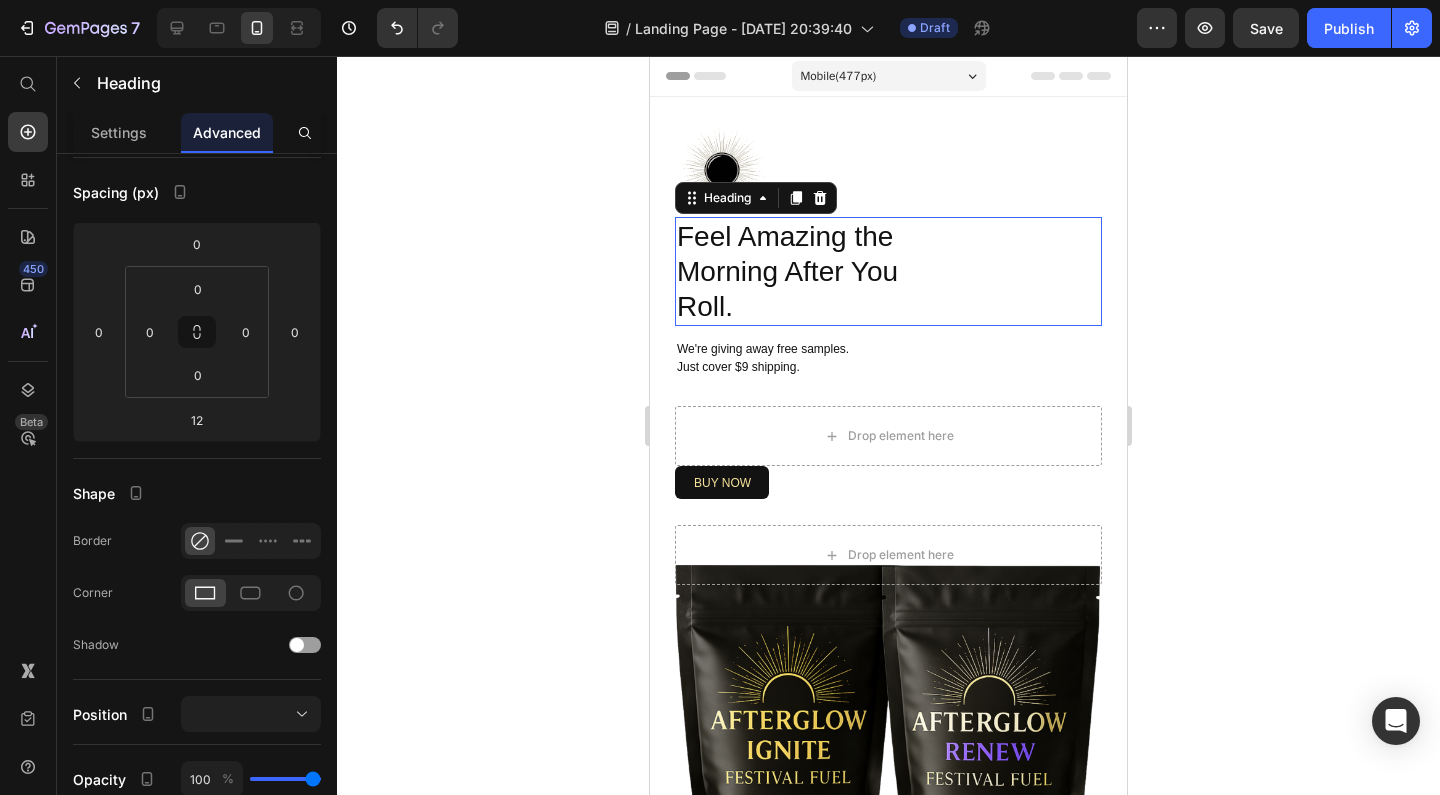 scroll, scrollTop: 0, scrollLeft: 0, axis: both 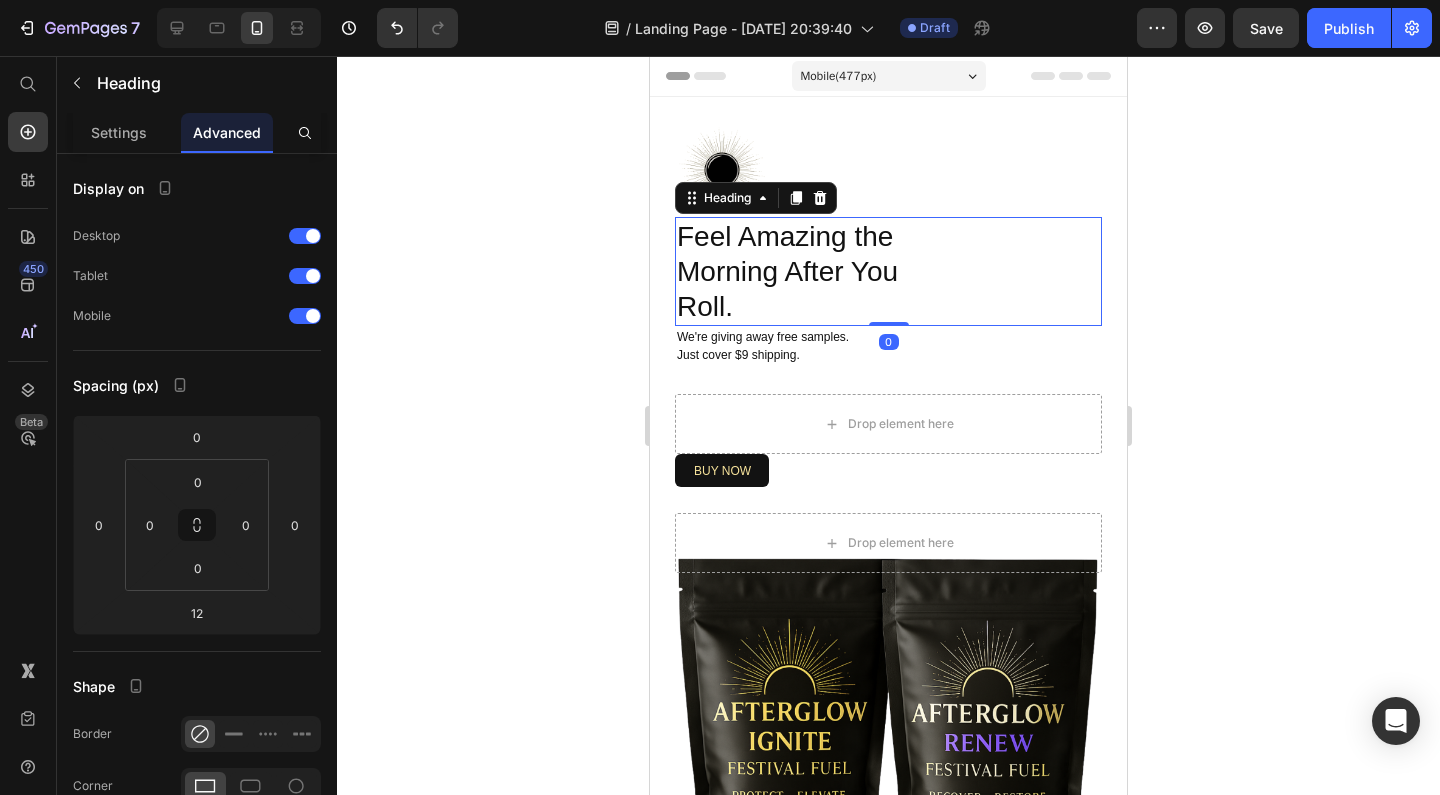 drag, startPoint x: 885, startPoint y: 337, endPoint x: 887, endPoint y: 311, distance: 26.076809 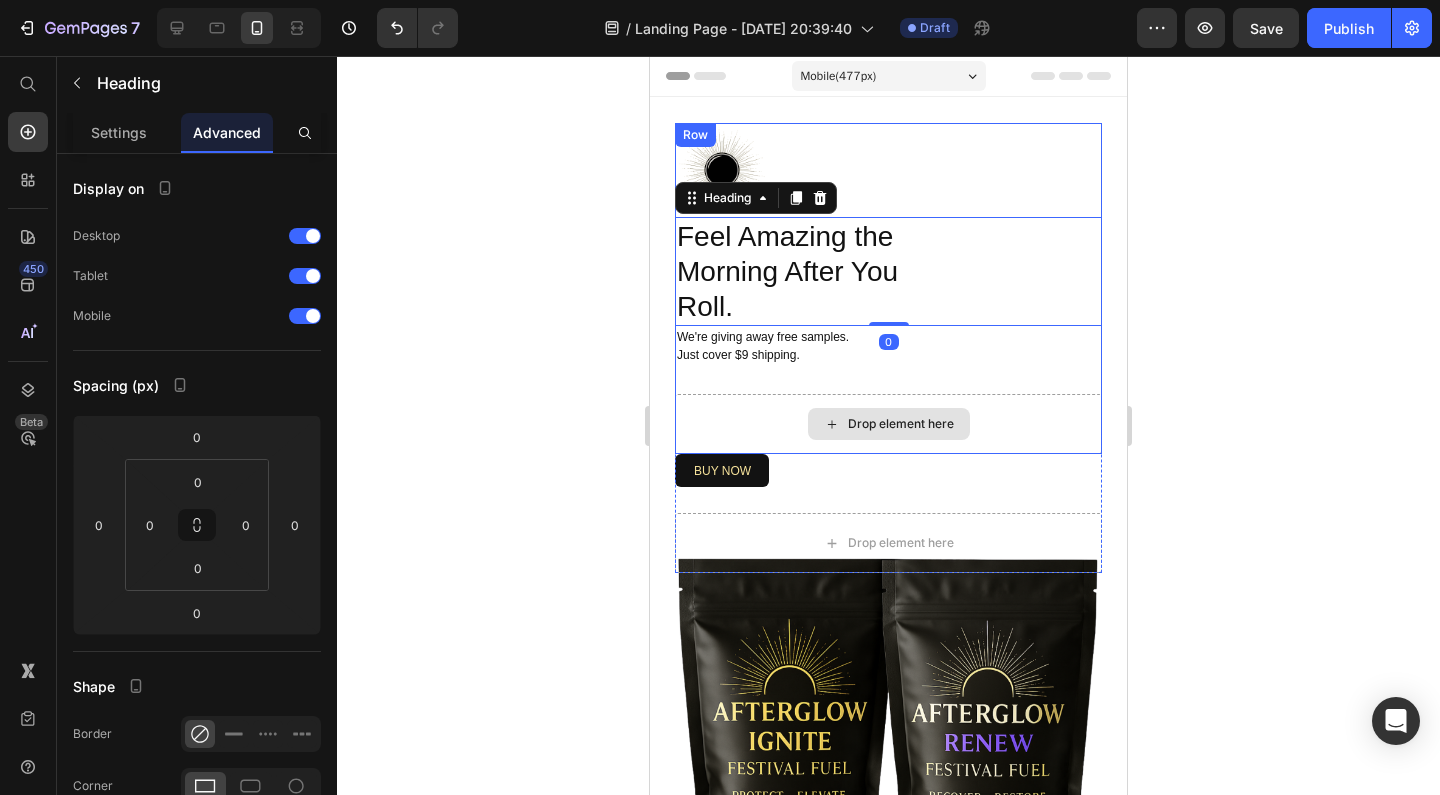 click on "Drop element here" at bounding box center (888, 424) 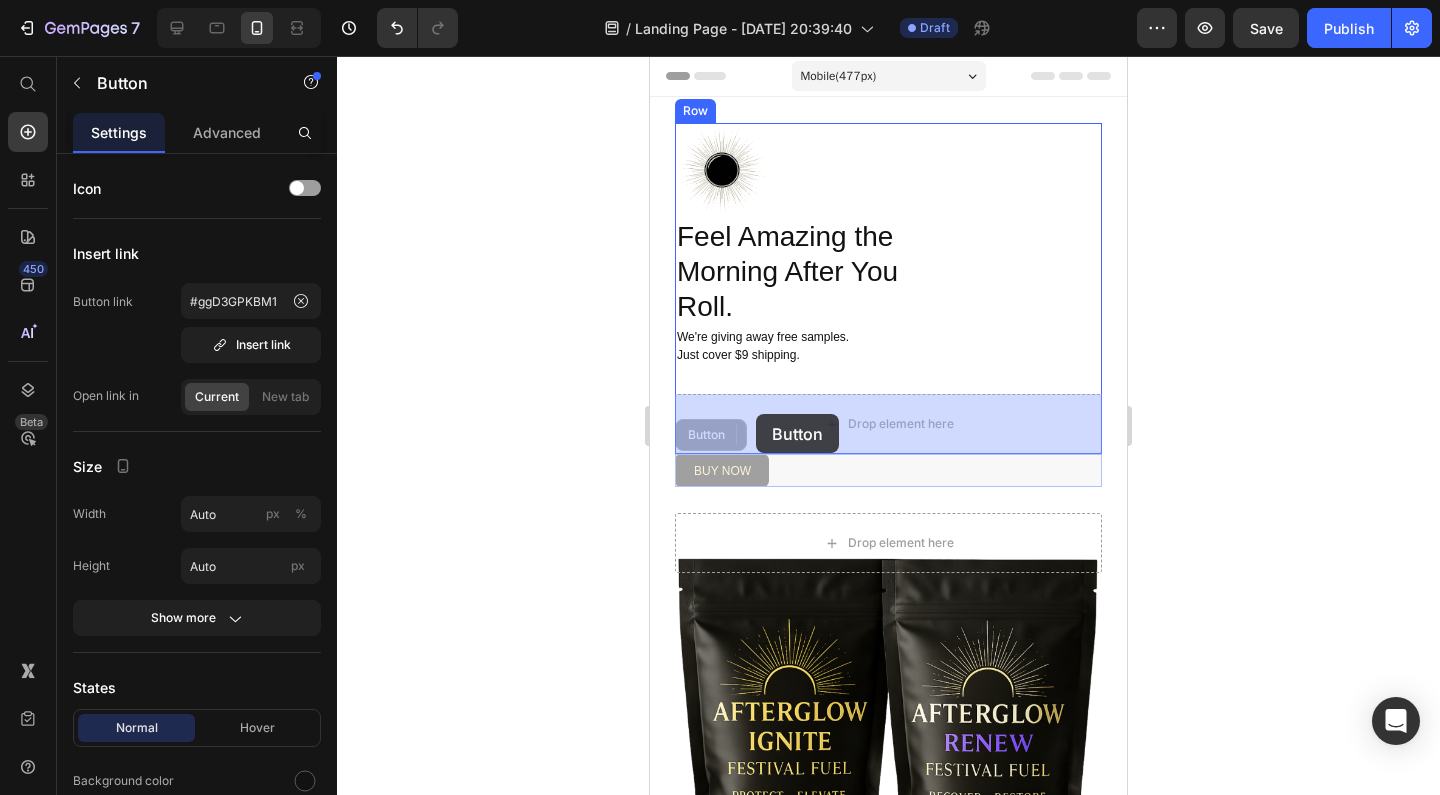 drag, startPoint x: 756, startPoint y: 467, endPoint x: 756, endPoint y: 414, distance: 53 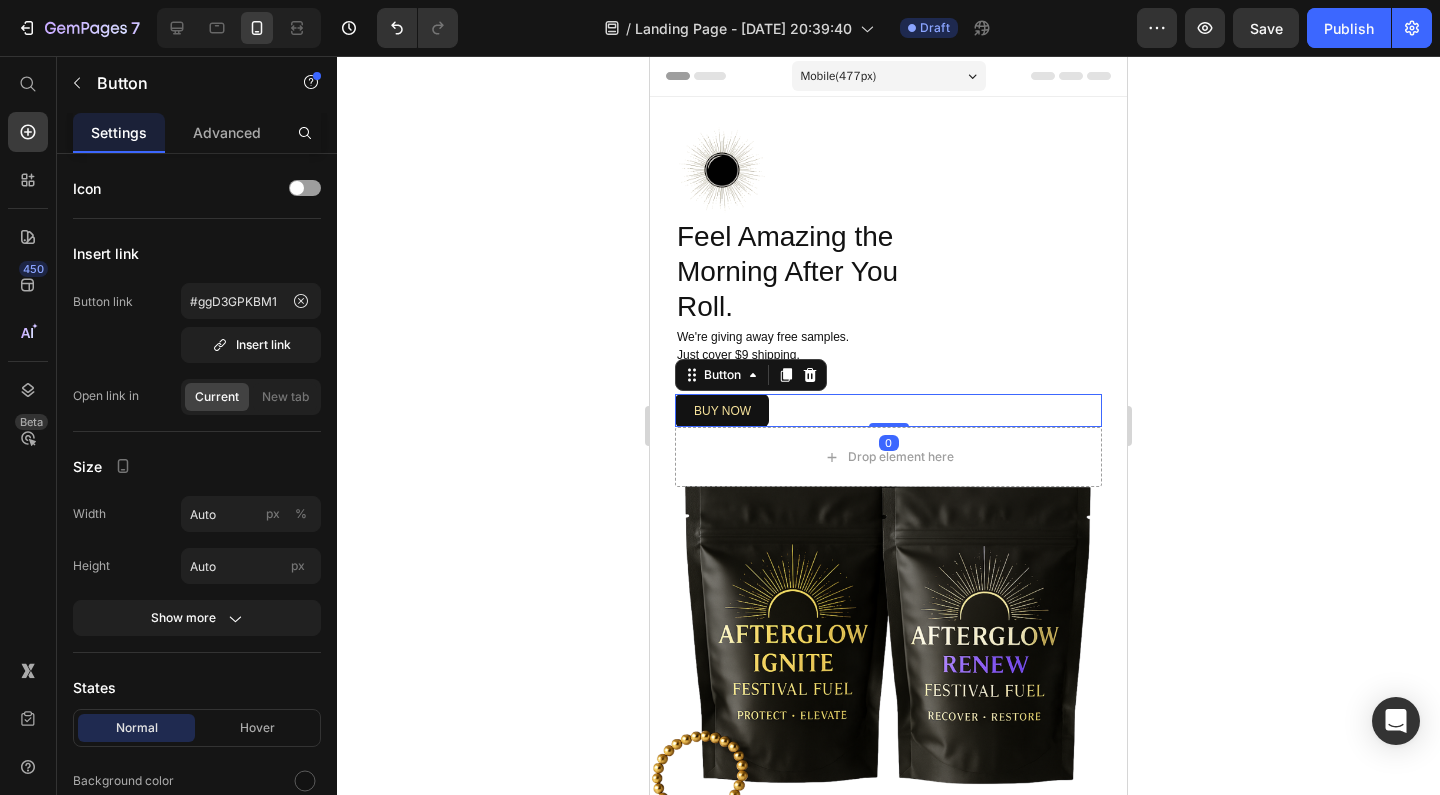 drag, startPoint x: 884, startPoint y: 452, endPoint x: 887, endPoint y: 405, distance: 47.095646 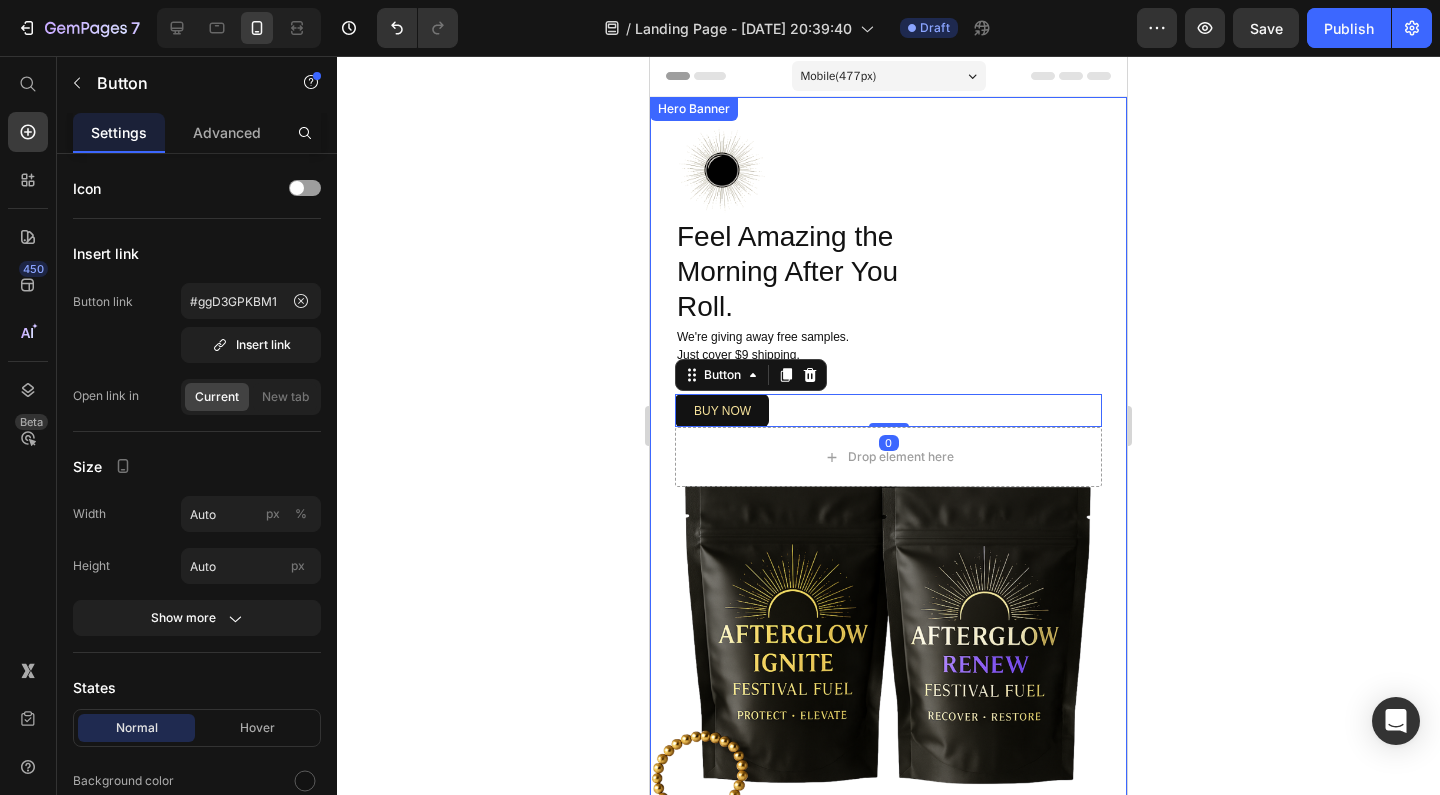 click 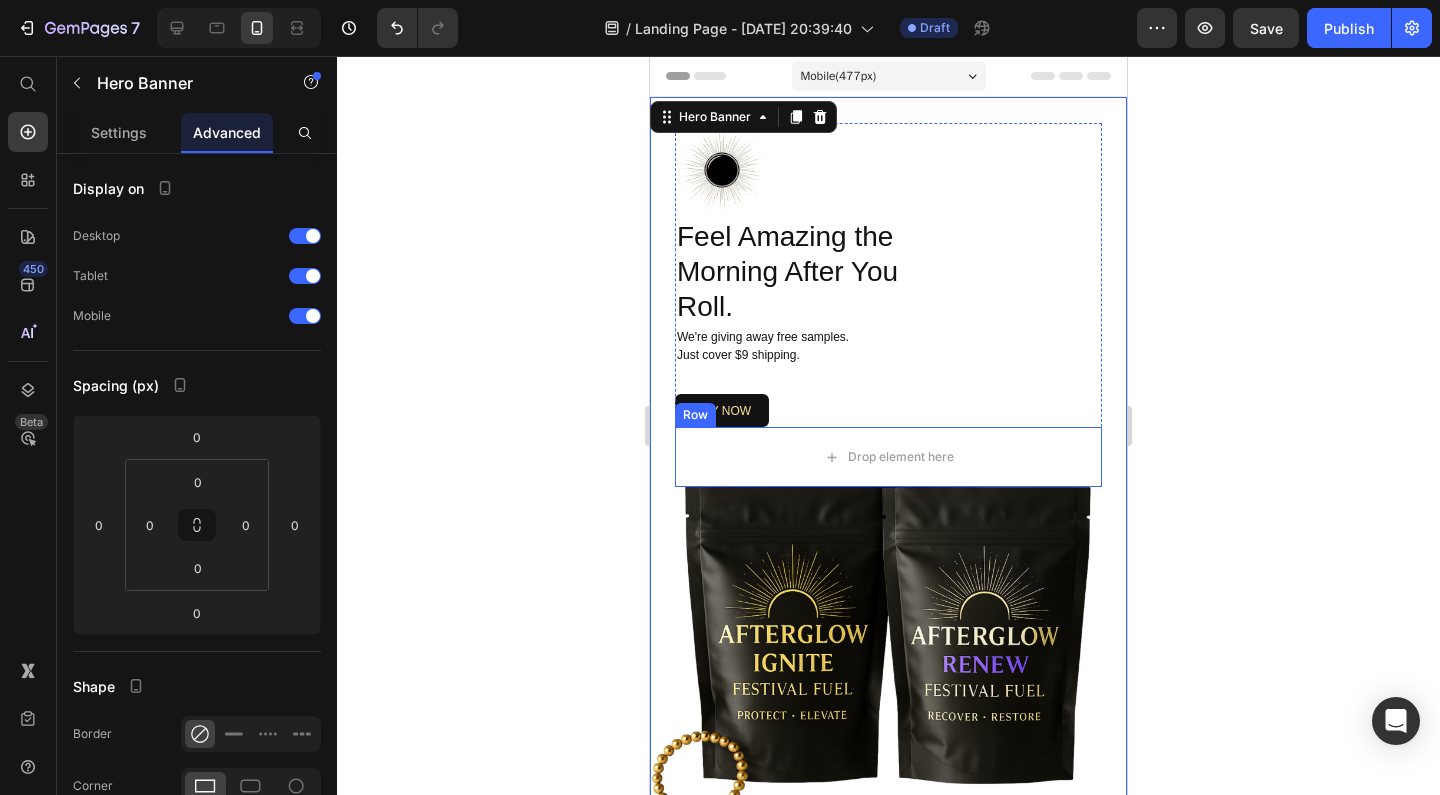 click on "Row" at bounding box center [695, 415] 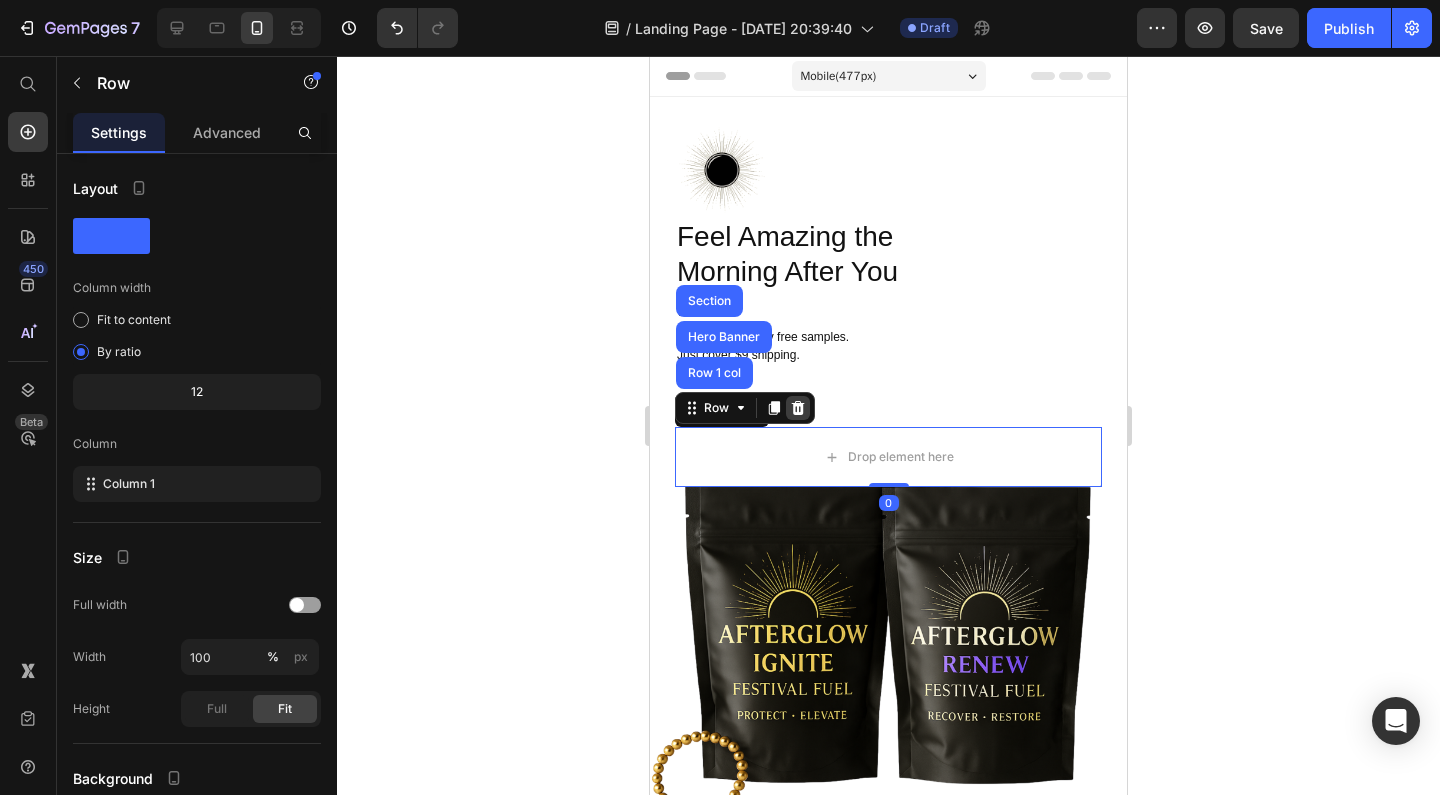 click 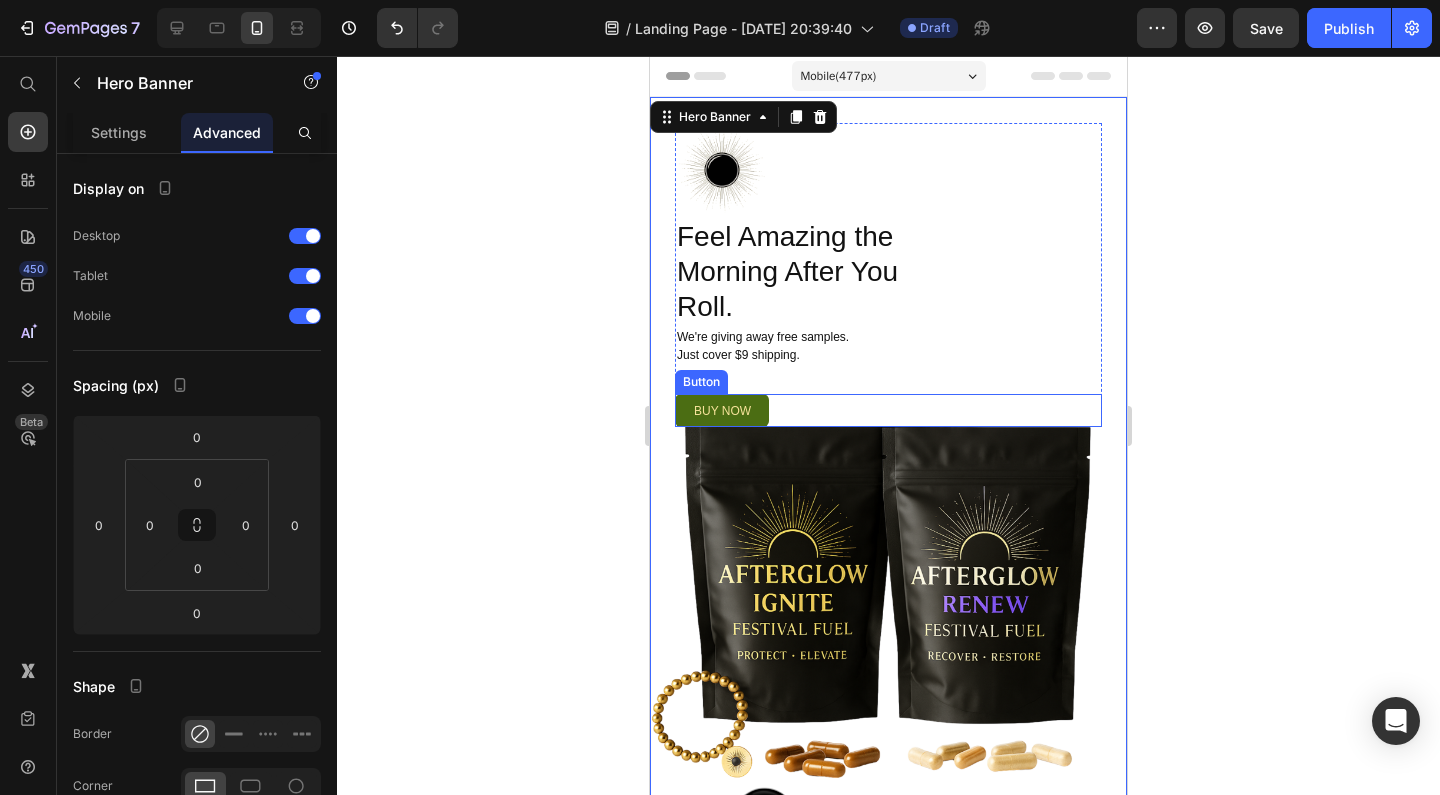 click on "buy now" at bounding box center [722, 410] 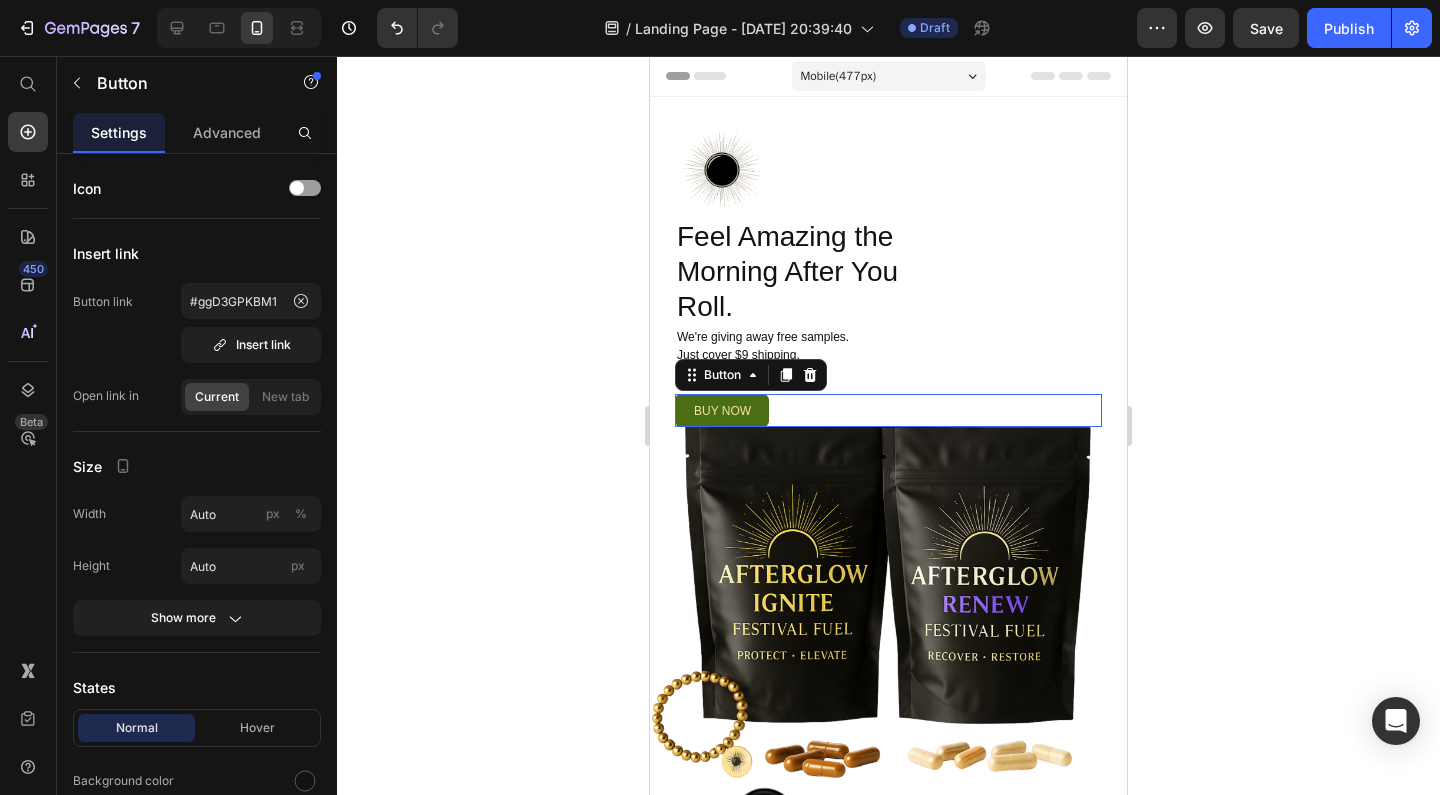 click on "buy now" at bounding box center (722, 410) 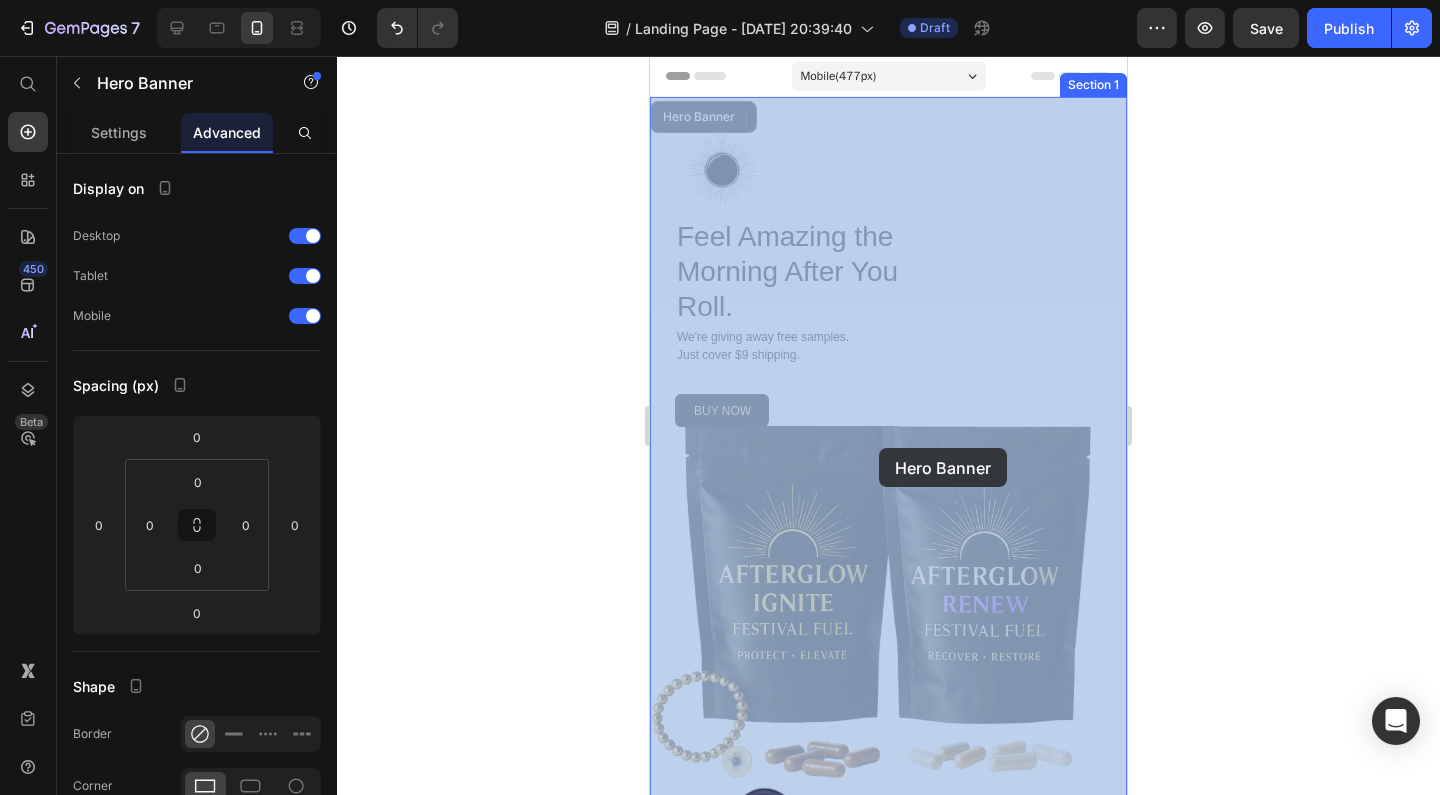 drag, startPoint x: 878, startPoint y: 427, endPoint x: 879, endPoint y: 448, distance: 21.023796 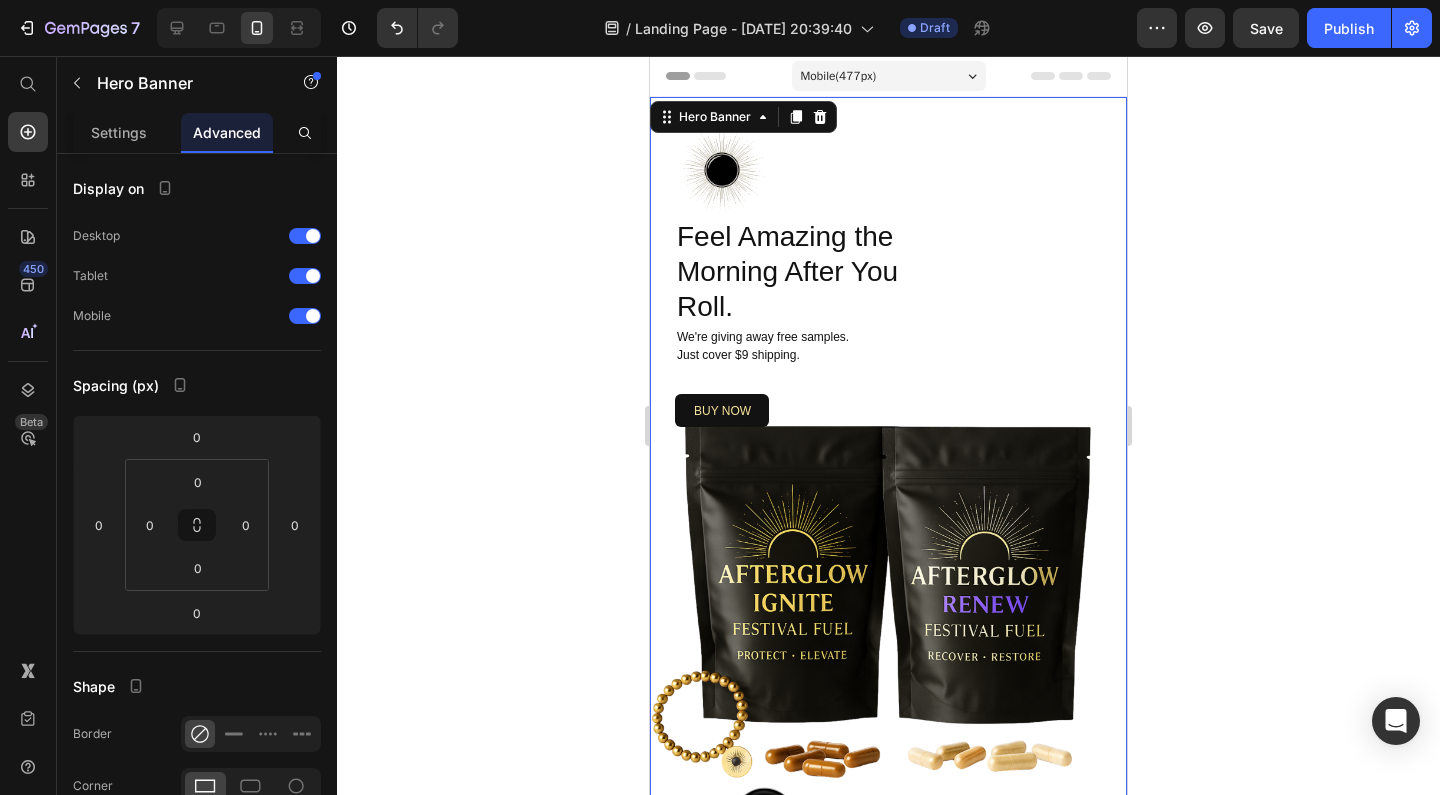 click on "Image Feel Amazing the  Morning After You Roll. Heading We're giving away free samples.  Just cover $9 shipping. Text Block buy now Button Row Row Try afterglow Button" at bounding box center [888, 462] 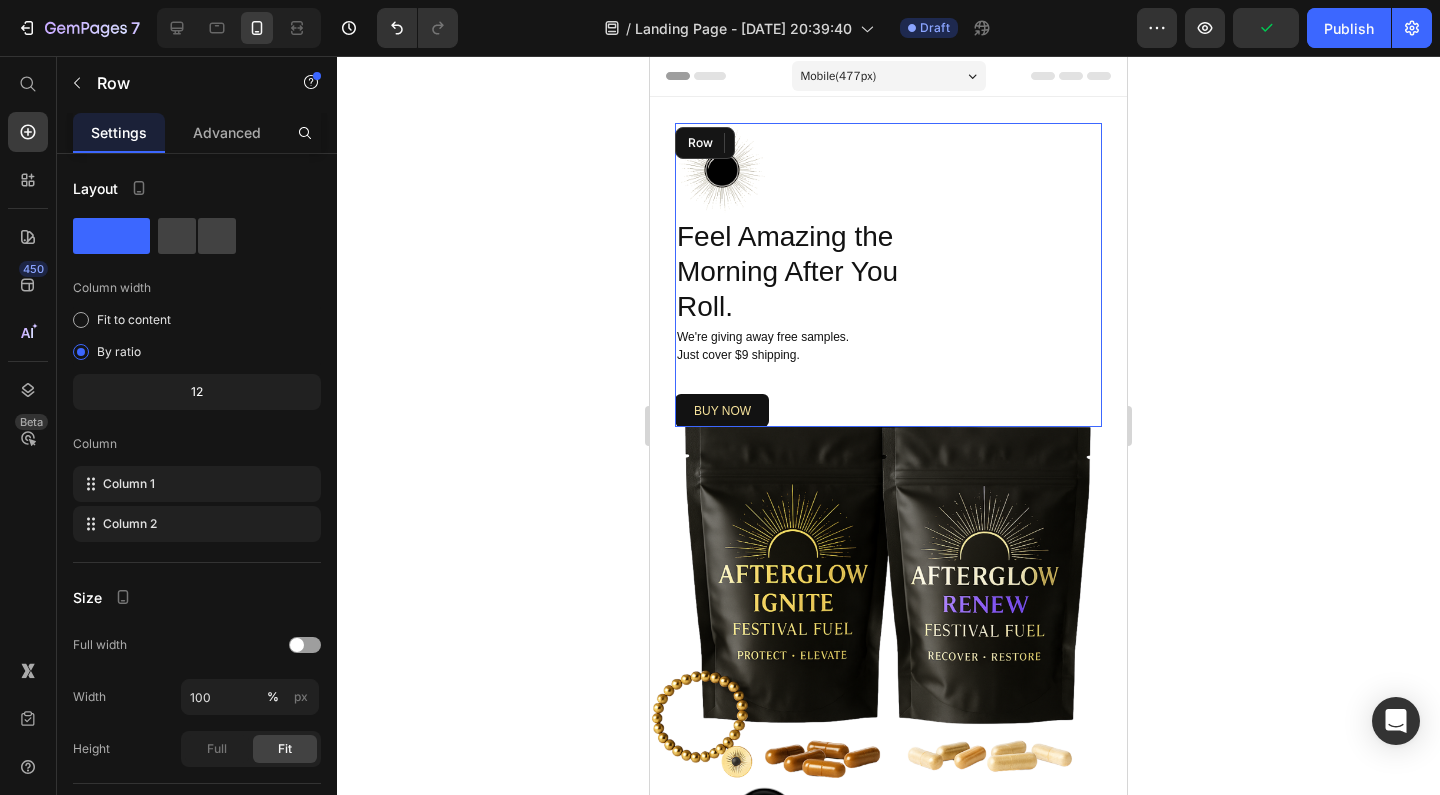 click on "Image Feel Amazing the  Morning After You Roll. Heading We're giving away free samples.  Just cover $9 shipping. Text Block" at bounding box center (888, 258) 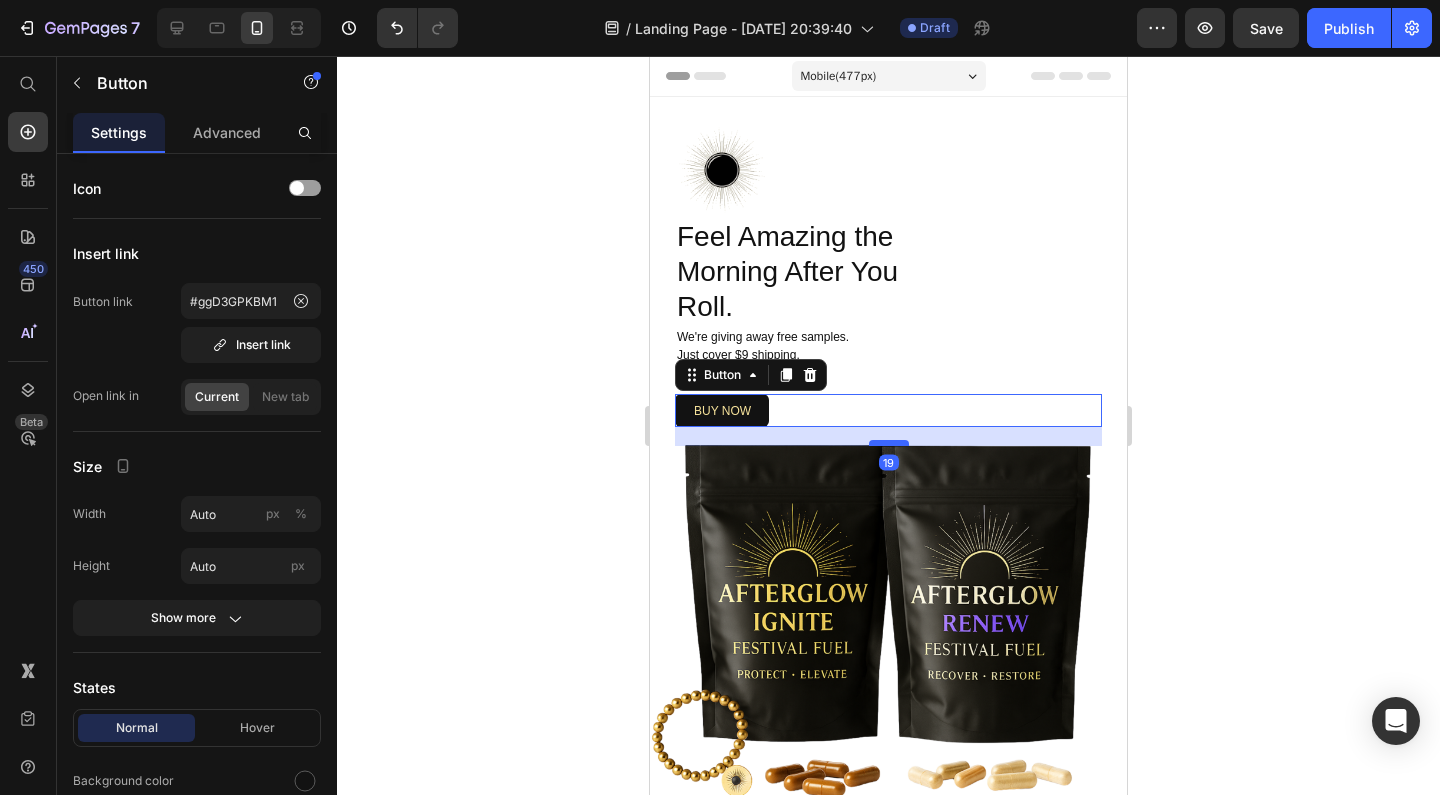 drag, startPoint x: 882, startPoint y: 425, endPoint x: 882, endPoint y: 444, distance: 19 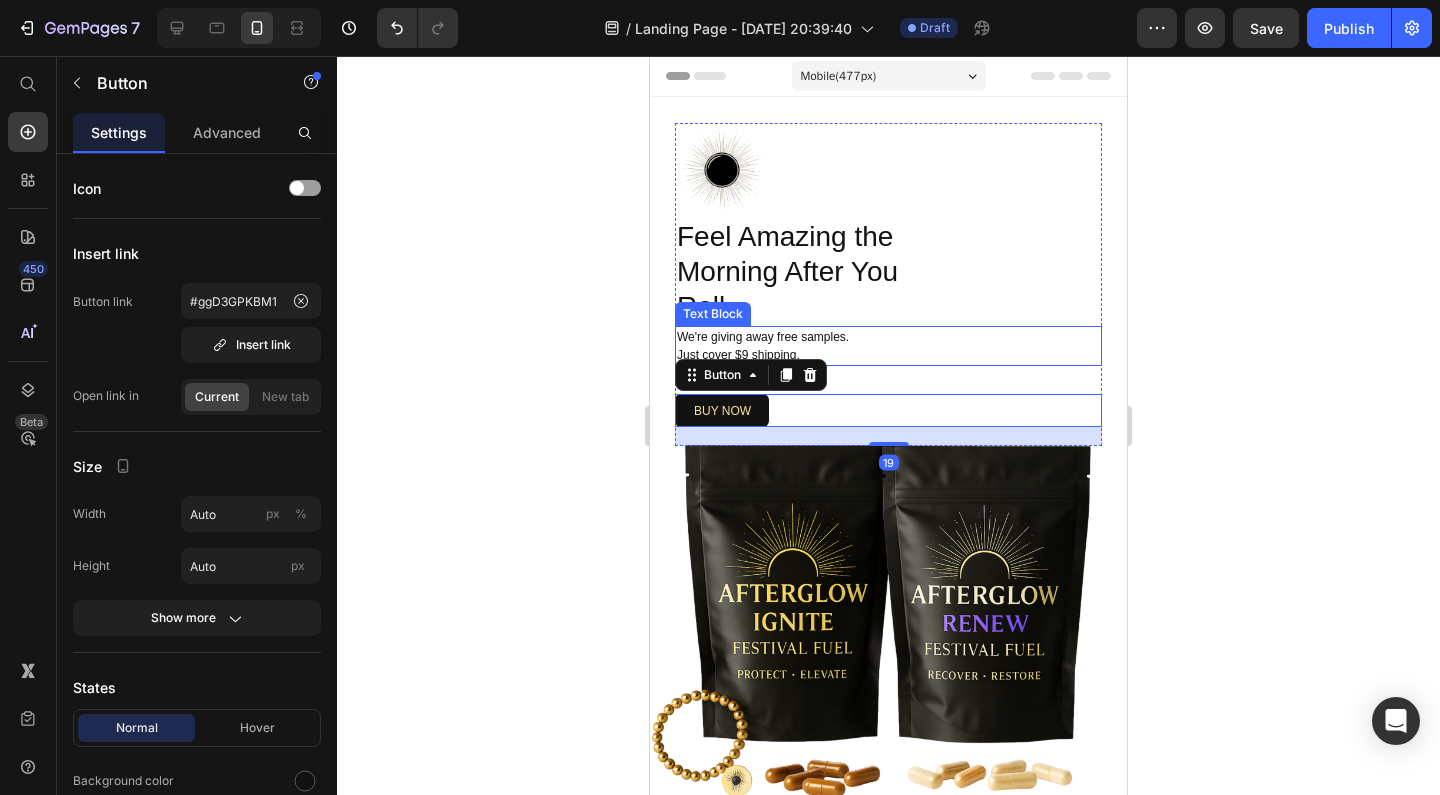 click 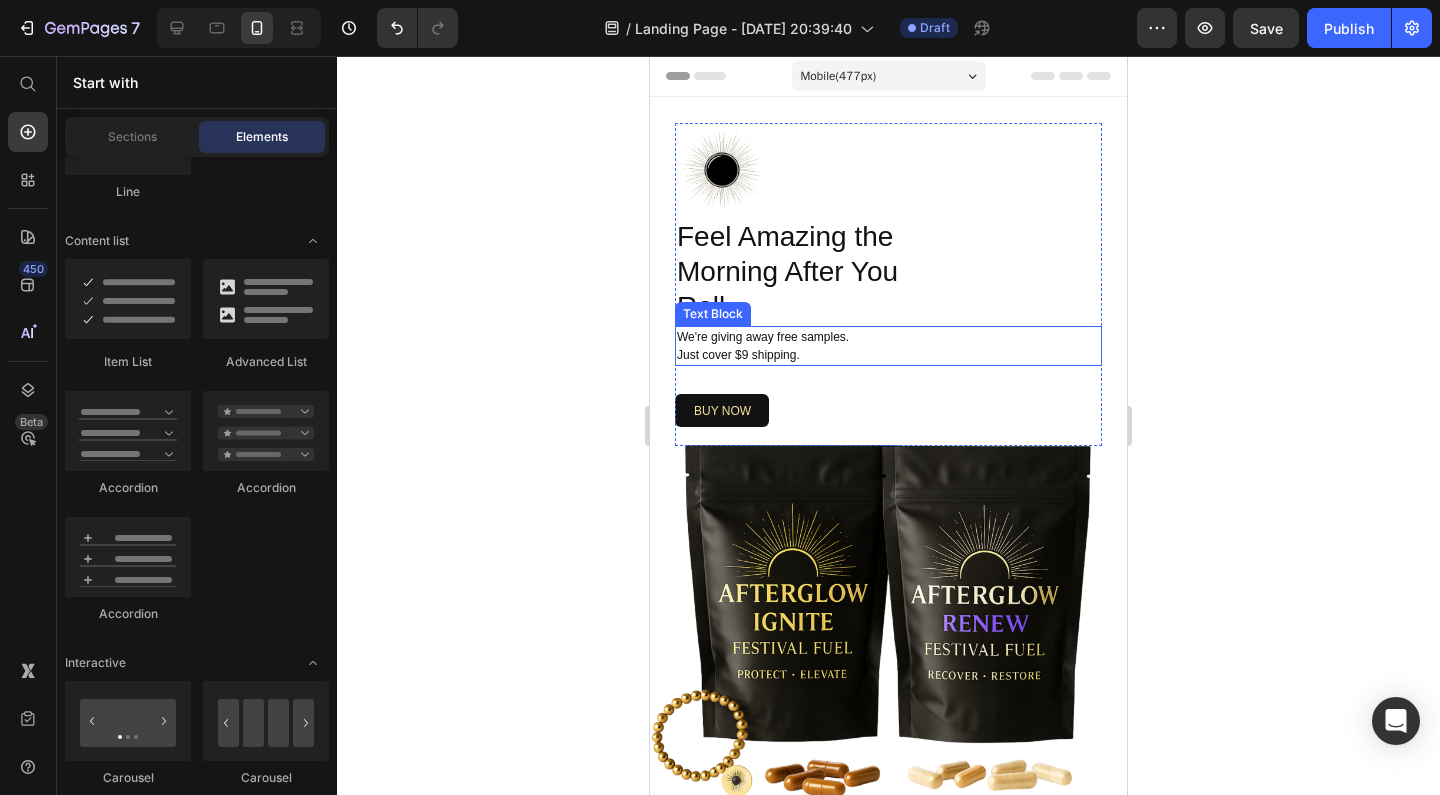 click 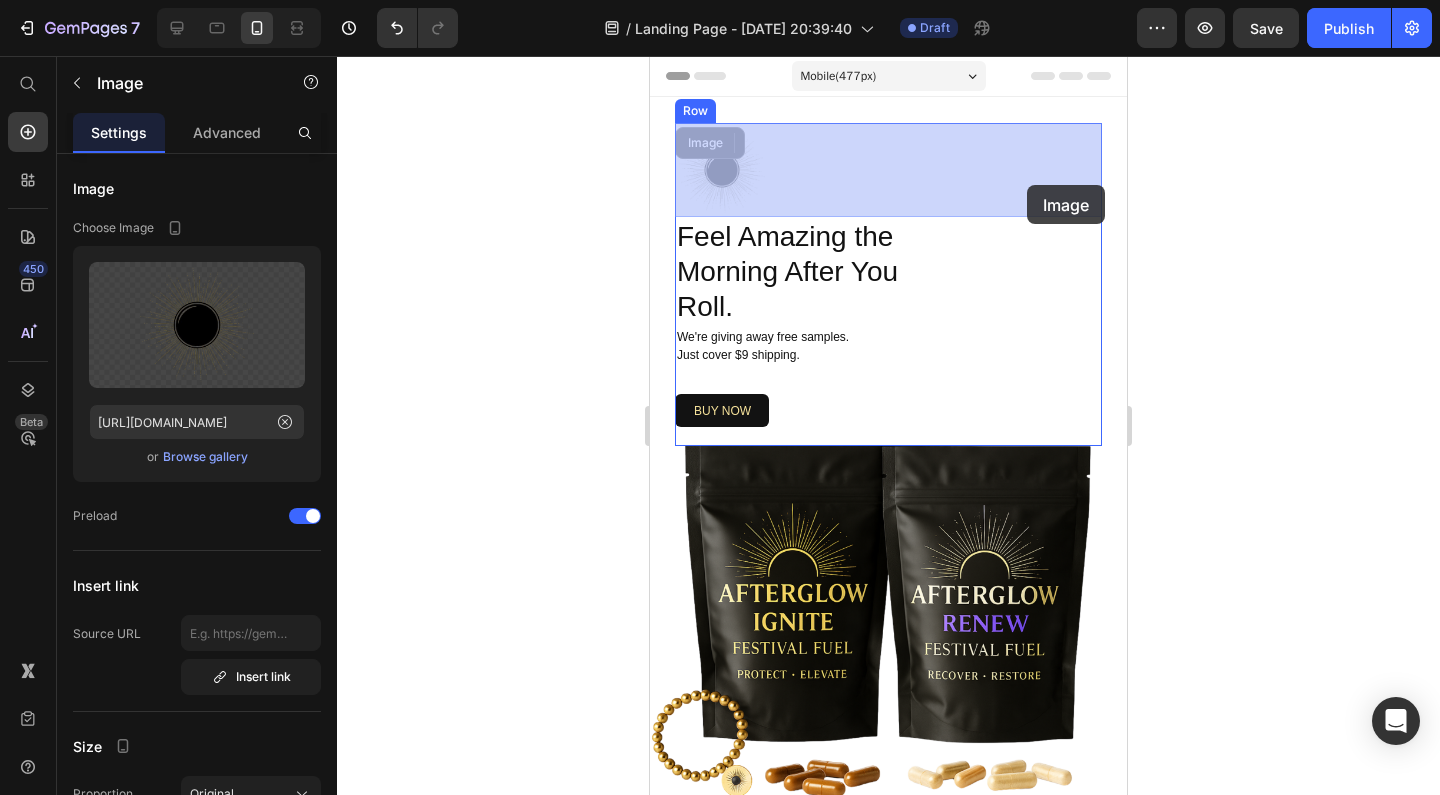 drag, startPoint x: 725, startPoint y: 177, endPoint x: 1027, endPoint y: 185, distance: 302.10593 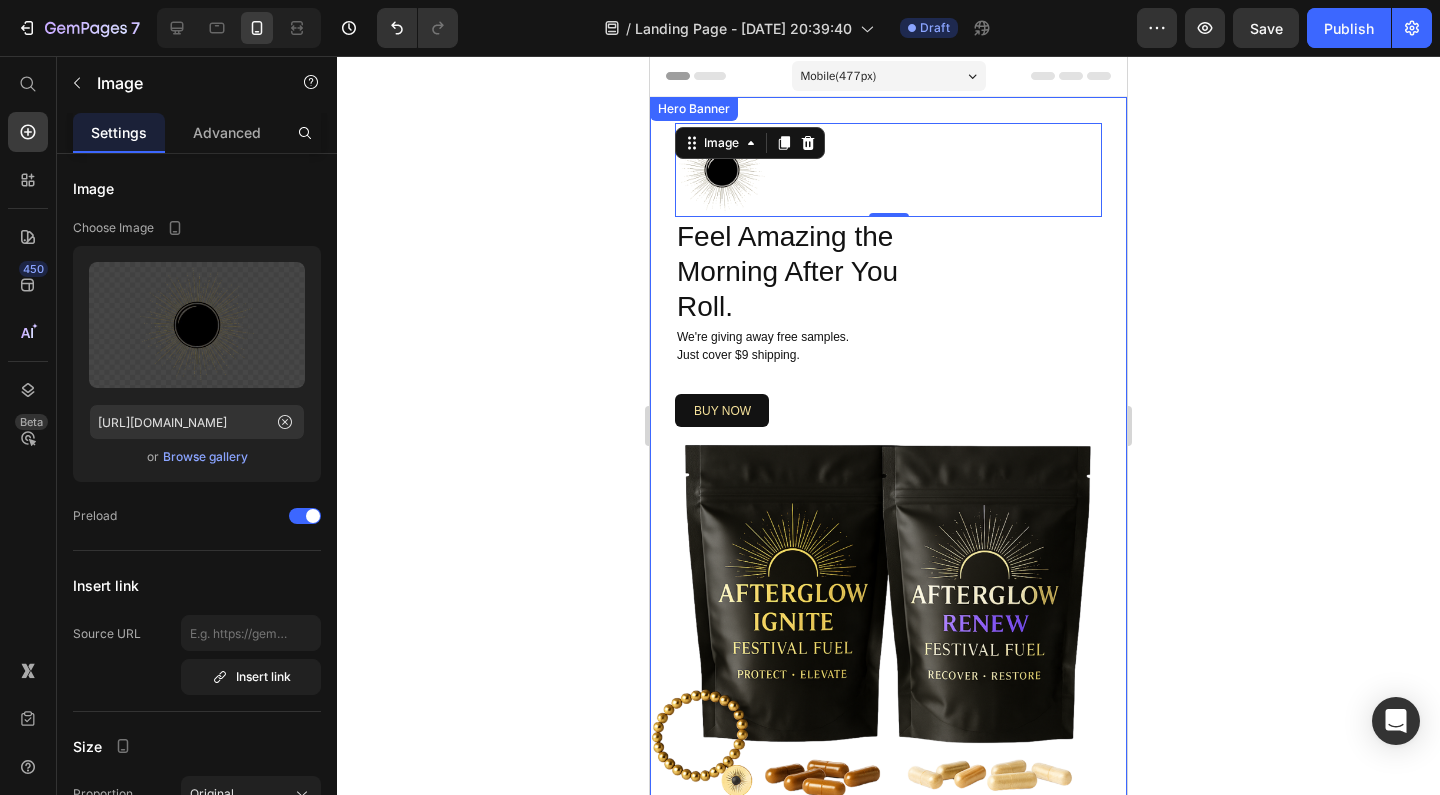 click 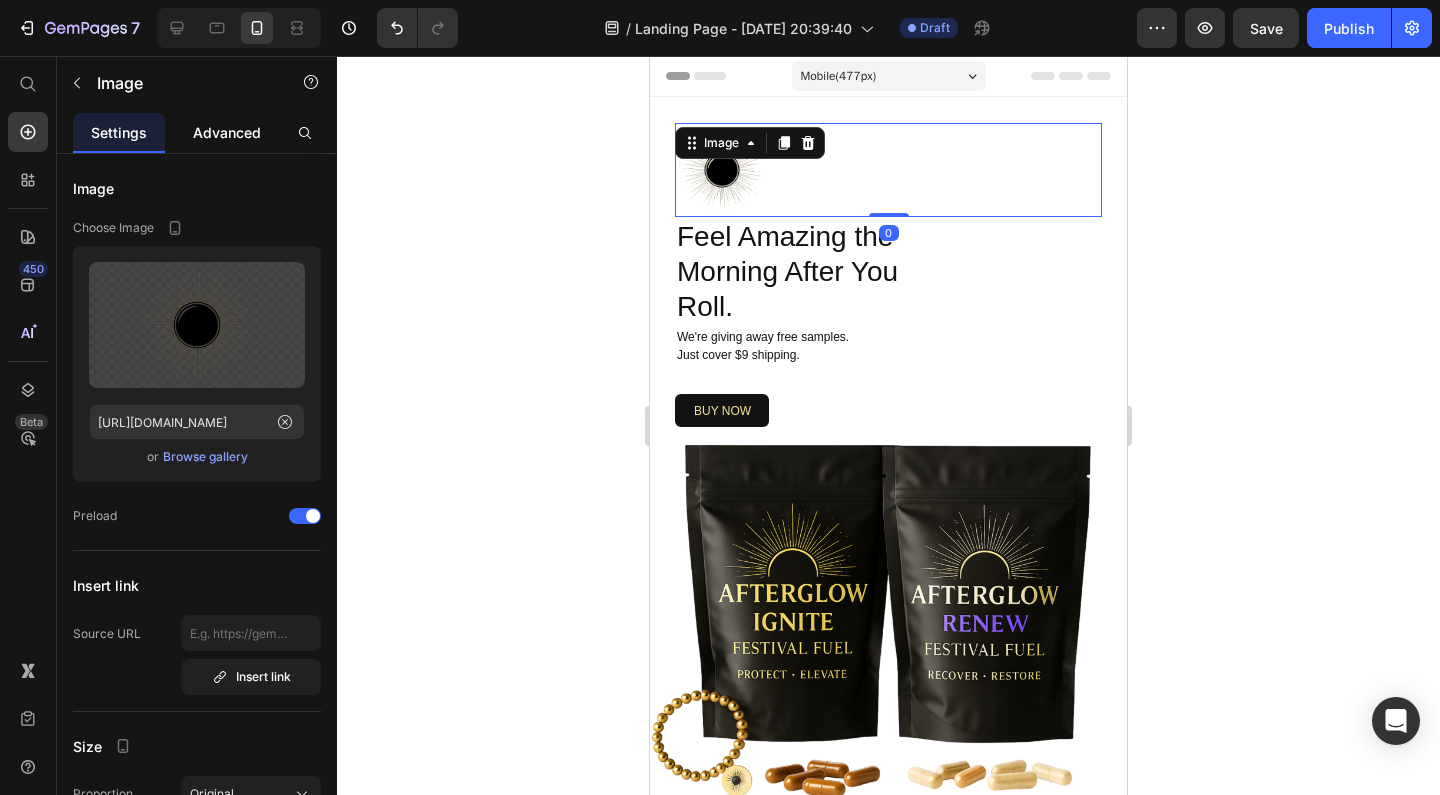 click on "Advanced" 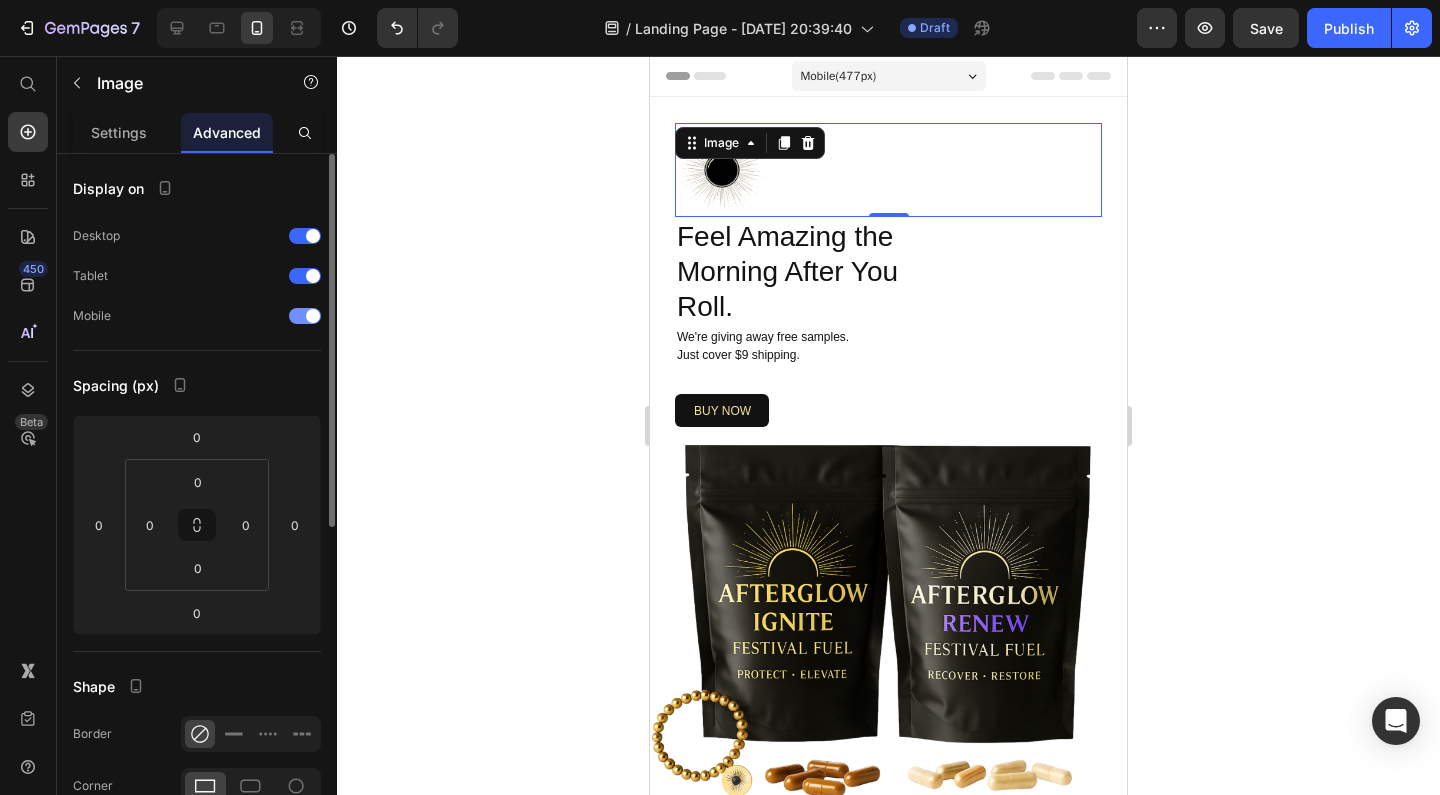 click at bounding box center (305, 316) 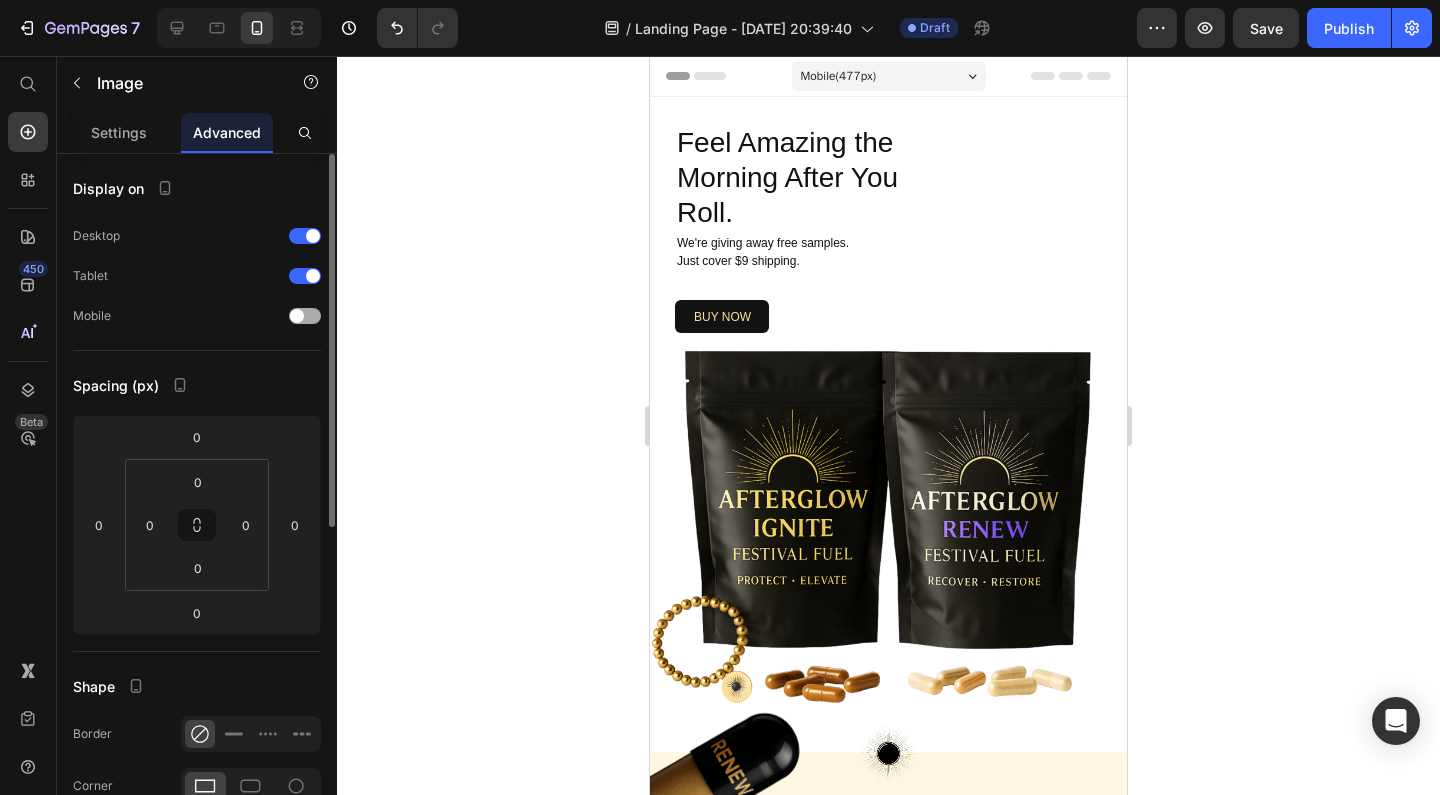click at bounding box center [305, 316] 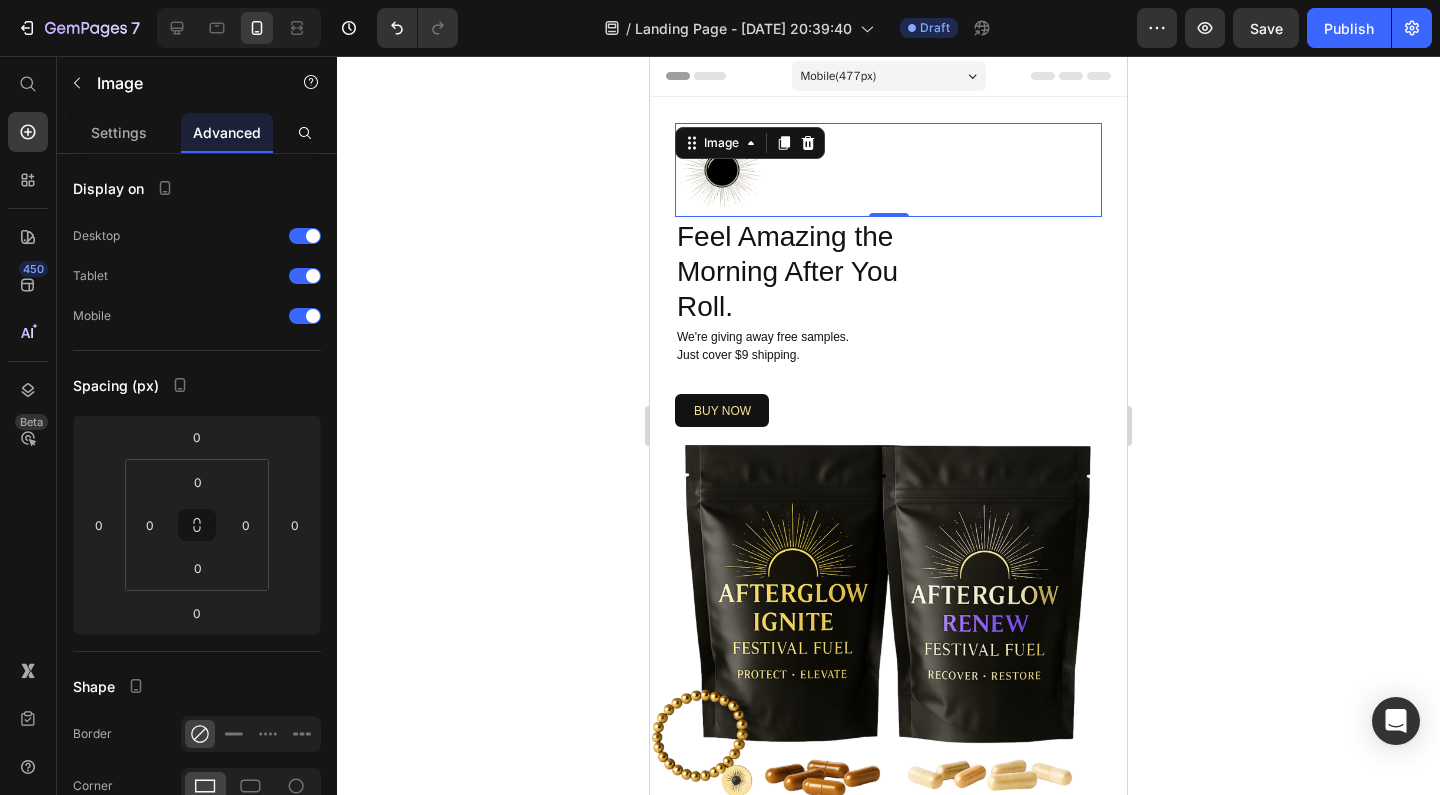 click 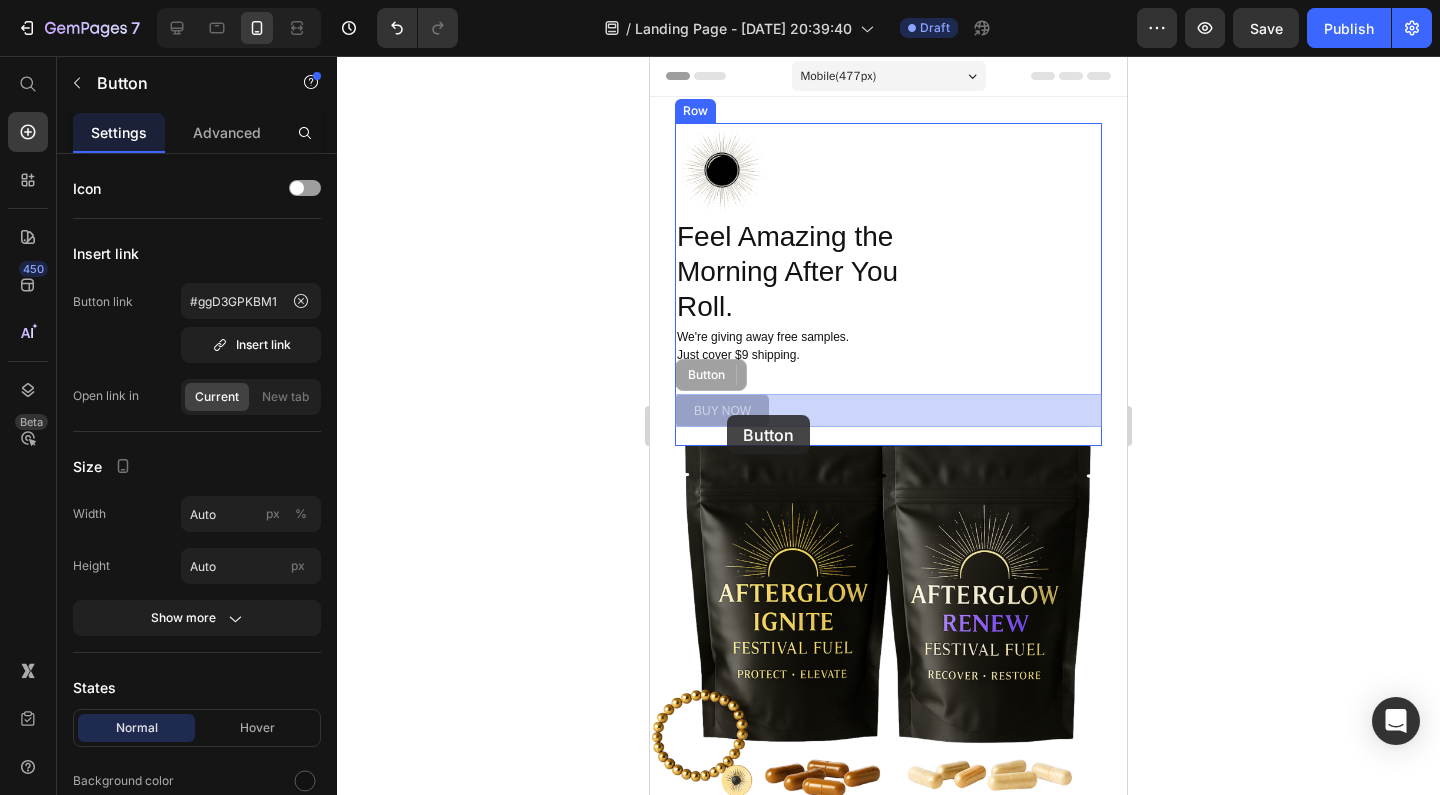 drag, startPoint x: 738, startPoint y: 422, endPoint x: 727, endPoint y: 414, distance: 13.601471 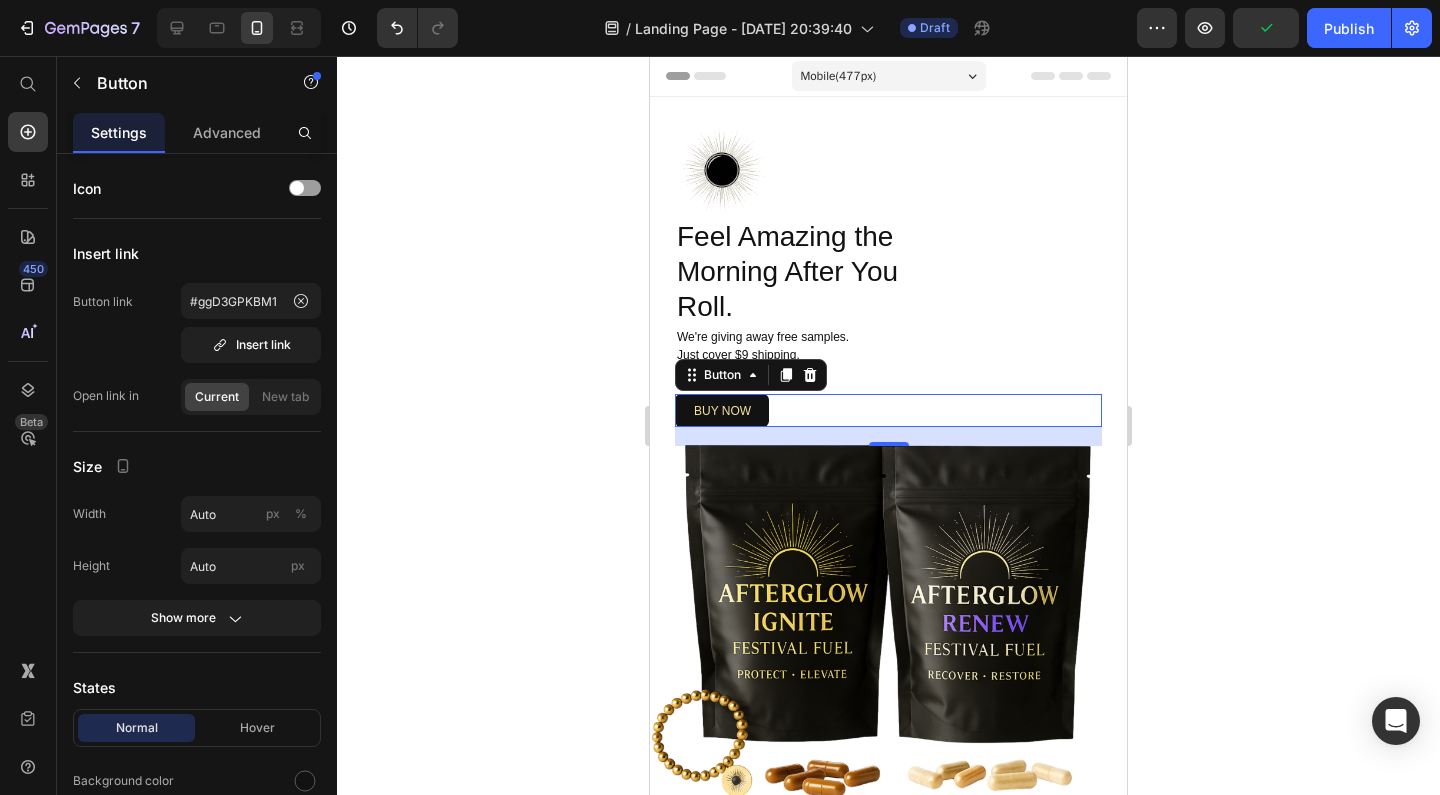 click 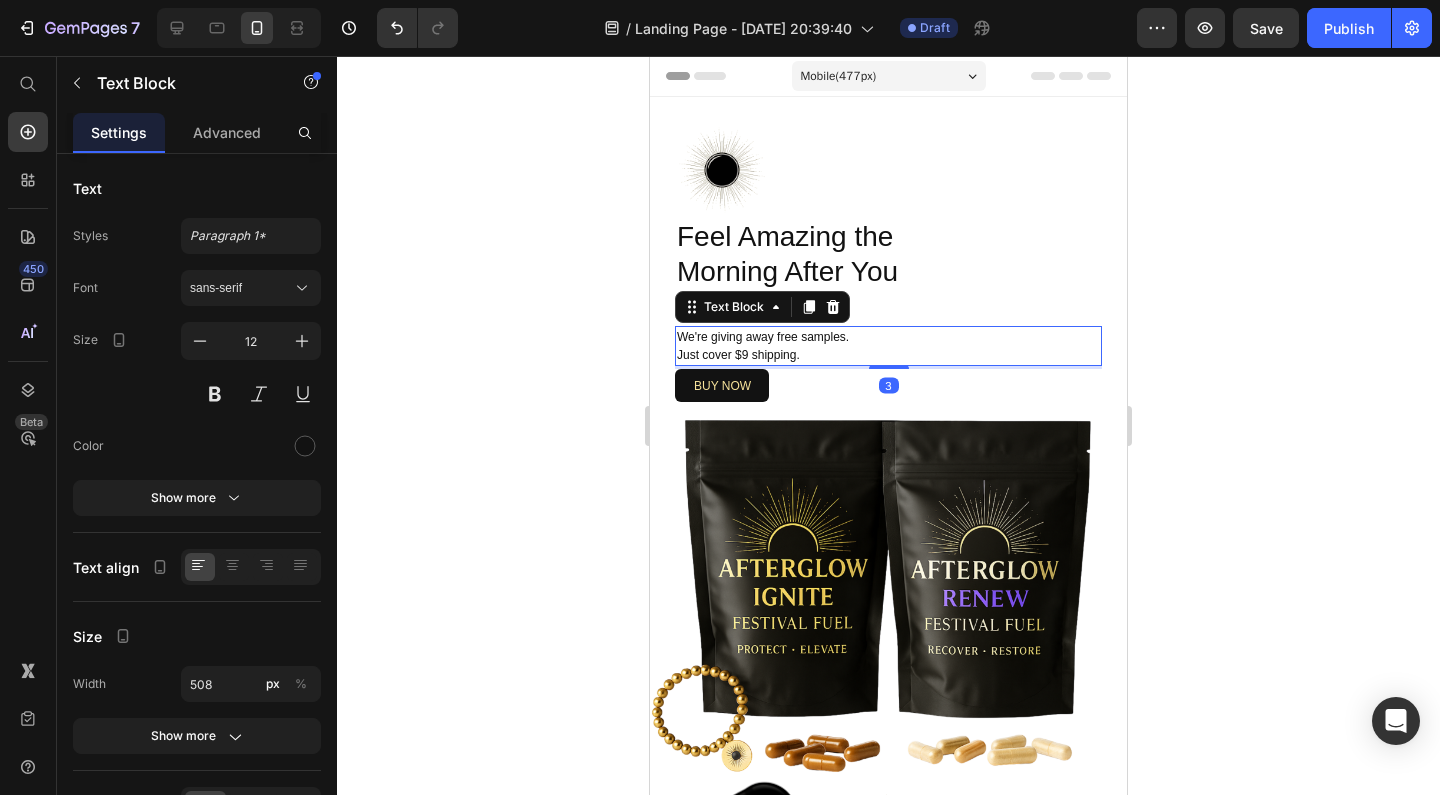 drag, startPoint x: 878, startPoint y: 392, endPoint x: 878, endPoint y: 367, distance: 25 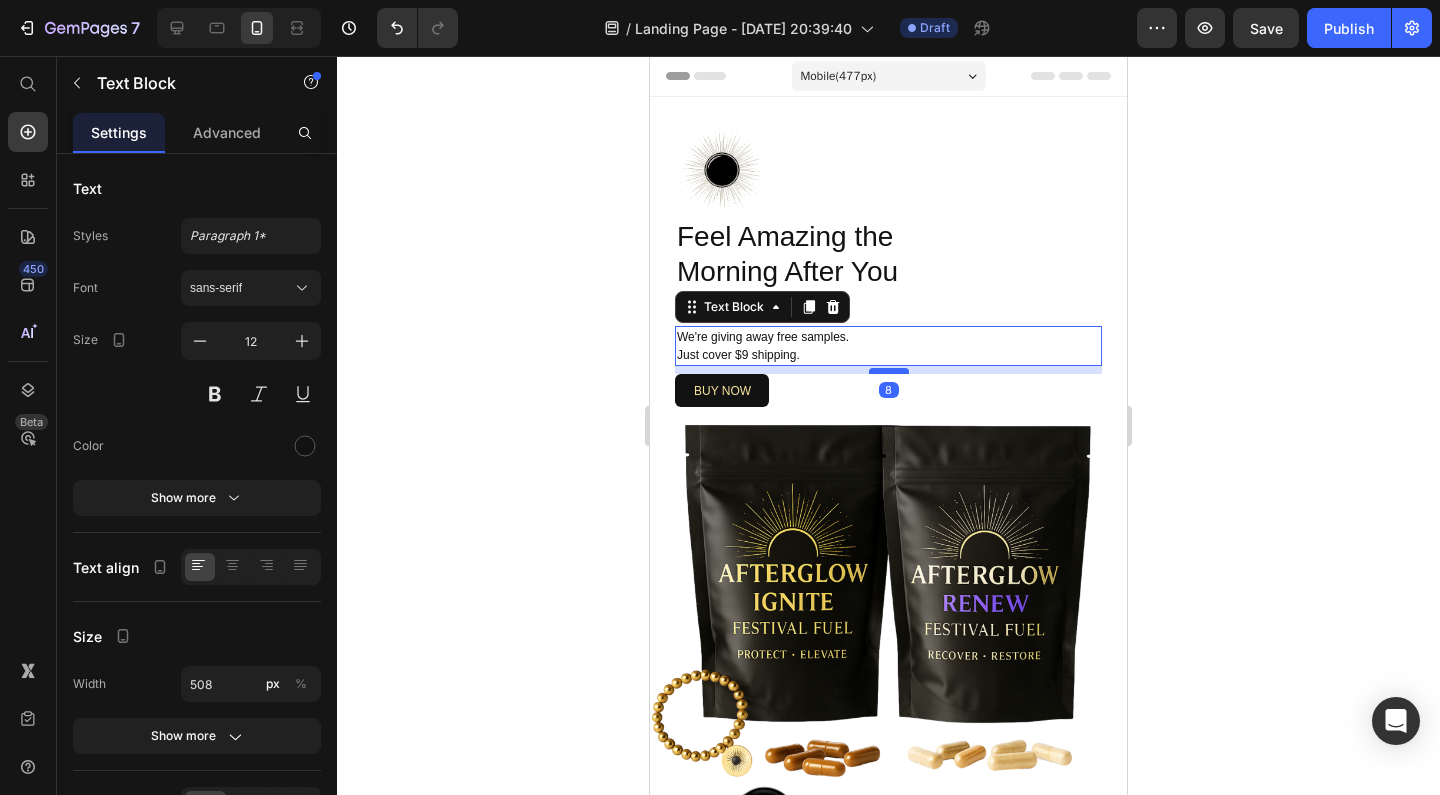 click at bounding box center (889, 371) 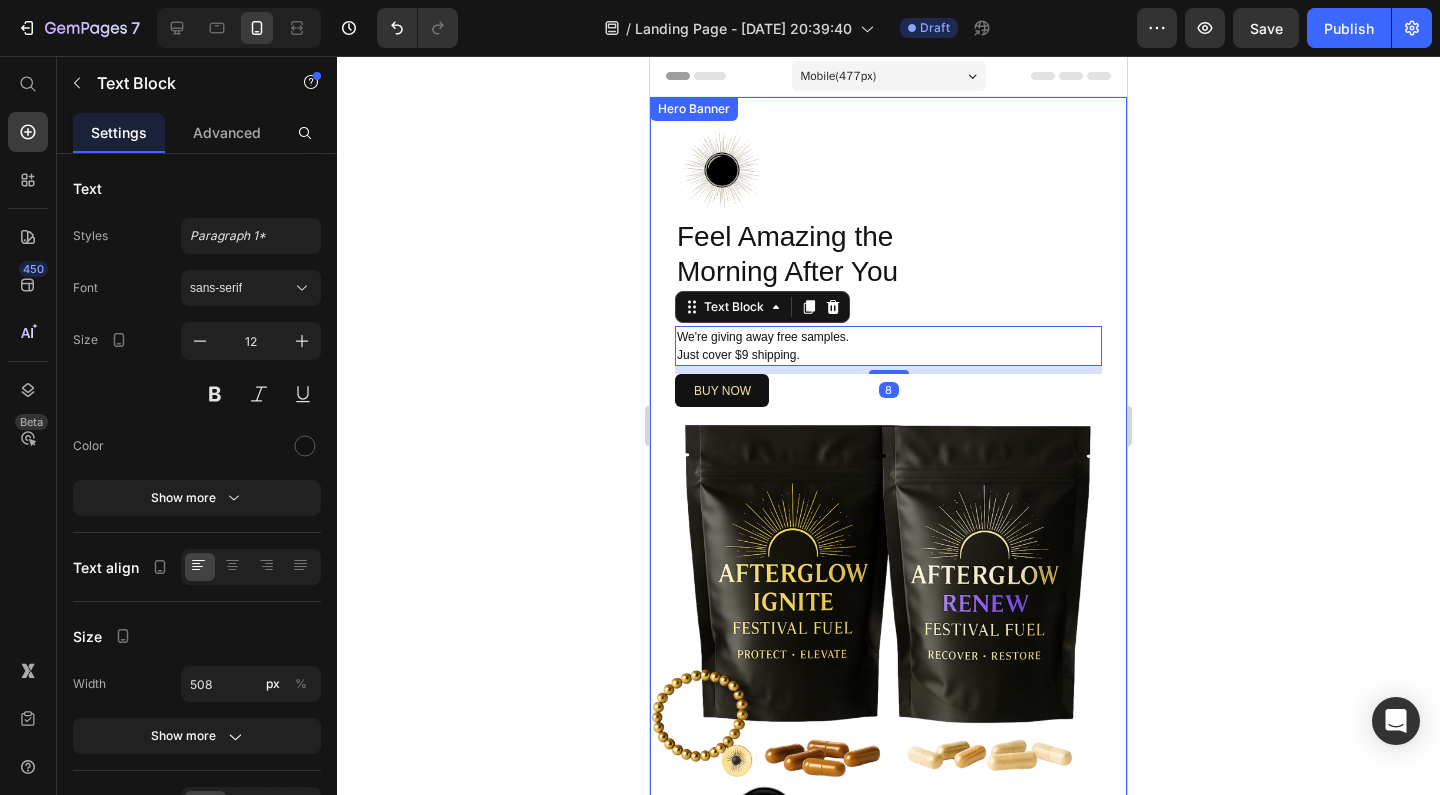 click 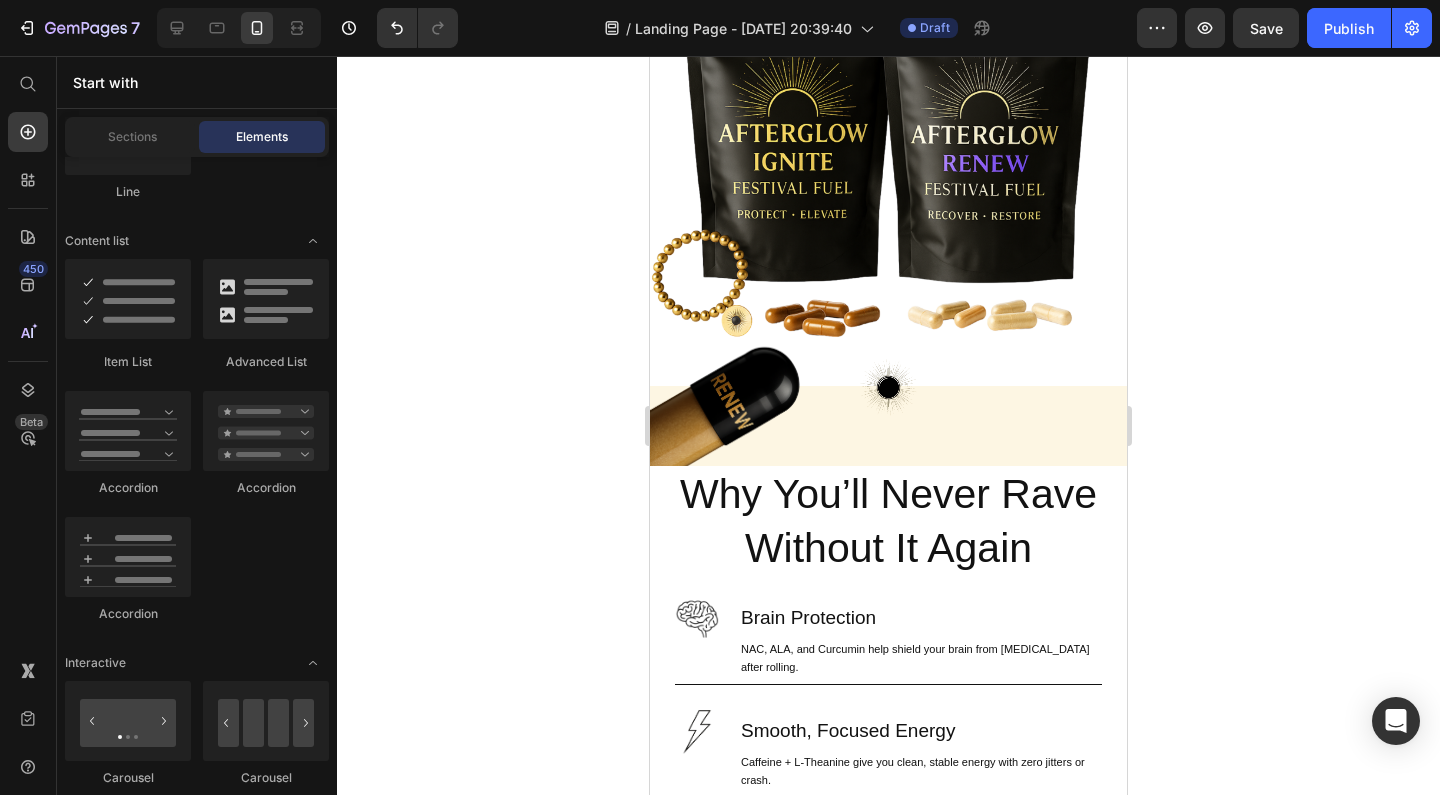 scroll, scrollTop: 441, scrollLeft: 0, axis: vertical 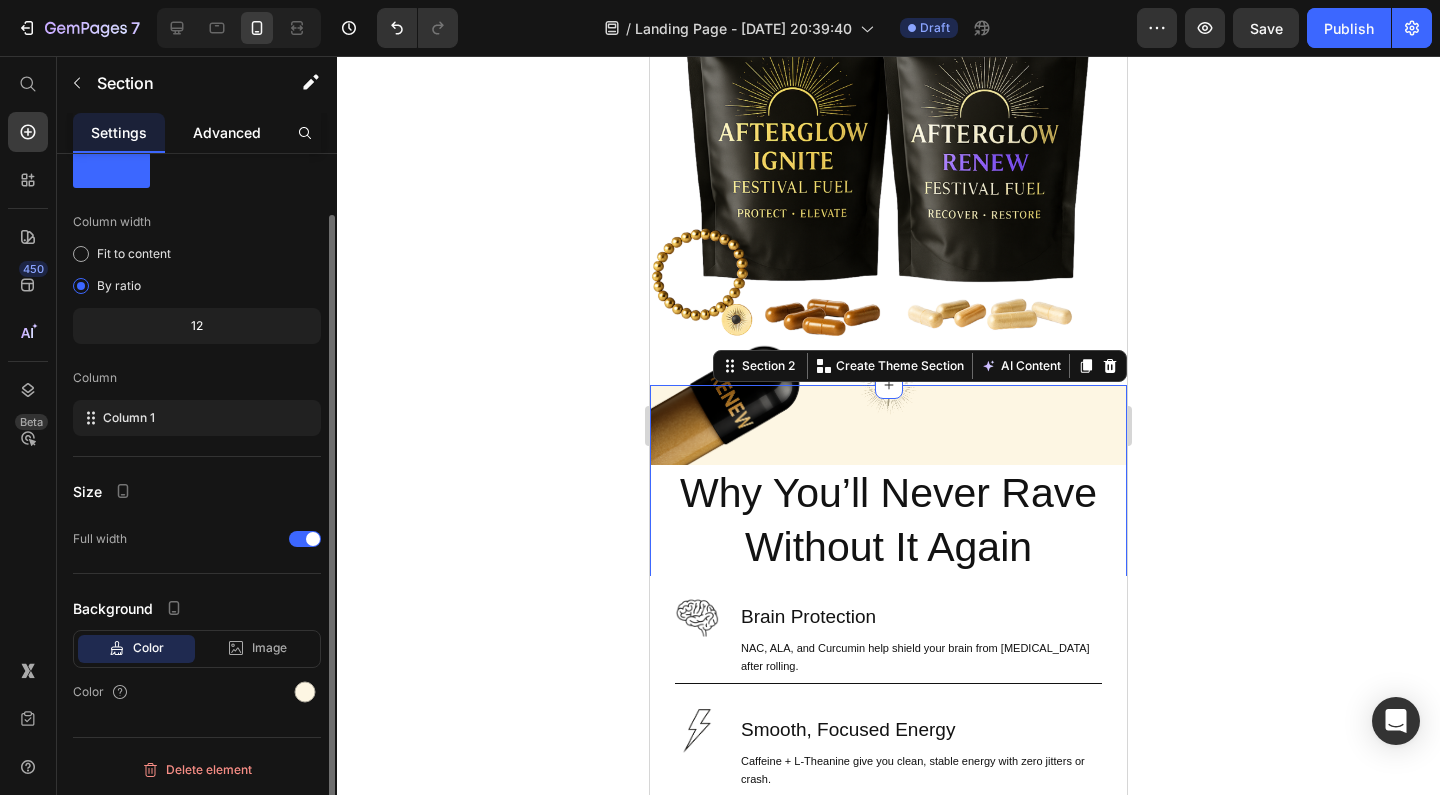 click on "Advanced" at bounding box center (227, 132) 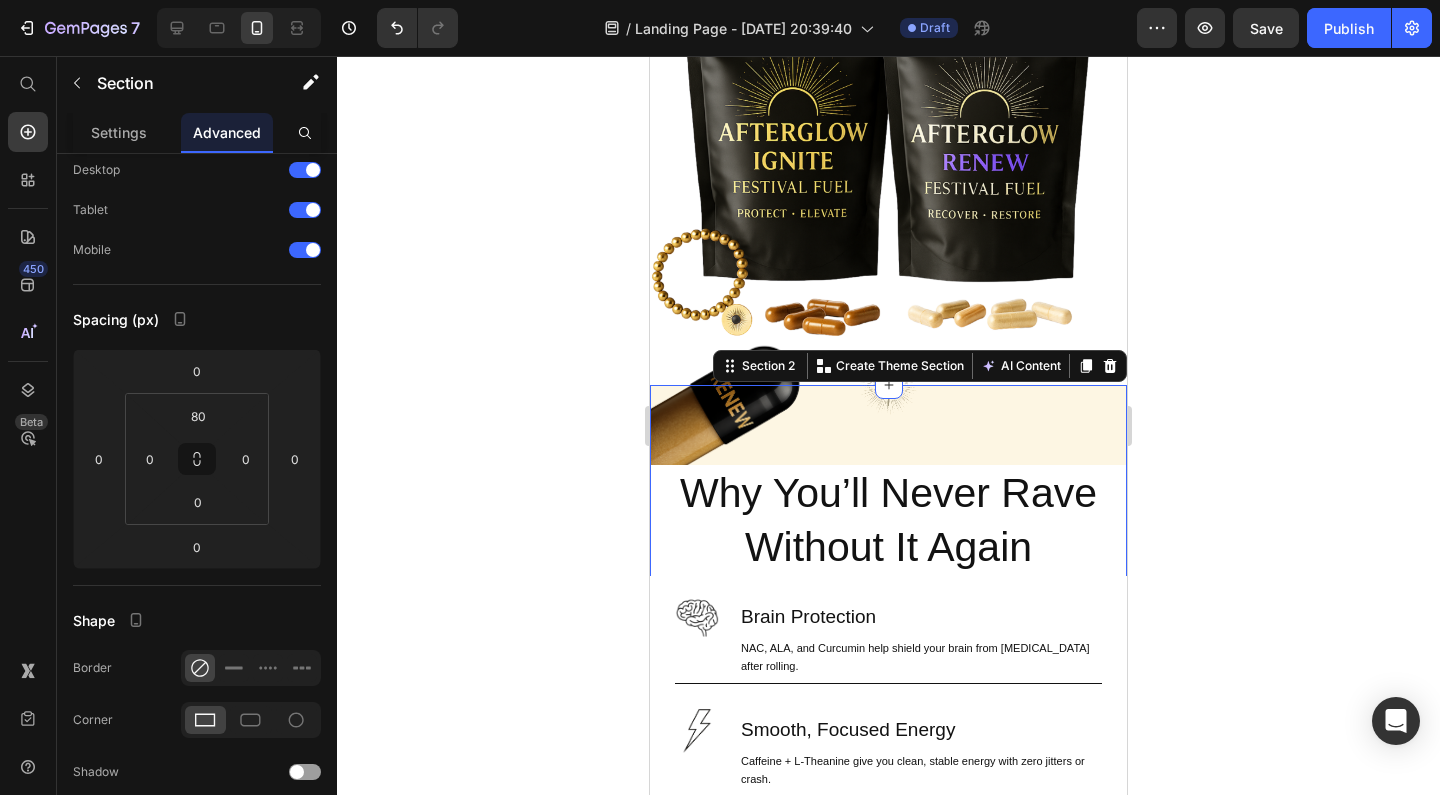scroll, scrollTop: 0, scrollLeft: 0, axis: both 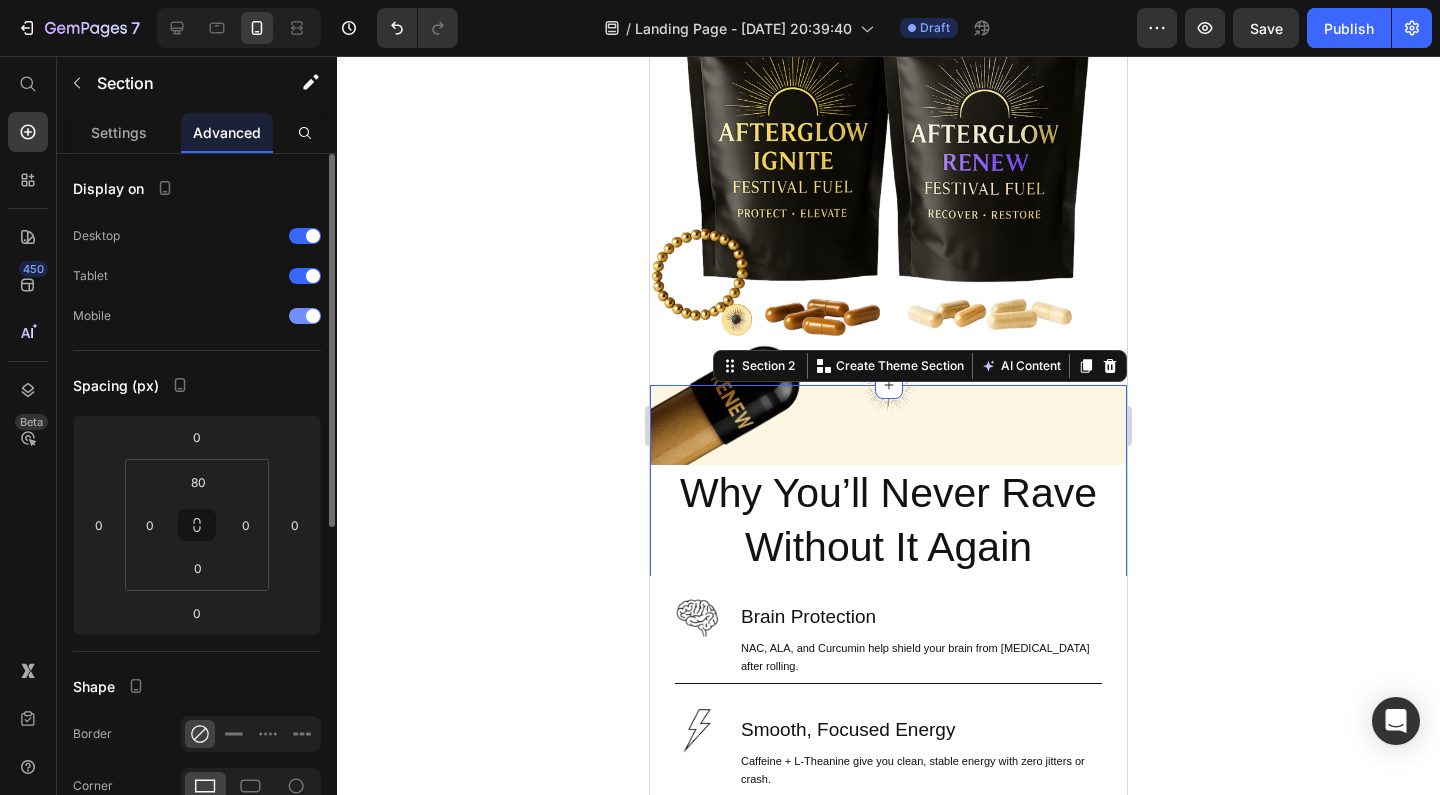 click at bounding box center (305, 316) 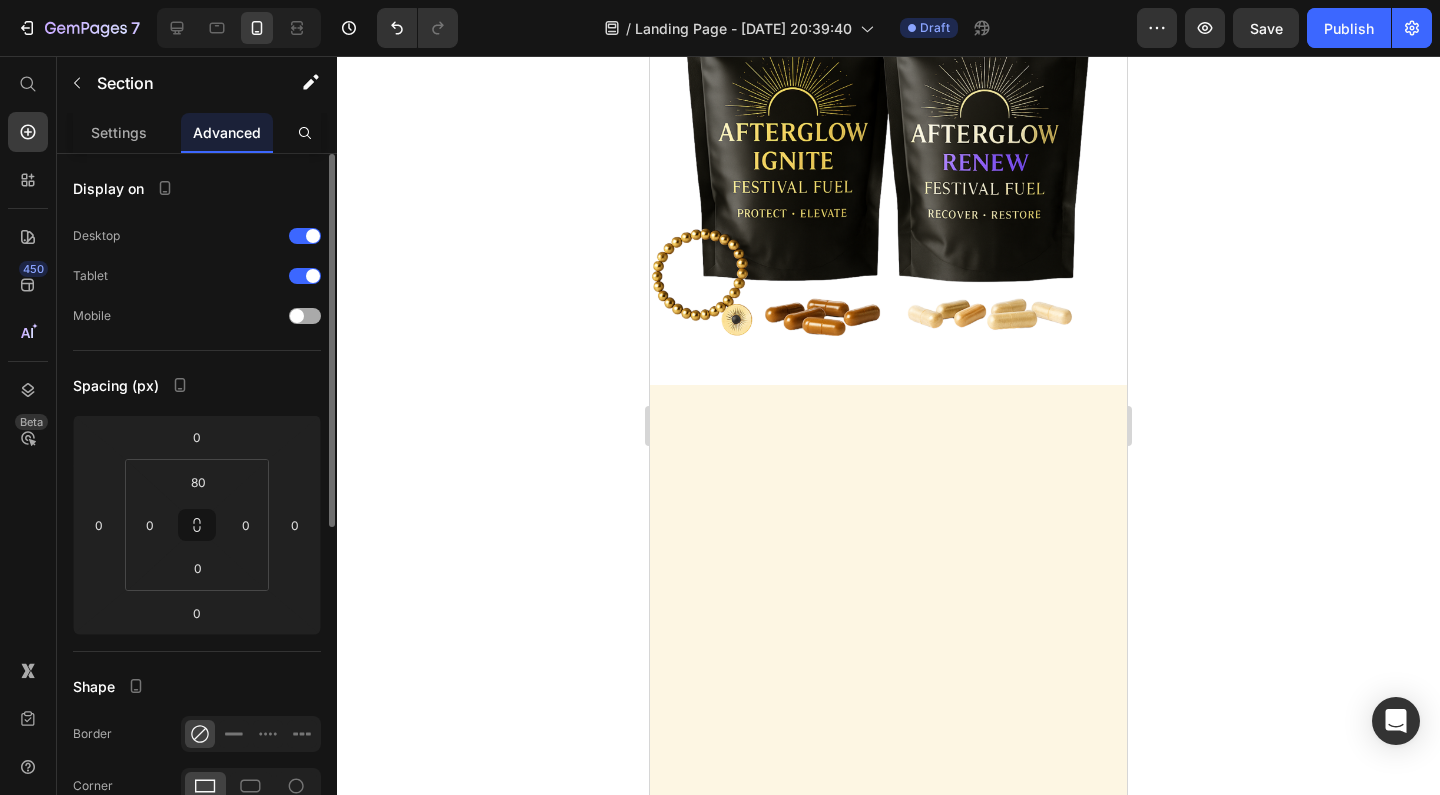 click at bounding box center (297, 316) 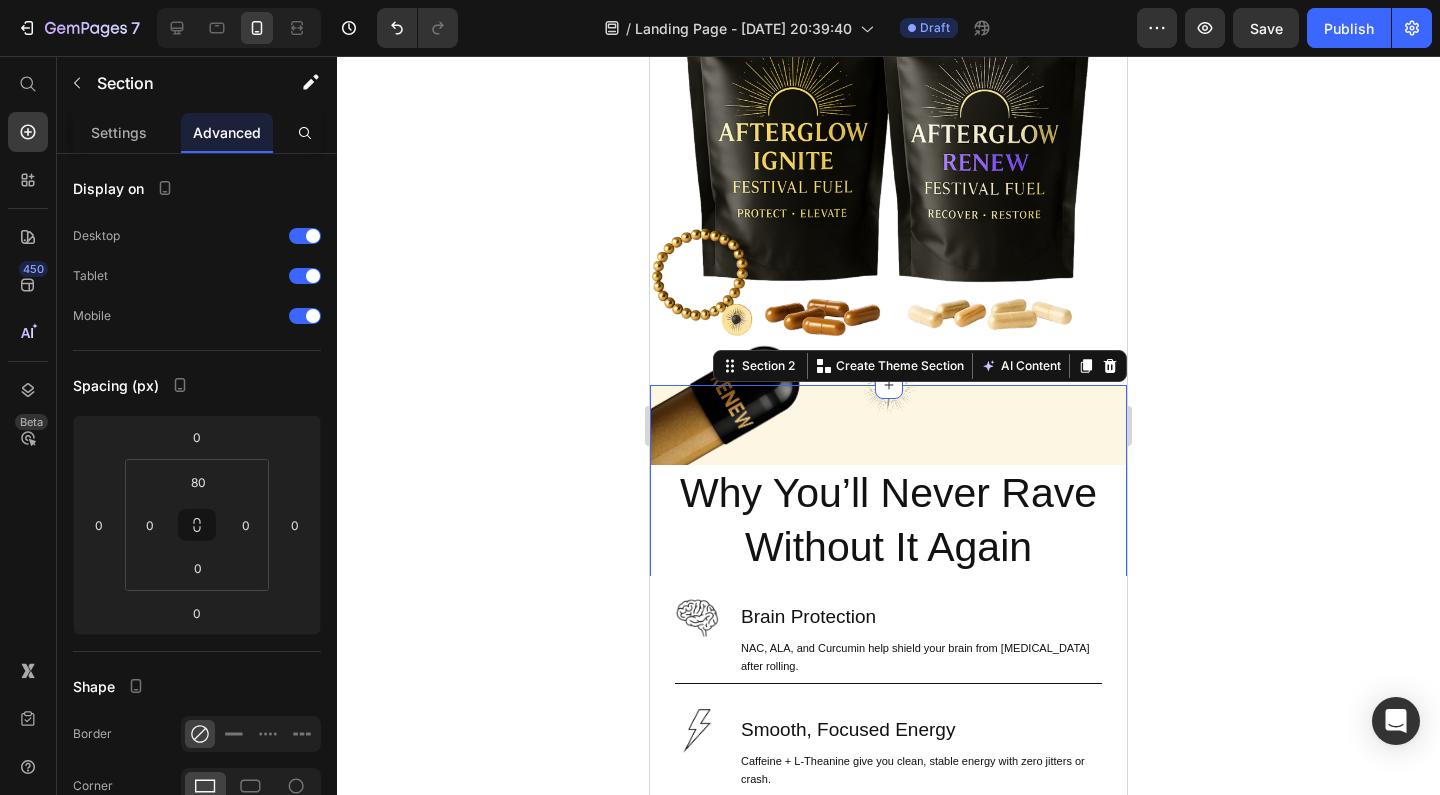 click on "Image Why You’ll Never Rave Without It Again Heading Image Why You’ll Never Rave Without It Again Heading Row Image Image Brain Protection Heading NAC, ALA, and Curcumin help shield your brain from [MEDICAL_DATA] after rolling. Text Block Row Image Smooth, Focused Energy Heading Caffeine + L-Theanine give you clean, stable energy with zero jitters or crash. Text Block Row Image Faster Recovery Heading [MEDICAL_DATA], B-vitamins, and Rhodiola speed up cellular repair and restore energy. Text Block Row Image Deep Rehydration Heading Magnesium, sodium, and potassium replenish electrolytes and reduce fatigue. Text Block Row Image Less Stress, Better Mood Heading Ashwagandha + B6 help regulate [MEDICAL_DATA] and support [MEDICAL_DATA] recovery. Text Block Row Image Powerful Post-Rave Sleep Heading [MEDICAL_DATA] + magnesium promote deep, restorative sleep so you wake up glowing. Text Block Row Try AfterGlow Button Row Hero Banner Section 2   You can create reusable sections Create Theme Section AI Content Write with GemAI Persuasive" at bounding box center [888, 1008] 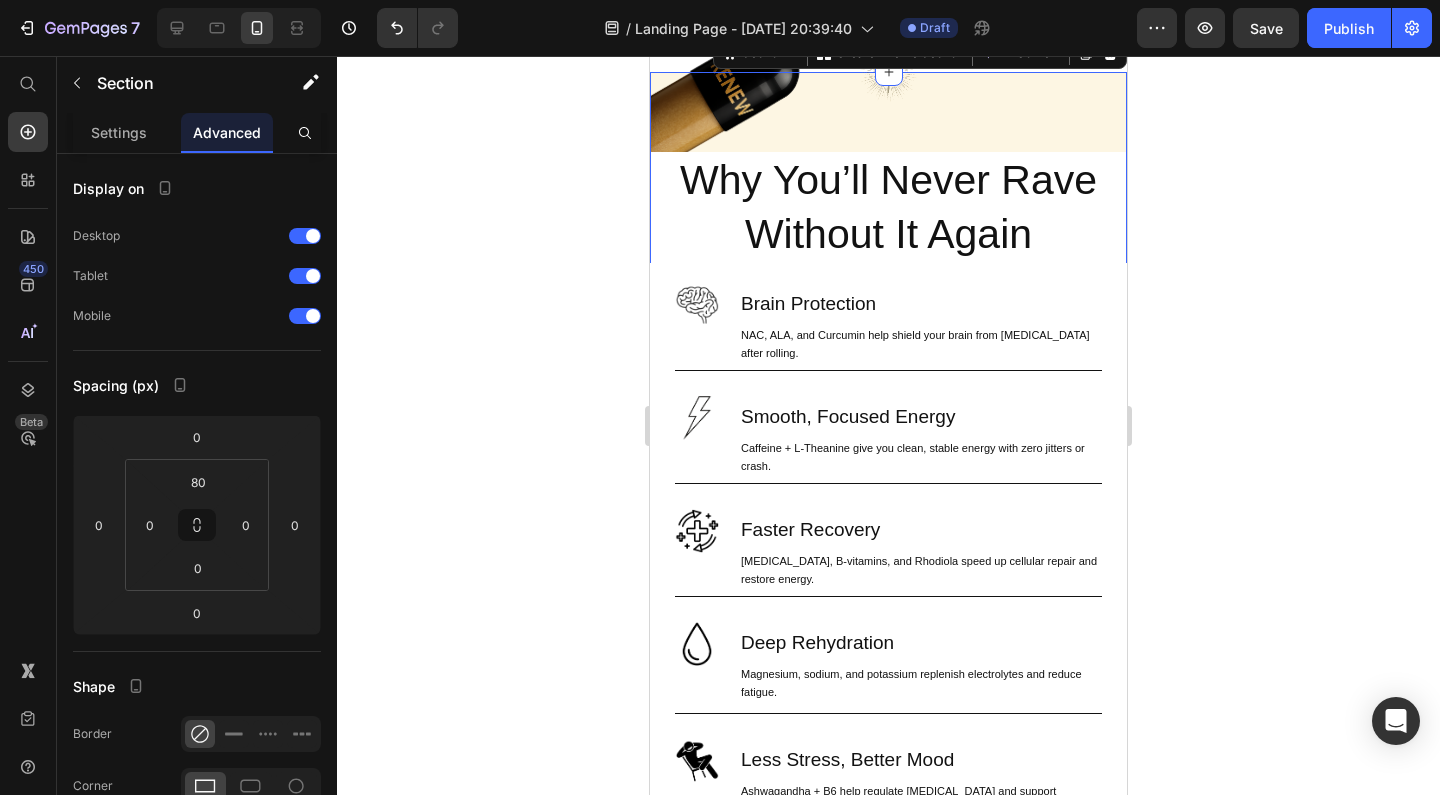 scroll, scrollTop: 803, scrollLeft: 0, axis: vertical 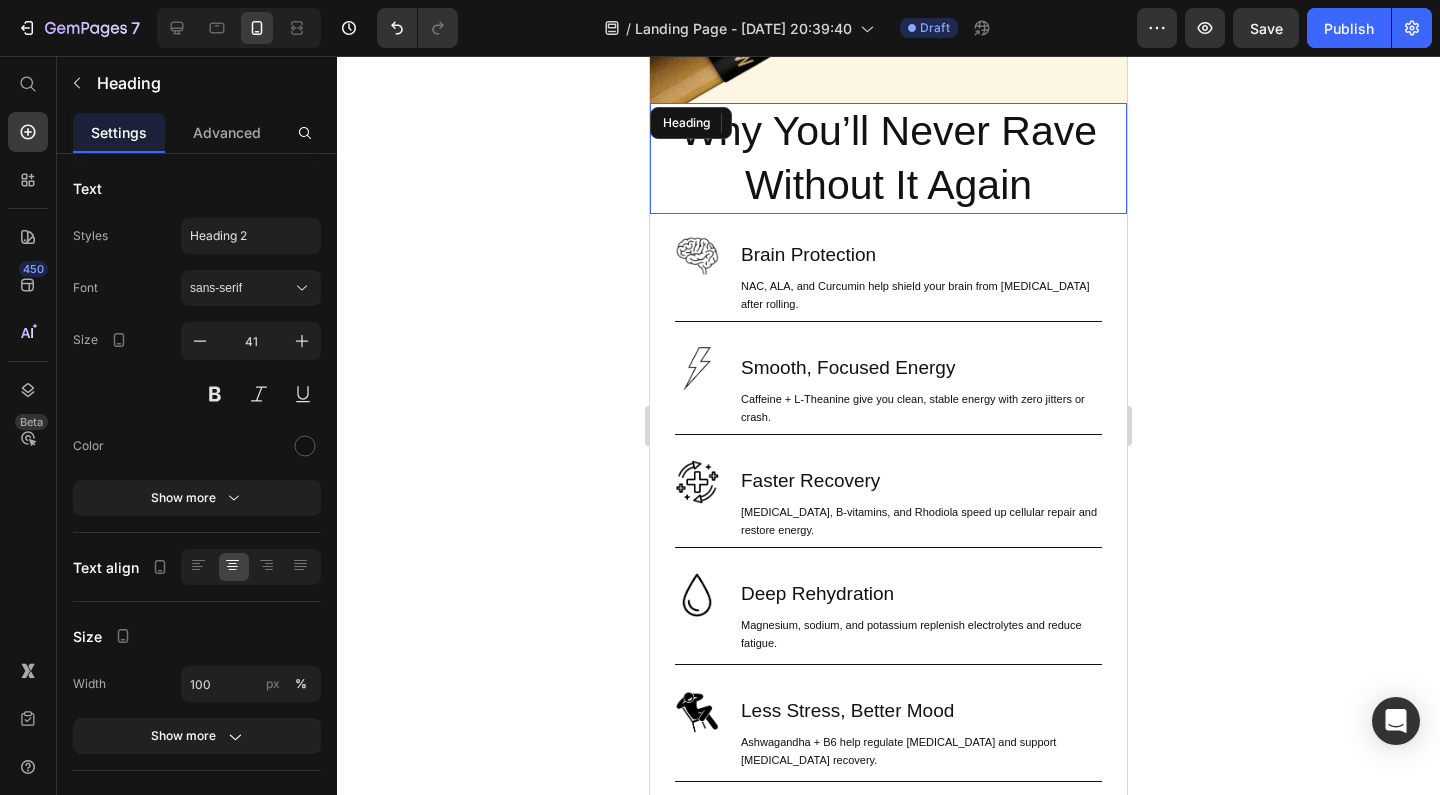 click on "Why You’ll Never Rave Without It Again" at bounding box center [888, 158] 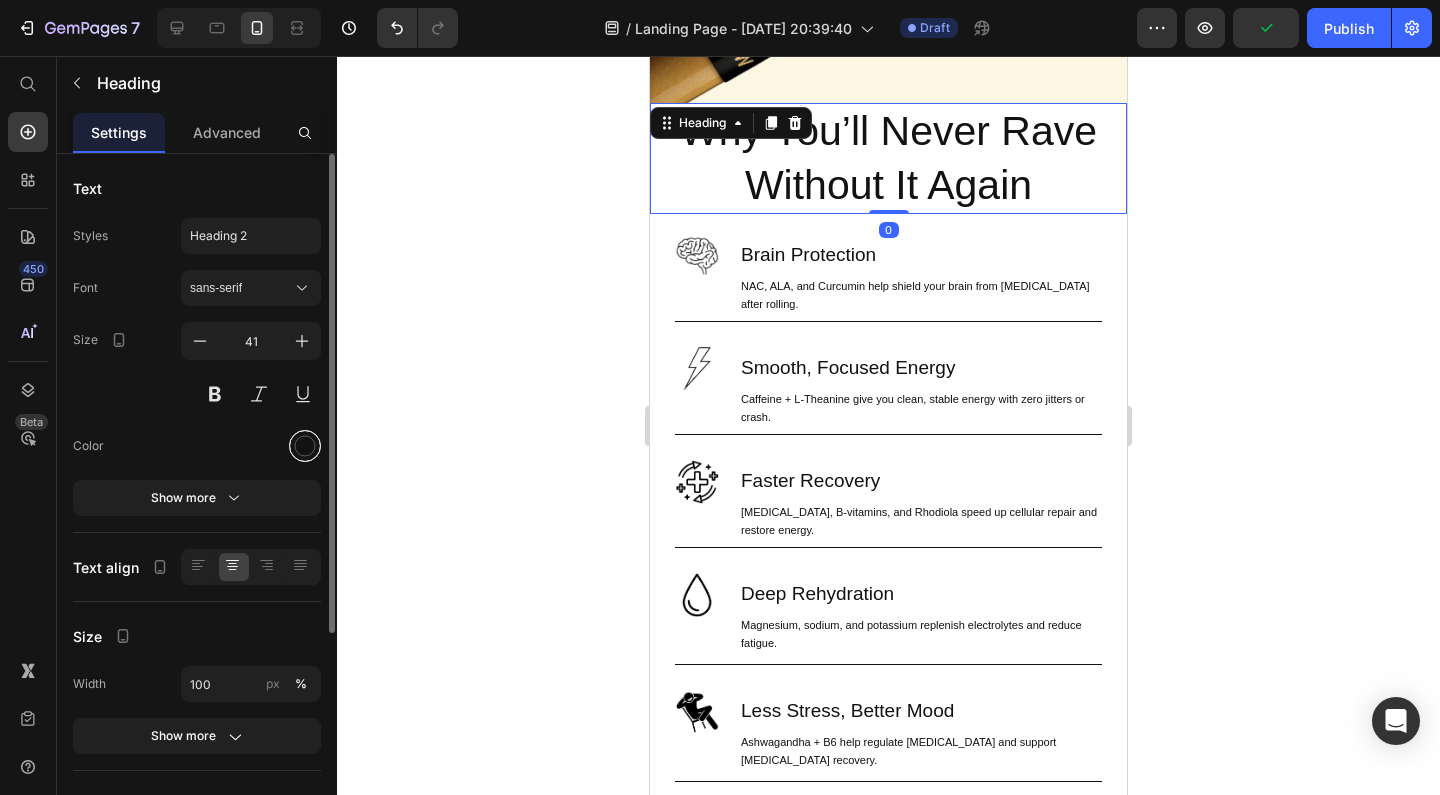 click at bounding box center (305, 446) 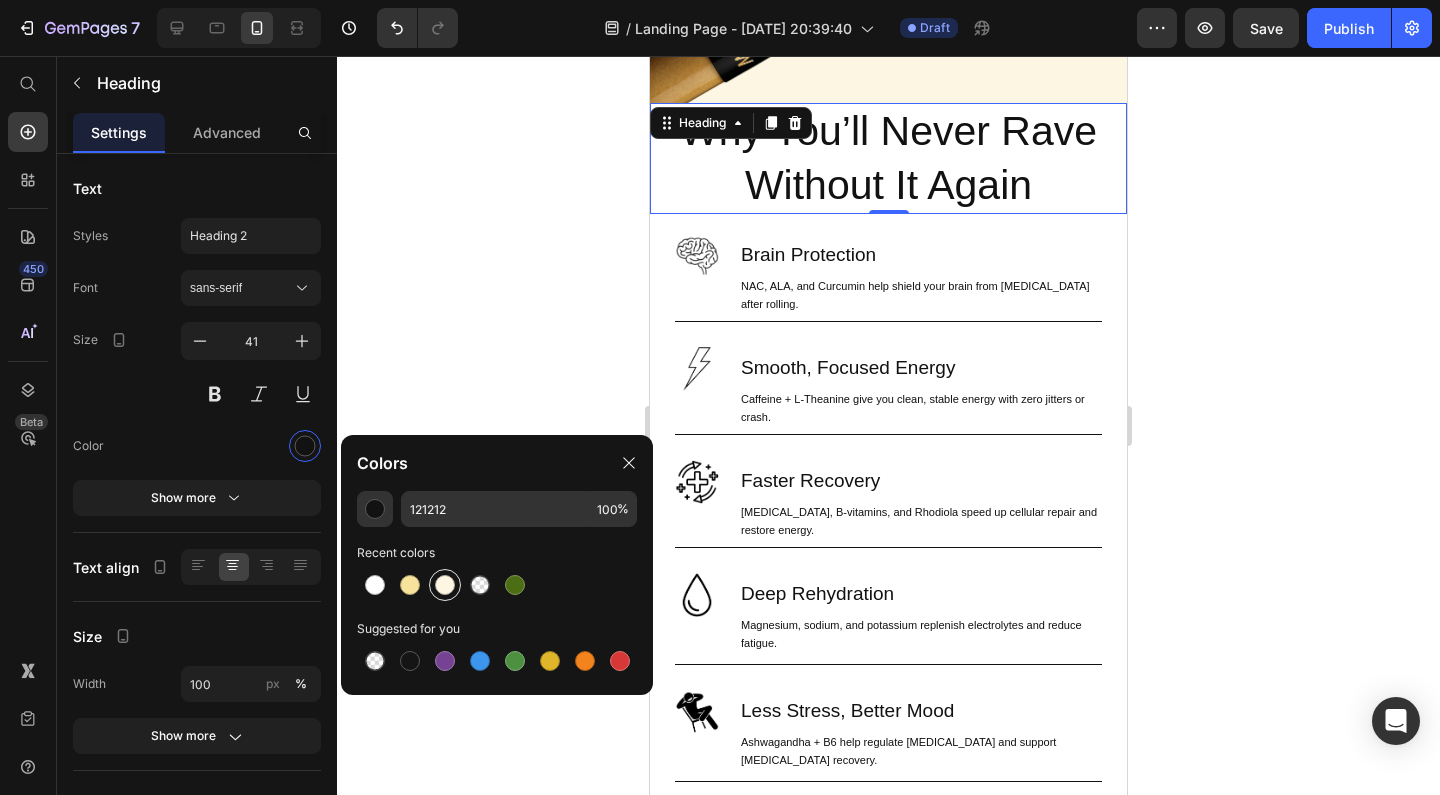 click at bounding box center (445, 585) 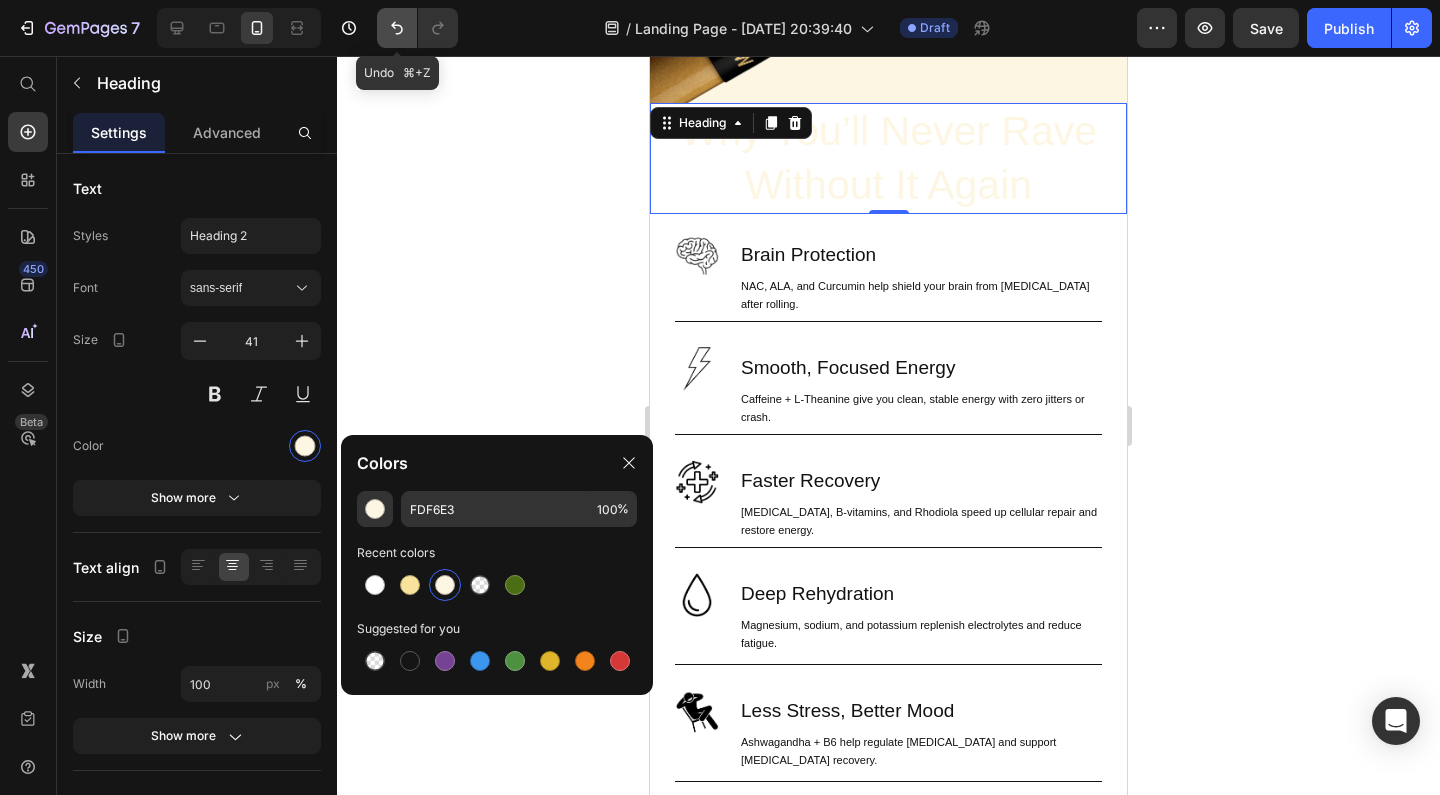click 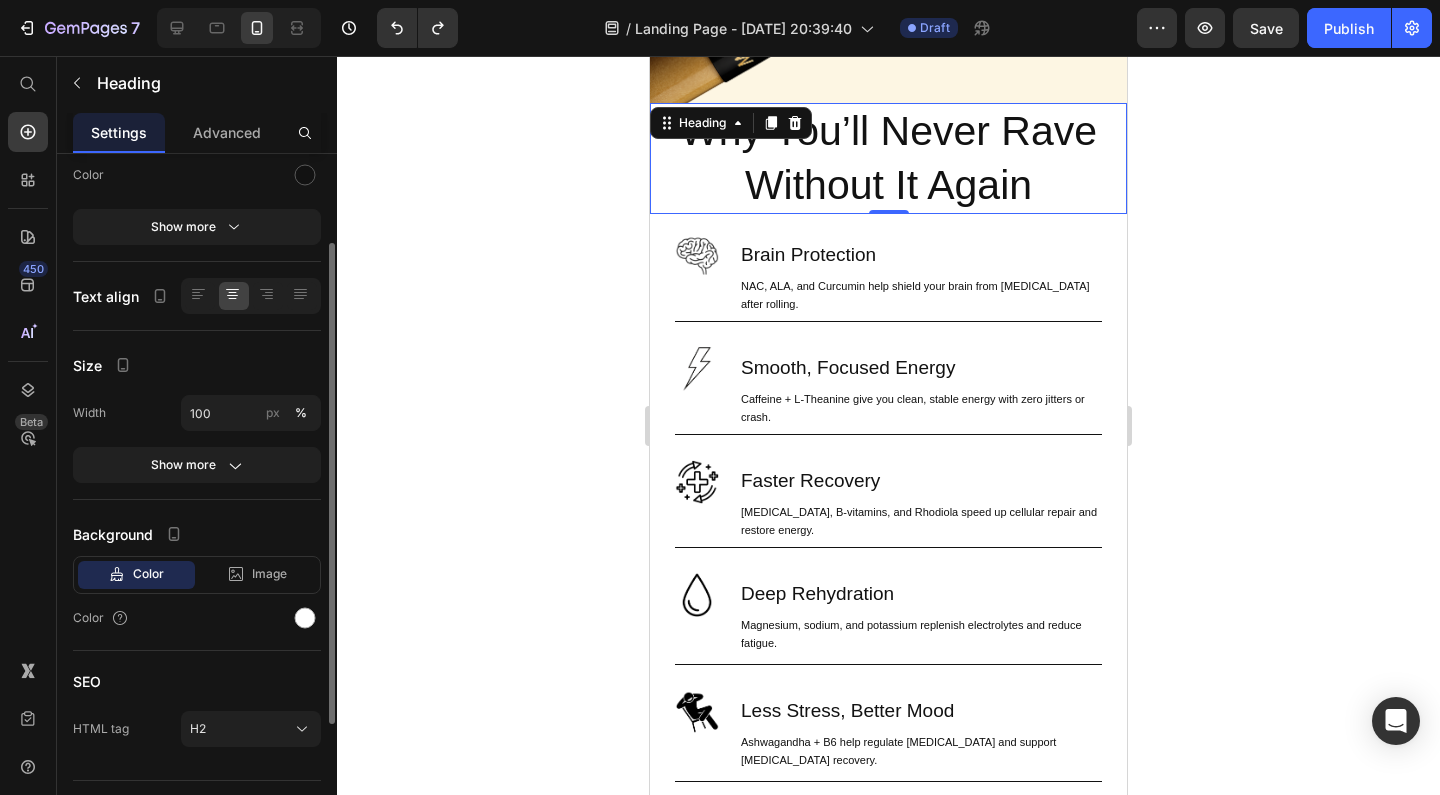 scroll, scrollTop: 314, scrollLeft: 0, axis: vertical 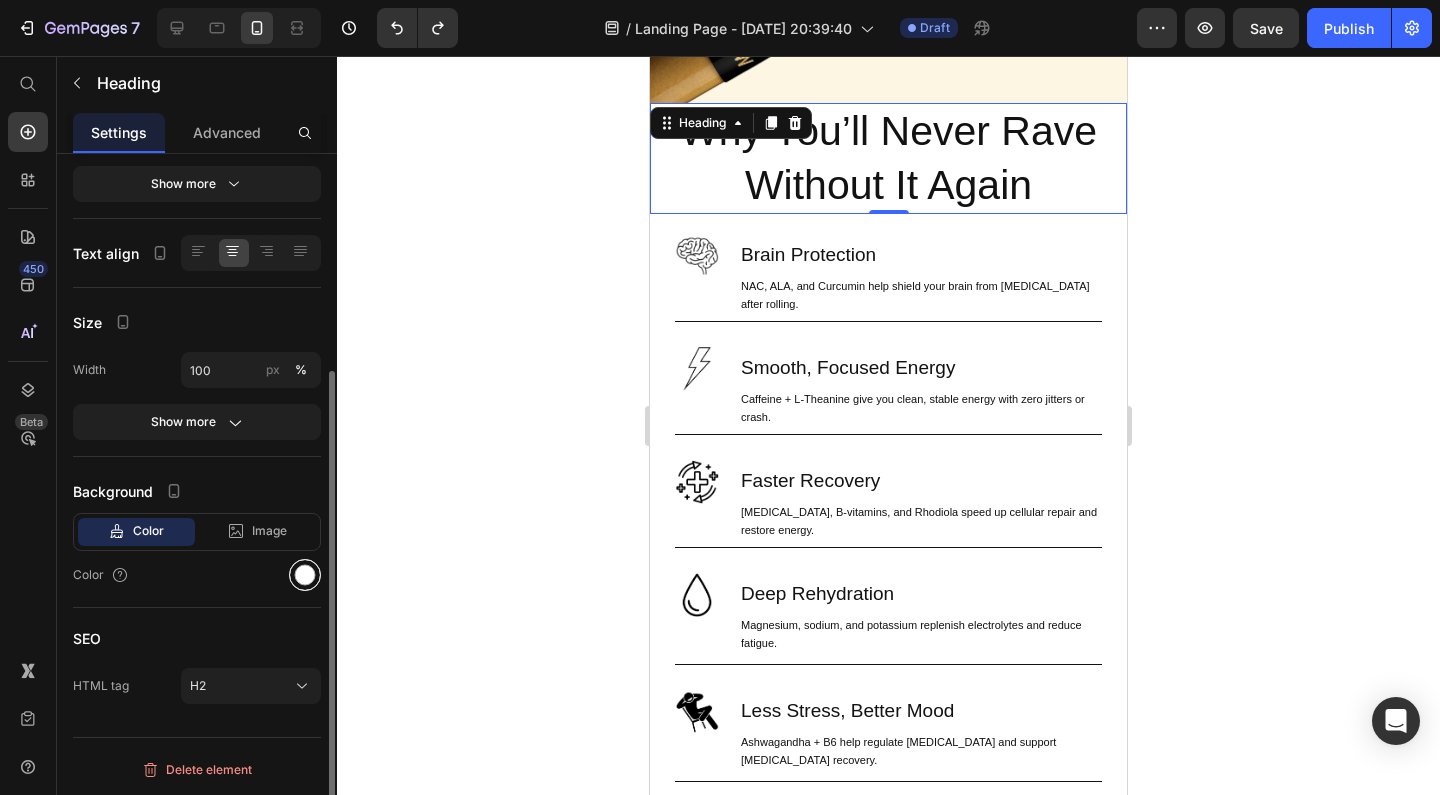 click at bounding box center [305, 575] 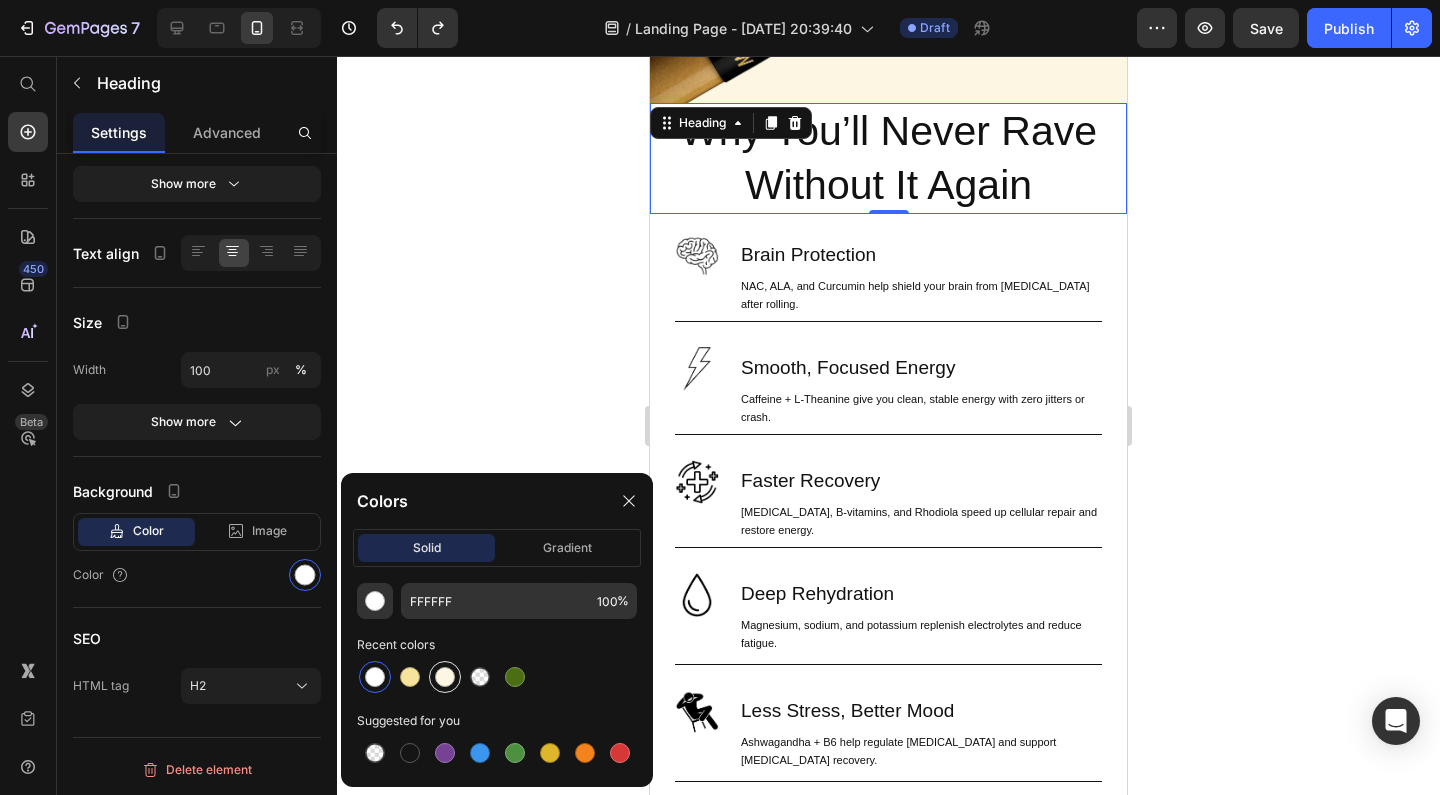 click at bounding box center (445, 677) 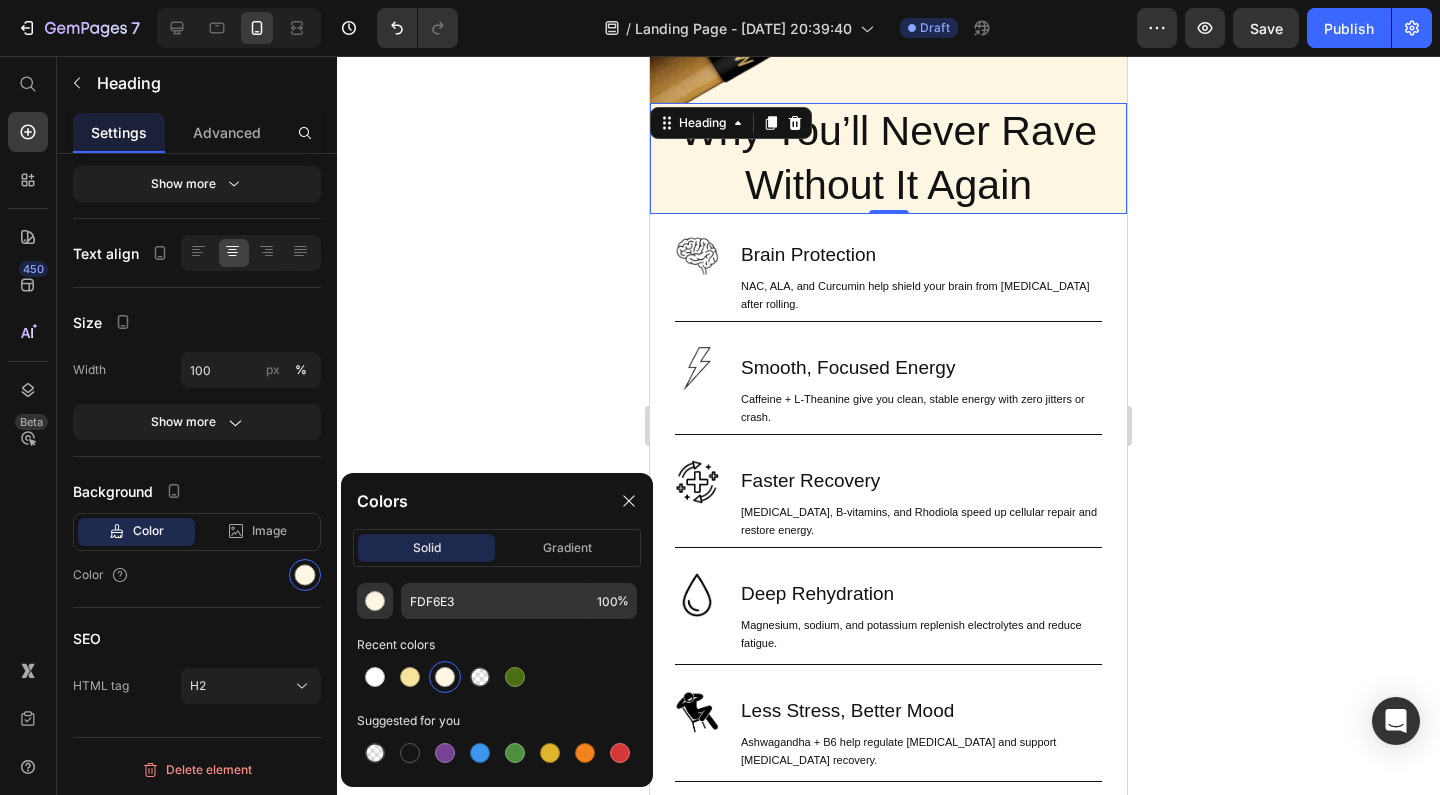 click 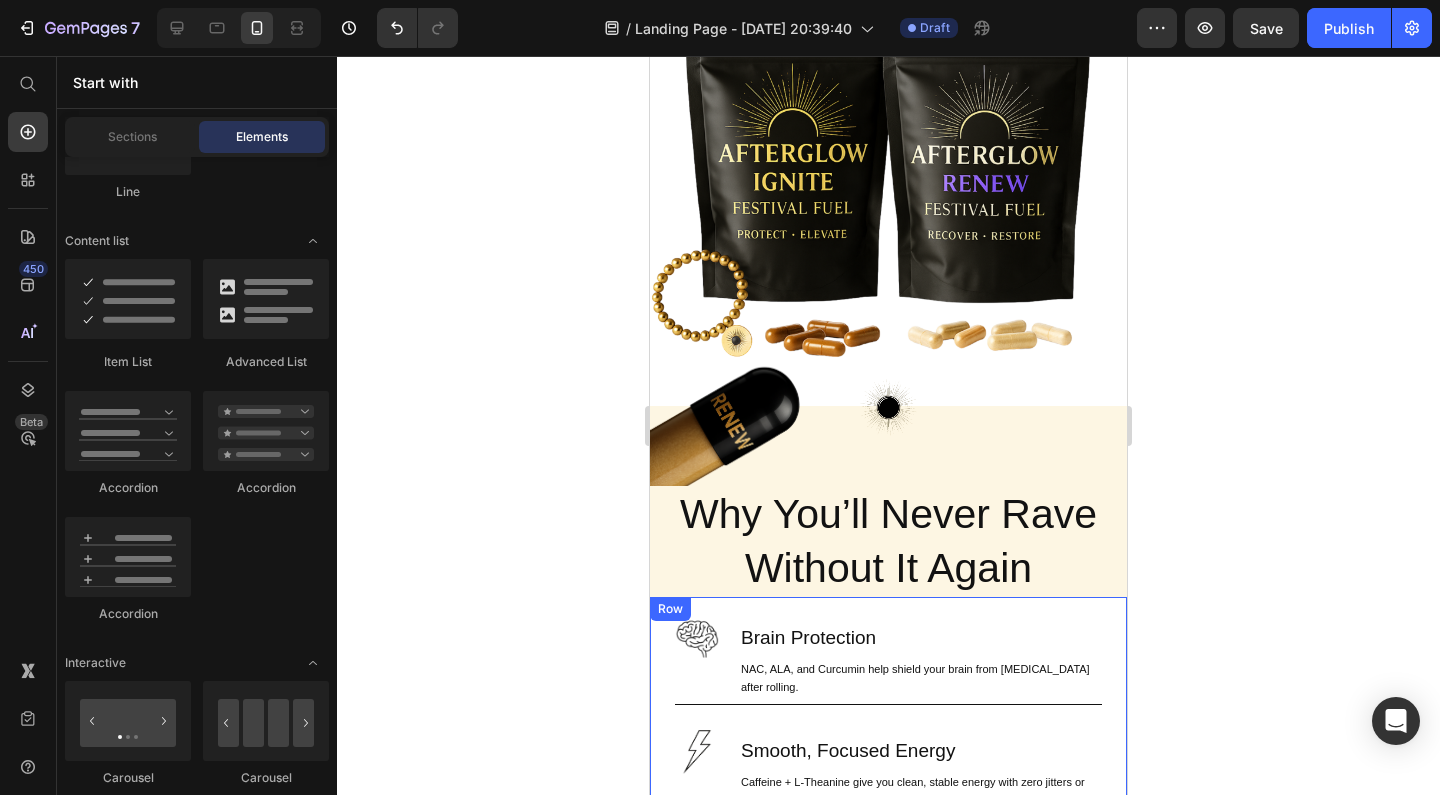 scroll, scrollTop: 418, scrollLeft: 0, axis: vertical 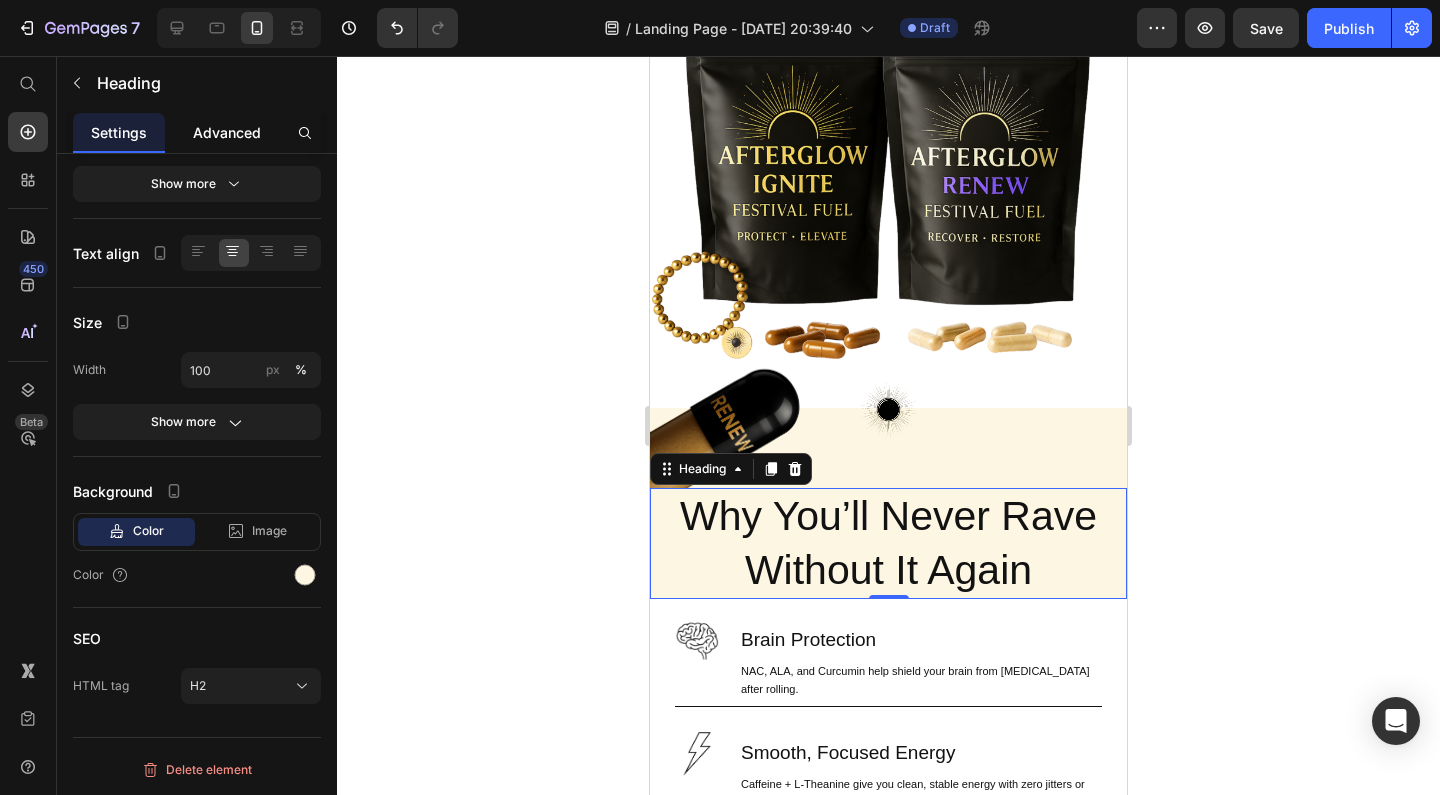 click on "Advanced" at bounding box center (227, 132) 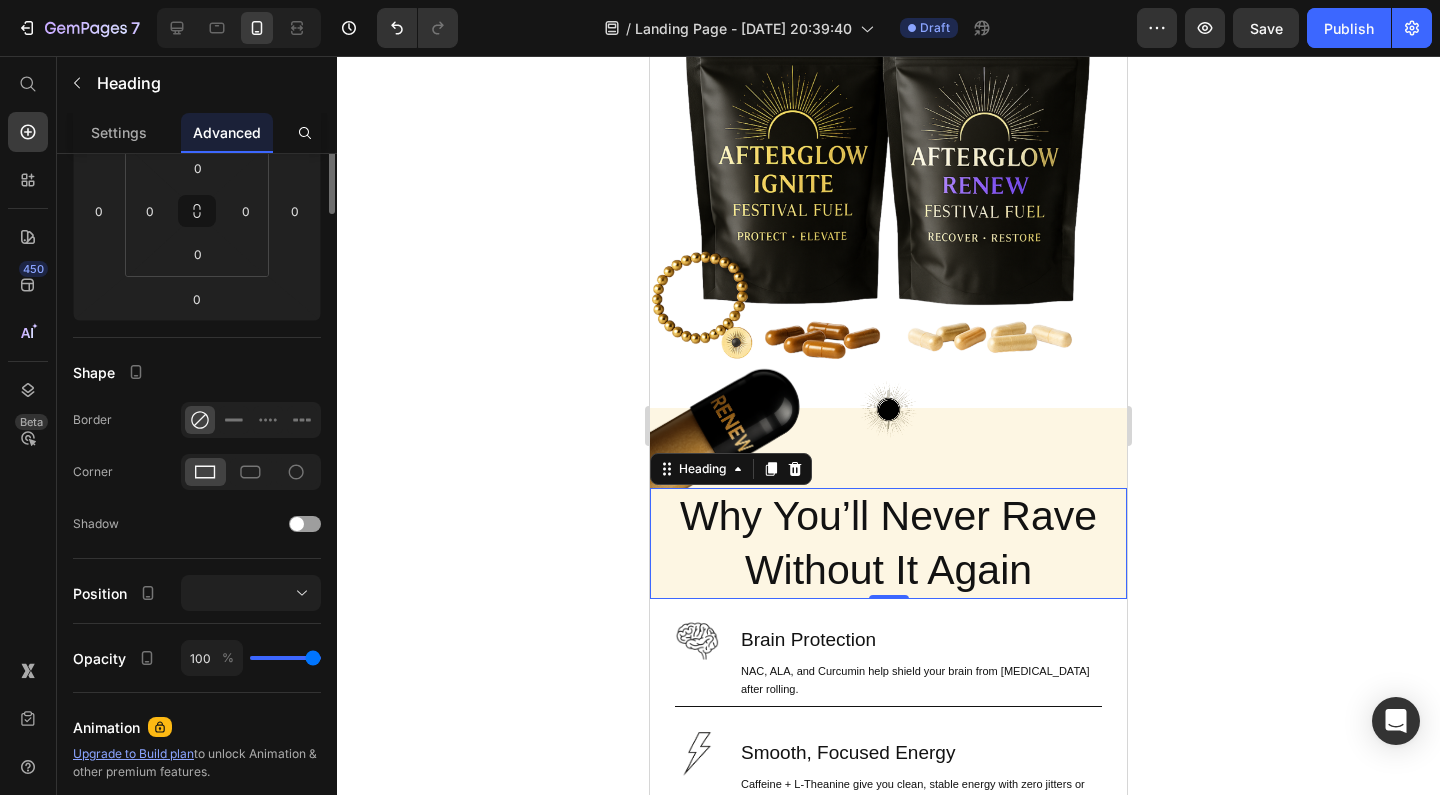 scroll, scrollTop: 0, scrollLeft: 0, axis: both 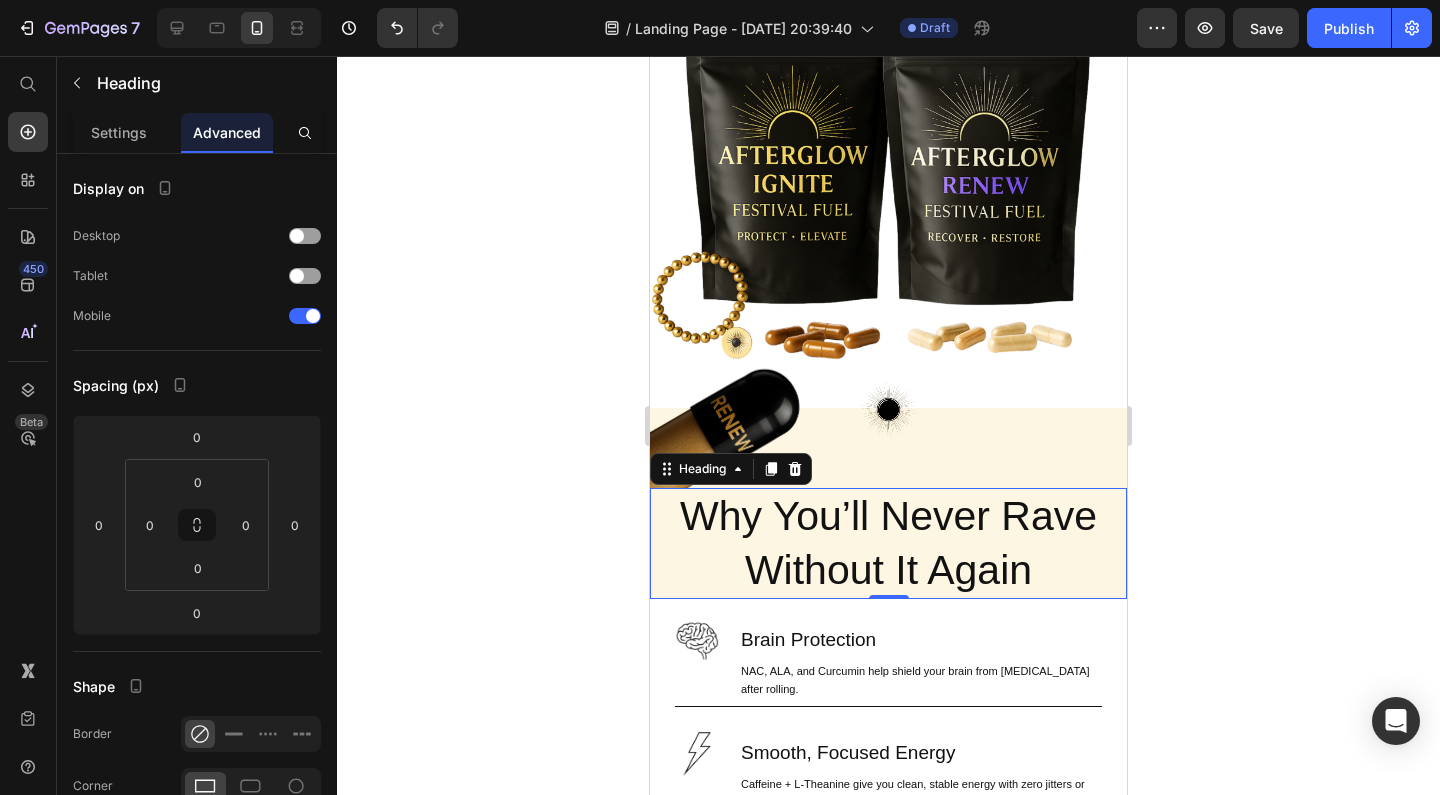 click on "Why You’ll Never Rave Without It Again" at bounding box center (888, 543) 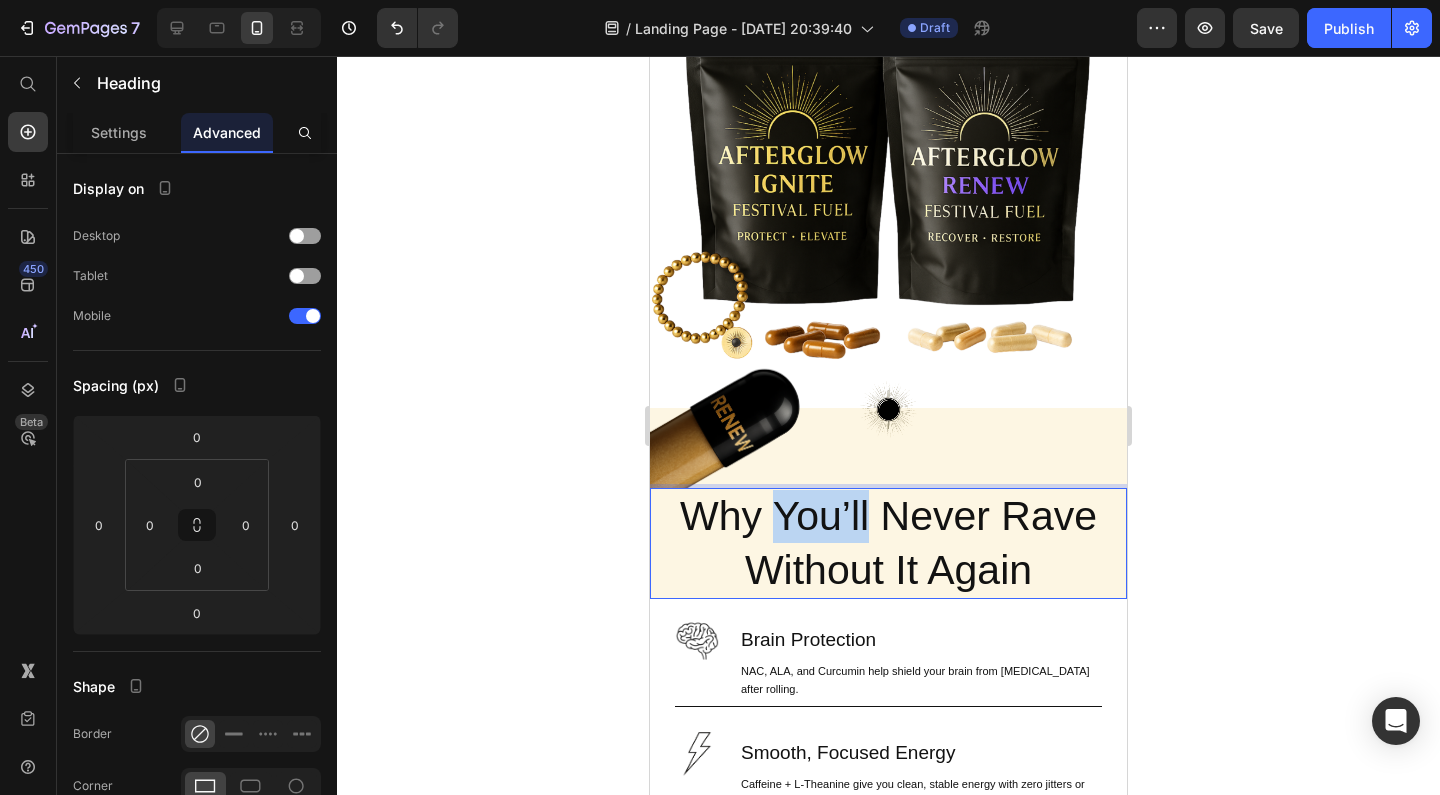 click on "Why You’ll Never Rave Without It Again" at bounding box center (888, 543) 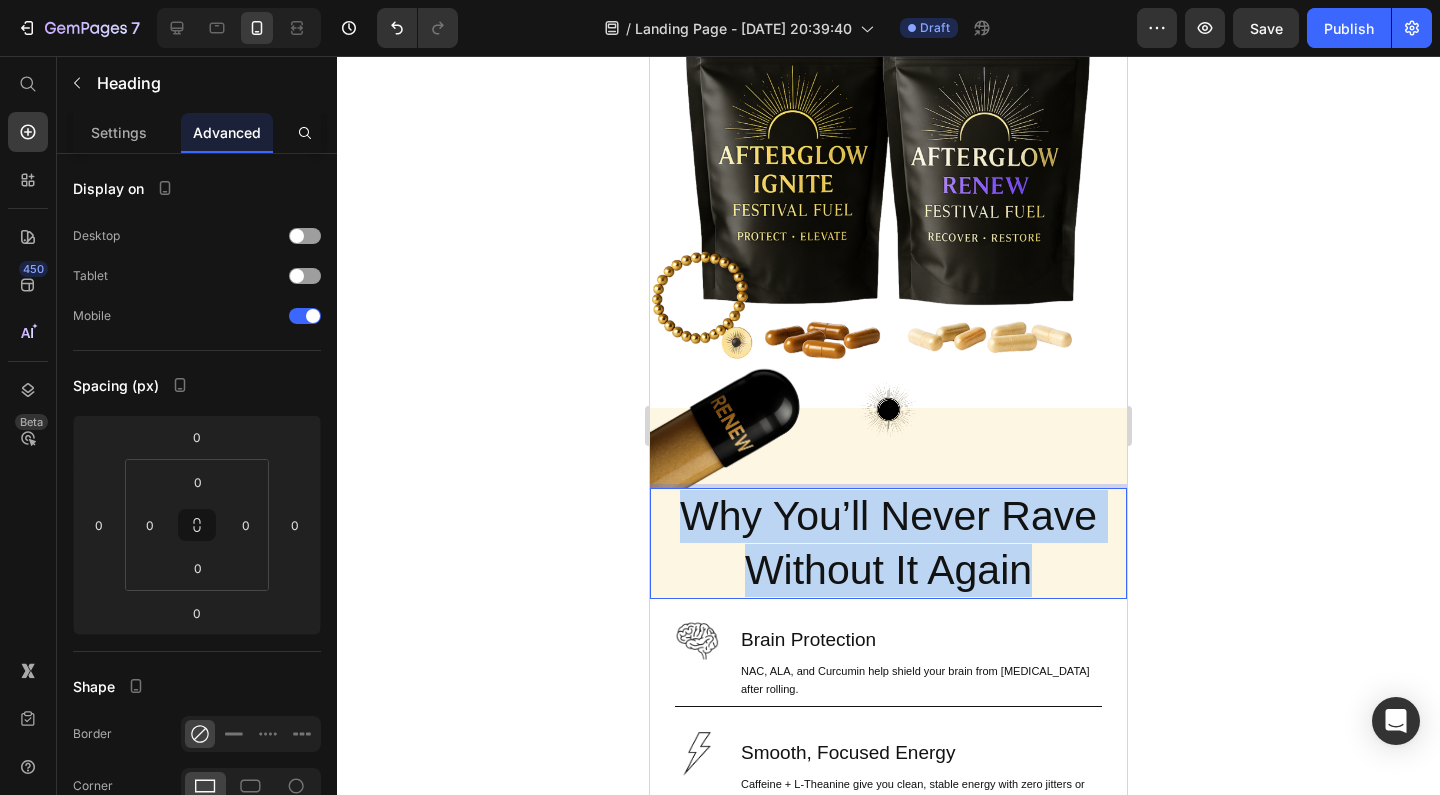 click on "Why You’ll Never Rave Without It Again" at bounding box center [888, 543] 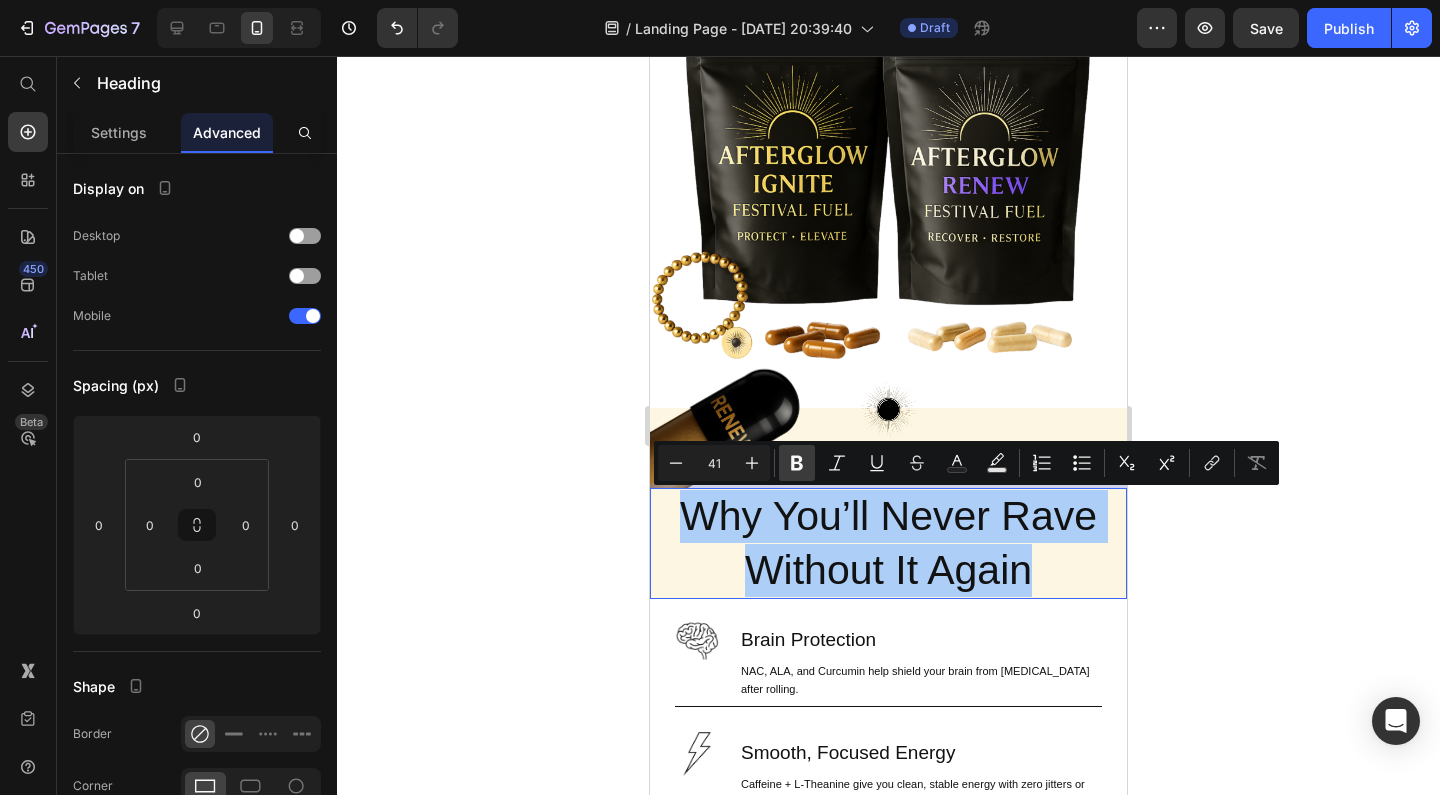 click 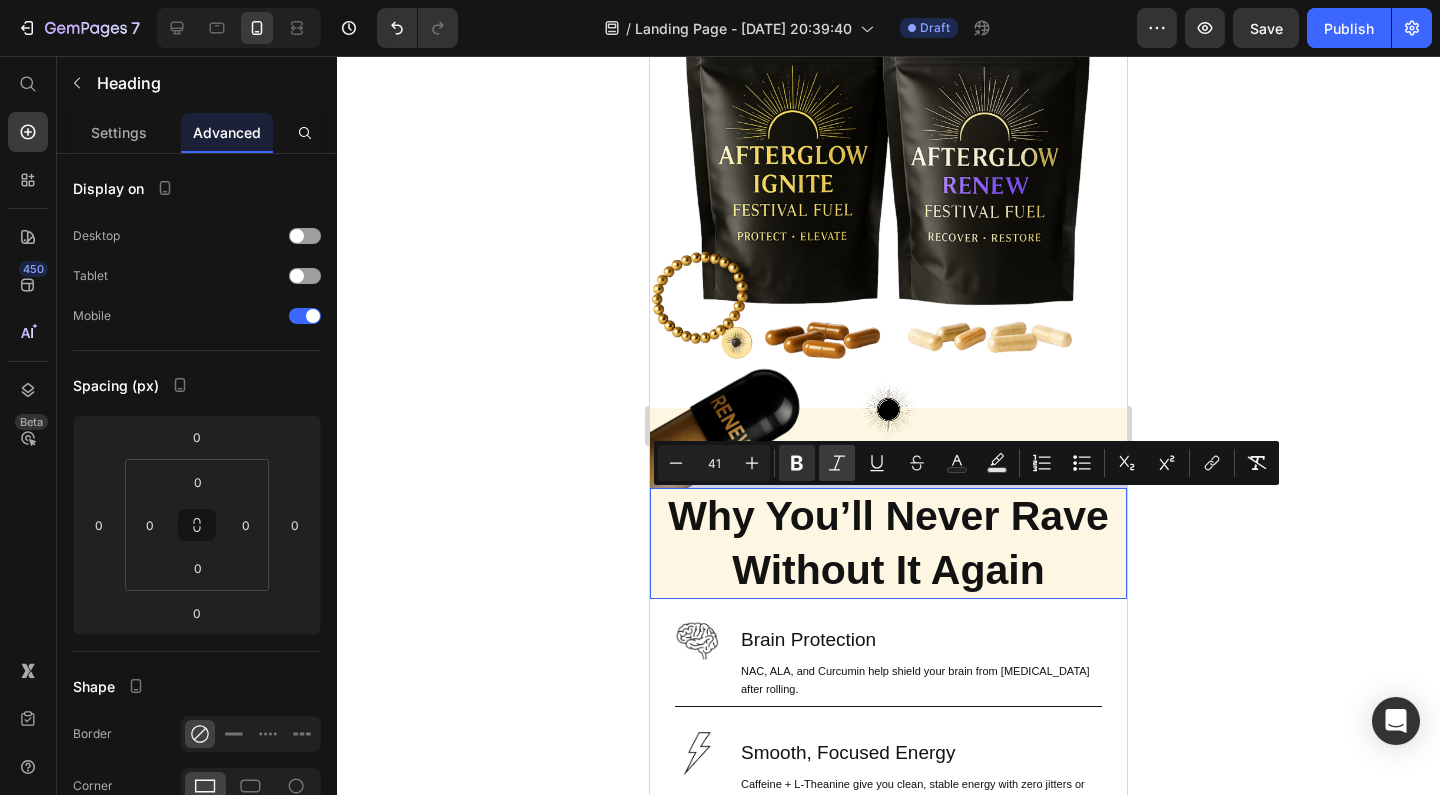 click 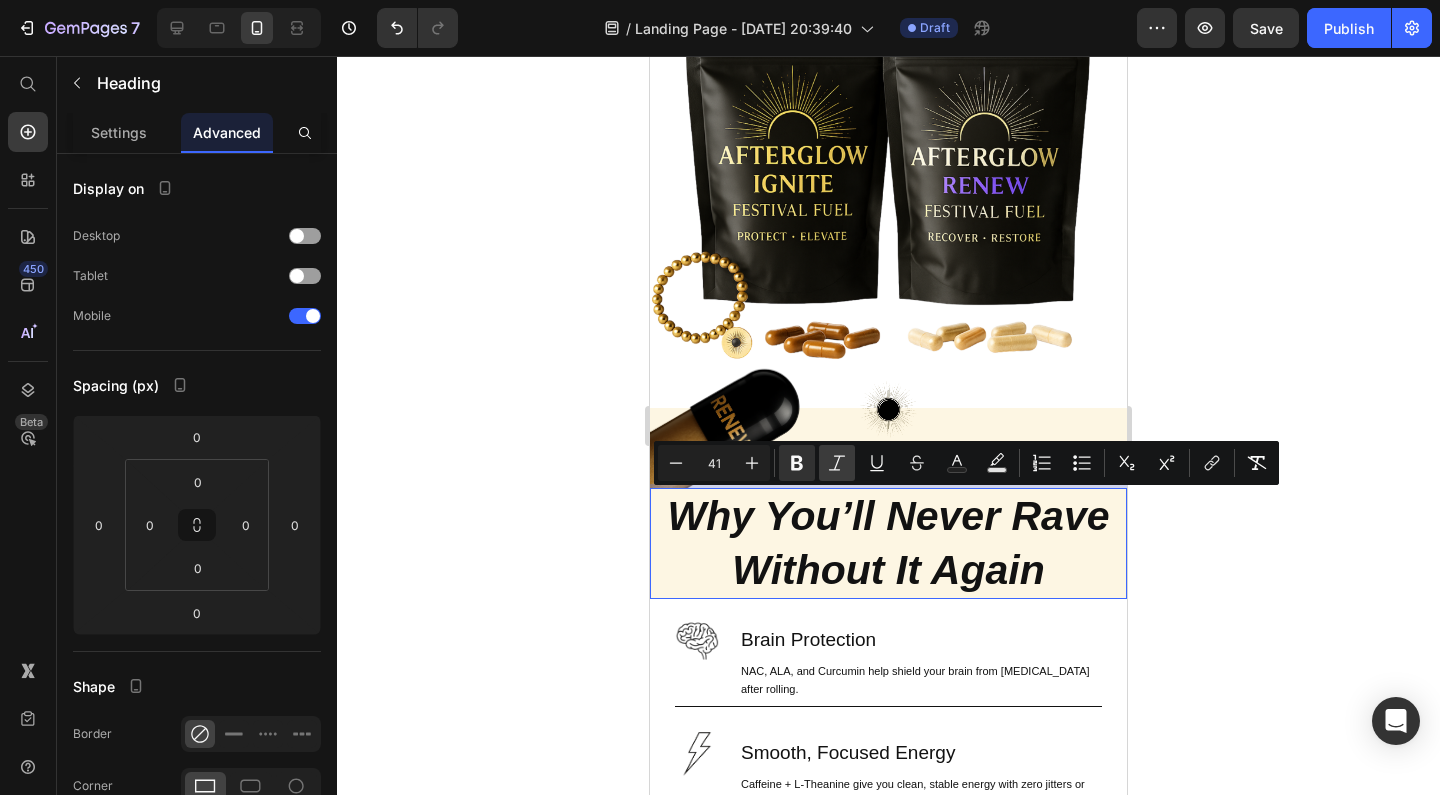 click 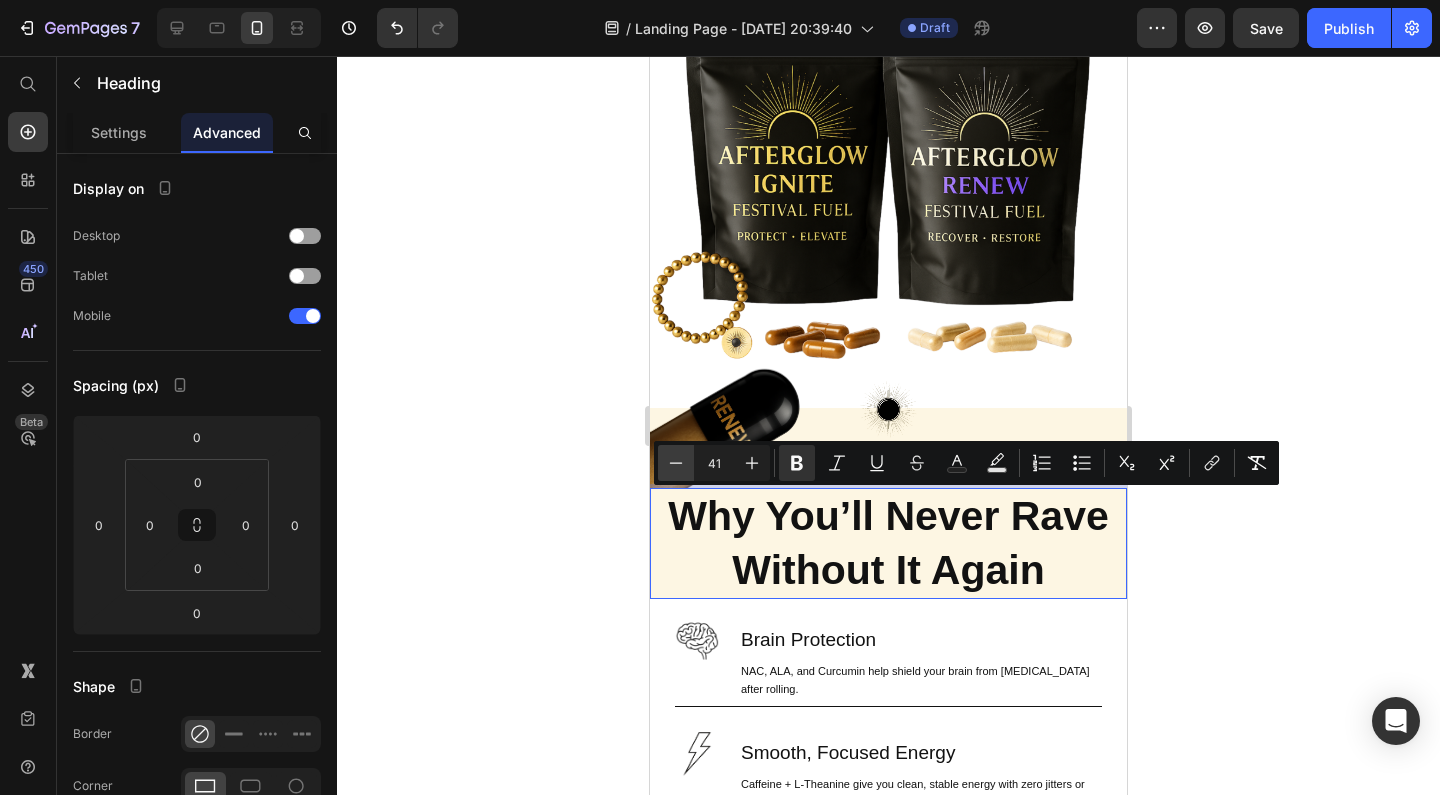 click 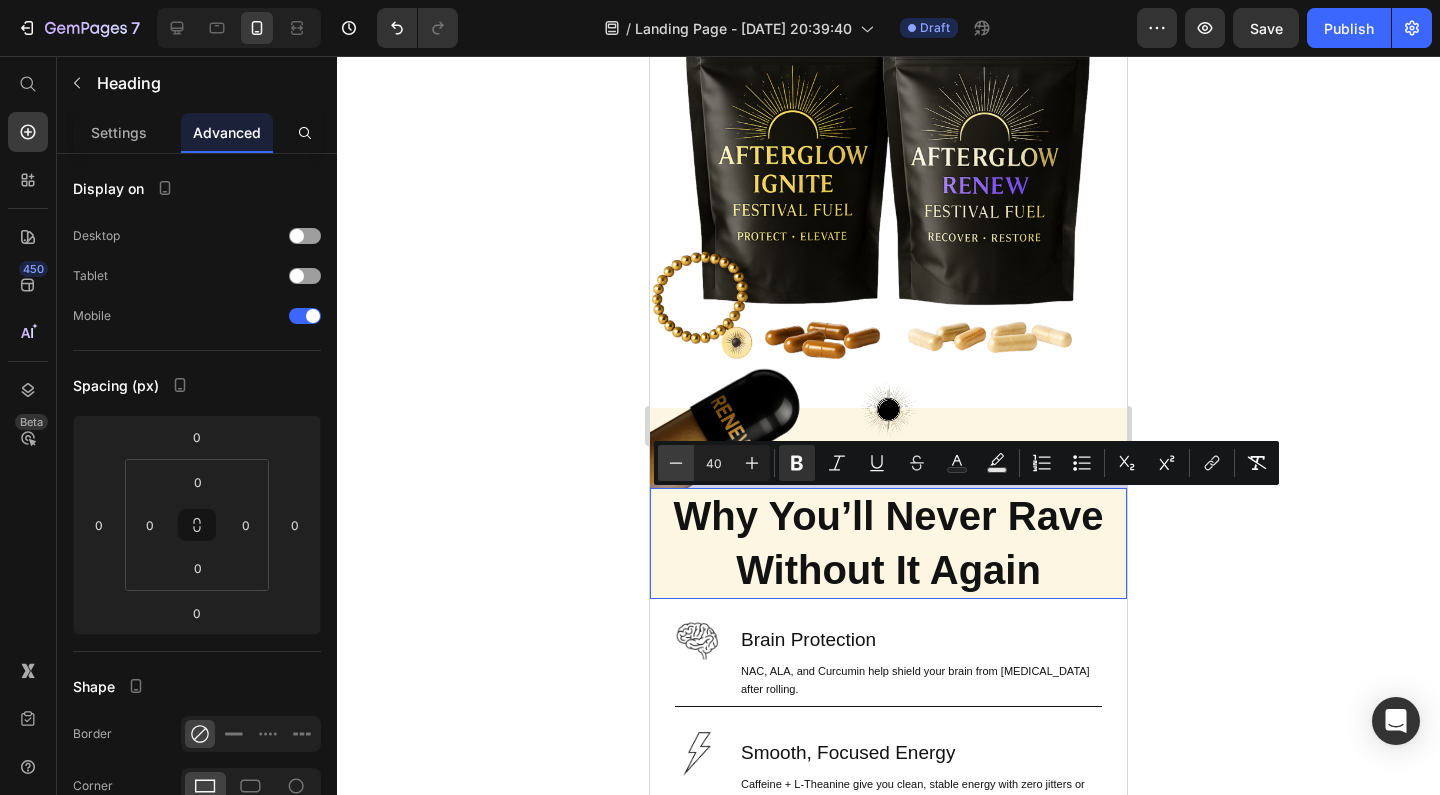 click 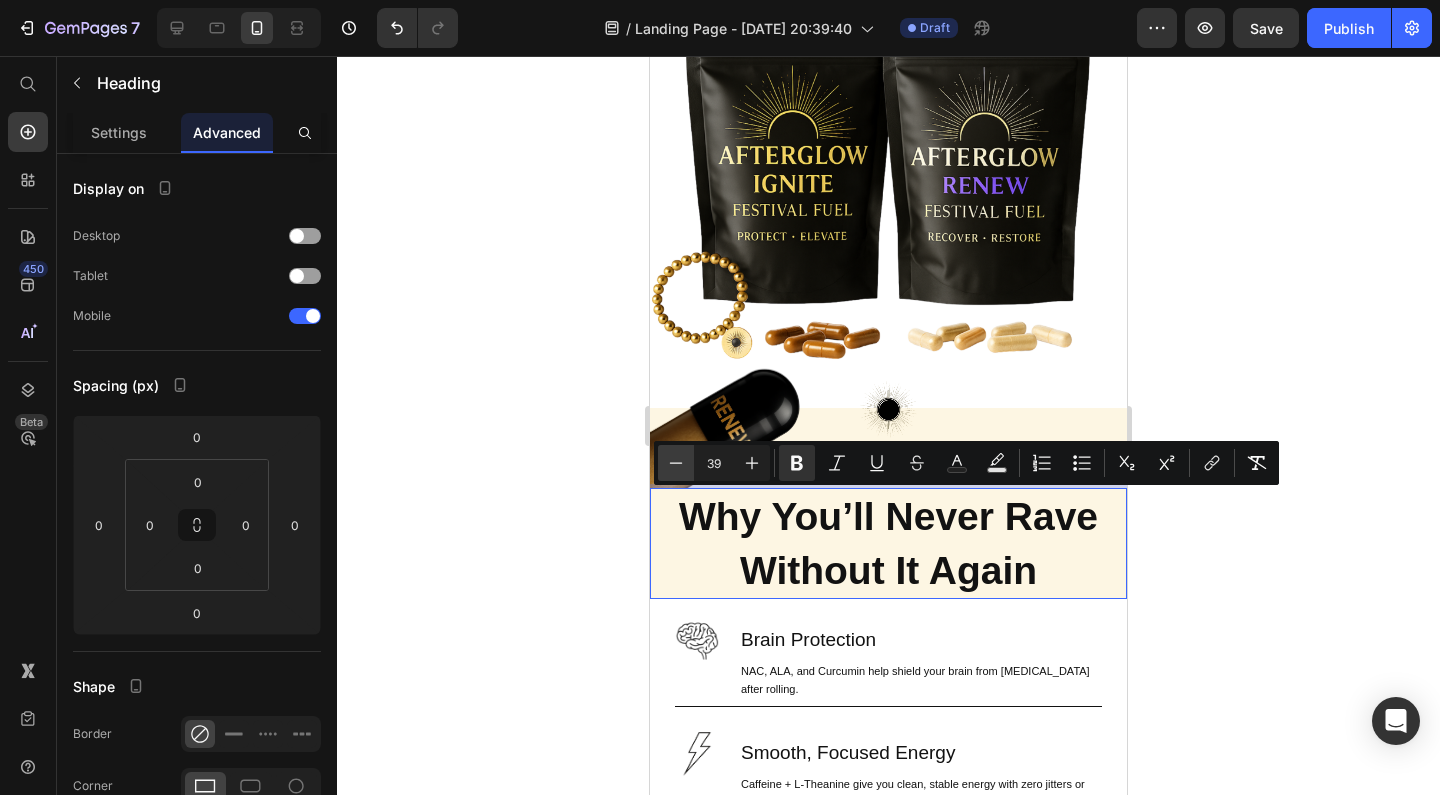 click 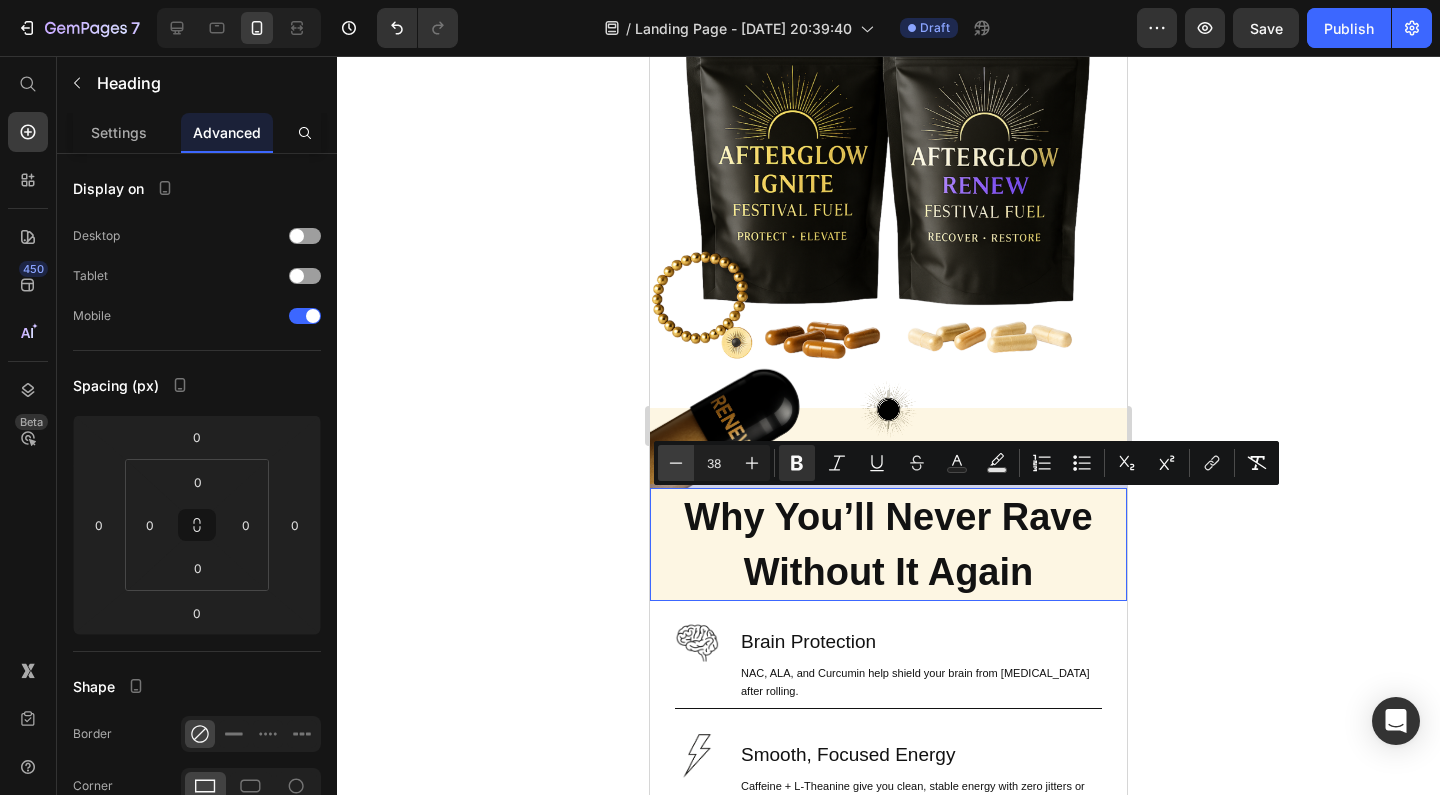 click 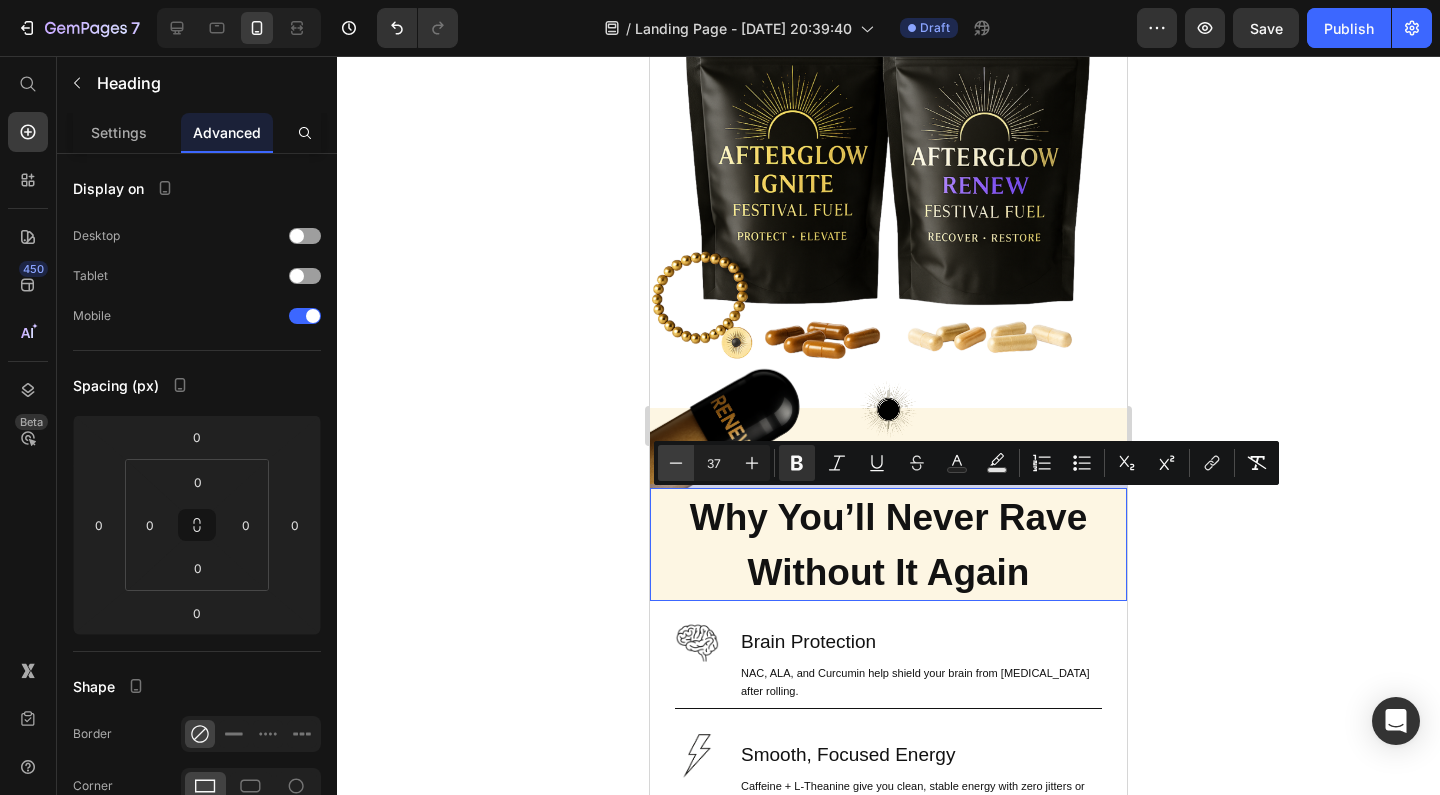 click 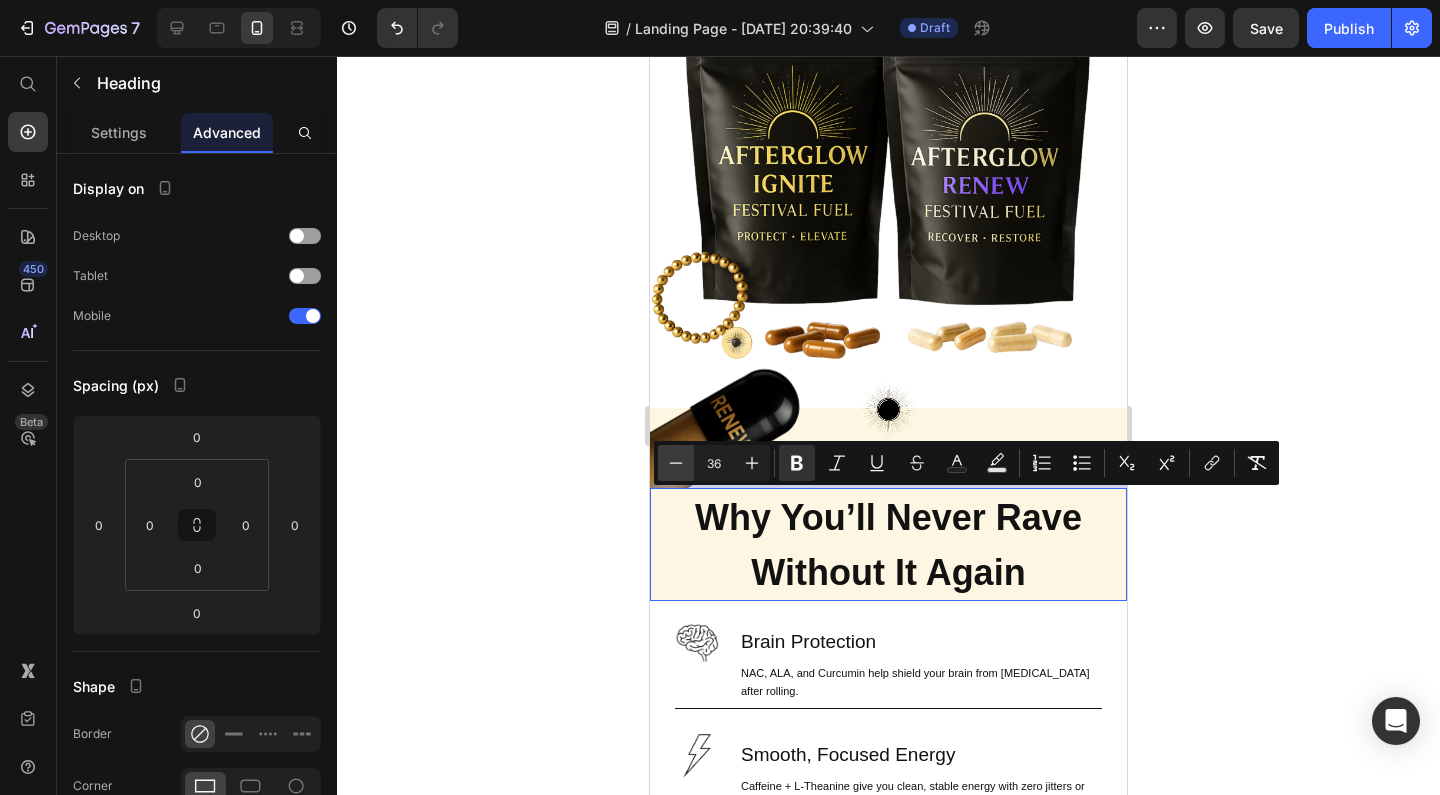 click 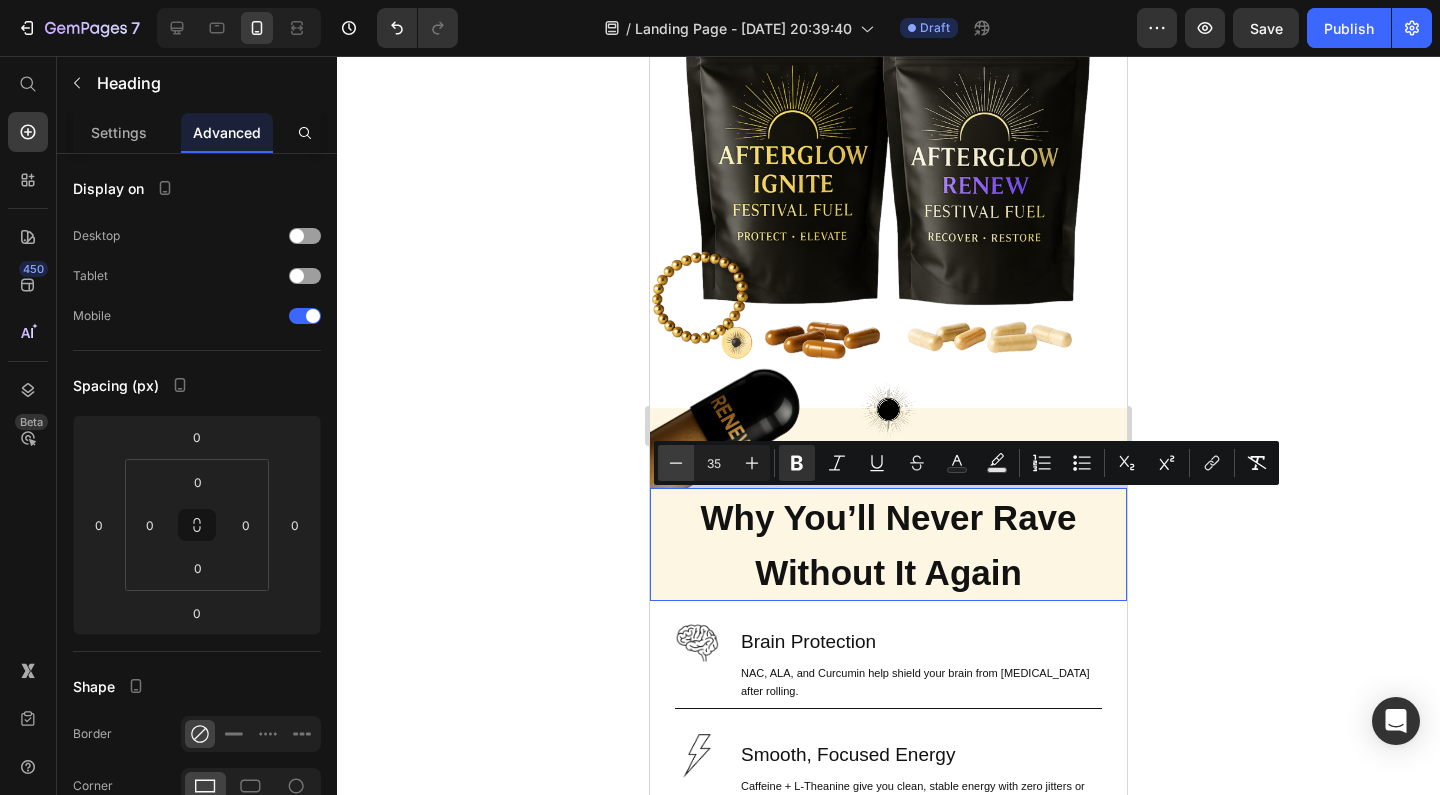 click 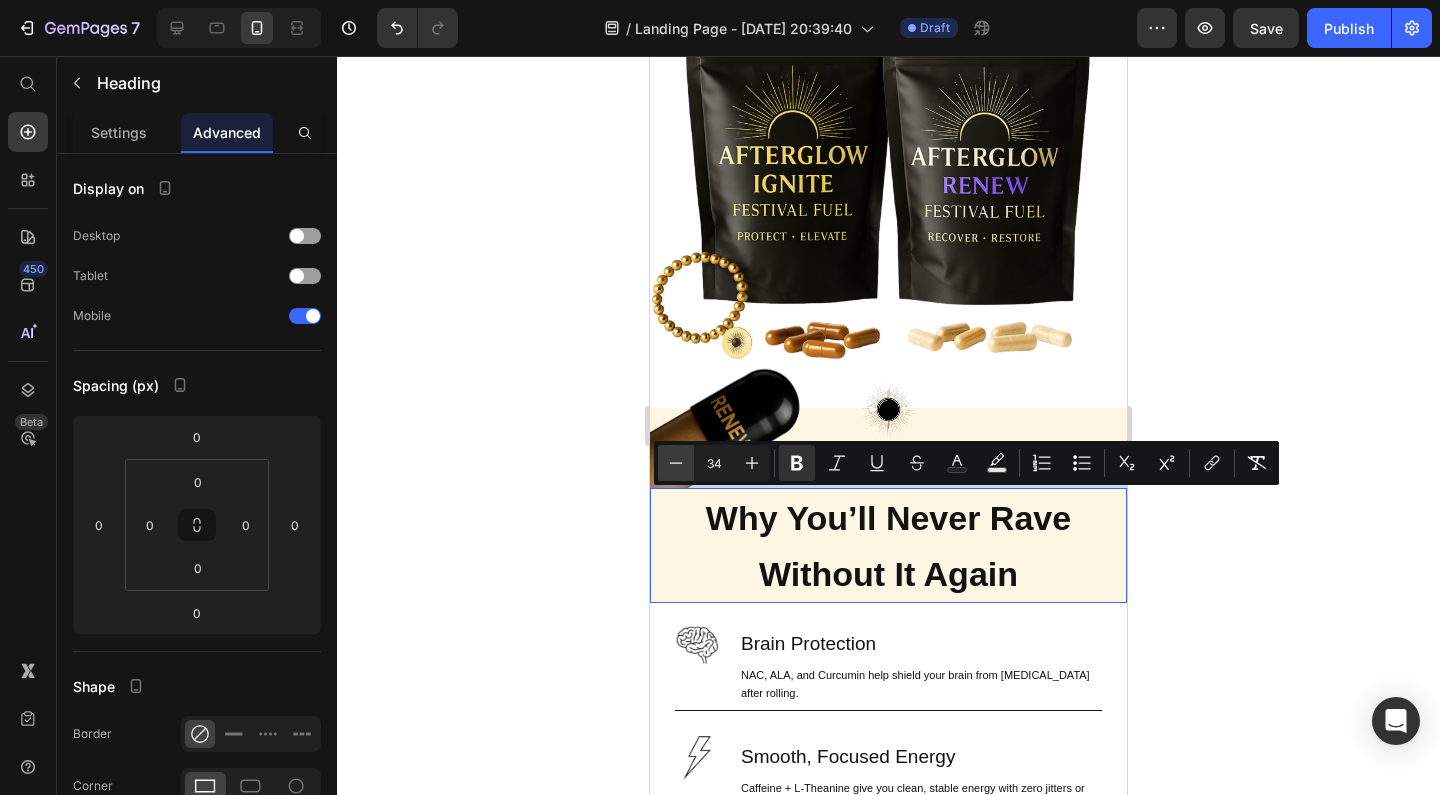 click 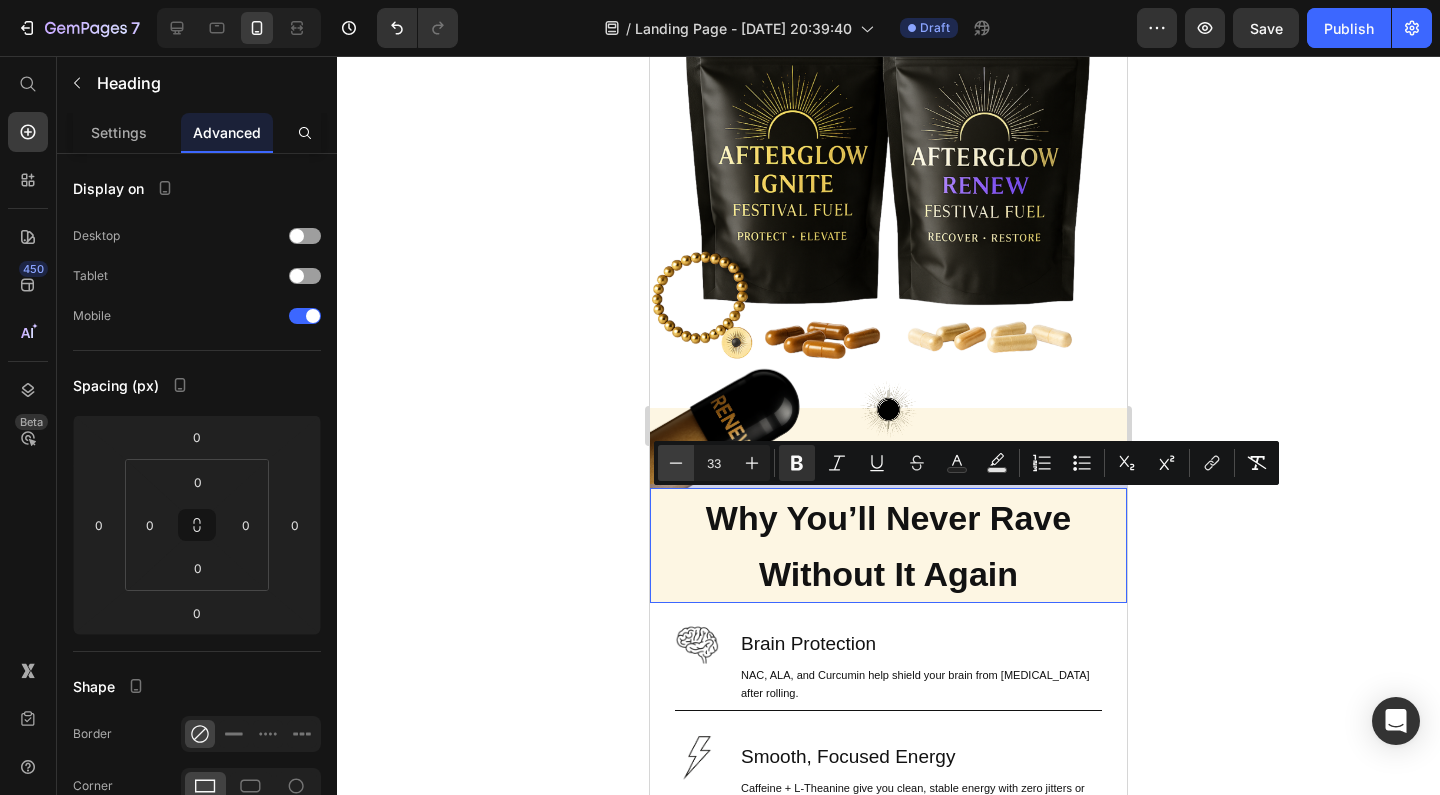 click 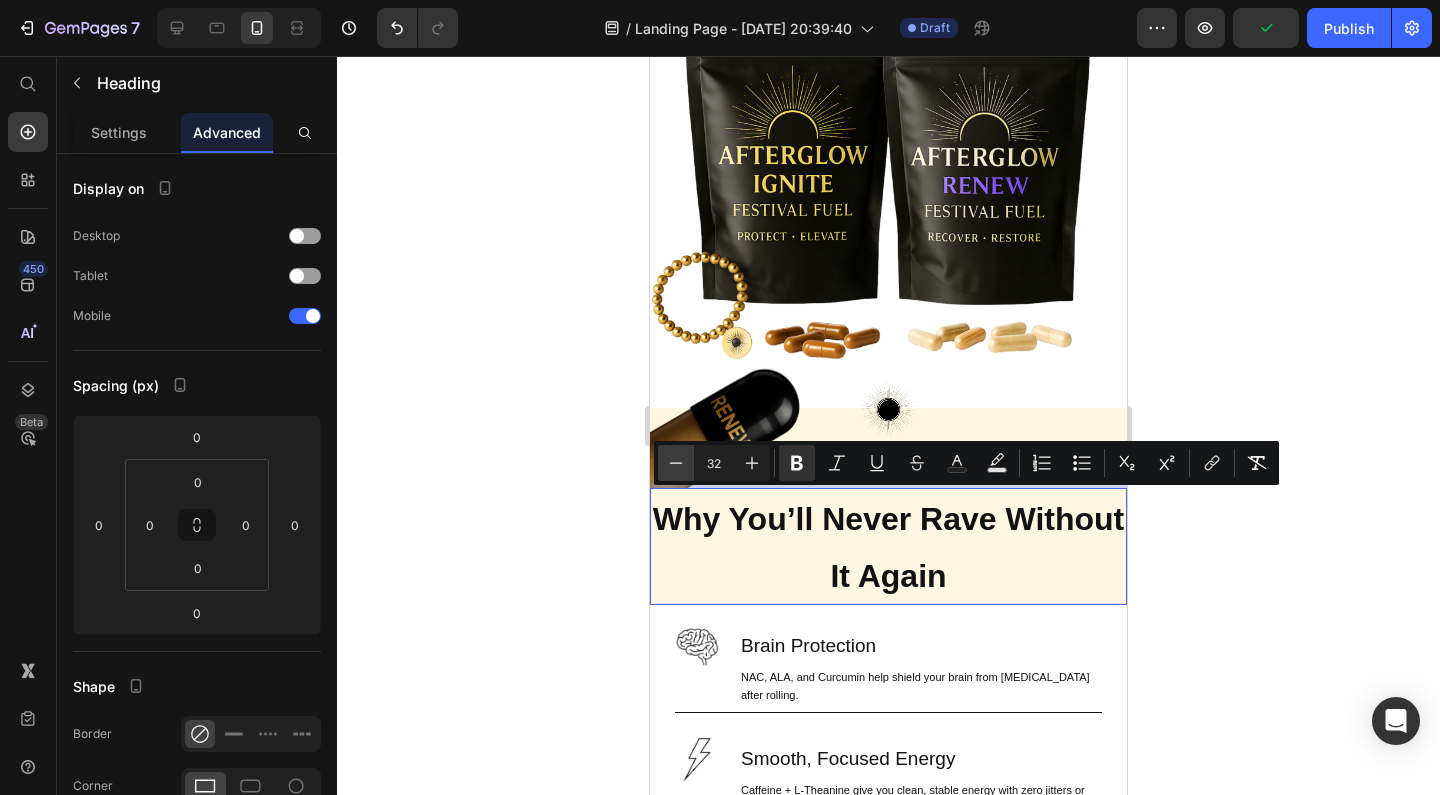 click 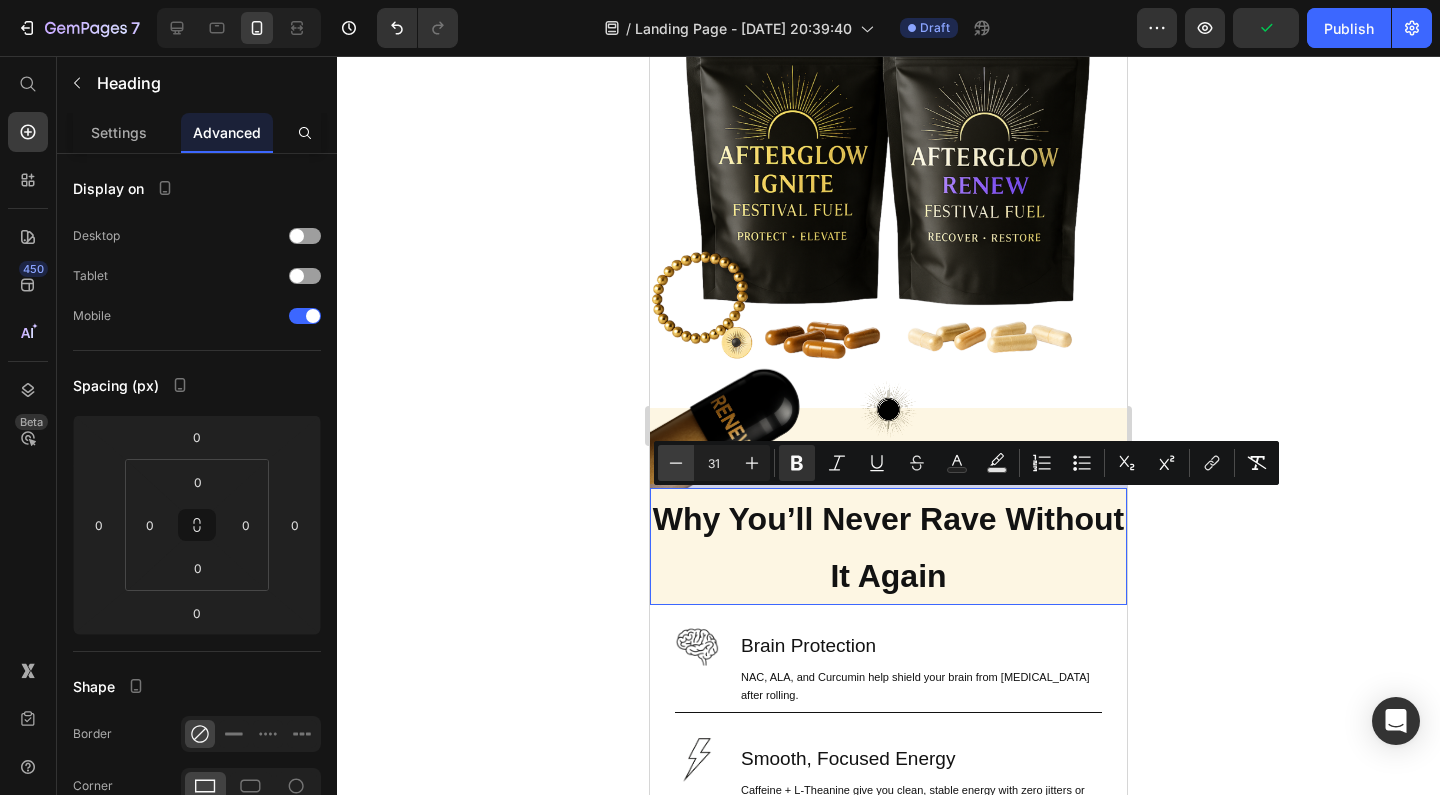 click 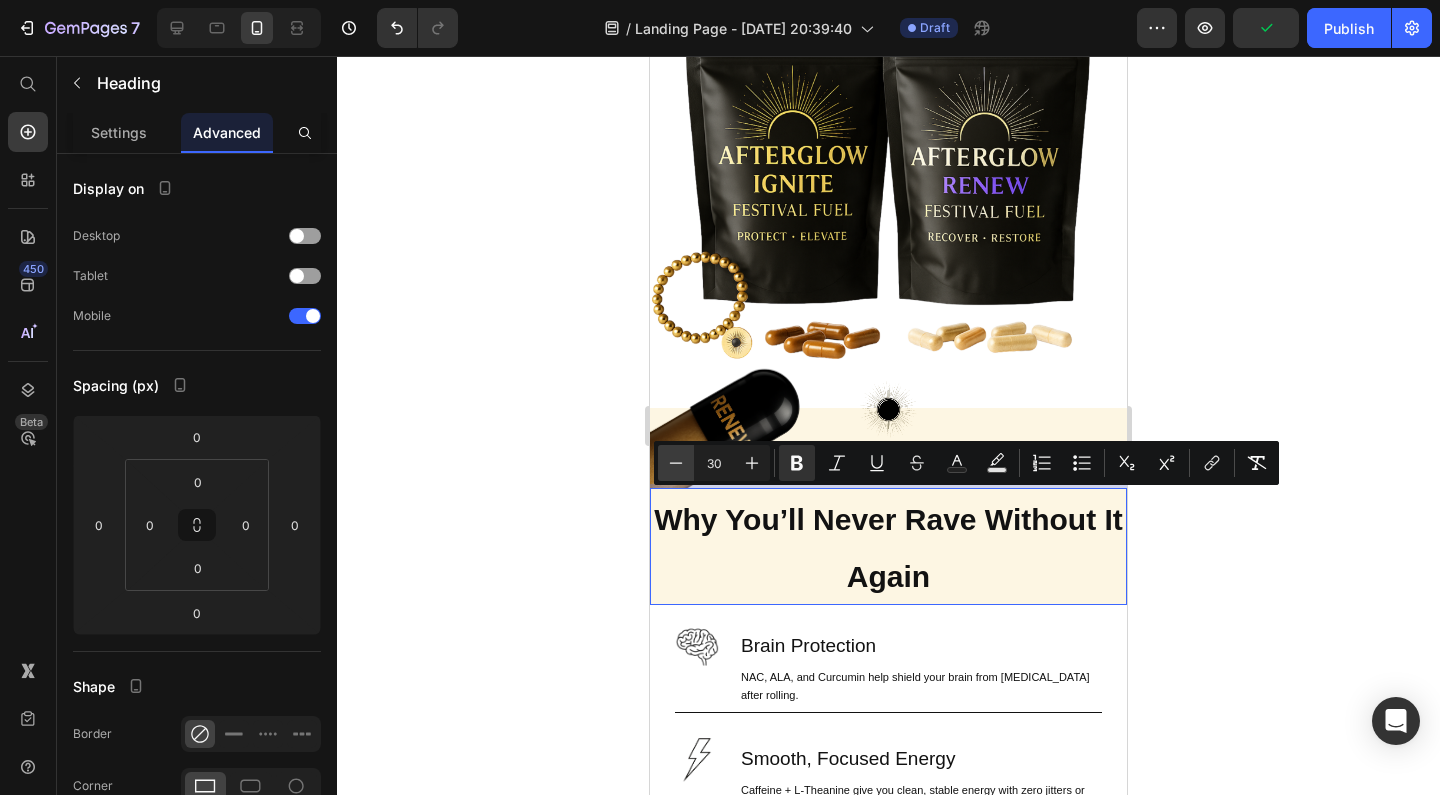 click 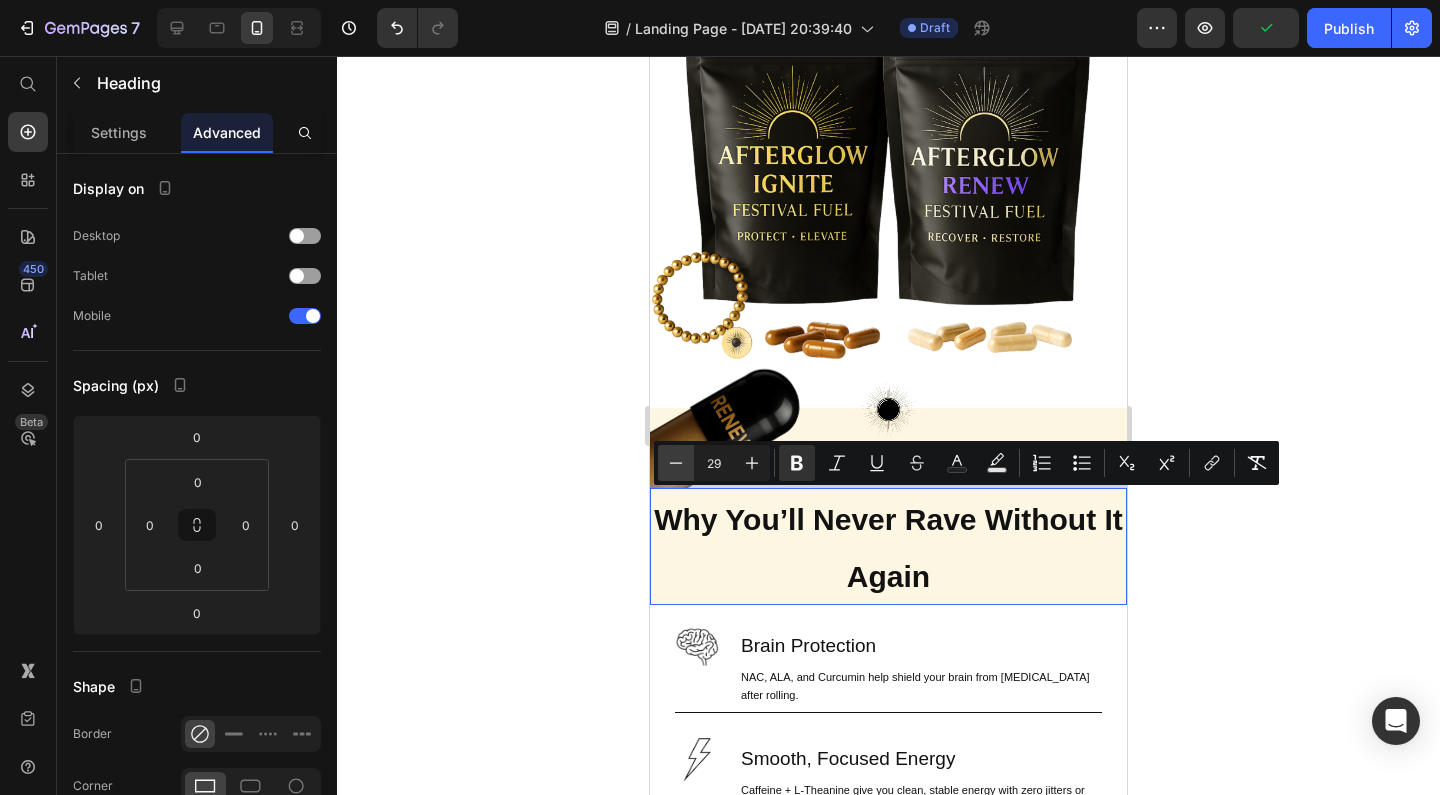 click 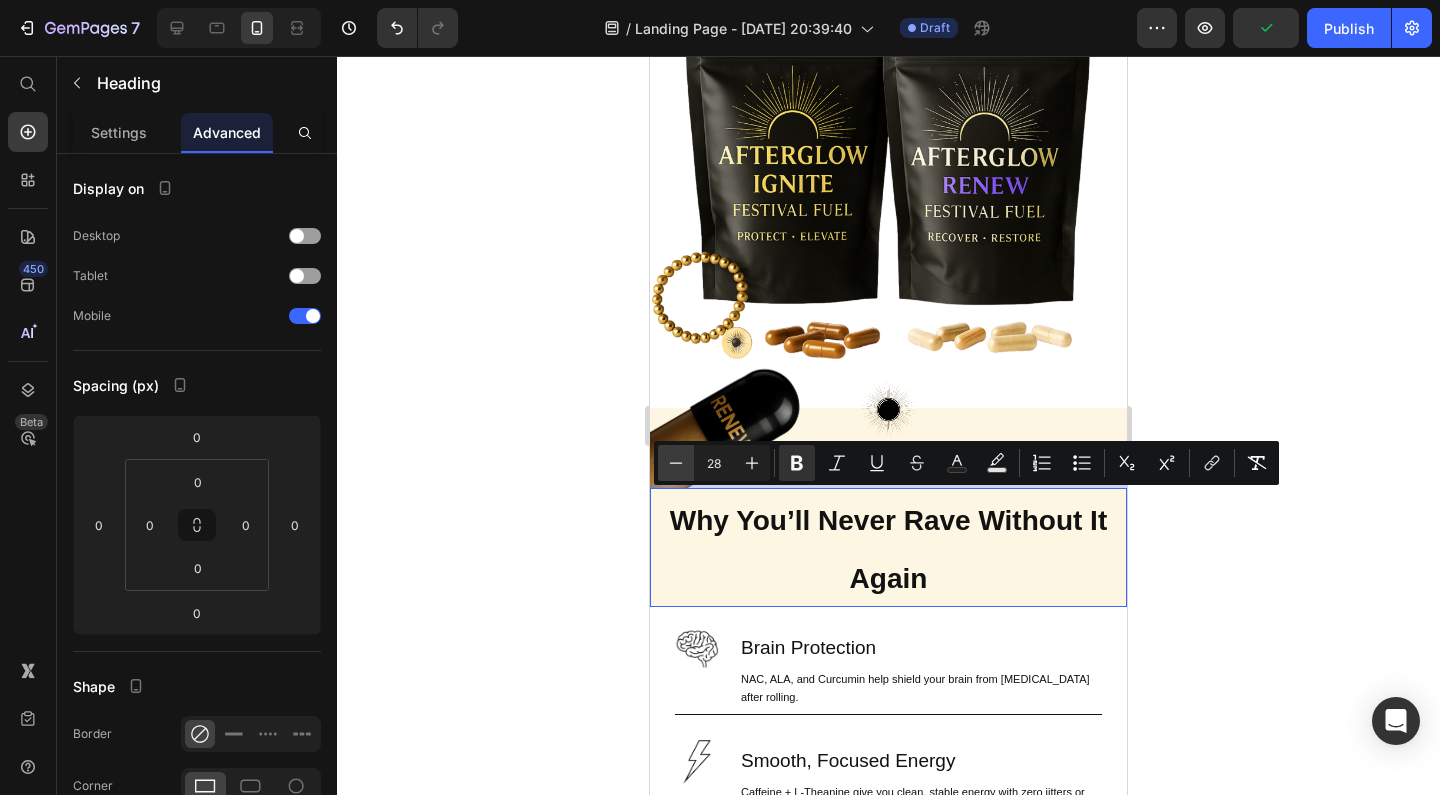 click 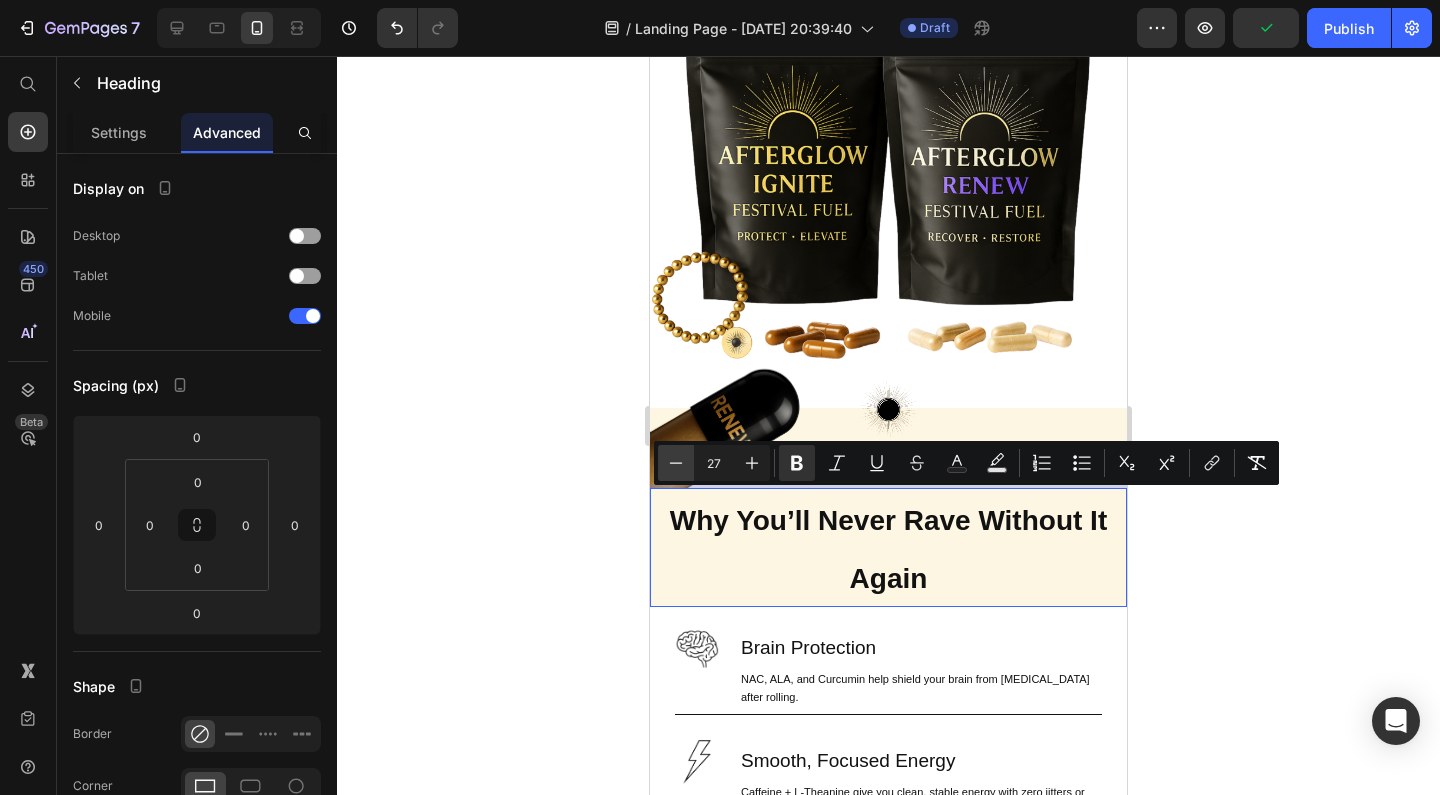 click 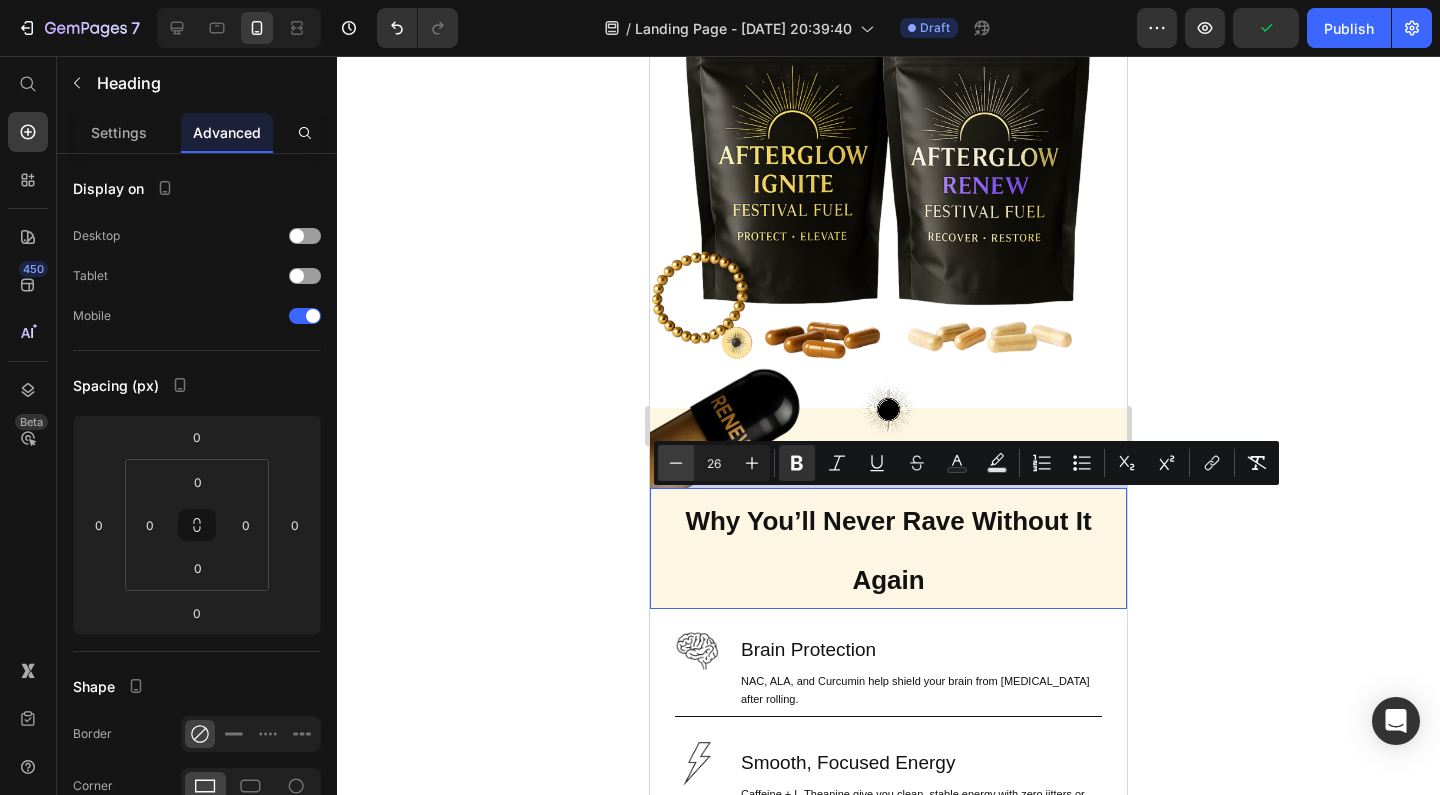 click 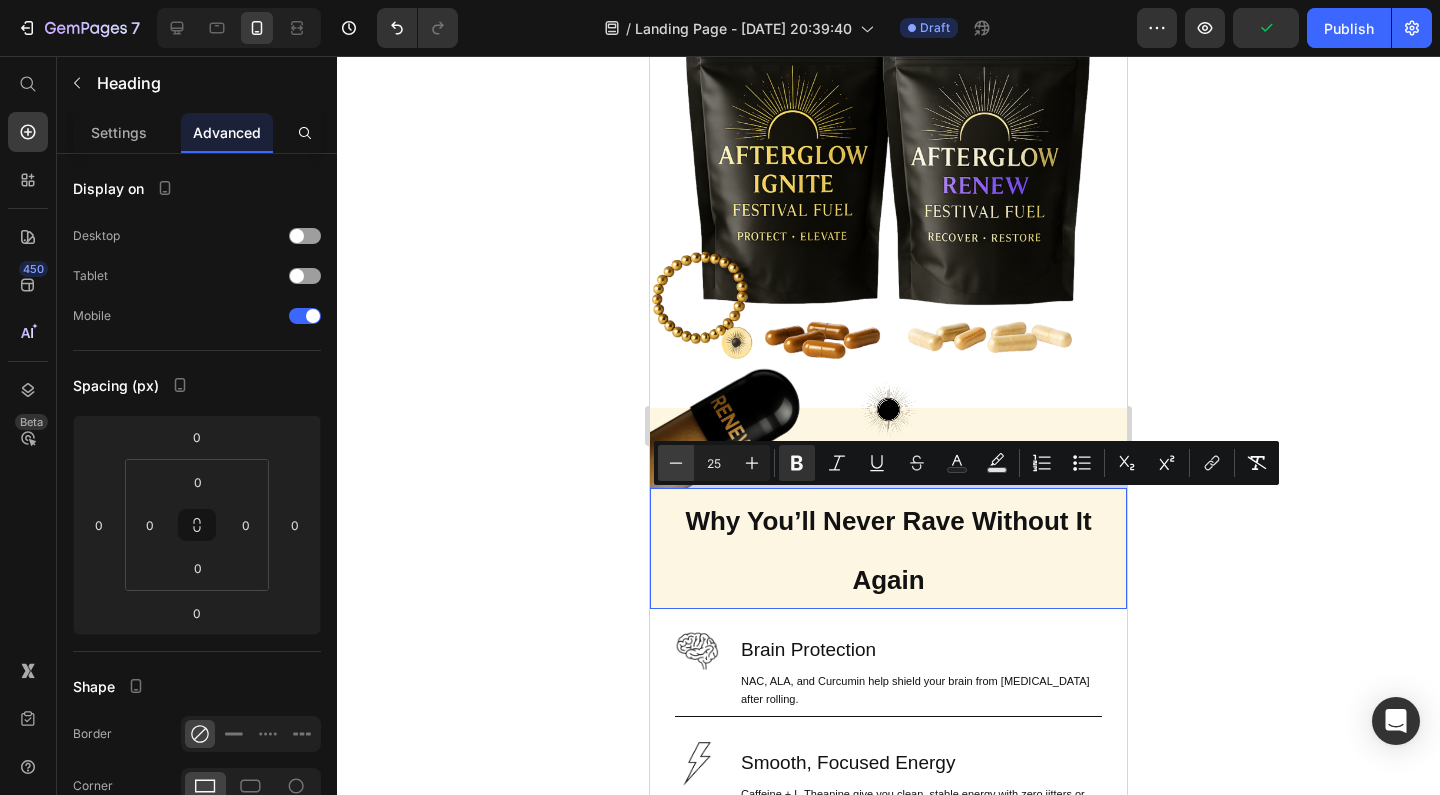 click 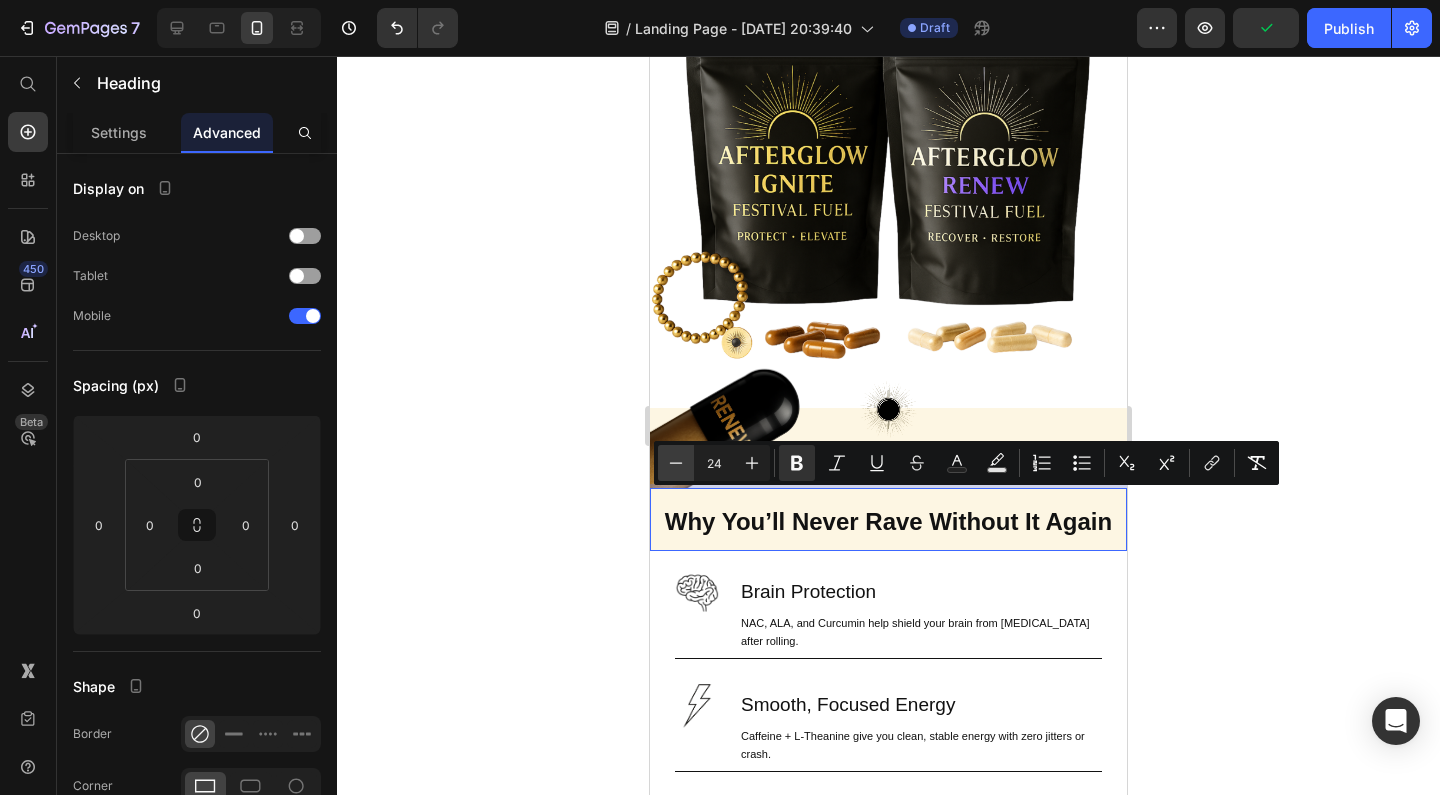 click 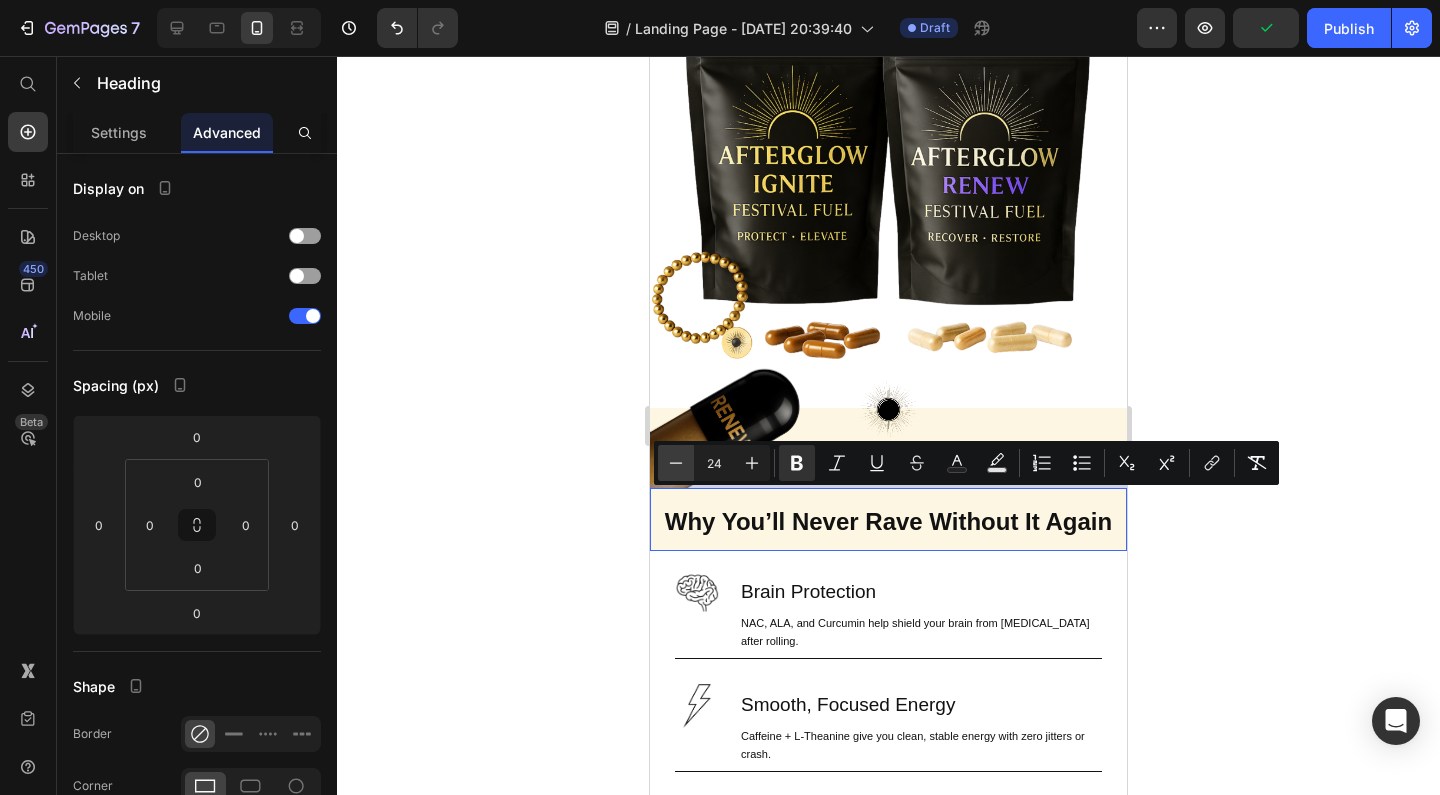 type on "23" 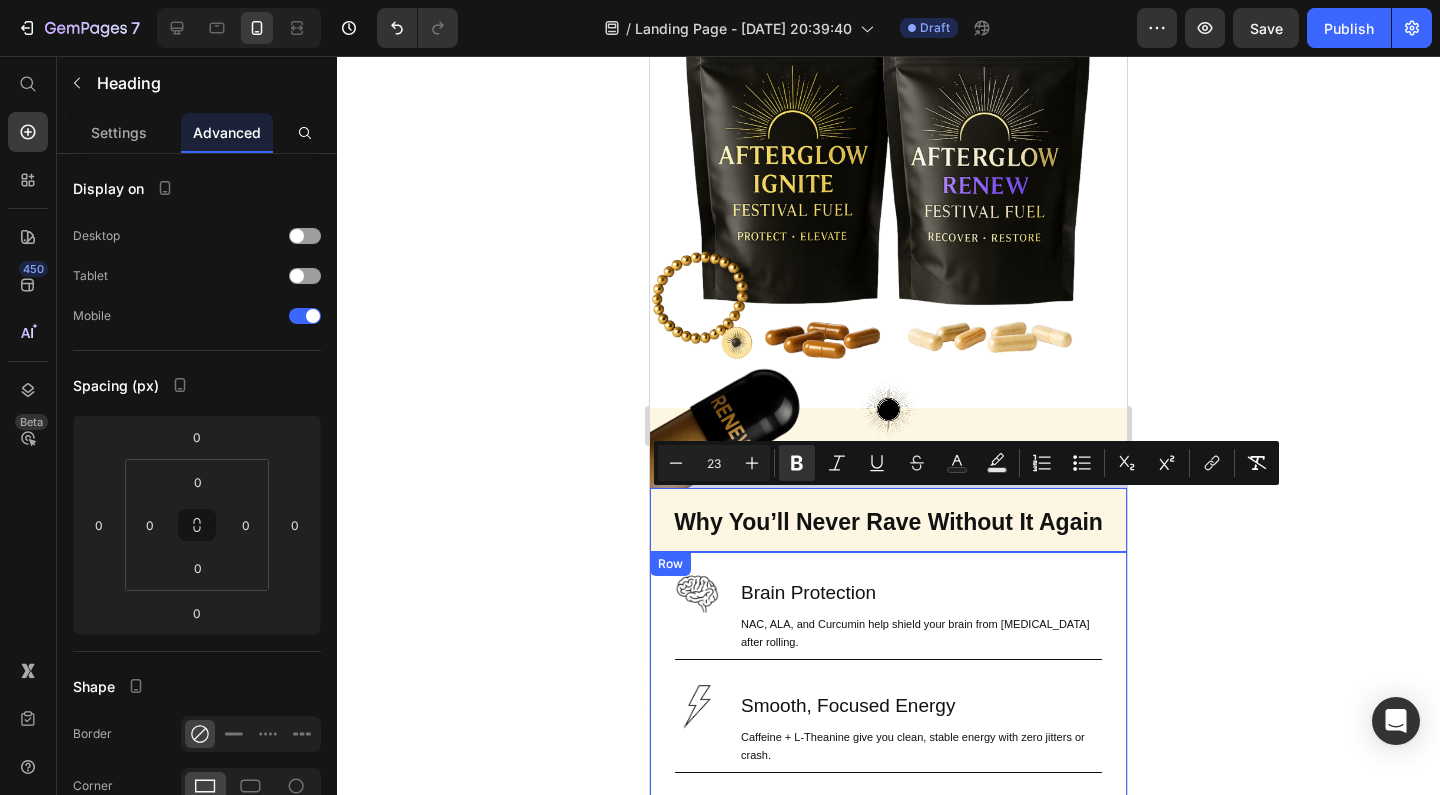 click 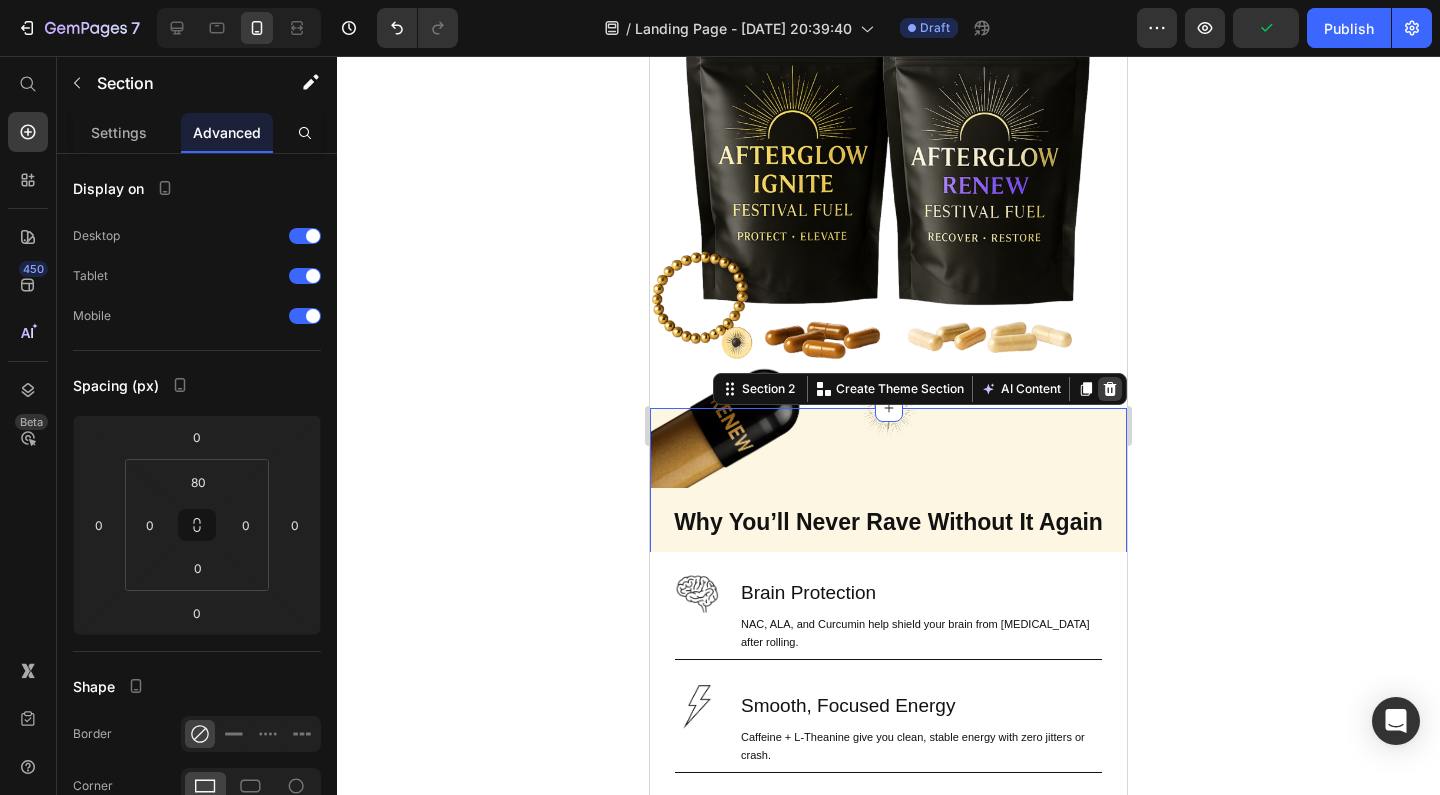 click 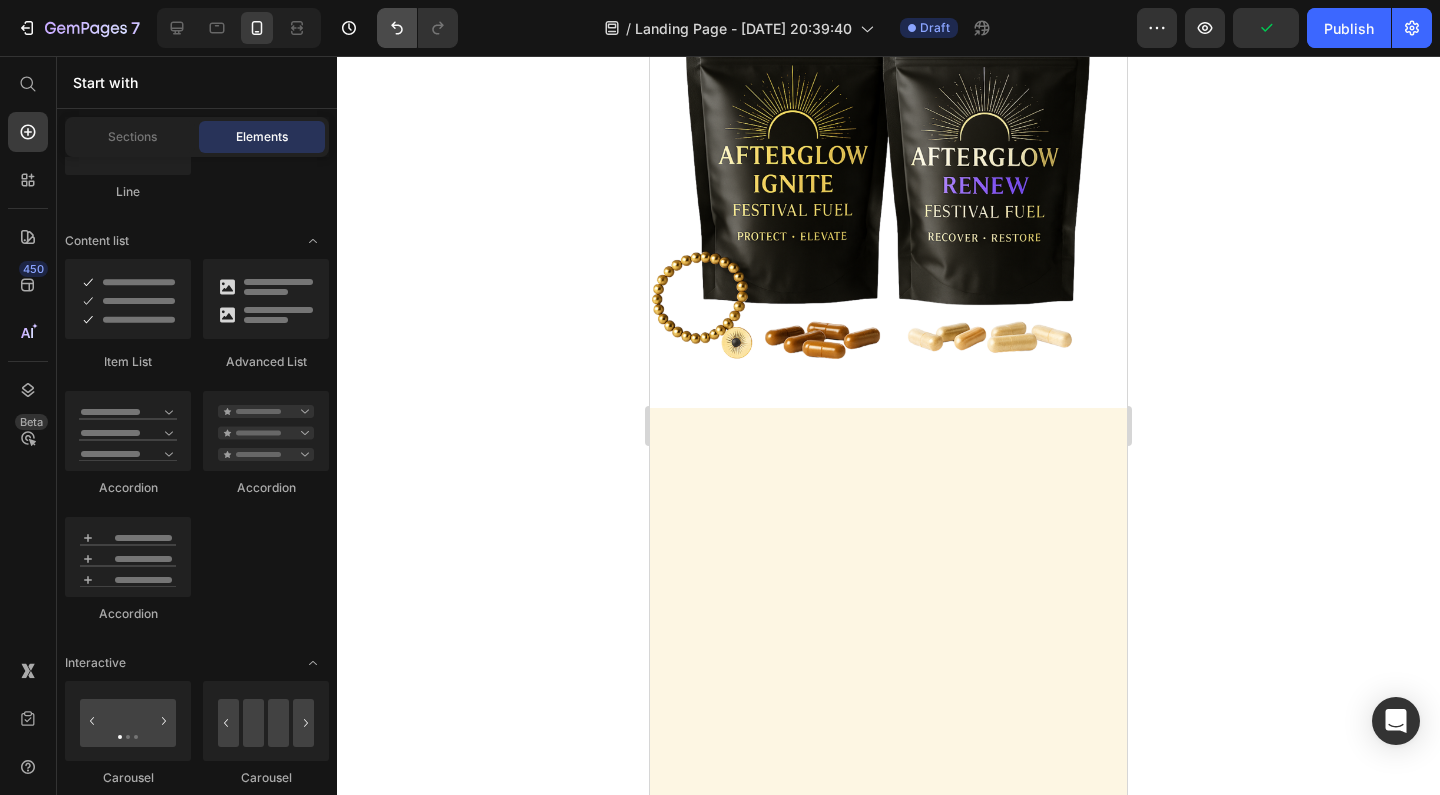 click 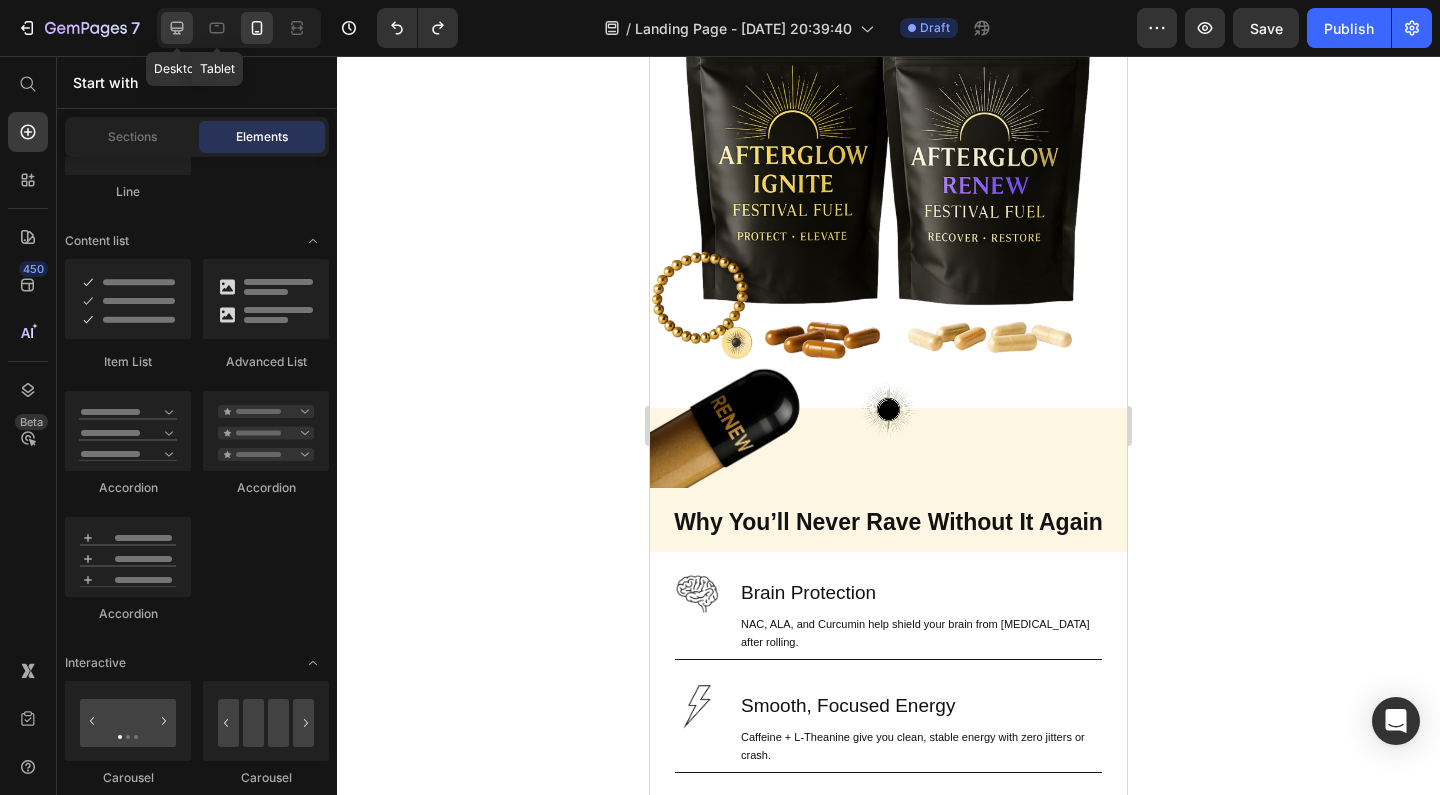 click 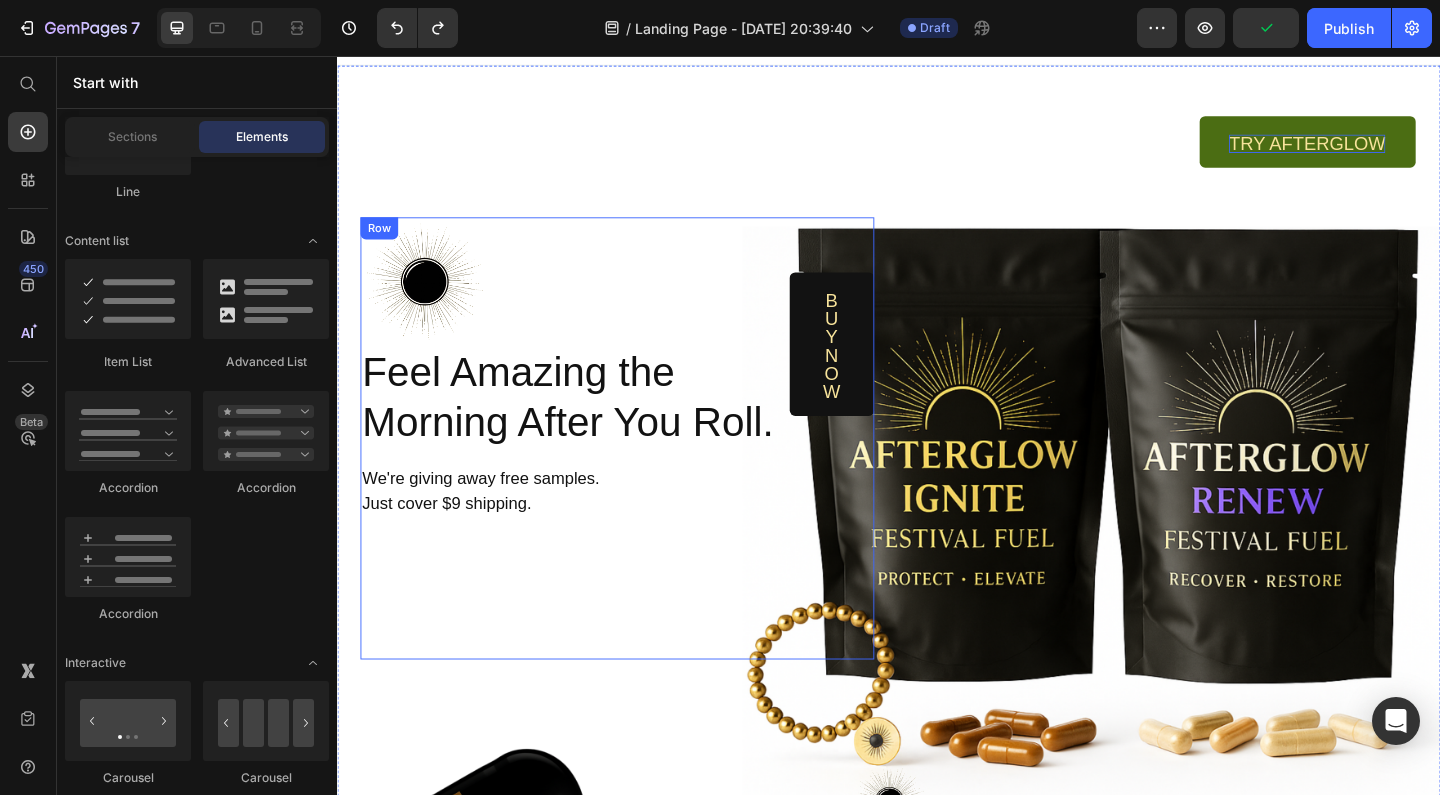 scroll, scrollTop: 28, scrollLeft: 0, axis: vertical 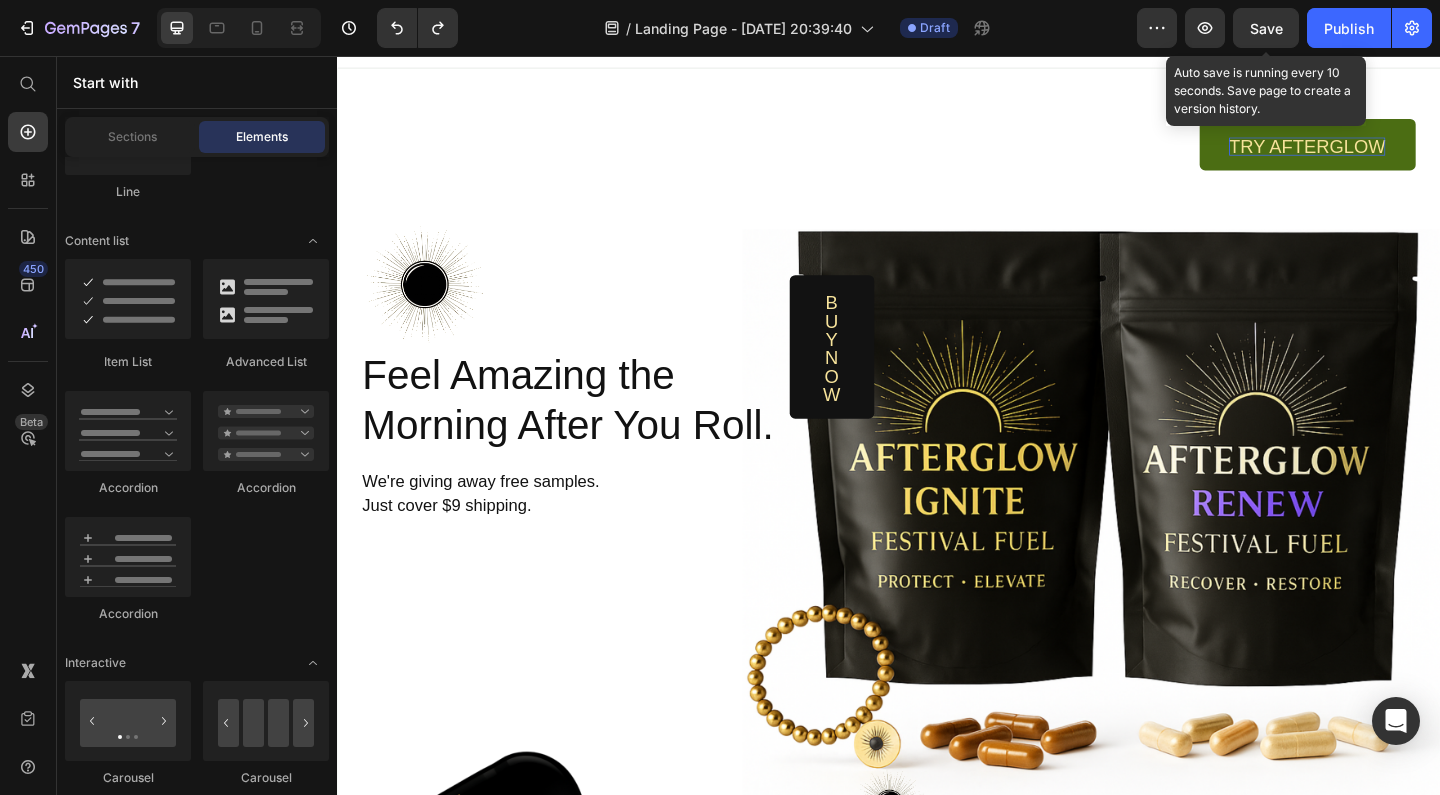 click on "Save" at bounding box center (1266, 28) 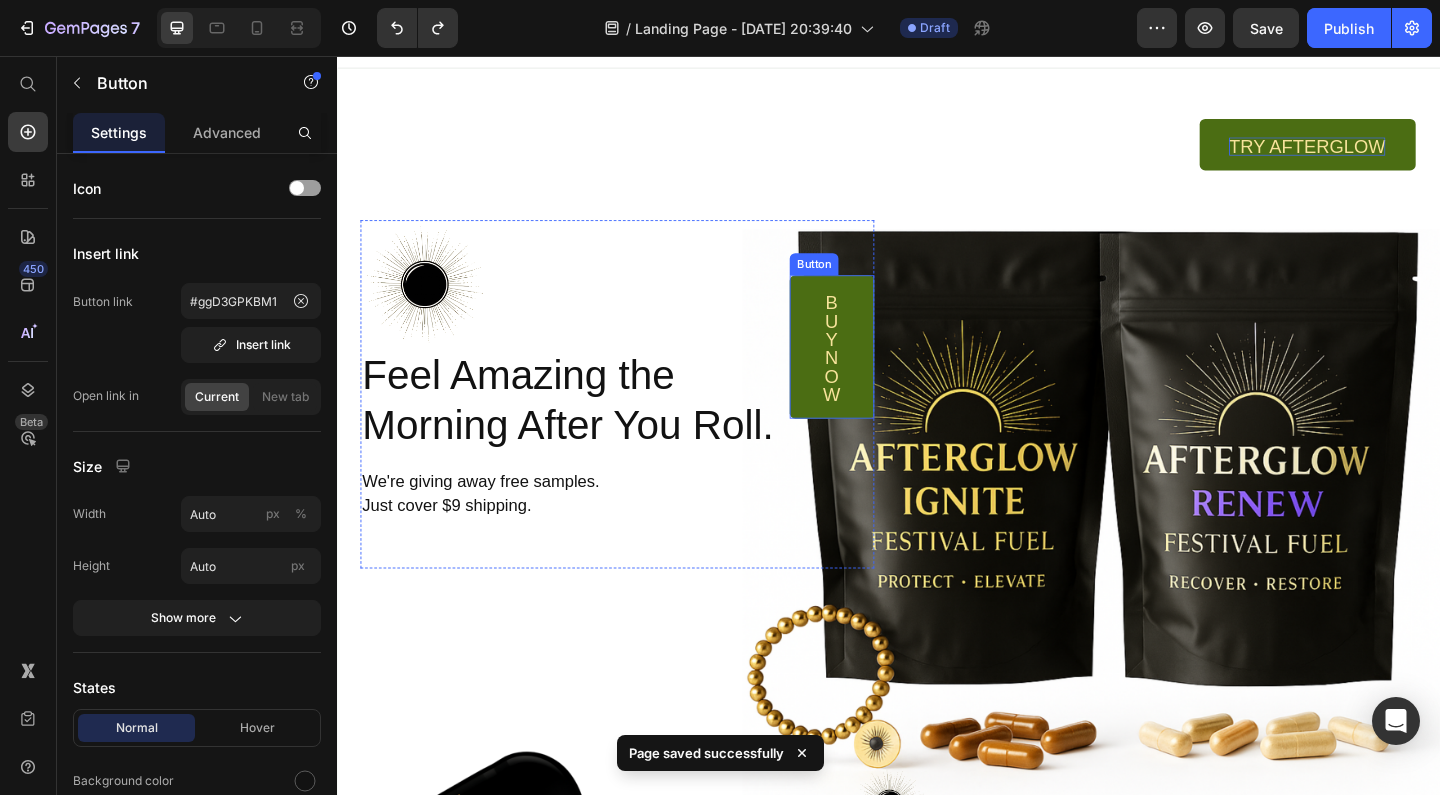 click on "buy now" at bounding box center (875, 372) 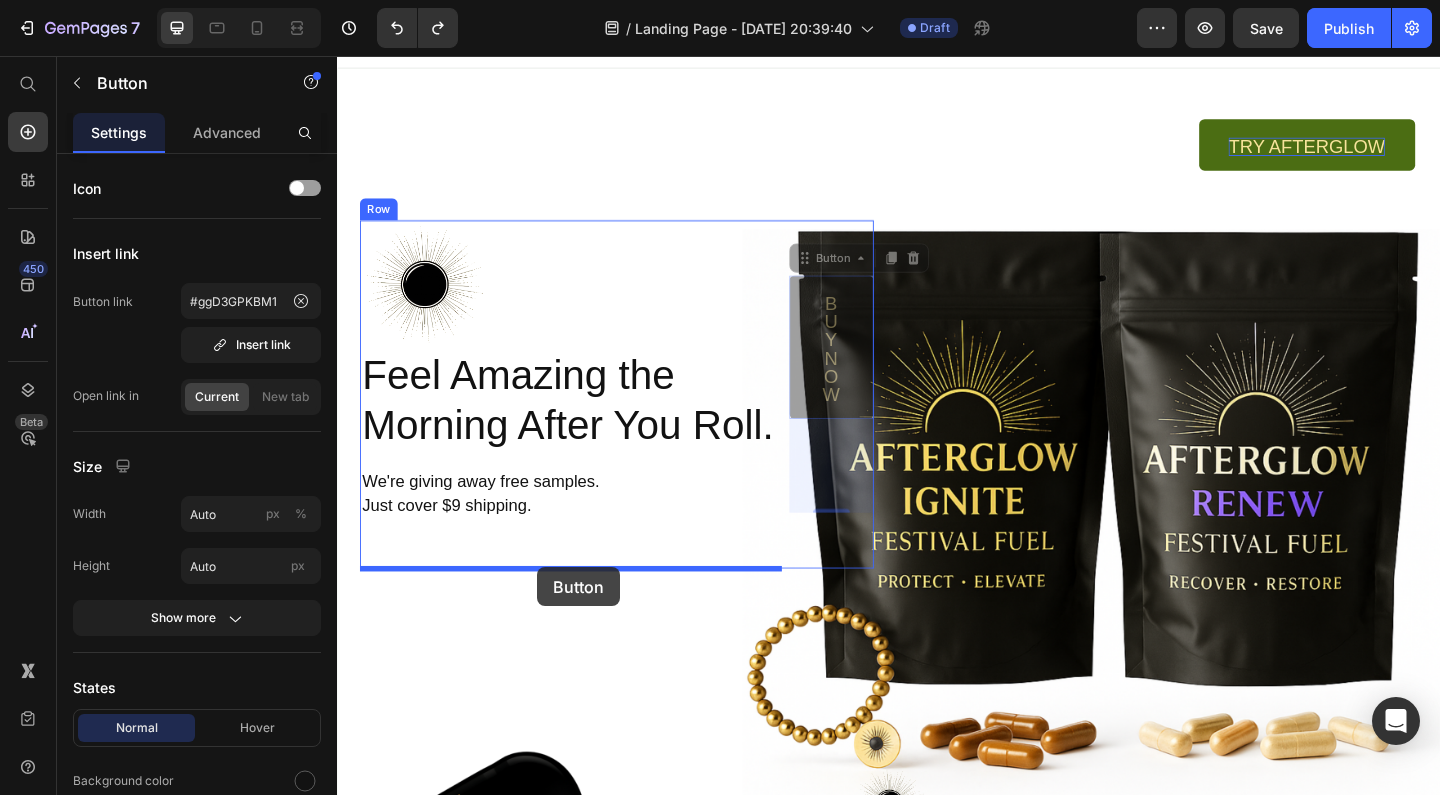 drag, startPoint x: 907, startPoint y: 413, endPoint x: 555, endPoint y: 612, distance: 404.3575 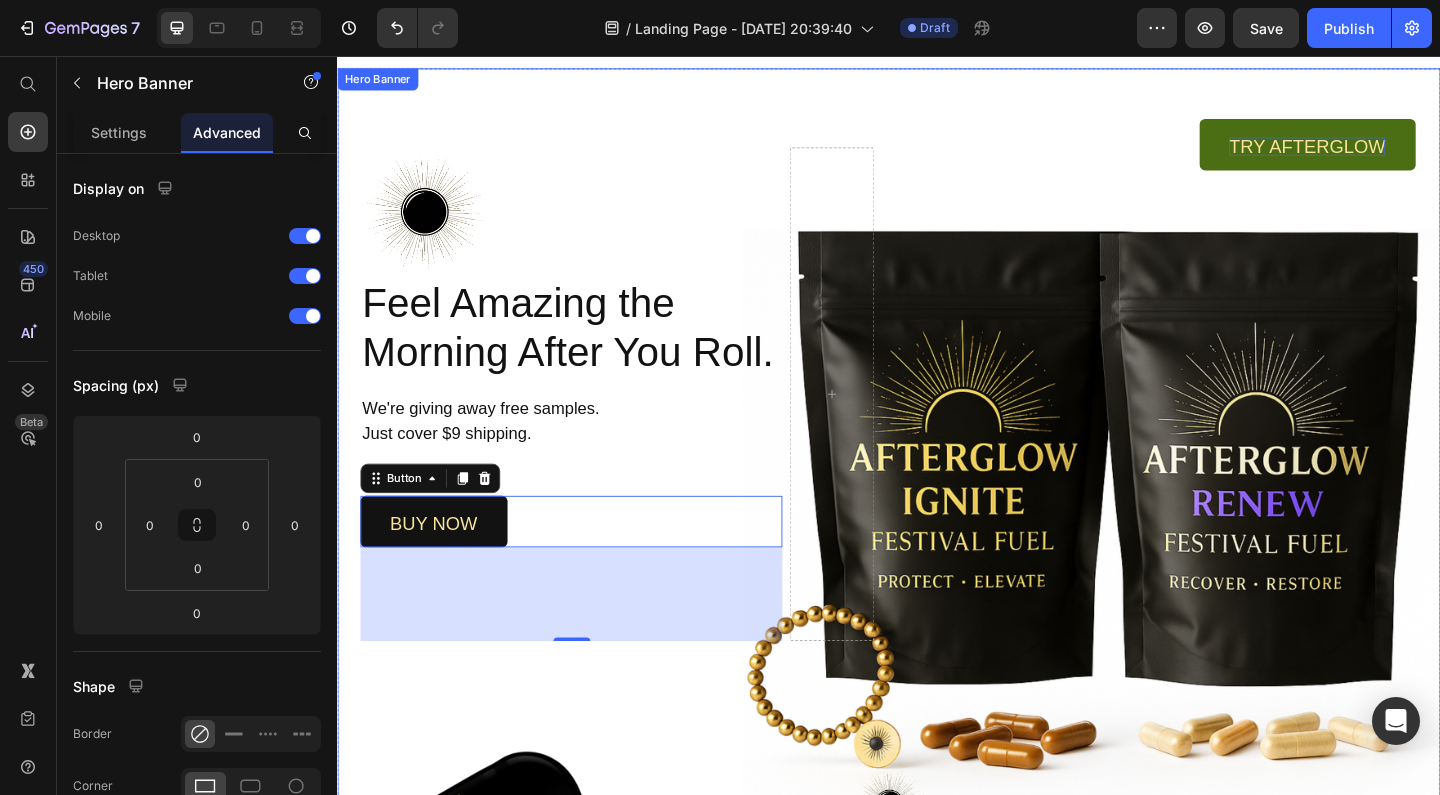 click on "Image Feel Amazing the  Morning After You Roll. Heading We're giving away free samples.  Just cover $9 shipping. Text Block buy now Button   102
[GEOGRAPHIC_DATA]" at bounding box center (641, 474) 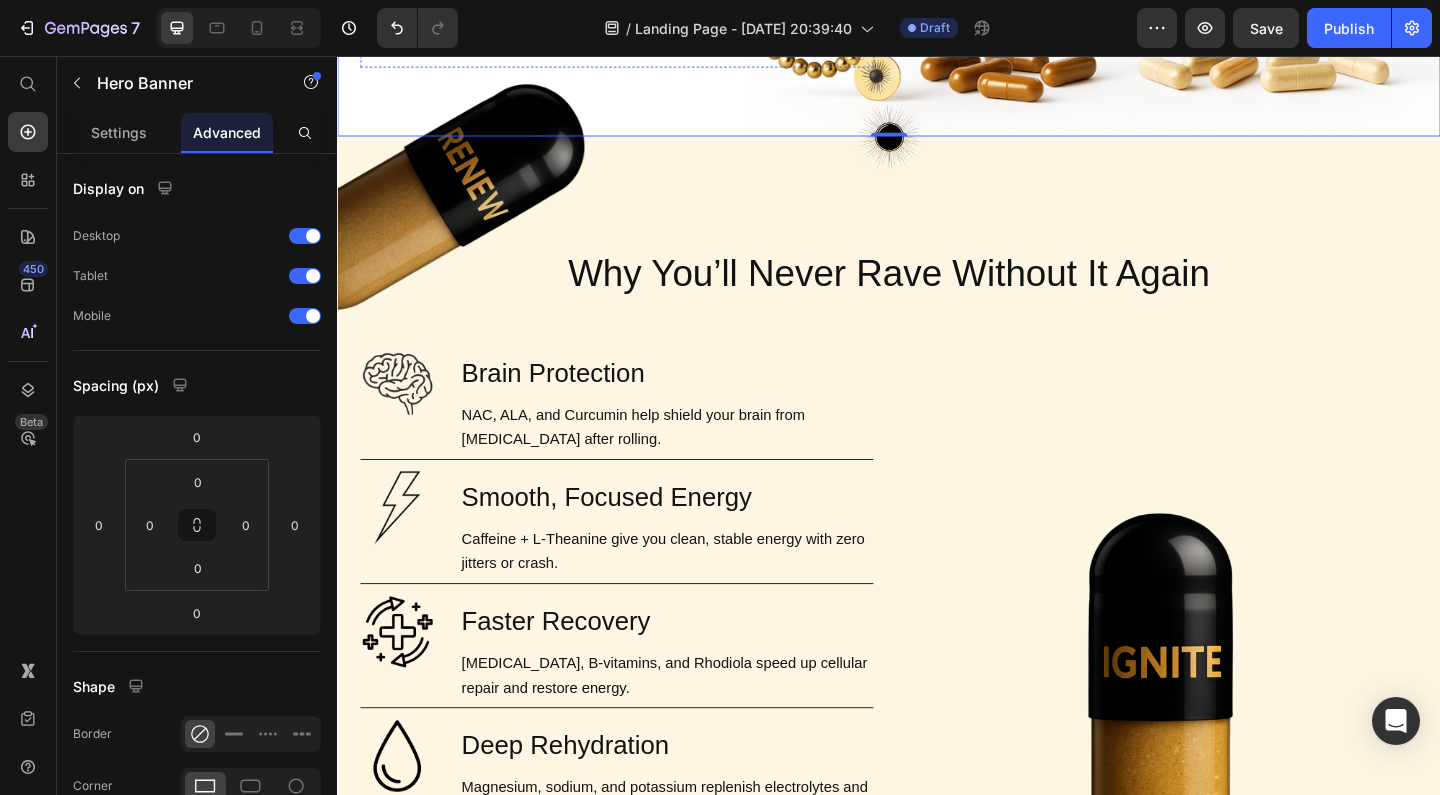 scroll, scrollTop: 757, scrollLeft: 0, axis: vertical 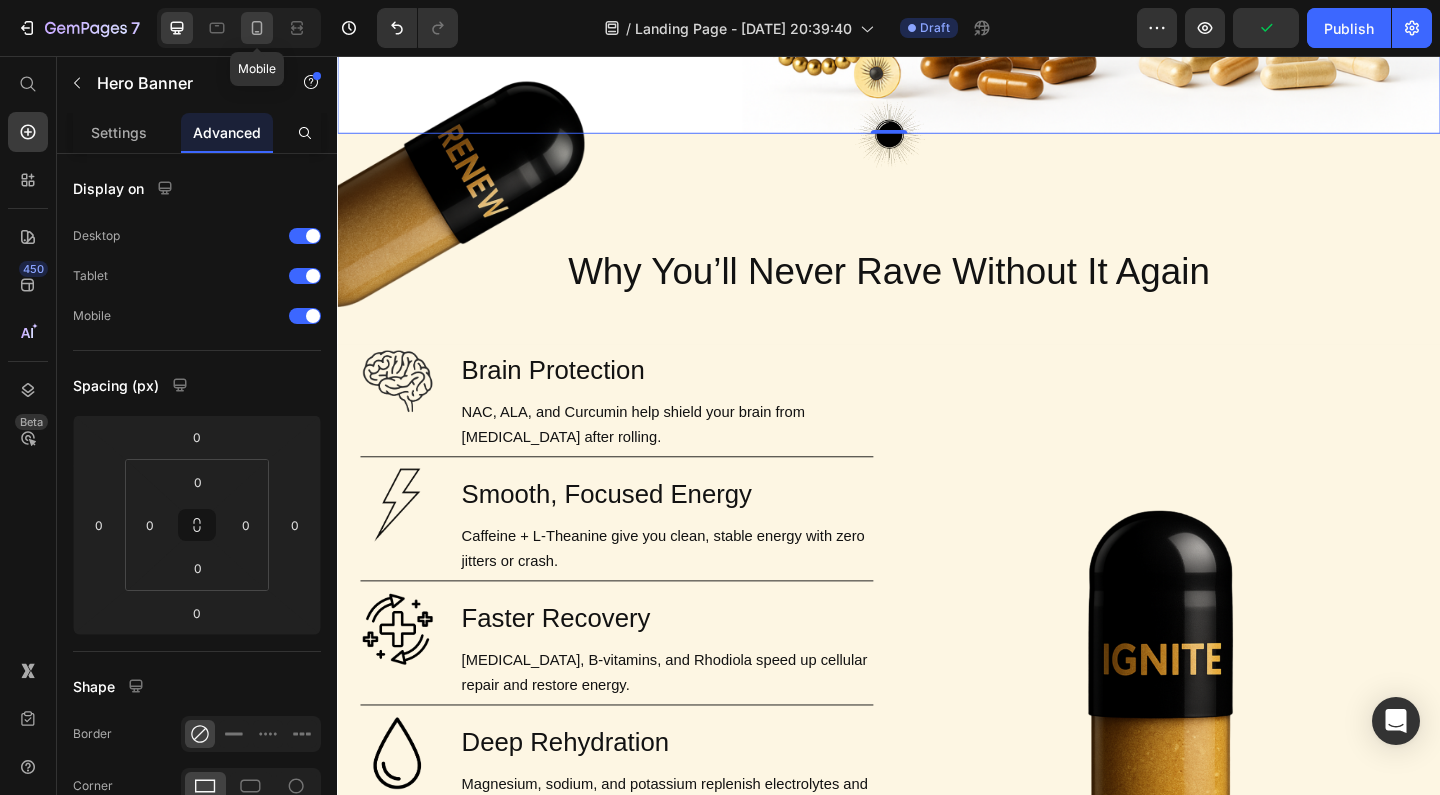 click 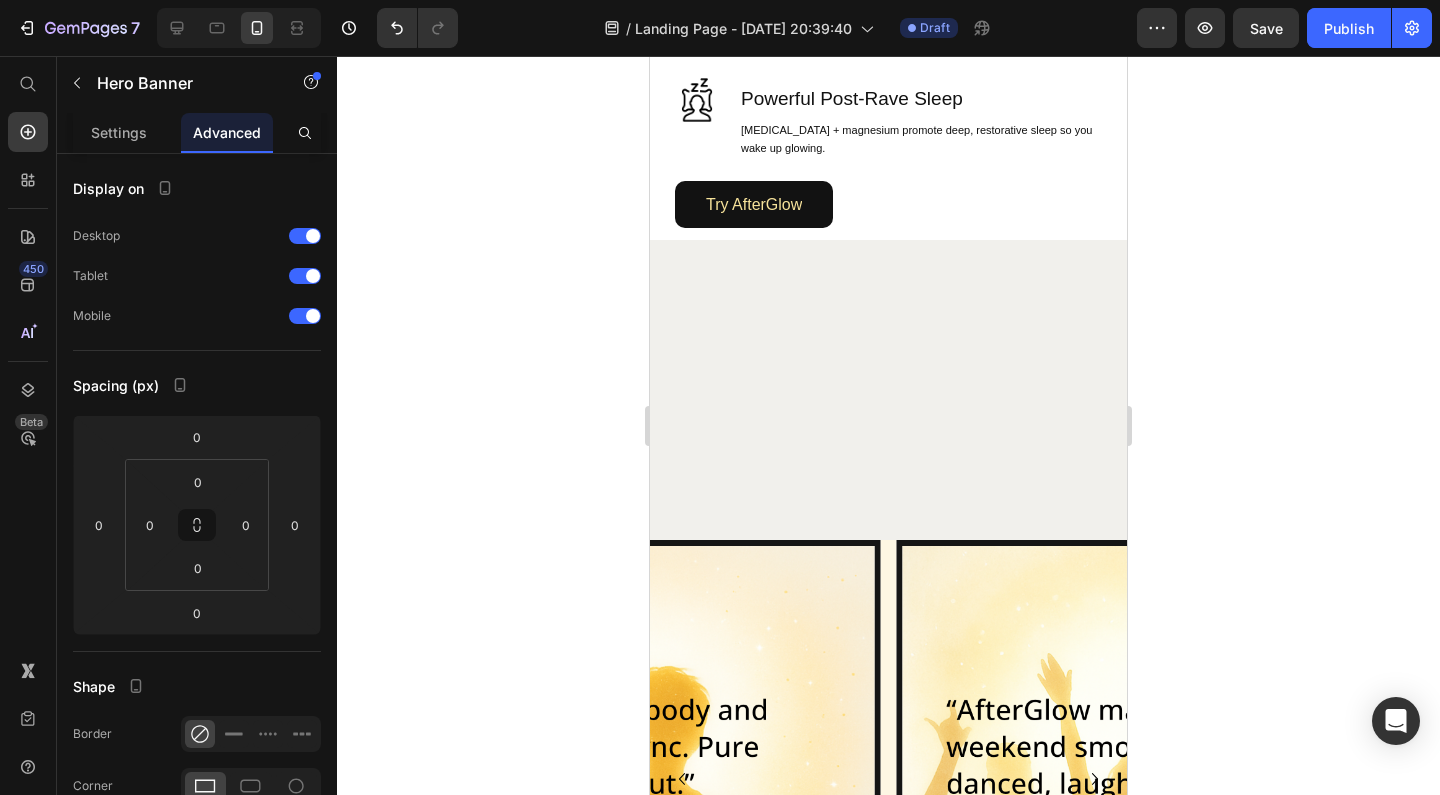 scroll, scrollTop: 1545, scrollLeft: 0, axis: vertical 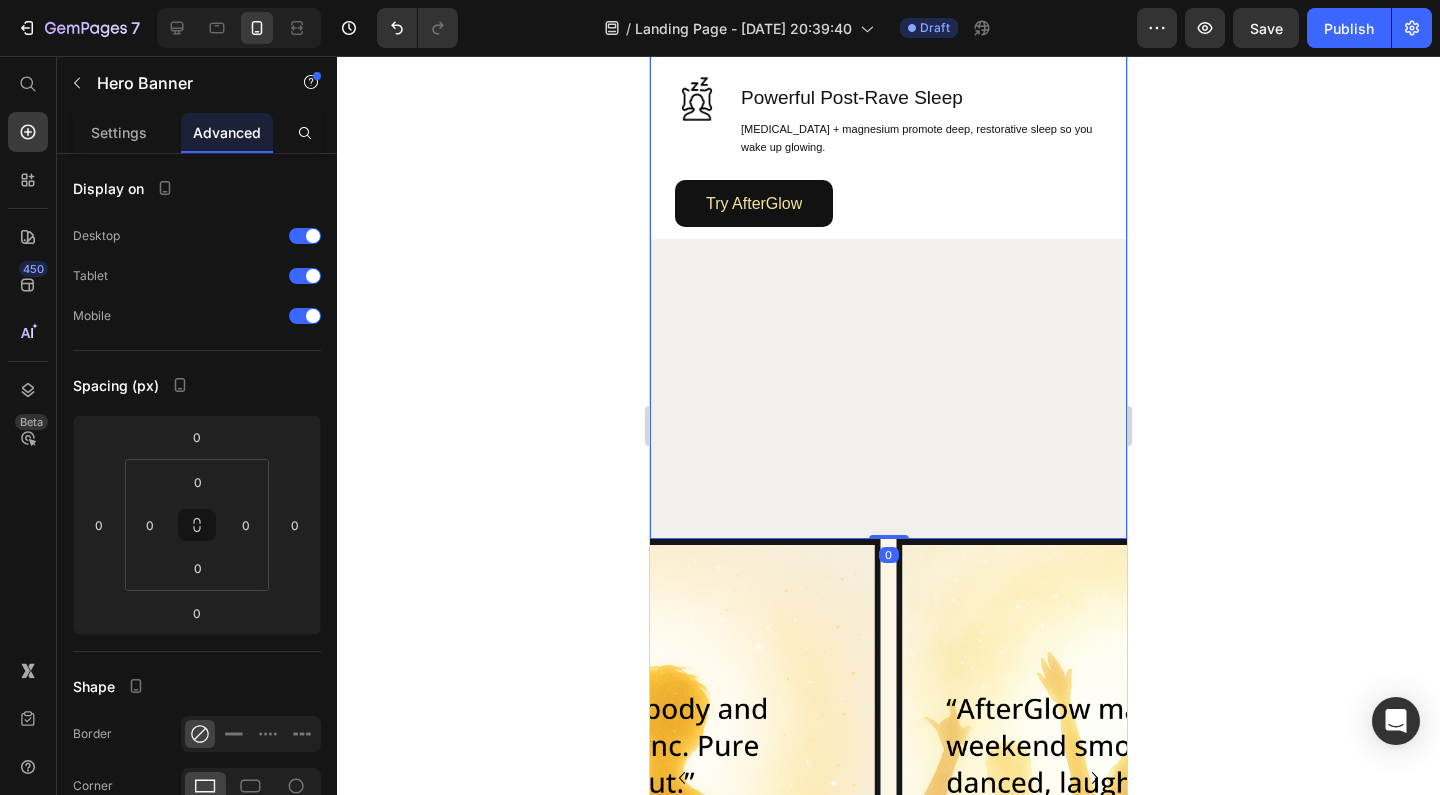 drag, startPoint x: 889, startPoint y: 519, endPoint x: 889, endPoint y: 452, distance: 67 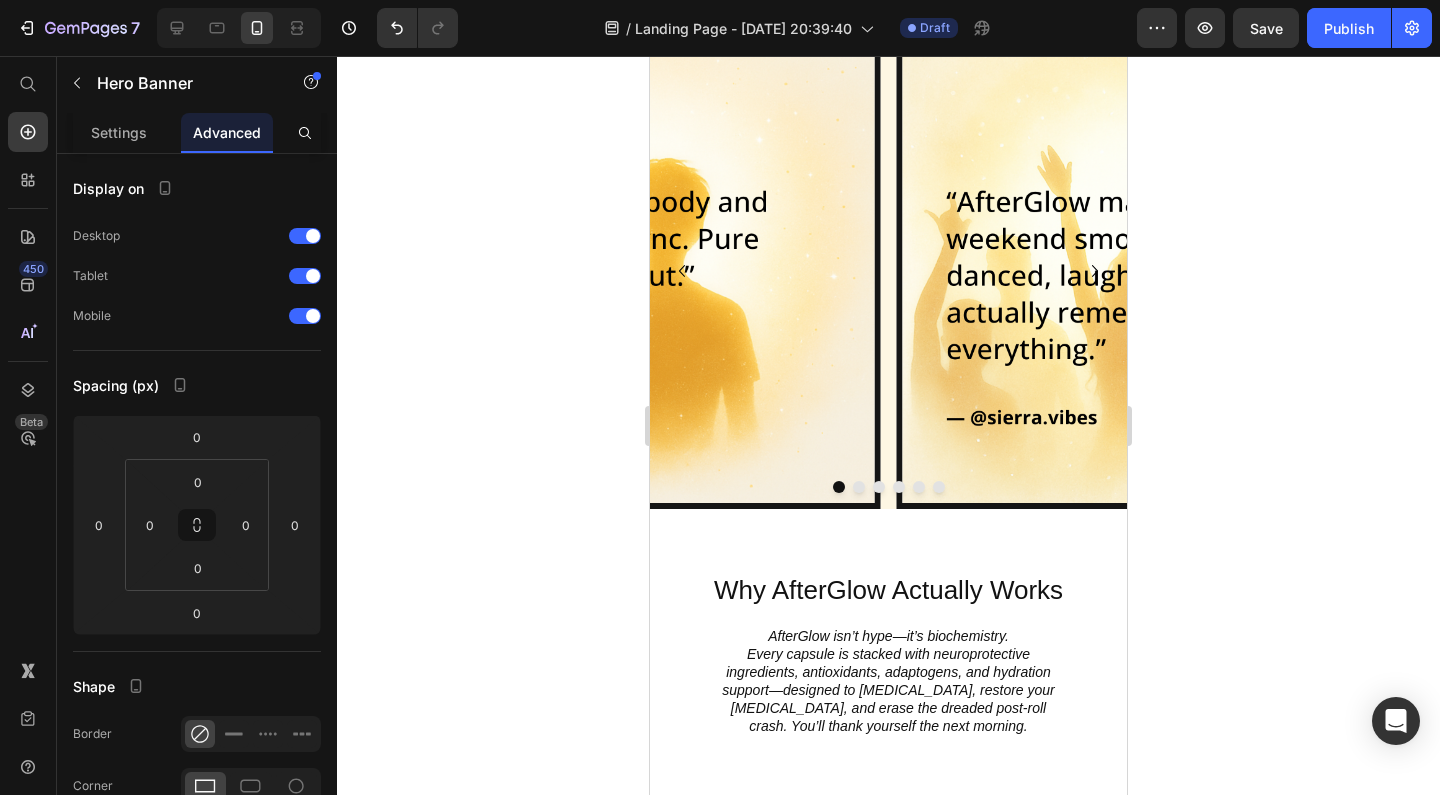 scroll, scrollTop: 2056, scrollLeft: 0, axis: vertical 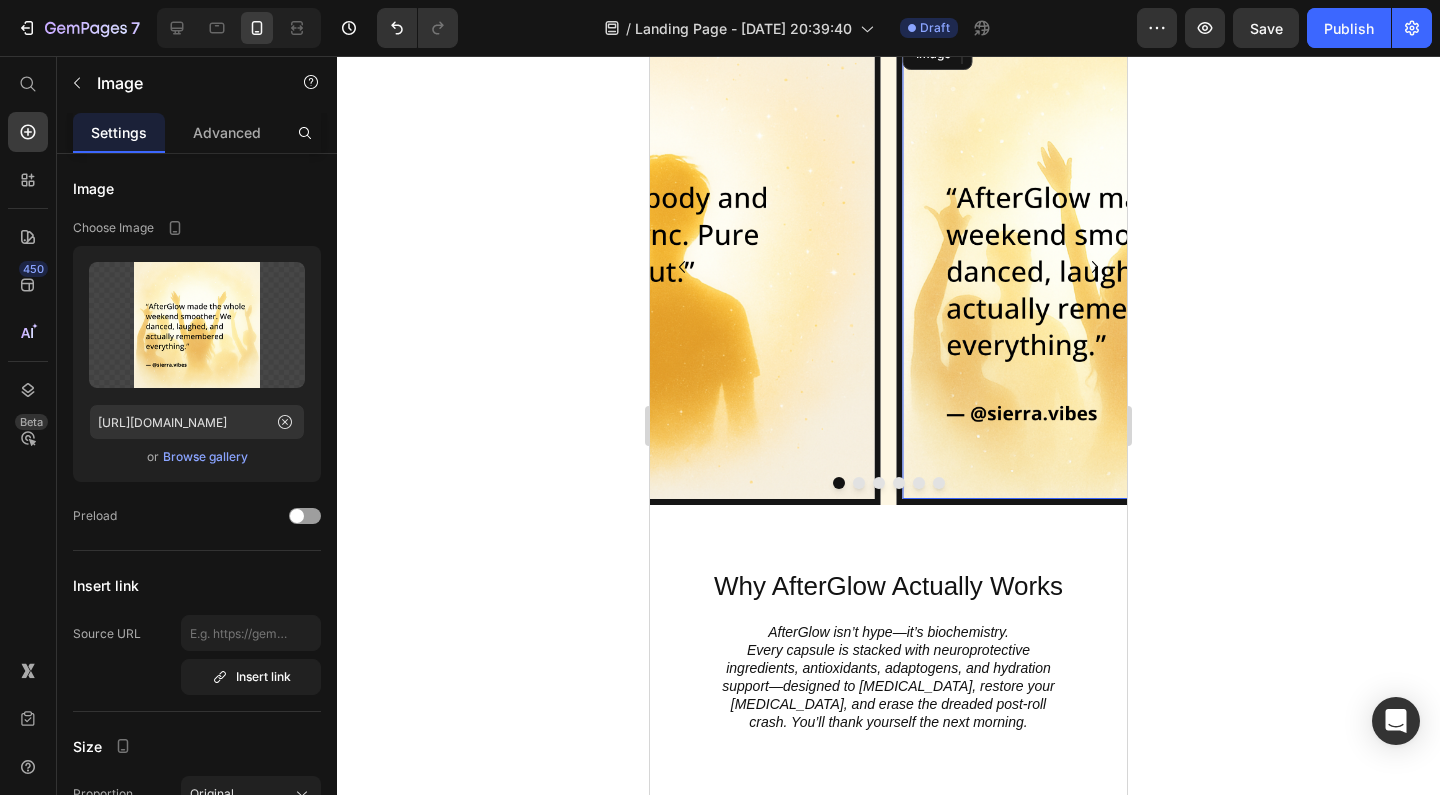 click at bounding box center (1135, 266) 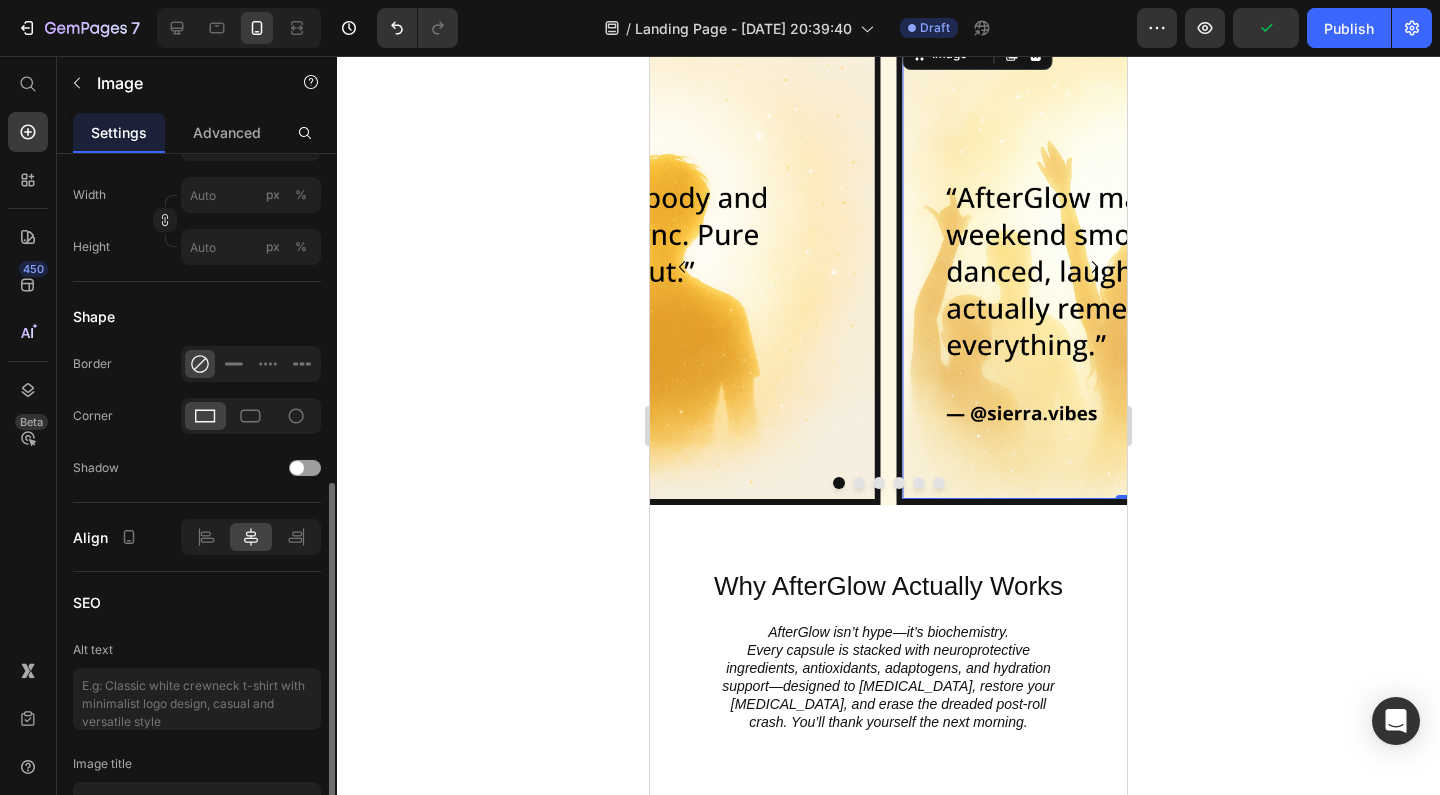 scroll, scrollTop: 673, scrollLeft: 0, axis: vertical 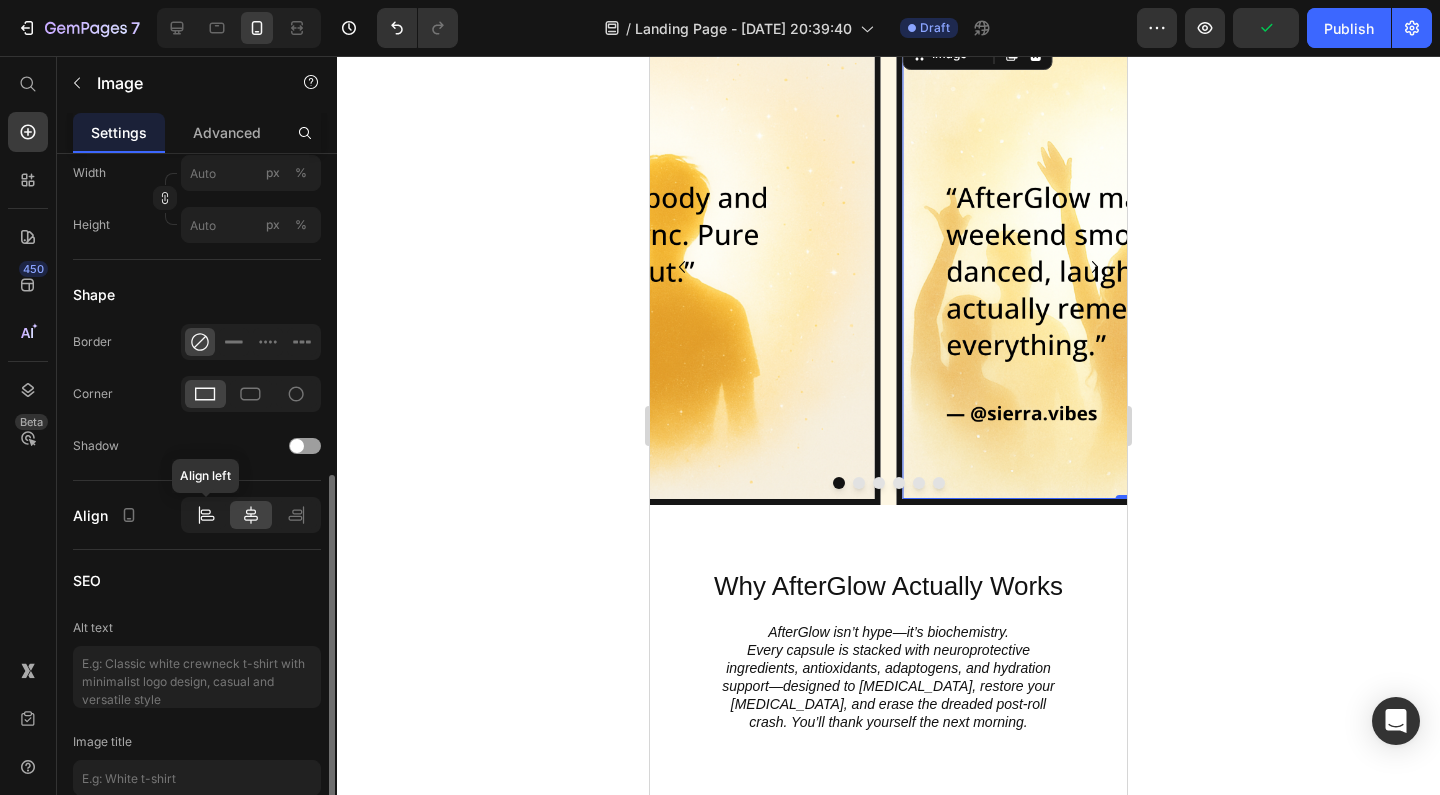 click 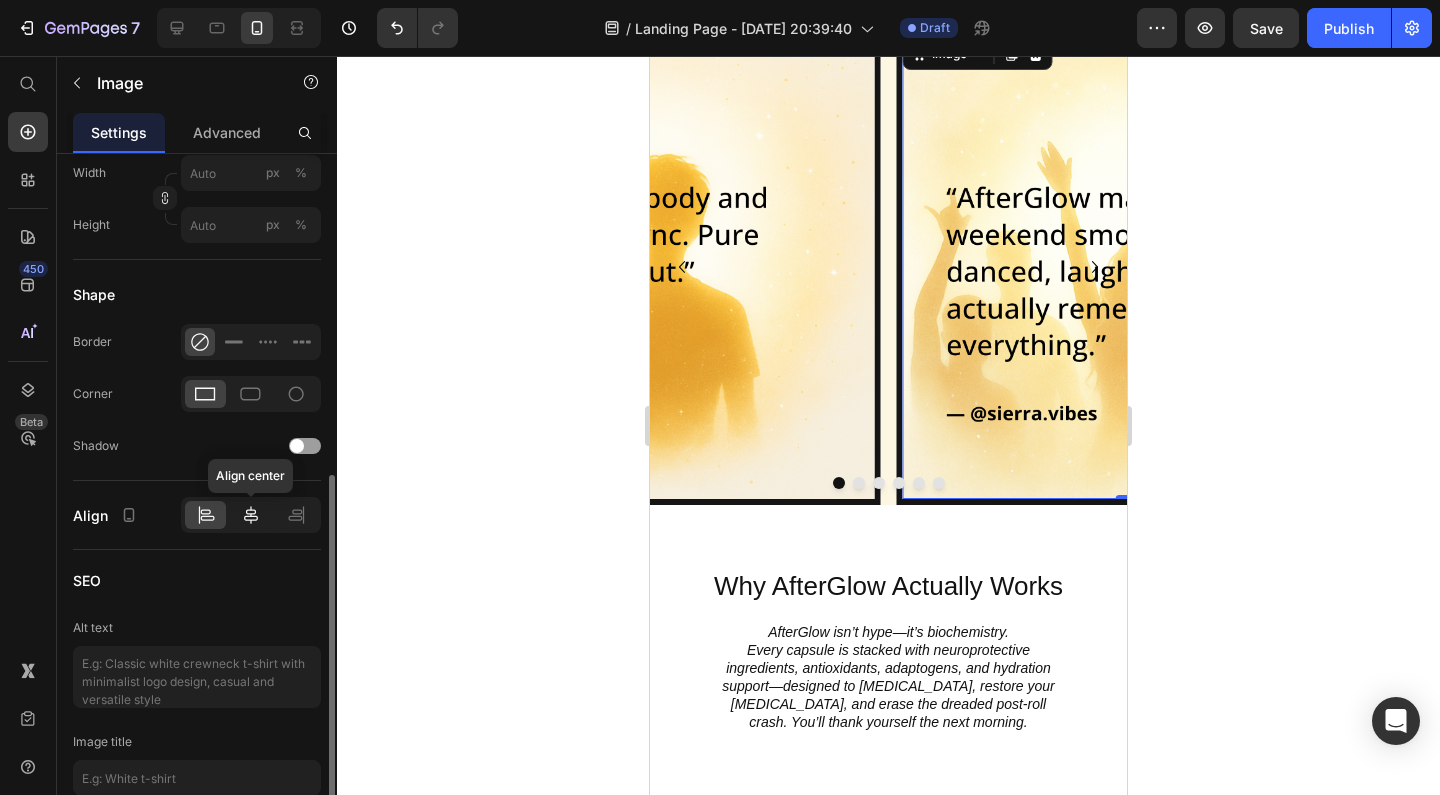 click 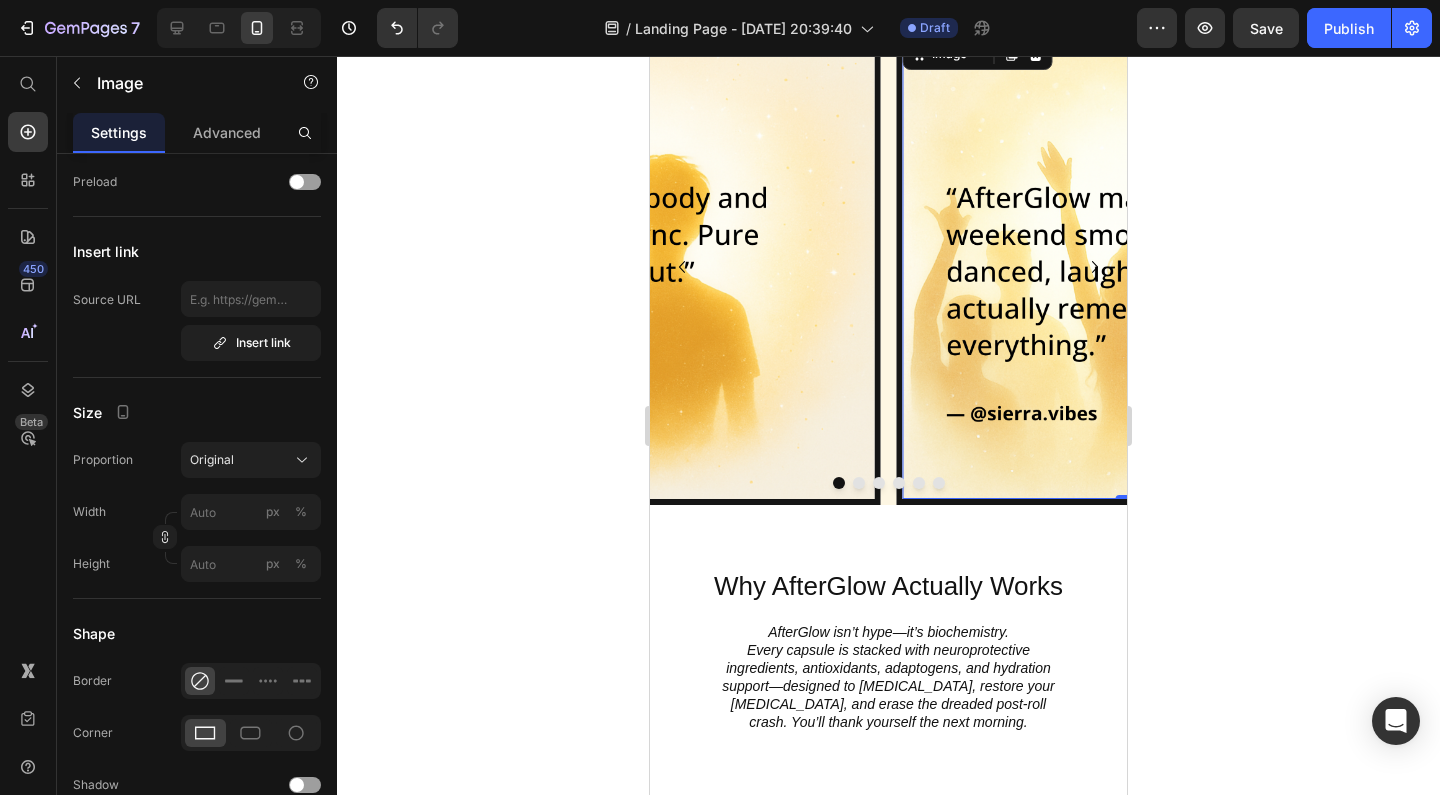 scroll, scrollTop: 0, scrollLeft: 0, axis: both 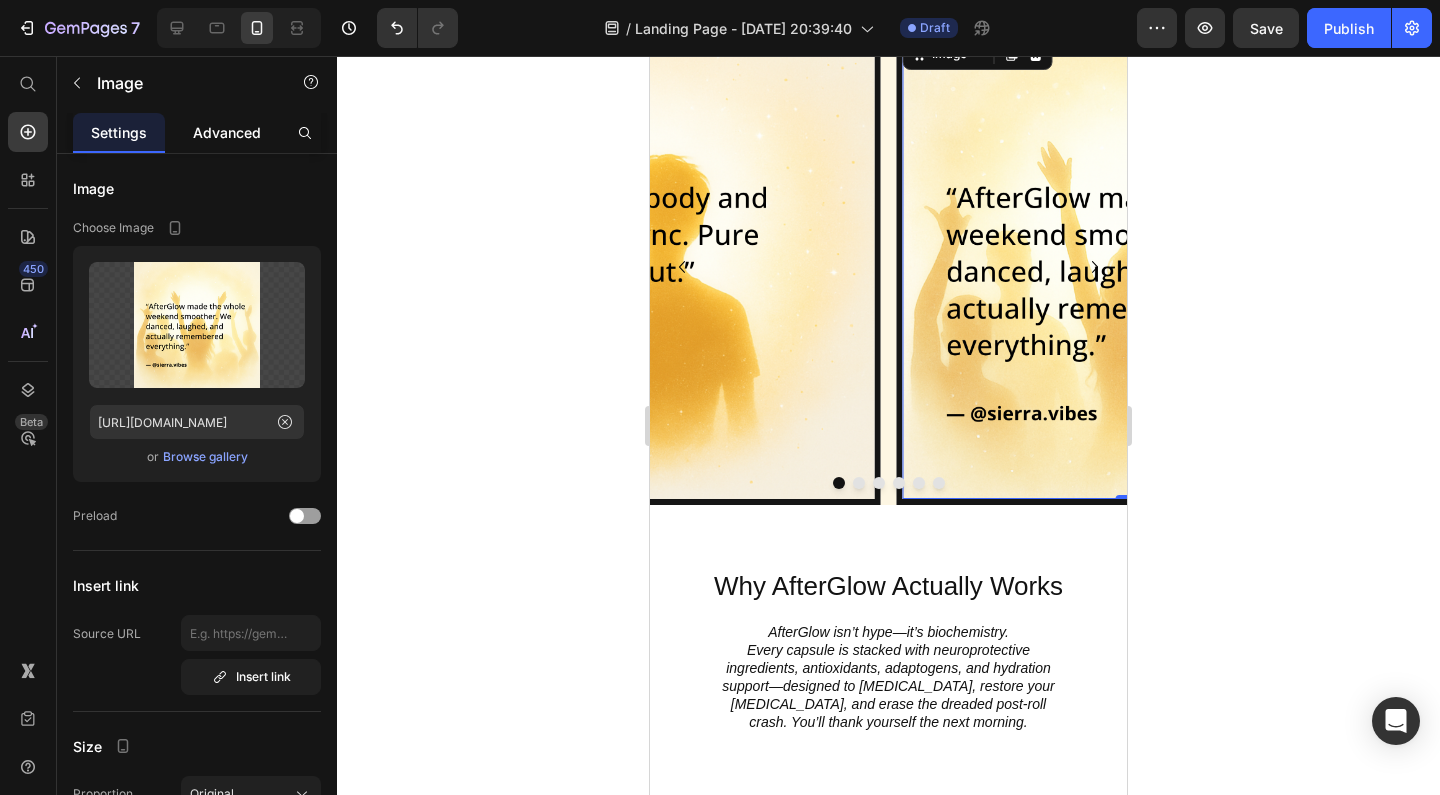 click on "Advanced" at bounding box center (227, 132) 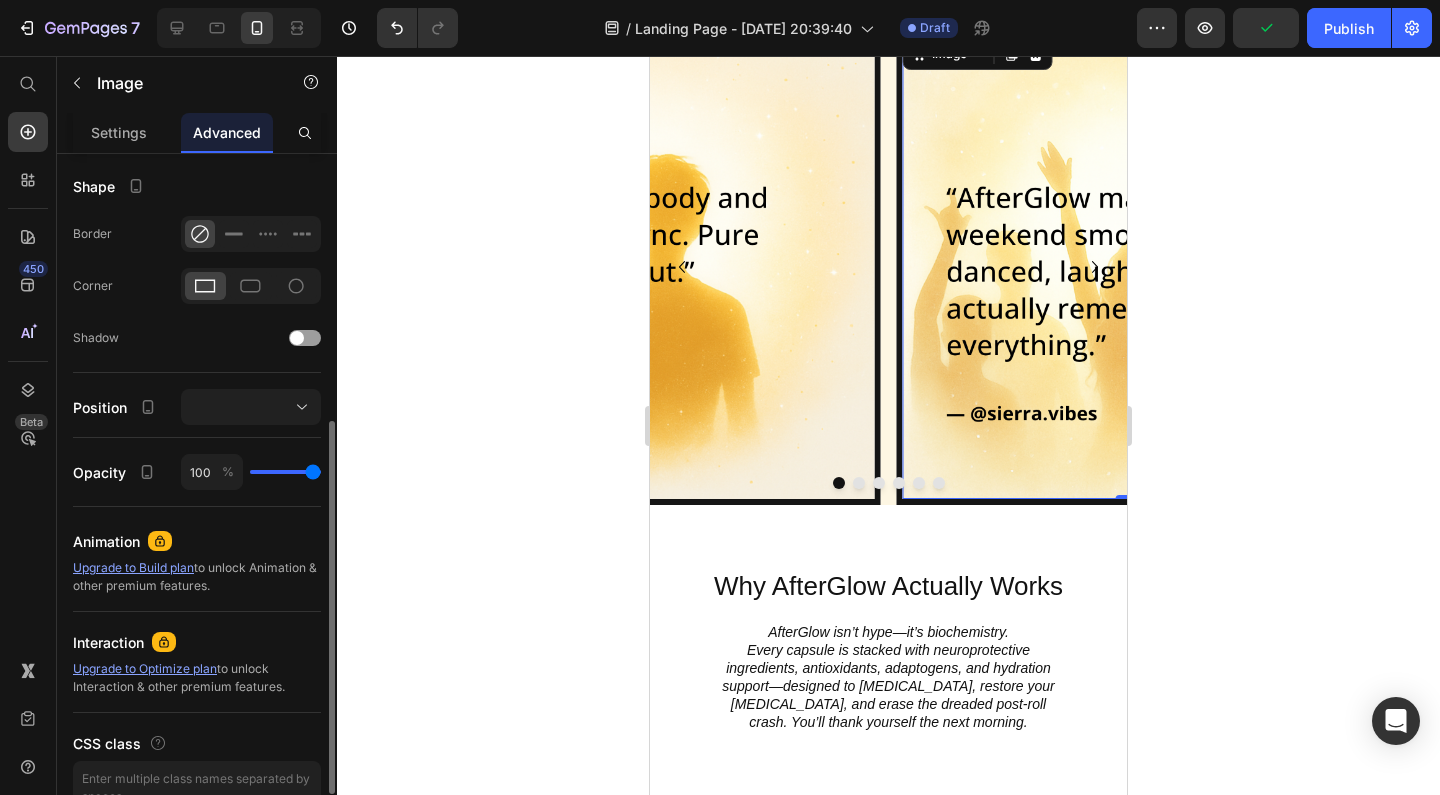 scroll, scrollTop: 513, scrollLeft: 0, axis: vertical 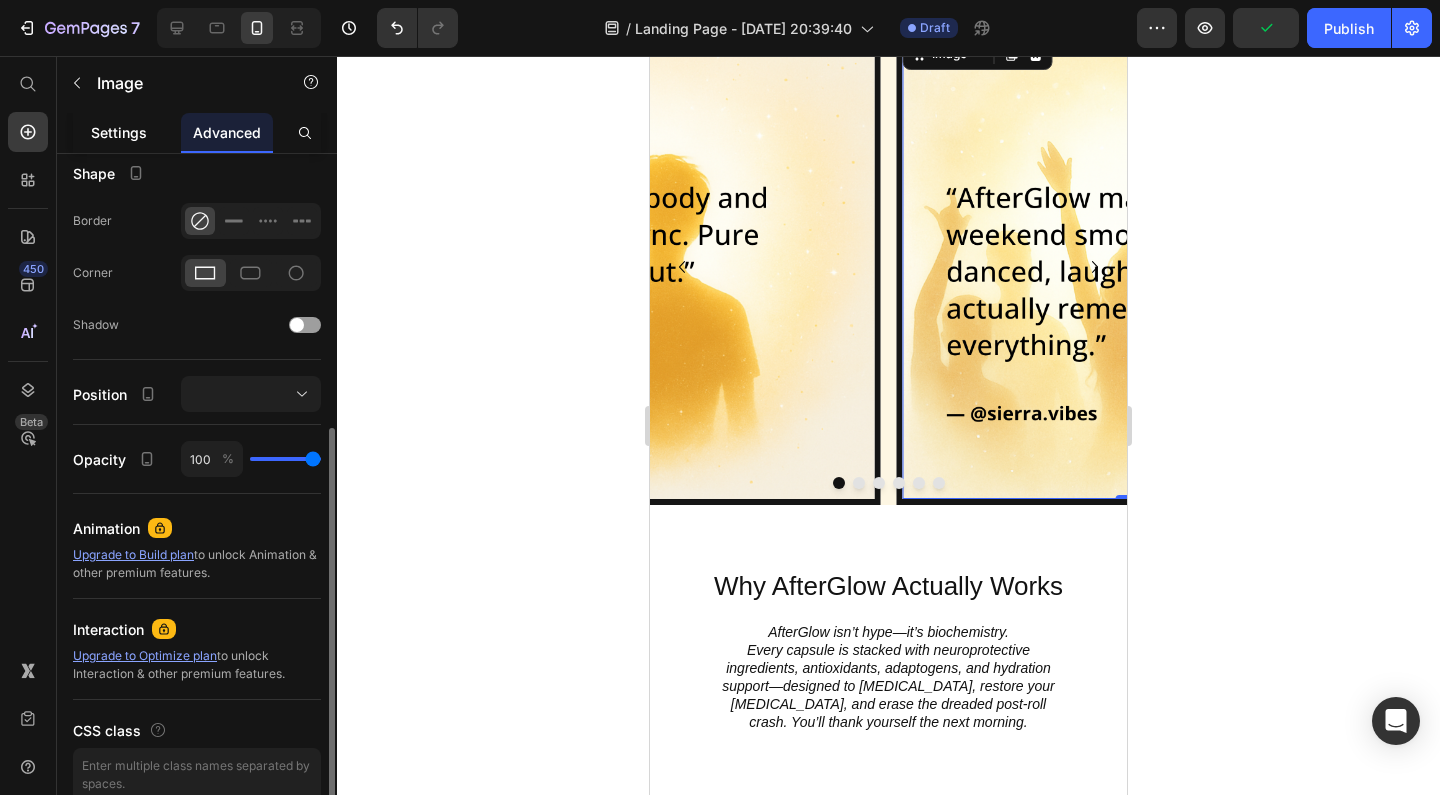 click on "Settings" at bounding box center [119, 132] 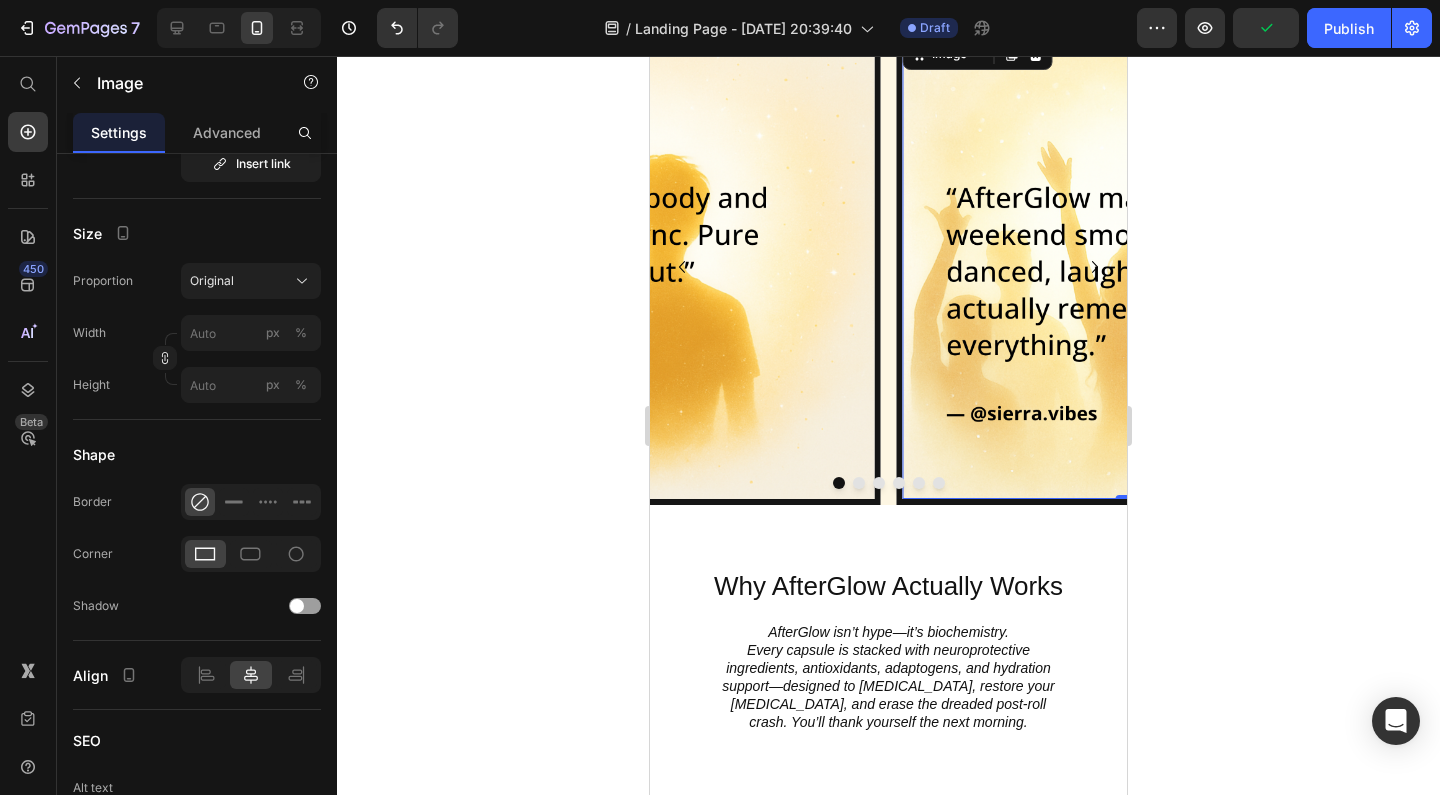 scroll, scrollTop: 0, scrollLeft: 0, axis: both 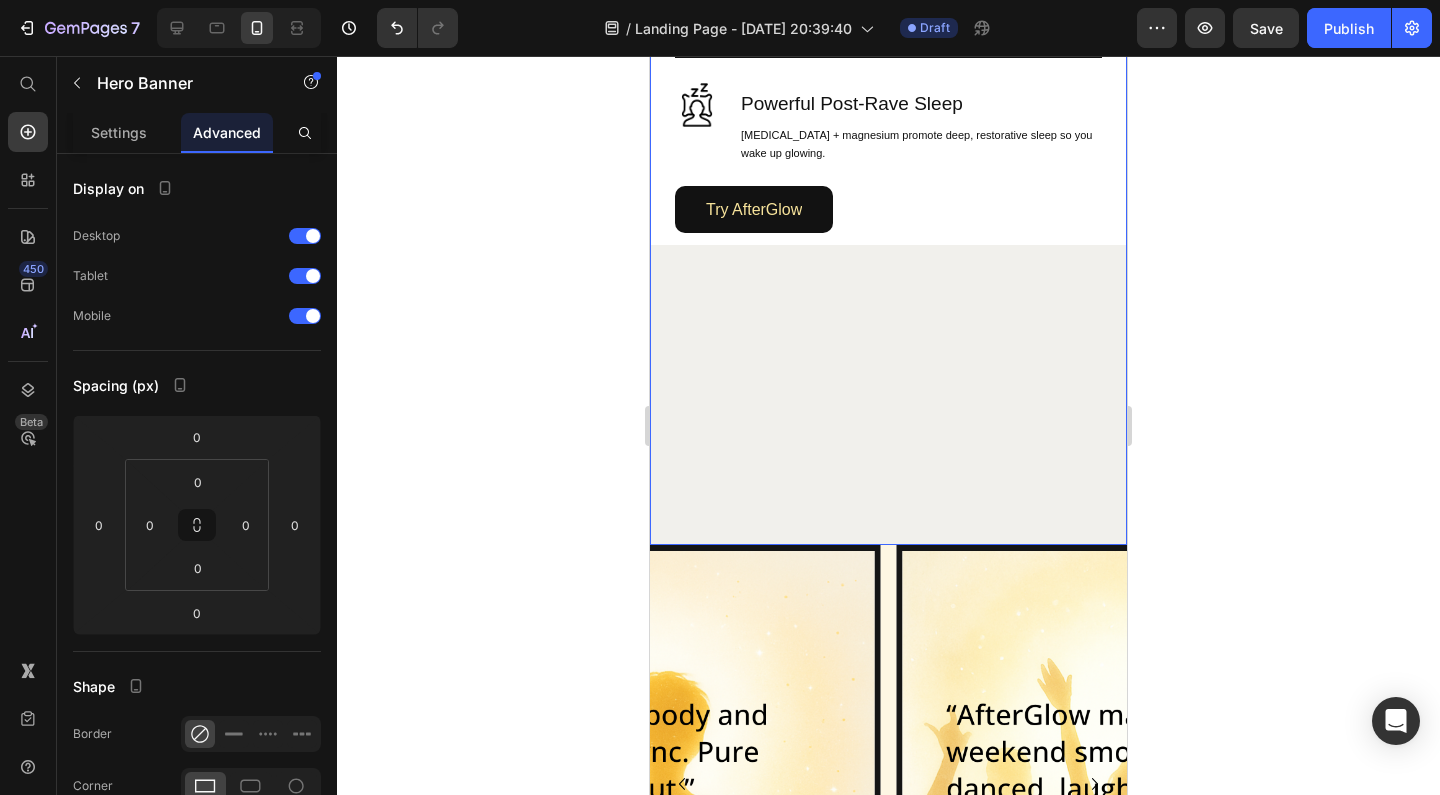 click on "Image Image Brain Protection Heading NAC, ALA, and Curcumin help shield your brain from [MEDICAL_DATA] after rolling. Text Block Row Image Smooth, Focused Energy Heading Caffeine + L-Theanine give you clean, stable energy with zero jitters or crash. Text Block Row Image Faster Recovery Heading [MEDICAL_DATA], B-vitamins, and Rhodiola speed up cellular repair and restore energy. Text Block Row Image Deep Rehydration Heading Magnesium, sodium, and potassium replenish electrolytes and reduce fatigue. Text Block Row Image Less Stress, Better Mood Heading Ashwagandha + B6 help regulate [MEDICAL_DATA] and support [MEDICAL_DATA] recovery. Text Block Row Image Powerful Post-Rave Sleep Heading [MEDICAL_DATA] + magnesium promote deep, restorative sleep so you wake up glowing. Text Block Row Try AfterGlow Button Row" at bounding box center [888, 17] 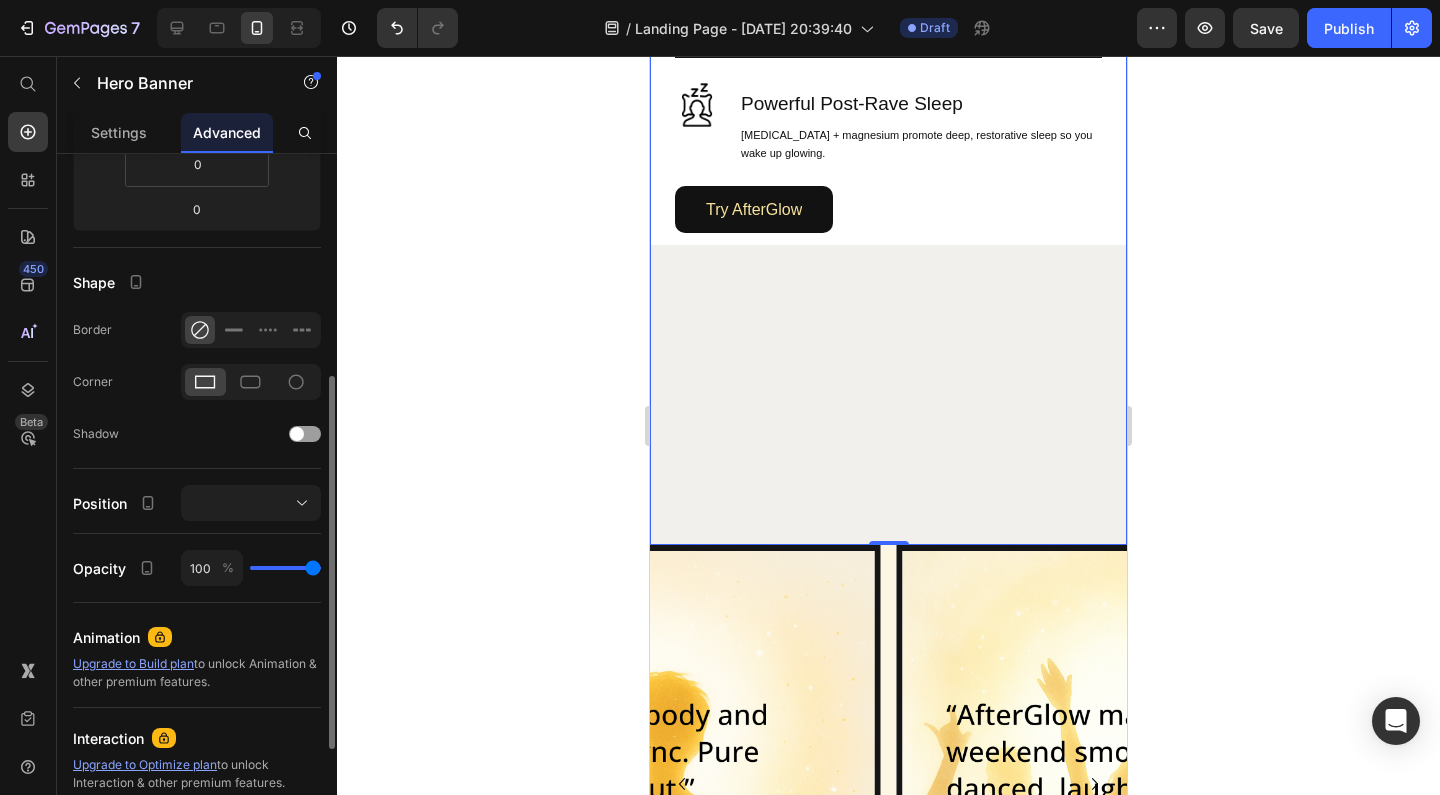 scroll, scrollTop: 408, scrollLeft: 0, axis: vertical 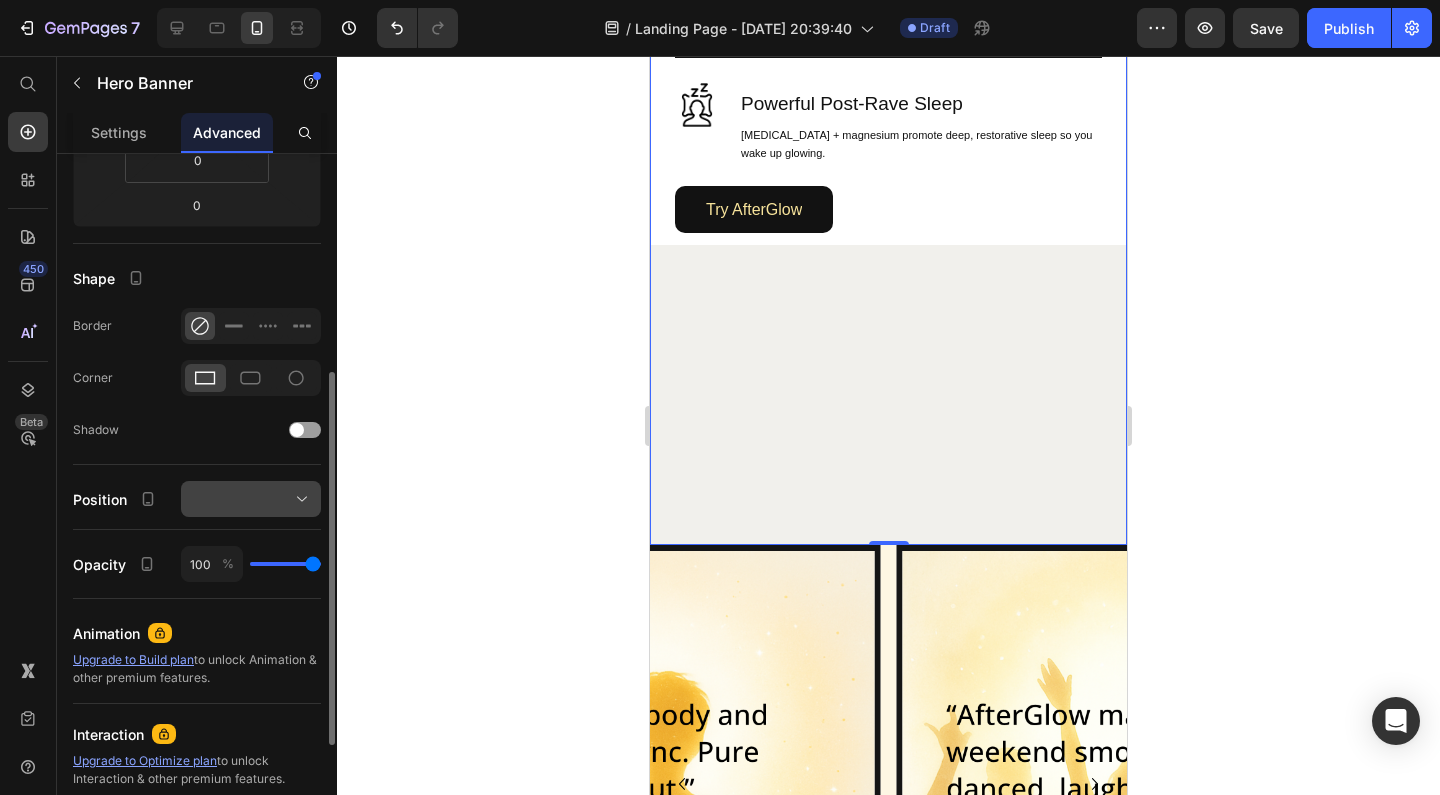 click at bounding box center (251, 499) 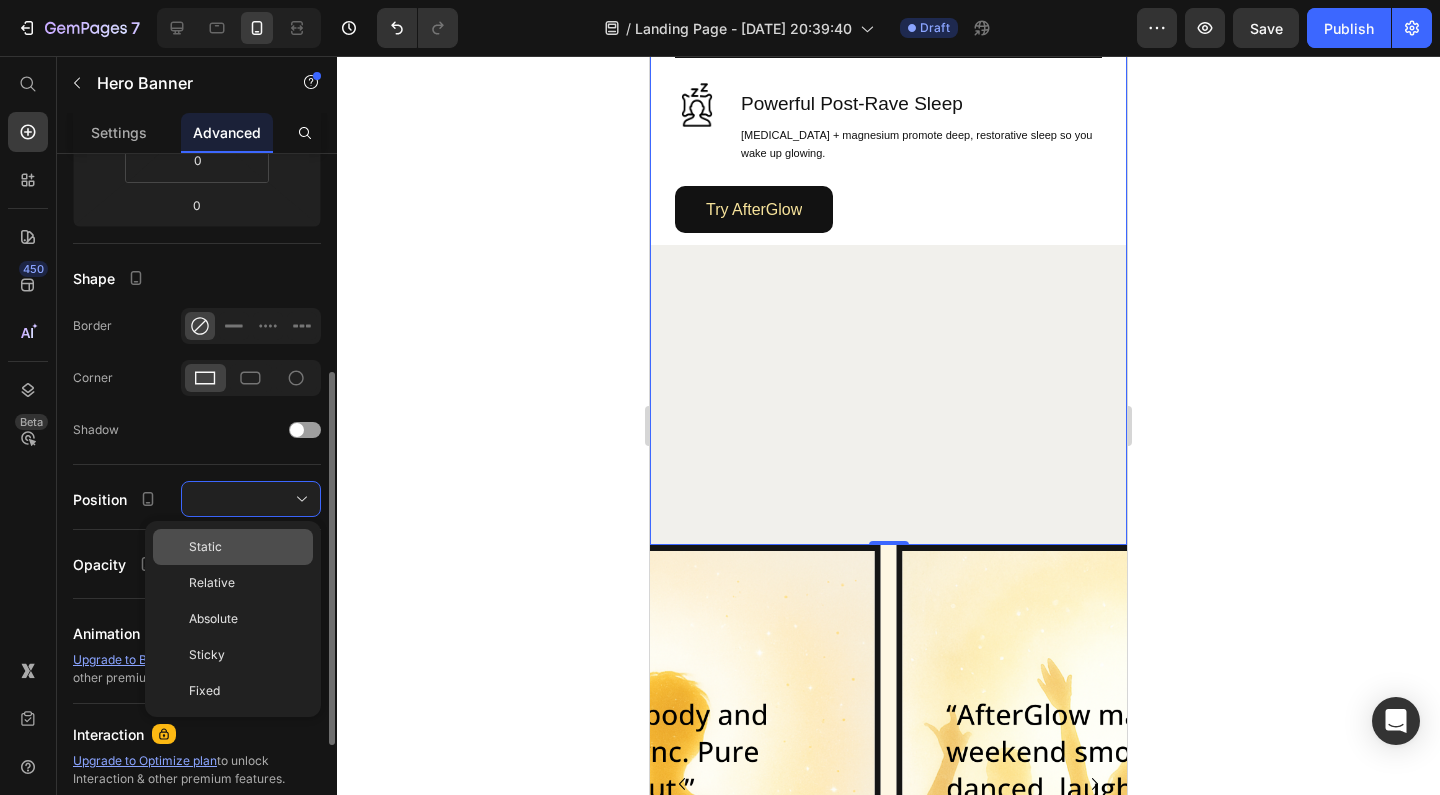 click on "Static" at bounding box center [247, 547] 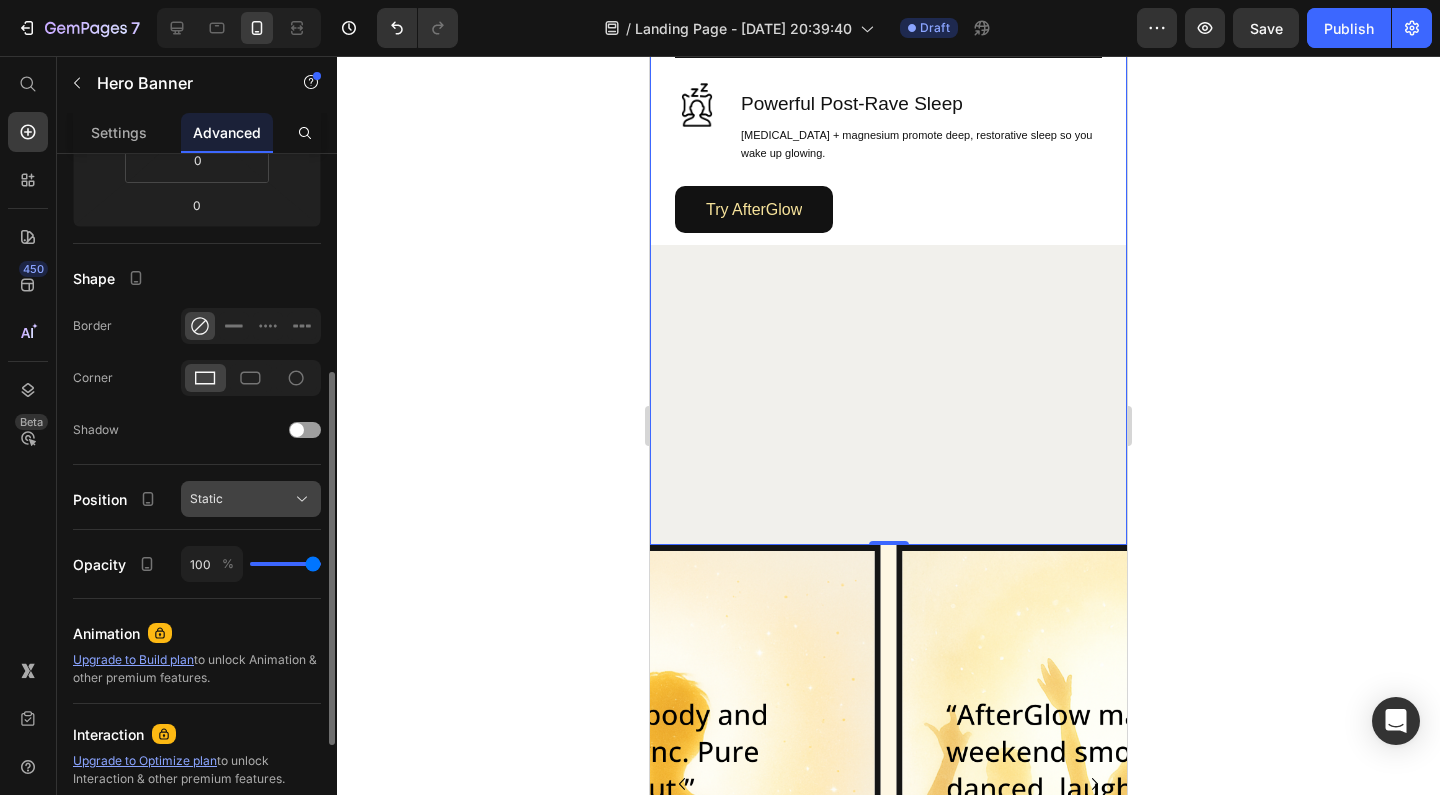 click on "Static" at bounding box center [251, 499] 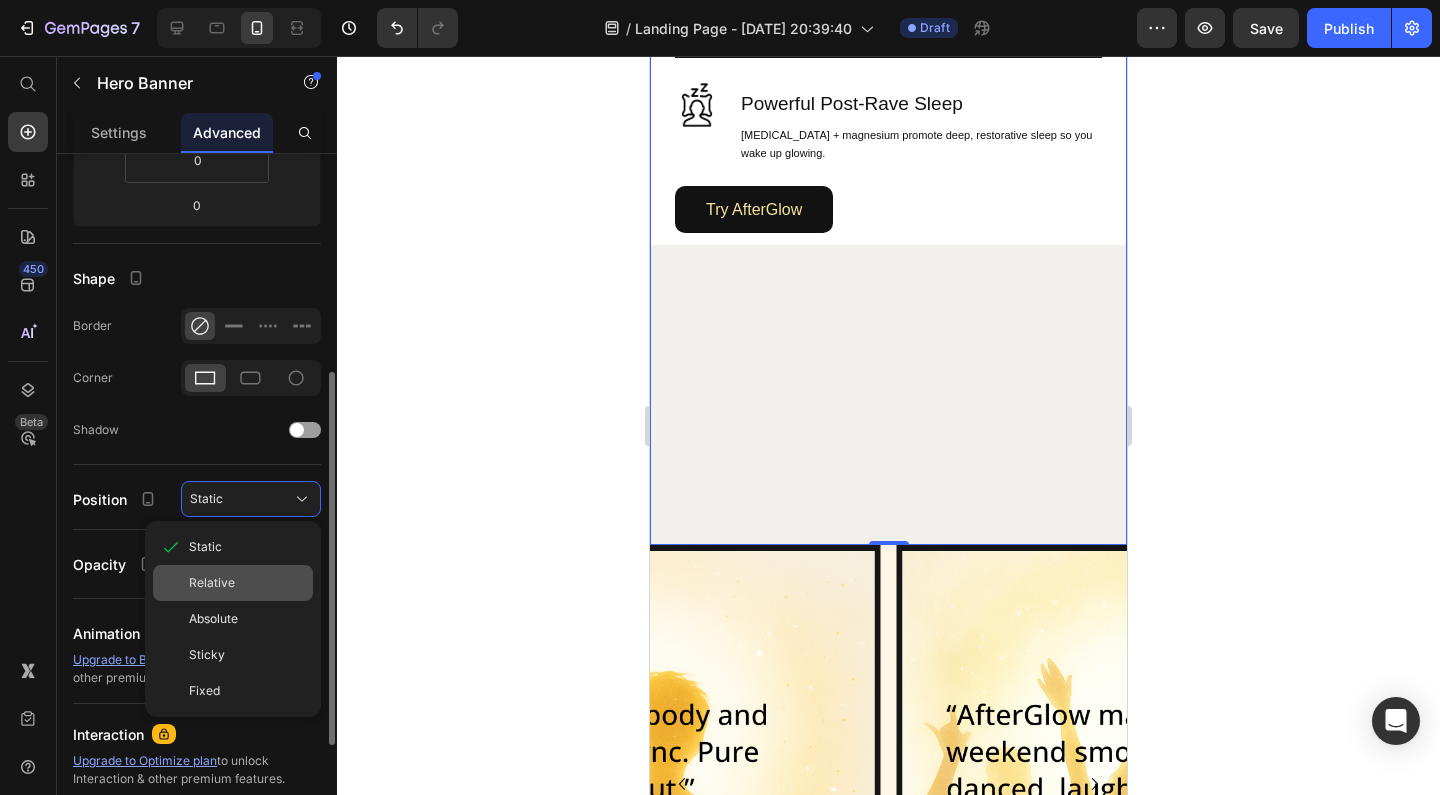 click on "Relative" at bounding box center [247, 583] 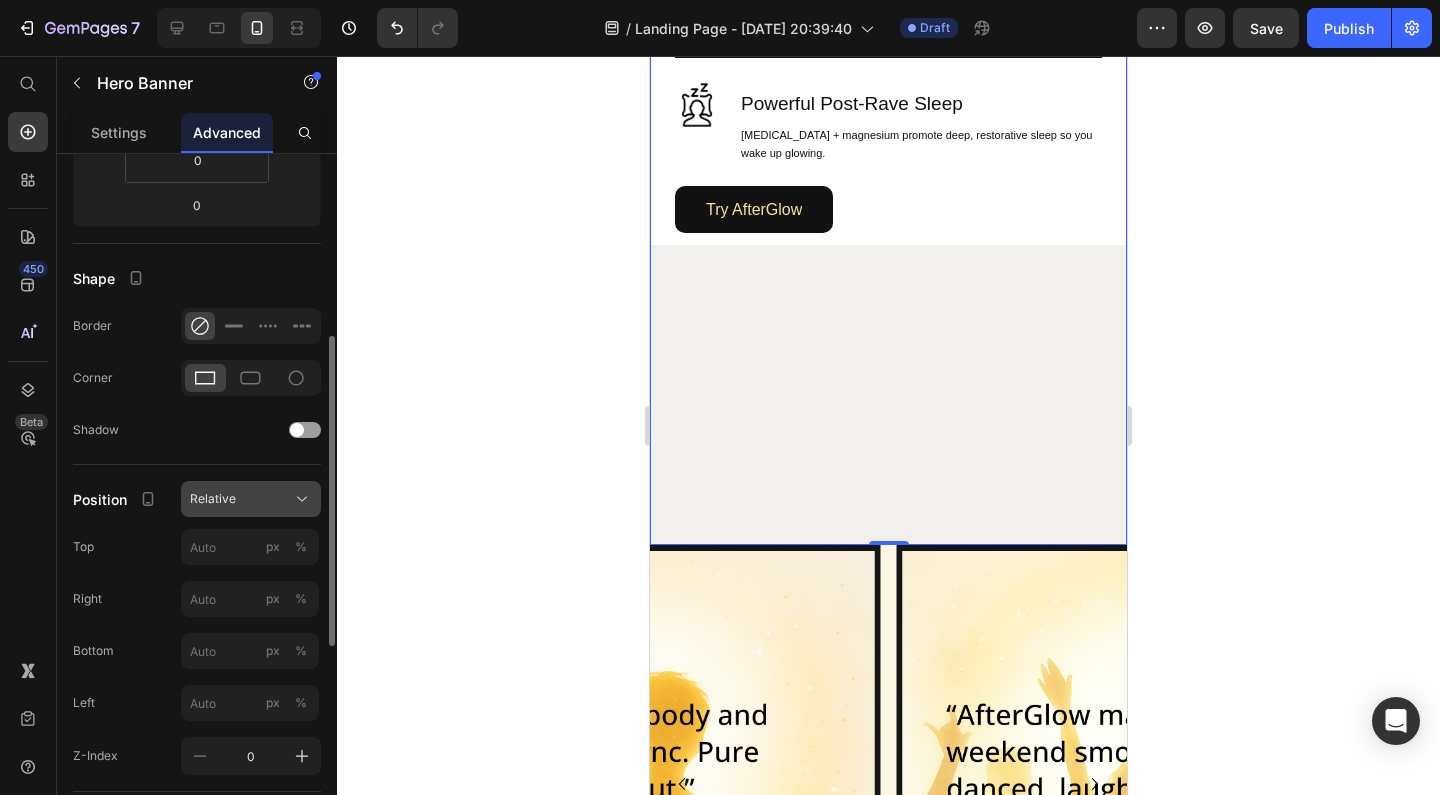 click on "Relative" 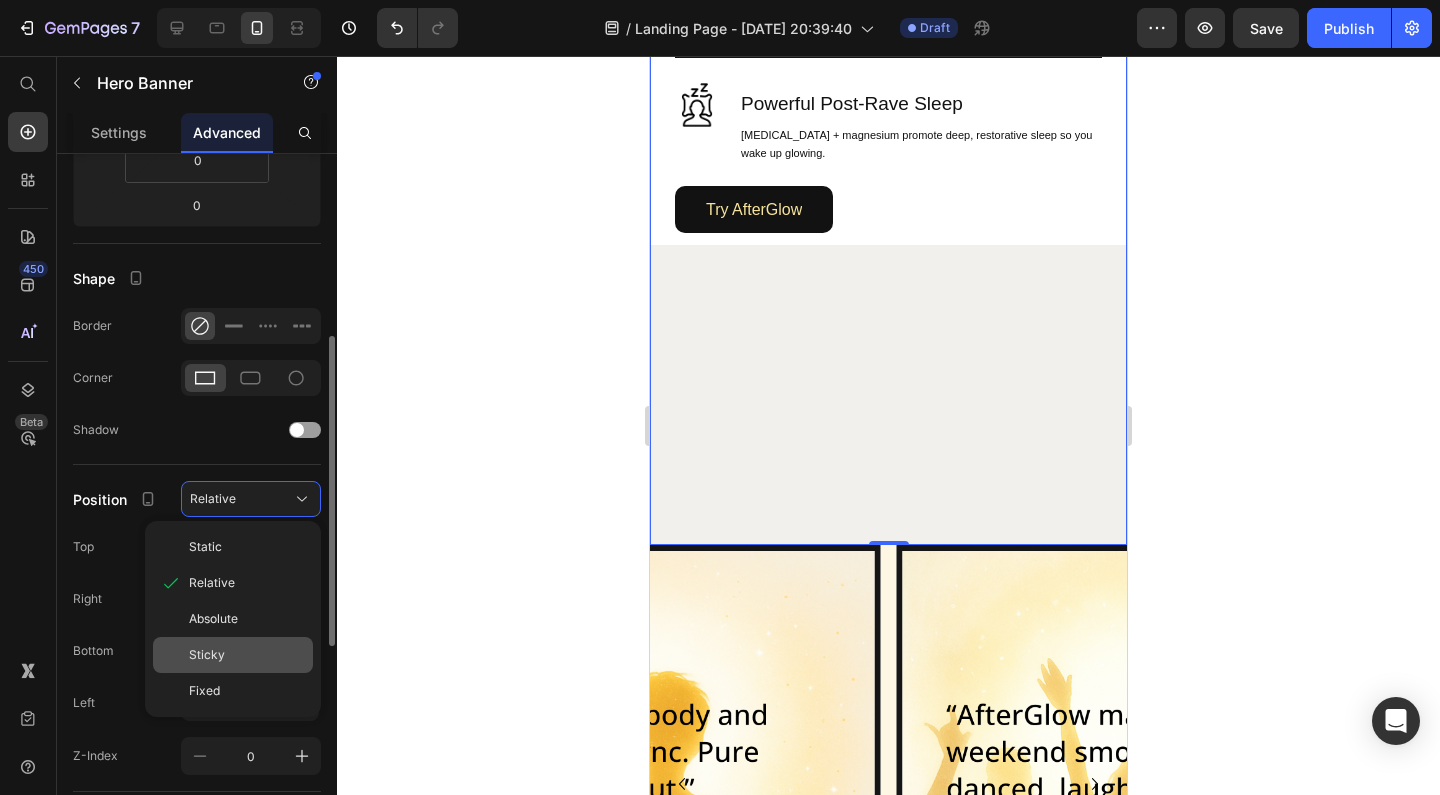 click on "Sticky" at bounding box center [247, 655] 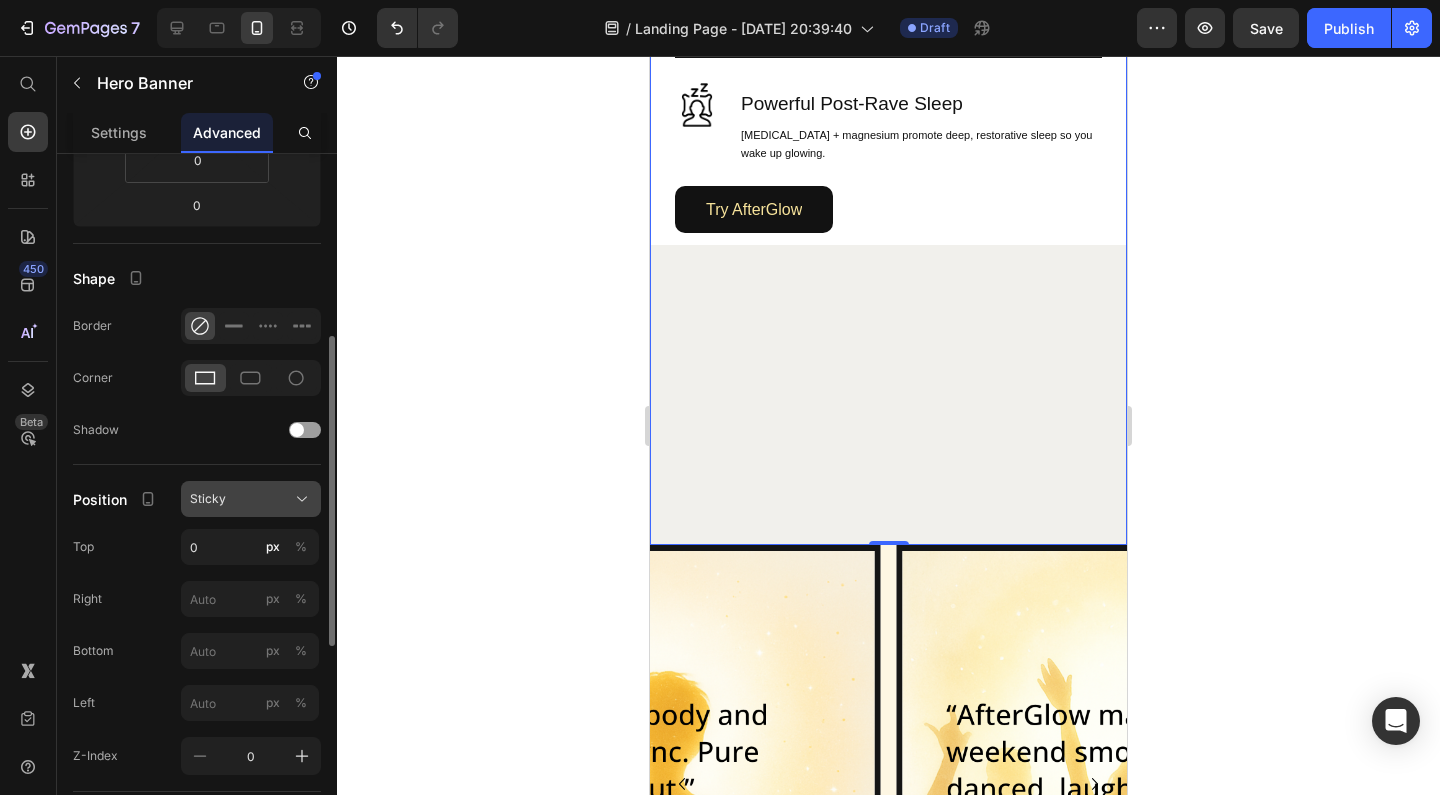 click on "Sticky" 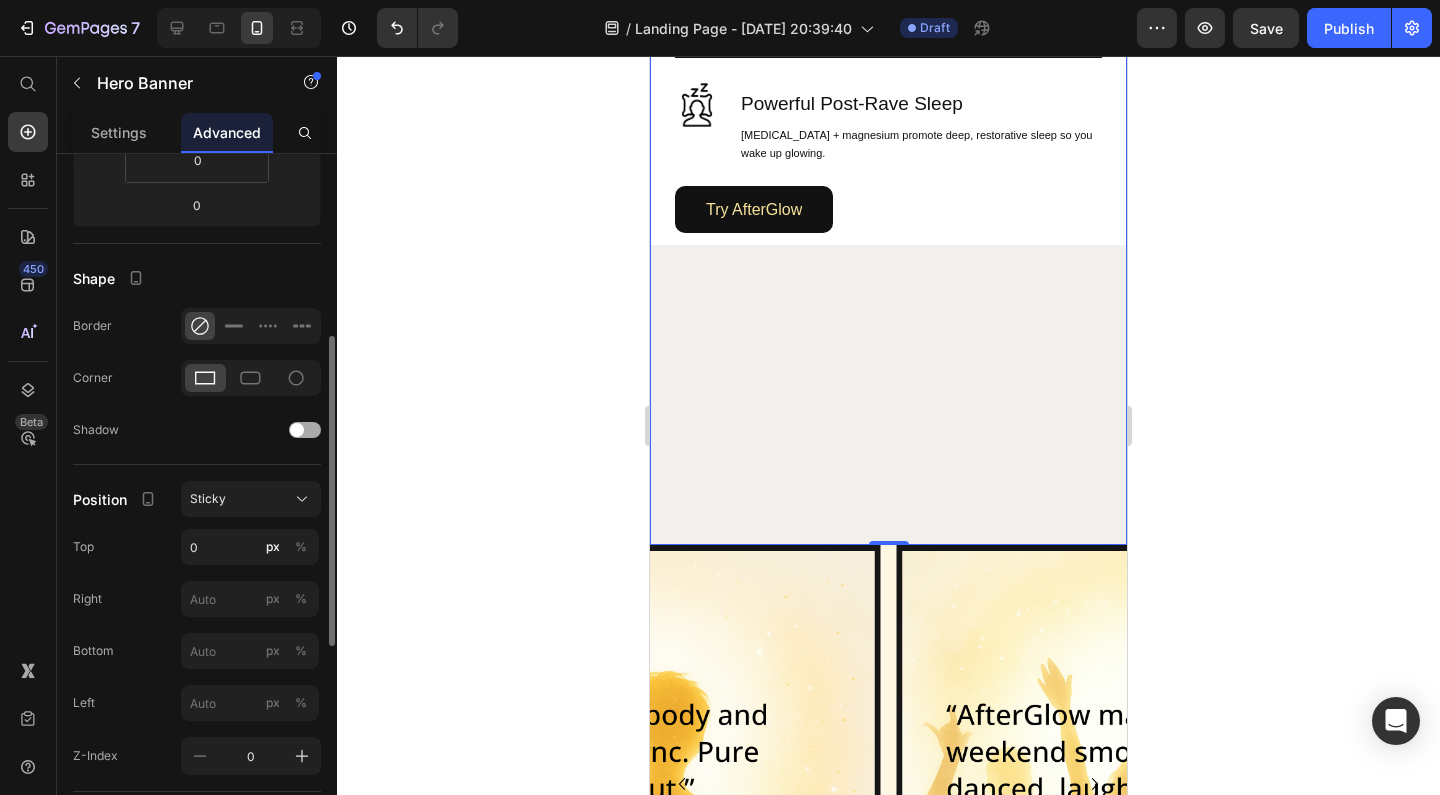 click on "Shadow" 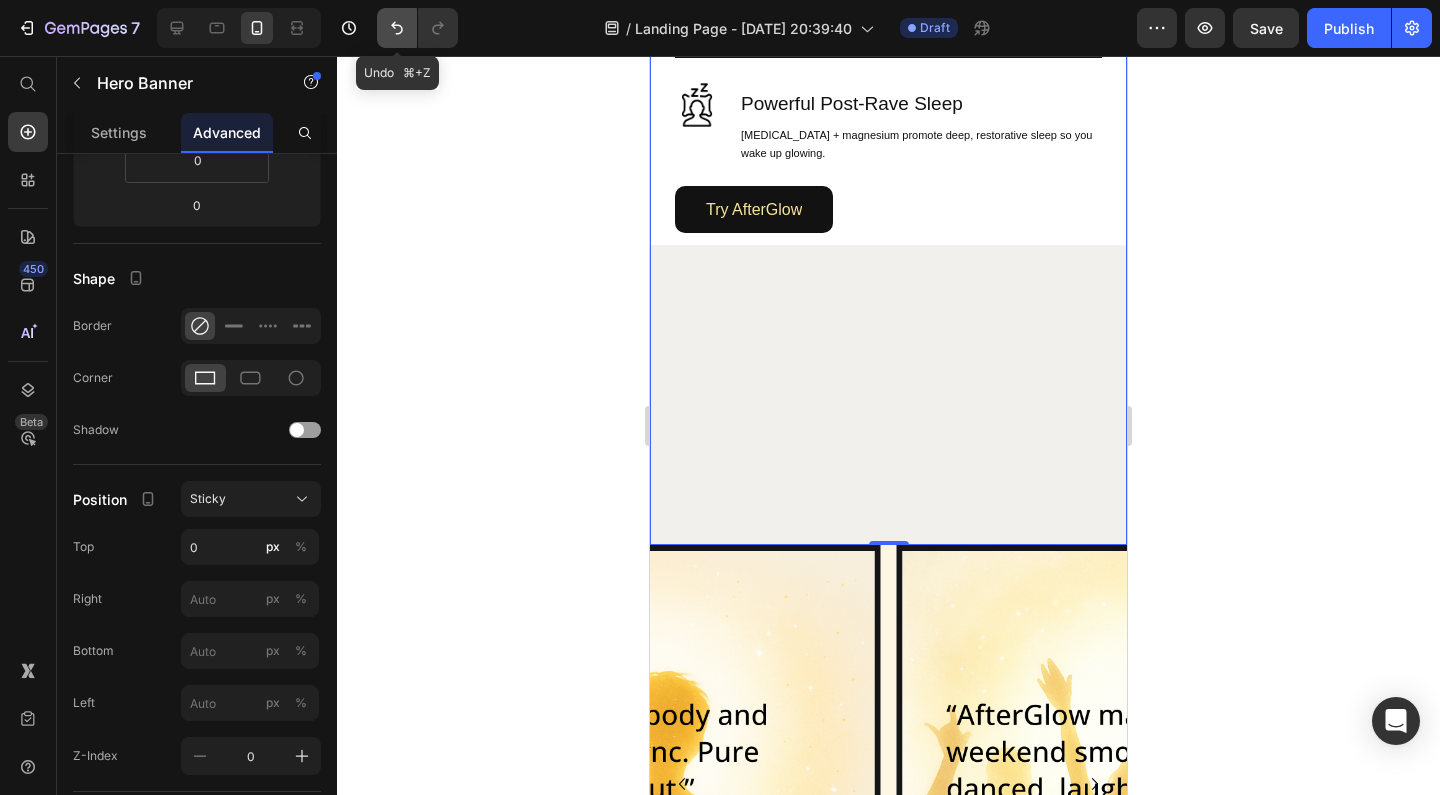 click 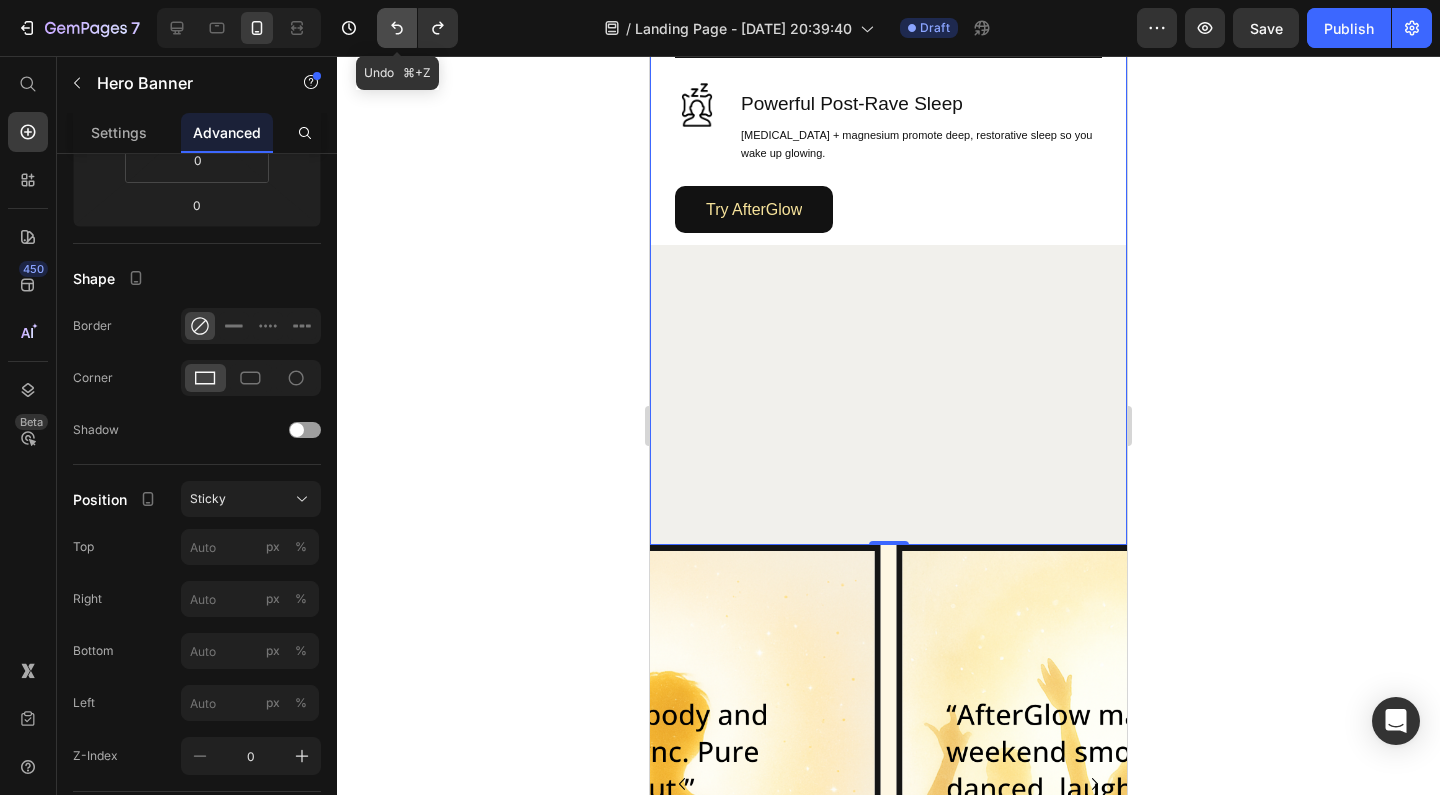 click 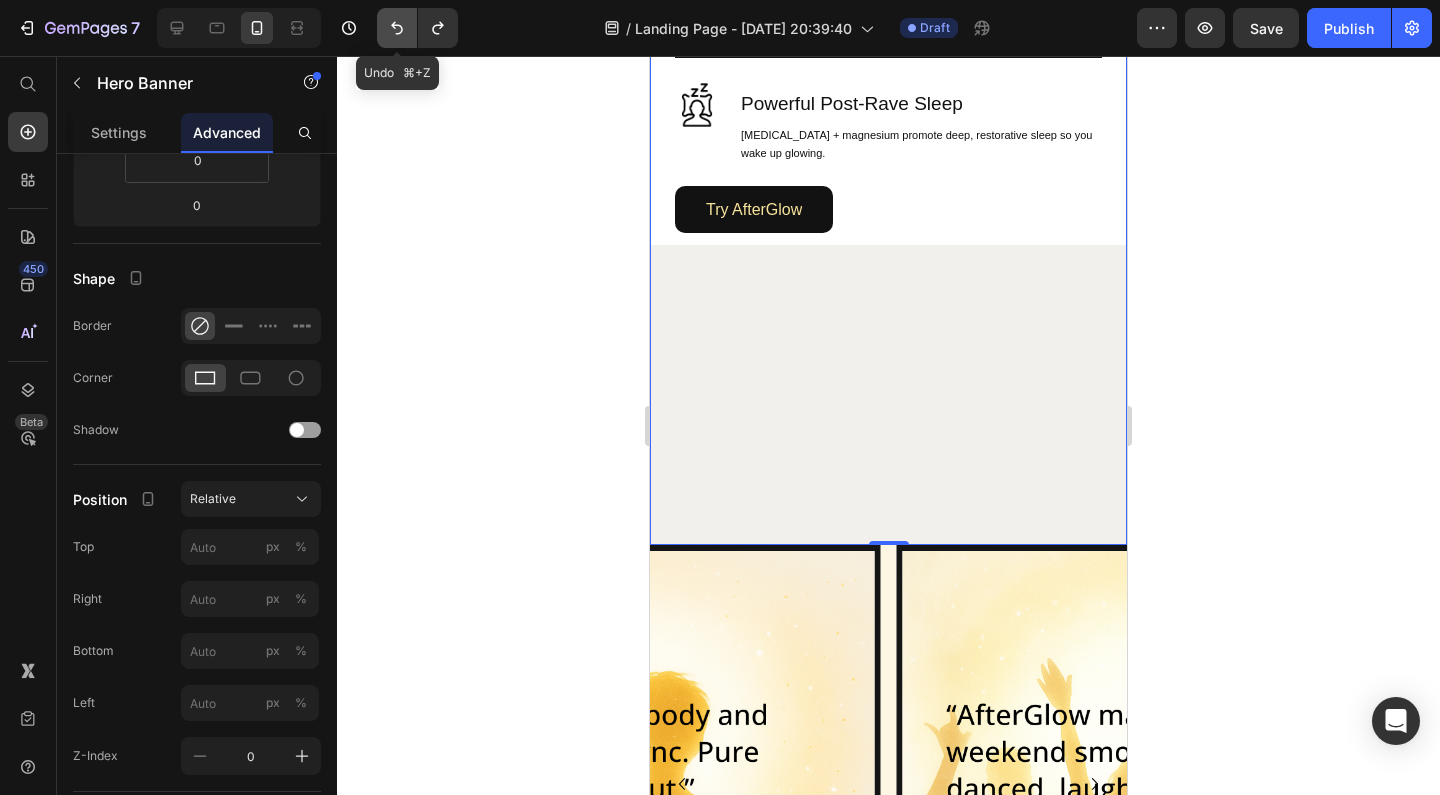click 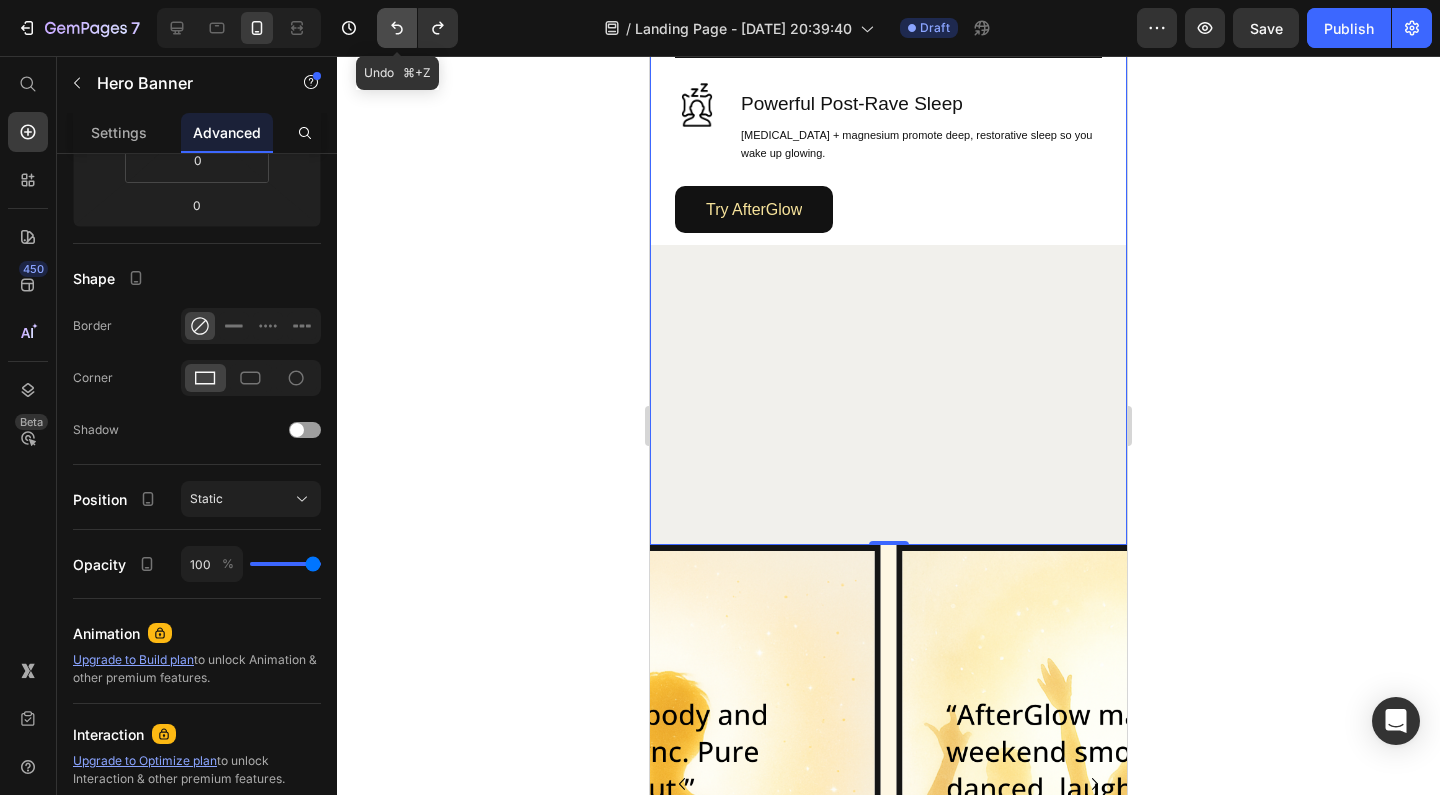 click 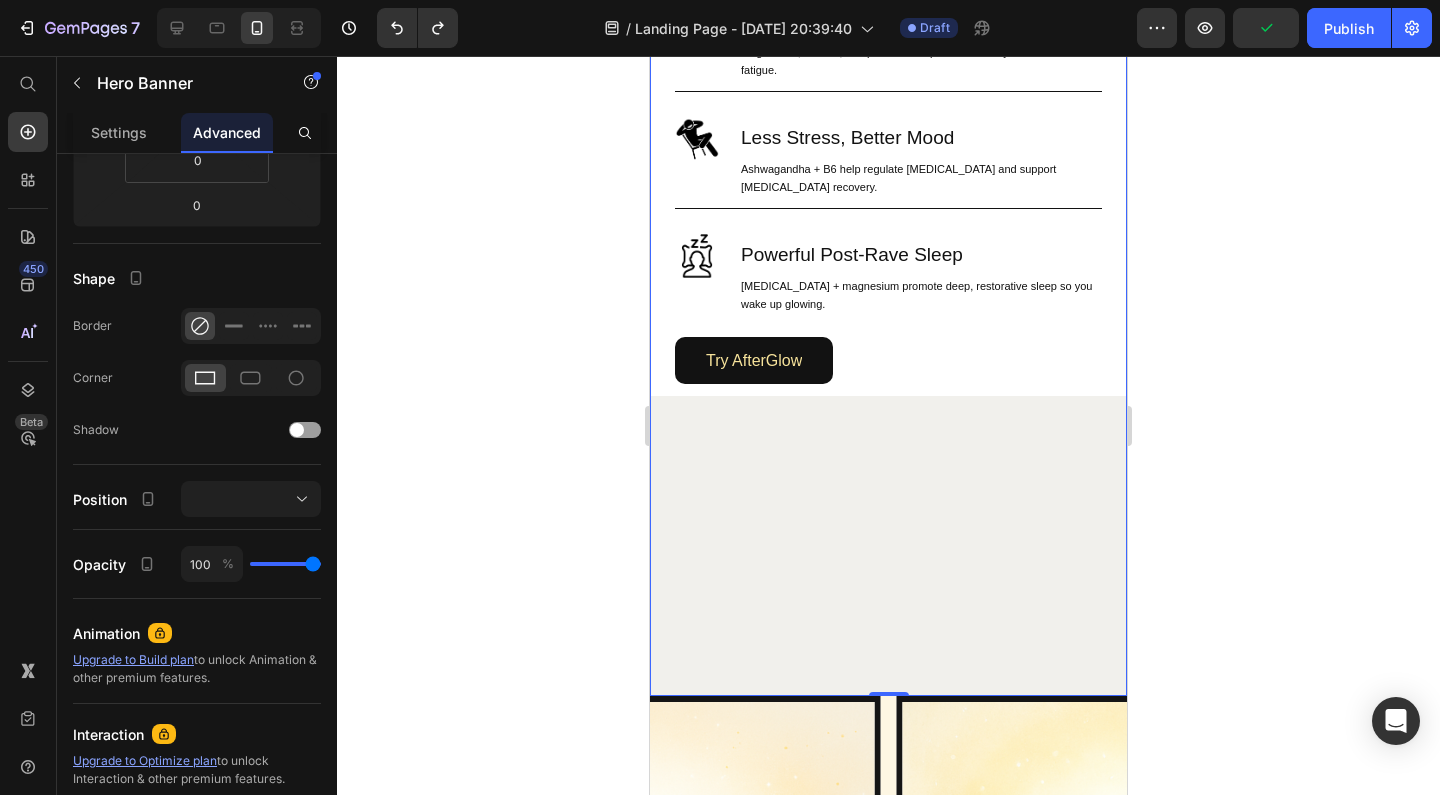 scroll, scrollTop: 1370, scrollLeft: 0, axis: vertical 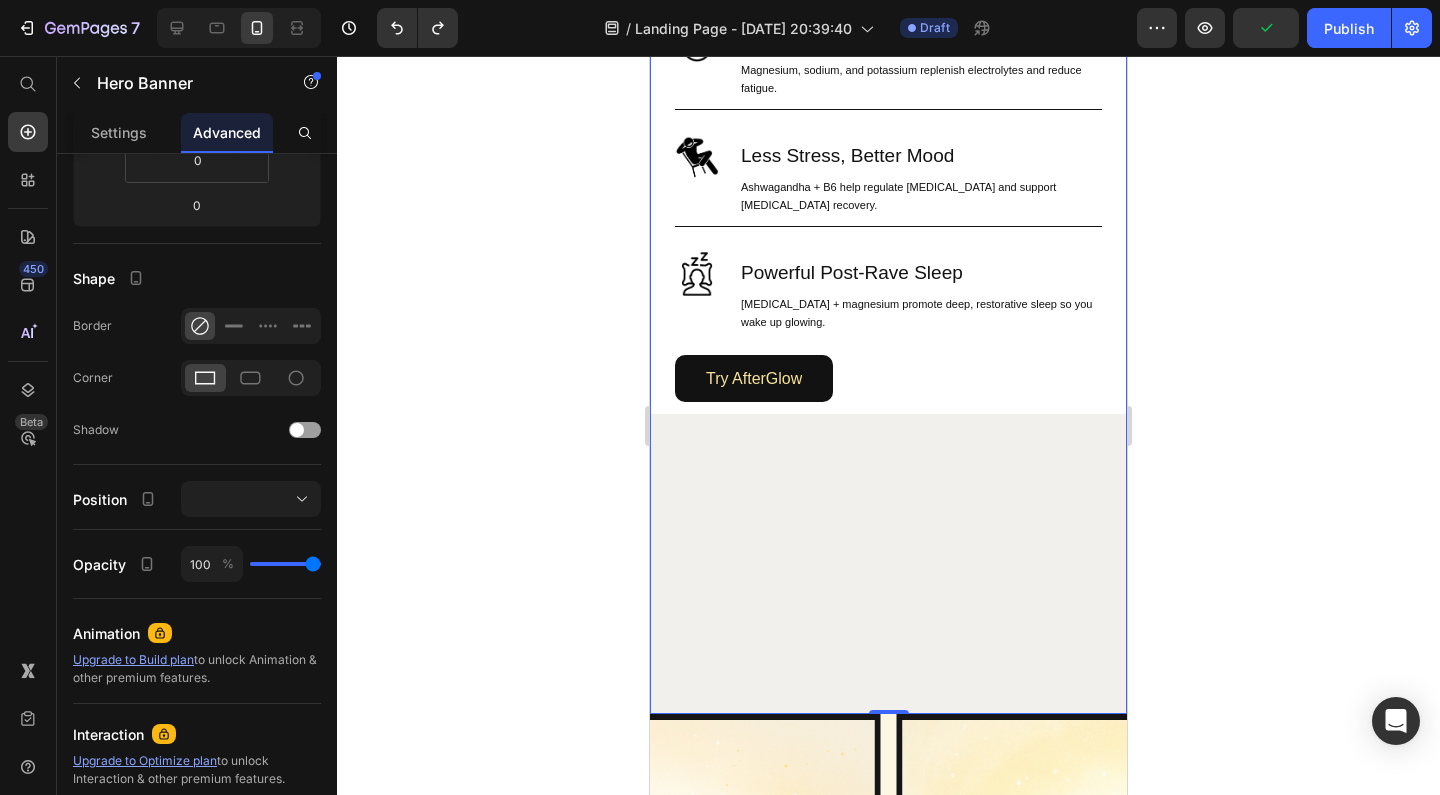 click on "Image Image Brain Protection Heading NAC, ALA, and Curcumin help shield your brain from [MEDICAL_DATA] after rolling. Text Block Row Image Smooth, Focused Energy Heading Caffeine + L-Theanine give you clean, stable energy with zero jitters or crash. Text Block Row Image Faster Recovery Heading [MEDICAL_DATA], B-vitamins, and Rhodiola speed up cellular repair and restore energy. Text Block Row Image Deep Rehydration Heading Magnesium, sodium, and potassium replenish electrolytes and reduce fatigue. Text Block Row Image Less Stress, Better Mood Heading Ashwagandha + B6 help regulate [MEDICAL_DATA] and support [MEDICAL_DATA] recovery. Text Block Row Image Powerful Post-Rave Sleep Heading [MEDICAL_DATA] + magnesium promote deep, restorative sleep so you wake up glowing. Text Block Row Try AfterGlow Button Row" at bounding box center [888, 186] 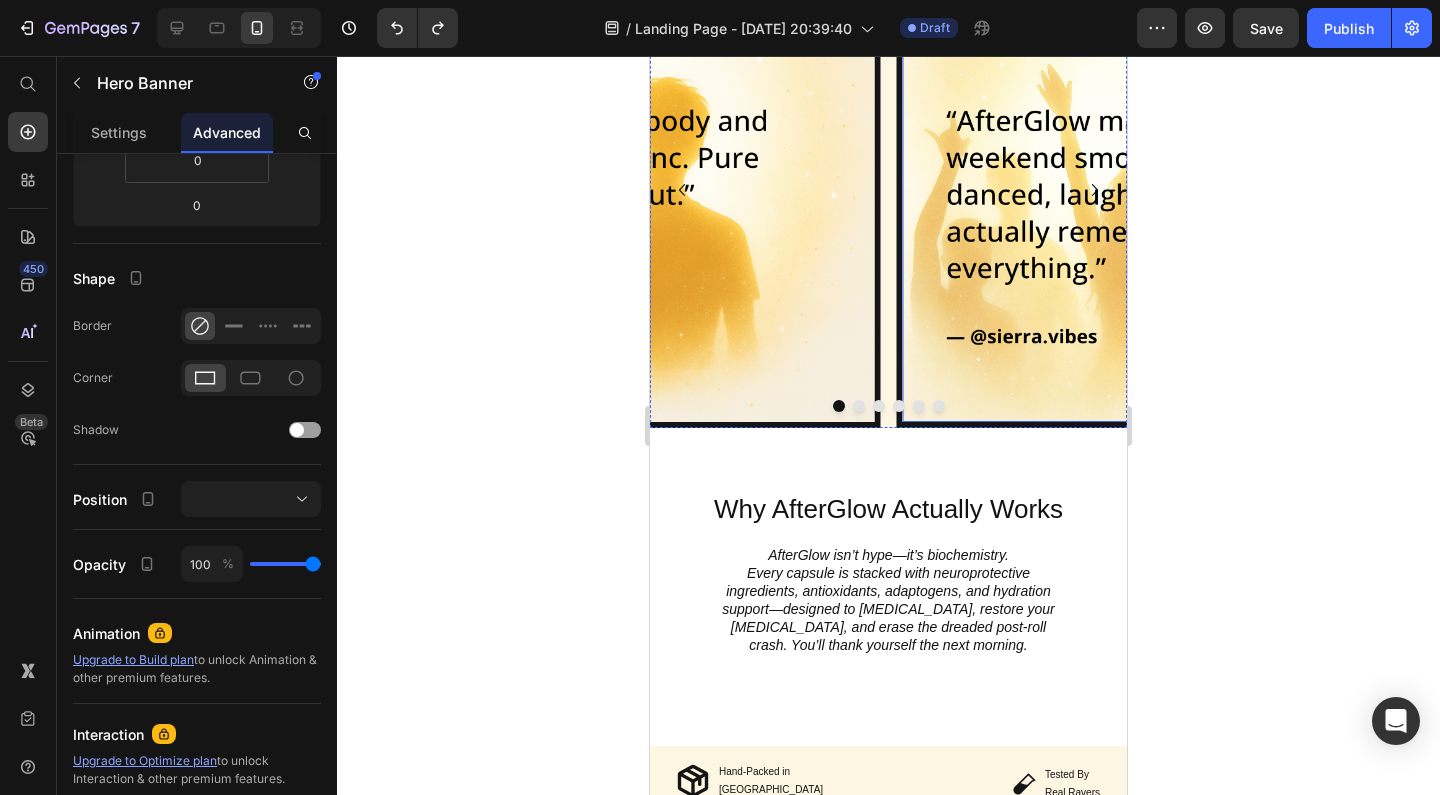 scroll, scrollTop: 2125, scrollLeft: 0, axis: vertical 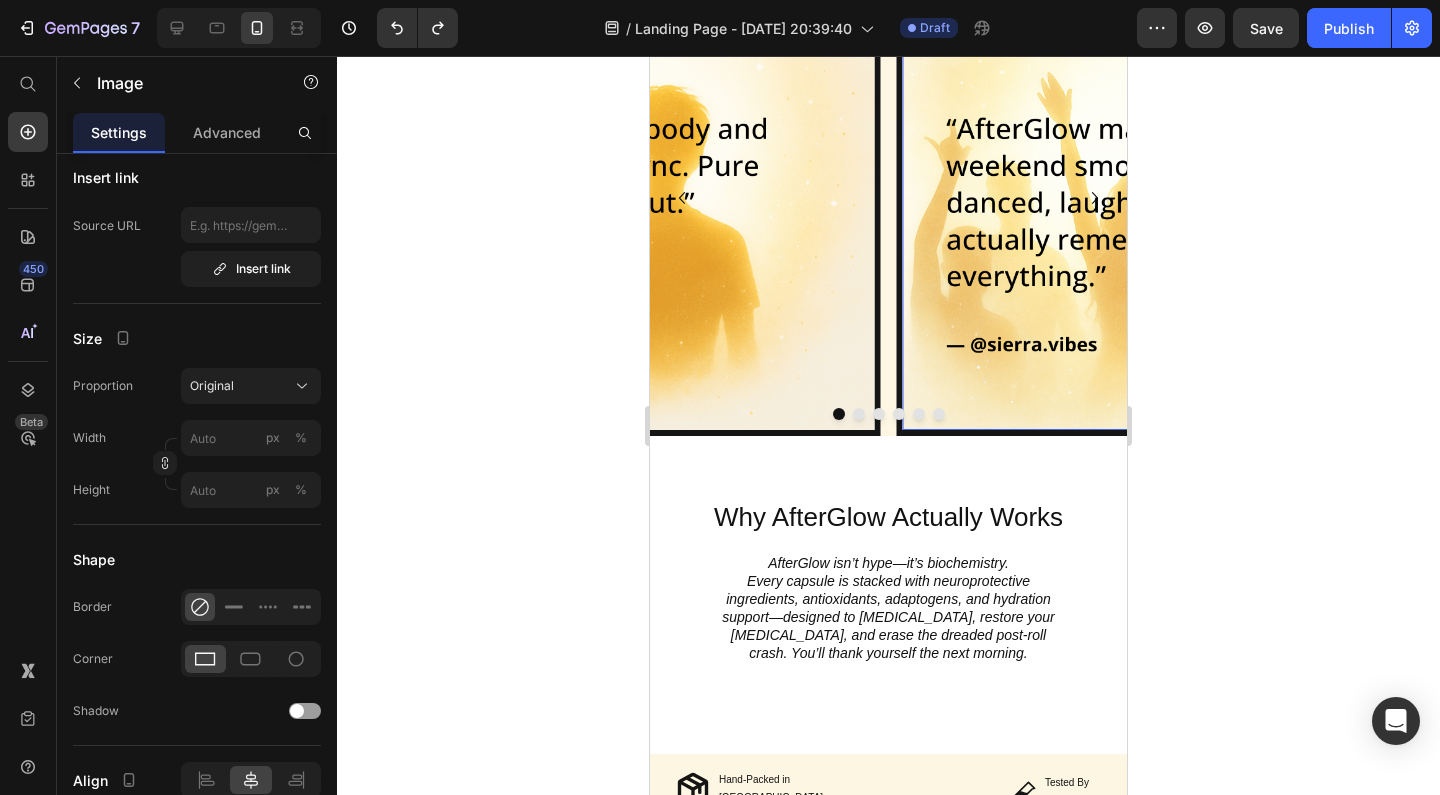 click at bounding box center (1135, 197) 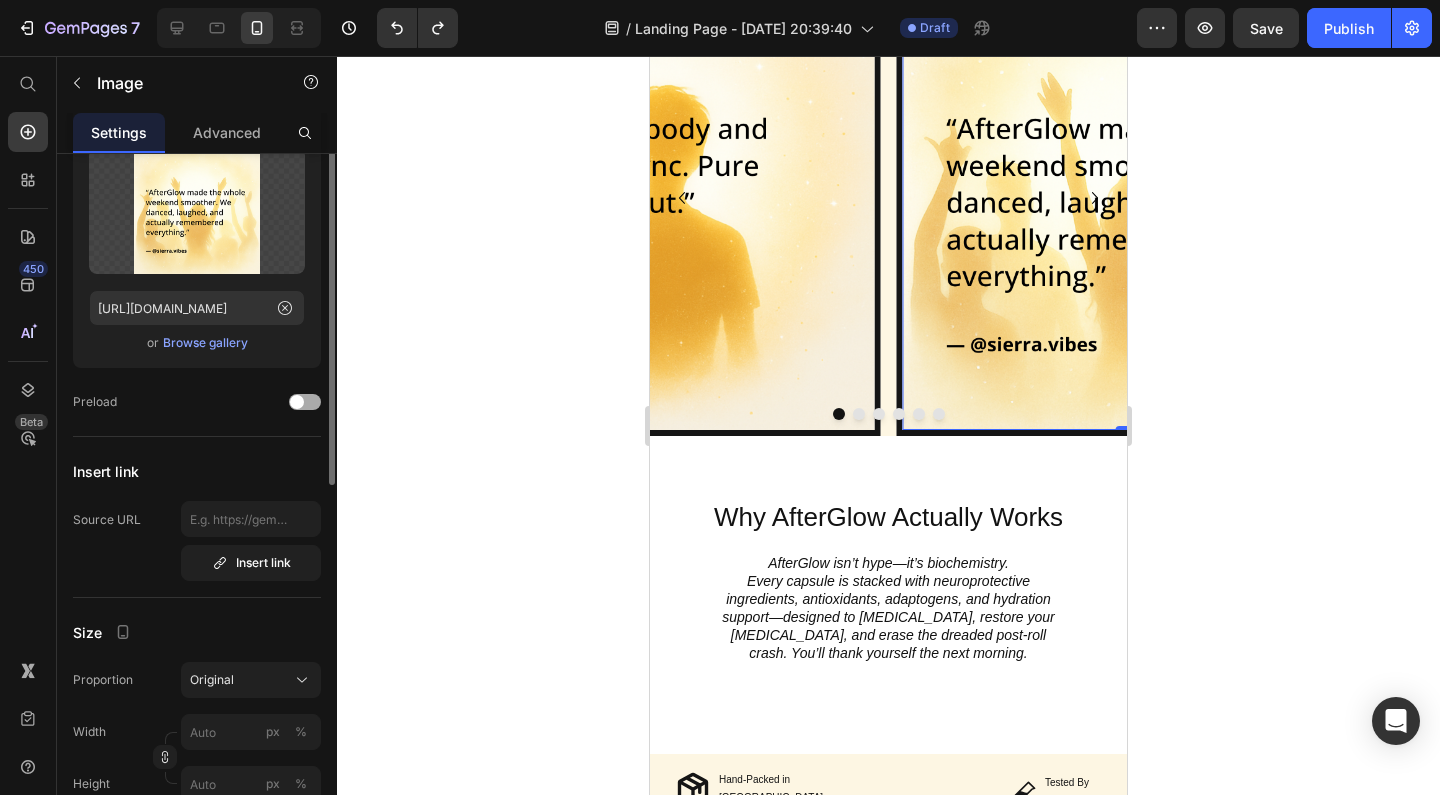 scroll, scrollTop: 137, scrollLeft: 0, axis: vertical 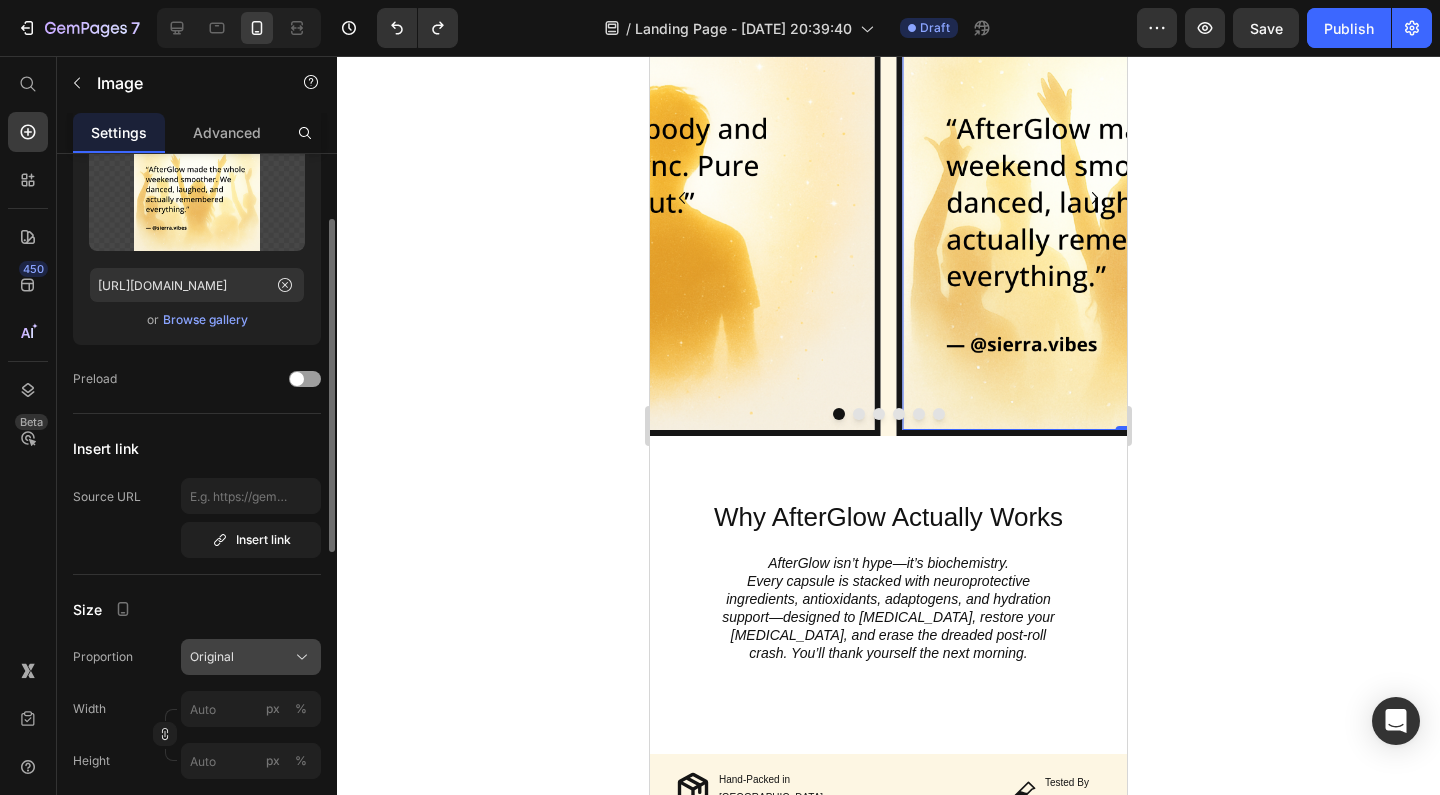 click on "Original" 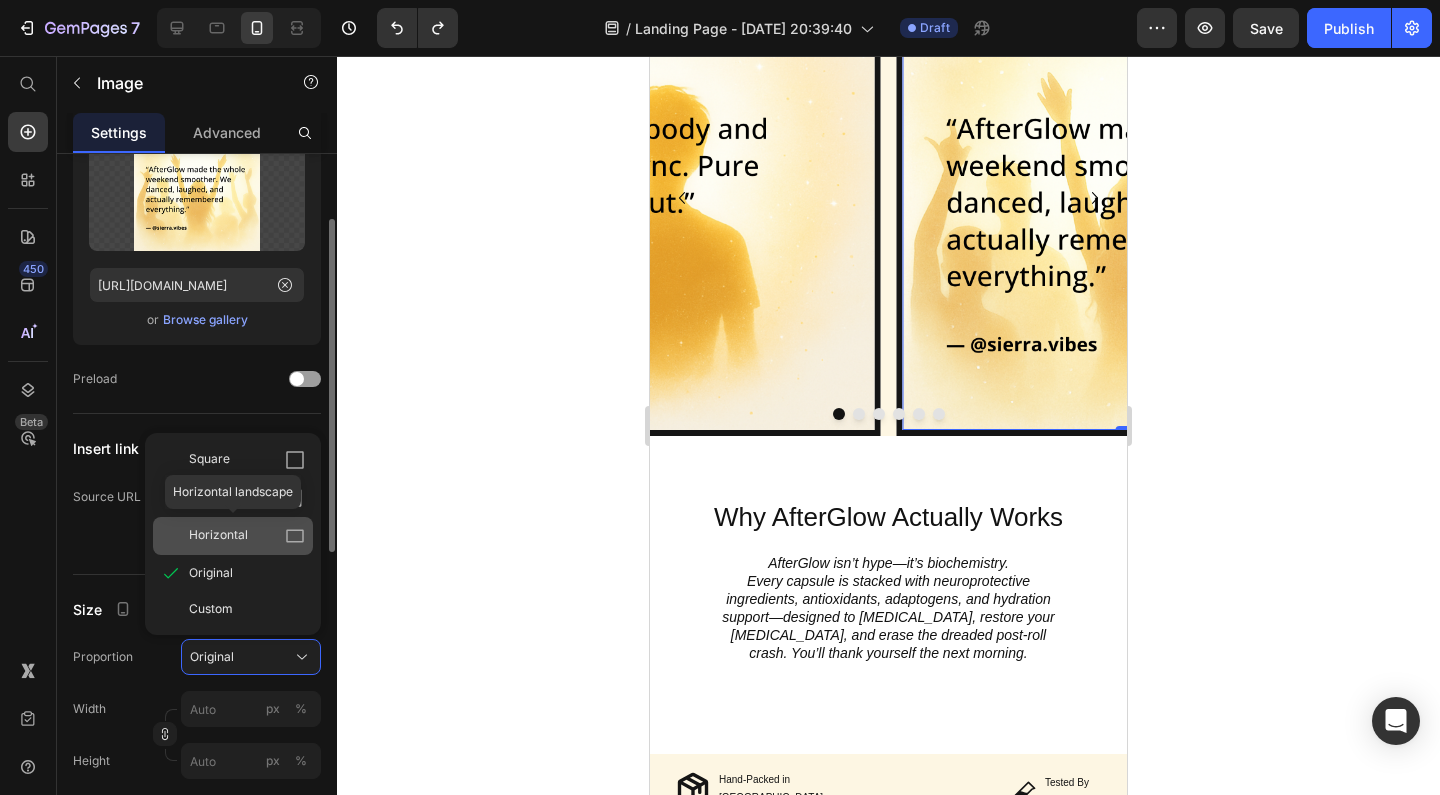 click on "Horizontal" at bounding box center [247, 536] 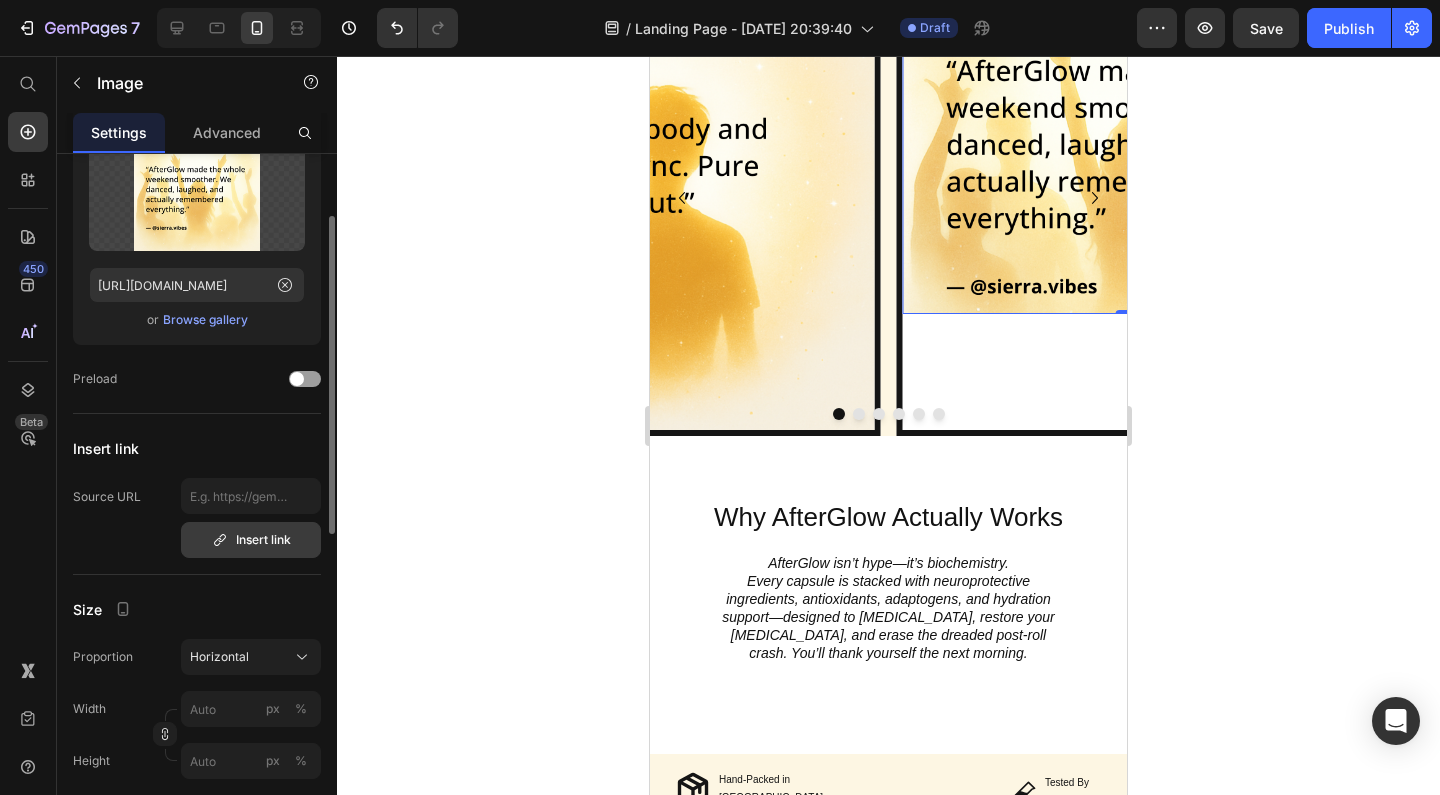 click on "Insert link" at bounding box center [251, 540] 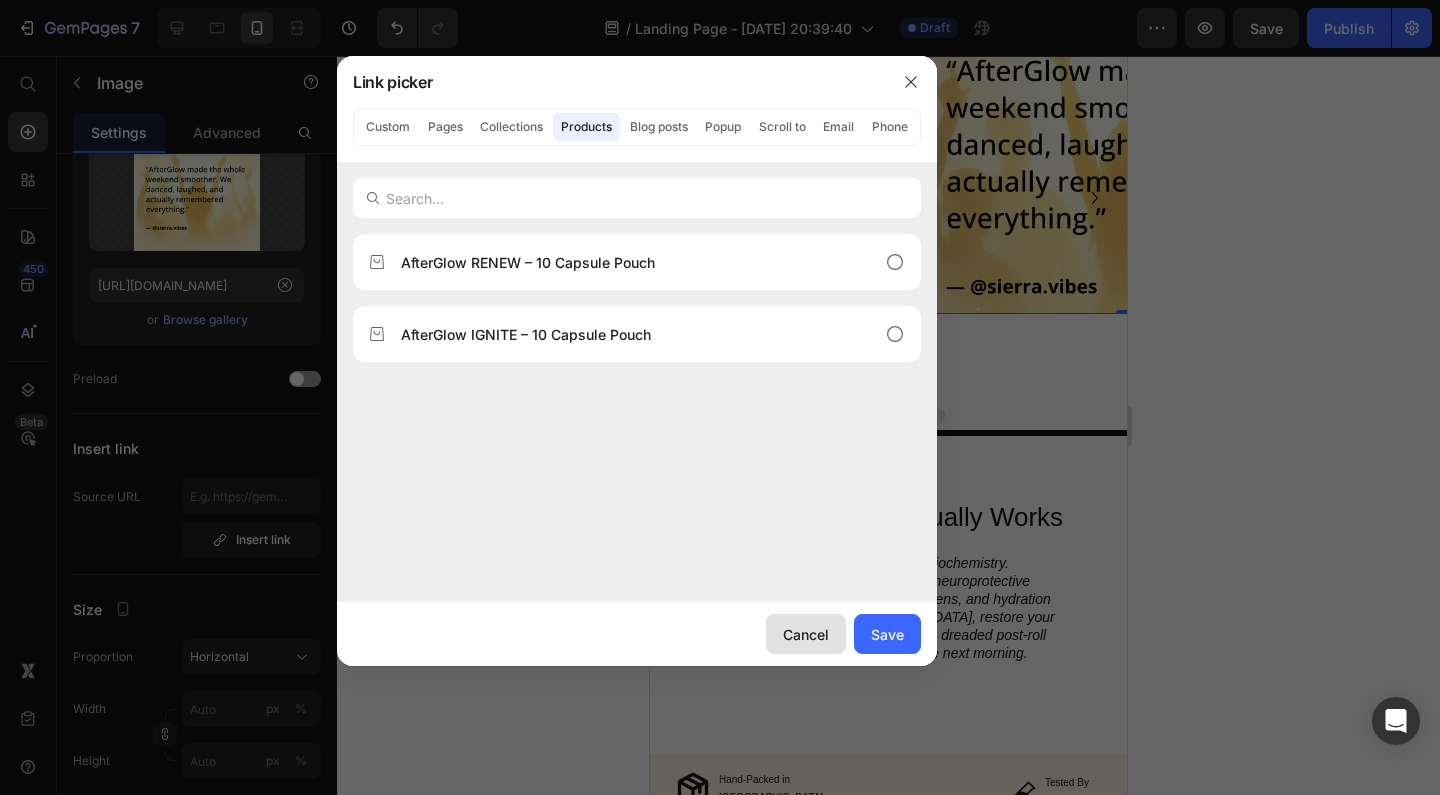 click on "Cancel" 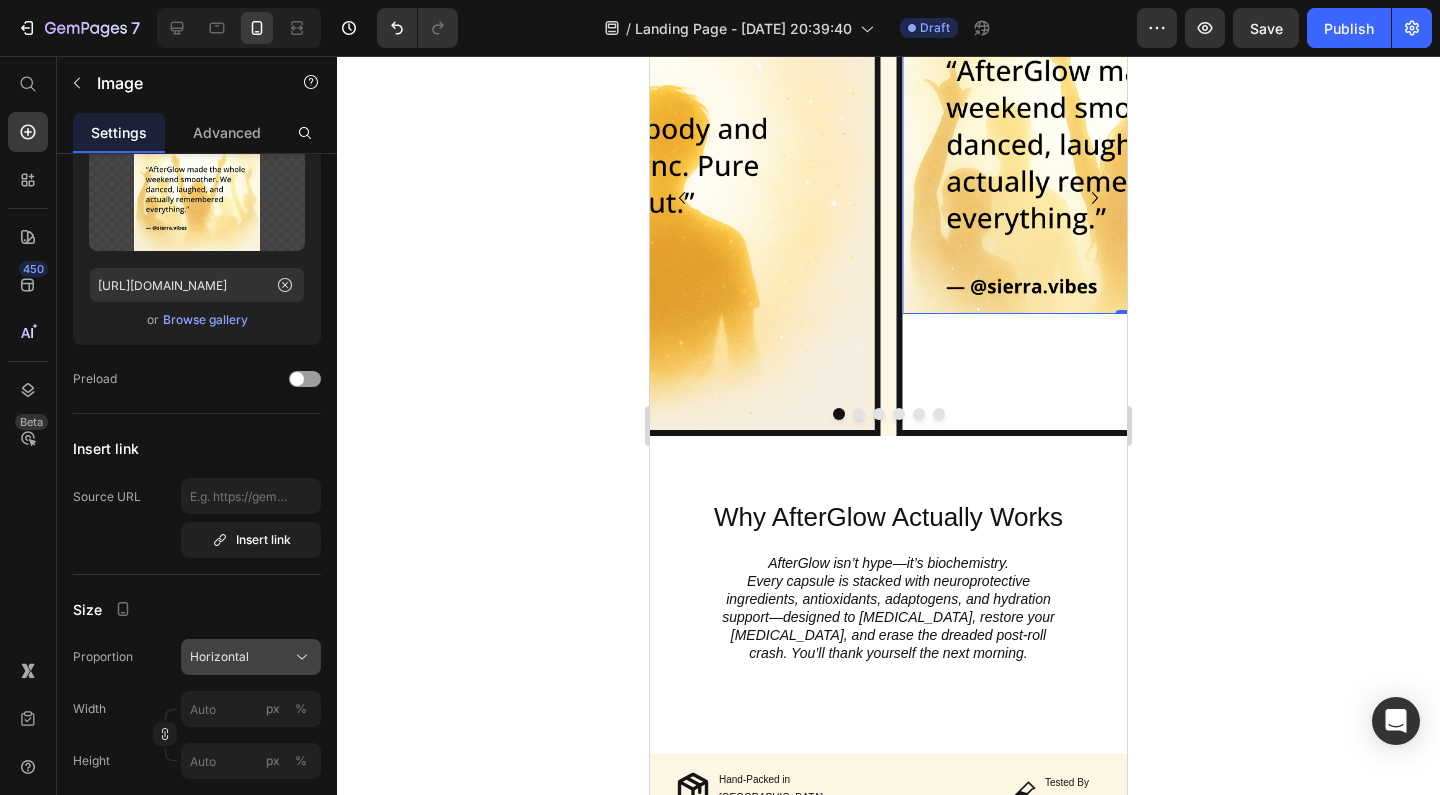 click on "Horizontal" 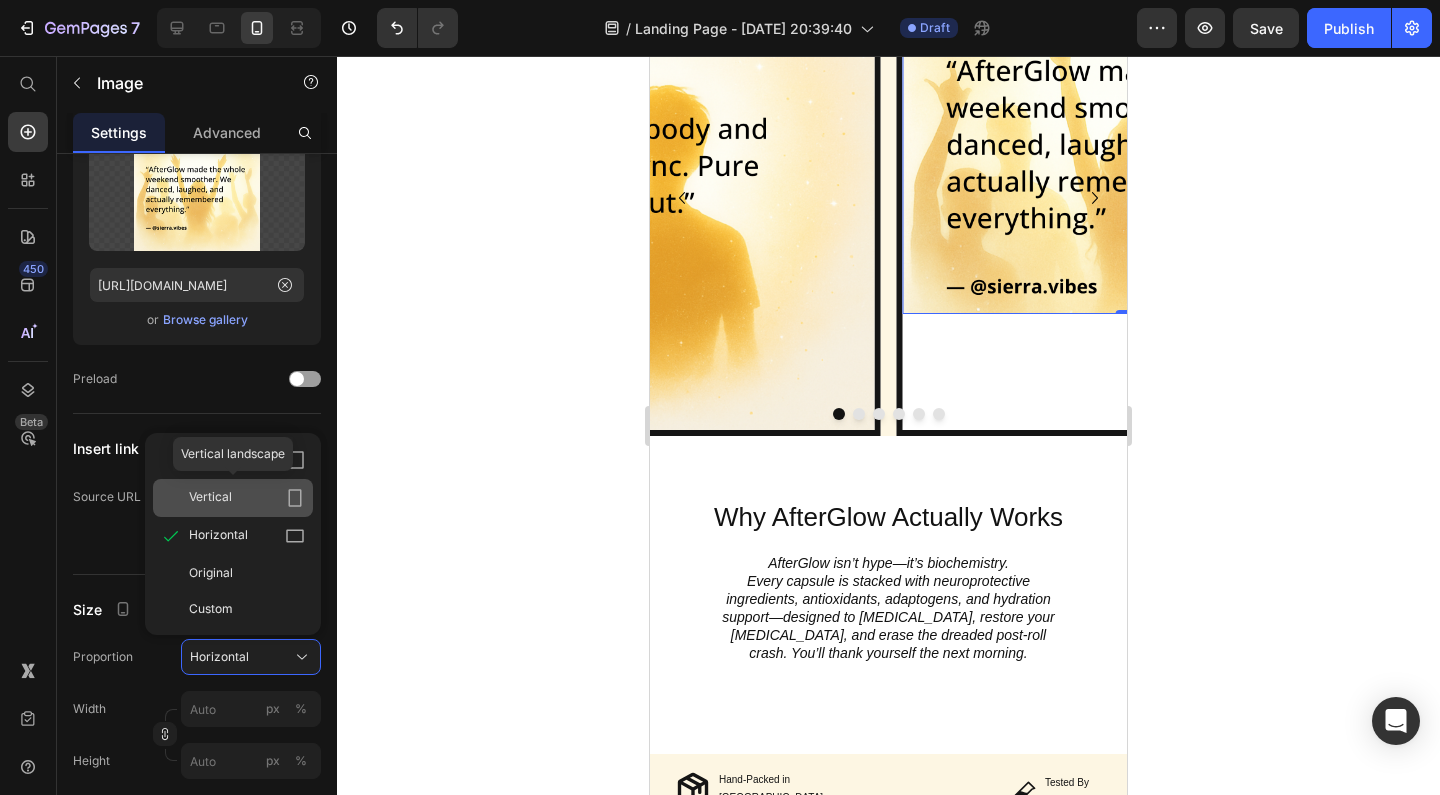 click on "Vertical" 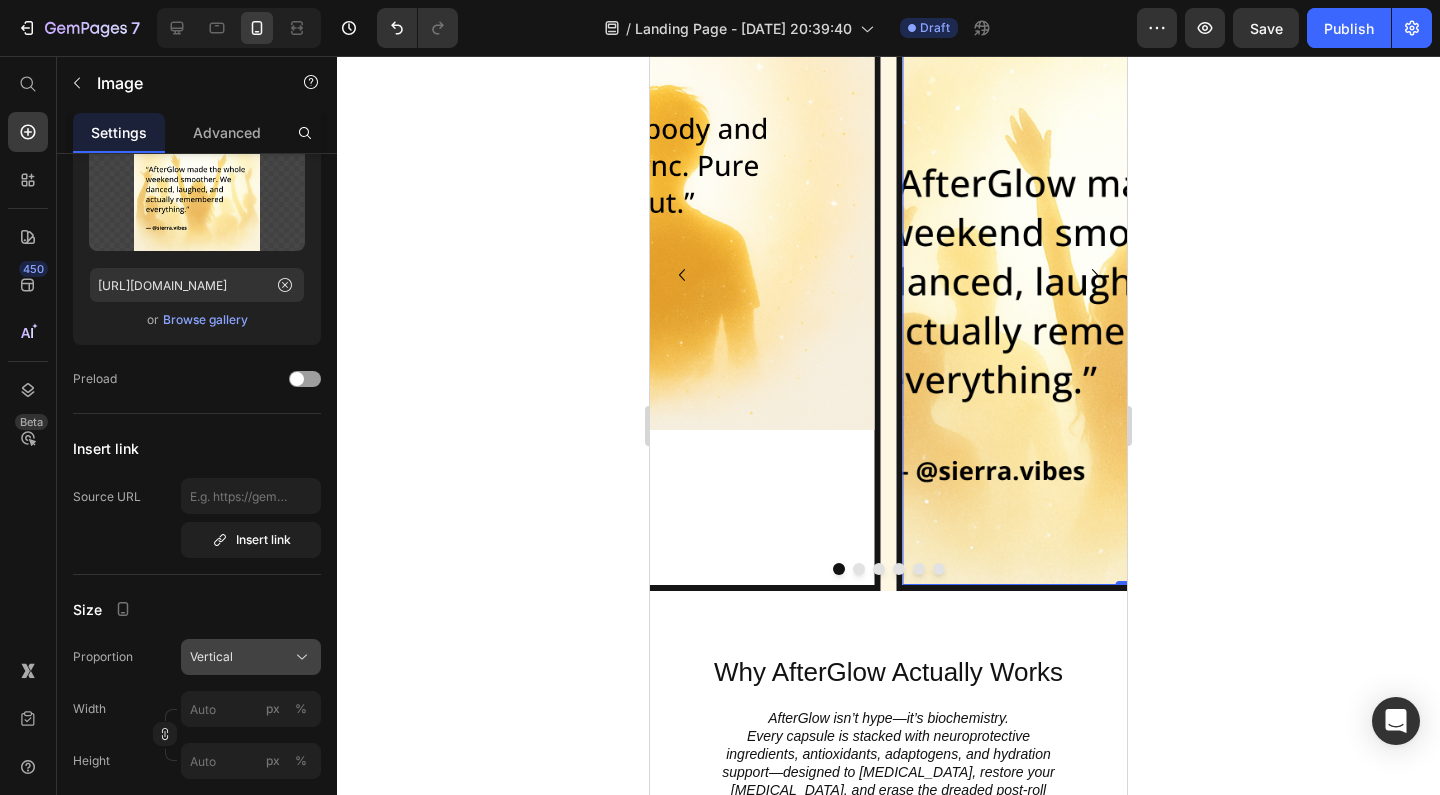click on "Vertical" 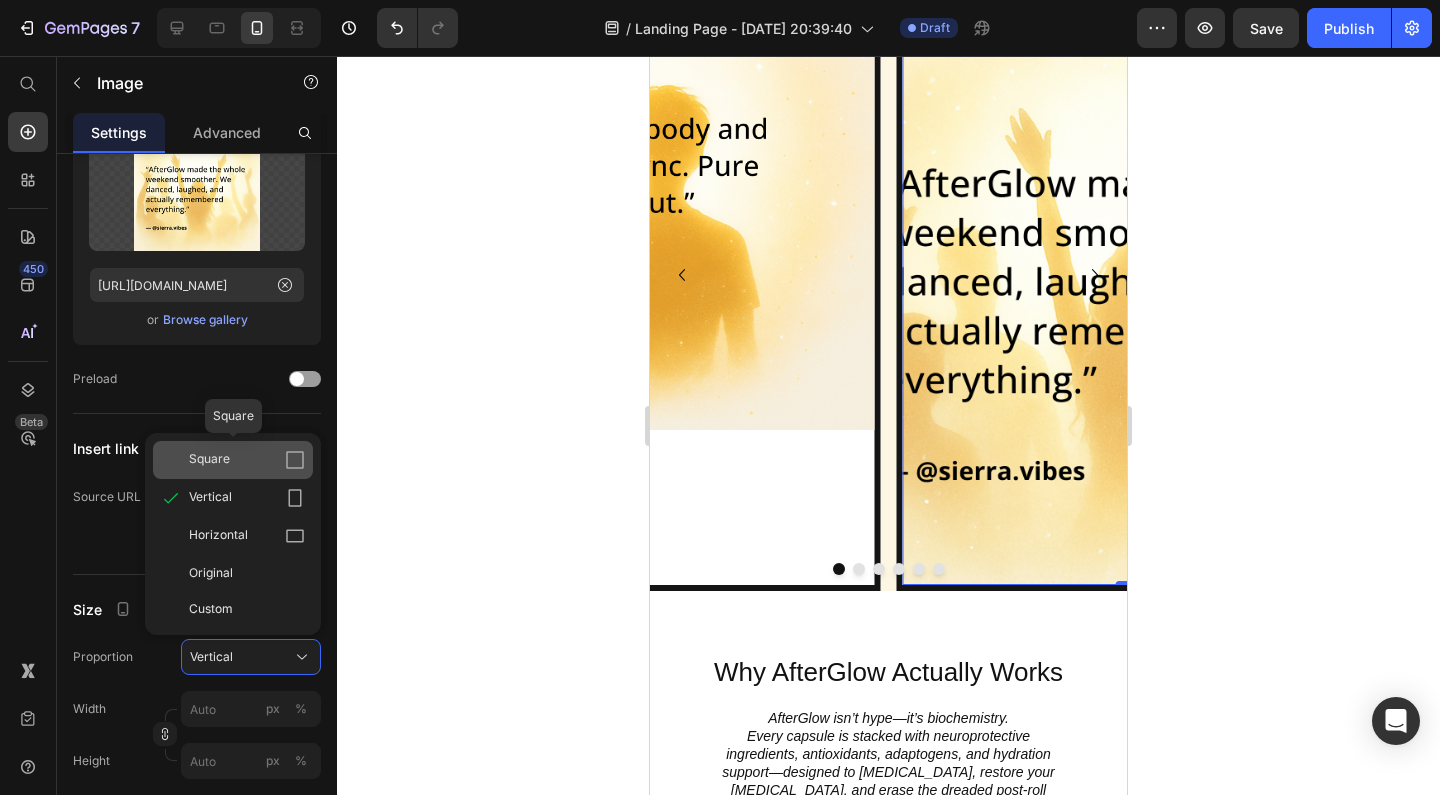 click on "Square" at bounding box center [247, 460] 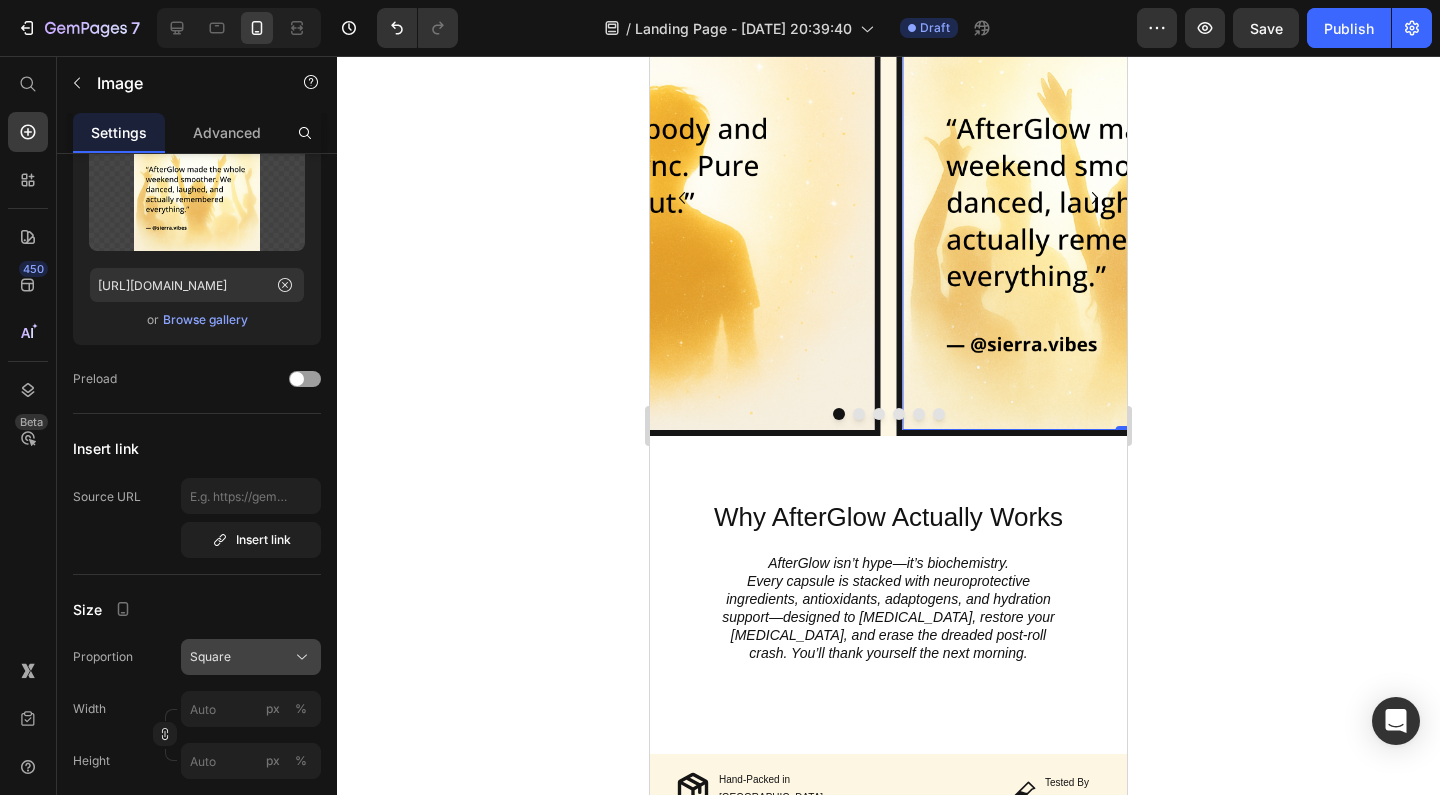 click on "Square" 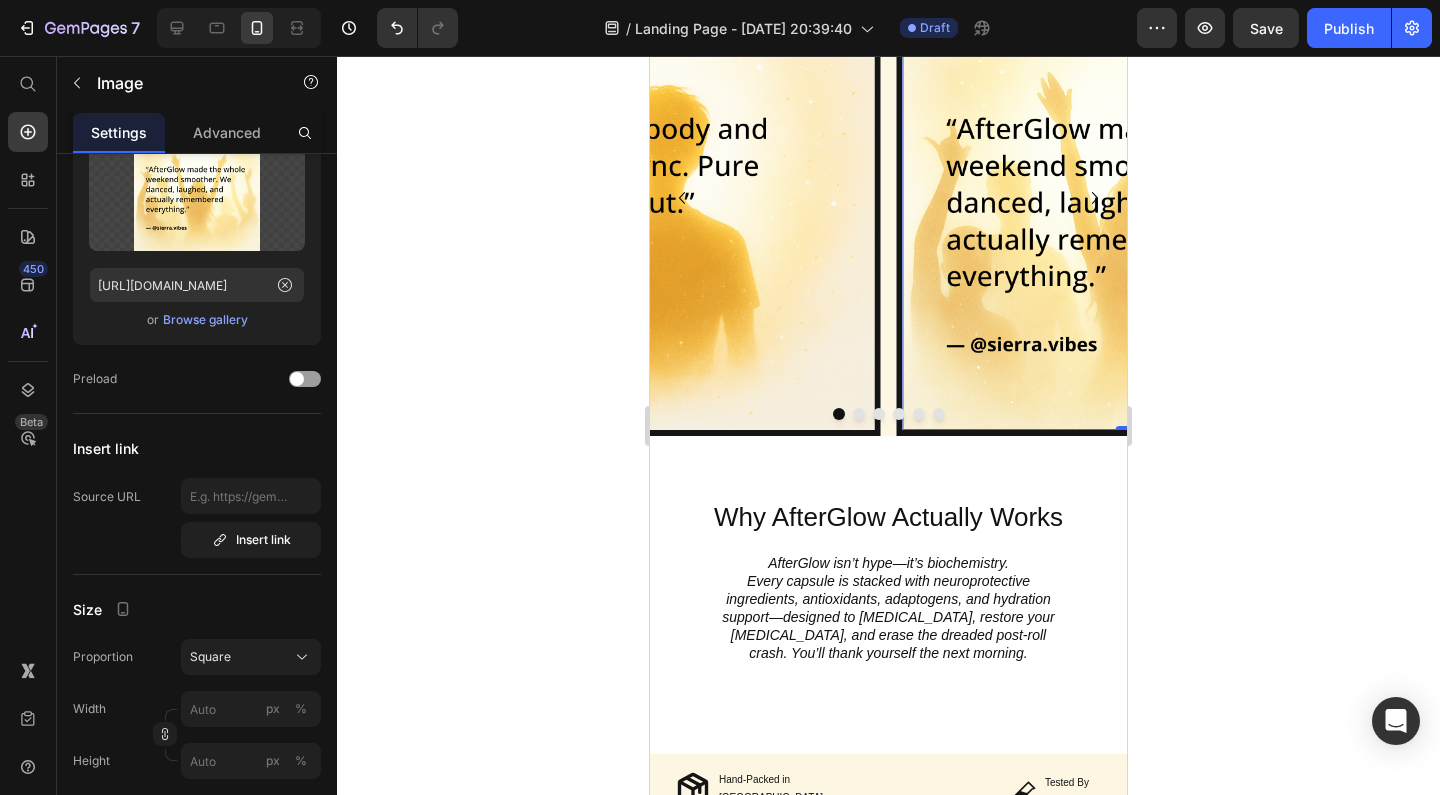 click on "Image Choose Image Upload Image [URL][DOMAIN_NAME]  or   Browse gallery  Preload Insert link Source URL  Insert link  Size Proportion Square Width px % Height px % Image scale Shape Border Corner Shadow Align SEO Alt text Image title" at bounding box center [197, 731] 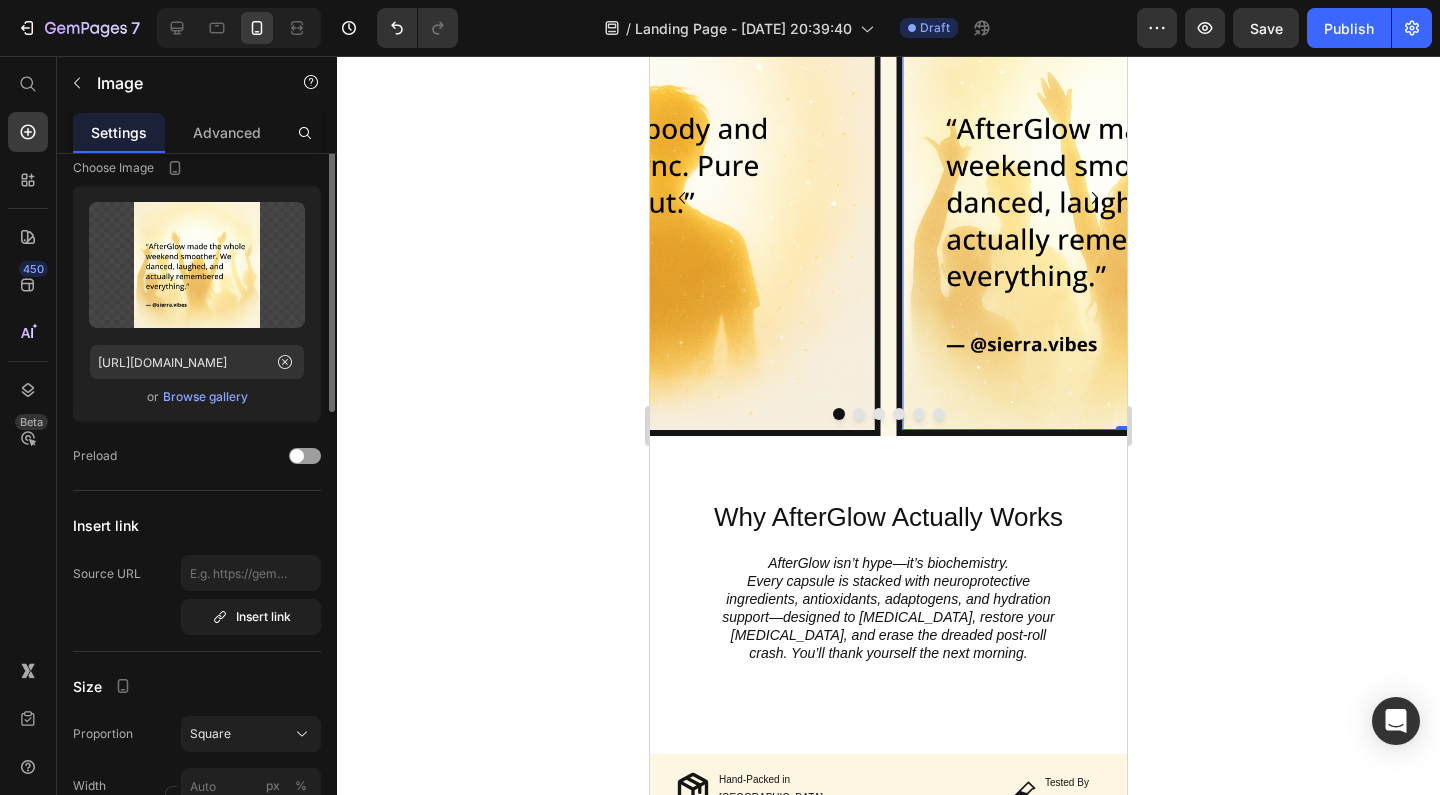 scroll, scrollTop: 0, scrollLeft: 0, axis: both 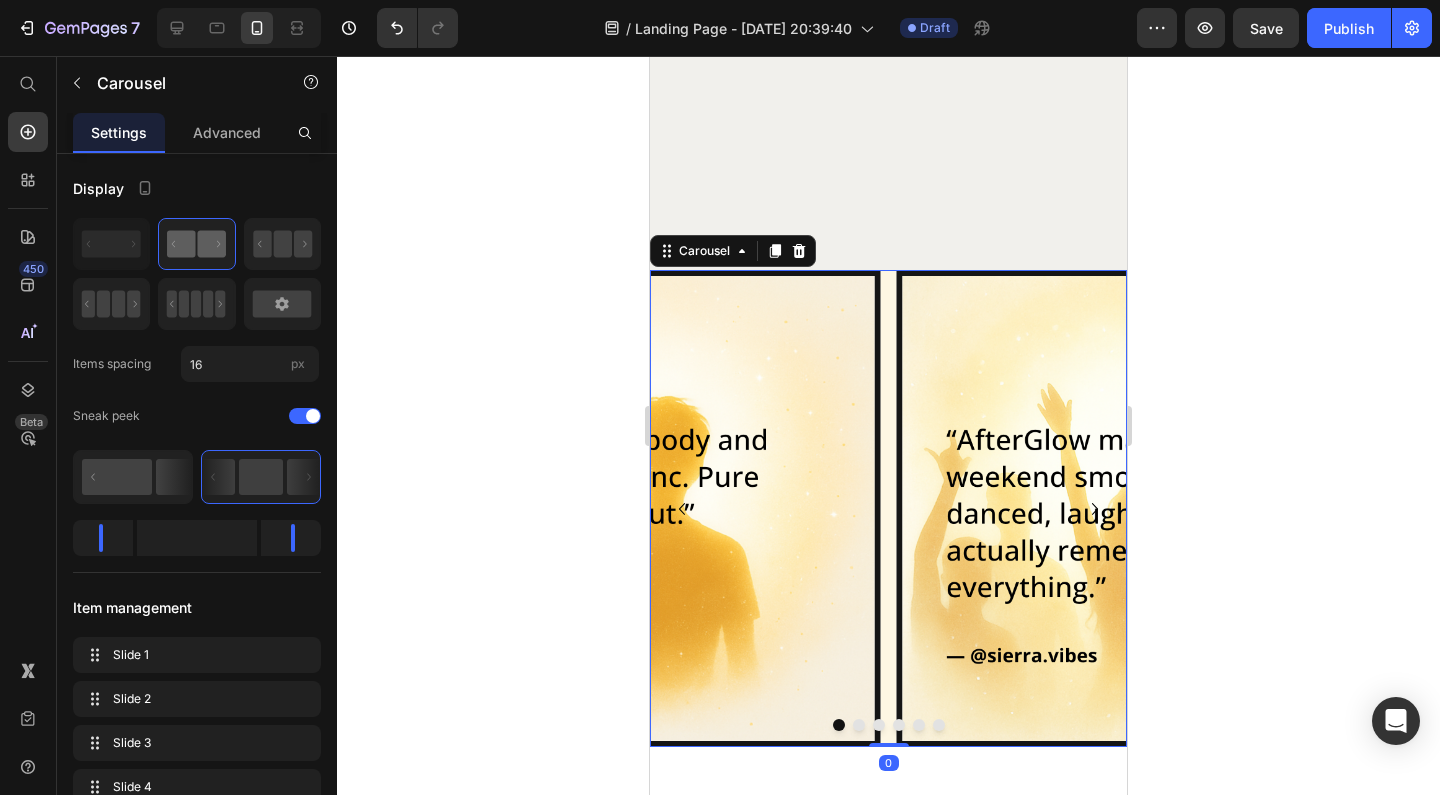 click at bounding box center (859, 725) 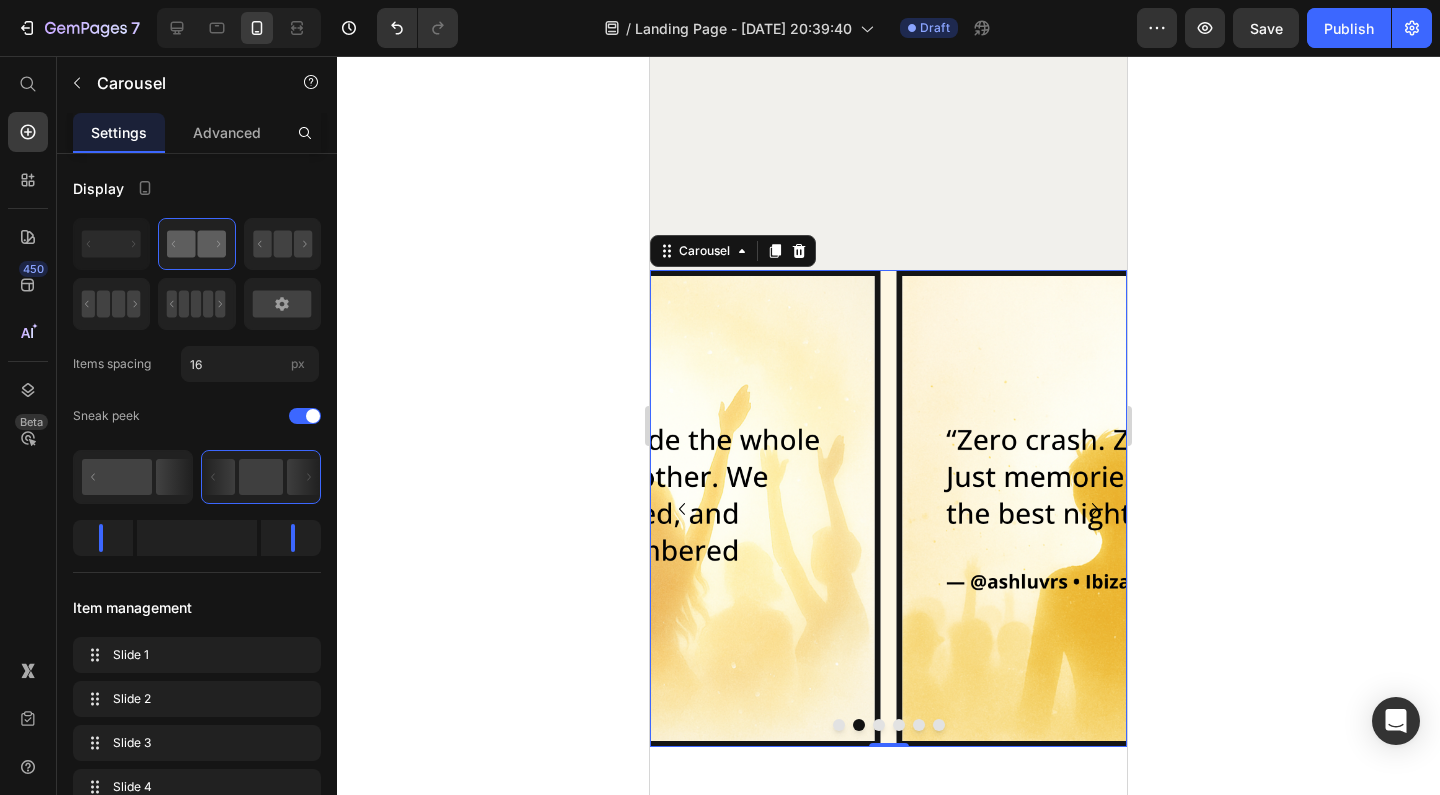 click at bounding box center [879, 725] 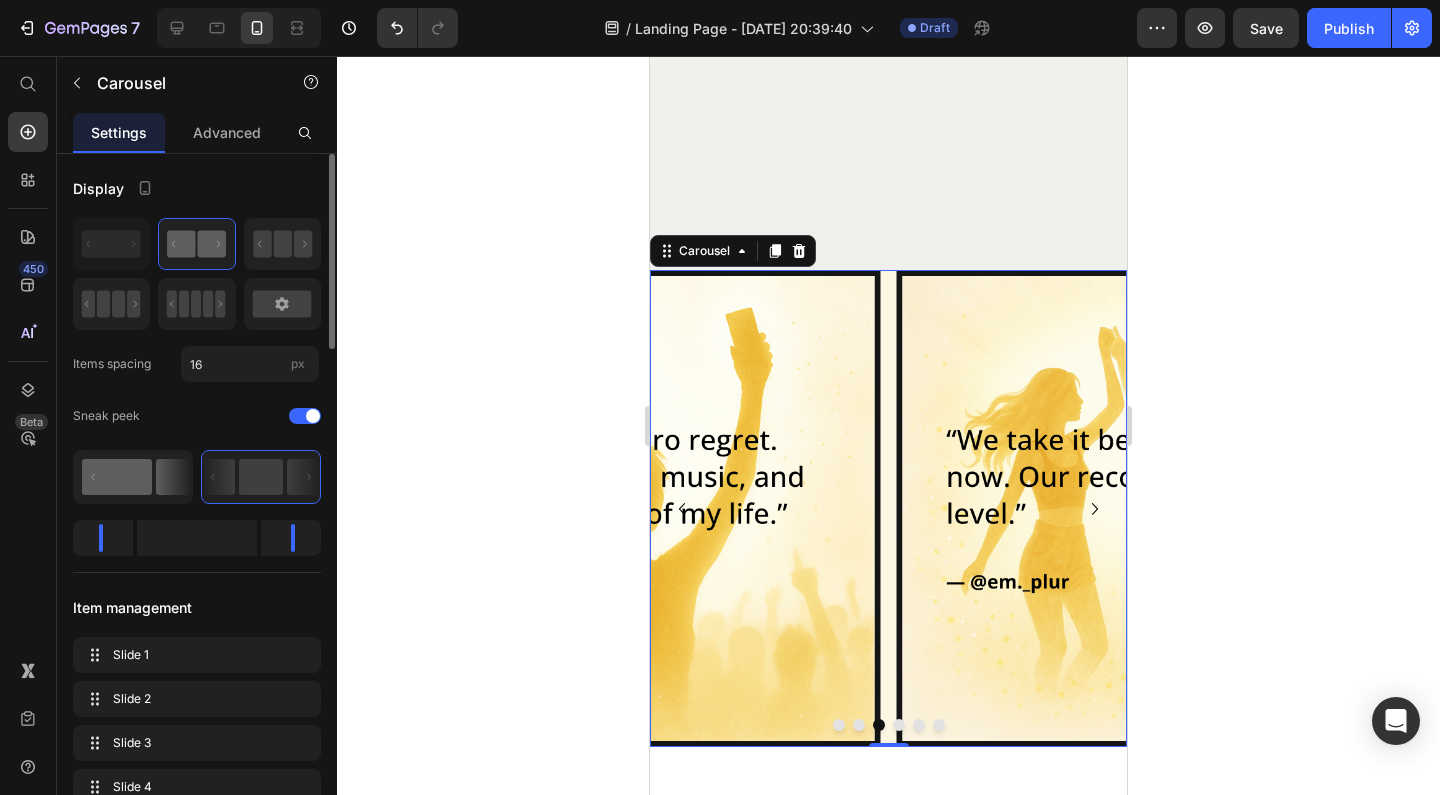 click 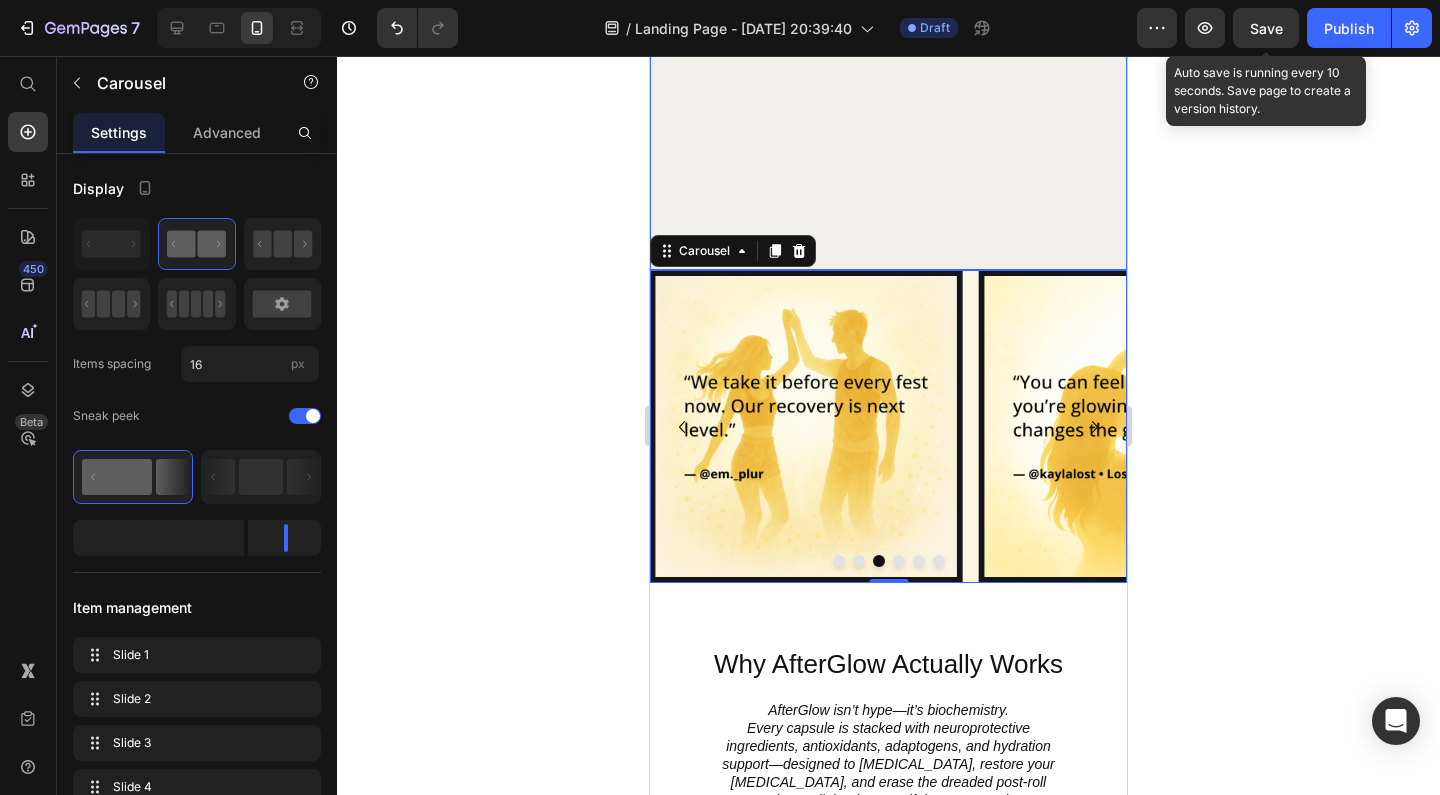 click on "Save" 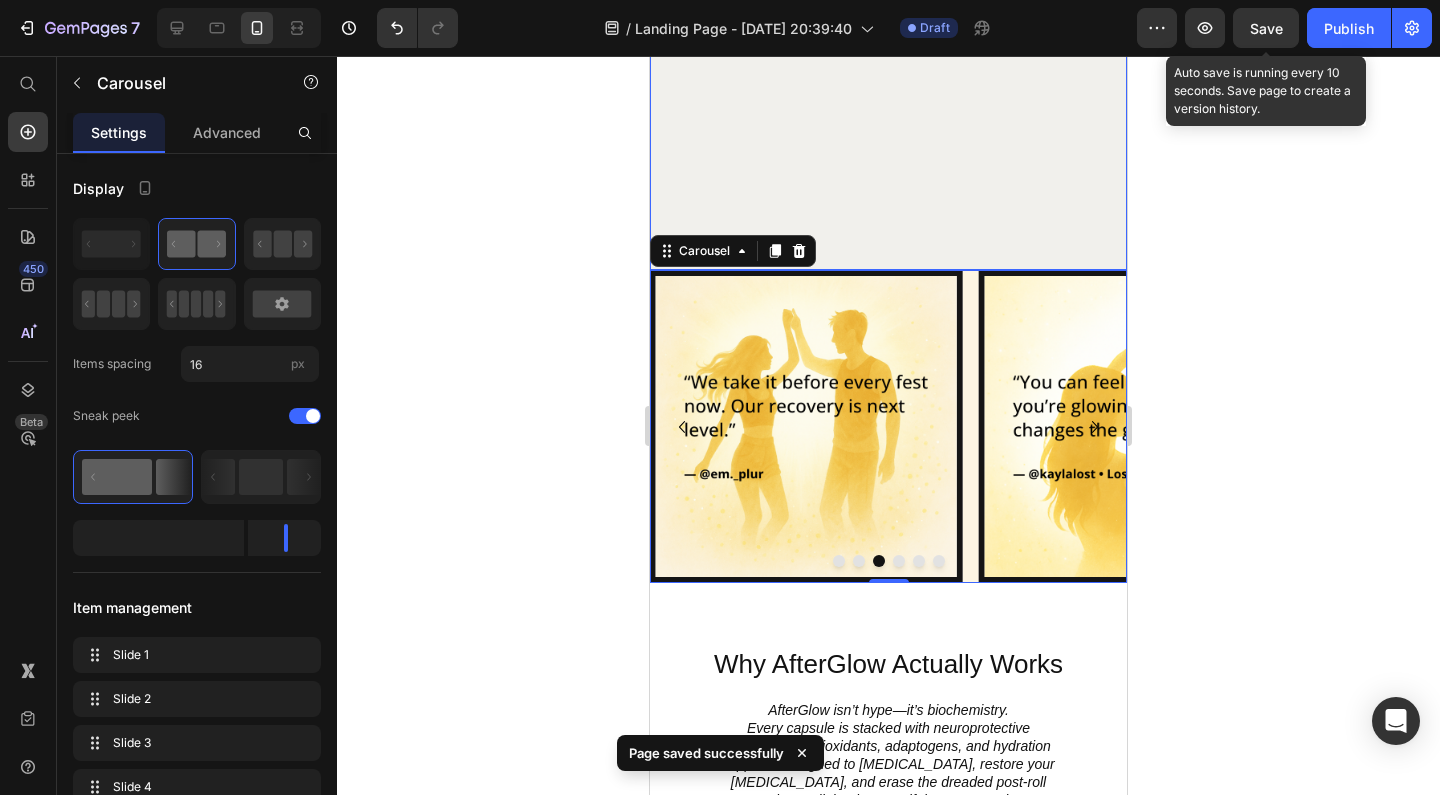 click on "Save" at bounding box center [1266, 28] 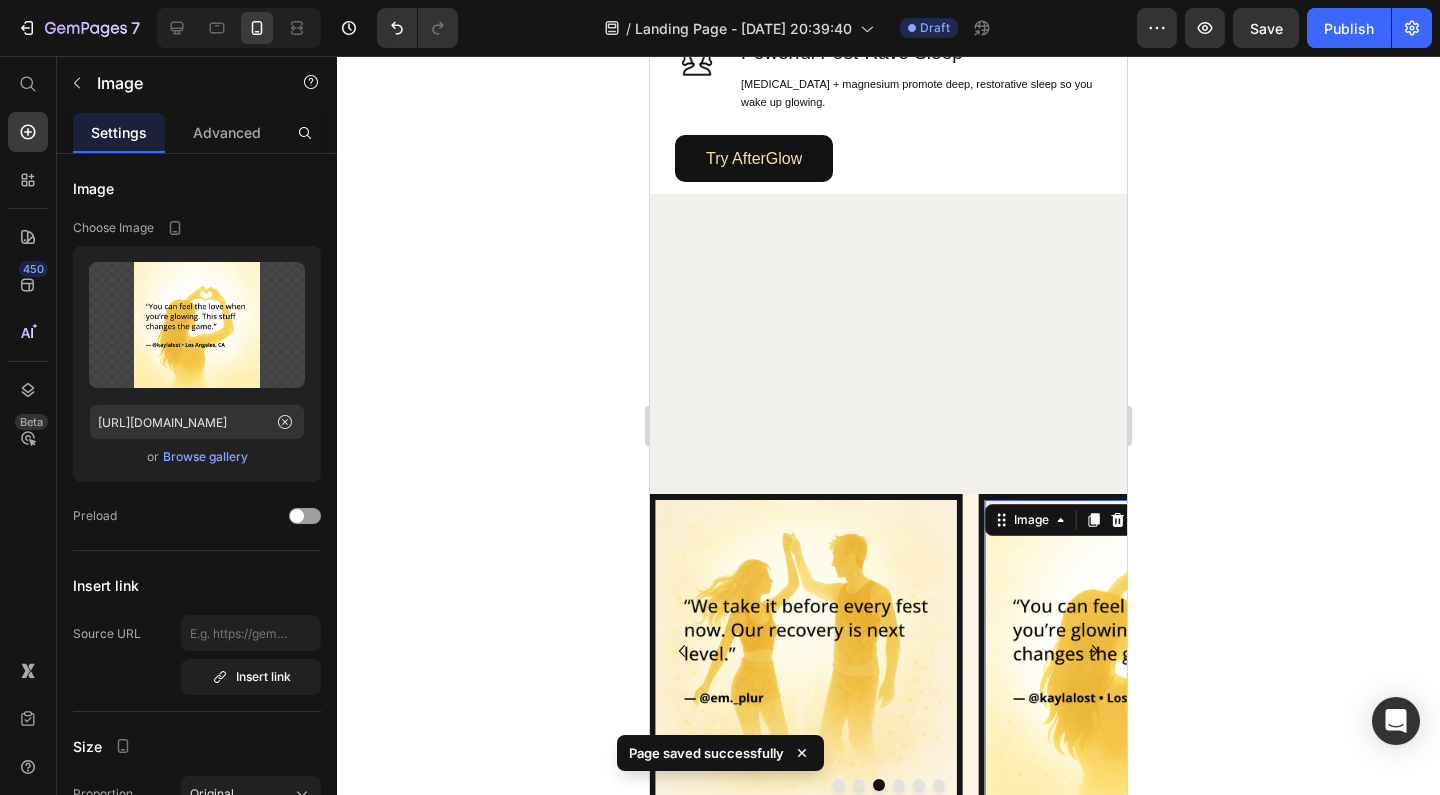 scroll, scrollTop: 1587, scrollLeft: 0, axis: vertical 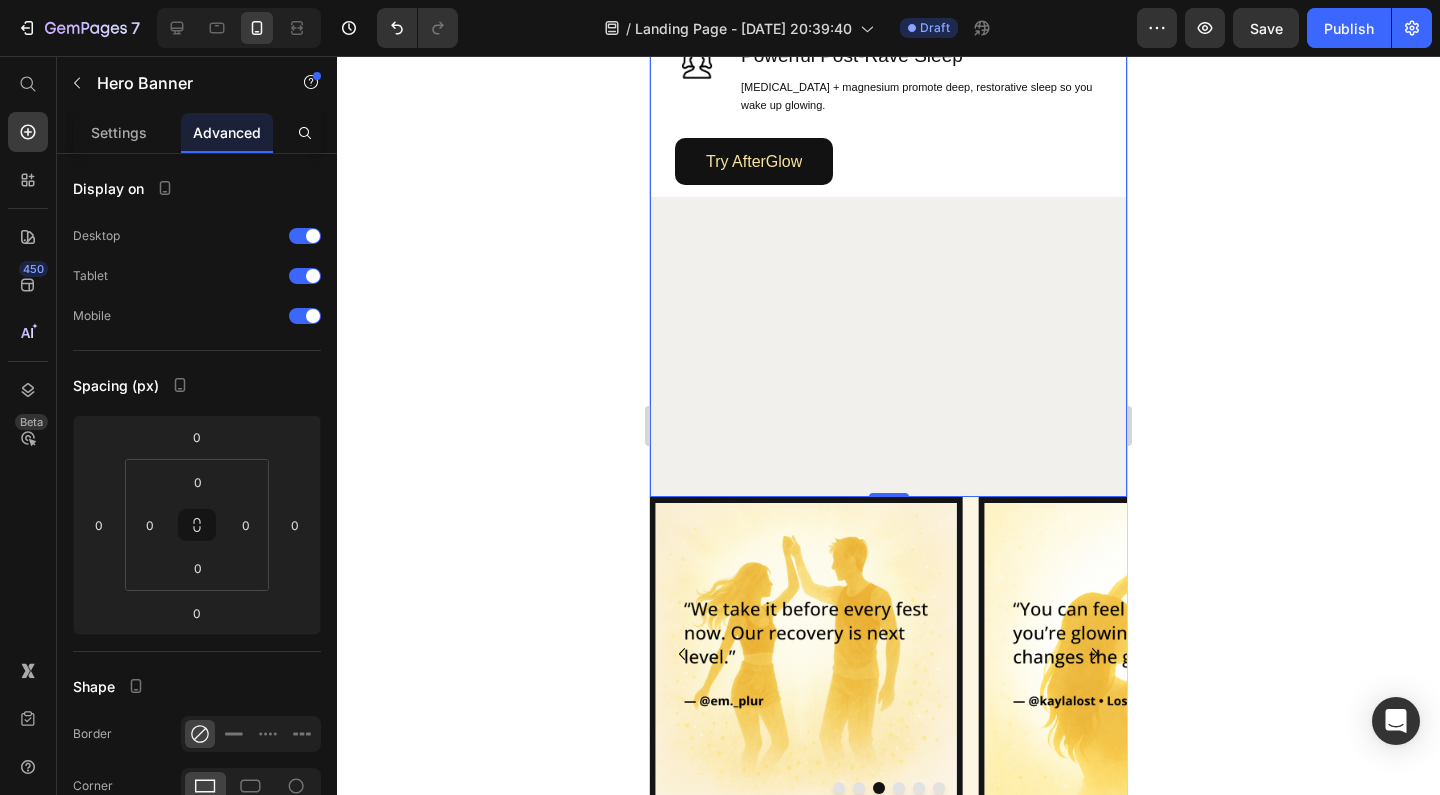 click on "Image Image Brain Protection Heading NAC, ALA, and Curcumin help shield your brain from [MEDICAL_DATA] after rolling. Text Block Row Image Smooth, Focused Energy Heading Caffeine + L-Theanine give you clean, stable energy with zero jitters or crash. Text Block Row Image Faster Recovery Heading [MEDICAL_DATA], B-vitamins, and Rhodiola speed up cellular repair and restore energy. Text Block Row Image Deep Rehydration Heading Magnesium, sodium, and potassium replenish electrolytes and reduce fatigue. Text Block Row Image Less Stress, Better Mood Heading Ashwagandha + B6 help regulate [MEDICAL_DATA] and support [MEDICAL_DATA] recovery. Text Block Row Image Powerful Post-Rave Sleep Heading [MEDICAL_DATA] + magnesium promote deep, restorative sleep so you wake up glowing. Text Block Row Try AfterGlow Button Row" at bounding box center (888, -31) 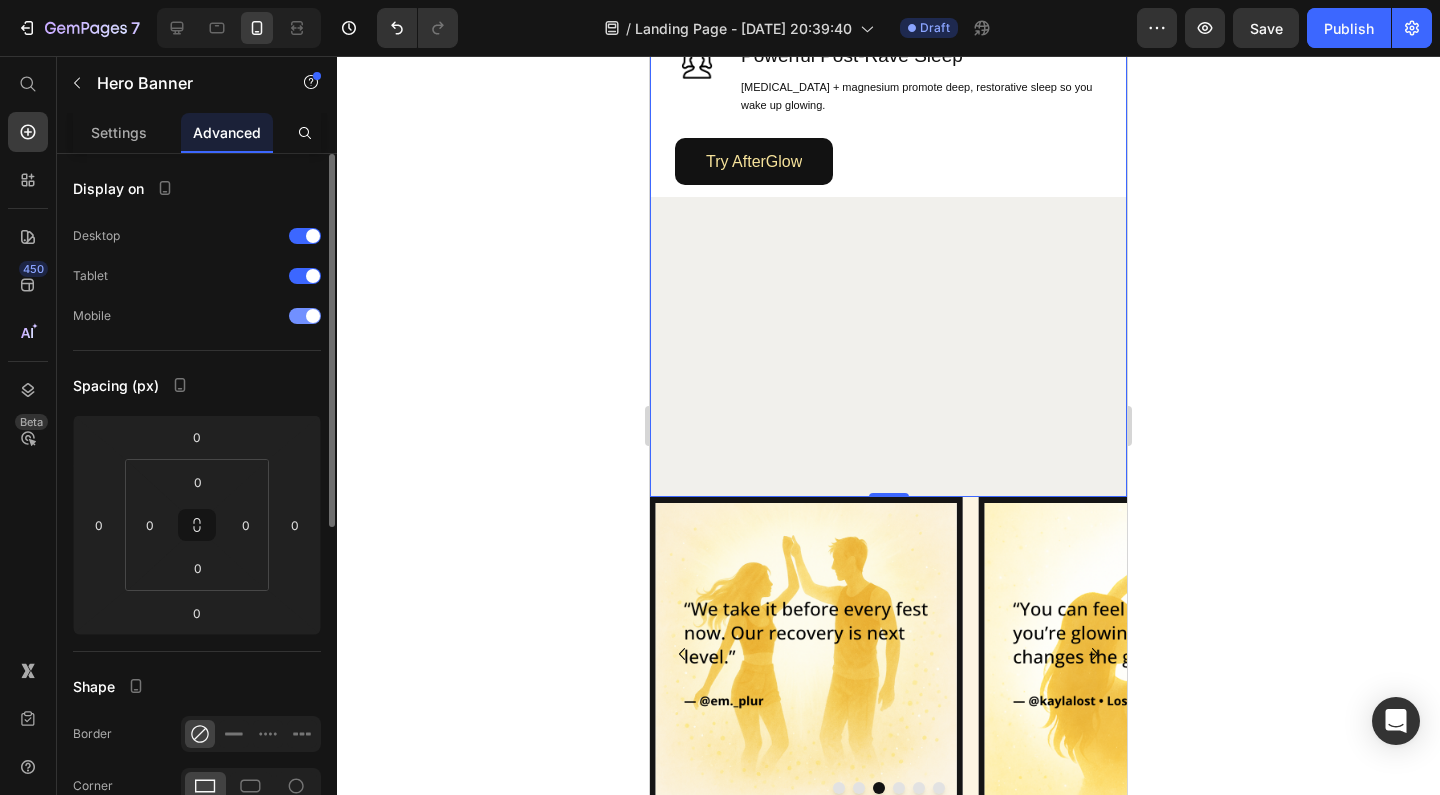 click on "Mobile" at bounding box center [197, 316] 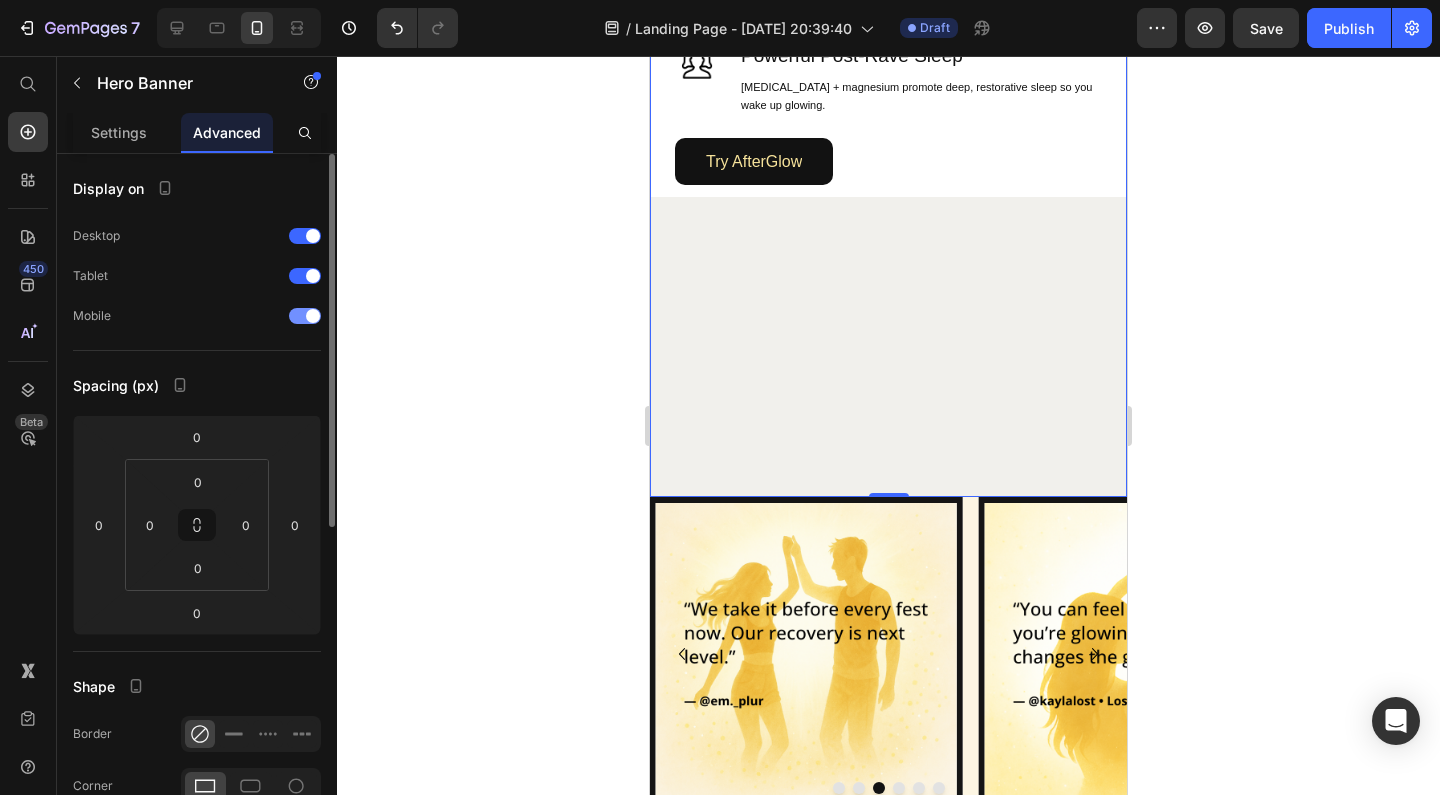 click at bounding box center (313, 316) 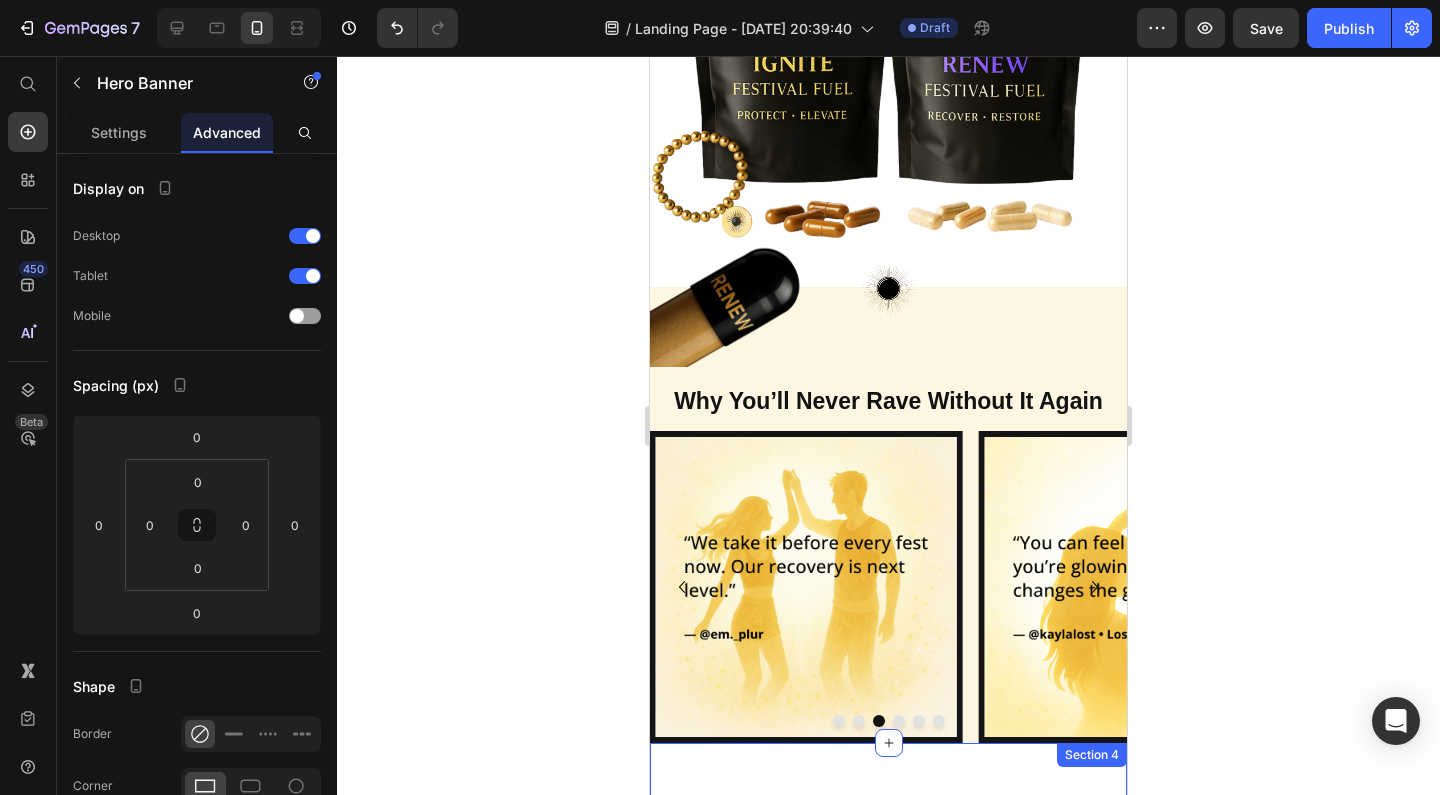 scroll, scrollTop: 591, scrollLeft: 0, axis: vertical 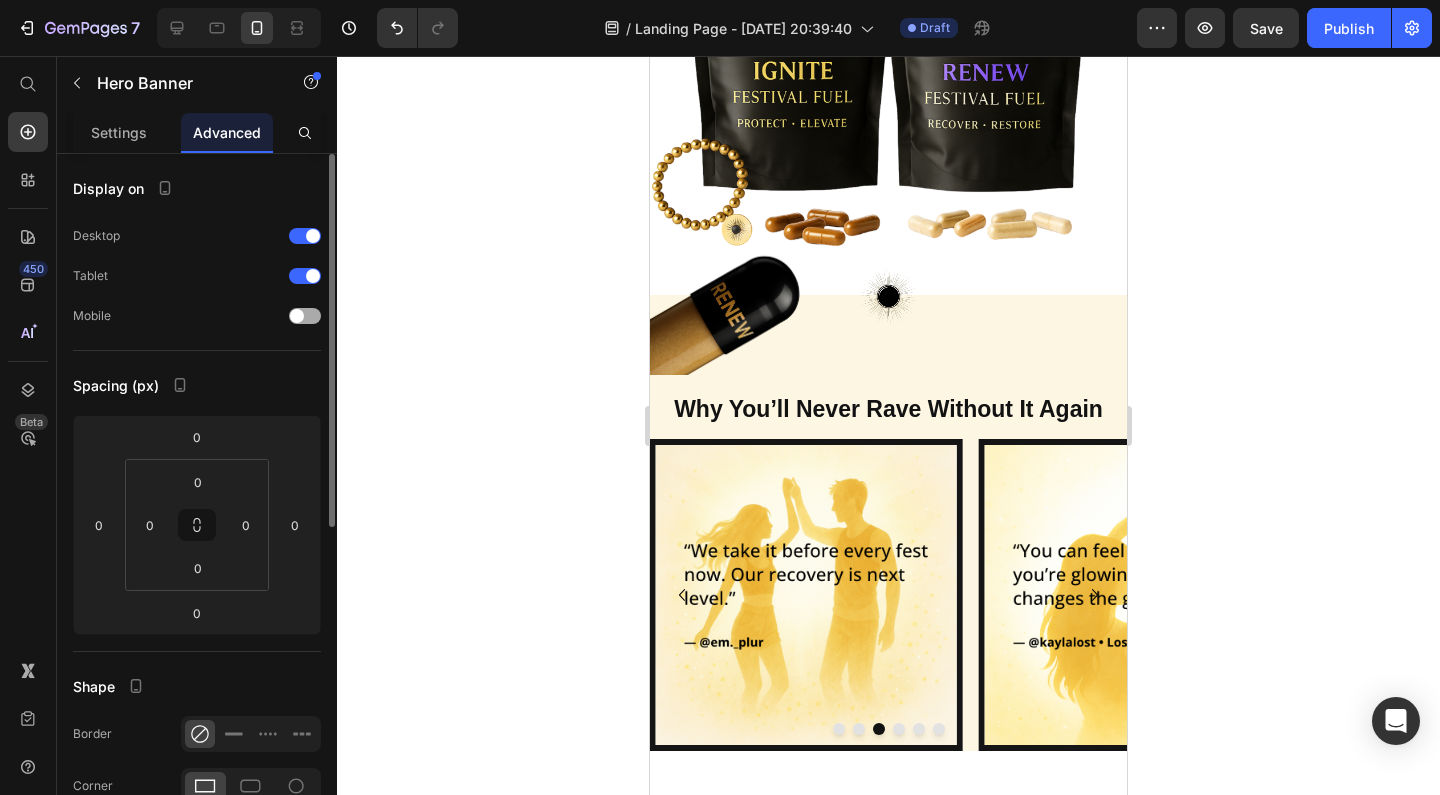 click at bounding box center (297, 316) 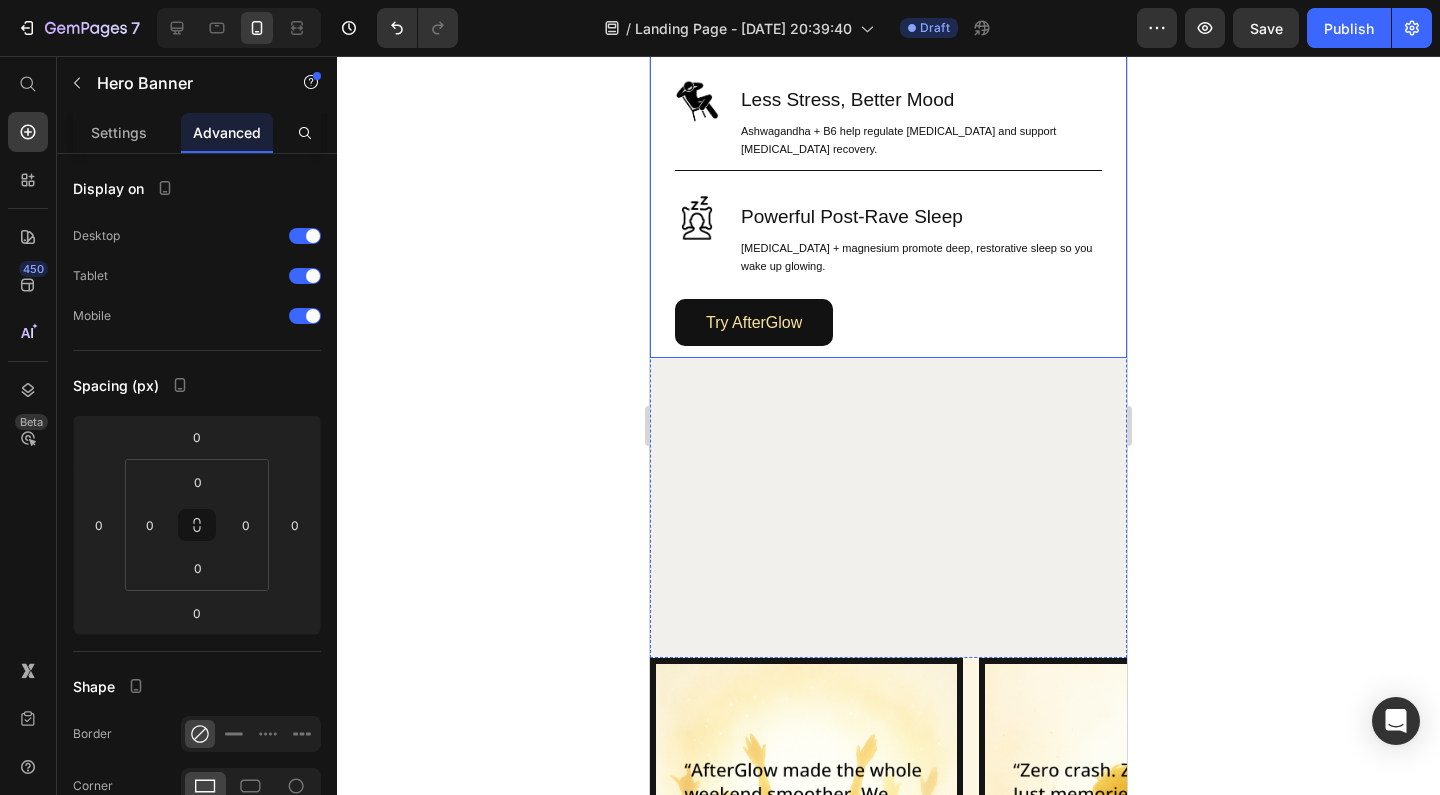 scroll, scrollTop: 1430, scrollLeft: 0, axis: vertical 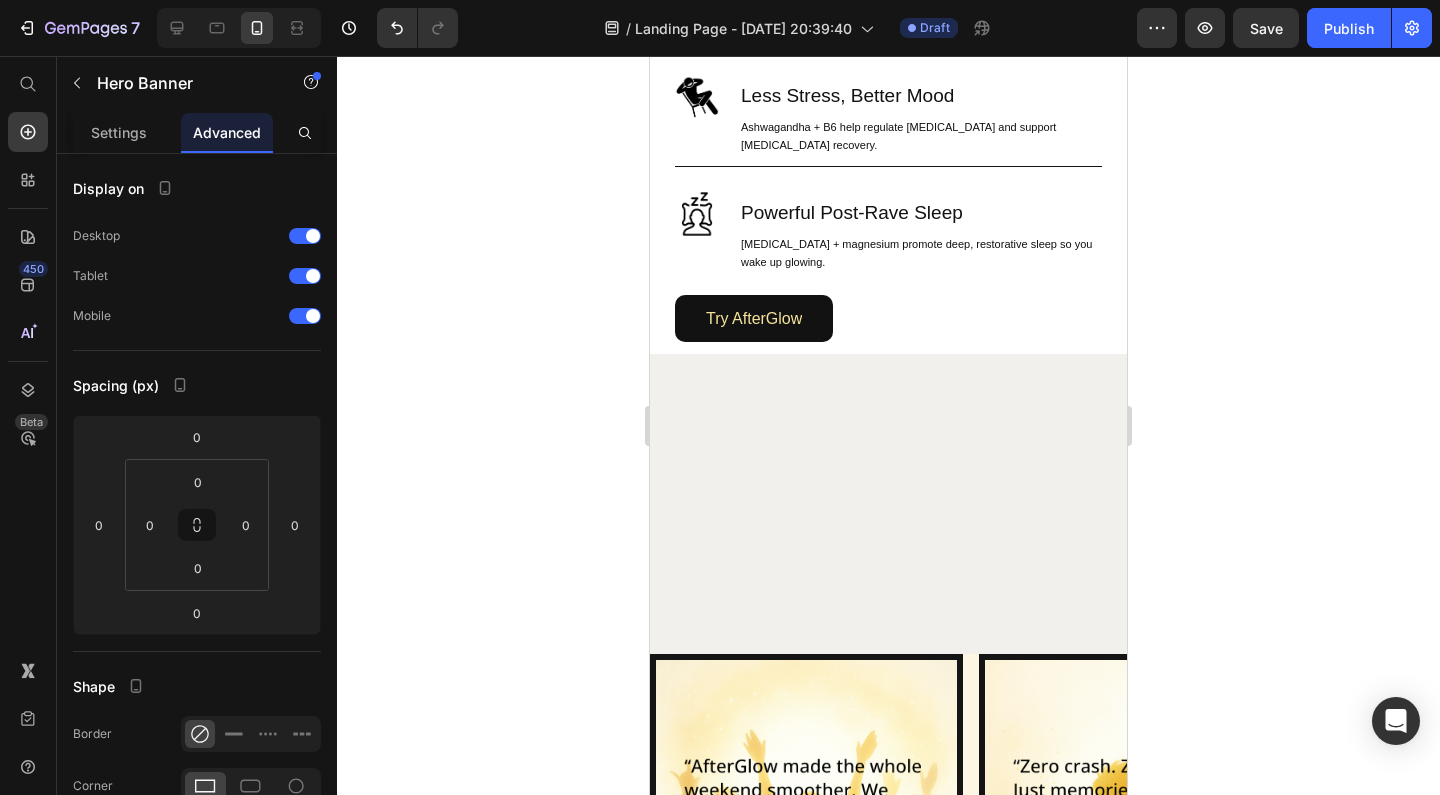 click on "Image Image Brain Protection Heading NAC, ALA, and Curcumin help shield your brain from [MEDICAL_DATA] after rolling. Text Block Row Image Smooth, Focused Energy Heading Caffeine + L-Theanine give you clean, stable energy with zero jitters or crash. Text Block Row Image Faster Recovery Heading [MEDICAL_DATA], B-vitamins, and Rhodiola speed up cellular repair and restore energy. Text Block Row Image Deep Rehydration Heading Magnesium, sodium, and potassium replenish electrolytes and reduce fatigue. Text Block Row Image Less Stress, Better Mood Heading Ashwagandha + B6 help regulate [MEDICAL_DATA] and support [MEDICAL_DATA] recovery. Text Block Row Image Powerful Post-Rave Sleep Heading [MEDICAL_DATA] + magnesium promote deep, restorative sleep so you wake up glowing. Text Block Row Try AfterGlow Button Row" at bounding box center [888, 126] 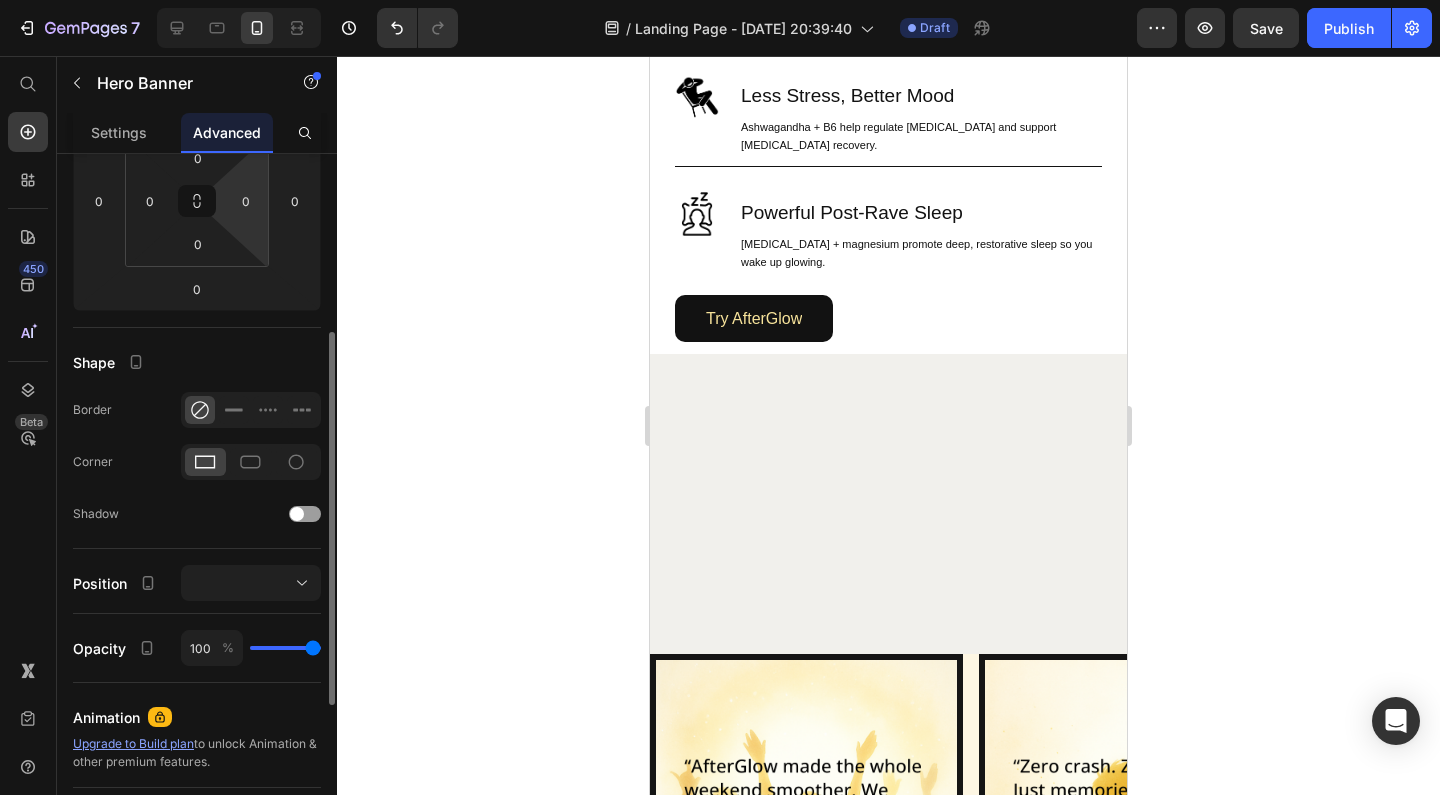 scroll, scrollTop: 327, scrollLeft: 0, axis: vertical 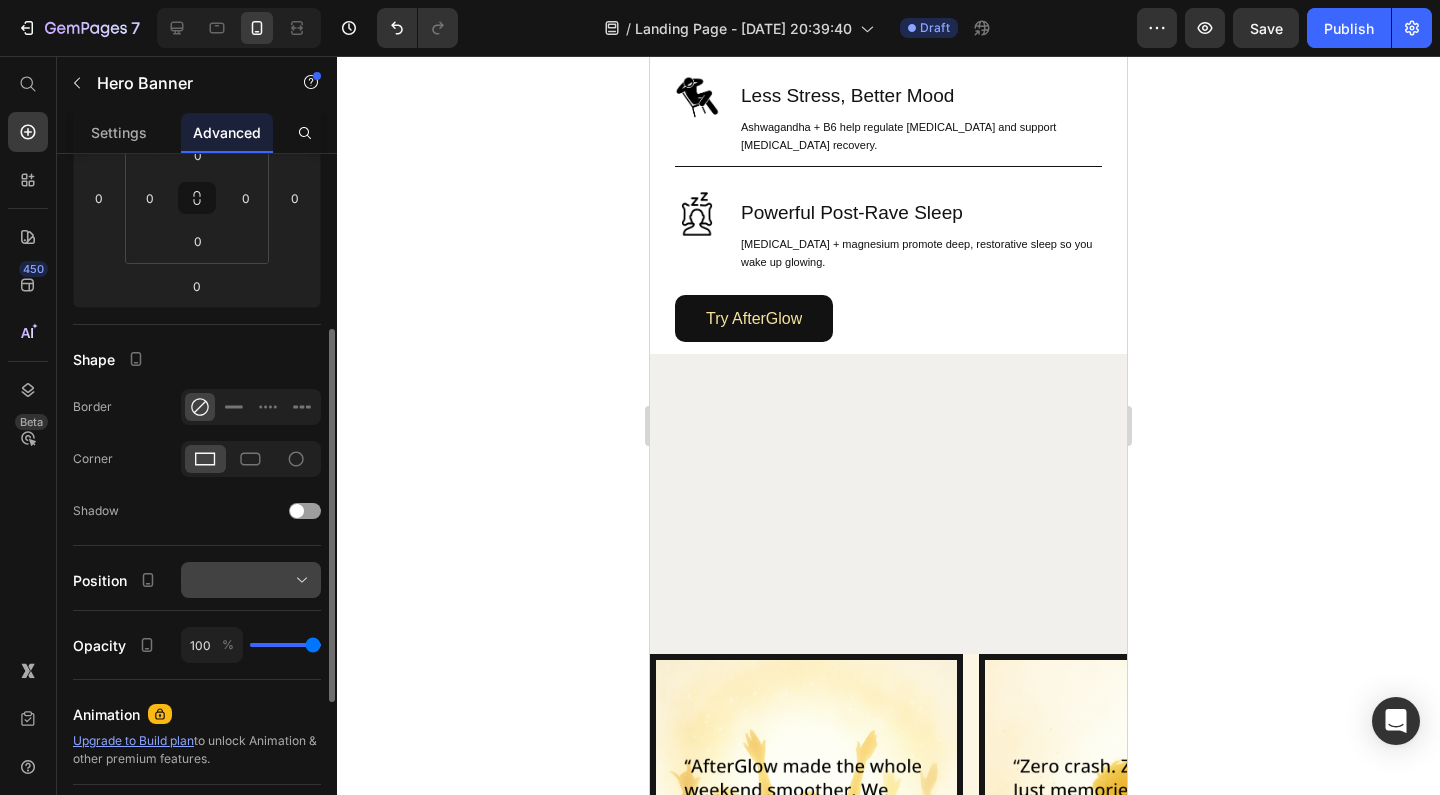 click at bounding box center (251, 580) 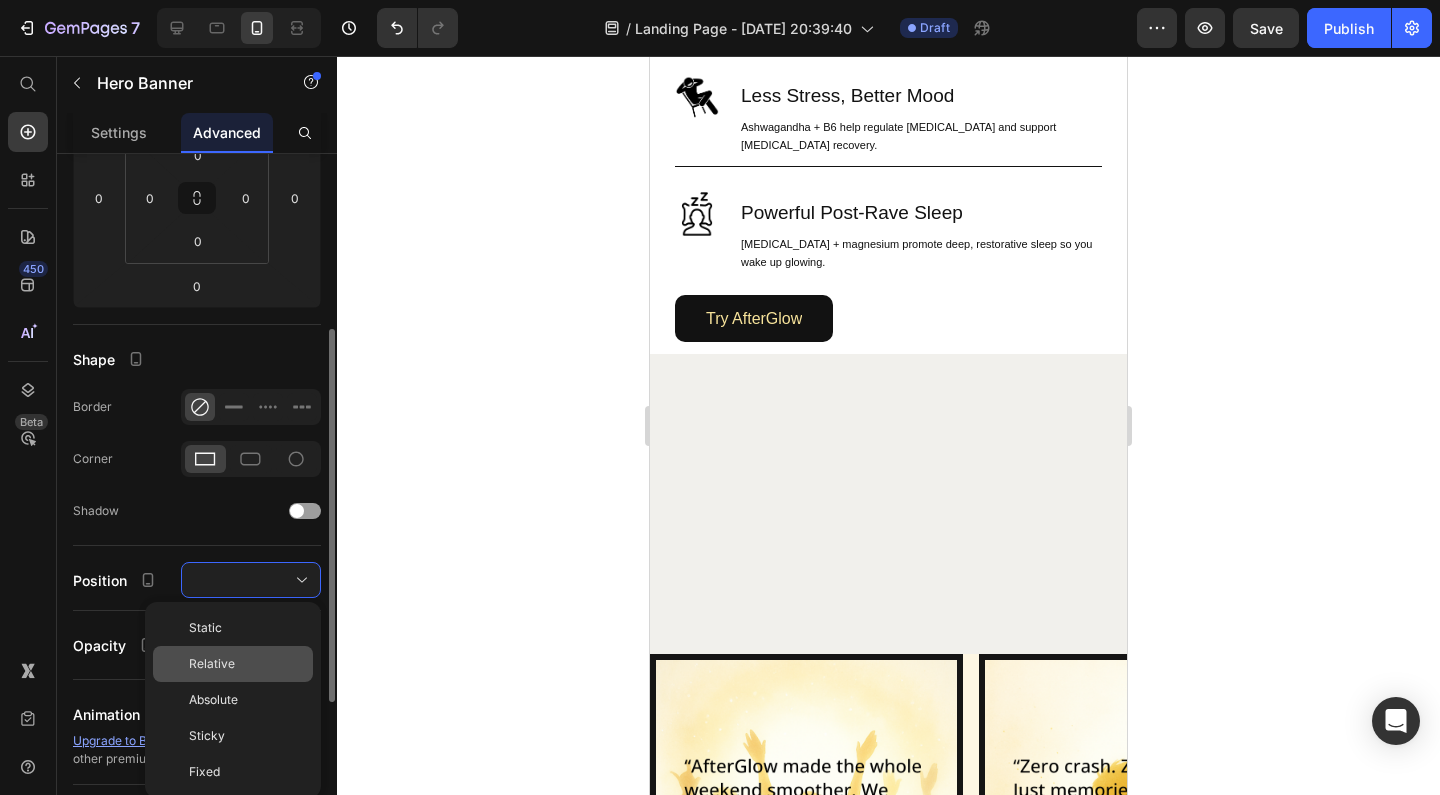 click on "Relative" at bounding box center [247, 664] 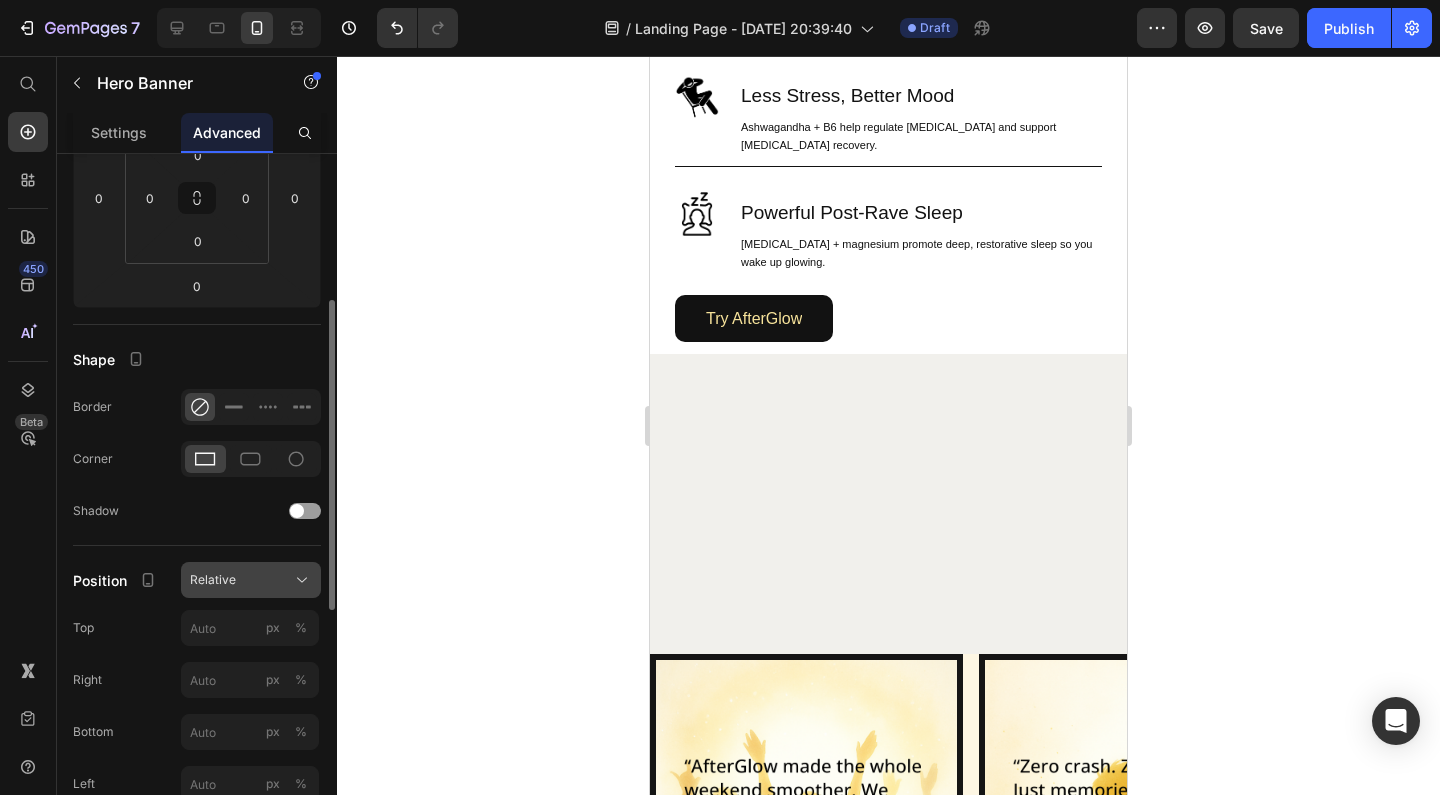 click on "Relative" at bounding box center [251, 580] 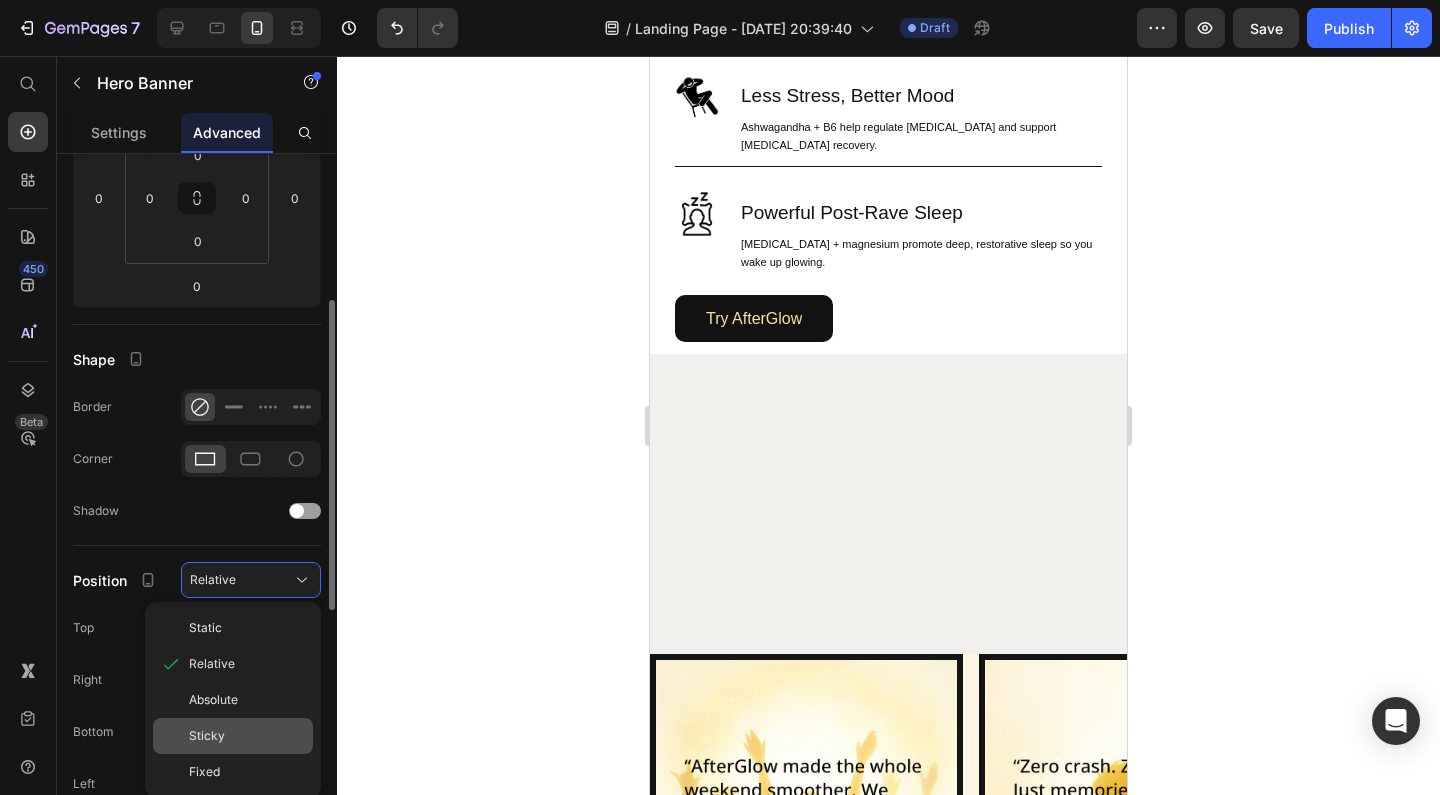 click on "Sticky" at bounding box center [247, 736] 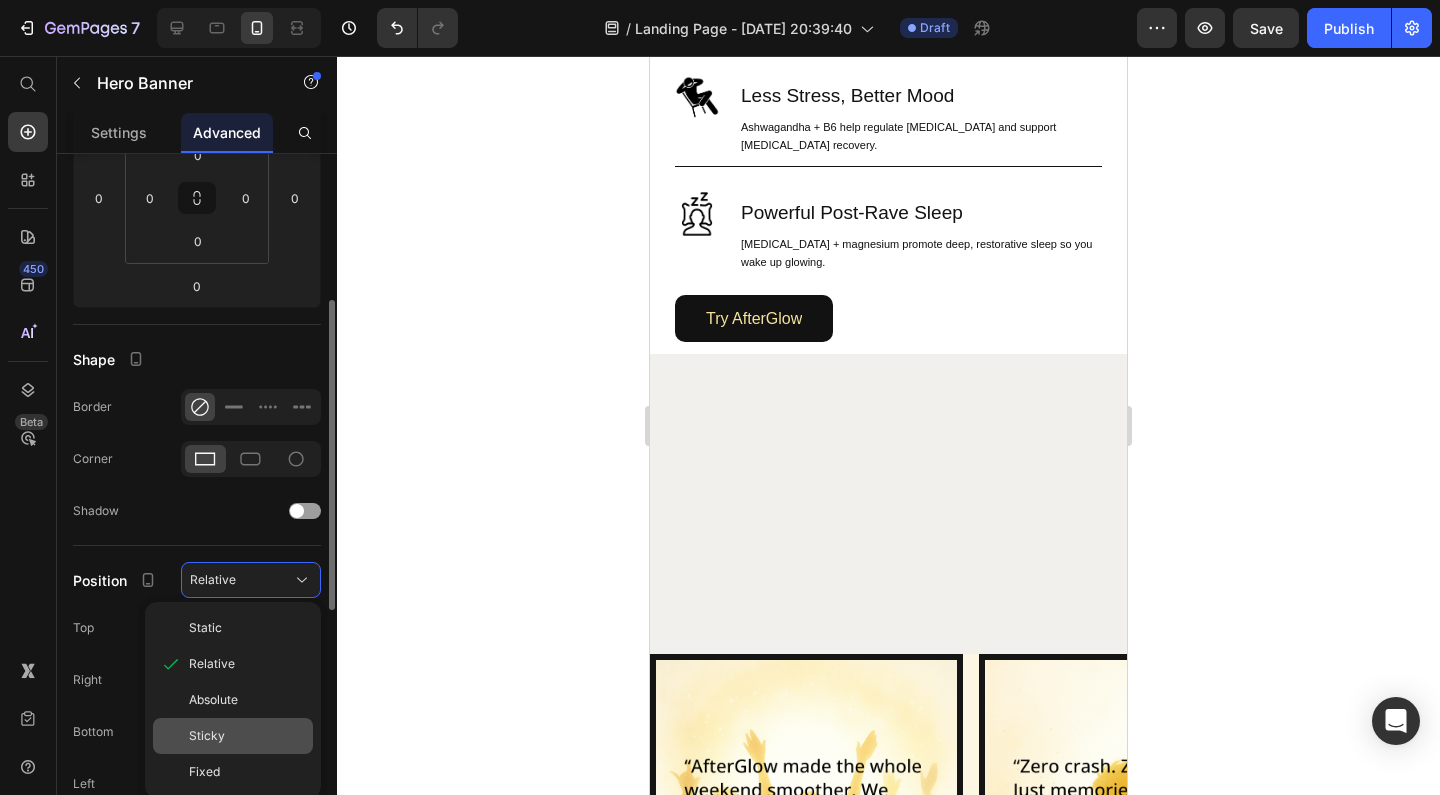 type on "0" 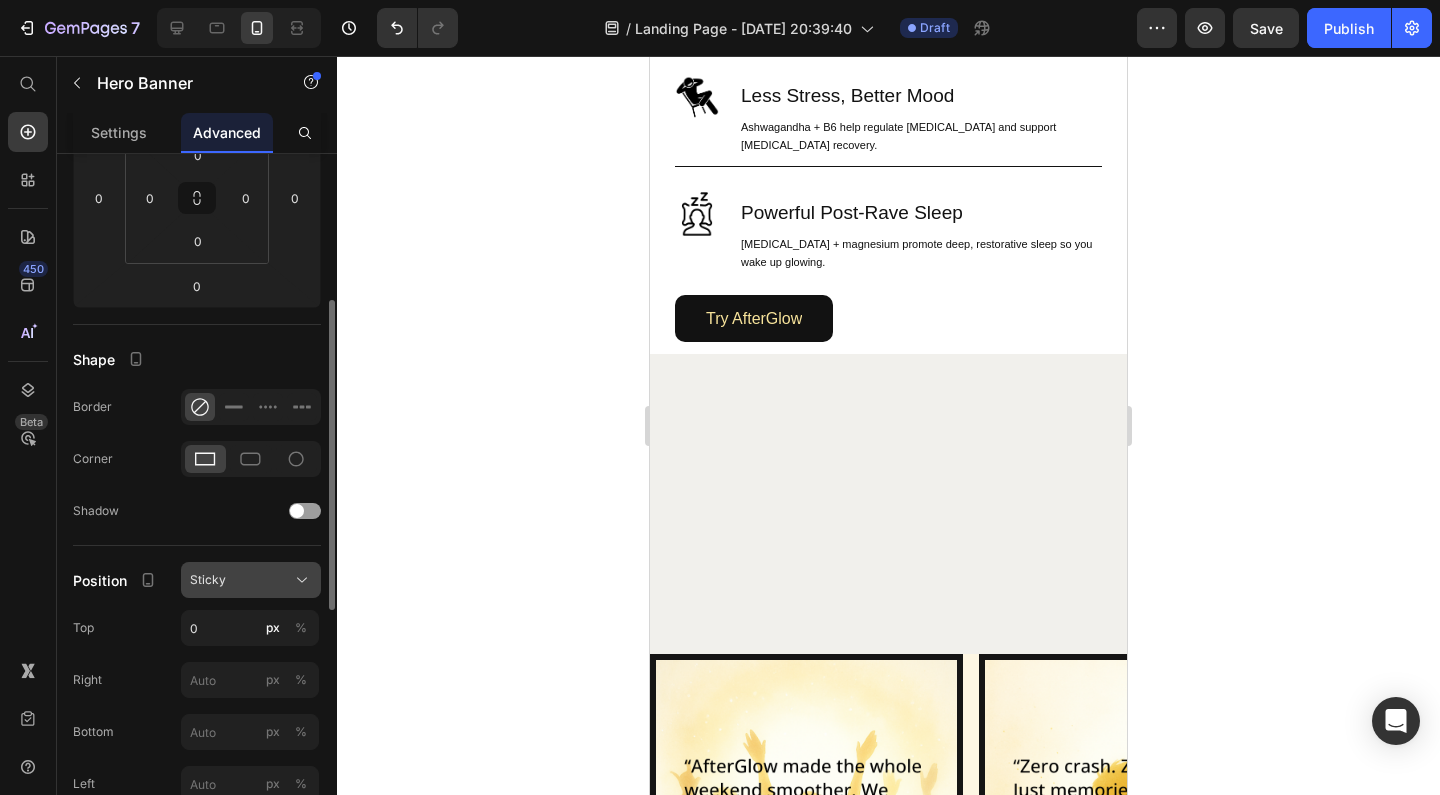click on "Sticky" 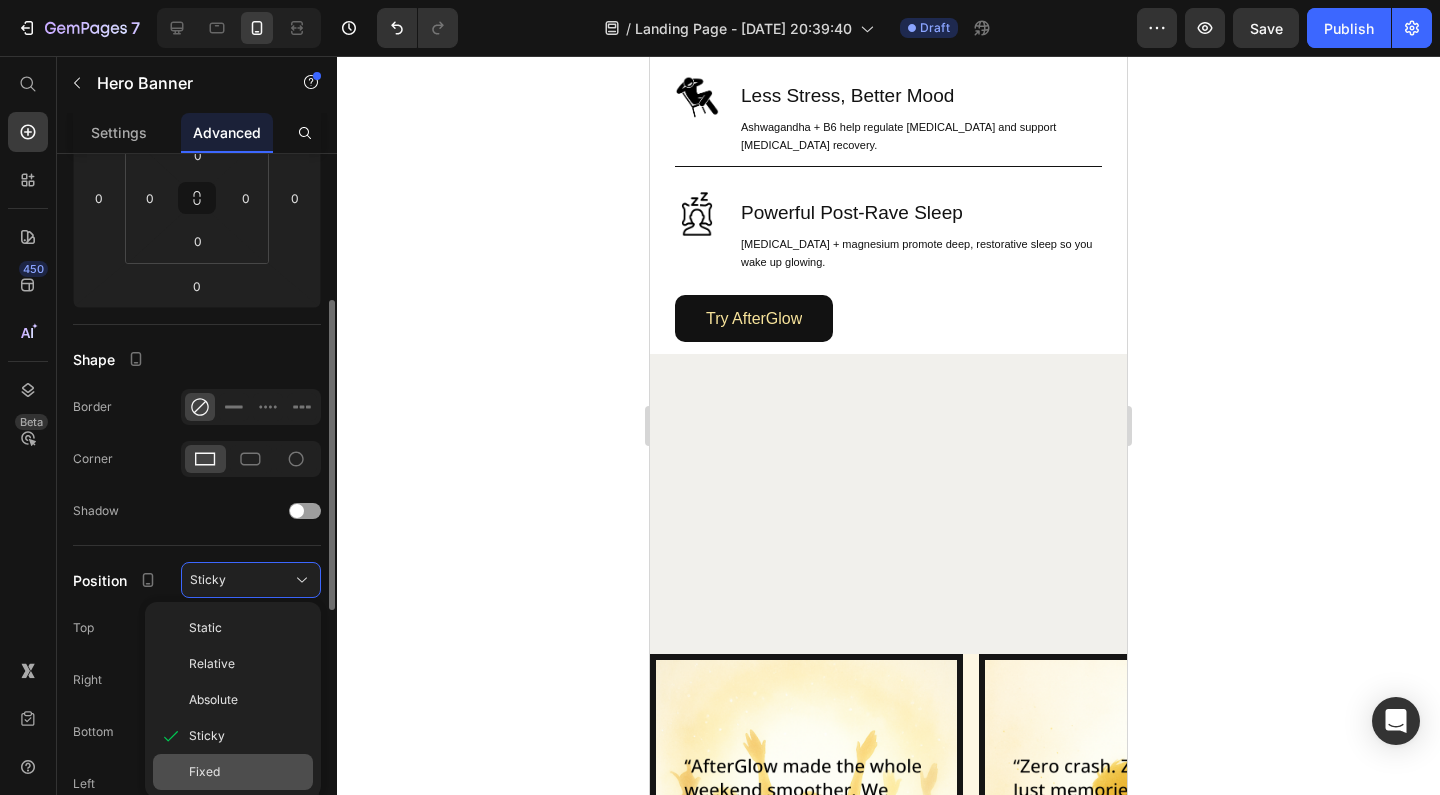 click on "Fixed" at bounding box center (247, 772) 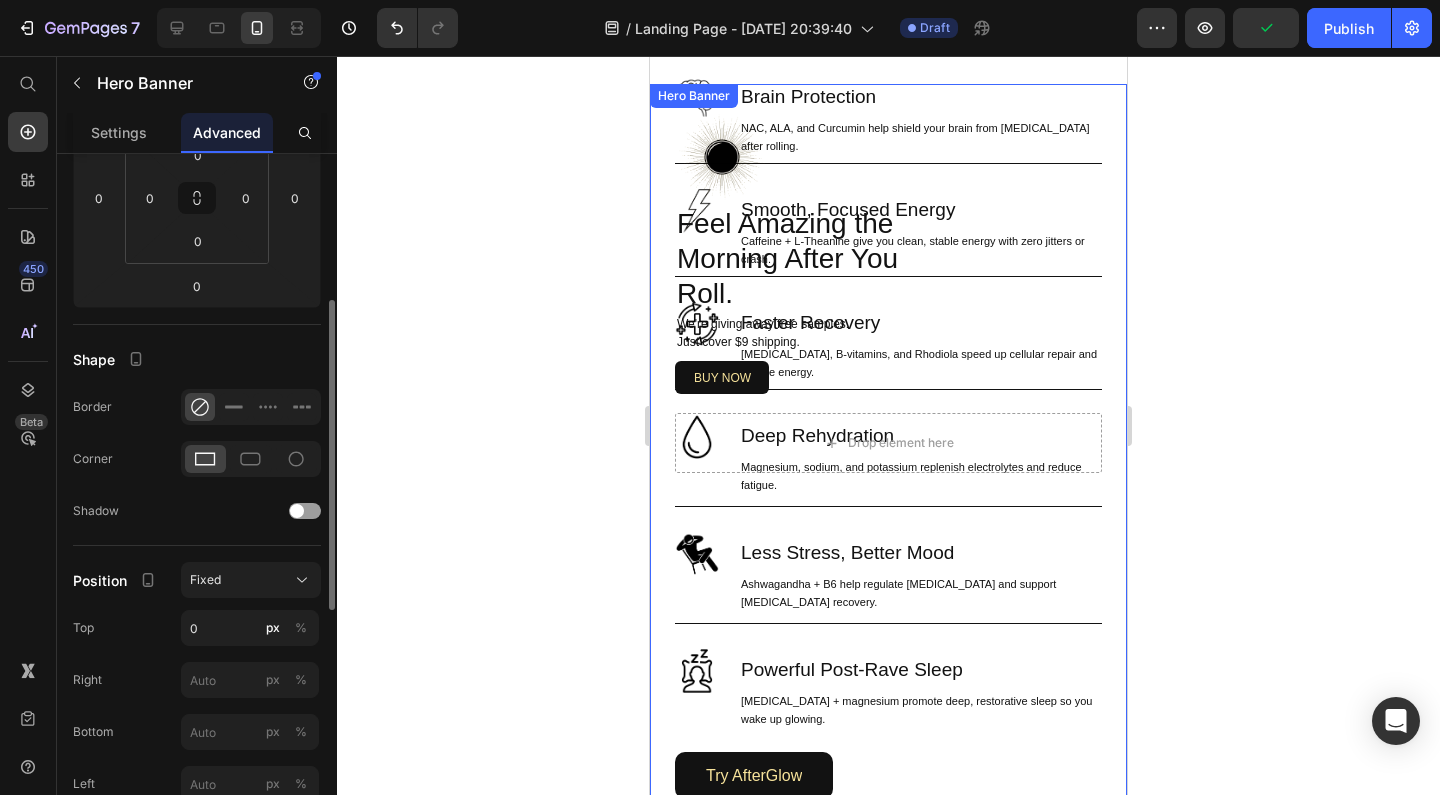 scroll, scrollTop: 404, scrollLeft: 0, axis: vertical 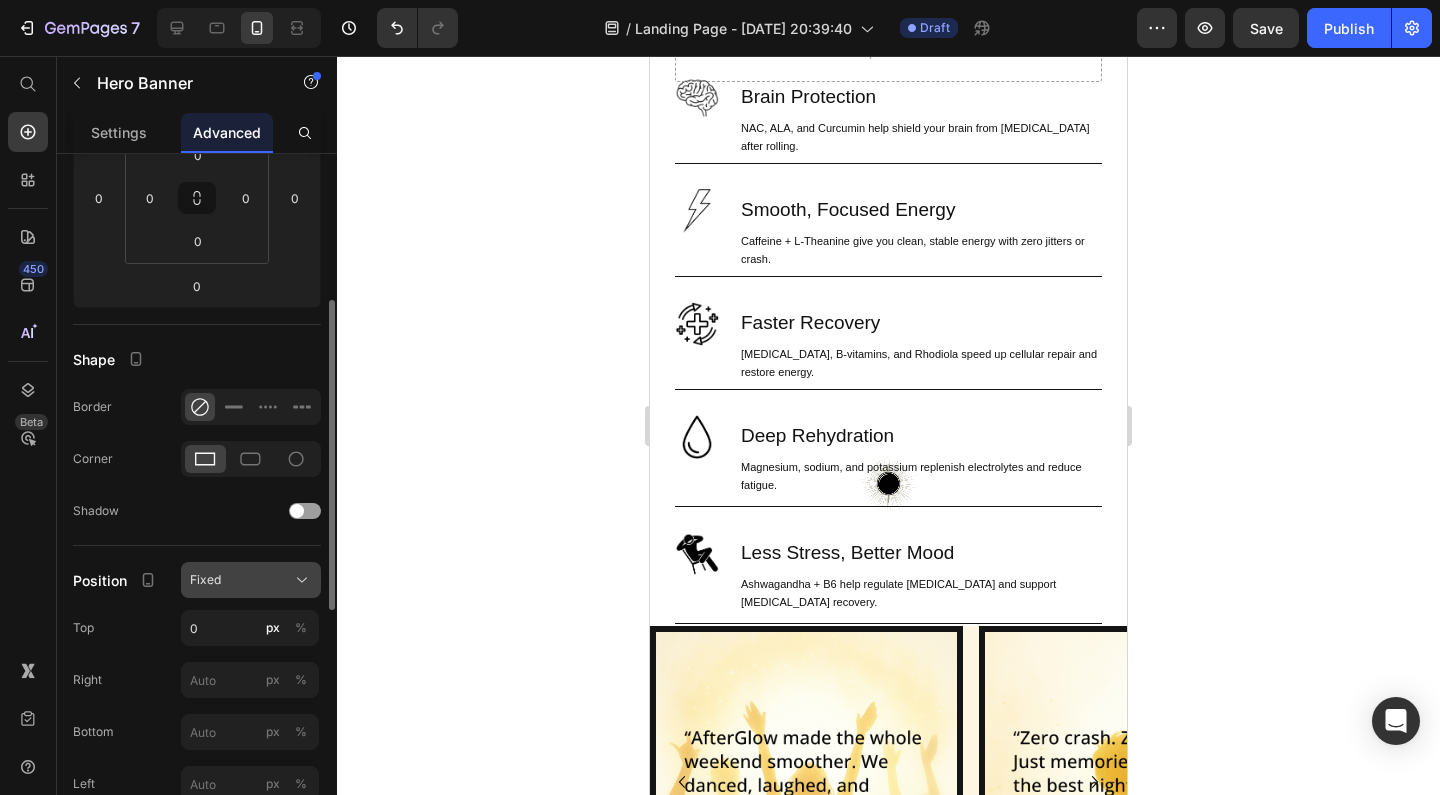 click on "Fixed" 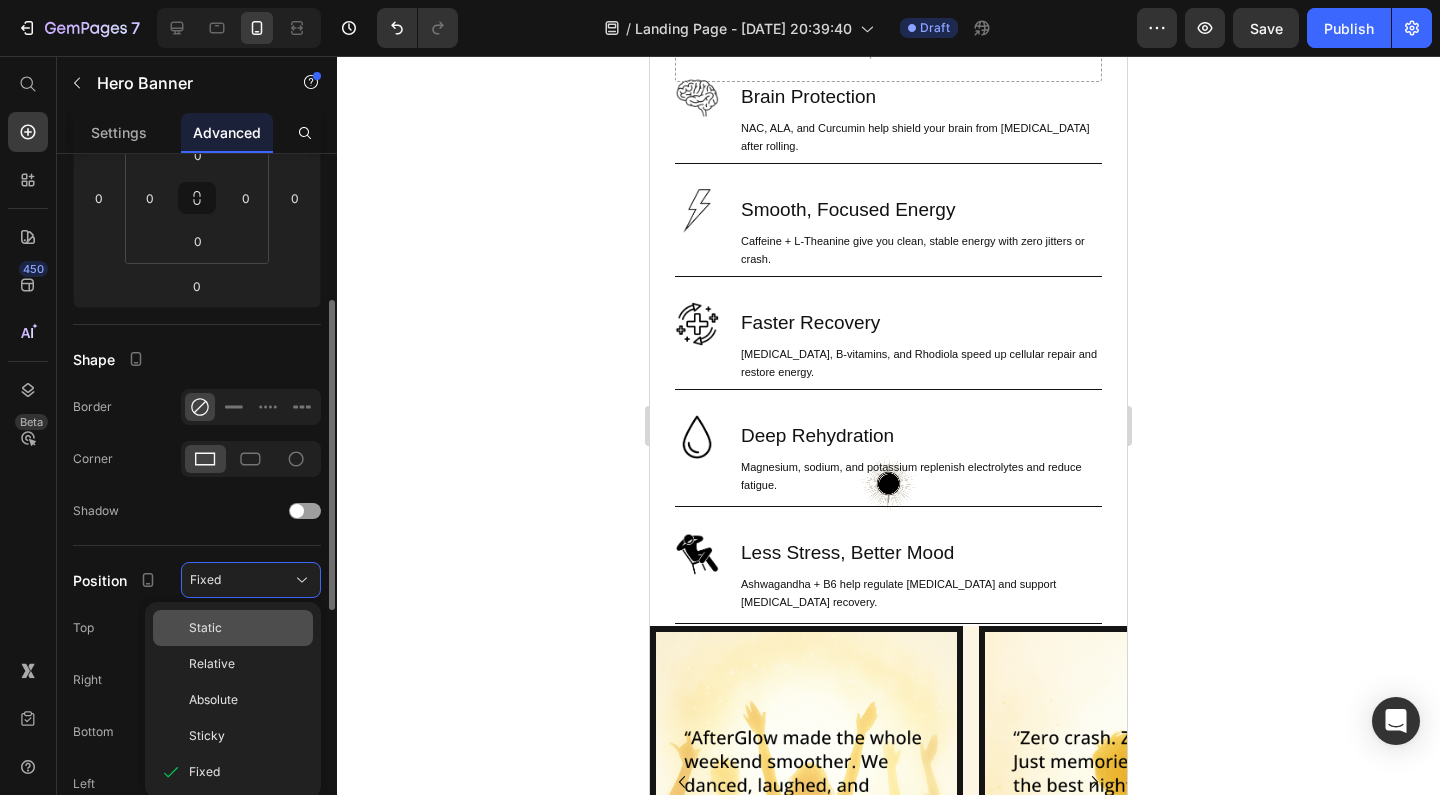 click on "Static" 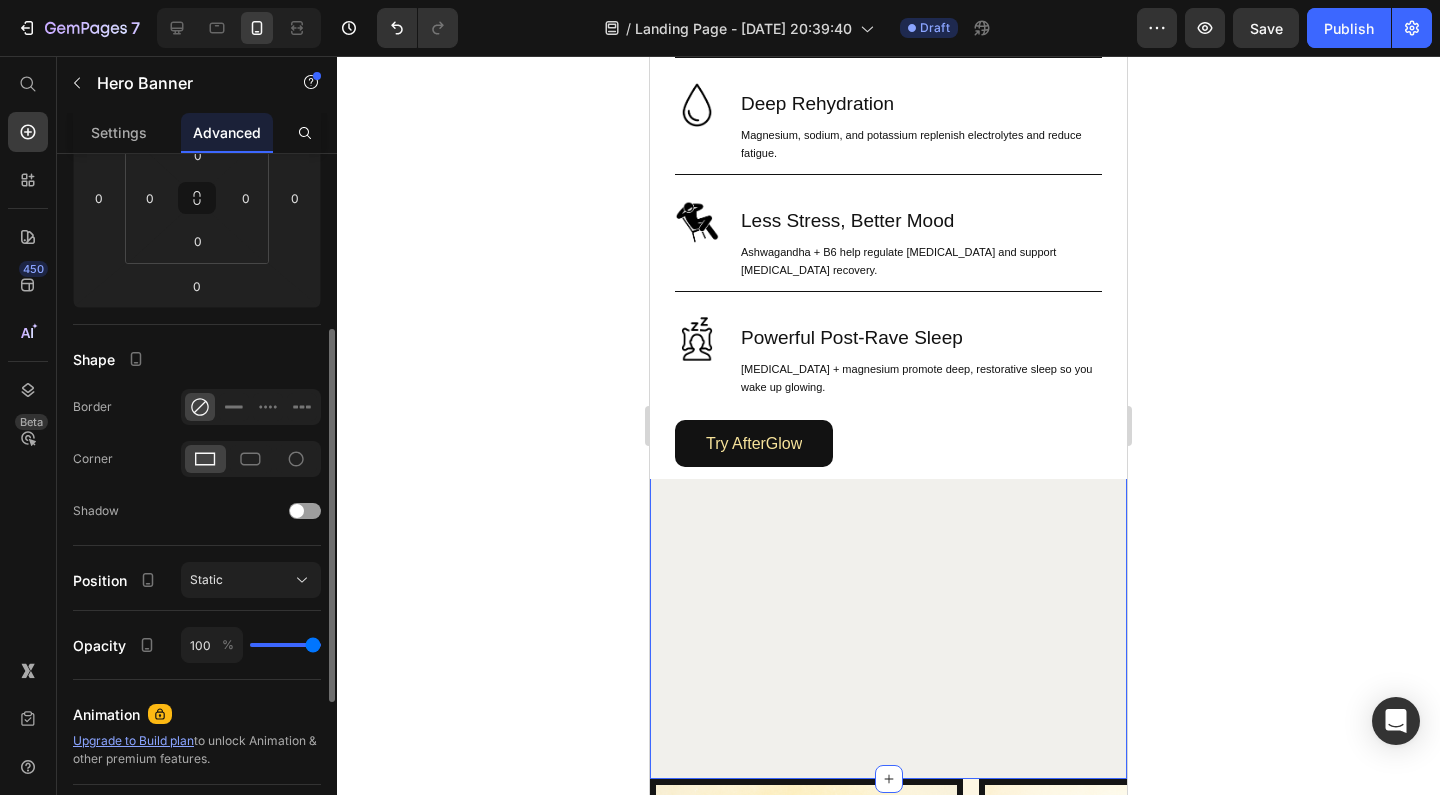 scroll, scrollTop: 1308, scrollLeft: 0, axis: vertical 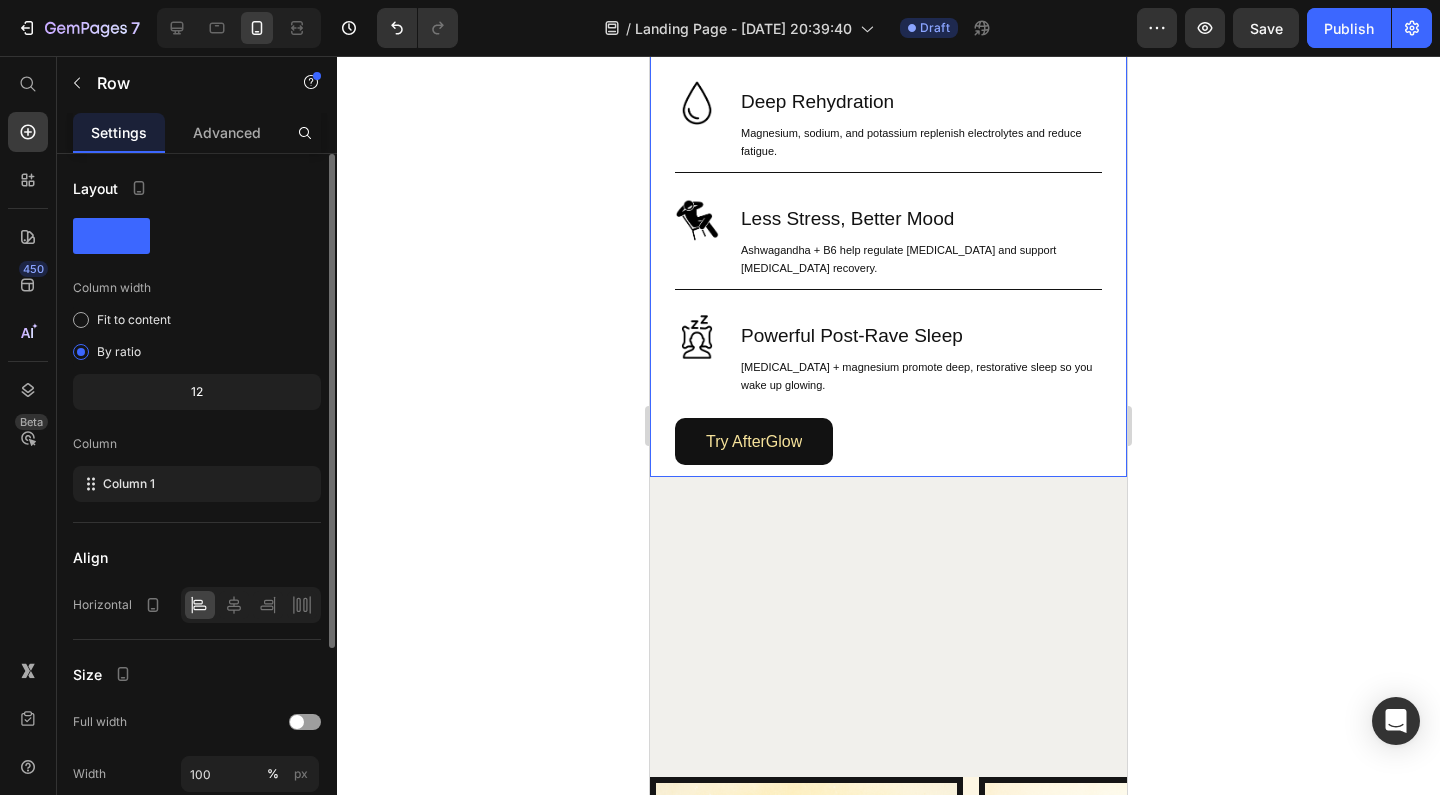 click on "Image Brain Protection Heading NAC, ALA, and Curcumin help shield your brain from [MEDICAL_DATA] after rolling. Text Block Row Image Smooth, Focused Energy Heading Caffeine + L-Theanine give you clean, stable energy with zero jitters or crash. Text Block Row Image Faster Recovery Heading [MEDICAL_DATA], B-vitamins, and Rhodiola speed up cellular repair and restore energy. Text Block Row Image Deep Rehydration Heading Magnesium, sodium, and potassium replenish electrolytes and reduce fatigue. Text Block Row Image Less Stress, Better Mood Heading Ashwagandha + B6 help regulate [MEDICAL_DATA] and support [MEDICAL_DATA] recovery. Text Block Row Image Powerful Post-Rave Sleep Heading [MEDICAL_DATA] + magnesium promote deep, restorative sleep so you wake up glowing. Text Block Row Try AfterGlow Button   12 Row" at bounding box center (888, 99) 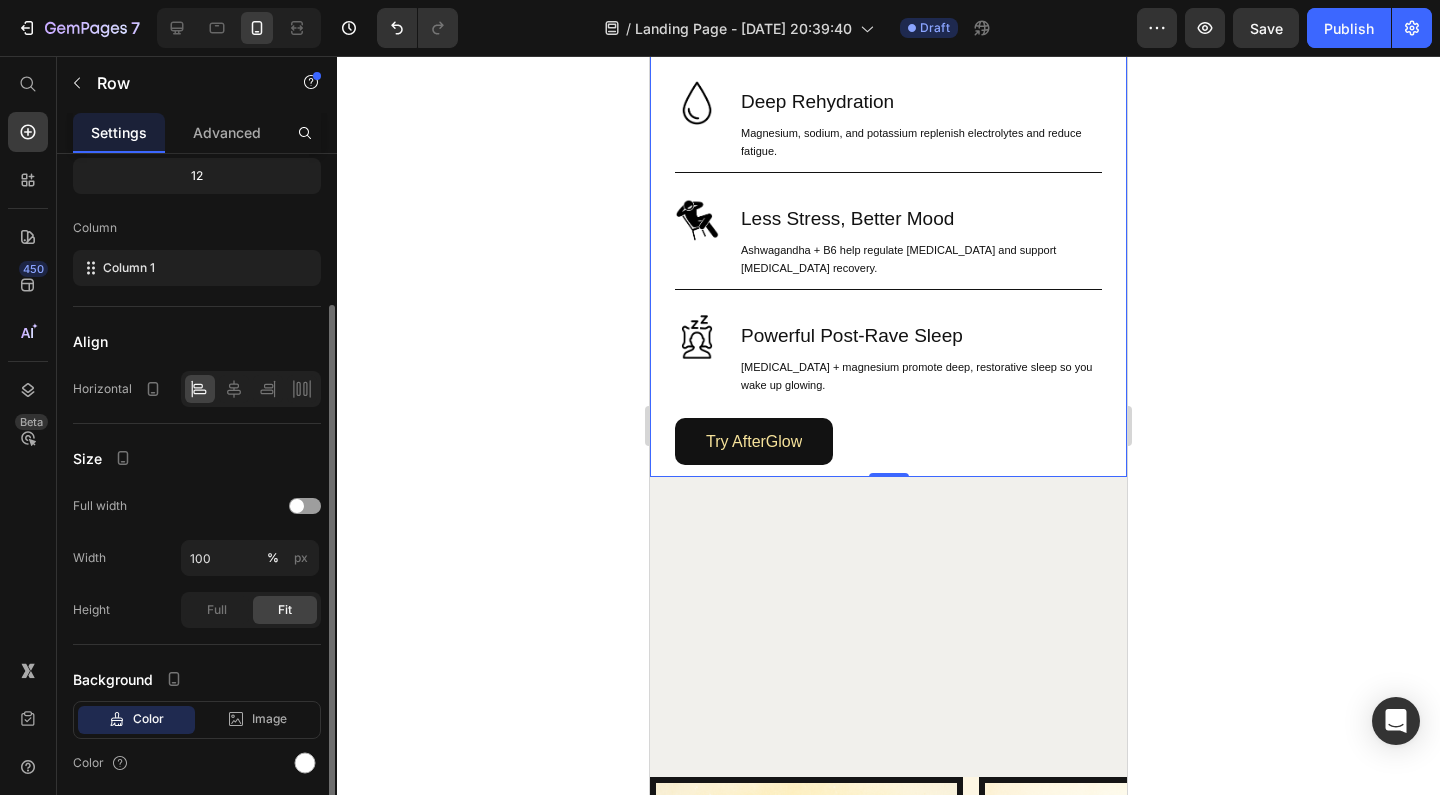 scroll, scrollTop: 217, scrollLeft: 0, axis: vertical 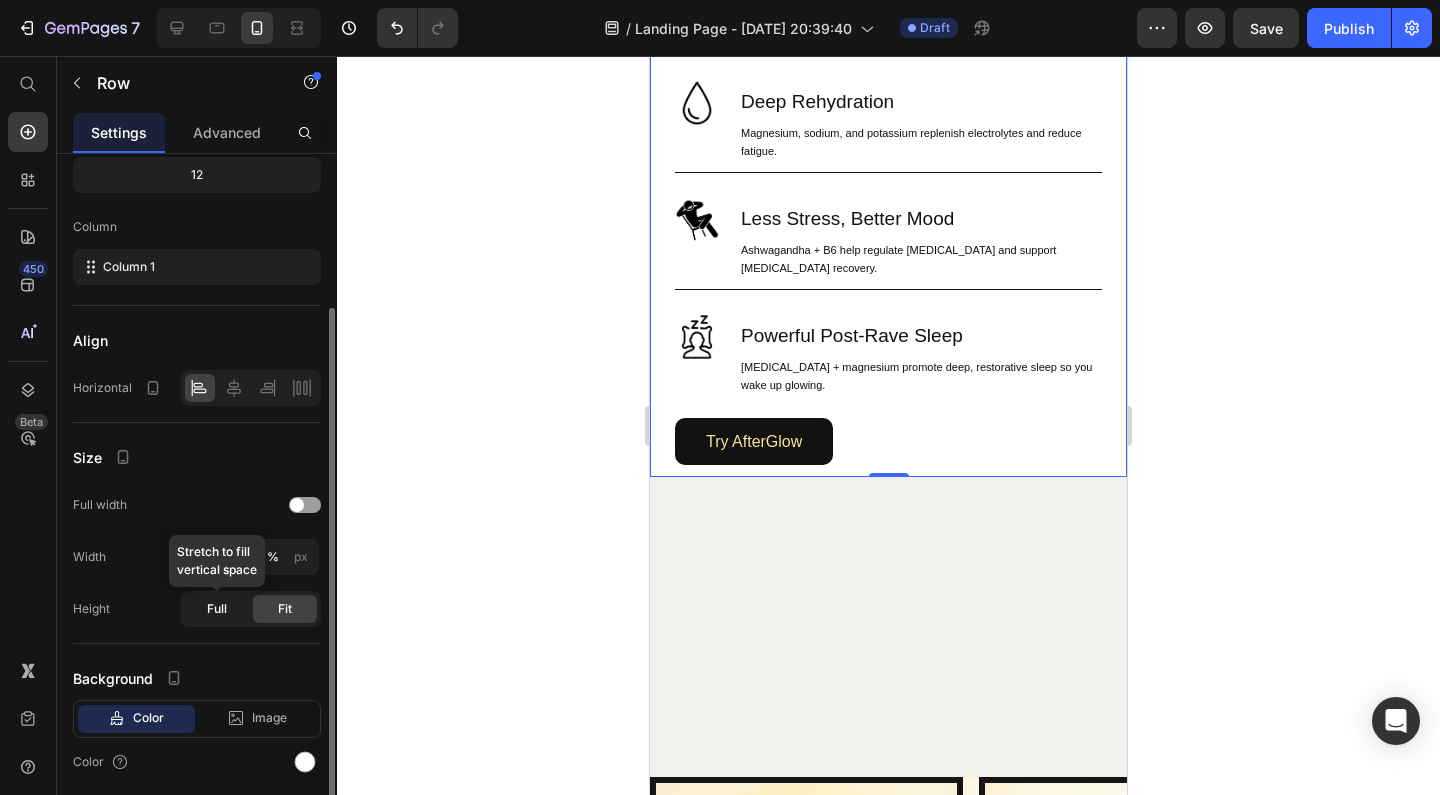 click on "Full" 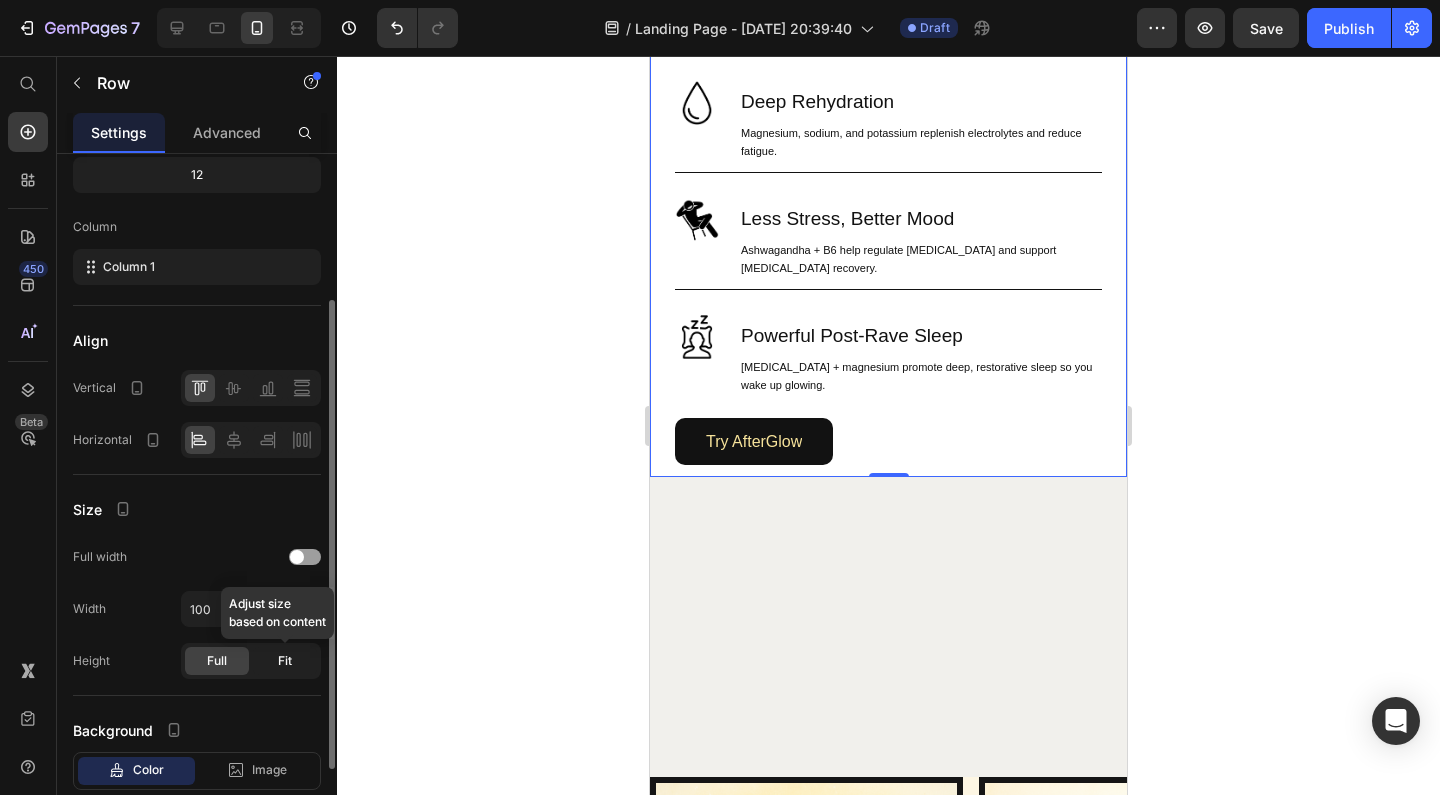 click on "Fit" 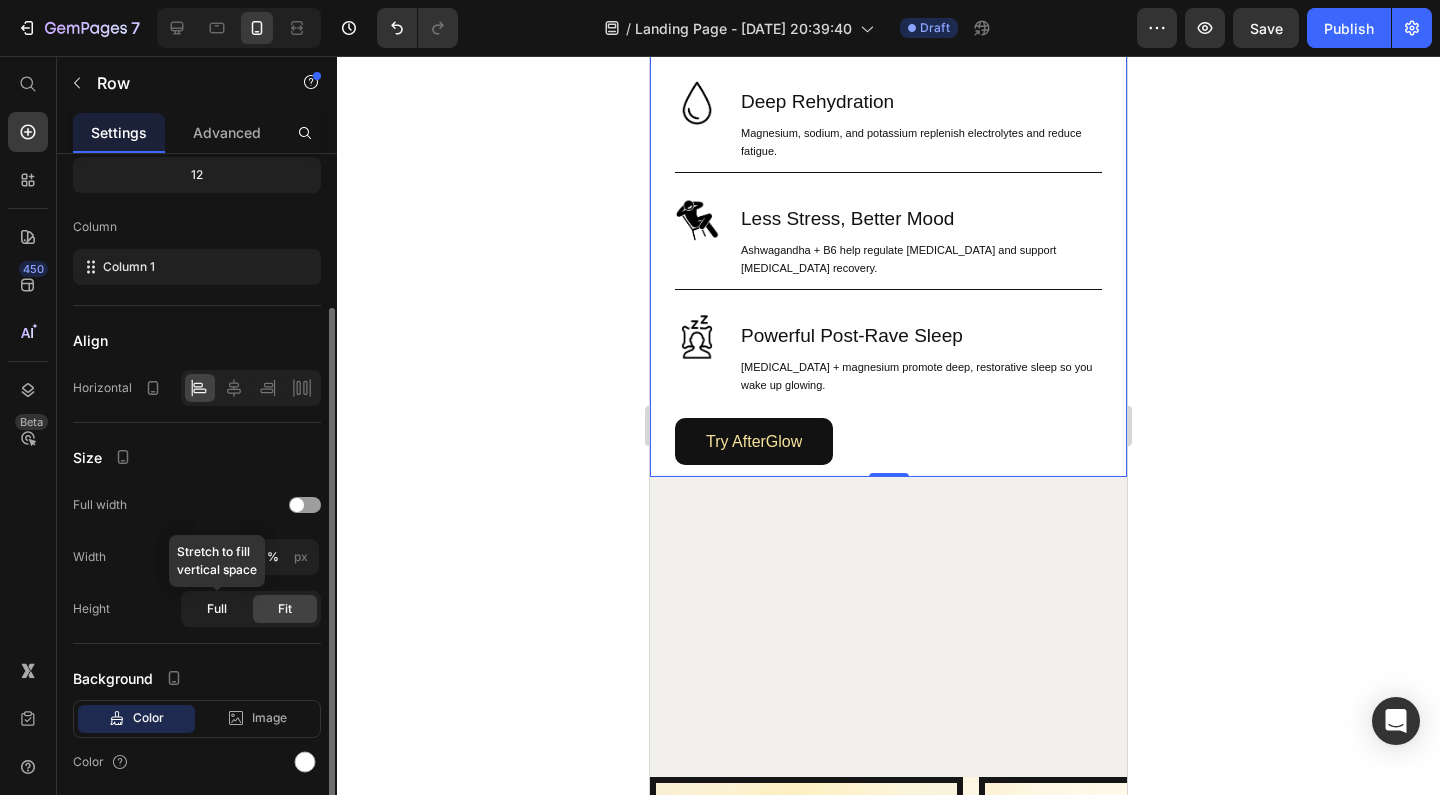 click on "Full" 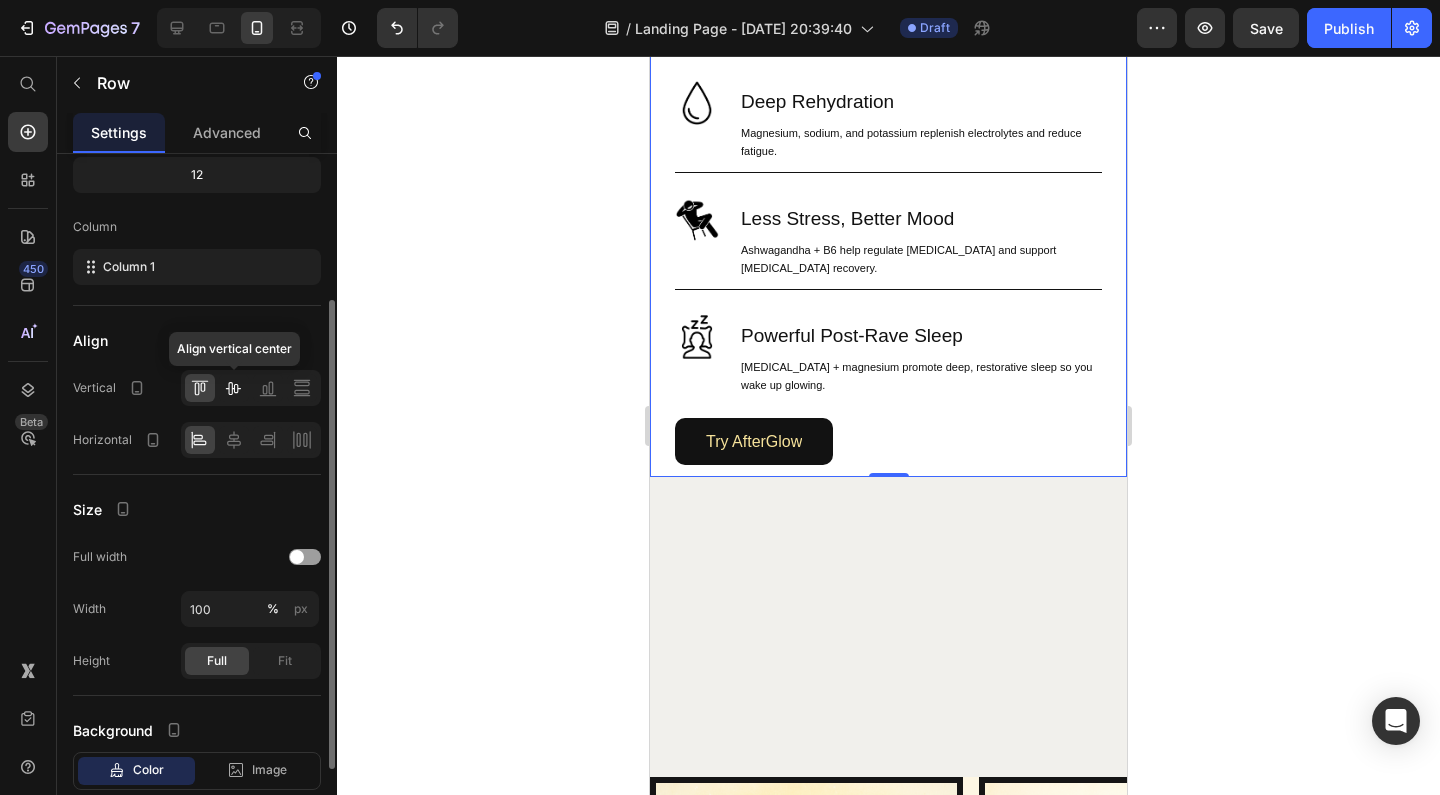 click 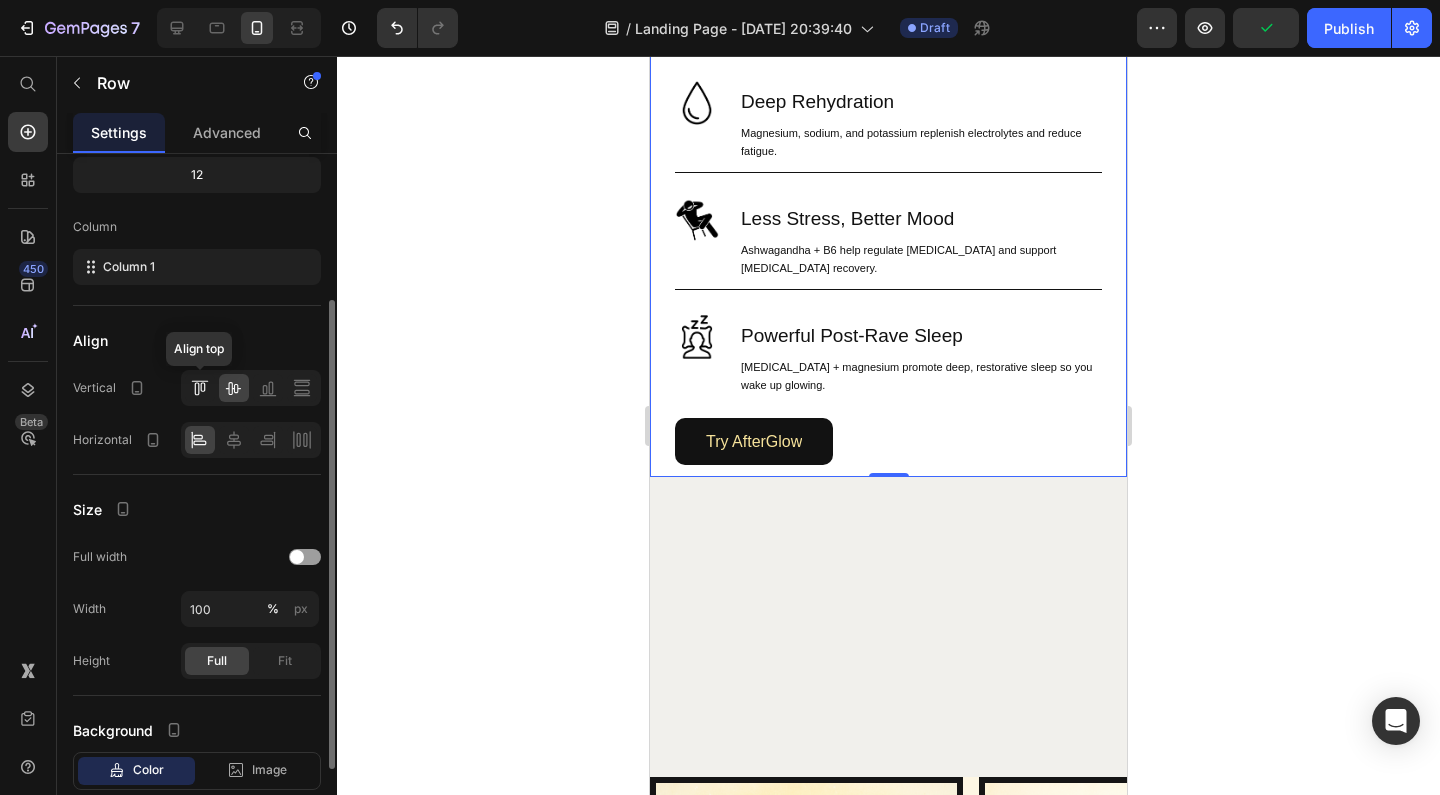 click 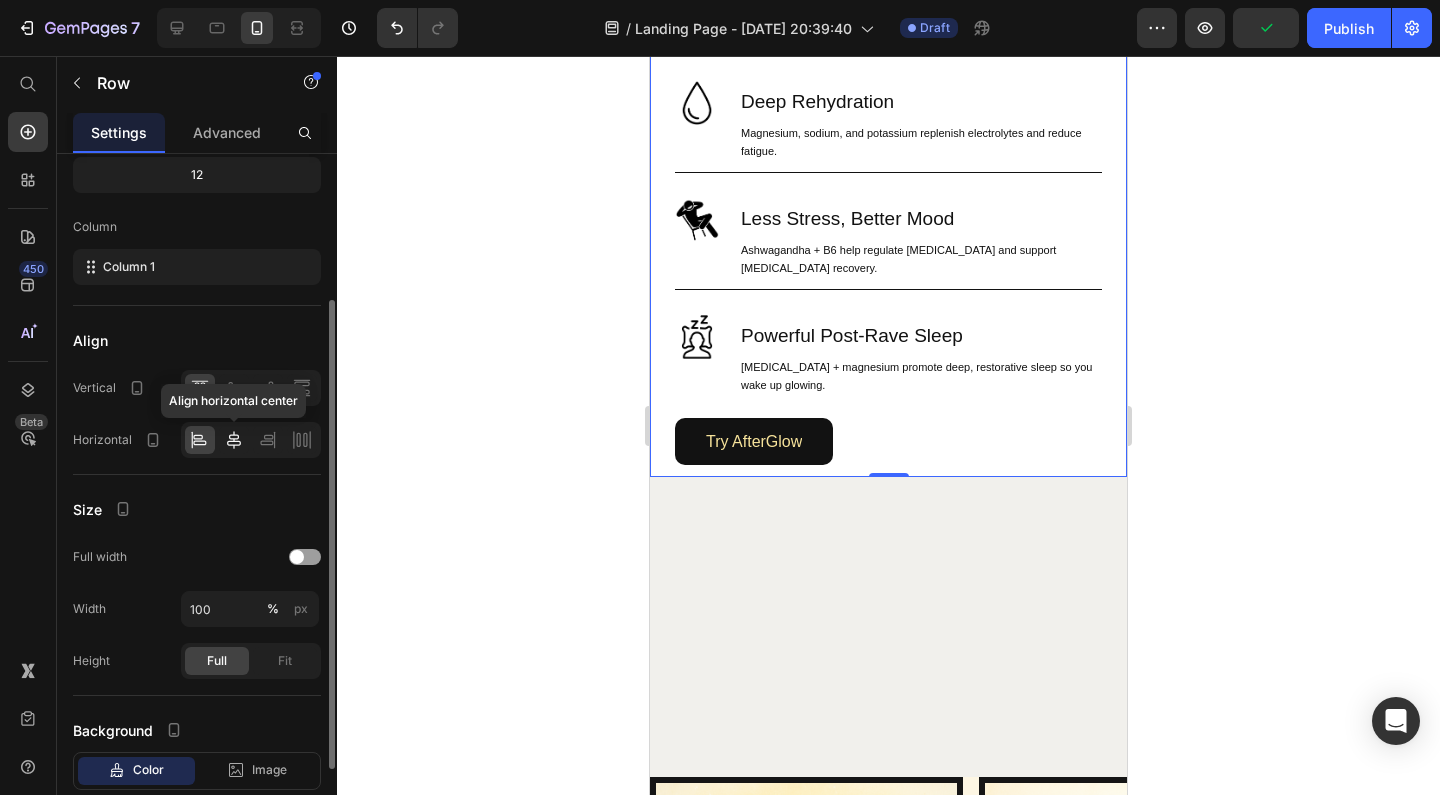 click 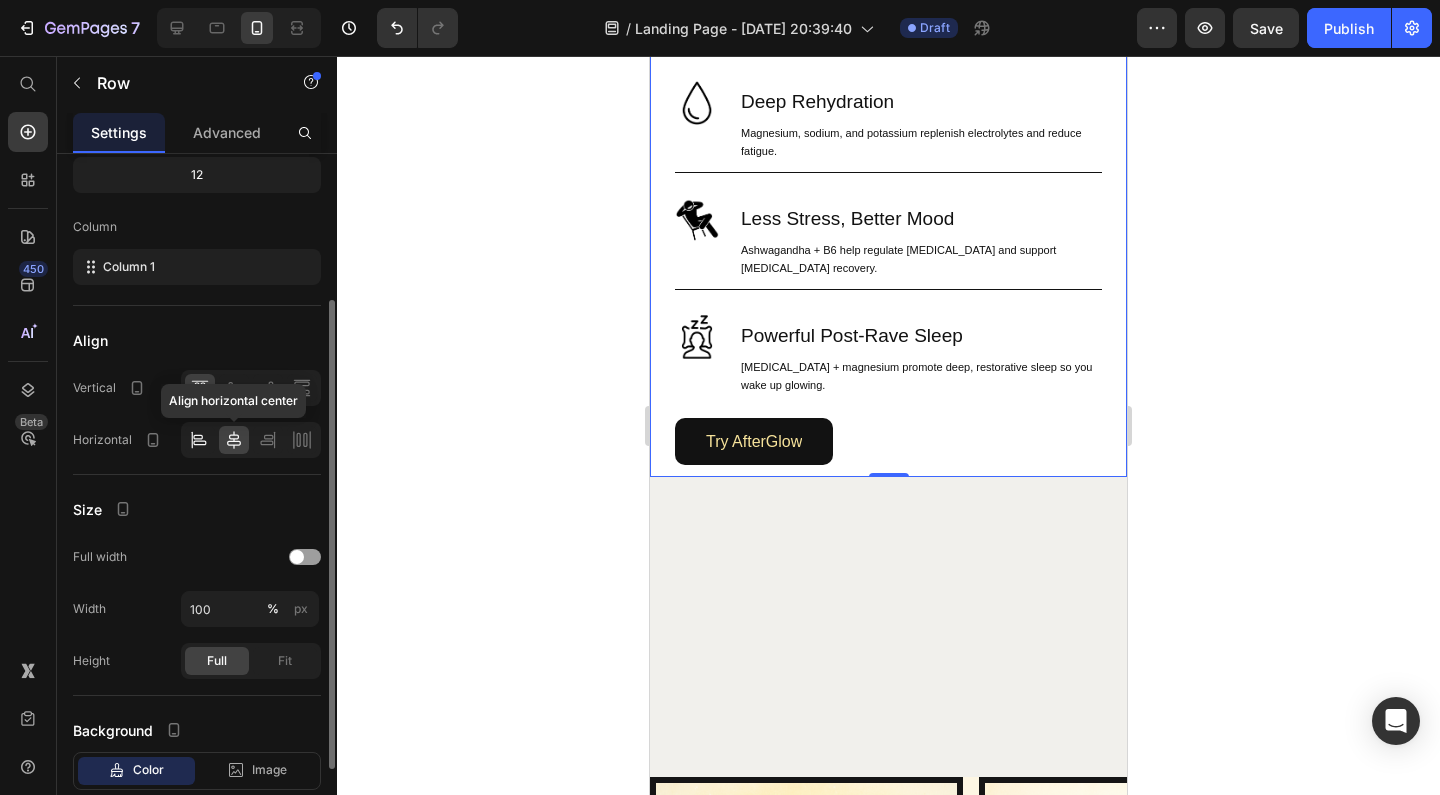click 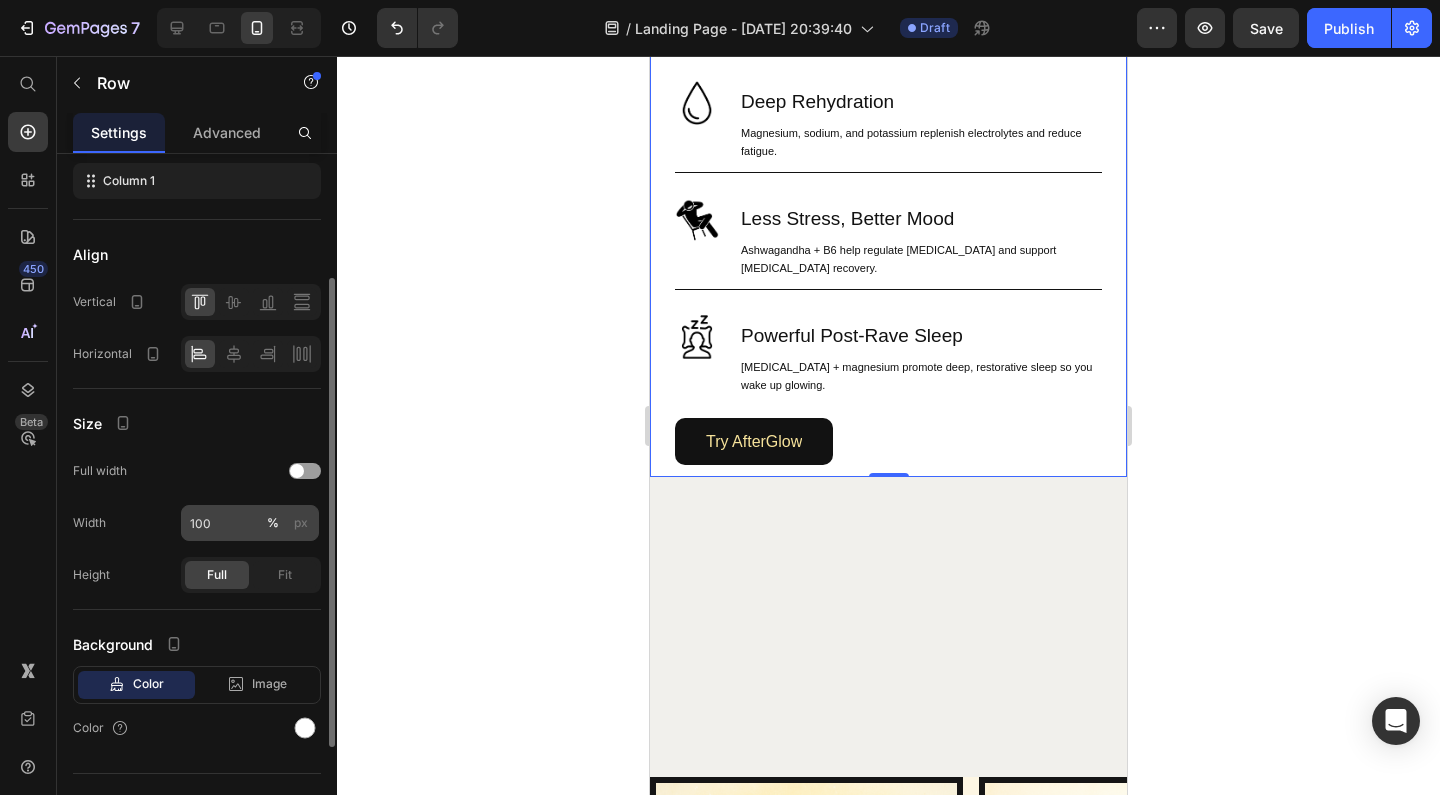 scroll, scrollTop: 339, scrollLeft: 0, axis: vertical 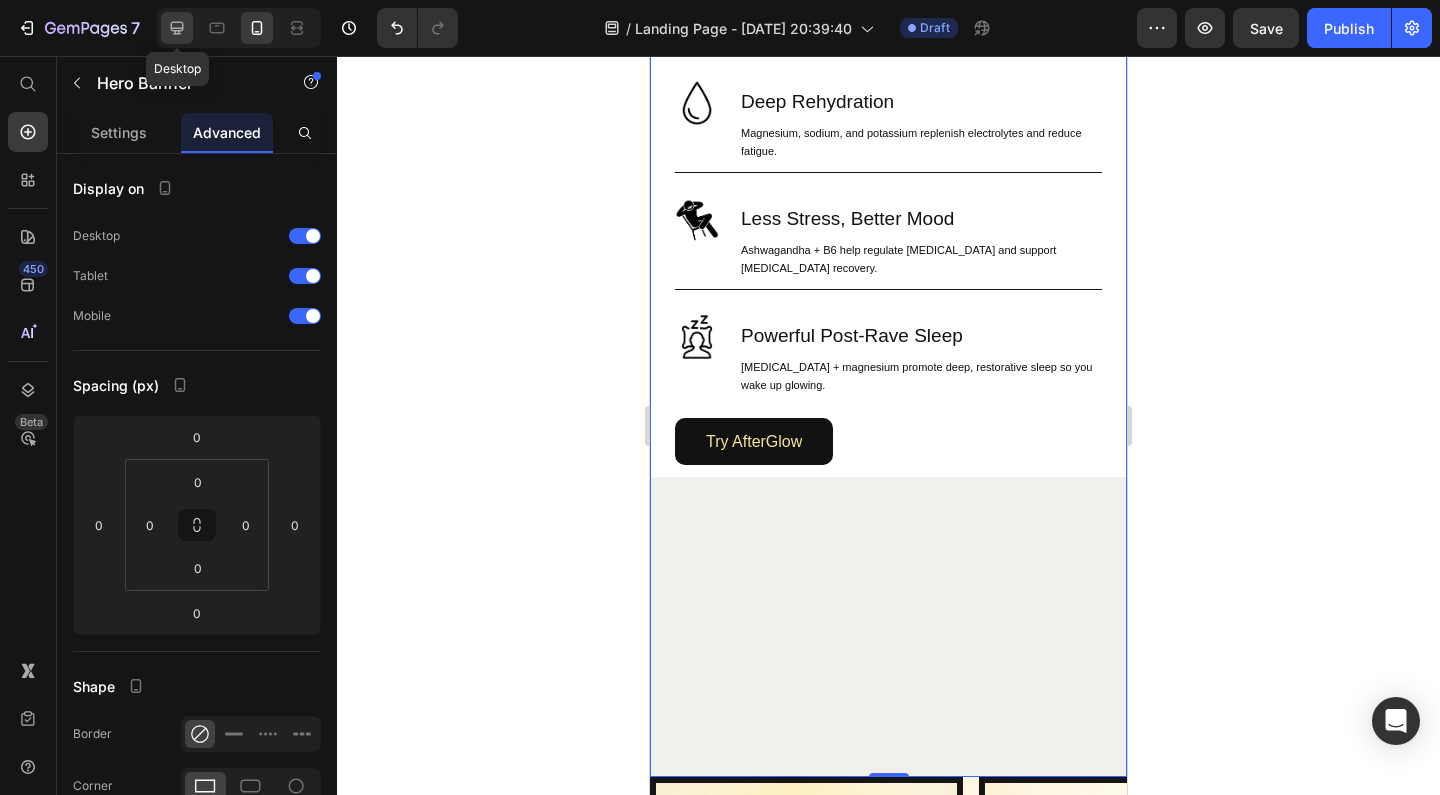 click 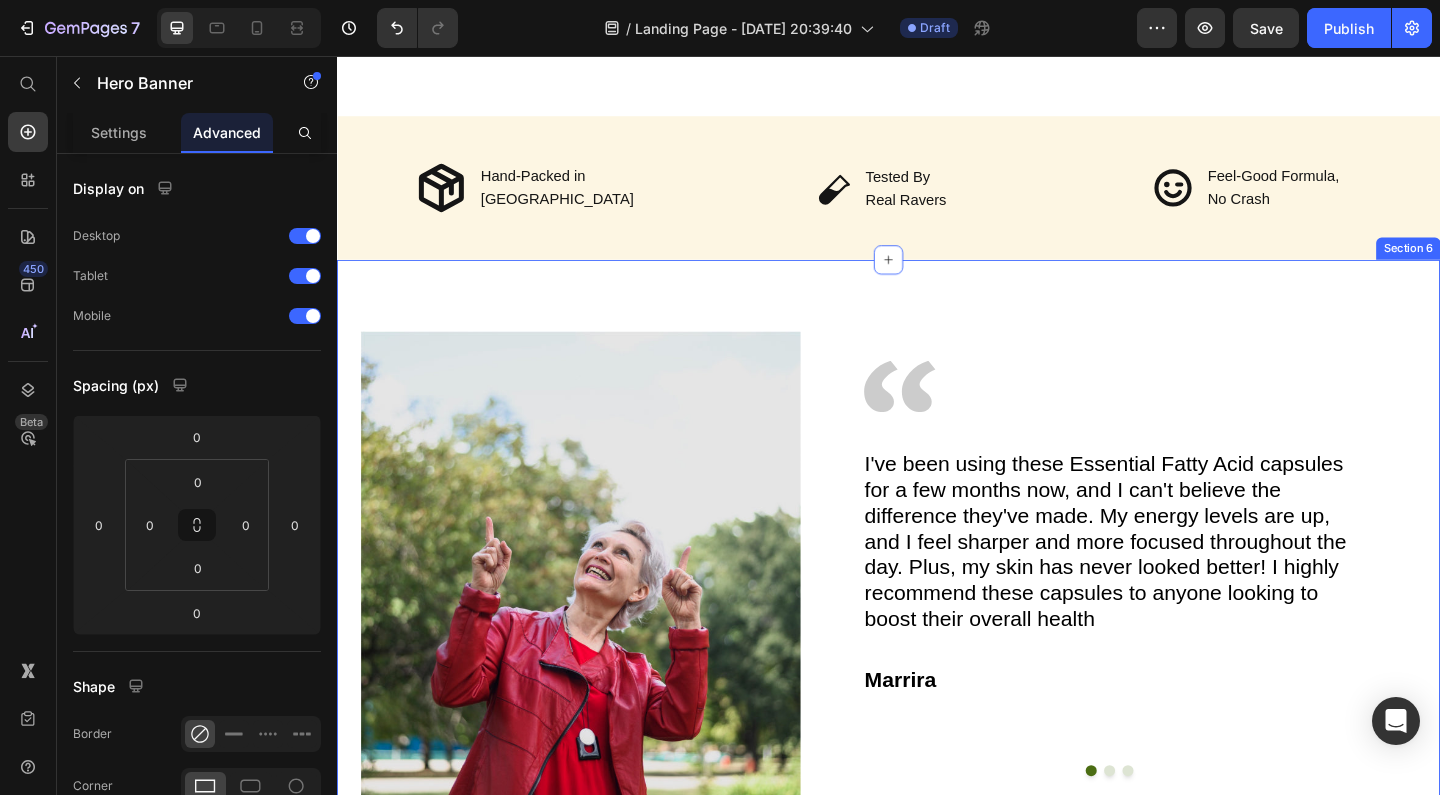scroll, scrollTop: 2879, scrollLeft: 0, axis: vertical 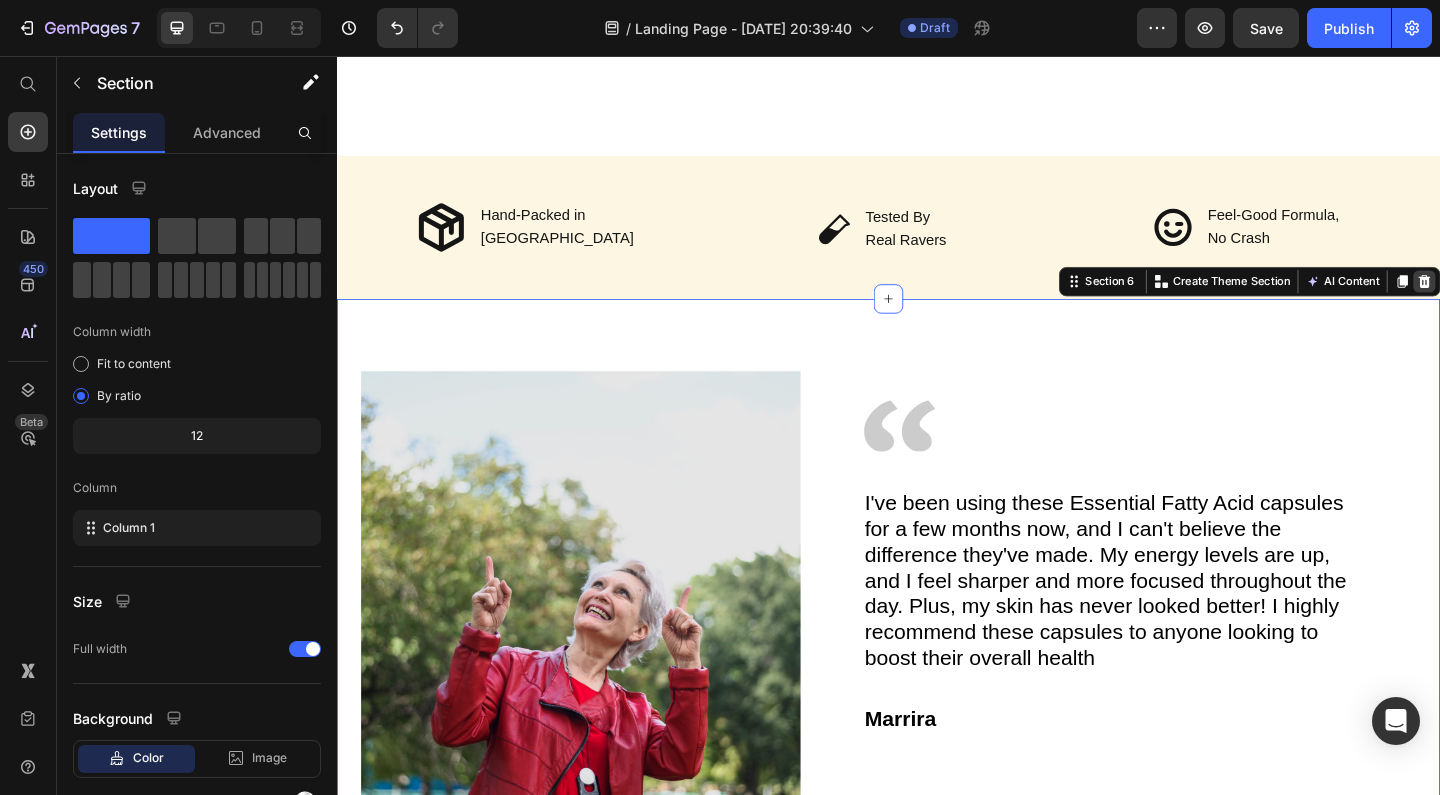 click 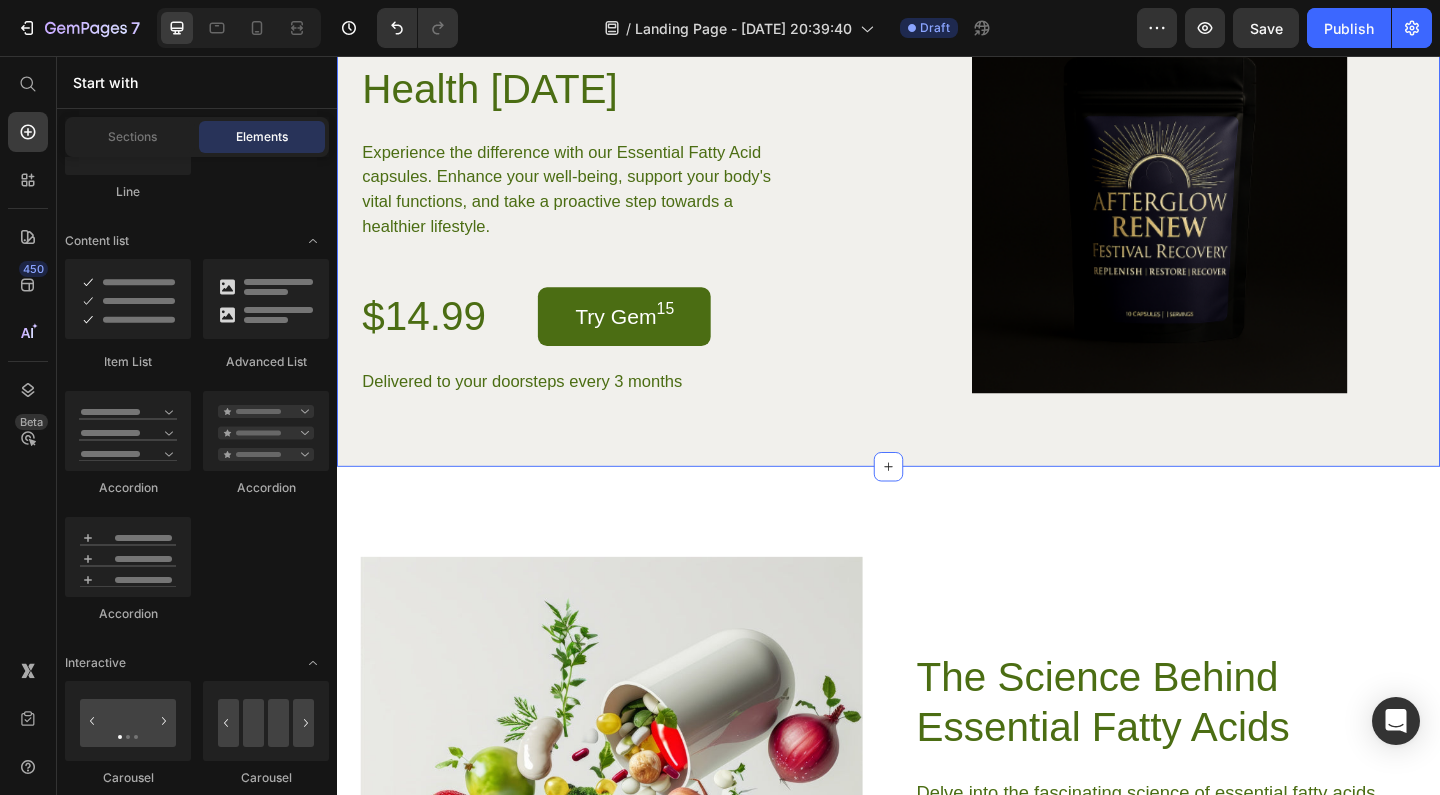 scroll, scrollTop: 3272, scrollLeft: 0, axis: vertical 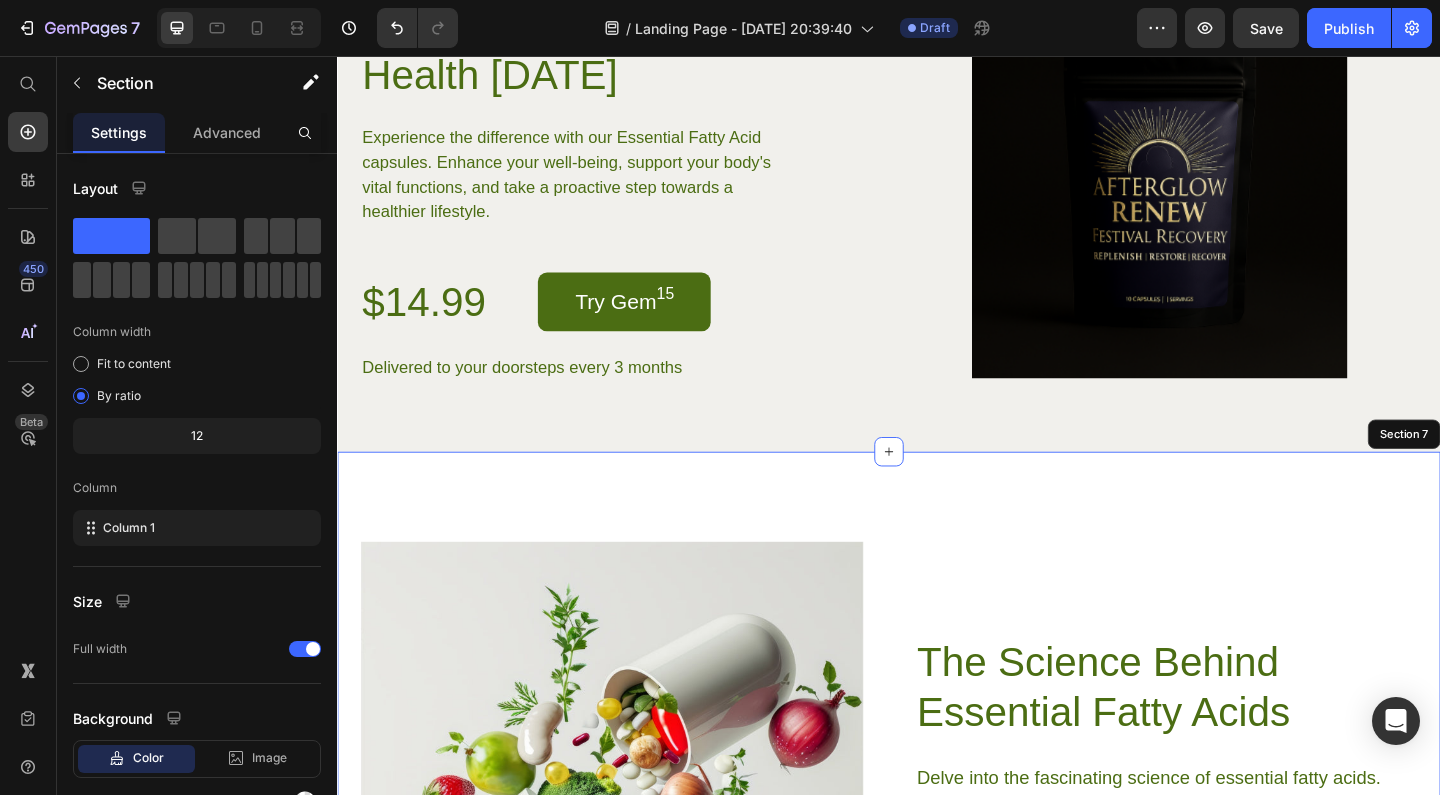 click on "Image The Science Behind Essential Fatty Acids Heading Delve into the fascinating science of essential fatty acids. These crucial nutrients play a pivotal role in cellular health, helping to maintain the integrity of cell membranes and supporting the body's inflammatory response. By supplementing with our carefully formulated capsules, you're not just supporting your health [DATE]; you're investing in your long-term well-being. Text Block Row Row Section 7" at bounding box center [937, 852] 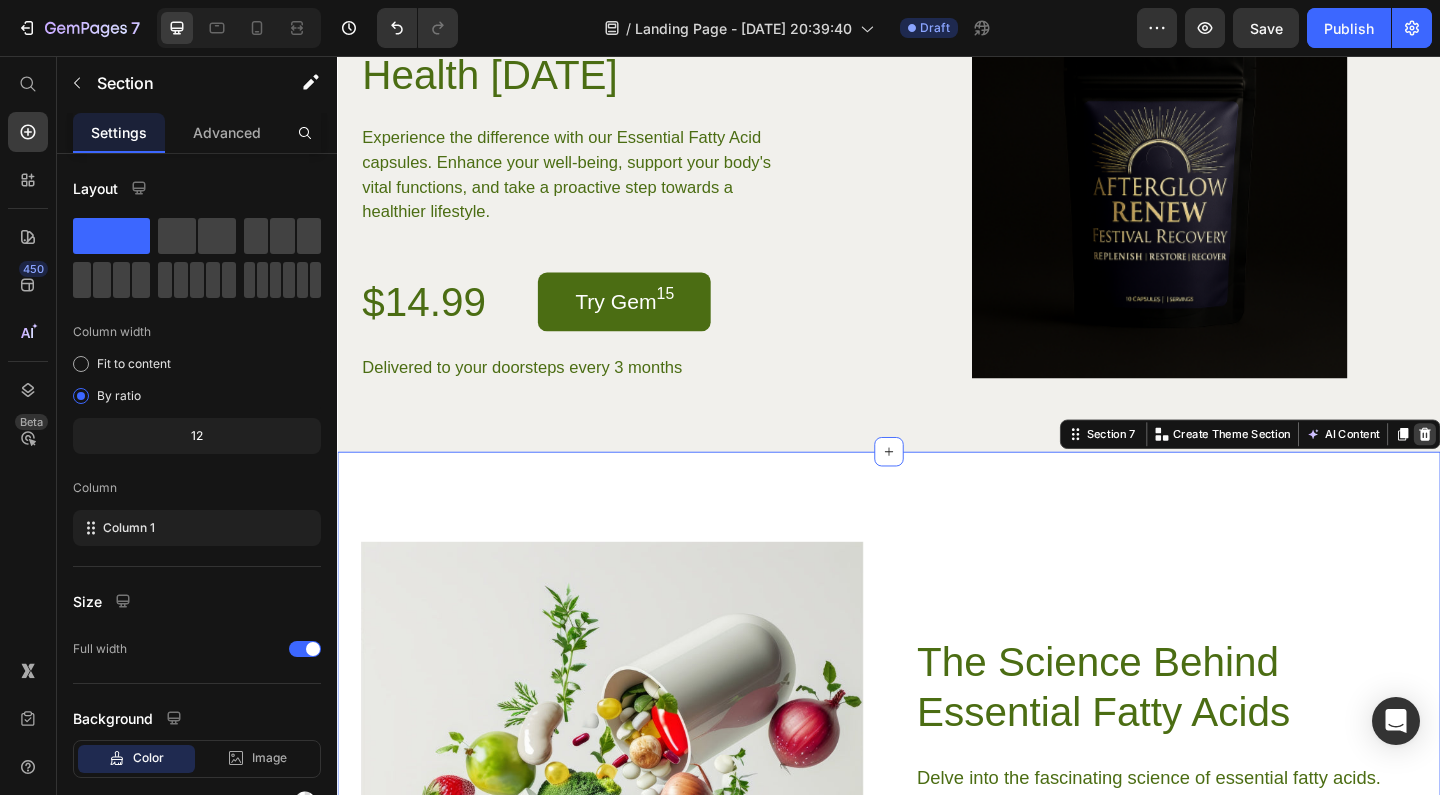 click 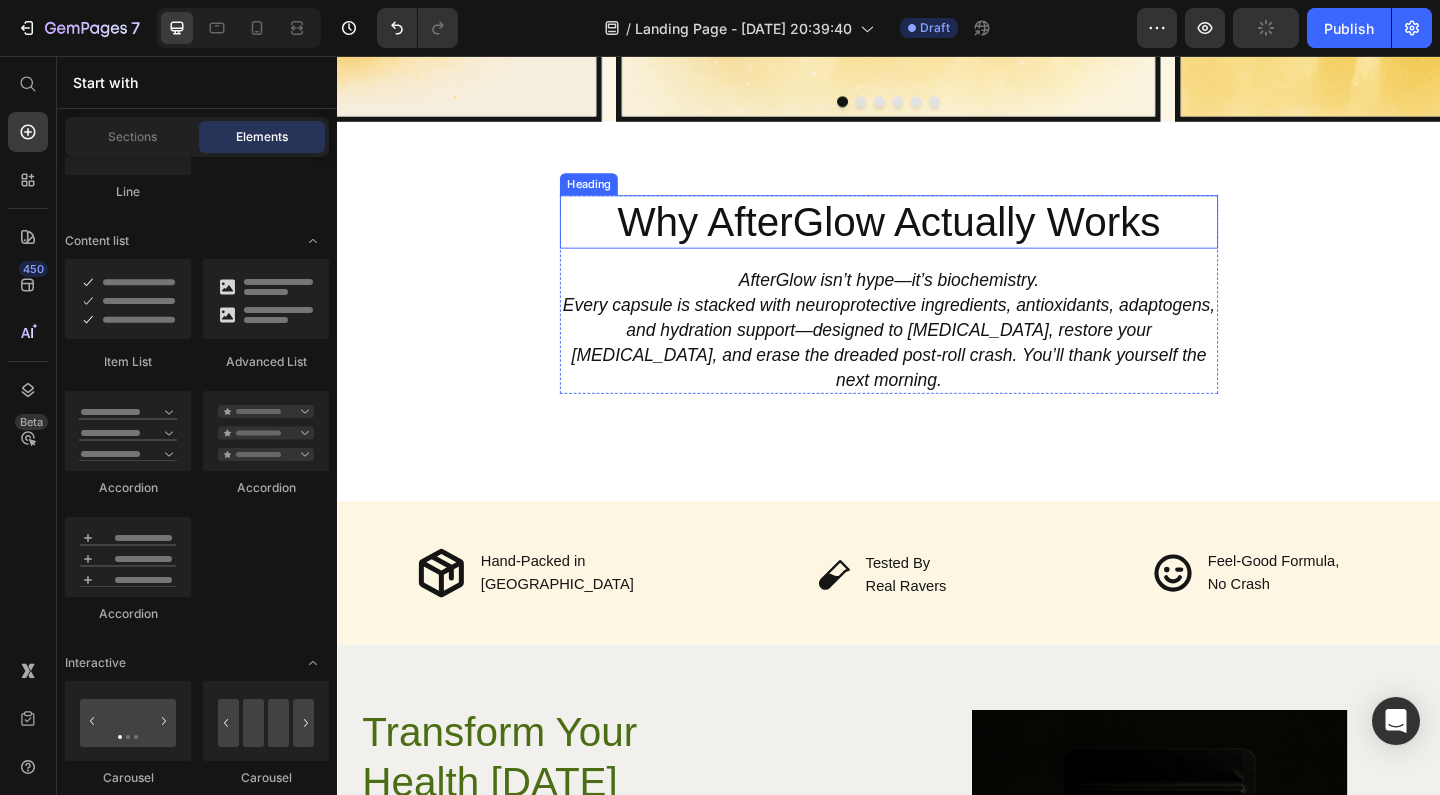 scroll, scrollTop: 2396, scrollLeft: 0, axis: vertical 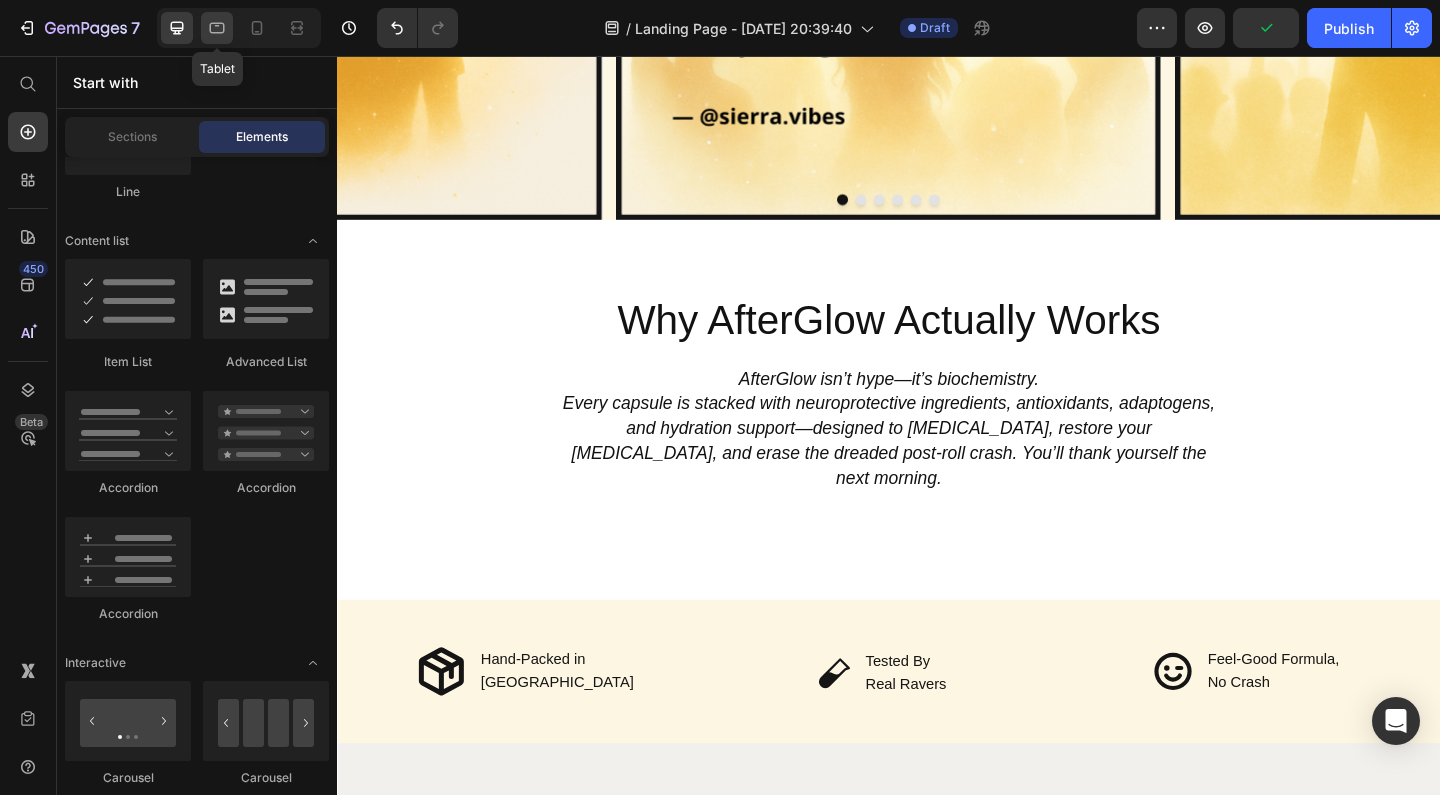 click 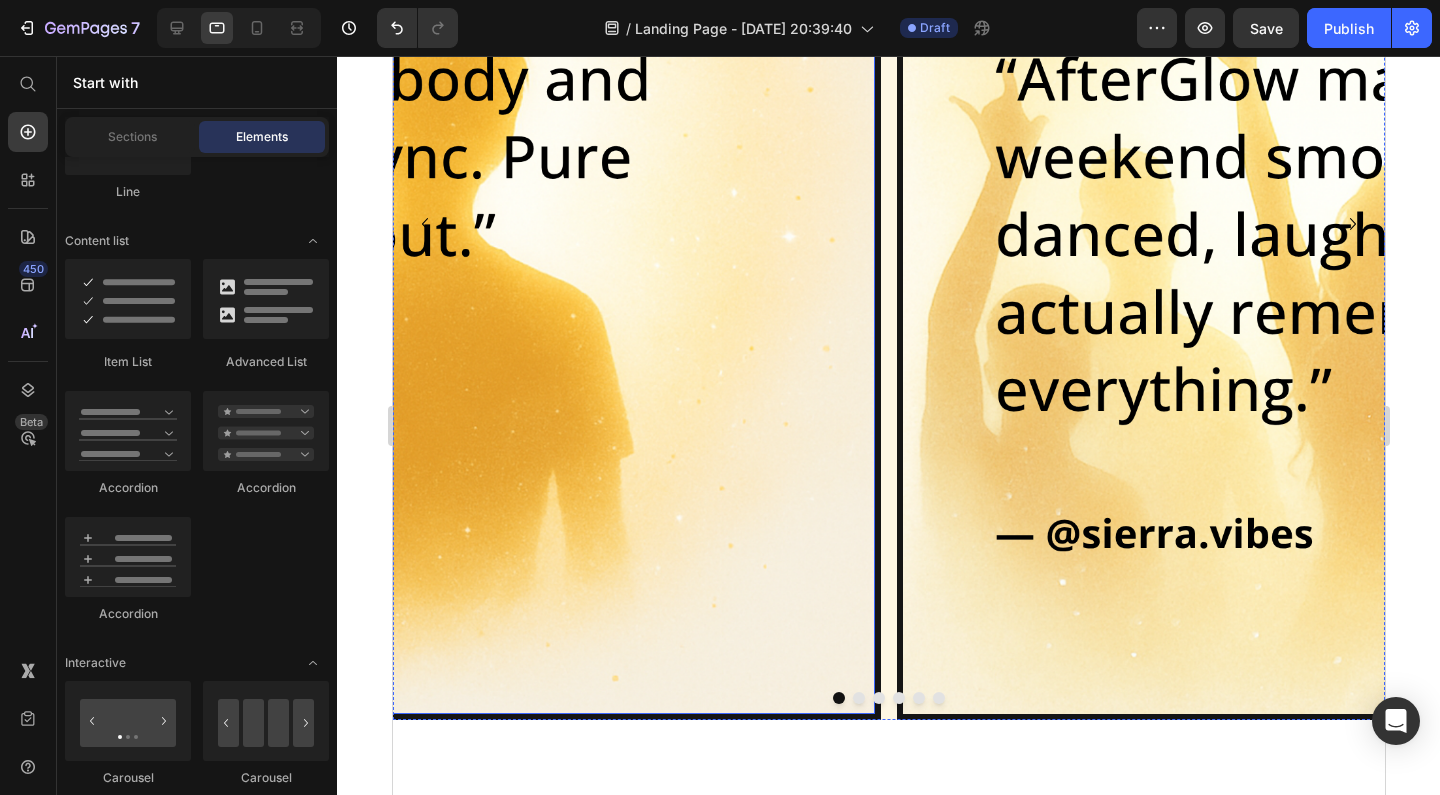 scroll, scrollTop: 1800, scrollLeft: 0, axis: vertical 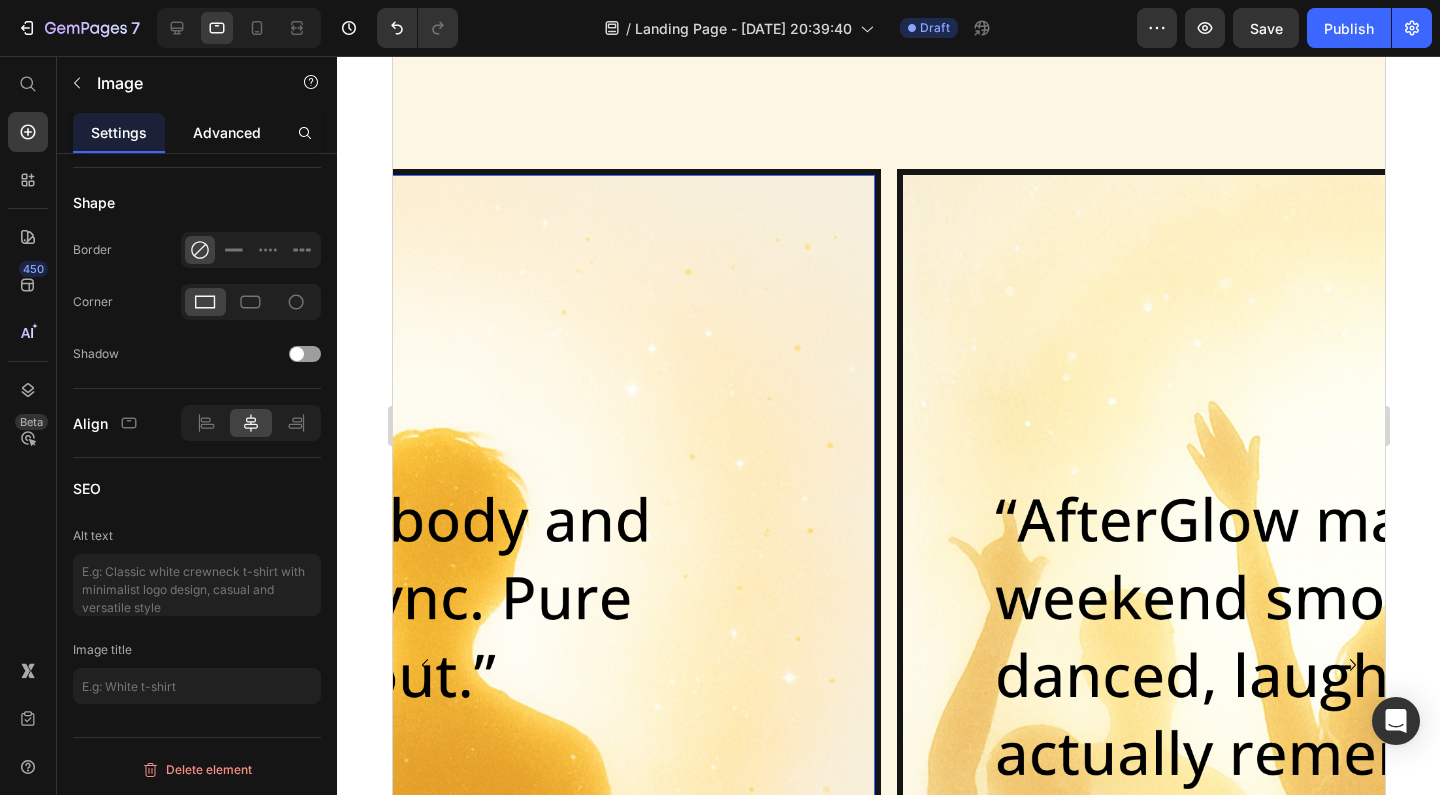 click on "Advanced" at bounding box center (227, 132) 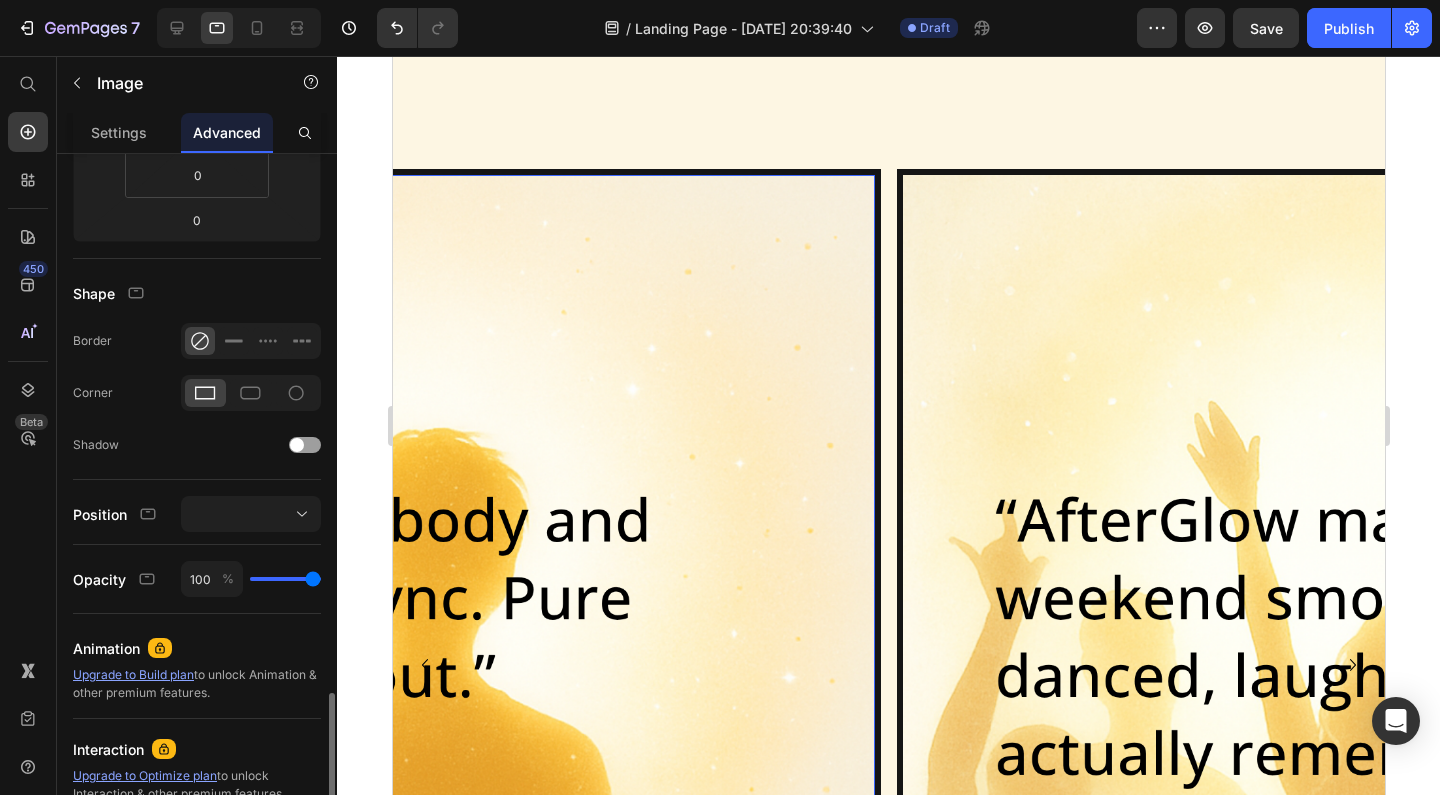 scroll, scrollTop: 607, scrollLeft: 0, axis: vertical 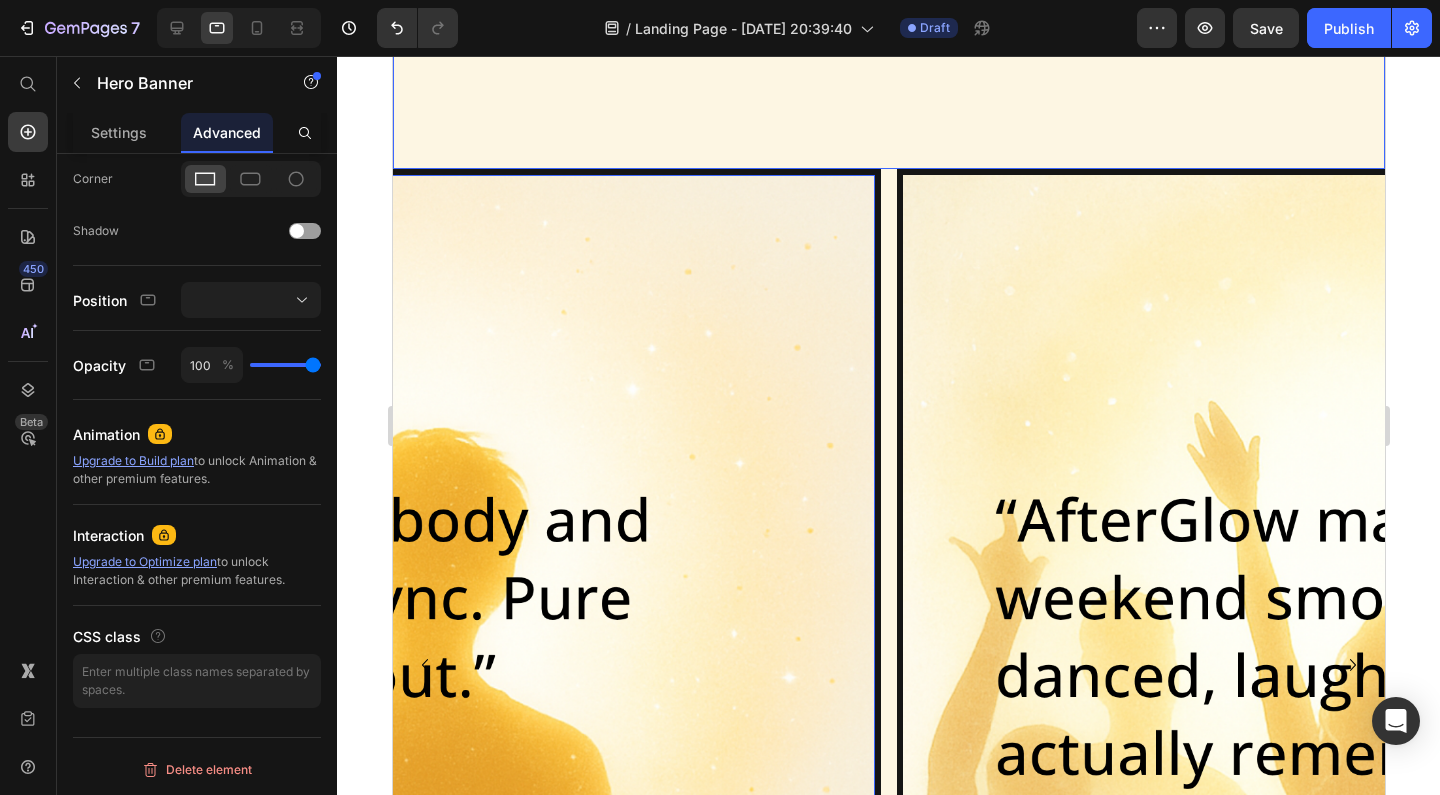 click at bounding box center (888, -327) 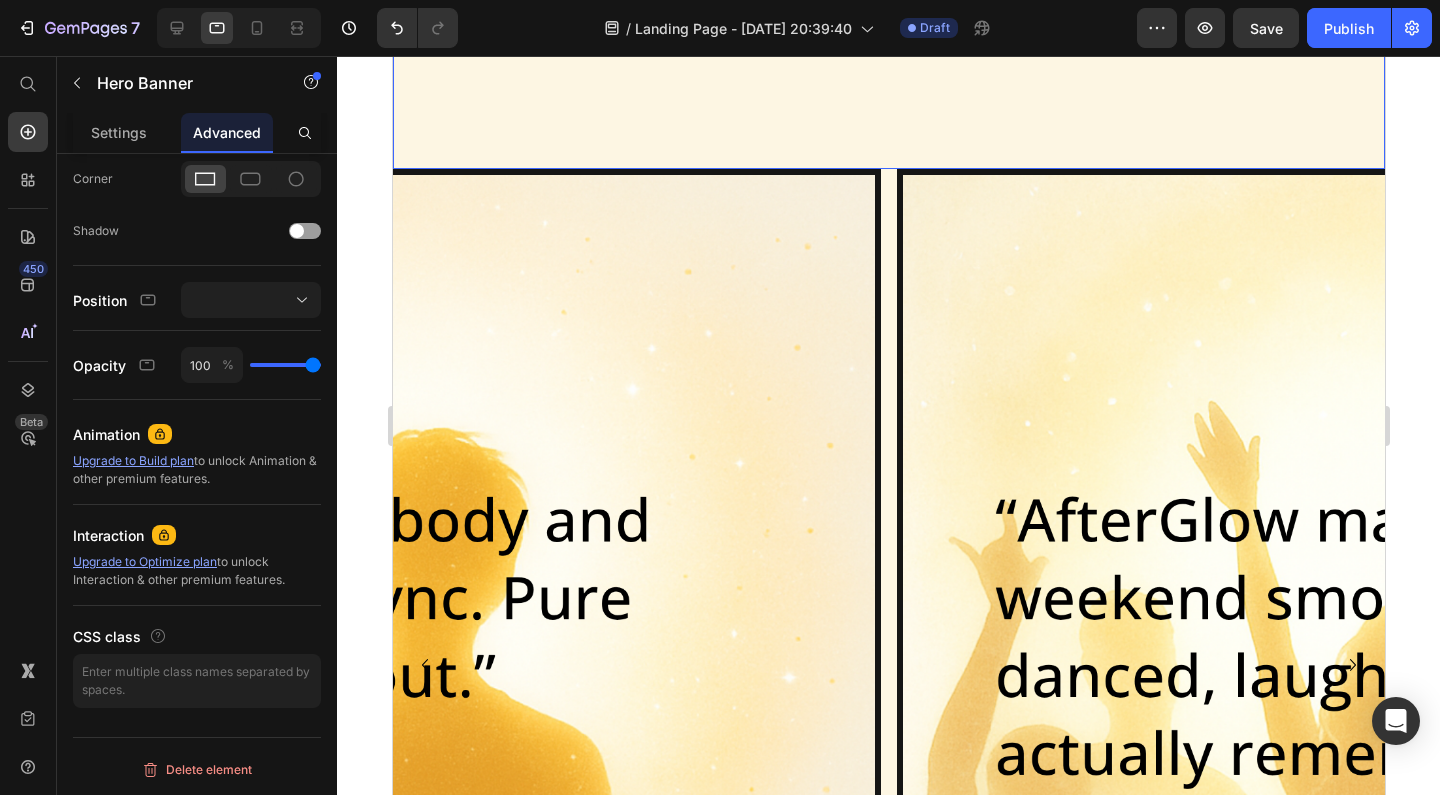 scroll, scrollTop: 0, scrollLeft: 0, axis: both 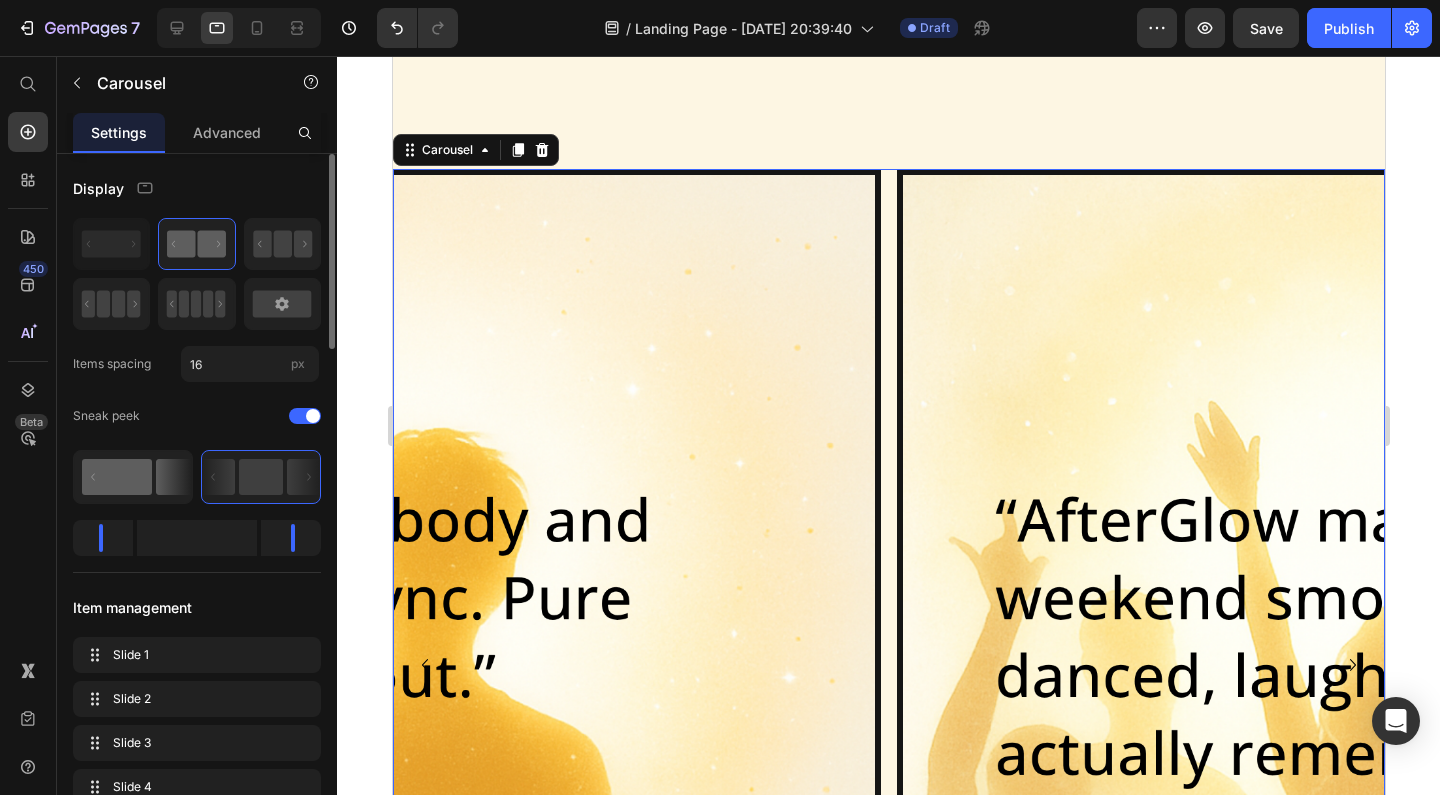 click 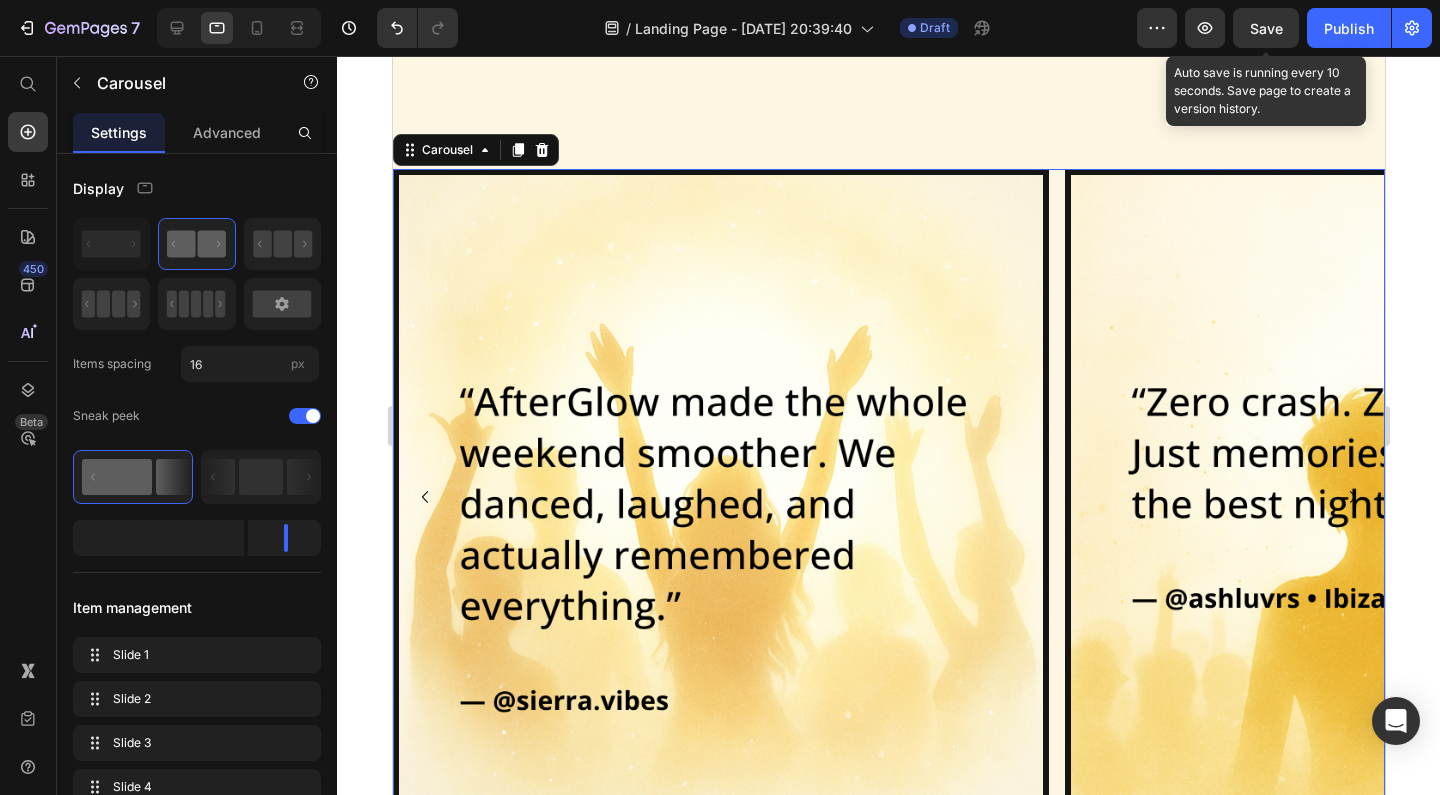 click on "Save" at bounding box center [1266, 28] 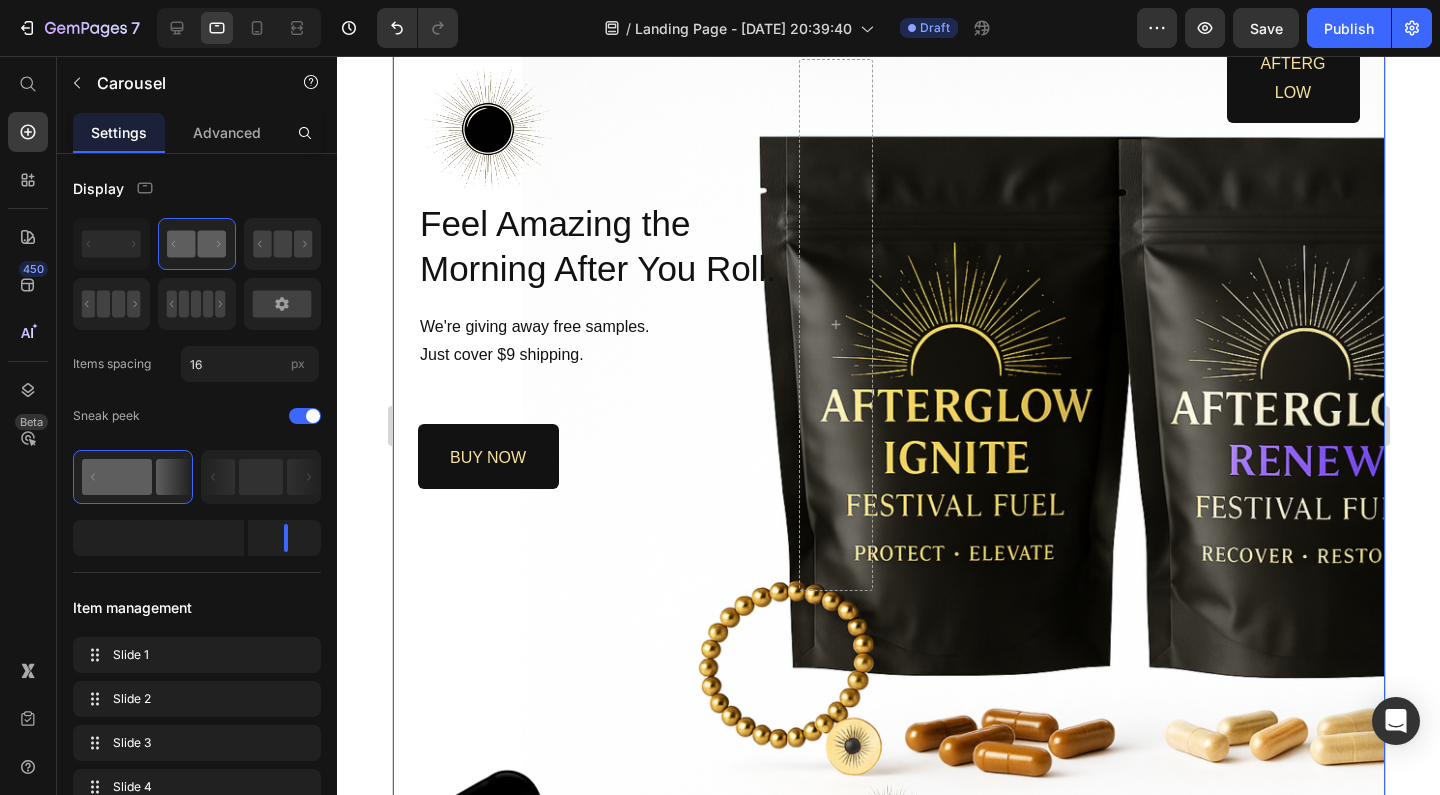 scroll, scrollTop: 145, scrollLeft: 0, axis: vertical 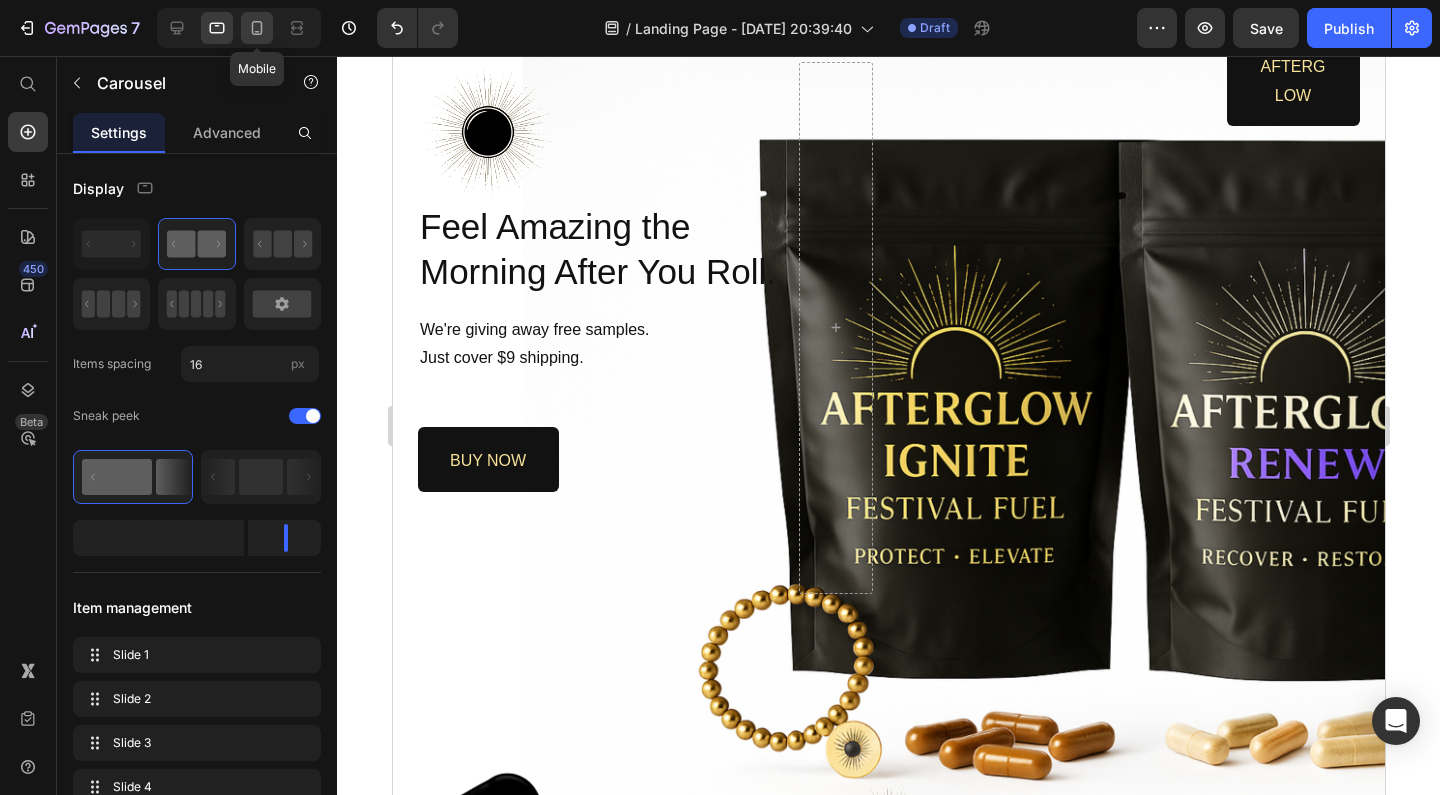 click 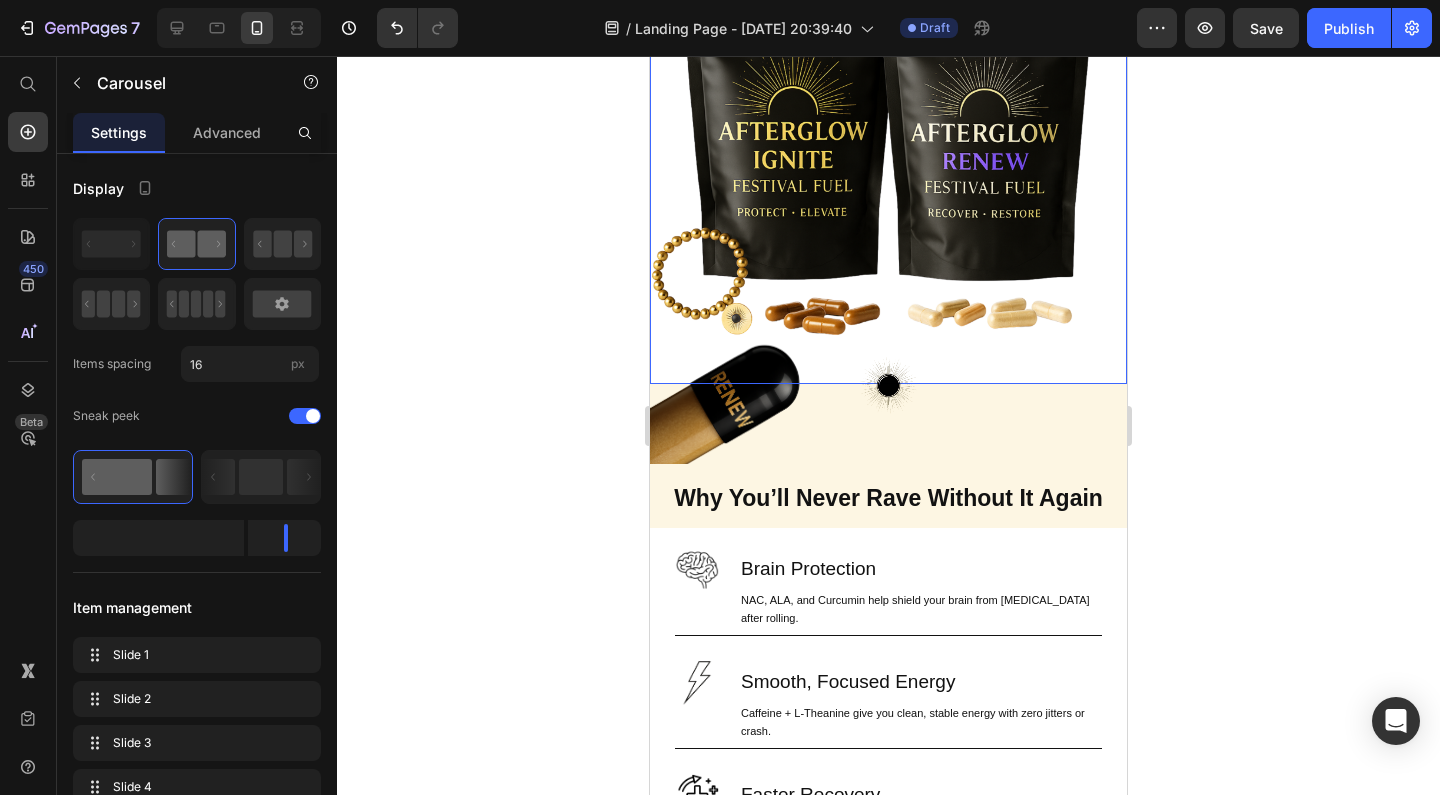scroll, scrollTop: 1494, scrollLeft: 0, axis: vertical 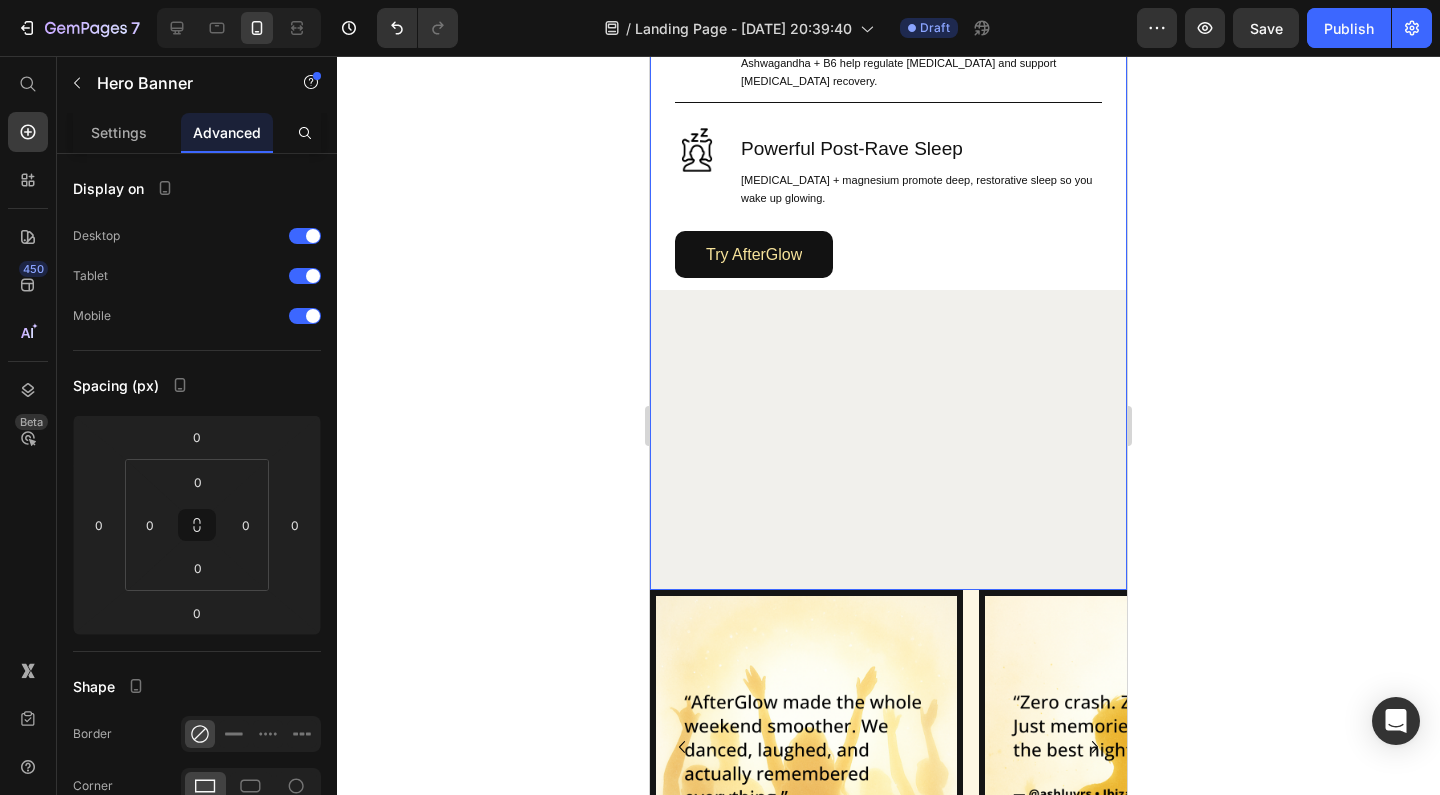 click on "Image Image Brain Protection Heading NAC, ALA, and Curcumin help shield your brain from [MEDICAL_DATA] after rolling. Text Block Row Image Smooth, Focused Energy Heading Caffeine + L-Theanine give you clean, stable energy with zero jitters or crash. Text Block Row Image Faster Recovery Heading [MEDICAL_DATA], B-vitamins, and Rhodiola speed up cellular repair and restore energy. Text Block Row Image Deep Rehydration Heading Magnesium, sodium, and potassium replenish electrolytes and reduce fatigue. Text Block Row Image Less Stress, Better Mood Heading Ashwagandha + B6 help regulate [MEDICAL_DATA] and support [MEDICAL_DATA] recovery. Text Block Row Image Powerful Post-Rave Sleep Heading [MEDICAL_DATA] + magnesium promote deep, restorative sleep so you wake up glowing. Text Block Row Try AfterGlow Button Row" at bounding box center (888, 62) 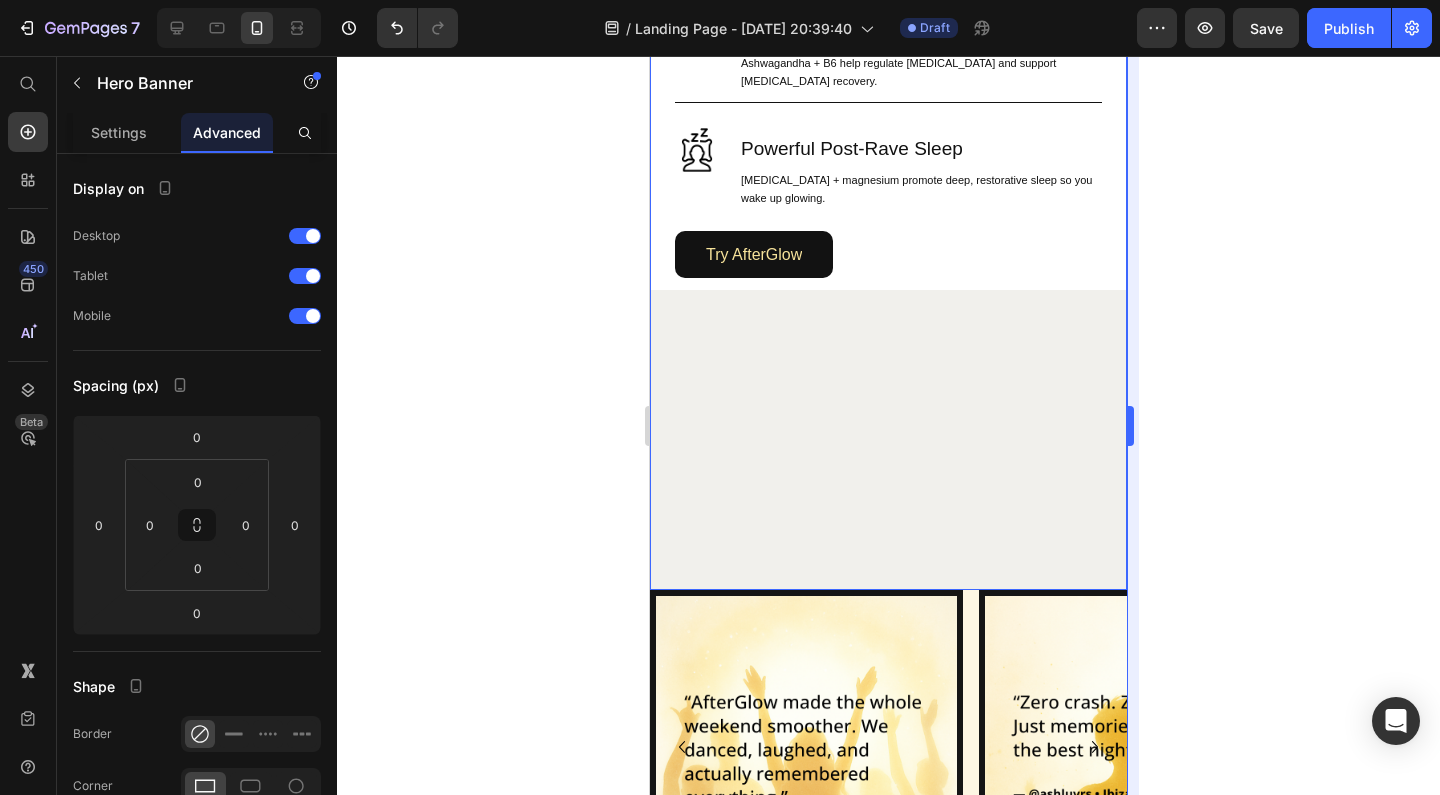 scroll, scrollTop: 1499, scrollLeft: 0, axis: vertical 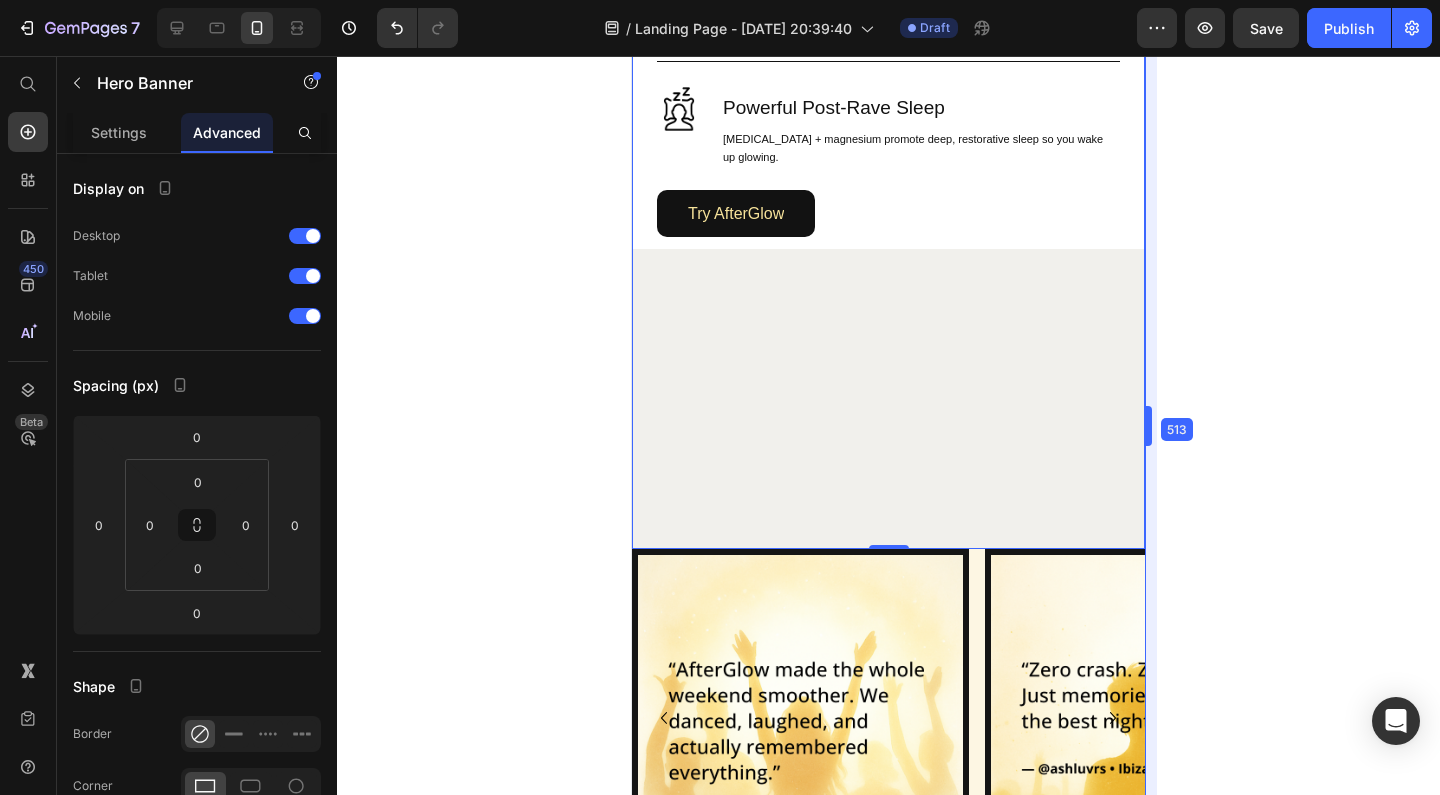 drag, startPoint x: 1134, startPoint y: 410, endPoint x: 1166, endPoint y: 423, distance: 34.539833 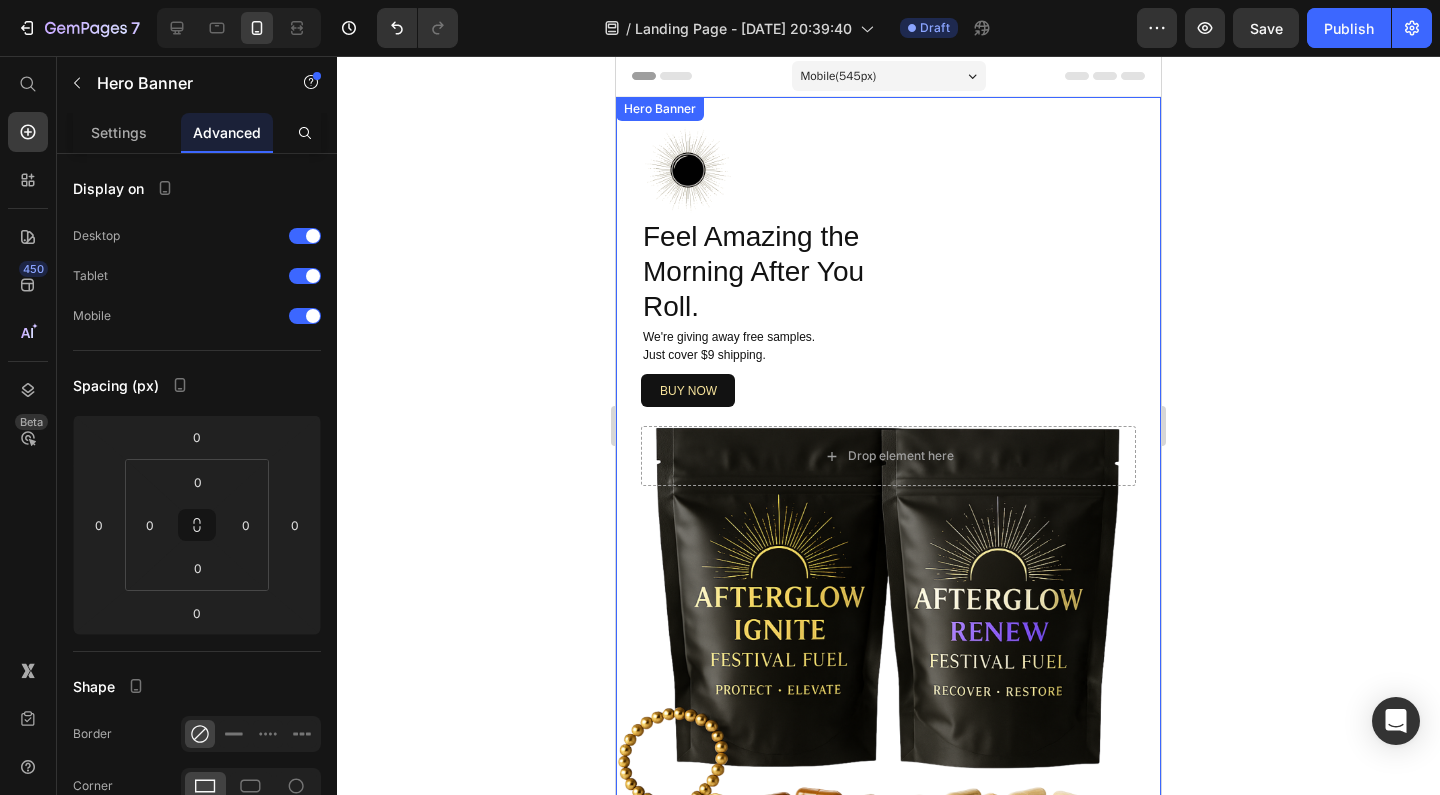 scroll, scrollTop: 0, scrollLeft: 0, axis: both 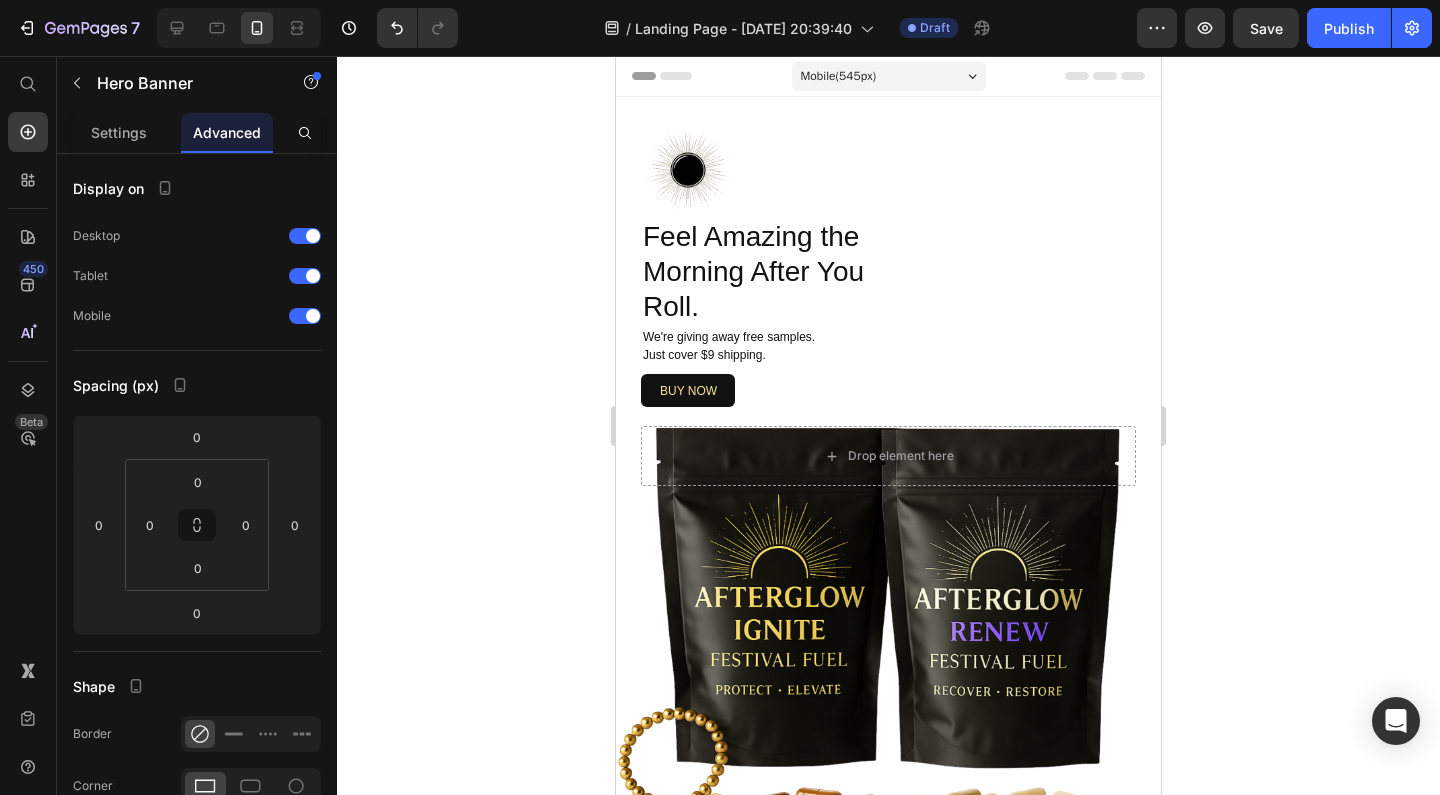 click on "Mobile  ( 545 px)" at bounding box center [839, 76] 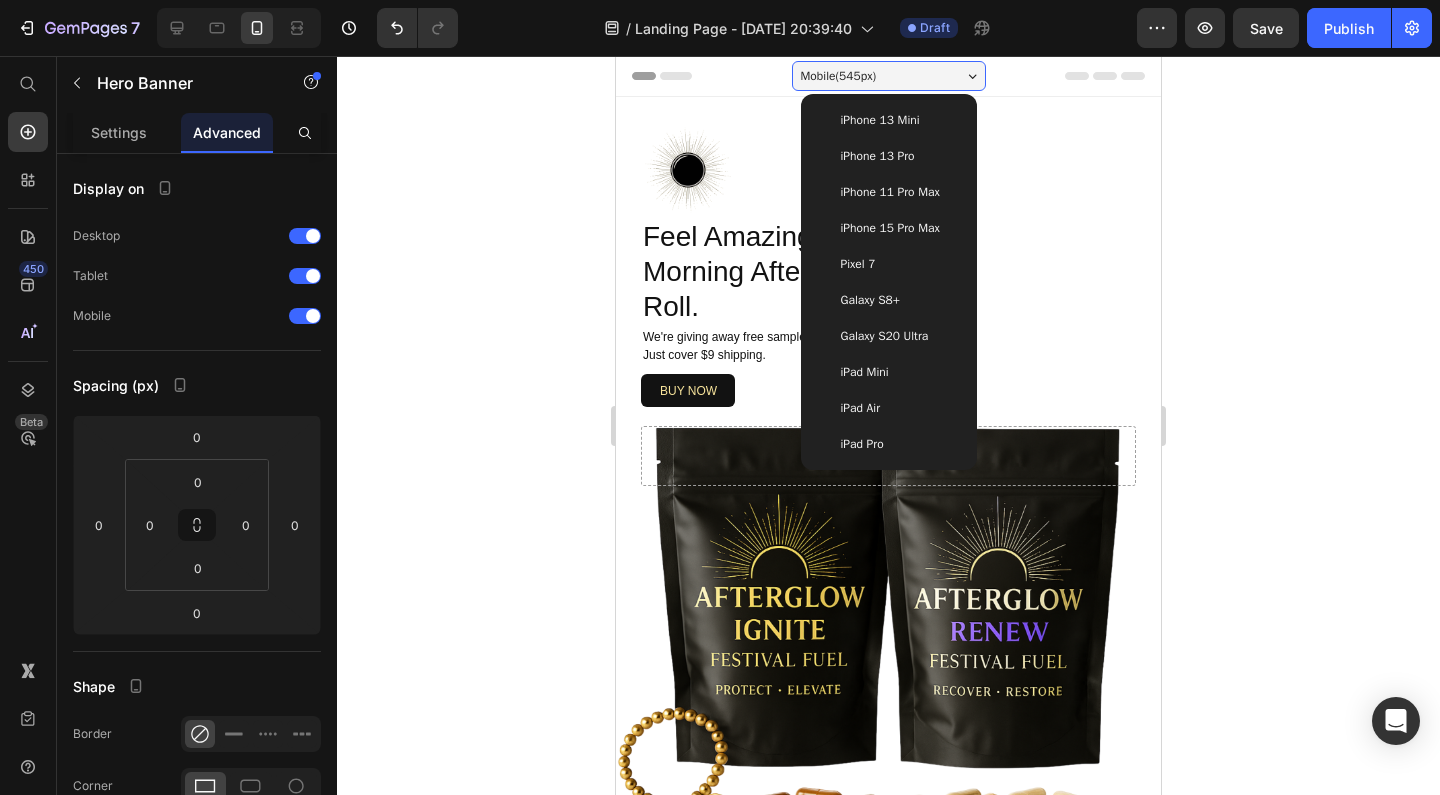click on "iPhone 15 Pro Max" at bounding box center (890, 228) 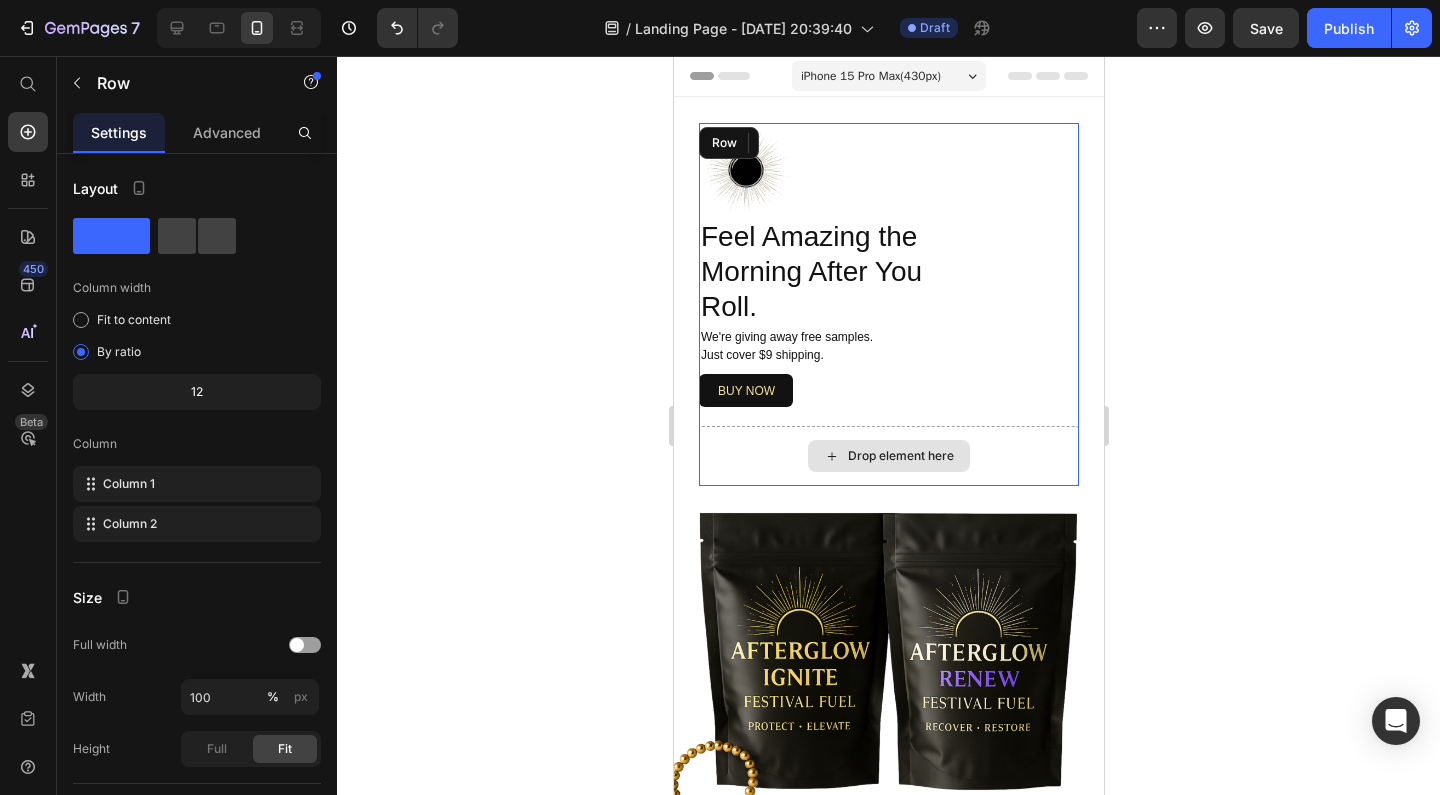 click on "Drop element here" at bounding box center (888, 456) 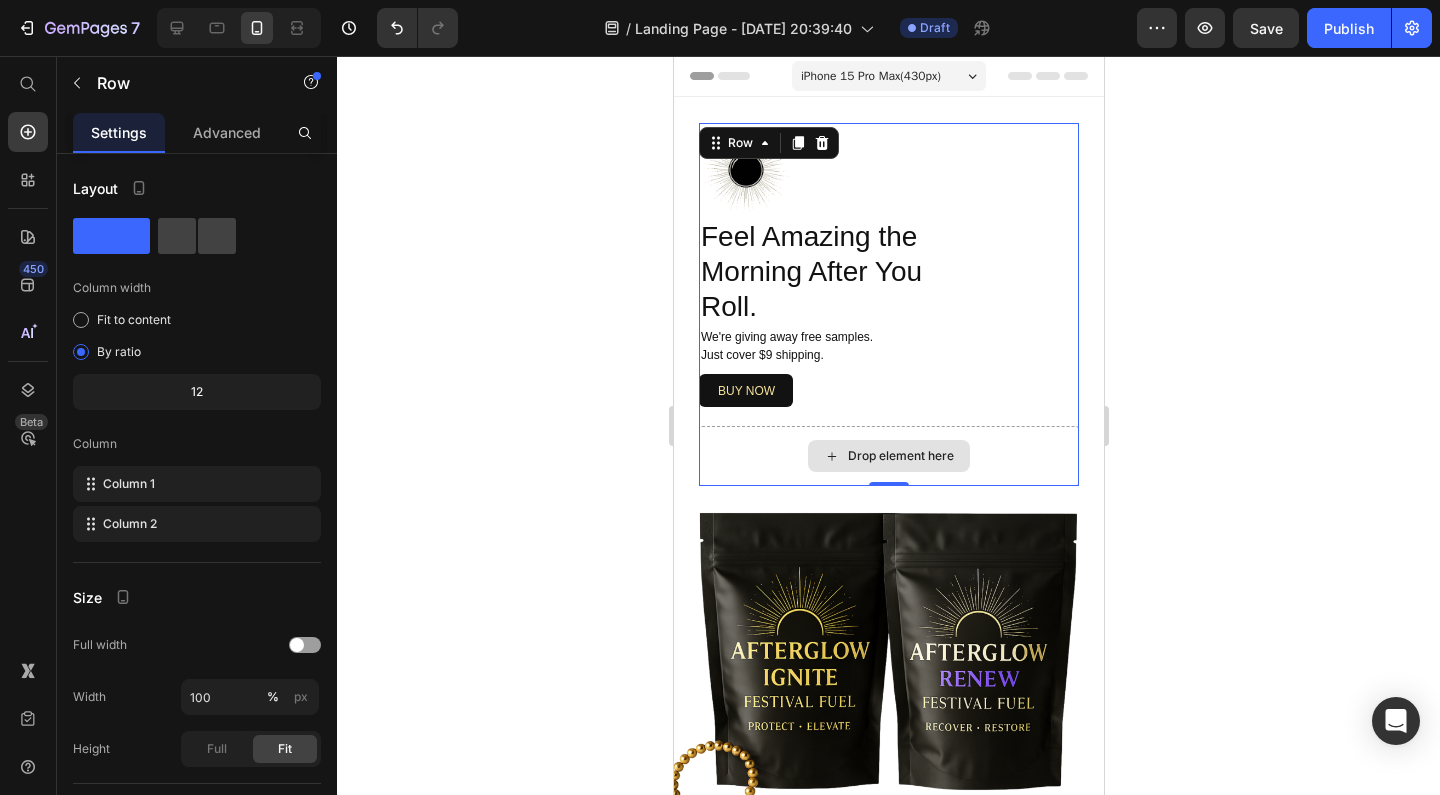 click on "Drop element here" at bounding box center (888, 456) 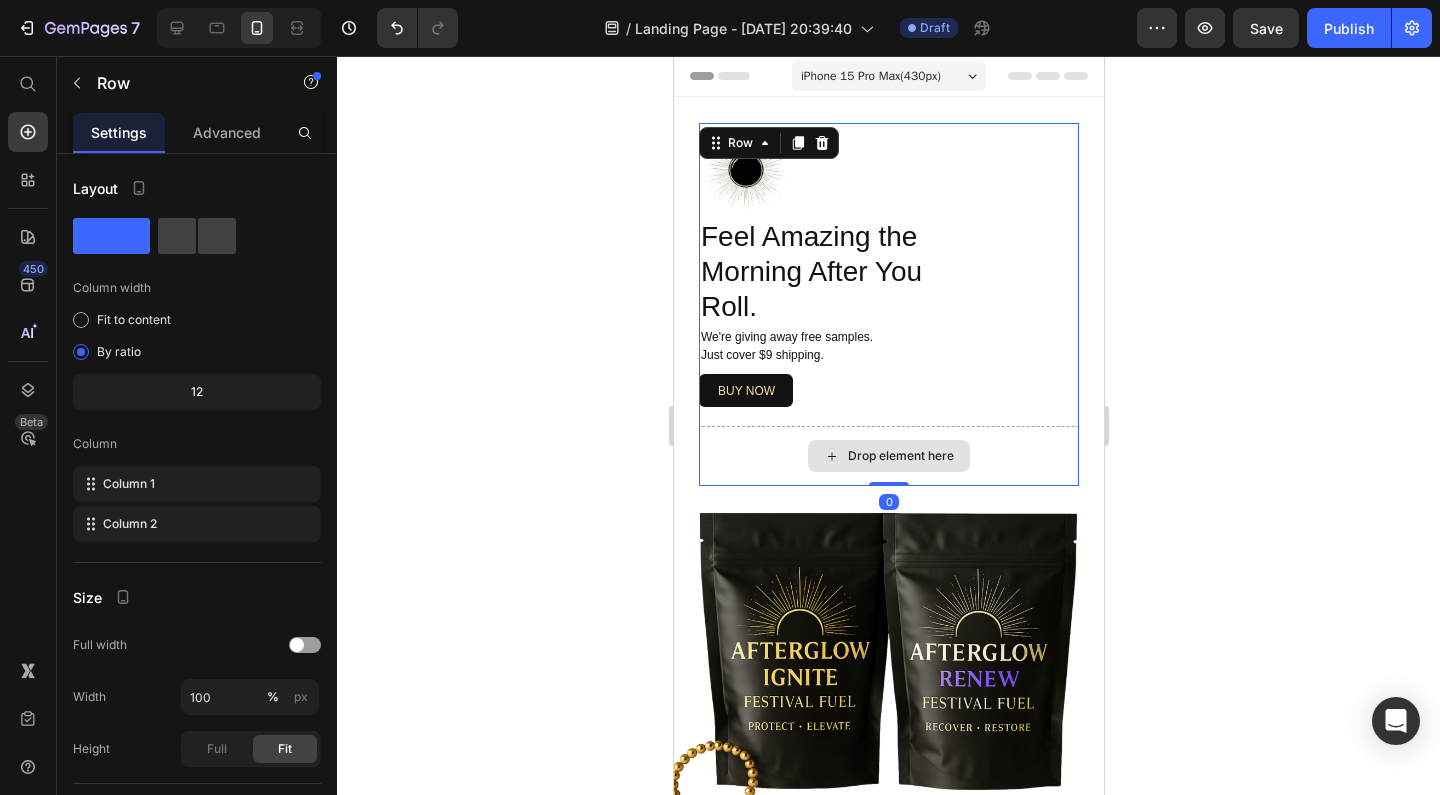drag, startPoint x: 880, startPoint y: 483, endPoint x: 880, endPoint y: 435, distance: 48 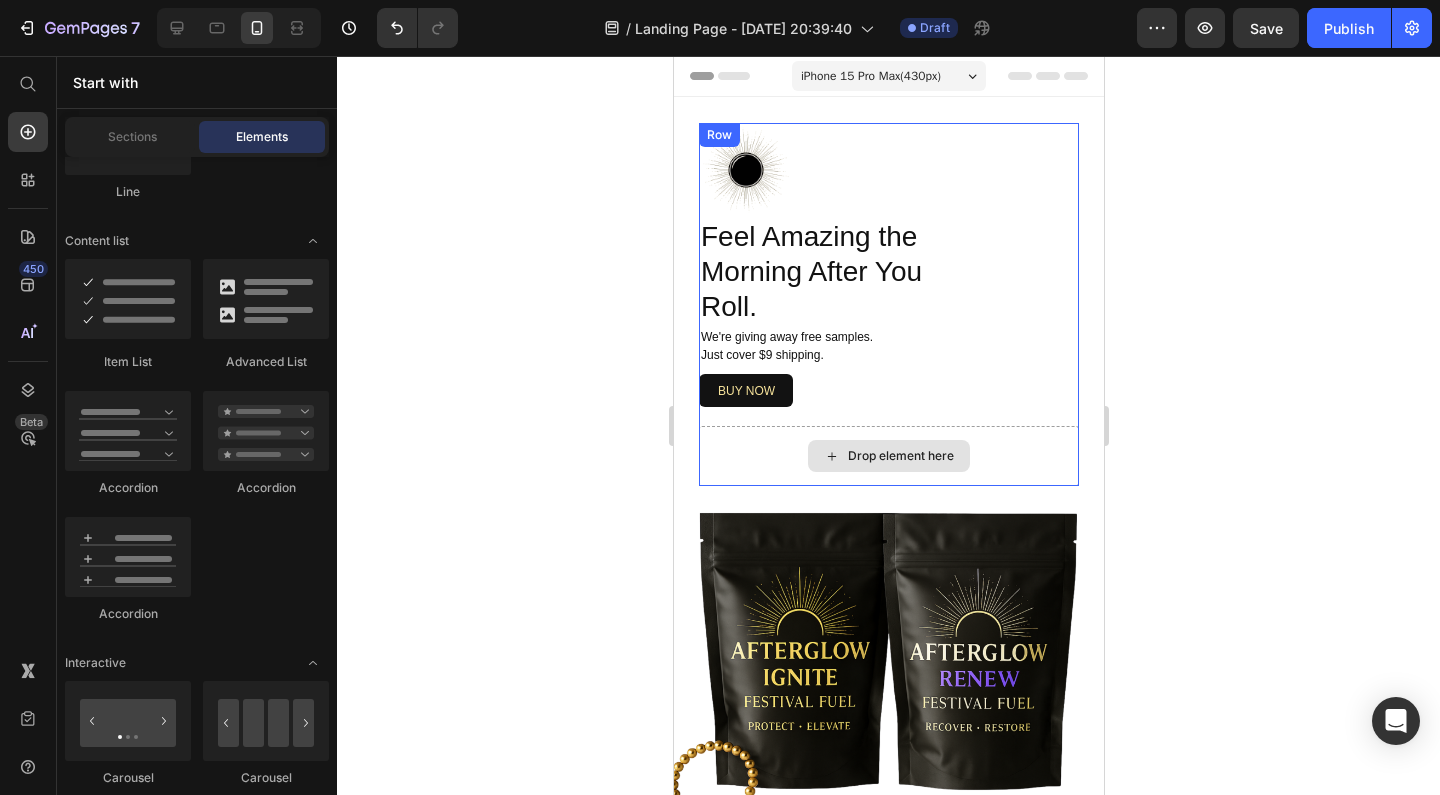 click on "Drop element here" at bounding box center [900, 456] 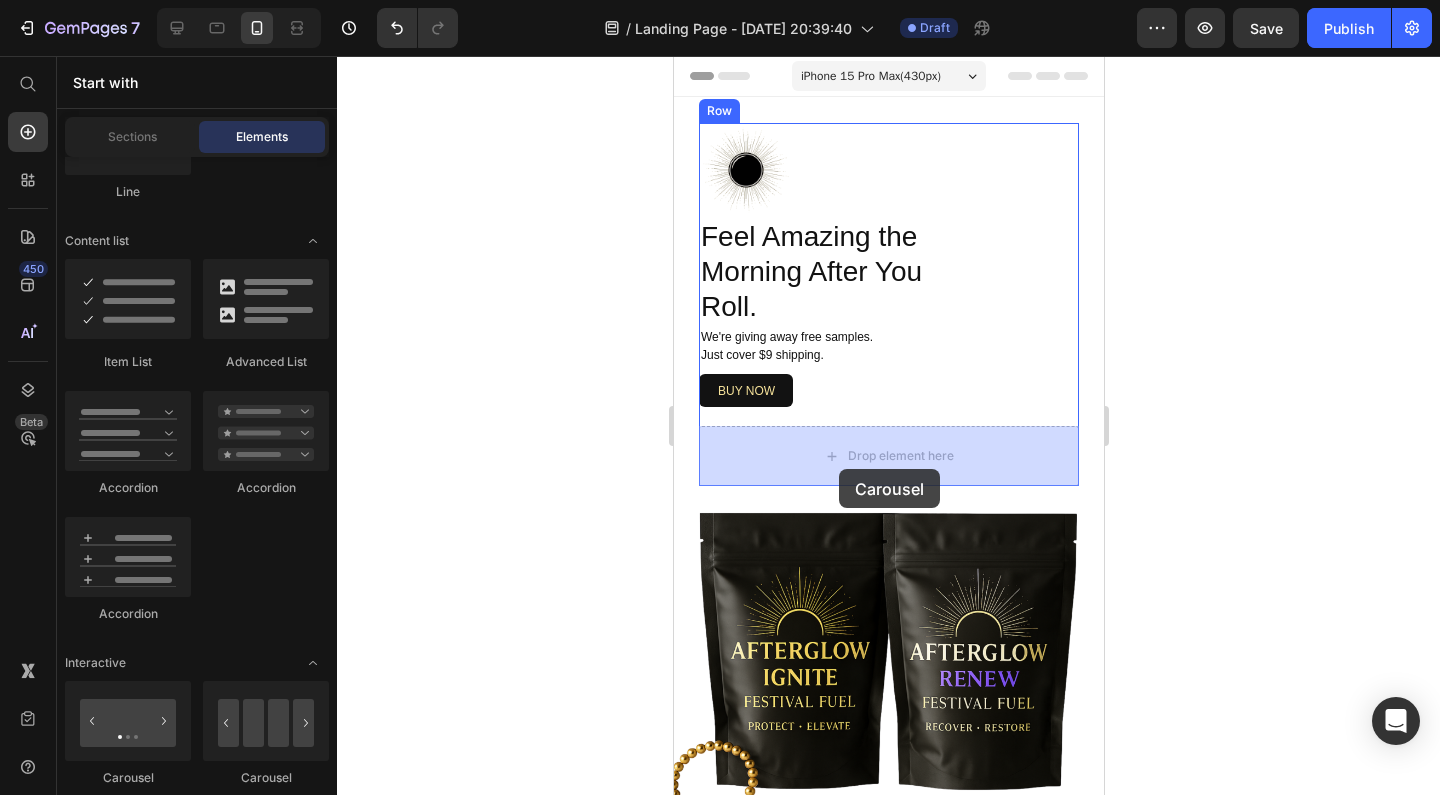 drag, startPoint x: 803, startPoint y: 780, endPoint x: 838, endPoint y: 469, distance: 312.96326 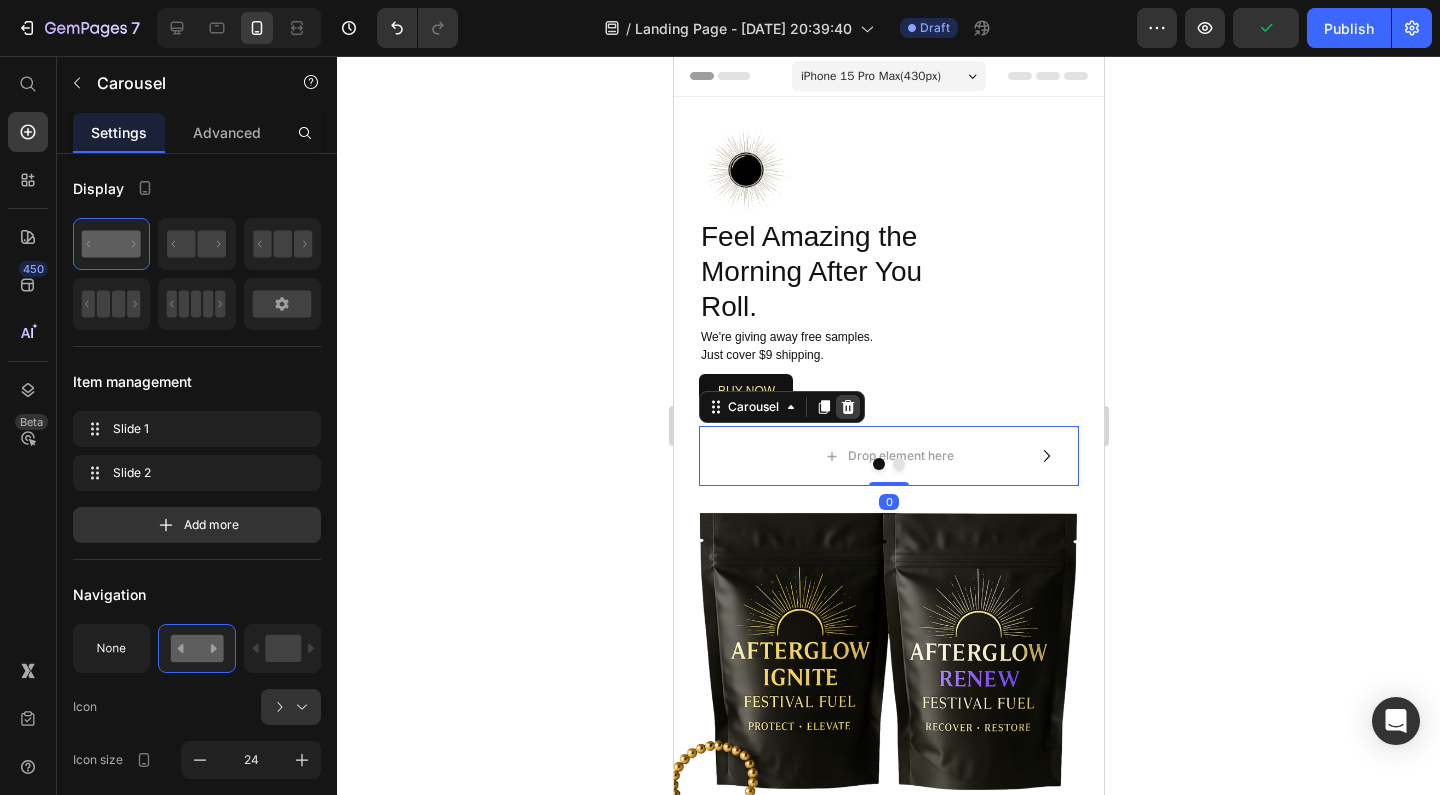 click 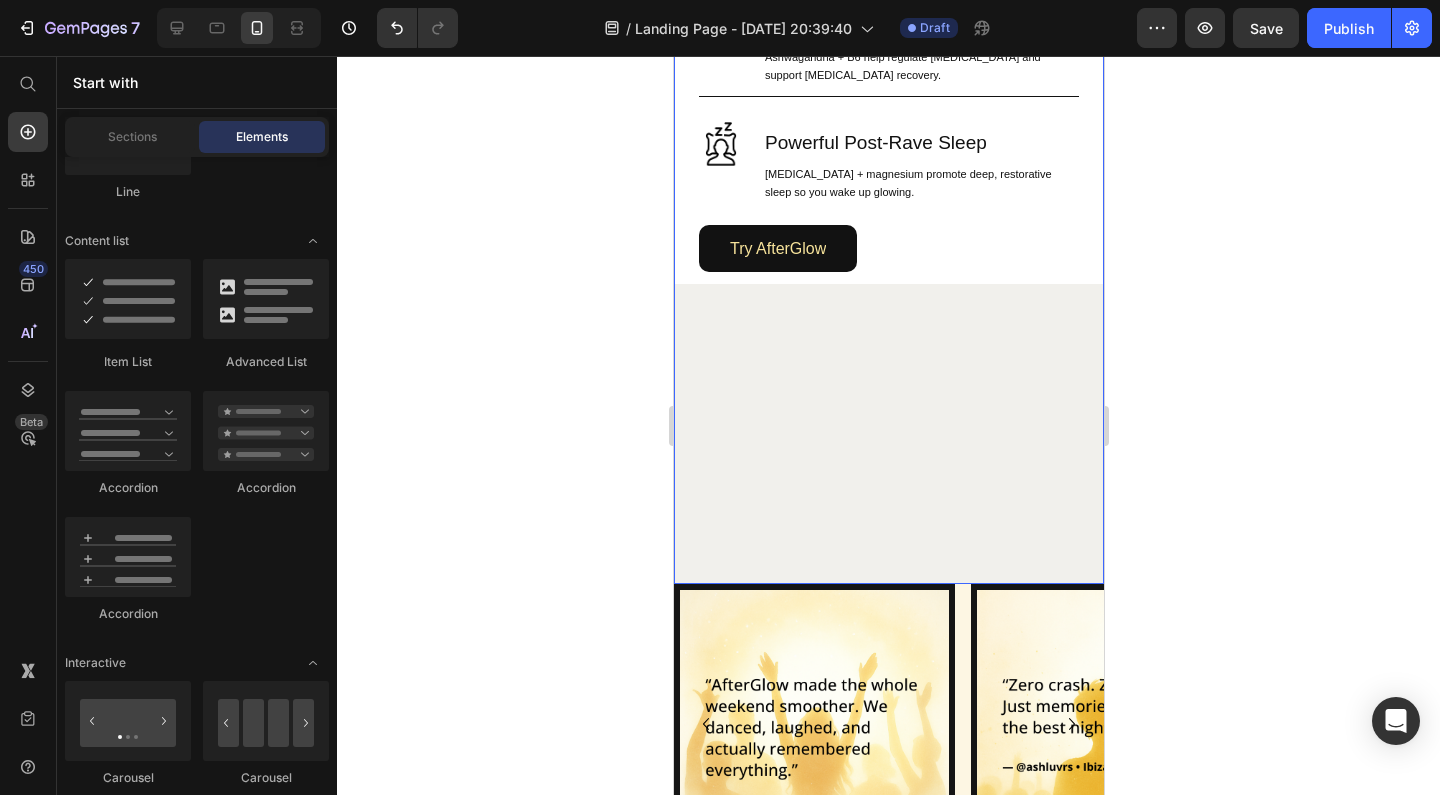 scroll, scrollTop: 1740, scrollLeft: 0, axis: vertical 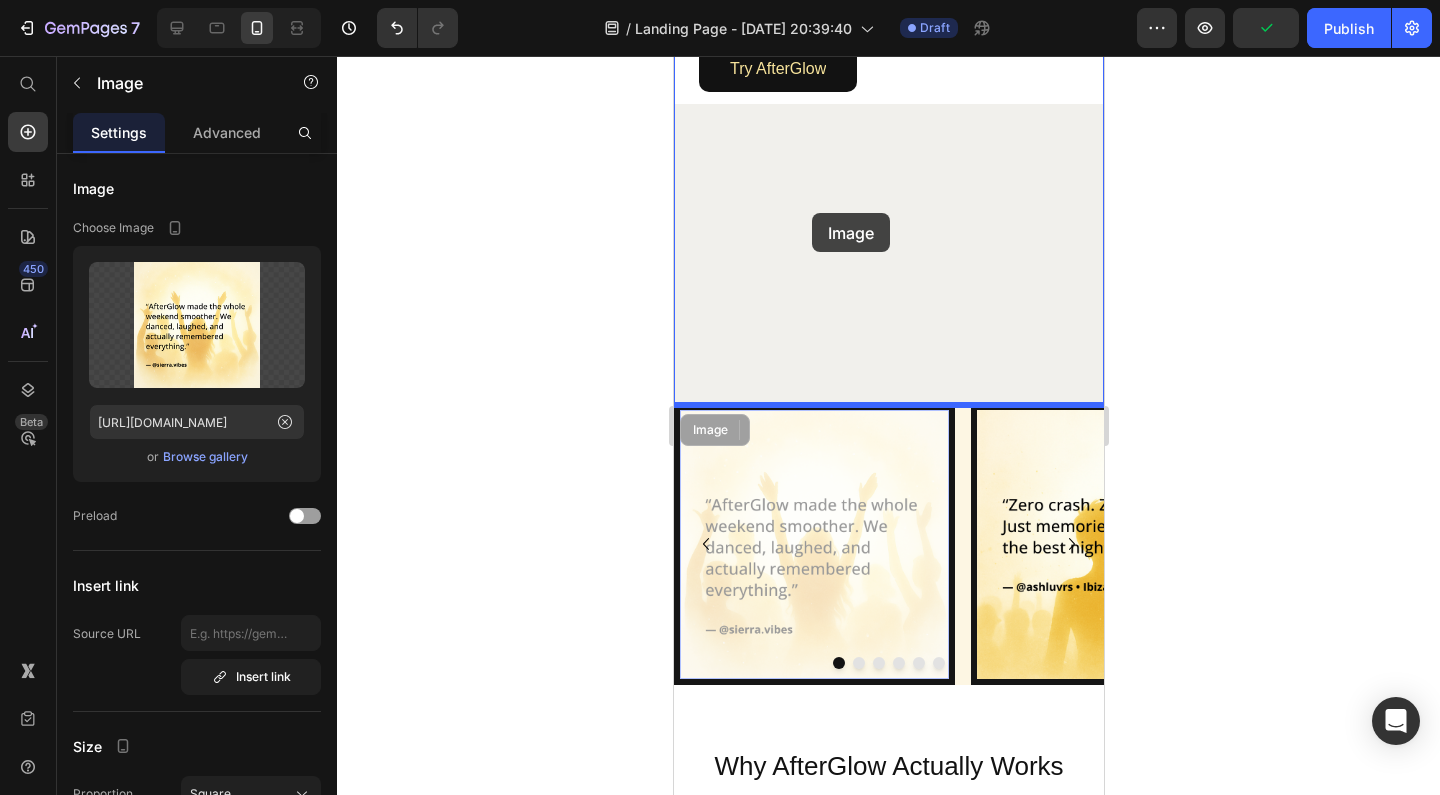 drag, startPoint x: 798, startPoint y: 527, endPoint x: 811, endPoint y: 216, distance: 311.27158 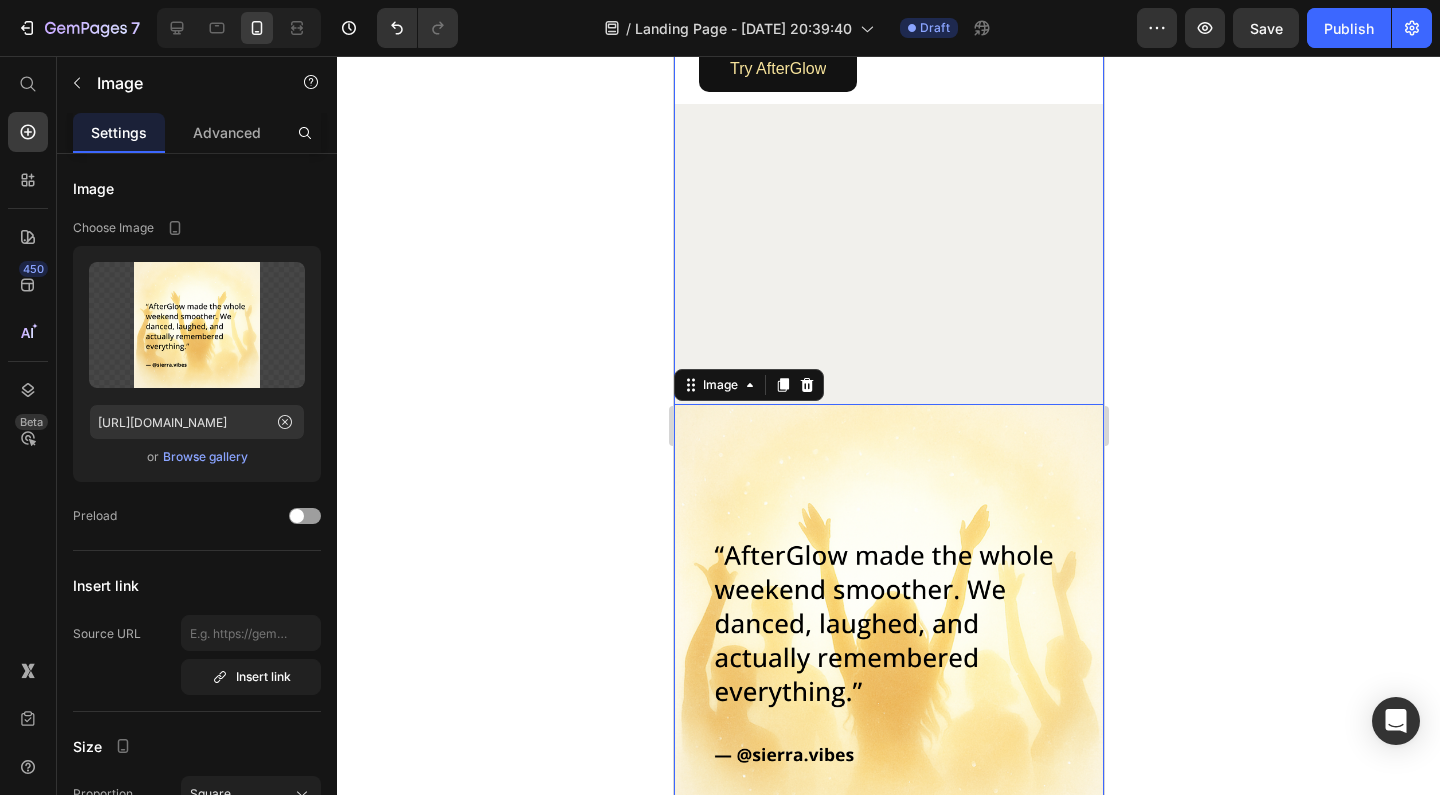 scroll, scrollTop: 2200, scrollLeft: 0, axis: vertical 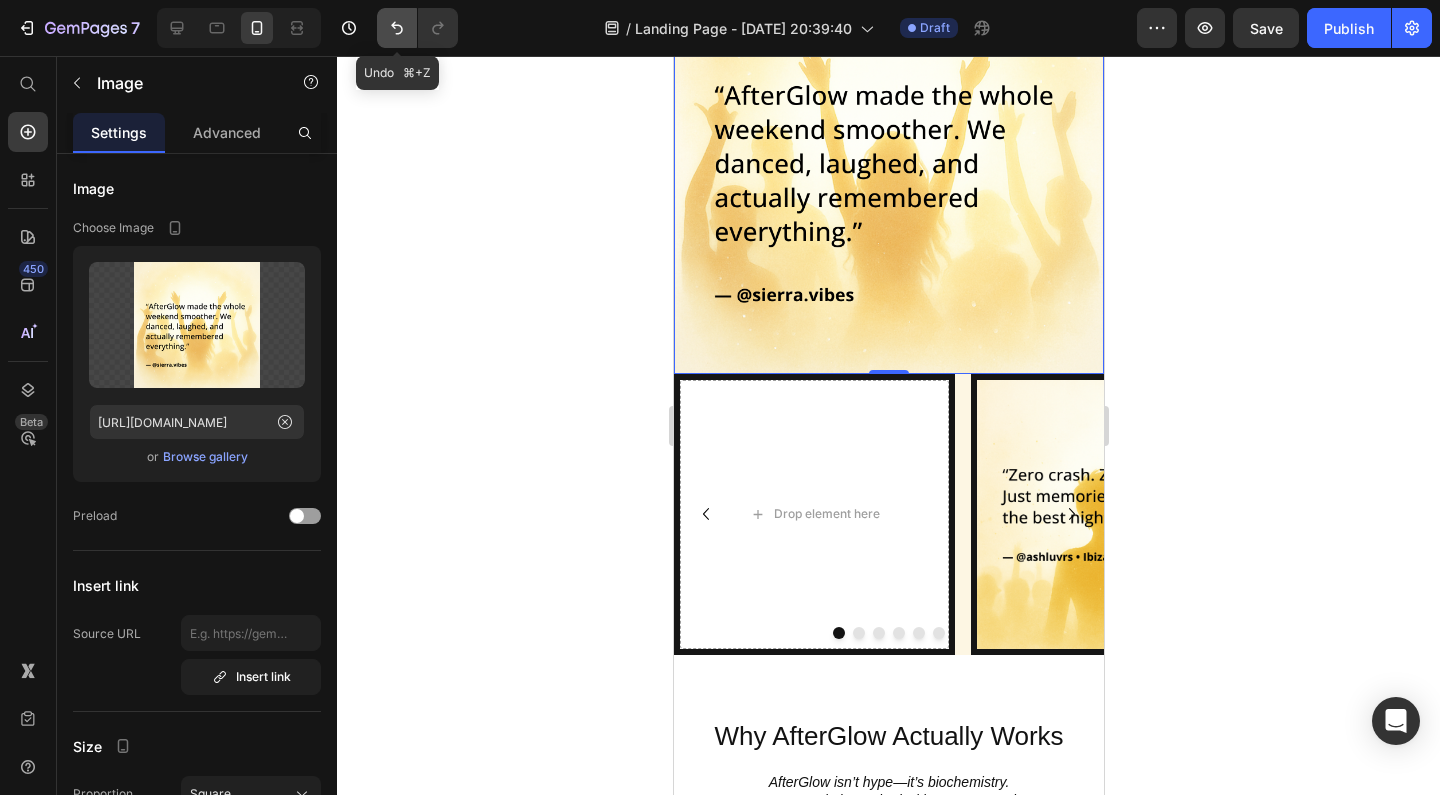 click 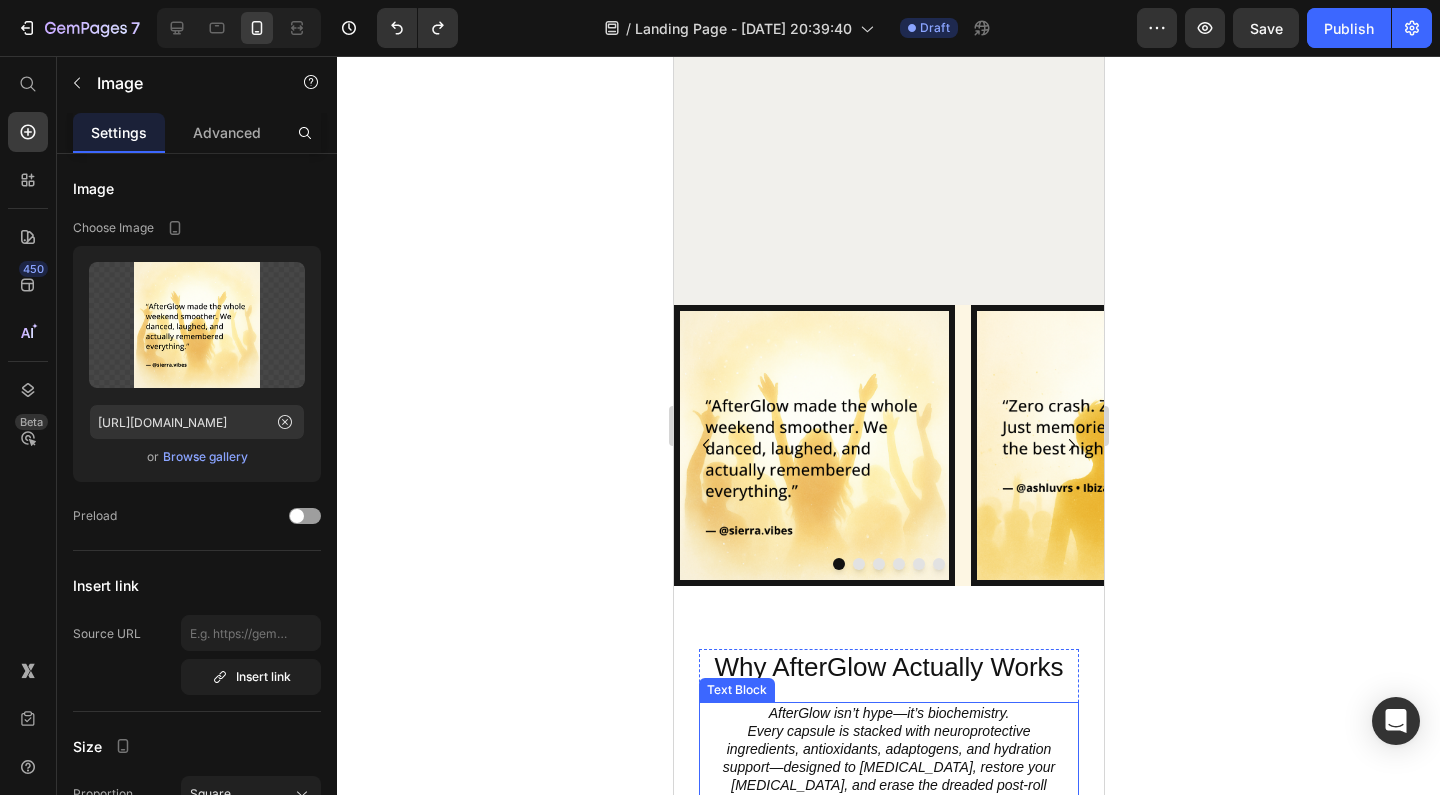scroll, scrollTop: 1630, scrollLeft: 0, axis: vertical 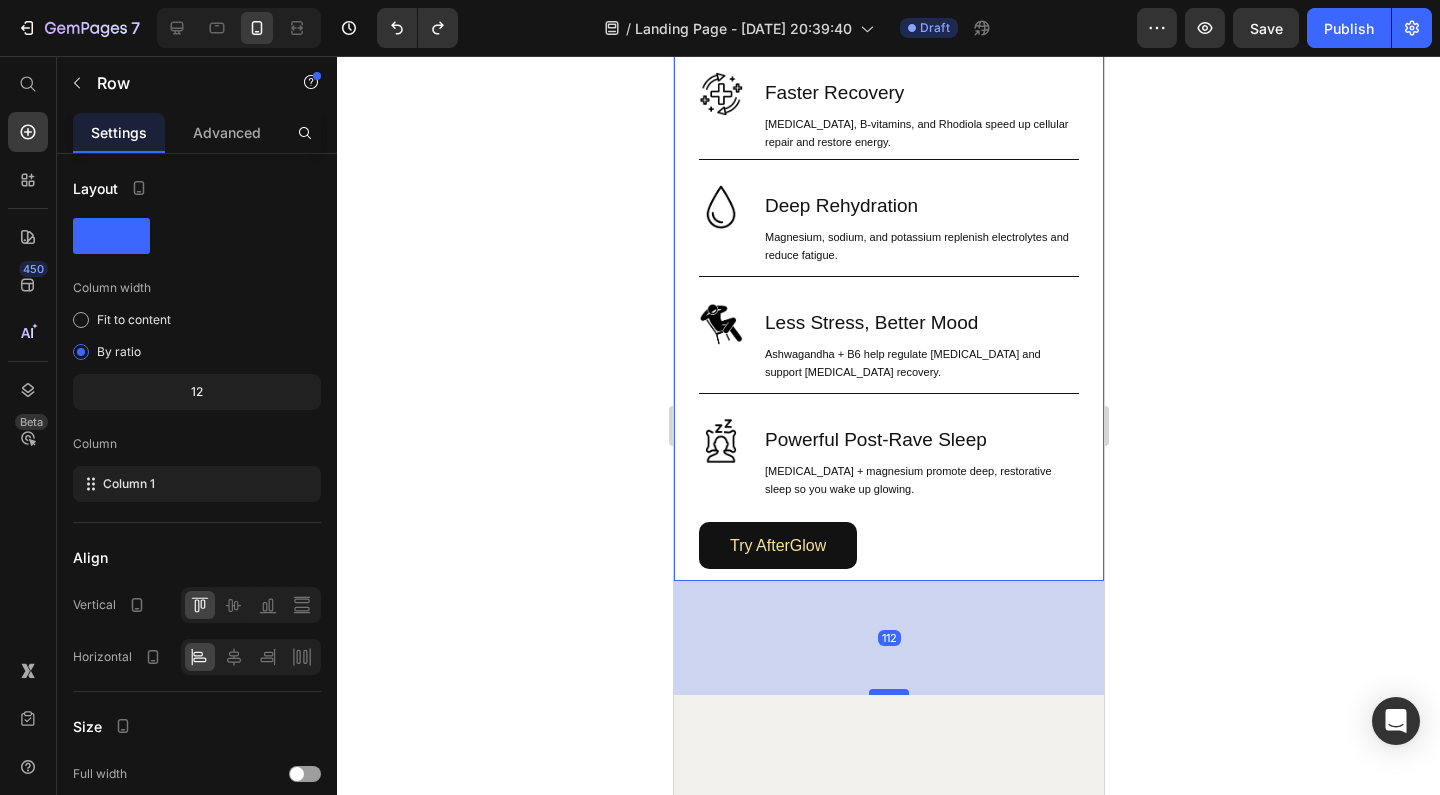 drag, startPoint x: 884, startPoint y: 578, endPoint x: 888, endPoint y: 706, distance: 128.06248 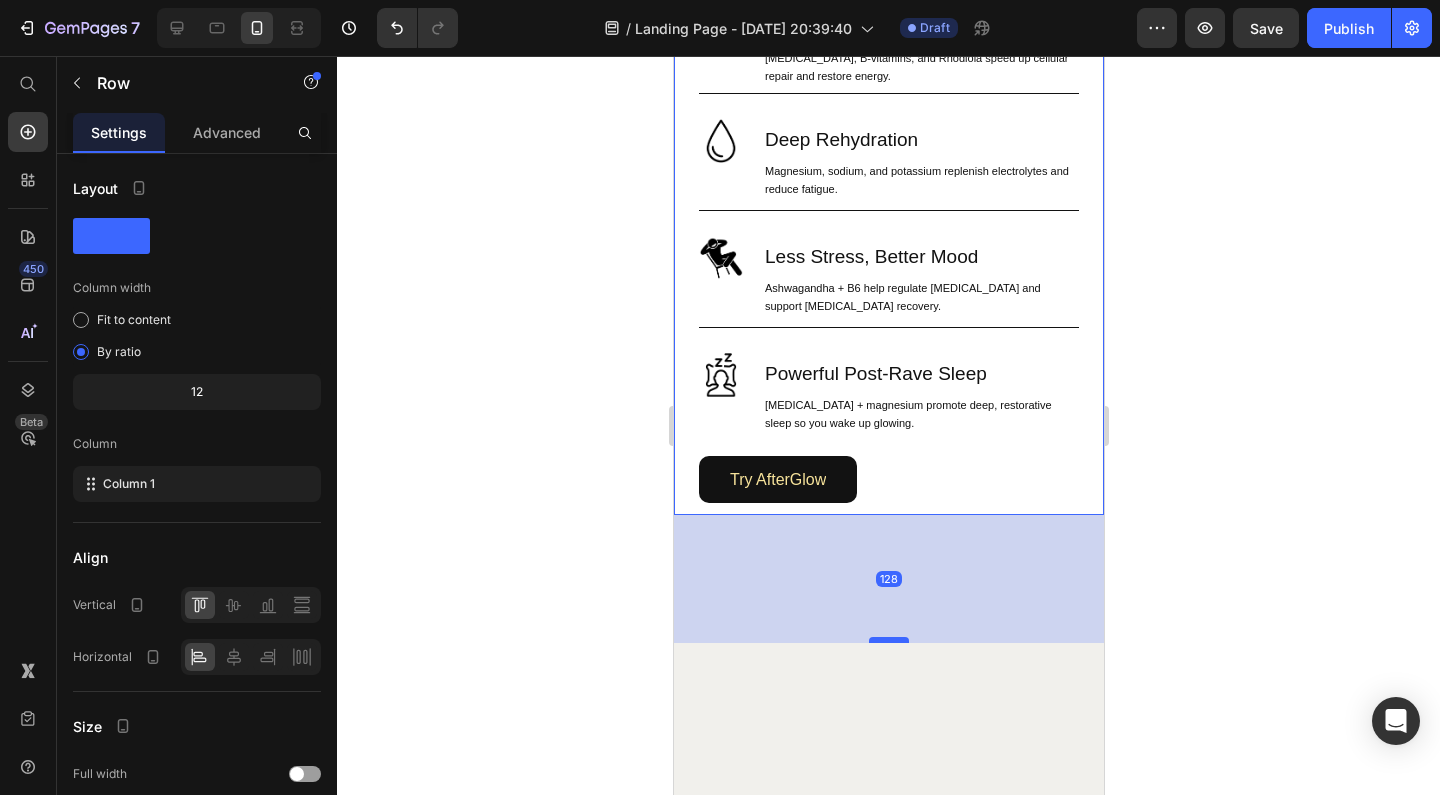 scroll, scrollTop: 1415, scrollLeft: 0, axis: vertical 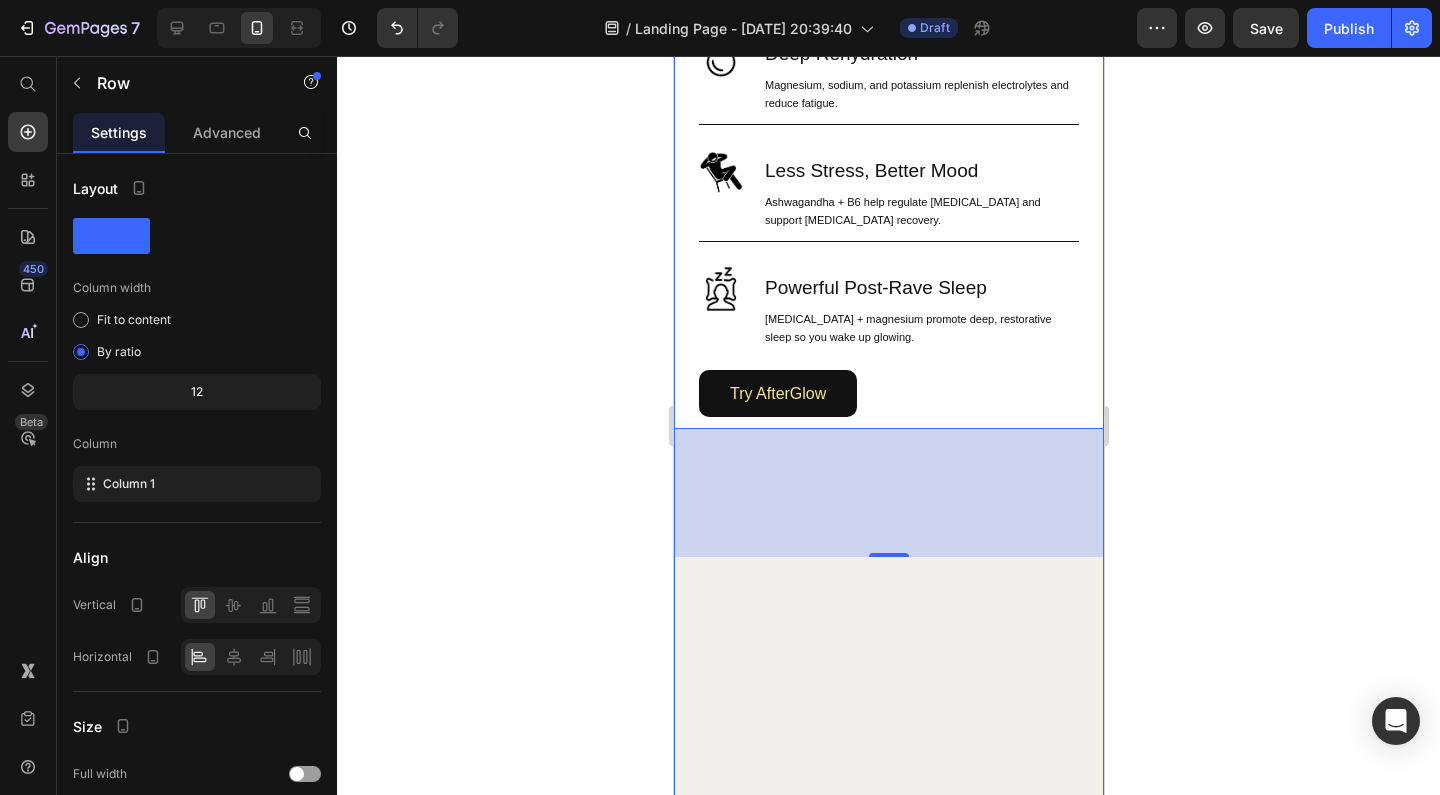 drag, startPoint x: 882, startPoint y: 551, endPoint x: 885, endPoint y: 589, distance: 38.118237 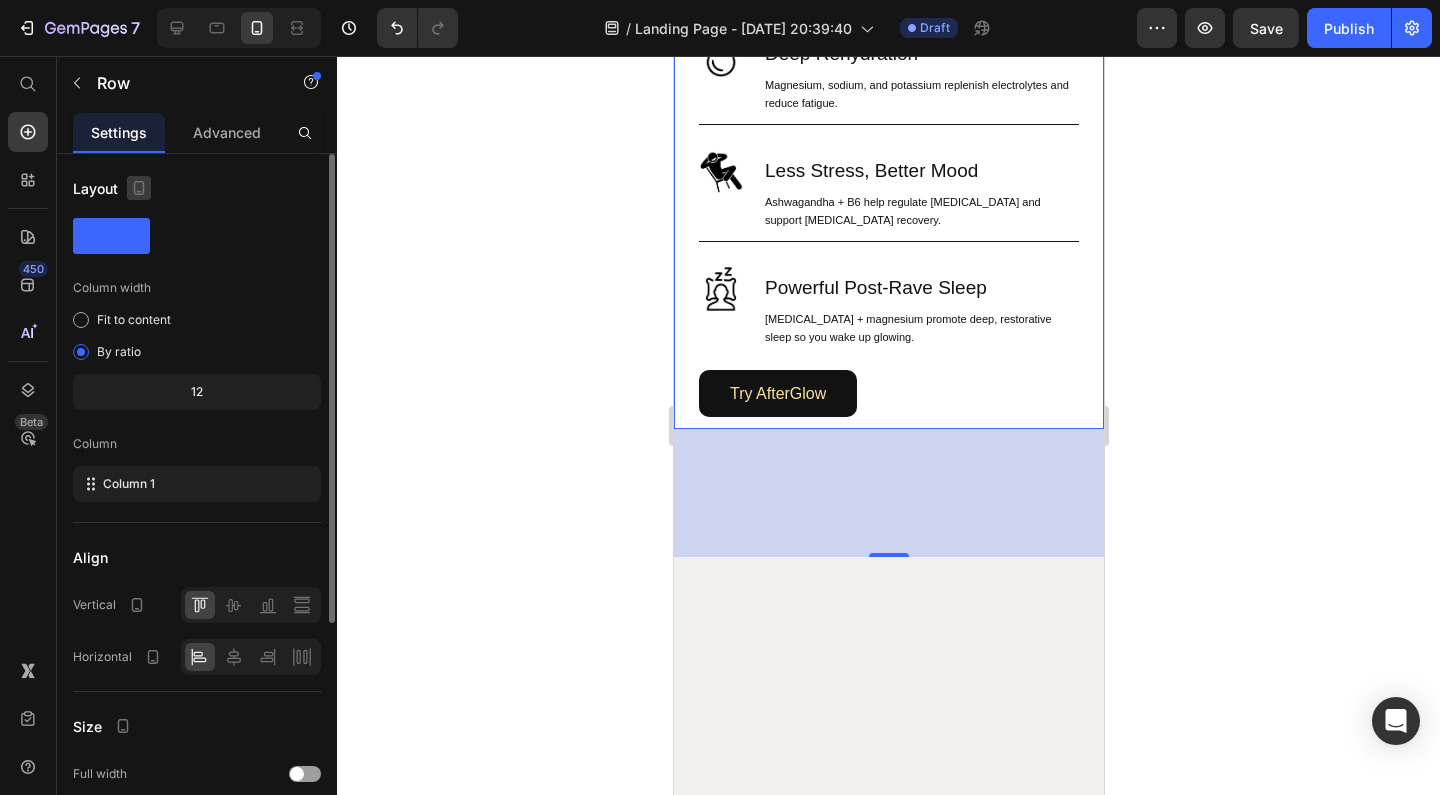 click 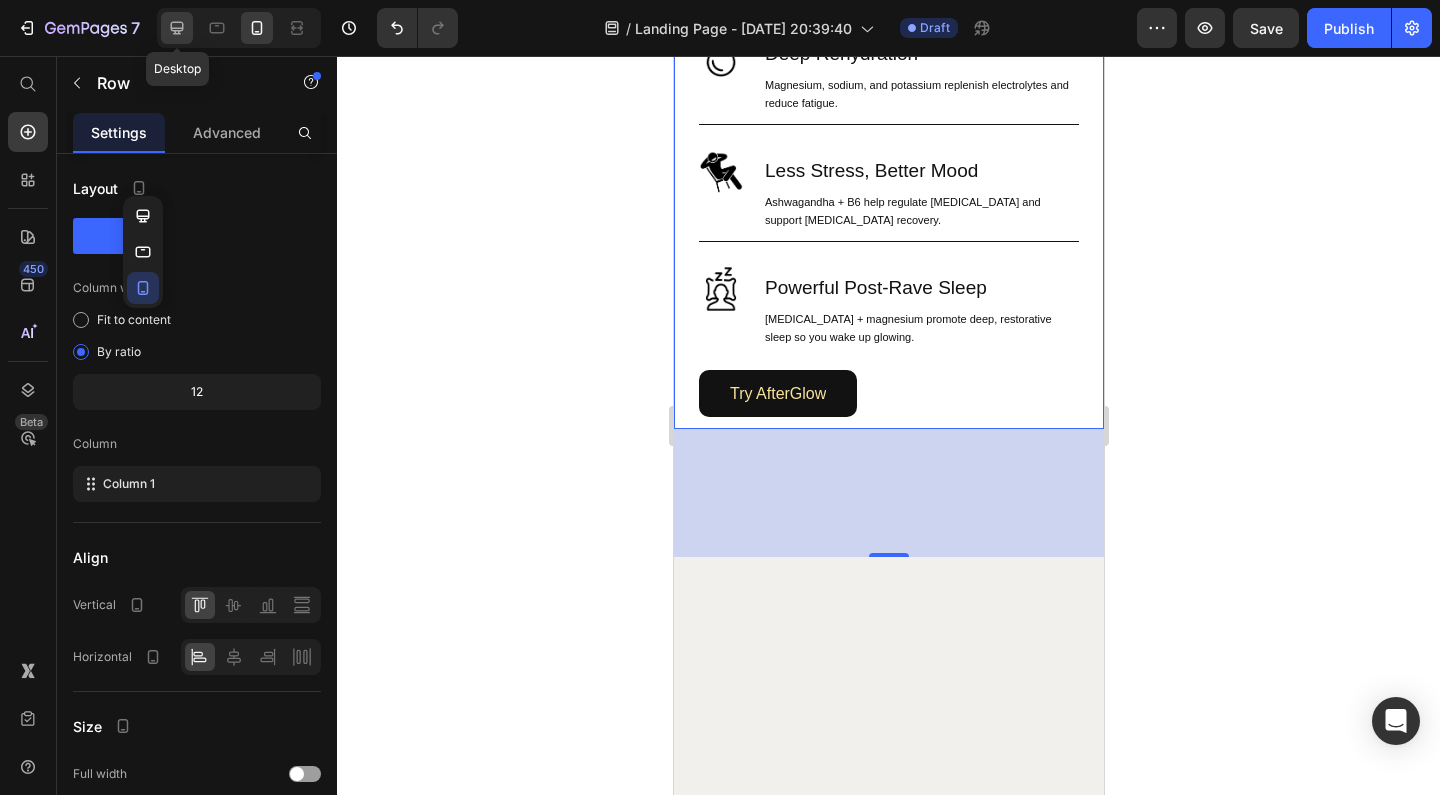 click 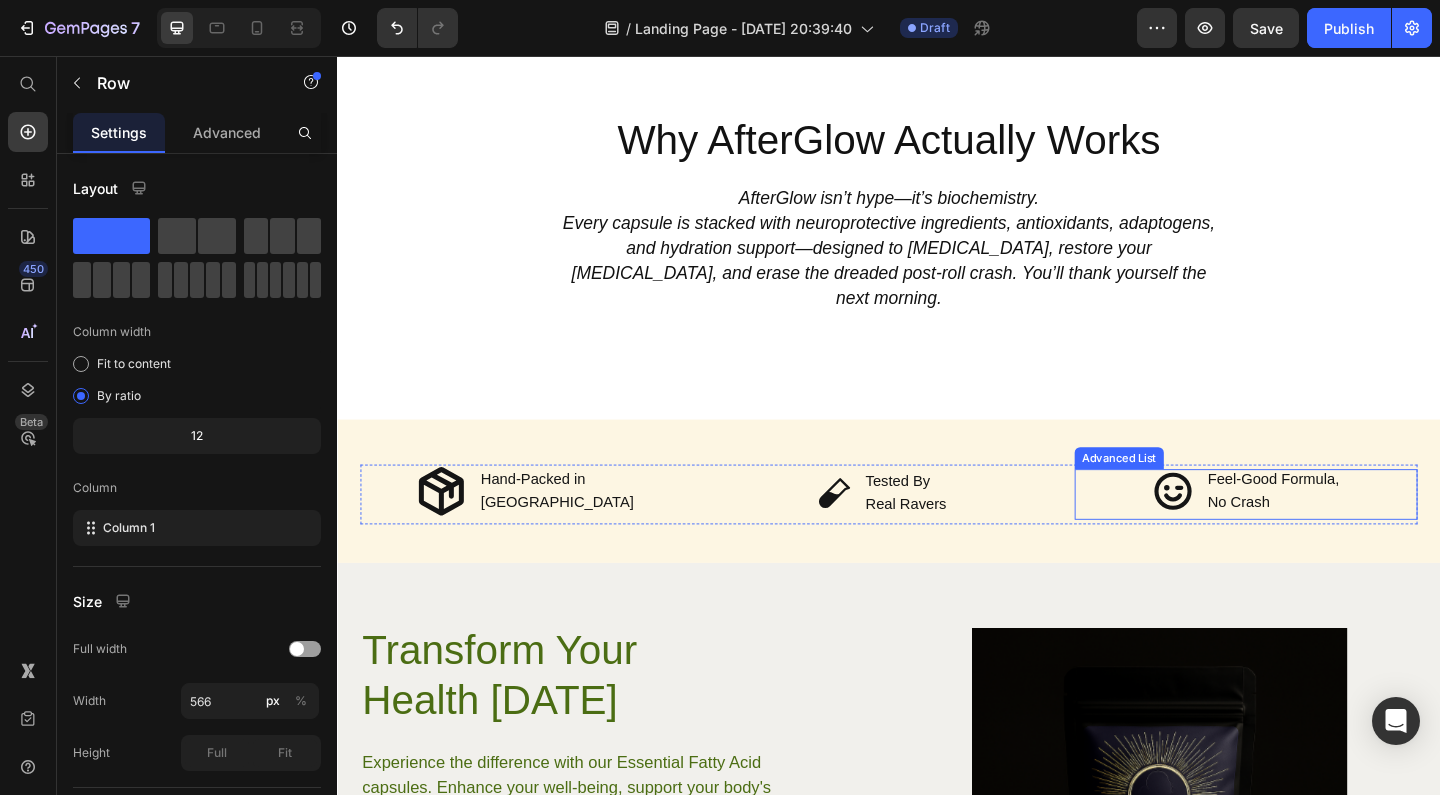 scroll, scrollTop: 2576, scrollLeft: 0, axis: vertical 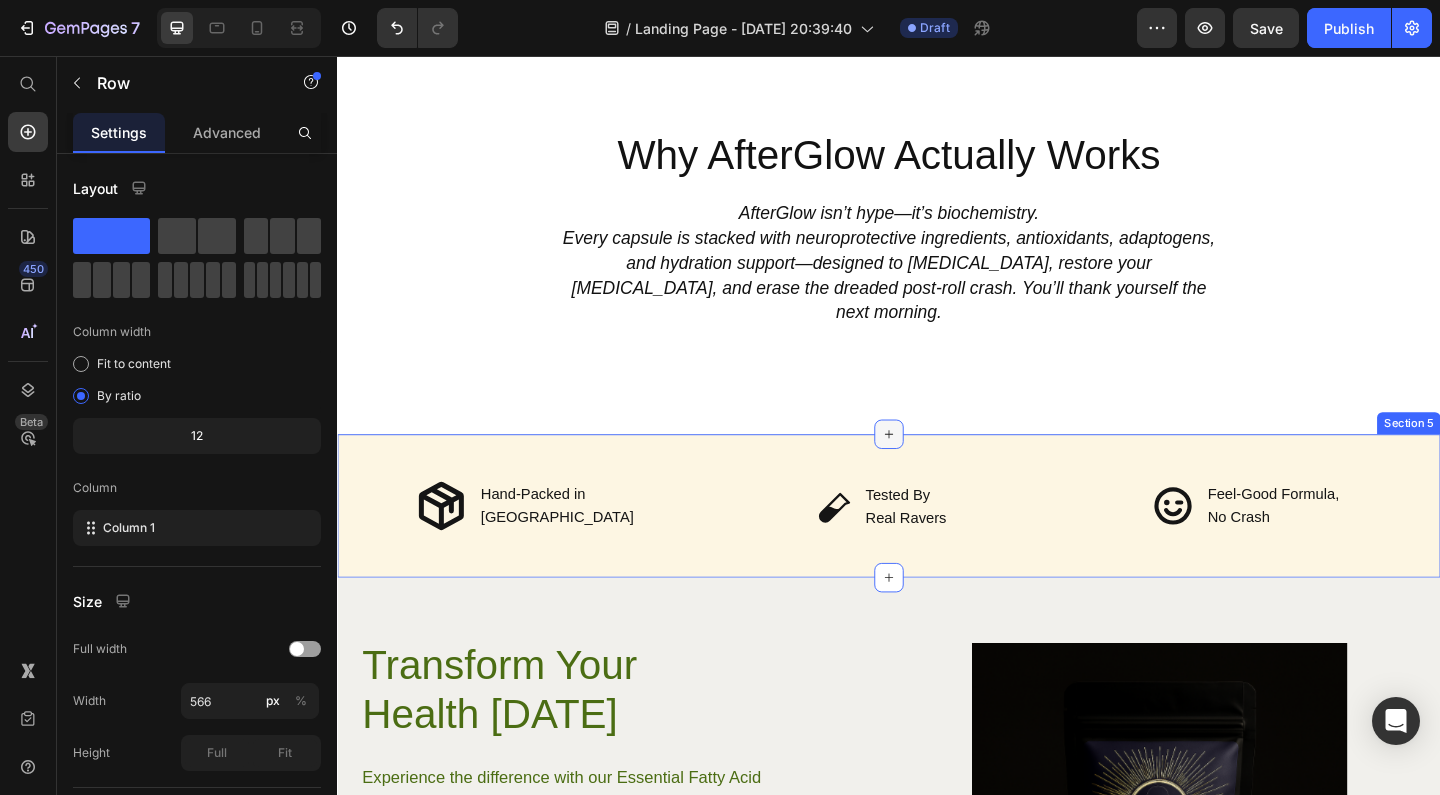 click 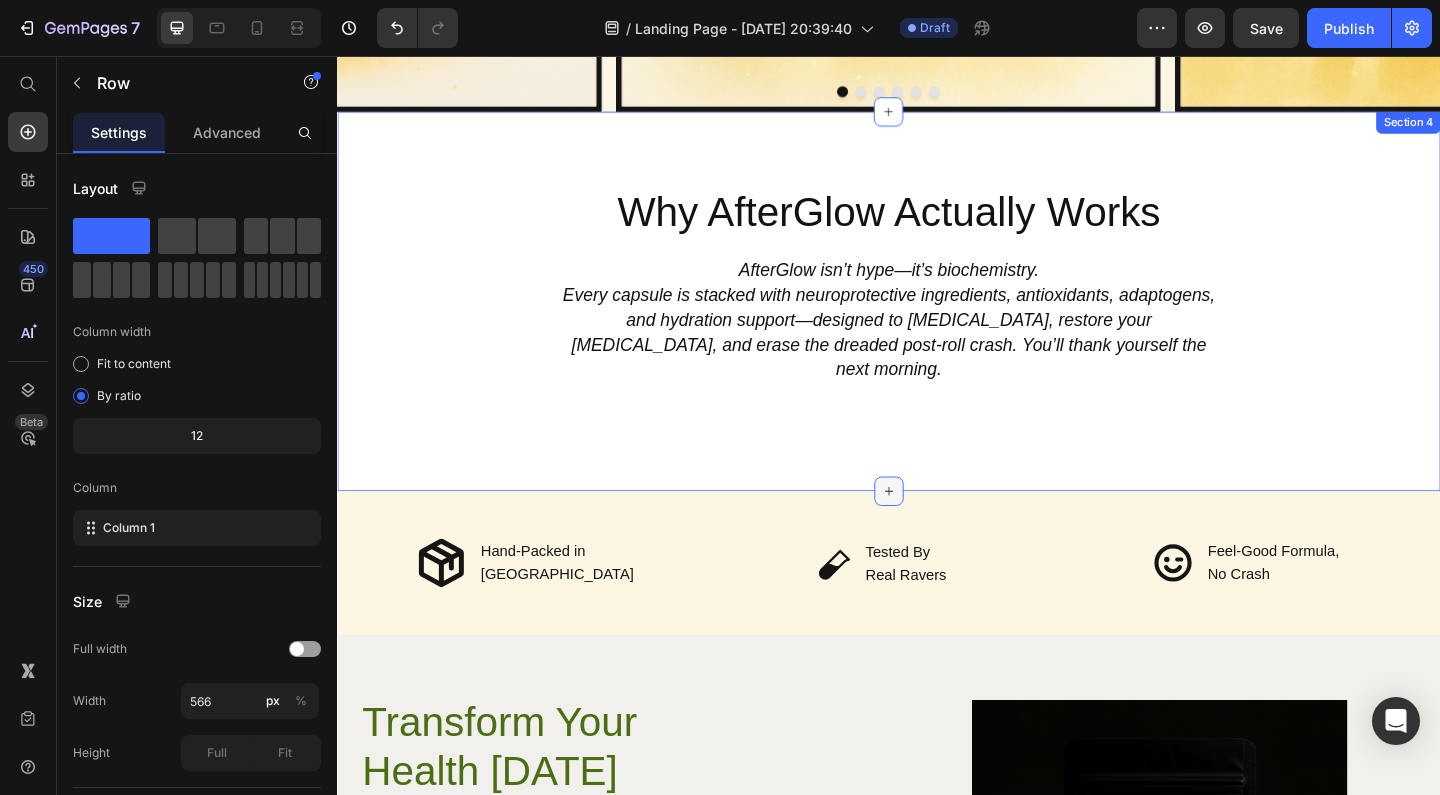 scroll, scrollTop: 2533, scrollLeft: 0, axis: vertical 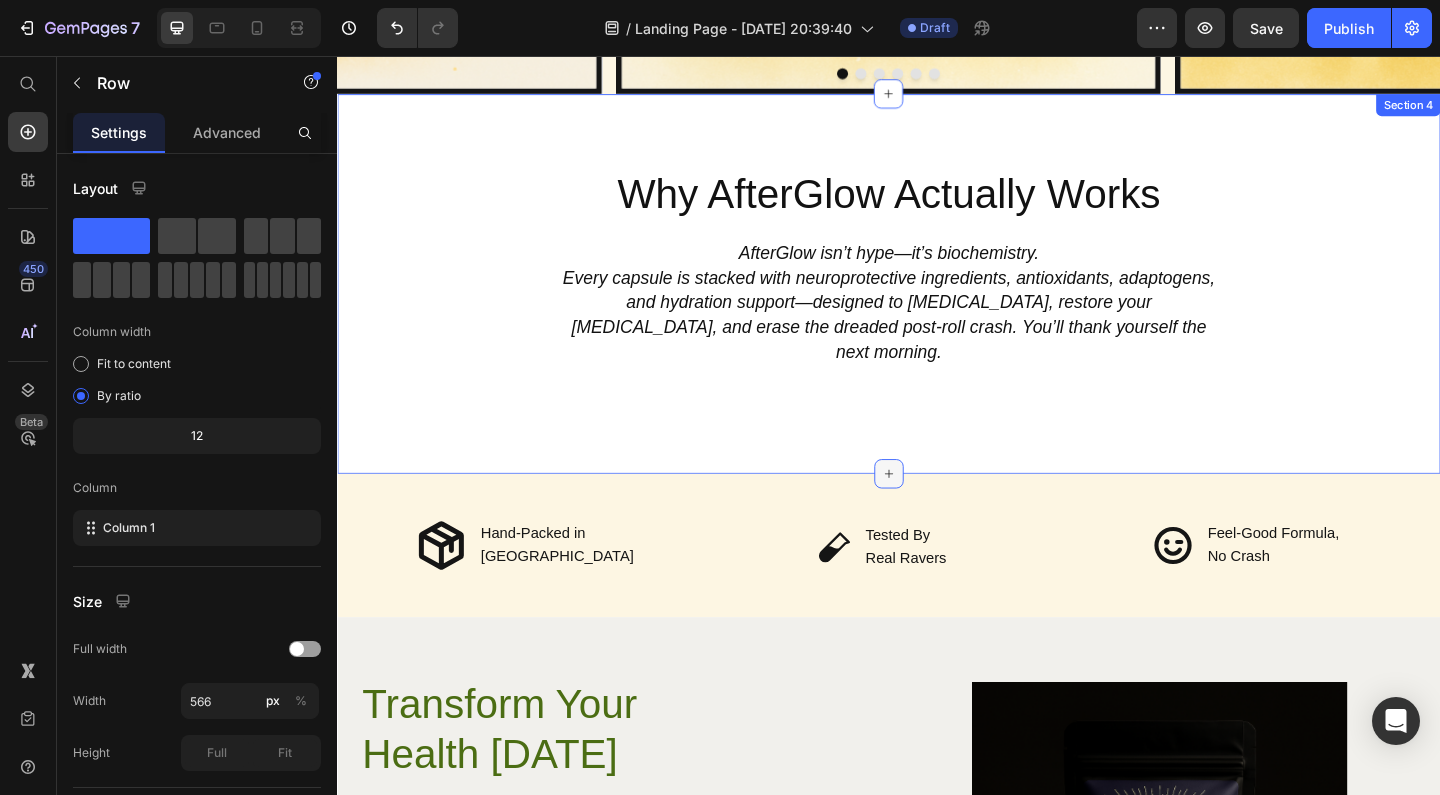 click at bounding box center [937, 510] 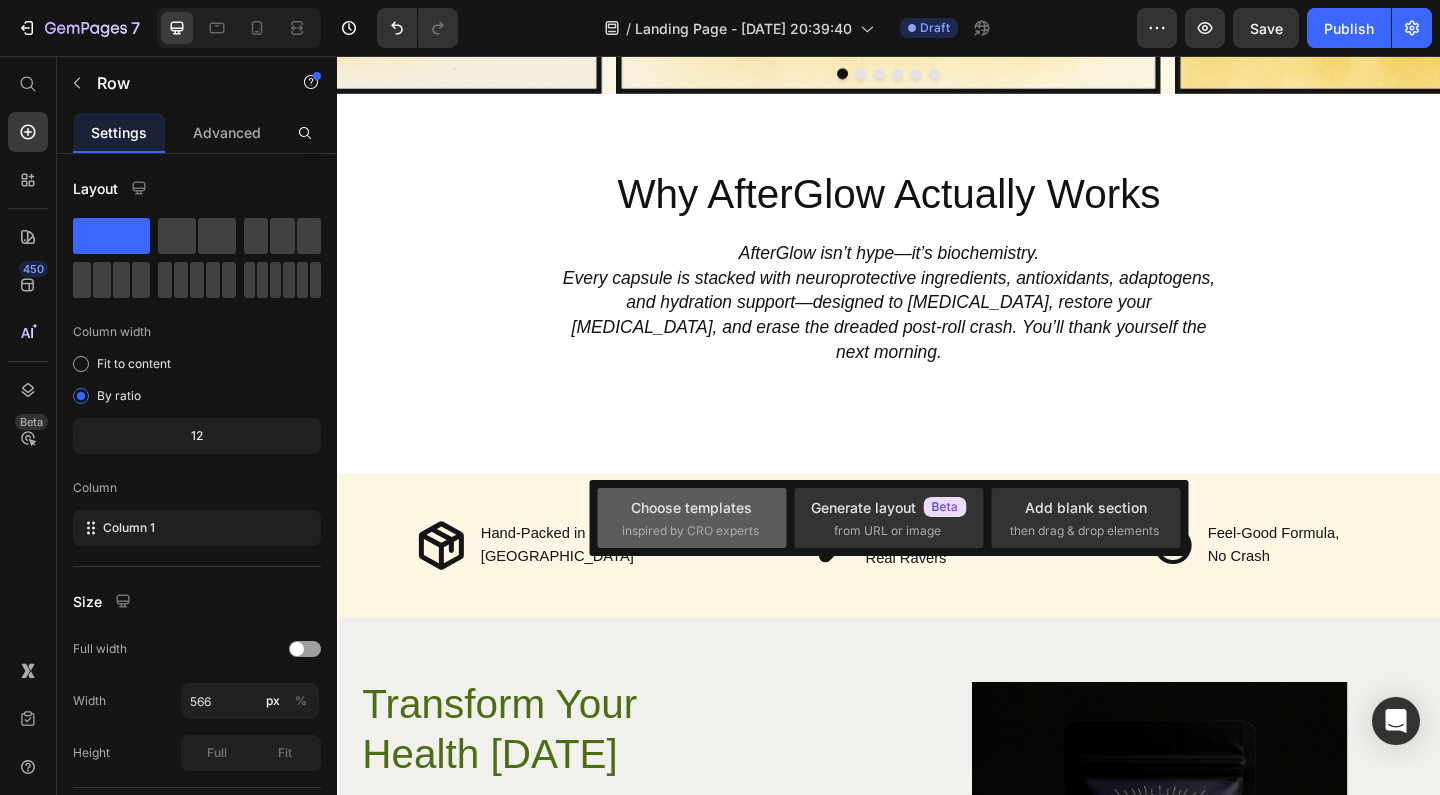 click on "Choose templates" at bounding box center (691, 507) 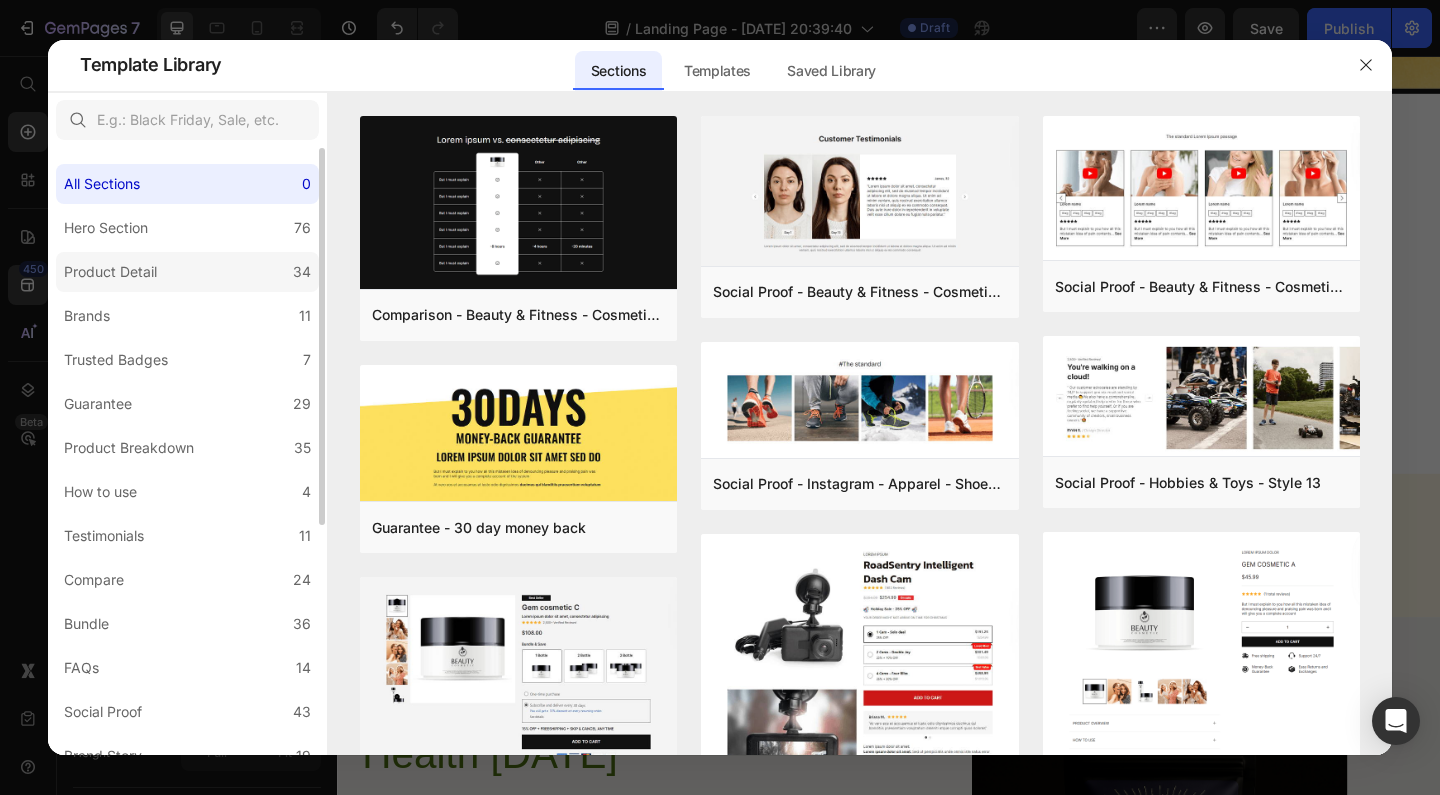 click on "Product Detail 34" 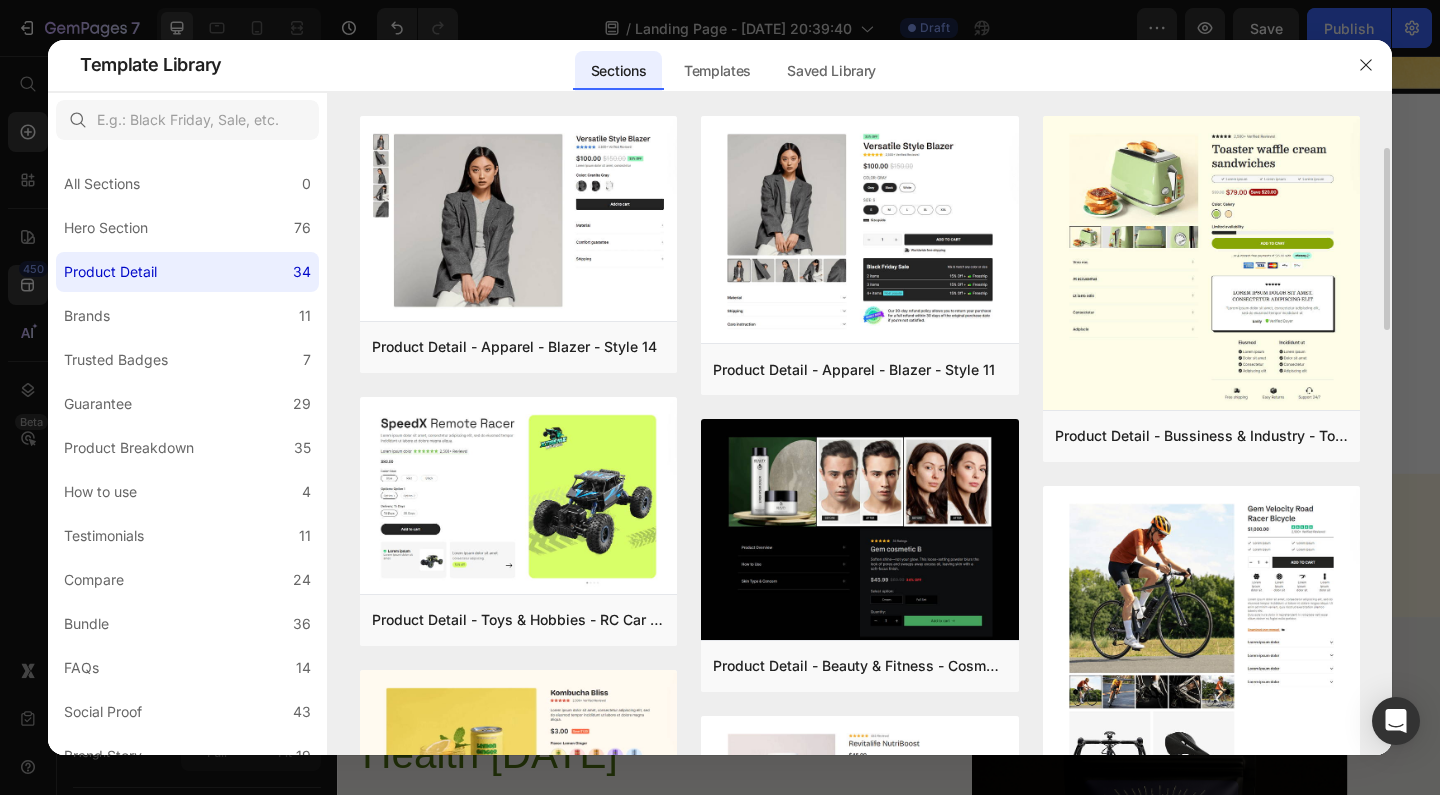 scroll, scrollTop: 25, scrollLeft: 0, axis: vertical 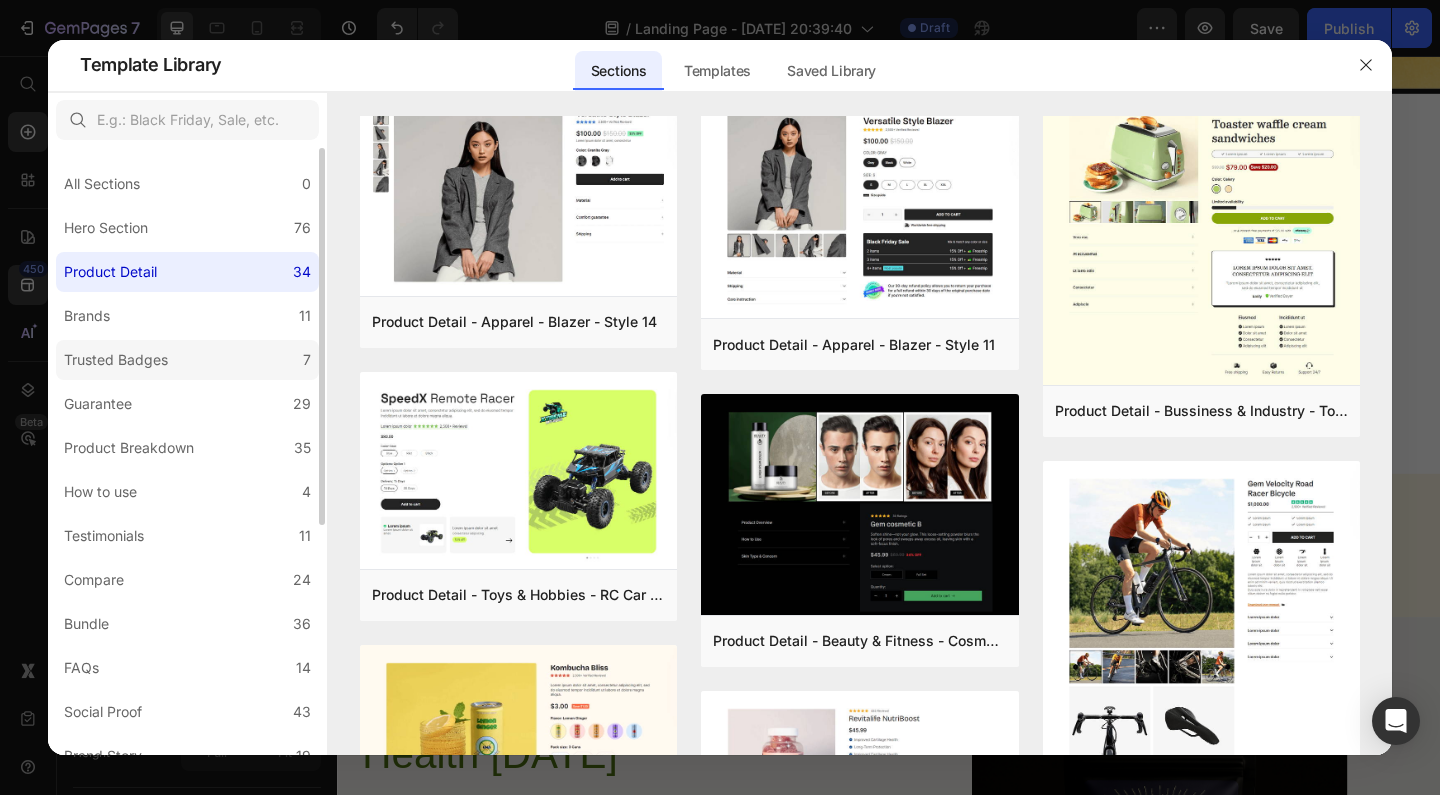 click on "Trusted Badges 7" 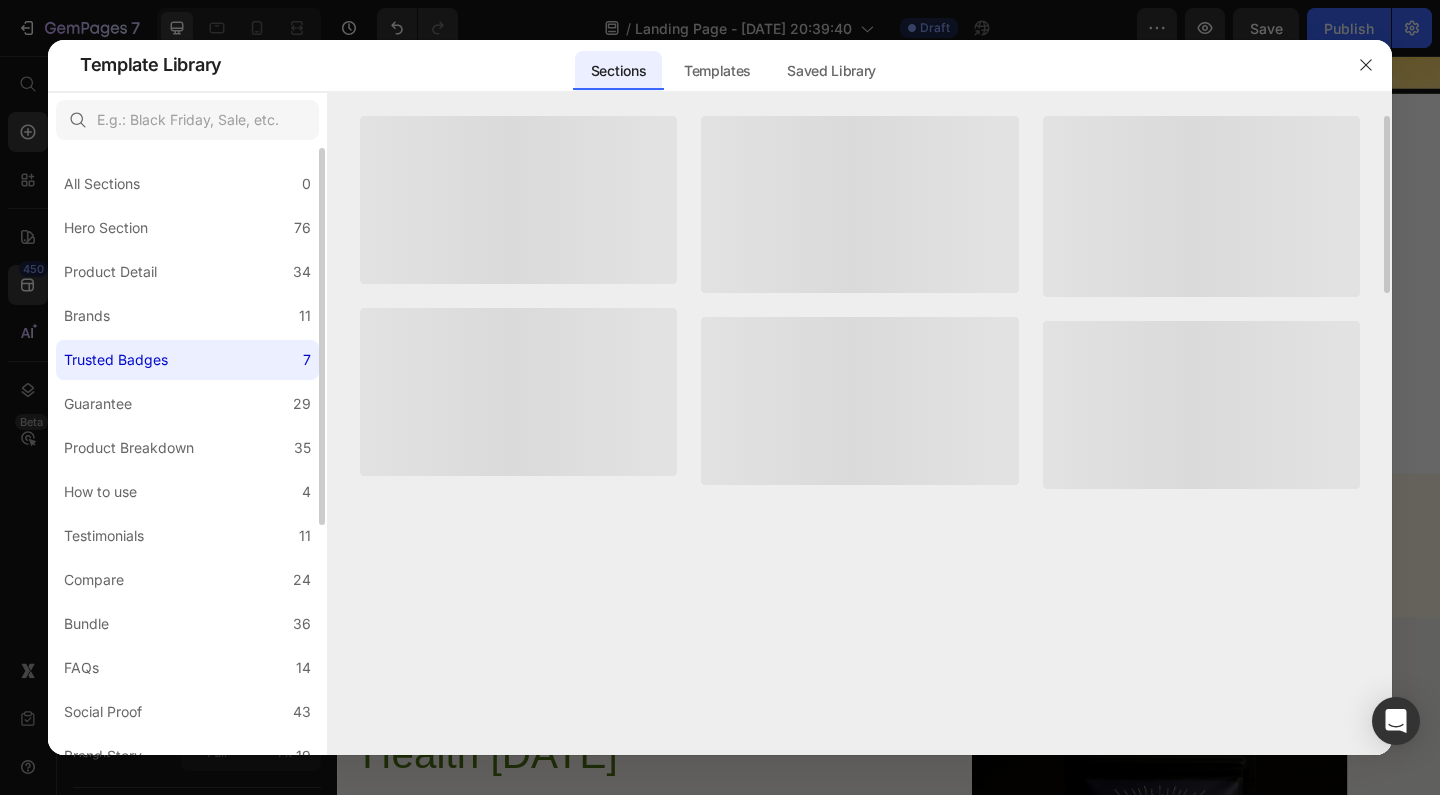 scroll, scrollTop: 0, scrollLeft: 0, axis: both 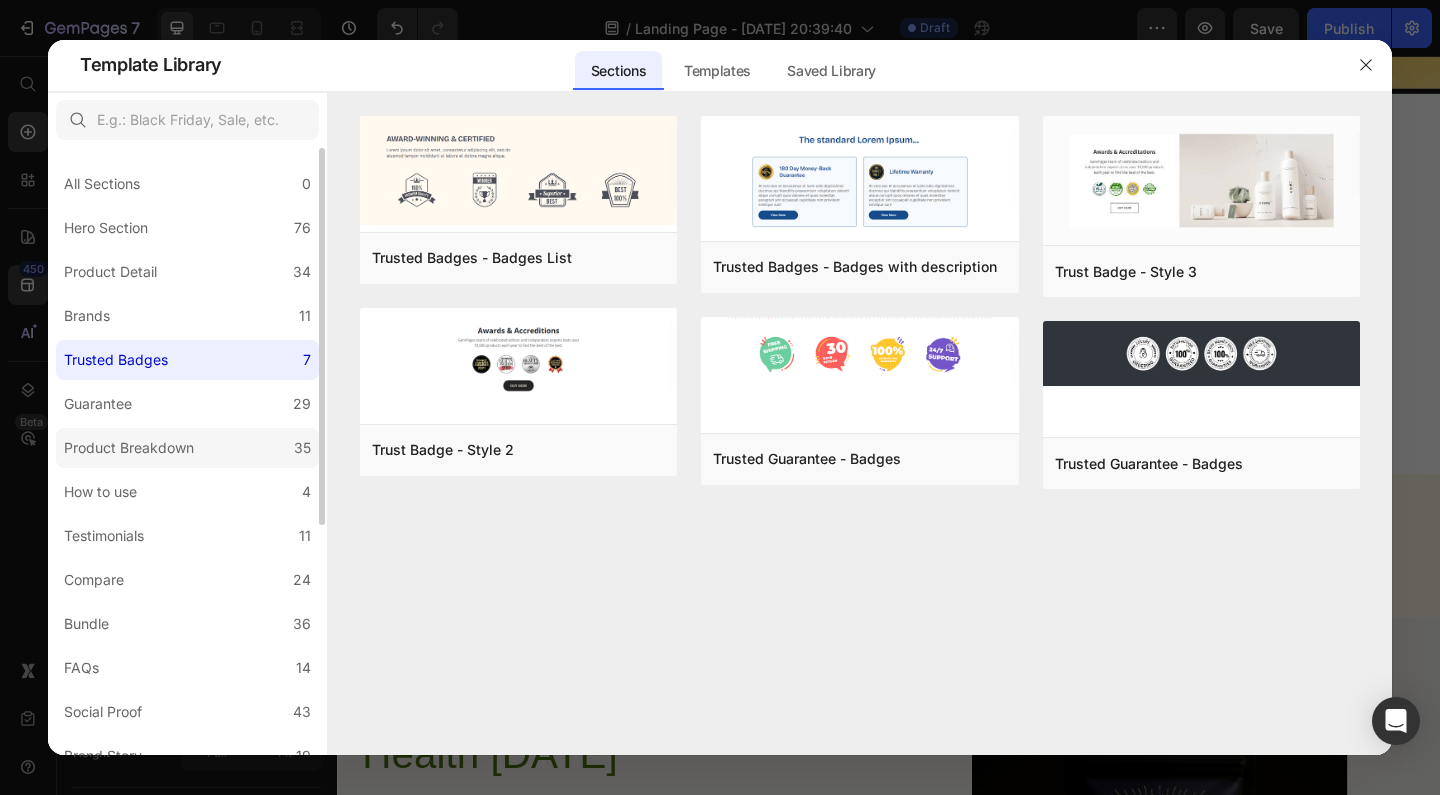 click on "Product Breakdown 35" 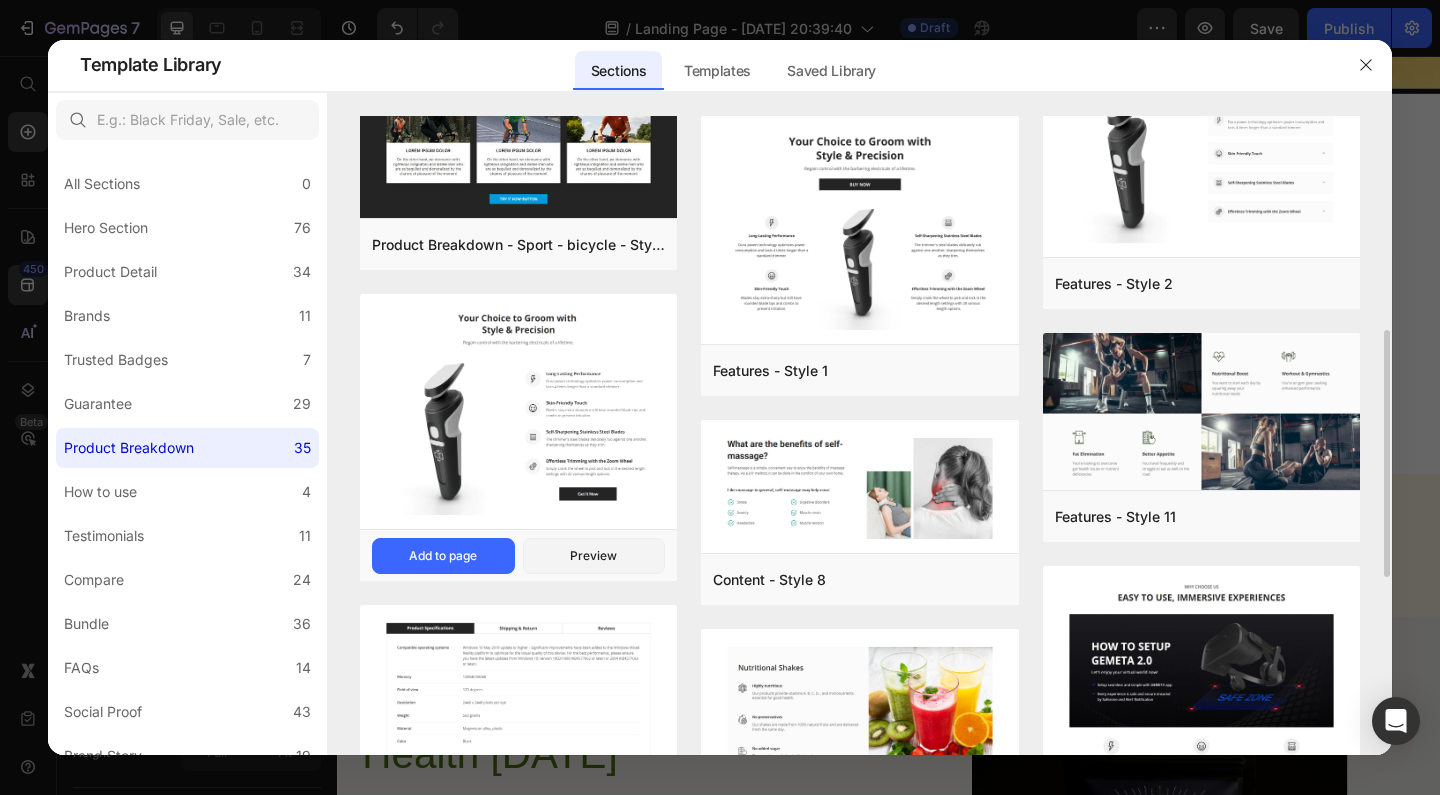 scroll, scrollTop: 577, scrollLeft: 0, axis: vertical 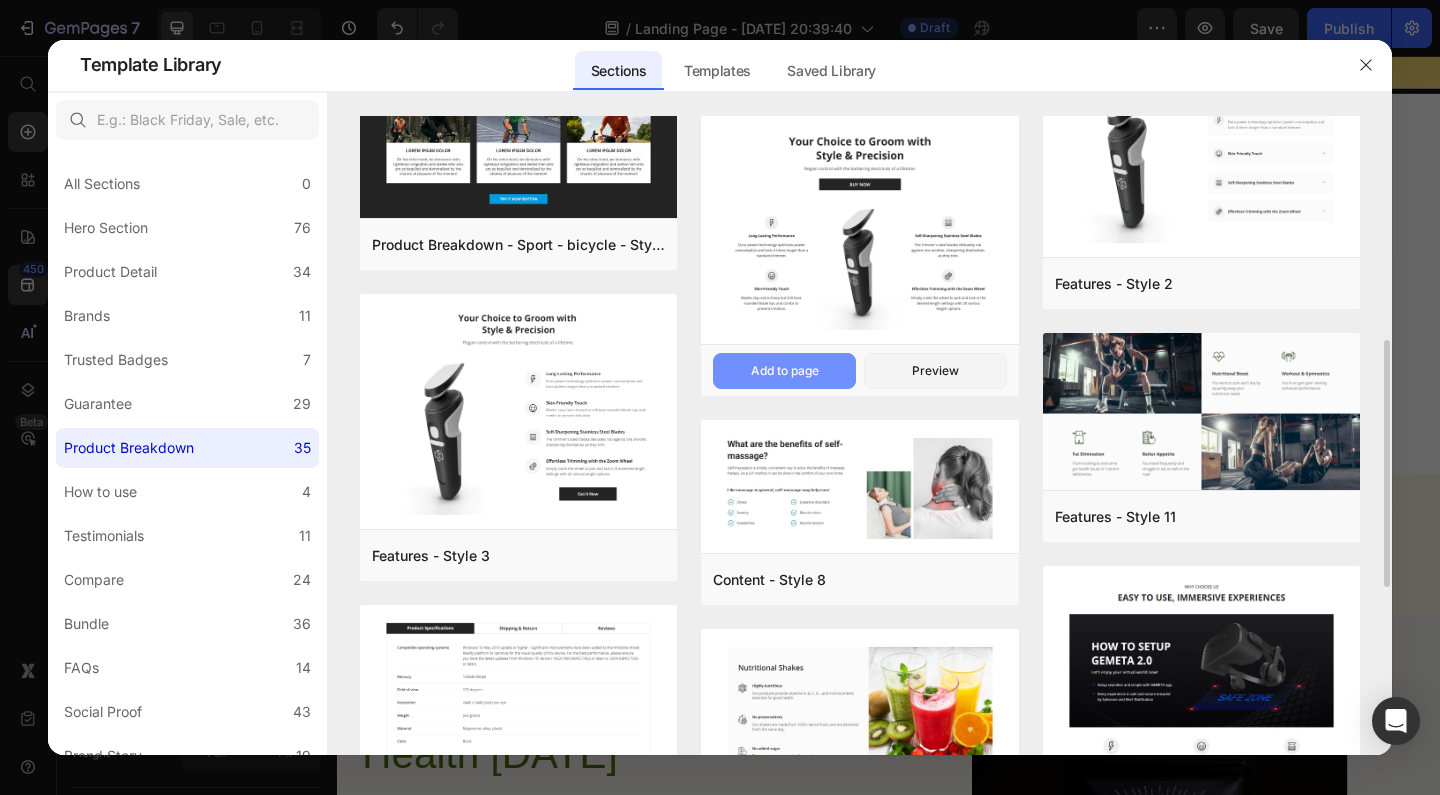 click on "Add to page" at bounding box center (785, 371) 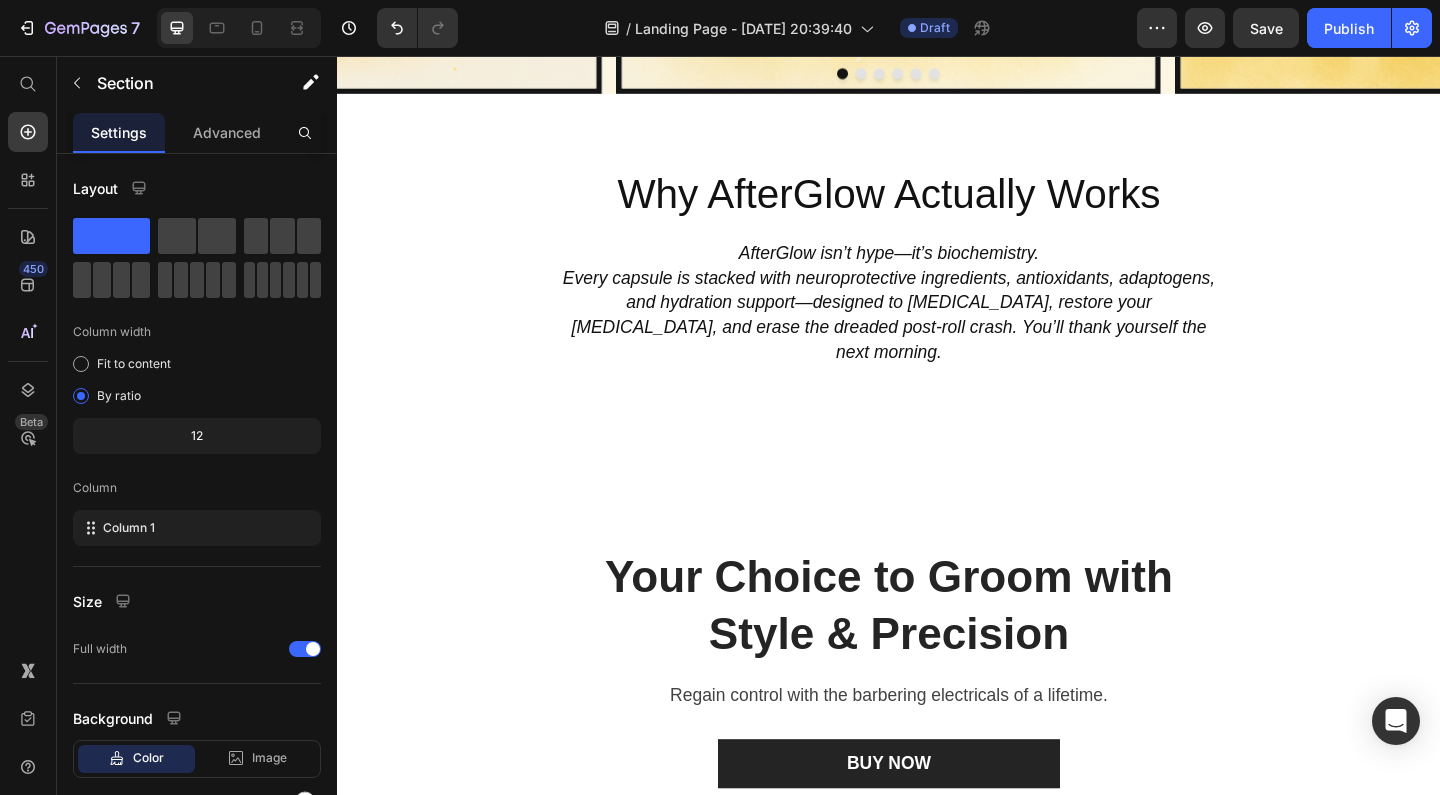 scroll, scrollTop: 2960, scrollLeft: 0, axis: vertical 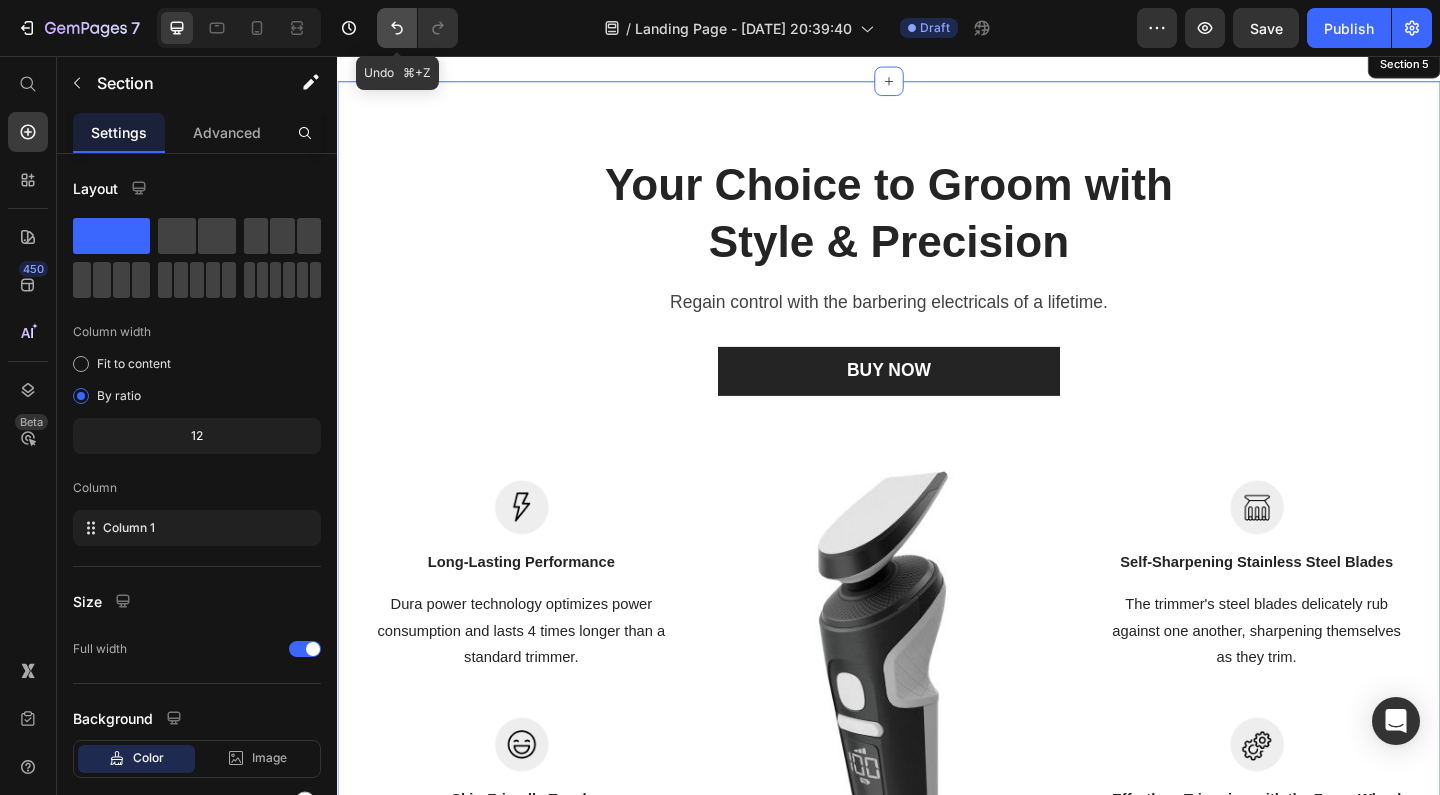 click 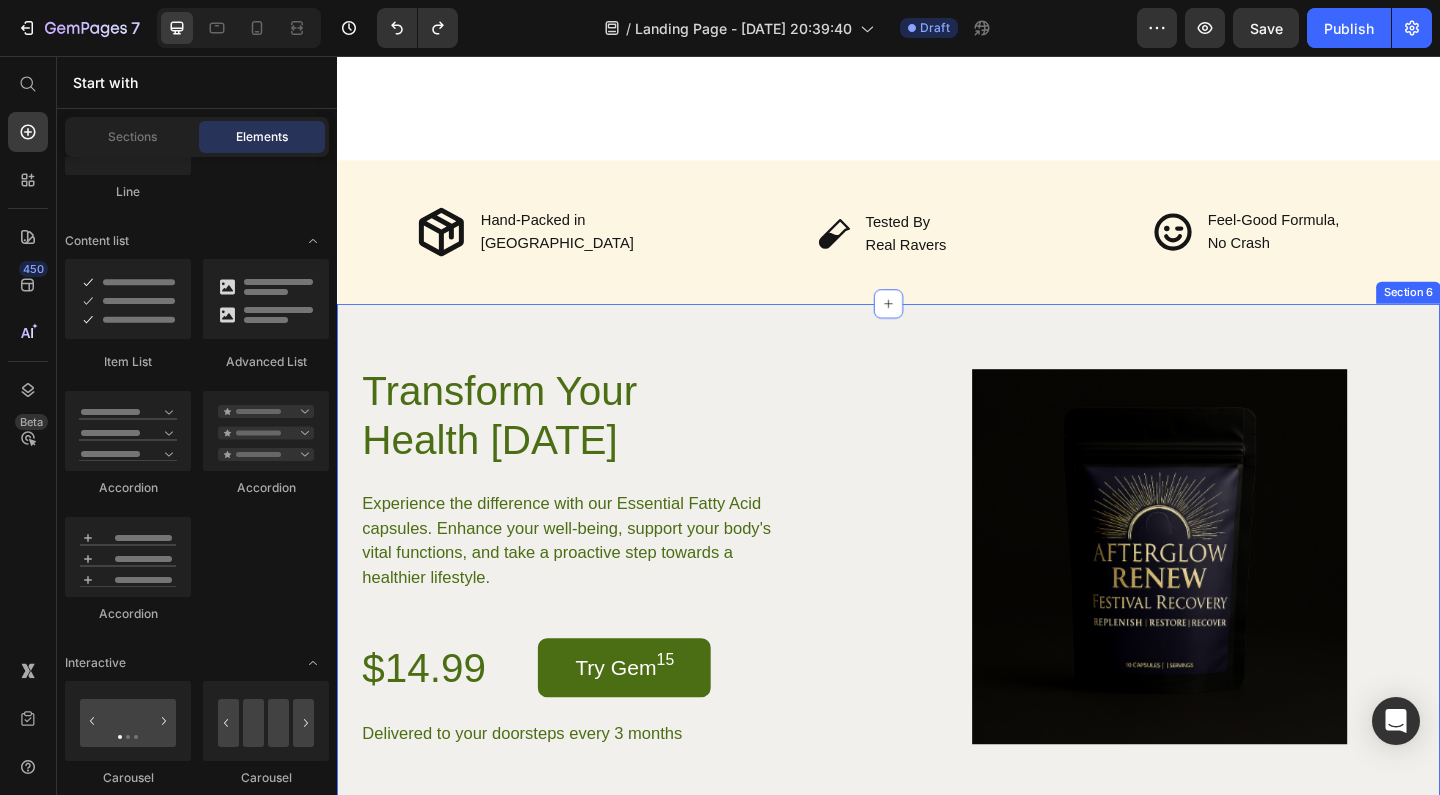 scroll, scrollTop: 2800, scrollLeft: 0, axis: vertical 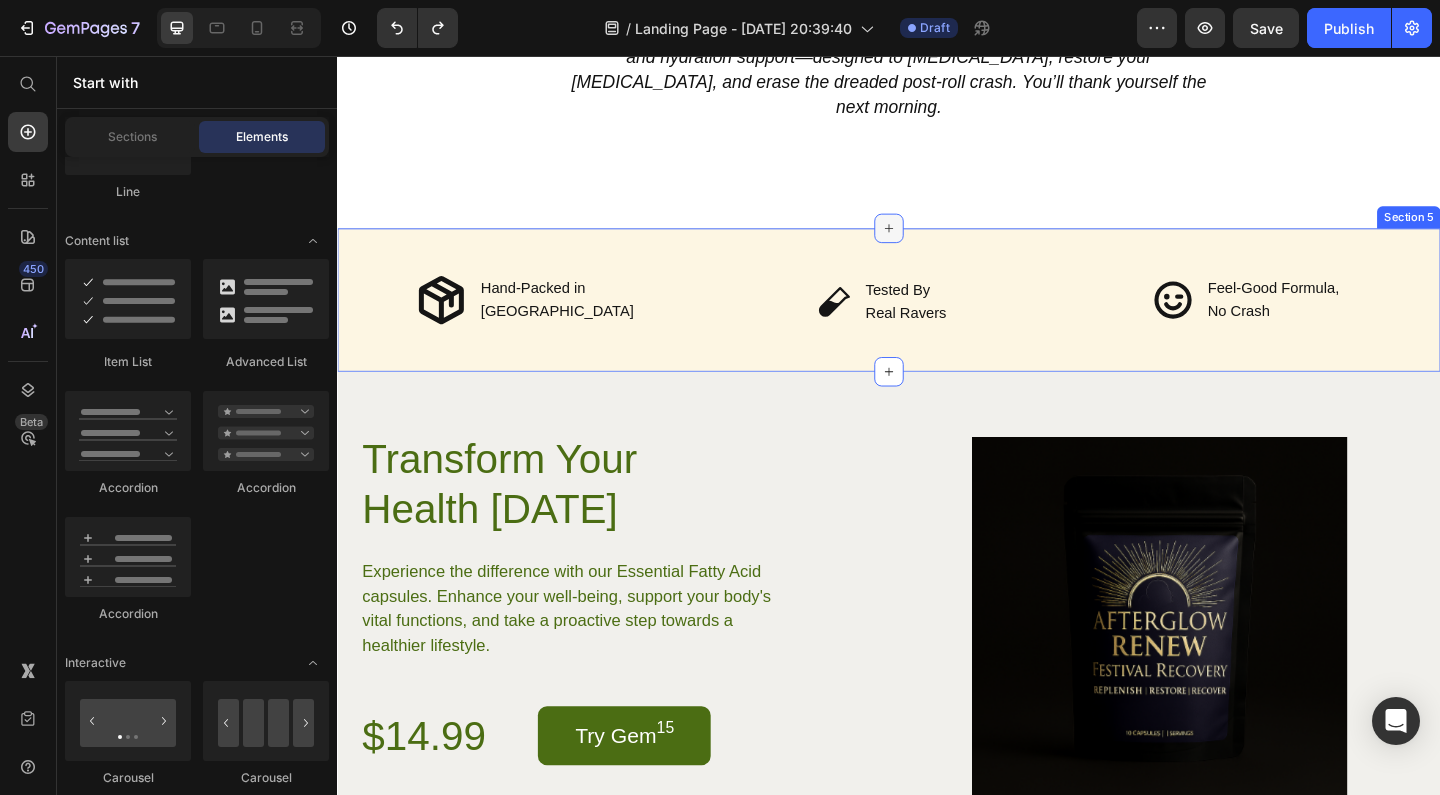 click at bounding box center (937, 243) 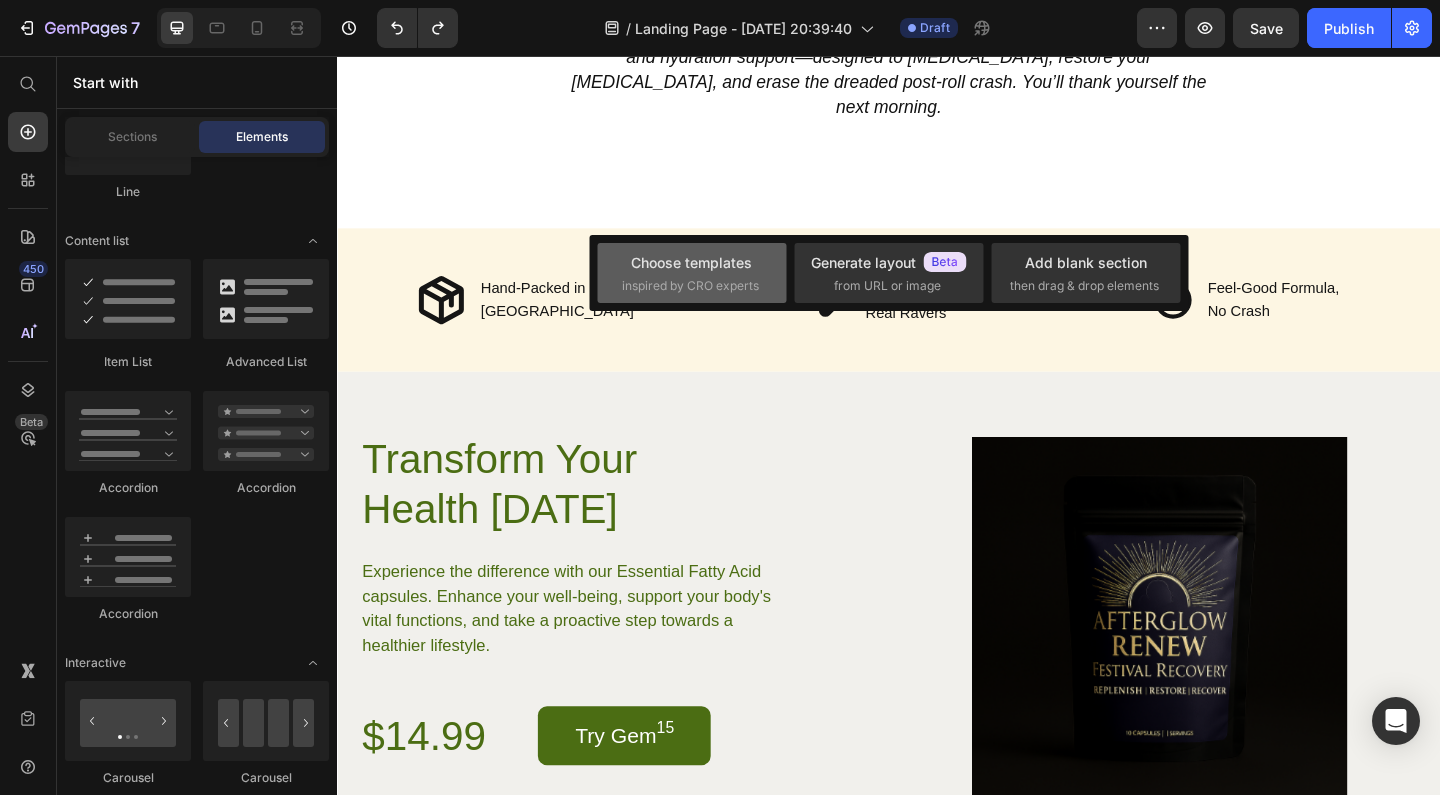 click on "inspired by CRO experts" at bounding box center [690, 286] 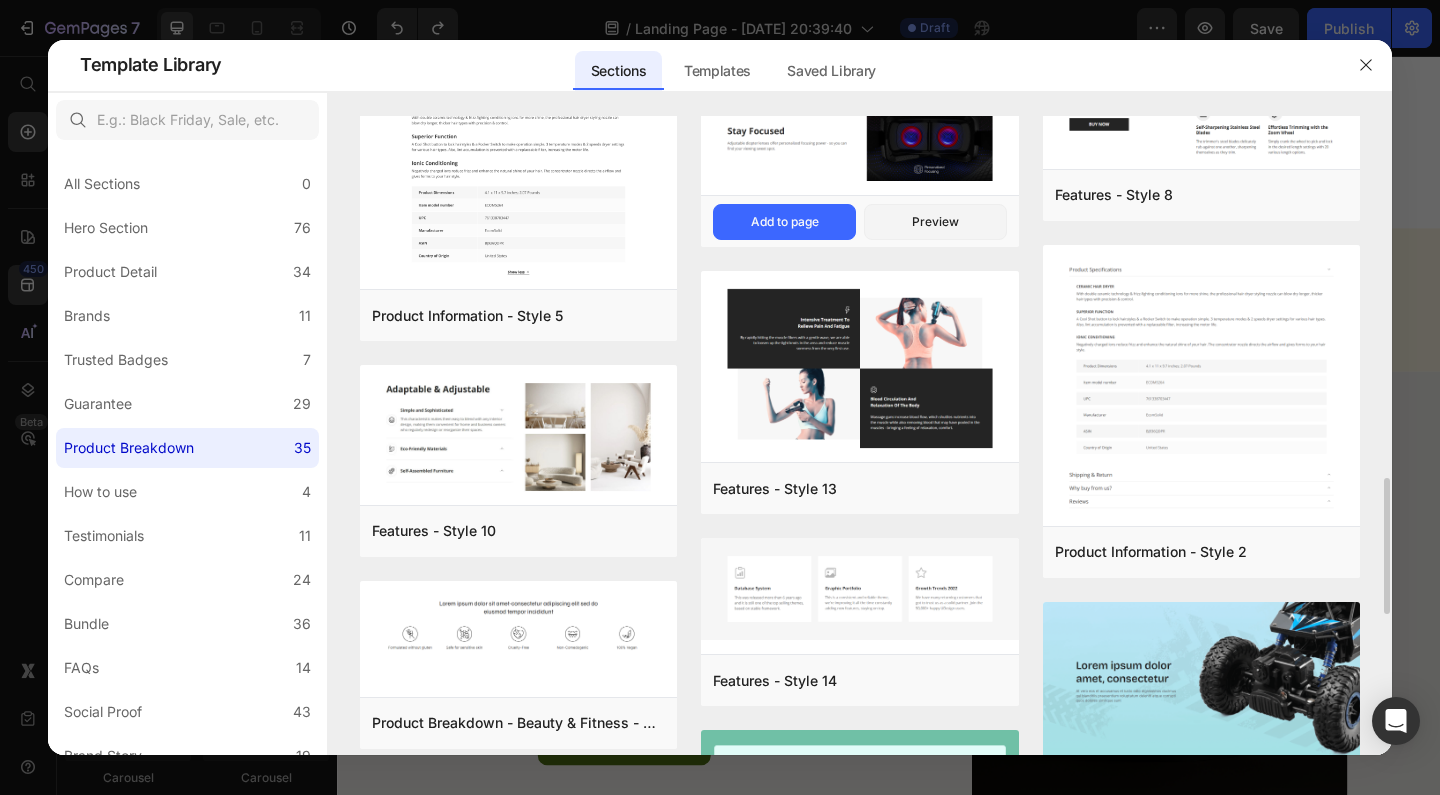 scroll, scrollTop: 1700, scrollLeft: 0, axis: vertical 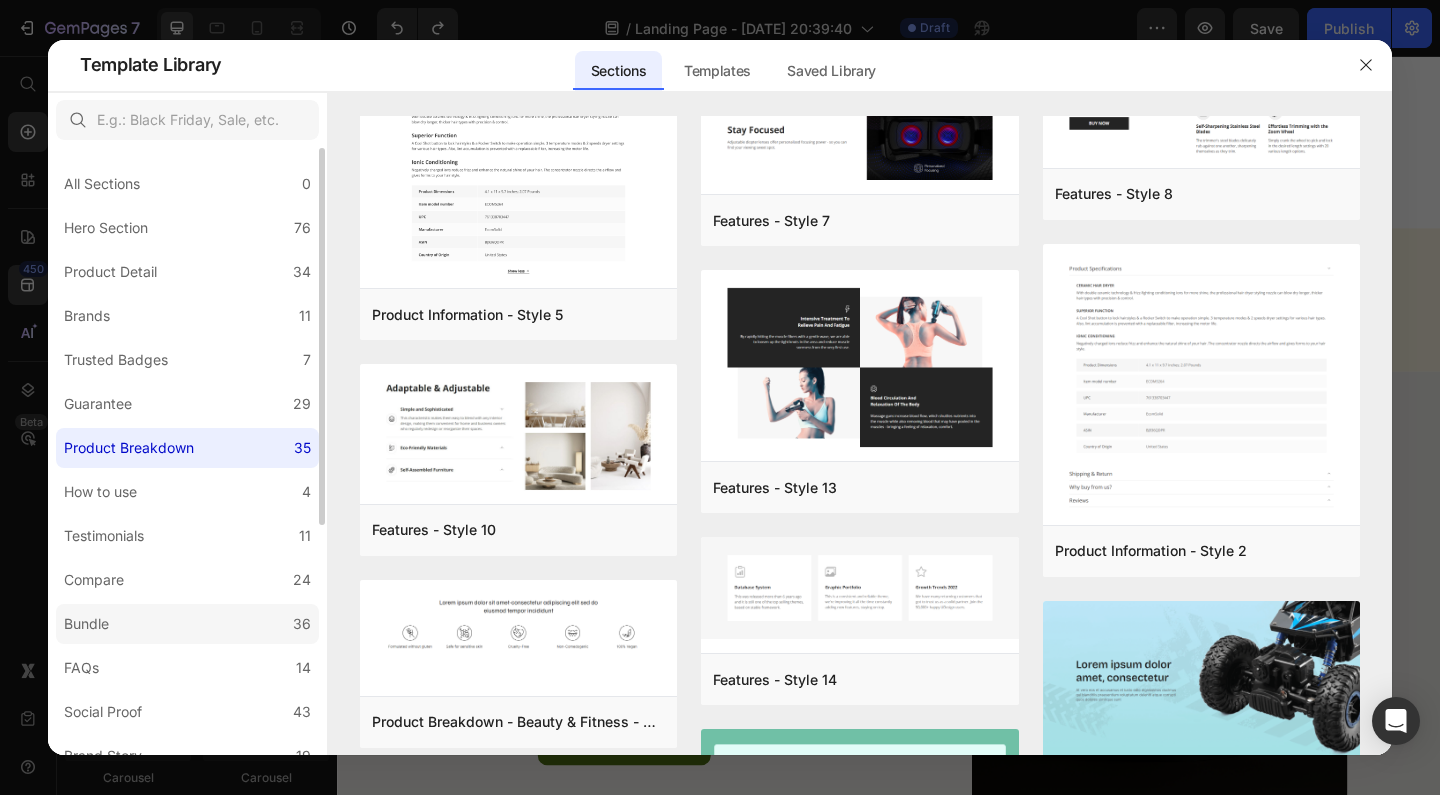 click on "Bundle 36" 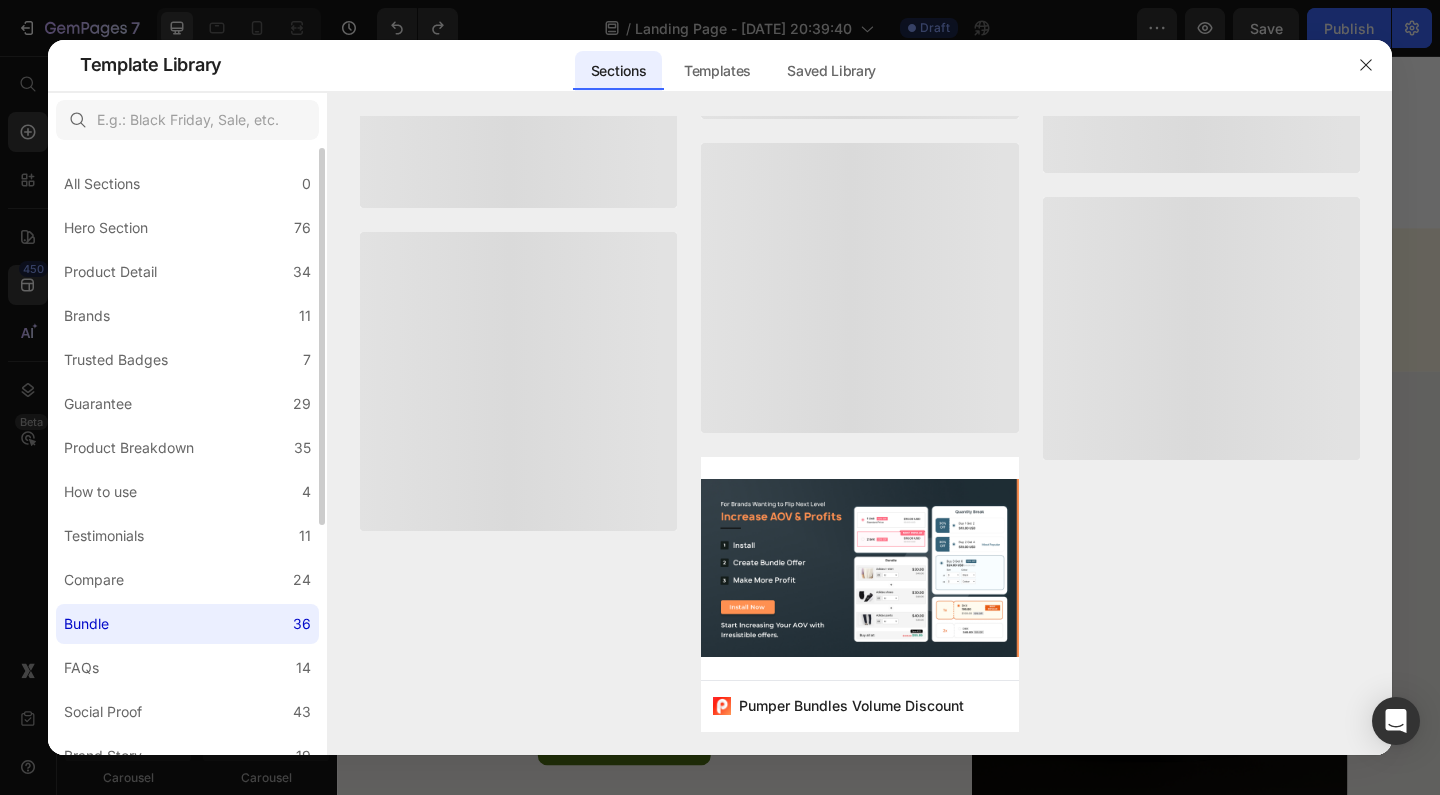 scroll, scrollTop: 0, scrollLeft: 0, axis: both 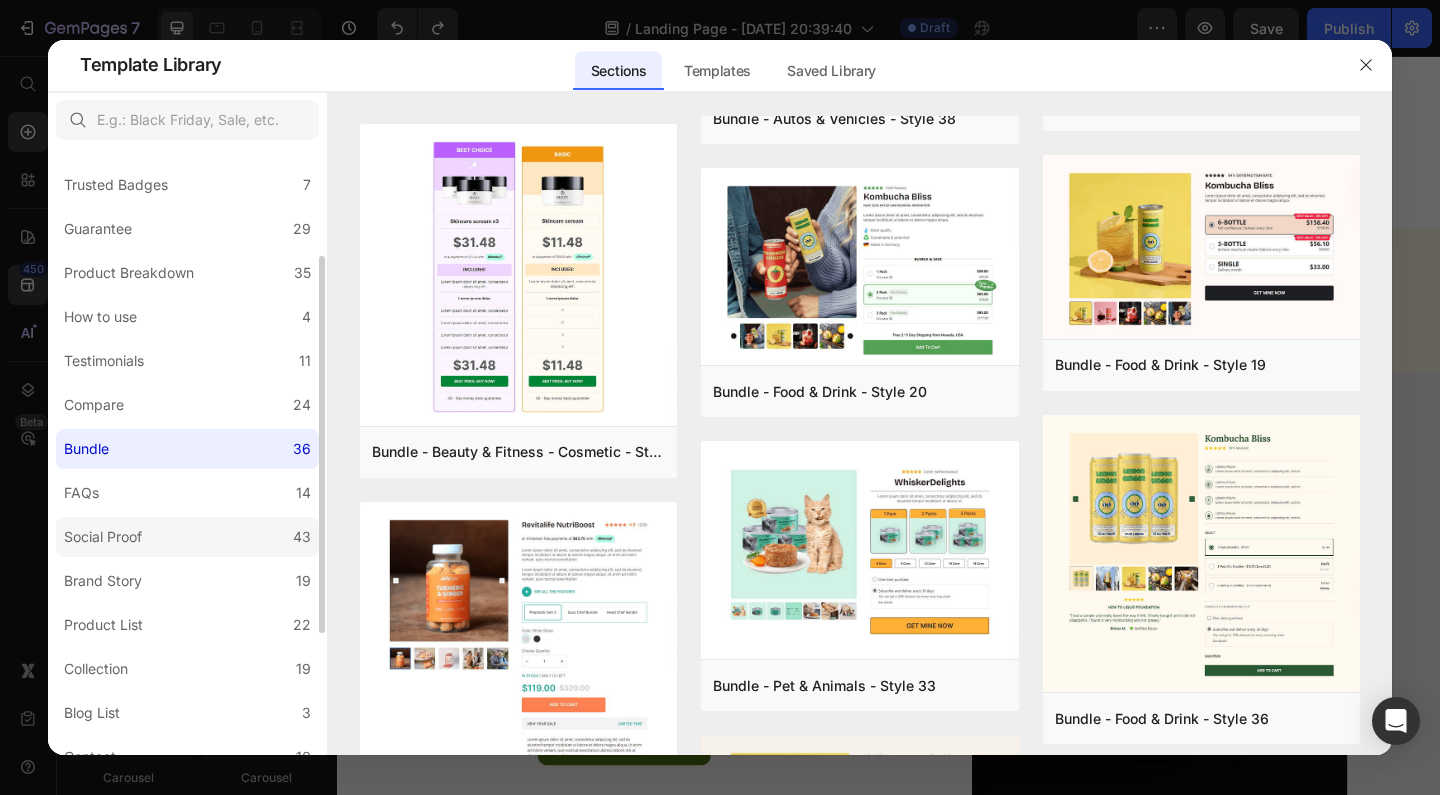 click on "Social Proof 43" 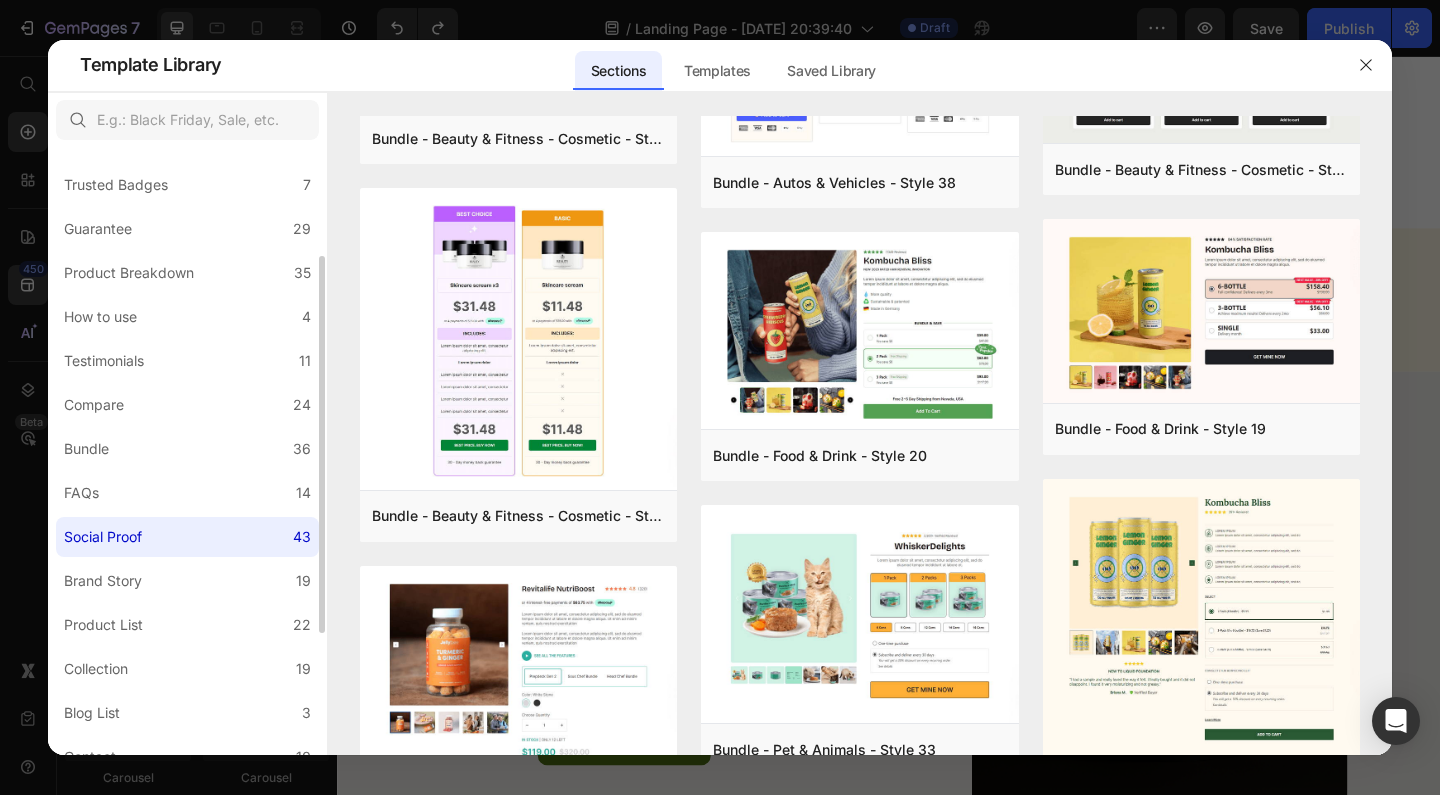 scroll, scrollTop: 0, scrollLeft: 0, axis: both 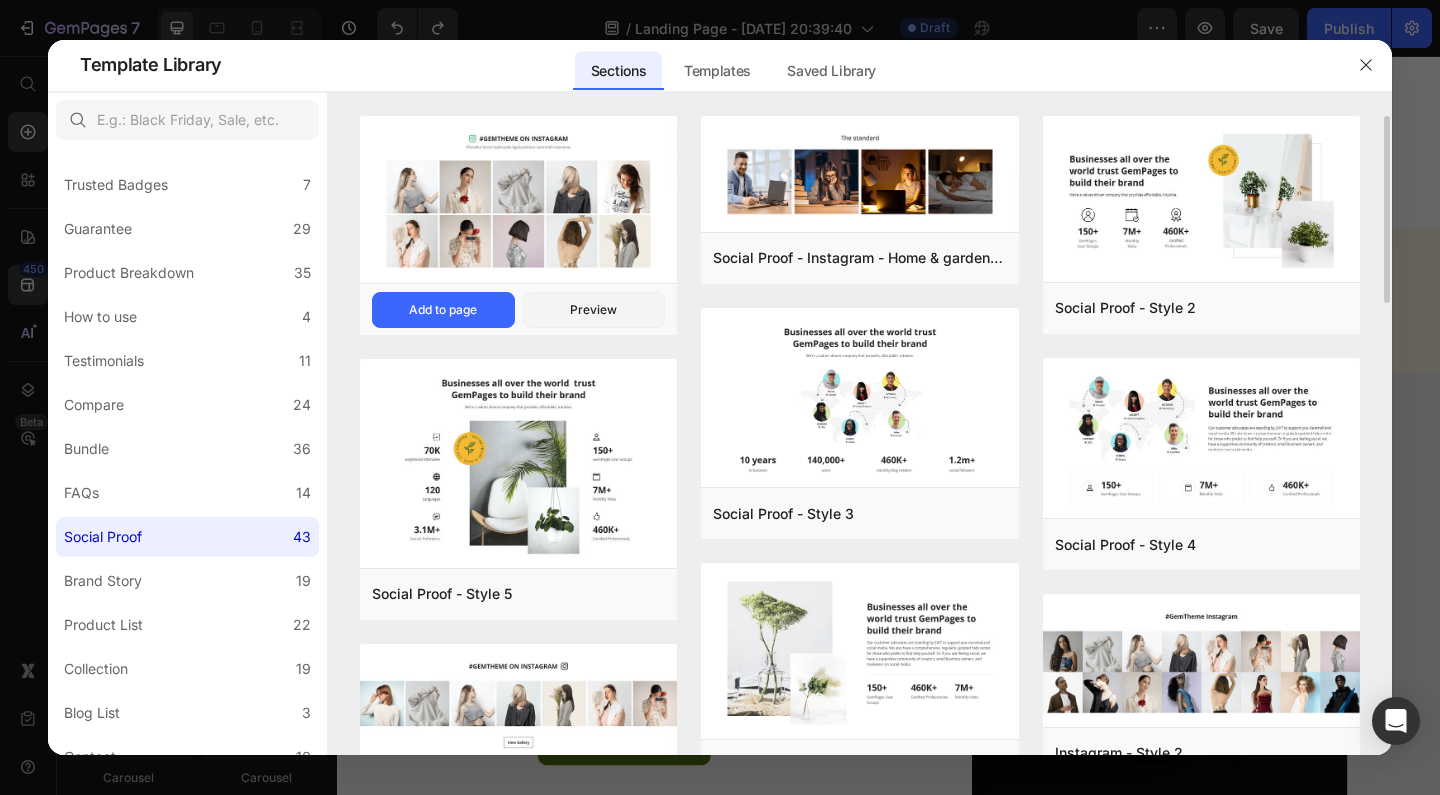 click at bounding box center [518, 202] 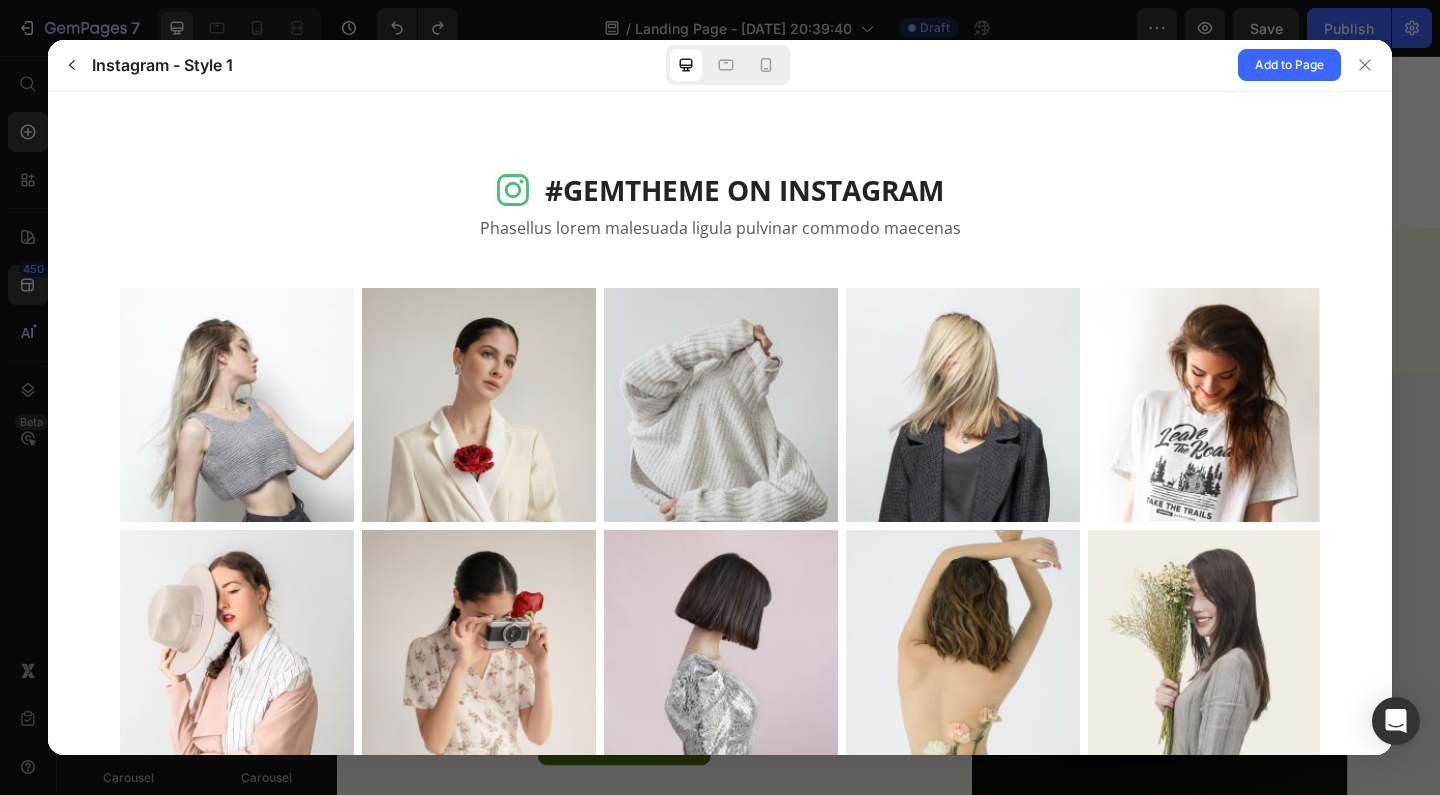 scroll, scrollTop: 0, scrollLeft: 0, axis: both 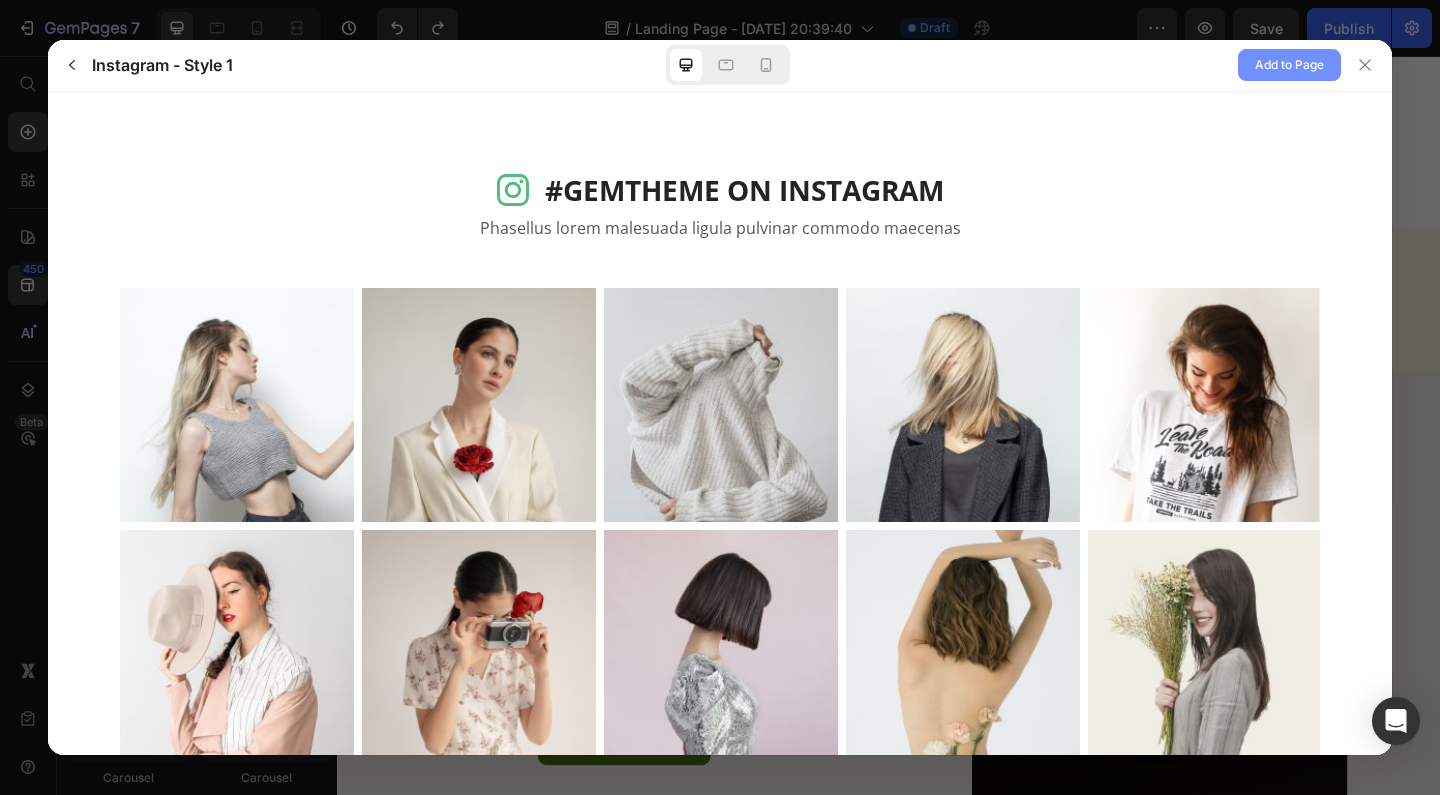click on "Add to Page" 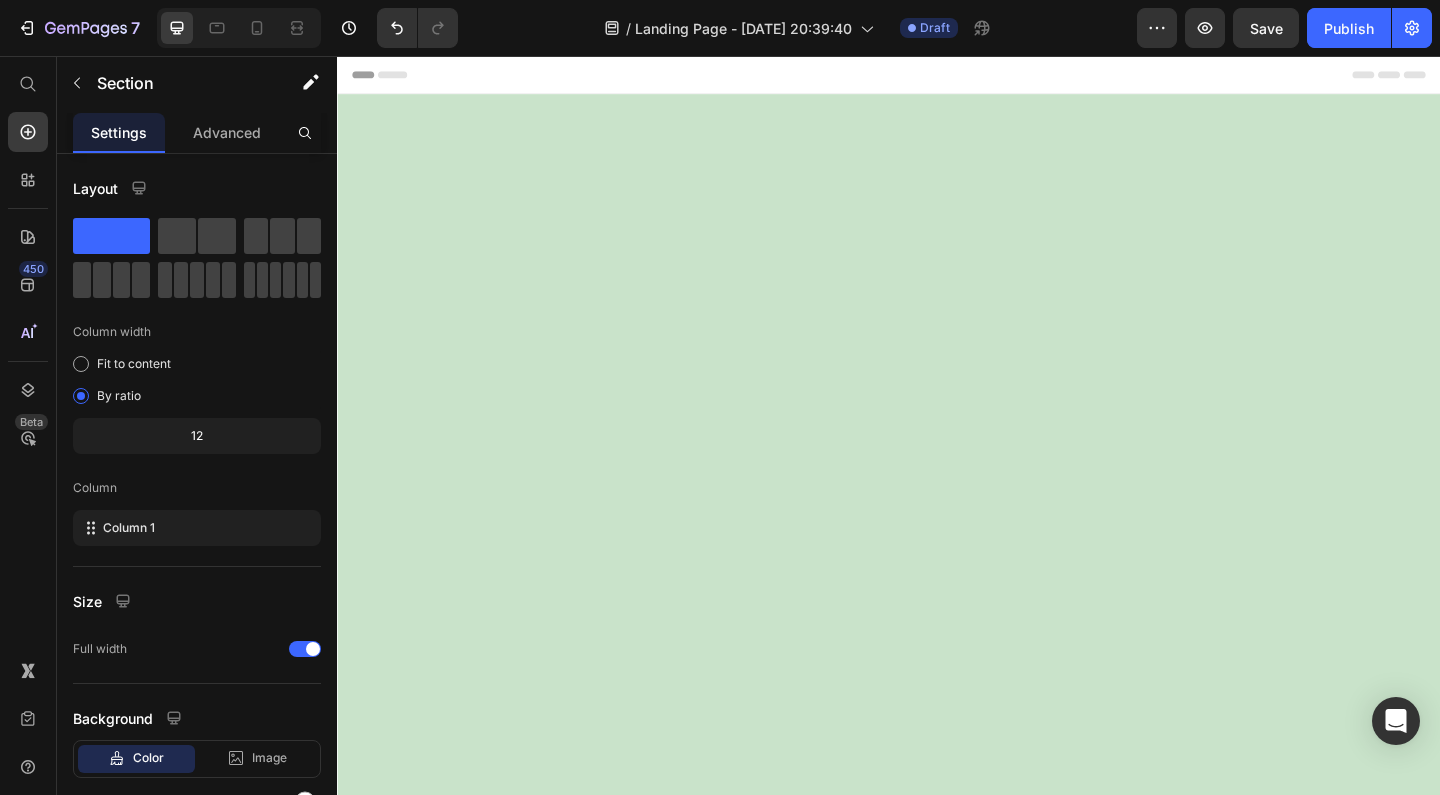 scroll, scrollTop: 2960, scrollLeft: 0, axis: vertical 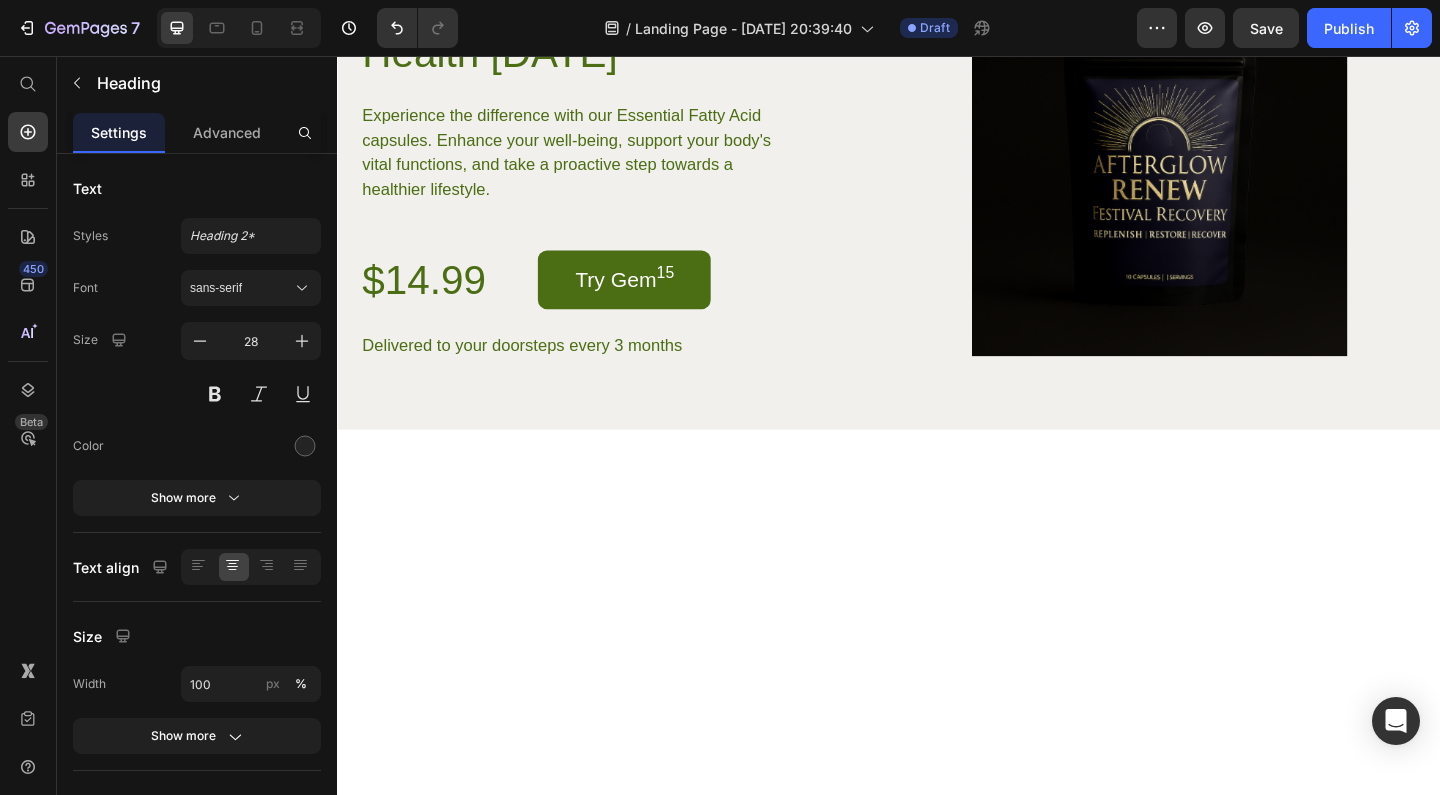 click on "#GEMTHEME ON INSTAGRAM" at bounding box center (961, -450) 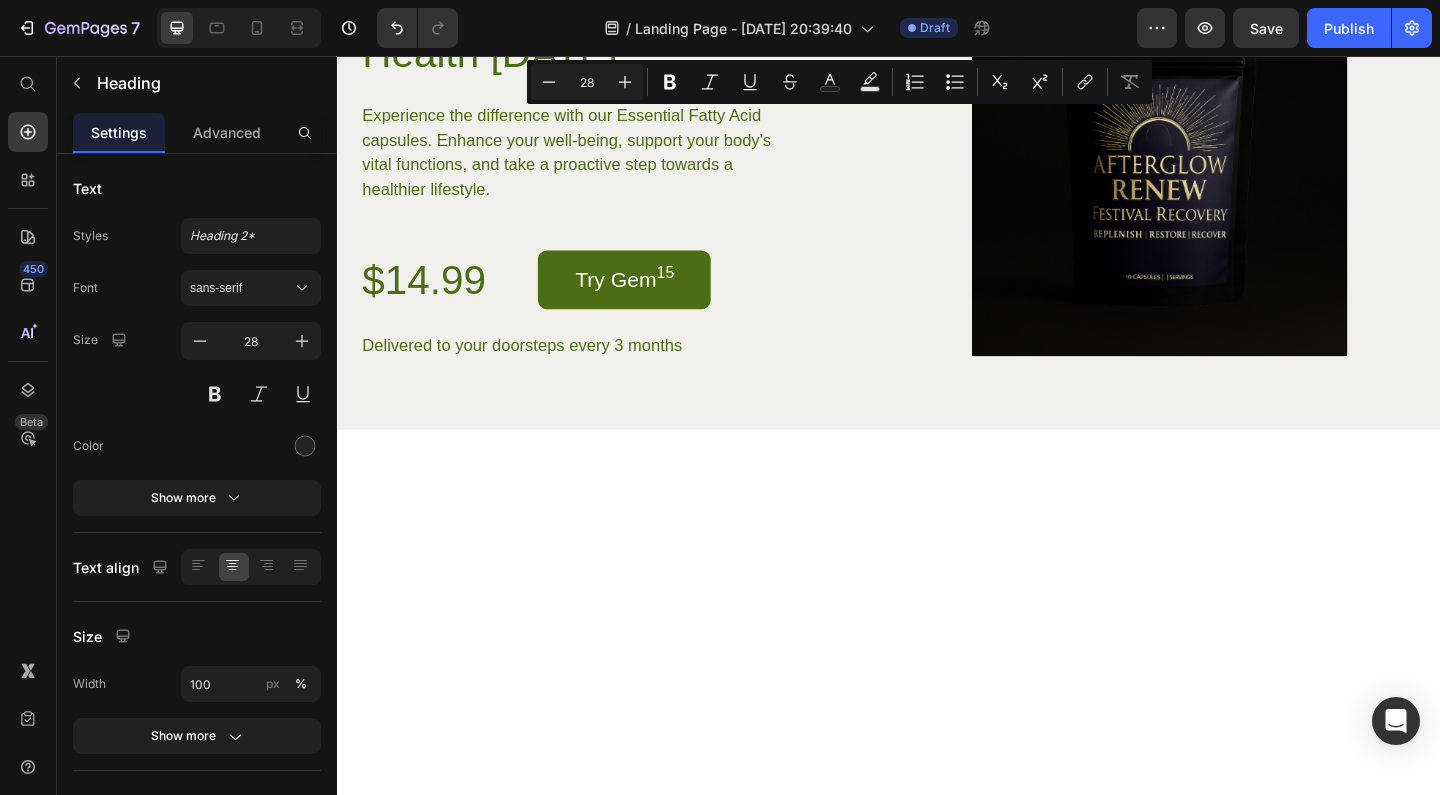 drag, startPoint x: 933, startPoint y: 96, endPoint x: 780, endPoint y: 98, distance: 153.01308 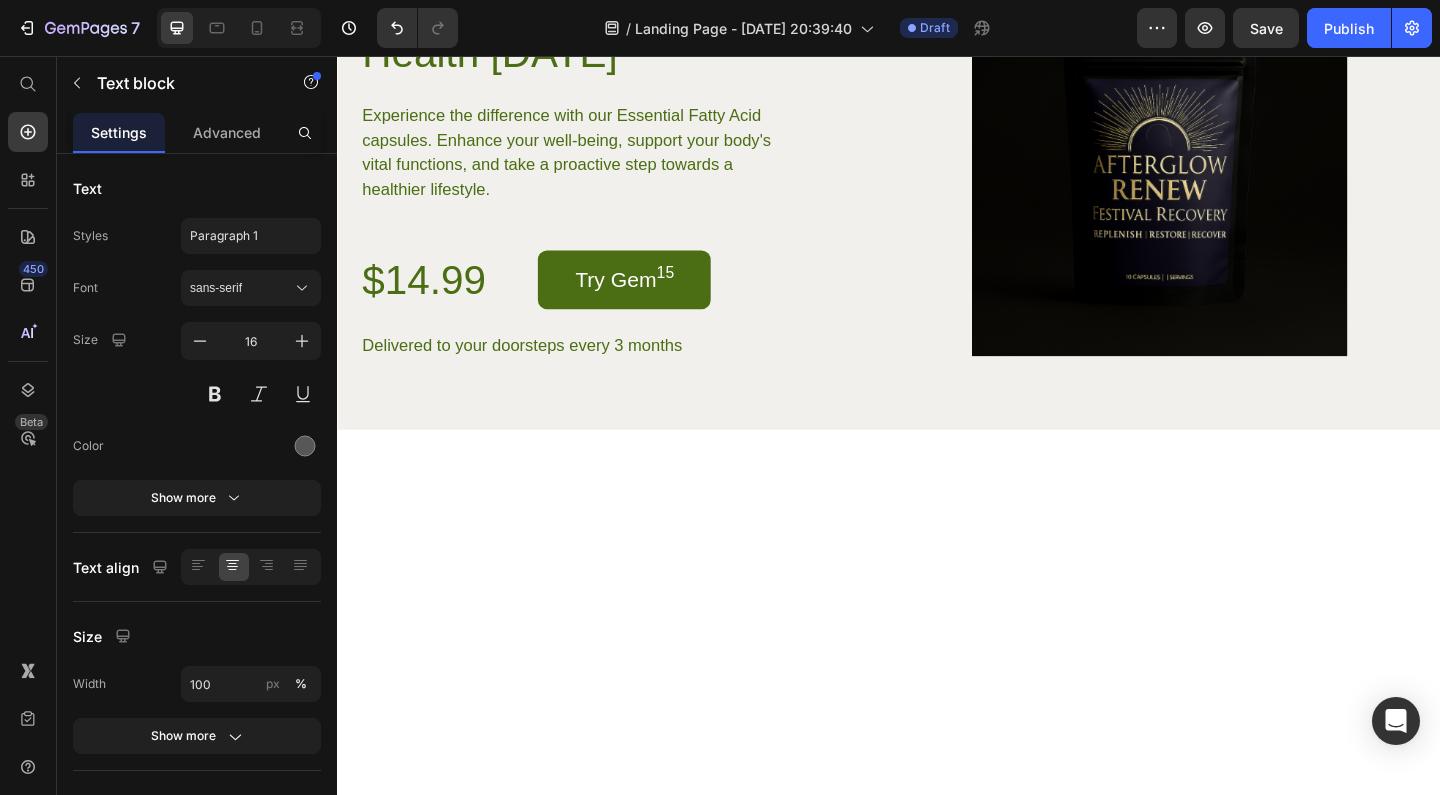 click on "Follow Us" at bounding box center [937, -406] 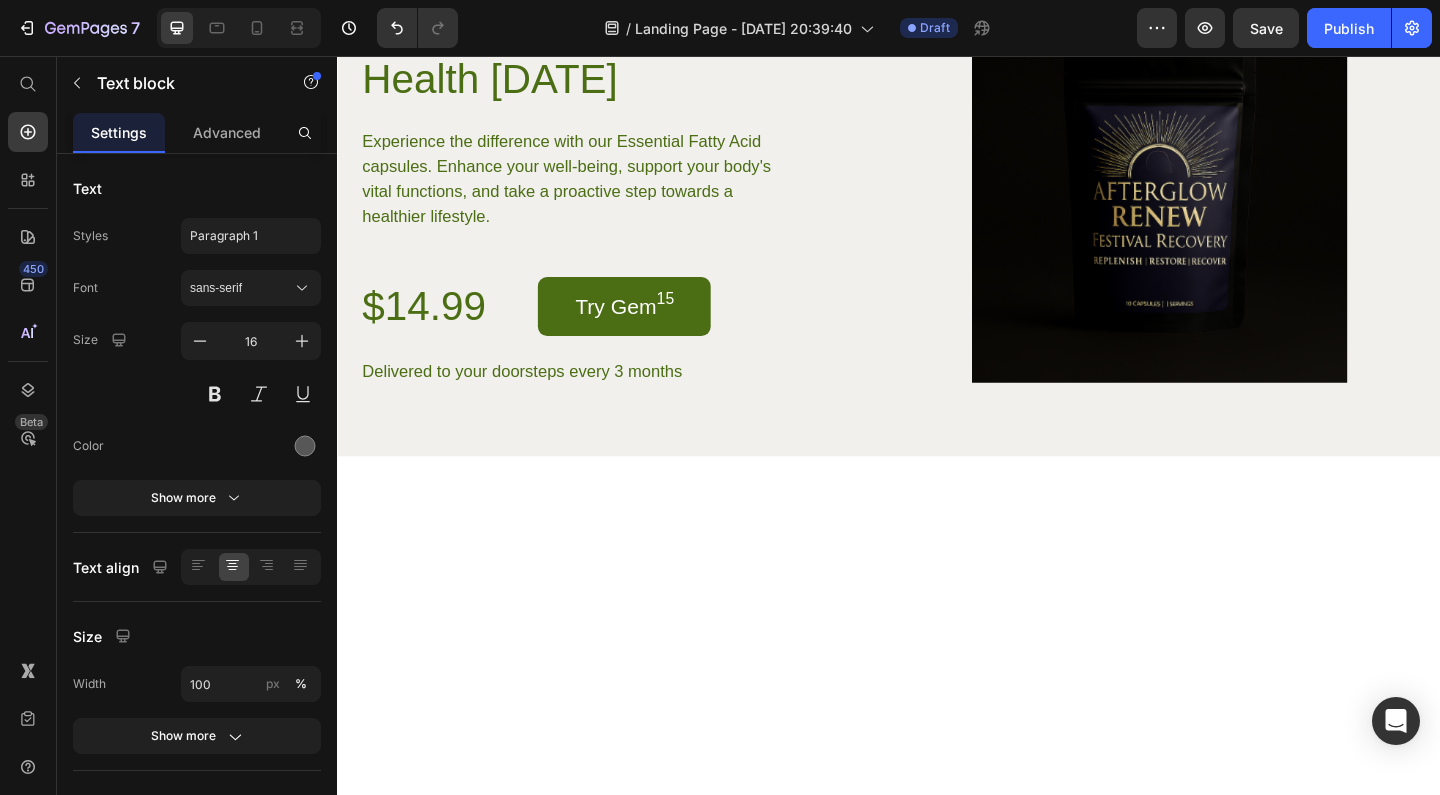 click on "Follow us for rave recaps, wellness tips, and early drops." at bounding box center (937, -377) 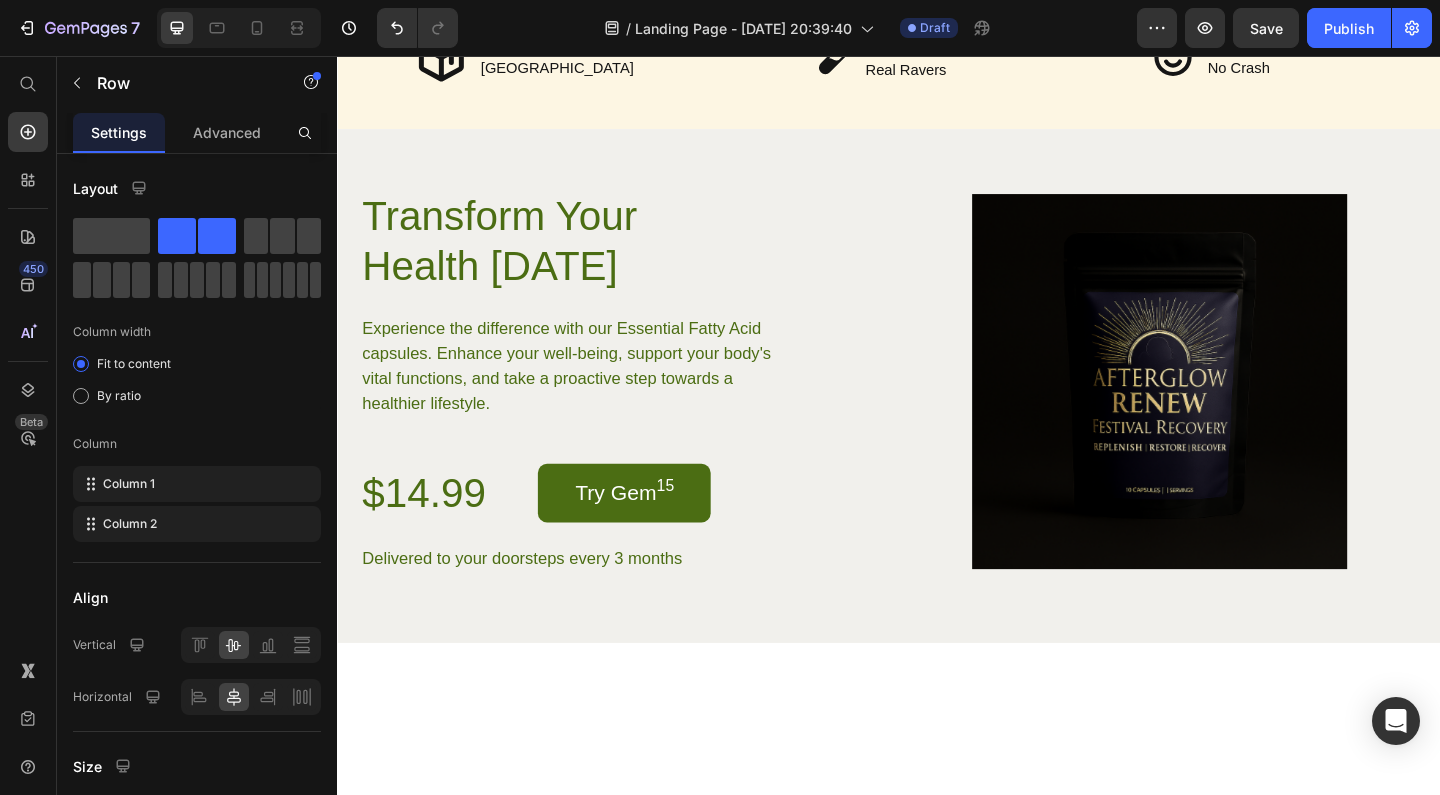scroll, scrollTop: 2748, scrollLeft: 0, axis: vertical 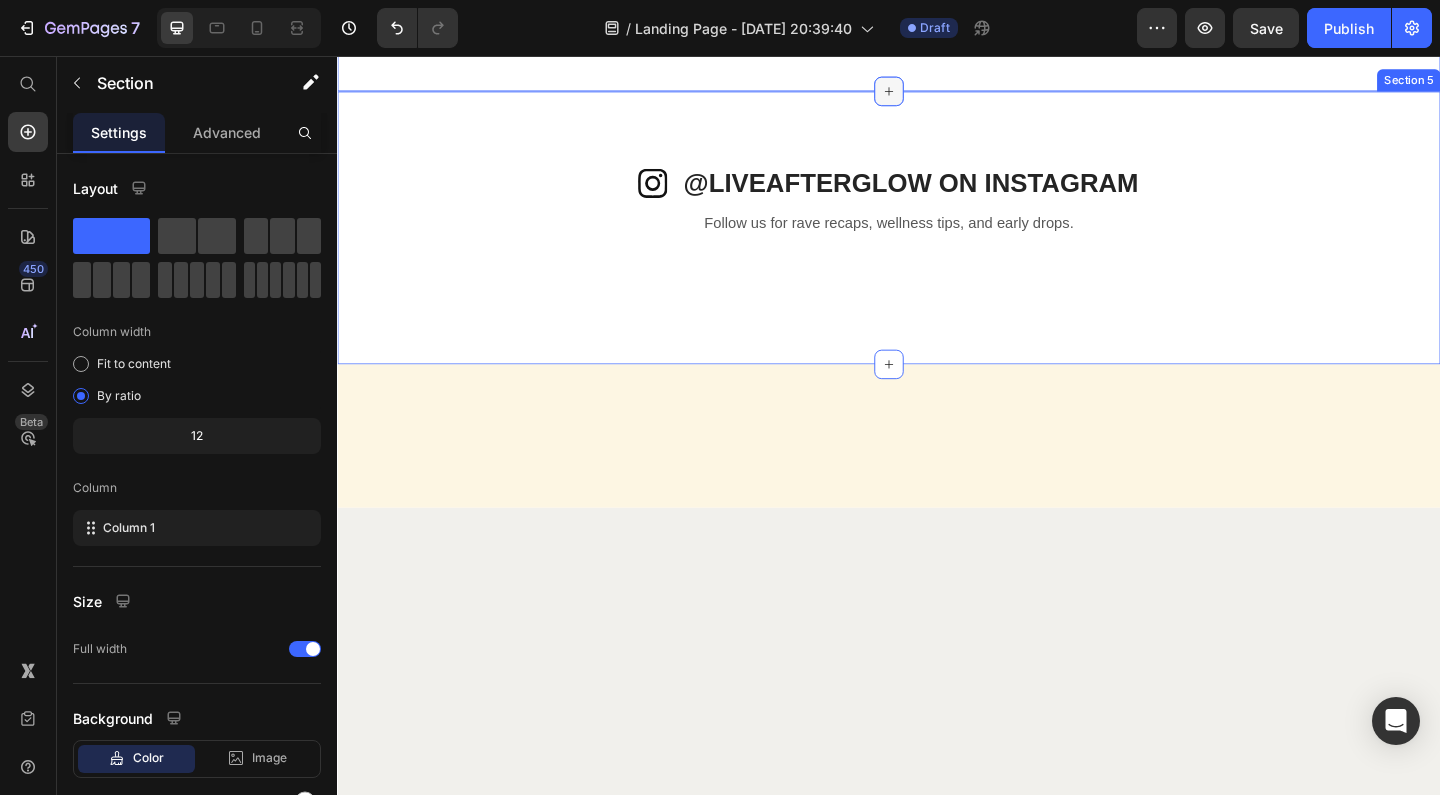 click 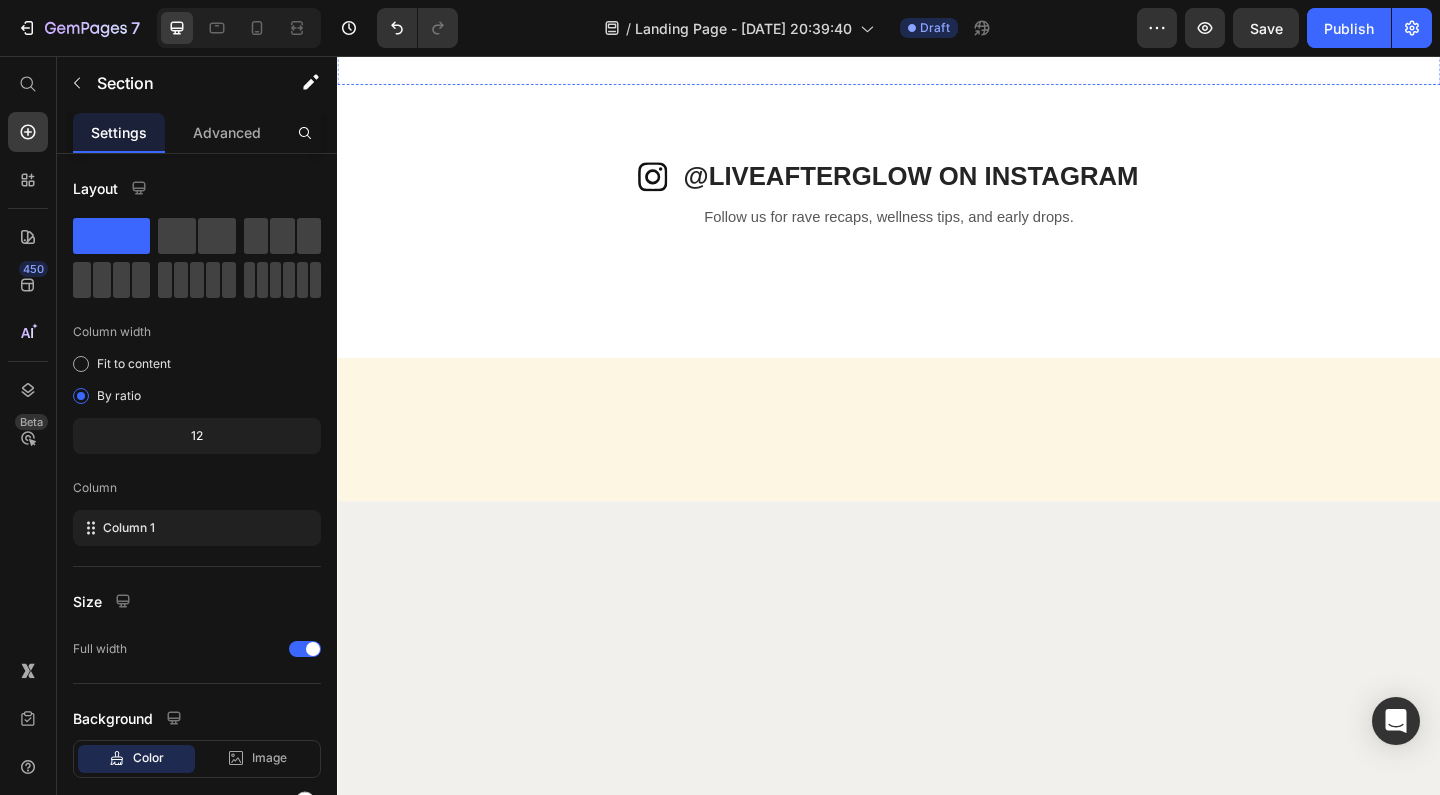 scroll, scrollTop: 2435, scrollLeft: 0, axis: vertical 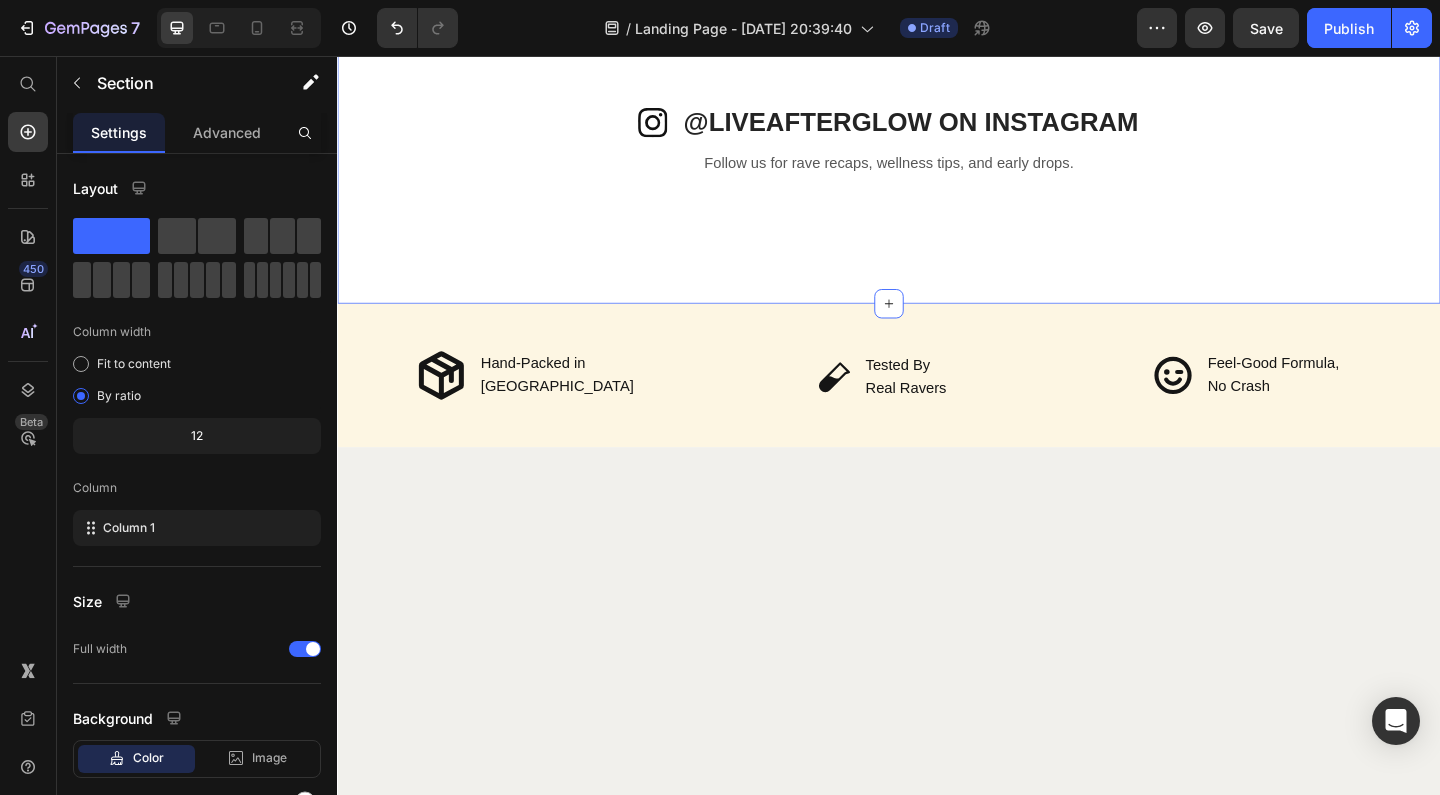 click 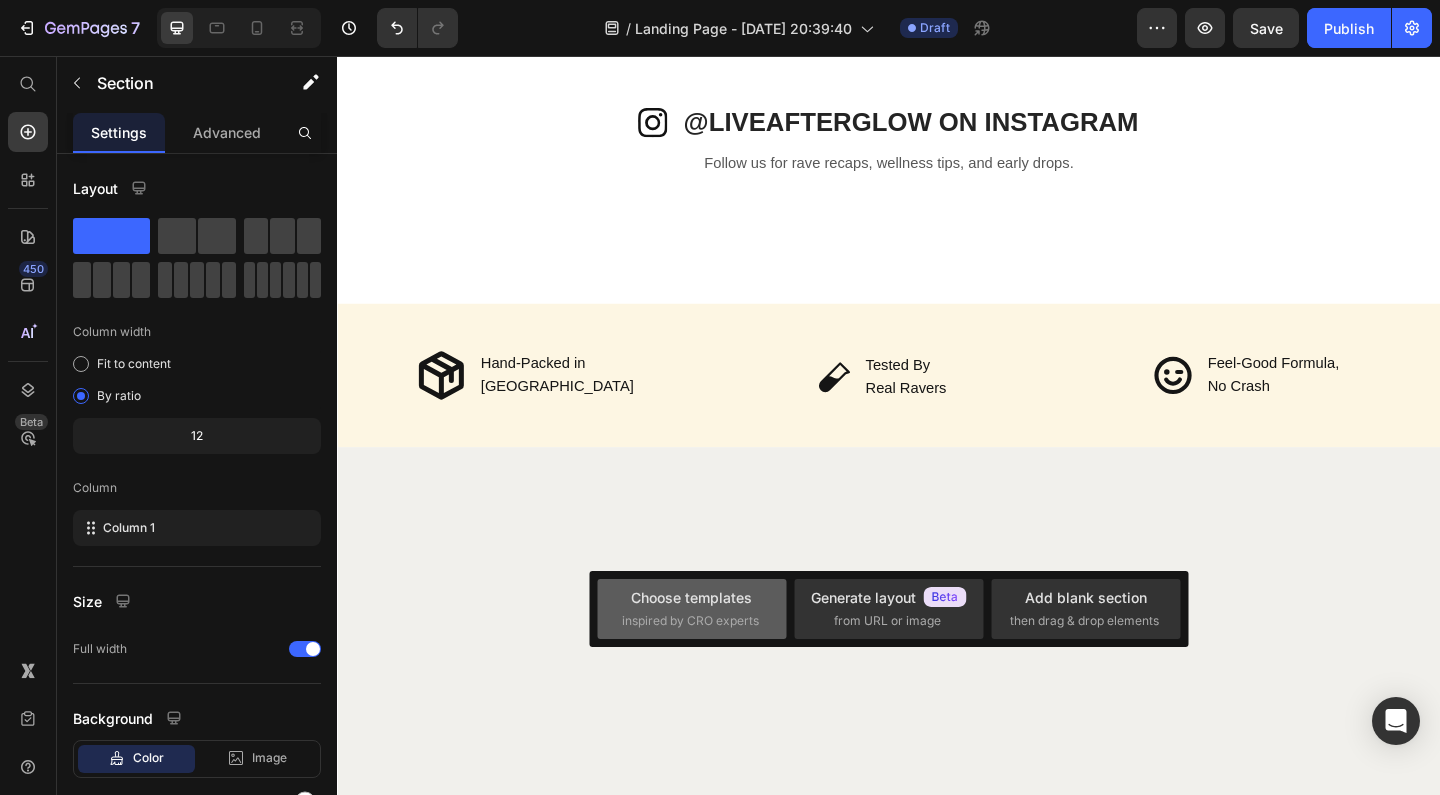click on "Choose templates  inspired by CRO experts" 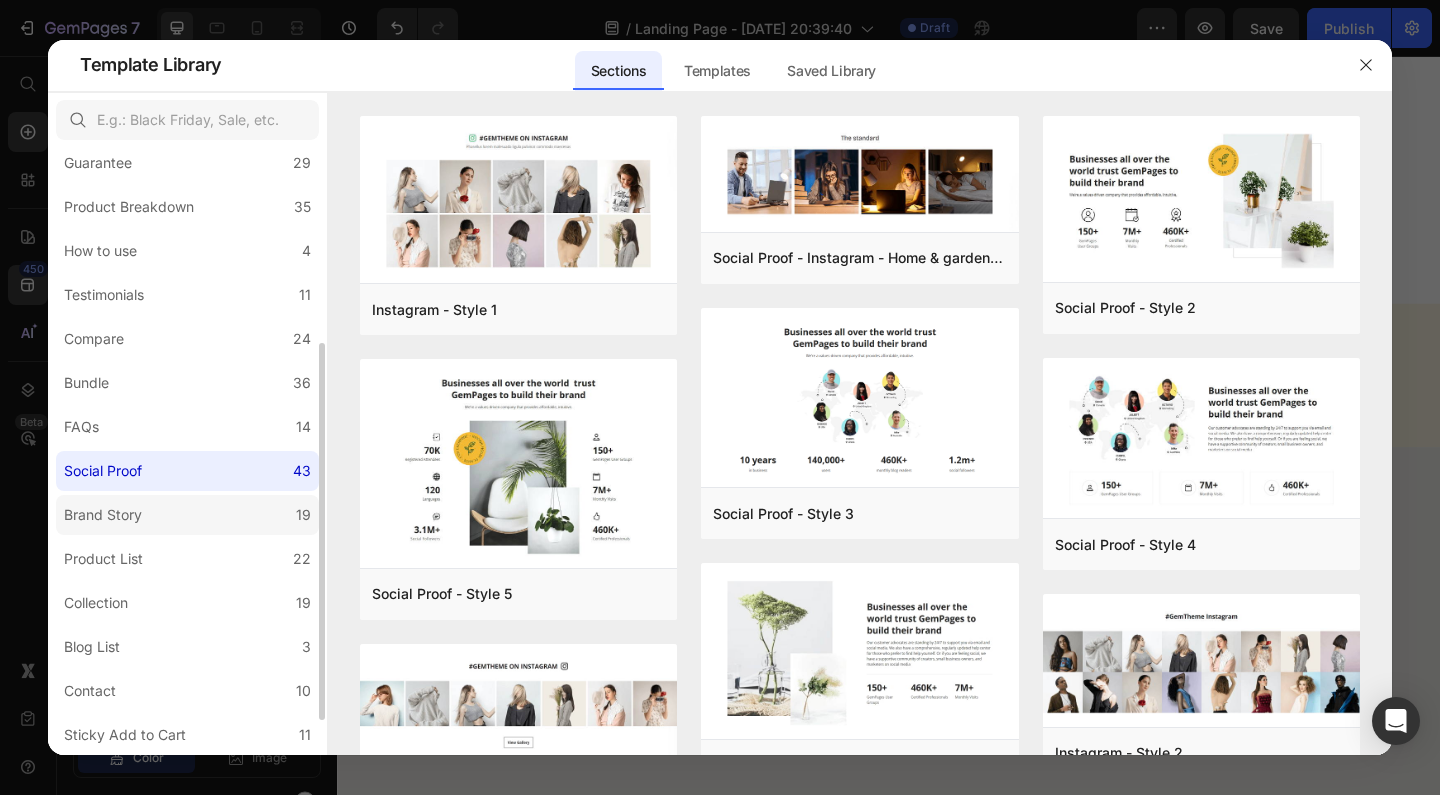 scroll, scrollTop: 372, scrollLeft: 0, axis: vertical 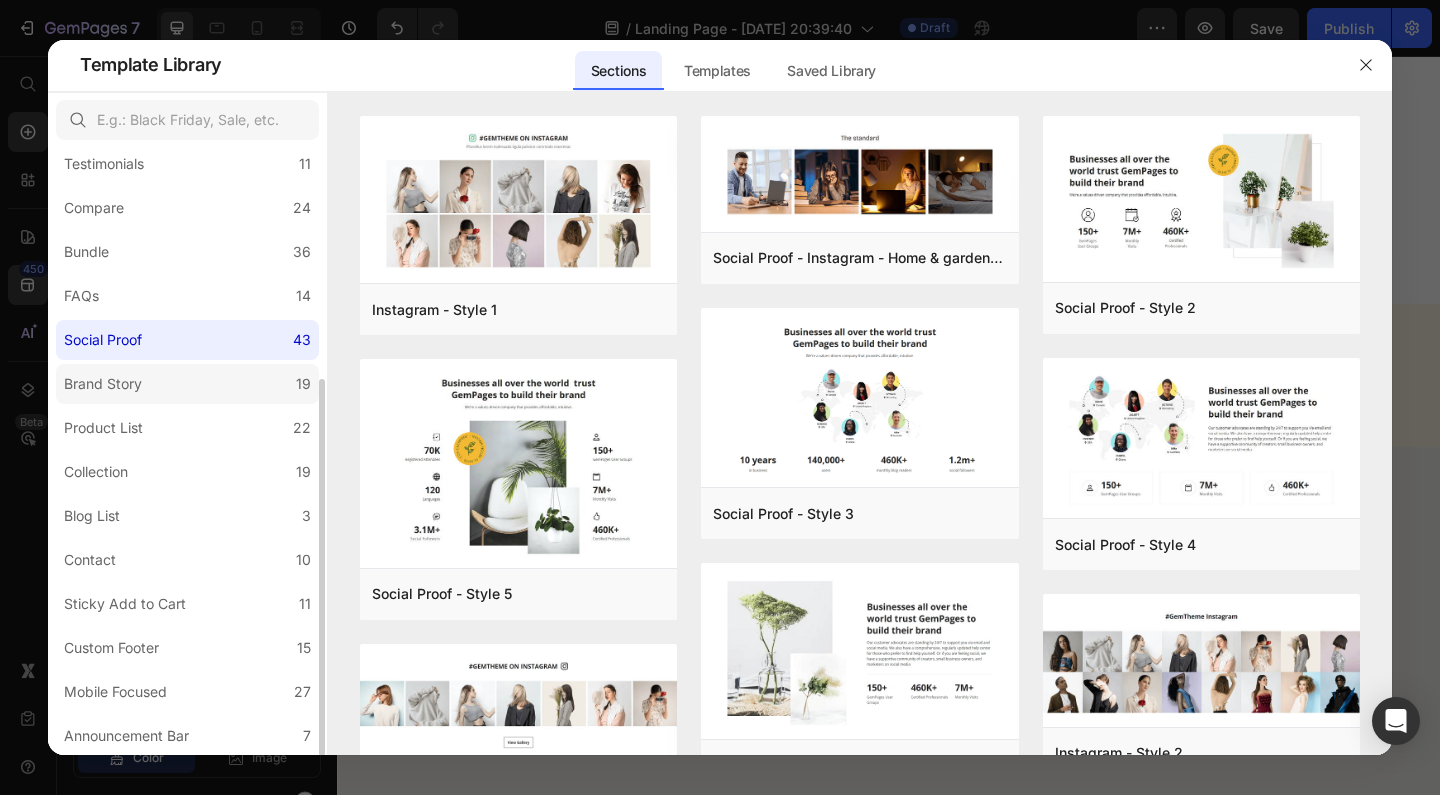 click on "Brand Story 19" 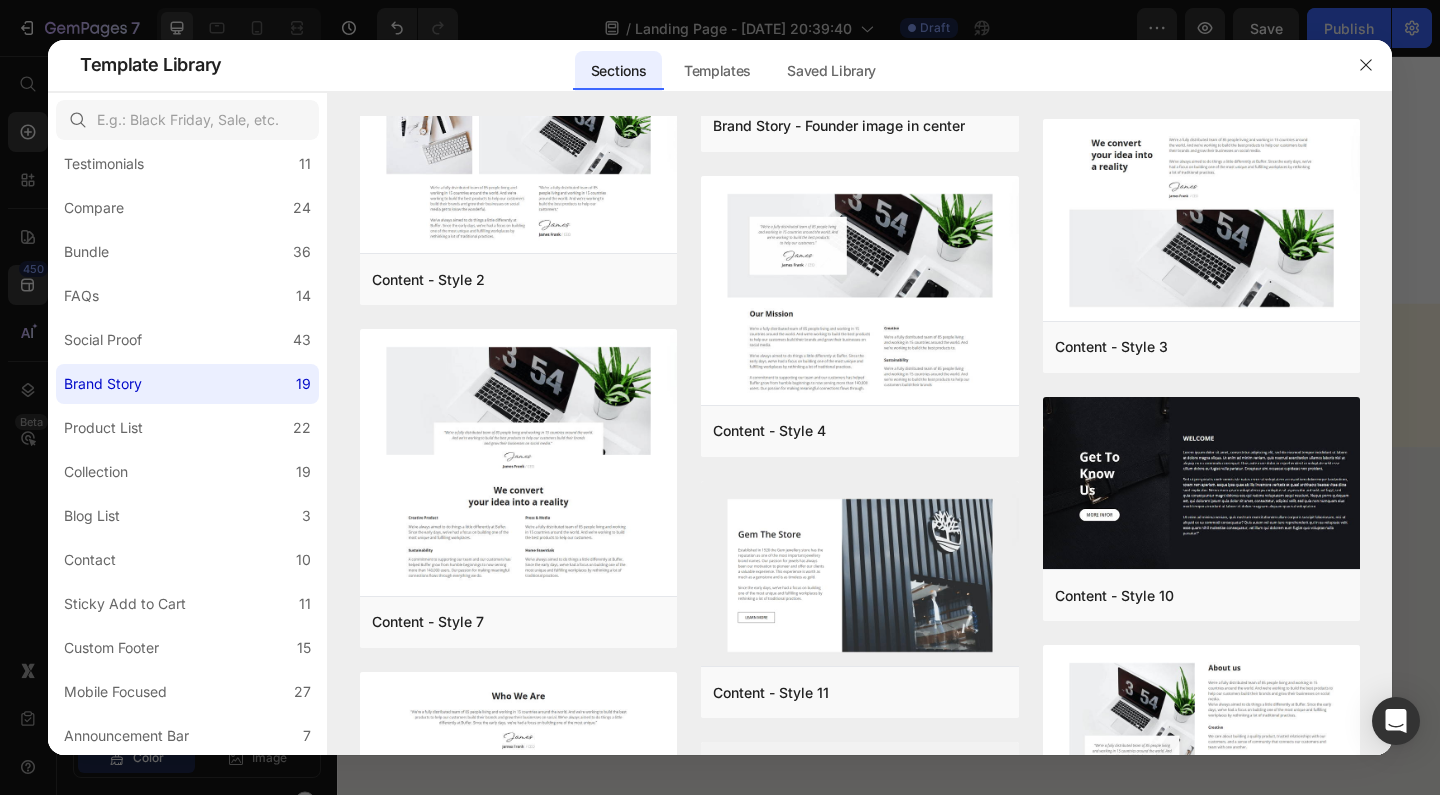 scroll, scrollTop: 0, scrollLeft: 0, axis: both 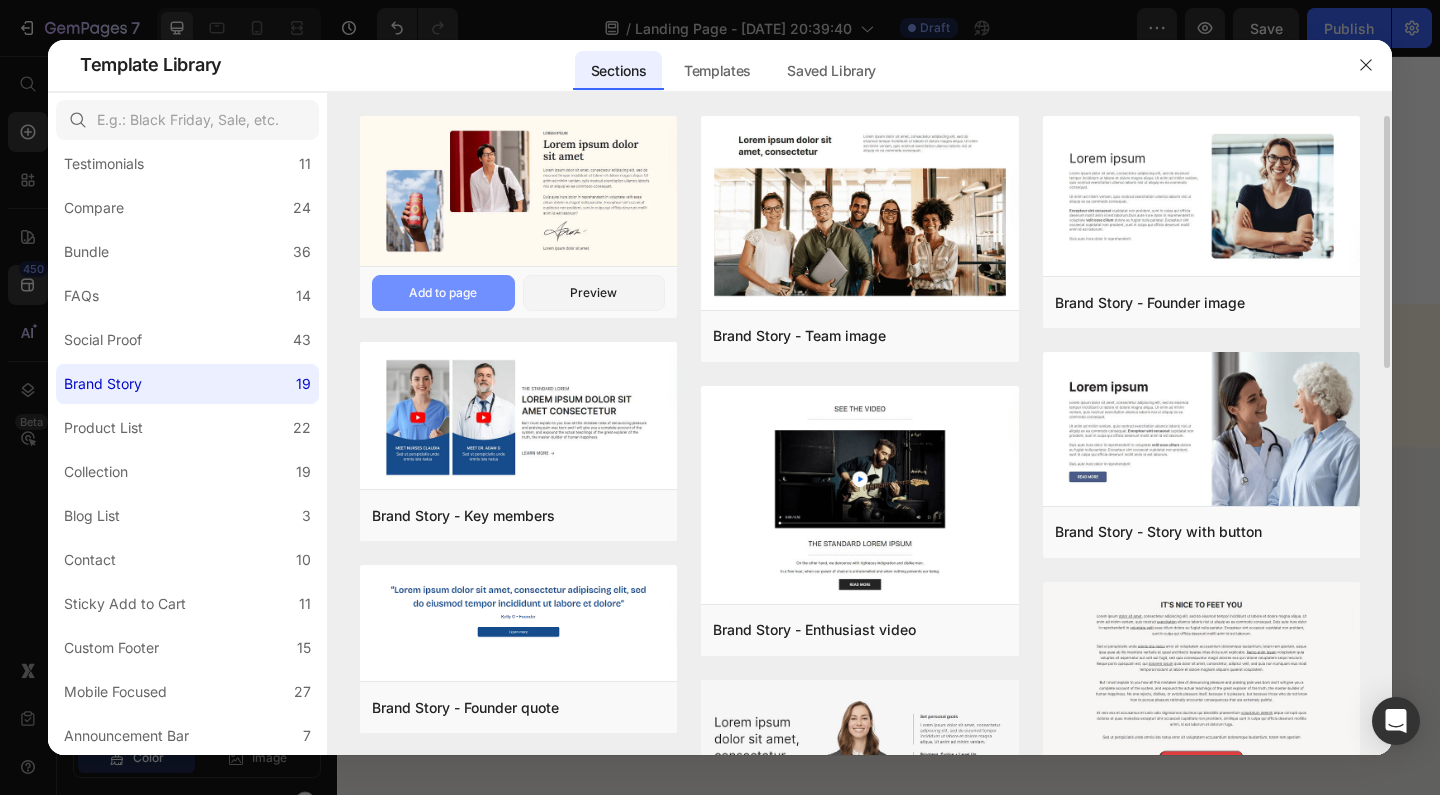 click on "Add to page" at bounding box center (443, 293) 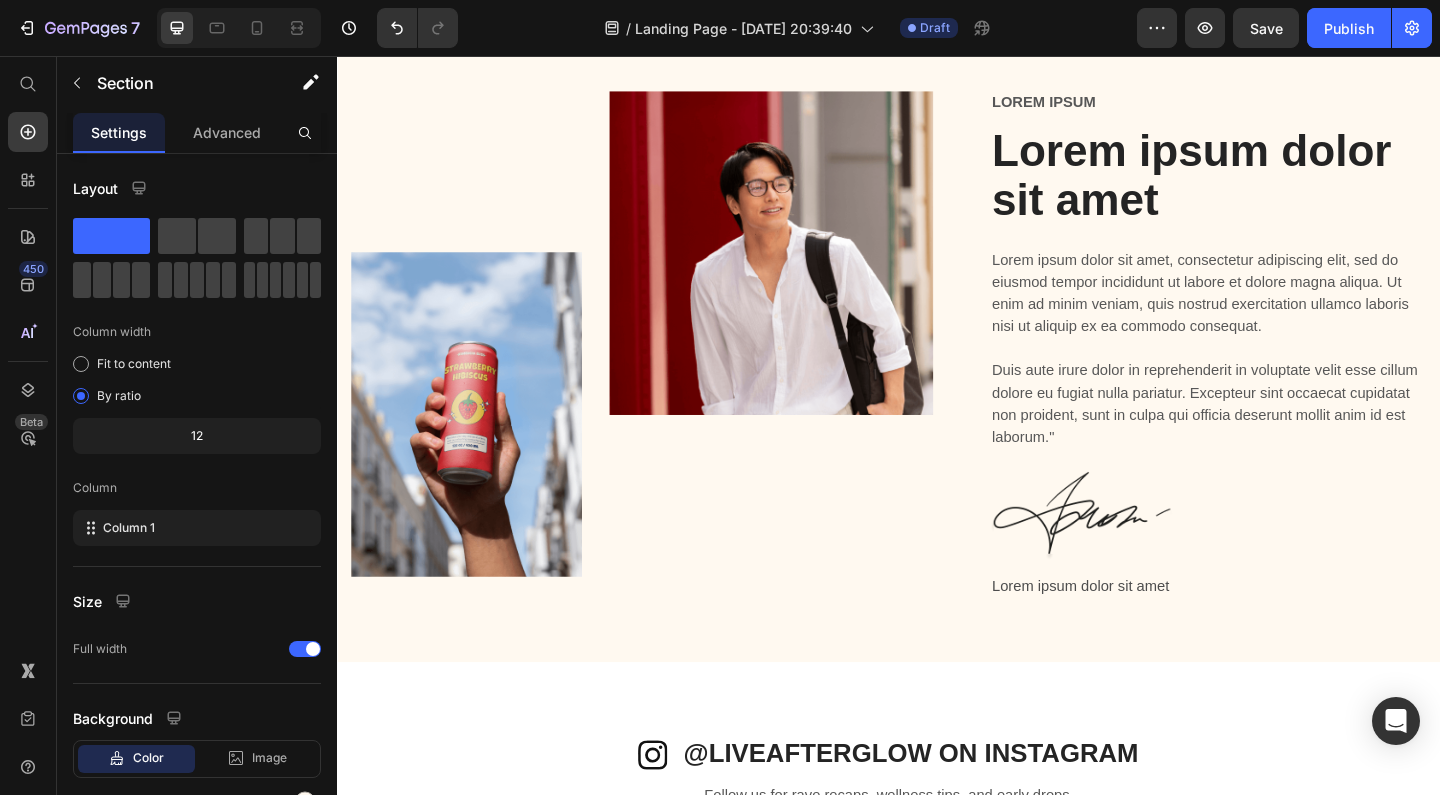 scroll, scrollTop: 2960, scrollLeft: 0, axis: vertical 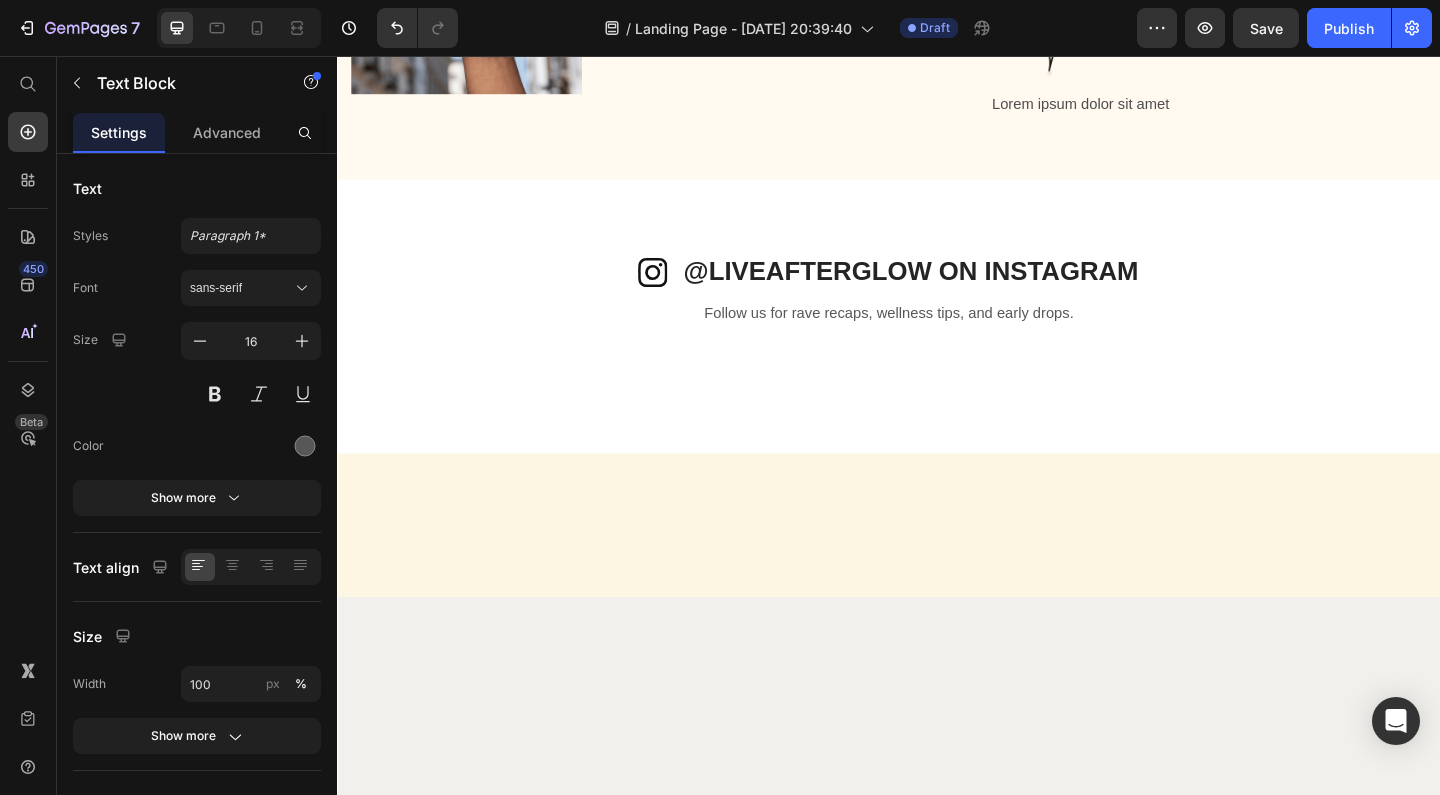 click on "Lorem ipsum" at bounding box center [1284, -419] 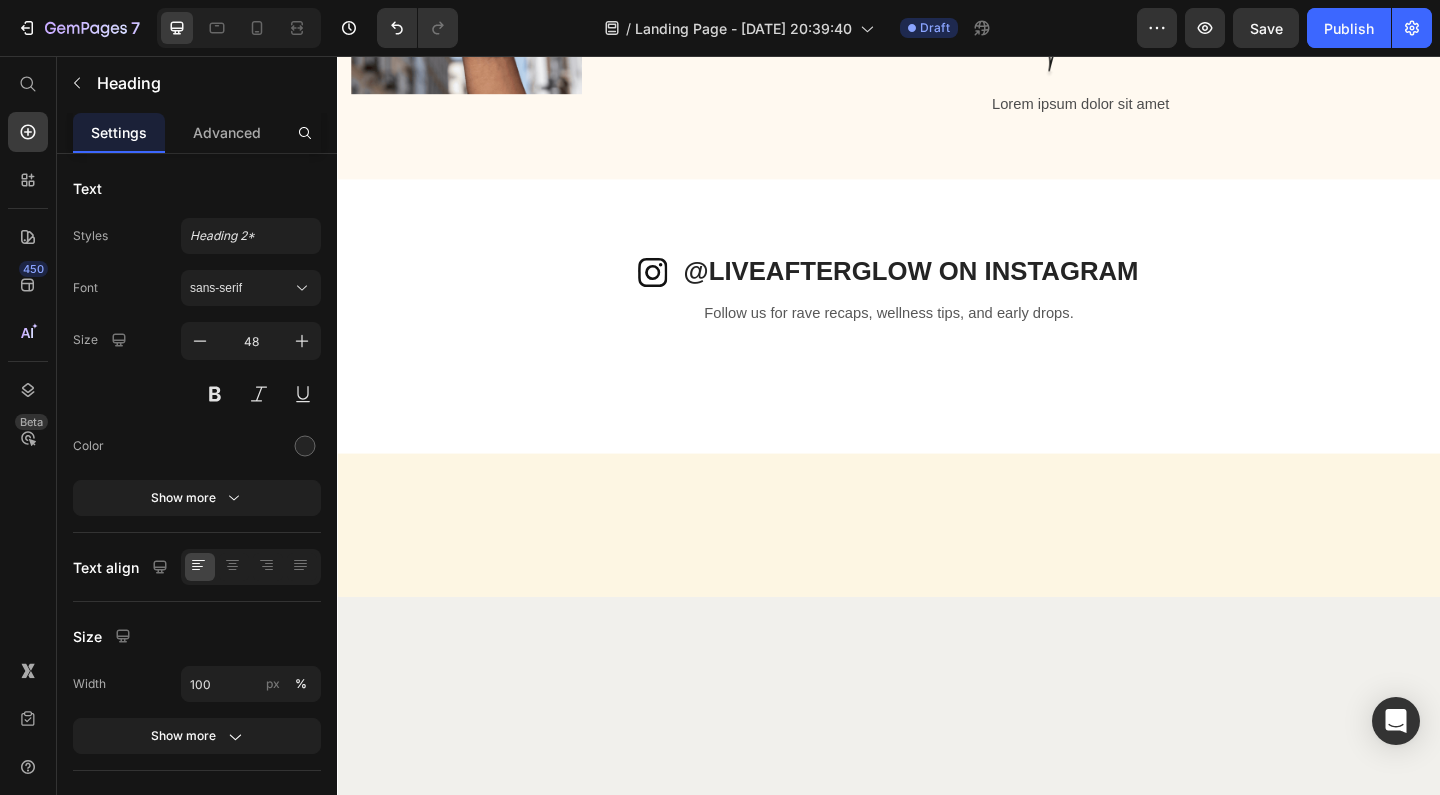 click on "Lorem ipsum dolor sit amet" at bounding box center (1284, -339) 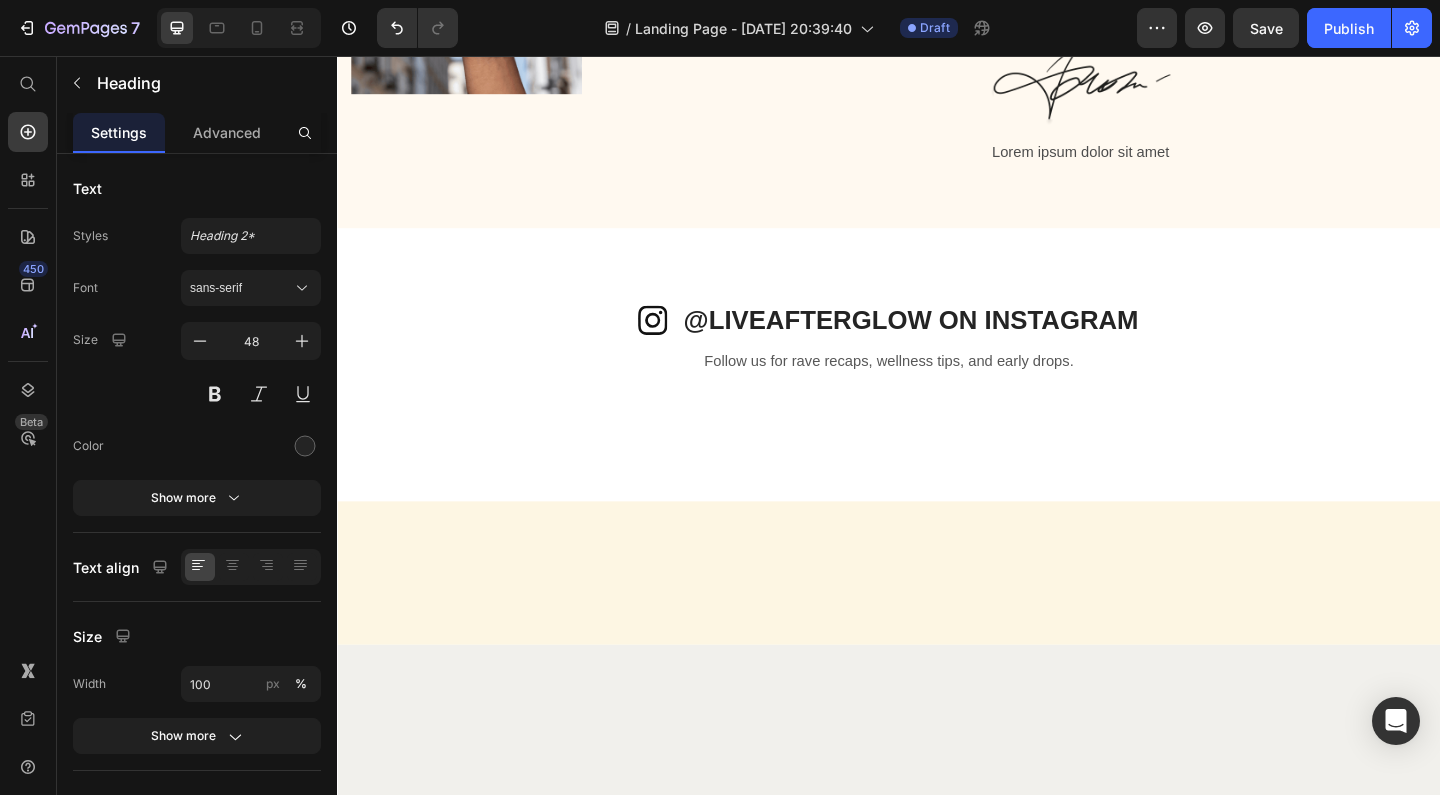 click on "Two Golden AfterGlow Bracelets." at bounding box center [1284, -313] 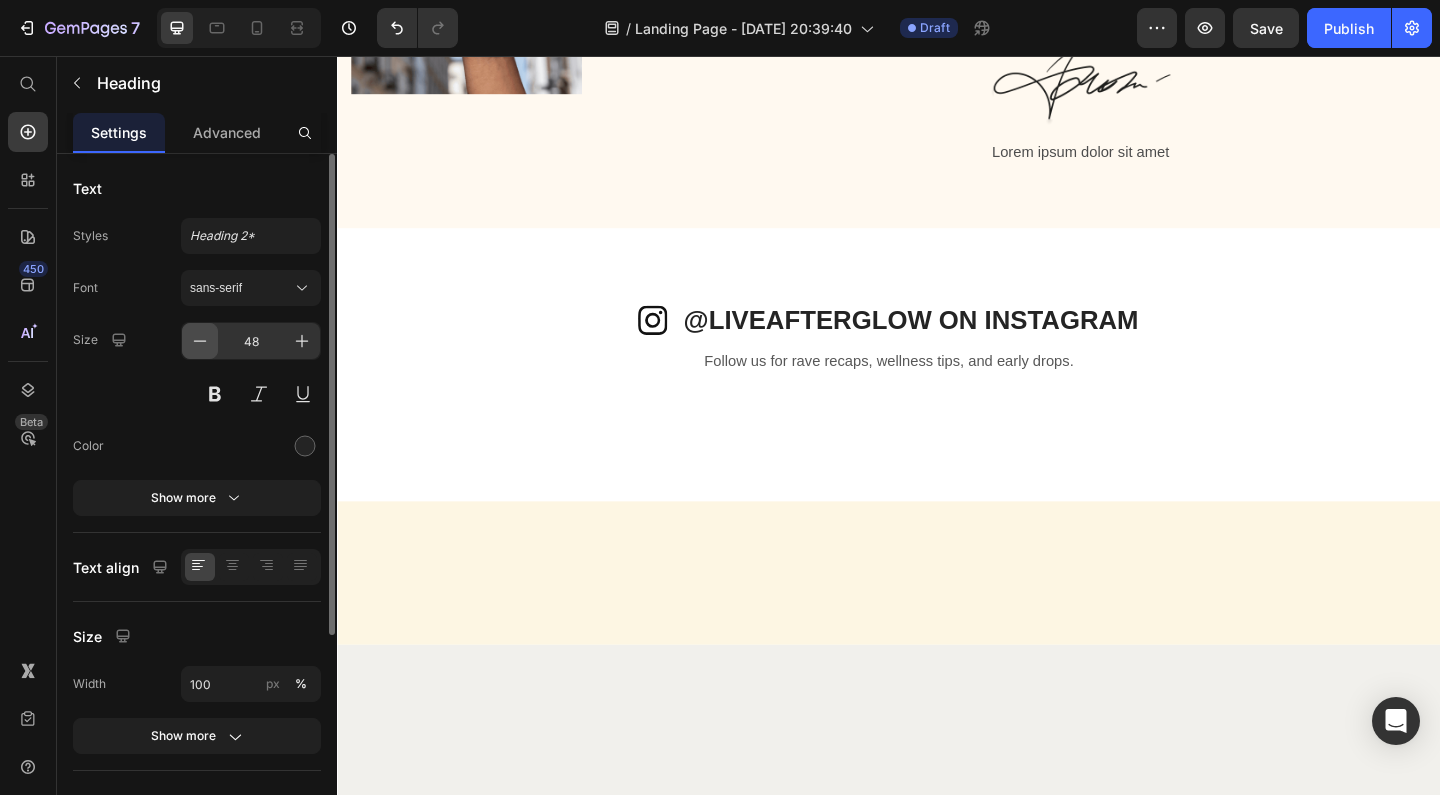 click at bounding box center (200, 341) 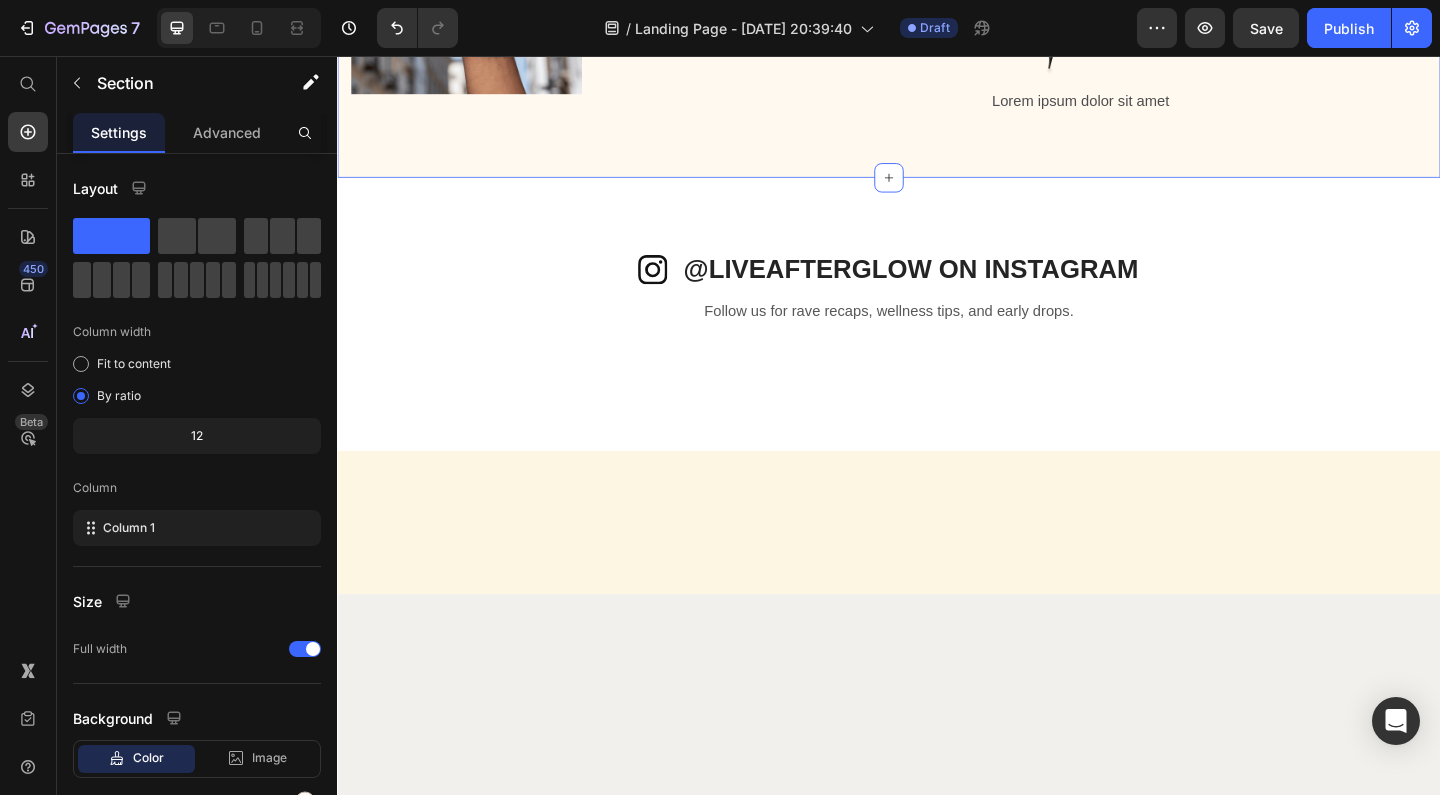 click on "Image Image Row In every order Text Block   12 Two Golden AfterGlow Bracelets. Heading Lorem ipsum dolor sit amet, consectetur adipiscing elit, sed do eiusmod tempor incididunt ut labore et dolore magna aliqua. Ut enim ad minim veniam, quis nostrud exercitation ullamco laboris nisi ut aliquip ex ea commodo consequat. Duis aute irure dolor in reprehenderit in voluptate velit esse cillum dolore eu fugiat nulla pariatur. Excepteur sint occaecat cupidatat non proident, sunt in culpa qui officia deserunt mollit anim id est laborum." Text Block Image Lorem ipsum dolor sit amet Text Block Row Section 5" at bounding box center (937, -155) 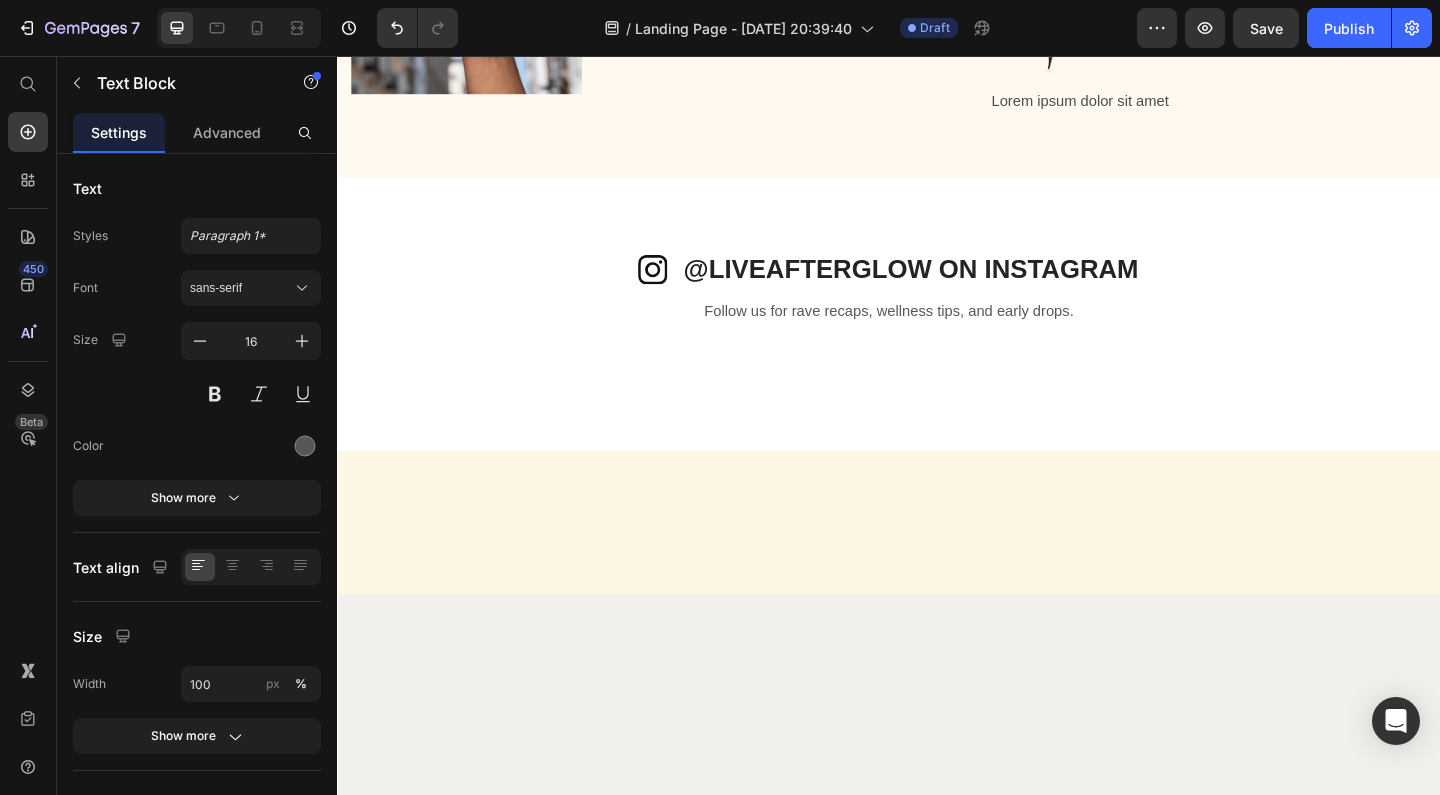 click on "Lorem ipsum dolor sit amet, consectetur adipiscing elit, sed do eiusmod tempor incididunt ut labore et dolore magna aliqua. Ut enim ad minim veniam, quis nostrud exercitation ullamco laboris nisi ut aliquip ex ea commodo consequat. Duis aute irure dolor in reprehenderit in voluptate velit esse cillum dolore eu fugiat nulla pariatur. Excepteur sint occaecat cupidatat non proident, sunt in culpa qui officia deserunt mollit anim id est laborum."" at bounding box center (337, 56) 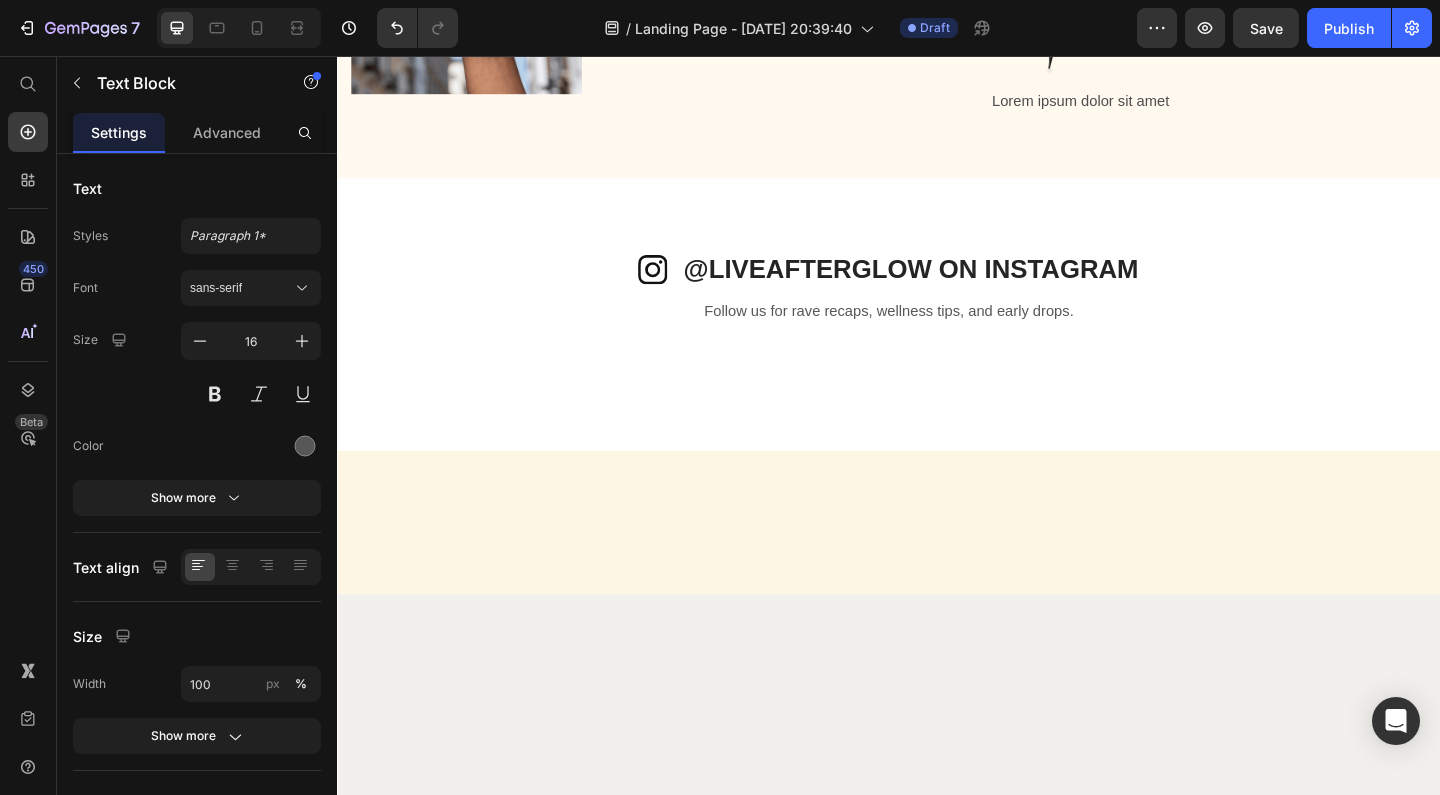 click on "Lorem ipsum dolor sit amet, consectetur adipiscing elit, sed do eiusmod tempor incididunt ut labore et dolore magna aliqua. Ut enim ad minim veniam, quis nostrud exercitation ullamco laboris nisi ut aliquip ex ea commodo consequat. Duis aute irure dolor in reprehenderit in voluptate velit esse cillum dolore eu fugiat nulla pariatur. Excepteur sint occaecat cupidatat non proident, sunt in culpa qui officia deserunt mollit anim id est laborum."" at bounding box center (1284, -153) 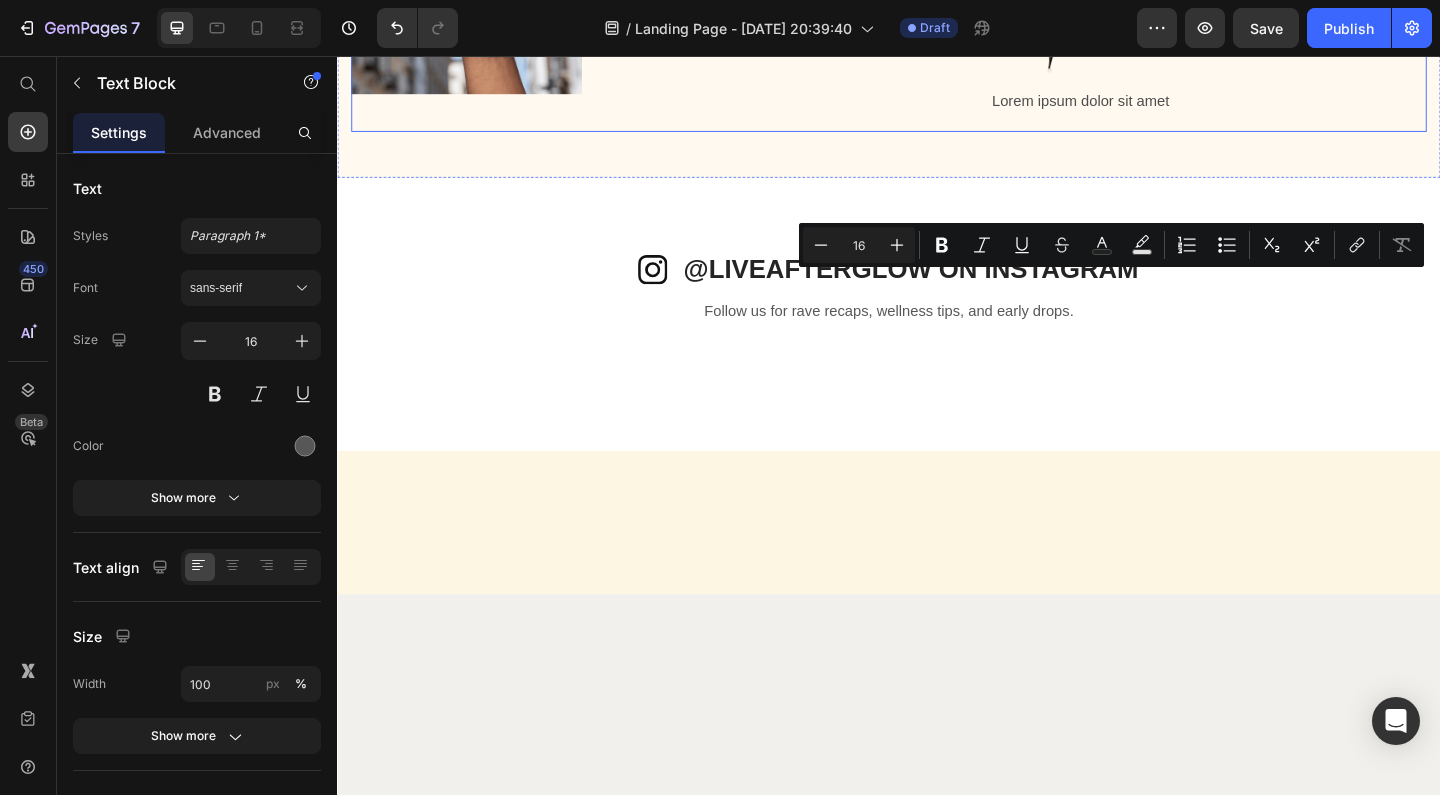 drag, startPoint x: 1119, startPoint y: 492, endPoint x: 1045, endPoint y: 296, distance: 209.50418 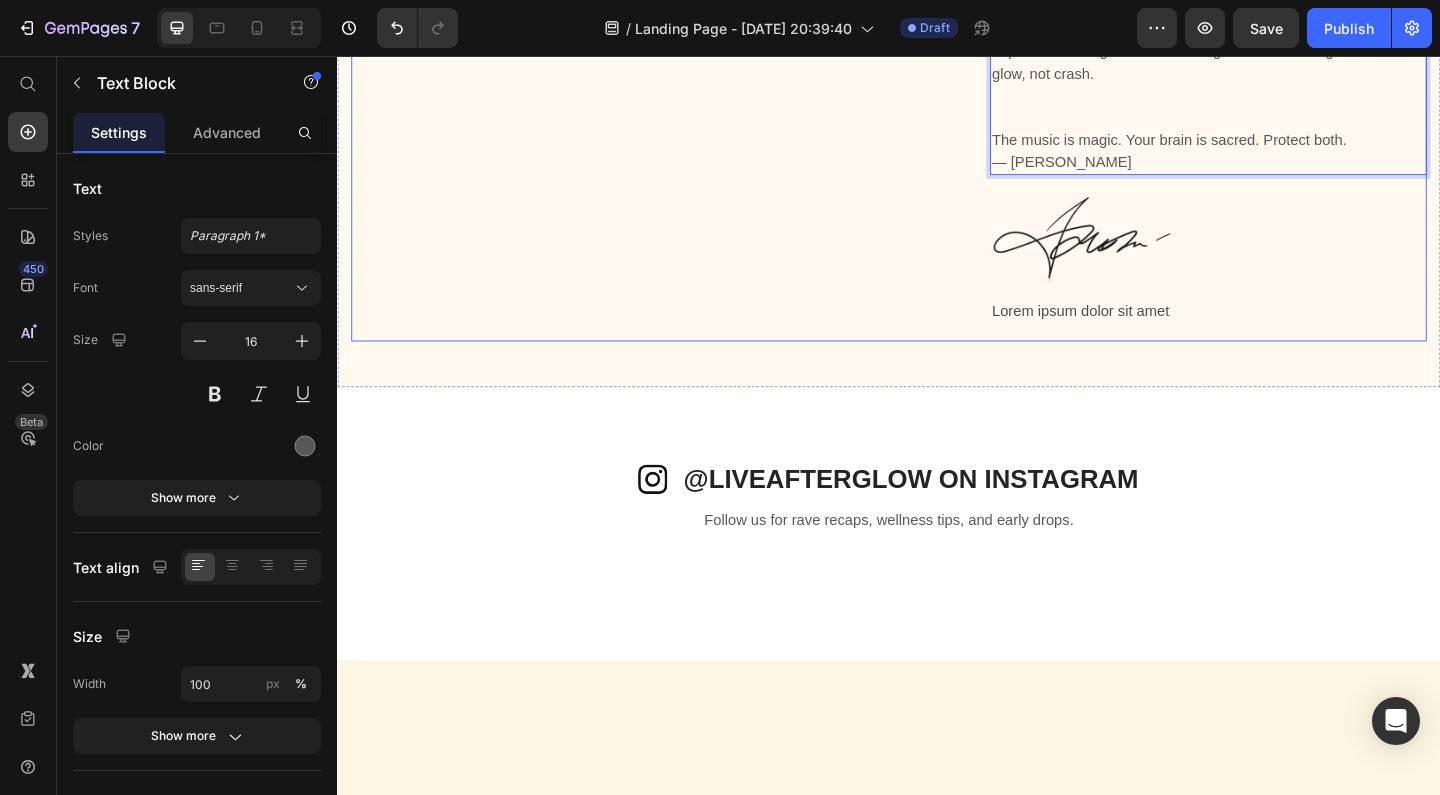 scroll, scrollTop: 3014, scrollLeft: 0, axis: vertical 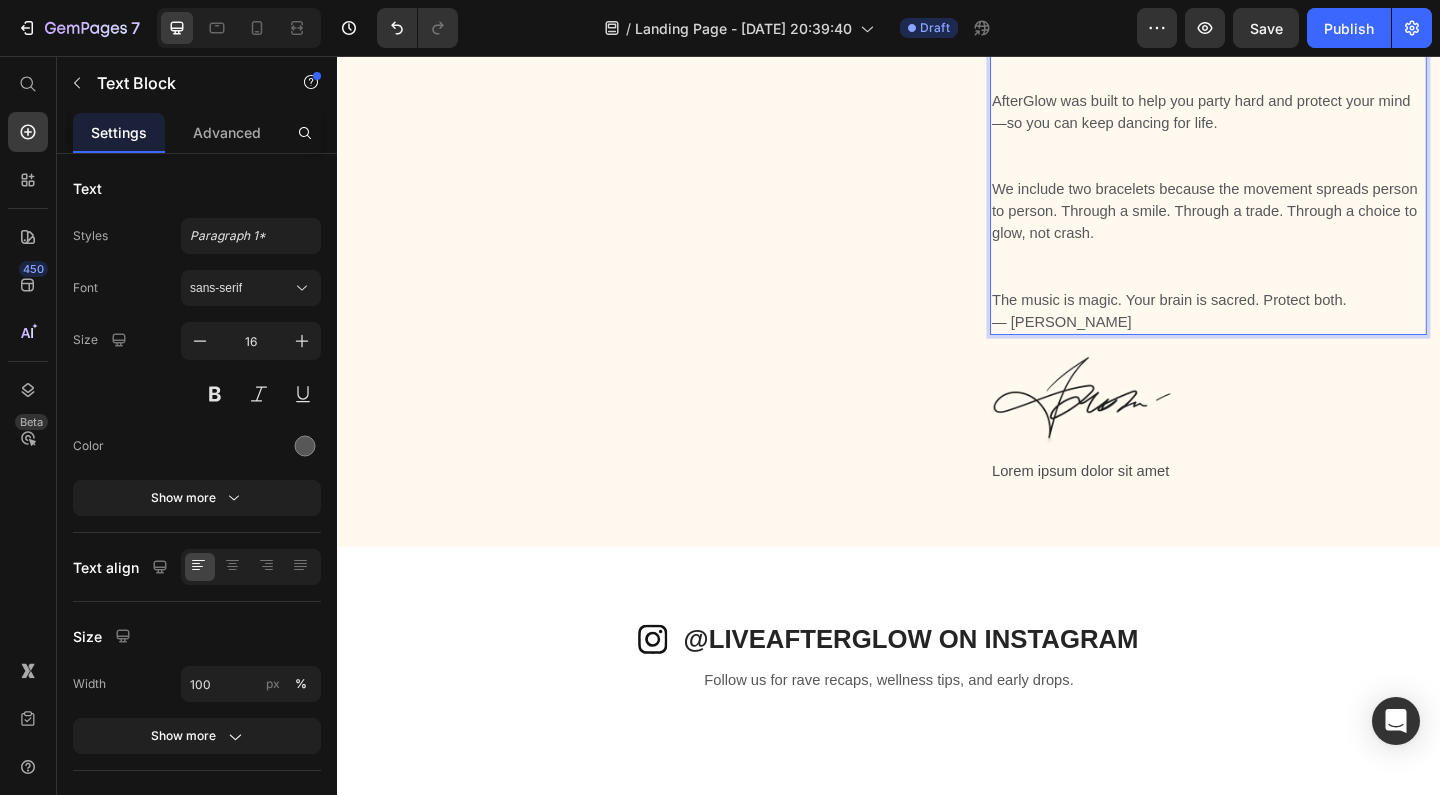 click at bounding box center [1284, -267] 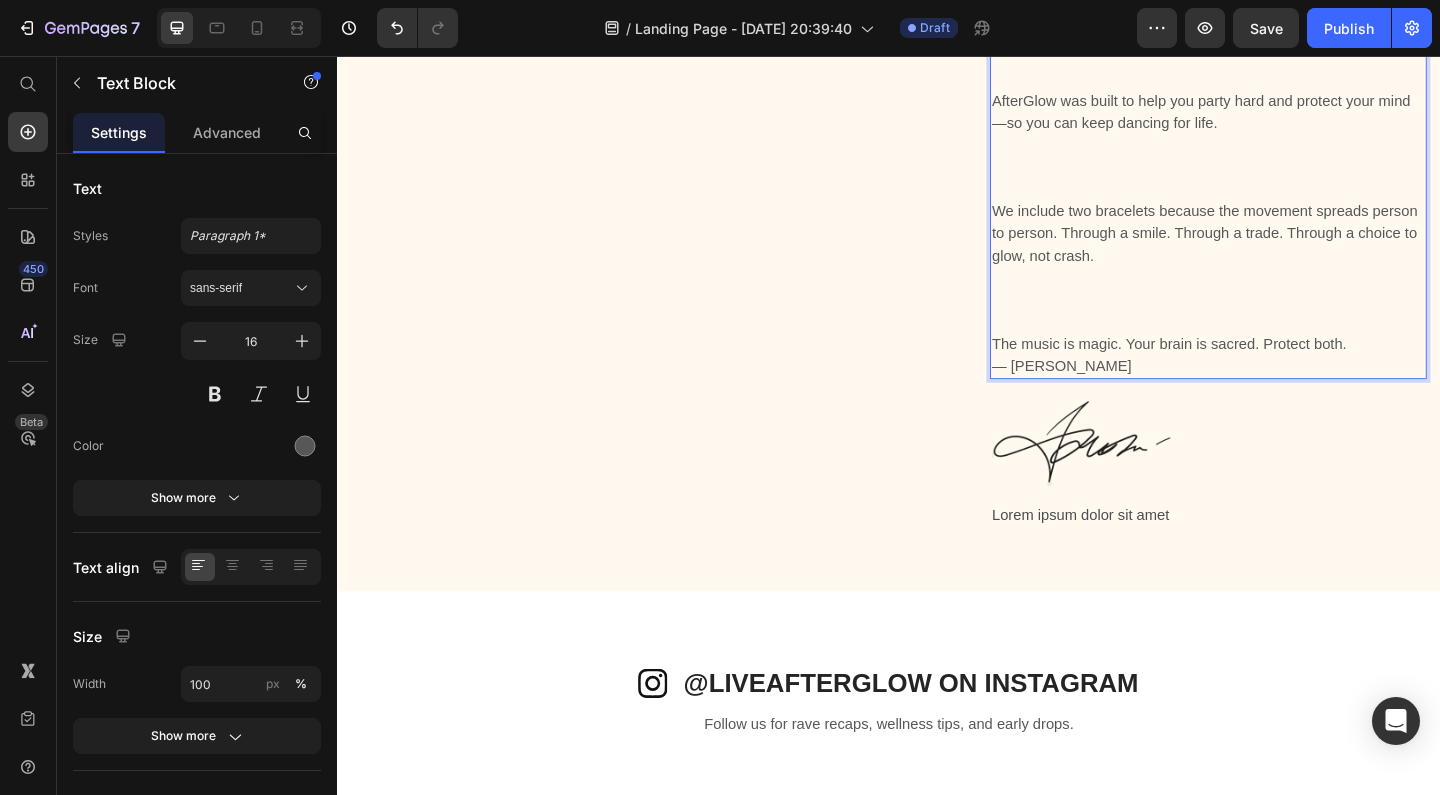 click at bounding box center (1284, -39) 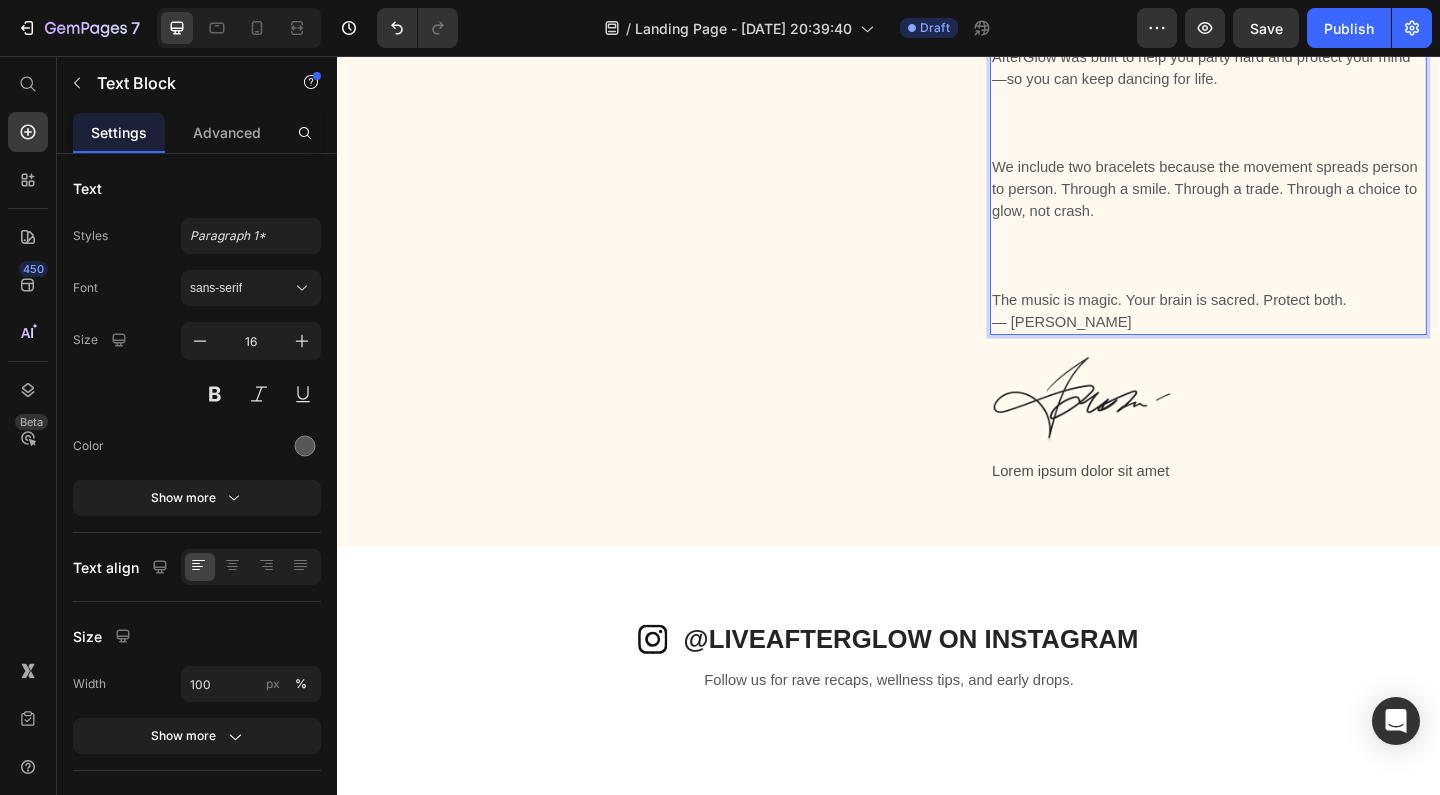 click at bounding box center [1284, 9] 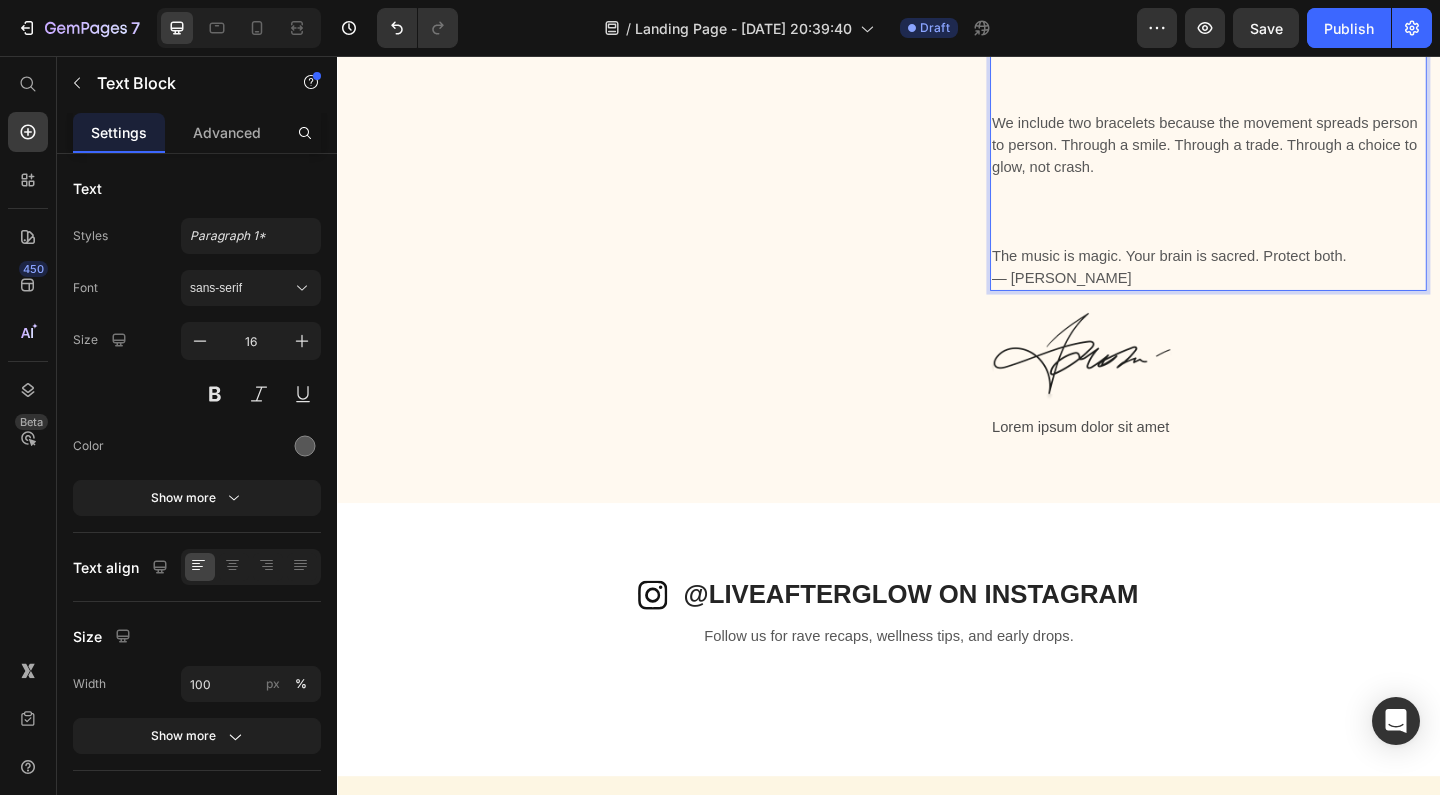 click at bounding box center (1284, 81) 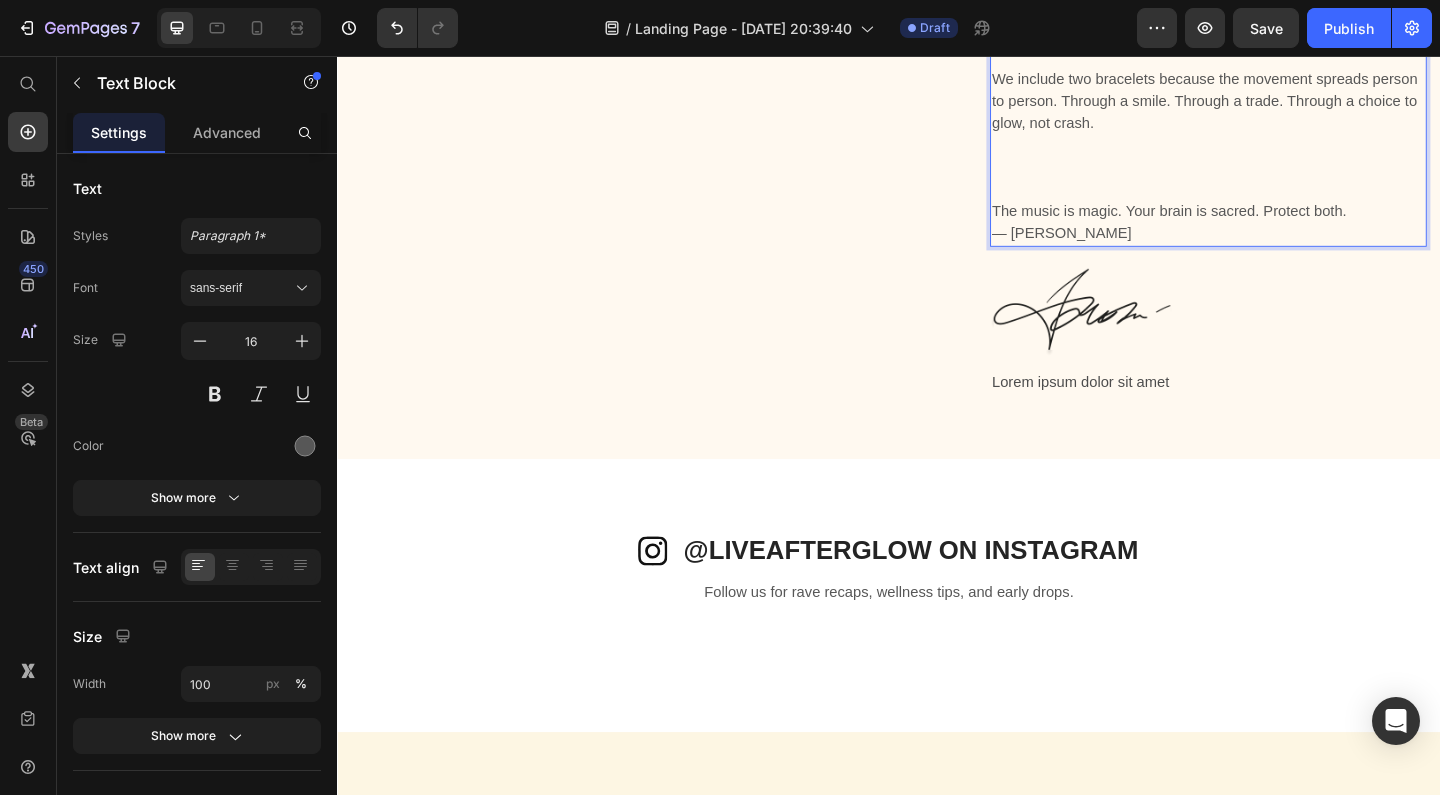 click at bounding box center [1284, 177] 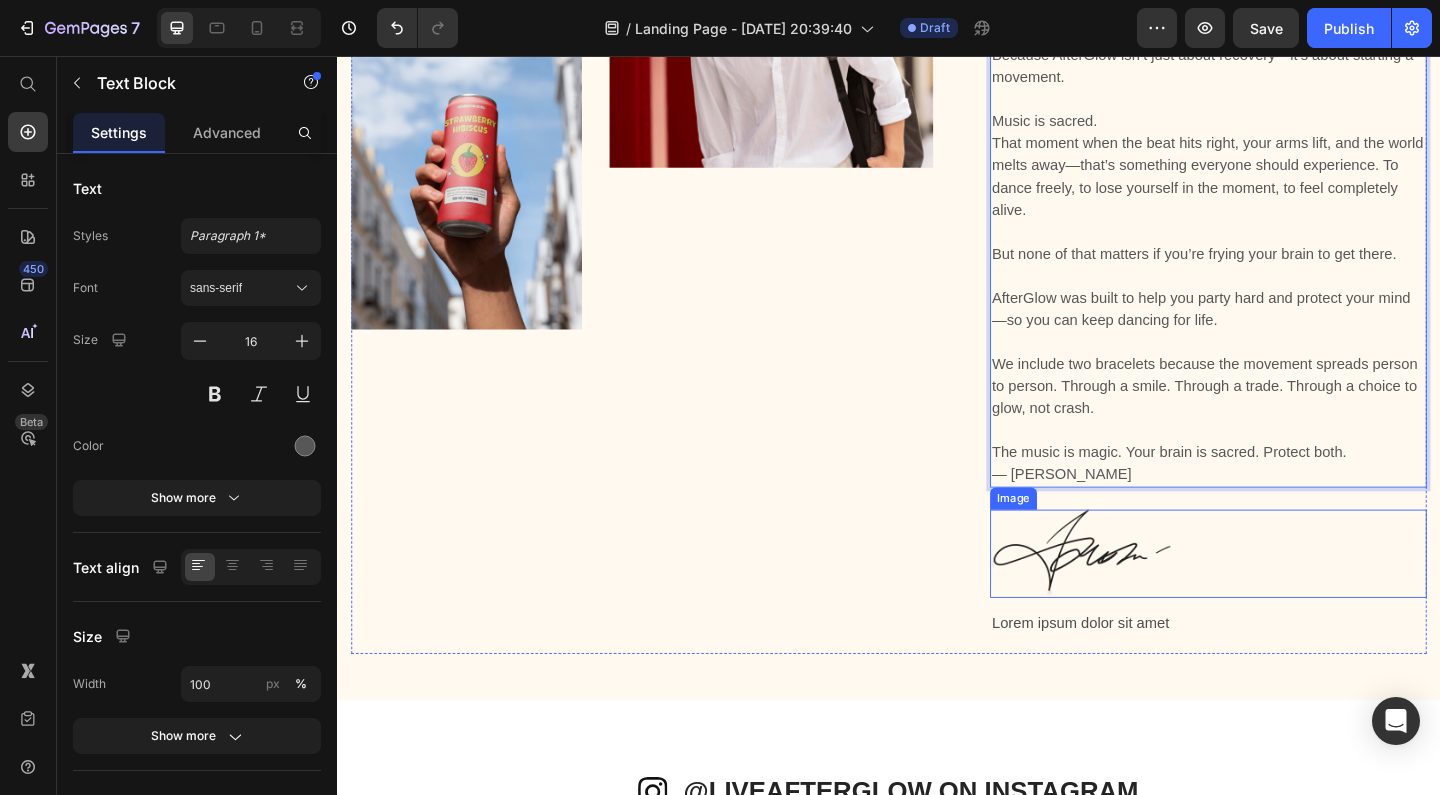 scroll, scrollTop: 3286, scrollLeft: 0, axis: vertical 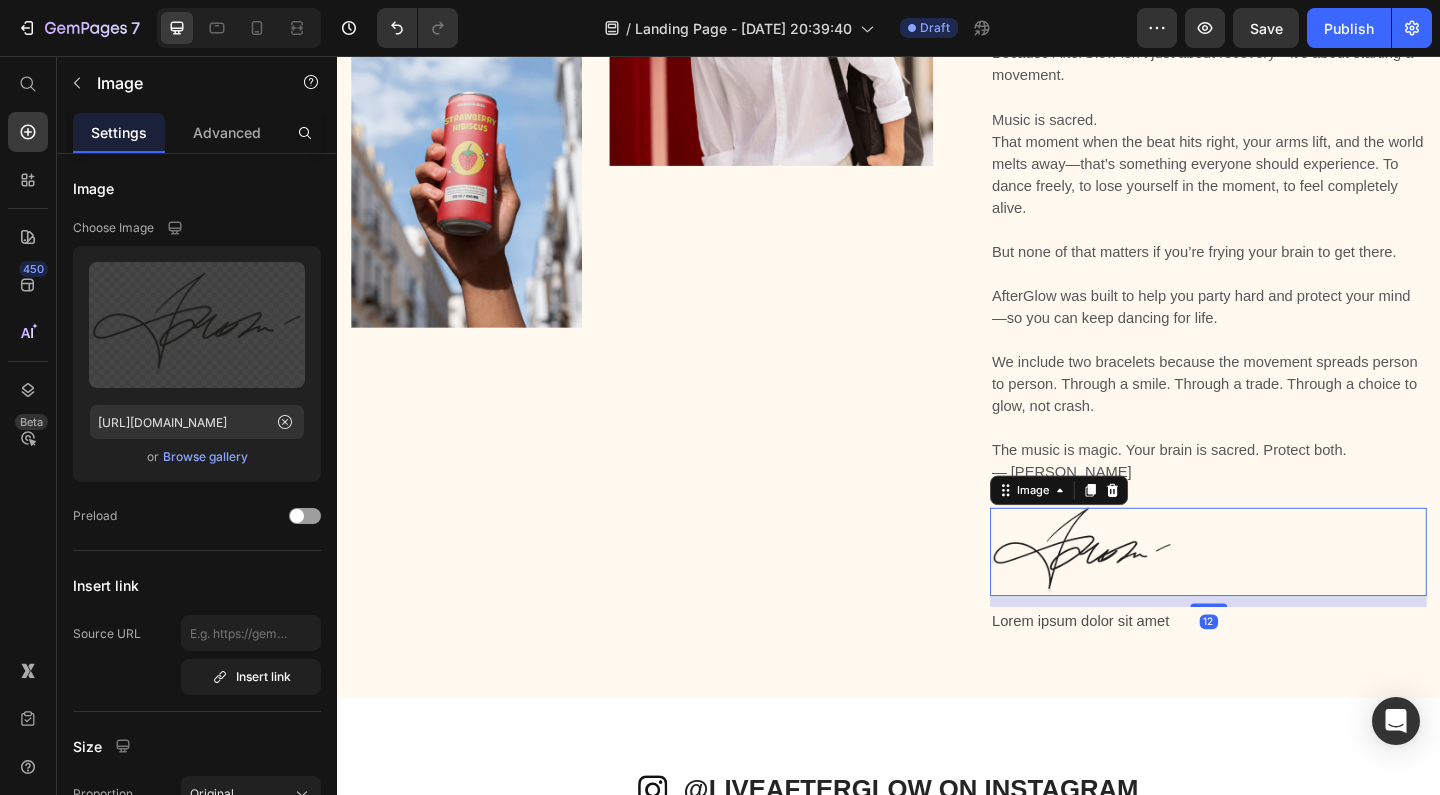 click at bounding box center [1284, 595] 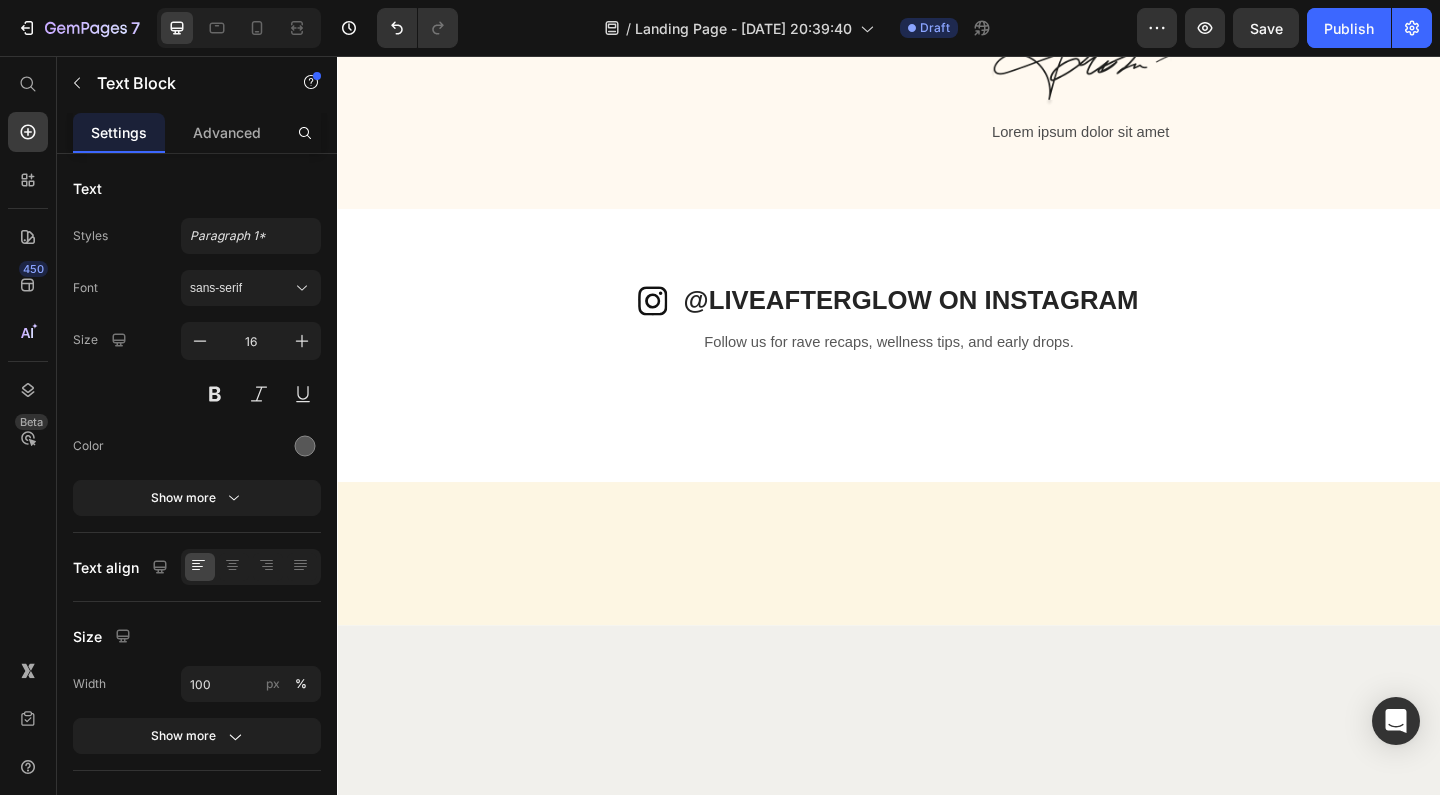 scroll, scrollTop: 2804, scrollLeft: 0, axis: vertical 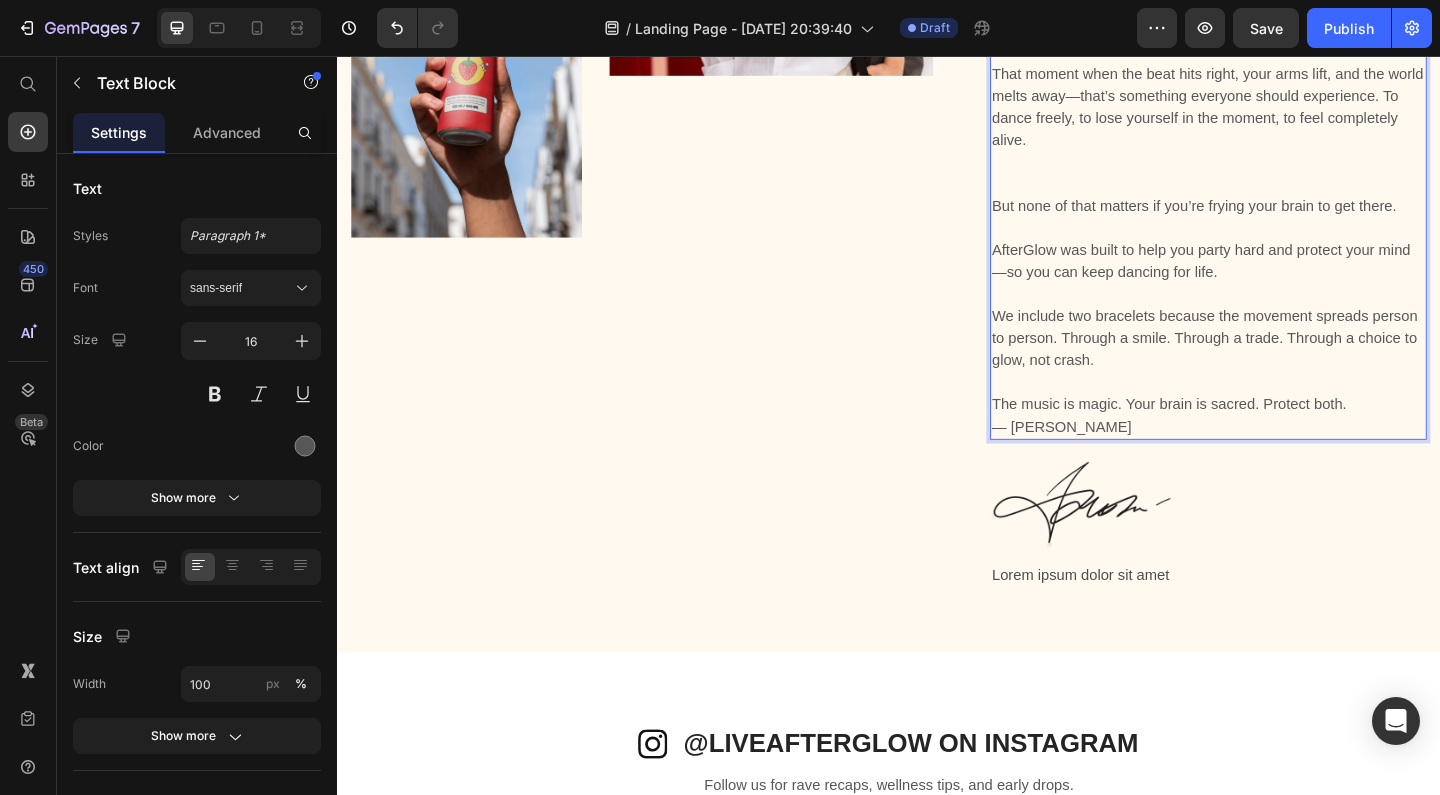 click on "The music is magic. Your brain is sacred. Protect both." at bounding box center (1284, 435) 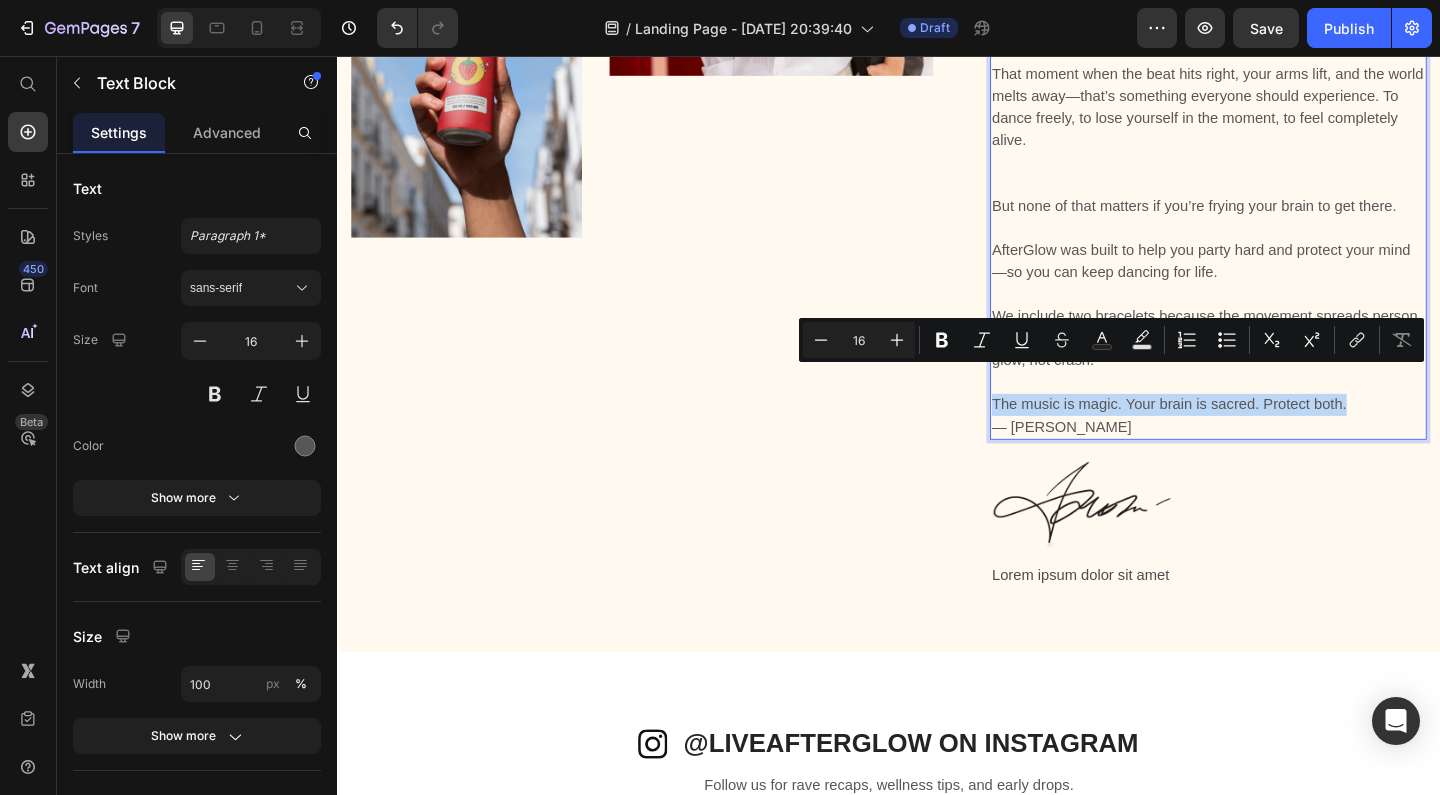 drag, startPoint x: 1052, startPoint y: 406, endPoint x: 1434, endPoint y: 414, distance: 382.08377 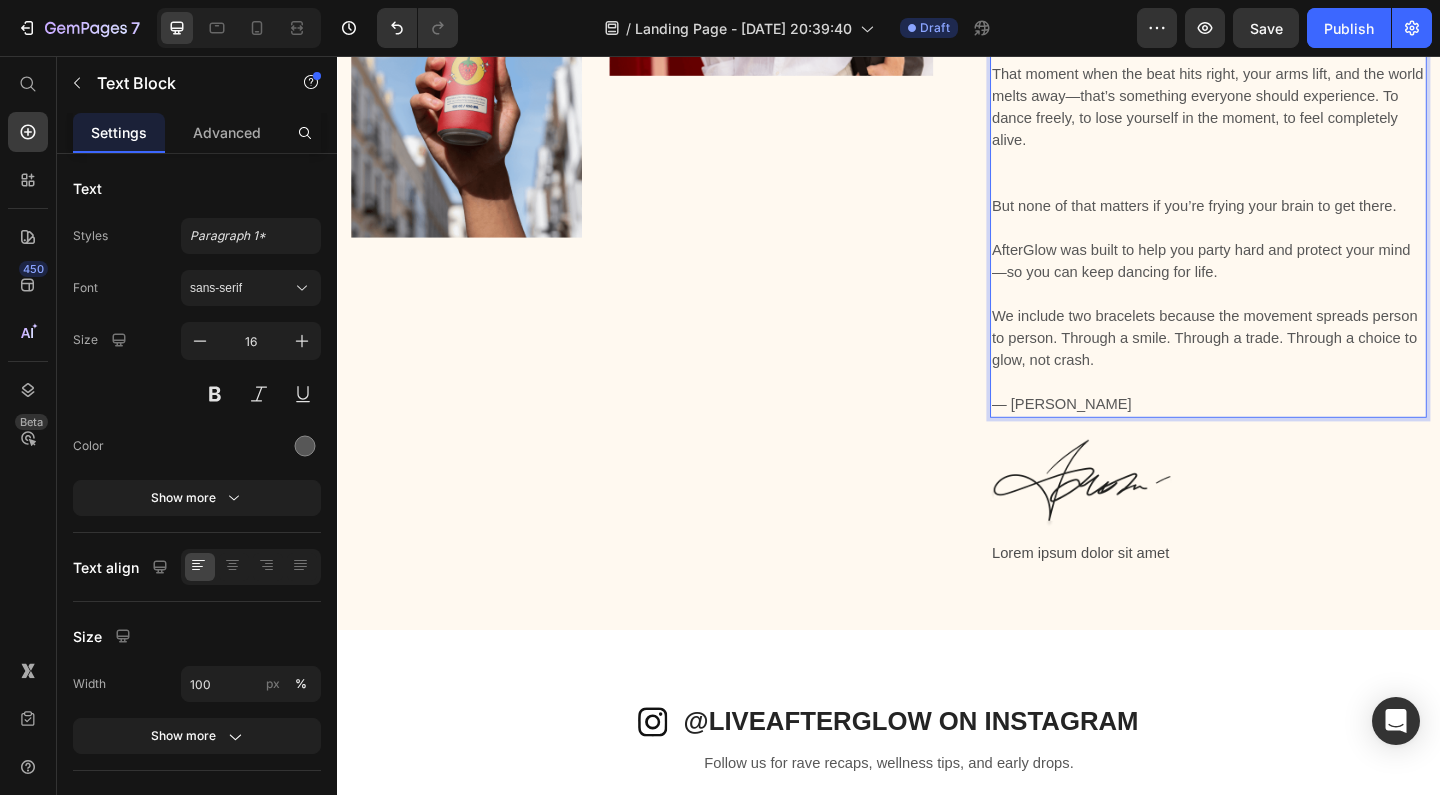 click on "— Evan" at bounding box center (1284, 435) 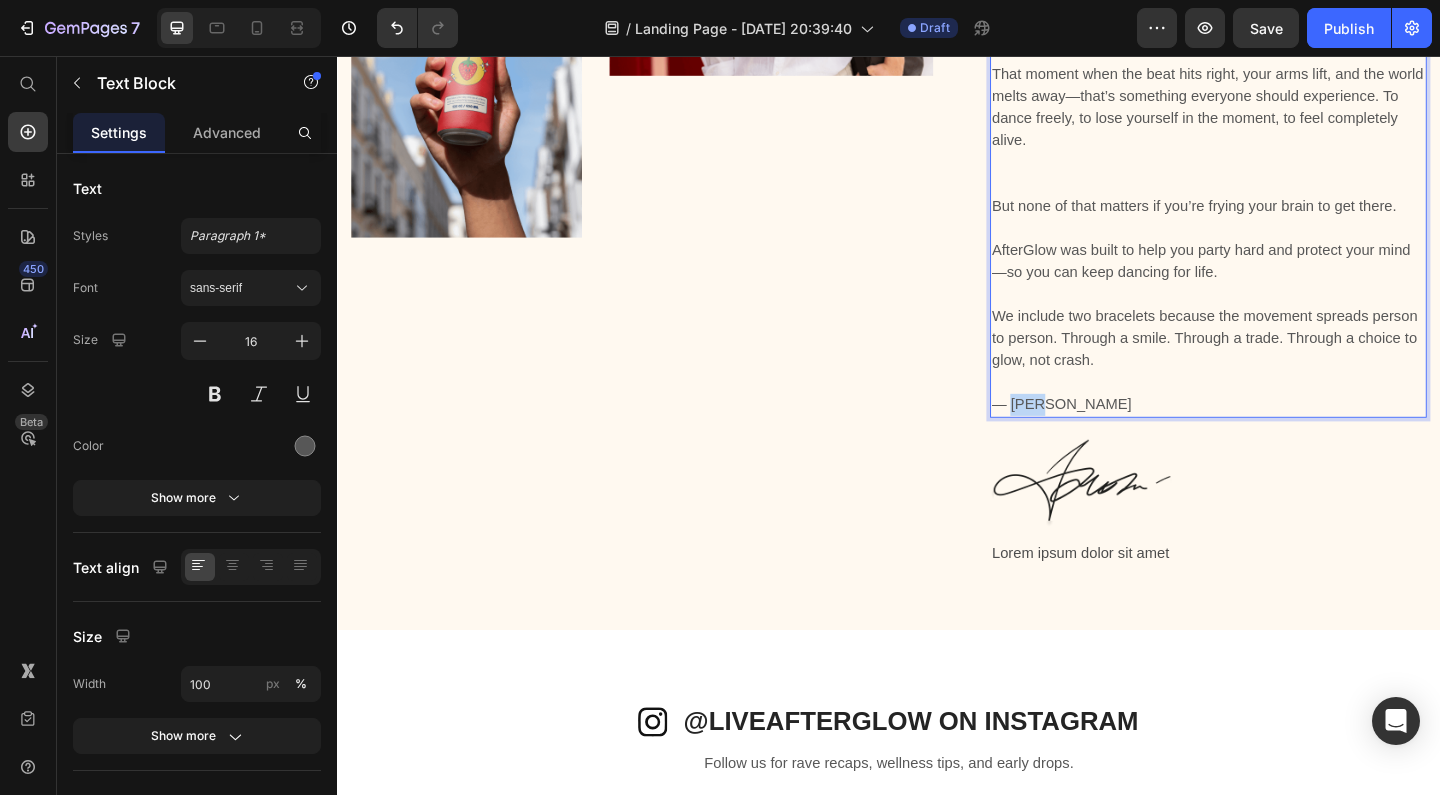 click on "— Evan" at bounding box center [1284, 435] 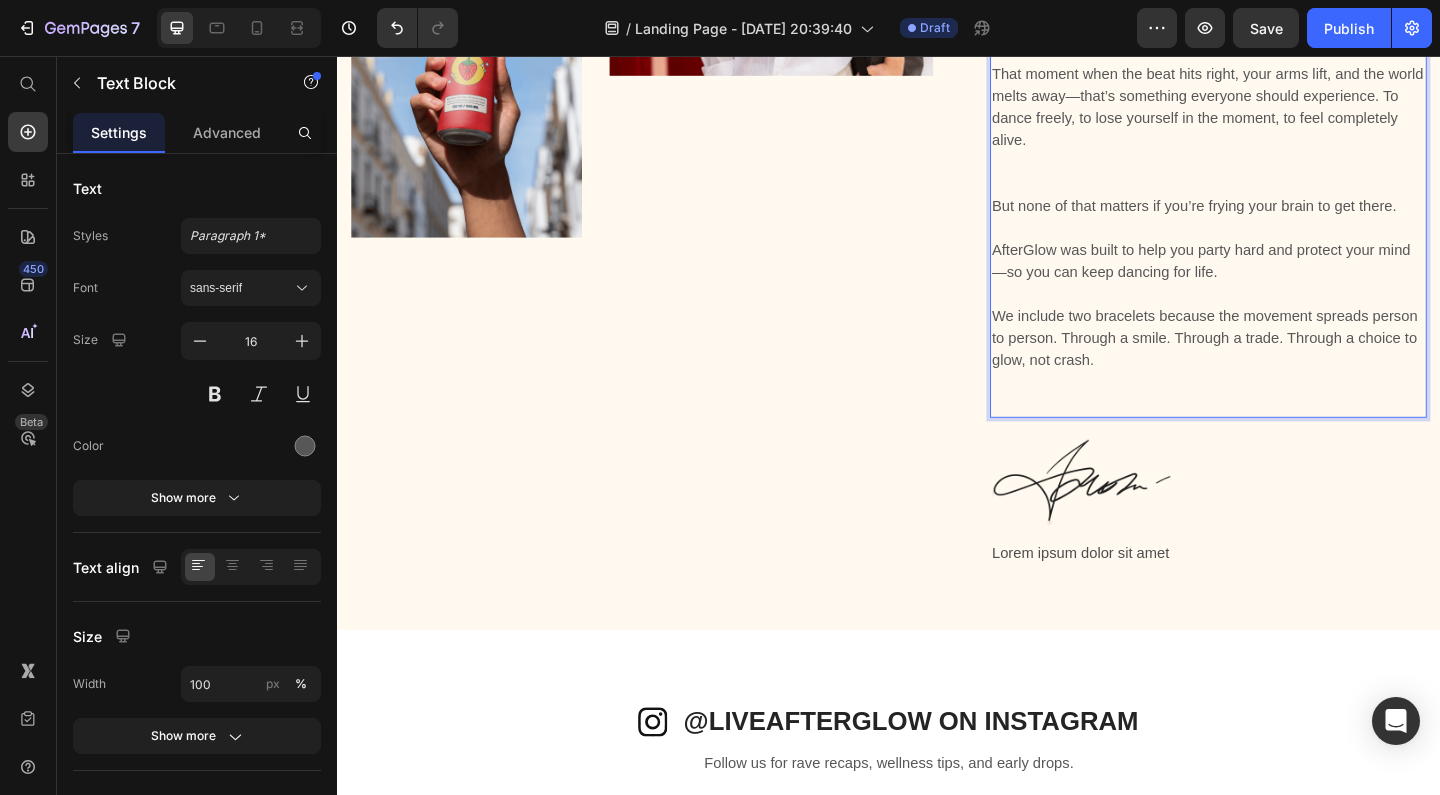 scroll, scrollTop: 2665, scrollLeft: 0, axis: vertical 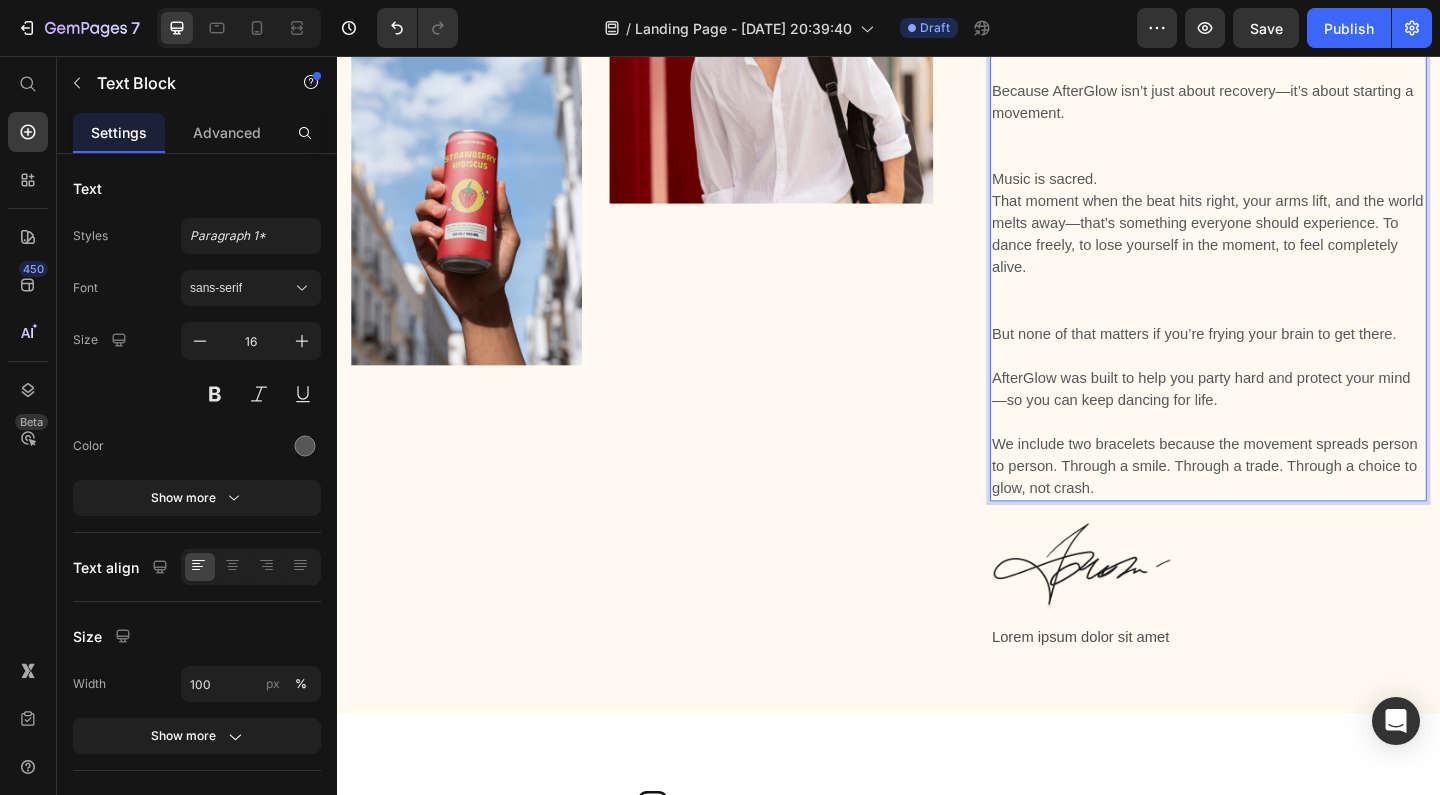 click on "That moment when the beat hits right, your arms lift, and the world melts away—that’s something everyone should experience. To dance freely, to lose yourself in the moment, to feel completely alive." at bounding box center [1284, 274] 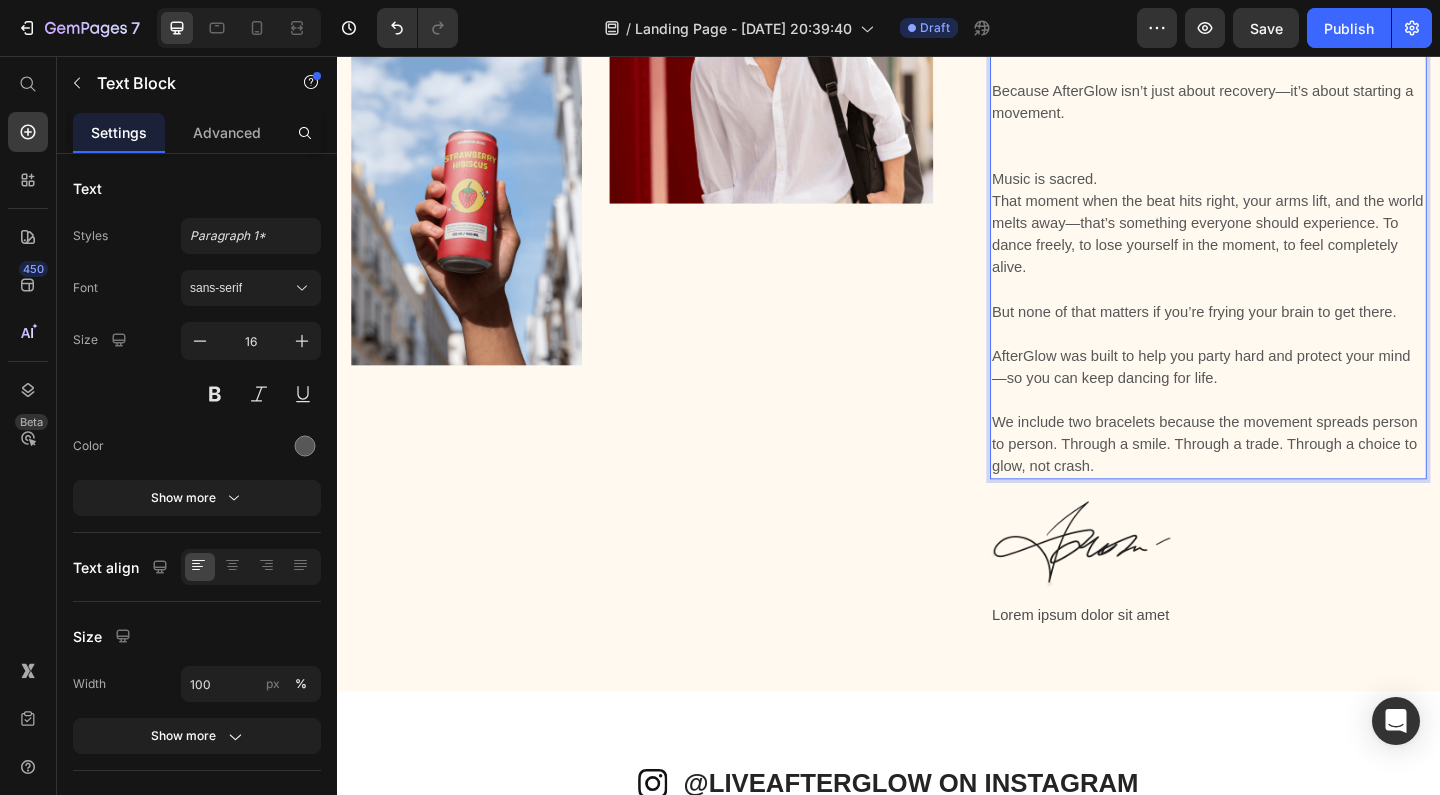 click on "Because AfterGlow isn’t just about recovery—it’s about starting a movement." at bounding box center [1284, 130] 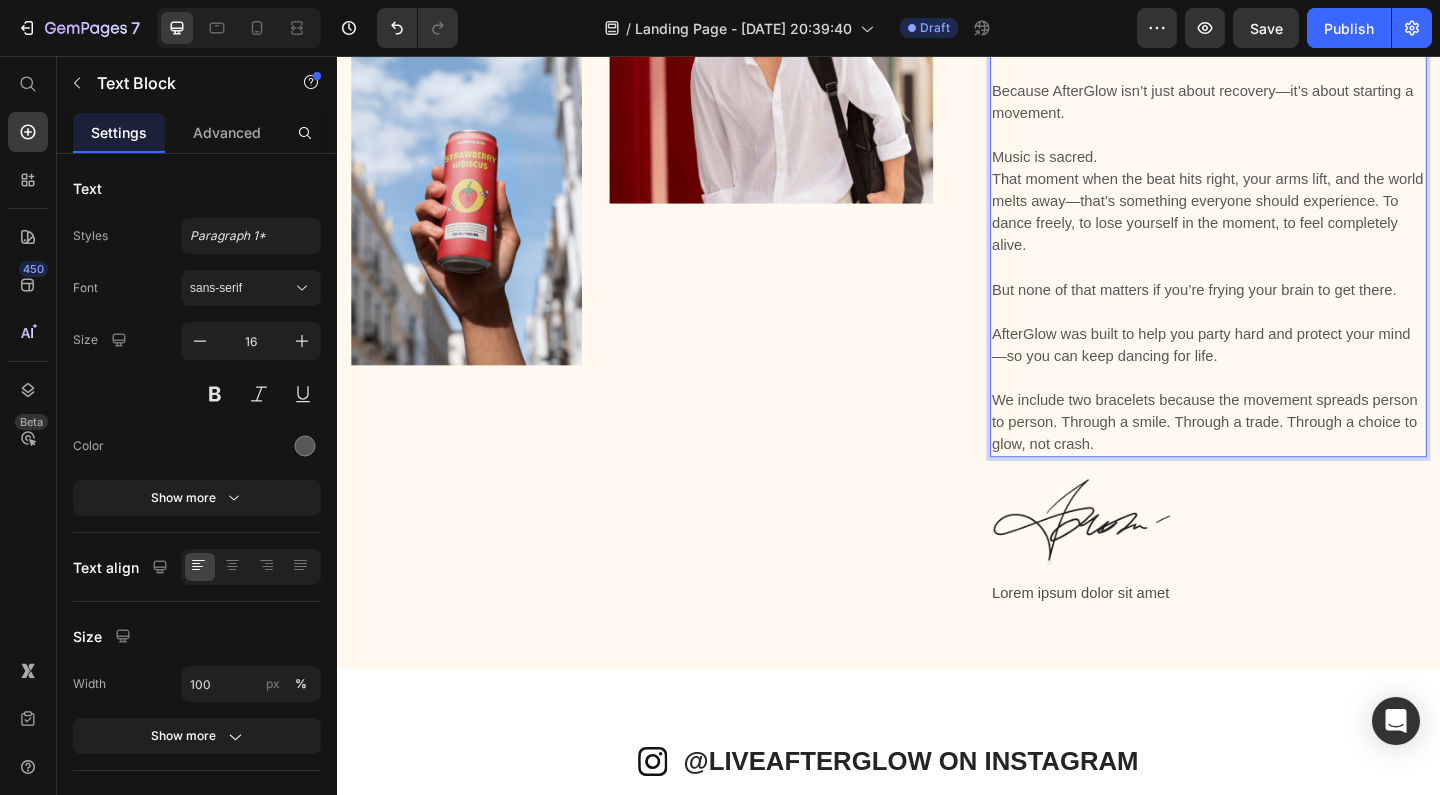 click on "But none of that matters if you’re frying your brain to get there." at bounding box center [1284, 310] 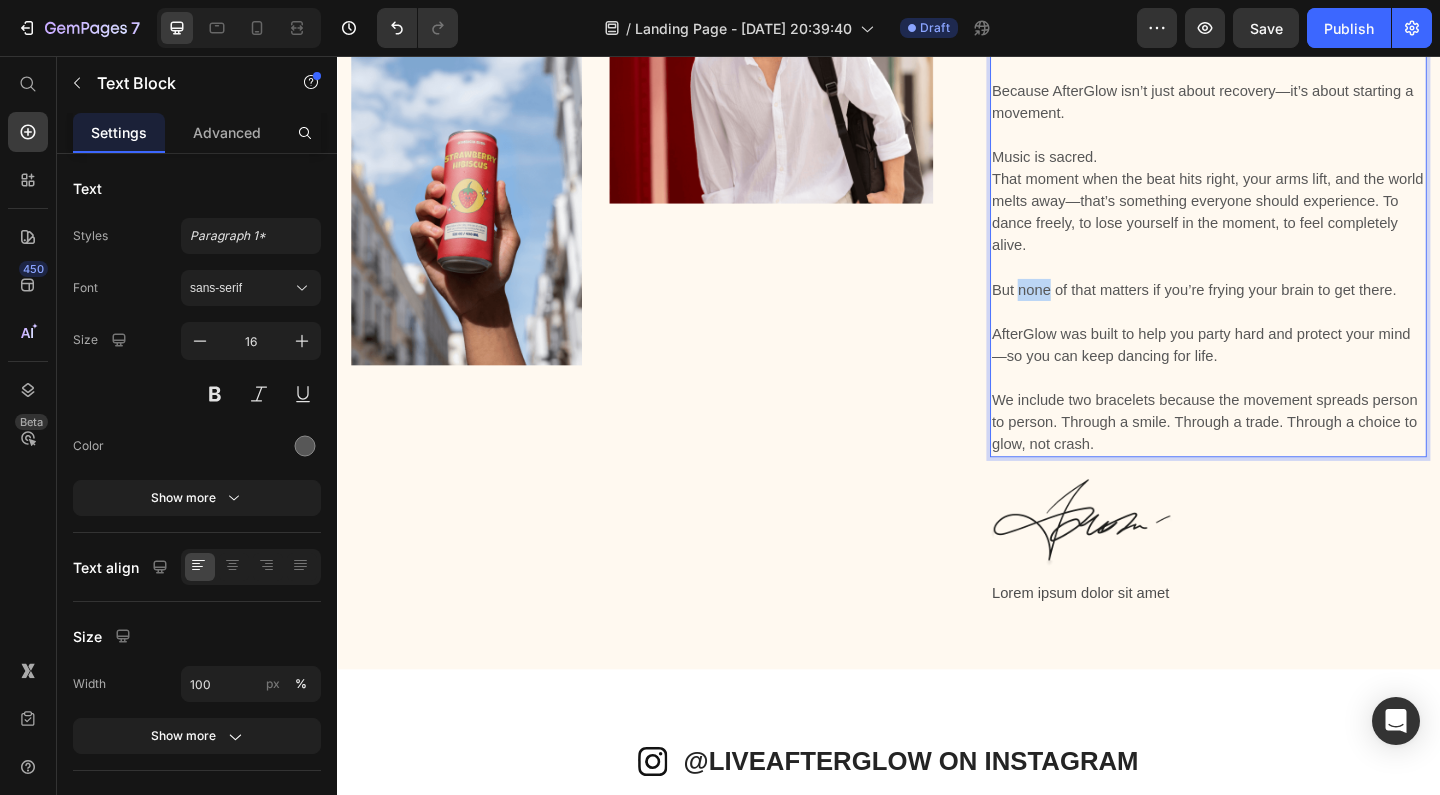 click on "But none of that matters if you’re frying your brain to get there." at bounding box center [1284, 310] 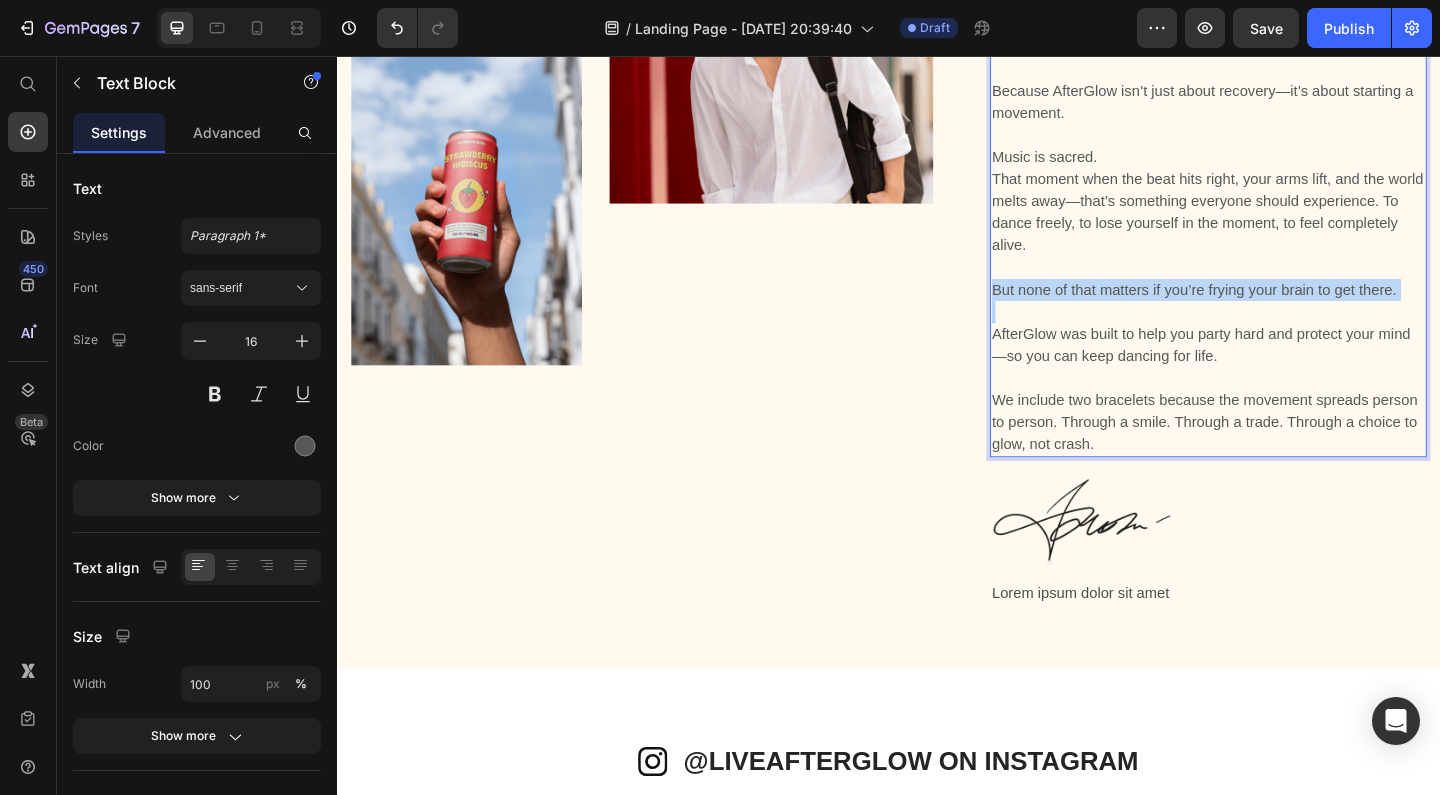 click on "But none of that matters if you’re frying your brain to get there." at bounding box center [1284, 310] 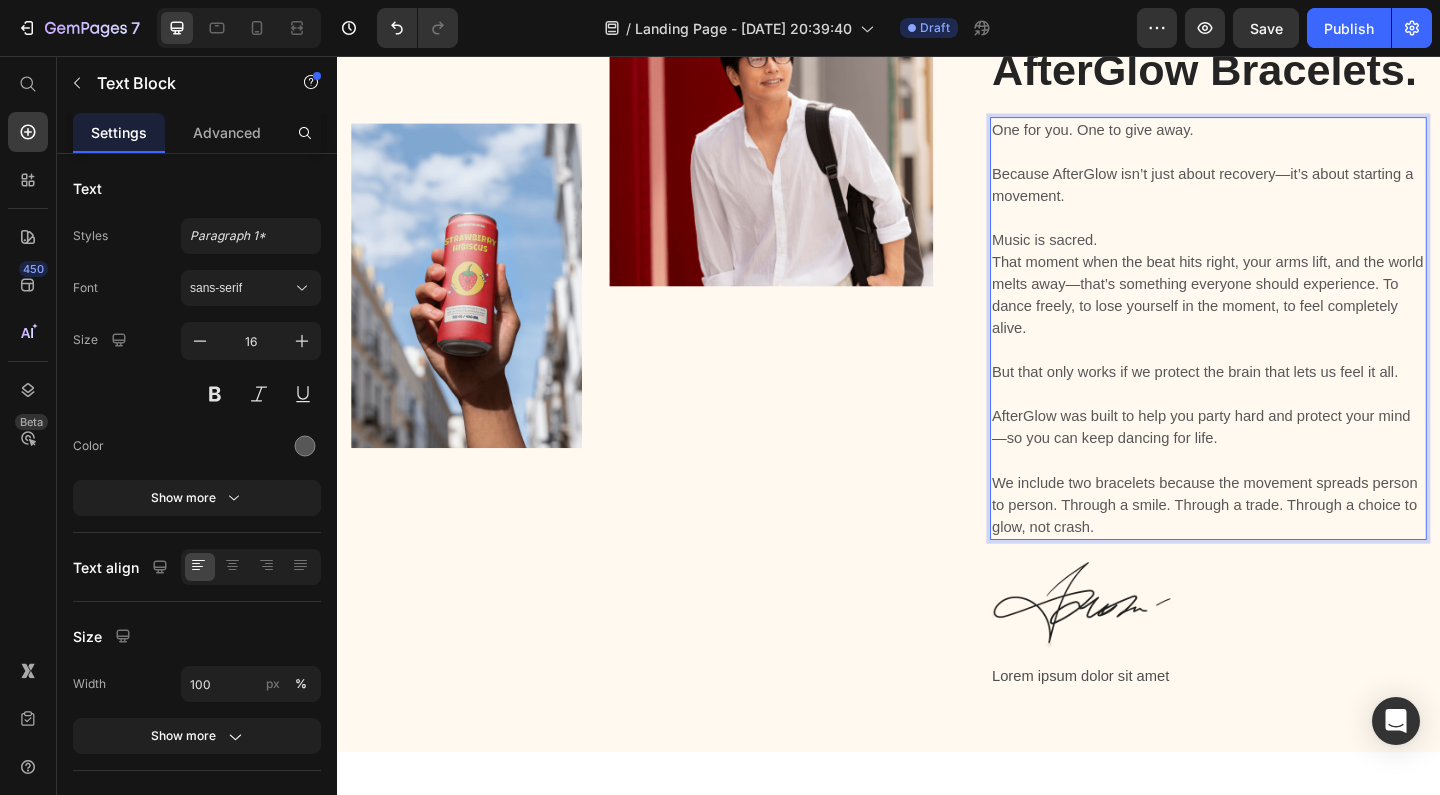 scroll, scrollTop: 2572, scrollLeft: 0, axis: vertical 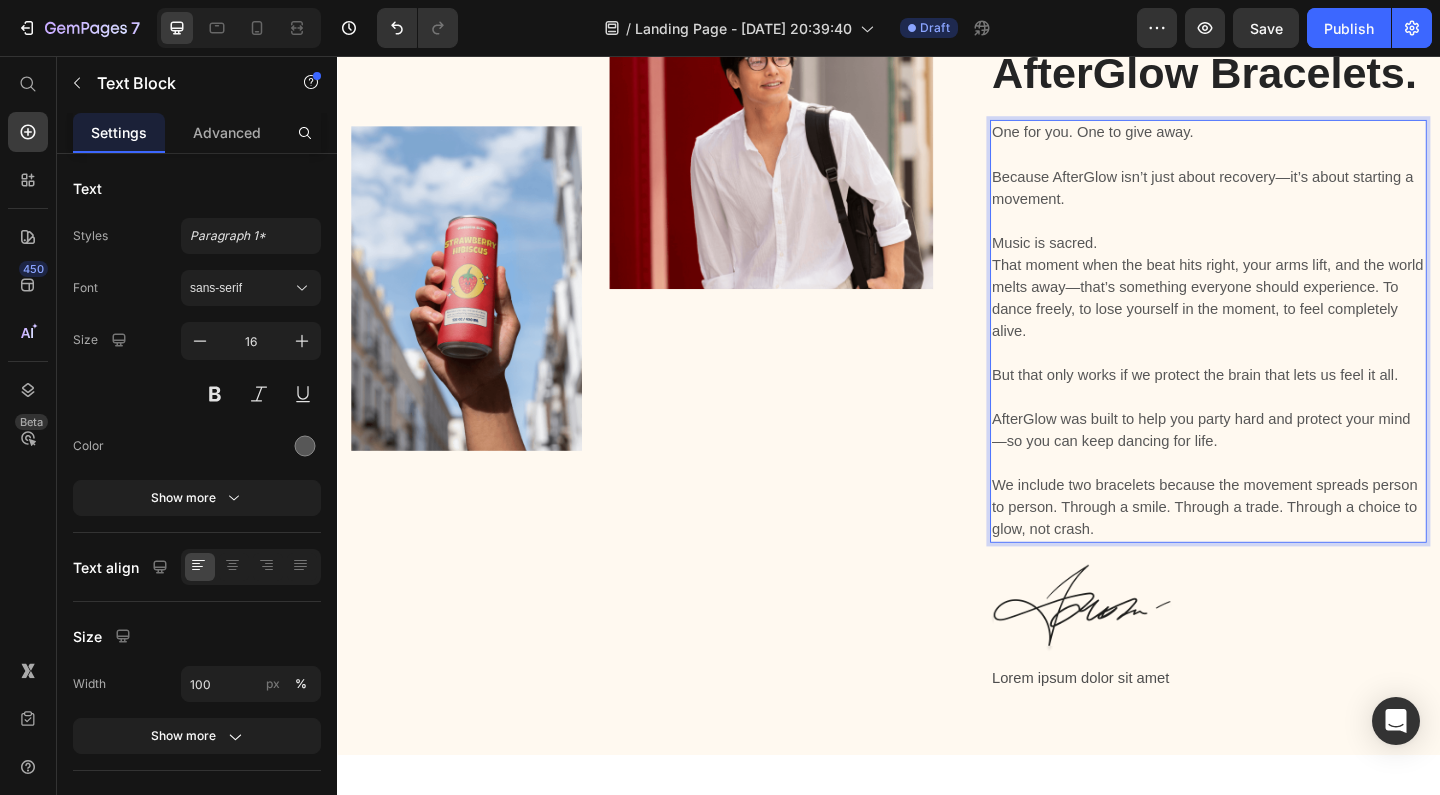 click on "We include two bracelets because the movement spreads person to person. Through a smile. Through a trade. Through a choice to glow, not crash." at bounding box center (1284, 547) 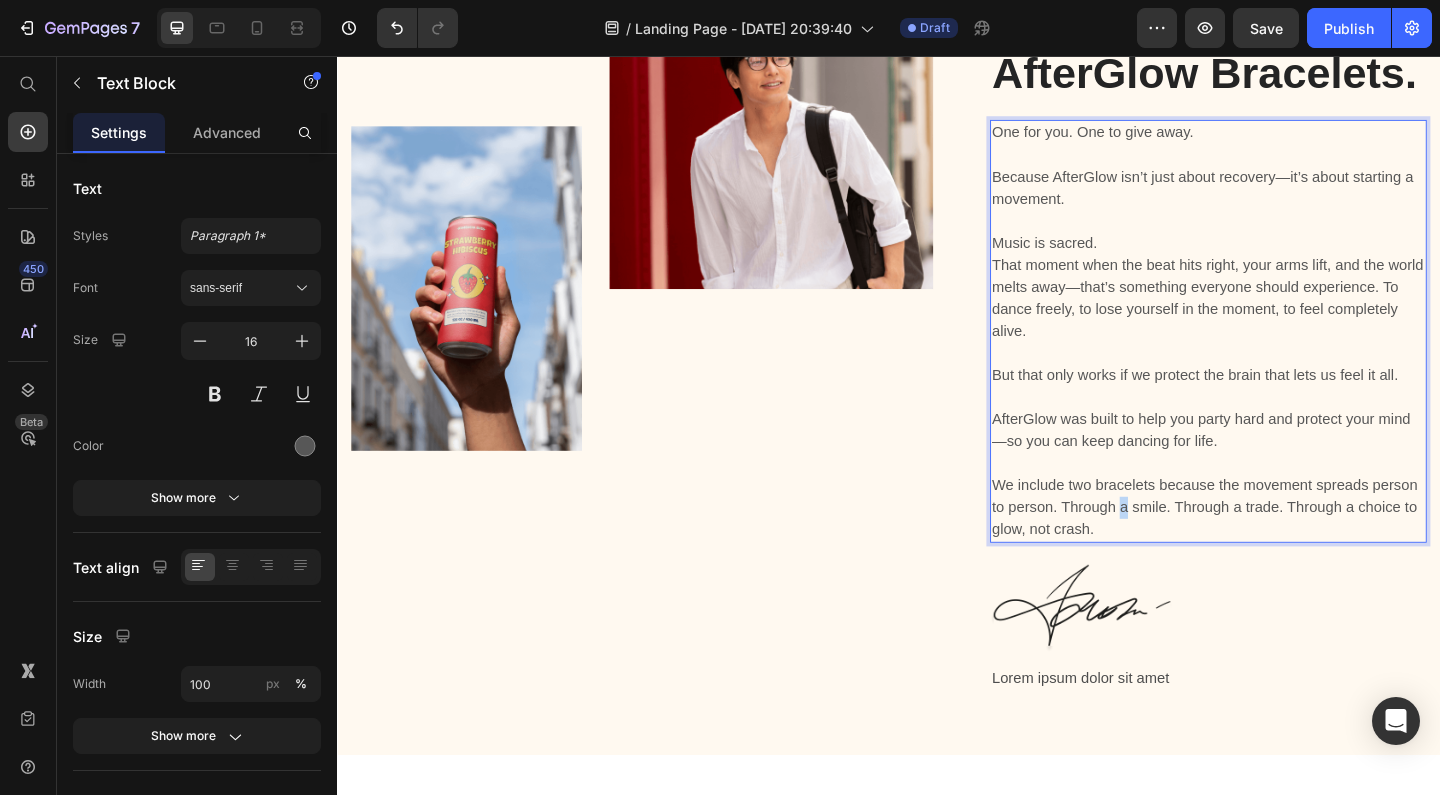click on "We include two bracelets because the movement spreads person to person. Through a smile. Through a trade. Through a choice to glow, not crash." at bounding box center [1284, 547] 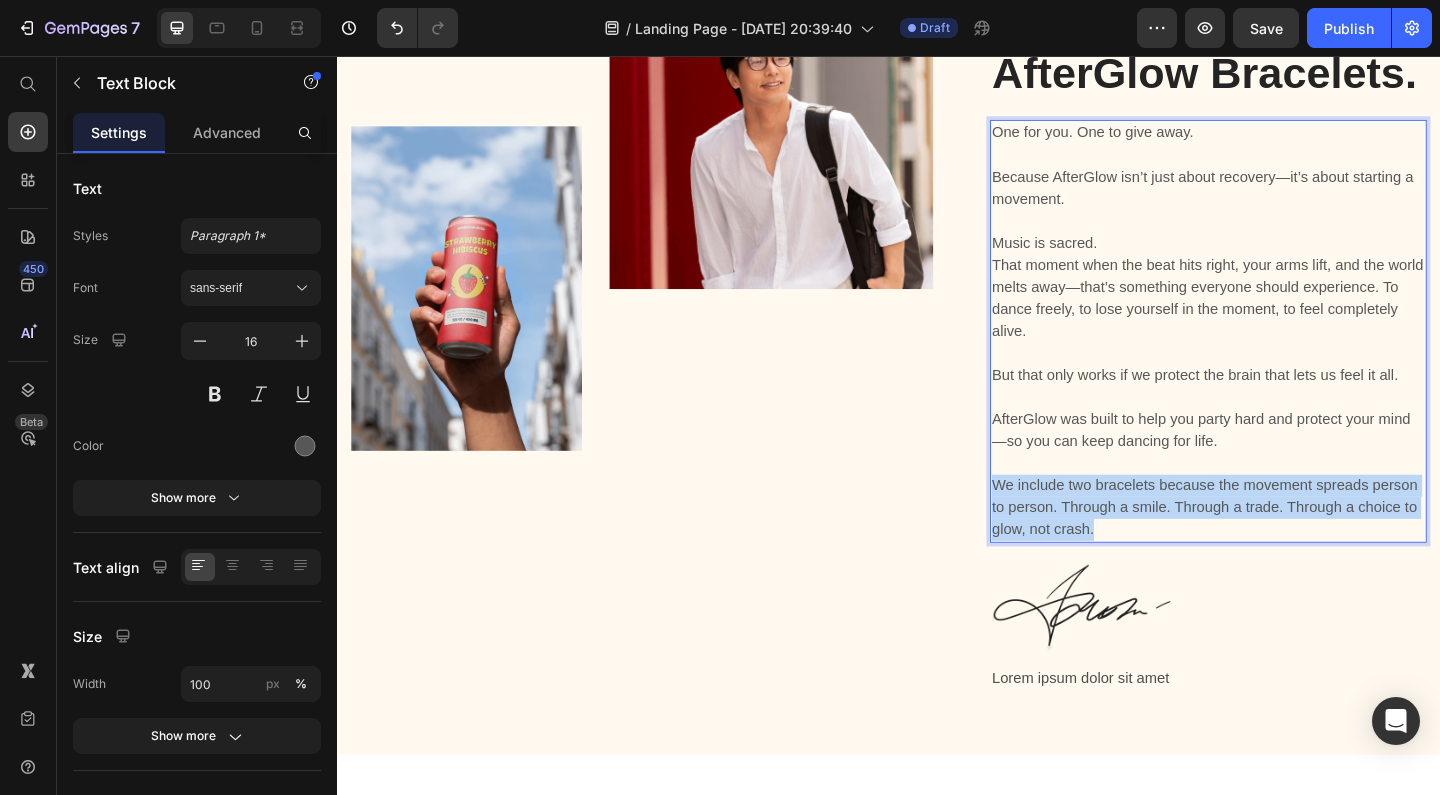 click on "We include two bracelets because the movement spreads person to person. Through a smile. Through a trade. Through a choice to glow, not crash." at bounding box center [1284, 547] 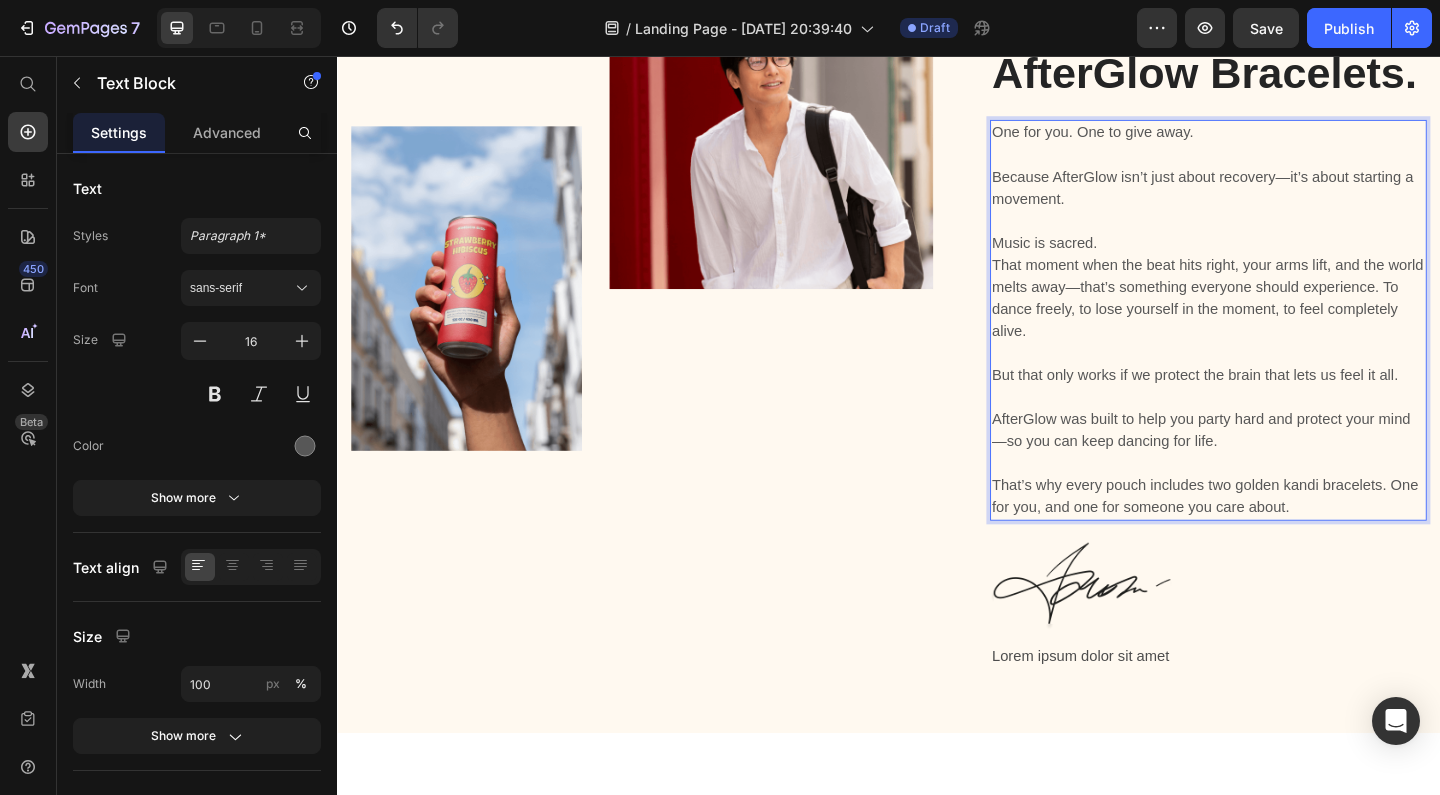 click on "That’s why every pouch includes two golden kandi bracelets. One for you, and one for someone you care about." at bounding box center (1284, 535) 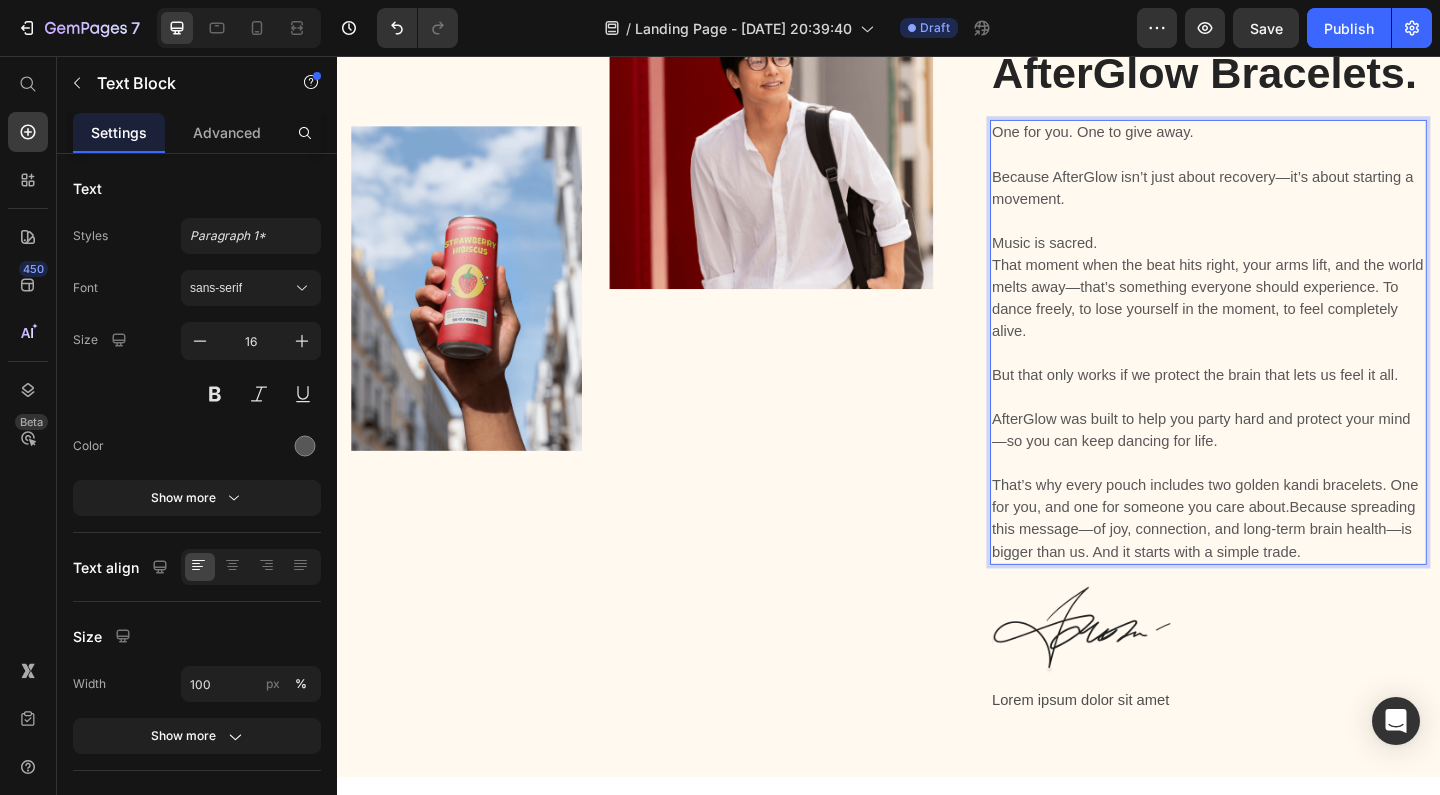 click on "That’s why every pouch includes two golden kandi bracelets. One for you, and one for someone you care about.Because spreading this message—of joy, connection, and long-term brain health—is bigger than us. And it starts with a simple trade." at bounding box center [1284, 559] 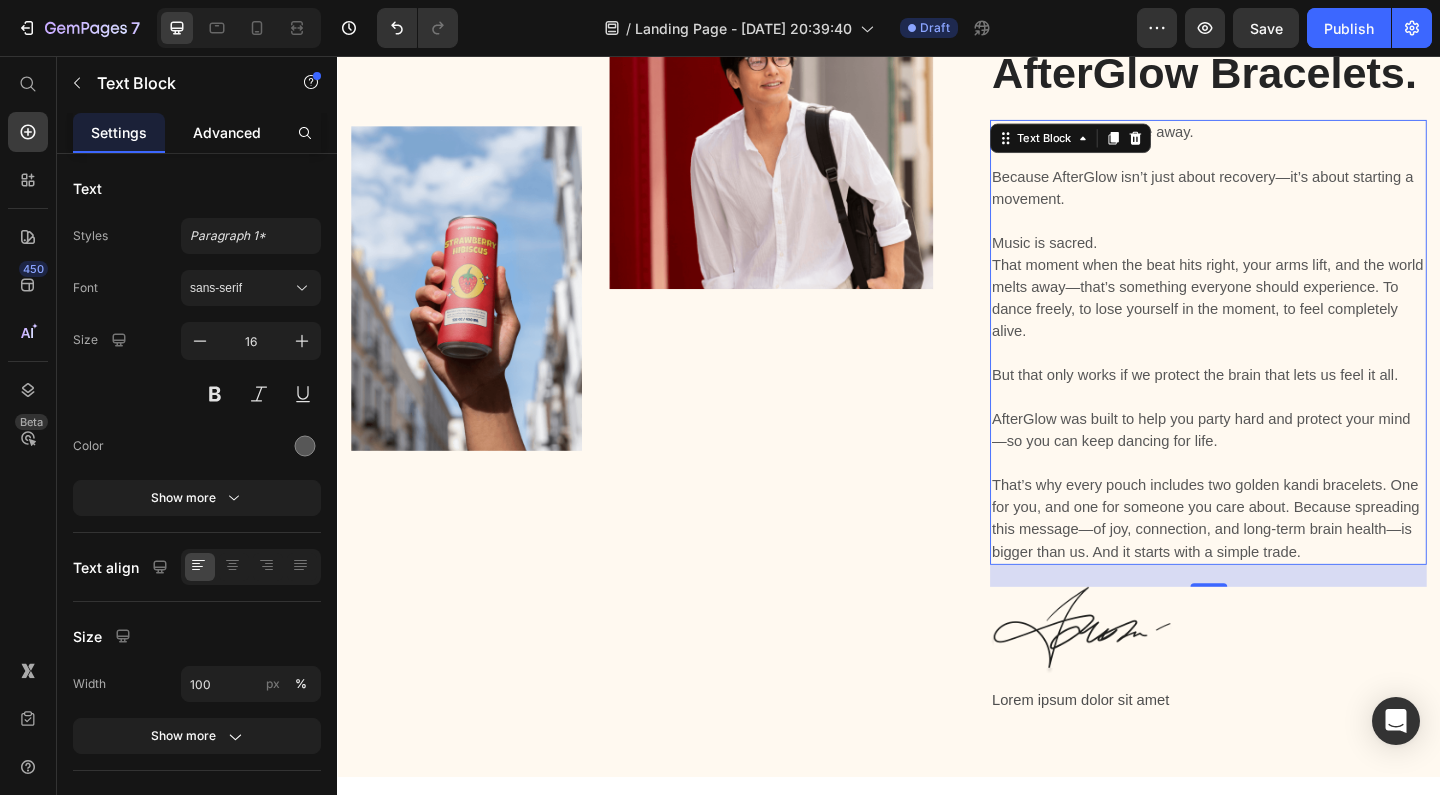 click on "Advanced" at bounding box center (227, 132) 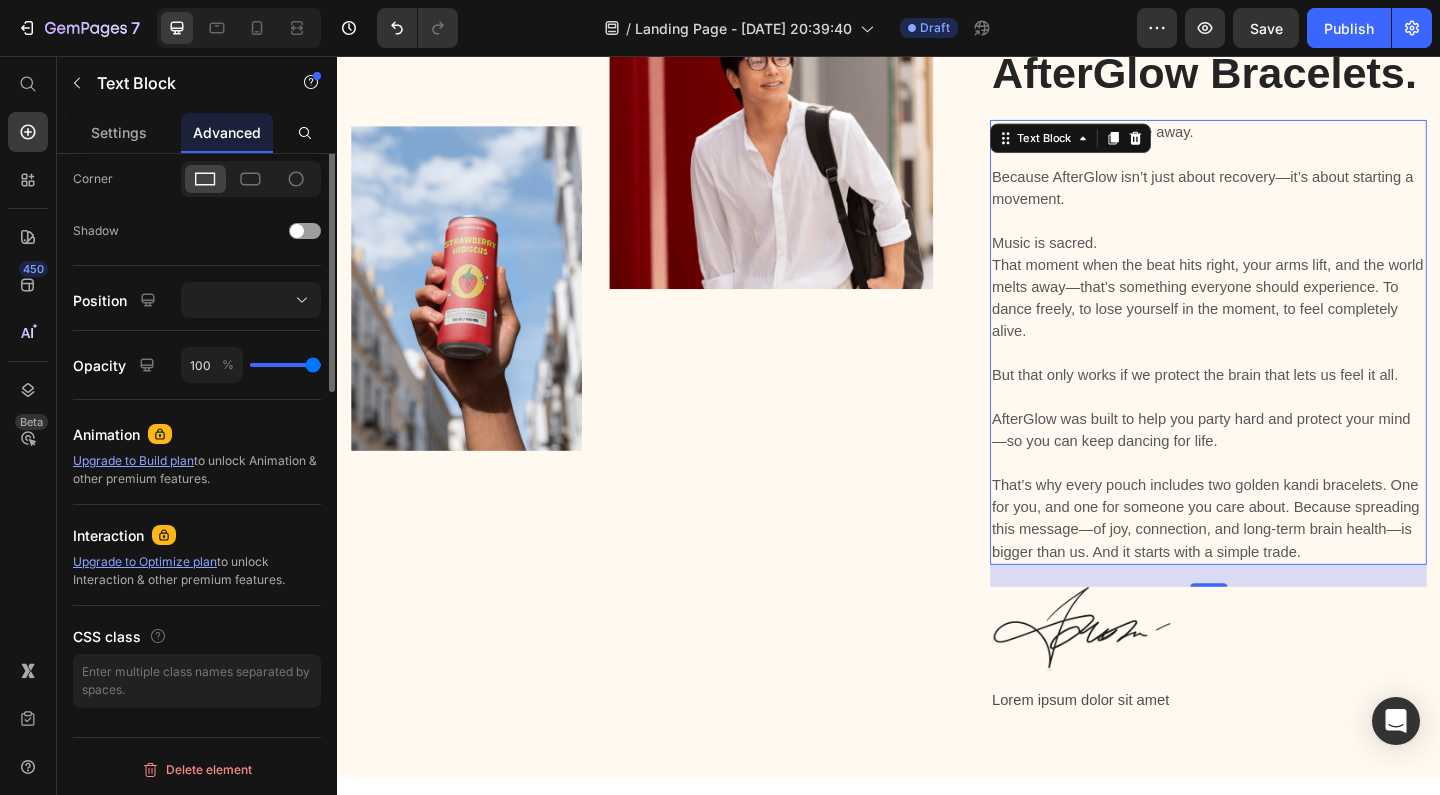 scroll, scrollTop: 0, scrollLeft: 0, axis: both 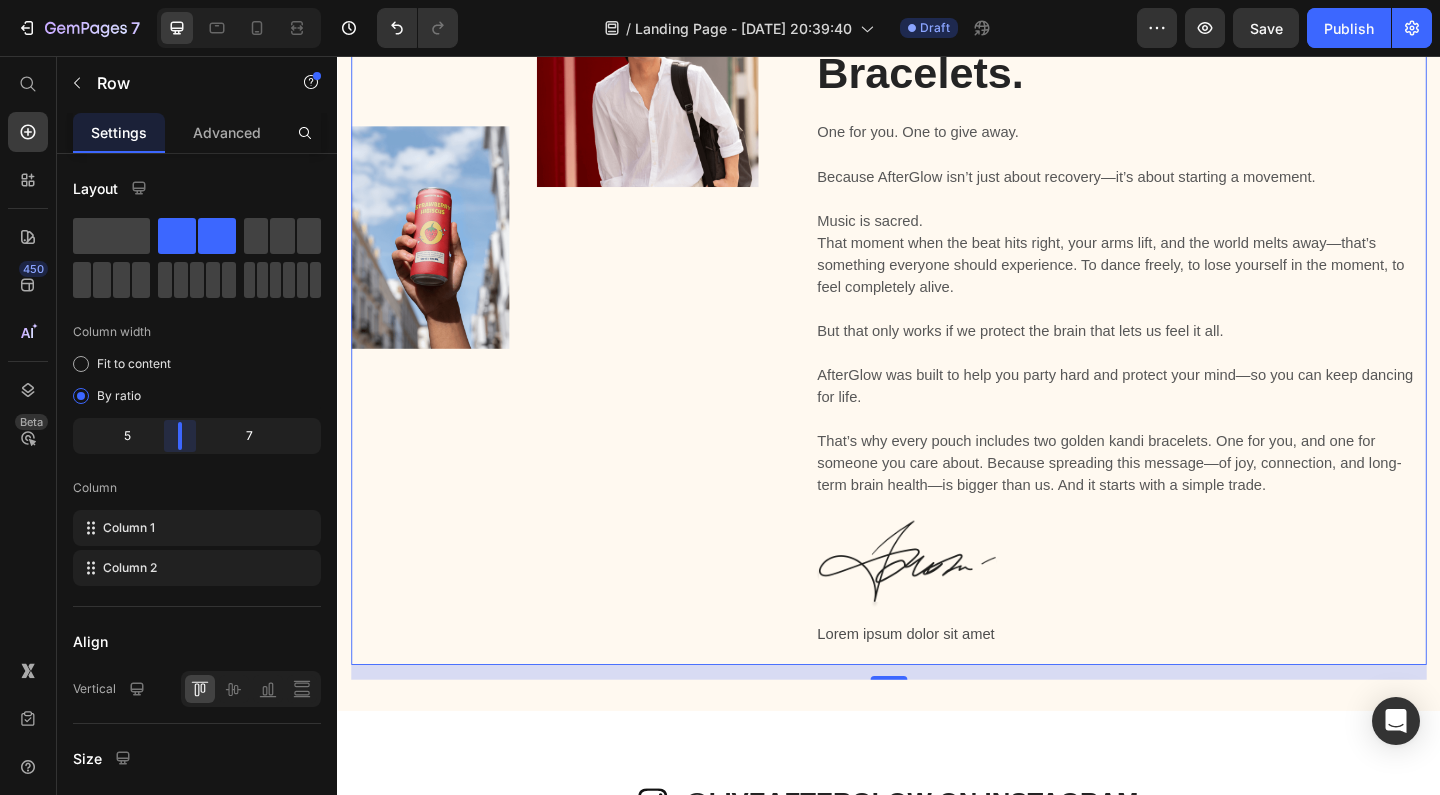 drag, startPoint x: 218, startPoint y: 436, endPoint x: 181, endPoint y: 436, distance: 37 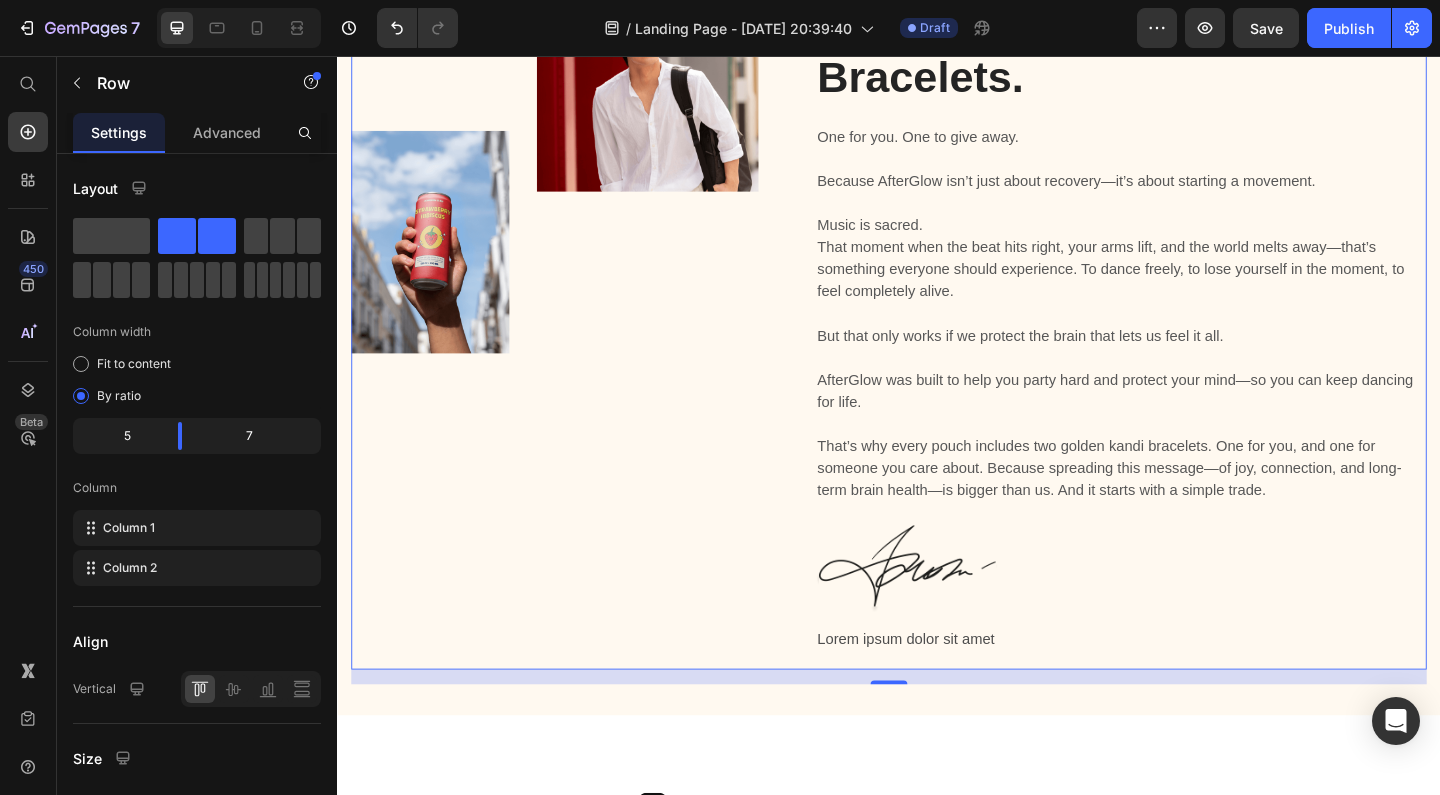 scroll, scrollTop: 2342, scrollLeft: 0, axis: vertical 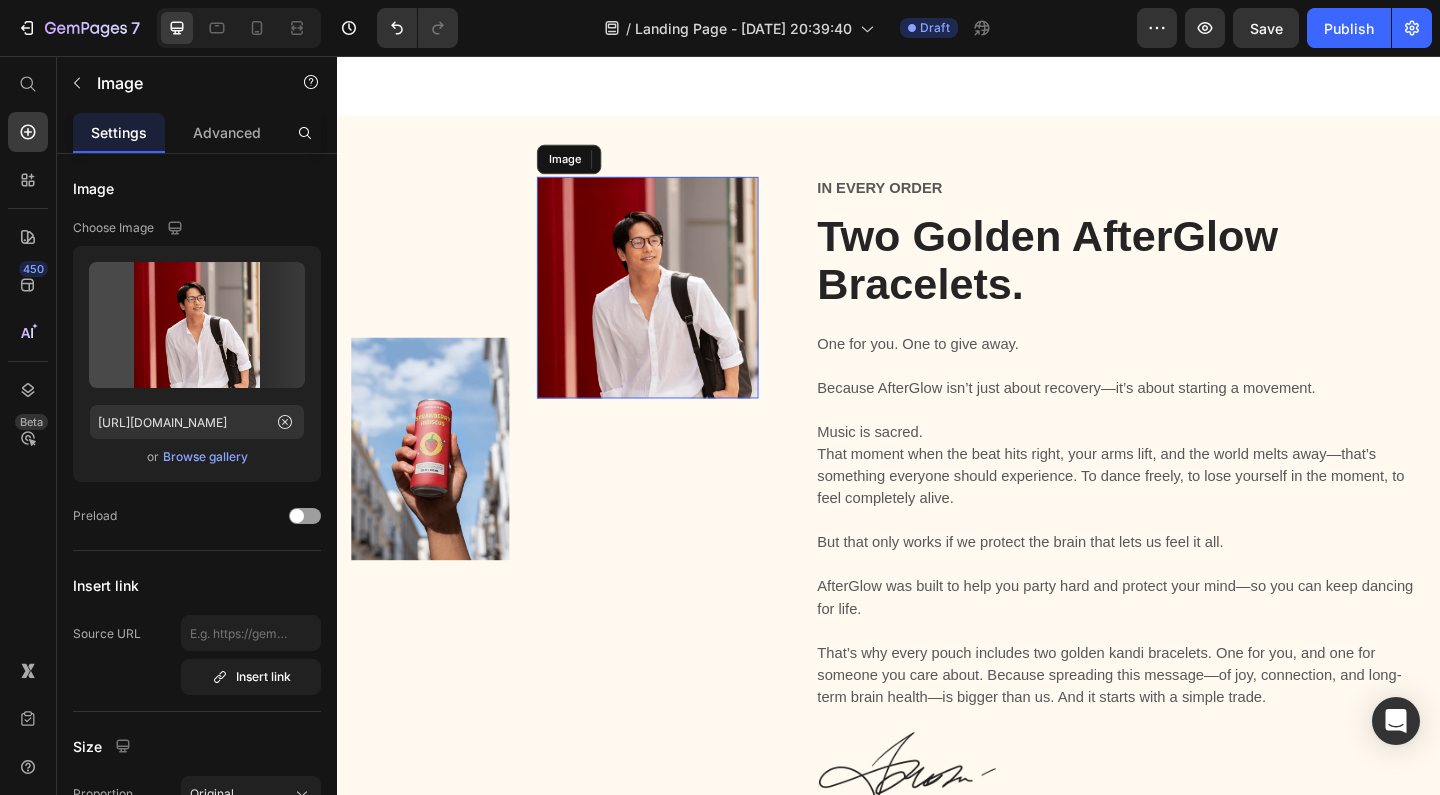 click at bounding box center [674, 307] 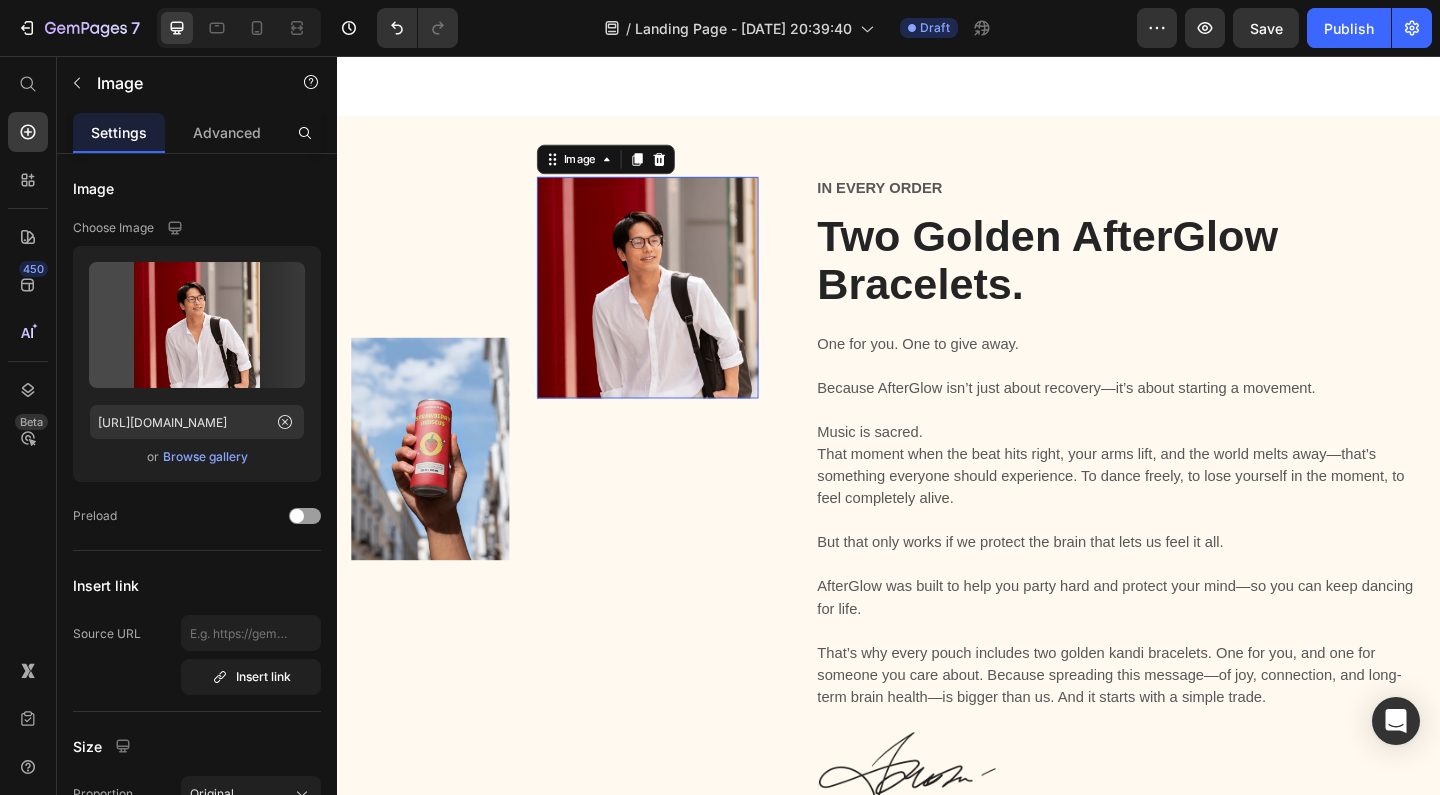 scroll, scrollTop: 2915, scrollLeft: 0, axis: vertical 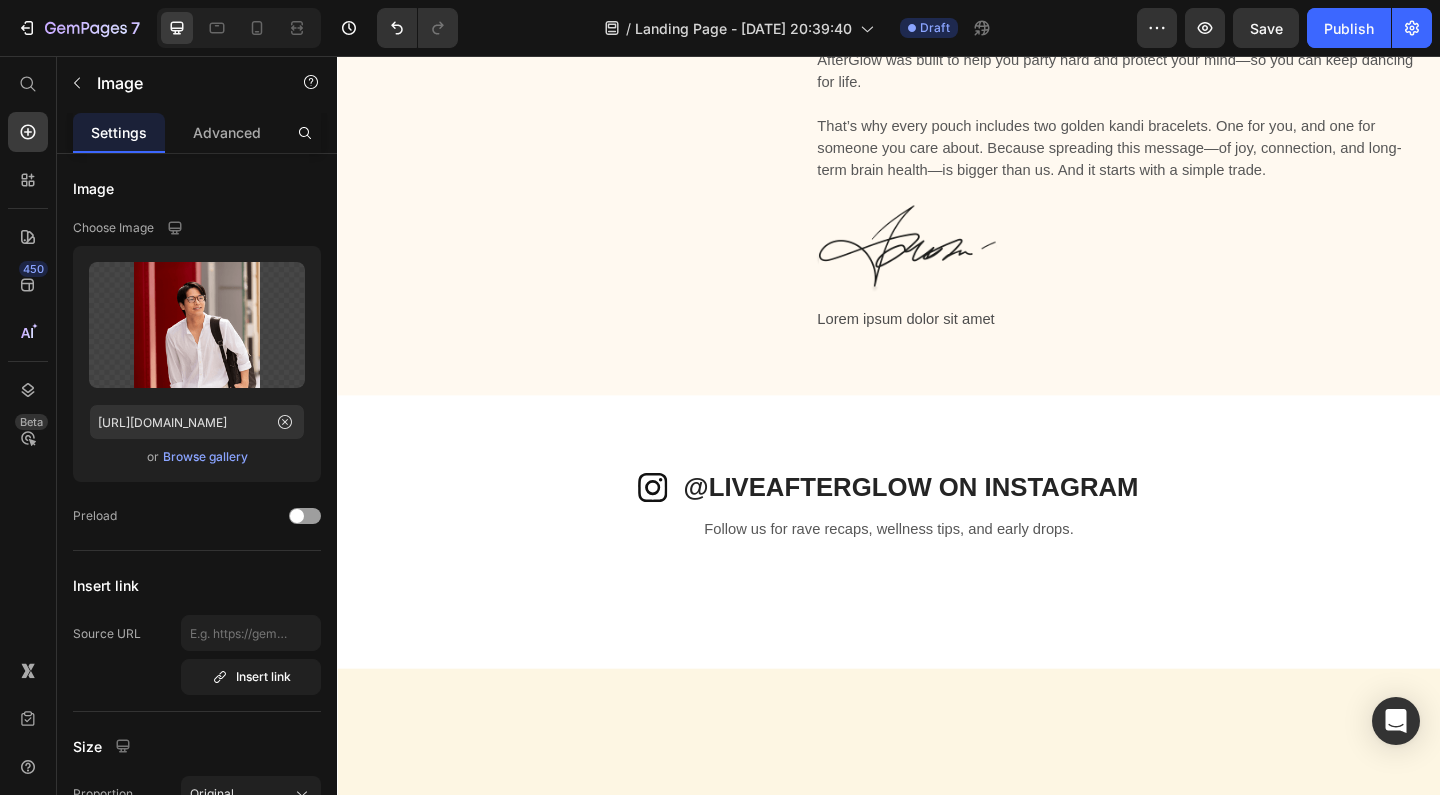 click at bounding box center (675, -132) 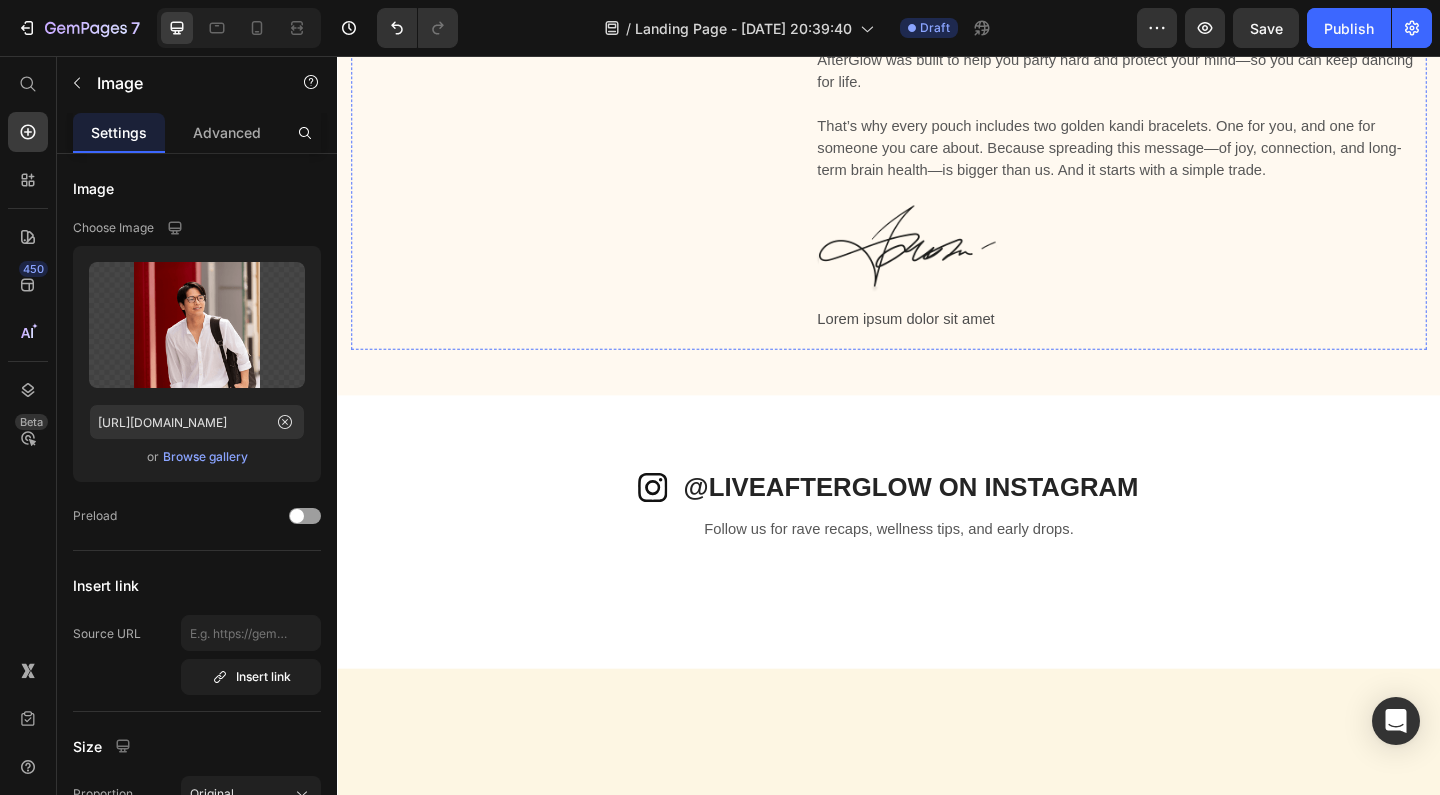 click on "Image   16" at bounding box center [674, -170] 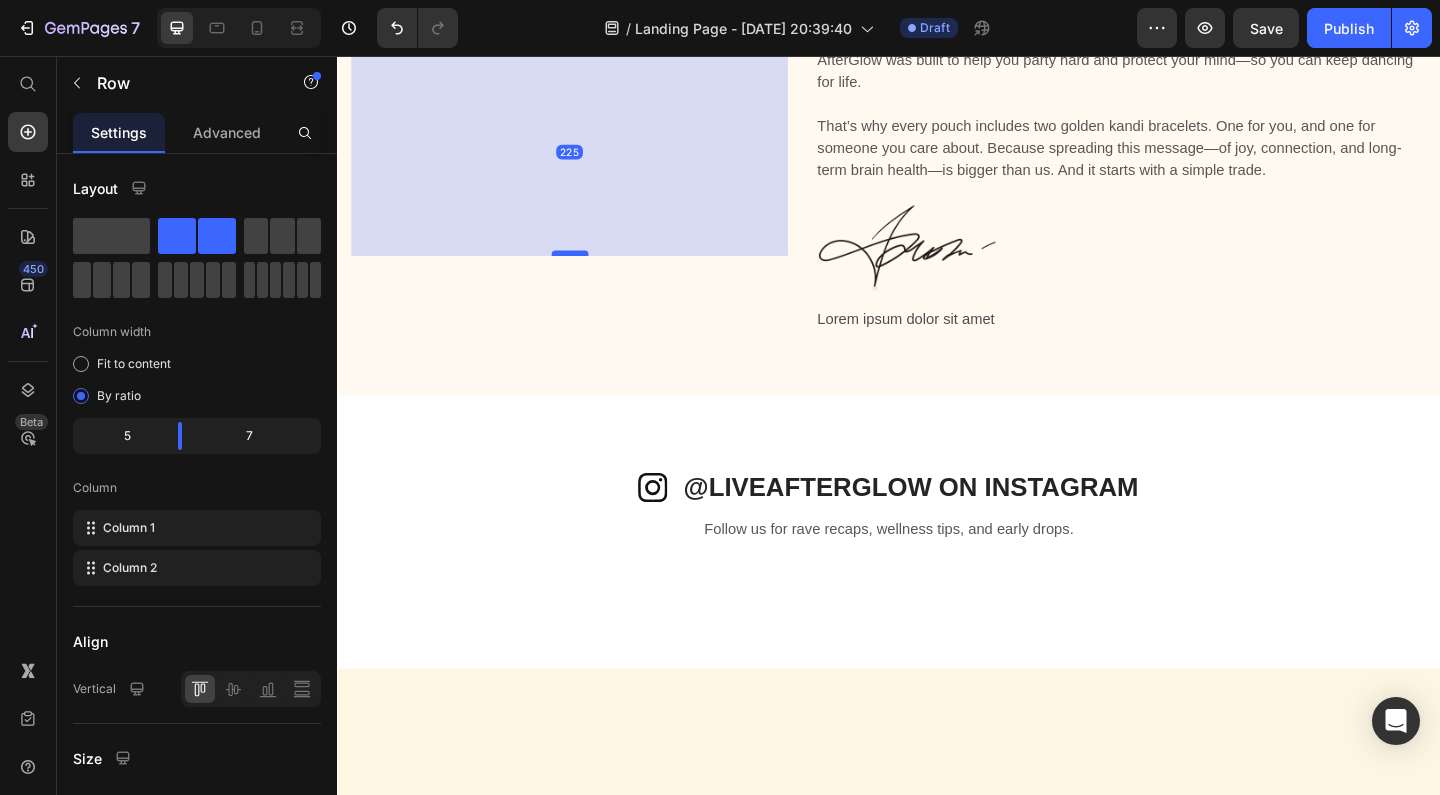 drag, startPoint x: 590, startPoint y: 614, endPoint x: 606, endPoint y: 825, distance: 211.60576 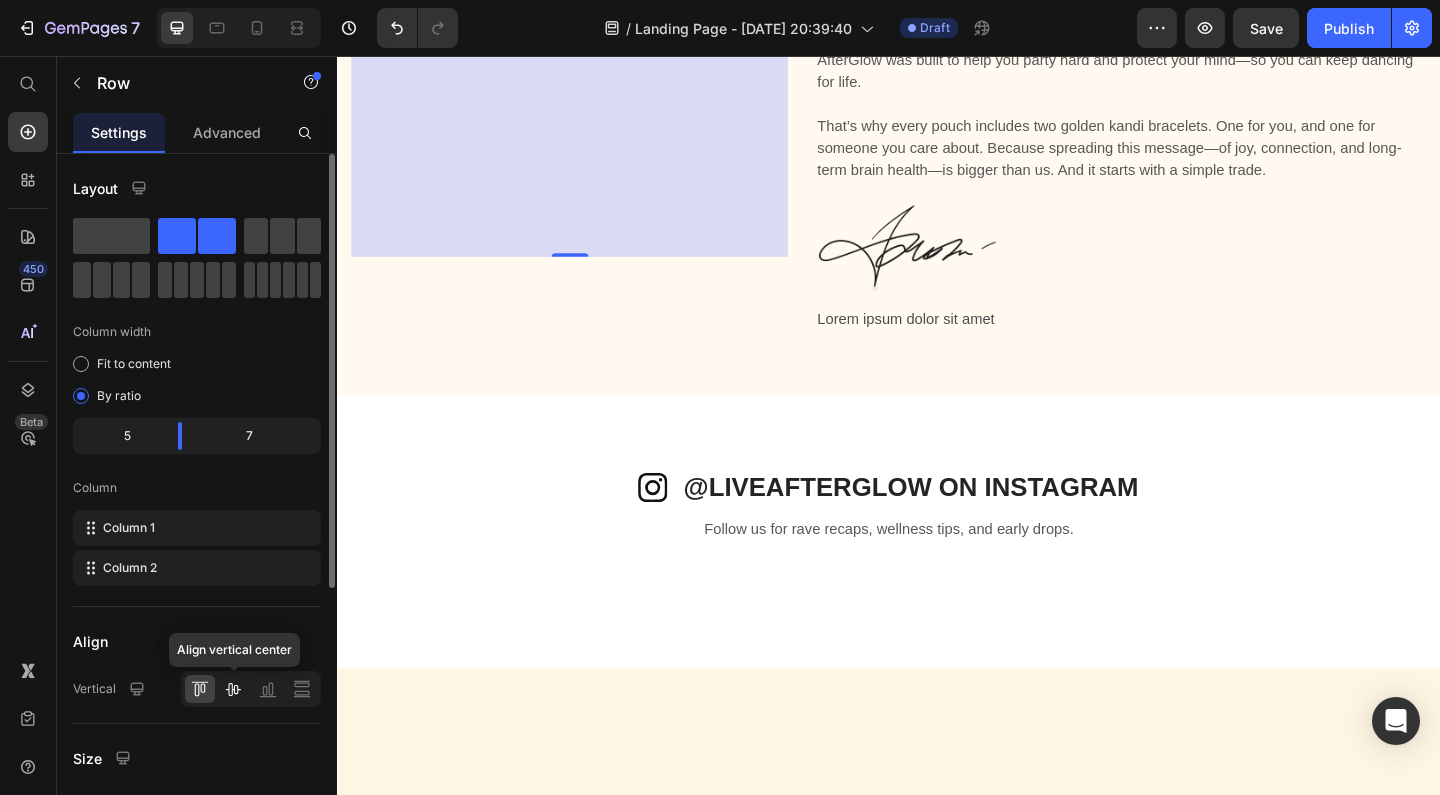 click 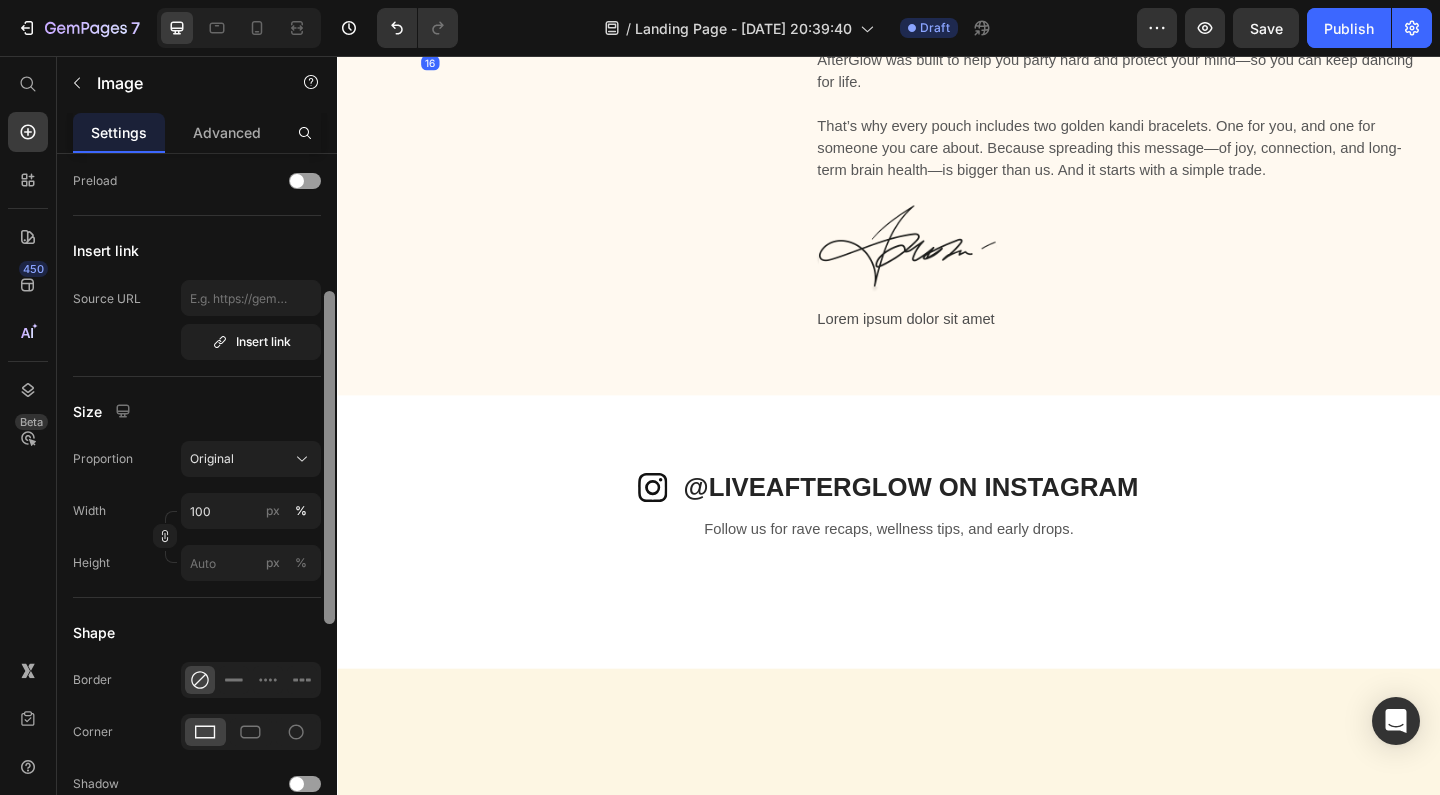 scroll, scrollTop: 339, scrollLeft: 0, axis: vertical 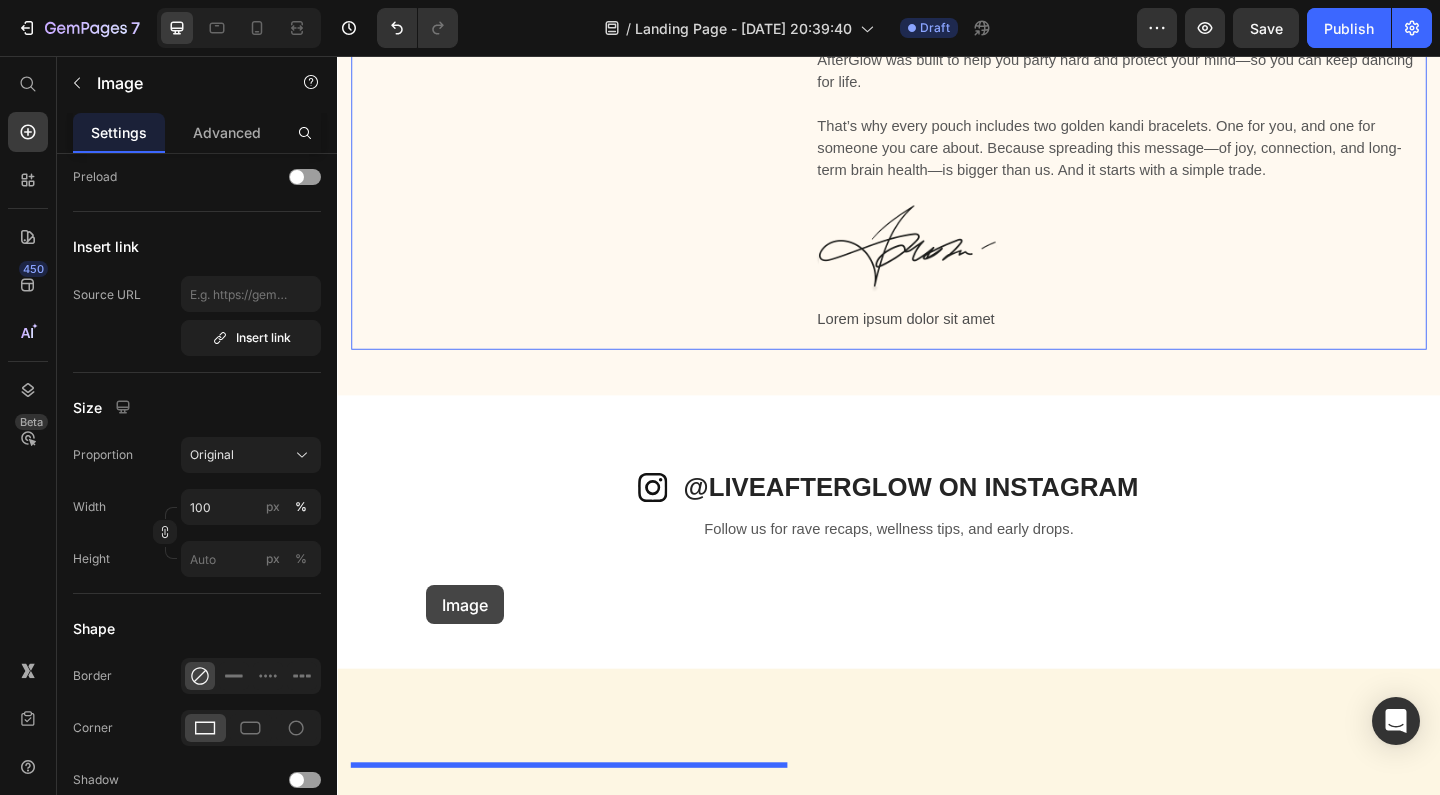 drag, startPoint x: 435, startPoint y: 529, endPoint x: 425, endPoint y: 666, distance: 137.36447 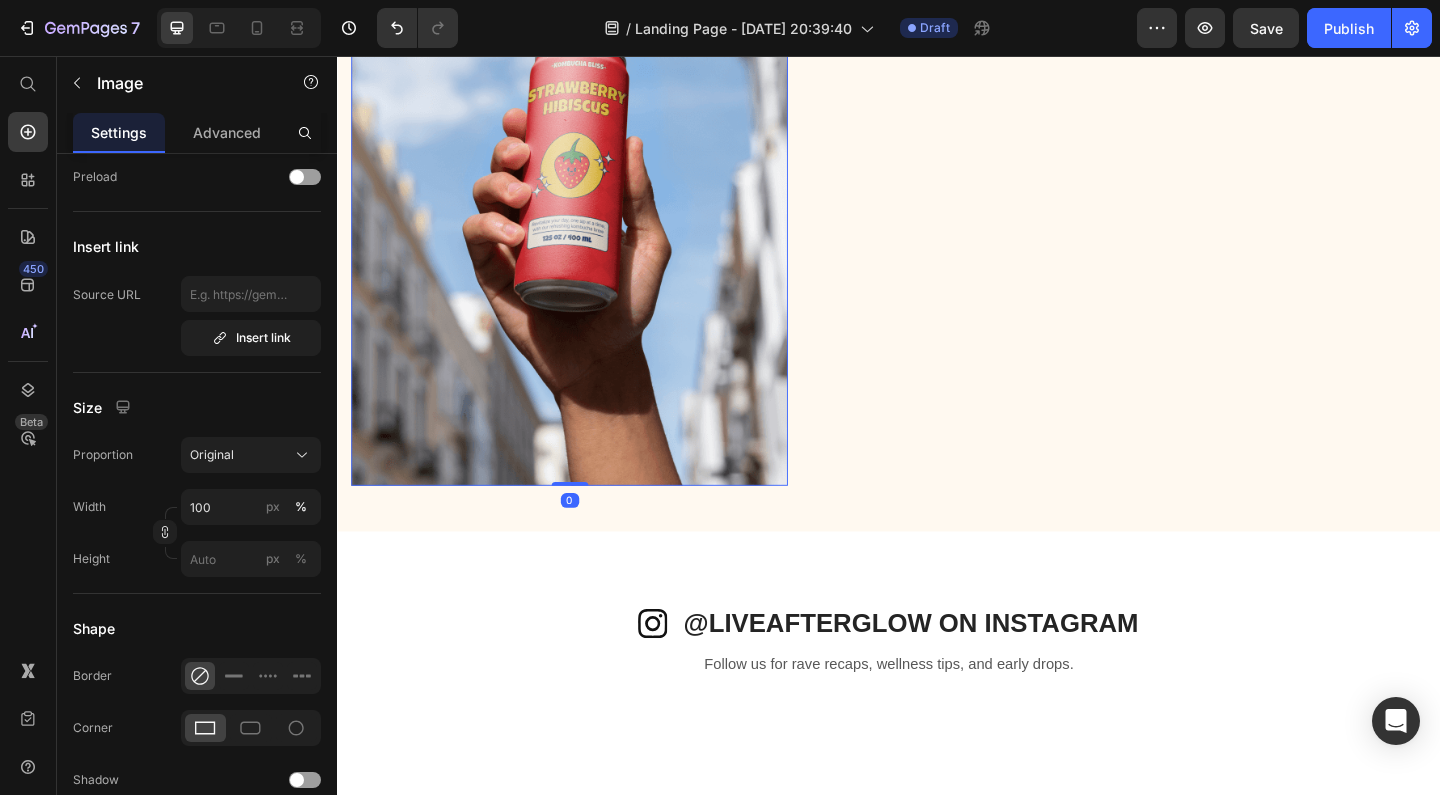 scroll, scrollTop: 3895, scrollLeft: 0, axis: vertical 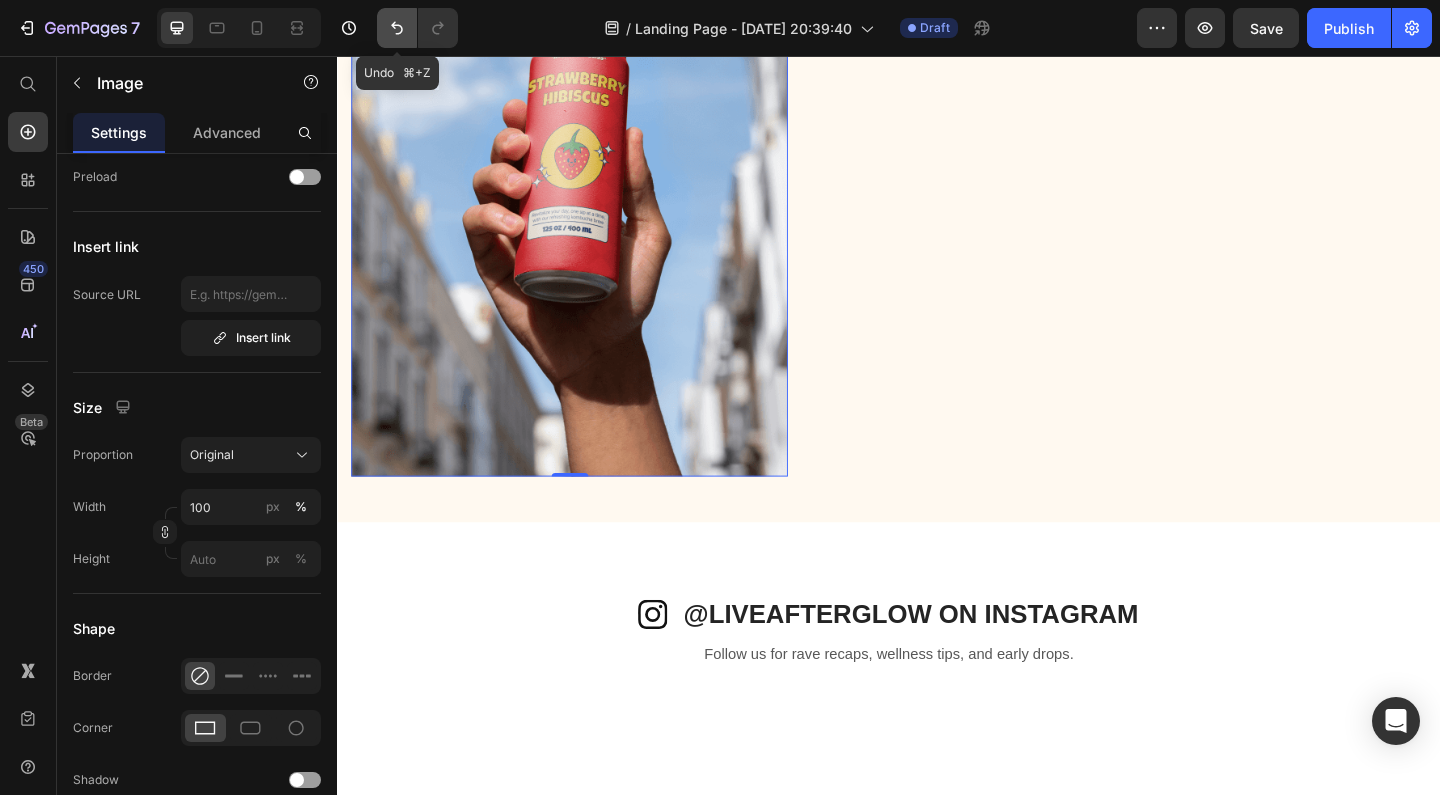 click 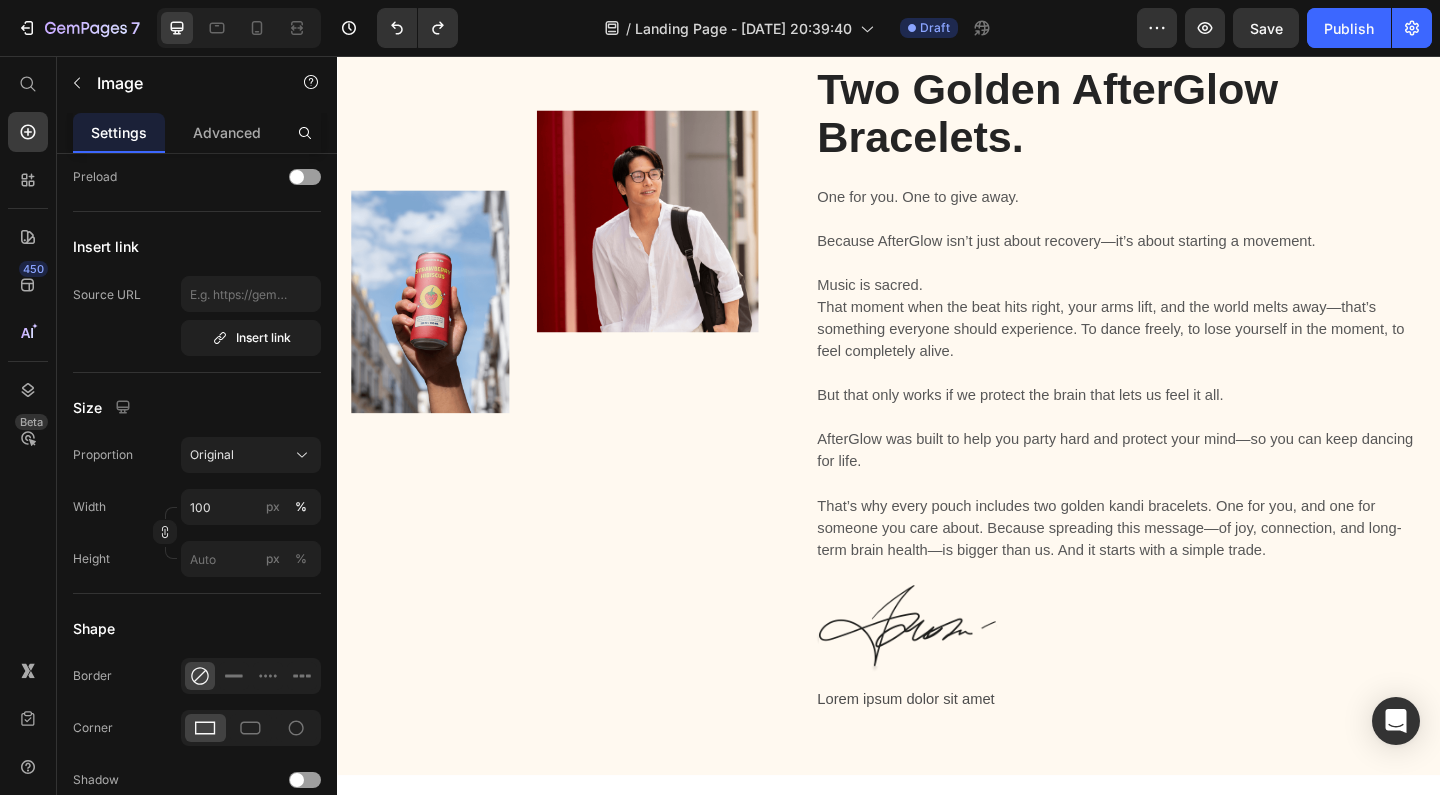 scroll, scrollTop: 3092, scrollLeft: 0, axis: vertical 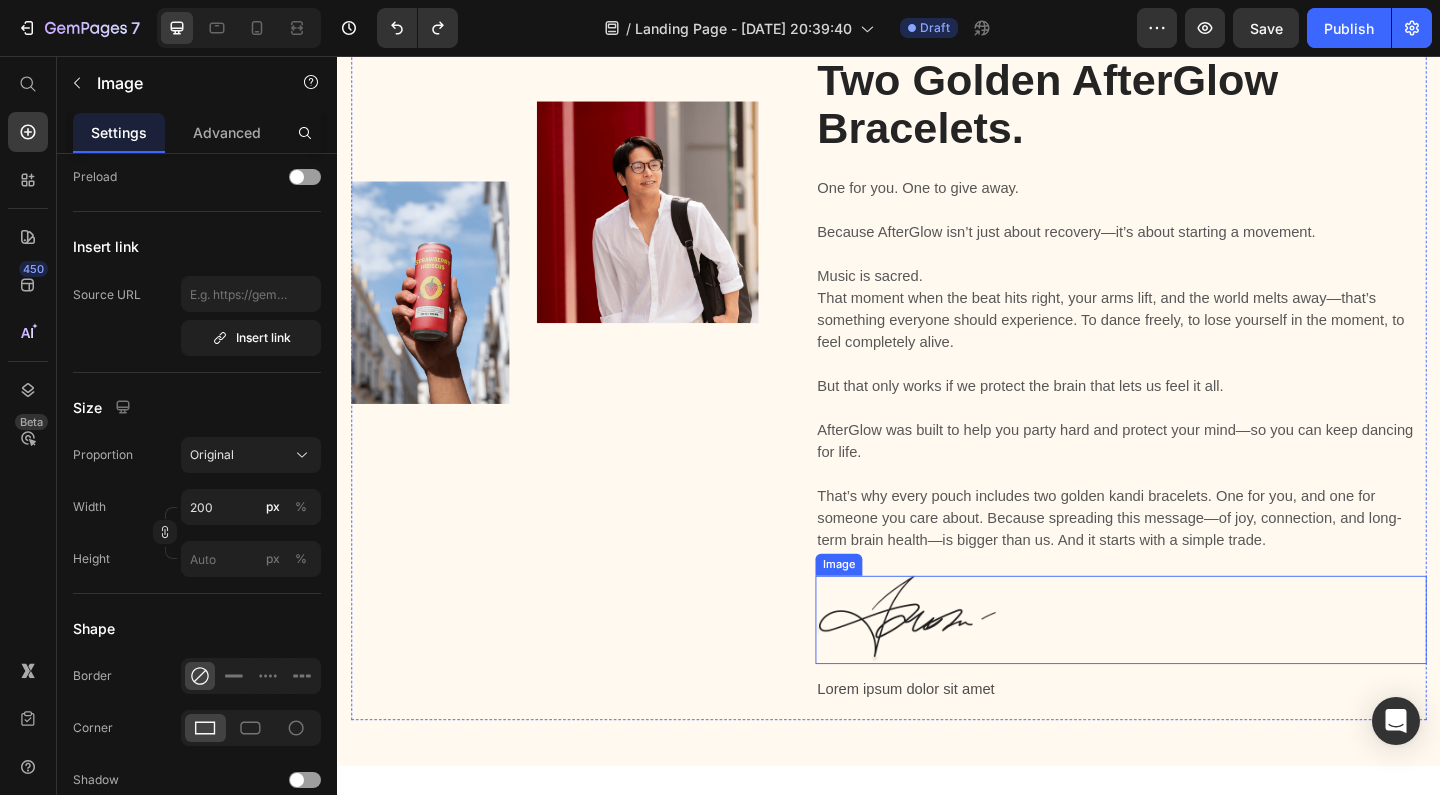 click at bounding box center (1189, 669) 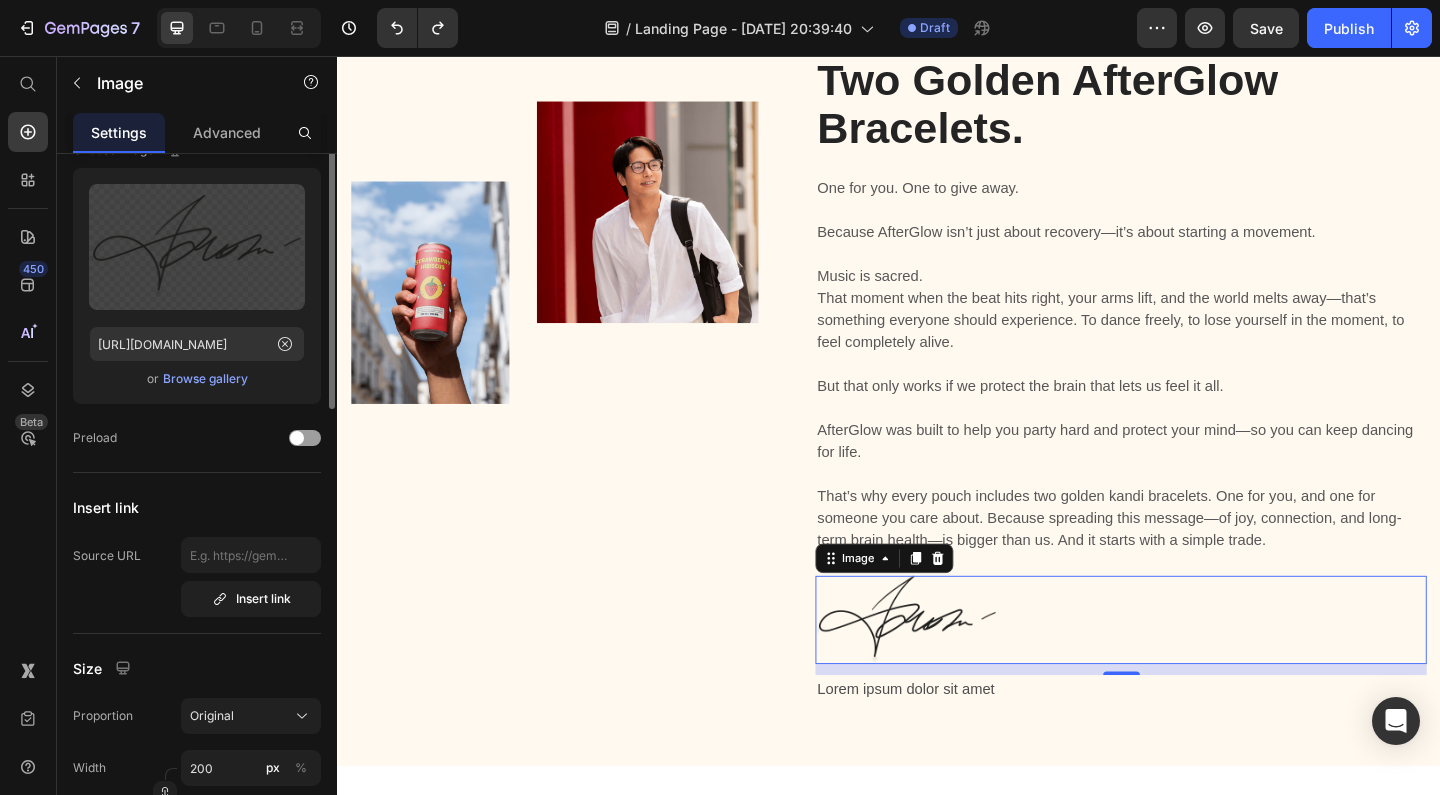 scroll, scrollTop: 0, scrollLeft: 0, axis: both 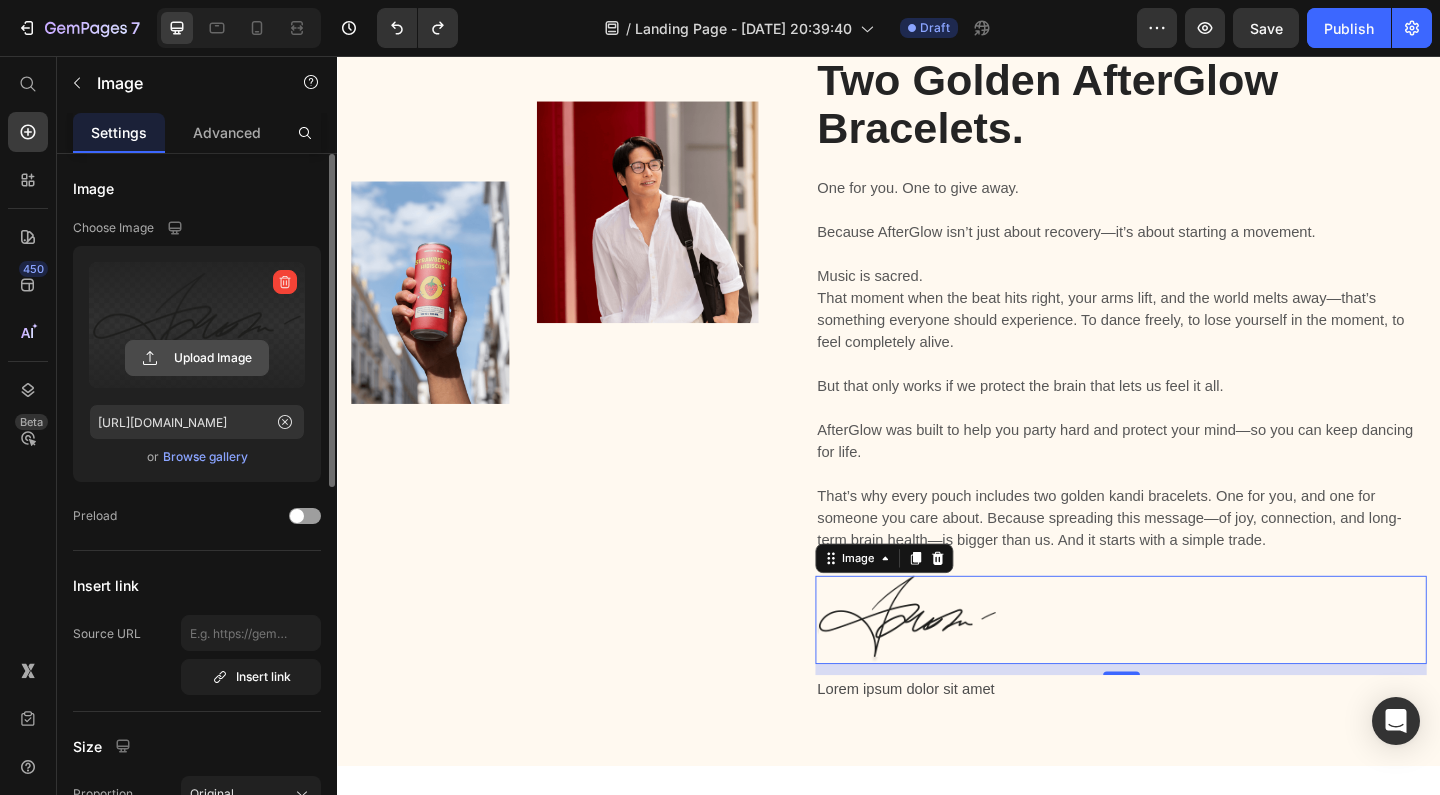 click 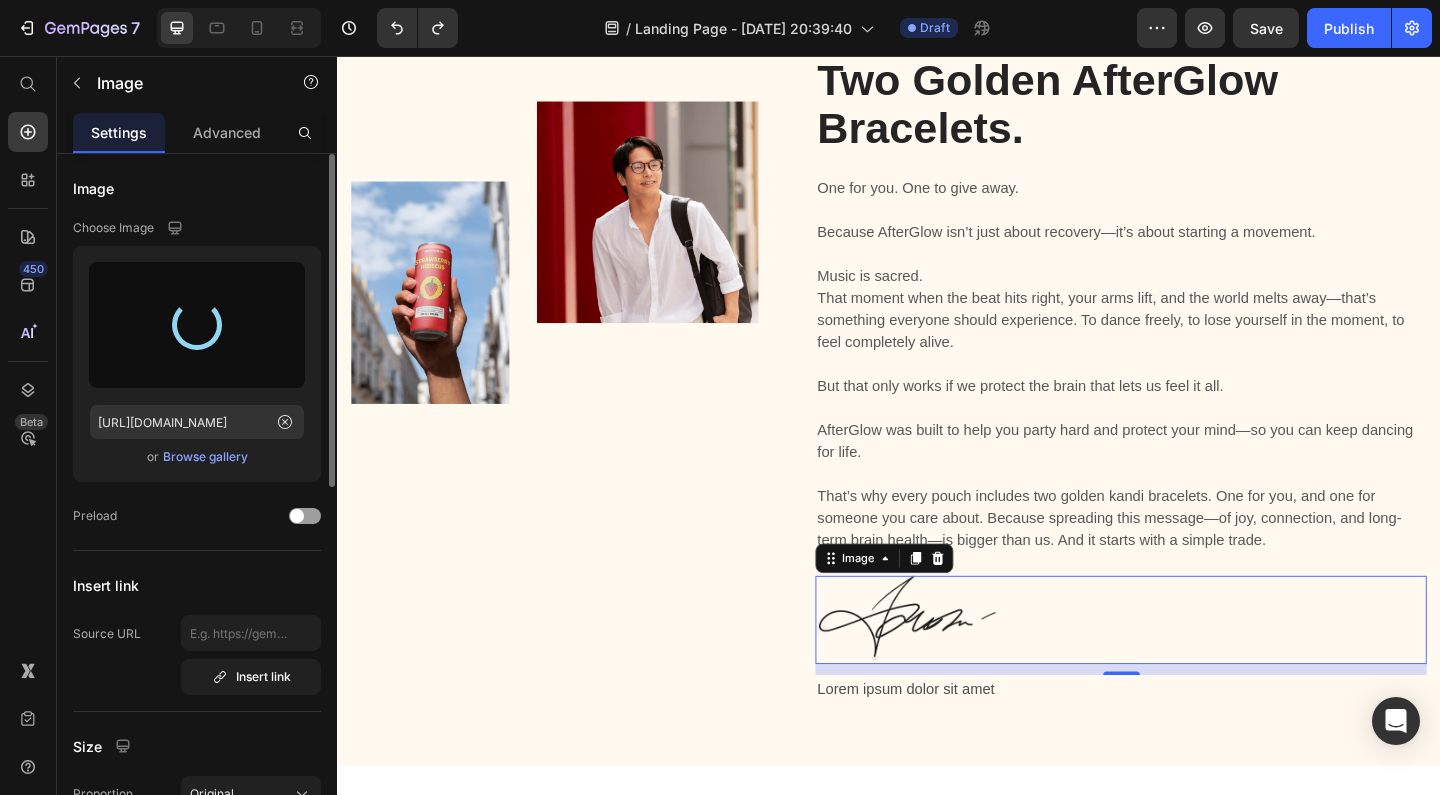 type on "https://cdn.shopify.com/s/files/1/0605/5821/3229/files/gempages_576652135475708490-bfff3a8d-3964-48b5-8f02-5628c80e3525.png" 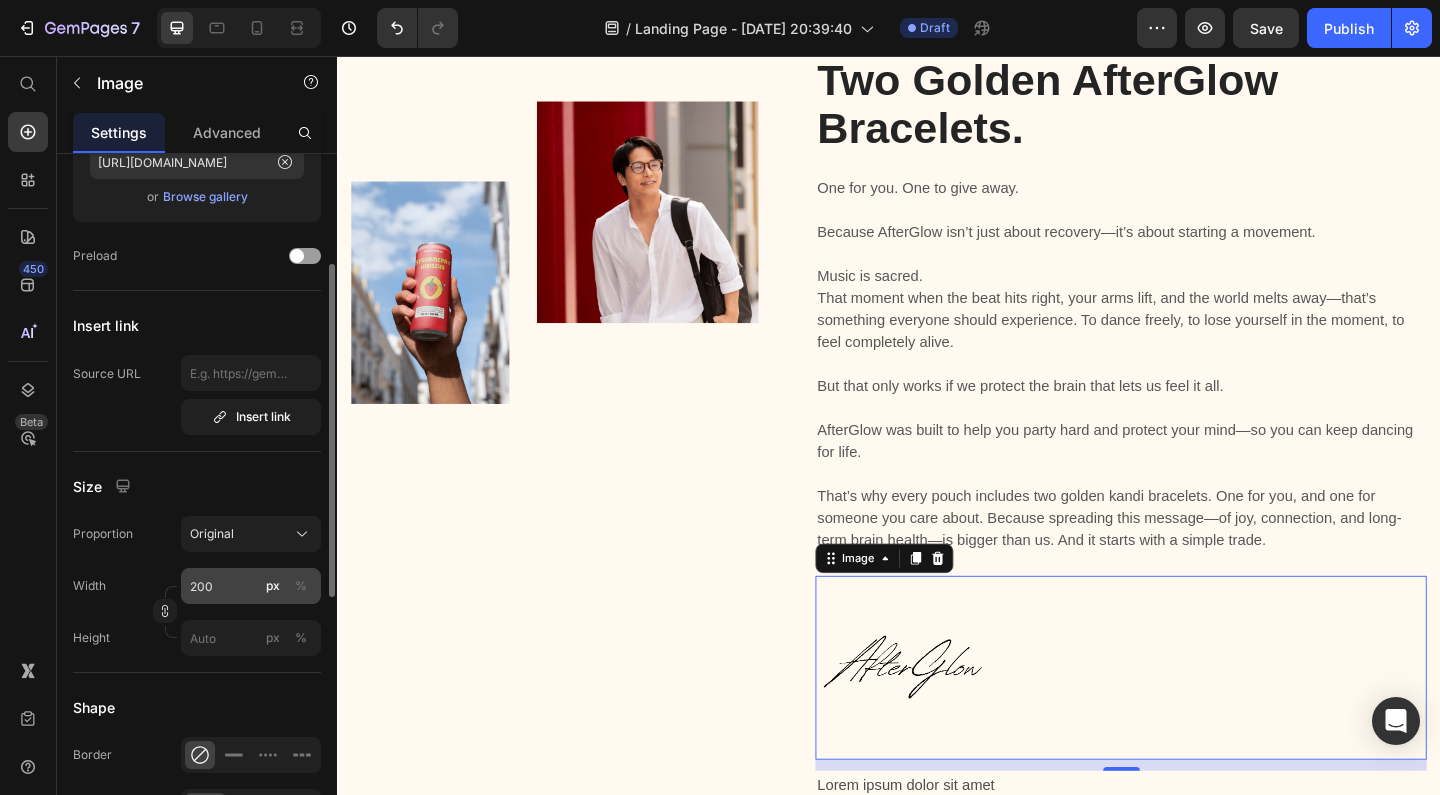scroll, scrollTop: 276, scrollLeft: 0, axis: vertical 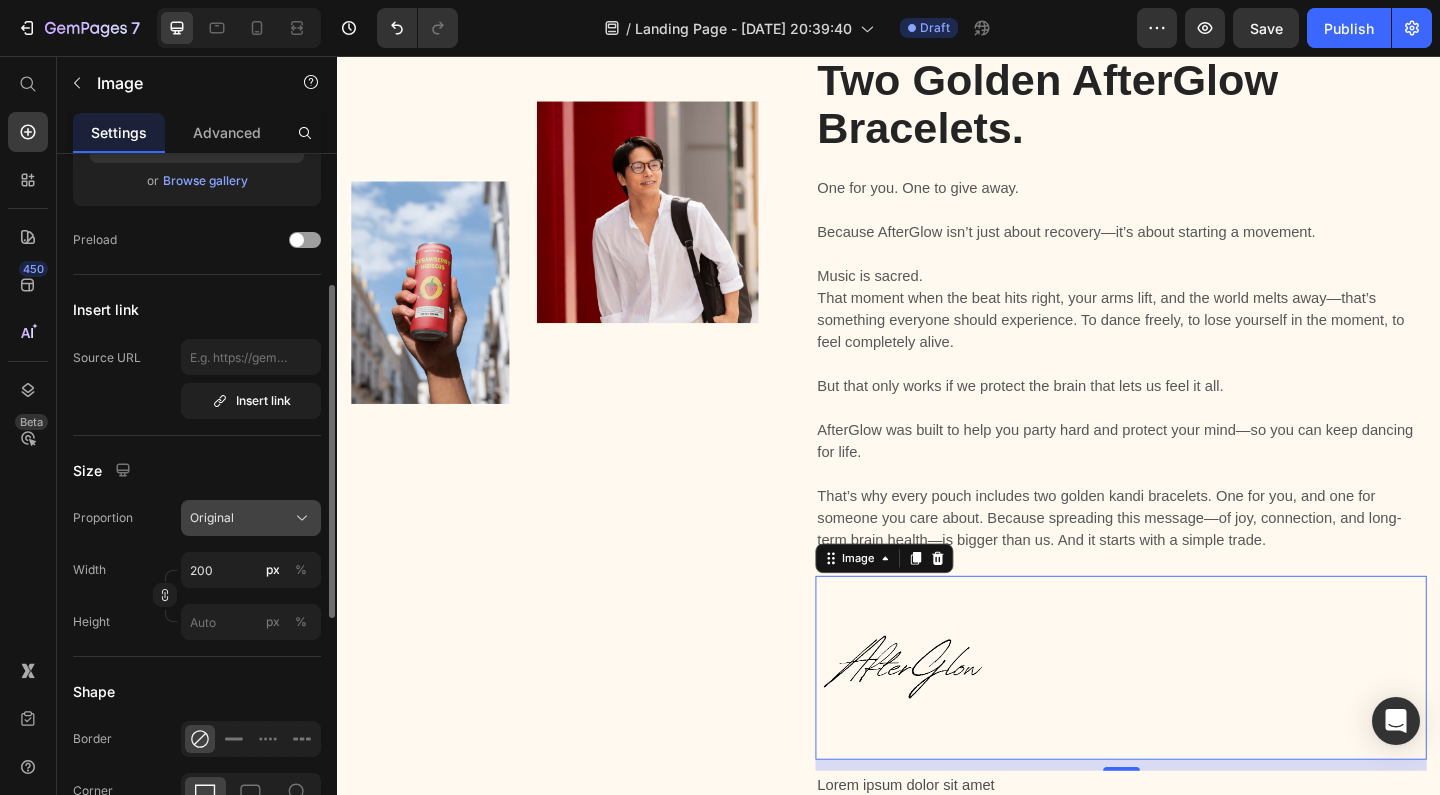 click on "Original" 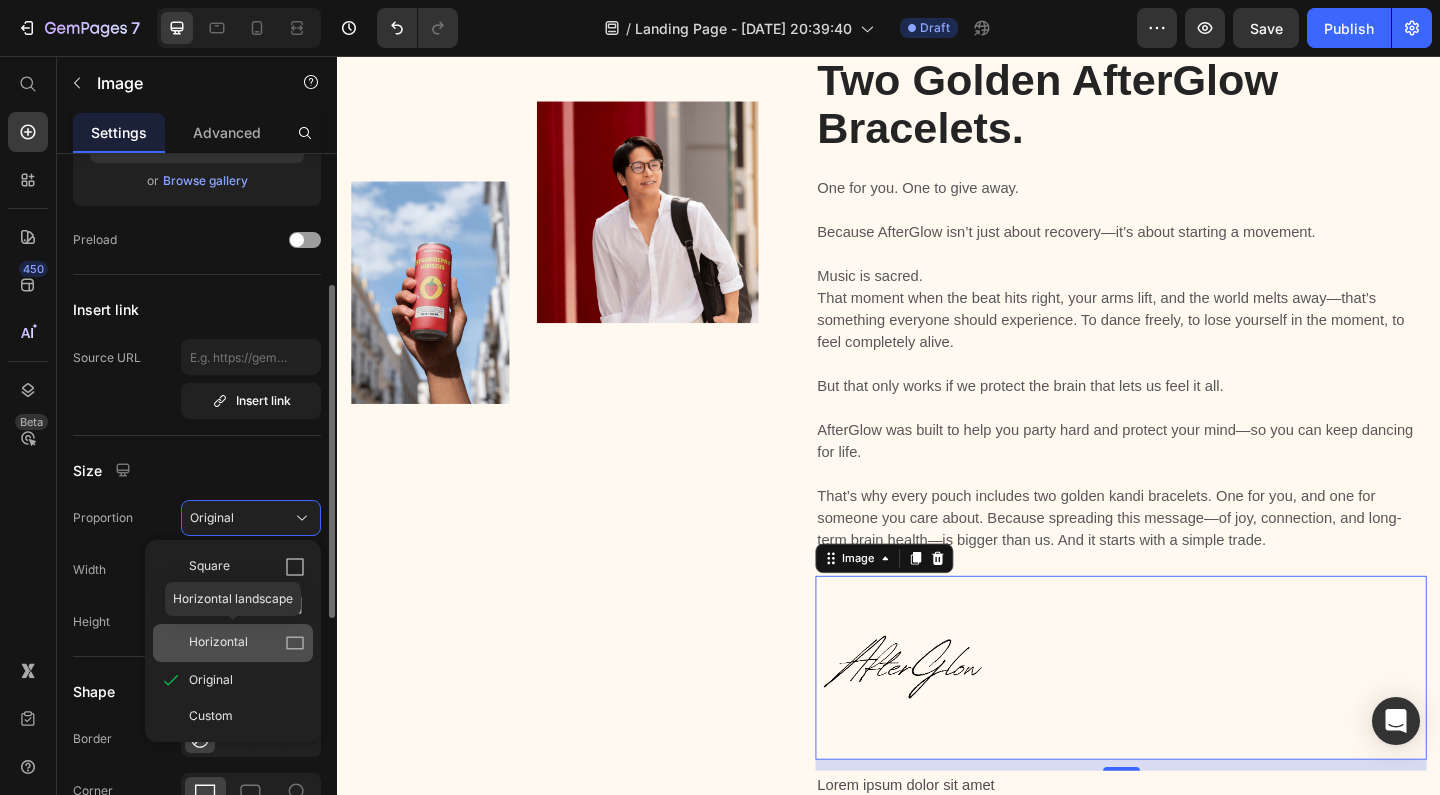click on "Horizontal" at bounding box center [247, 643] 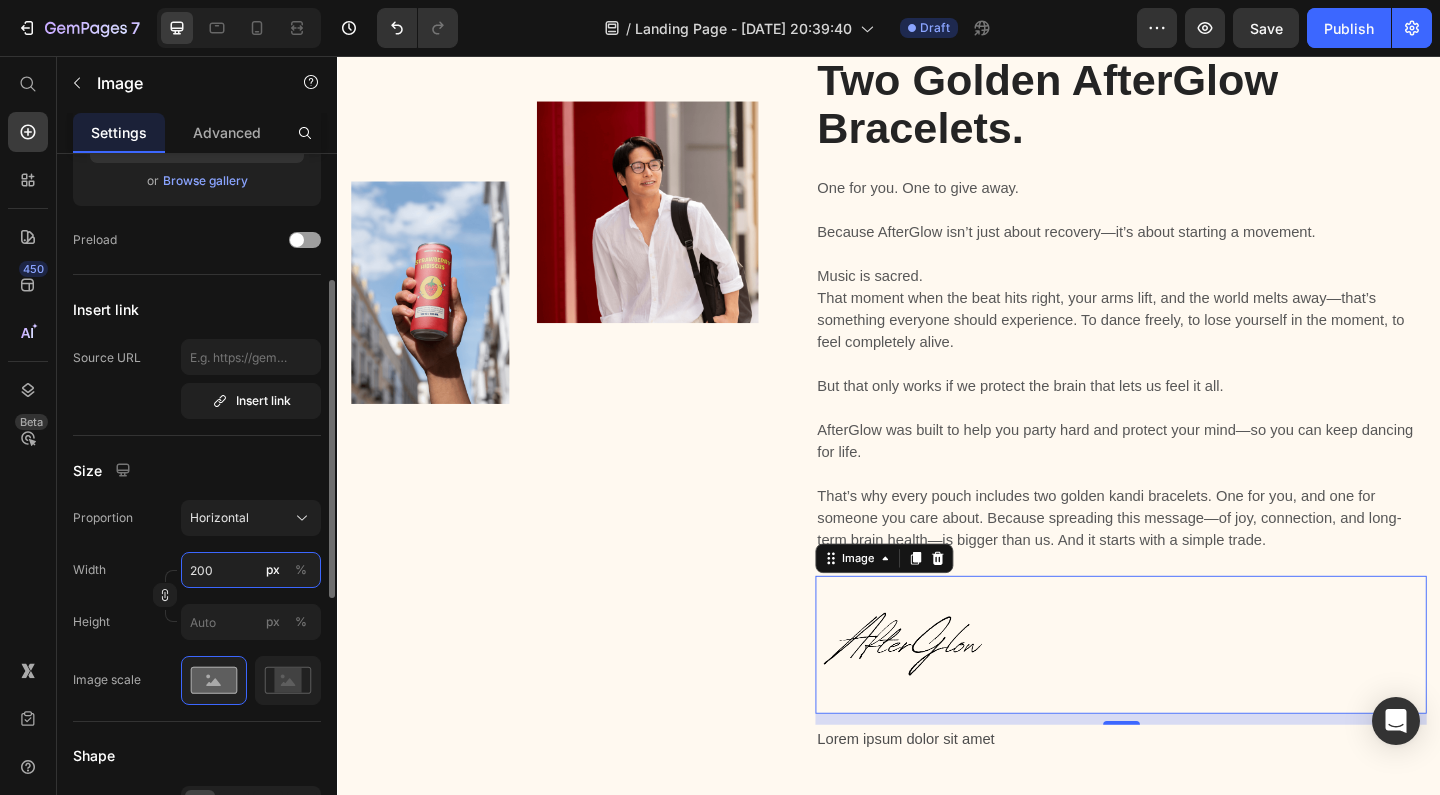 click on "200" at bounding box center (251, 570) 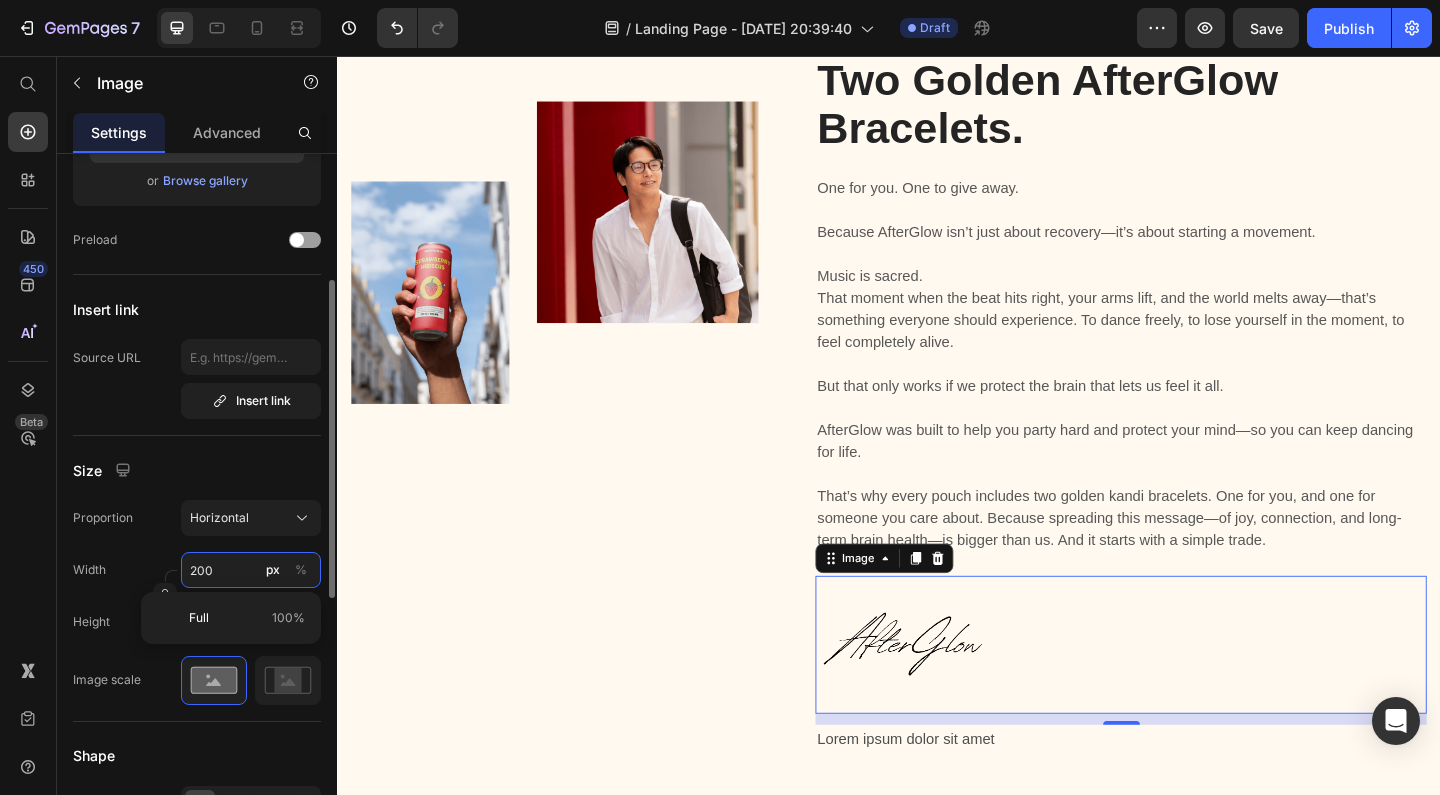 type on "2000" 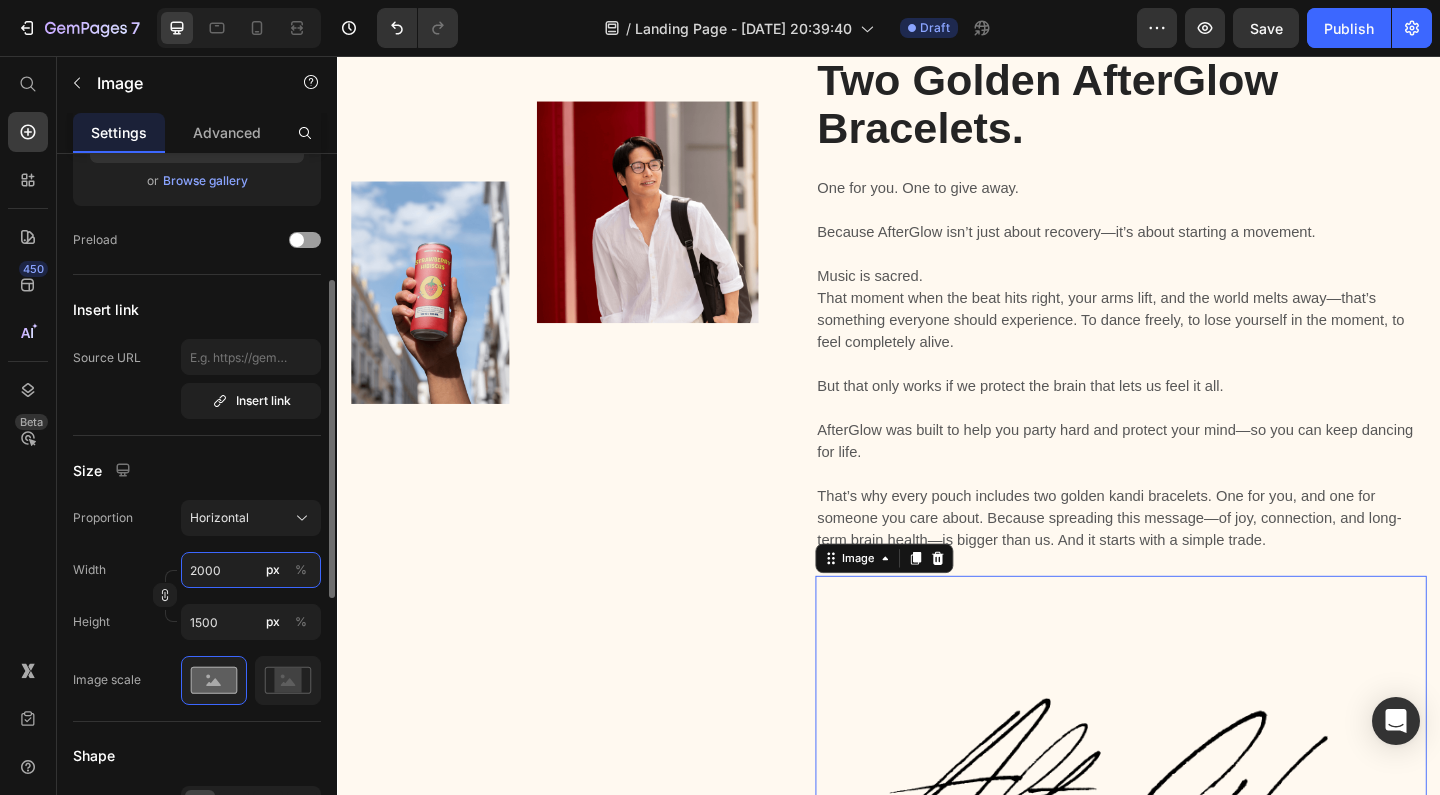 type on "200" 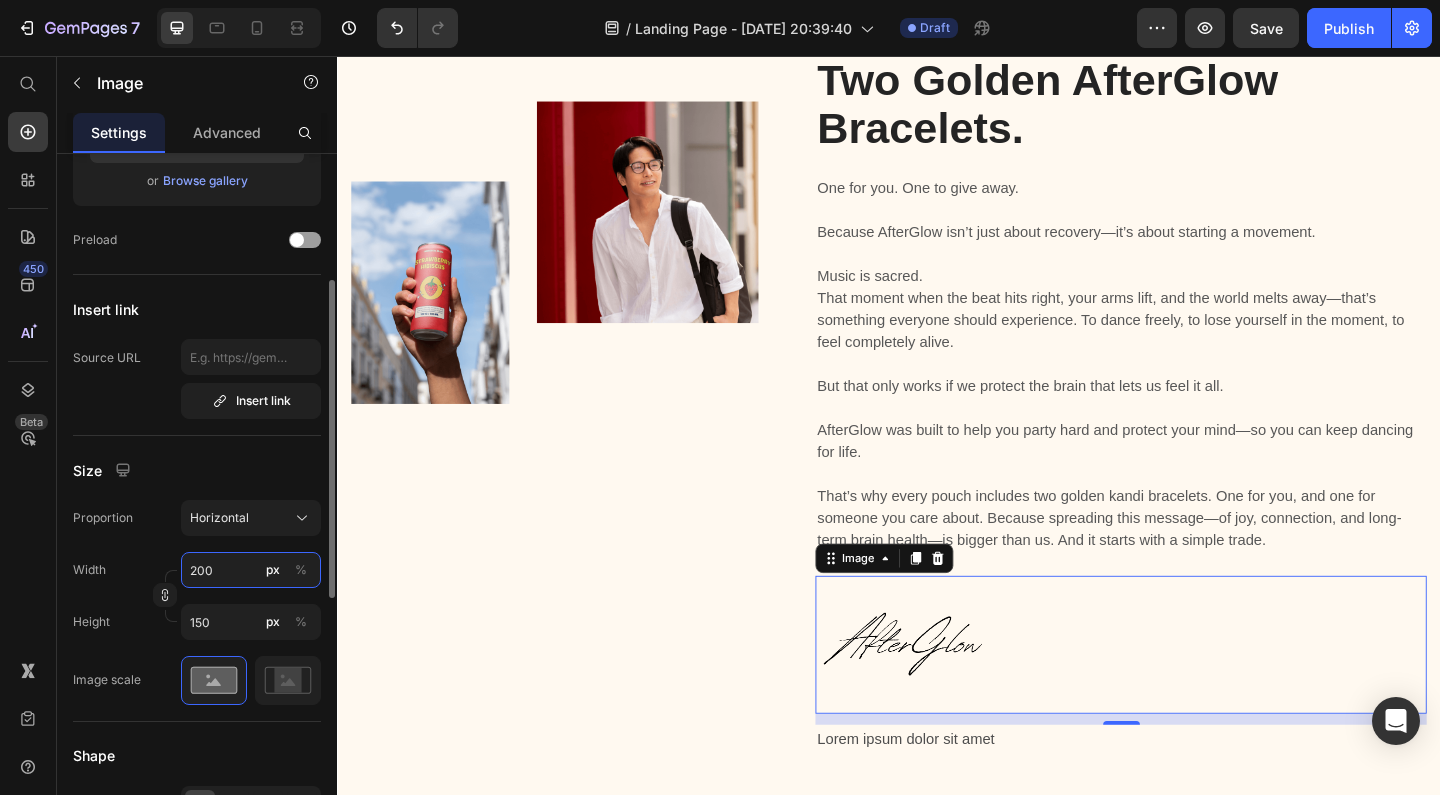 type on "20" 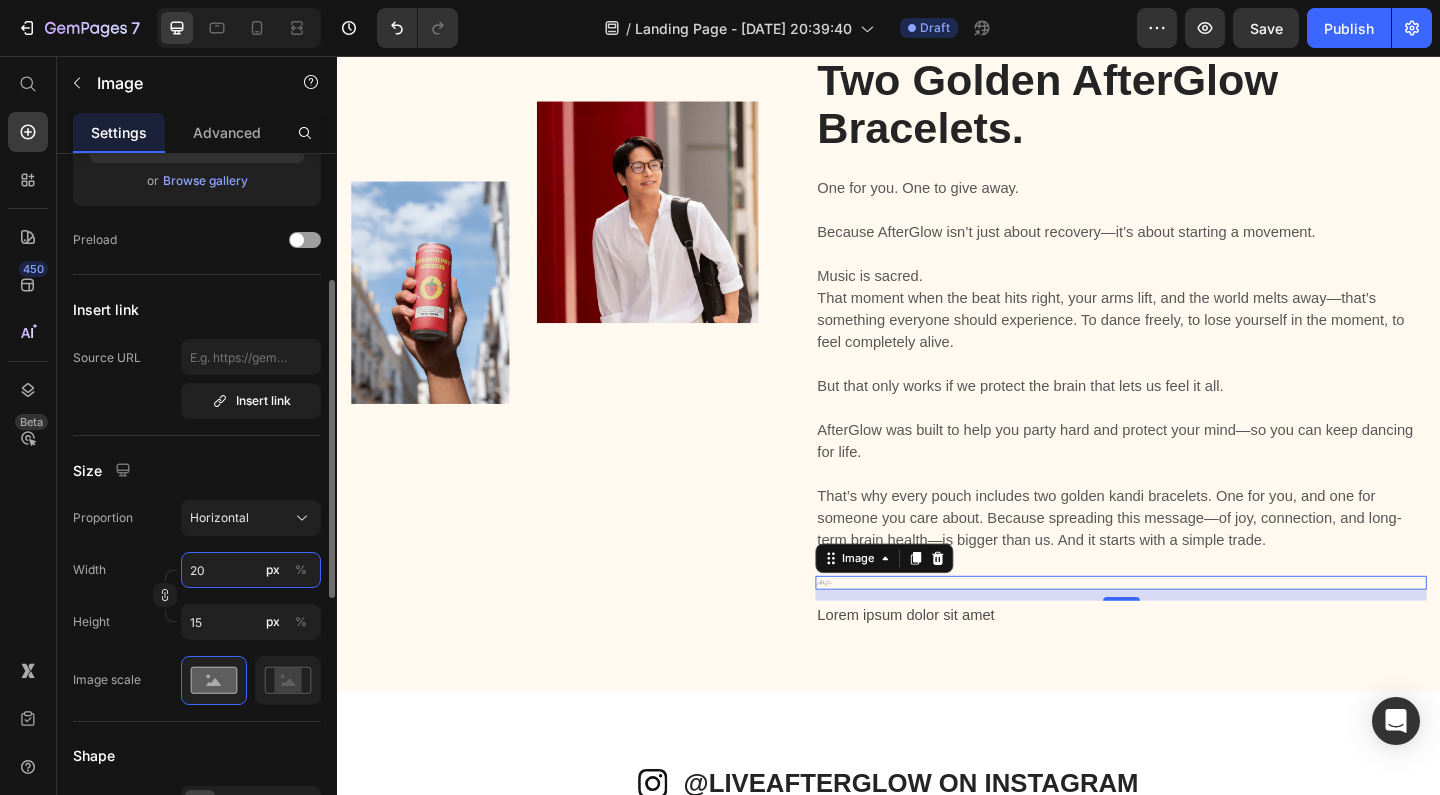 type on "2" 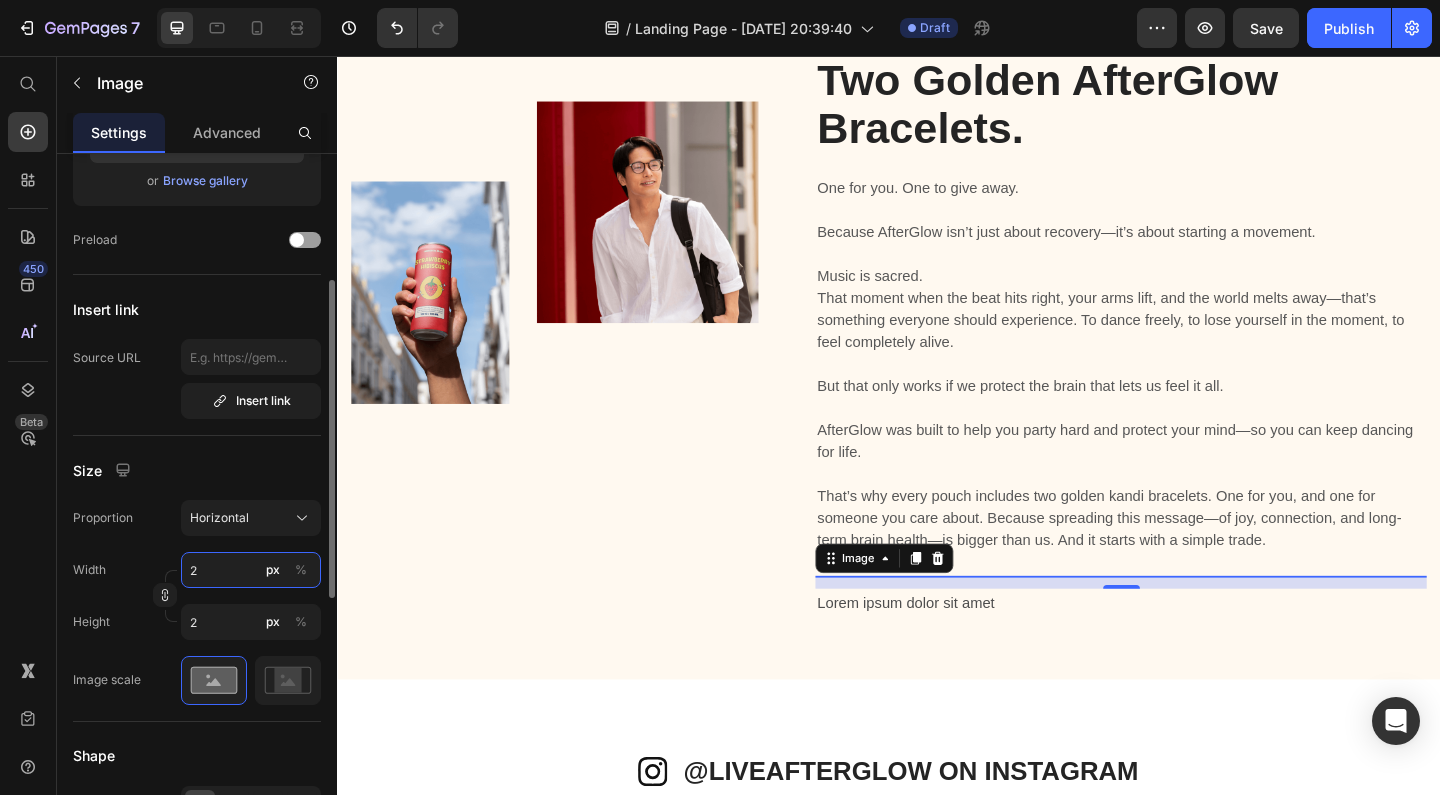 type on "20" 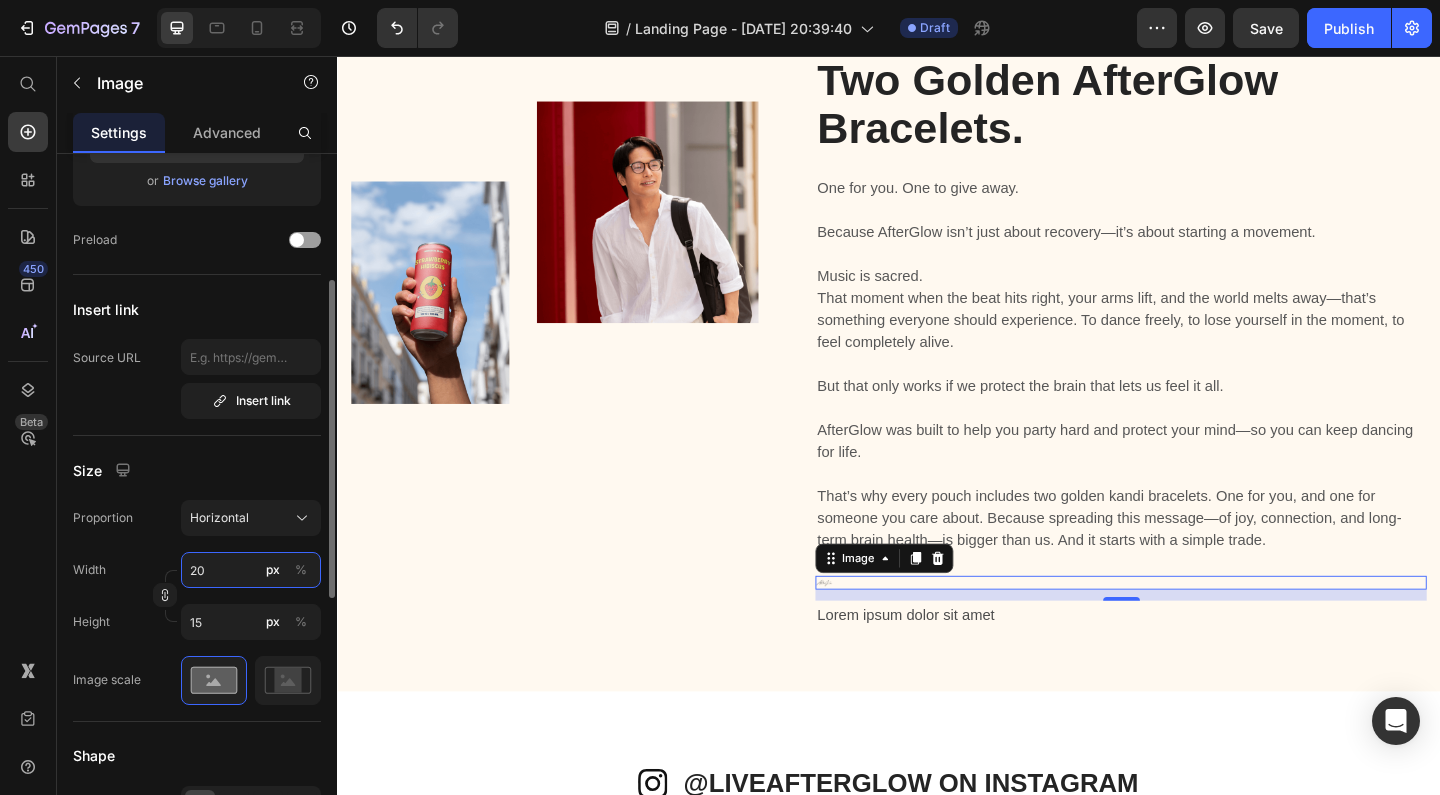 type on "200" 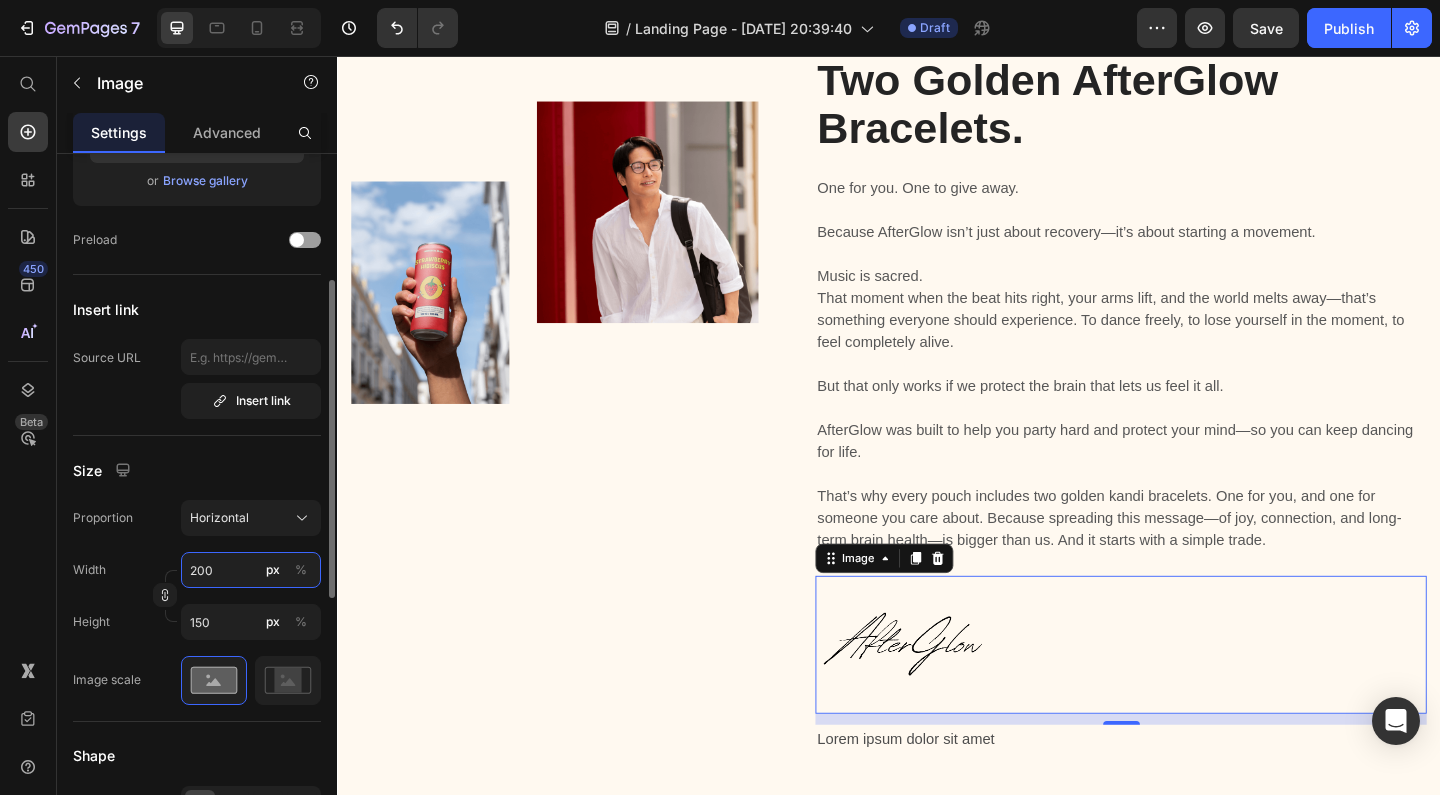 type on "20" 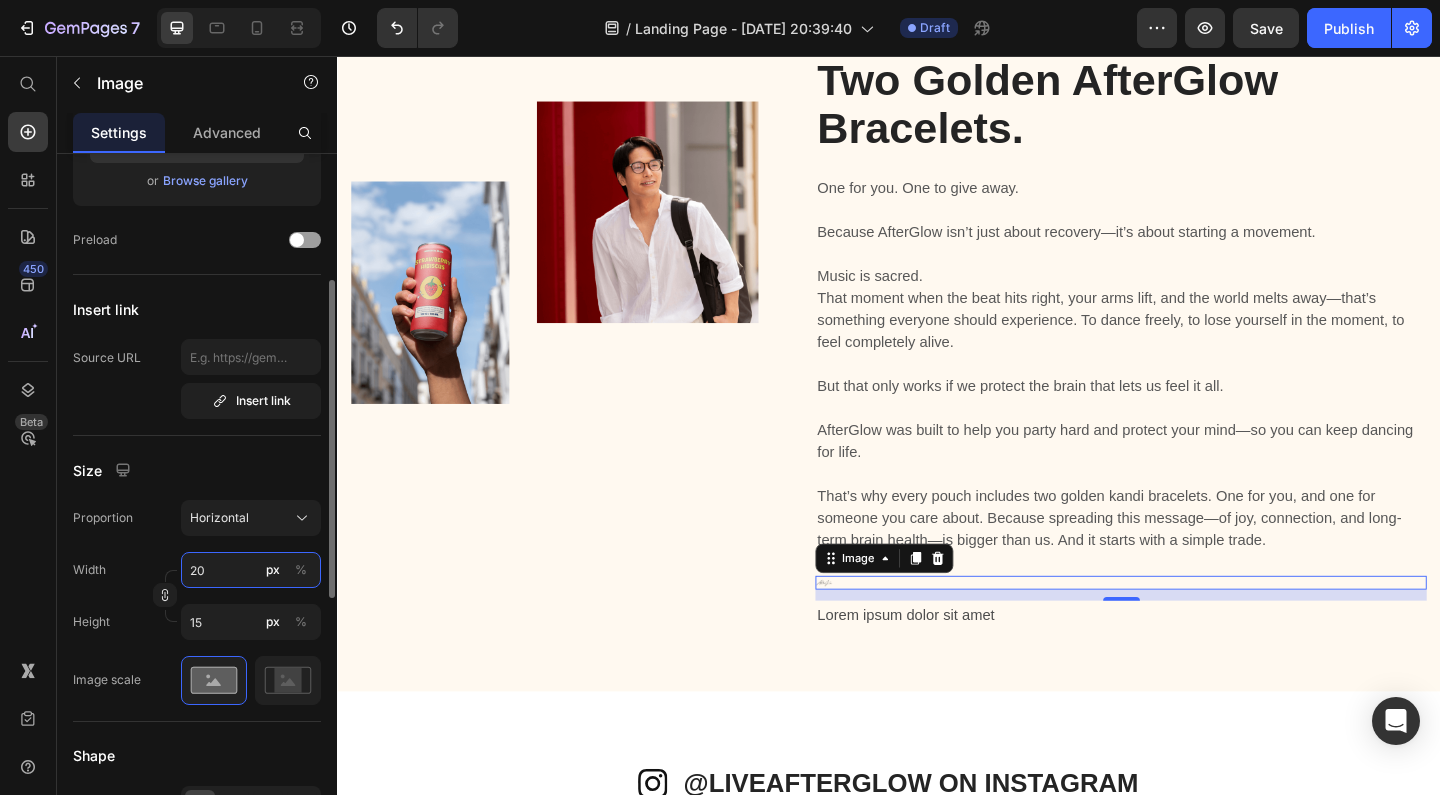 type on "2" 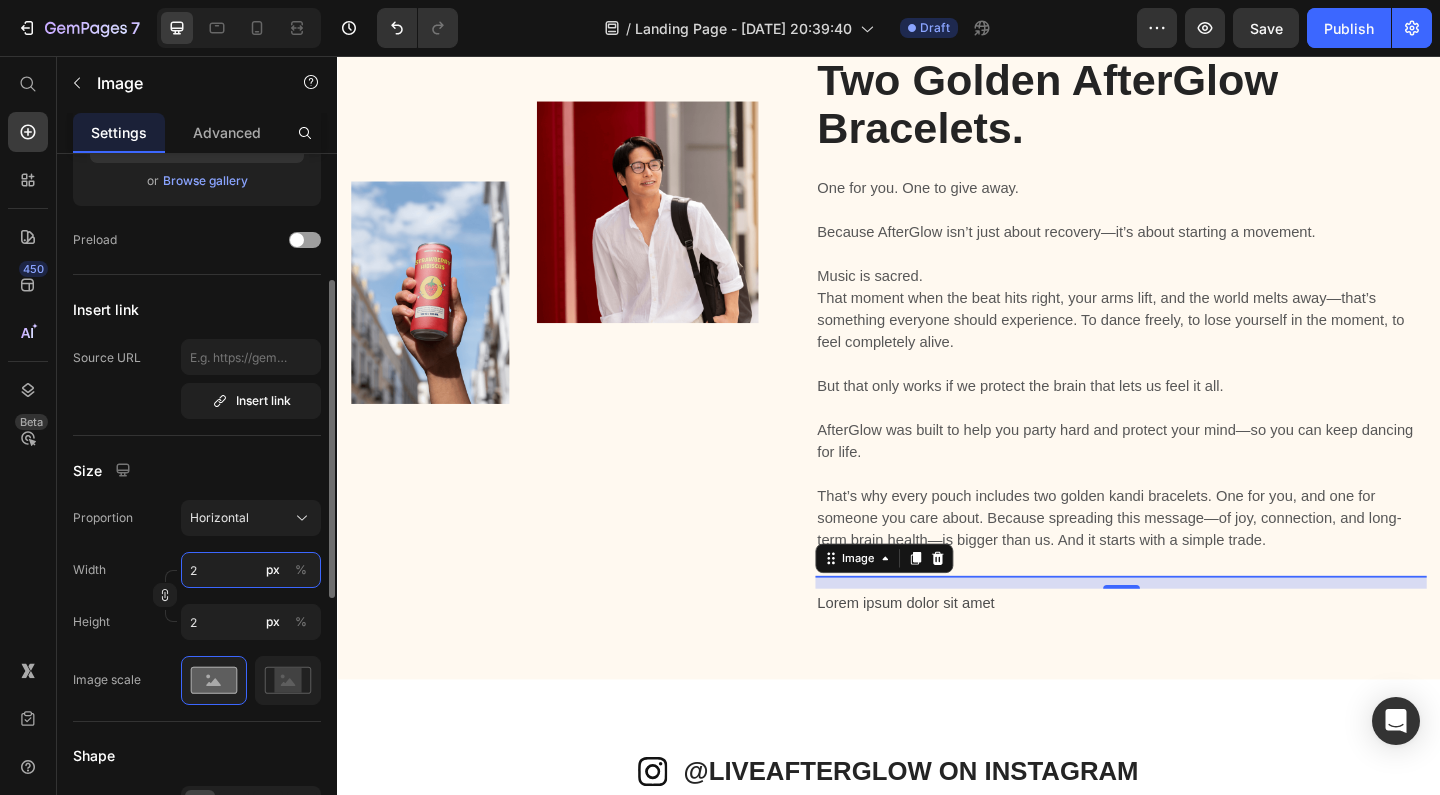 type 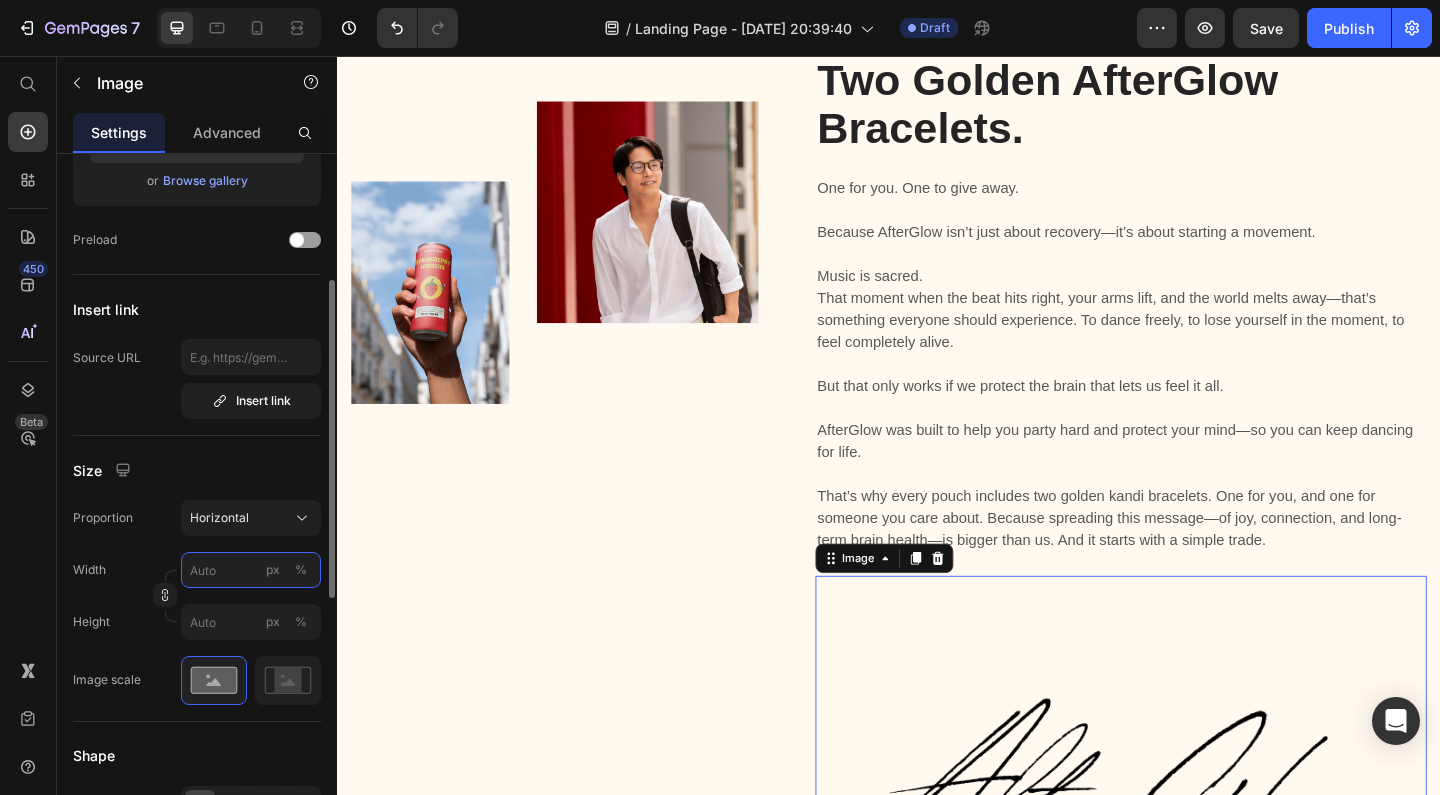 type on "2" 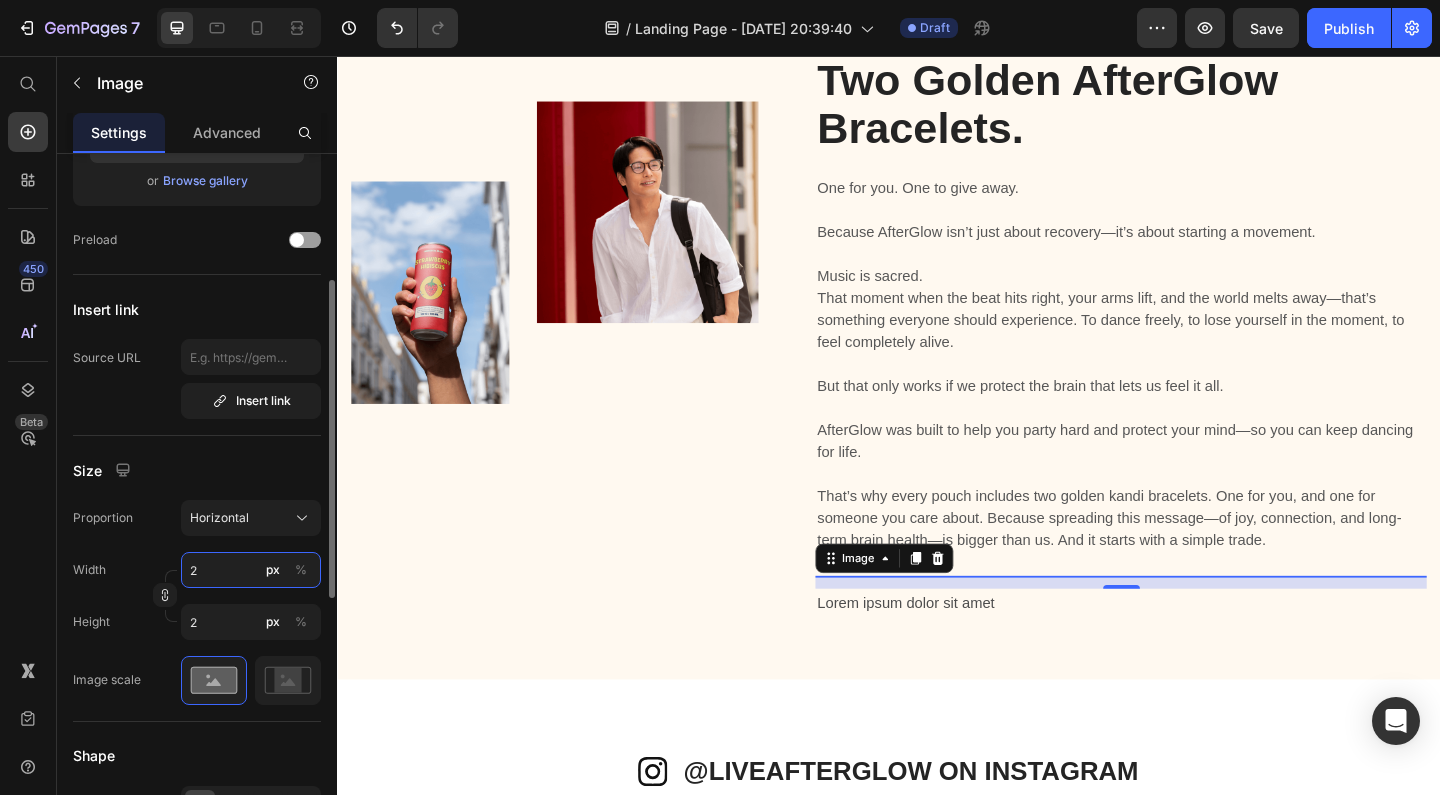 type on "21" 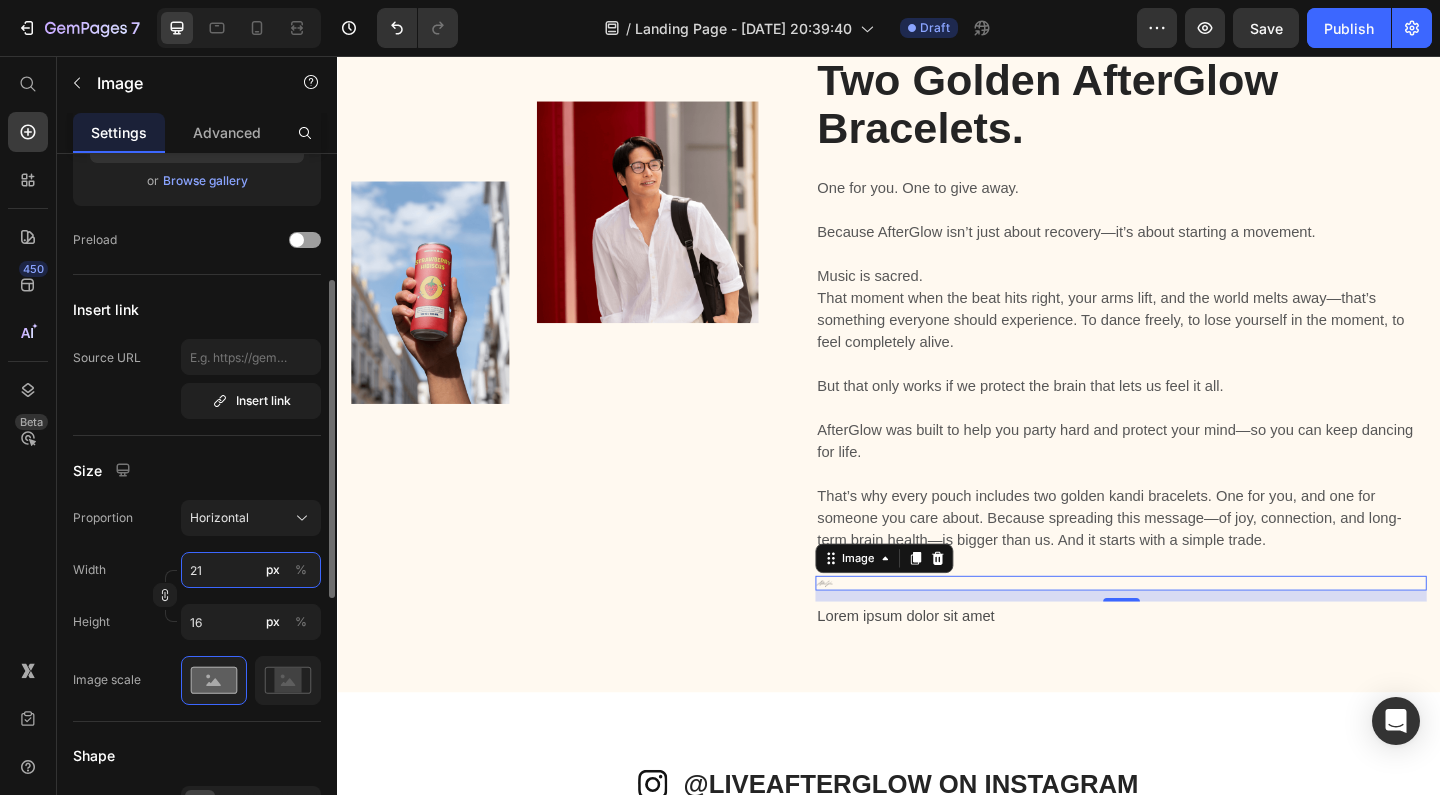 type on "210" 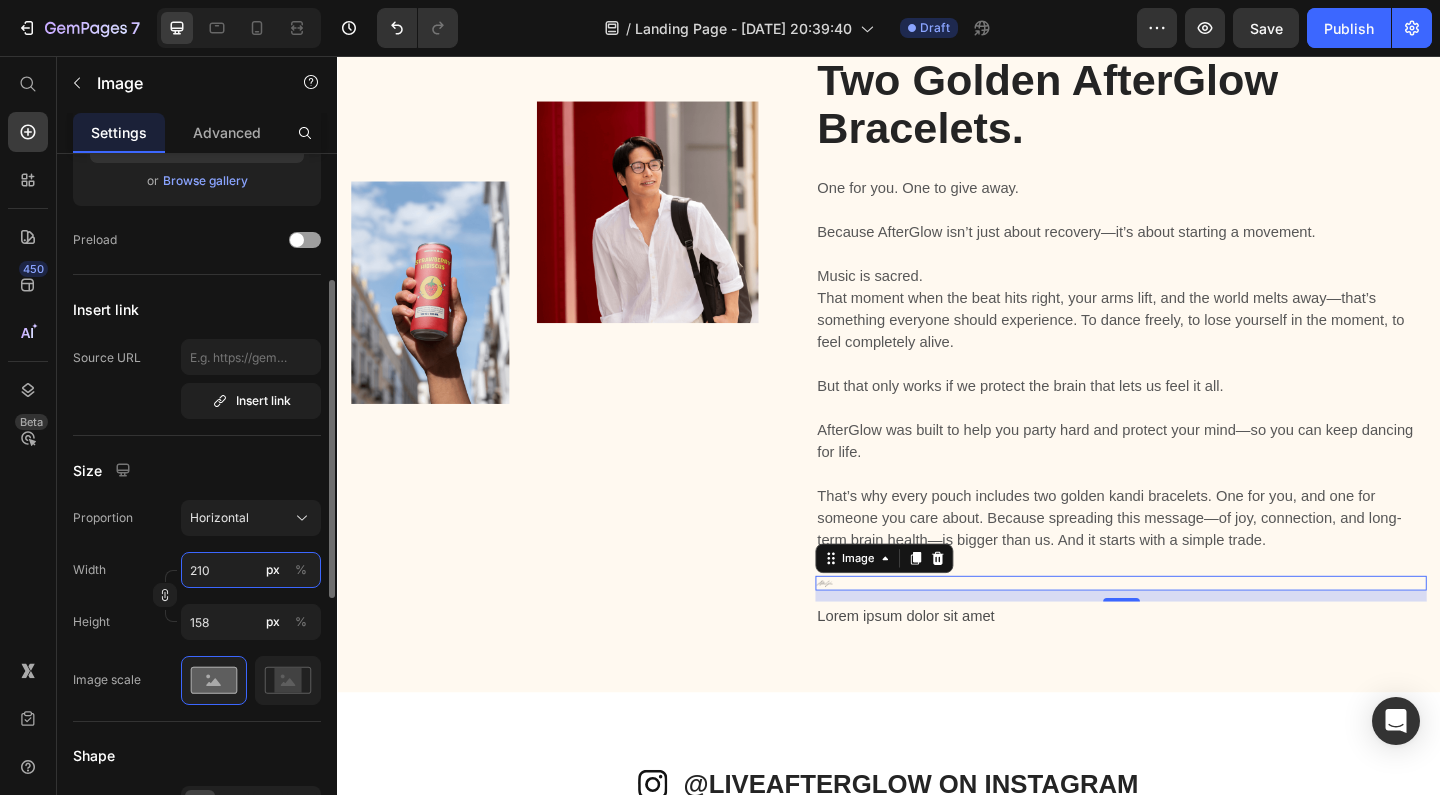 type on "2100" 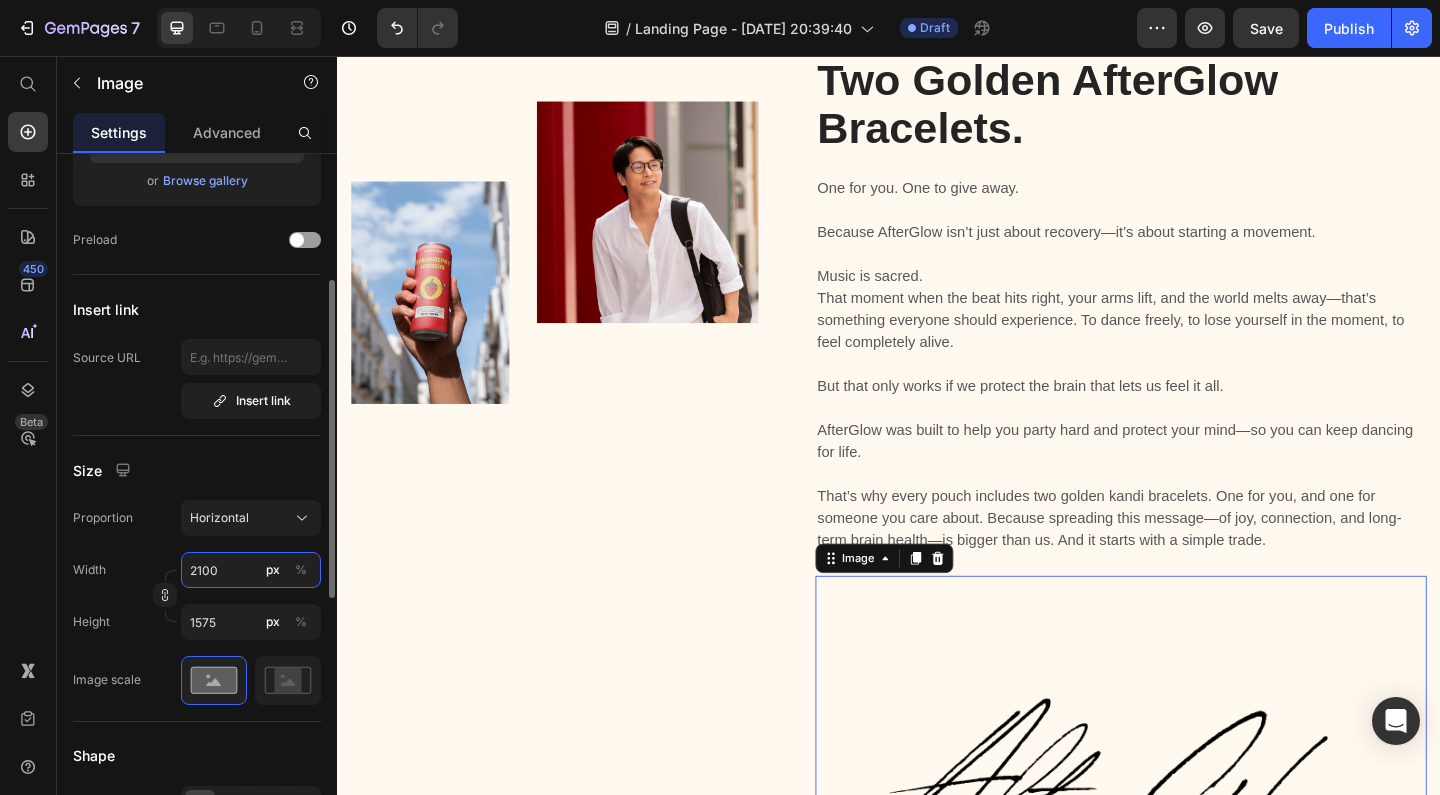 type on "210" 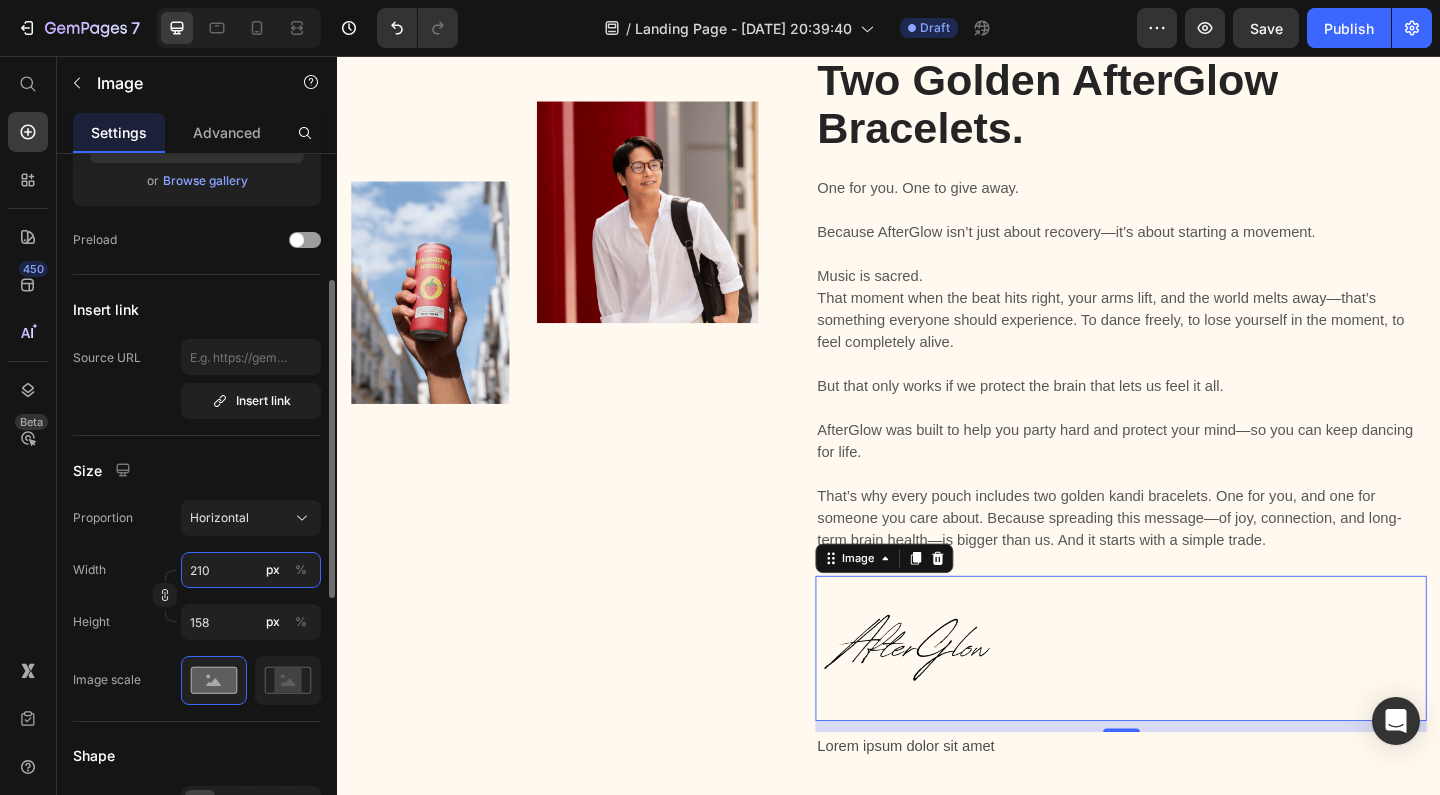 type on "21" 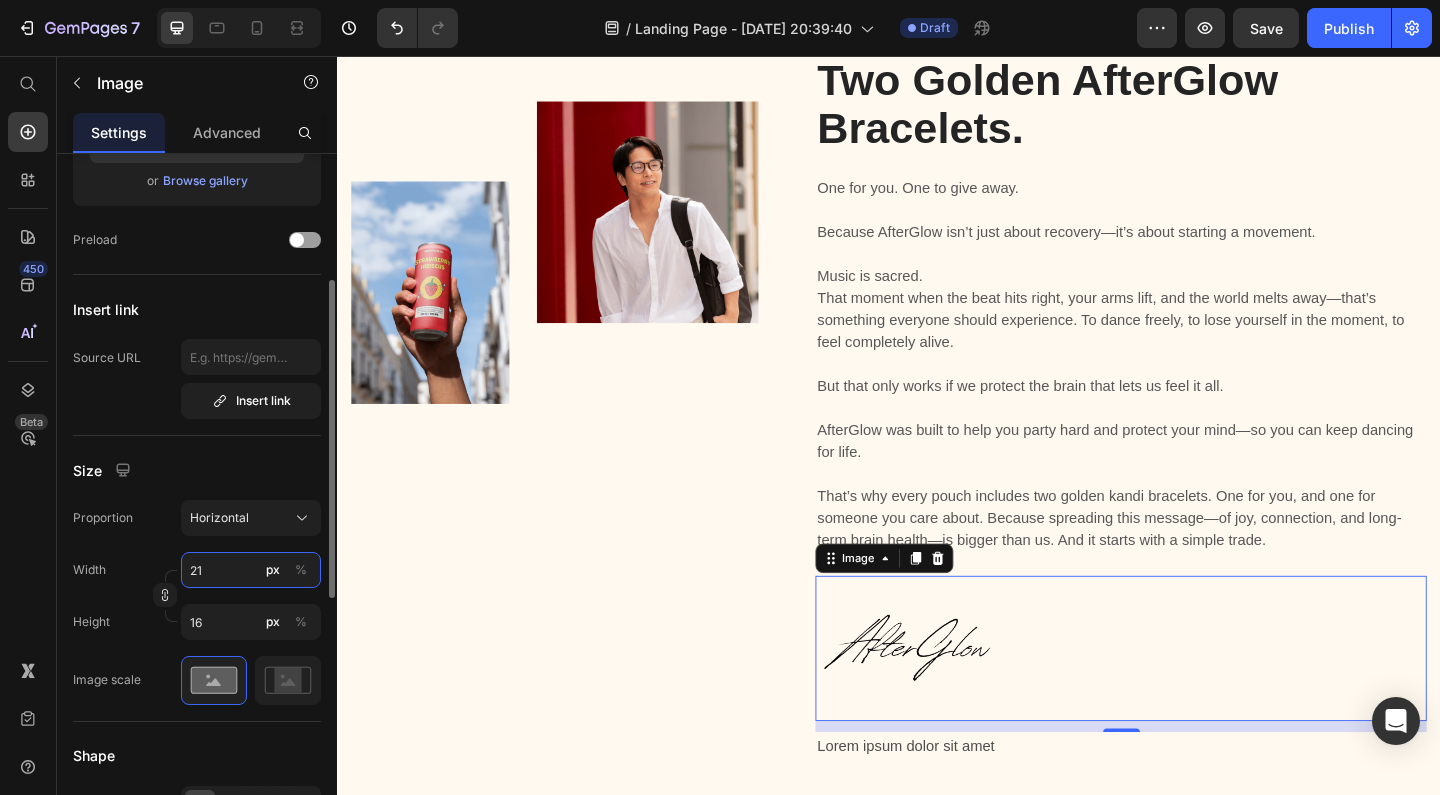 type on "2" 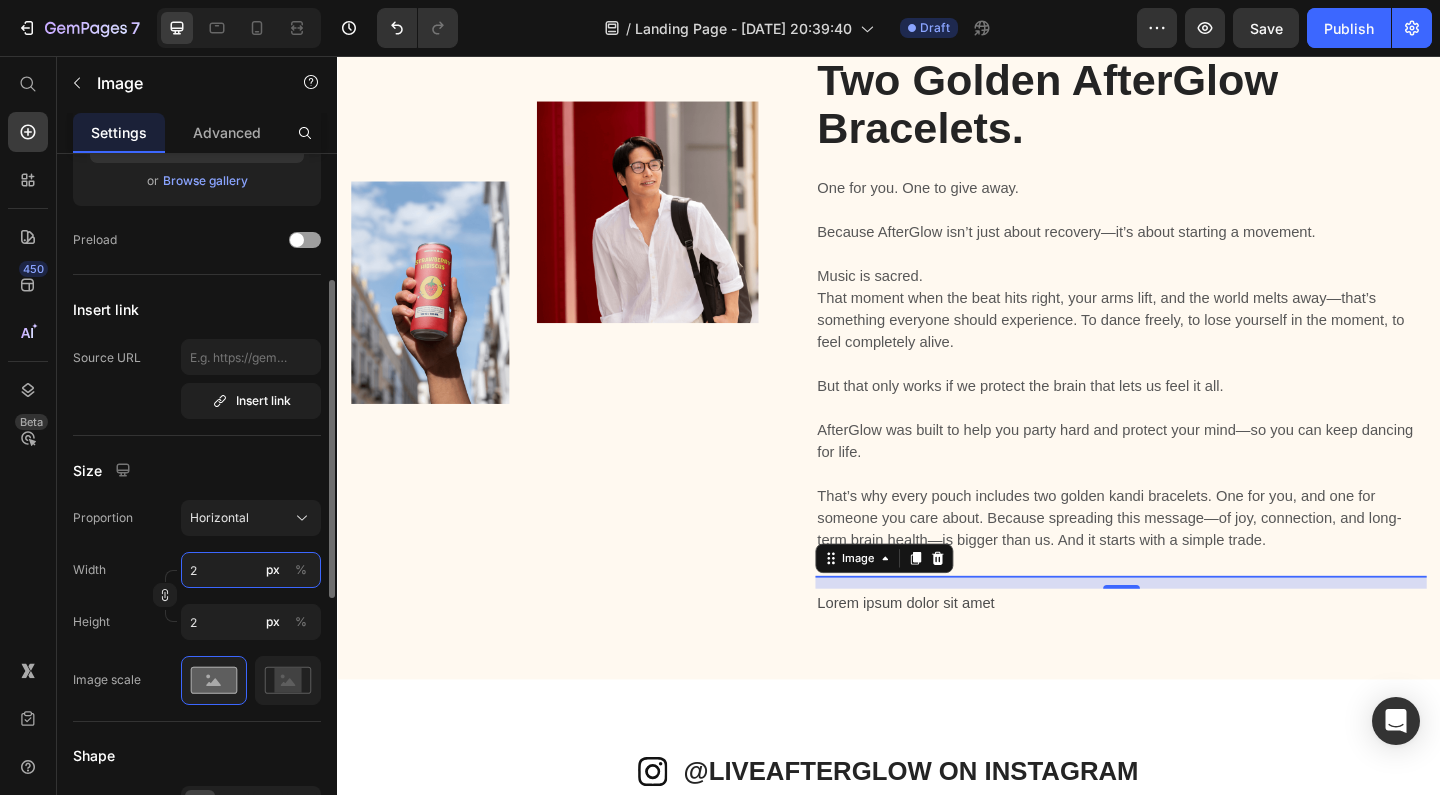 type 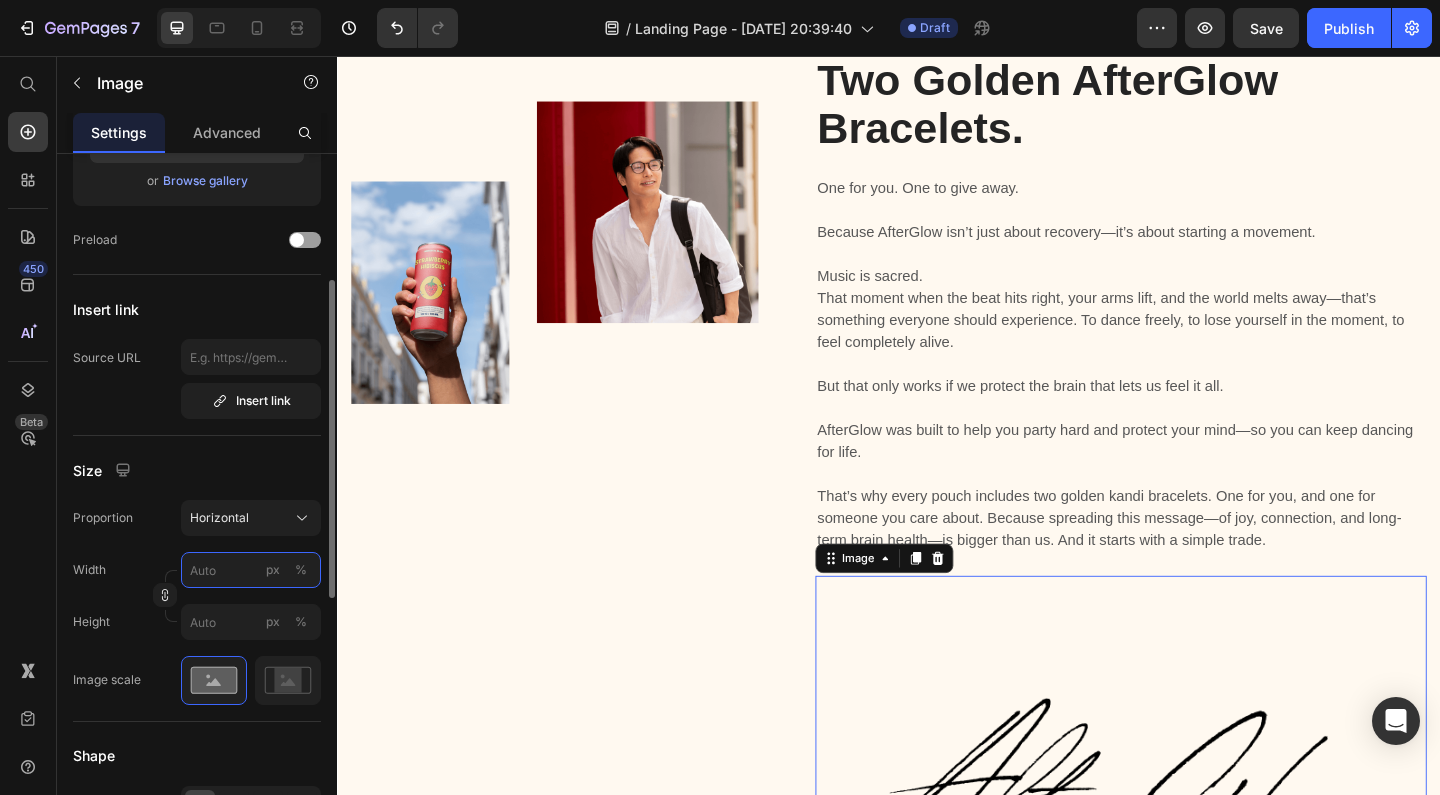 type on "1" 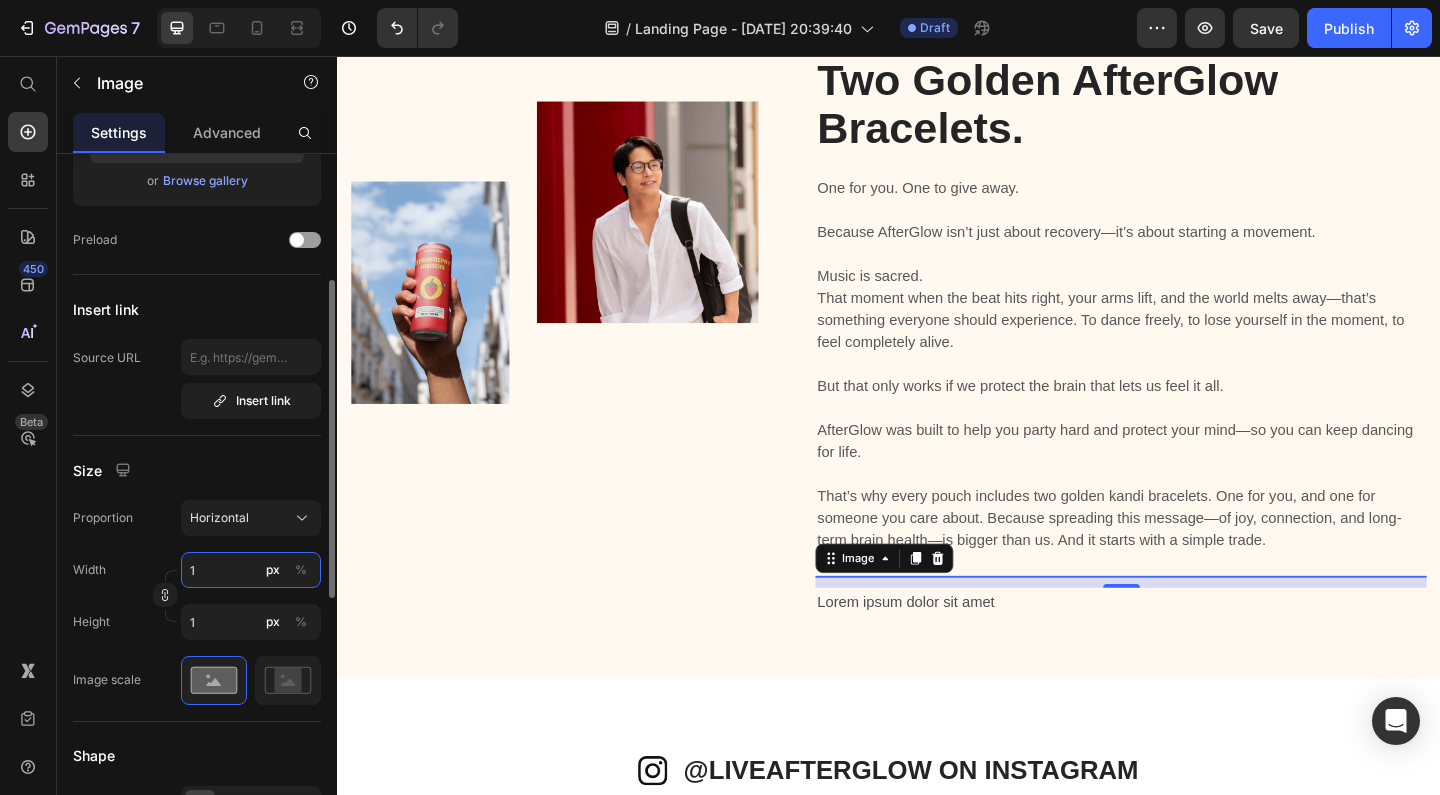 type on "10" 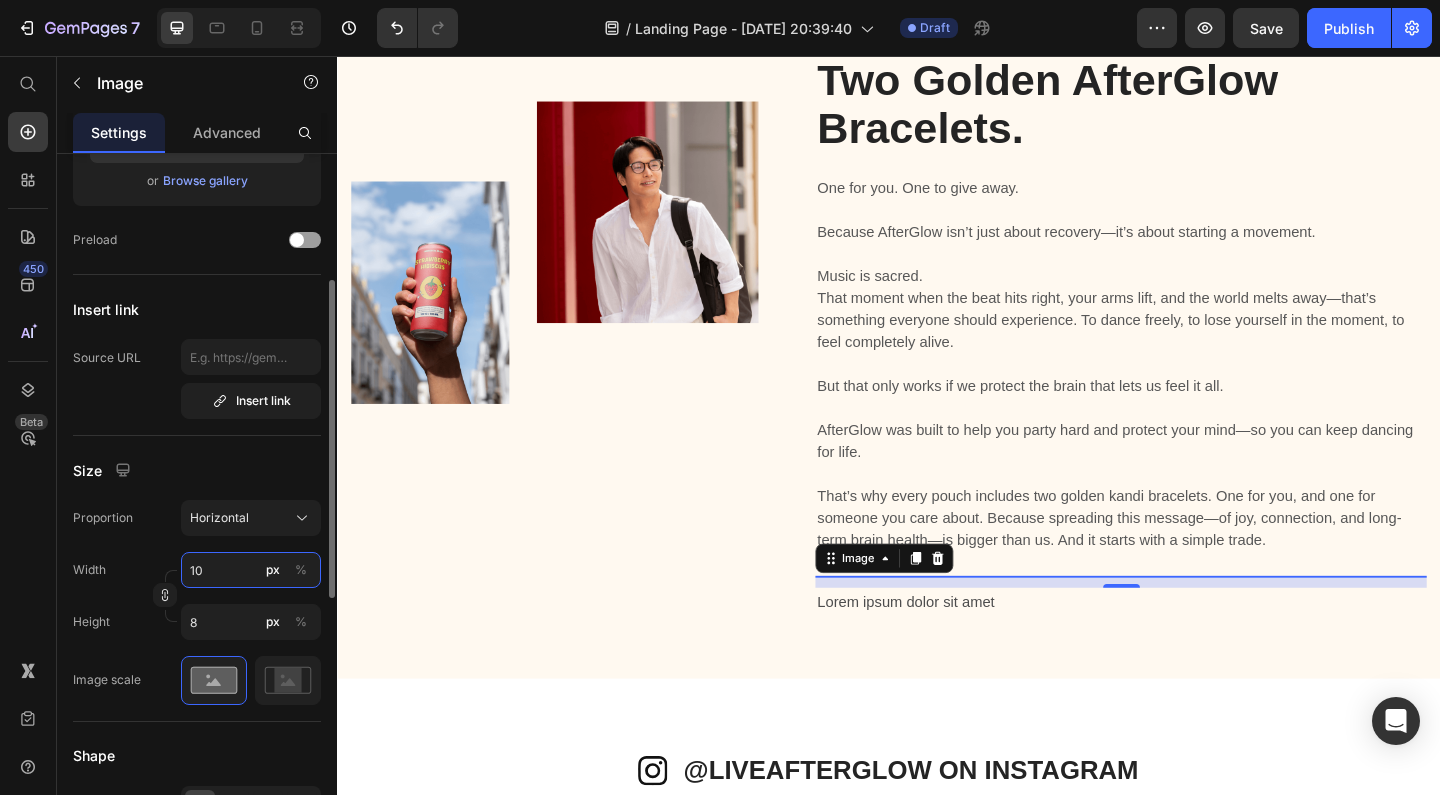 type on "100" 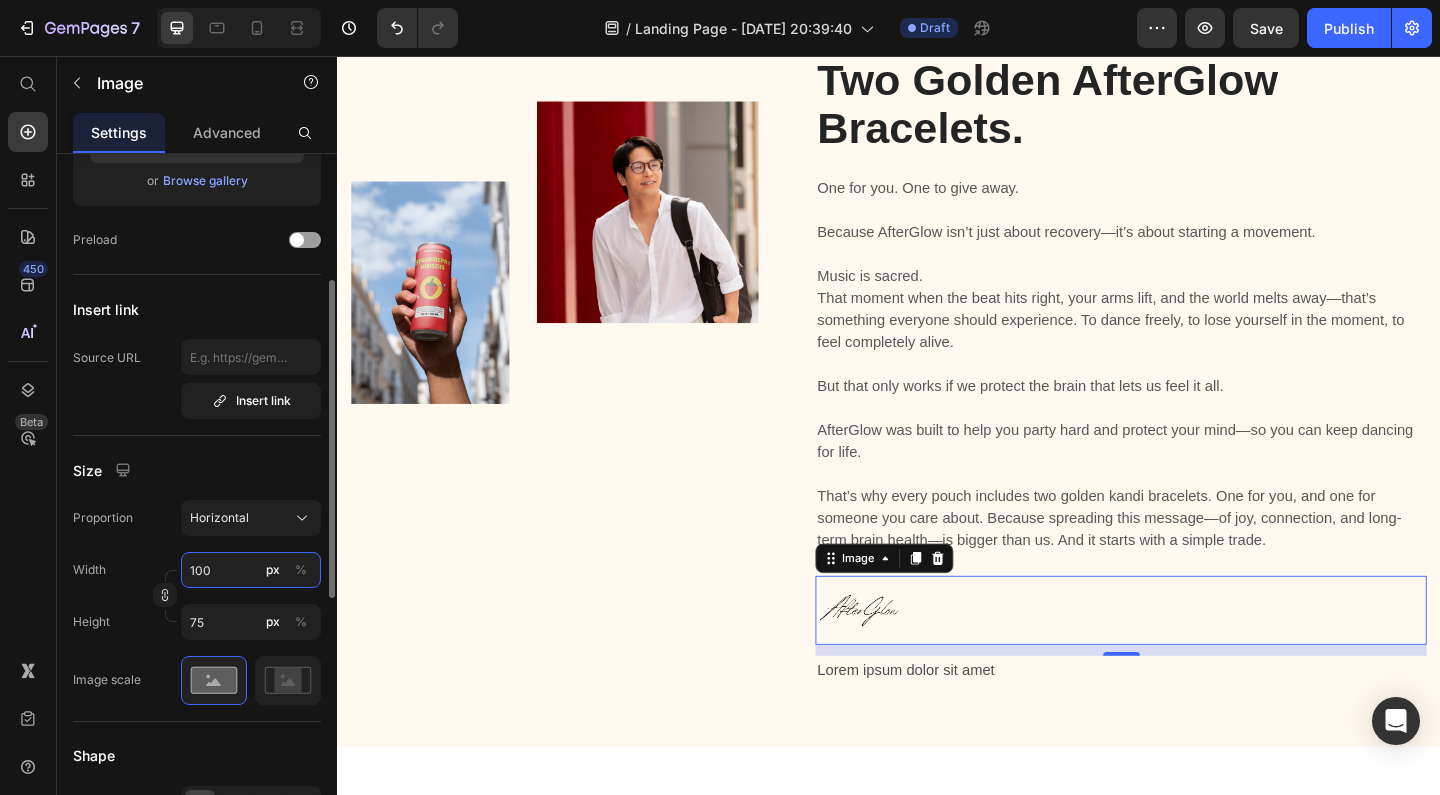 type on "10" 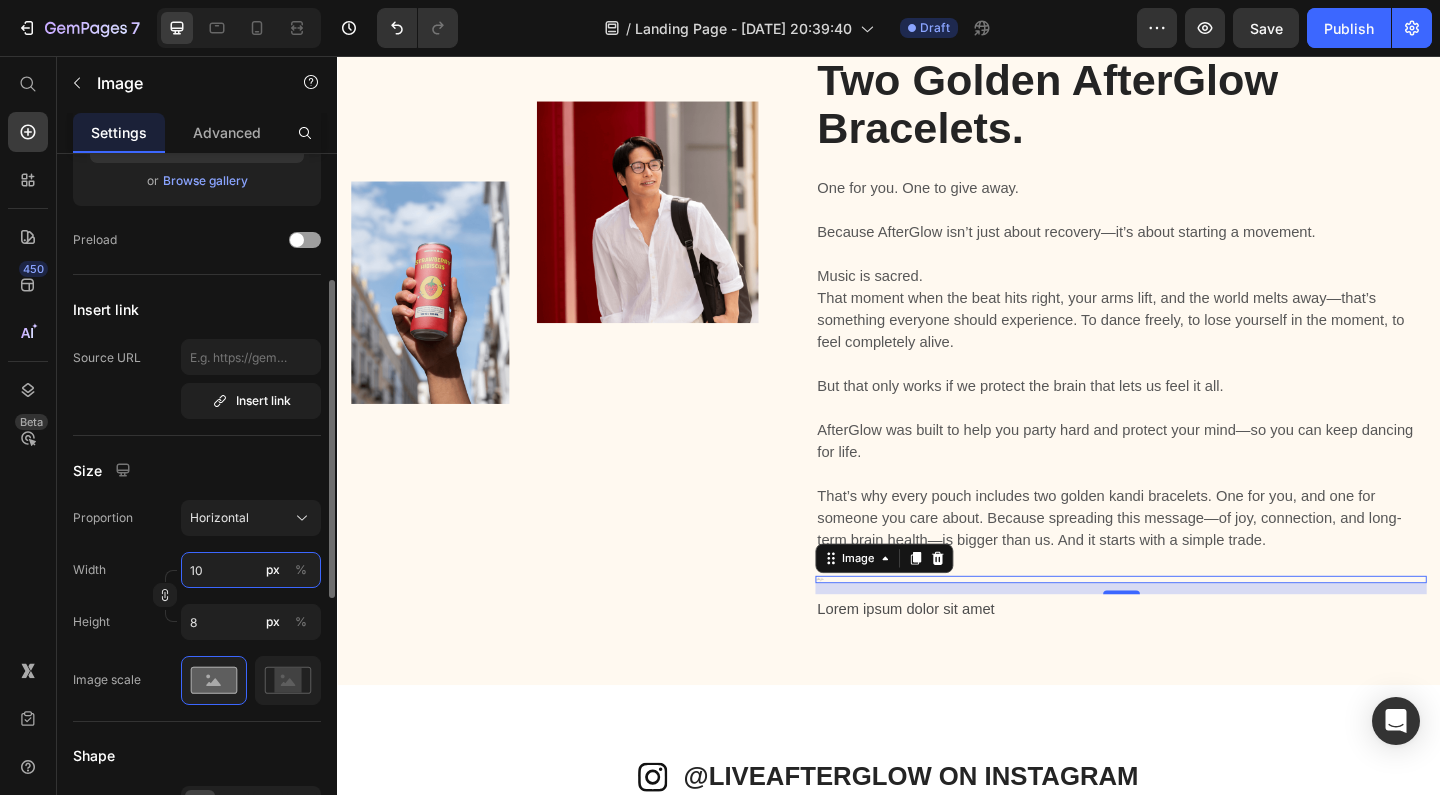 type on "1" 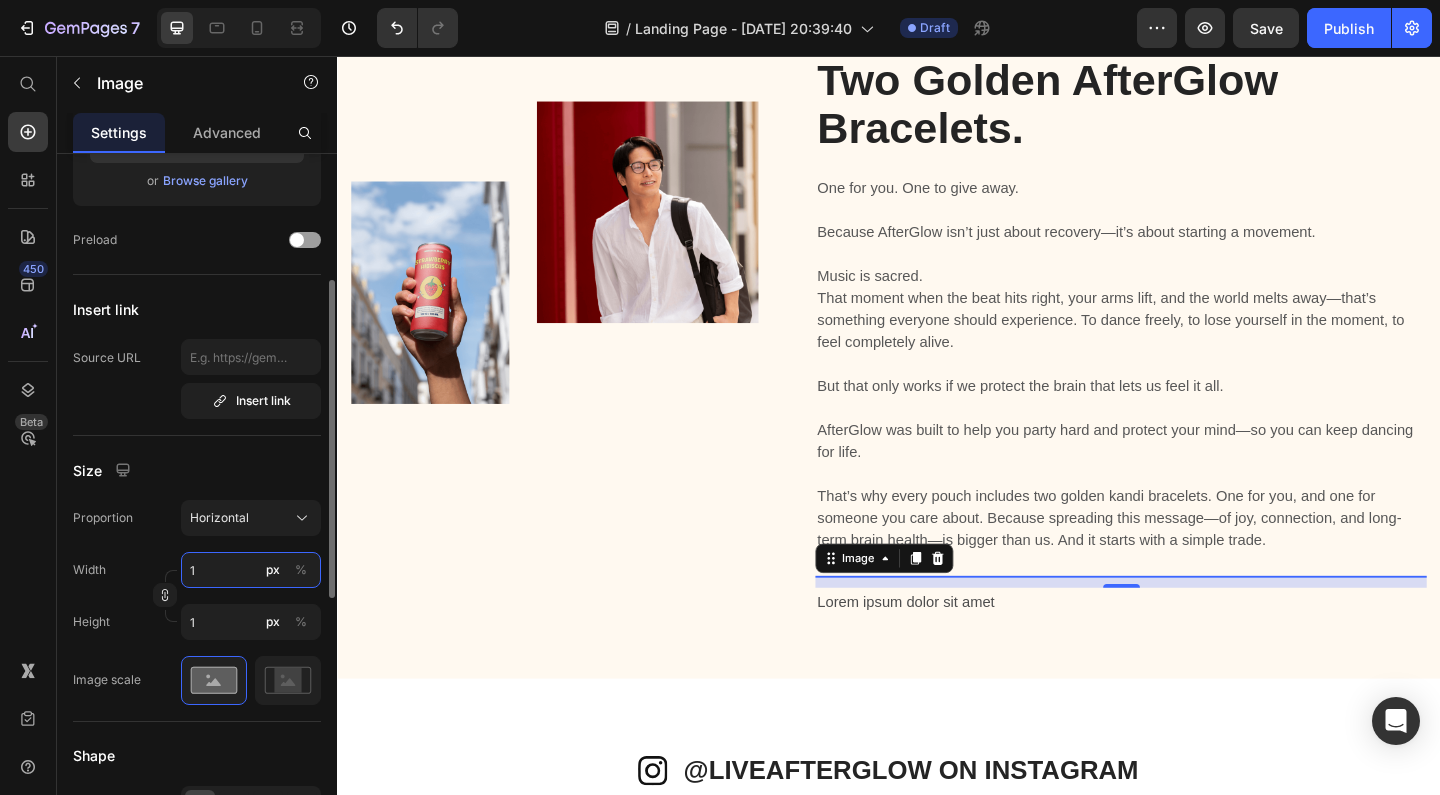 type 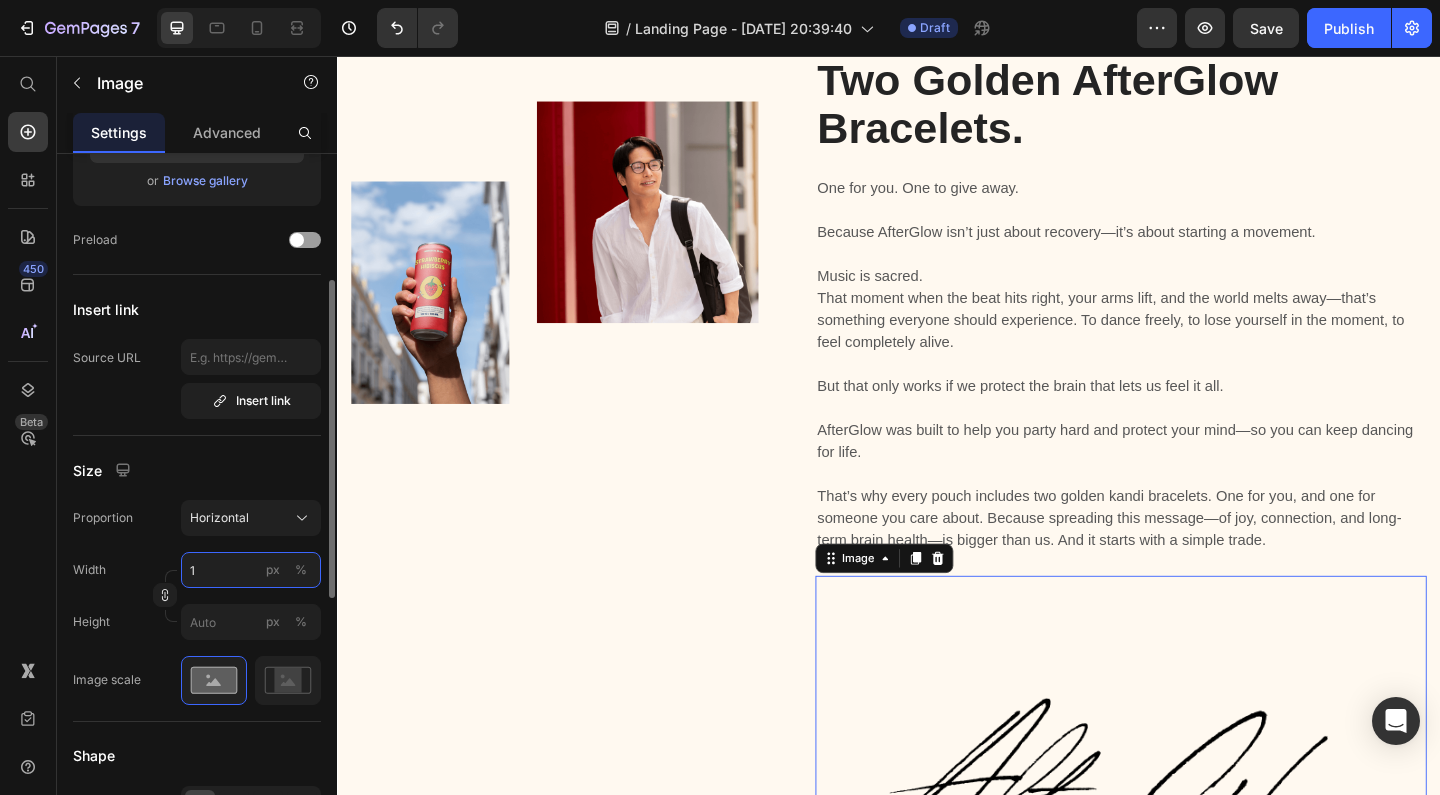 type on "11" 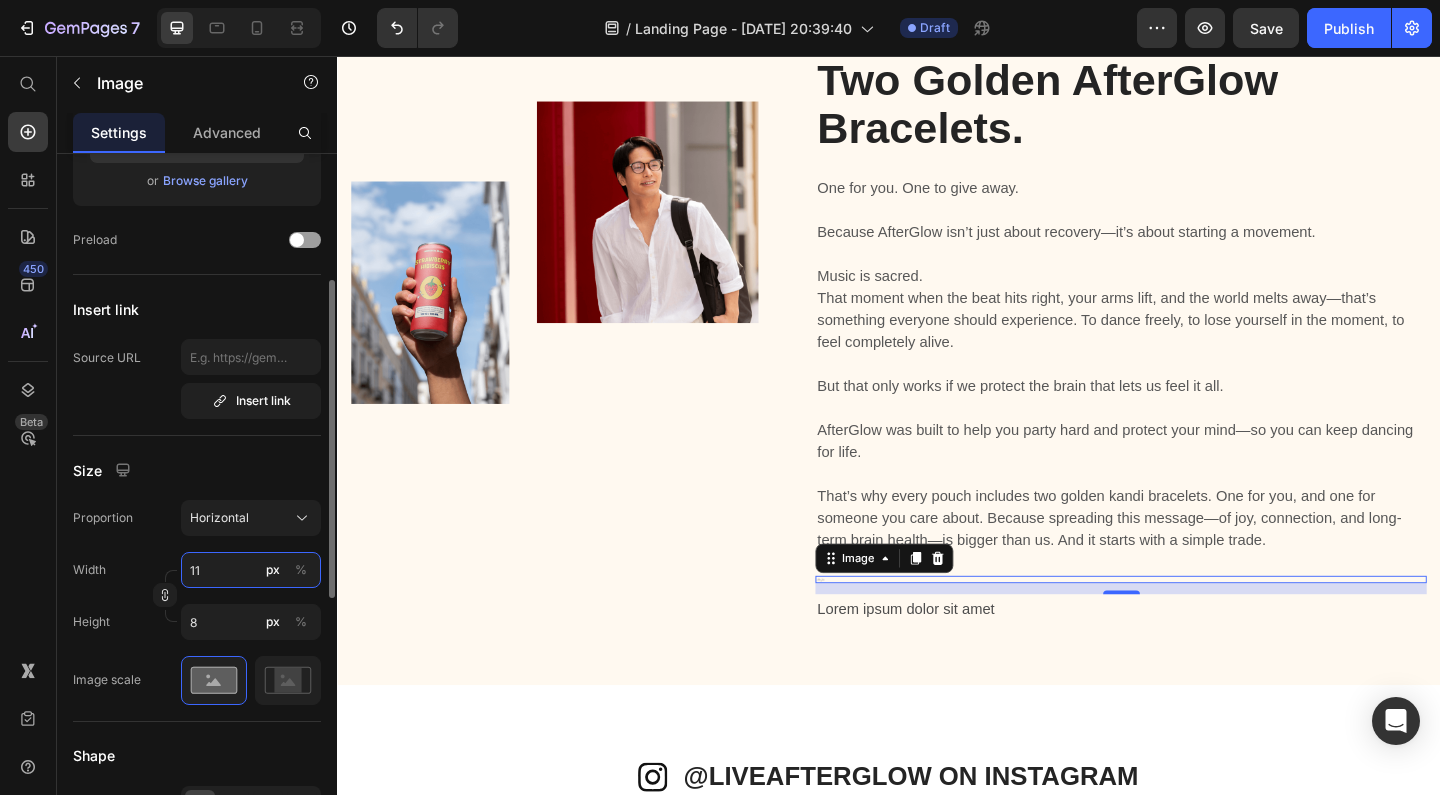 type on "116" 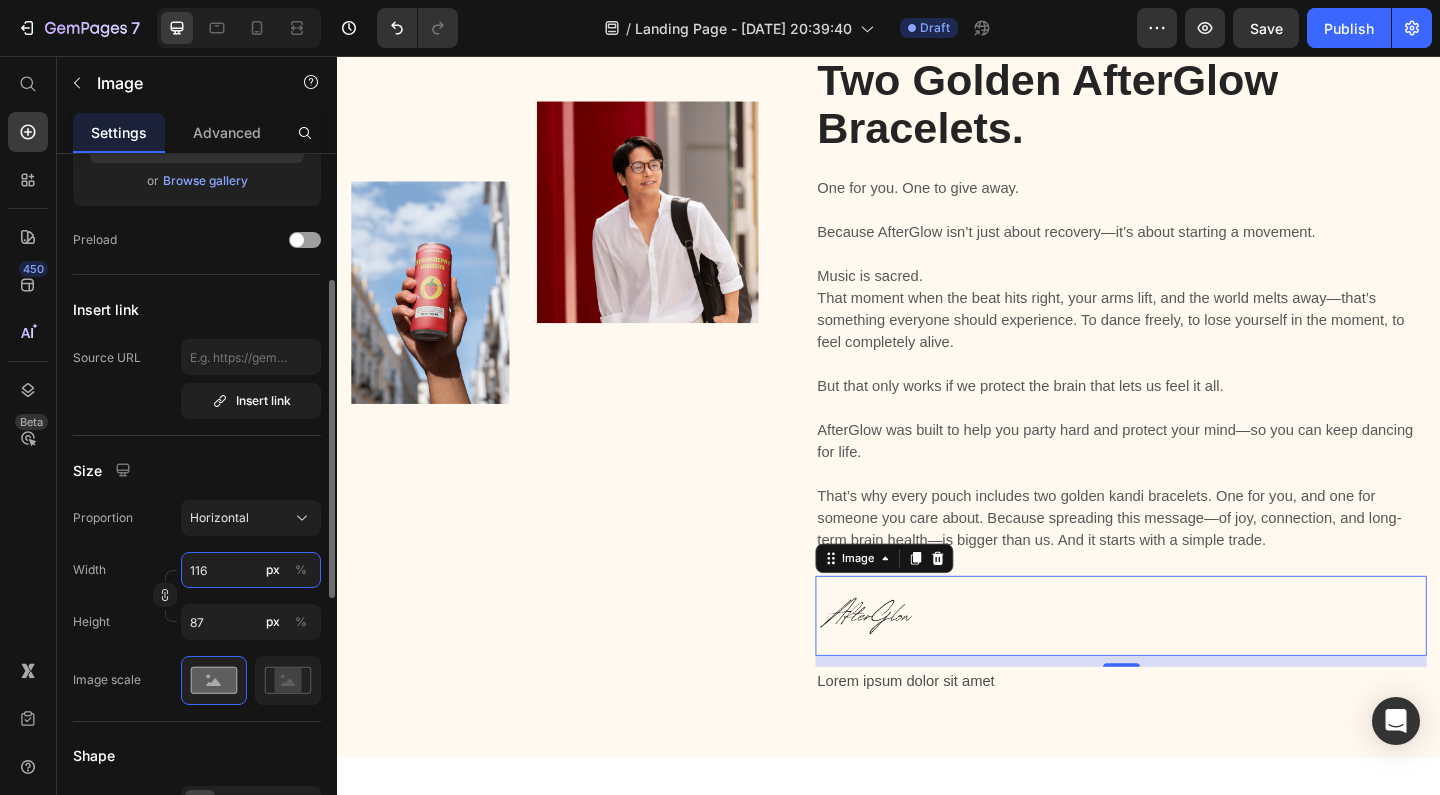 type on "1160" 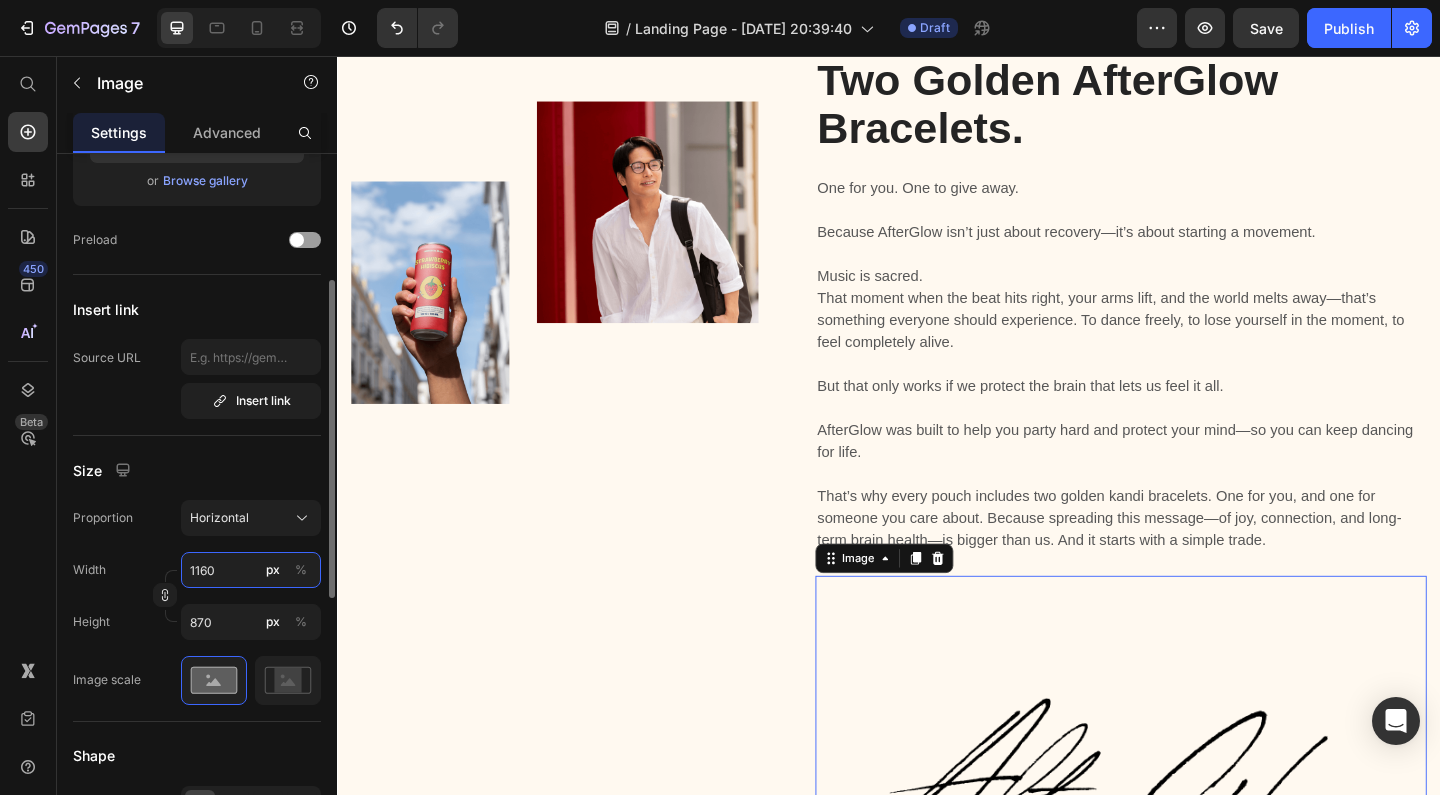 type on "116" 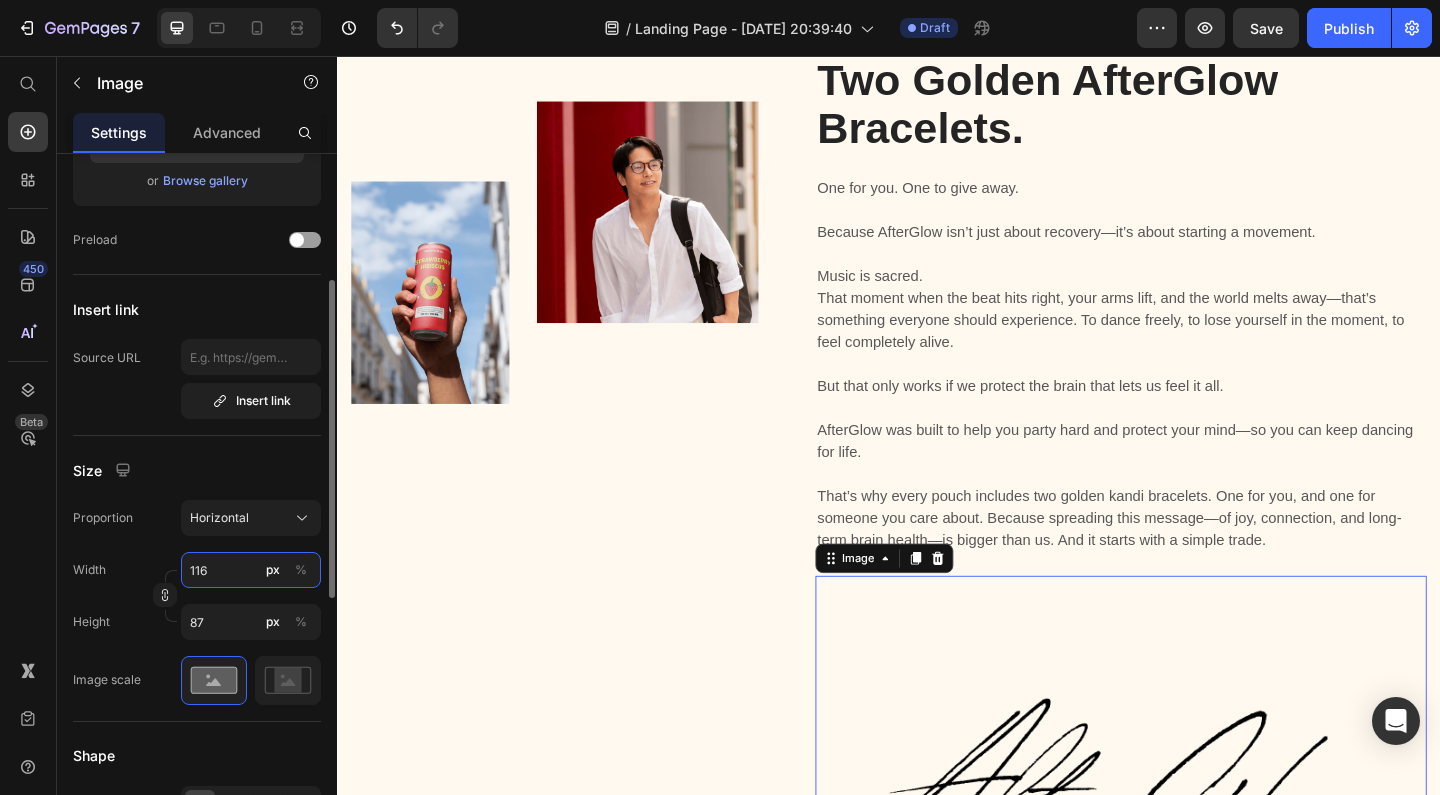 type on "11" 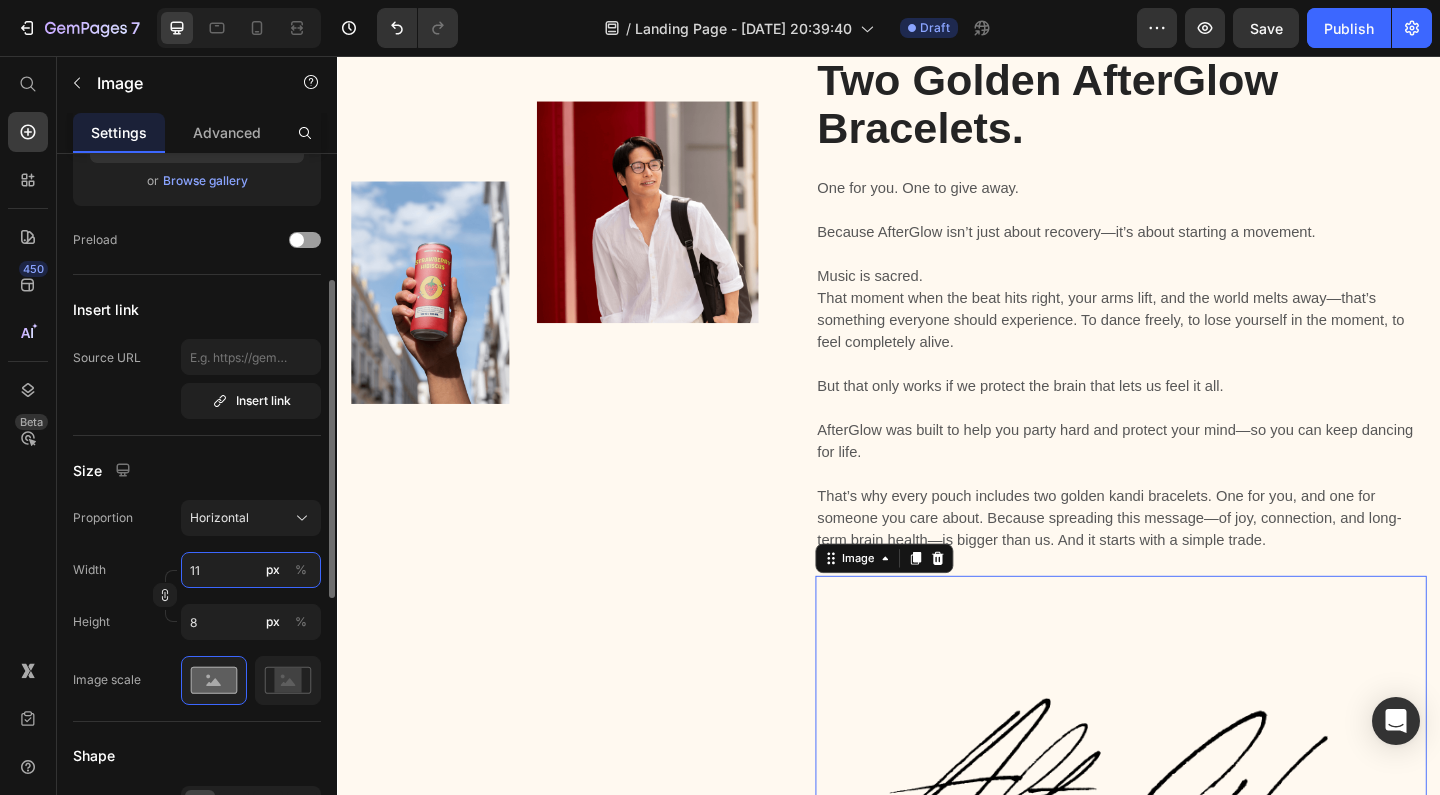 type on "1" 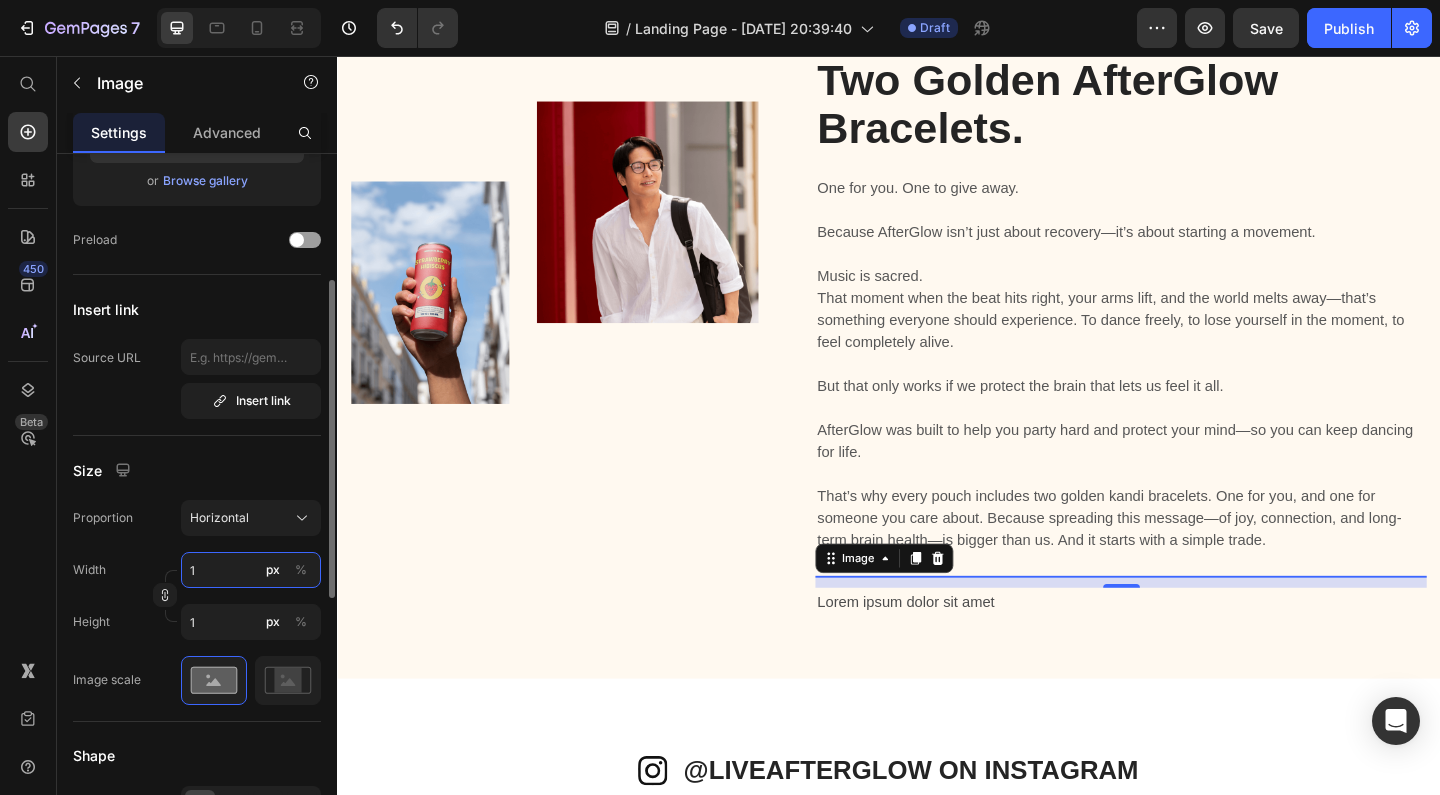 type on "16" 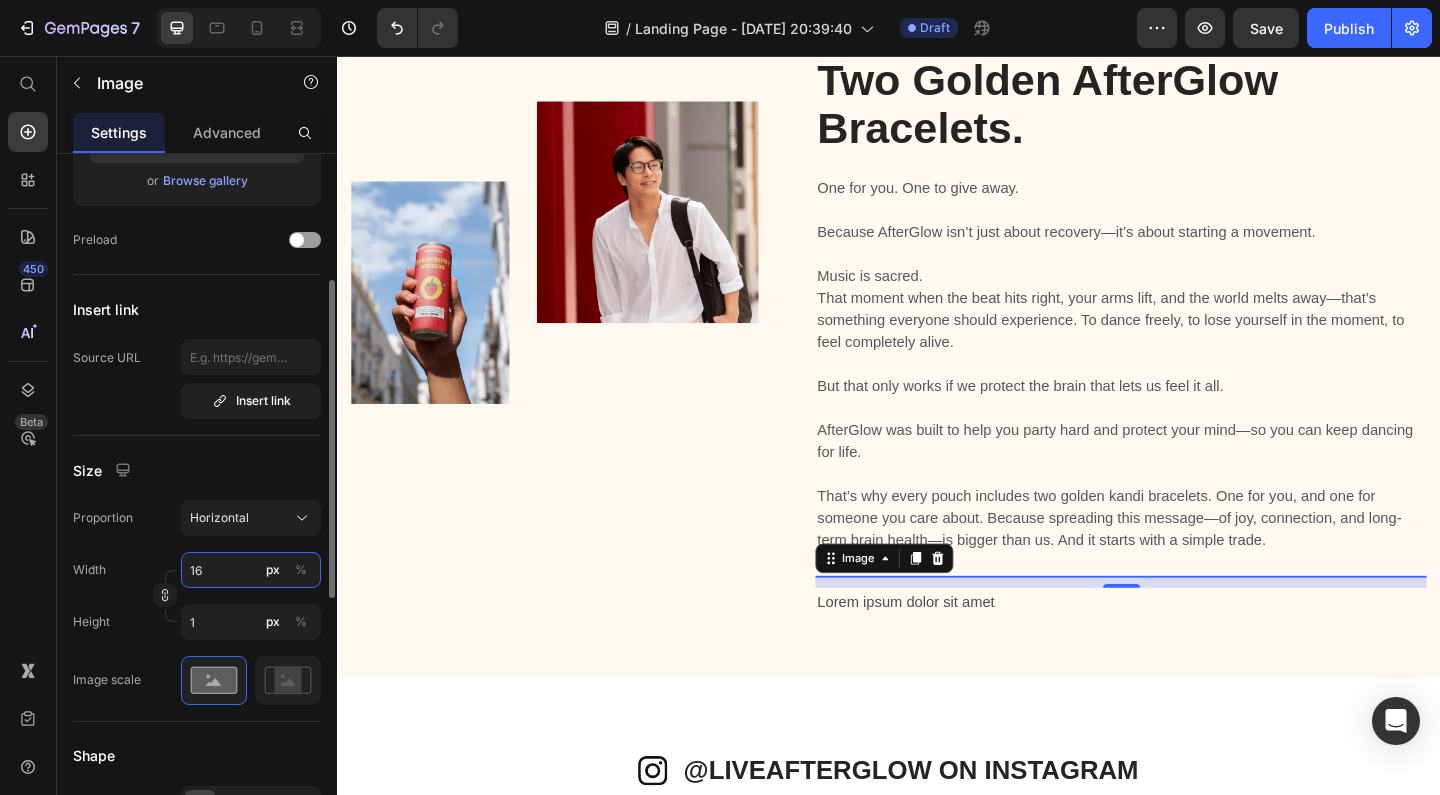type on "12" 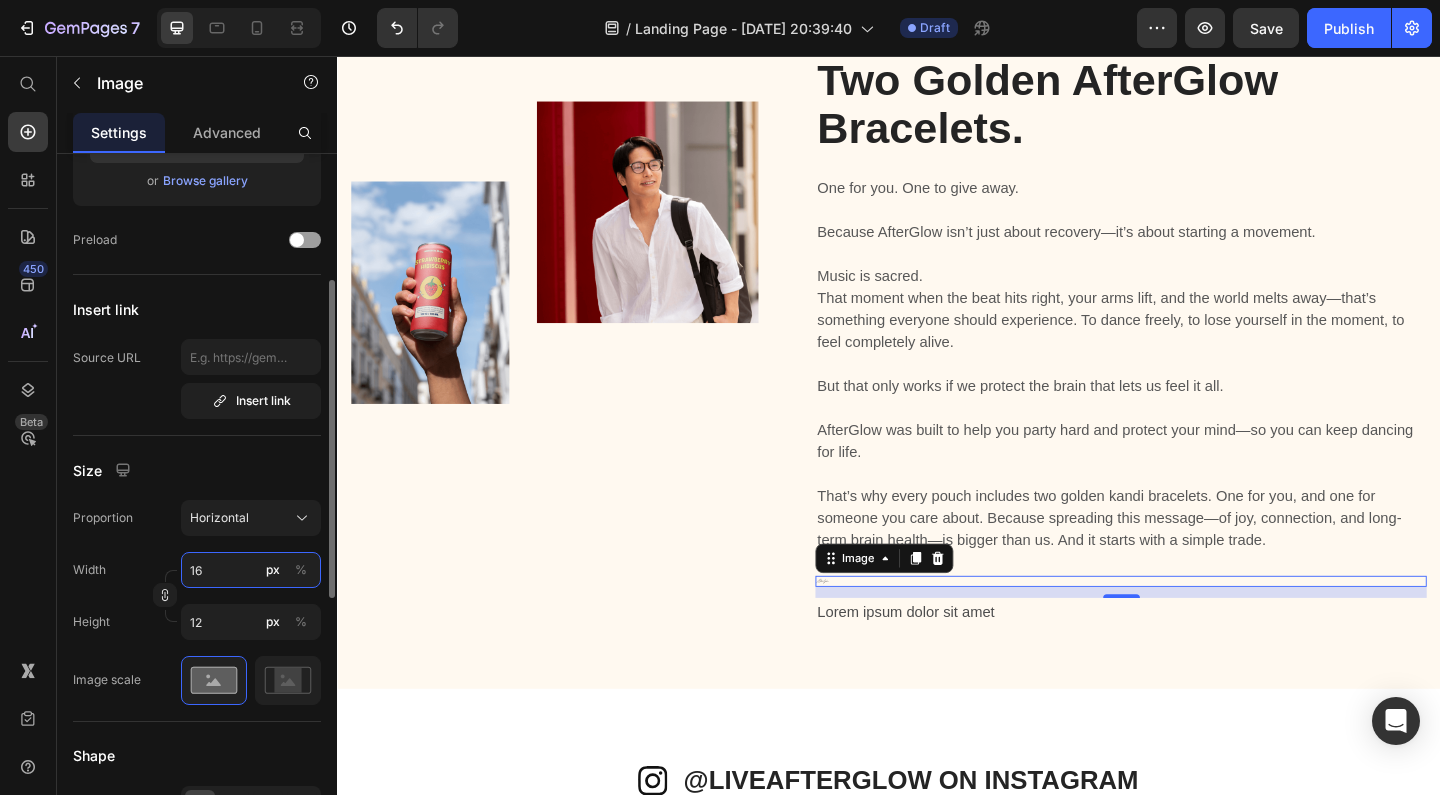 type on "160" 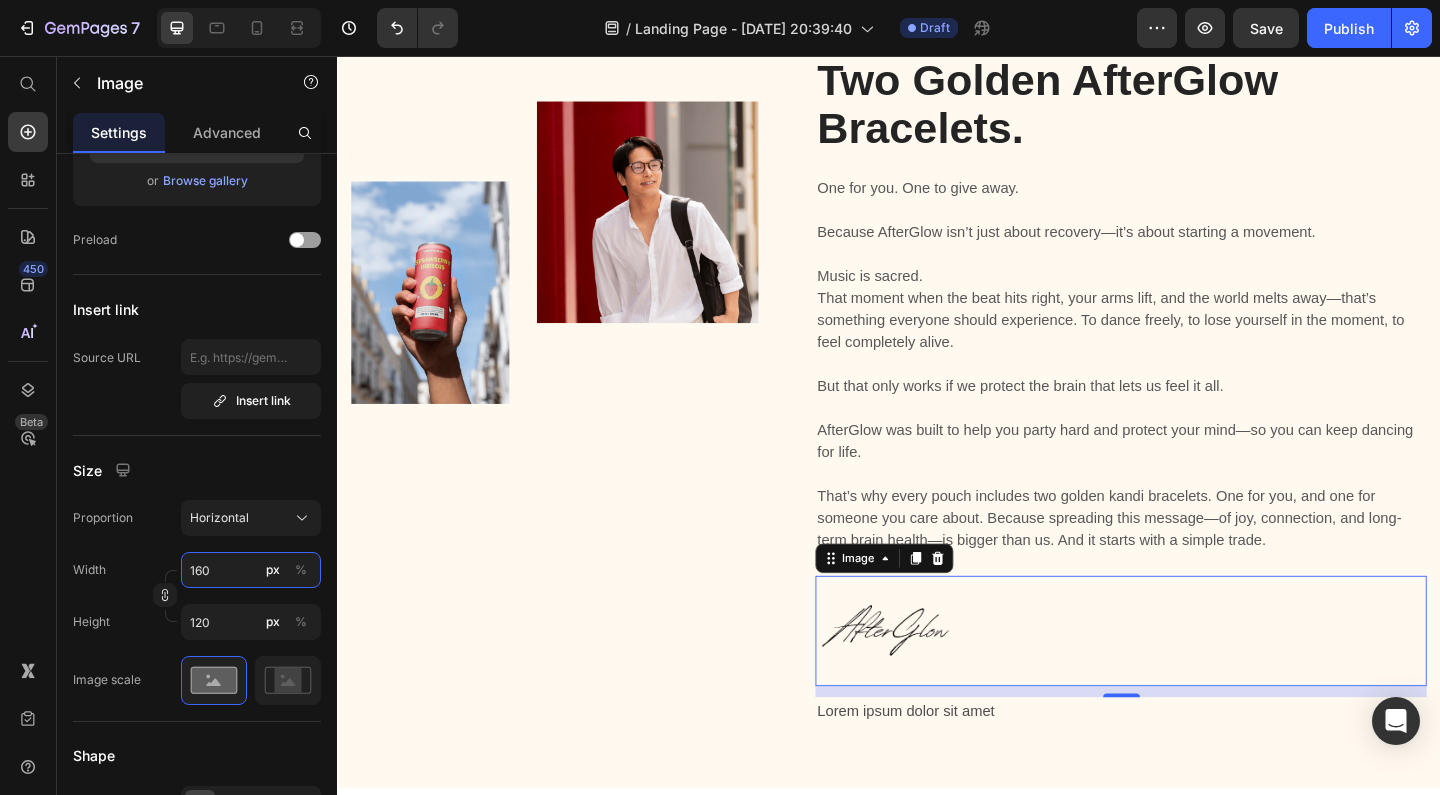type on "160" 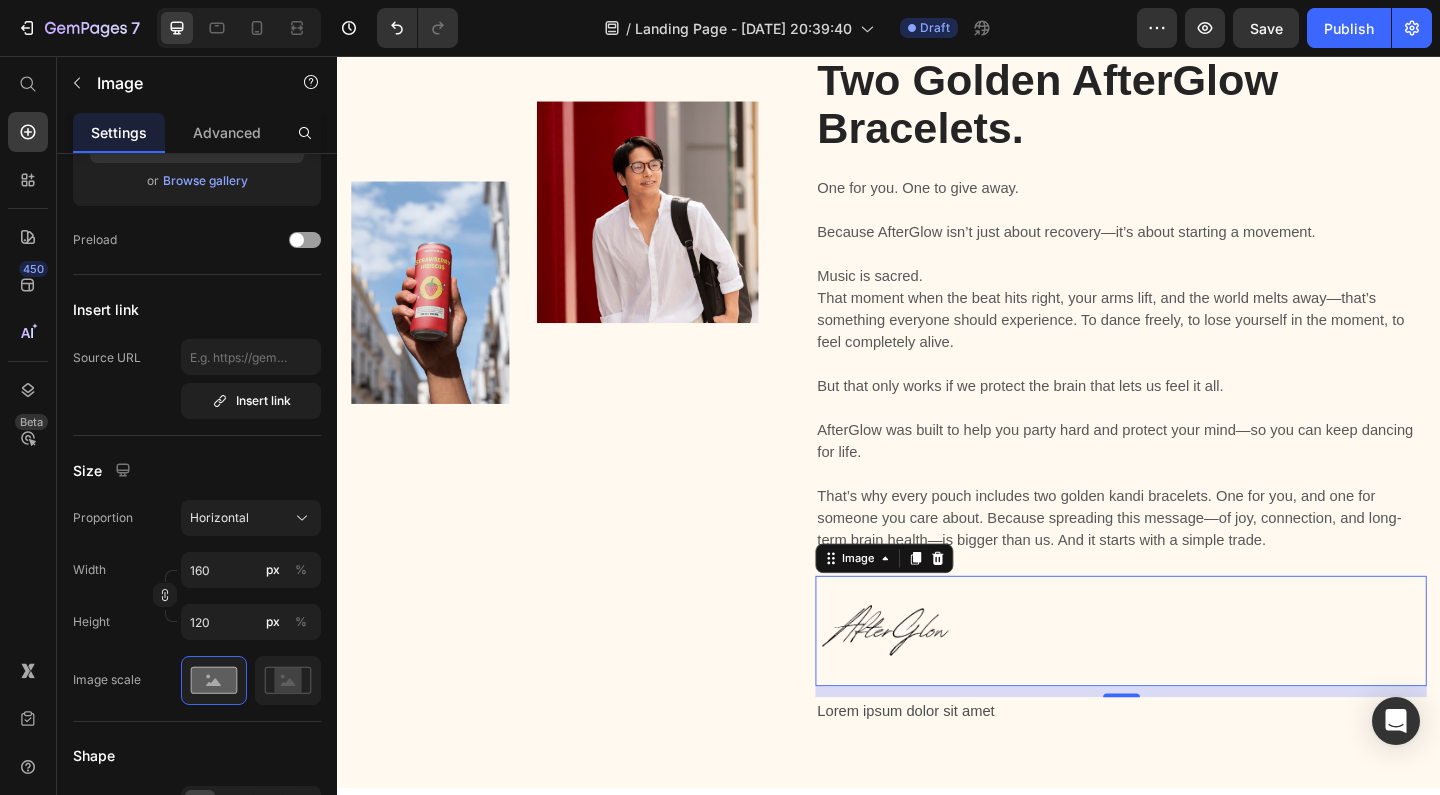 drag, startPoint x: 1186, startPoint y: 717, endPoint x: 1186, endPoint y: 687, distance: 30 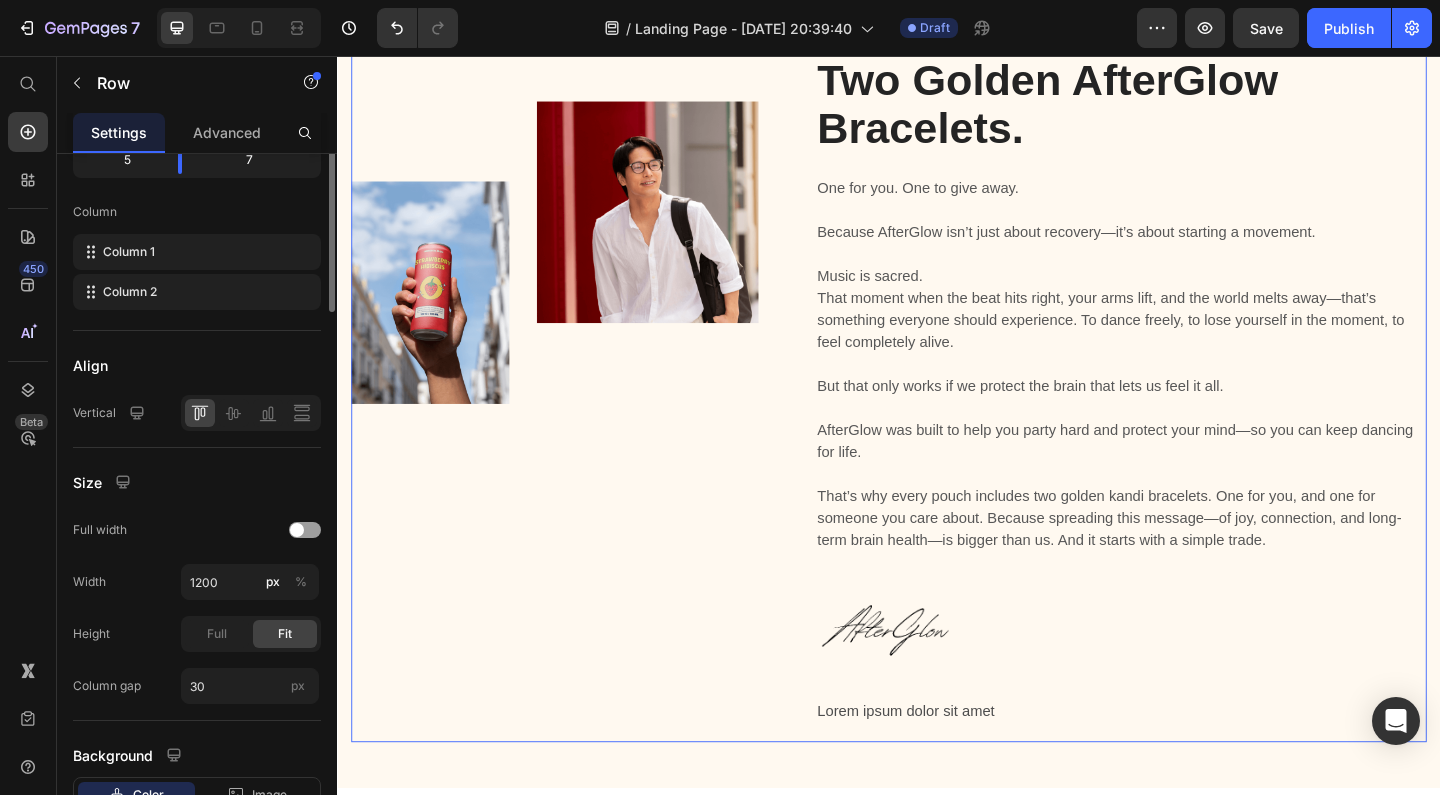scroll, scrollTop: 0, scrollLeft: 0, axis: both 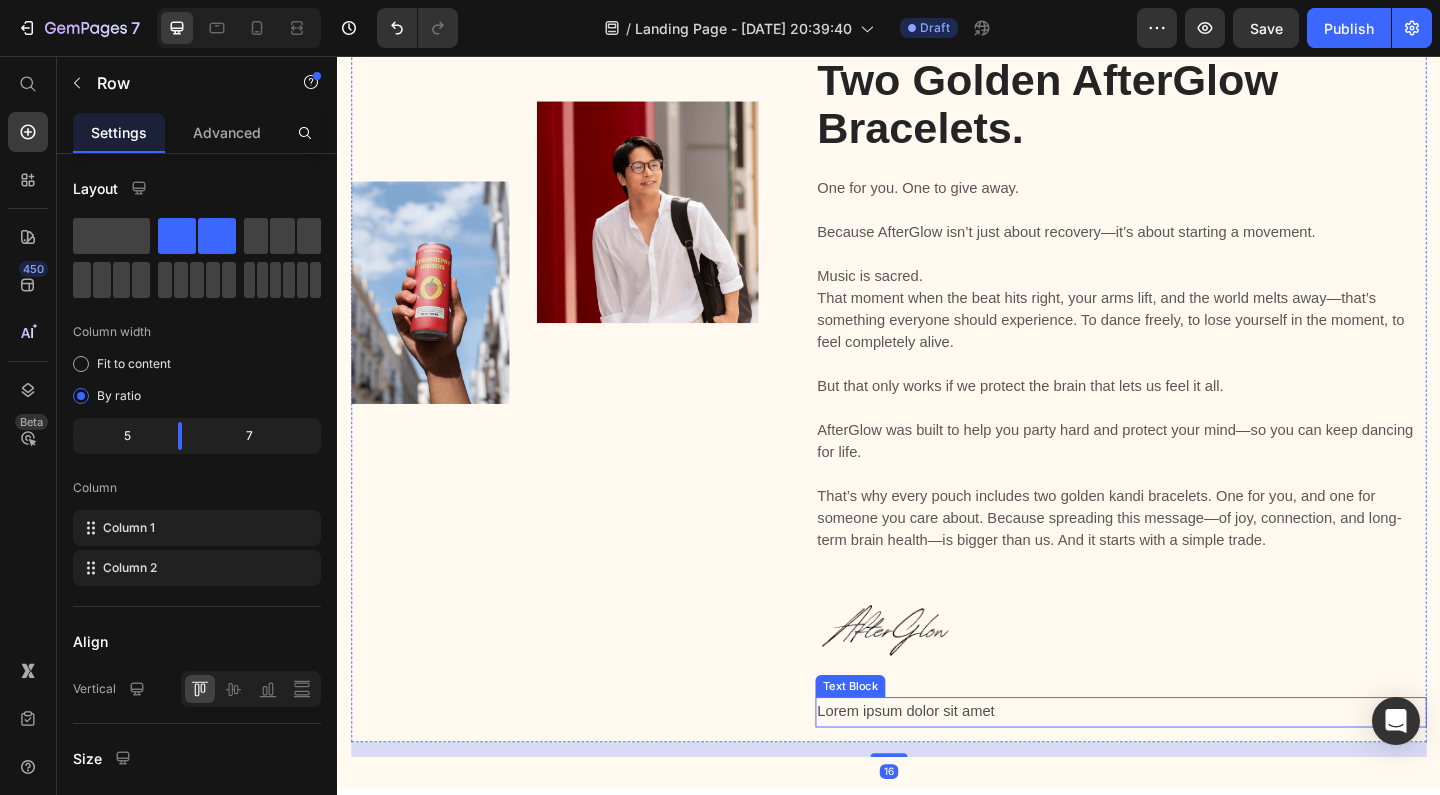 click on "Lorem ipsum dolor sit amet" at bounding box center (1189, 769) 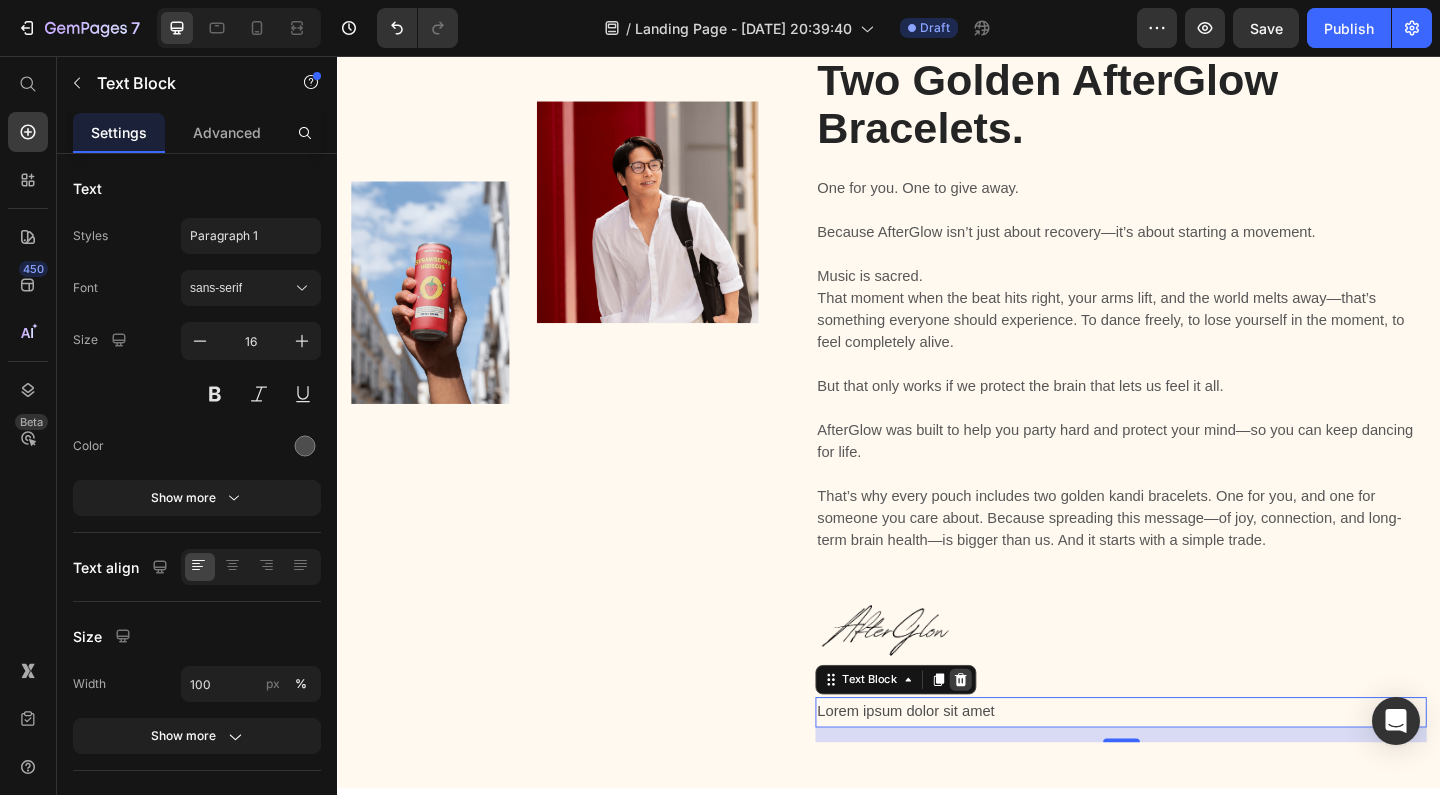 click 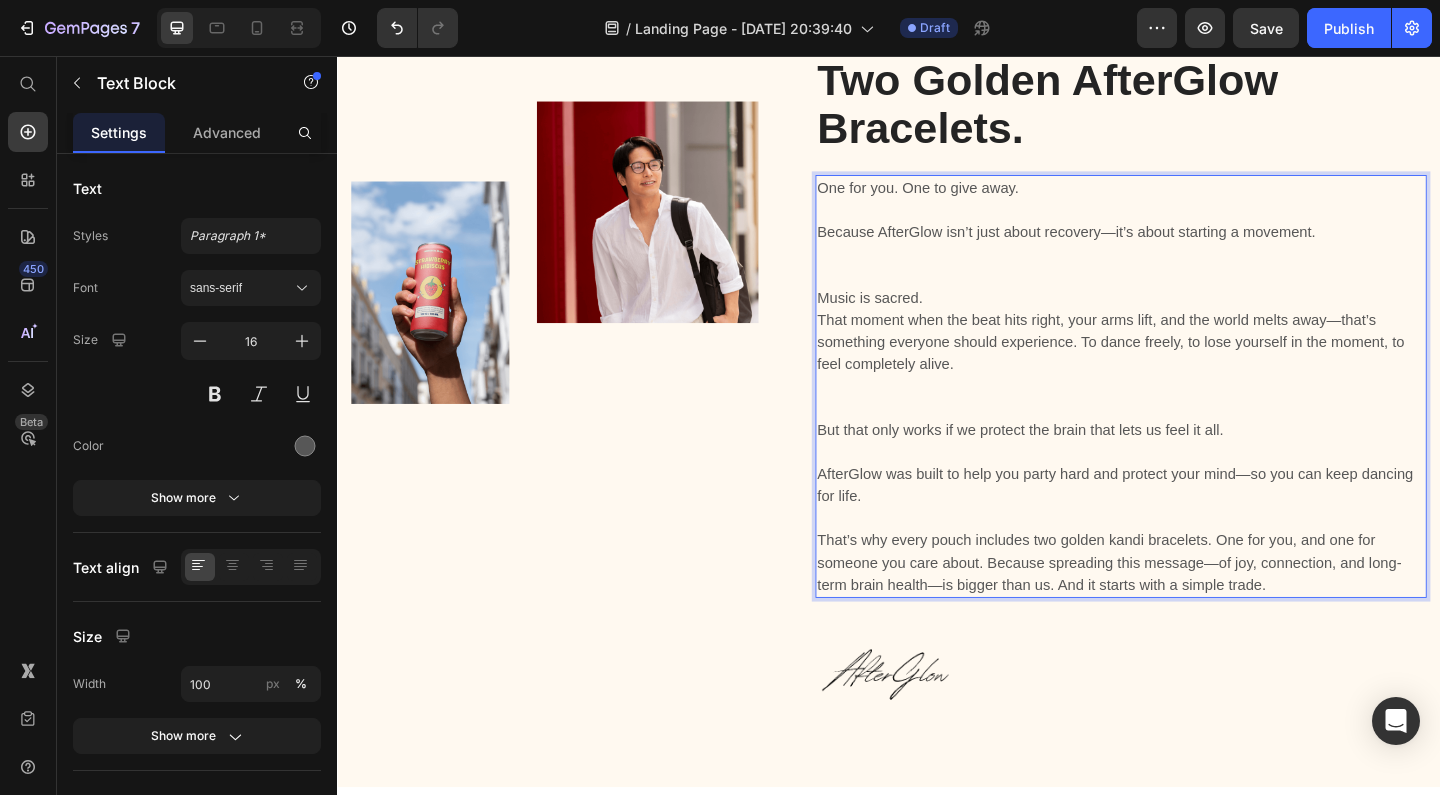 click on "That’s why every pouch includes two golden kandi bracelets. One for you, and one for someone you care about. Because spreading this message—of joy, connection, and long-term brain health—is bigger than us. And it starts with a simple trade." at bounding box center (1189, 607) 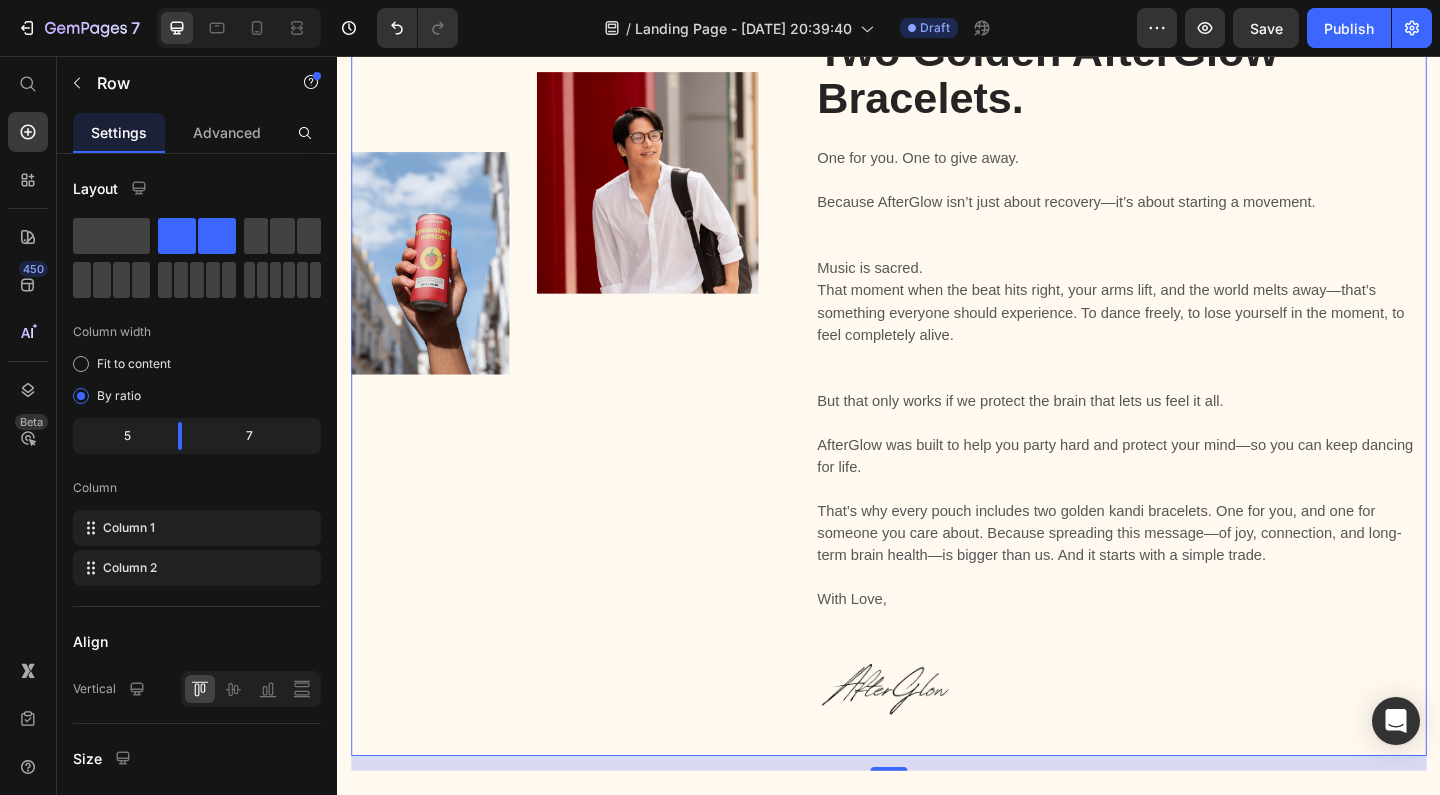 scroll, scrollTop: 2540, scrollLeft: 0, axis: vertical 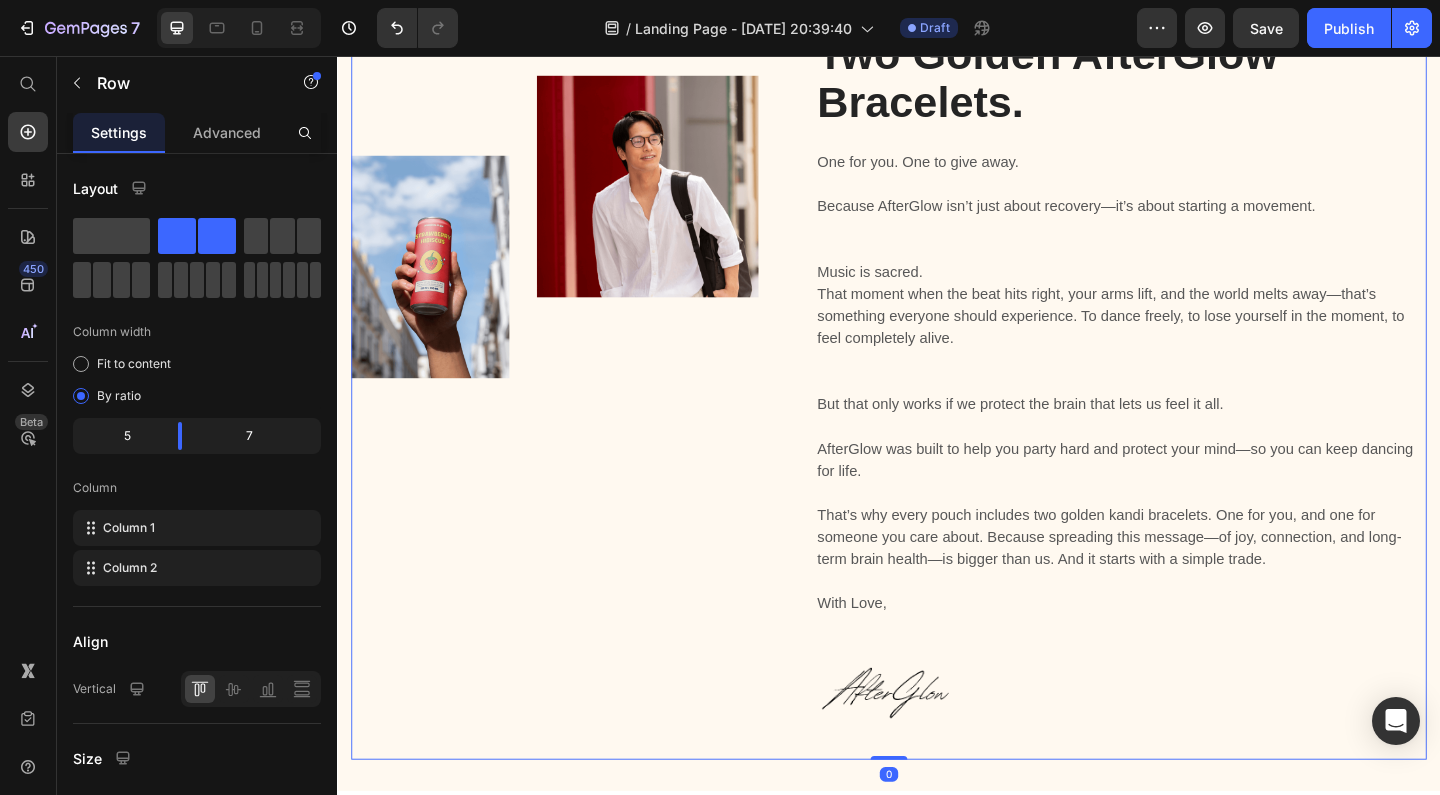 drag, startPoint x: 929, startPoint y: 803, endPoint x: 929, endPoint y: 768, distance: 35 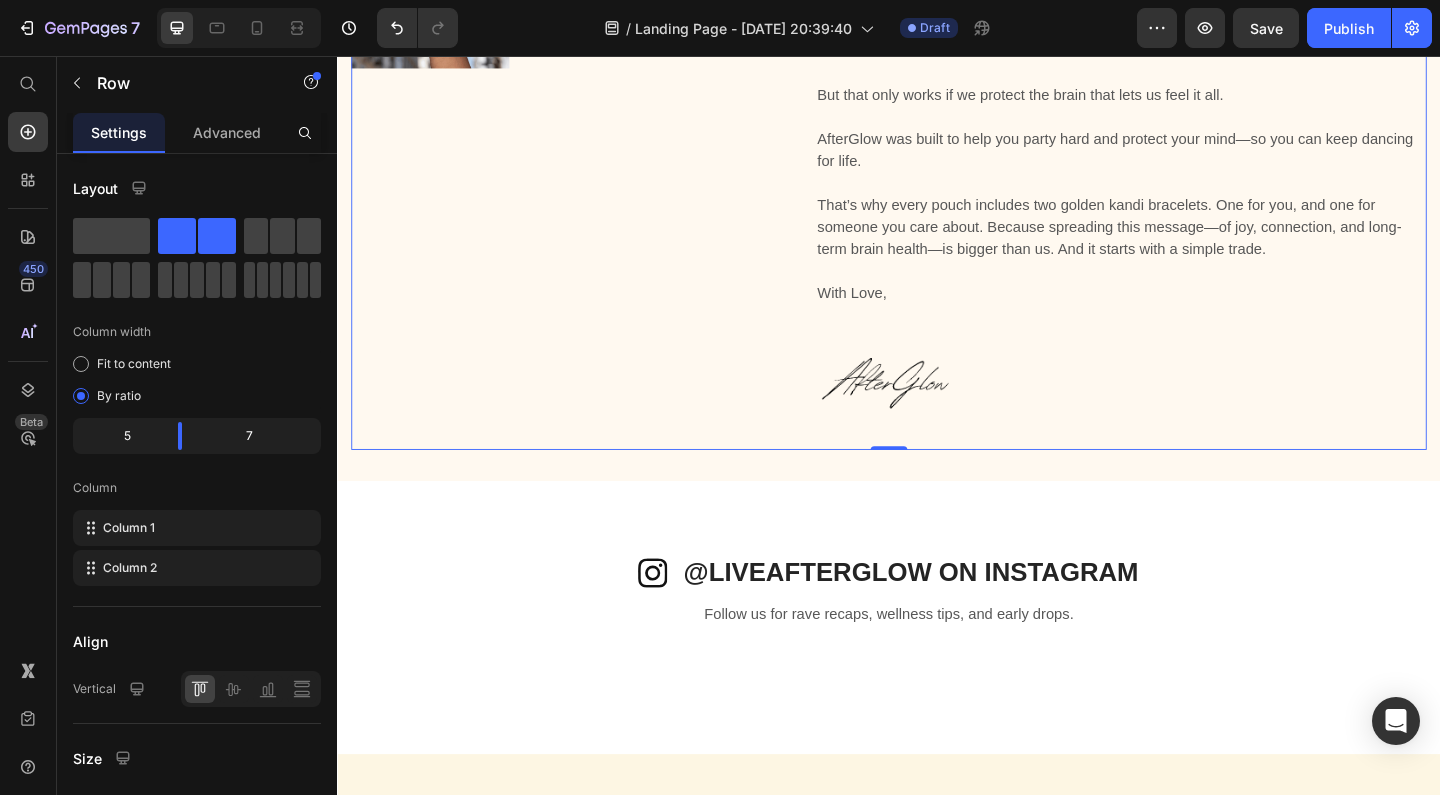 scroll, scrollTop: 2878, scrollLeft: 0, axis: vertical 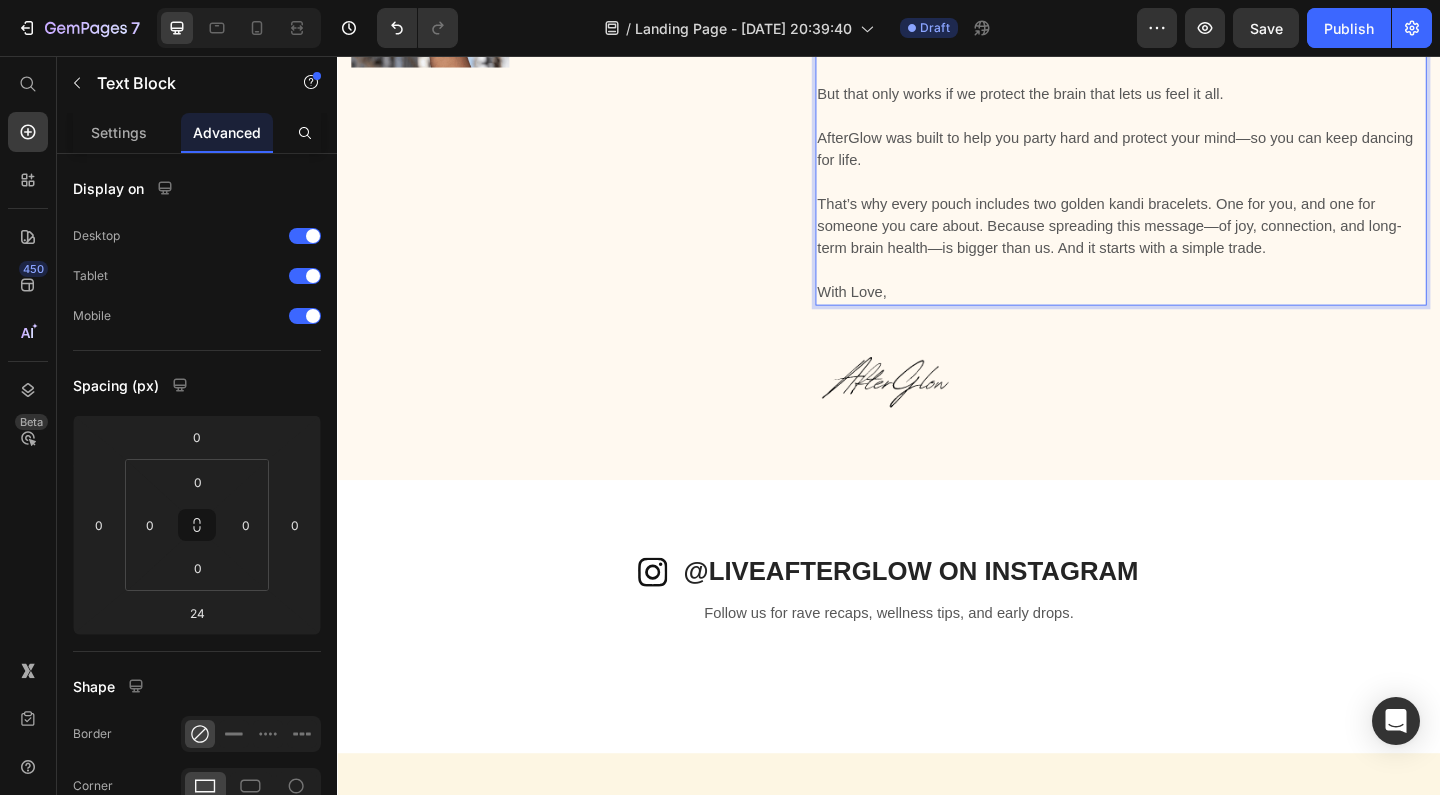 click on "That moment when the beat hits right, your arms lift, and the world melts away—that’s something everyone should experience. To dance freely, to lose yourself in the moment, to feel completely alive." at bounding box center (1189, 13) 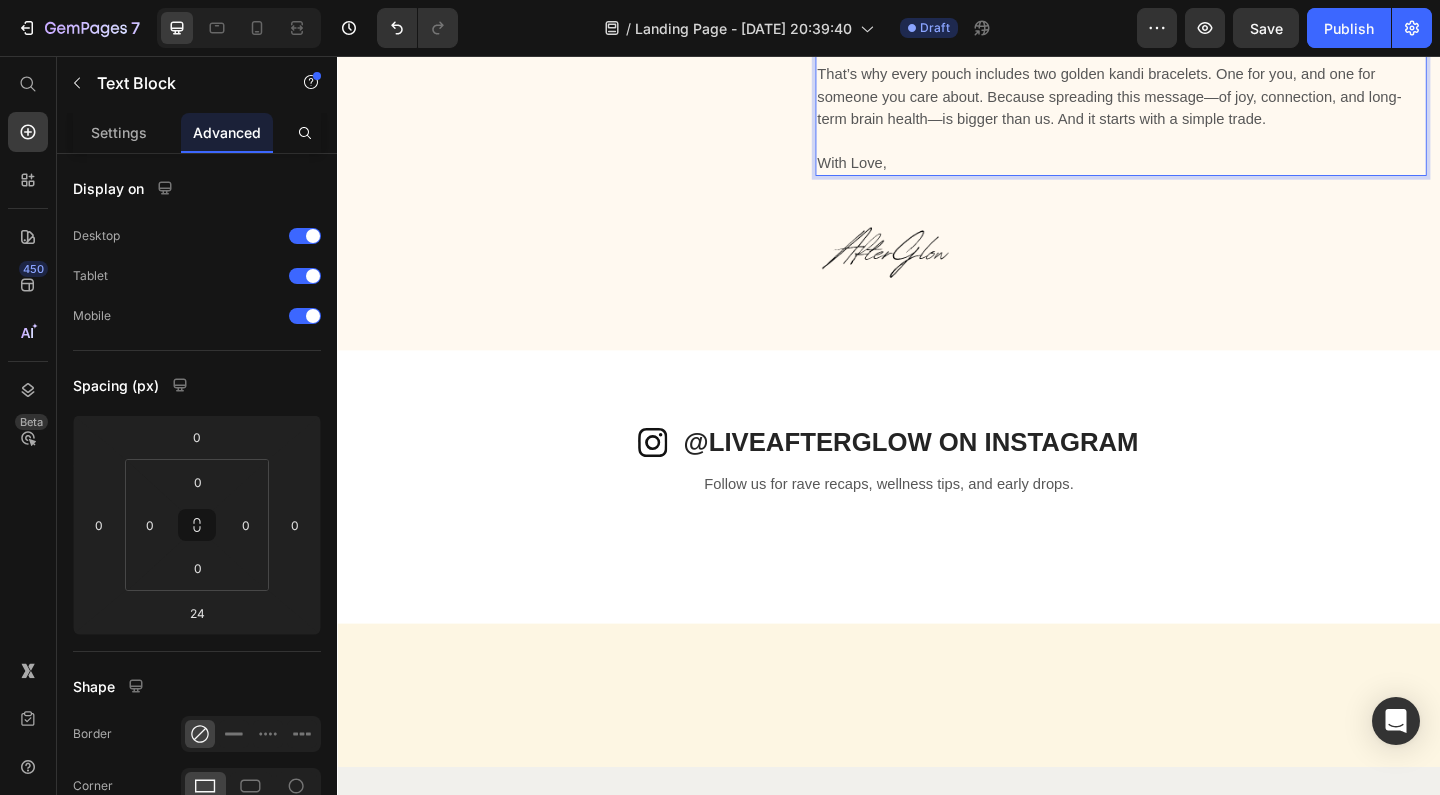 scroll, scrollTop: 3156, scrollLeft: 0, axis: vertical 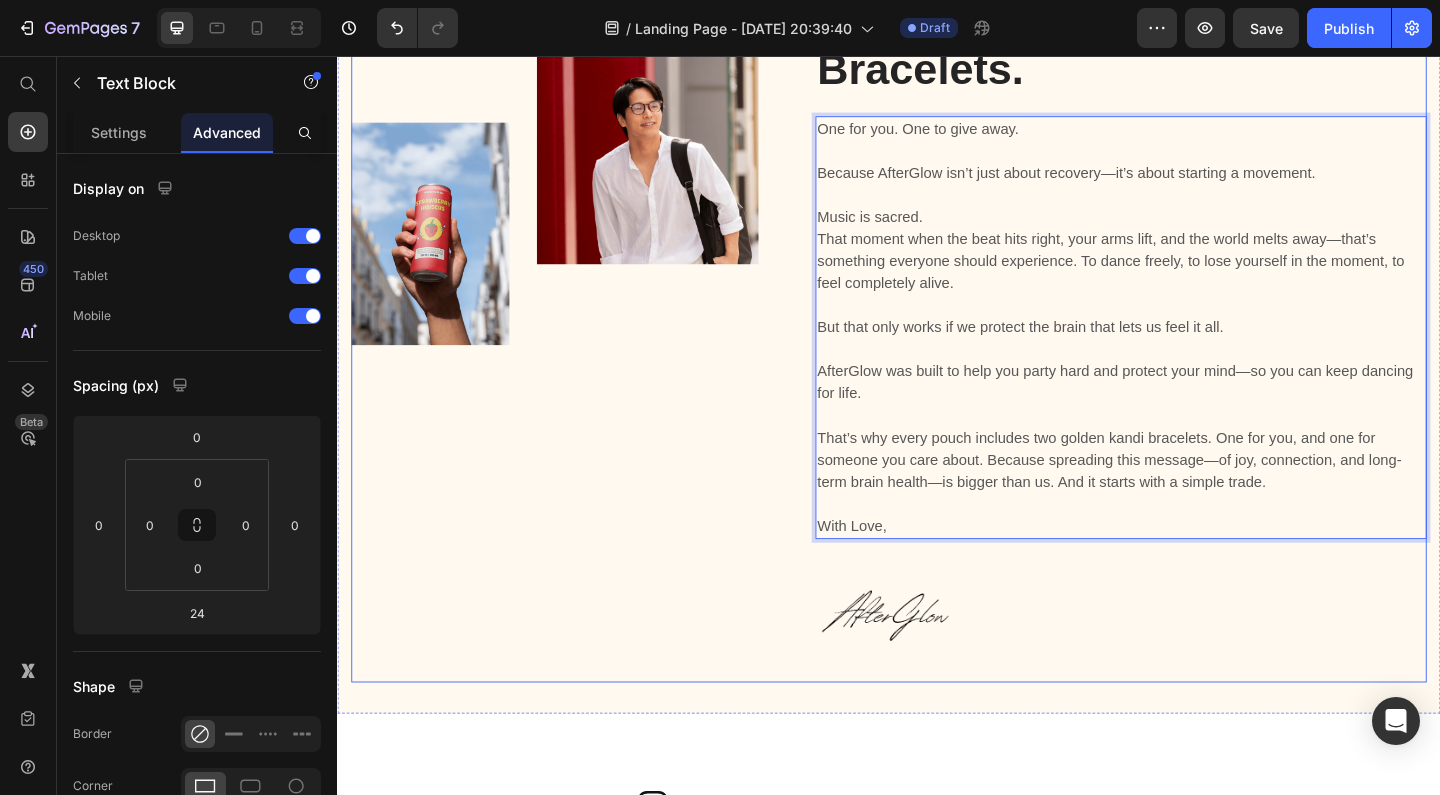 click on "Image Image Row" at bounding box center (589, 345) 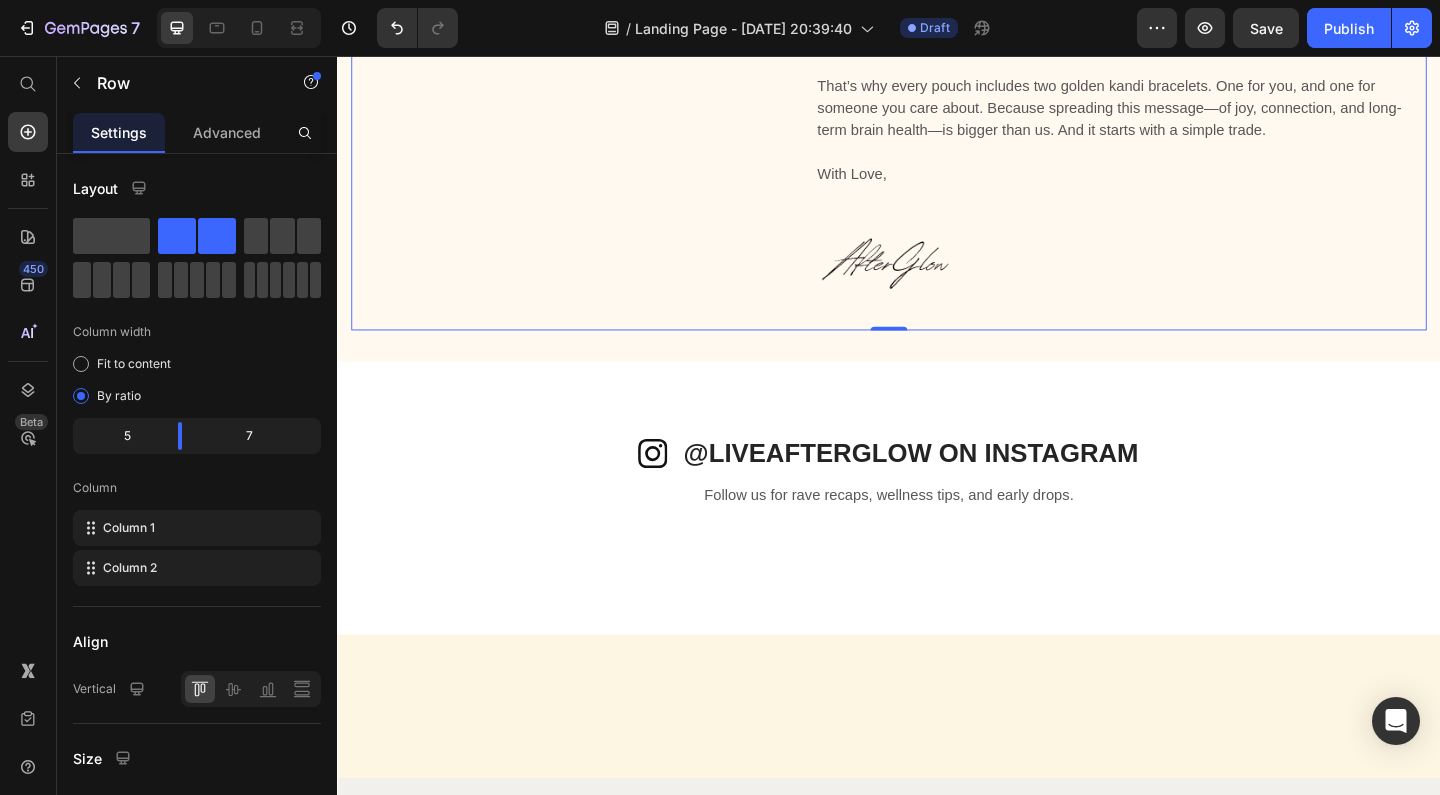 scroll, scrollTop: 2956, scrollLeft: 0, axis: vertical 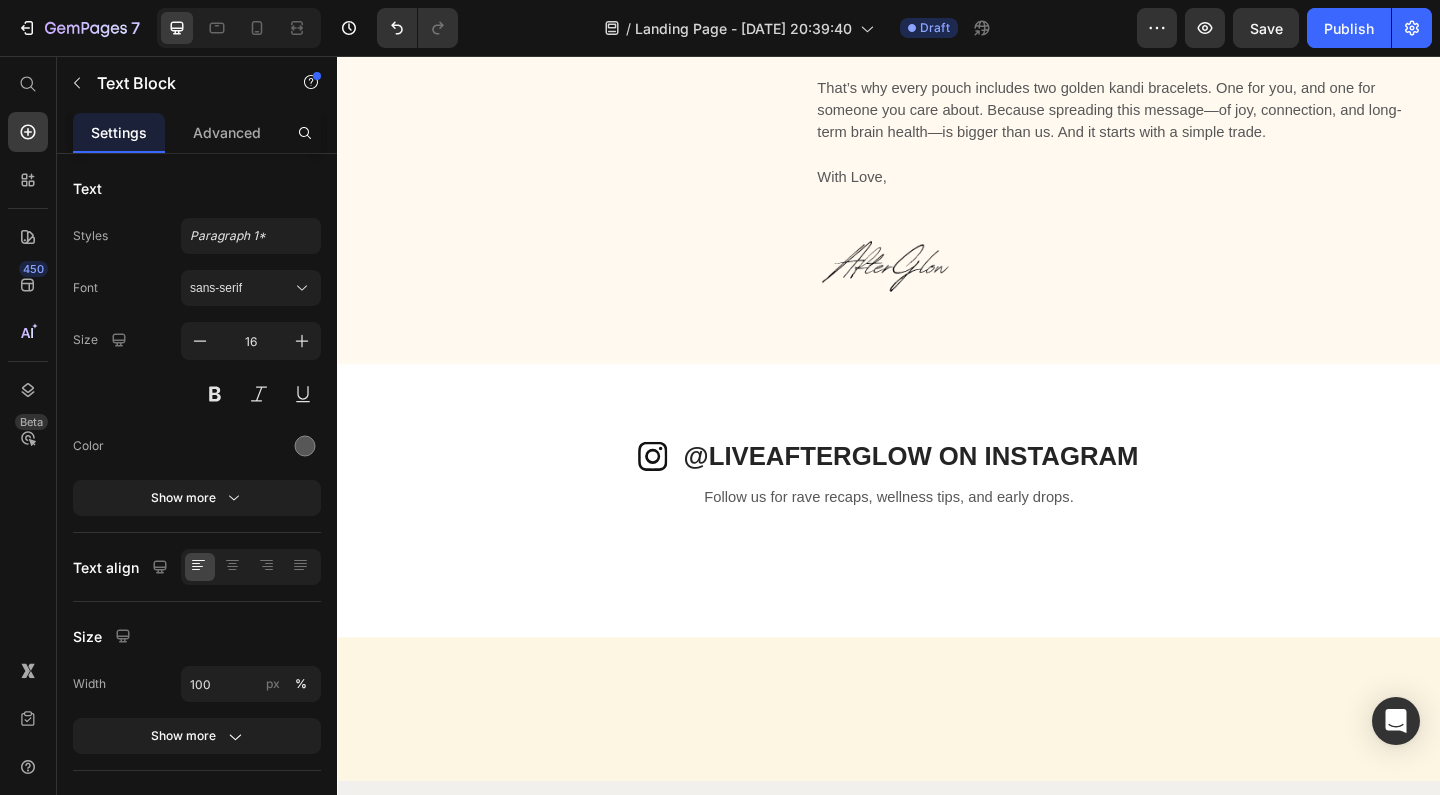 click on "In every order" at bounding box center [1189, -415] 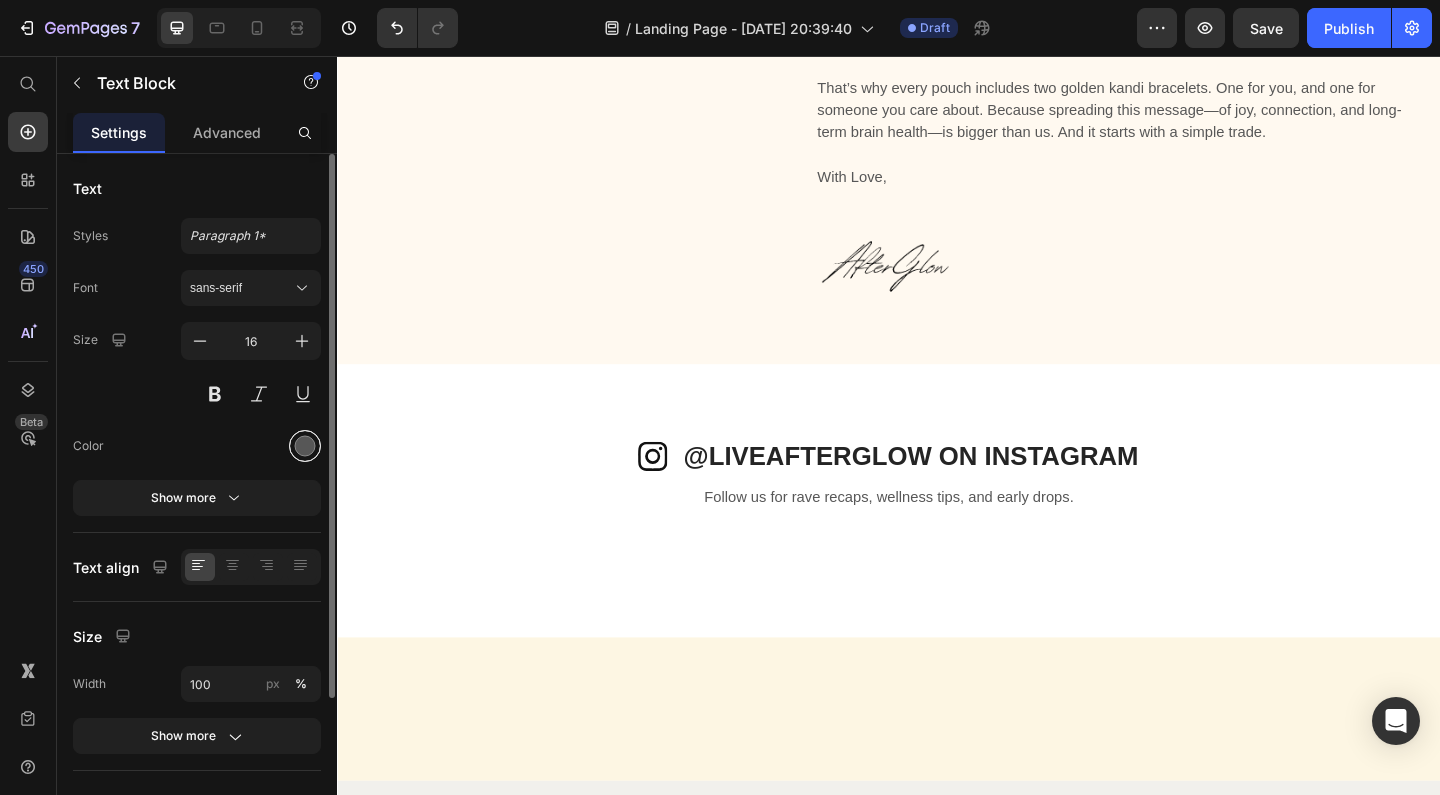 click at bounding box center (305, 446) 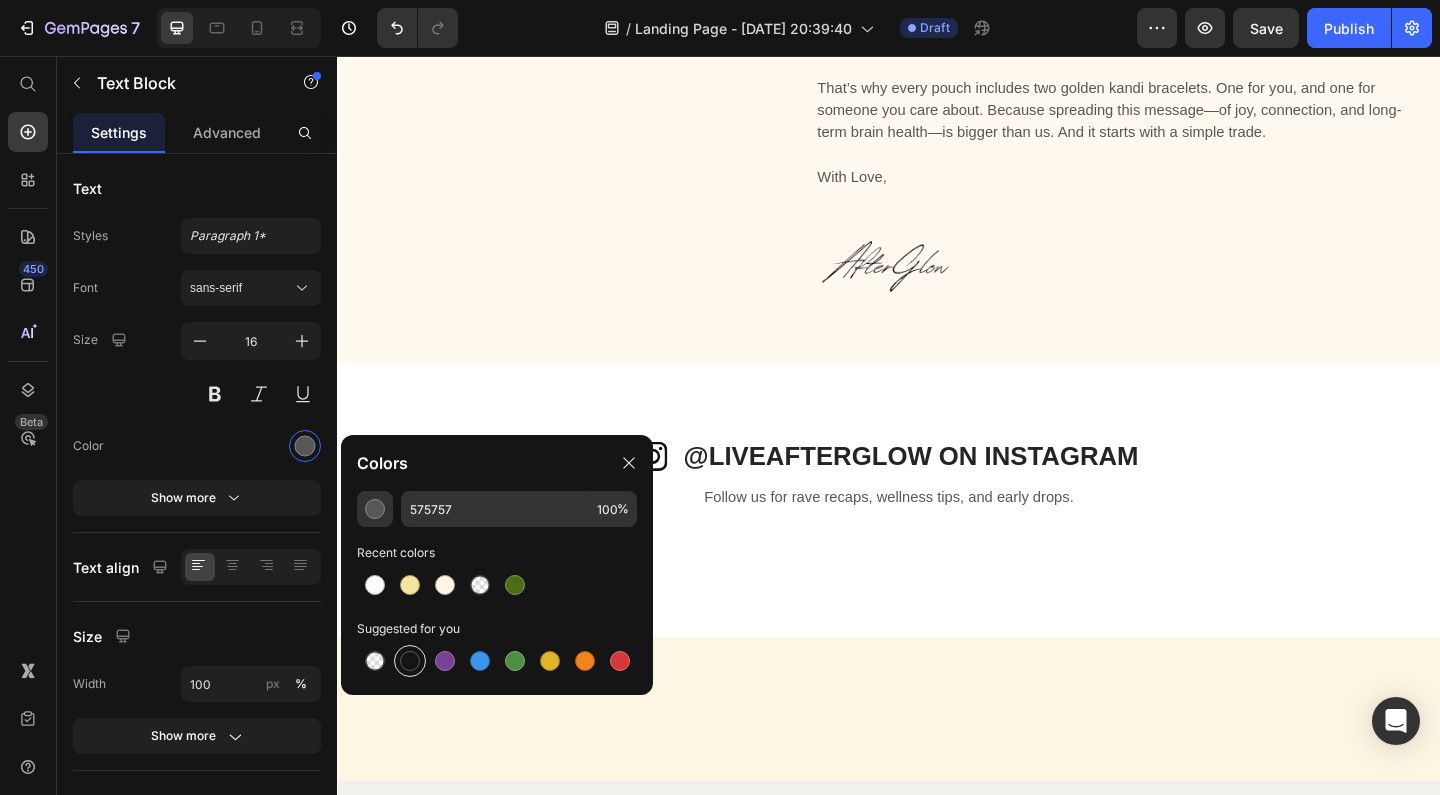 click at bounding box center (410, 661) 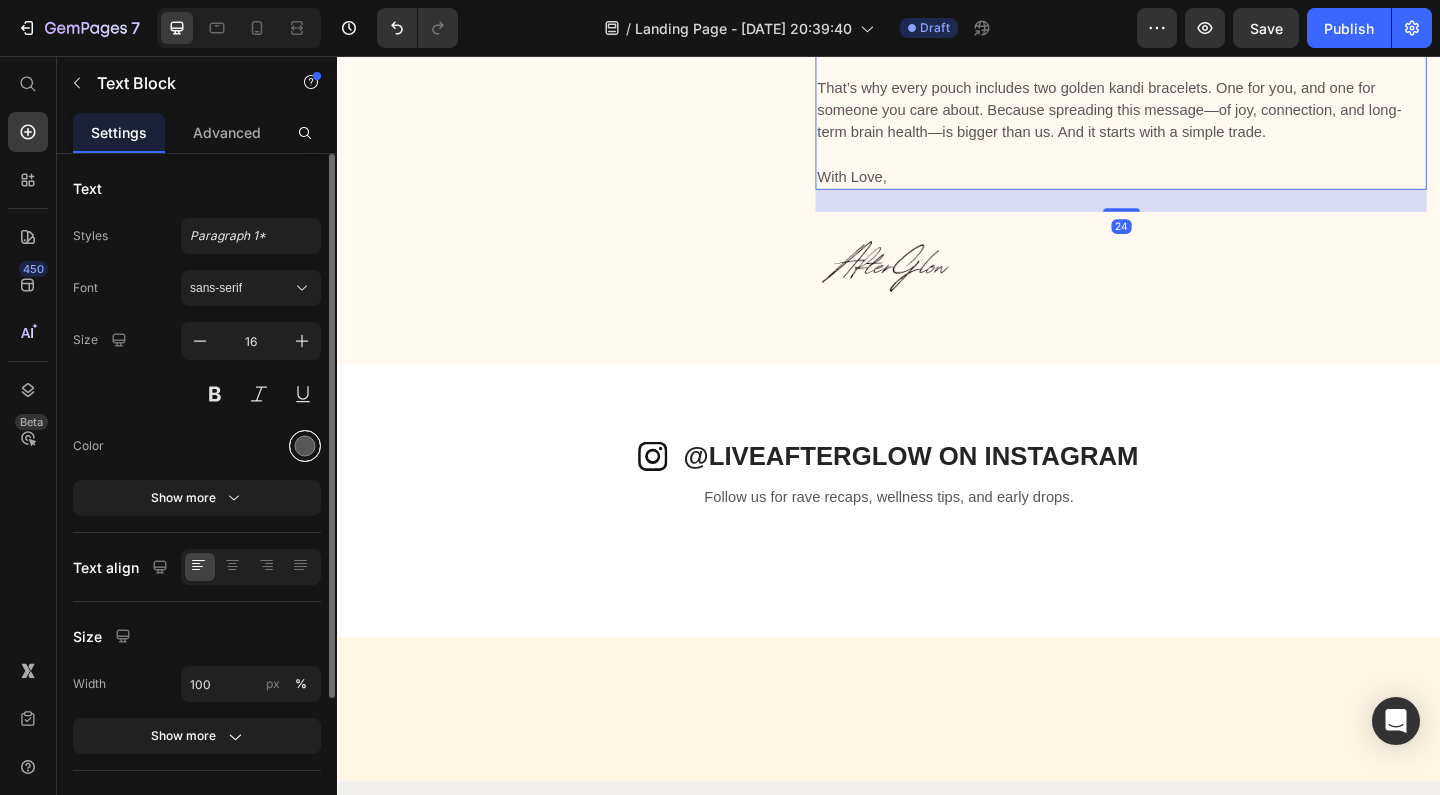 click at bounding box center [305, 446] 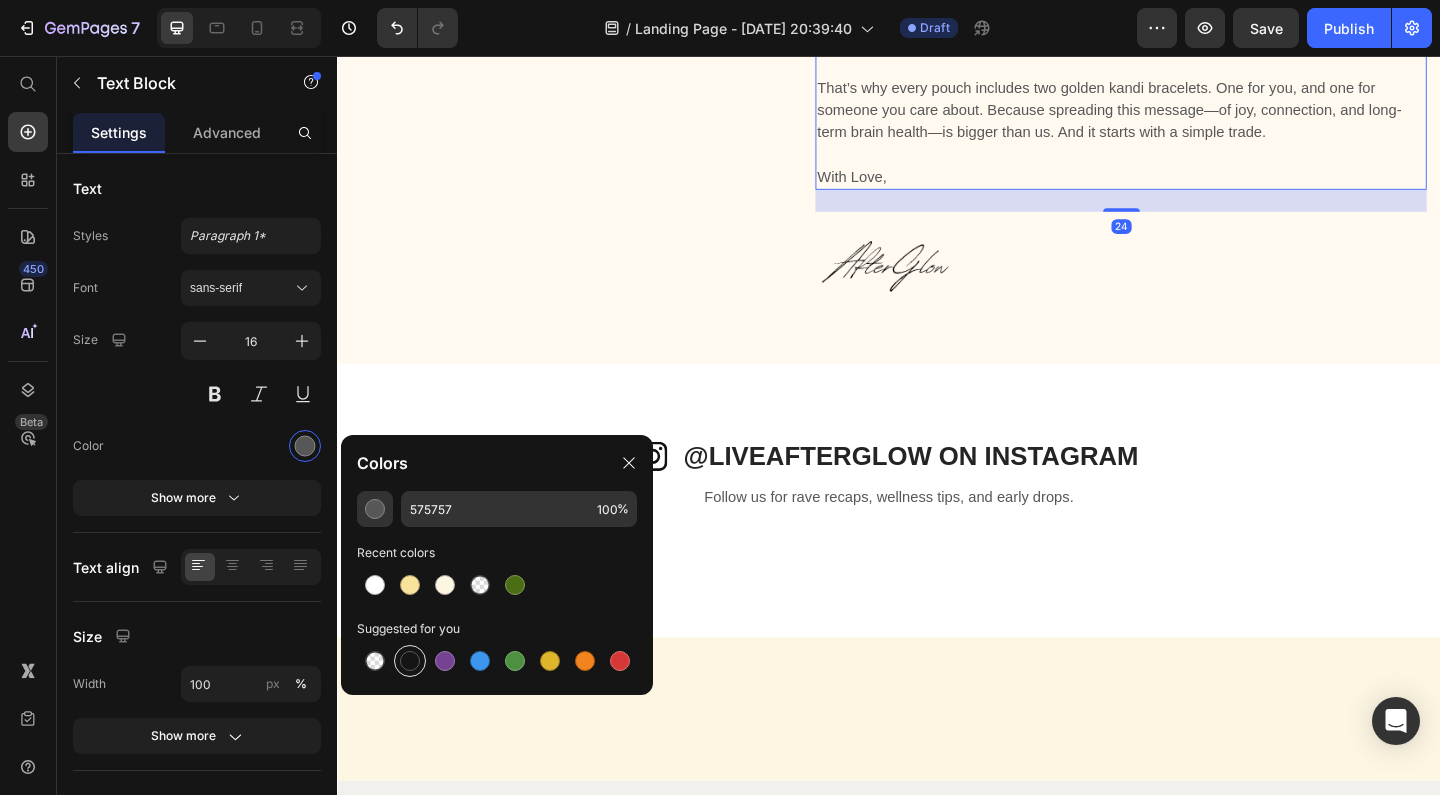 click at bounding box center (410, 661) 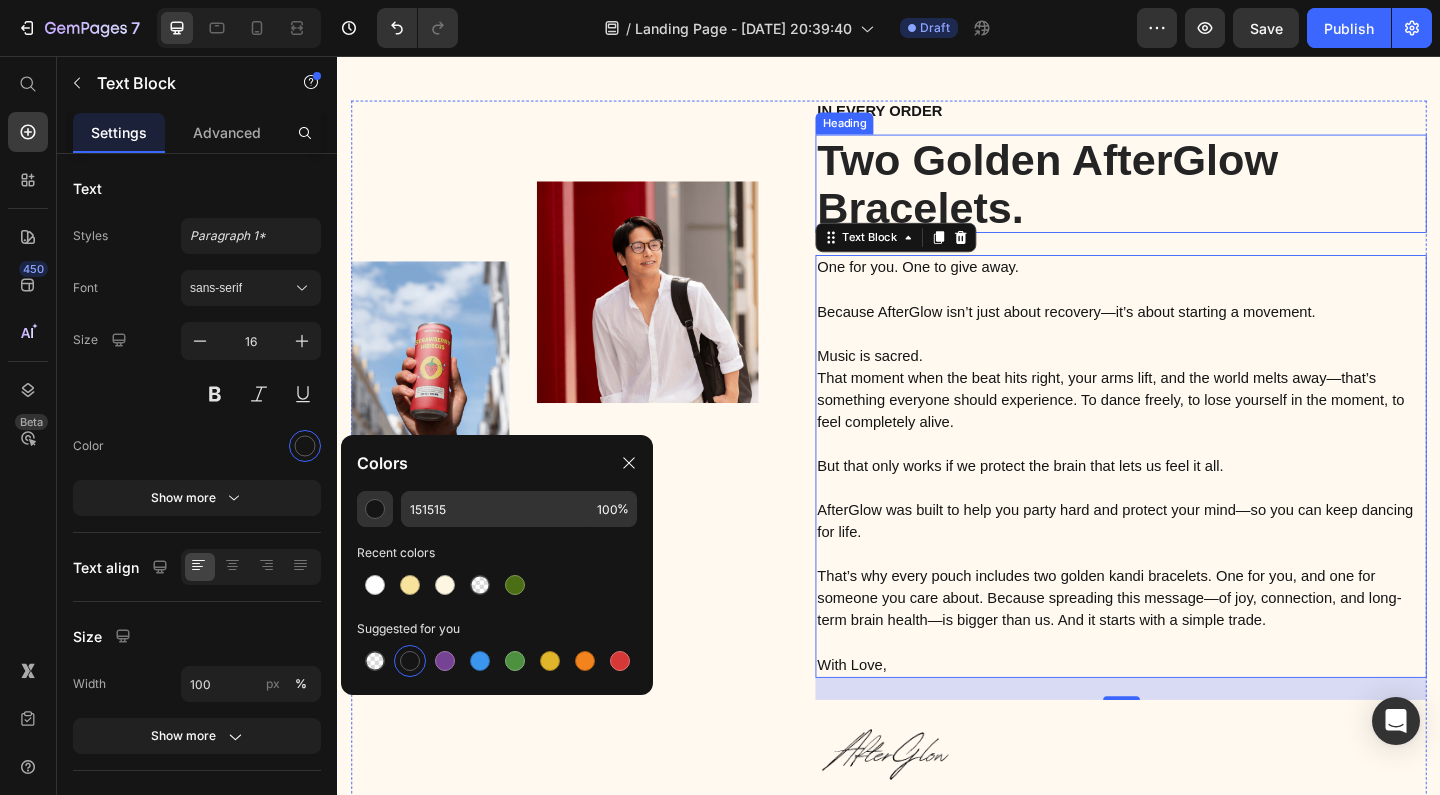 scroll, scrollTop: 2469, scrollLeft: 0, axis: vertical 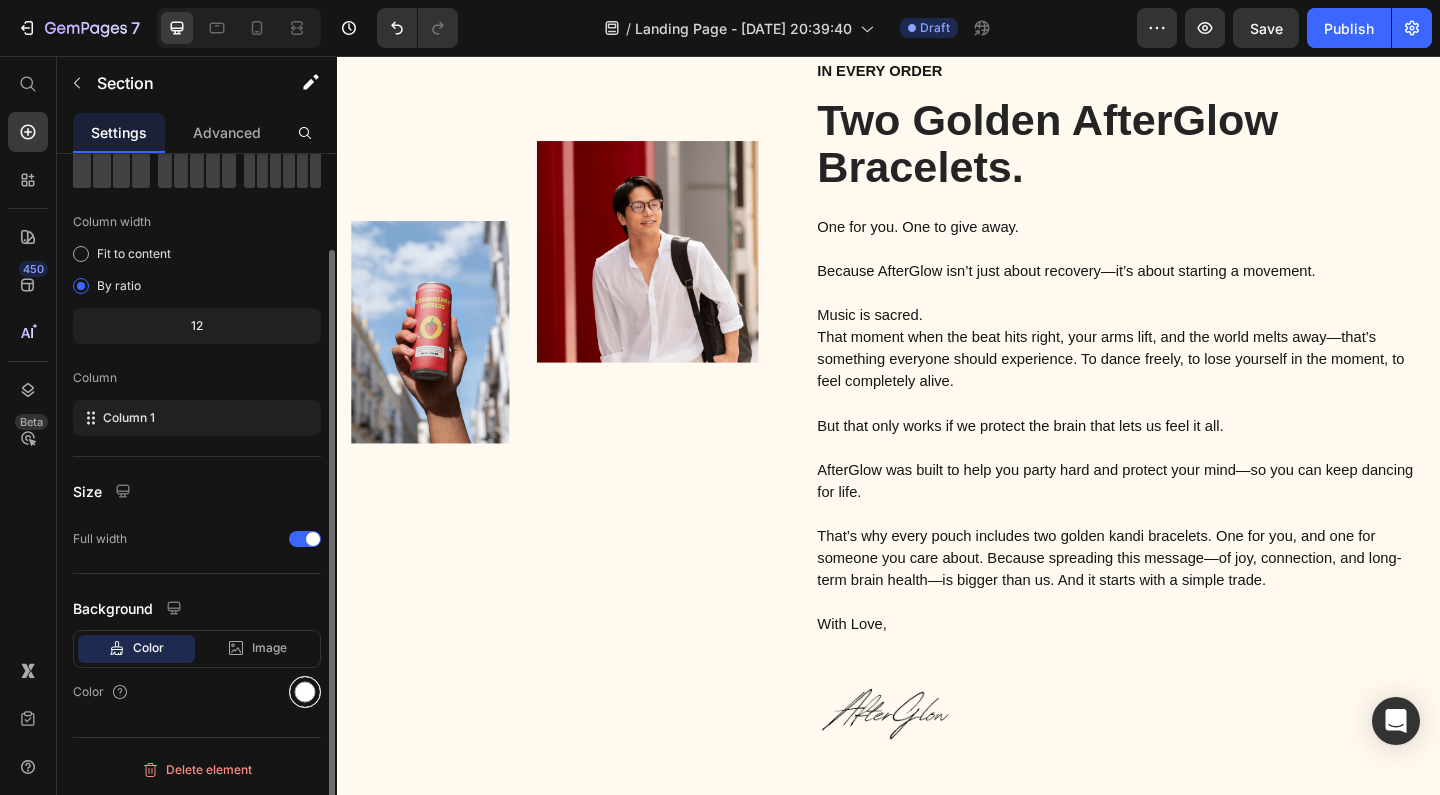 click at bounding box center (305, 692) 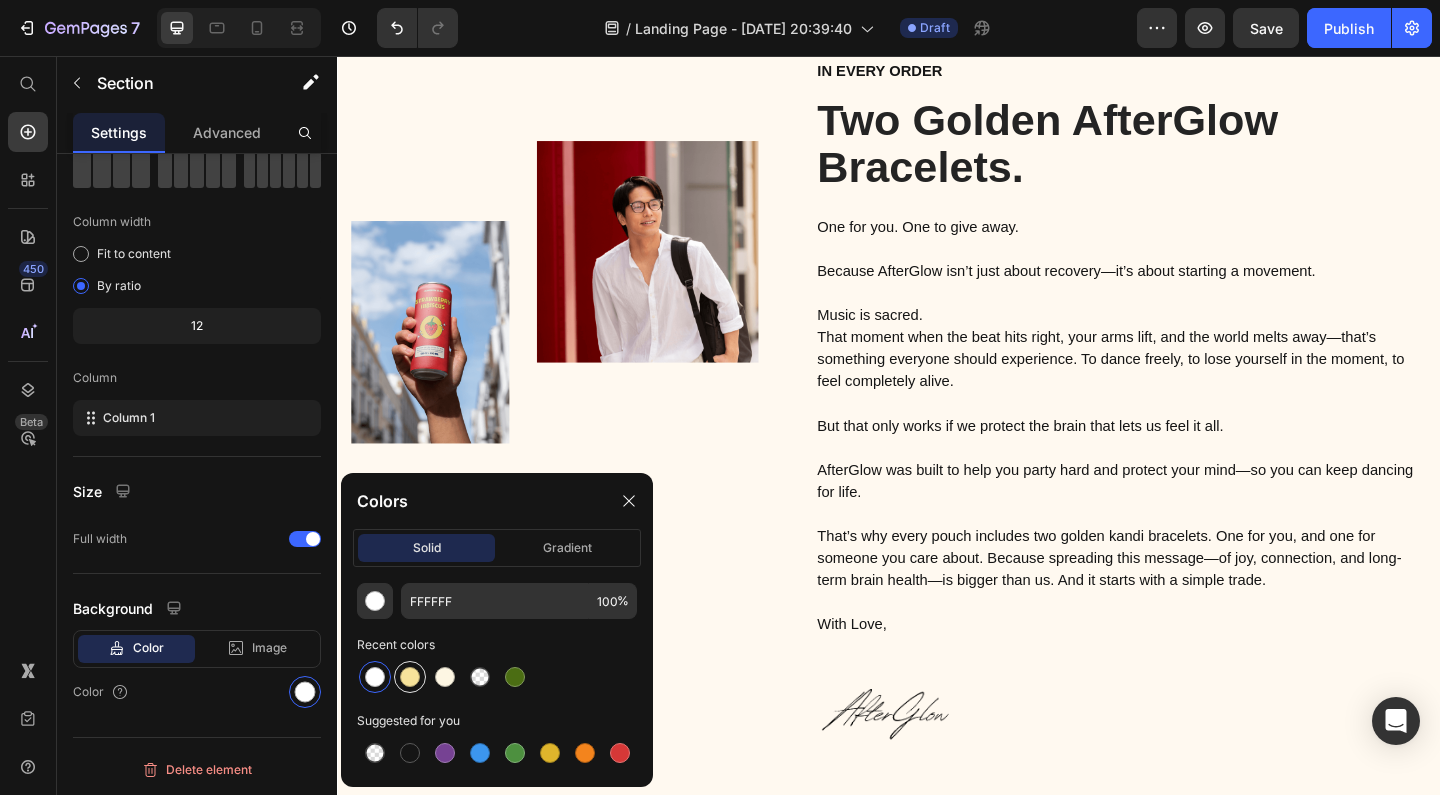 click at bounding box center (410, 677) 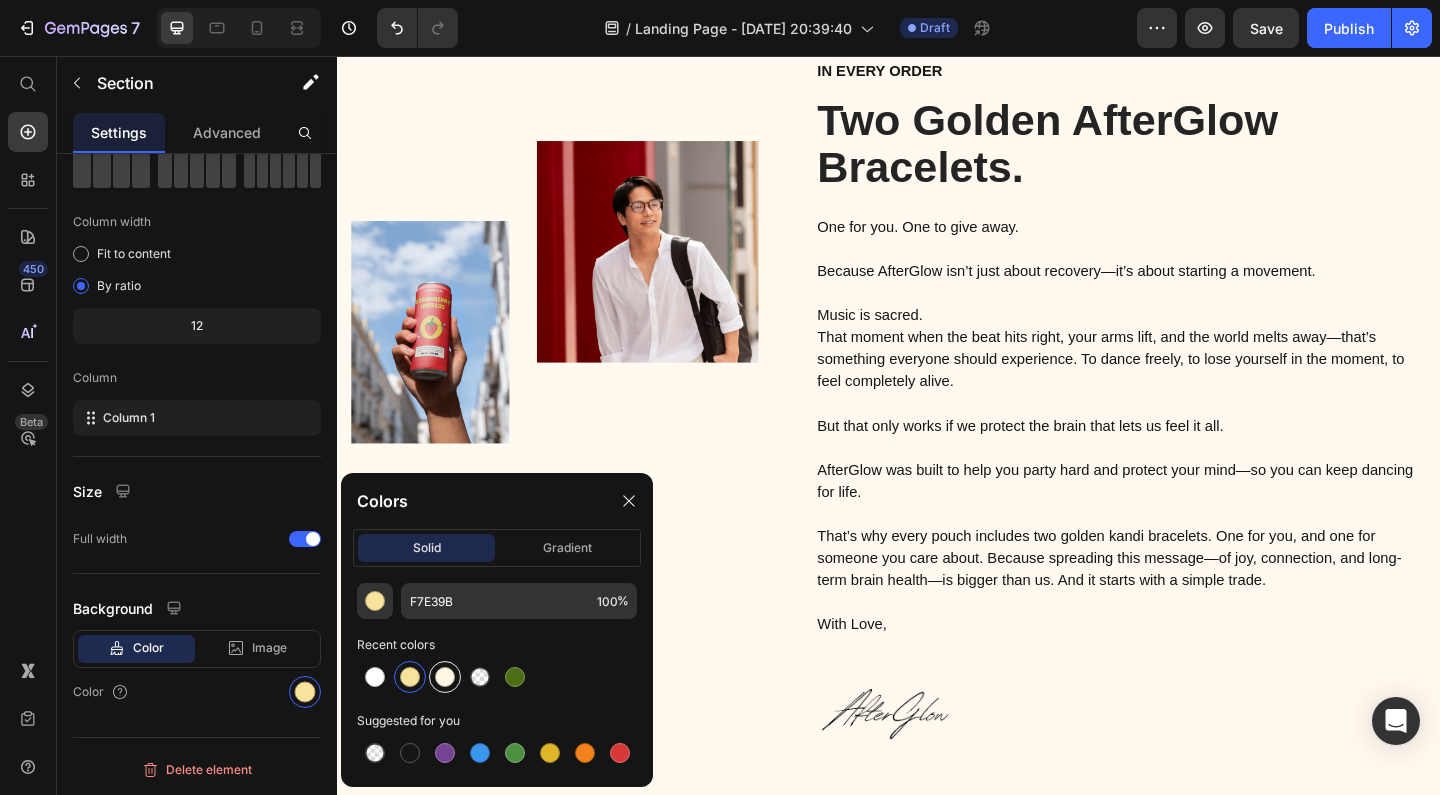 click at bounding box center [445, 677] 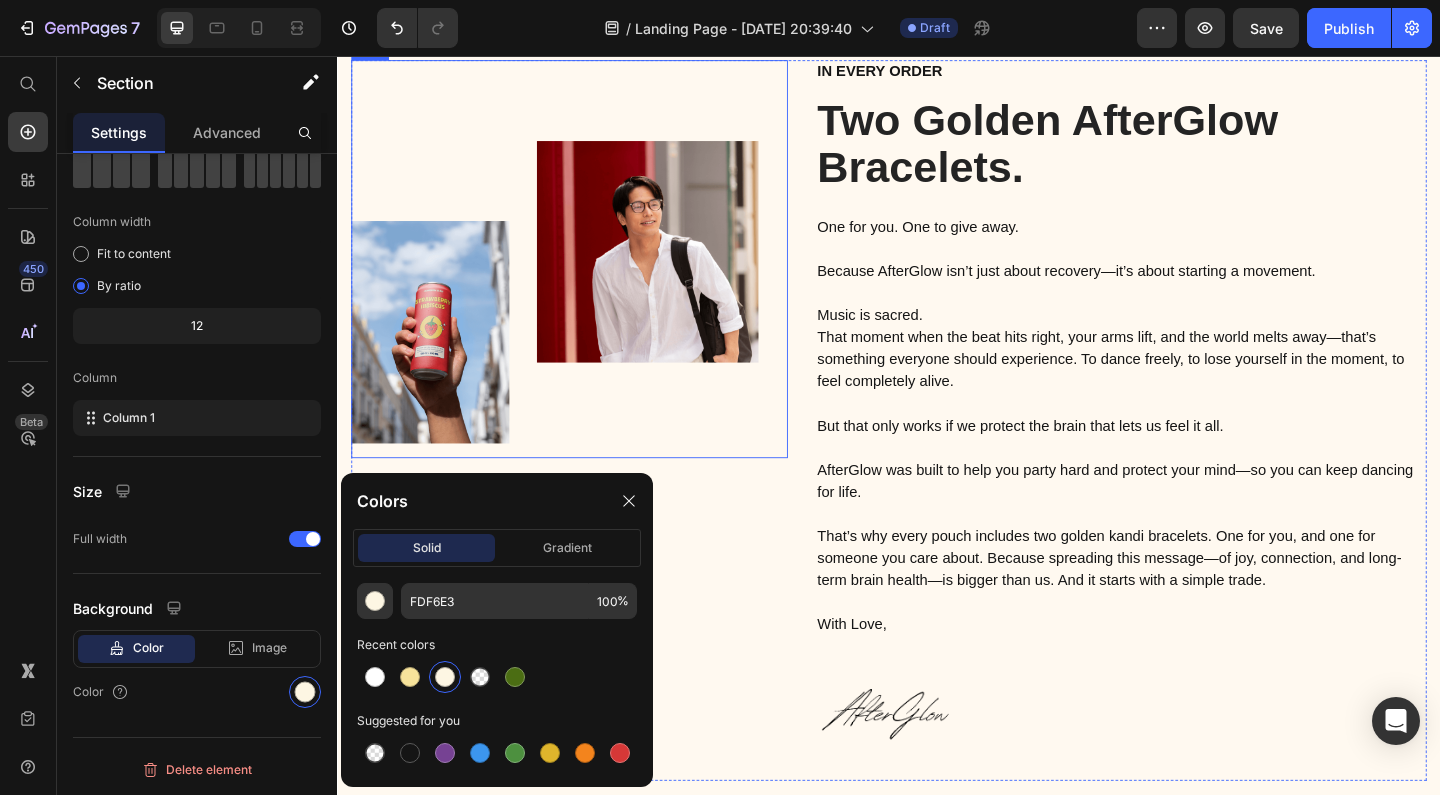 click on "Image Image Row" at bounding box center [589, 276] 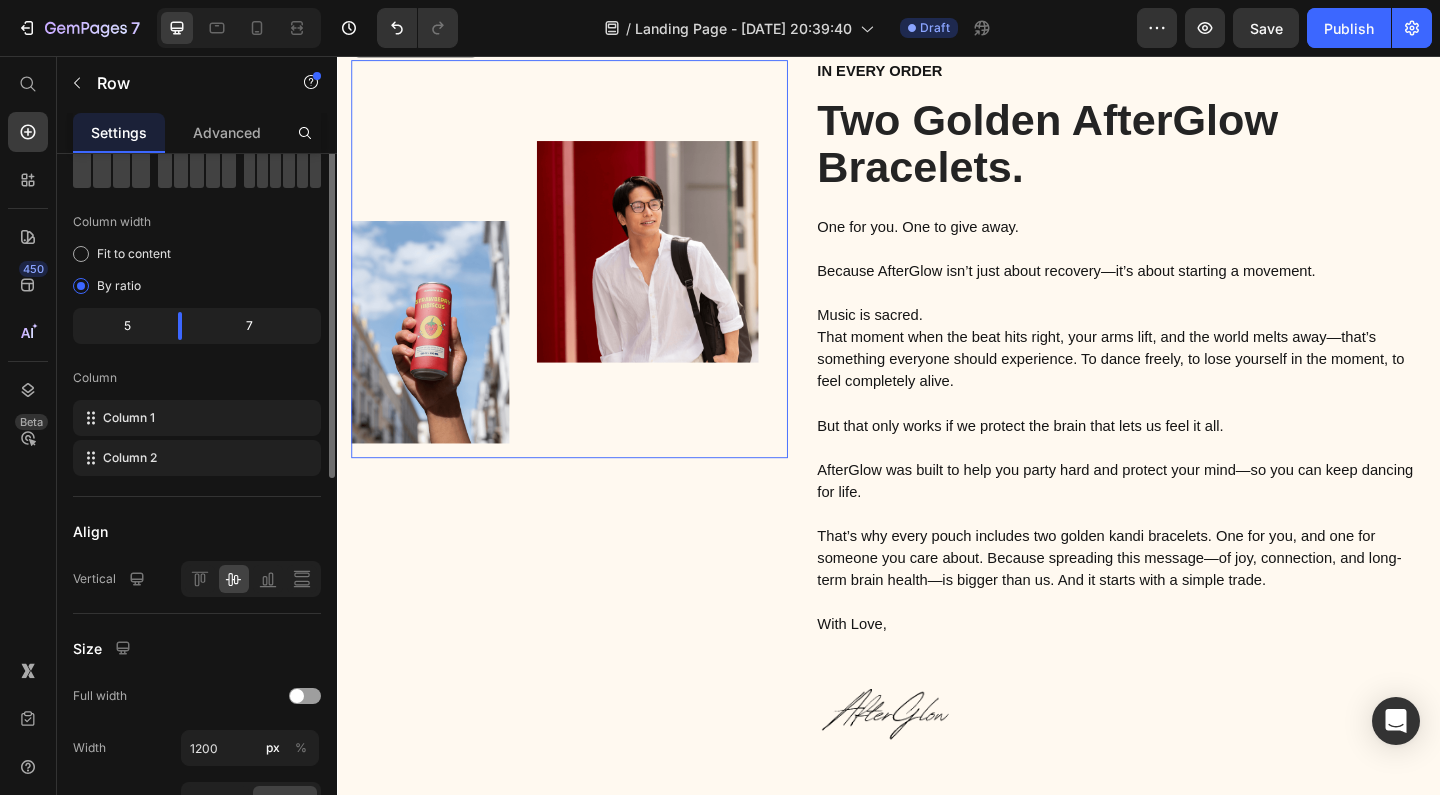 scroll, scrollTop: 0, scrollLeft: 0, axis: both 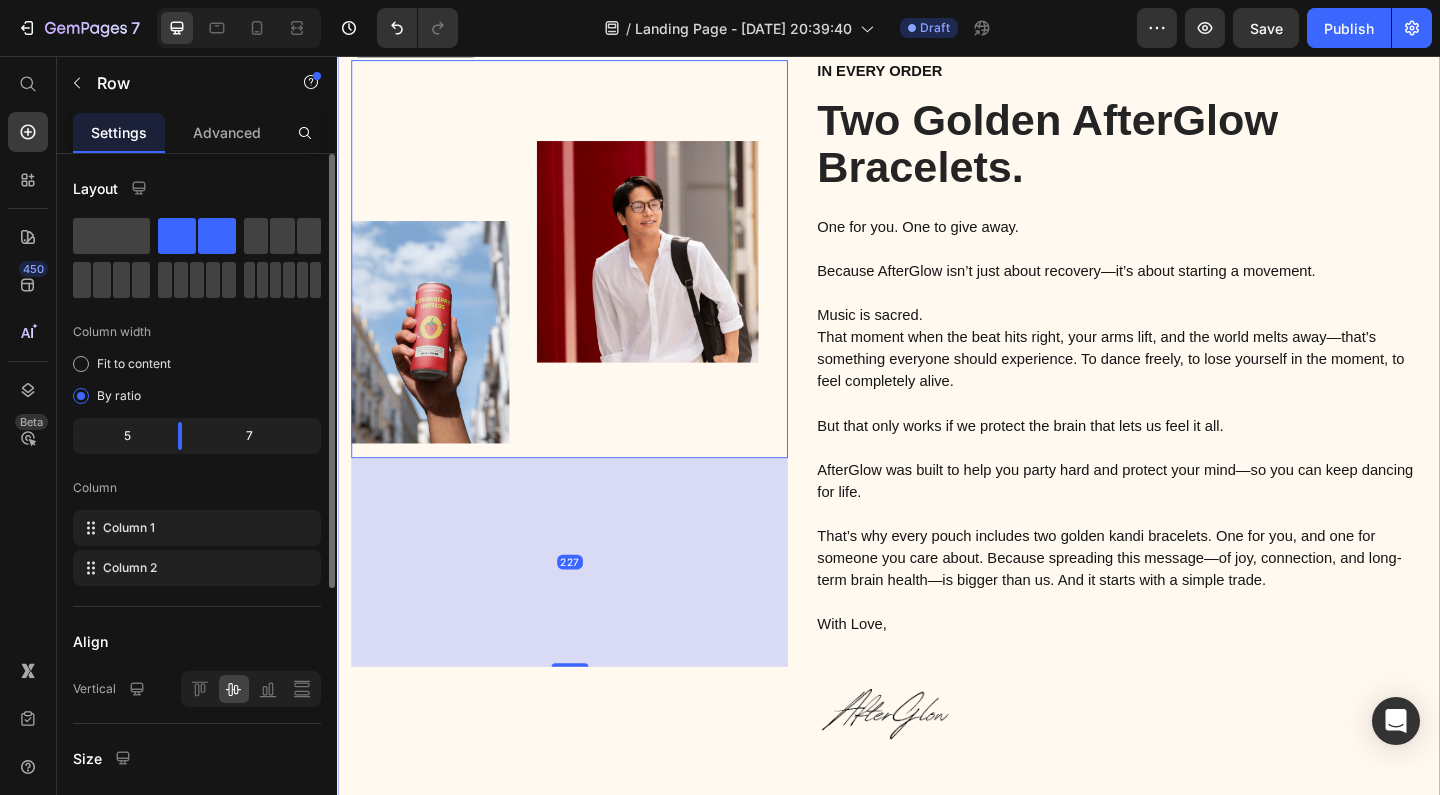 click on "Image Image Row   227 In every order Text Block Two Golden AfterGlow Bracelets. Heading One for you. One to give away. Because AfterGlow isn’t just about recovery—it’s about starting a movement. Music is sacred. That moment when the beat hits right, your arms lift, and the world melts away—that’s something everyone should experience. To dance freely, to lose yourself in the moment, to feel completely alive. But that only works if we protect the brain that lets us feel it all. AfterGlow was built to help you party hard and protect your mind—so you can keep dancing for life. That’s why every pouch includes two golden kandi bracelets. One for you, and one for someone you care about. Because spreading this message—of joy, connection, and long-term brain health—is bigger than us. And it starts with a simple trade. With Love, Text Block Image Row Section 5" at bounding box center [937, 436] 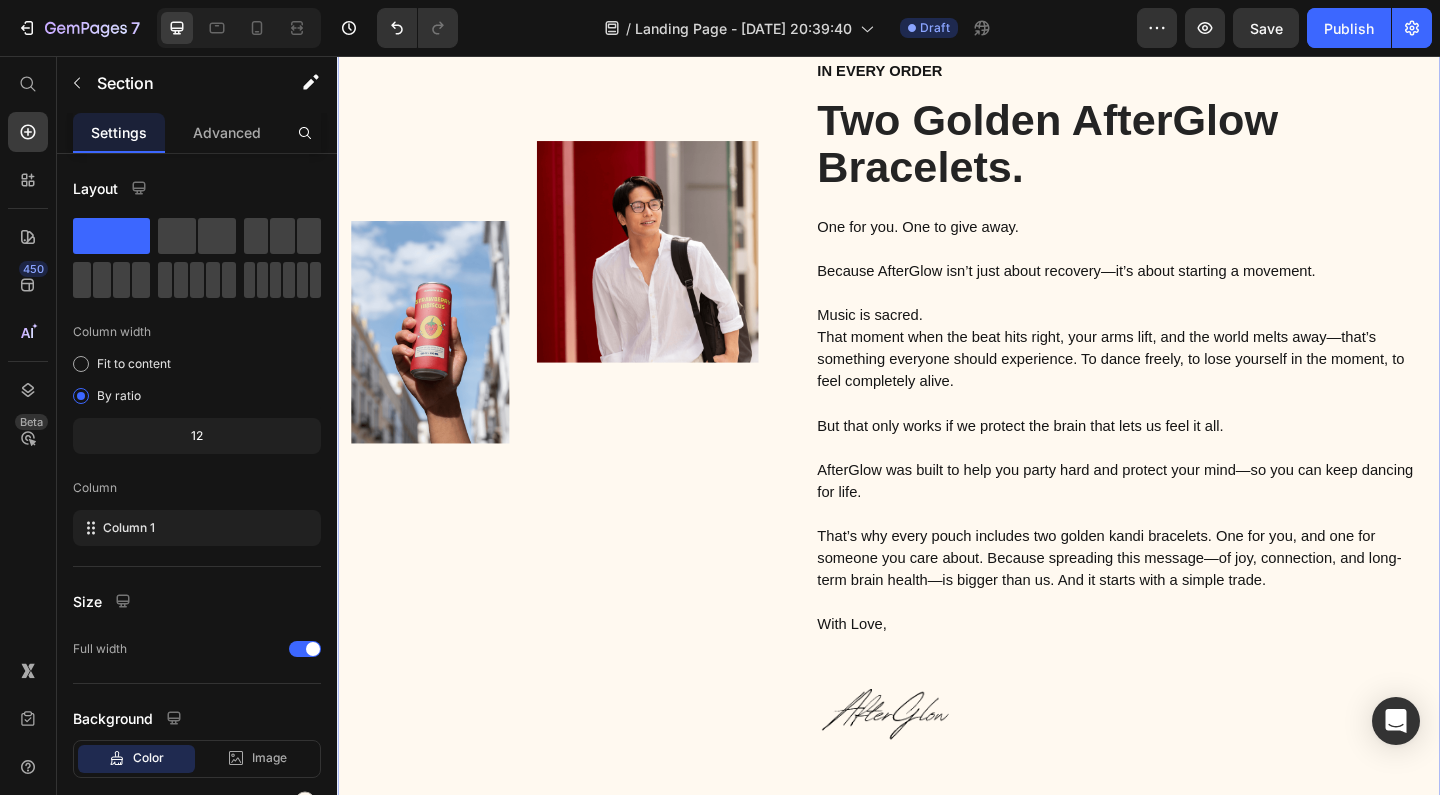 scroll, scrollTop: 110, scrollLeft: 0, axis: vertical 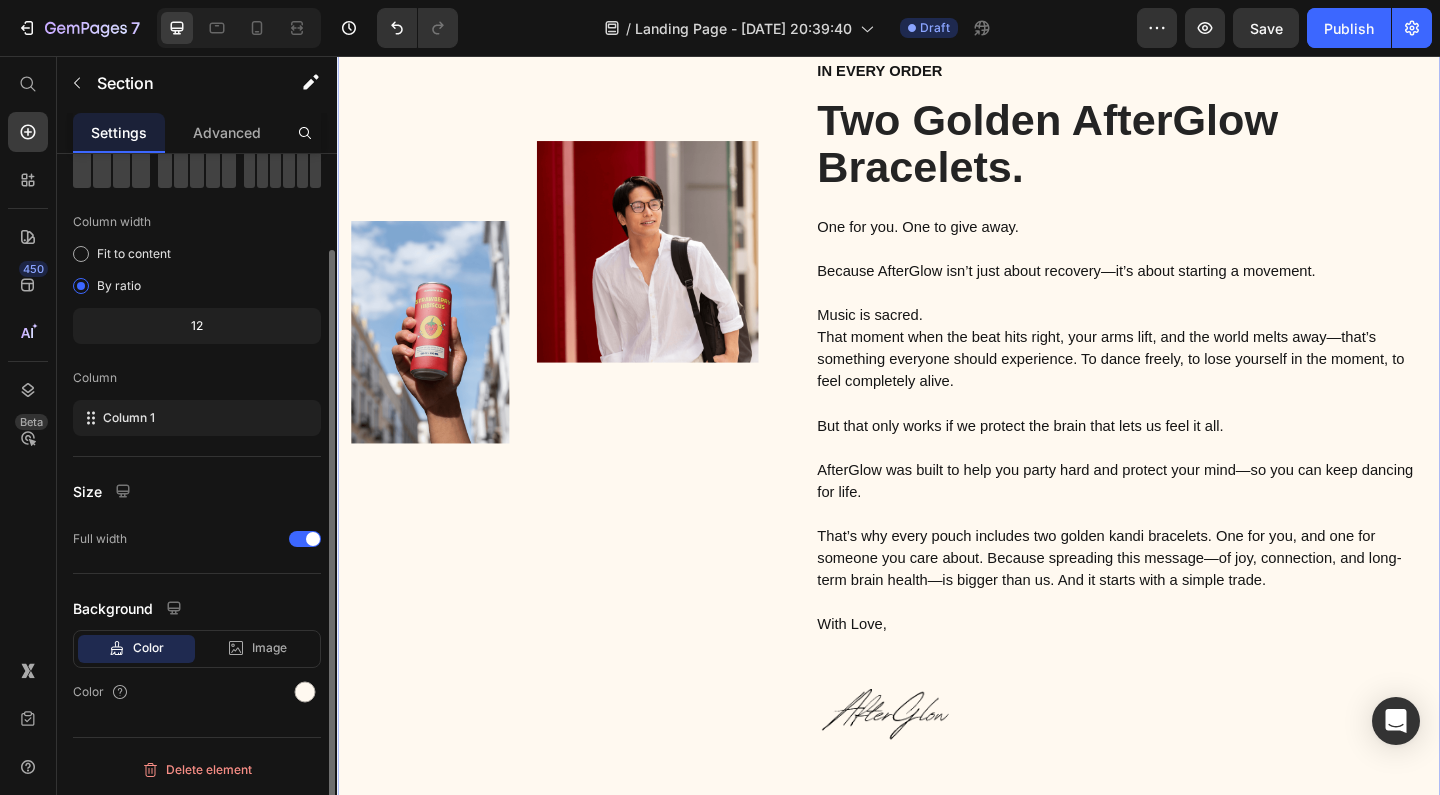 click on "Image Image Row In every order Text Block Two Golden AfterGlow Bracelets. Heading One for you. One to give away. Because AfterGlow isn’t just about recovery—it’s about starting a movement. Music is sacred. That moment when the beat hits right, your arms lift, and the world melts away—that’s something everyone should experience. To dance freely, to lose yourself in the moment, to feel completely alive. But that only works if we protect the brain that lets us feel it all. AfterGlow was built to help you party hard and protect your mind—so you can keep dancing for life. That’s why every pouch includes two golden kandi bracelets. One for you, and one for someone you care about. Because spreading this message—of joy, connection, and long-term brain health—is bigger than us. And it starts with a simple trade. With Love, Text Block Image Row Section 5   You can create reusable sections Create Theme Section AI Content Write with GemAI What would you like to describe here? Tone and Voice Persuasive" at bounding box center (937, 436) 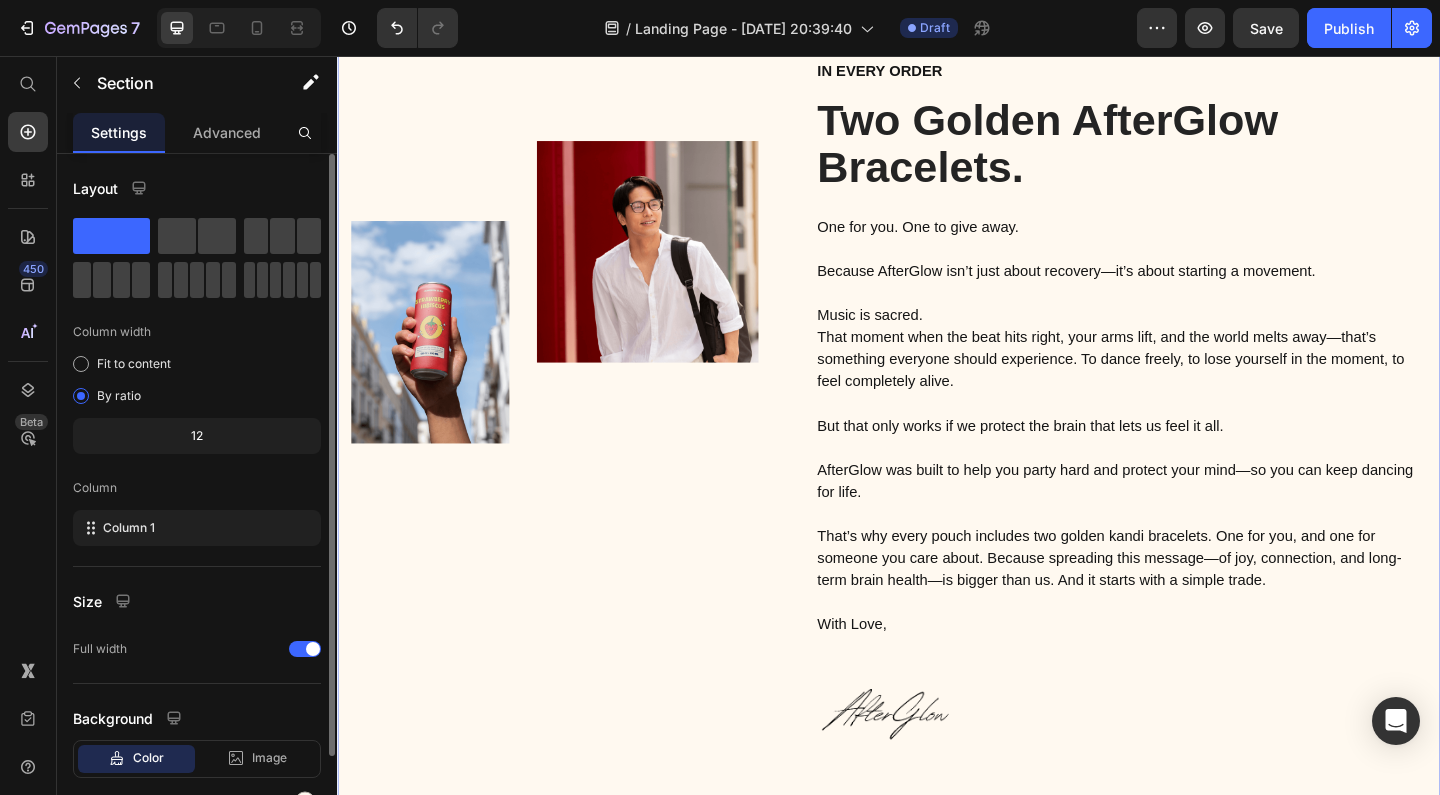 scroll, scrollTop: 110, scrollLeft: 0, axis: vertical 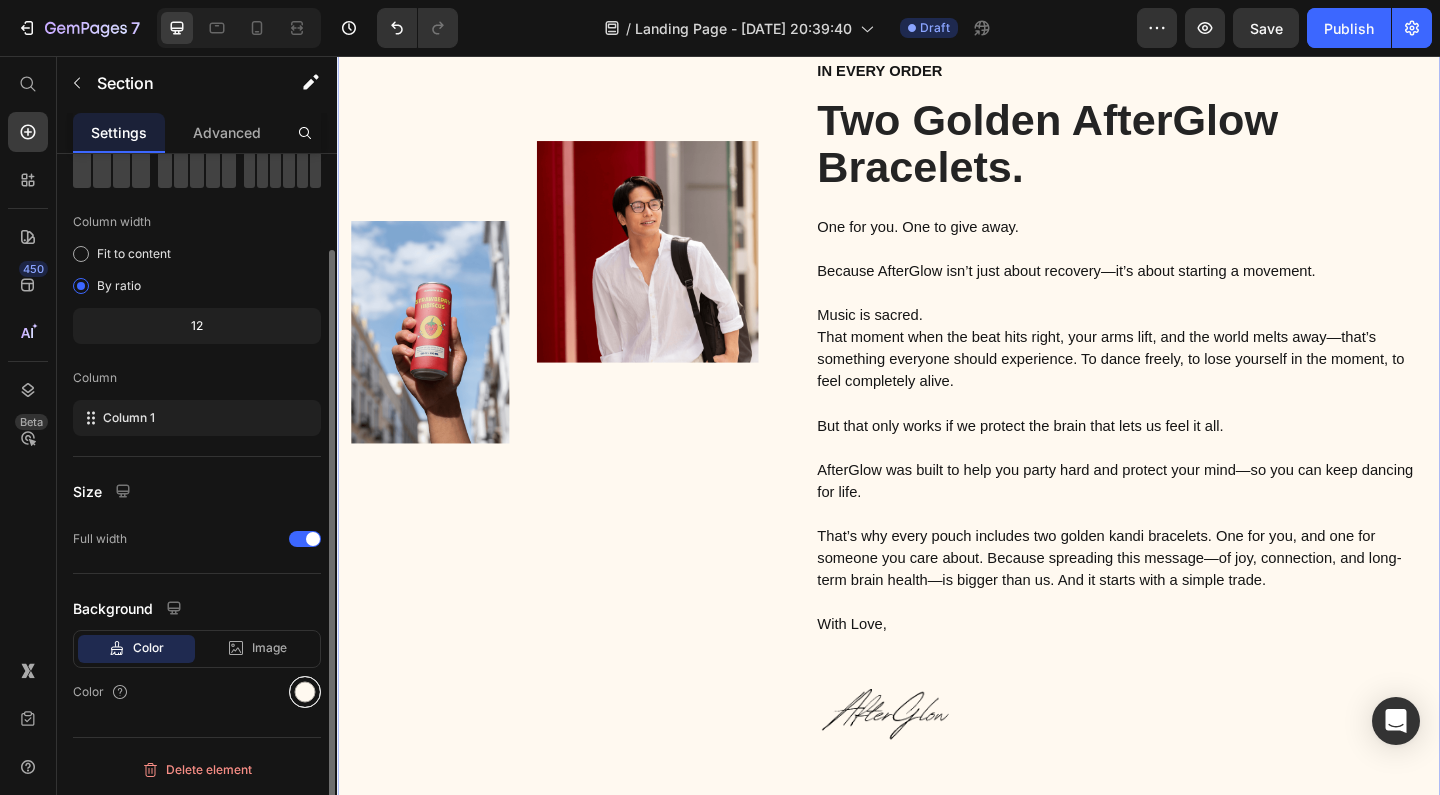 click at bounding box center (305, 692) 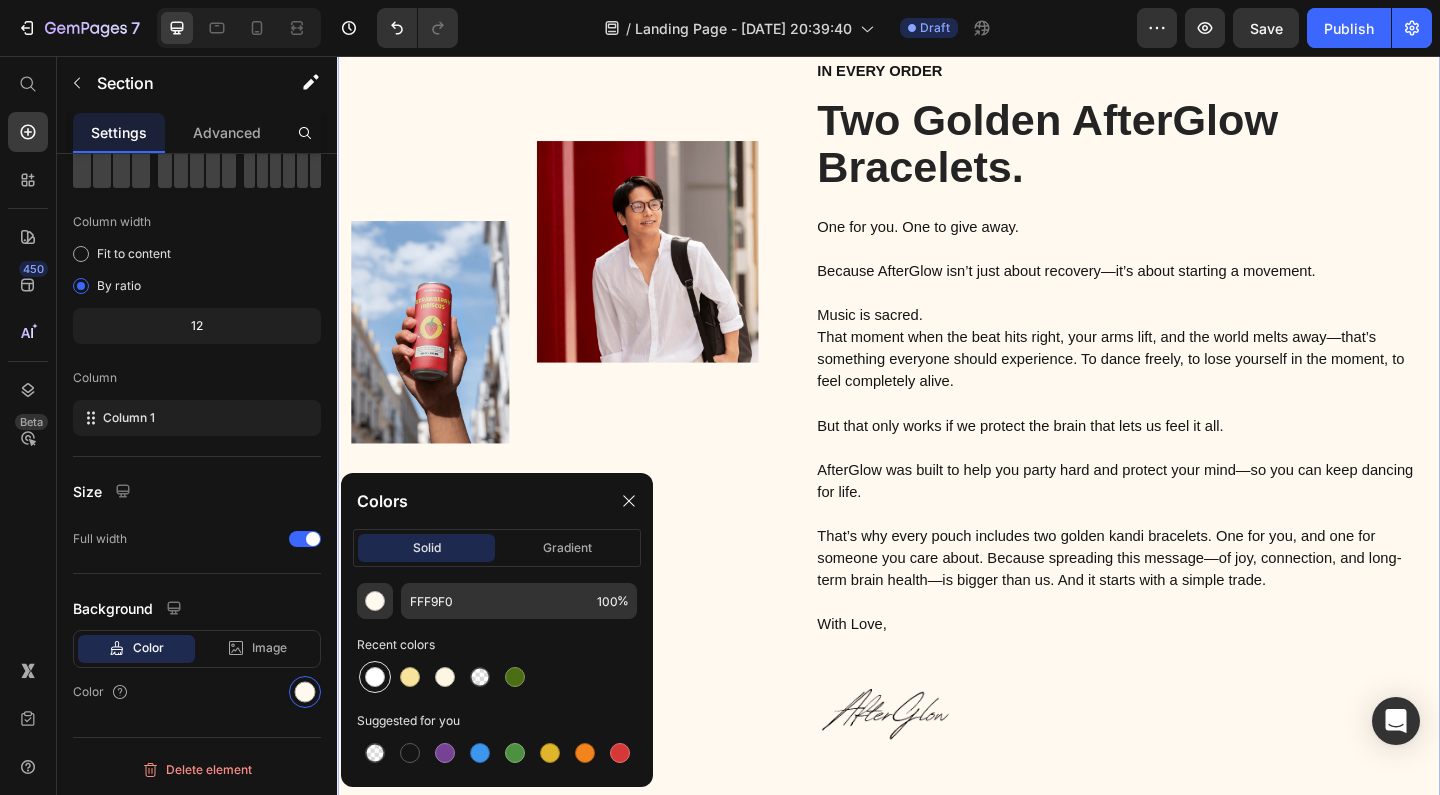 click at bounding box center (375, 677) 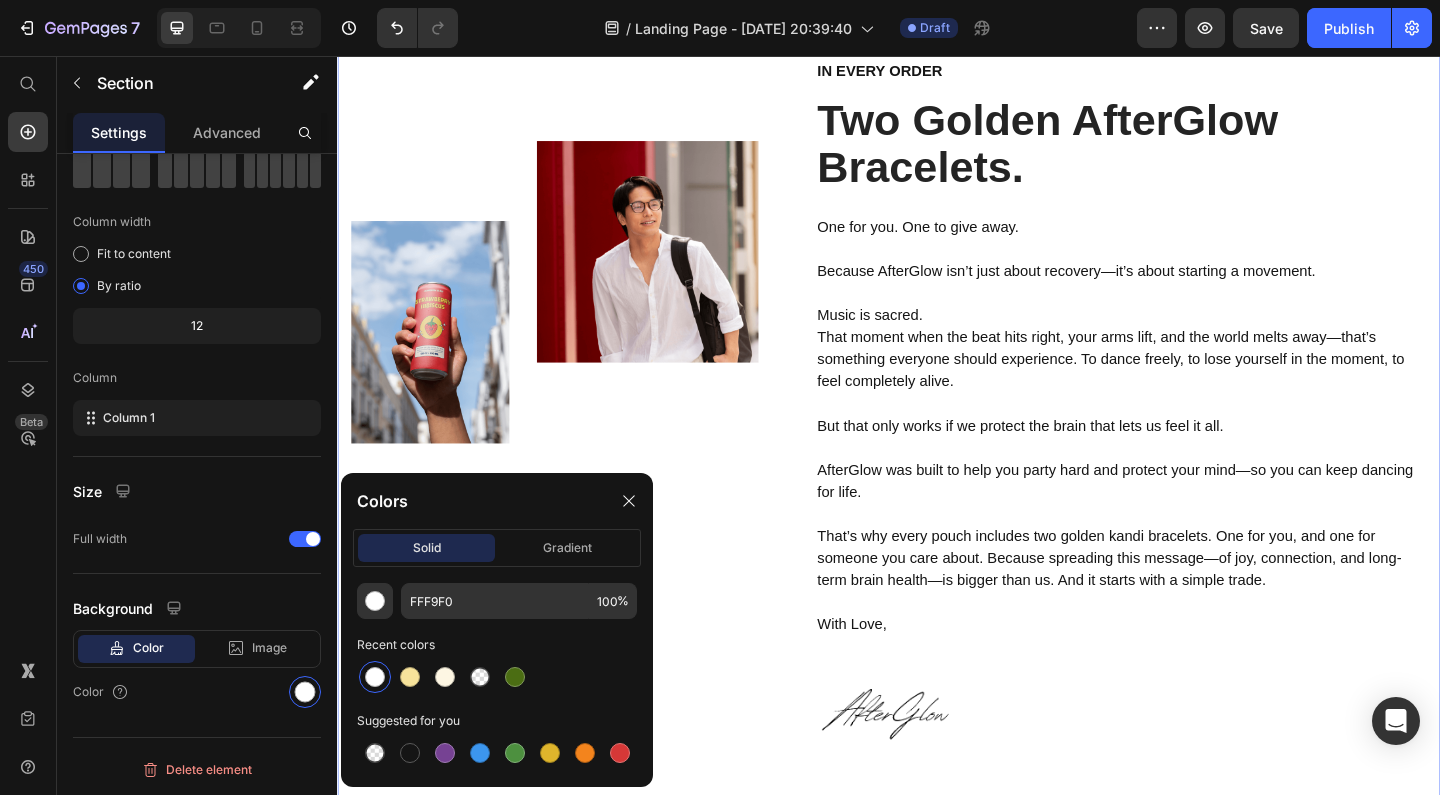 type on "FFFFFF" 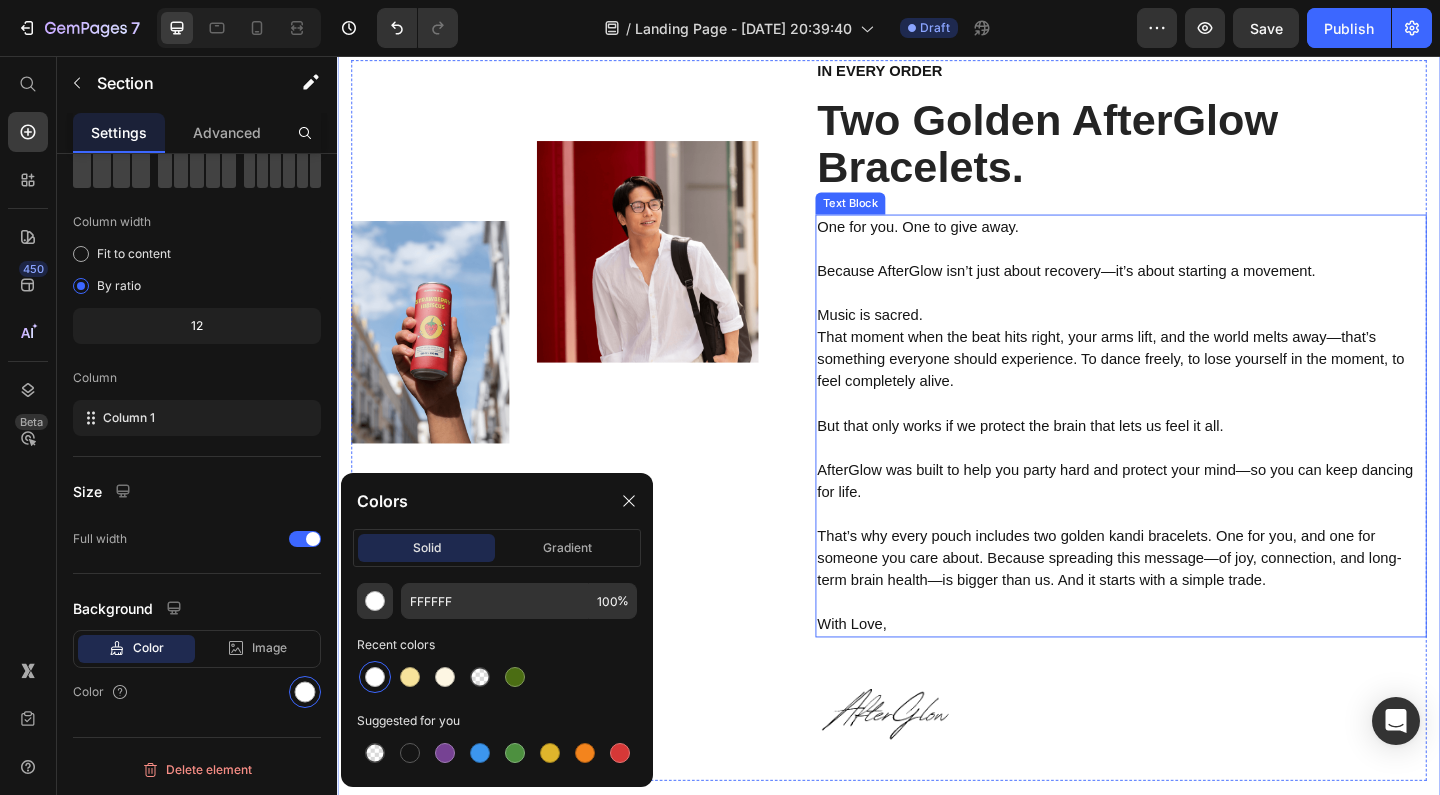 scroll, scrollTop: 2910, scrollLeft: 0, axis: vertical 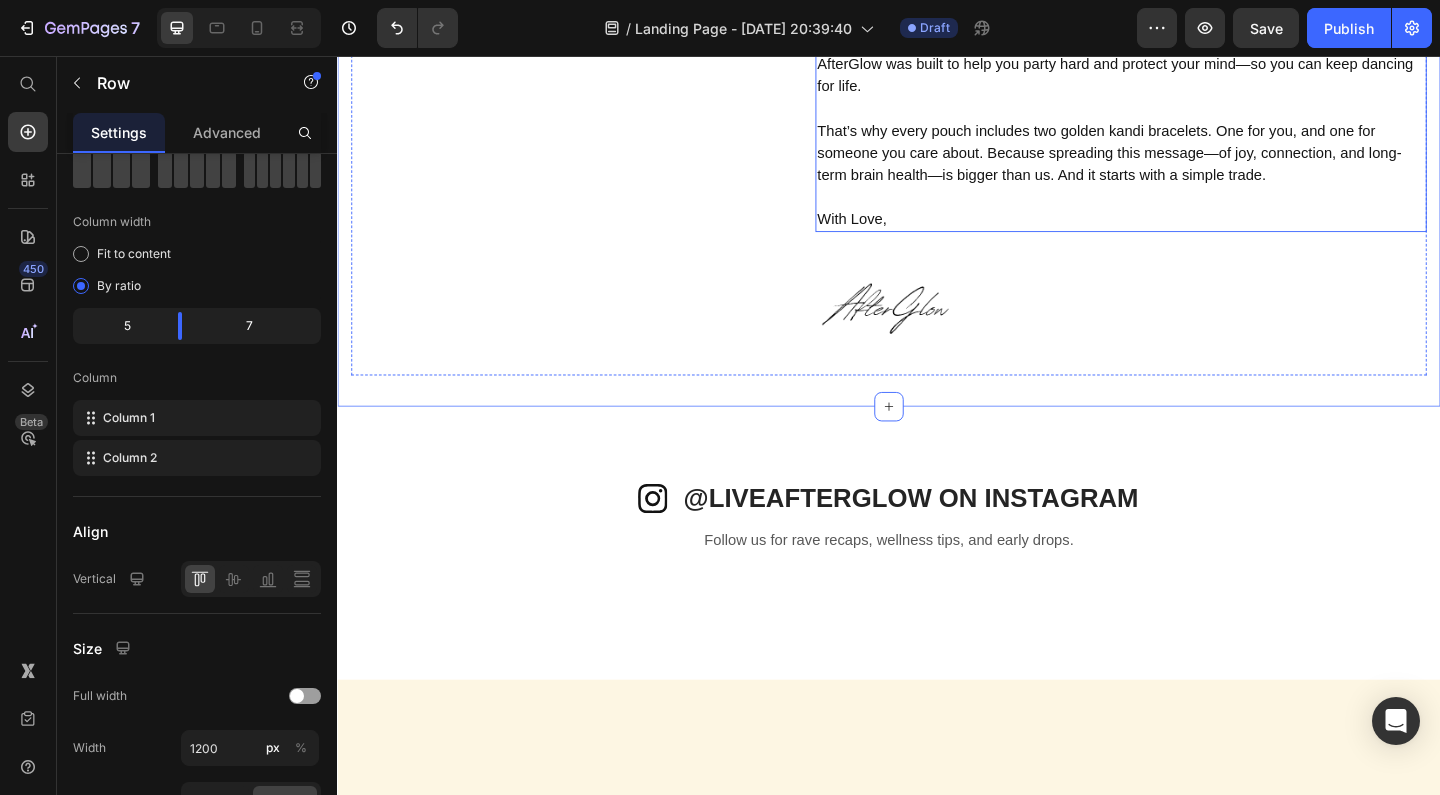 click on "Image Image Row" at bounding box center [589, 11] 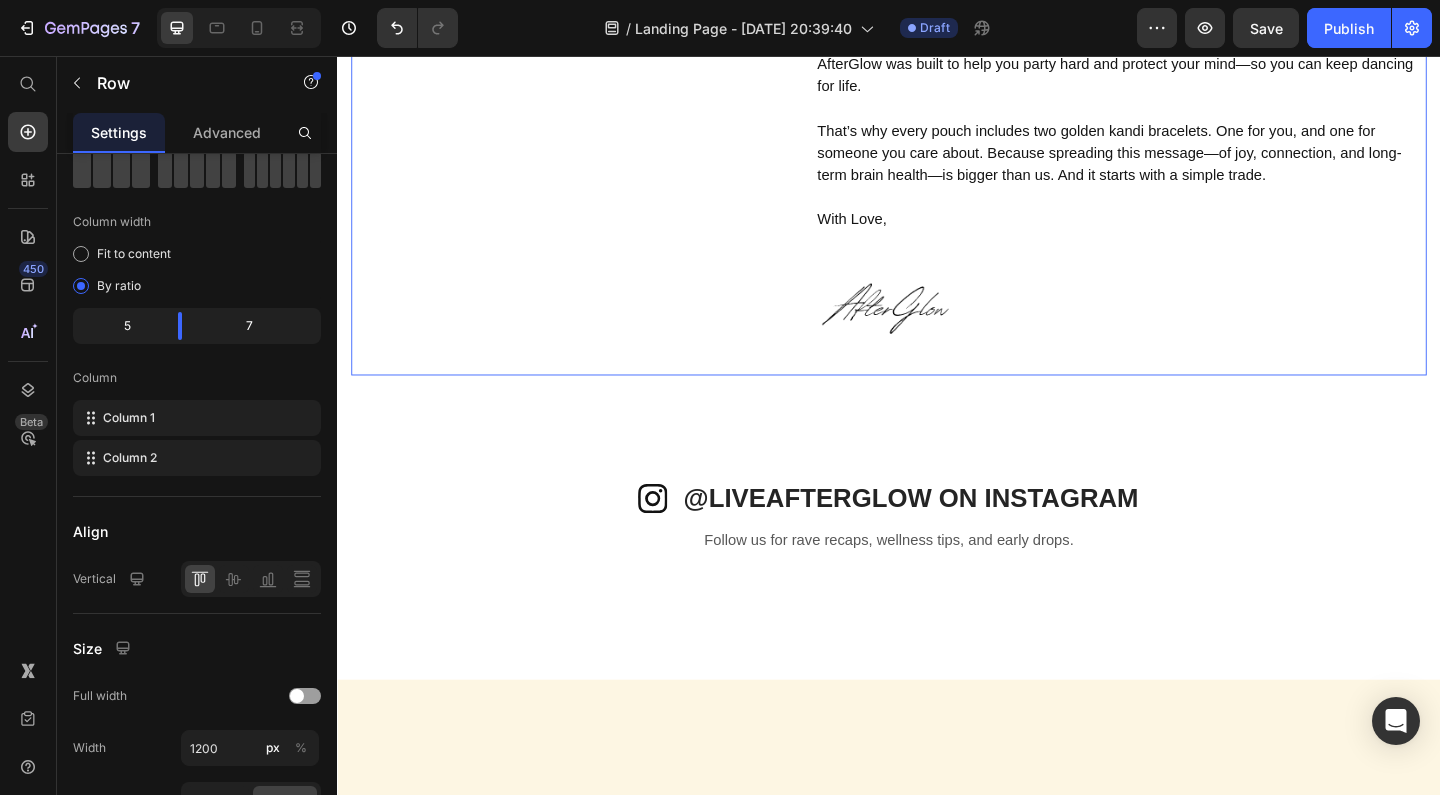scroll, scrollTop: 0, scrollLeft: 0, axis: both 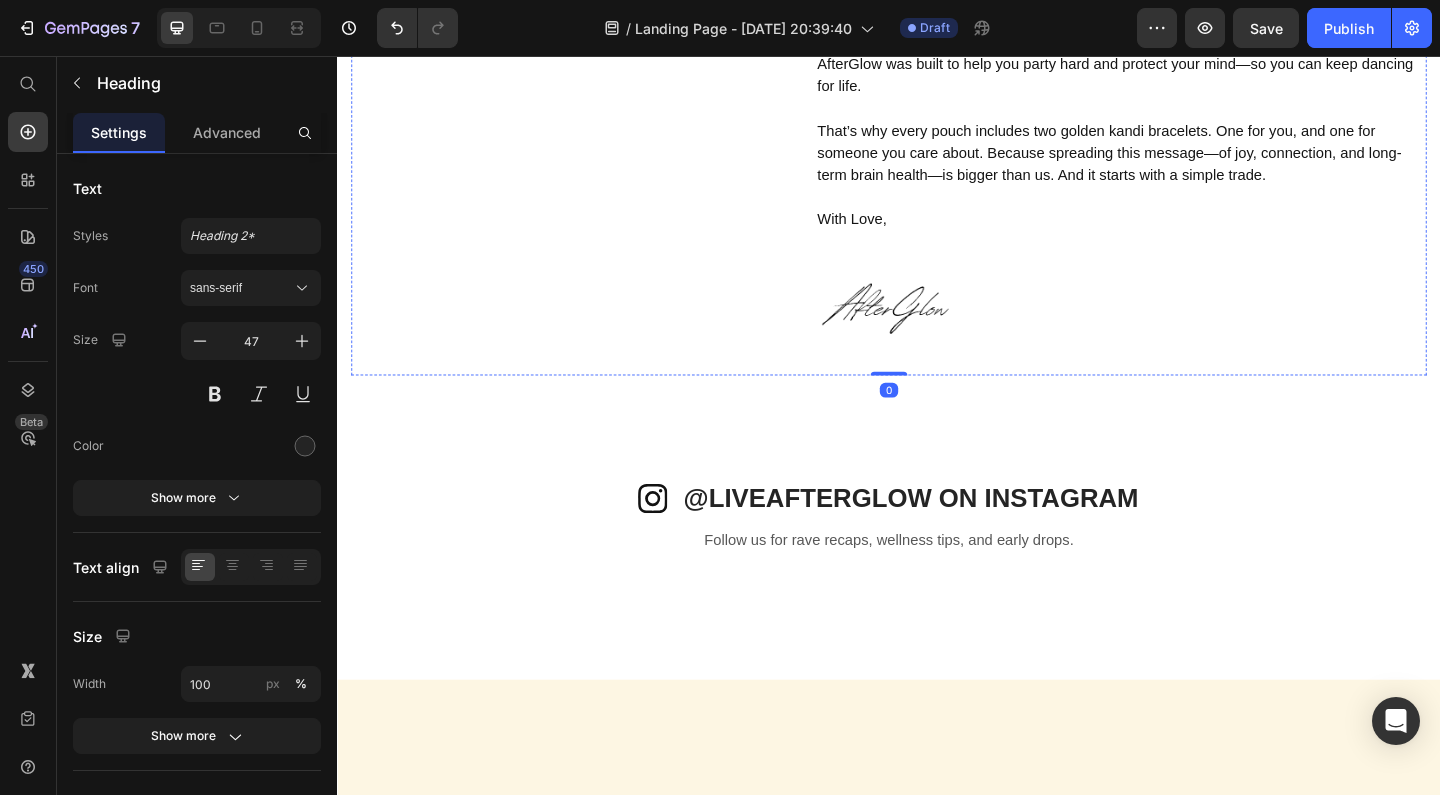 click on "Two Golden AfterGlow Bracelets." at bounding box center (1189, -291) 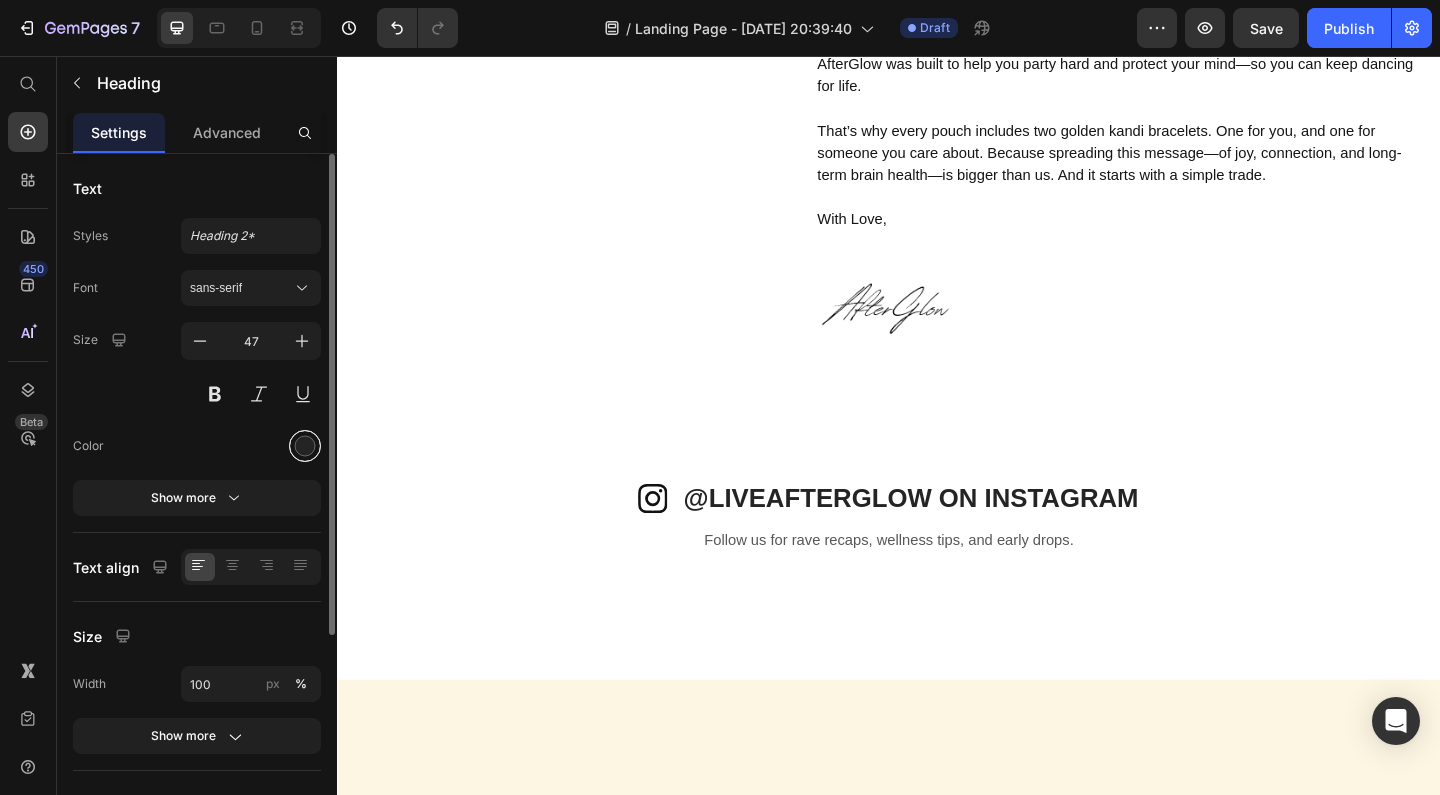 click at bounding box center (305, 446) 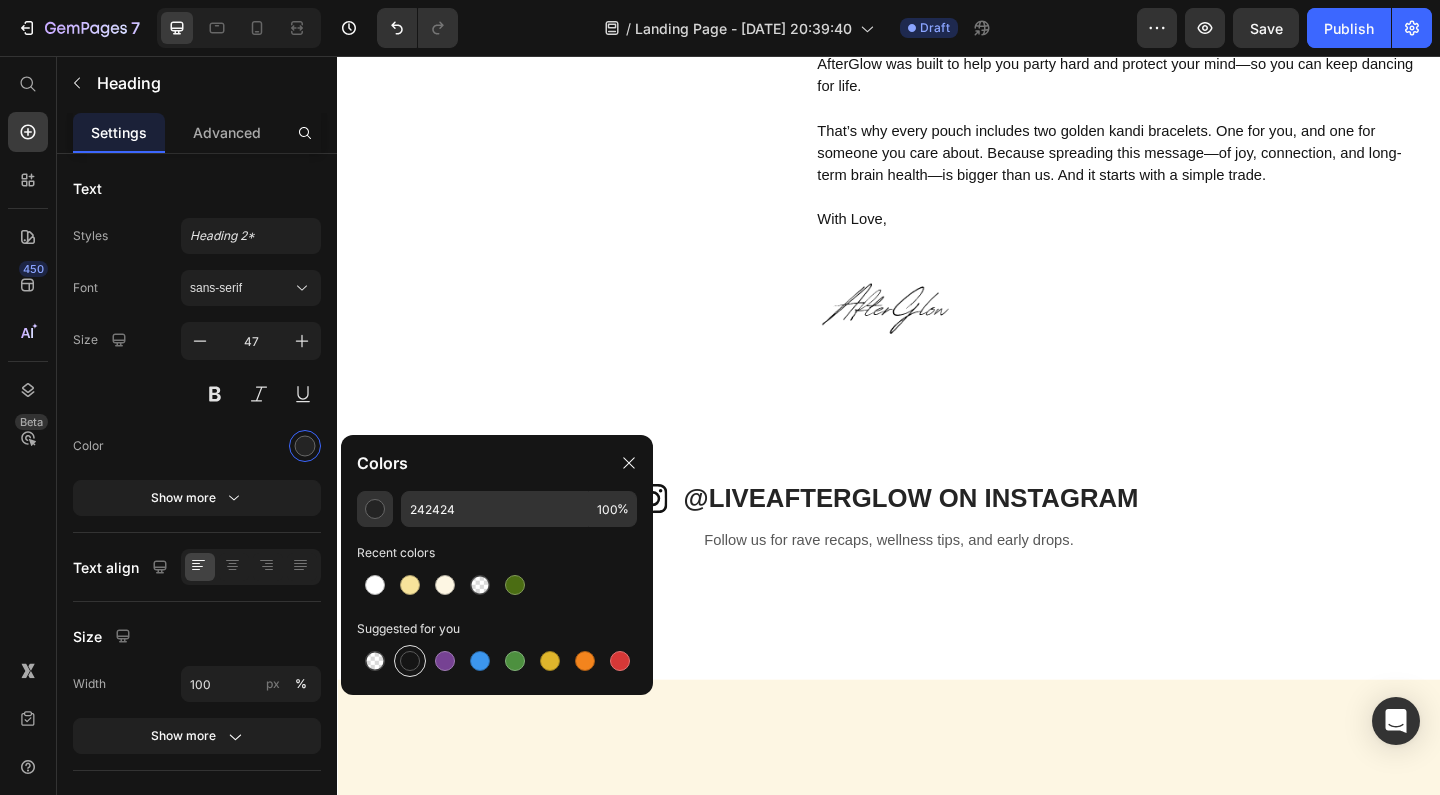 click at bounding box center [410, 661] 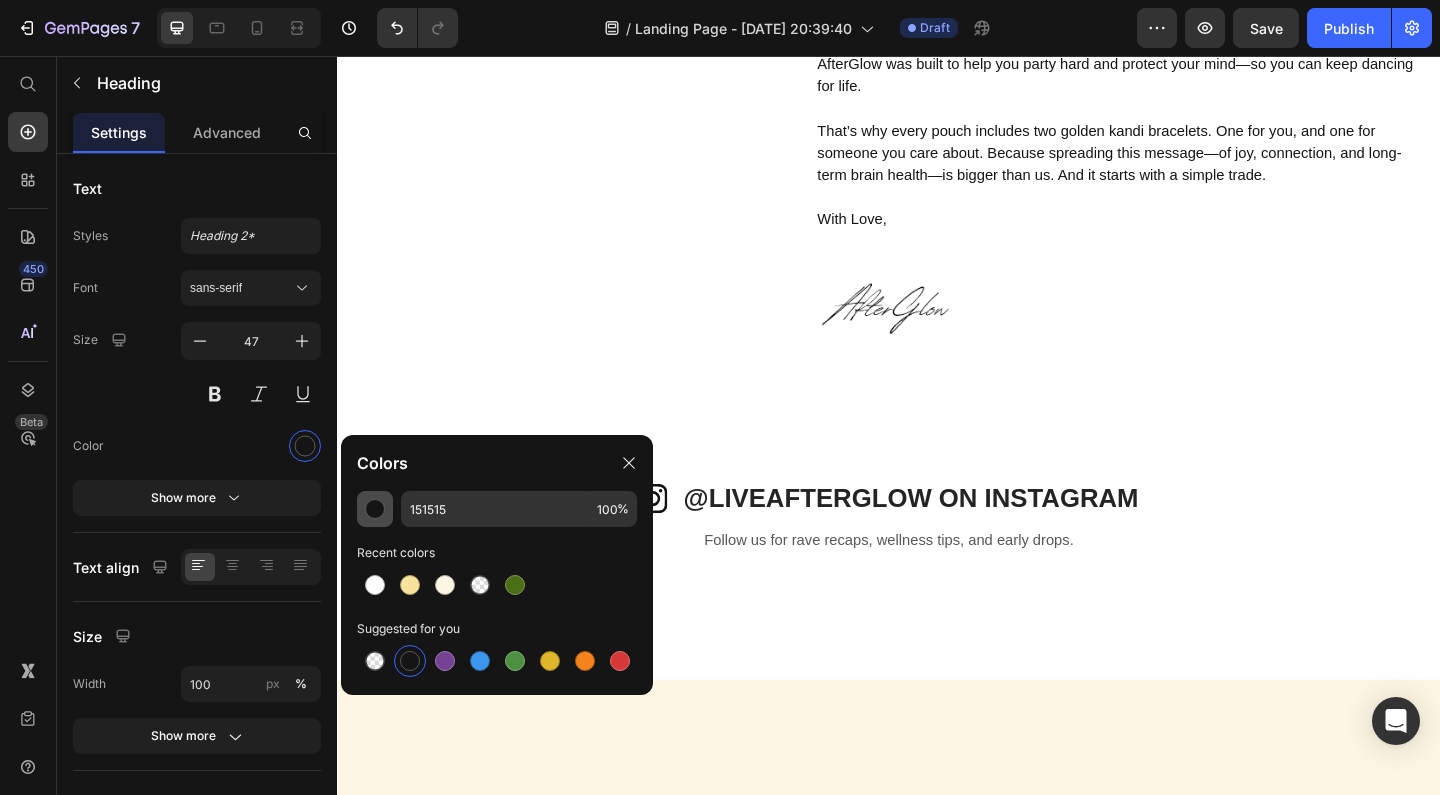 click at bounding box center (375, 509) 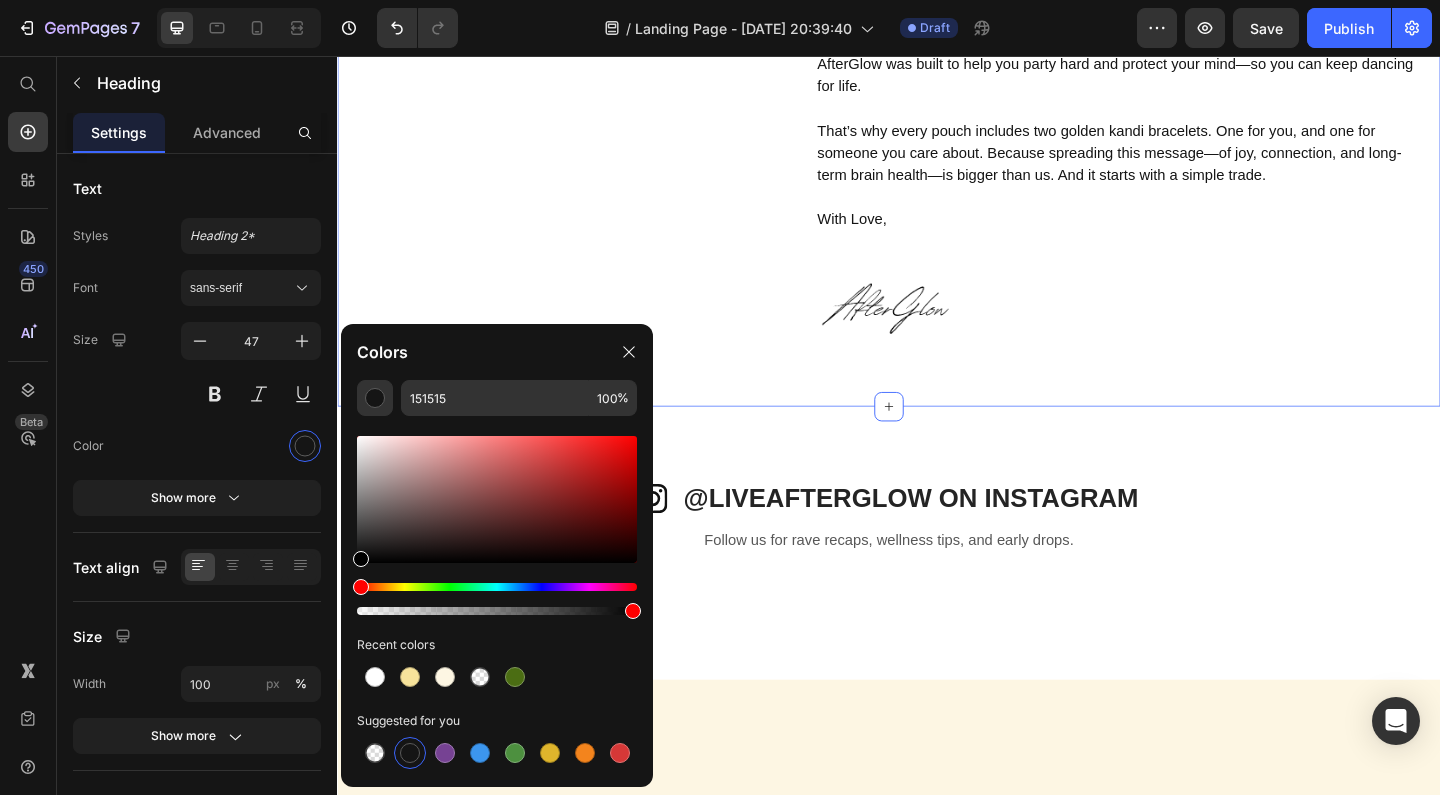 type on "000000" 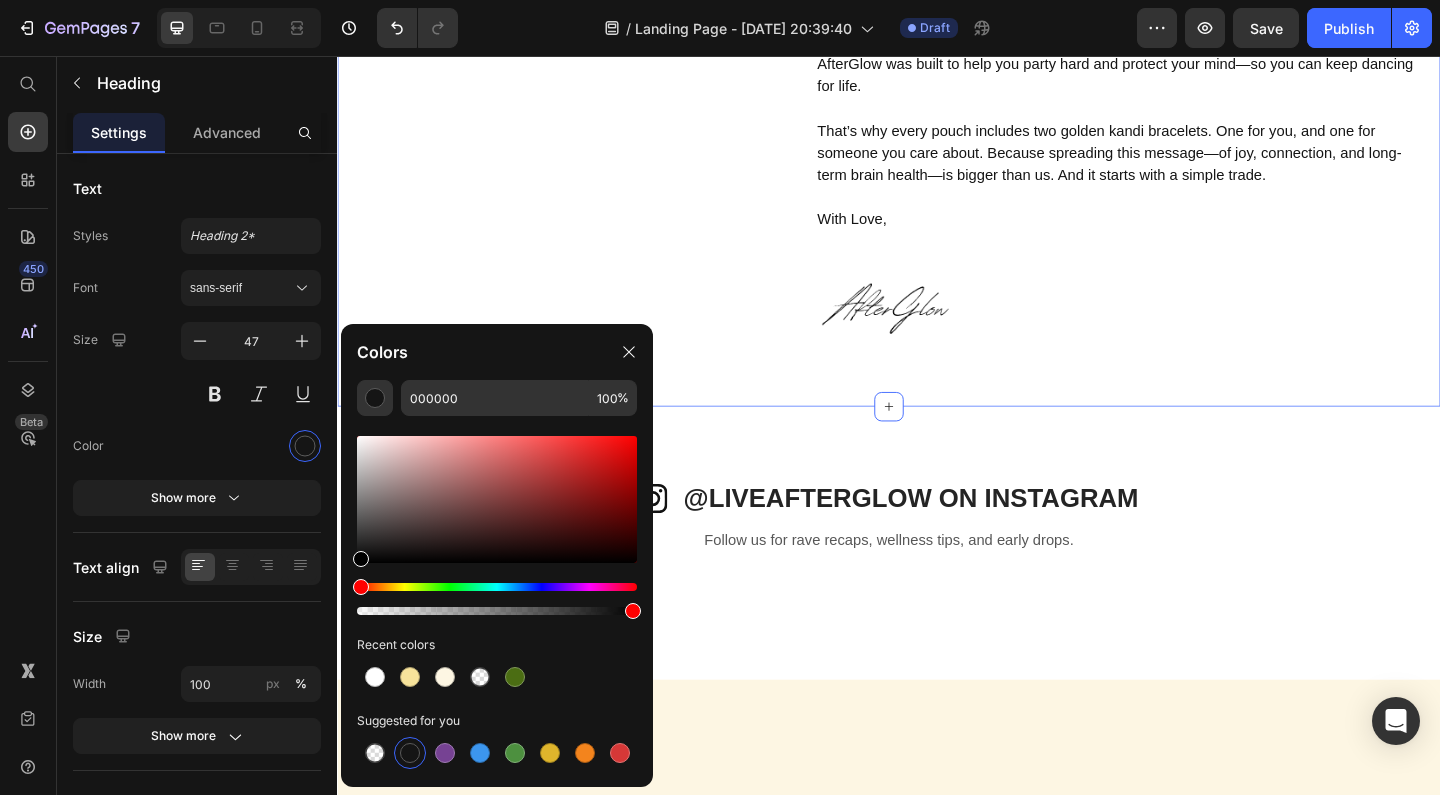 drag, startPoint x: 700, startPoint y: 611, endPoint x: 338, endPoint y: 620, distance: 362.11185 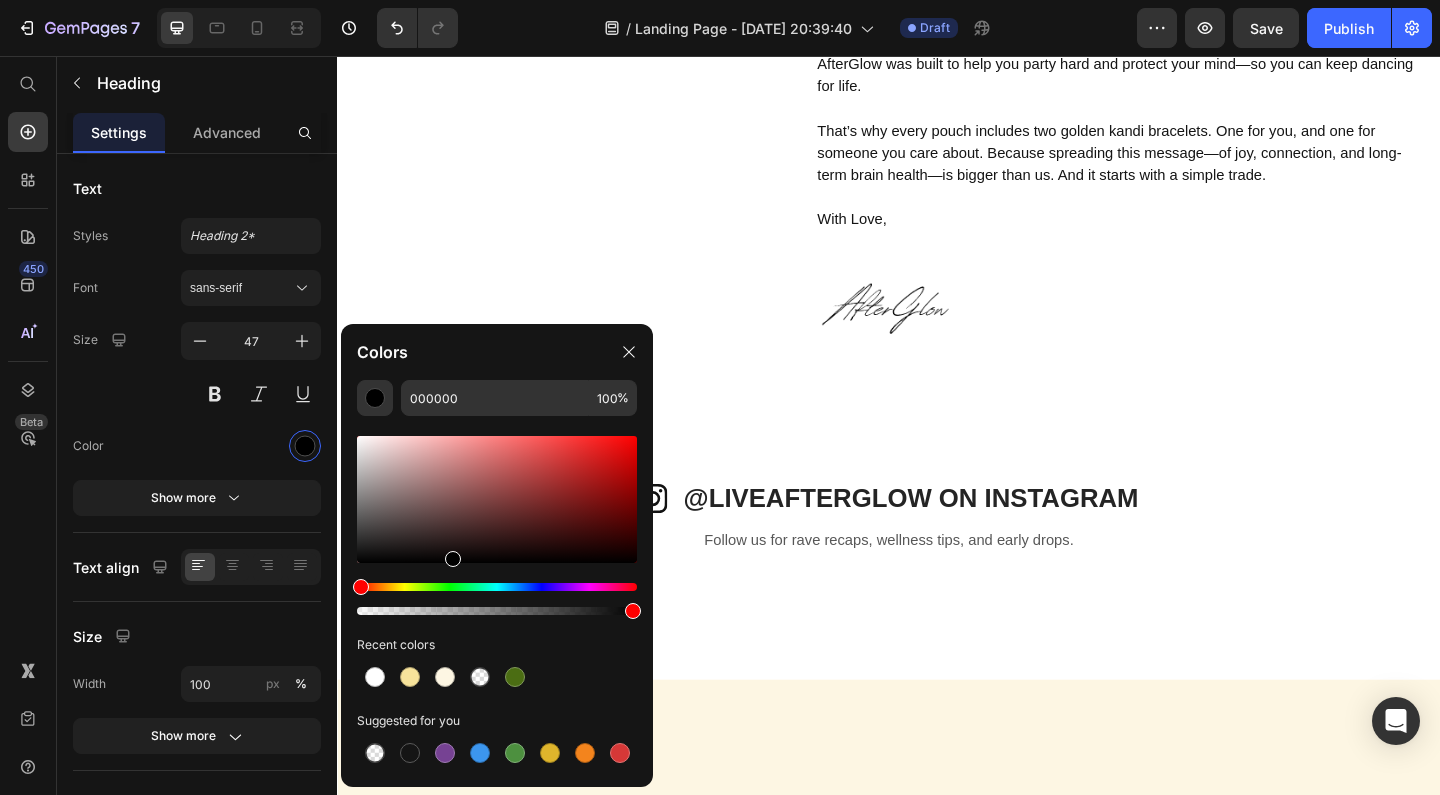 drag, startPoint x: 363, startPoint y: 564, endPoint x: 452, endPoint y: 618, distance: 104.100914 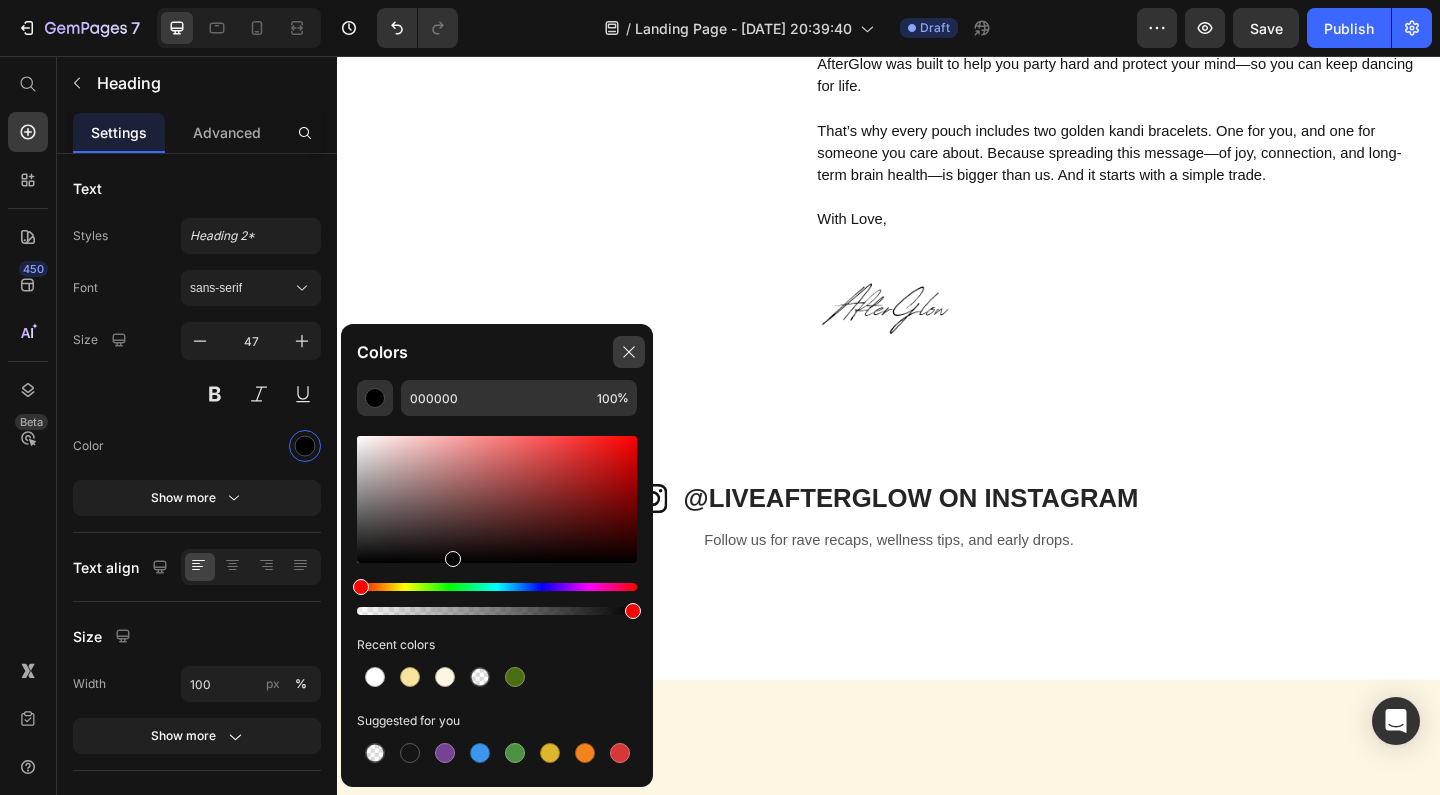 click 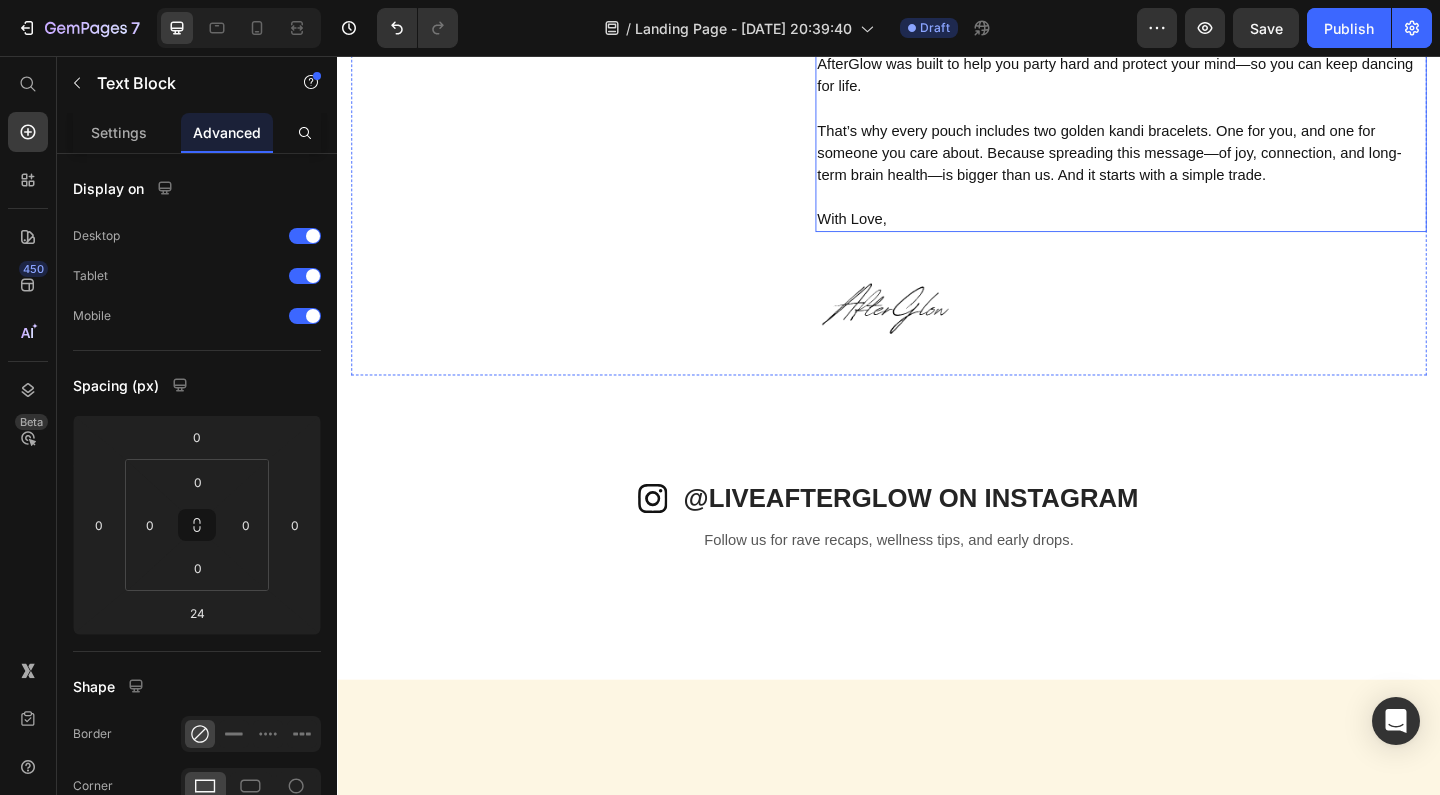 click on "Music is sacred." at bounding box center [1189, -103] 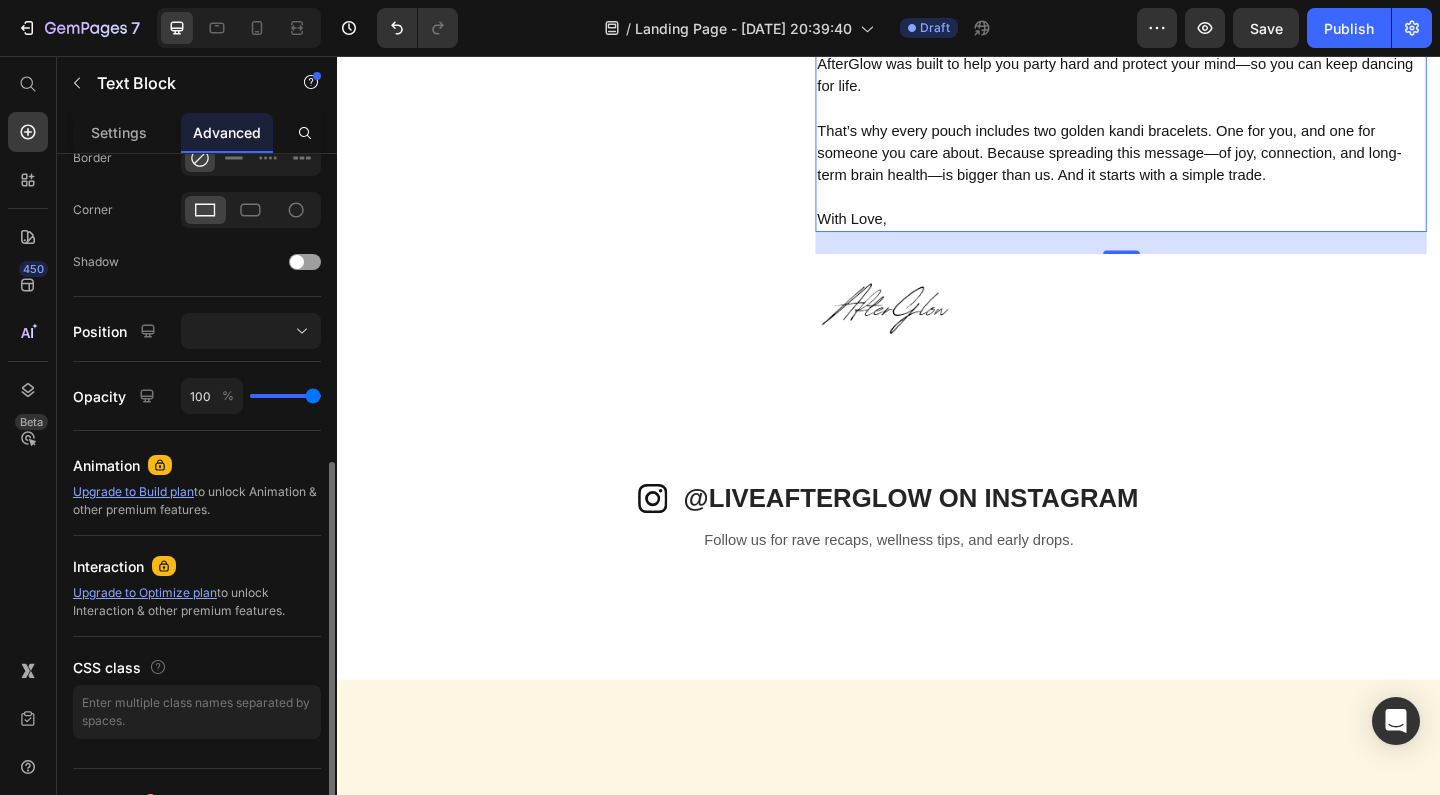 scroll, scrollTop: 576, scrollLeft: 0, axis: vertical 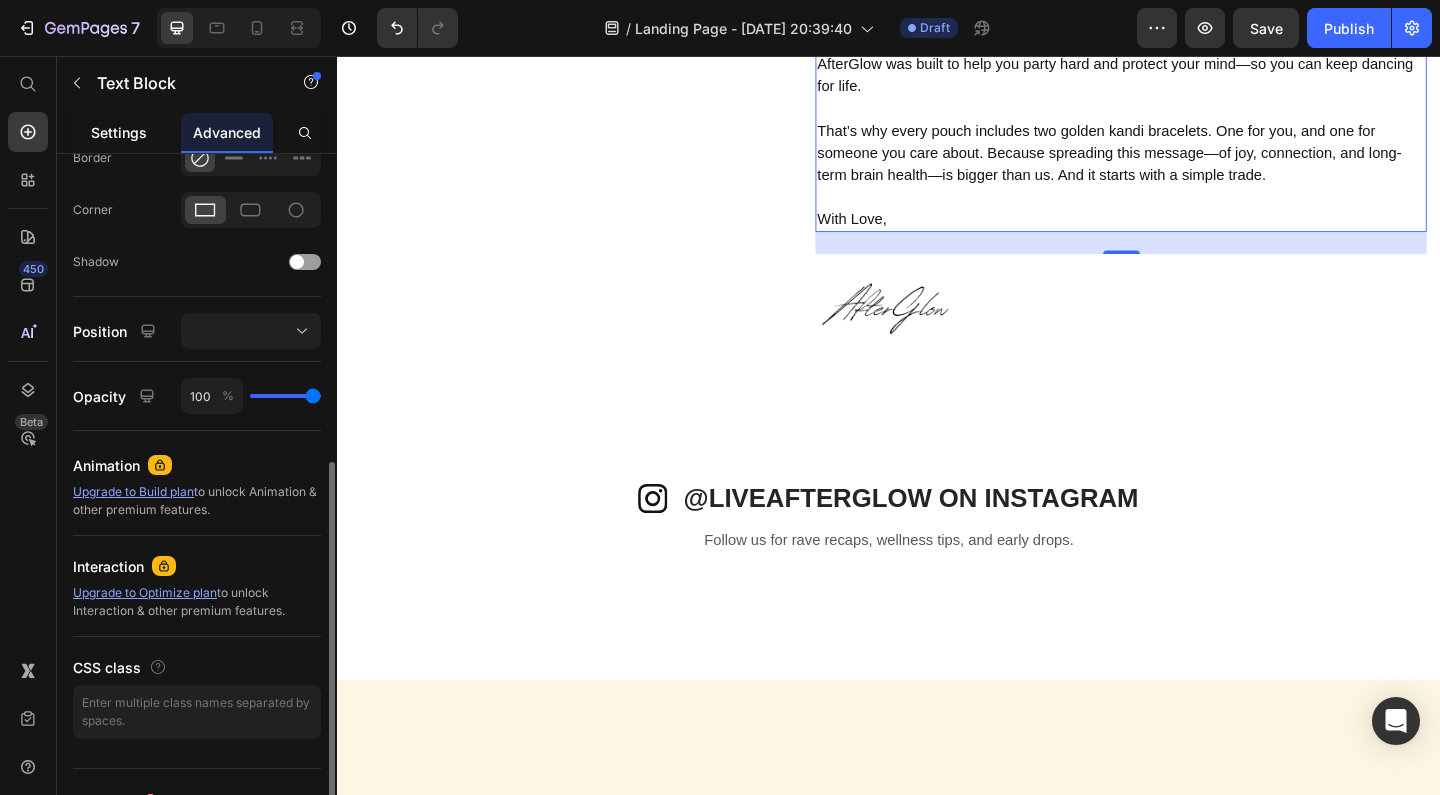 click on "Settings" at bounding box center (119, 132) 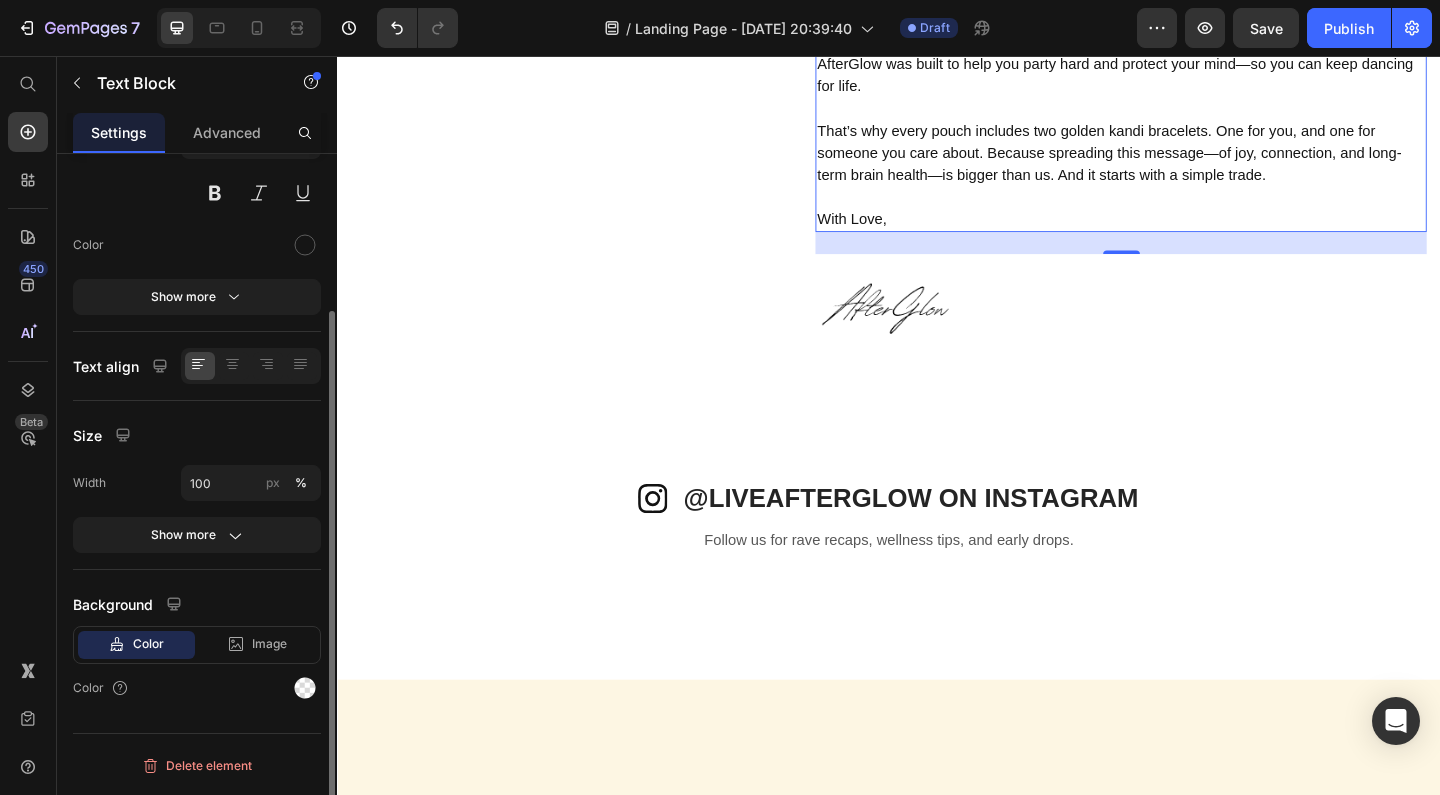 scroll, scrollTop: 0, scrollLeft: 0, axis: both 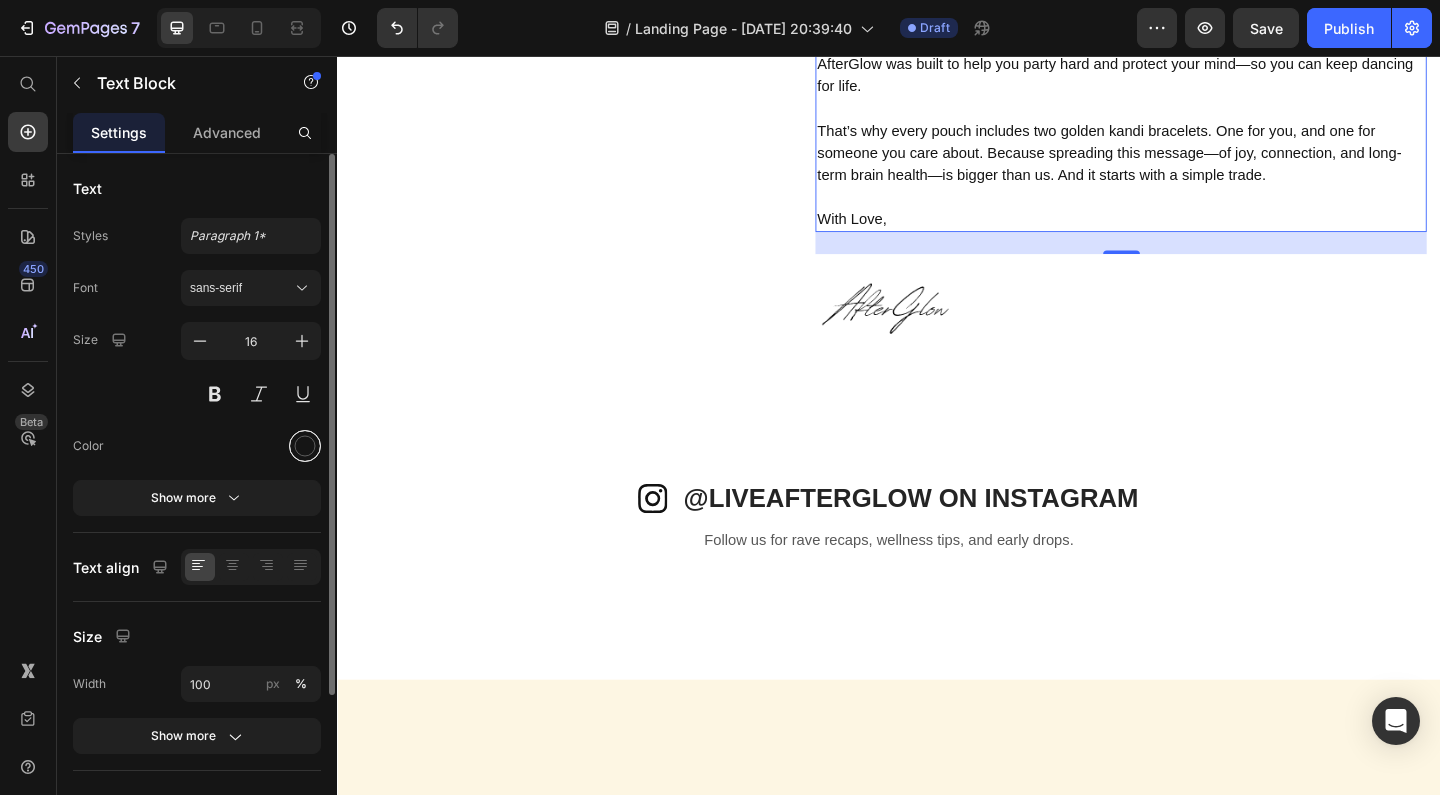click at bounding box center [305, 446] 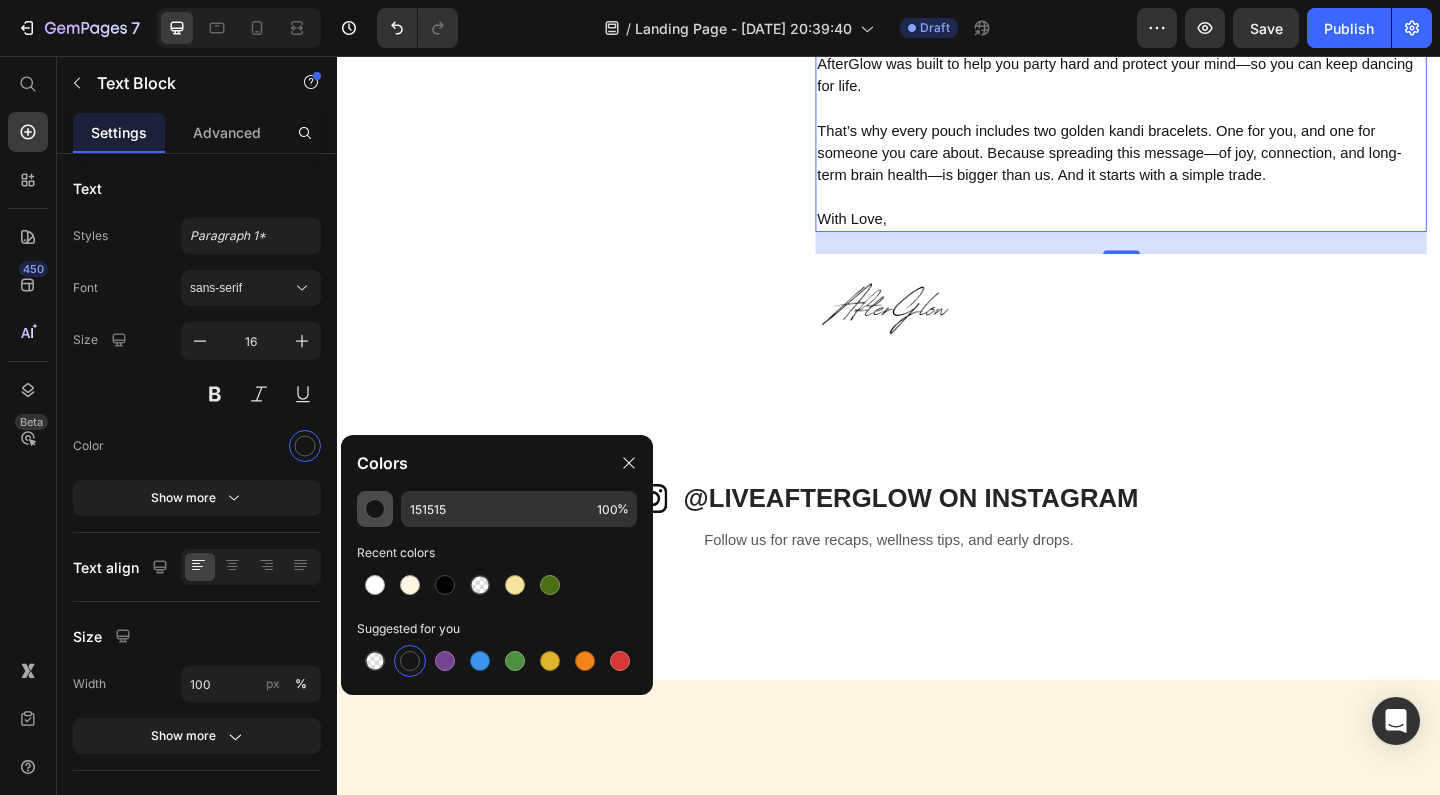 click at bounding box center [375, 509] 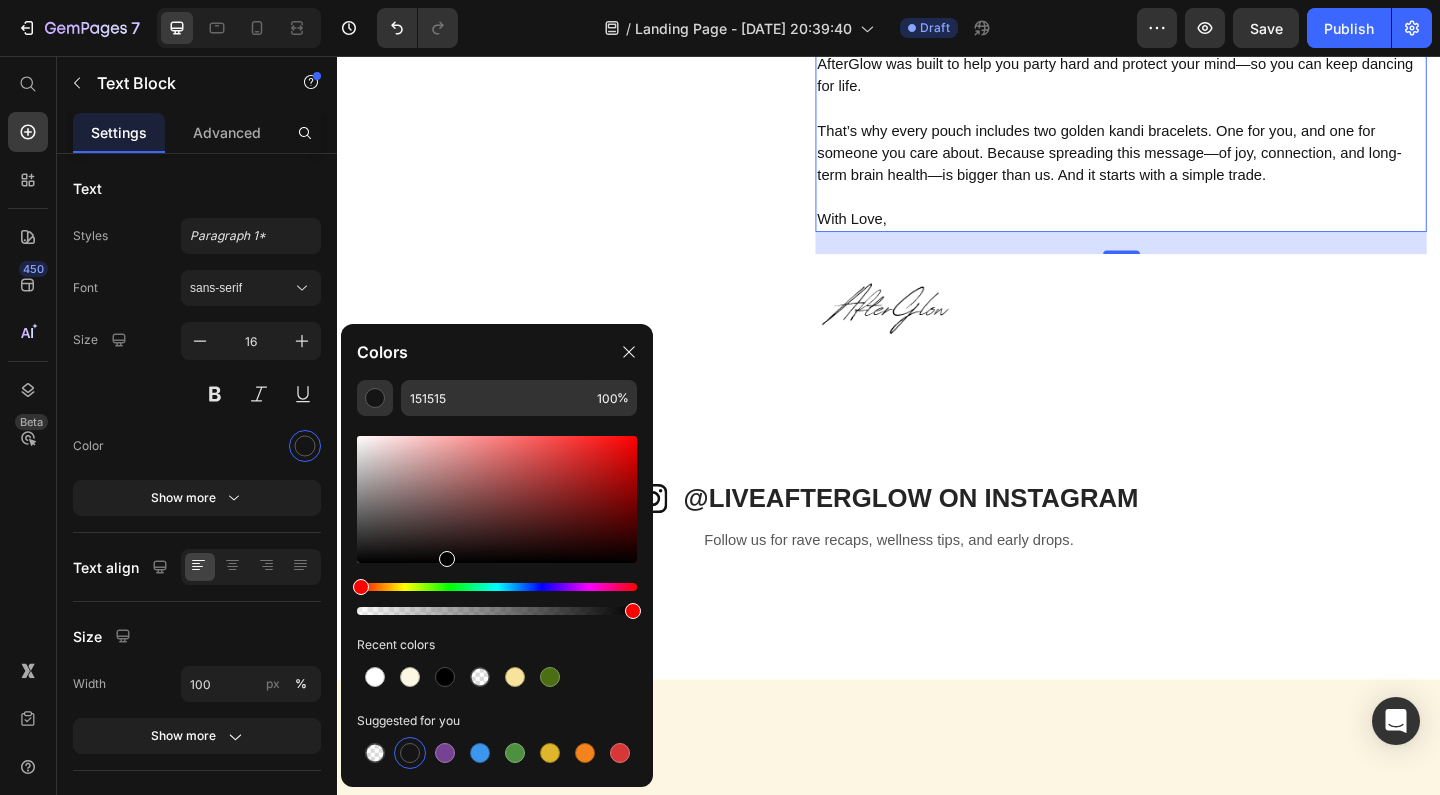 drag, startPoint x: 357, startPoint y: 554, endPoint x: 444, endPoint y: 614, distance: 105.68349 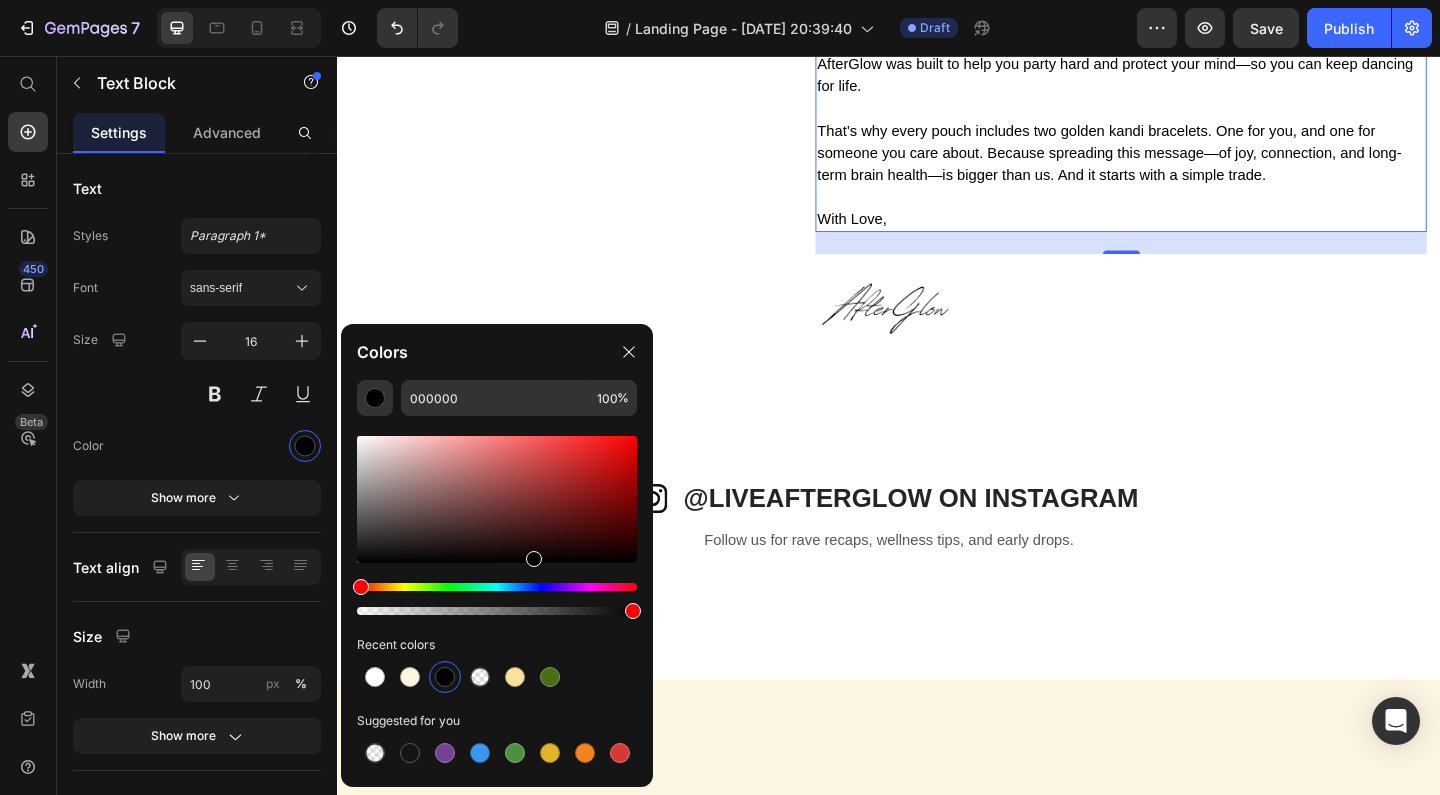 drag, startPoint x: 450, startPoint y: 564, endPoint x: 531, endPoint y: 575, distance: 81.7435 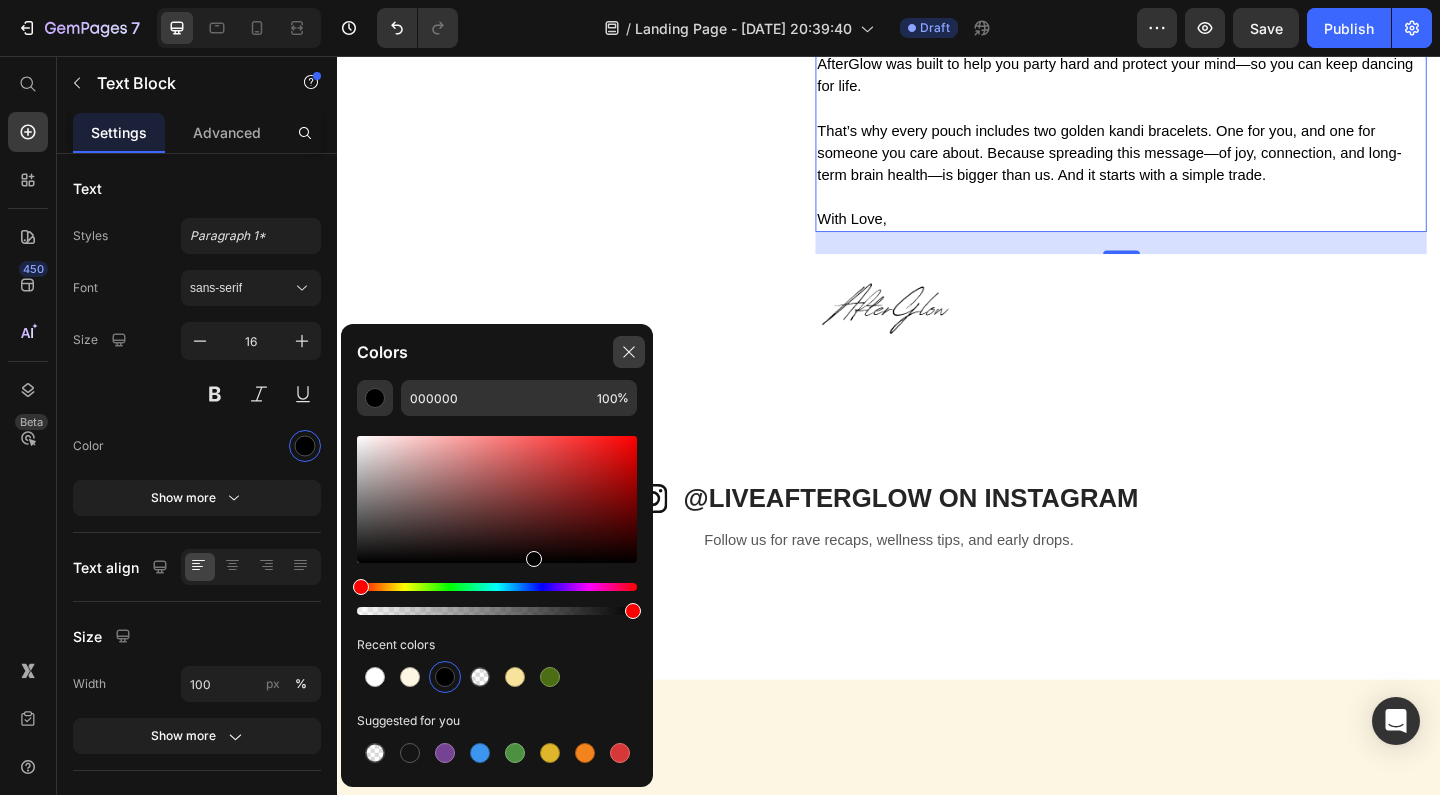 click 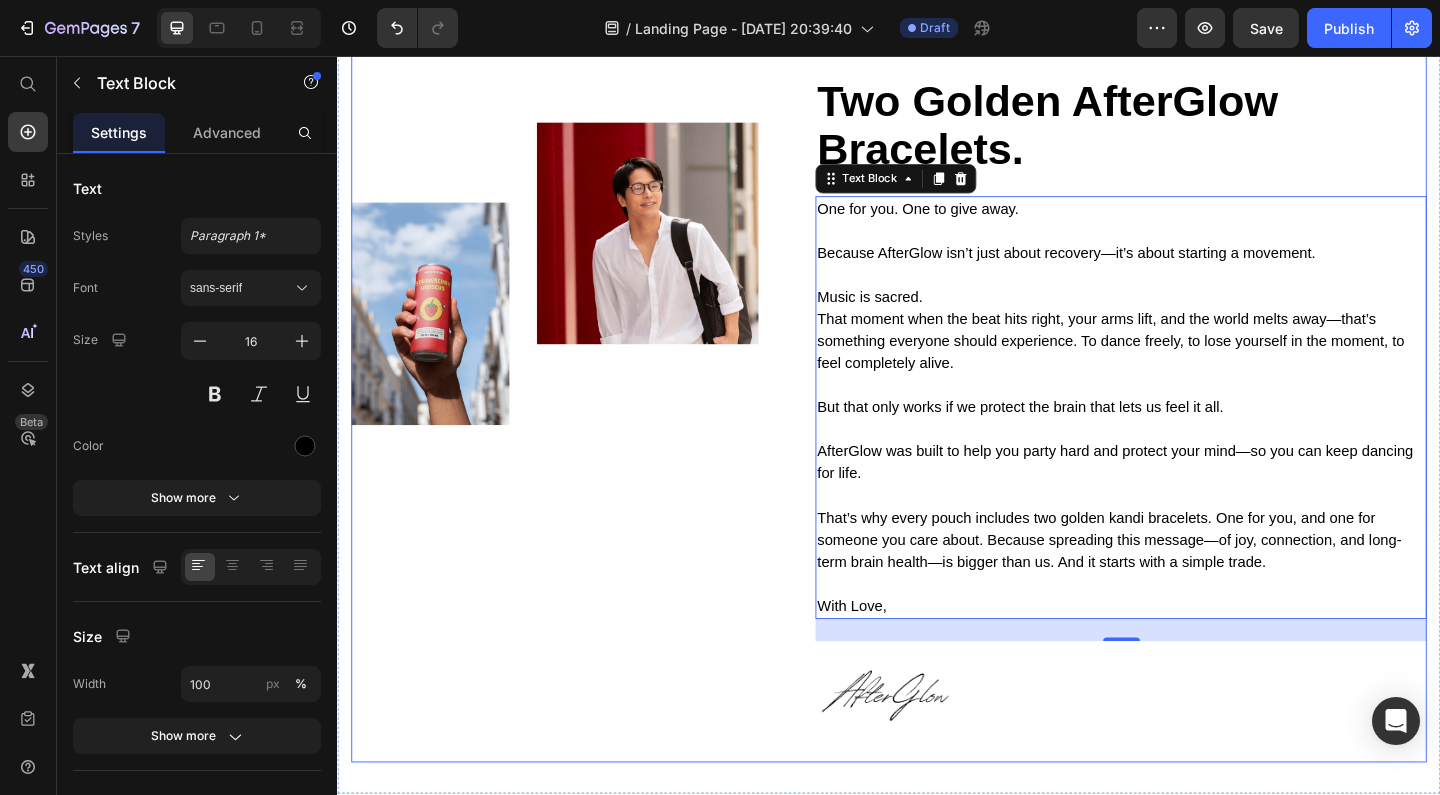 scroll, scrollTop: 3093, scrollLeft: 0, axis: vertical 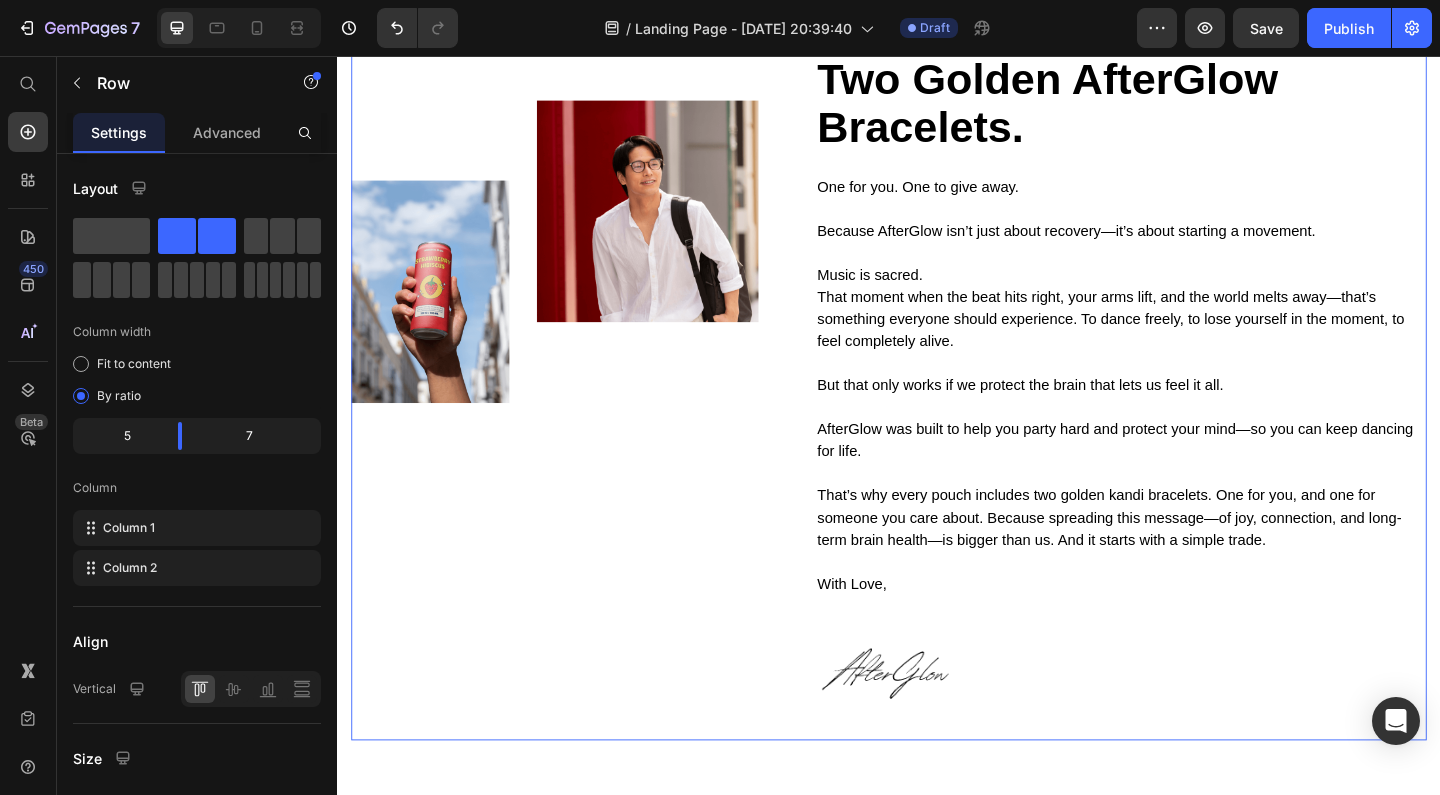 click on "Image Image Row" at bounding box center (589, 408) 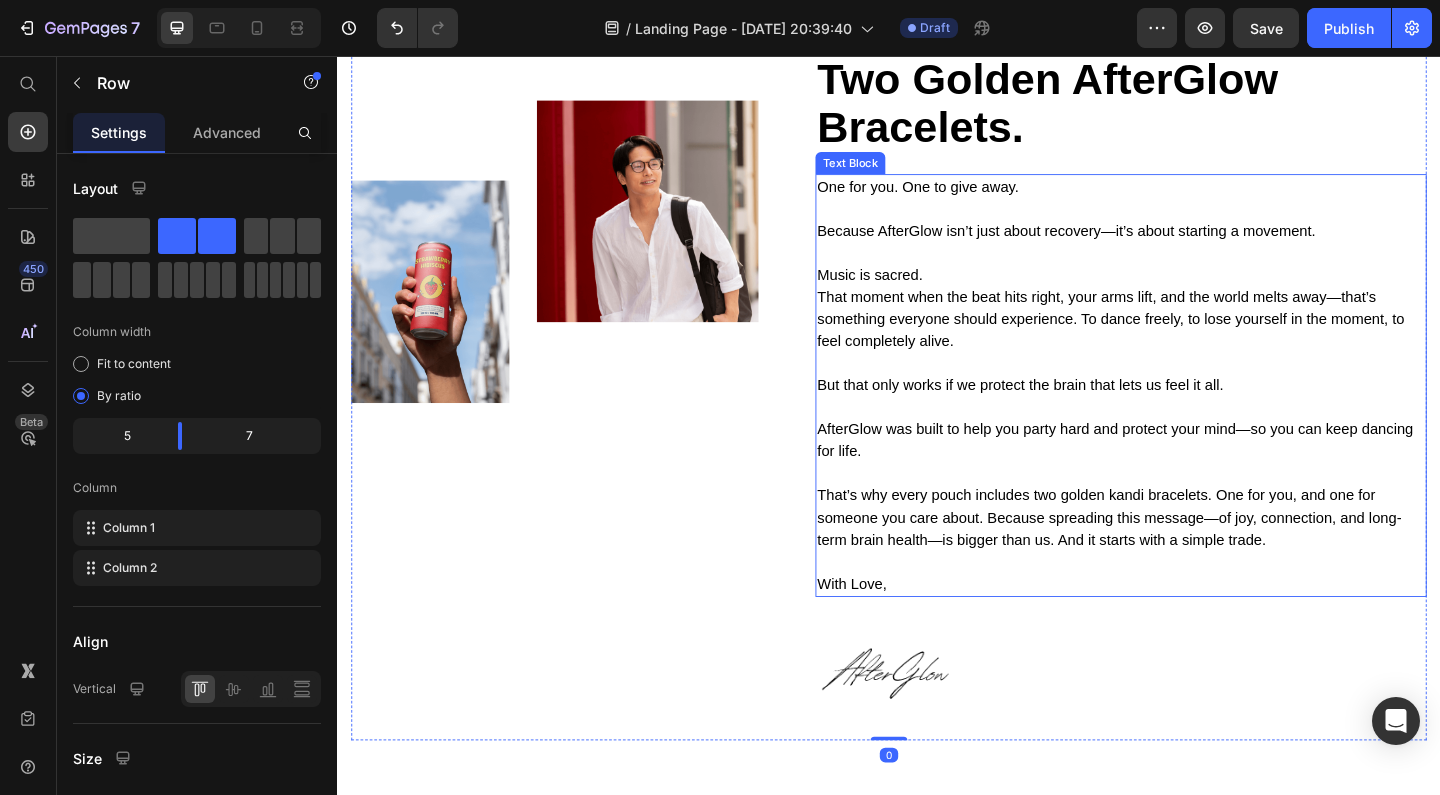 click on "With Love," at bounding box center [1189, 630] 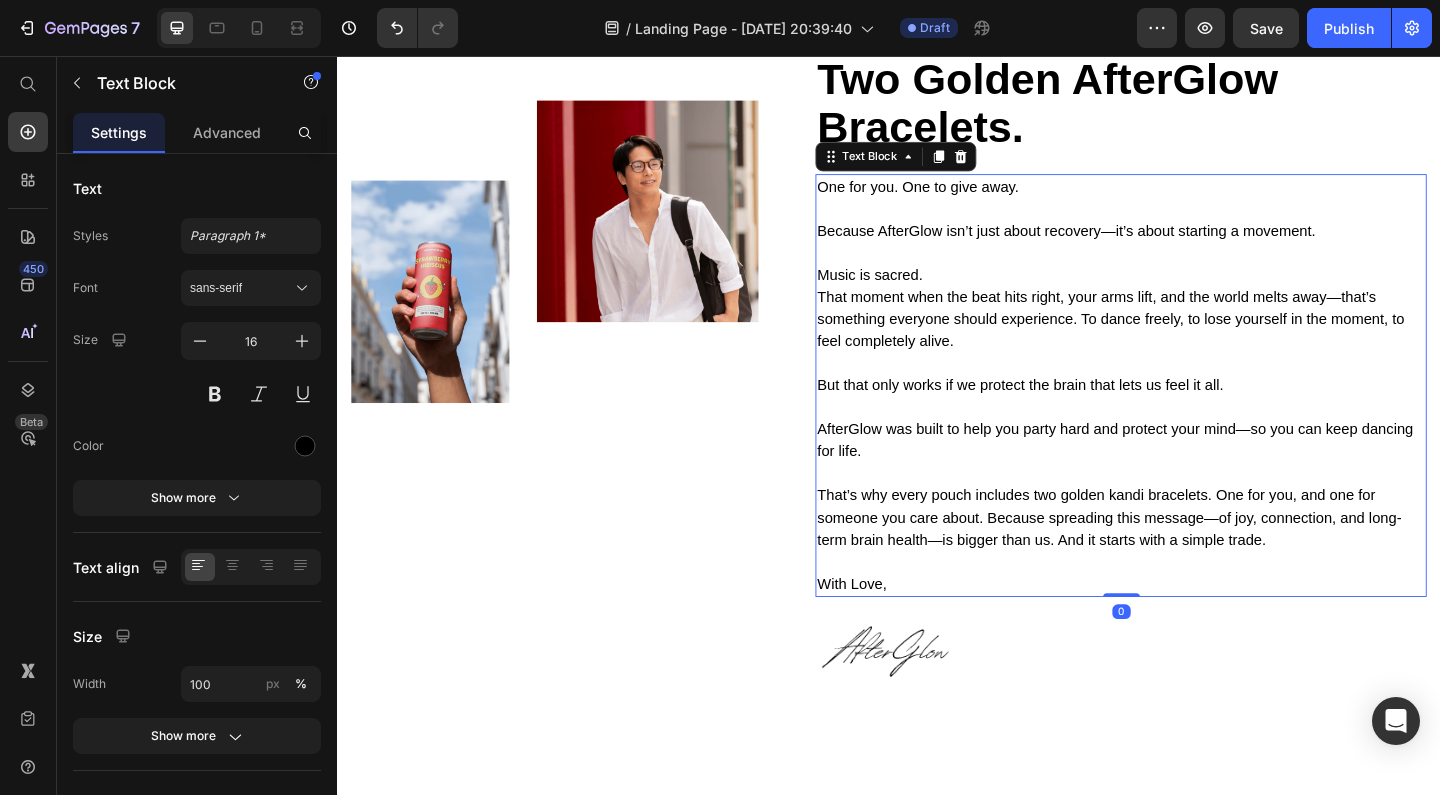 drag, startPoint x: 1177, startPoint y: 635, endPoint x: 1179, endPoint y: 577, distance: 58.034473 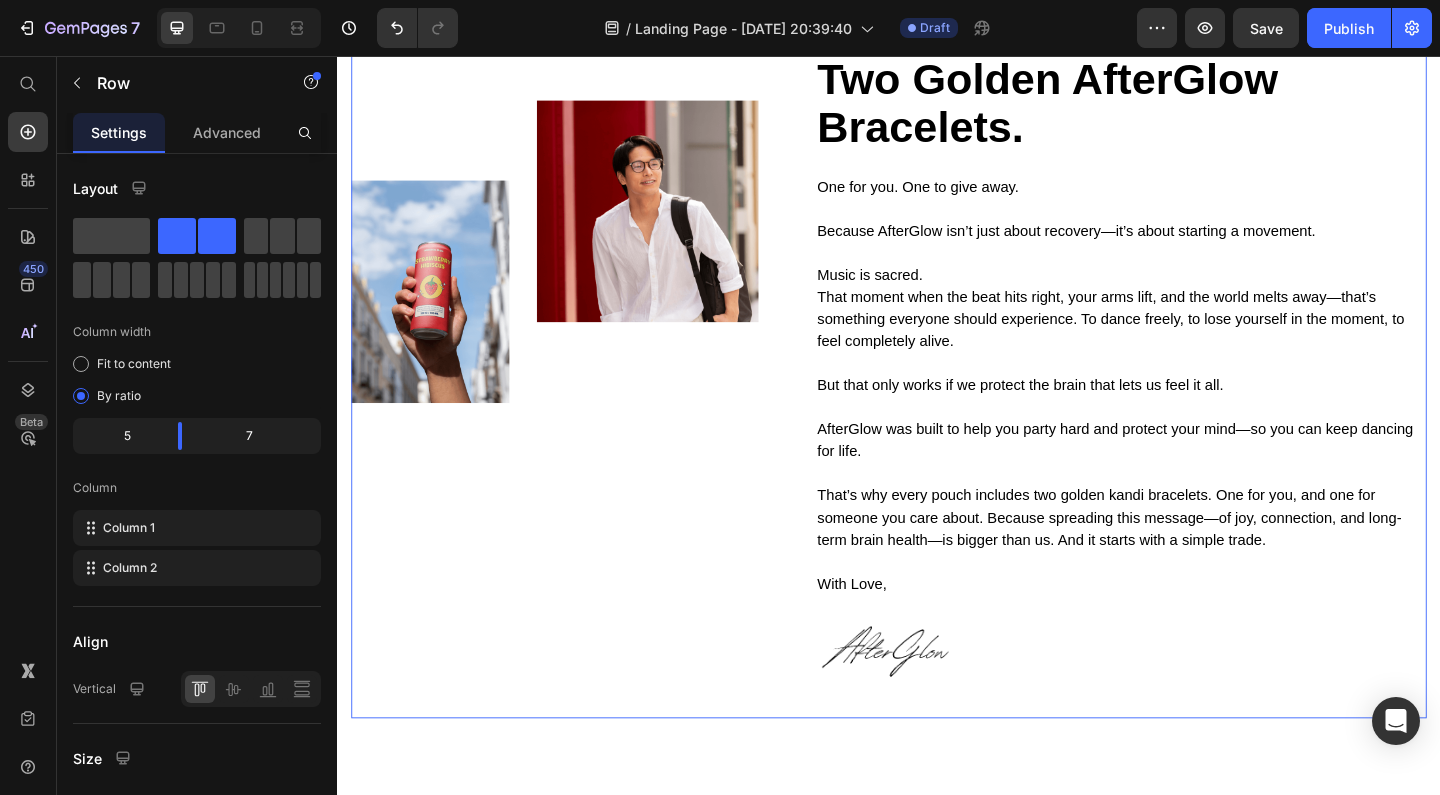 click on "Image Image Row" at bounding box center [589, 396] 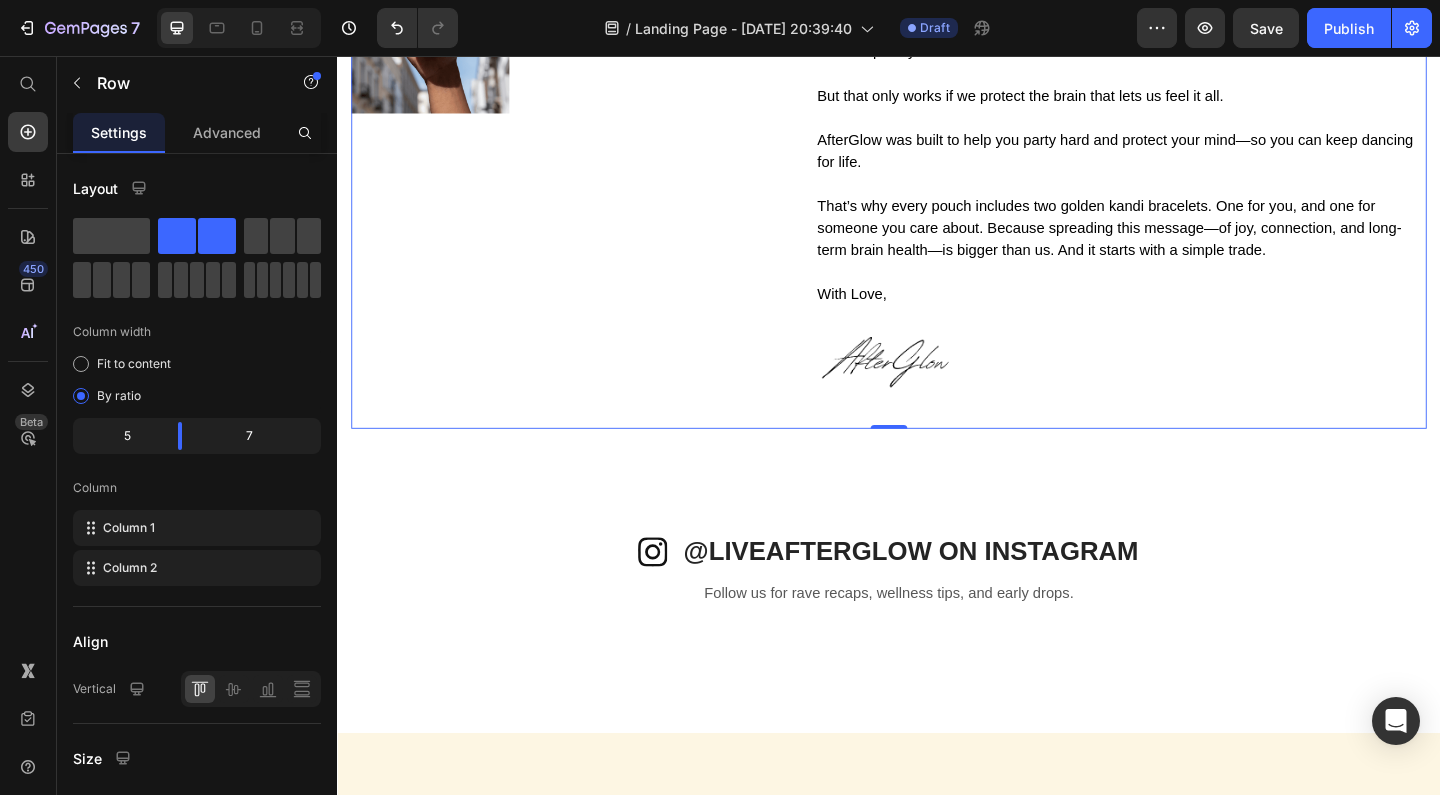 scroll, scrollTop: 2826, scrollLeft: 0, axis: vertical 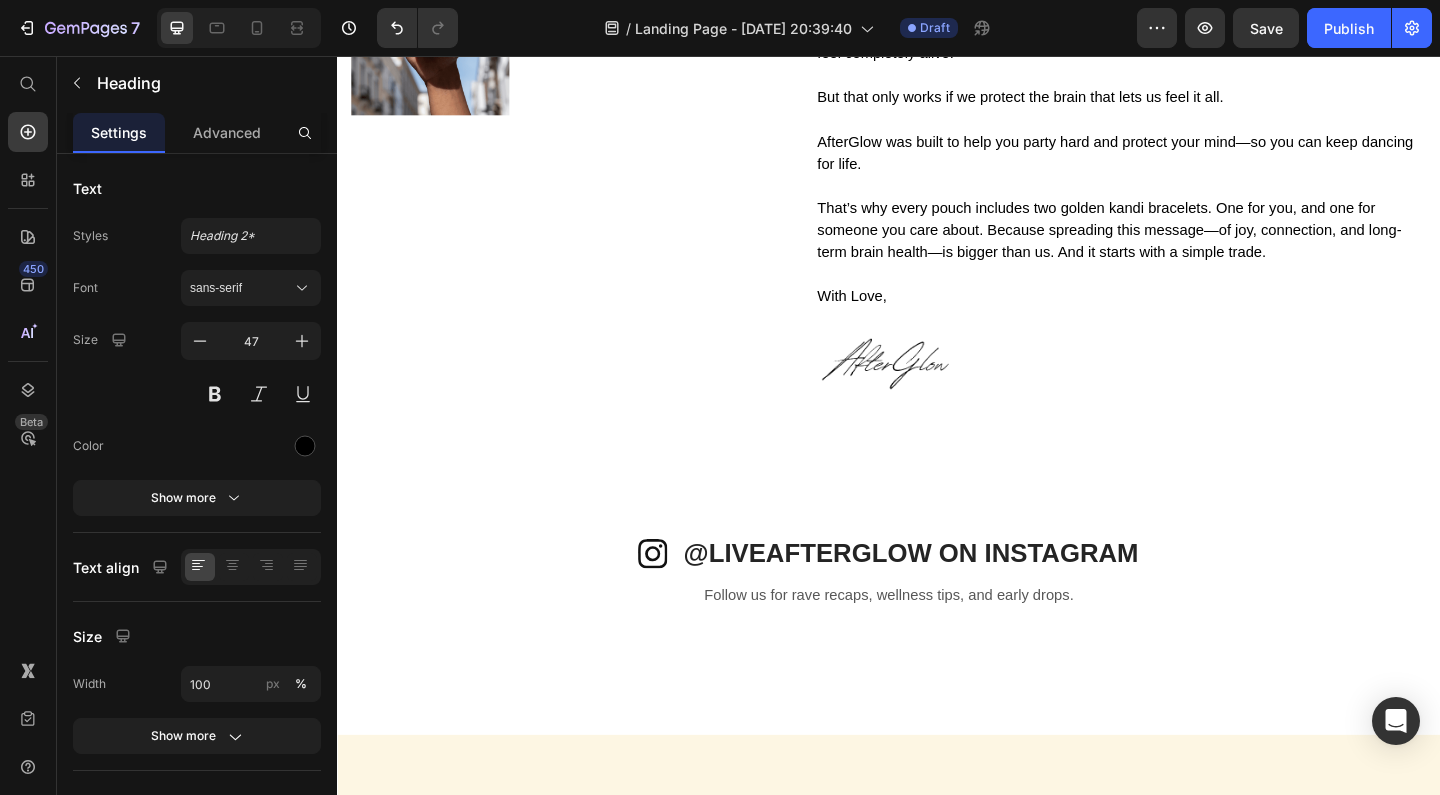 click on "Two Golden AfterGlow Bracelets." at bounding box center [1189, -207] 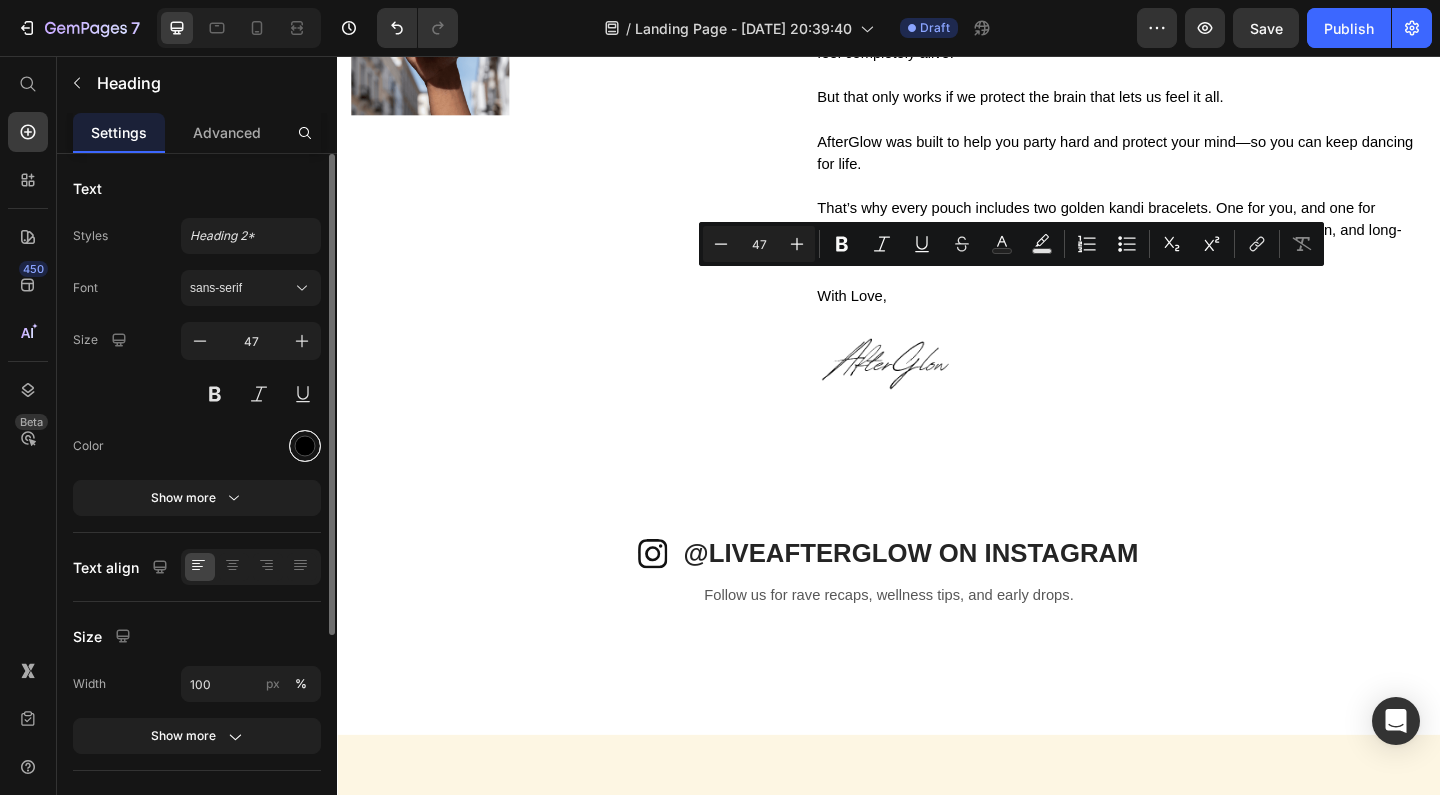 click at bounding box center (305, 446) 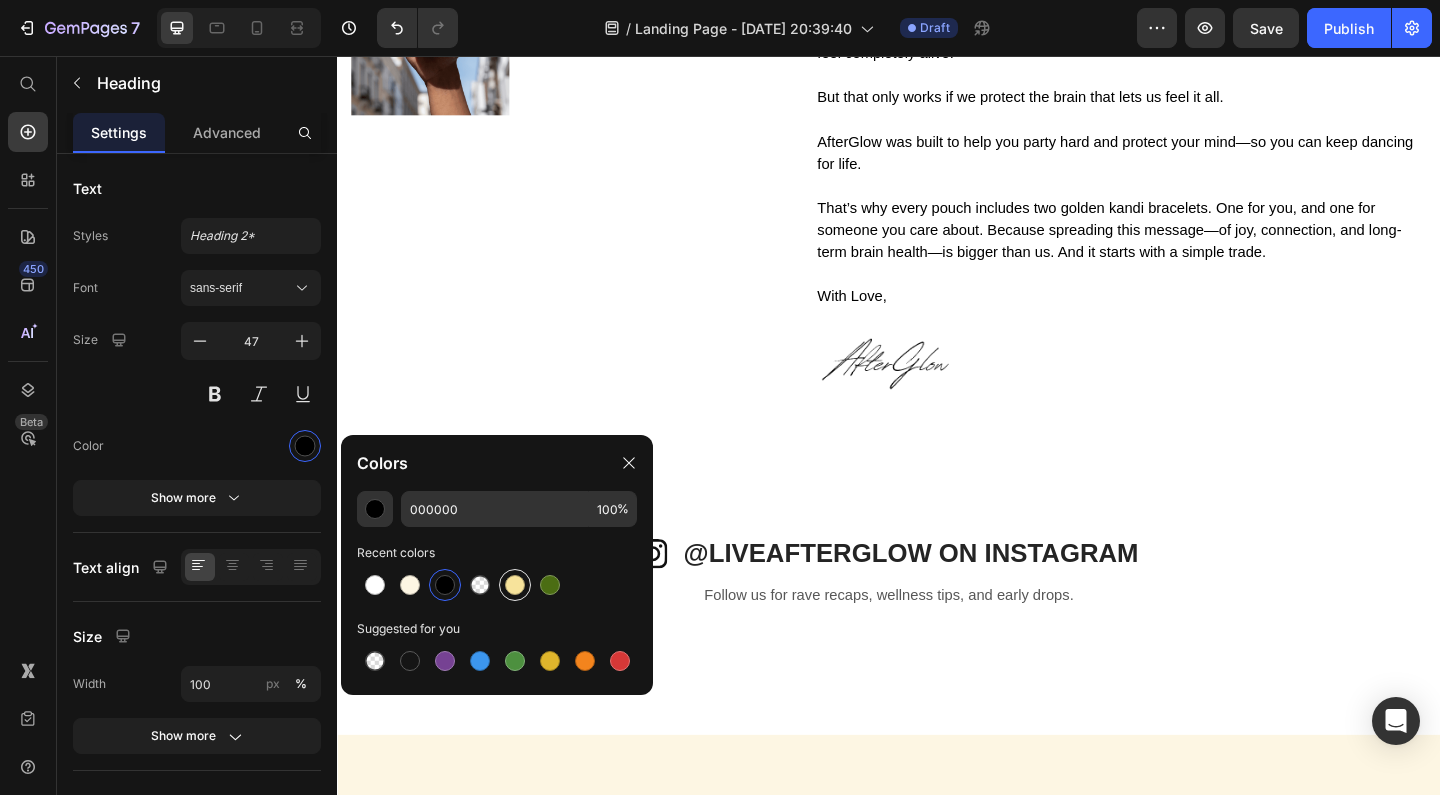 click at bounding box center (515, 585) 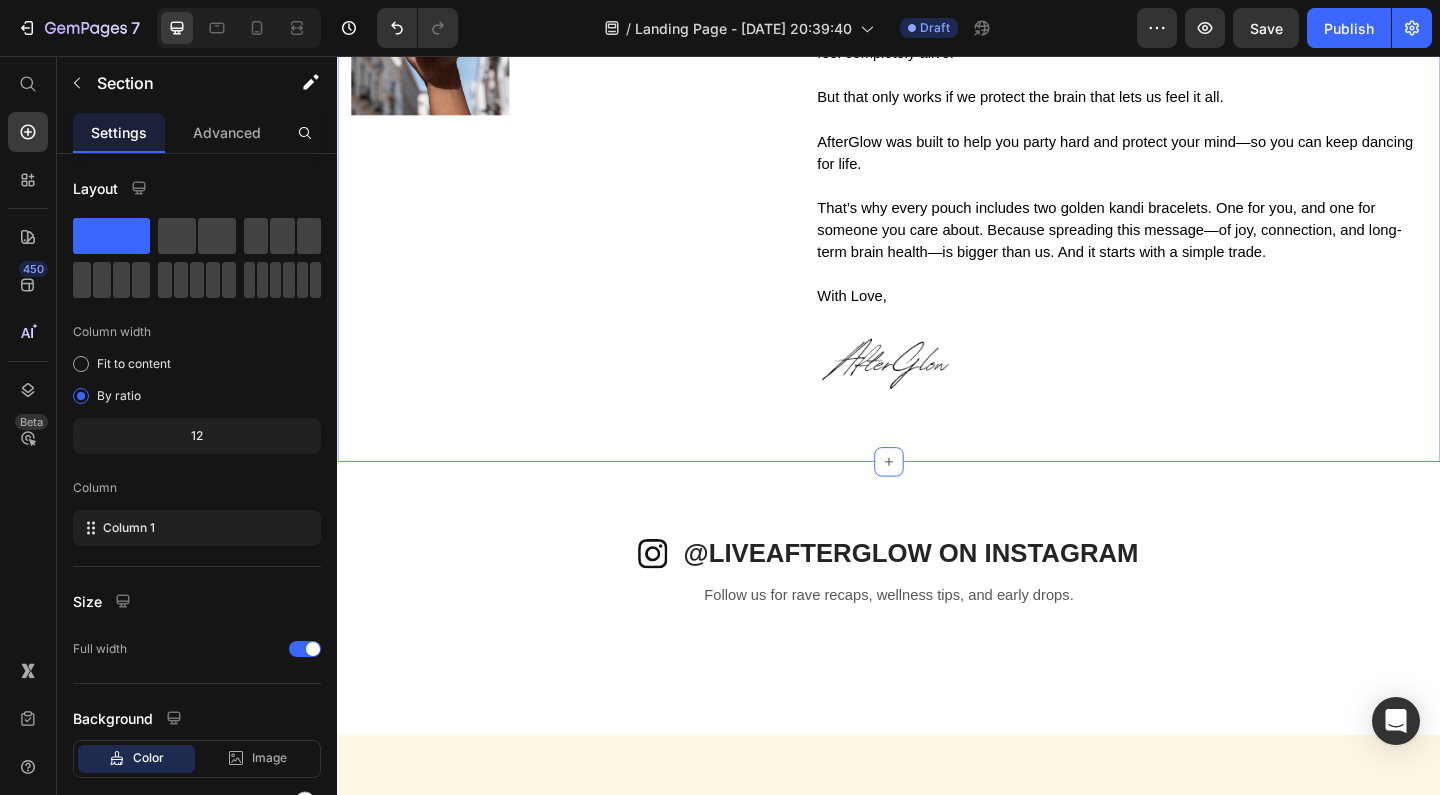 click on "Image Image Row In every order Text Block Two Golden AfterGlow Bracelets. Heading One for you. One to give away. Because AfterGlow isn’t just about recovery—it’s about starting a movement. Music is sacred. That moment when the beat hits right, your arms lift, and the world melts away—that’s something everyone should experience. To dance freely, to lose yourself in the moment, to feel completely alive. But that only works if we protect the brain that lets us feel it all. AfterGlow was built to help you party hard and protect your mind—so you can keep dancing for life. That’s why every pouch includes two golden kandi bracelets. One for you, and one for someone you care about. Because spreading this message—of joy, connection, and long-term brain health—is bigger than us. And it starts with a simple trade. With Love, Text Block Image Row Section 5   You can create reusable sections Create Theme Section AI Content Write with GemAI What would you like to describe here? Tone and Voice Persuasive" at bounding box center (937, 67) 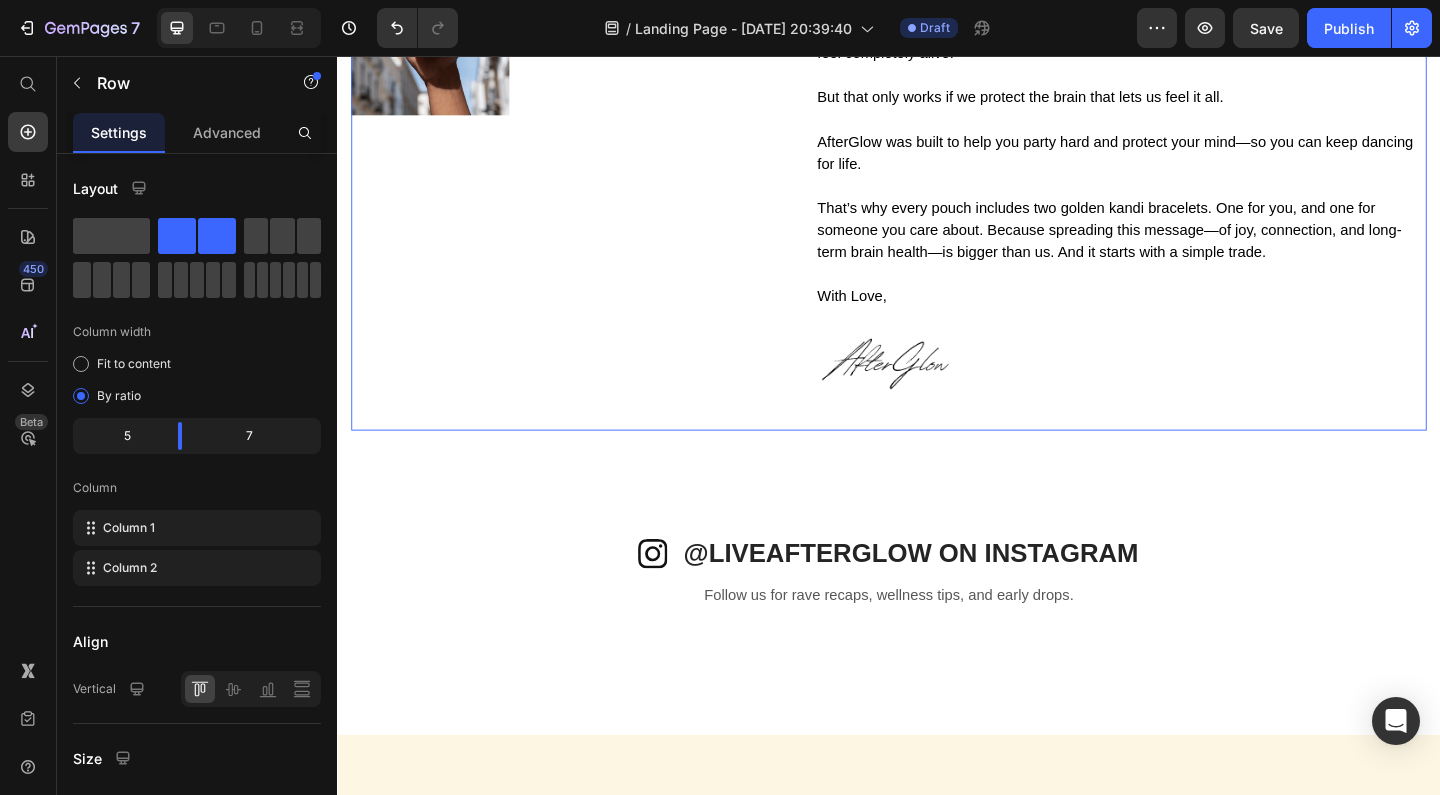 click on "Image Image Row" at bounding box center (589, 83) 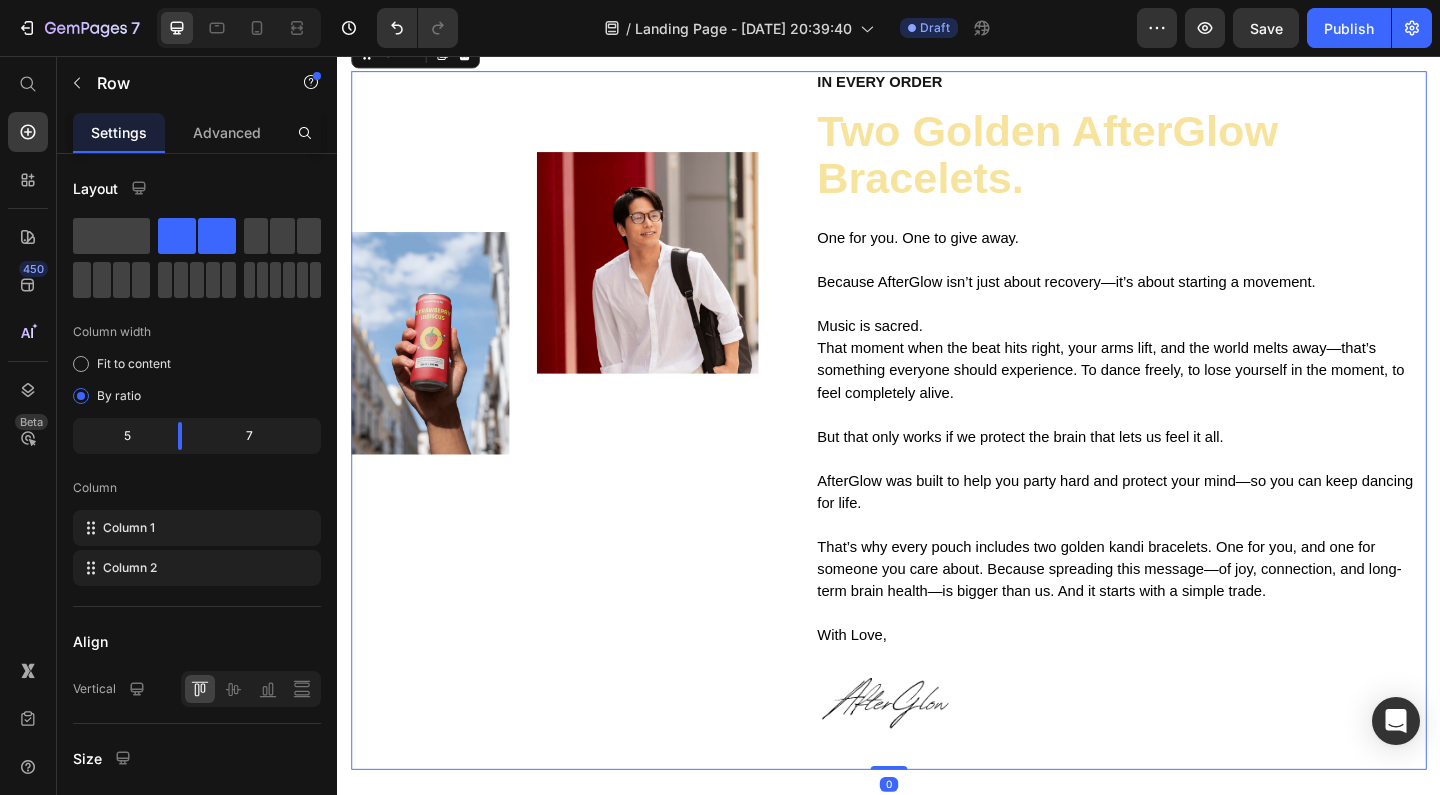 scroll, scrollTop: 3380, scrollLeft: 0, axis: vertical 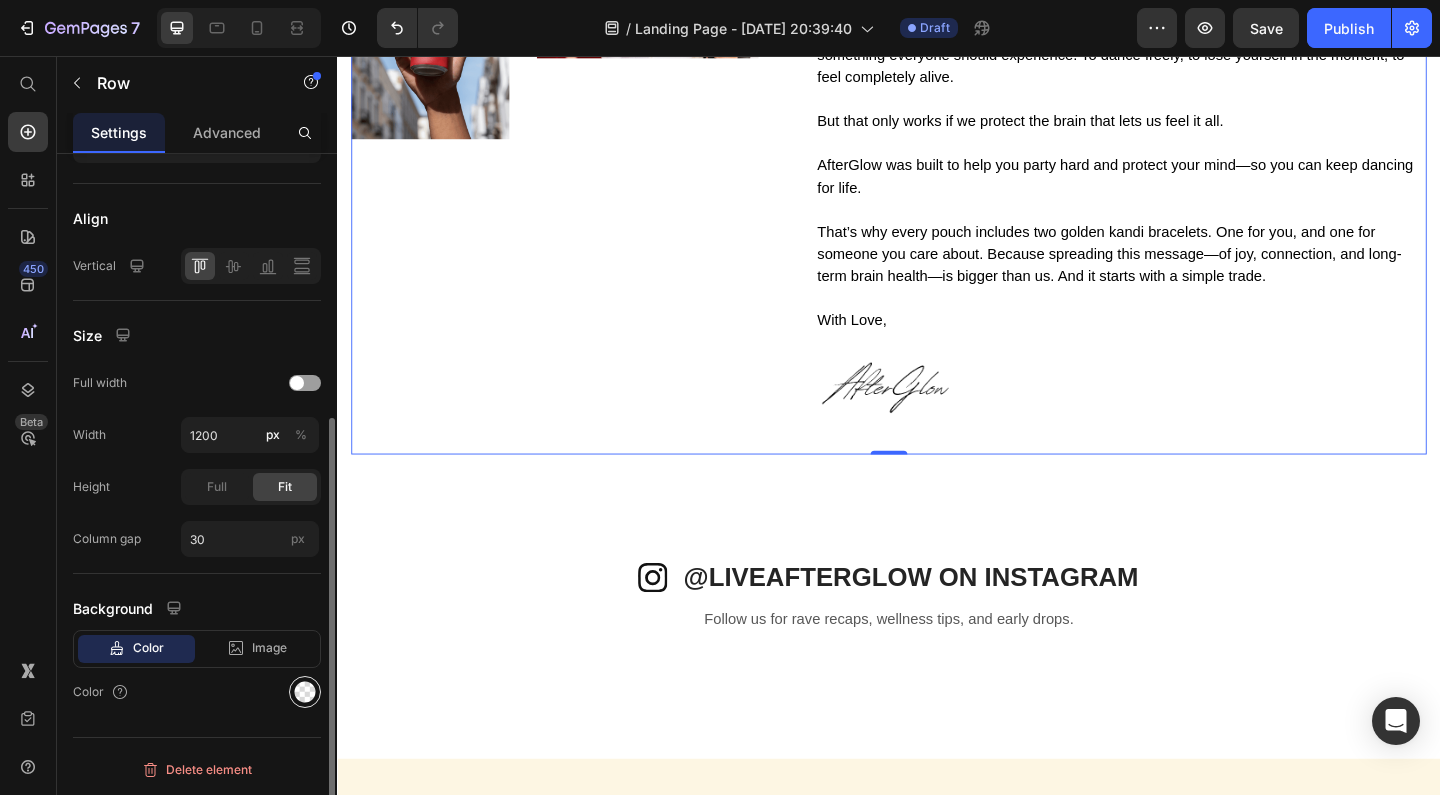 click at bounding box center (305, 692) 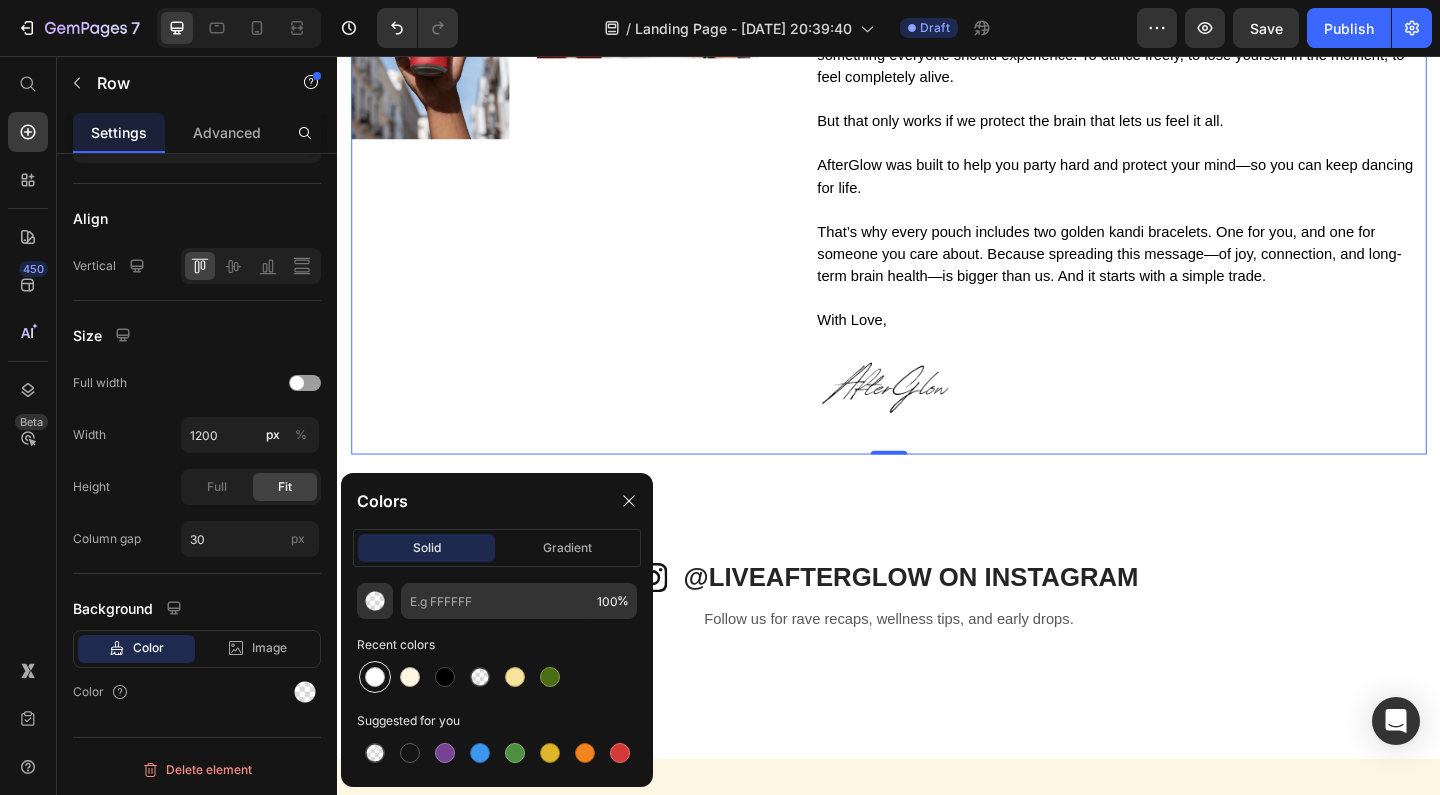 click at bounding box center [375, 677] 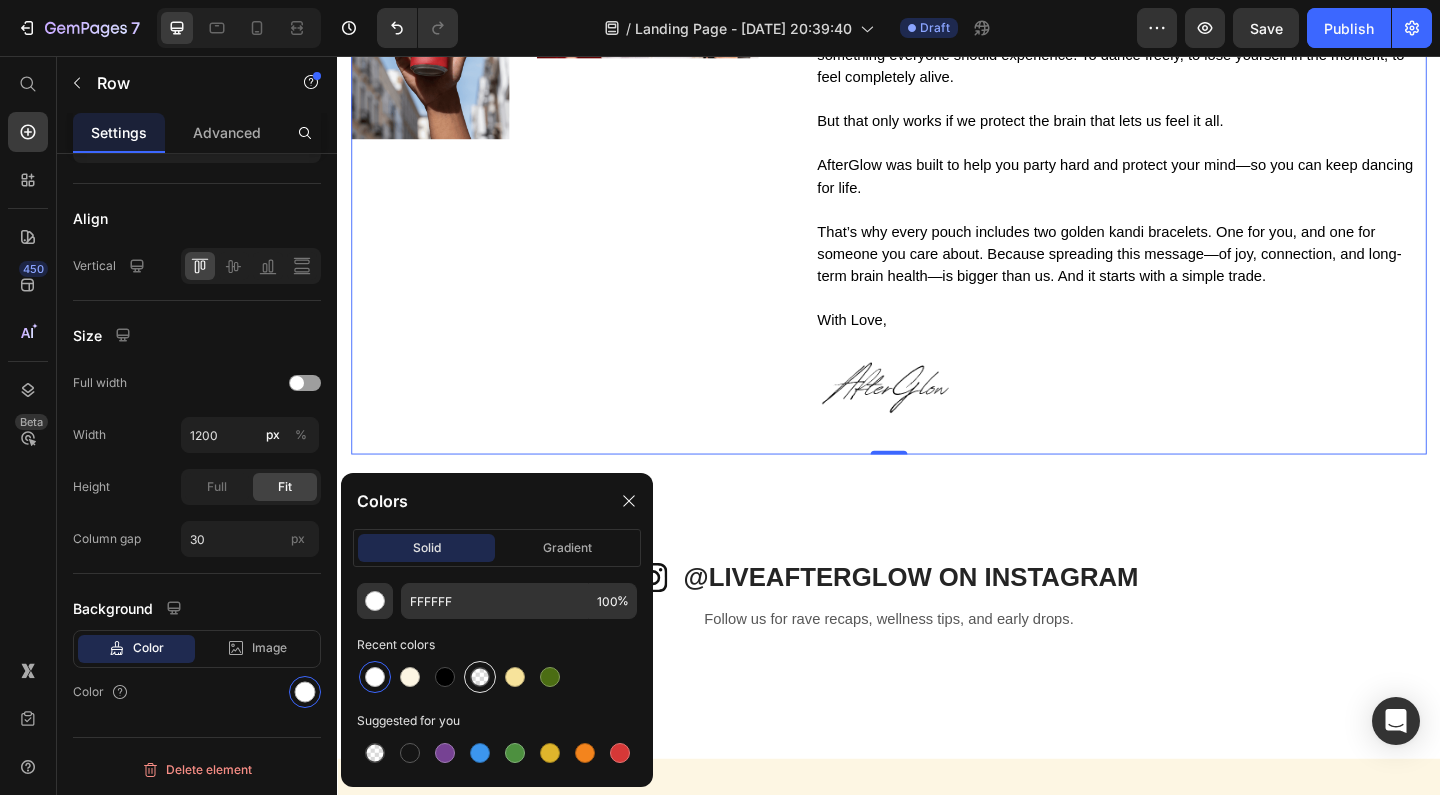 click at bounding box center [480, 677] 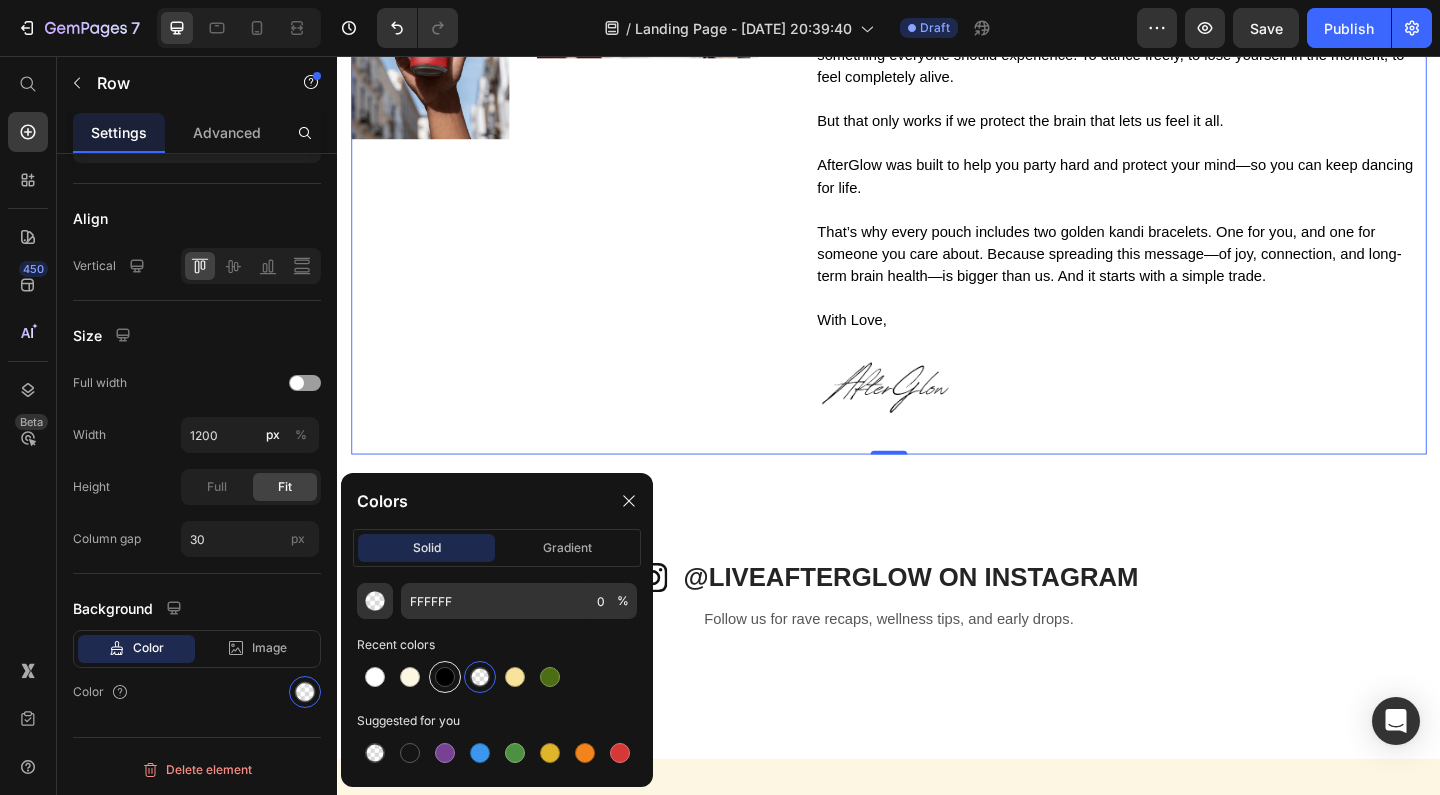 click at bounding box center [445, 677] 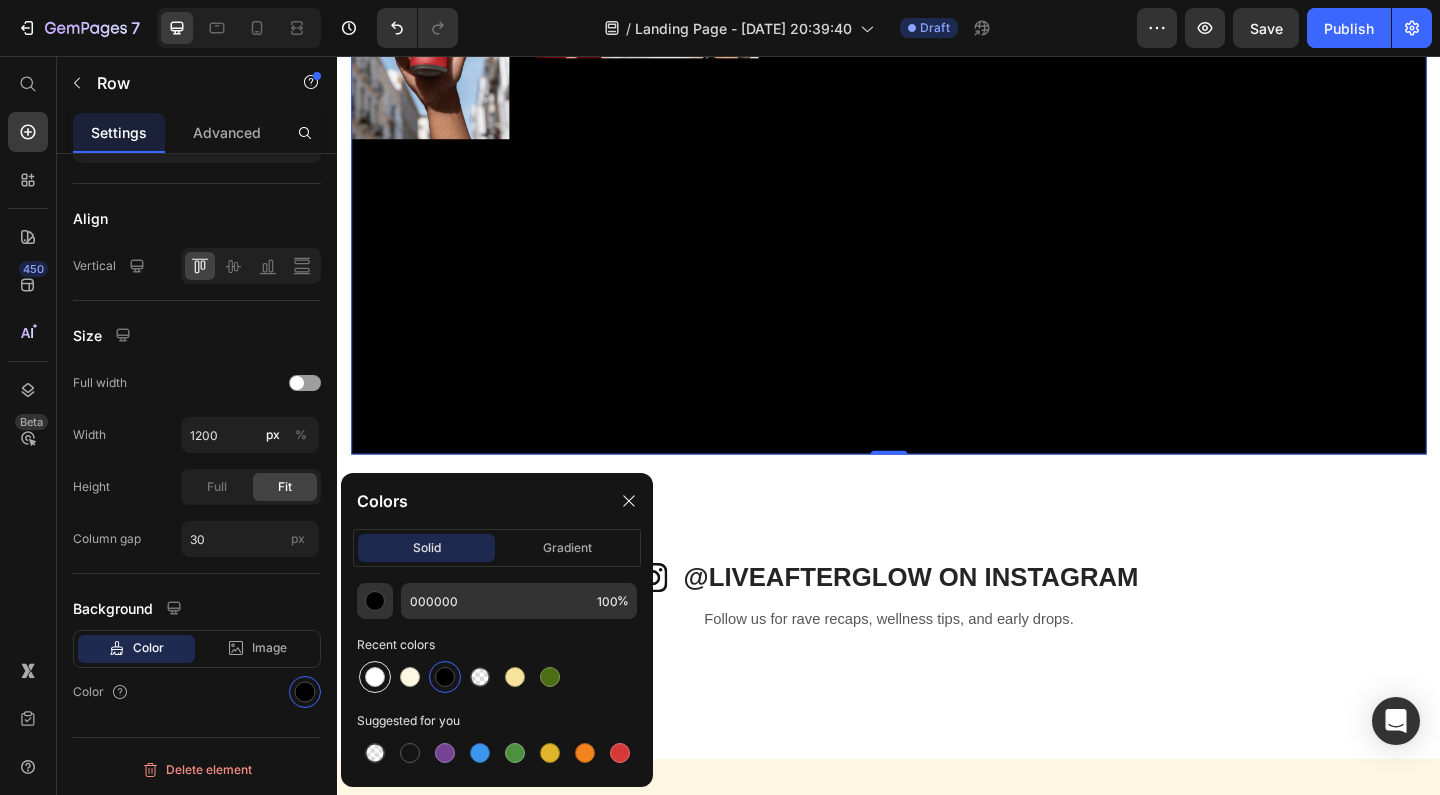 click at bounding box center [375, 677] 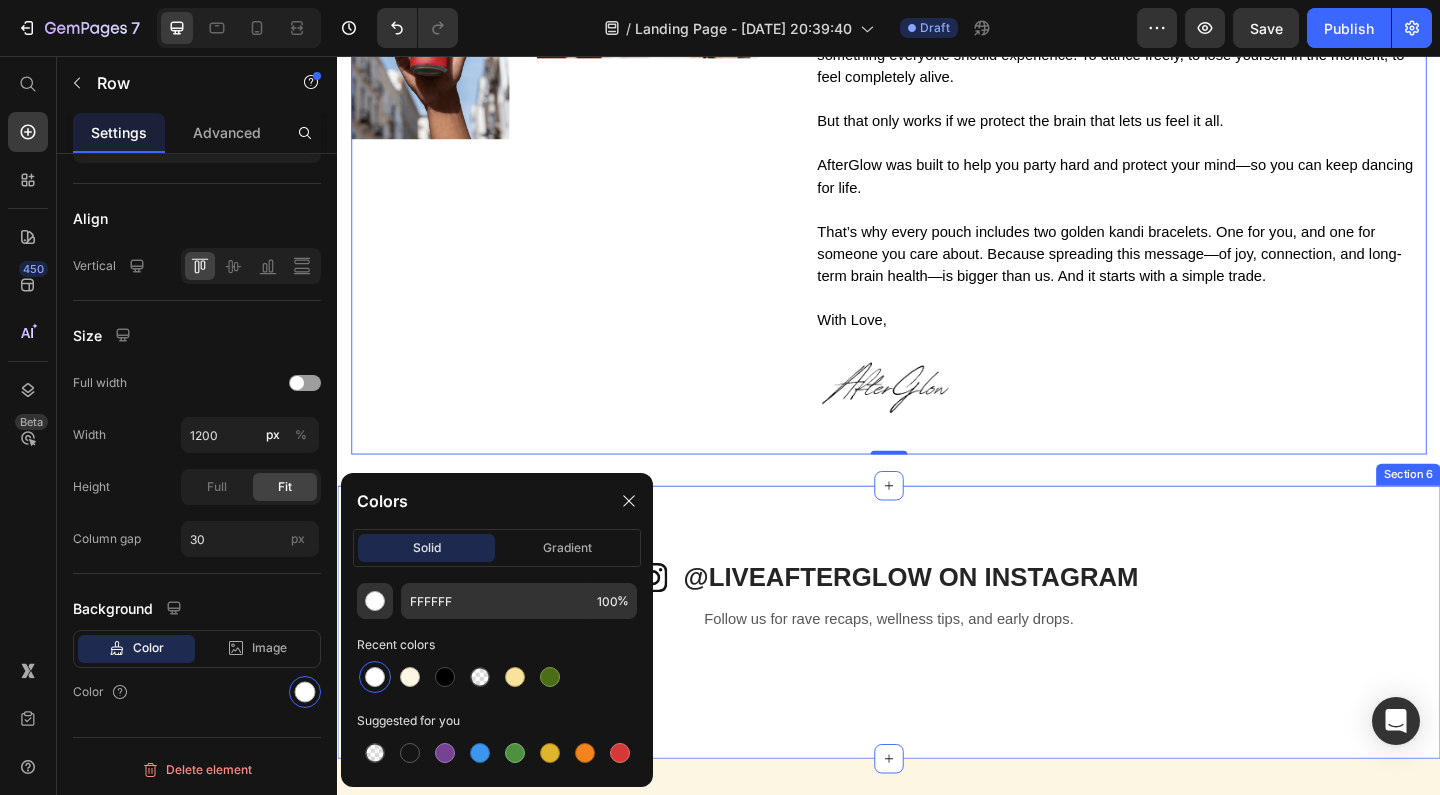 click on "Icon @LIVEAFTERGLOW ON INSTAGRAM Heading Row Follow us for rave recaps, wellness tips, and early drops. Text block Row Image Image Image Image Image Carousel Image Image Image Image Image Carousel Row Section 6" at bounding box center (937, 671) 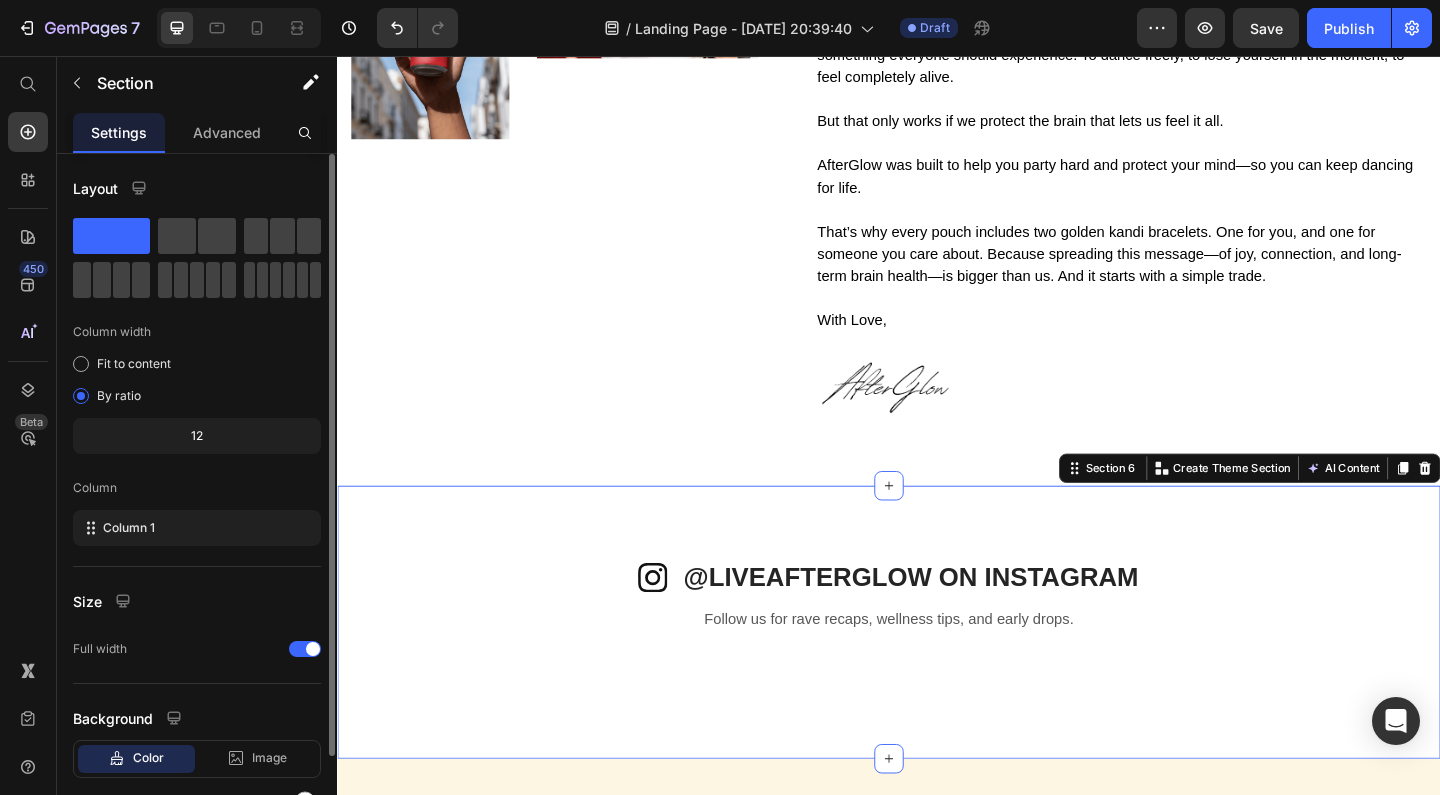 scroll, scrollTop: 0, scrollLeft: 0, axis: both 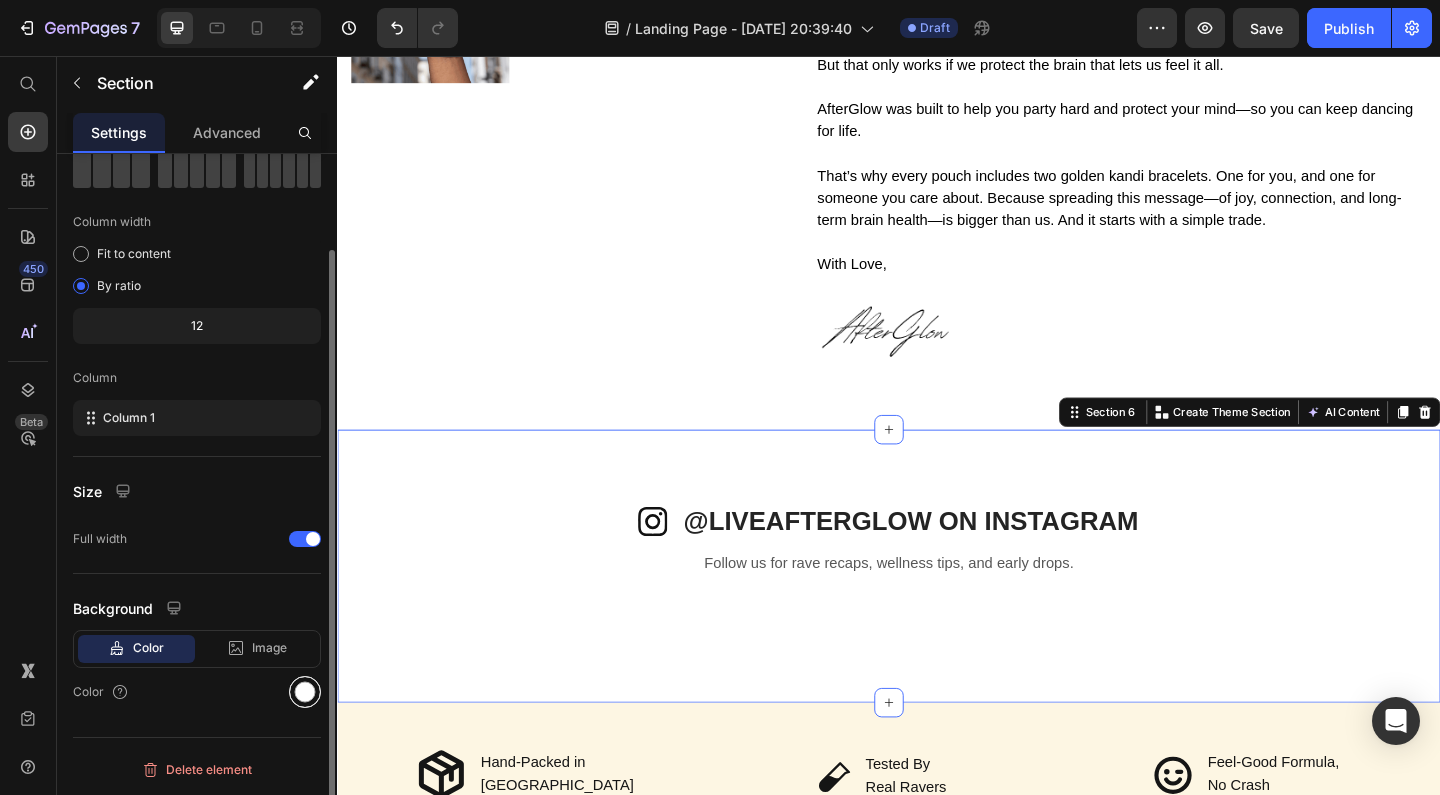 click at bounding box center (305, 692) 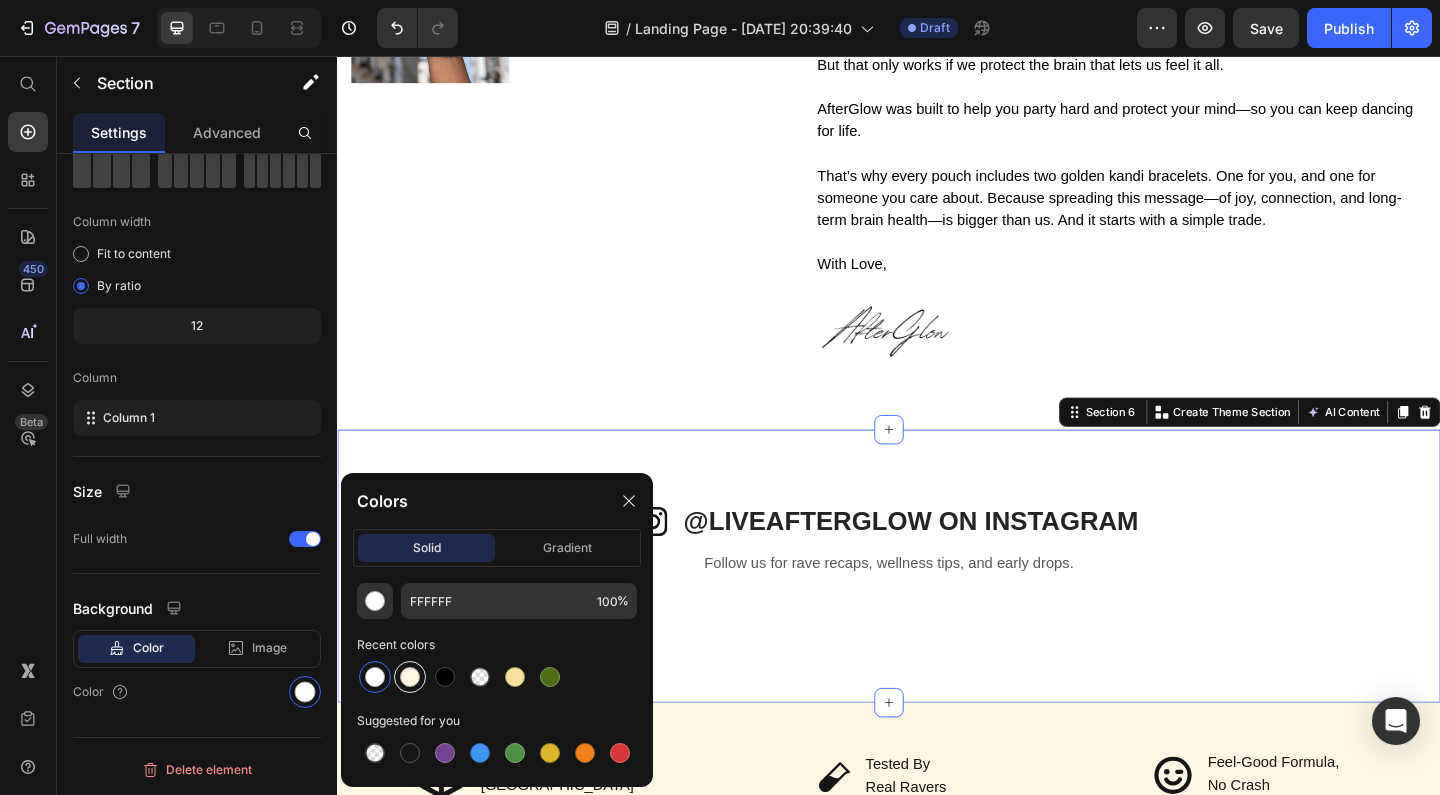 click at bounding box center [410, 677] 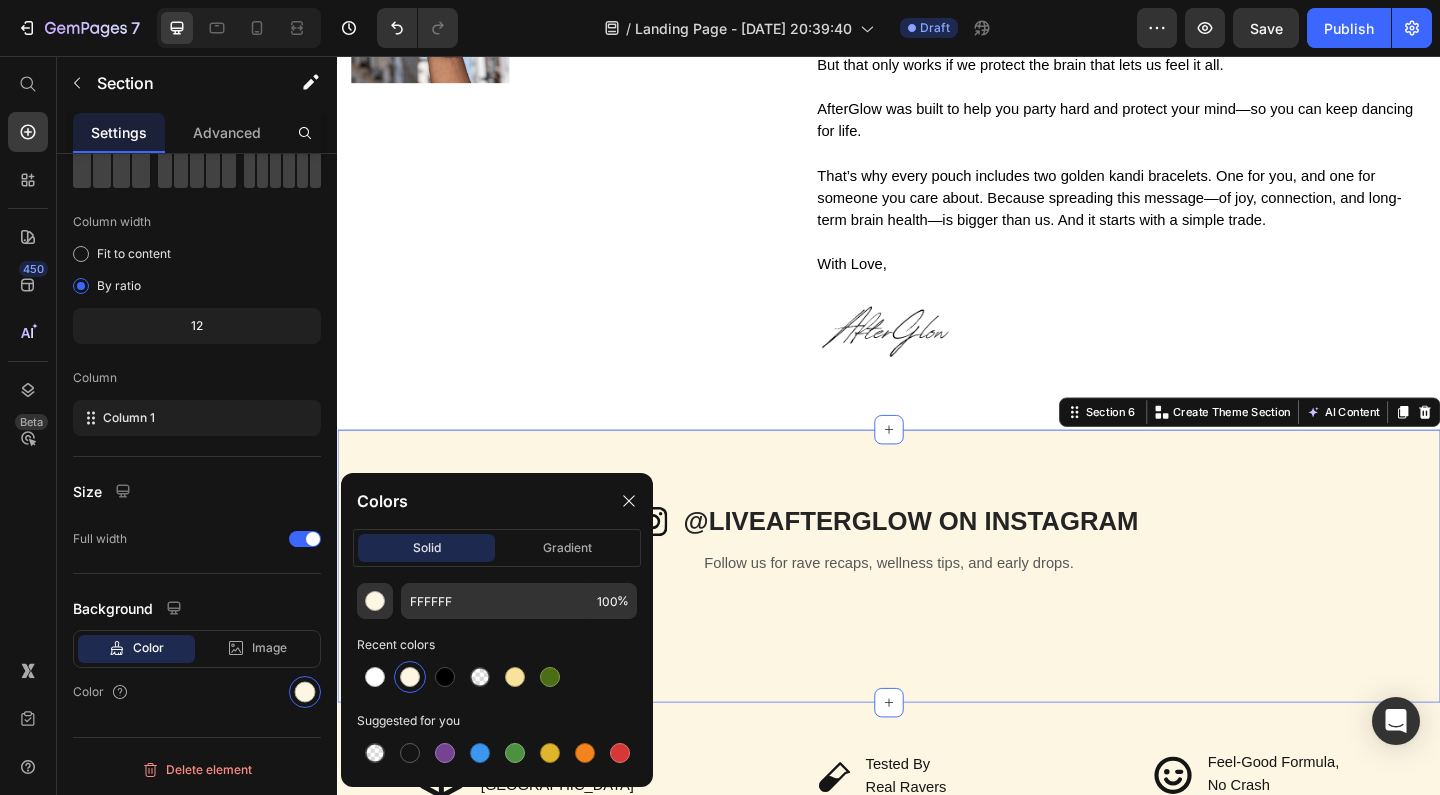 type on "FDF6E3" 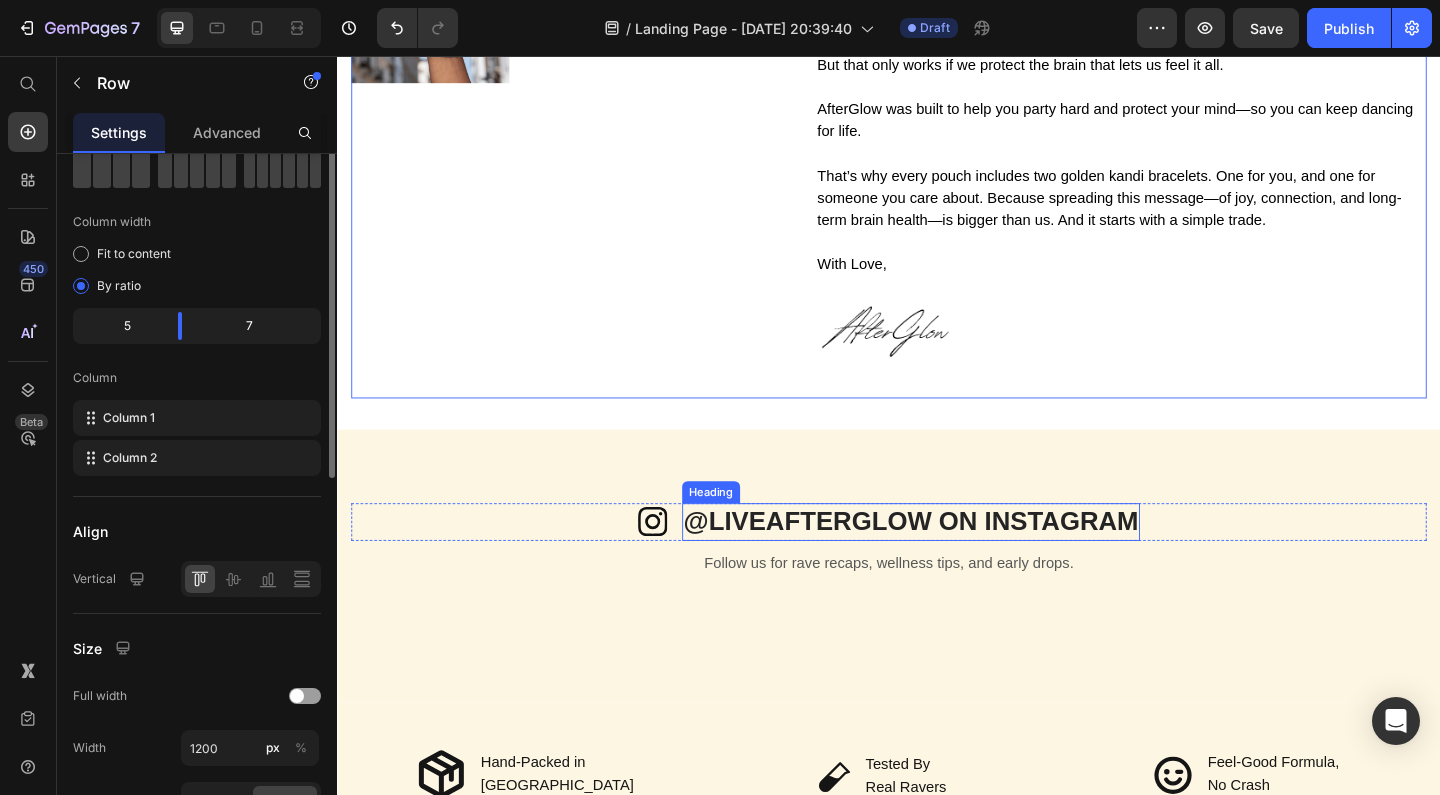 scroll, scrollTop: 0, scrollLeft: 0, axis: both 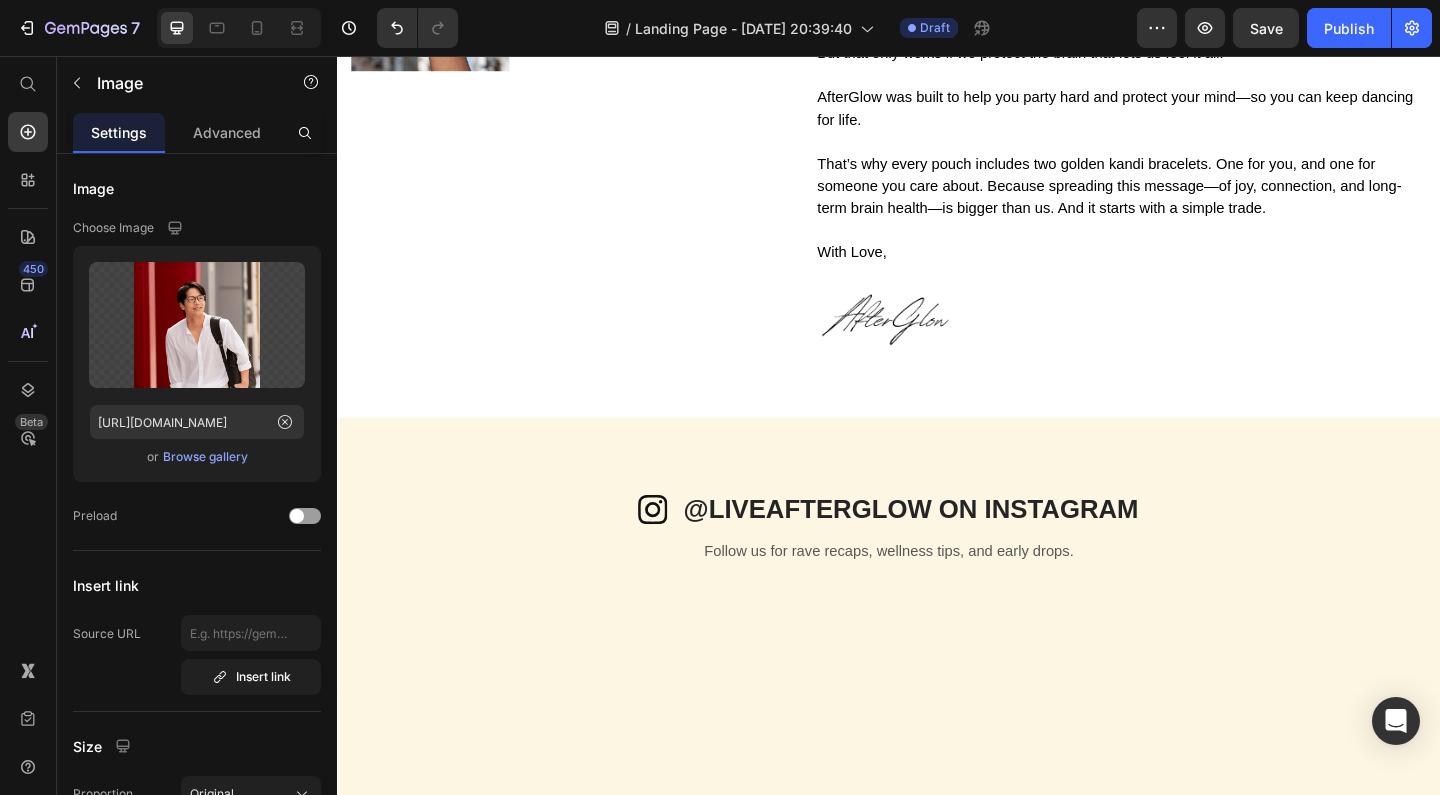 click at bounding box center (674, -137) 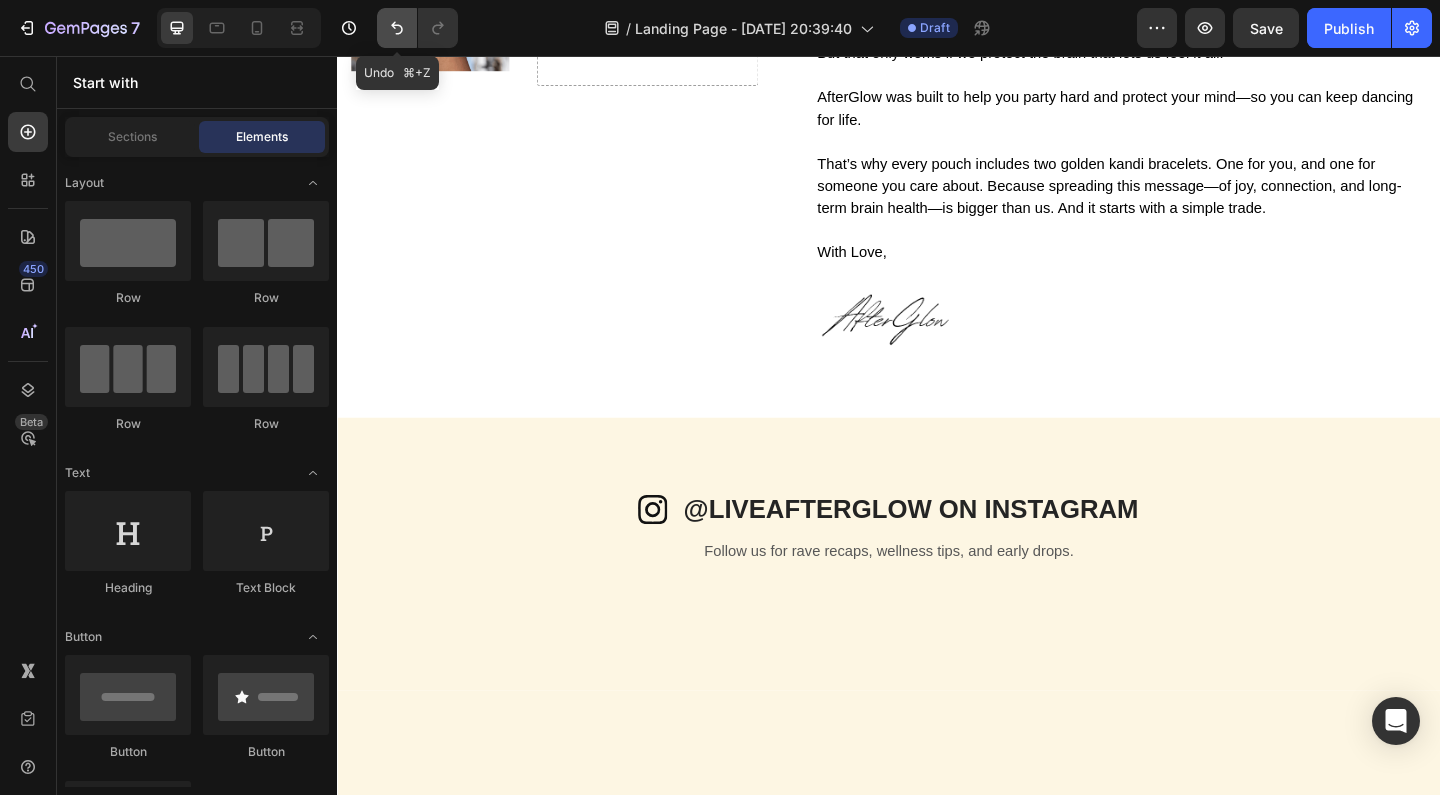 click 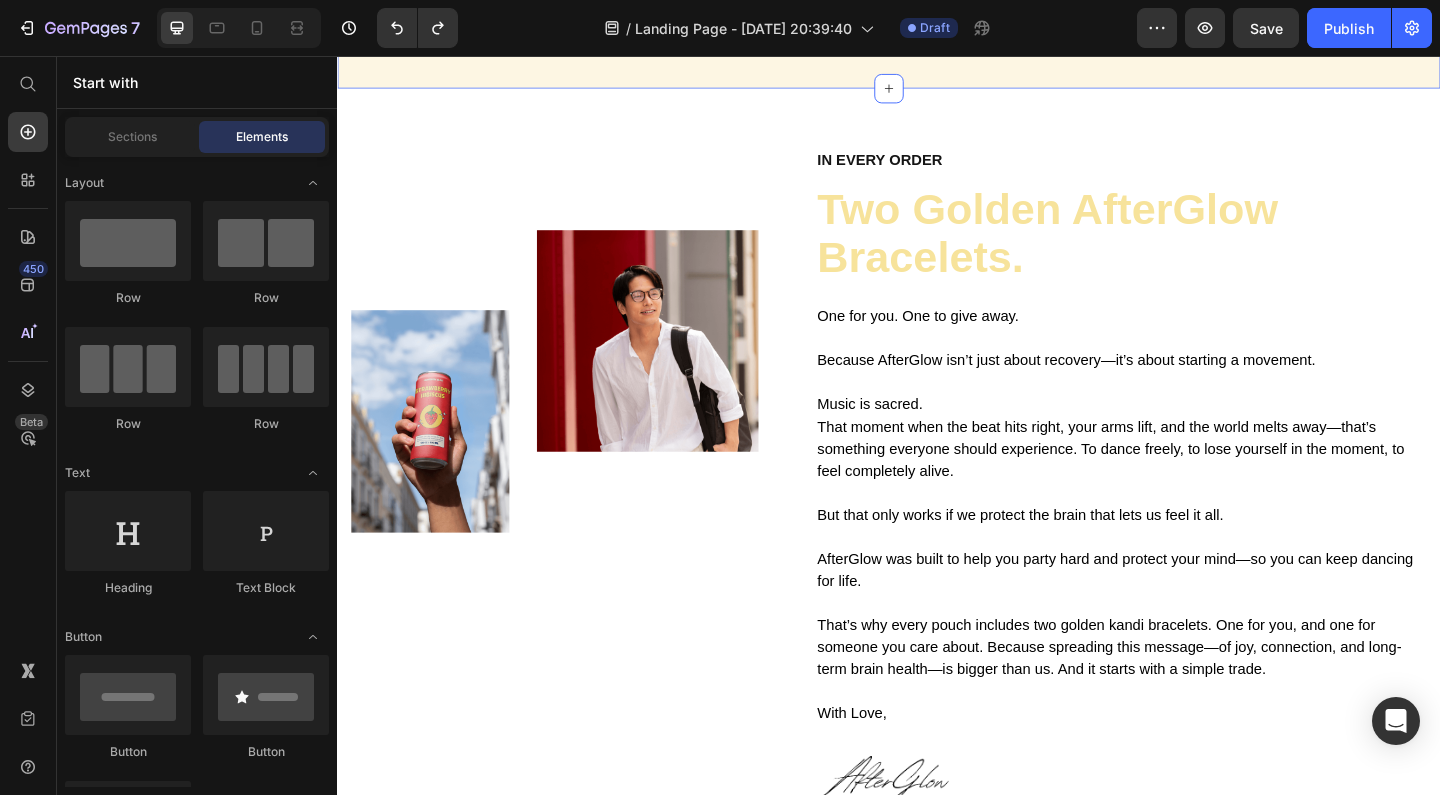 scroll, scrollTop: 2627, scrollLeft: 0, axis: vertical 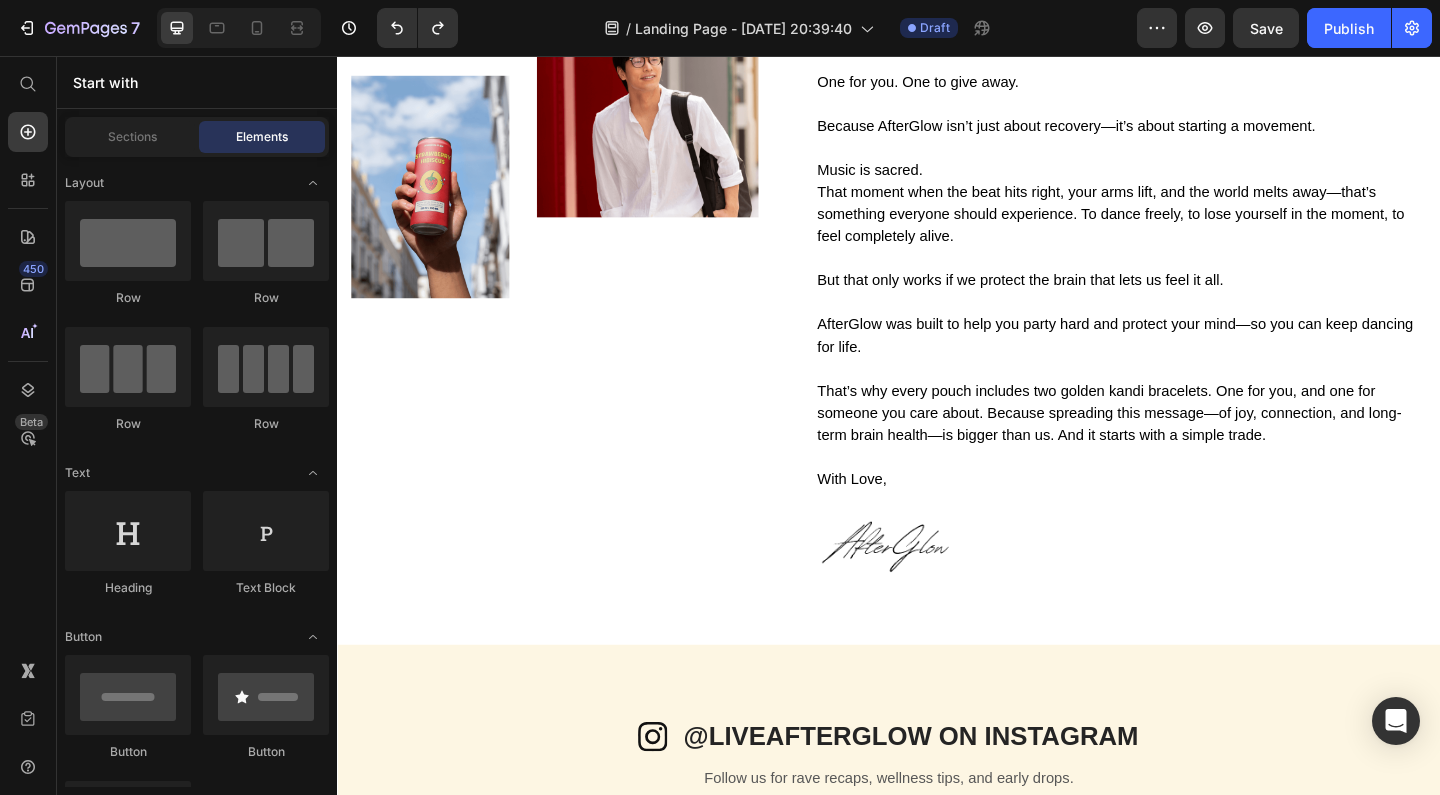 click on "Why AfterGlow Actually Works Heading AfterGlow isn’t hype—it’s biochemistry. Every capsule is stacked with neuroprotective ingredients, antioxidants, adaptogens, and hydration support—designed to [MEDICAL_DATA], restore your [MEDICAL_DATA], and erase the dreaded post-roll crash. You’ll thank yourself the next morning. Text Block Row Section 4" at bounding box center (937, -371) 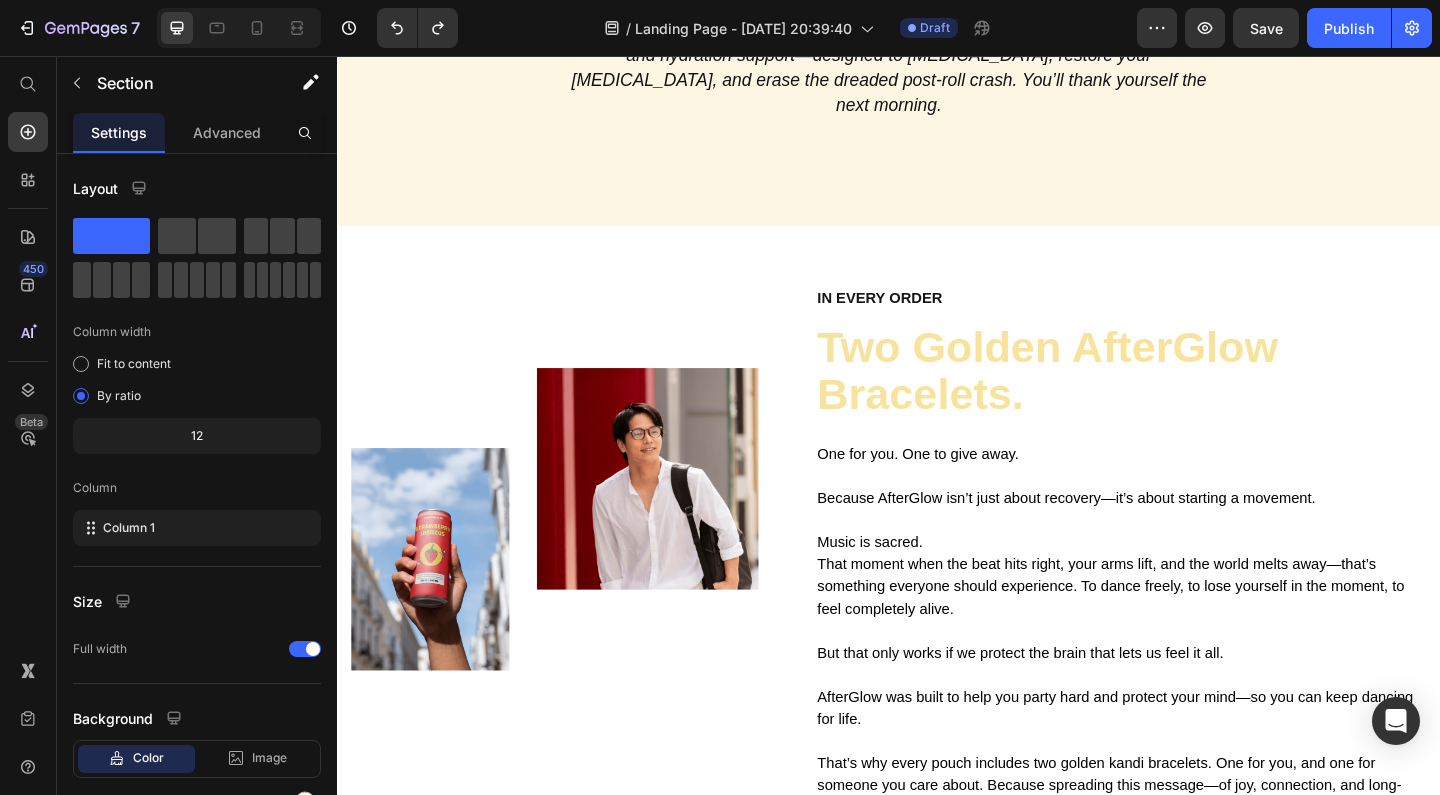 scroll, scrollTop: 2417, scrollLeft: 0, axis: vertical 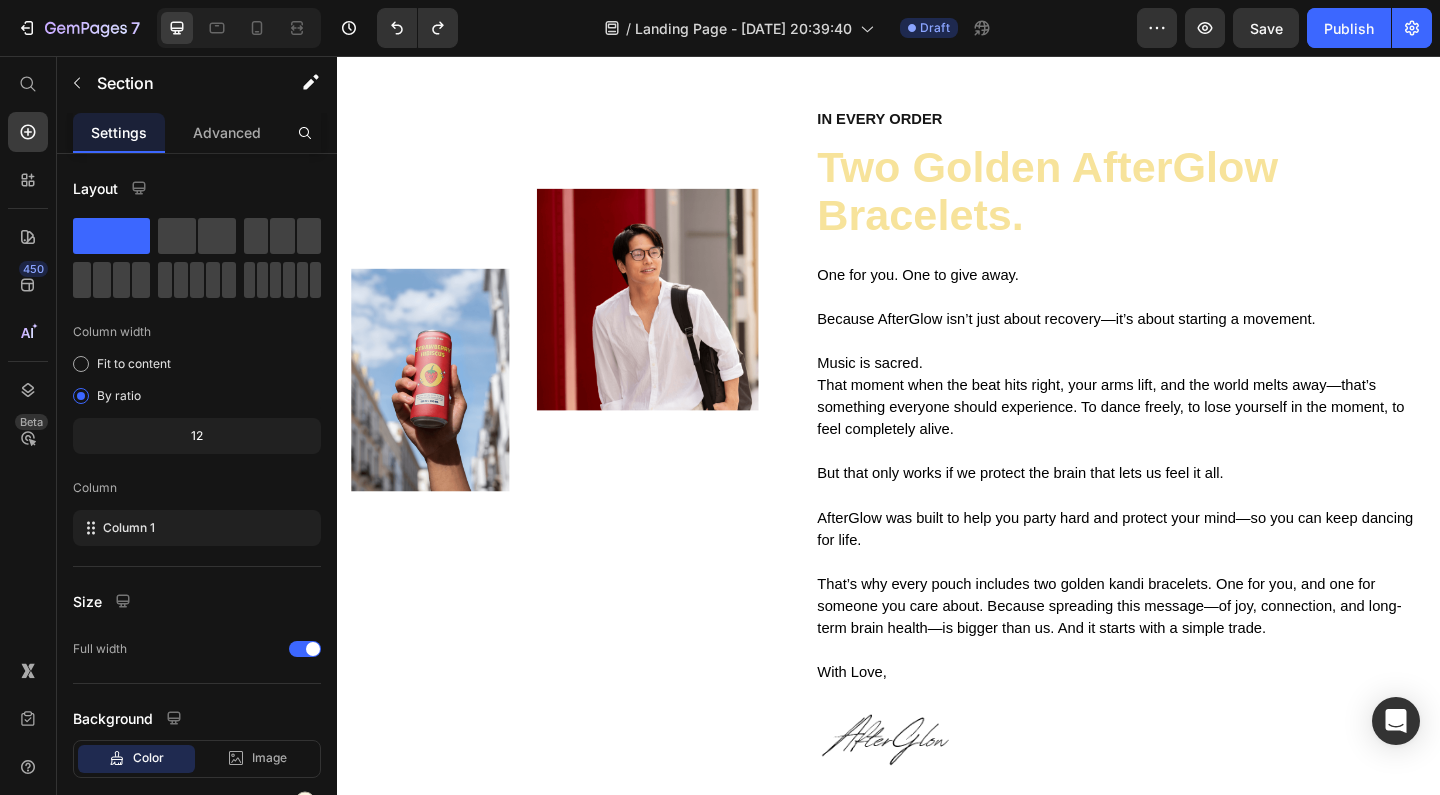 click on "Why AfterGlow Actually Works Heading AfterGlow isn’t hype—it’s biochemistry. Every capsule is stacked with neuroprotective ingredients, antioxidants, adaptogens, and hydration support—designed to [MEDICAL_DATA], restore your [MEDICAL_DATA], and erase the dreaded post-roll crash. You’ll thank yourself the next morning. Text Block Row" at bounding box center (937, -179) 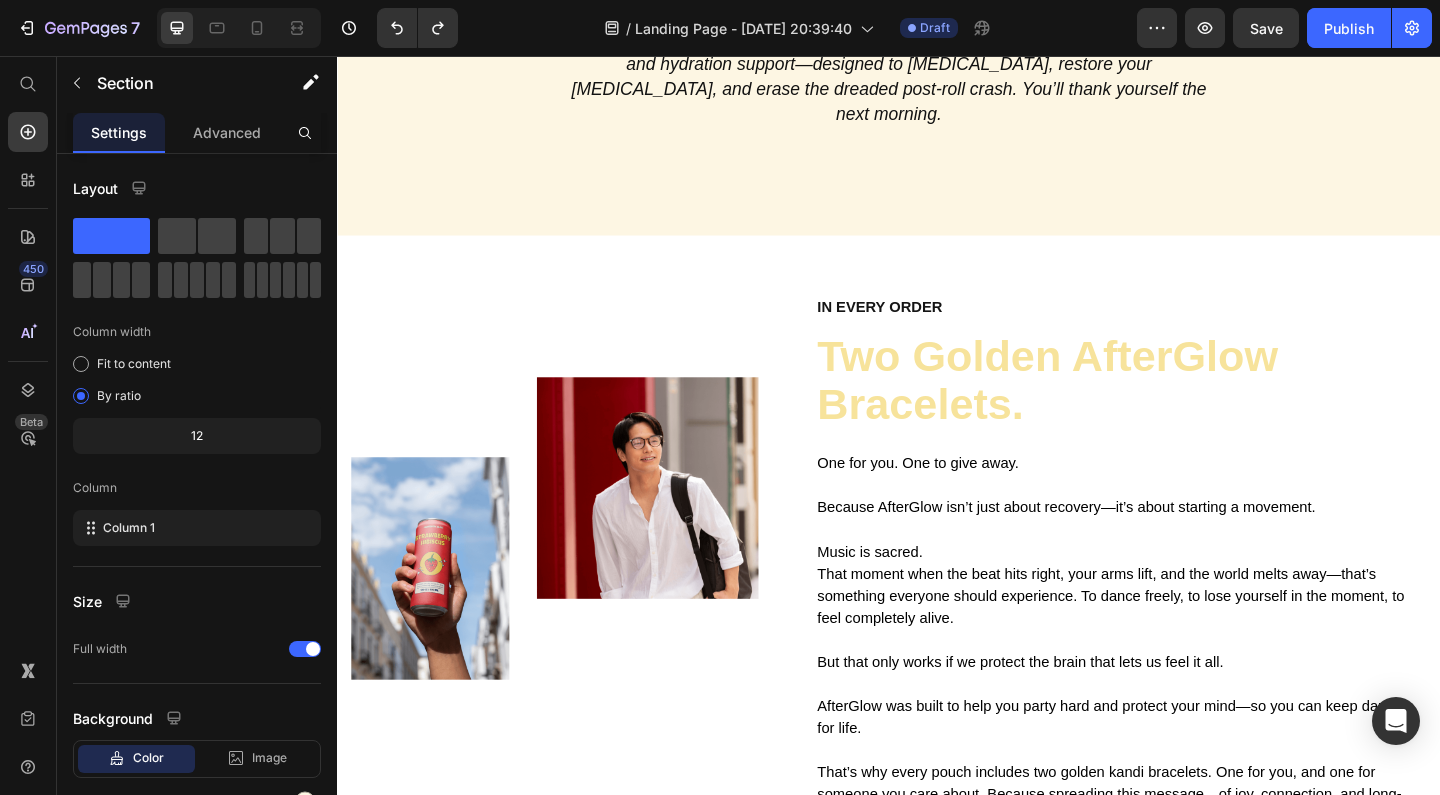 scroll, scrollTop: 2685, scrollLeft: 0, axis: vertical 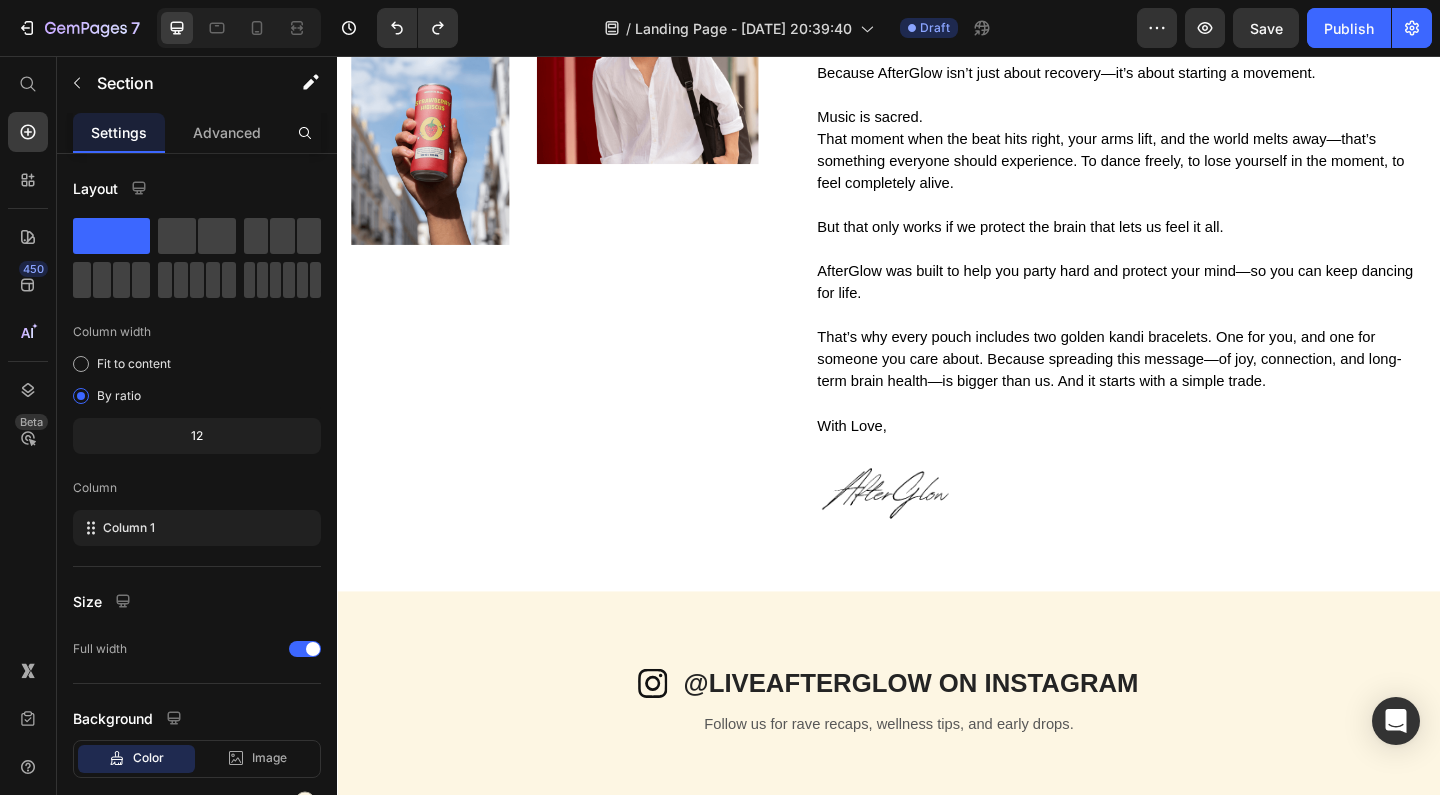 click on "Why AfterGlow Actually Works Heading AfterGlow isn’t hype—it’s biochemistry. Every capsule is stacked with neuroprotective ingredients, antioxidants, adaptogens, and hydration support—designed to [MEDICAL_DATA], restore your [MEDICAL_DATA], and erase the dreaded post-roll crash. You’ll thank yourself the next morning. Text Block Row Section 4" at bounding box center (937, -429) 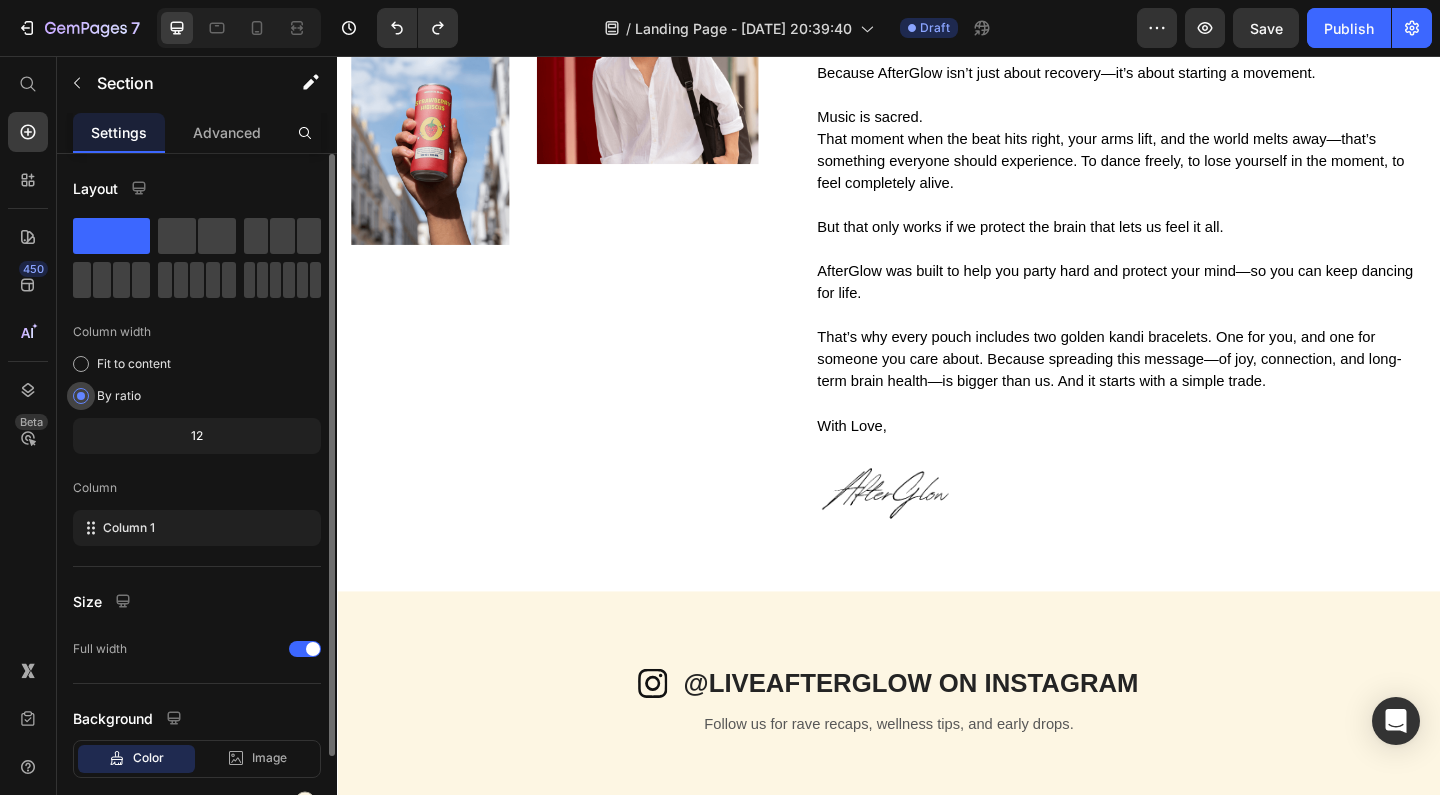 scroll, scrollTop: 110, scrollLeft: 0, axis: vertical 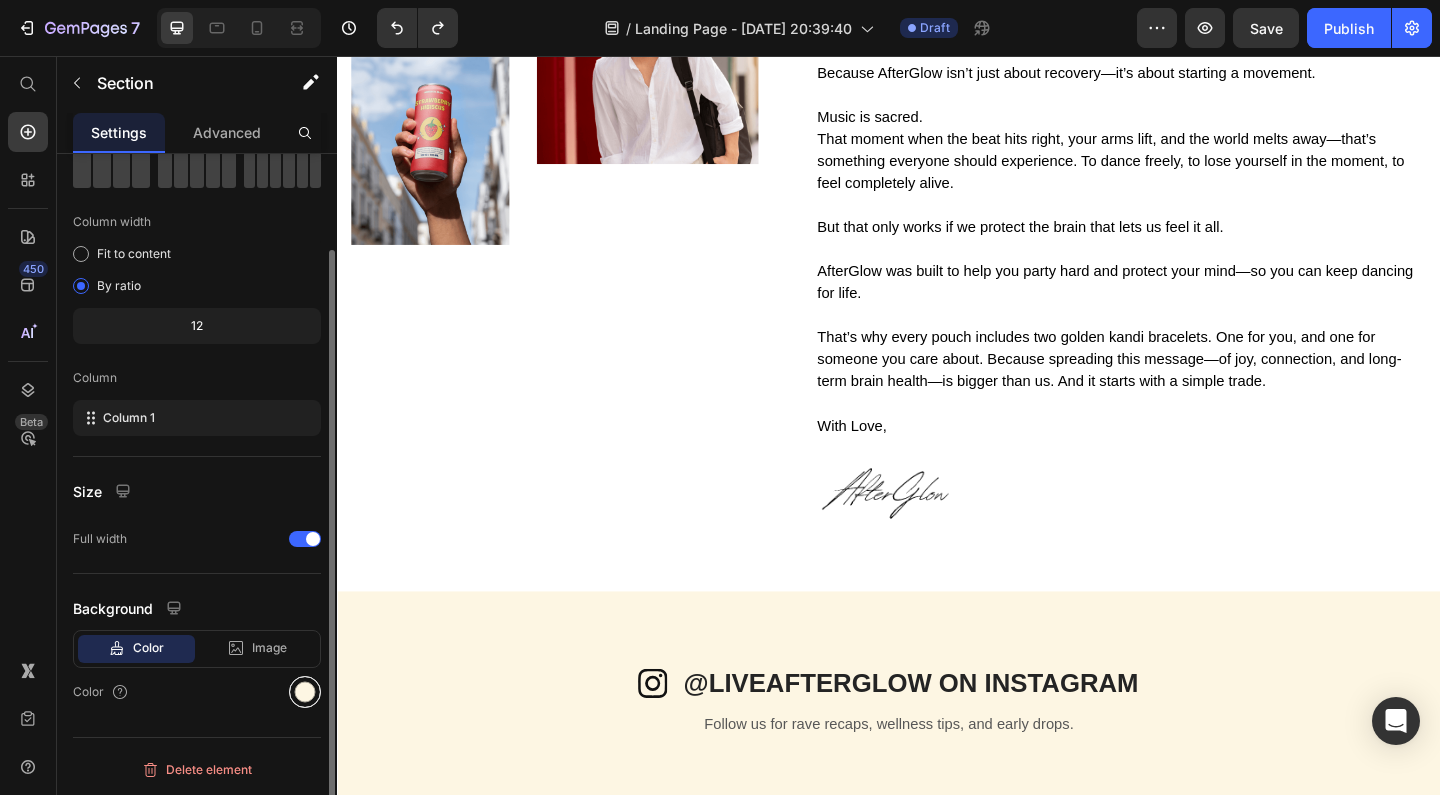 click at bounding box center [305, 692] 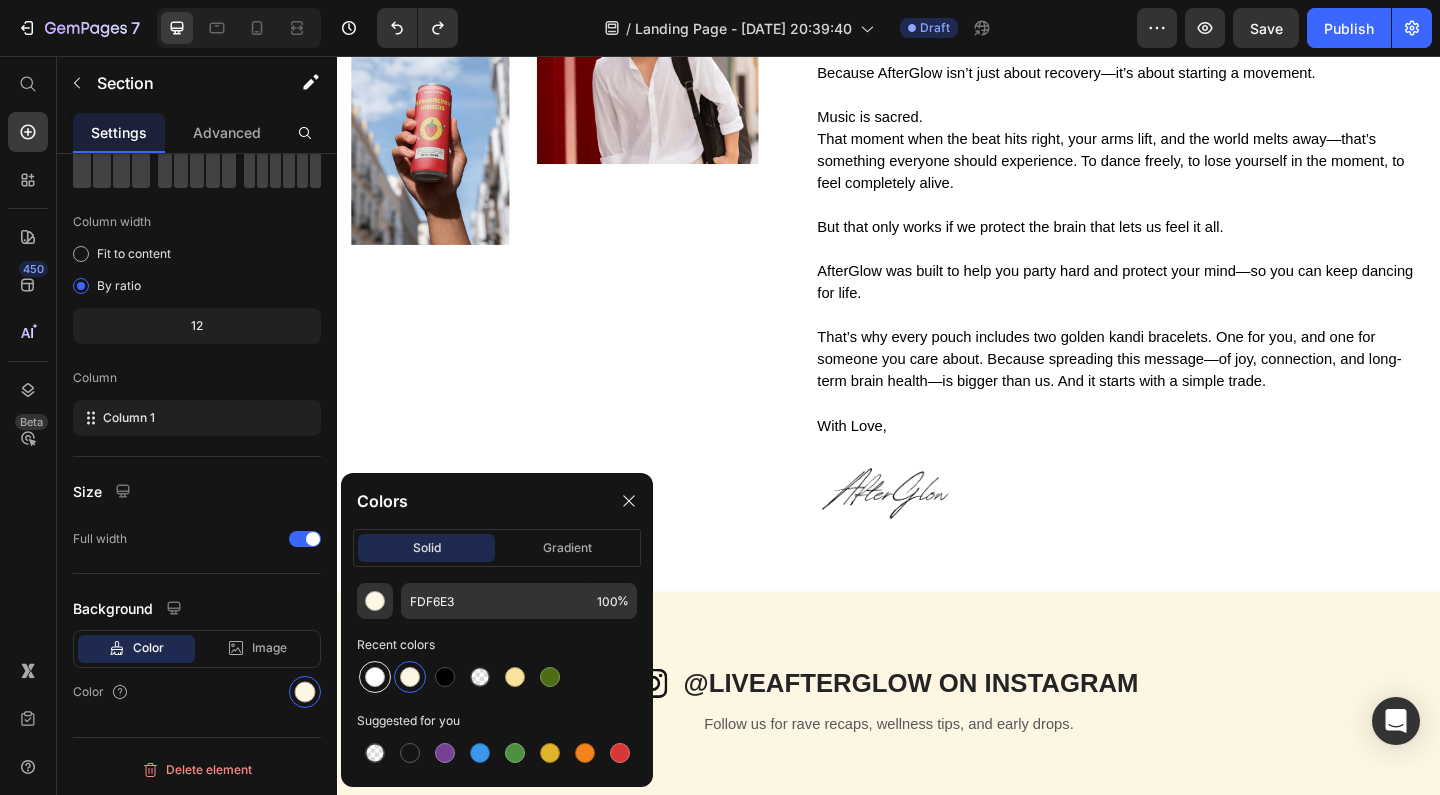click at bounding box center [375, 677] 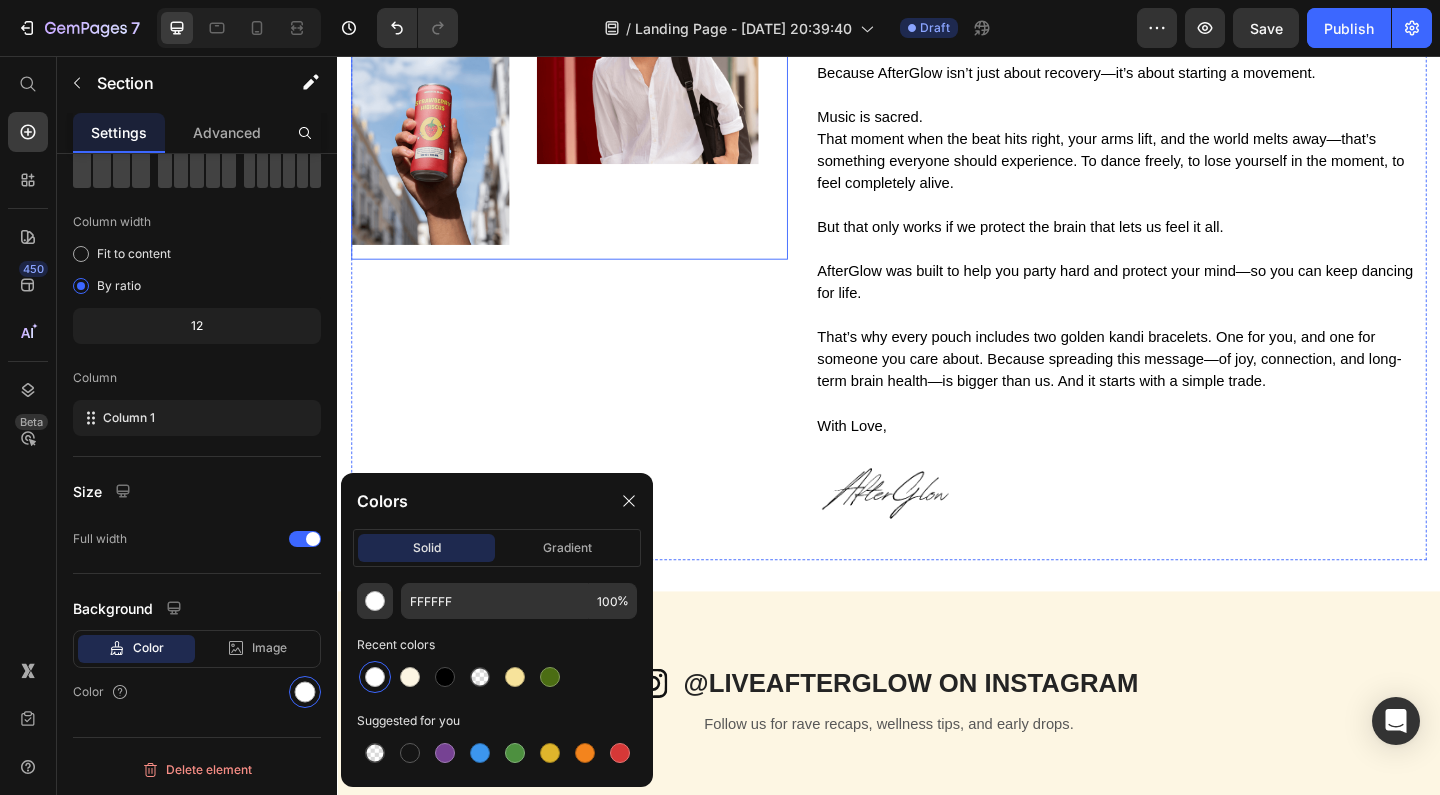 click on "Image" at bounding box center [674, 60] 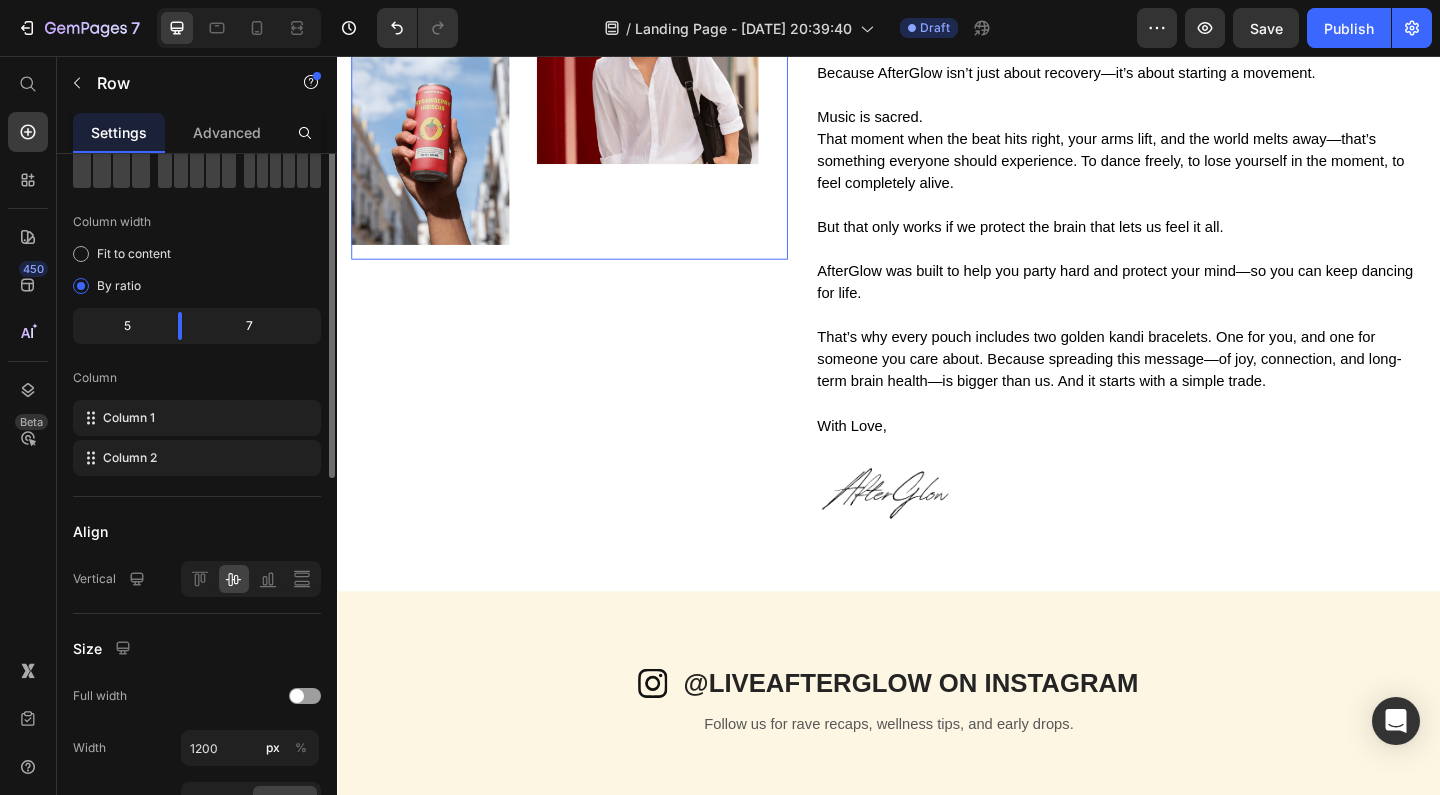 scroll, scrollTop: 0, scrollLeft: 0, axis: both 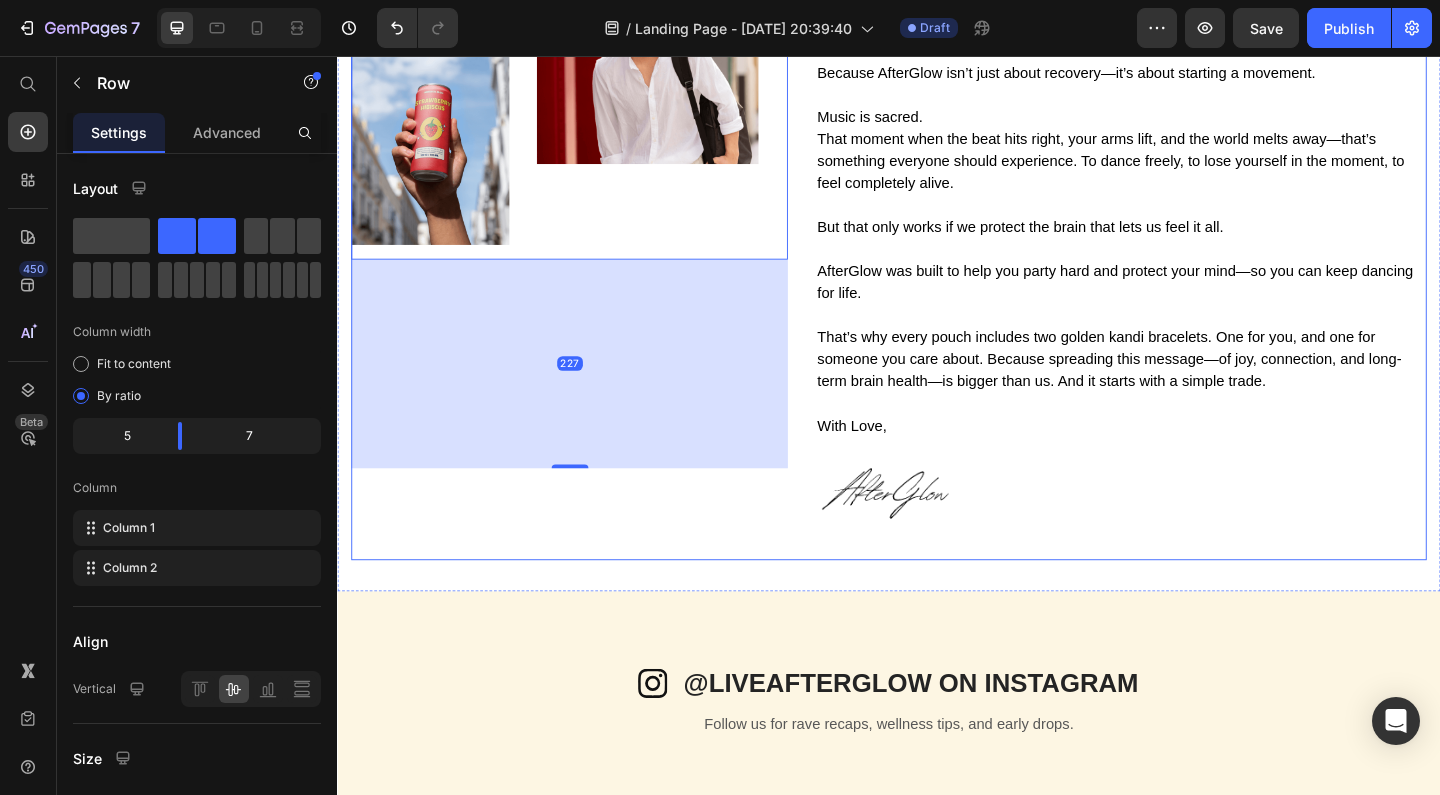 click on "Image Image Row   227 In every order Text Block Two Golden AfterGlow Bracelets. Heading One for you. One to give away.   Because AfterGlow isn’t just about recovery—it’s about starting a movement.   Music is sacred. That moment when the beat hits right, your arms lift, and the world melts away—that’s something everyone should experience. To dance freely, to lose yourself in the moment, to feel completely alive.   But that only works if we protect the brain that lets us feel it all.   AfterGlow was built to help you party hard and protect your mind—so you can keep dancing for life.   That’s why every pouch includes two golden kandi bracelets. One for you, and one for someone you care about. Because spreading this message—of joy, connection, and long-term brain health—is bigger than us. And it starts with a simple trade.   With Love, Text Block Image Row" at bounding box center [937, 224] 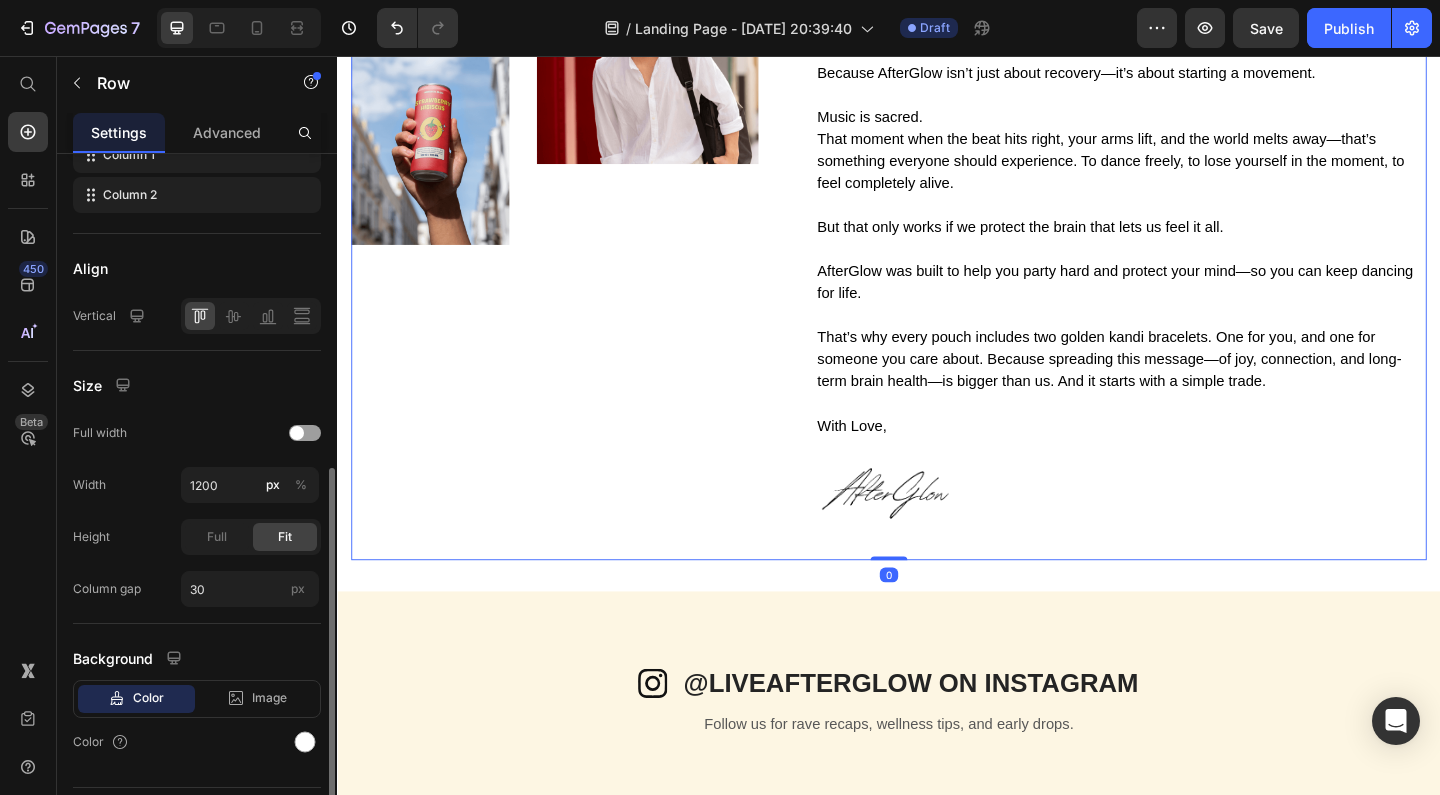 scroll, scrollTop: 423, scrollLeft: 0, axis: vertical 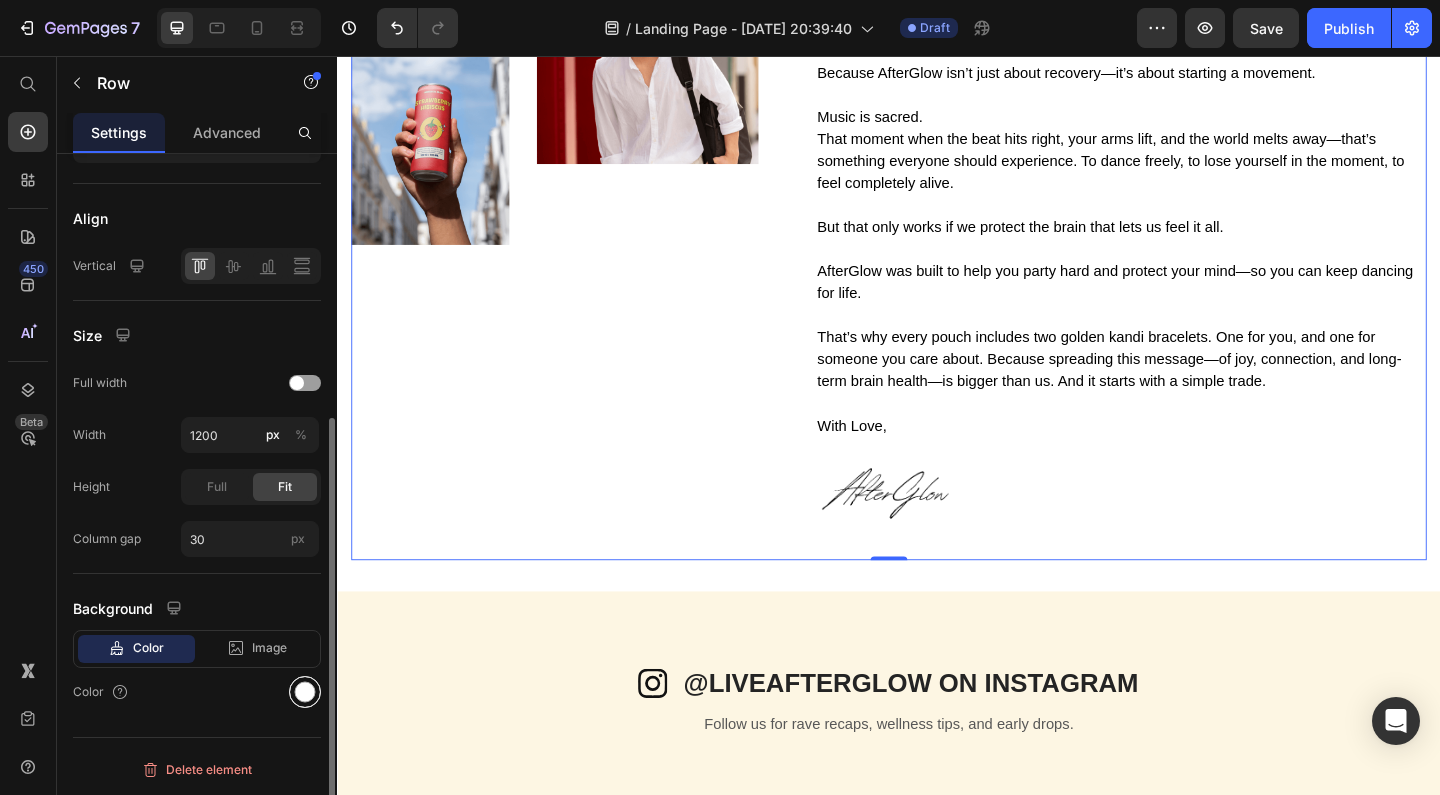 click at bounding box center (305, 692) 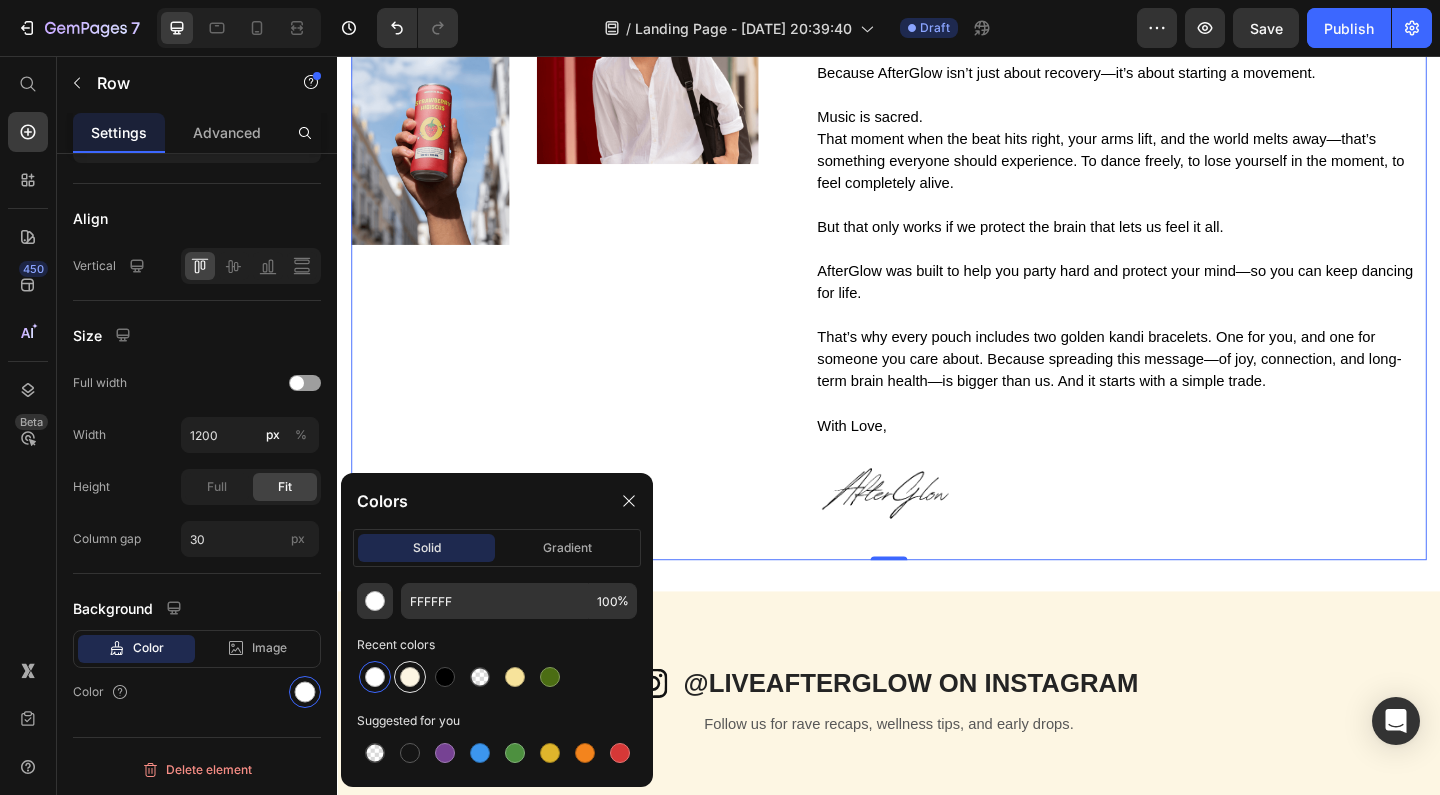 click at bounding box center [410, 677] 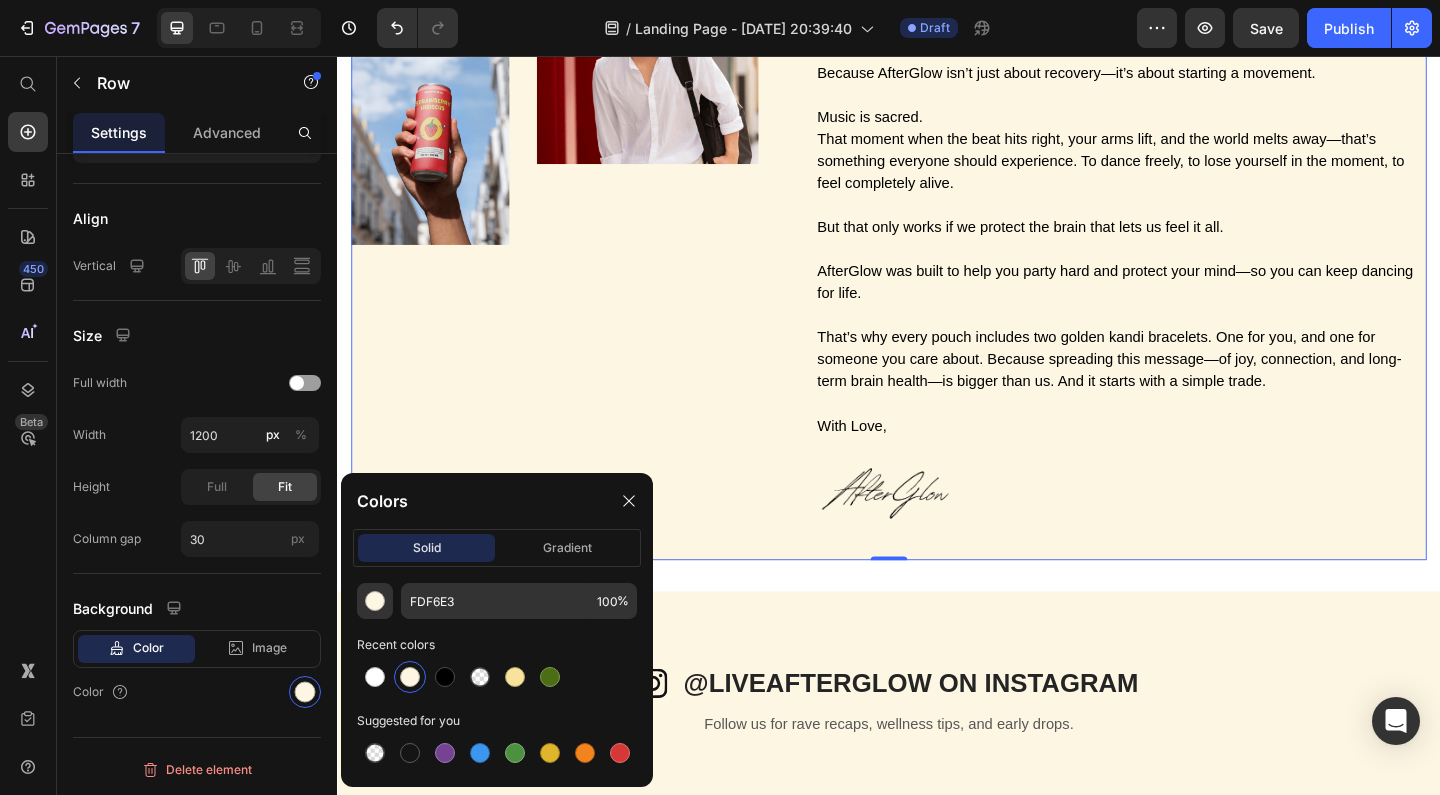 click on "Why AfterGlow Actually Works Heading AfterGlow isn’t hype—it’s biochemistry. Every capsule is stacked with neuroprotective ingredients, antioxidants, adaptogens, and hydration support—designed to [MEDICAL_DATA], restore your [MEDICAL_DATA], and erase the dreaded post-roll crash. You’ll thank yourself the next morning. Text Block Row Section 4" at bounding box center (937, -429) 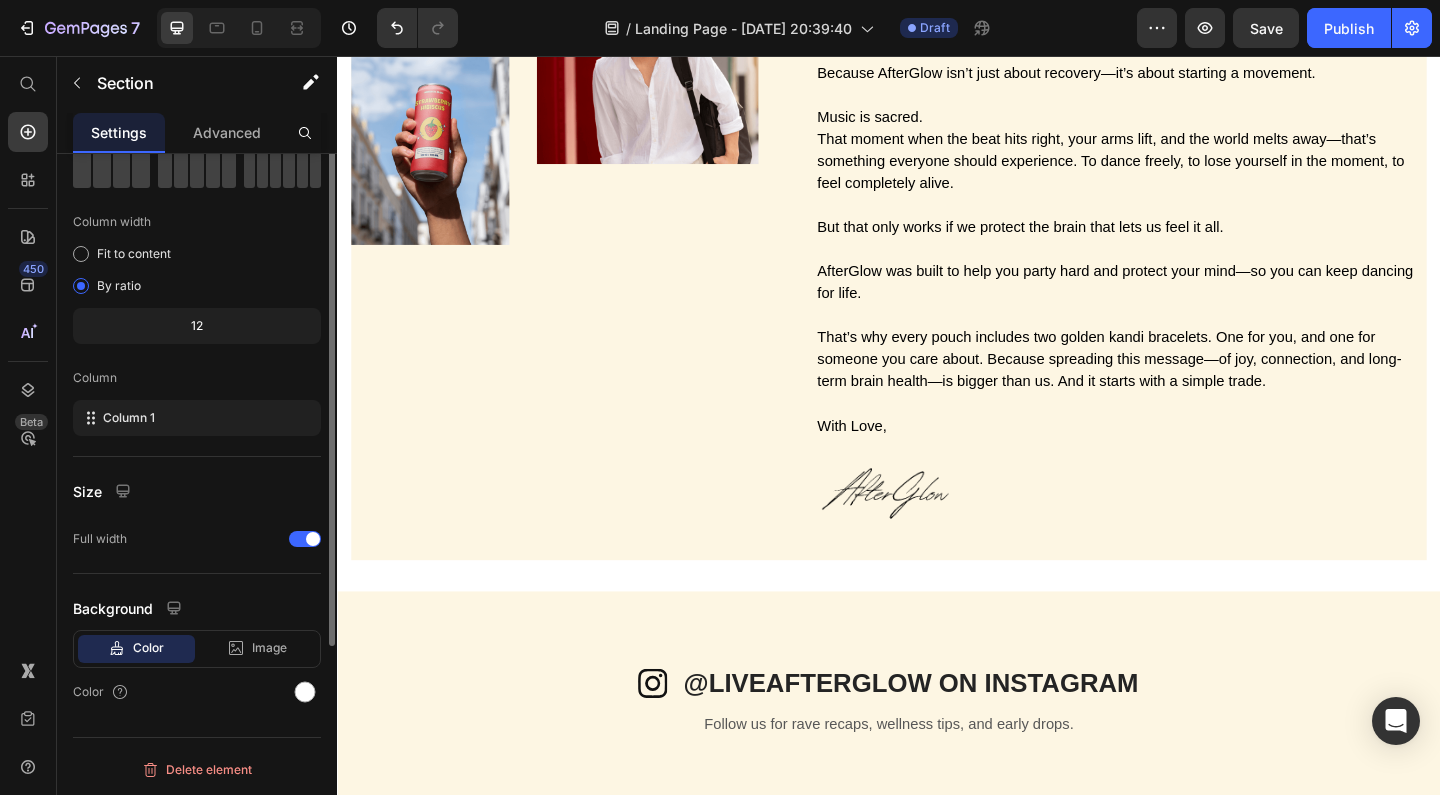 scroll, scrollTop: 0, scrollLeft: 0, axis: both 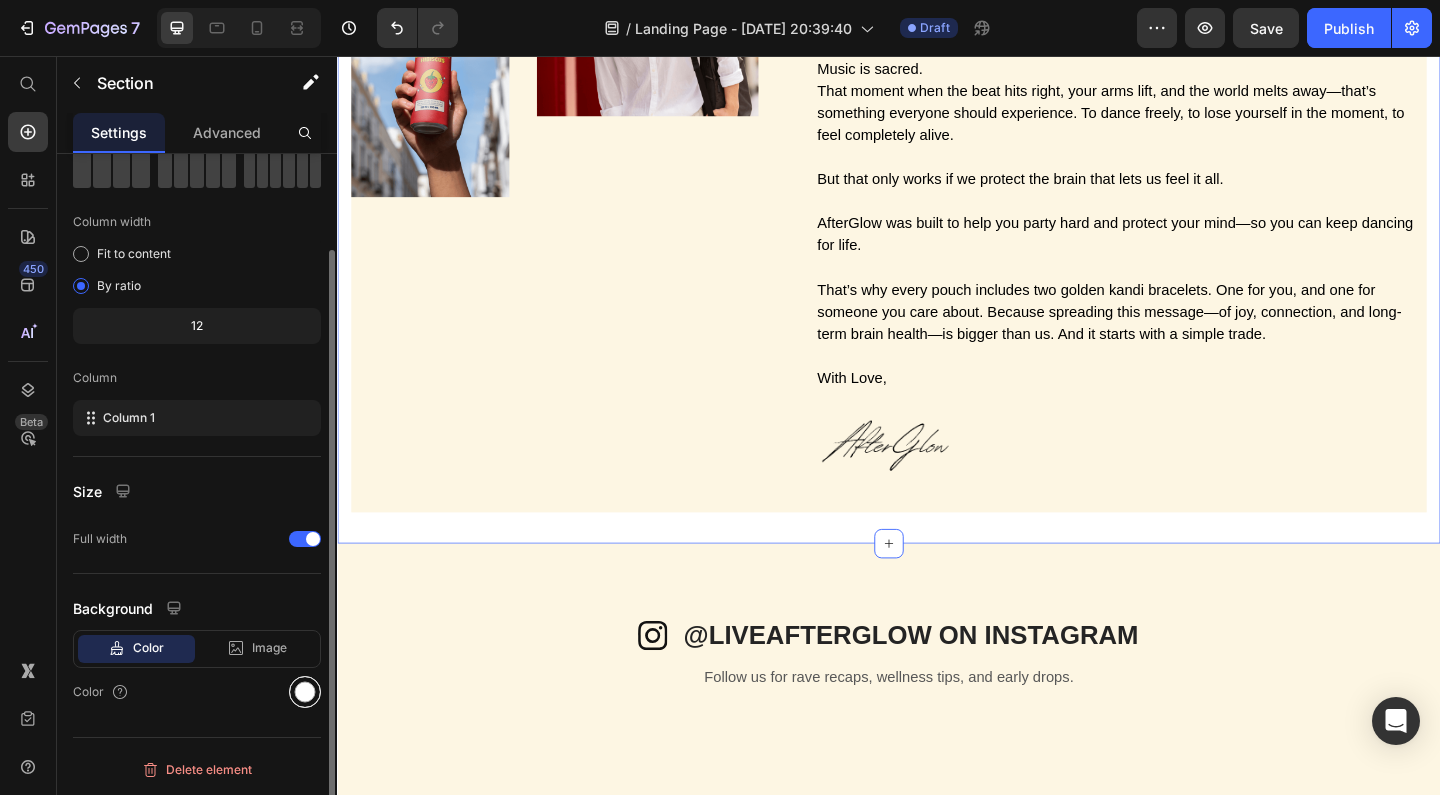 click at bounding box center (305, 692) 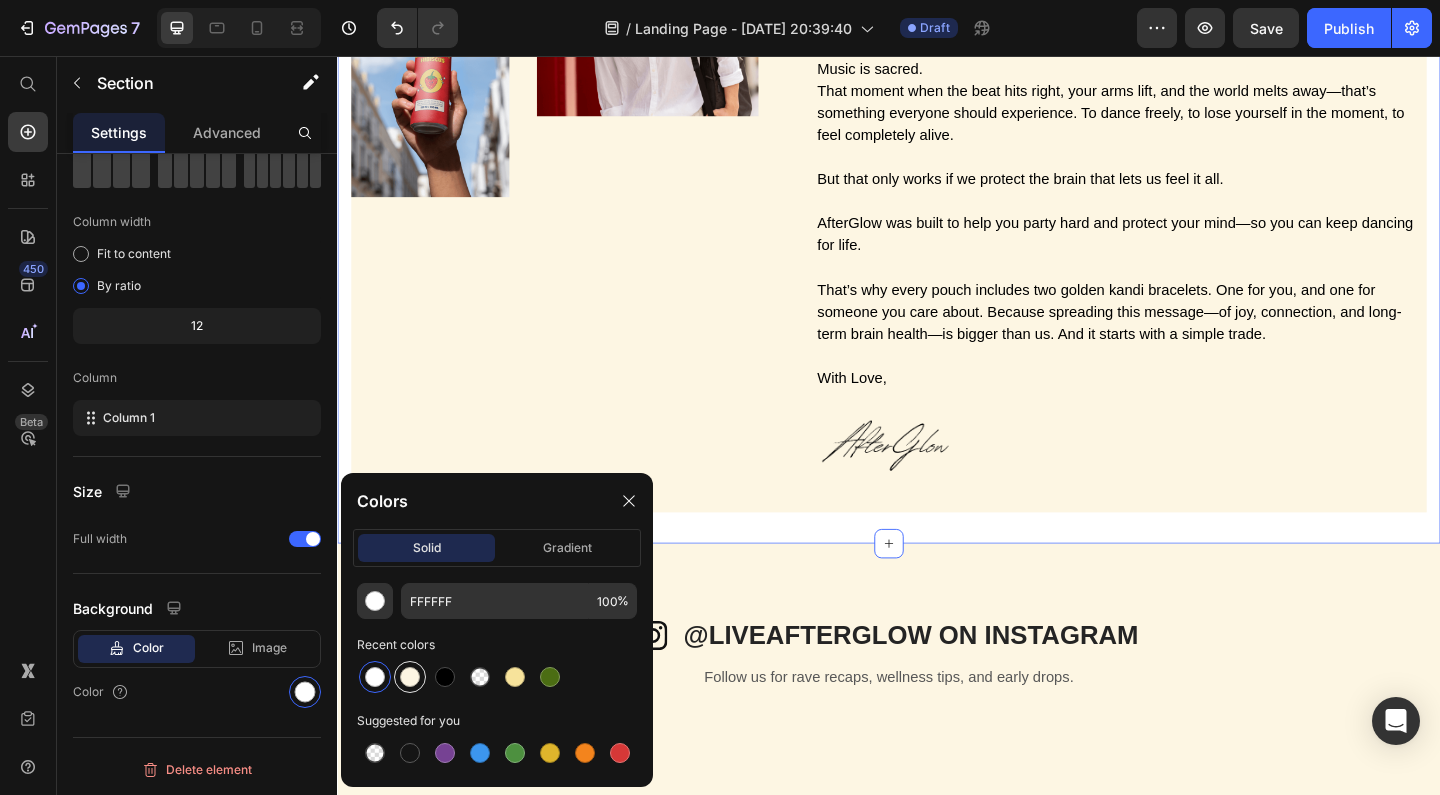 click at bounding box center (410, 677) 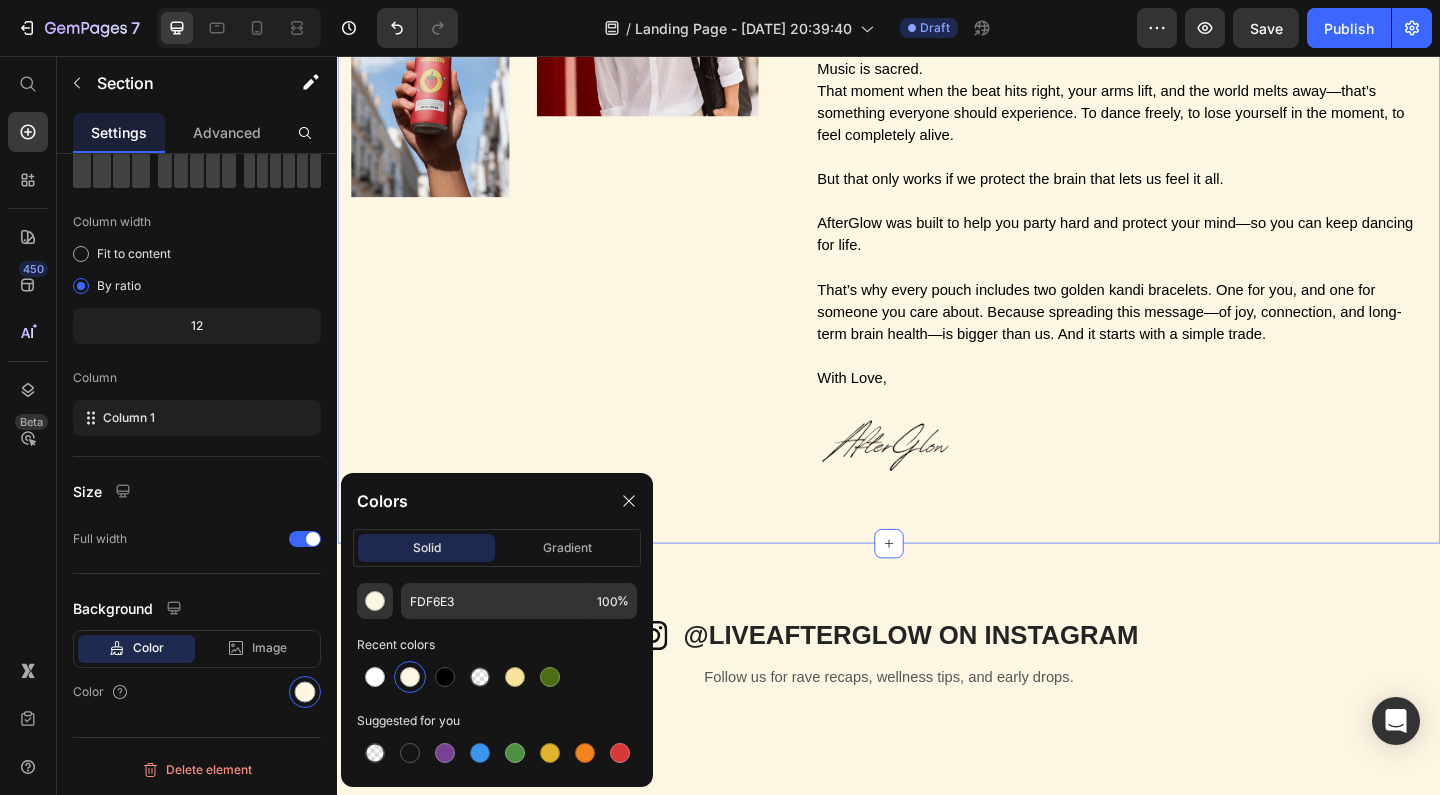 click on "Why AfterGlow Actually Works Heading AfterGlow isn’t hype—it’s biochemistry. Every capsule is stacked with neuroprotective ingredients, antioxidants, adaptogens, and hydration support—designed to [MEDICAL_DATA], restore your [MEDICAL_DATA], and erase the dreaded post-roll crash. You’ll thank yourself the next morning. Text Block Row Section 4" at bounding box center (937, -481) 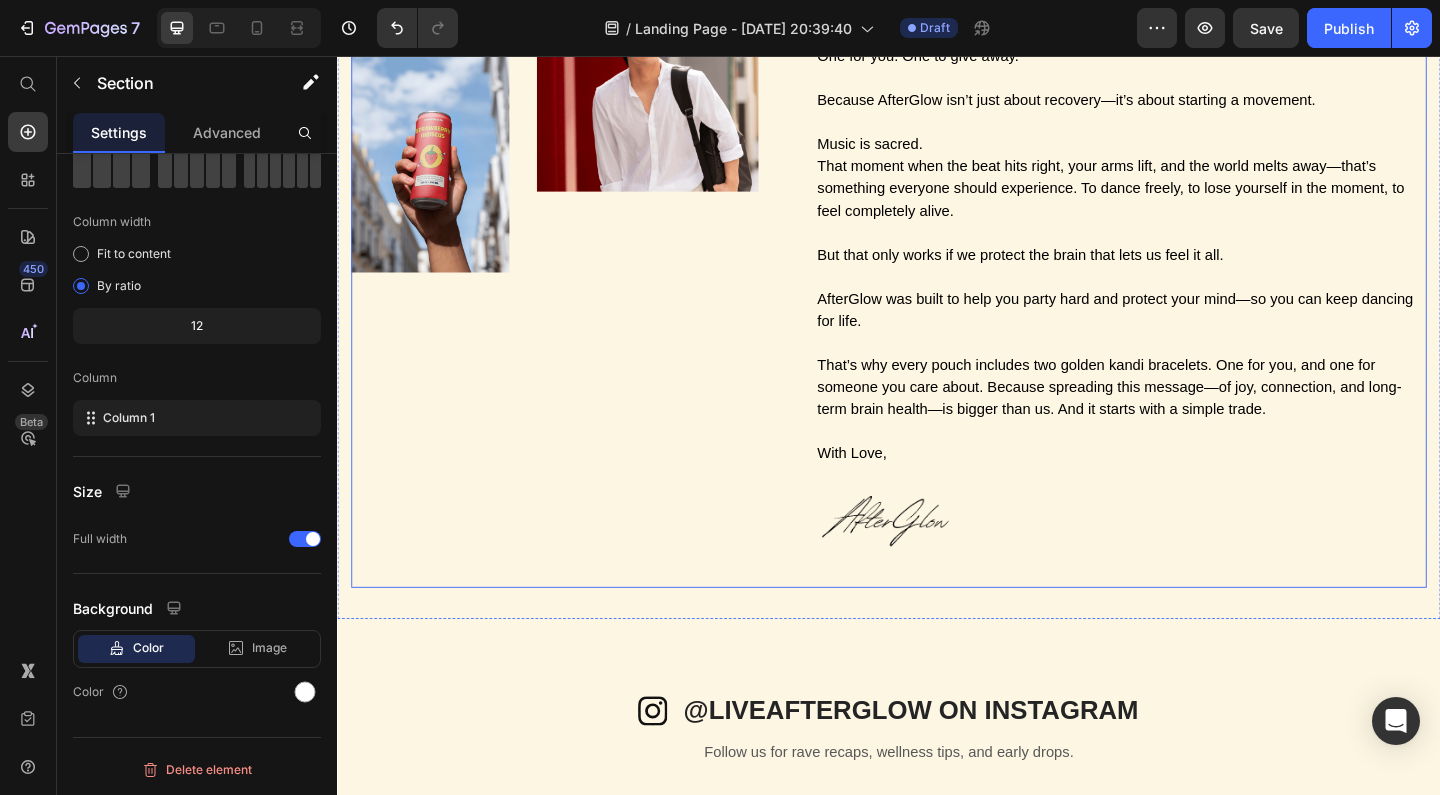 scroll, scrollTop: 3563, scrollLeft: 0, axis: vertical 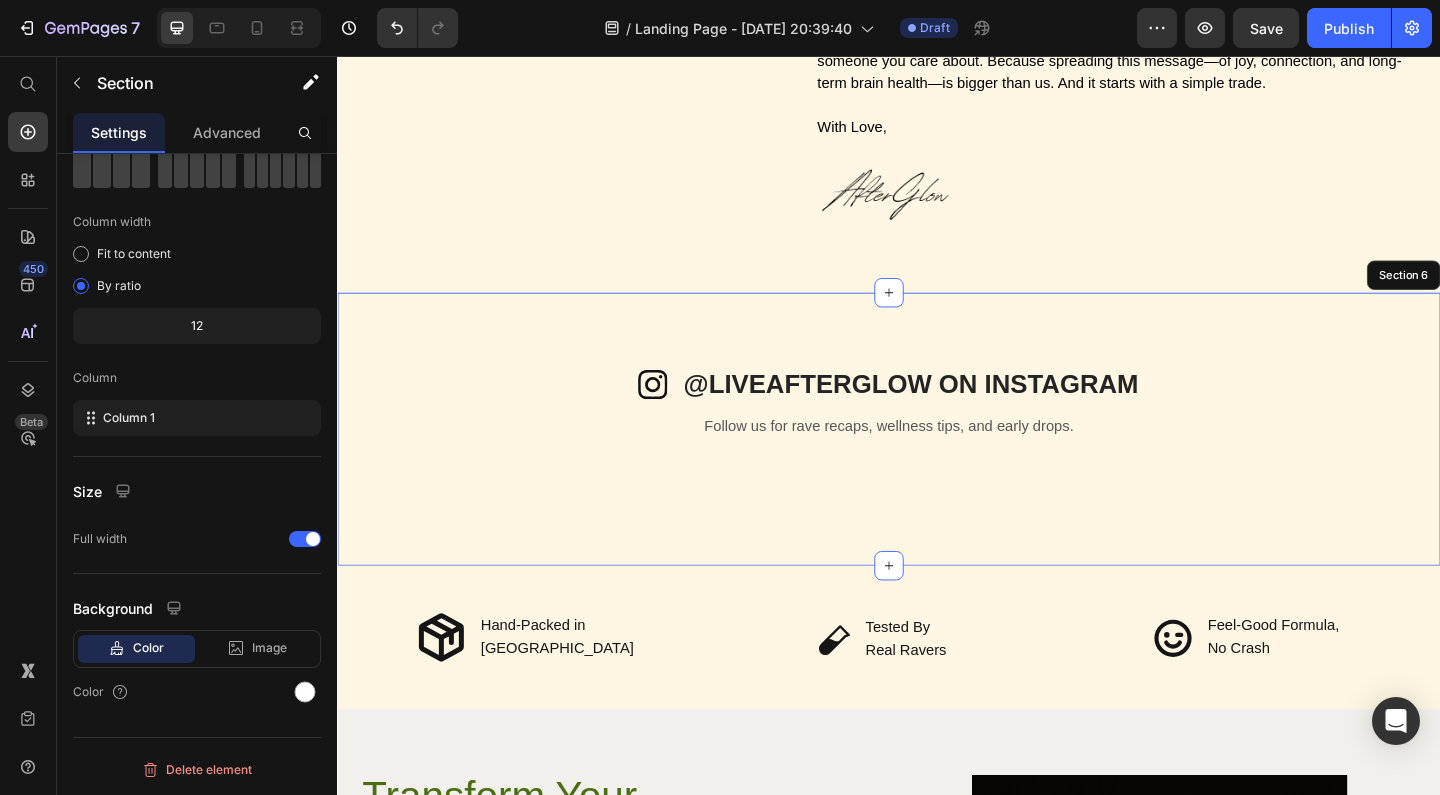 click on "Icon @LIVEAFTERGLOW ON INSTAGRAM Heading Row Follow us for rave recaps, wellness tips, and early drops. Text block Row Image Image Image Image Image Carousel Image Image Image Image Image Carousel Row" at bounding box center (937, 461) 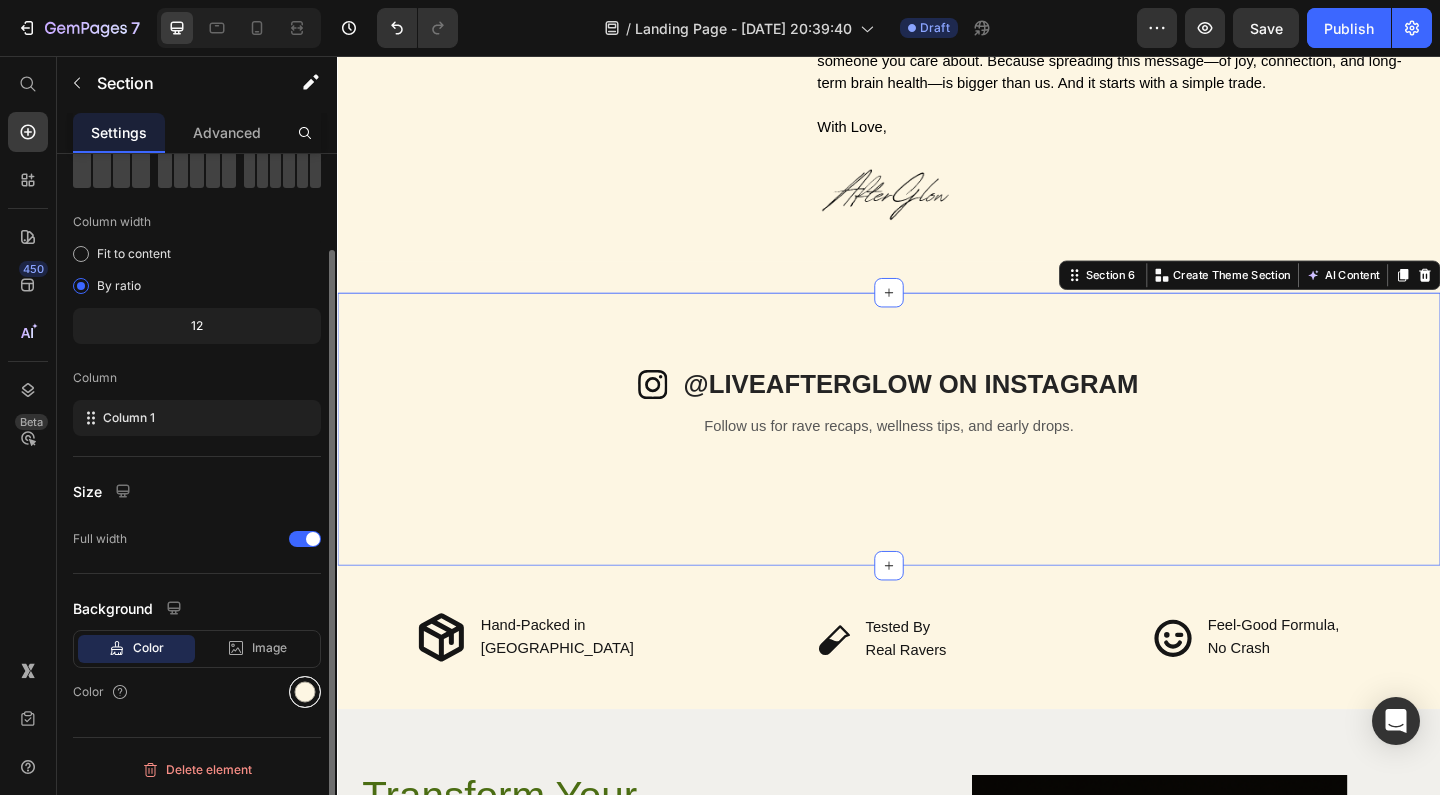 click at bounding box center (305, 692) 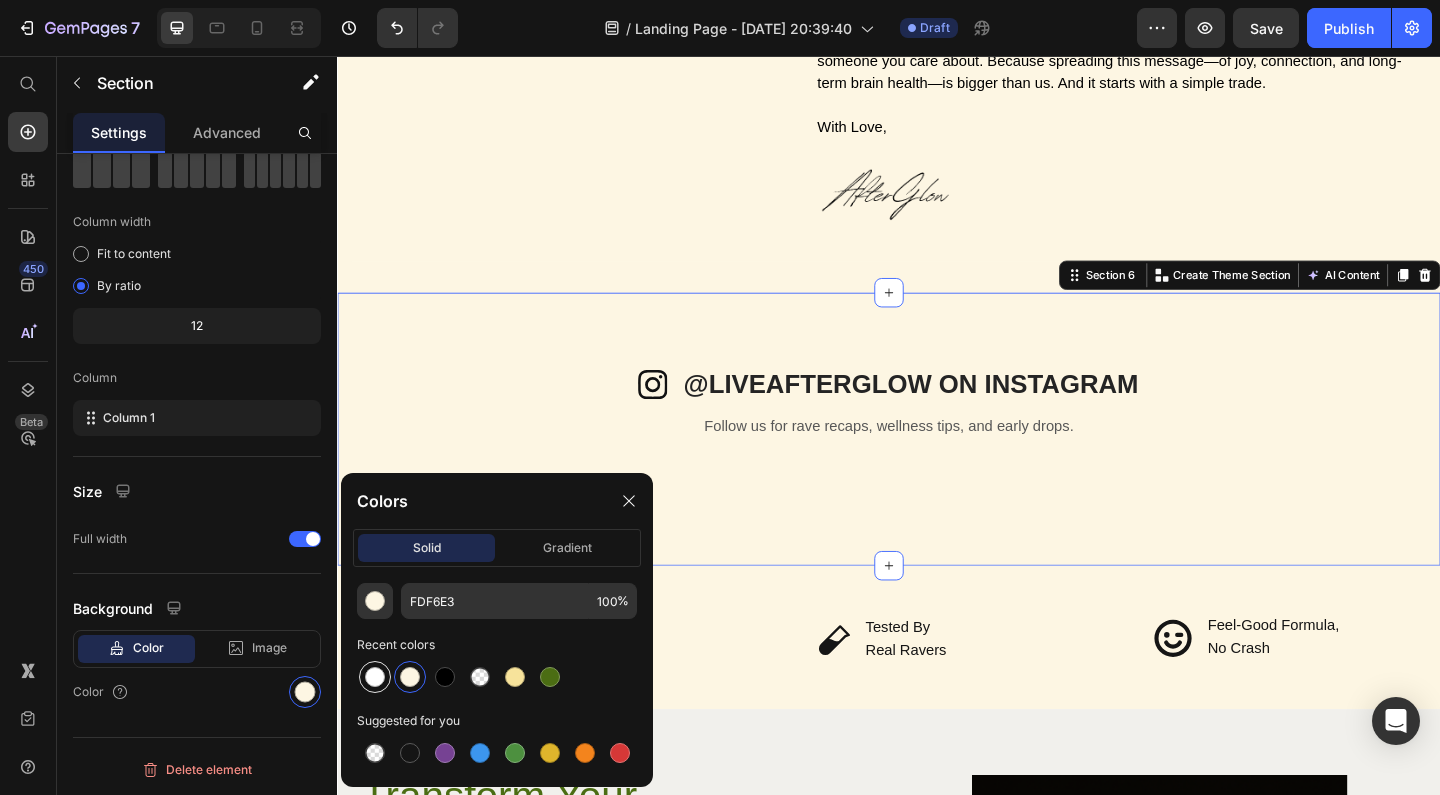 click at bounding box center [375, 677] 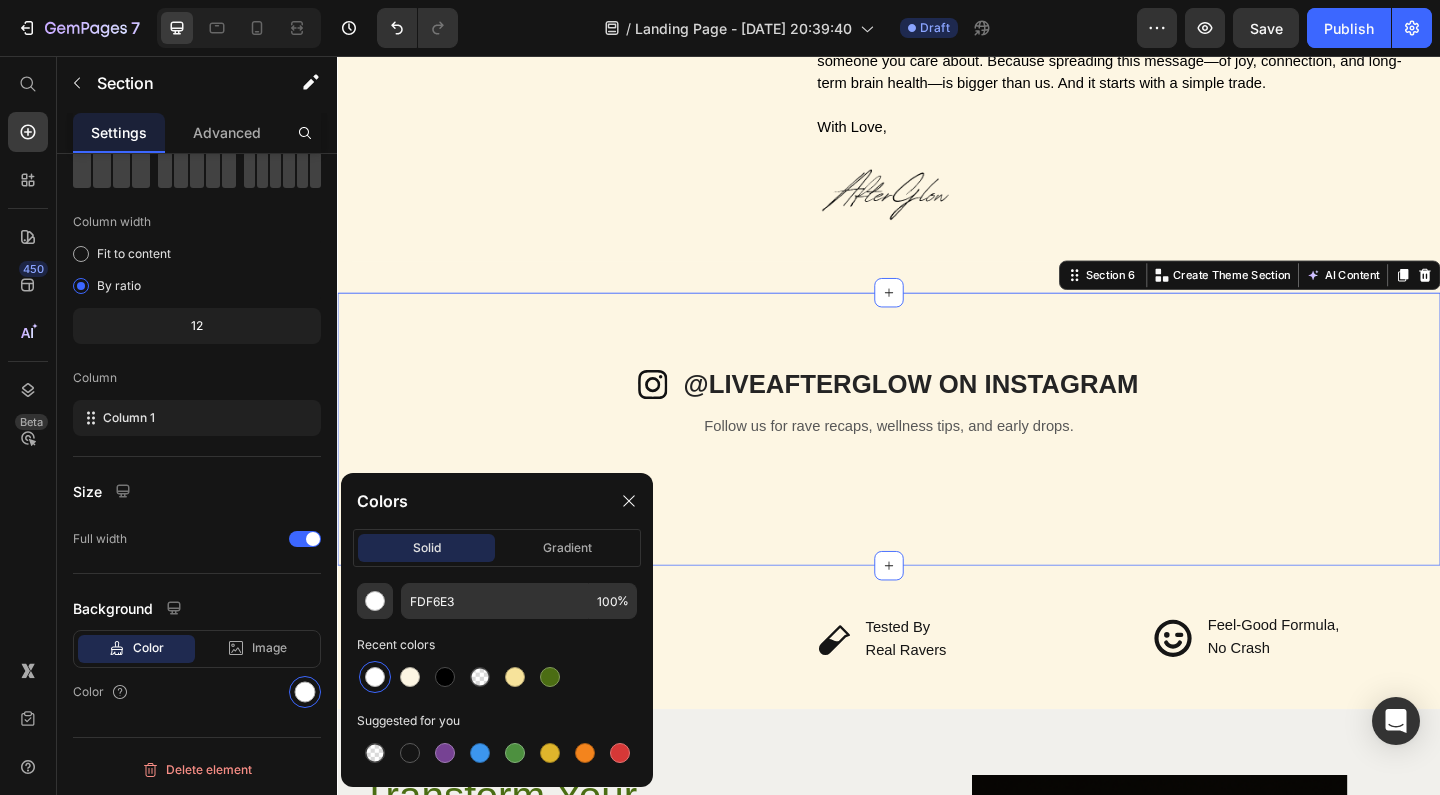 type on "FFFFFF" 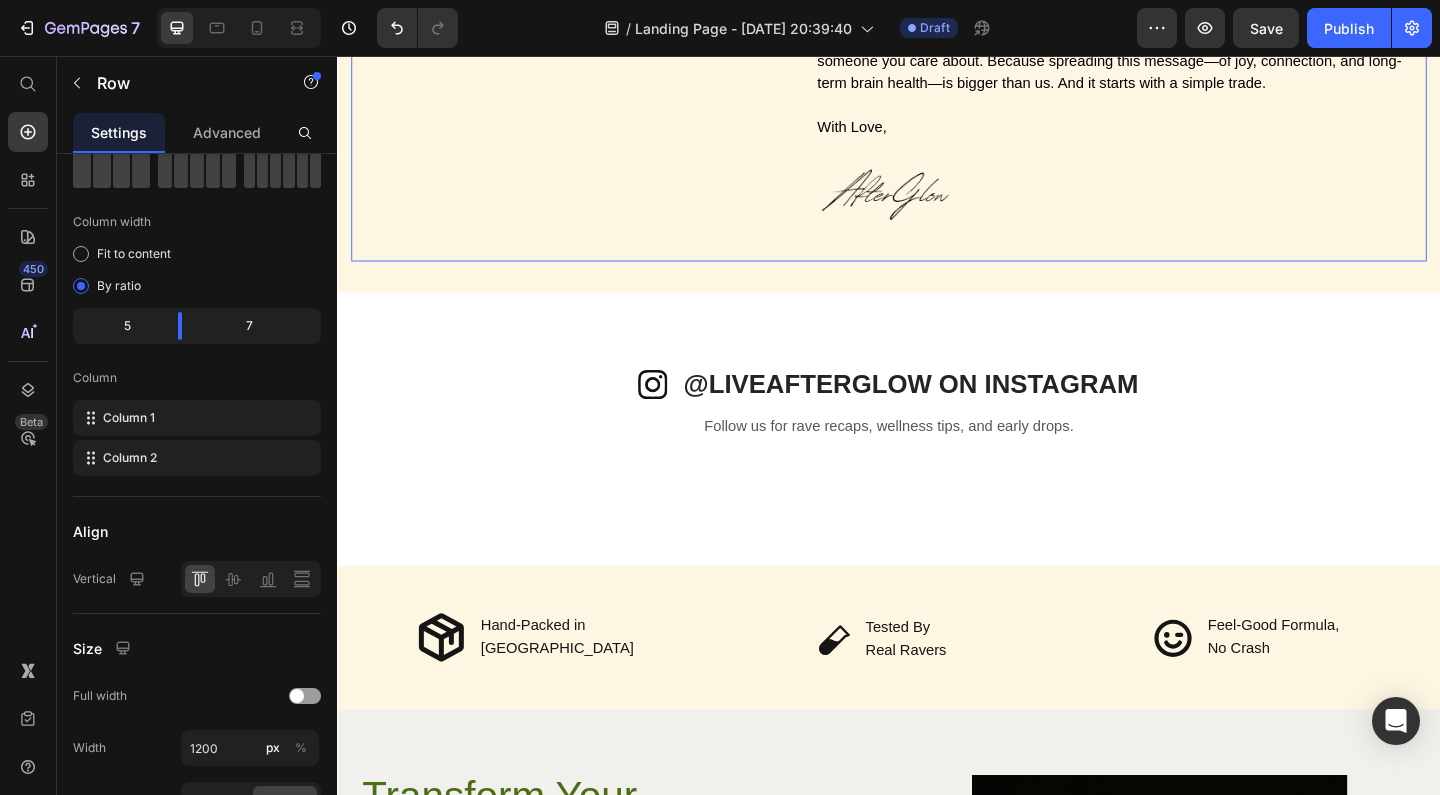 click on "Image Image Row" at bounding box center [589, -101] 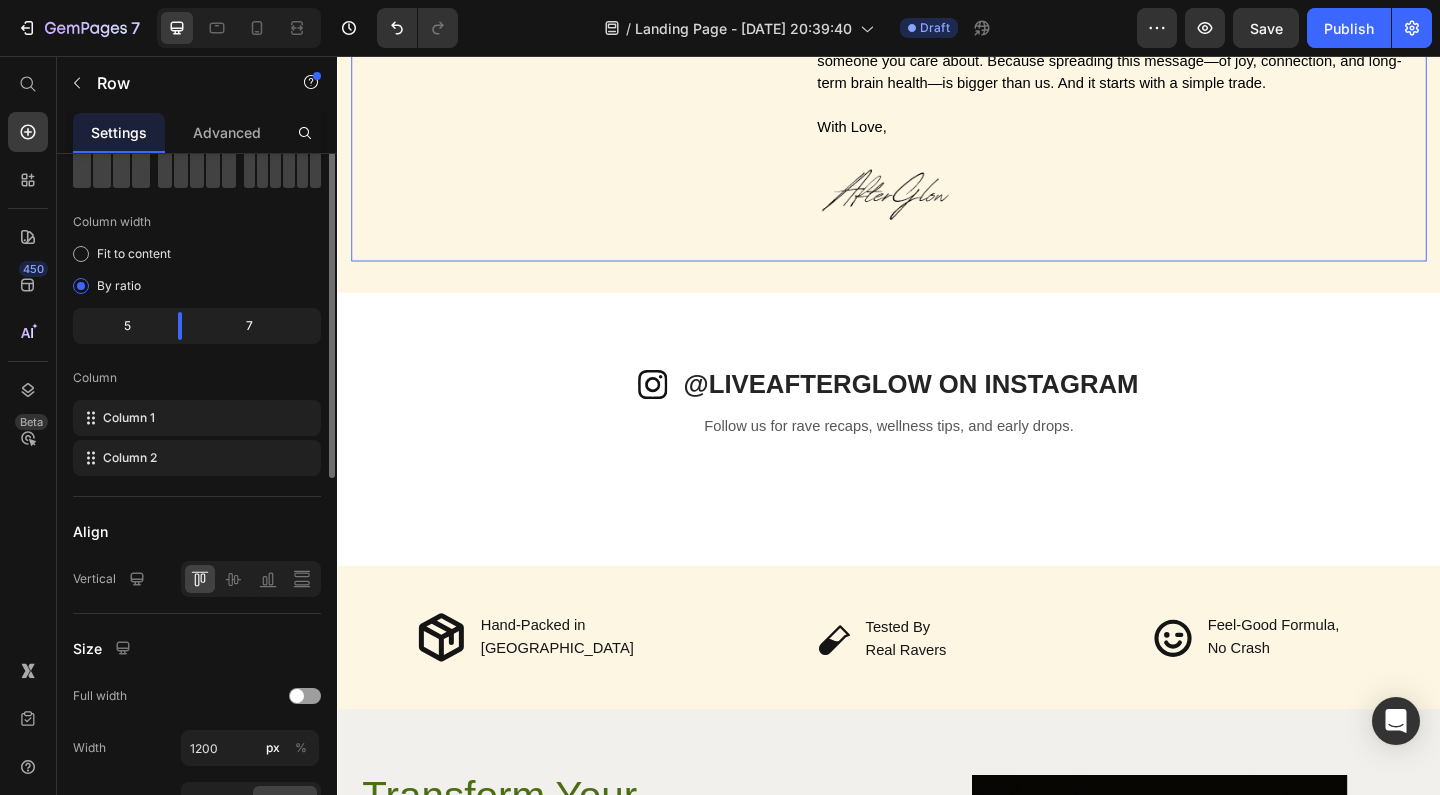 scroll, scrollTop: 0, scrollLeft: 0, axis: both 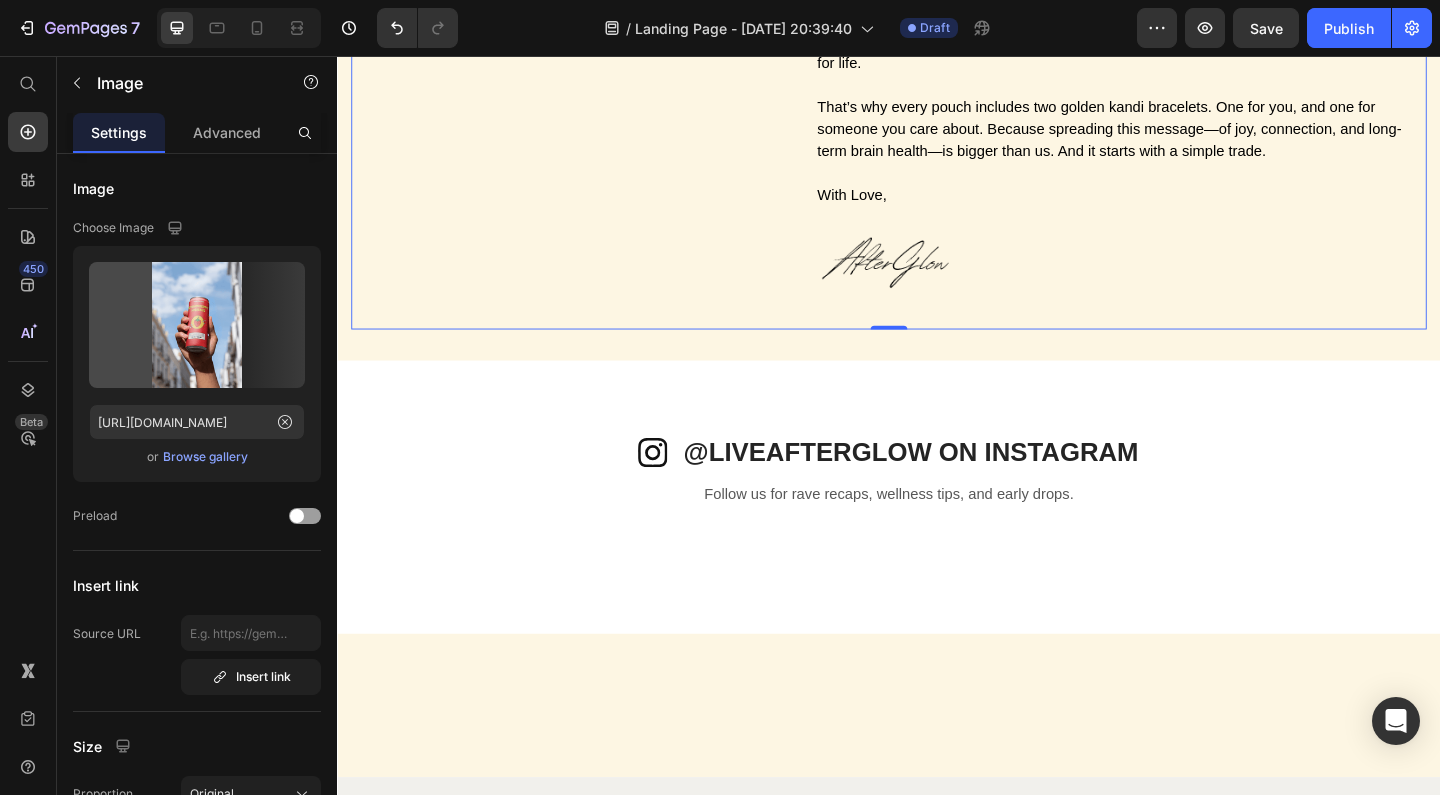 click at bounding box center [438, -199] 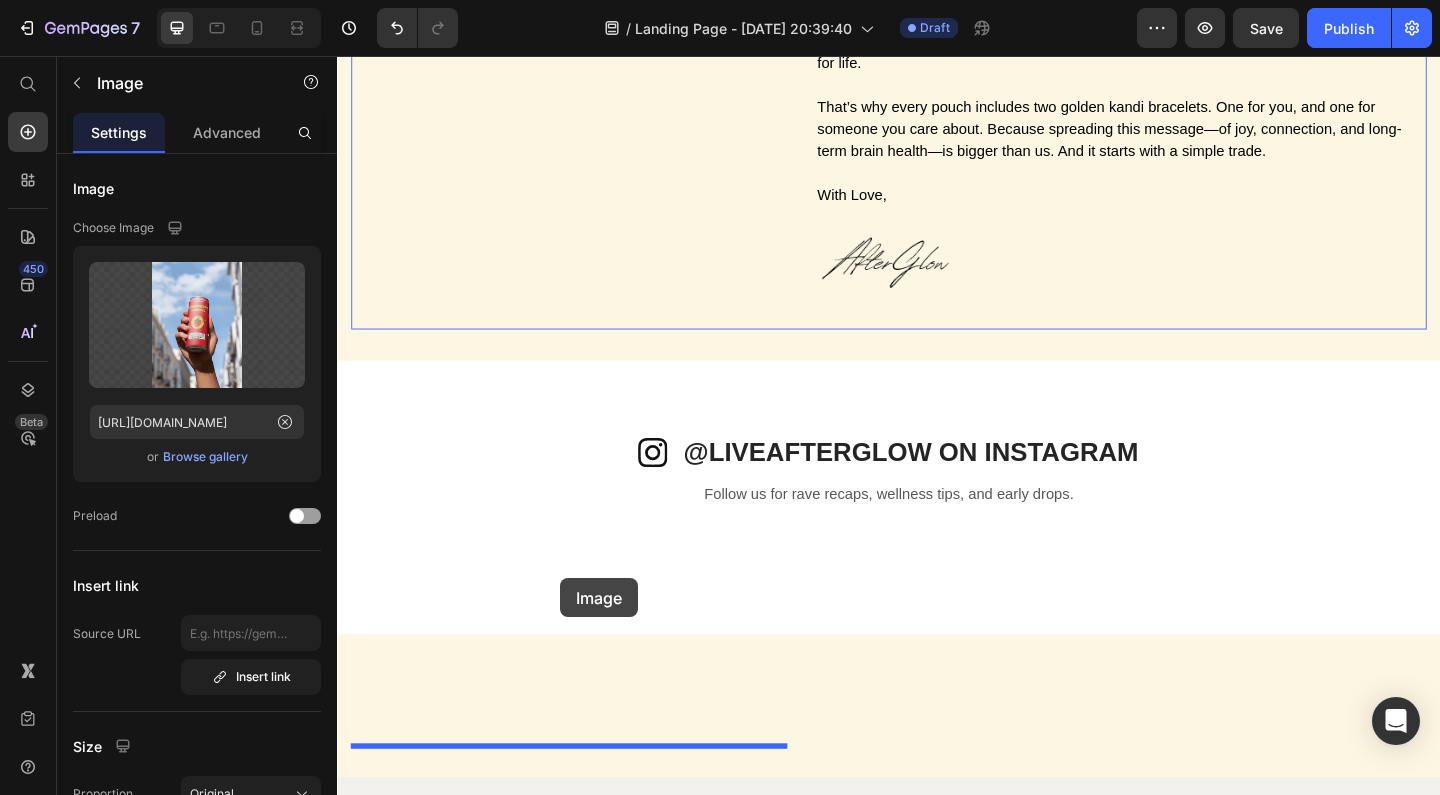 drag, startPoint x: 451, startPoint y: 474, endPoint x: 579, endPoint y: 623, distance: 196.43065 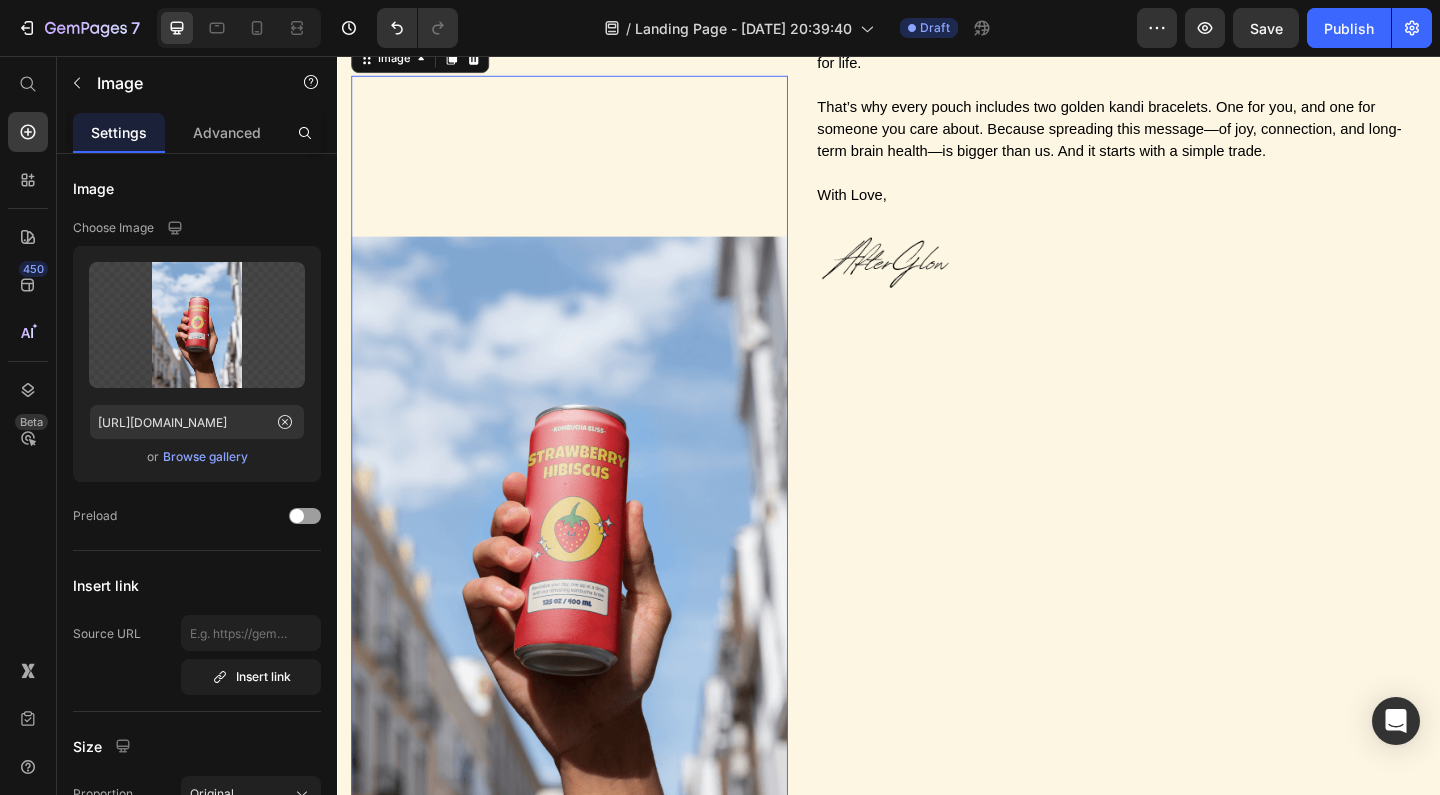 click at bounding box center (674, -287) 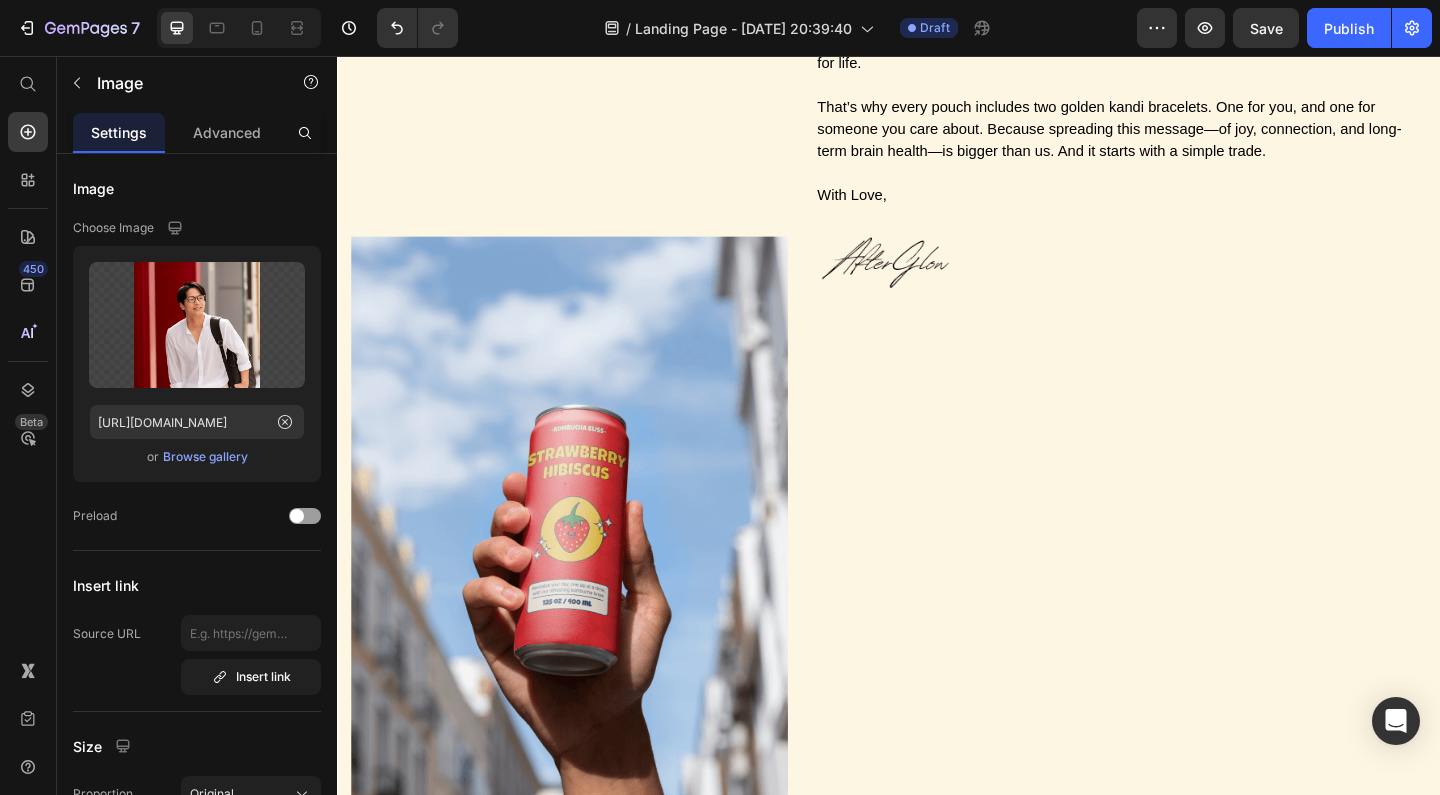 click 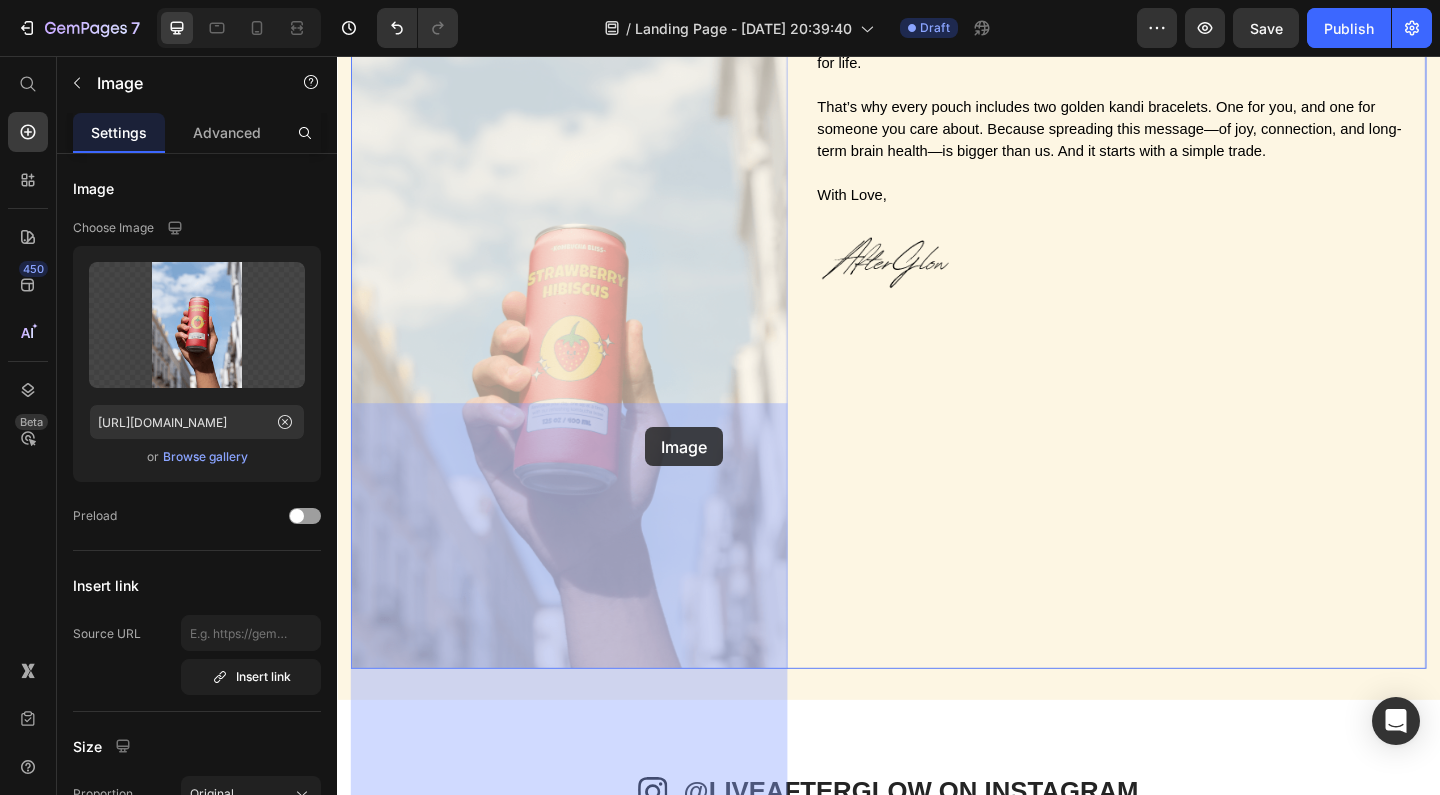 drag, startPoint x: 654, startPoint y: 754, endPoint x: 672, endPoint y: 459, distance: 295.54865 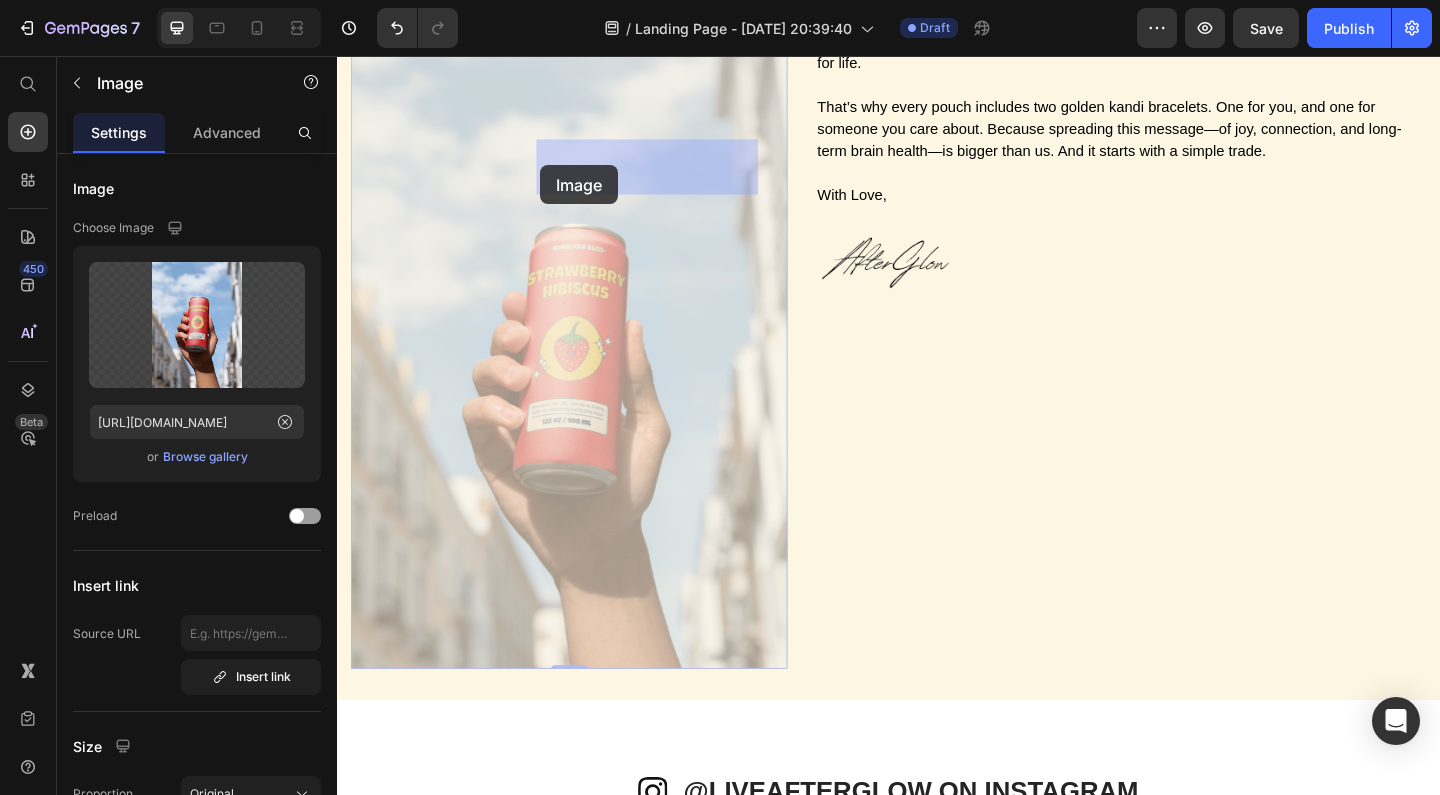 drag, startPoint x: 535, startPoint y: 624, endPoint x: 558, endPoint y: 175, distance: 449.5887 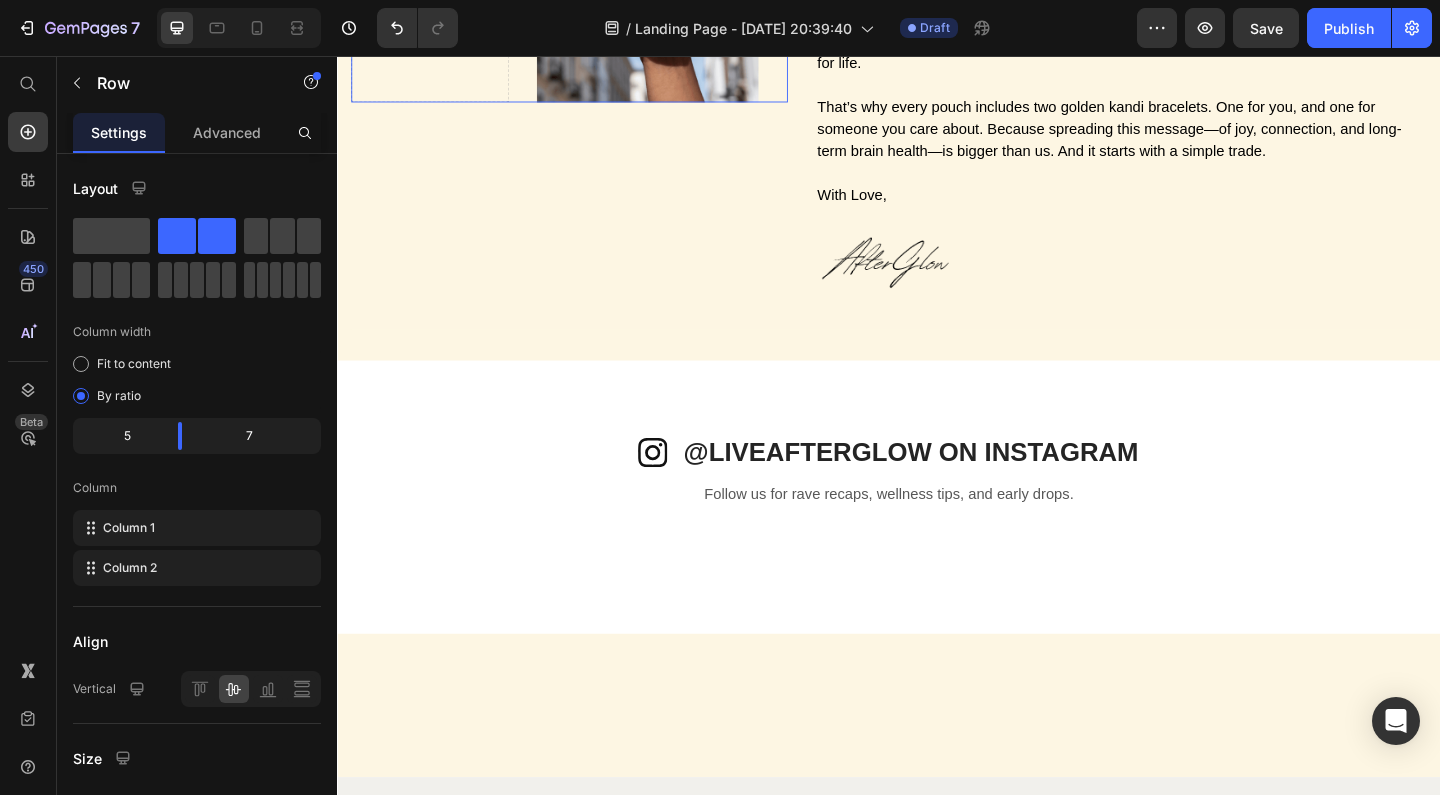 click on "Drop element here" at bounding box center (438, -151) 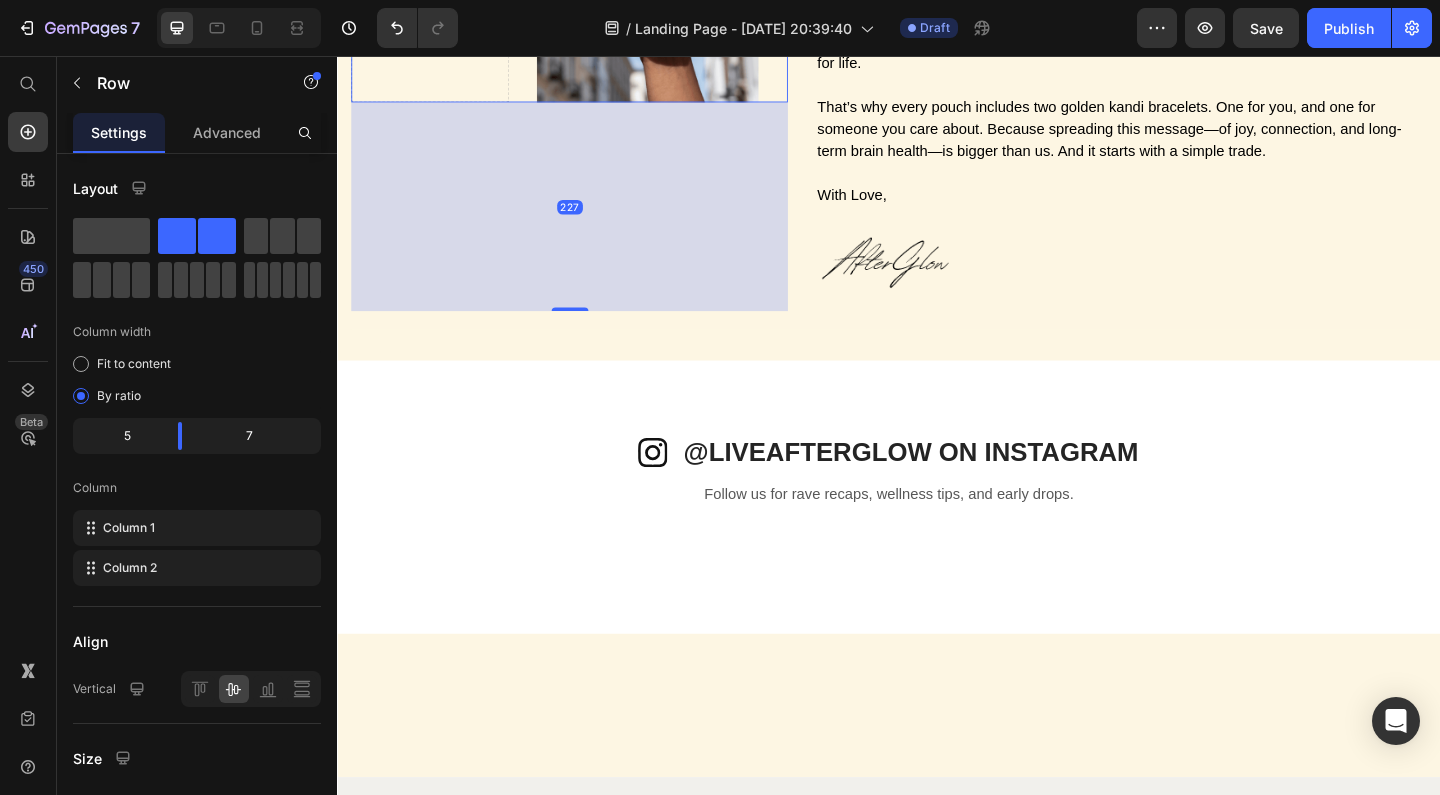 click 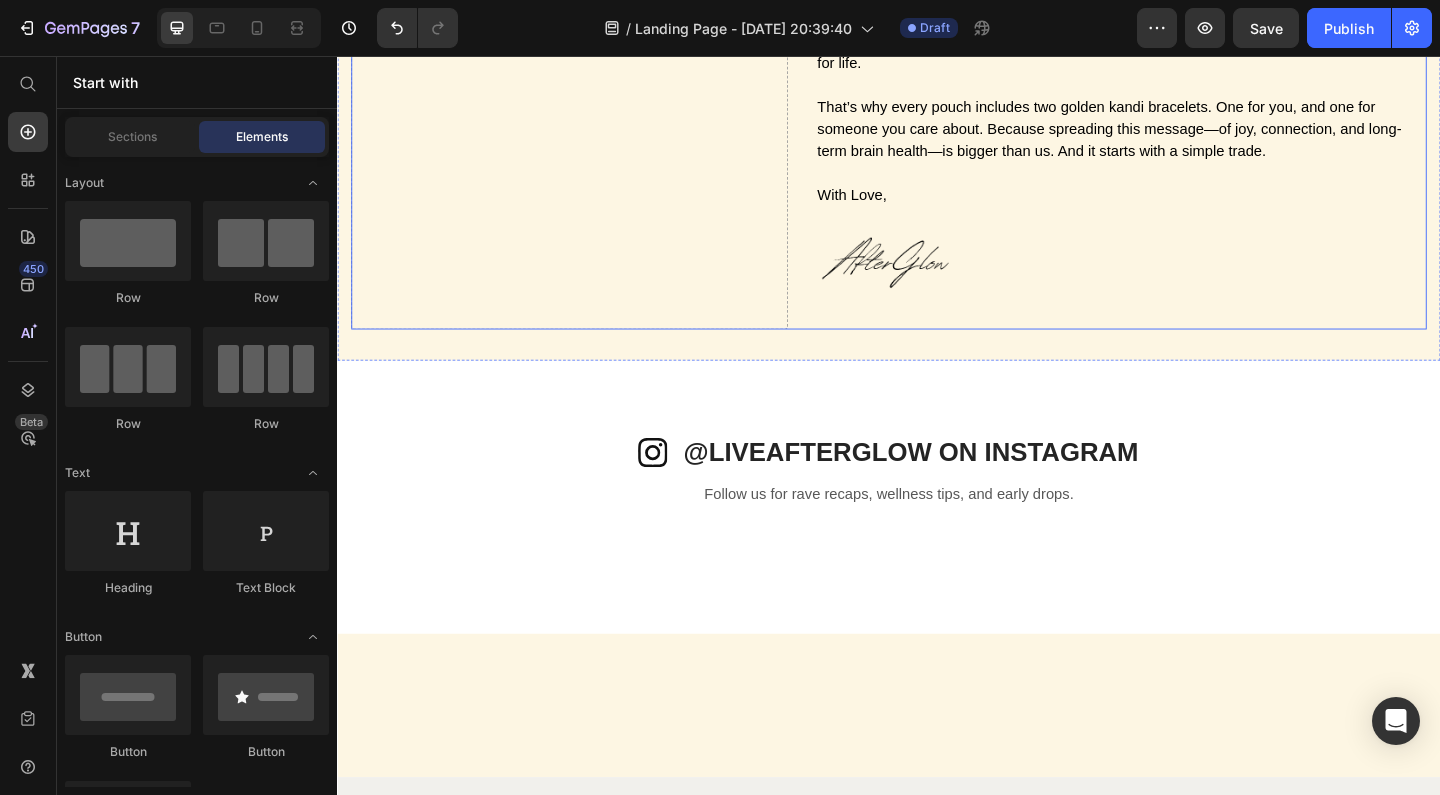 scroll, scrollTop: 3110, scrollLeft: 0, axis: vertical 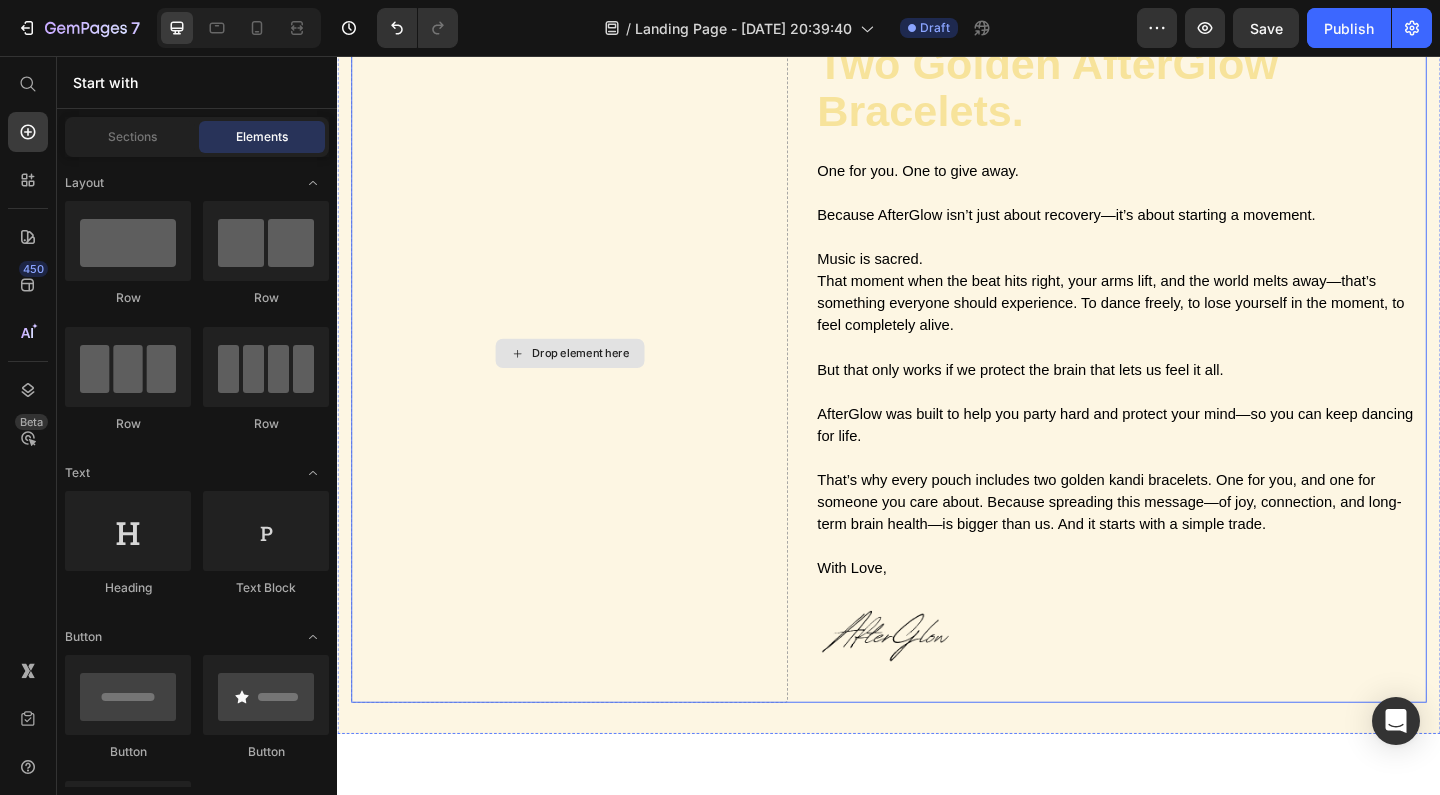 click on "Drop element here" at bounding box center [602, 379] 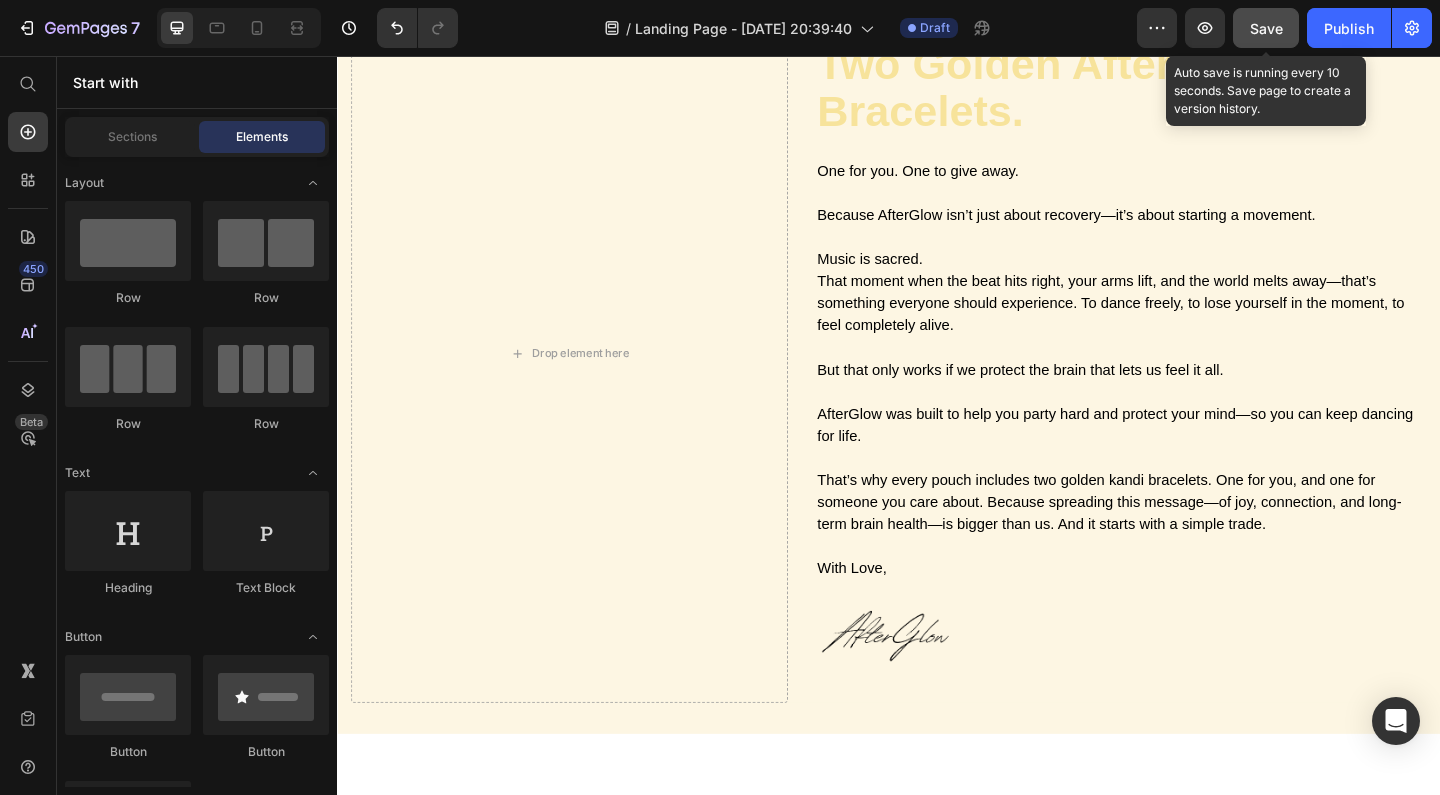 click on "Save" at bounding box center (1266, 28) 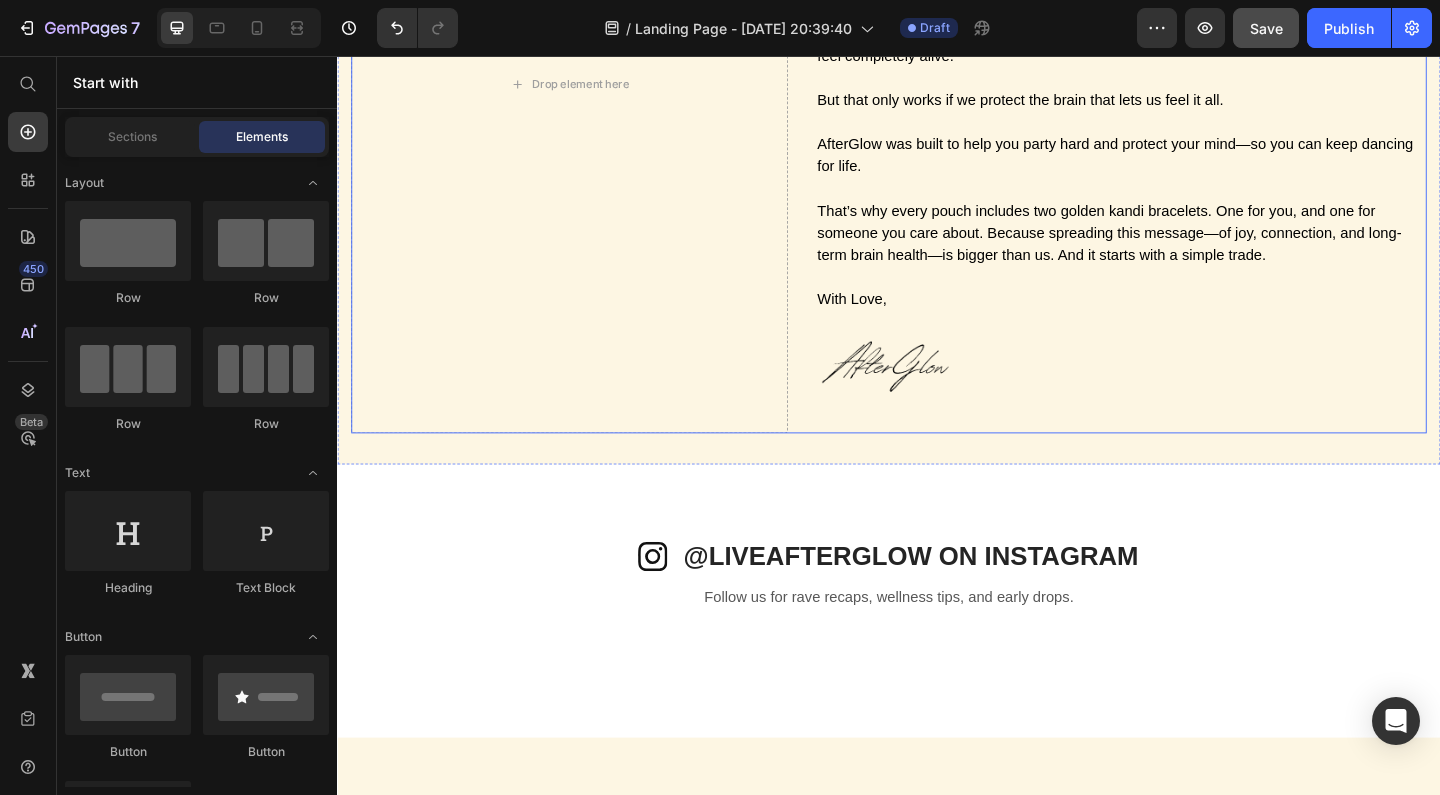 scroll, scrollTop: 2559, scrollLeft: 0, axis: vertical 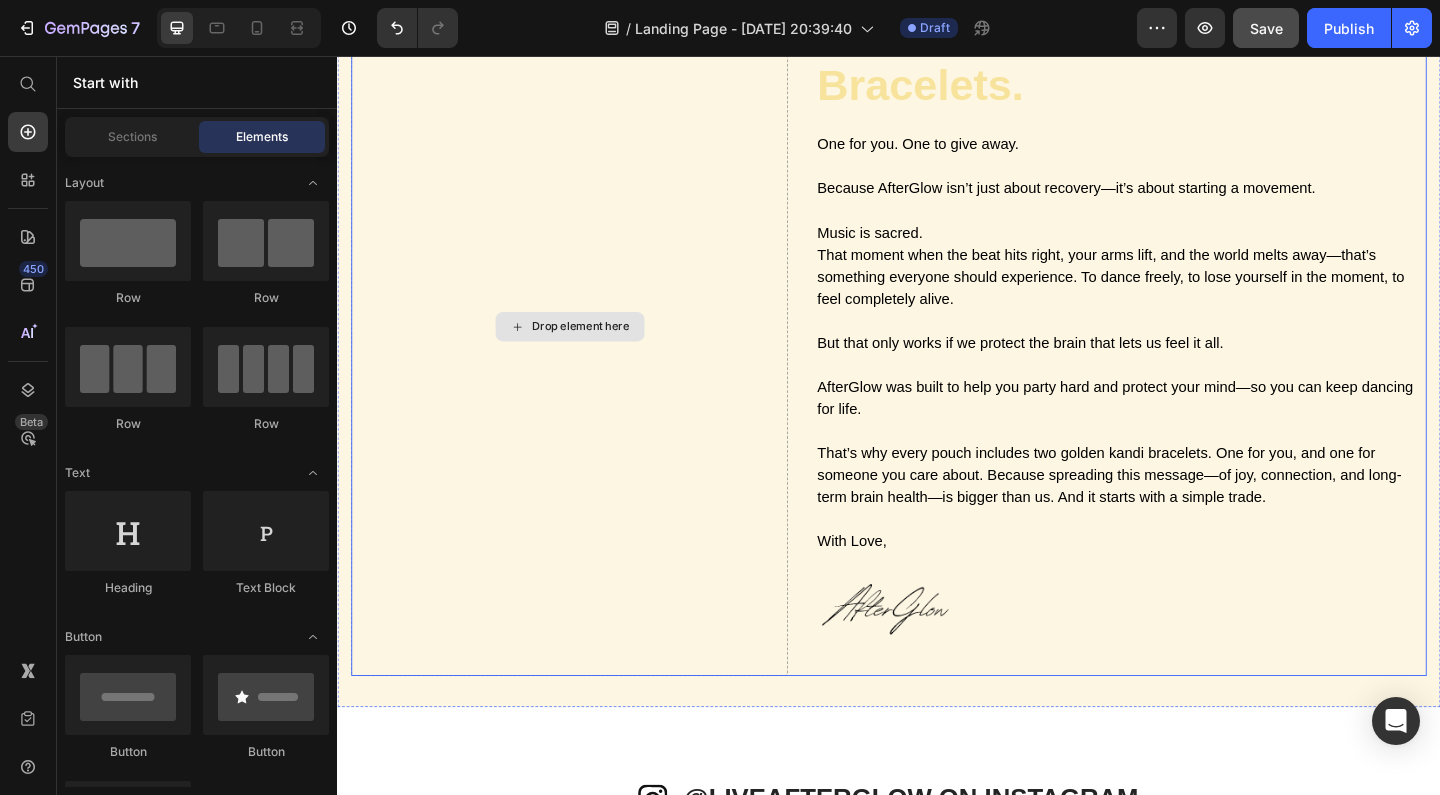click on "Drop element here" at bounding box center (602, 350) 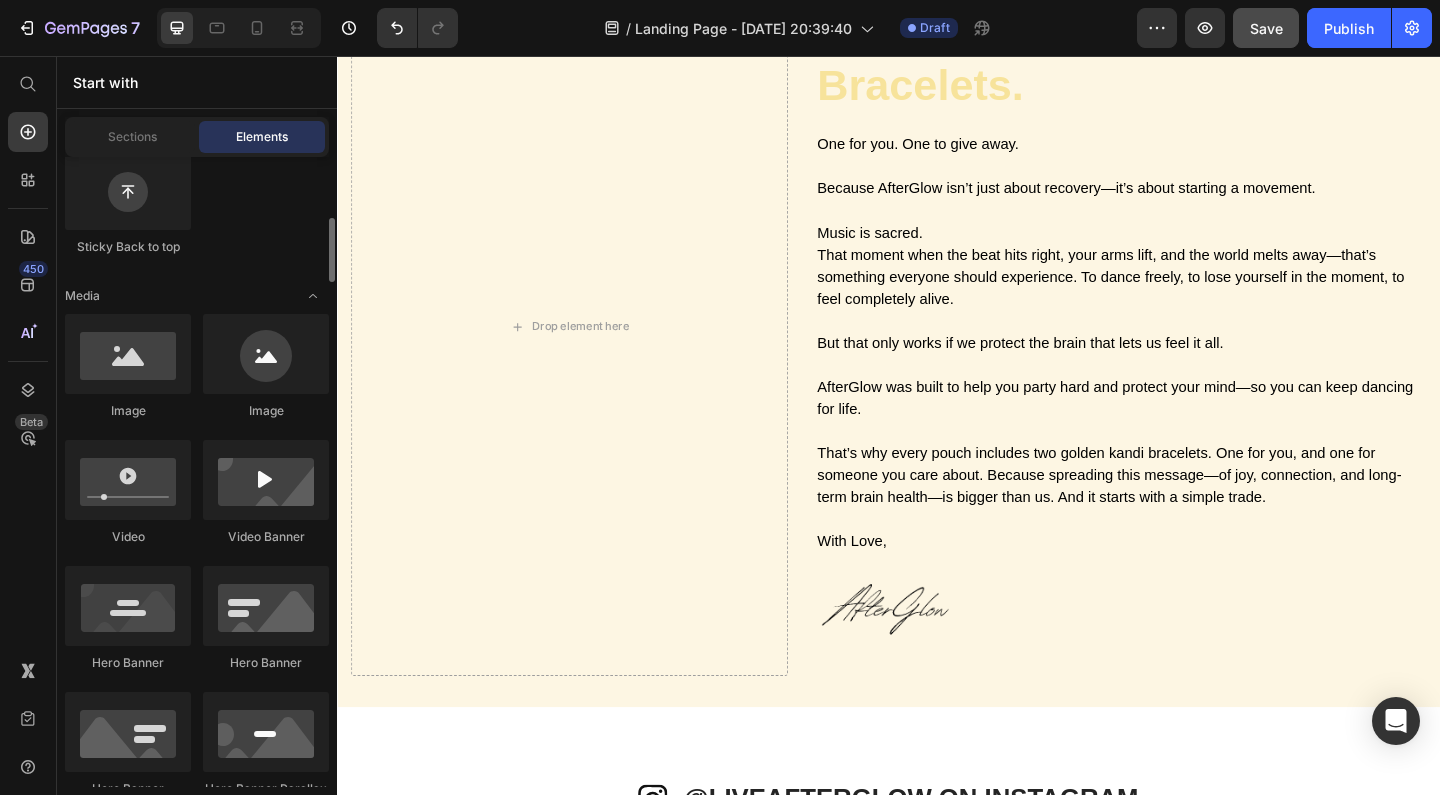 scroll, scrollTop: 628, scrollLeft: 0, axis: vertical 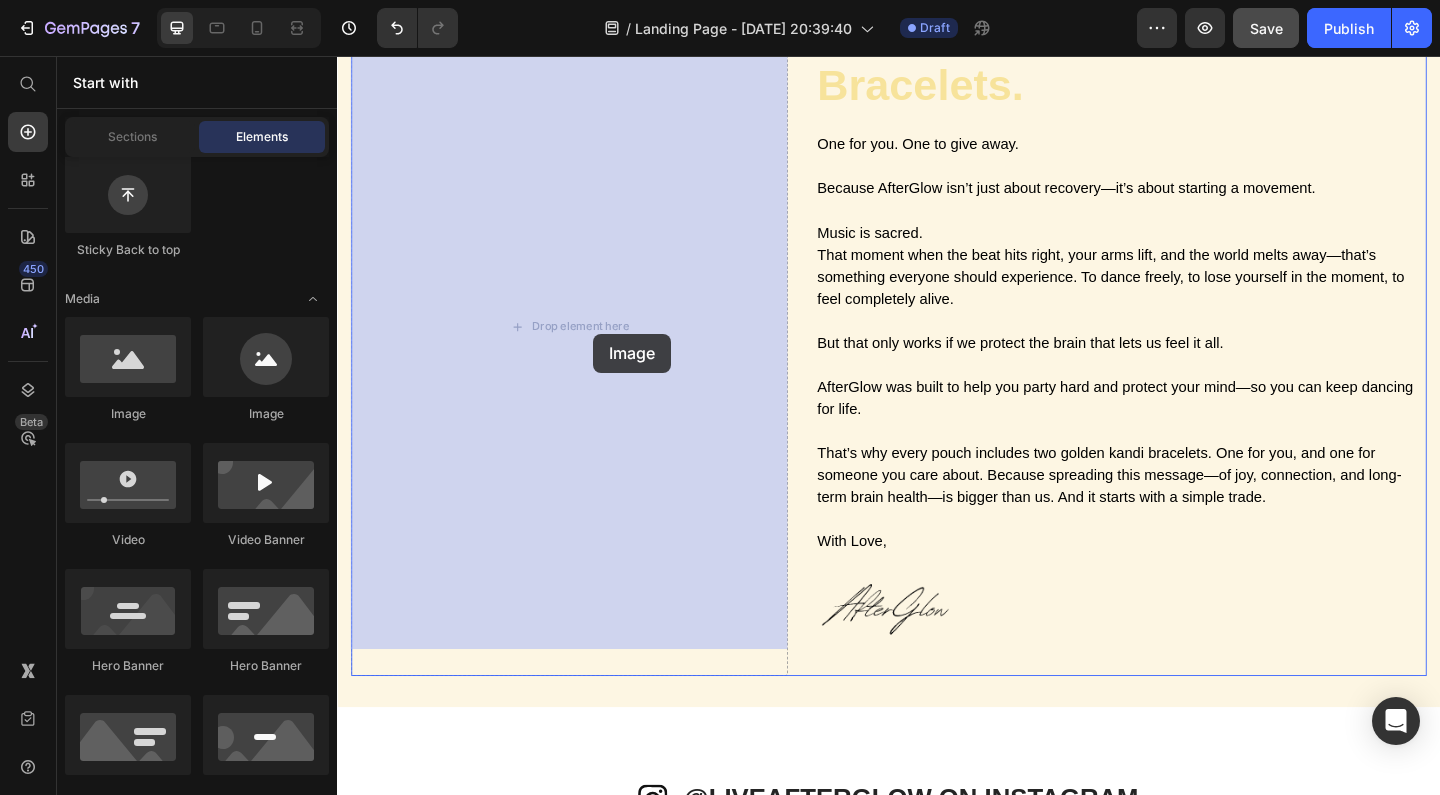 drag, startPoint x: 591, startPoint y: 446, endPoint x: 614, endPoint y: 357, distance: 91.92388 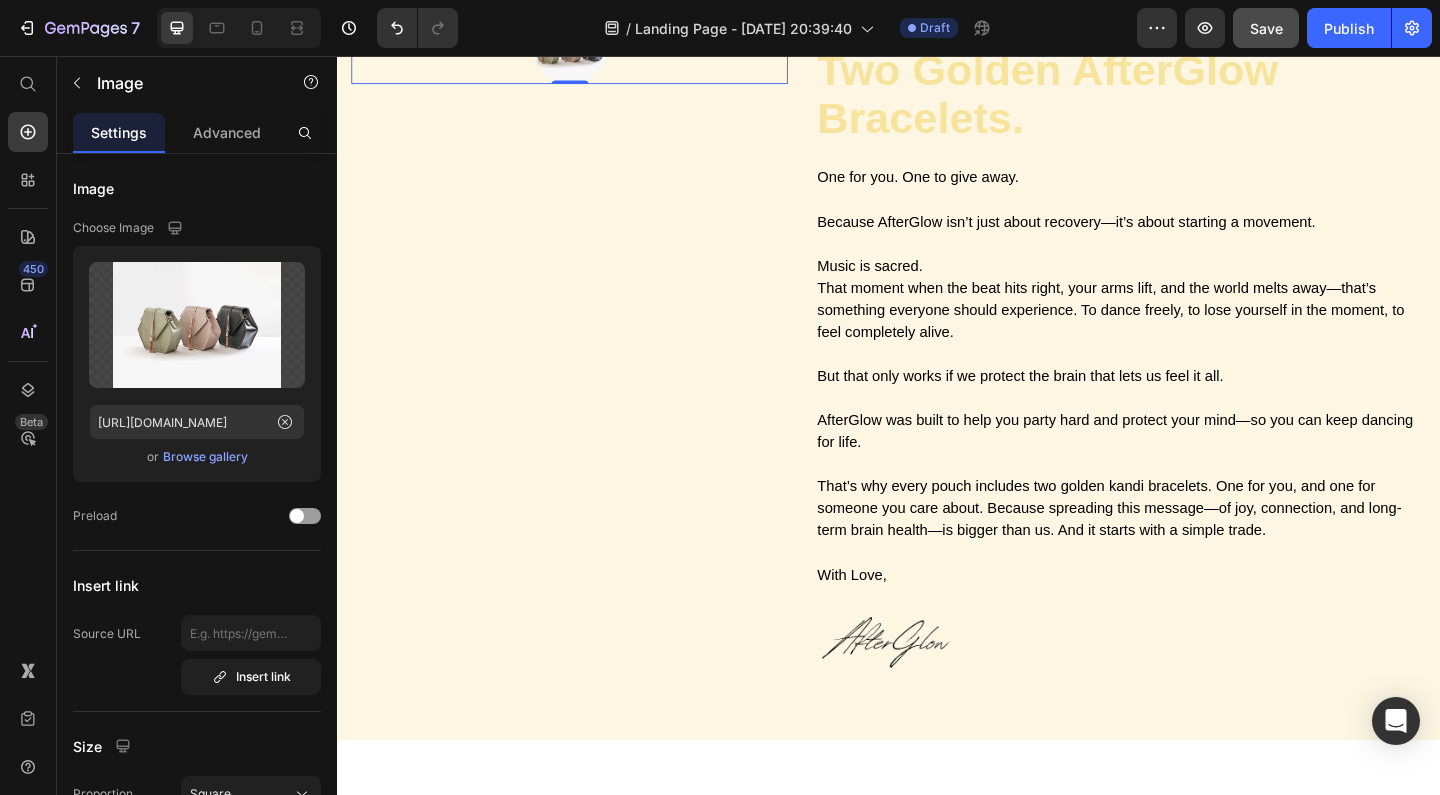 scroll, scrollTop: 2172, scrollLeft: 0, axis: vertical 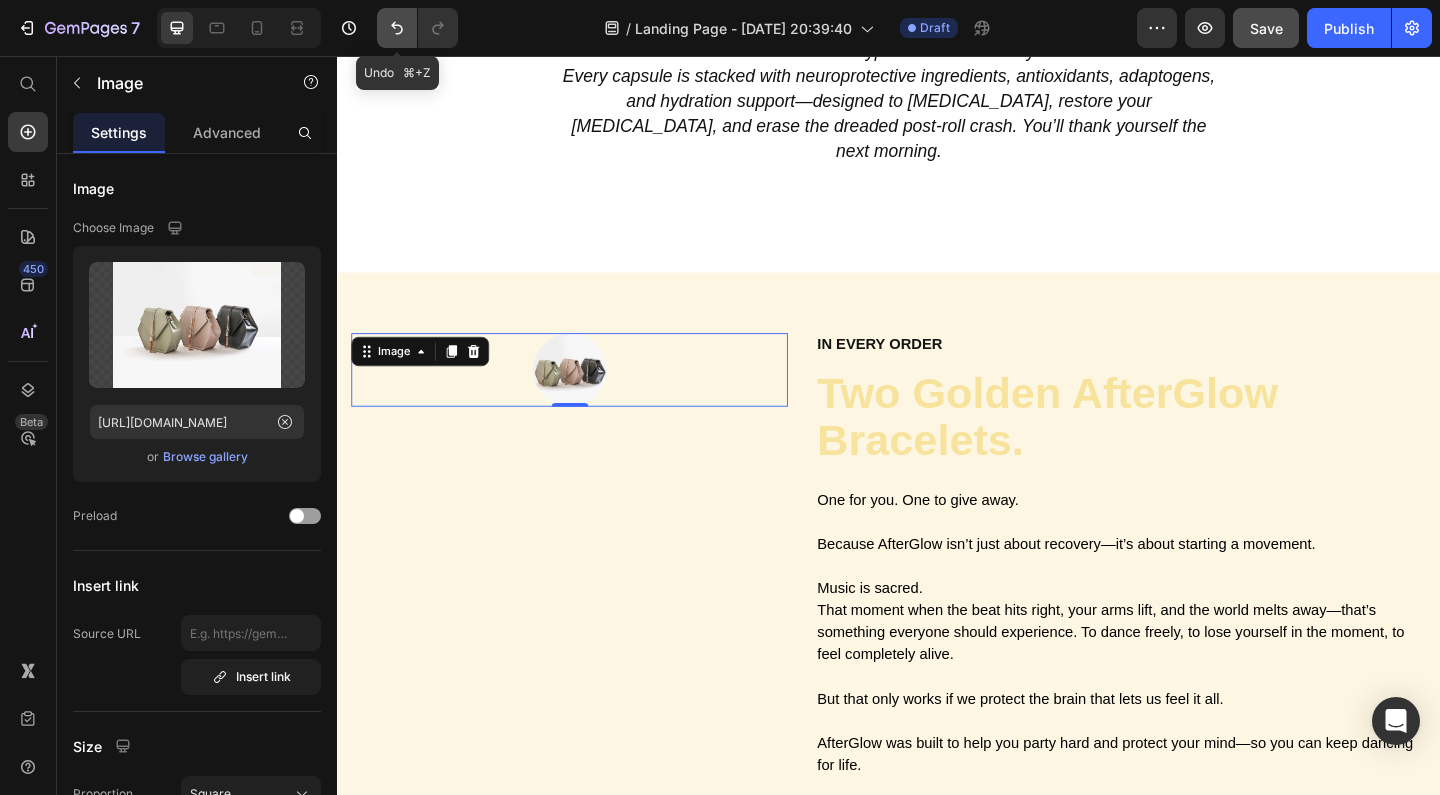 click 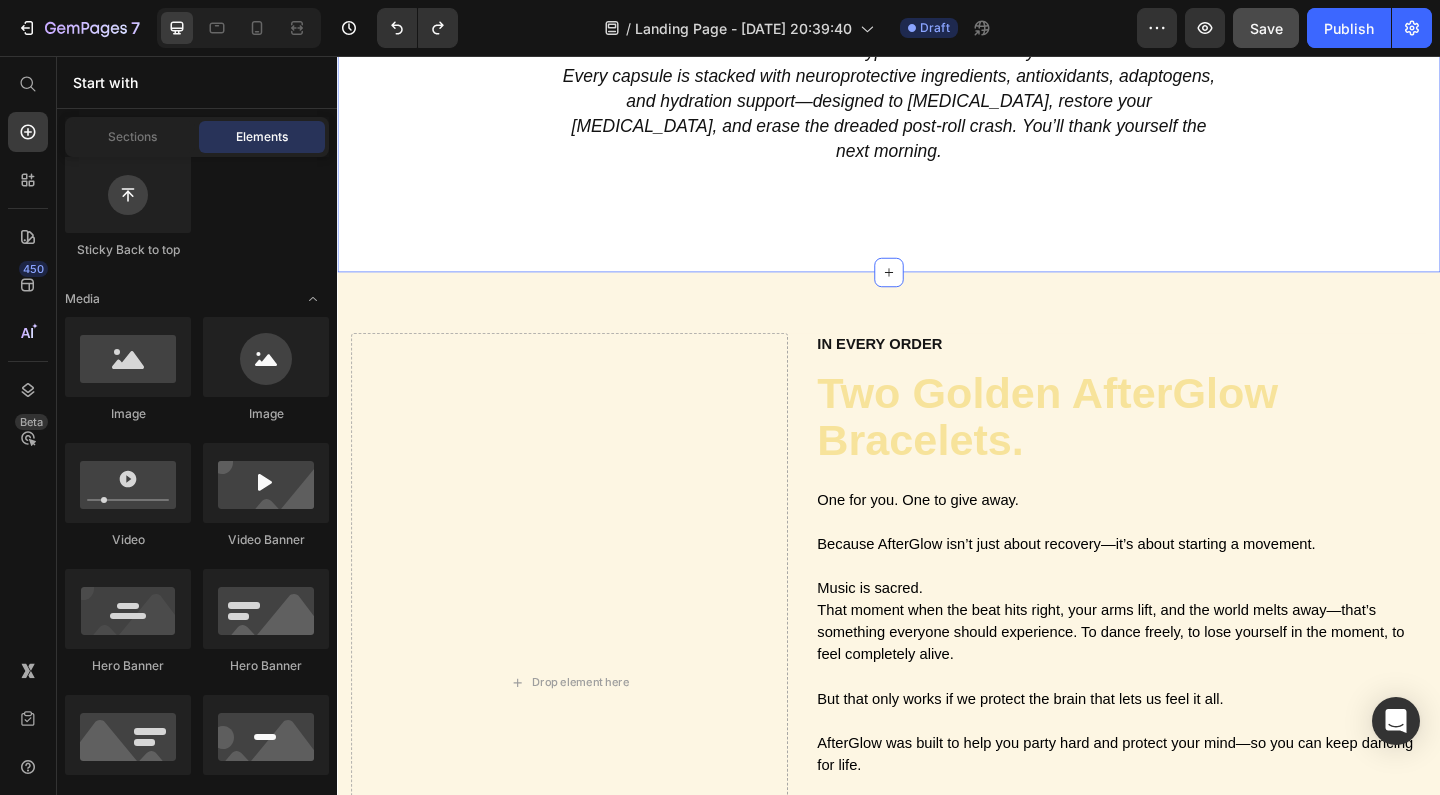scroll, scrollTop: 2822, scrollLeft: 0, axis: vertical 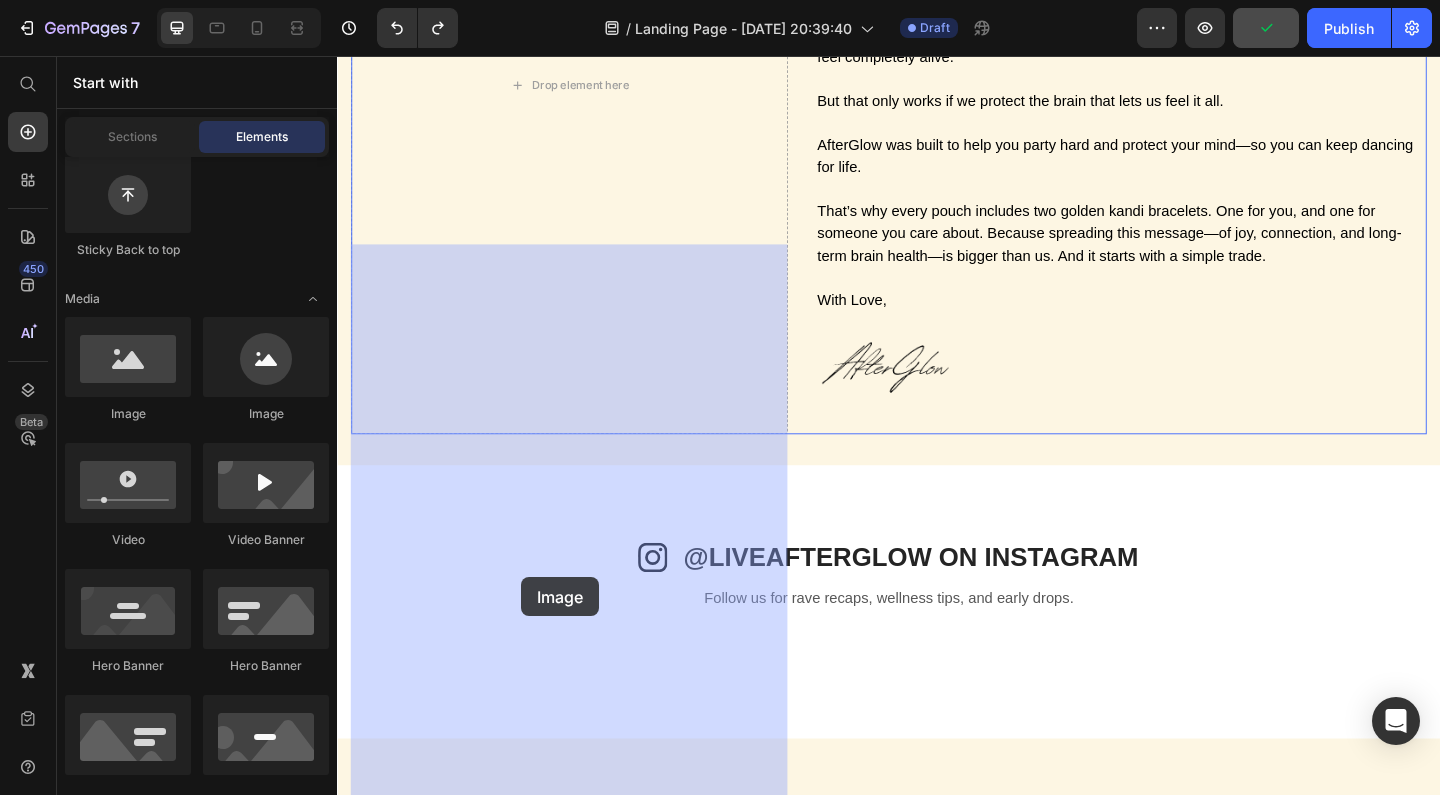 drag, startPoint x: 461, startPoint y: 425, endPoint x: 537, endPoint y: 623, distance: 212.08488 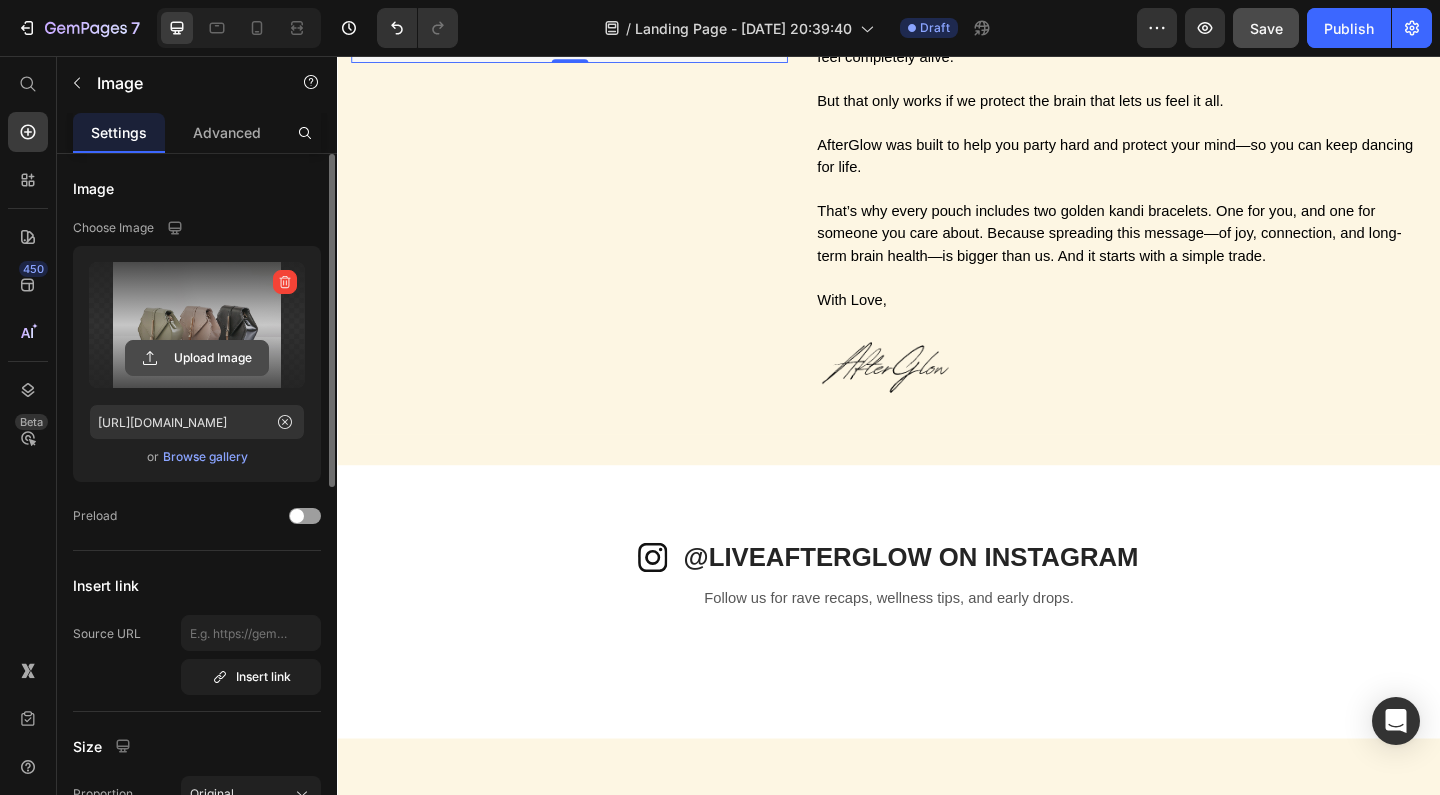 click 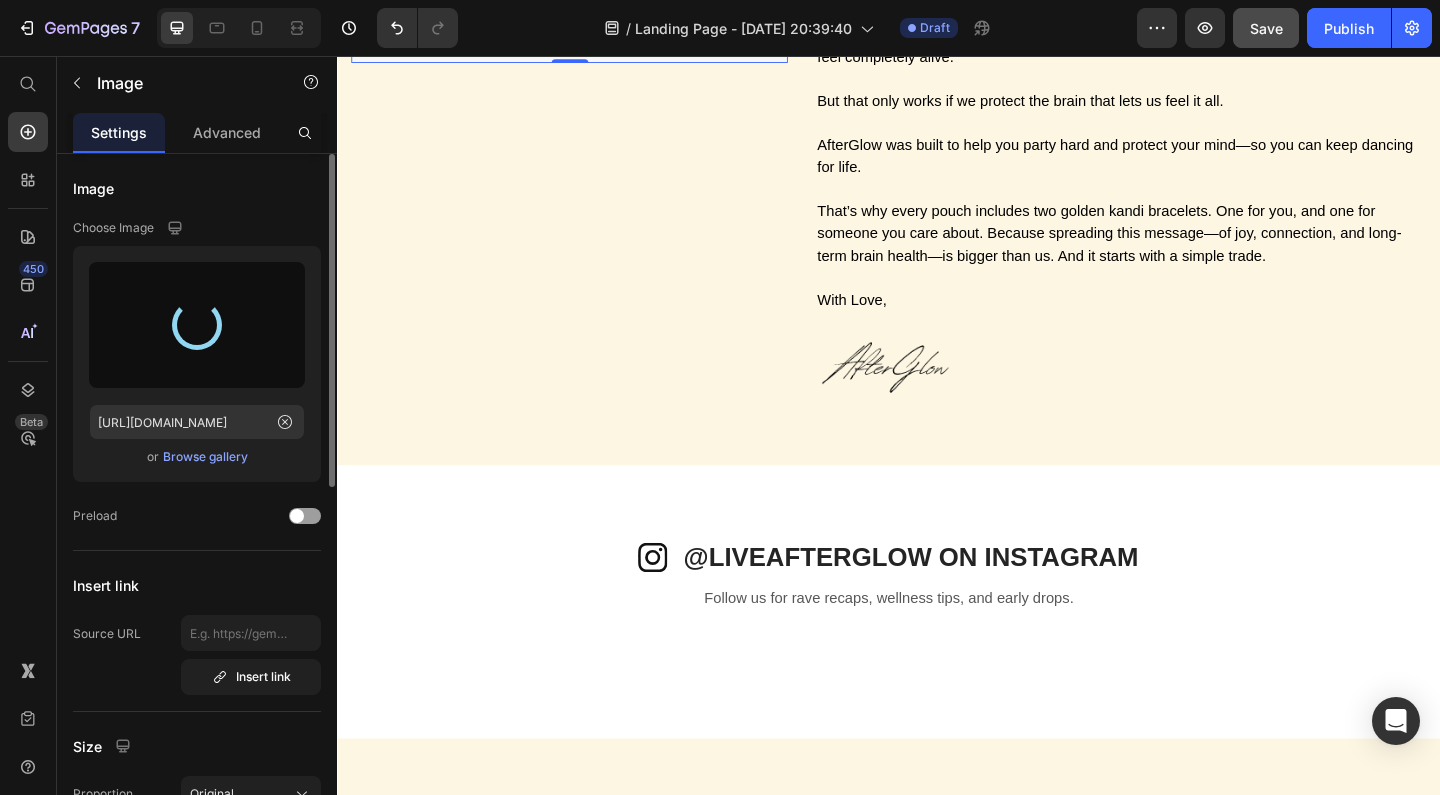type on "https://cdn.shopify.com/s/files/1/0605/5821/3229/files/gempages_576652135475708490-b87babd3-76b3-4186-842f-c8b68397b2f3.png" 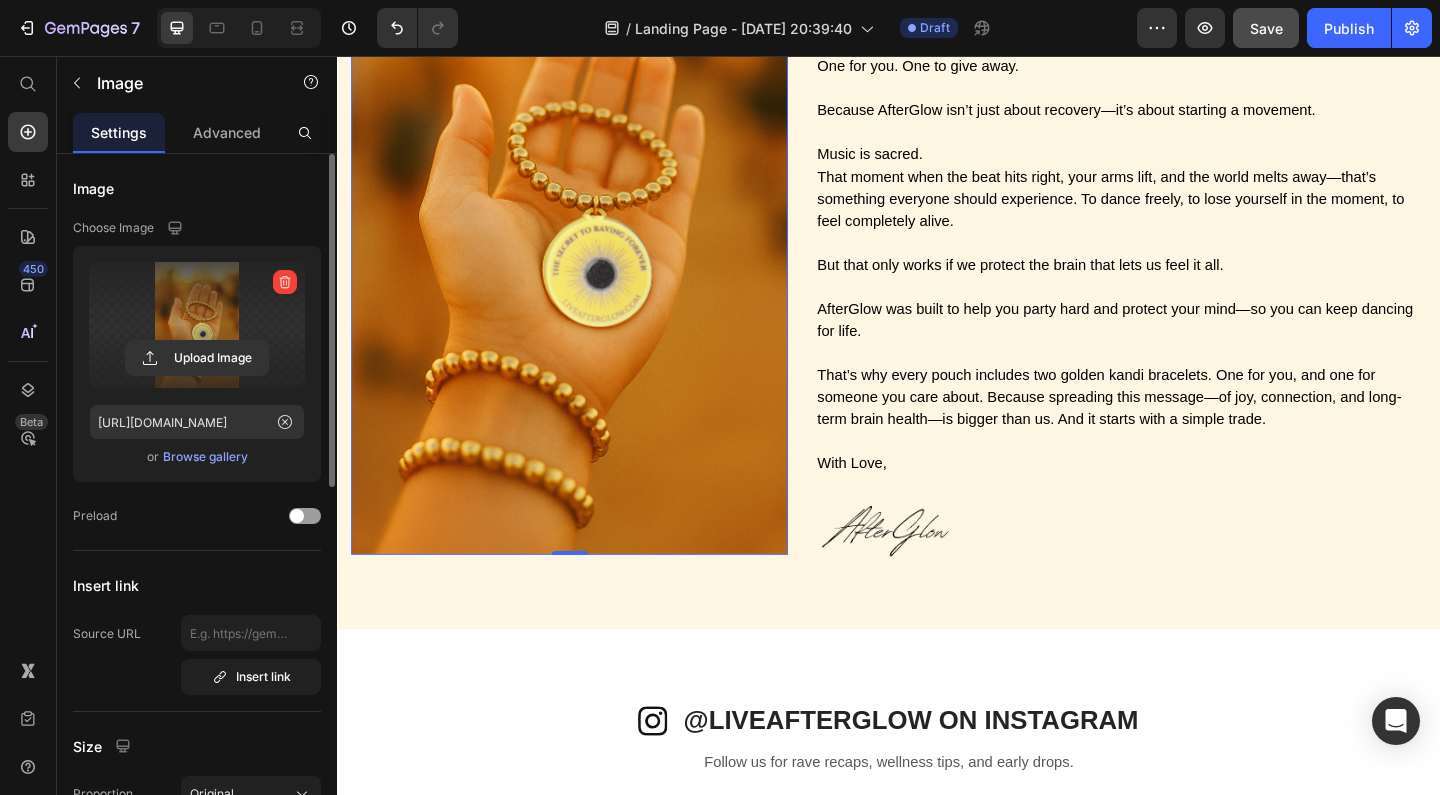 scroll, scrollTop: 3236, scrollLeft: 0, axis: vertical 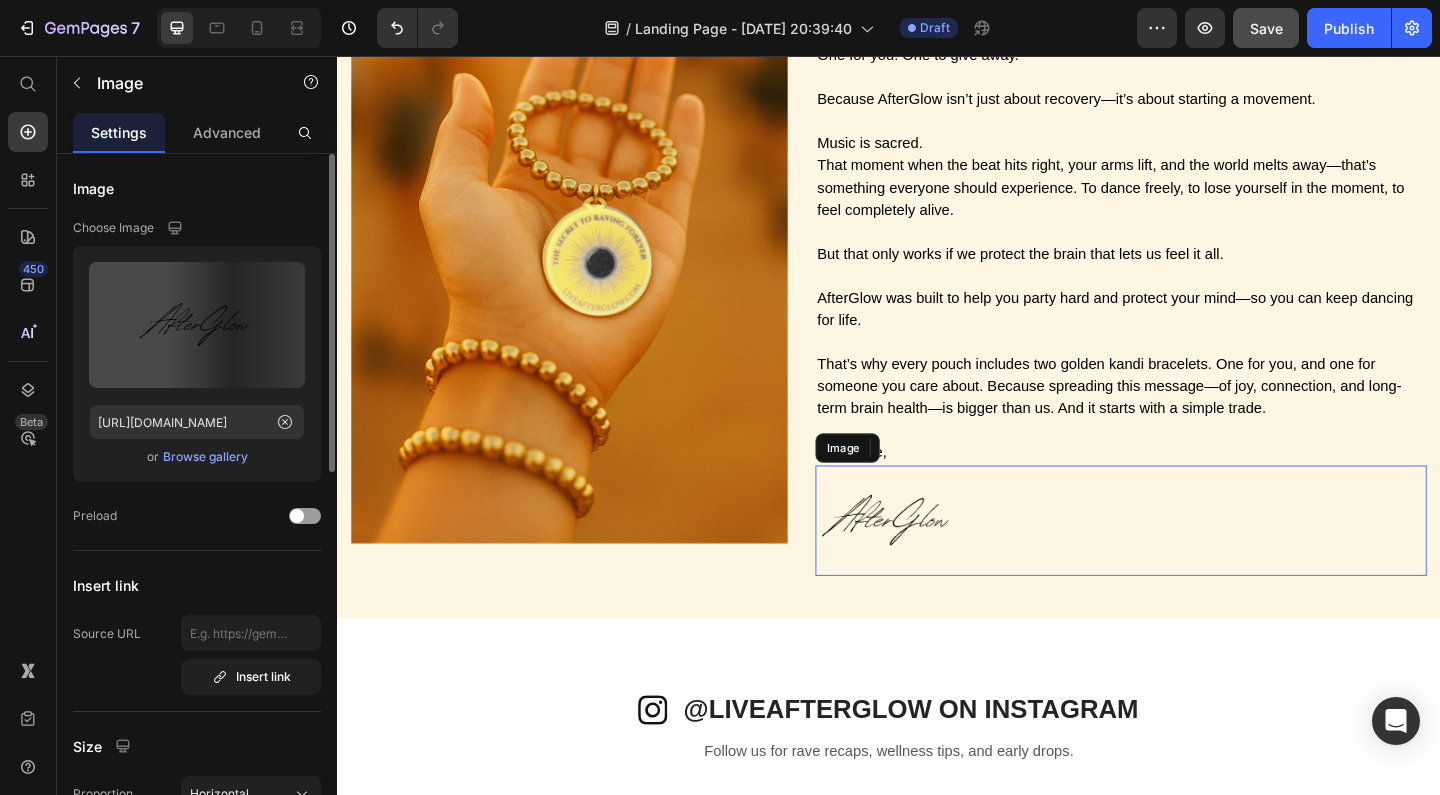 click at bounding box center (1189, 561) 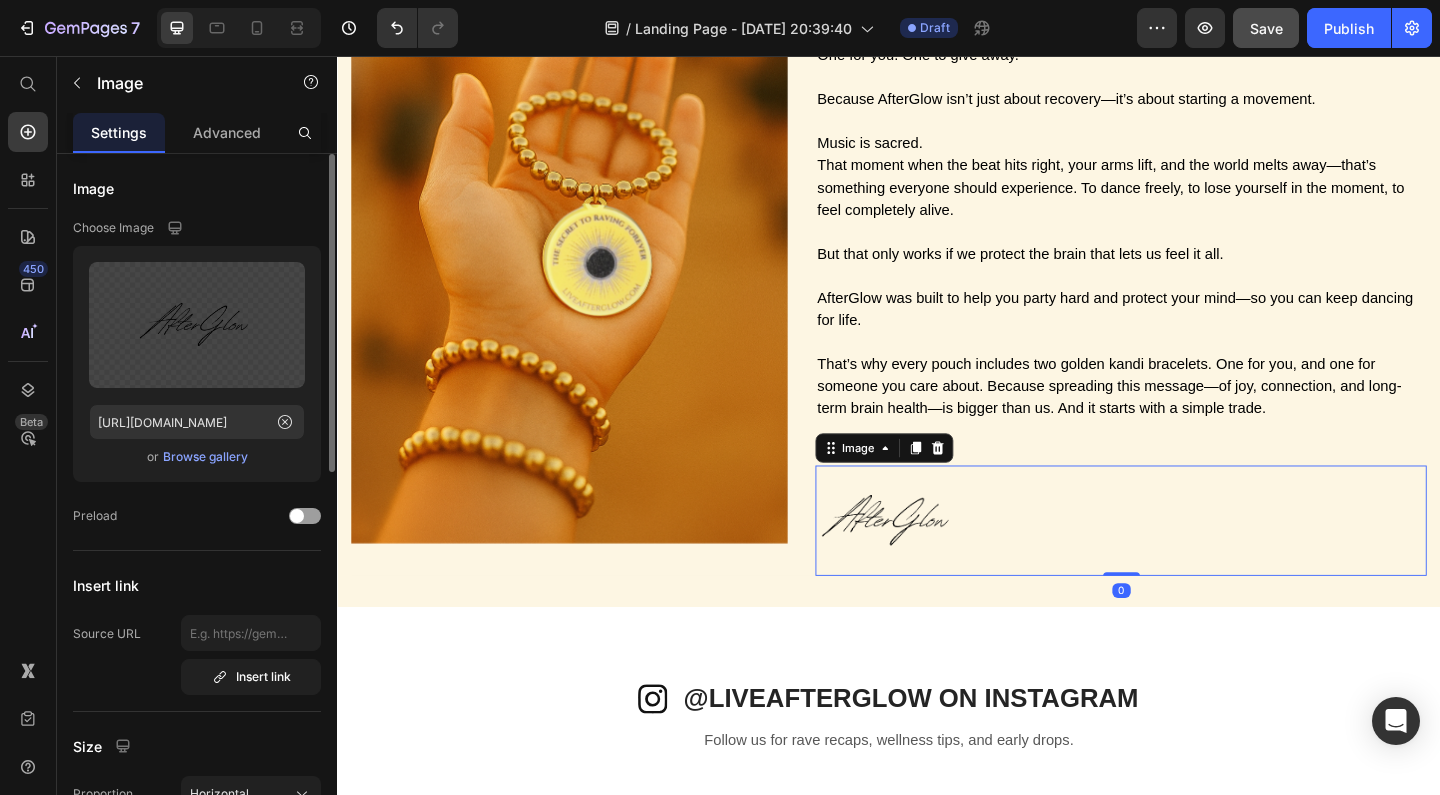 drag, startPoint x: 1187, startPoint y: 600, endPoint x: 1183, endPoint y: 577, distance: 23.345236 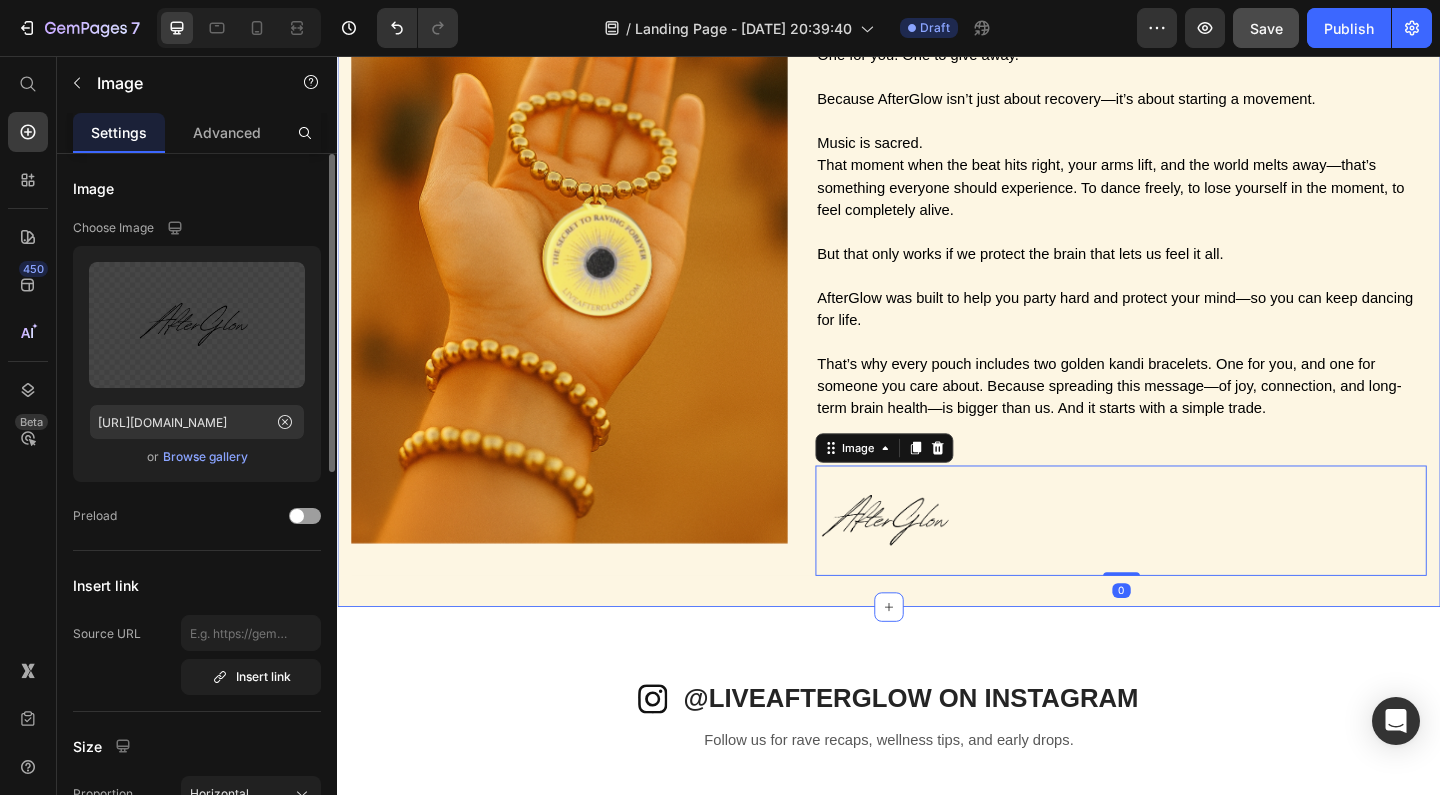 click on "Image In every order Text Block Two Golden AfterGlow Bracelets. Heading One for you. One to give away.   Because AfterGlow isn’t just about recovery—it’s about starting a movement.   Music is sacred. That moment when the beat hits right, your arms lift, and the world melts away—that’s something everyone should experience. To dance freely, to lose yourself in the moment, to feel completely alive.   But that only works if we protect the brain that lets us feel it all.   AfterGlow was built to help you party hard and protect your mind—so you can keep dancing for life.   That’s why every pouch includes two golden kandi bracelets. One for you, and one for someone you care about. Because spreading this message—of joy, connection, and long-term brain health—is bigger than us. And it starts with a simple trade.   With Love, Text Block Image   0 Row Section 5" at bounding box center (937, 231) 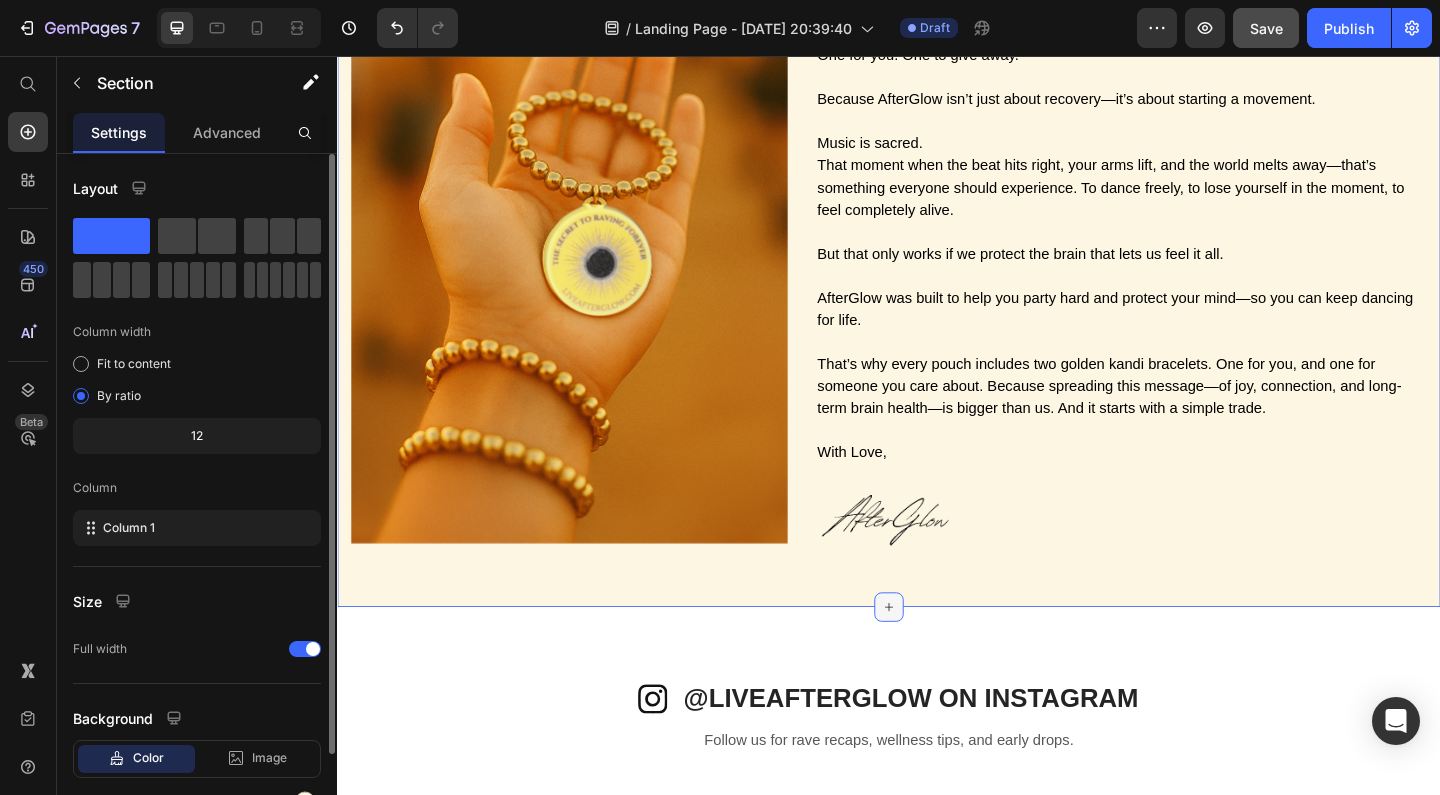 click at bounding box center [937, 655] 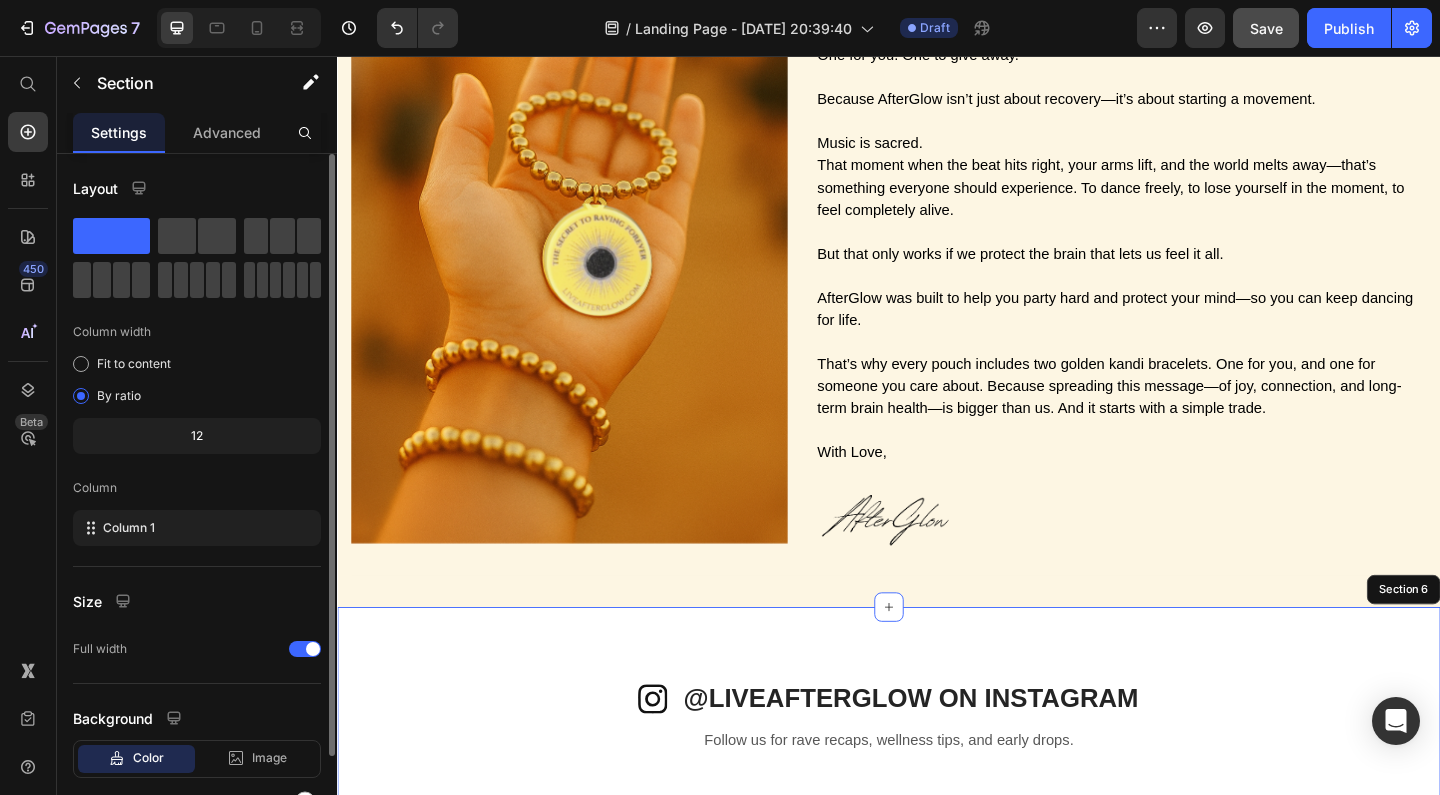 click on "Icon @LIVEAFTERGLOW ON INSTAGRAM Heading Row Follow us for rave recaps, wellness tips, and early drops. Text block Row Image Image Image Image Image Carousel Image Image Image Image Image Carousel Row Section 6" at bounding box center (937, 803) 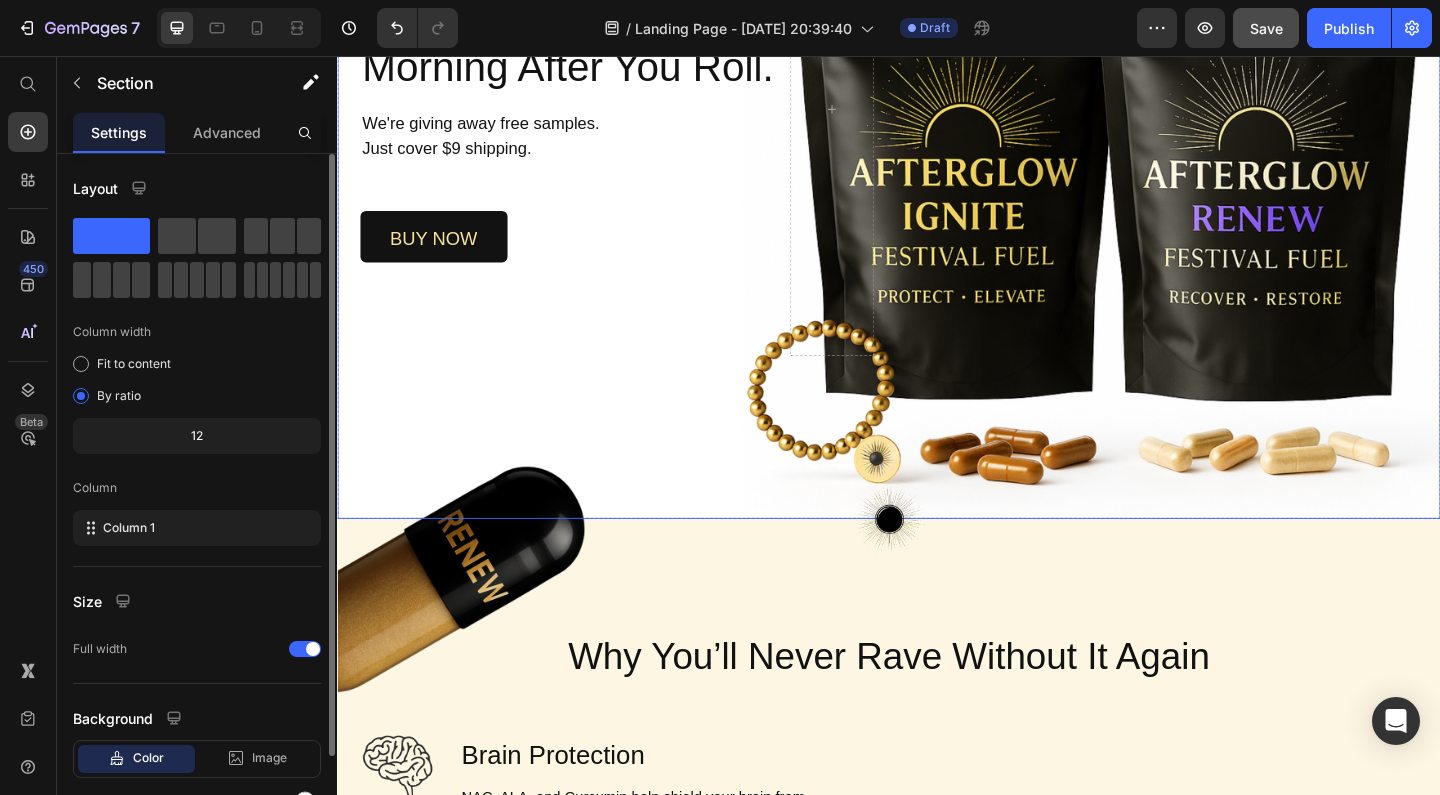 scroll, scrollTop: 341, scrollLeft: 0, axis: vertical 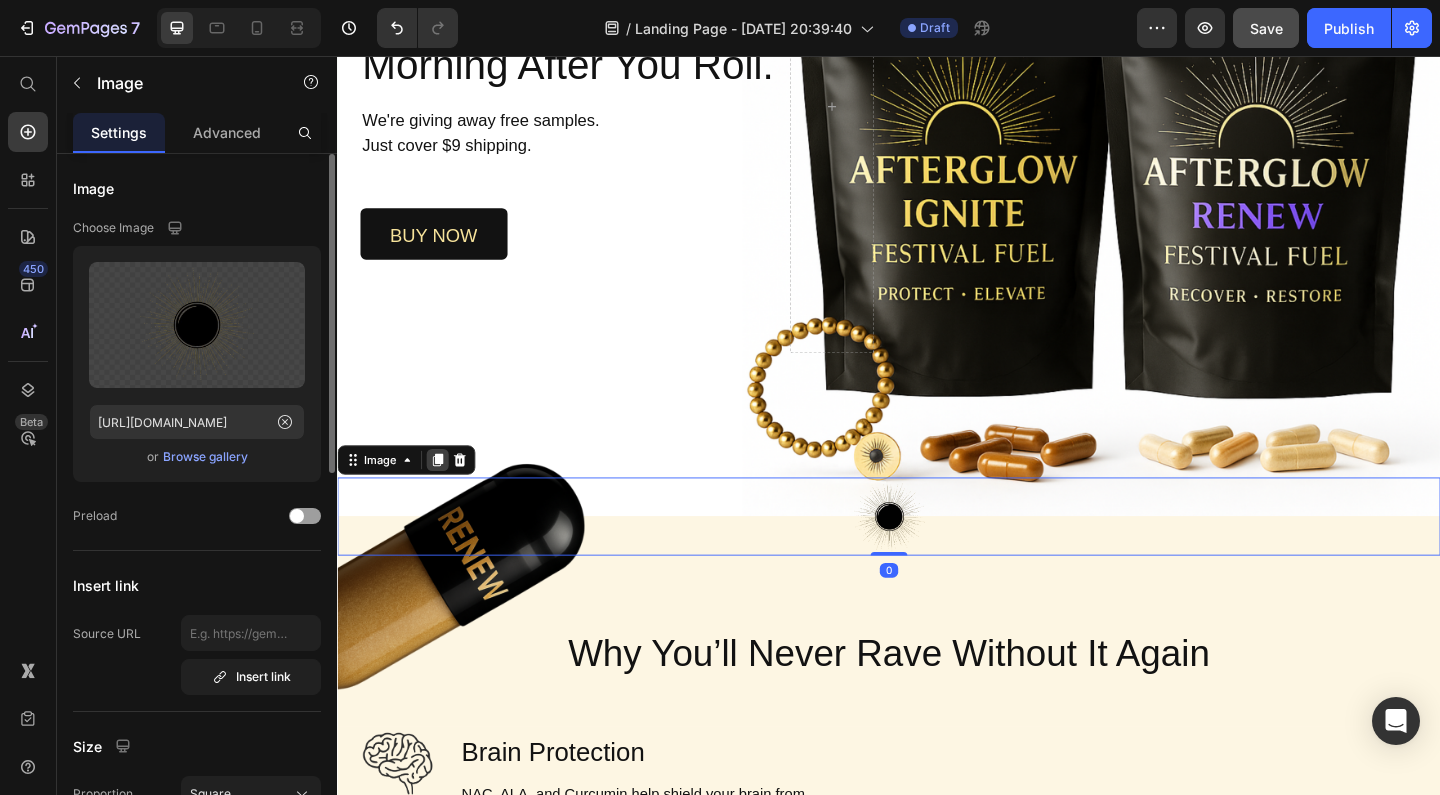 click at bounding box center (446, 495) 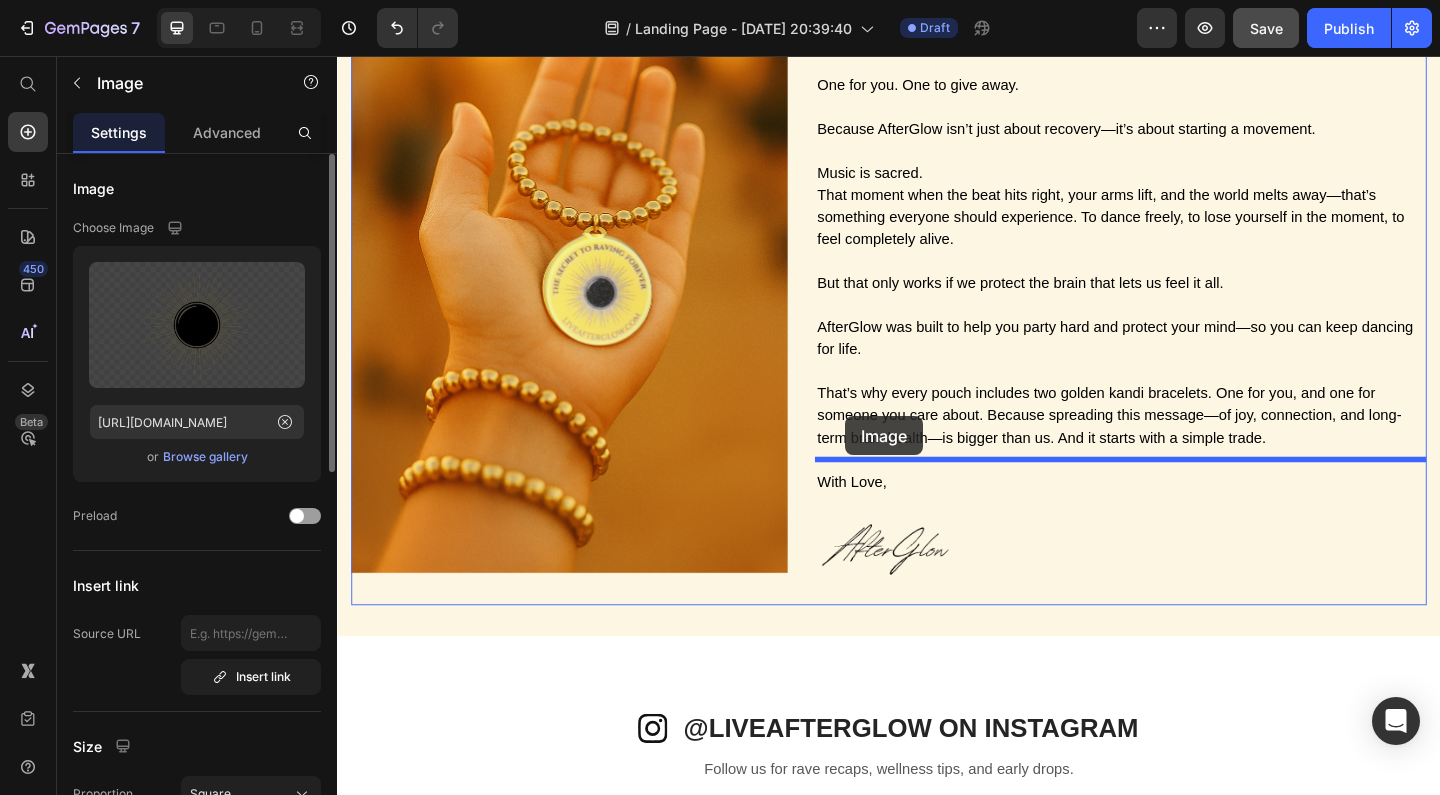 scroll, scrollTop: 2704, scrollLeft: 0, axis: vertical 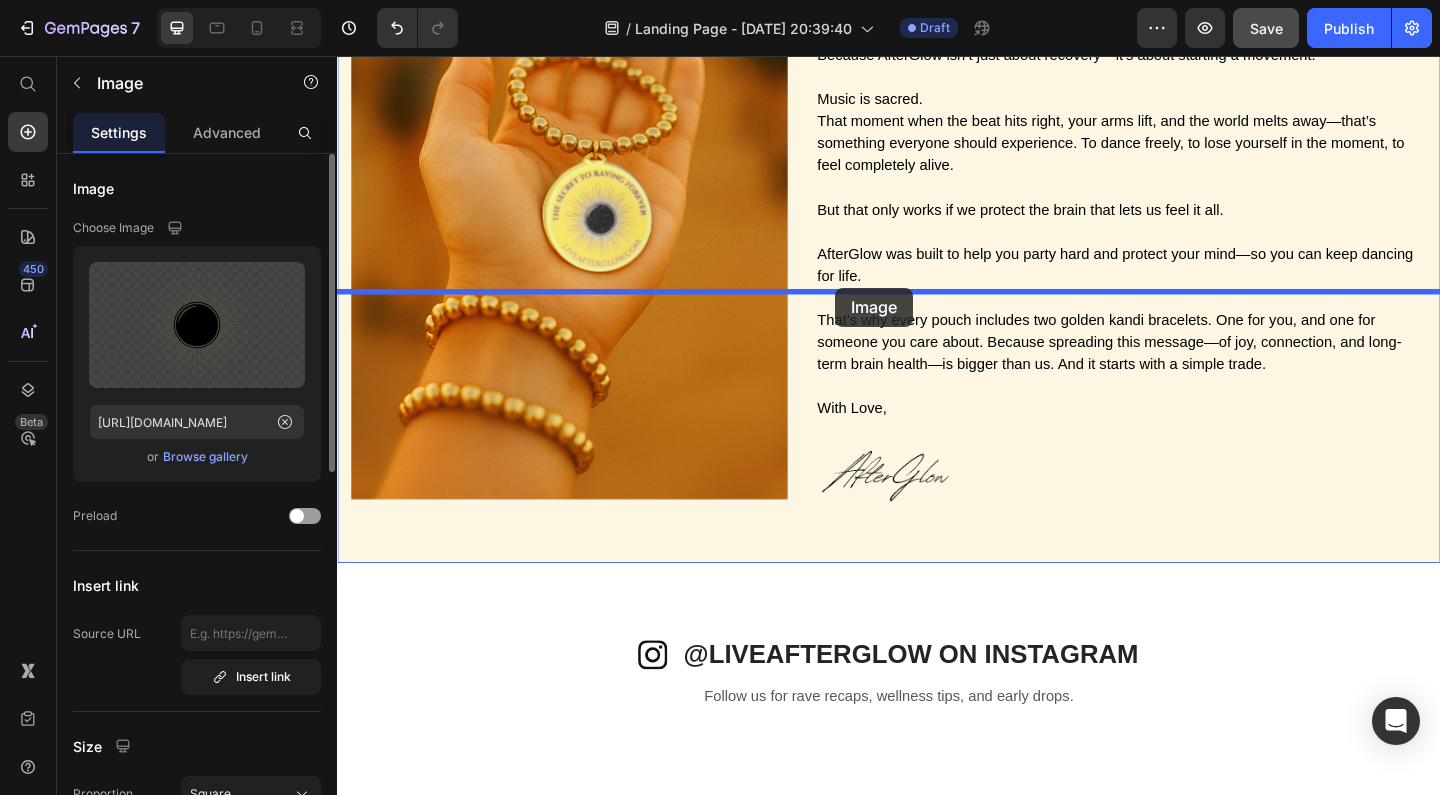 drag, startPoint x: 874, startPoint y: 565, endPoint x: 879, endPoint y: 308, distance: 257.04865 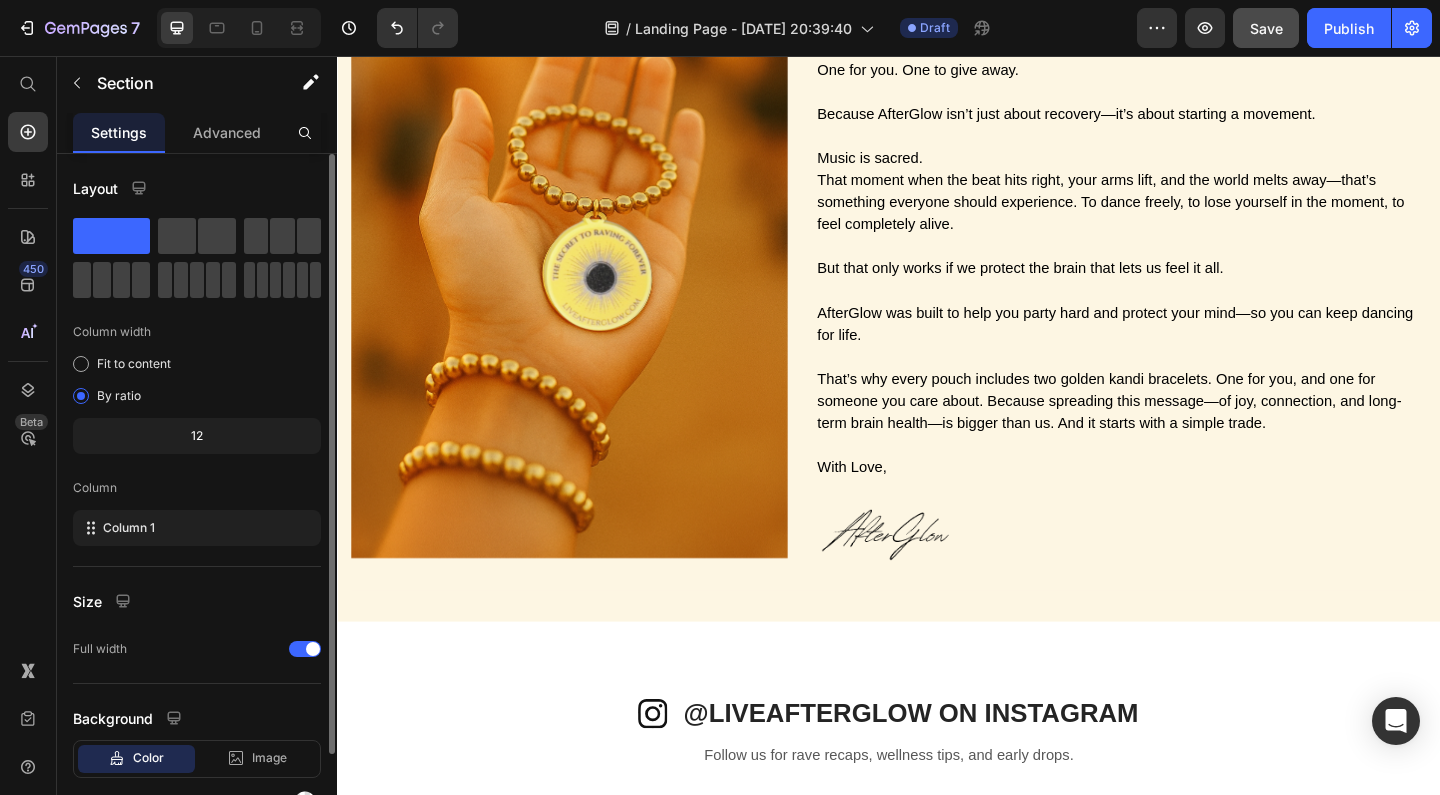 click on "Image Section 5   You can create reusable sections Create Theme Section AI Content Write with GemAI What would you like to describe here? Tone and Voice Persuasive Product AfterGlow RENEW – 10 Capsule Pouch Show more Generate" at bounding box center (937, -209) 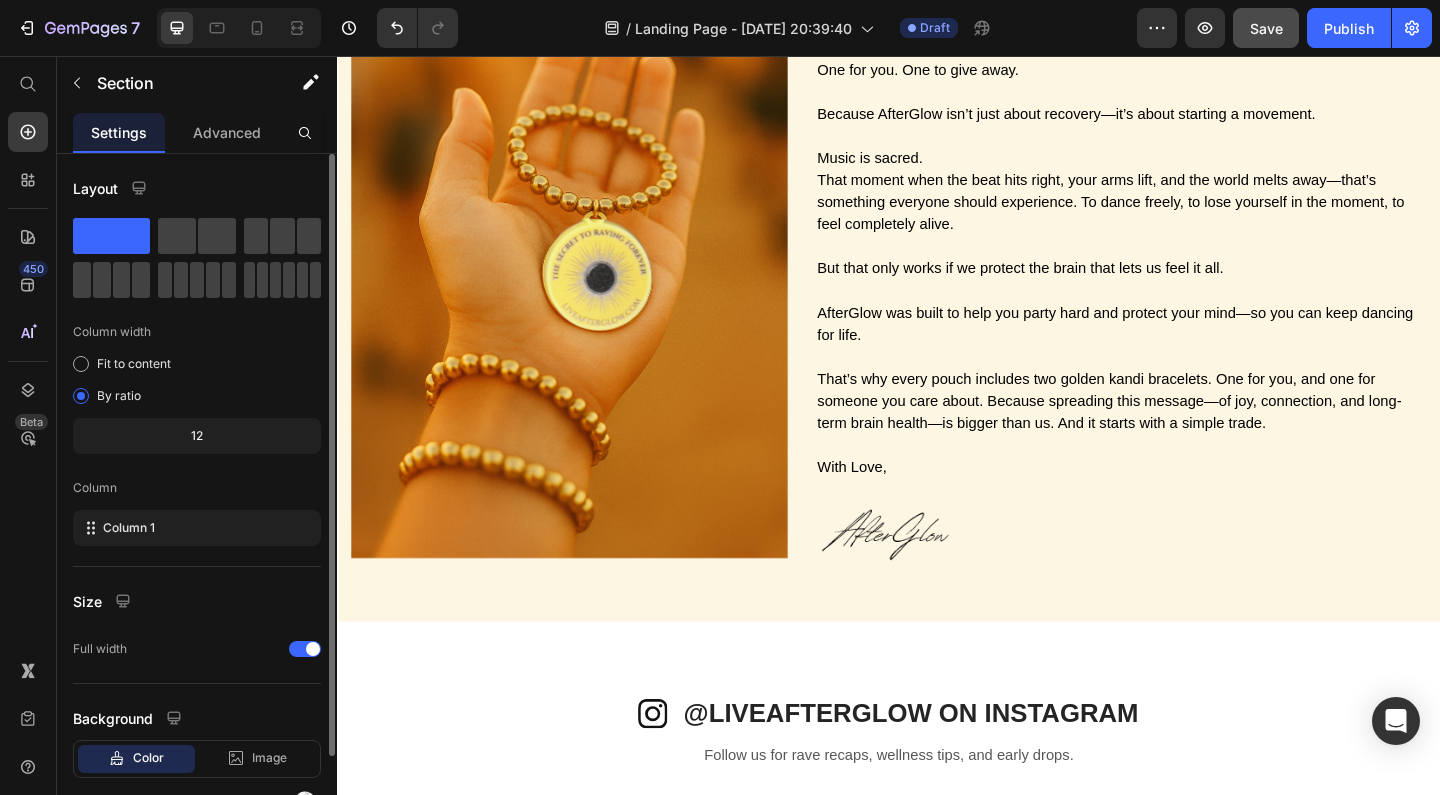 click 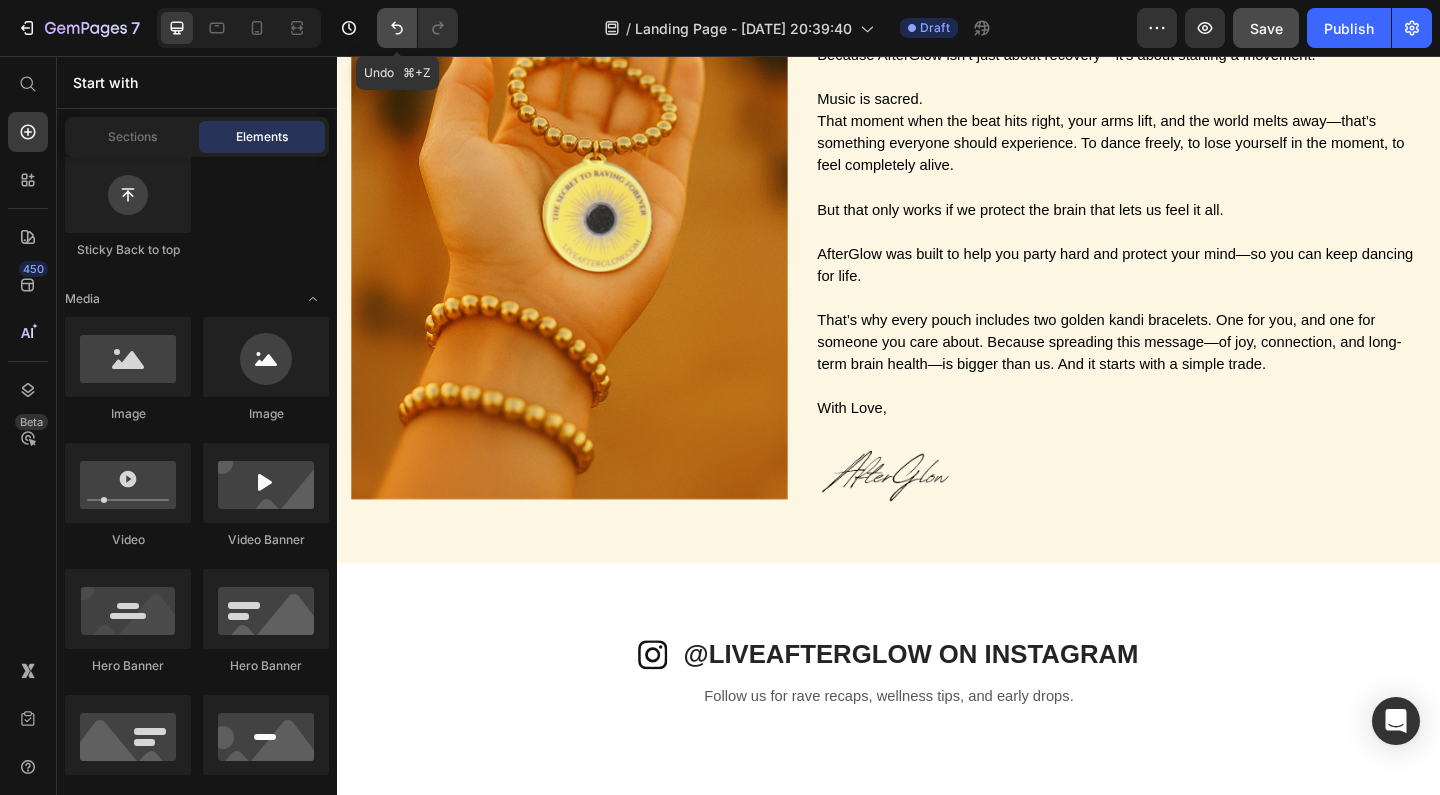 click 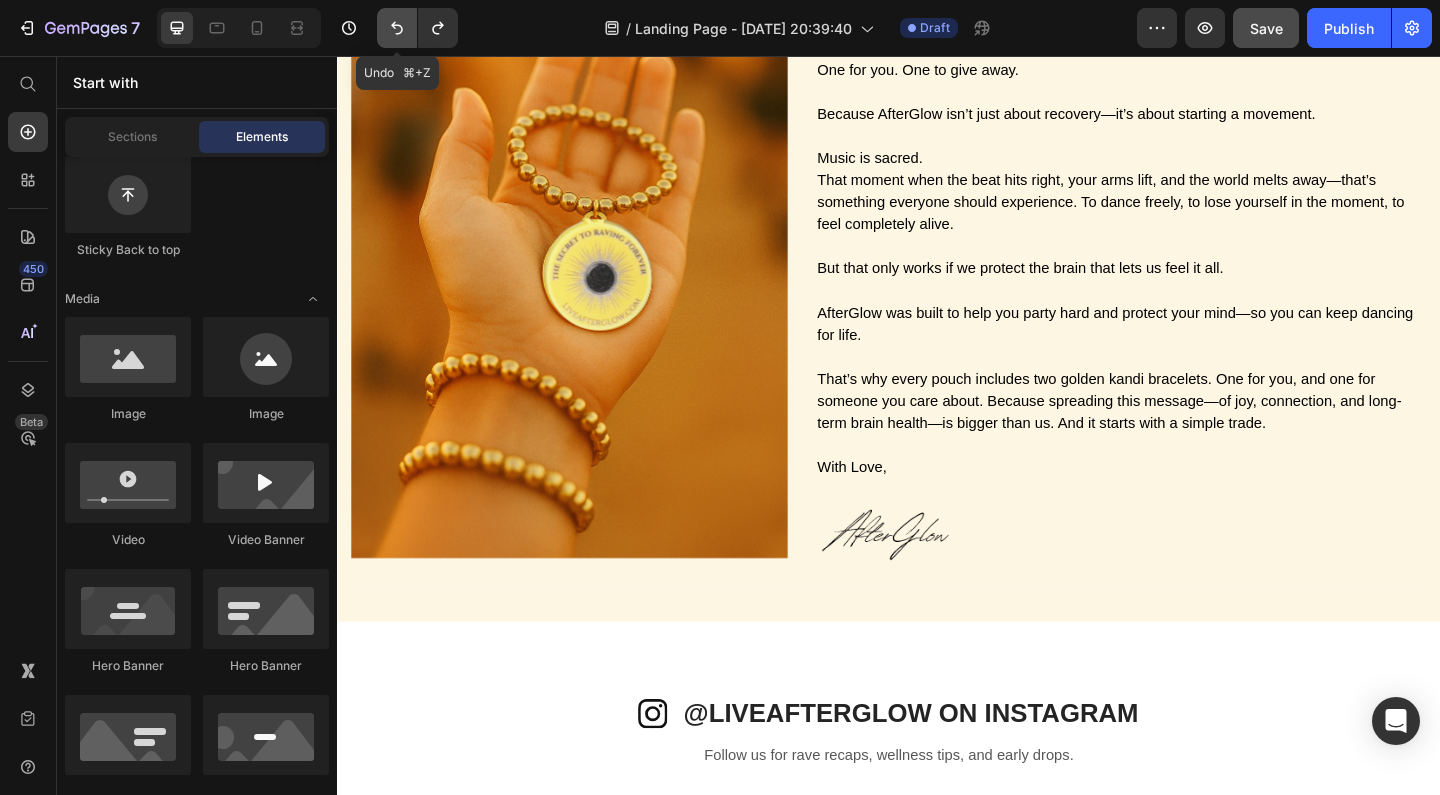 click 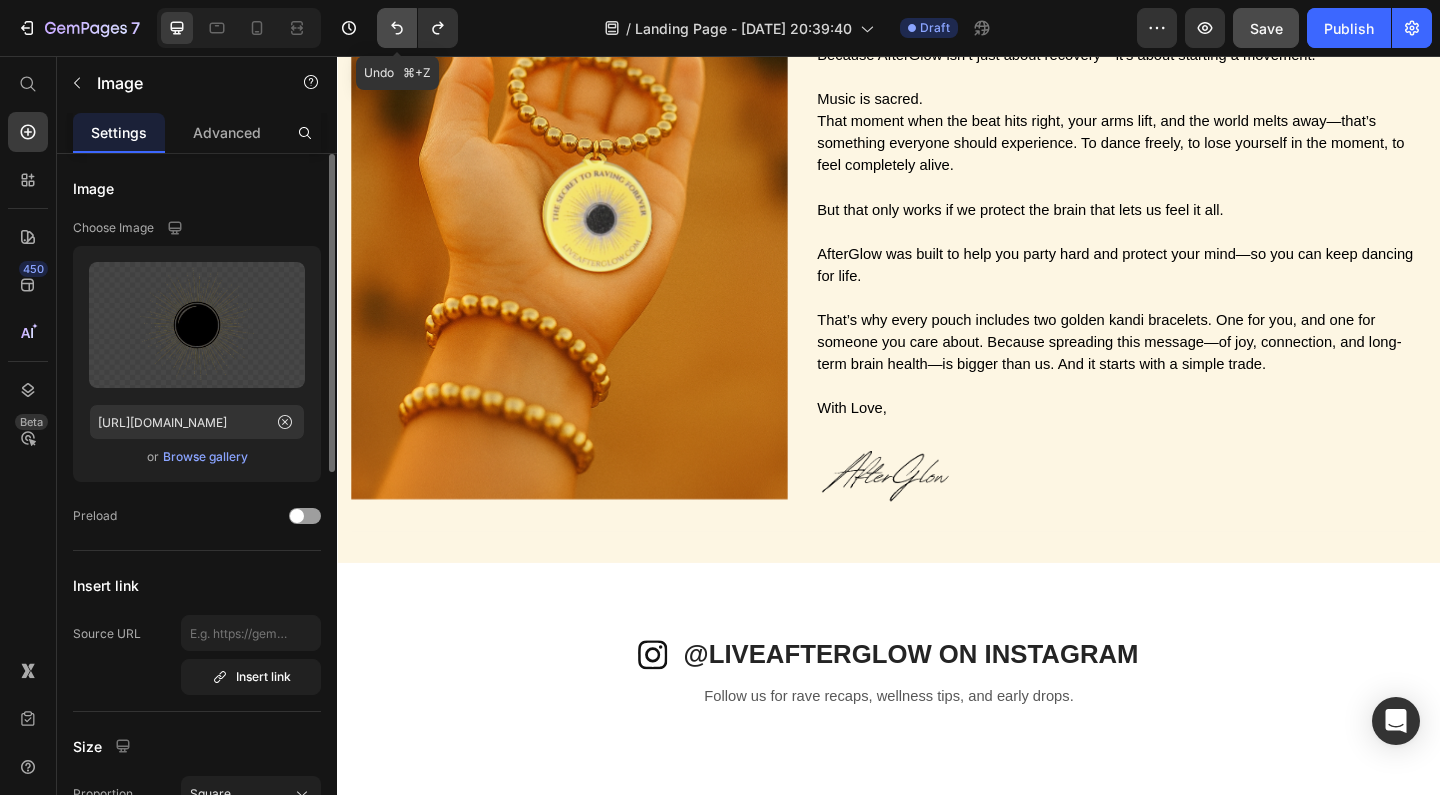 click 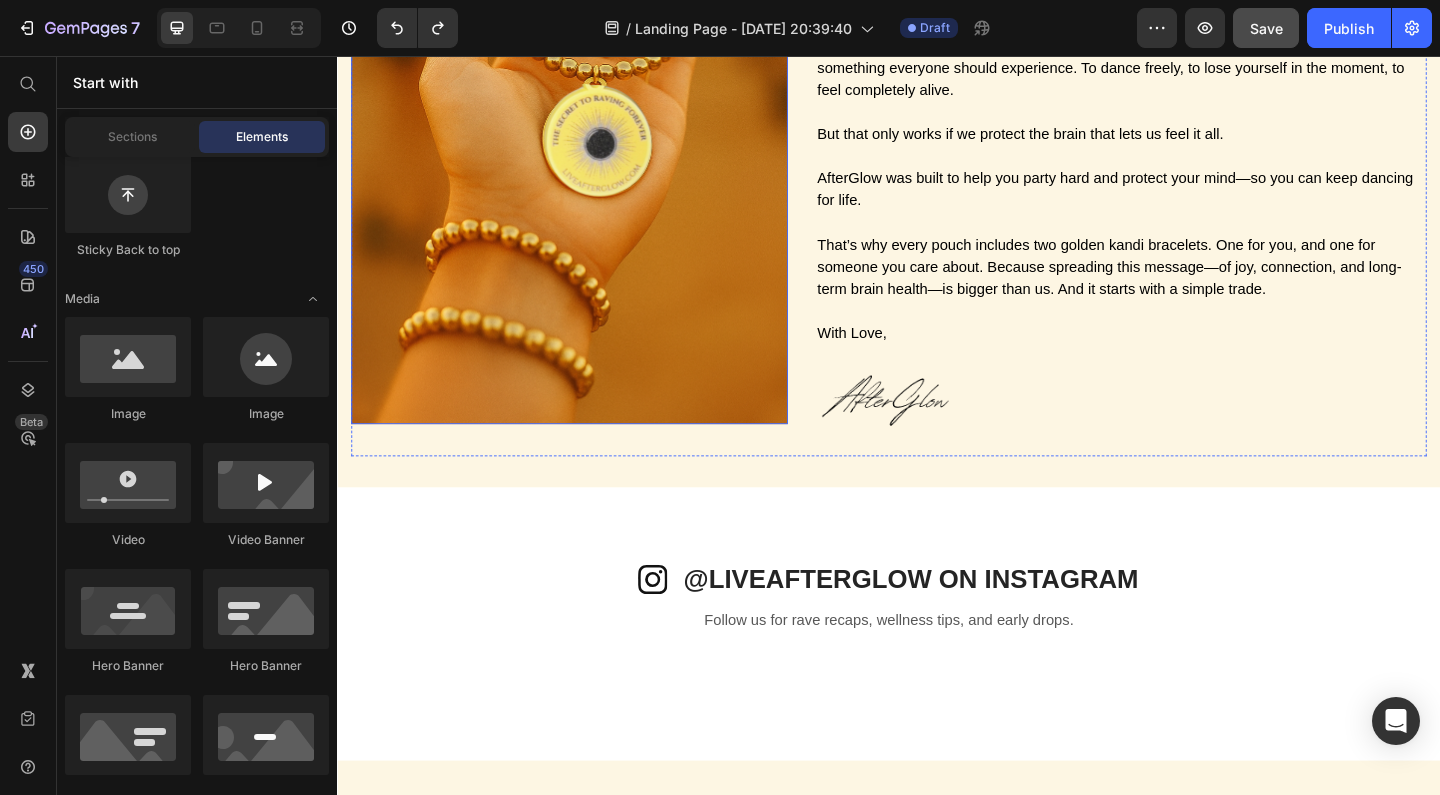 scroll, scrollTop: 3382, scrollLeft: 0, axis: vertical 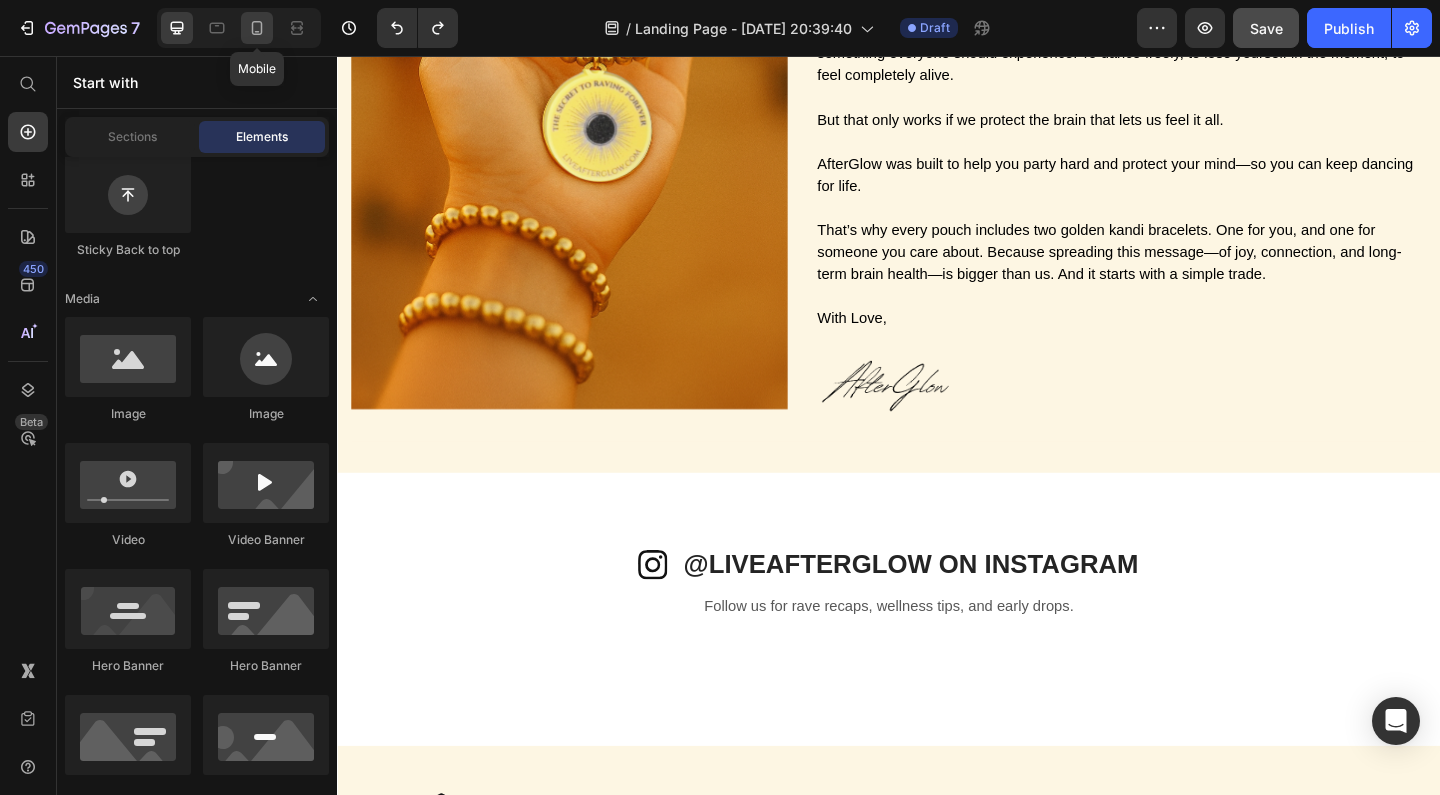 click 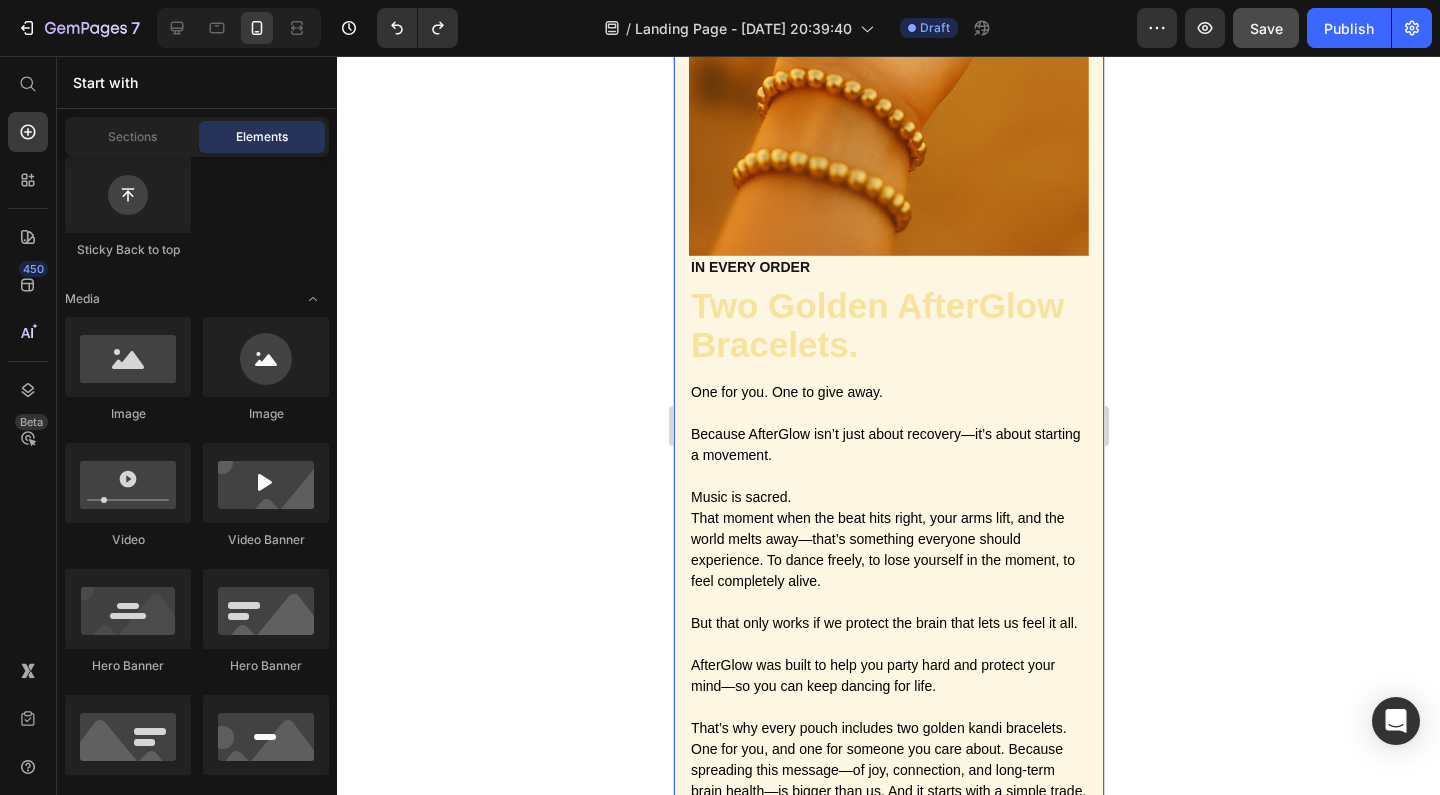 scroll, scrollTop: 3254, scrollLeft: 0, axis: vertical 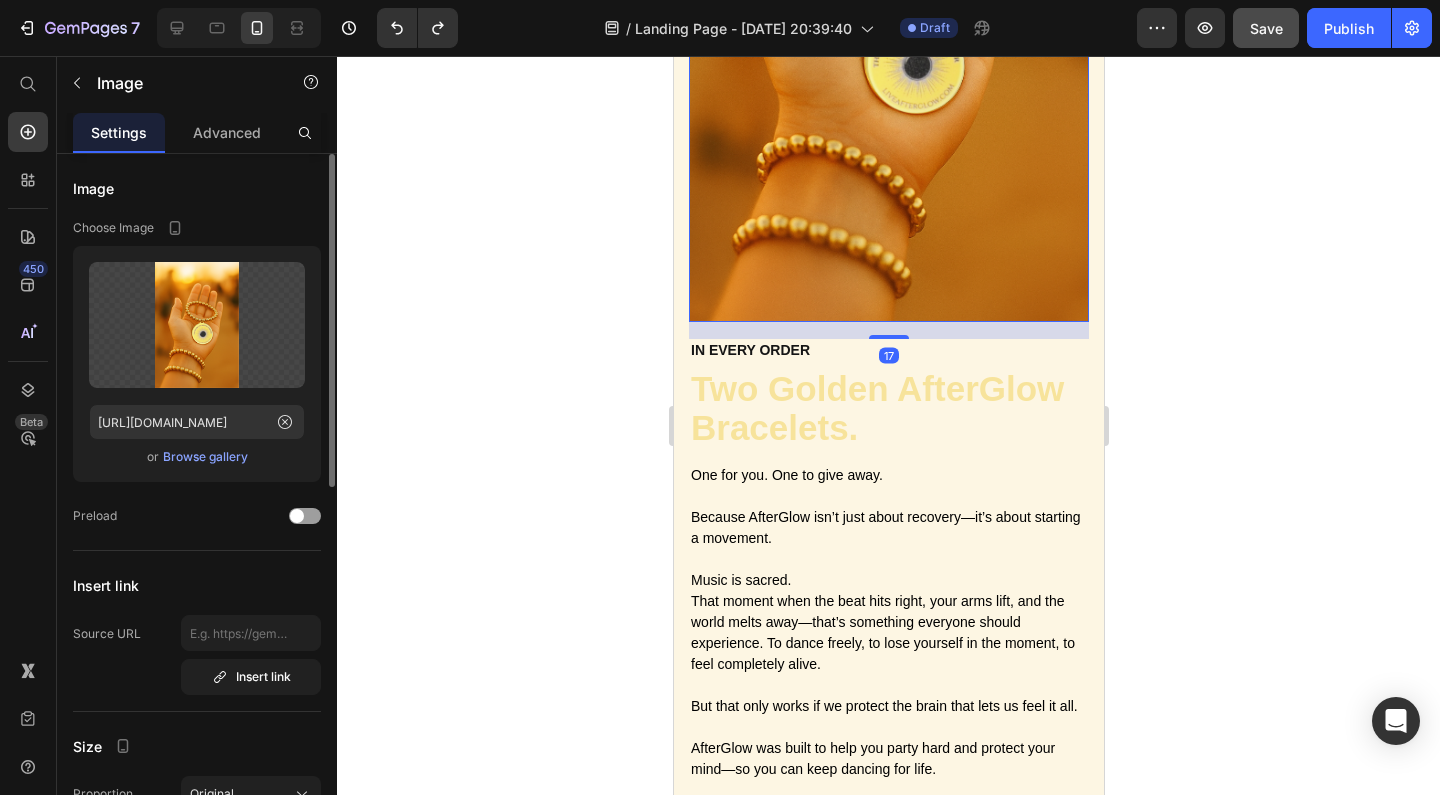 drag, startPoint x: 882, startPoint y: 317, endPoint x: 888, endPoint y: 334, distance: 18.027756 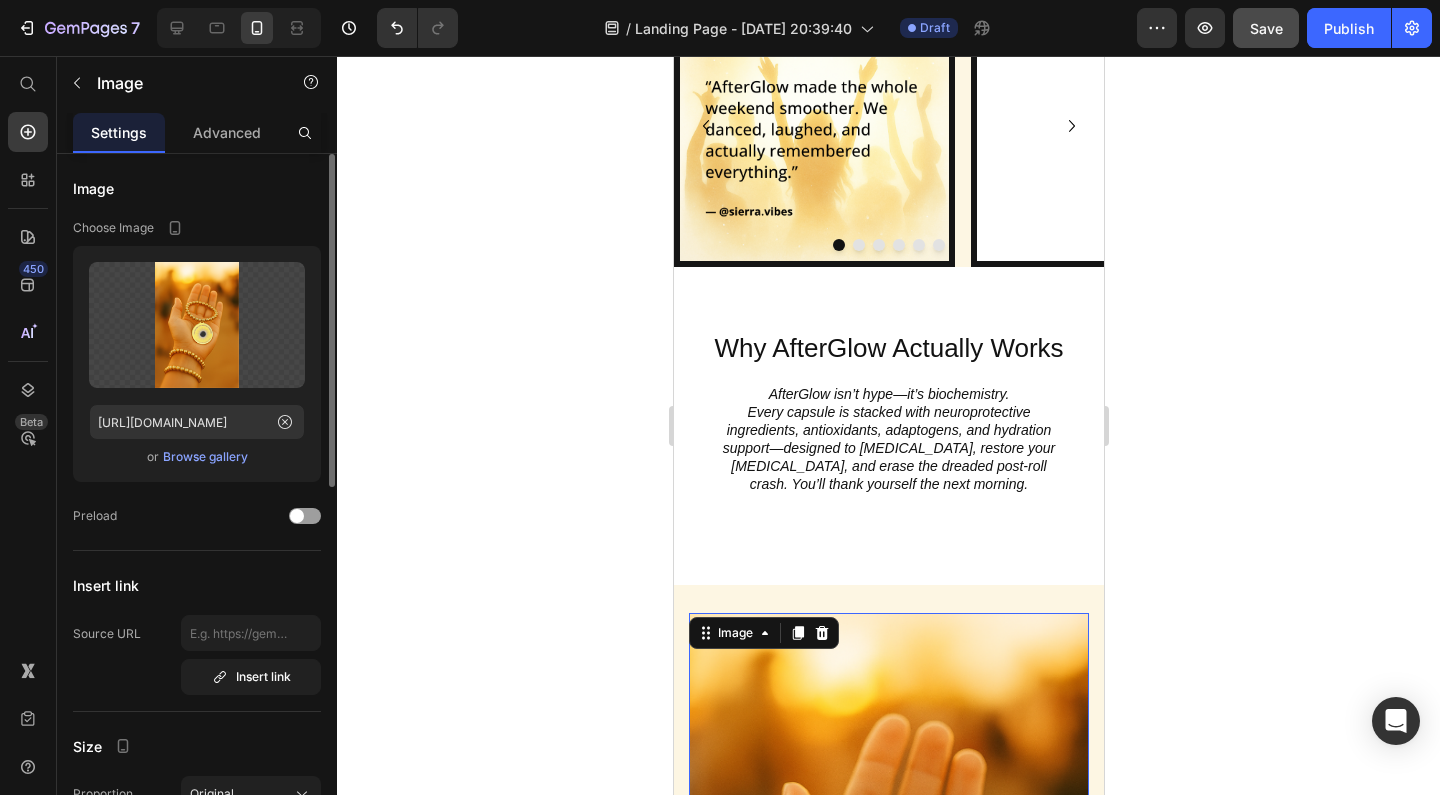 scroll, scrollTop: 2296, scrollLeft: 0, axis: vertical 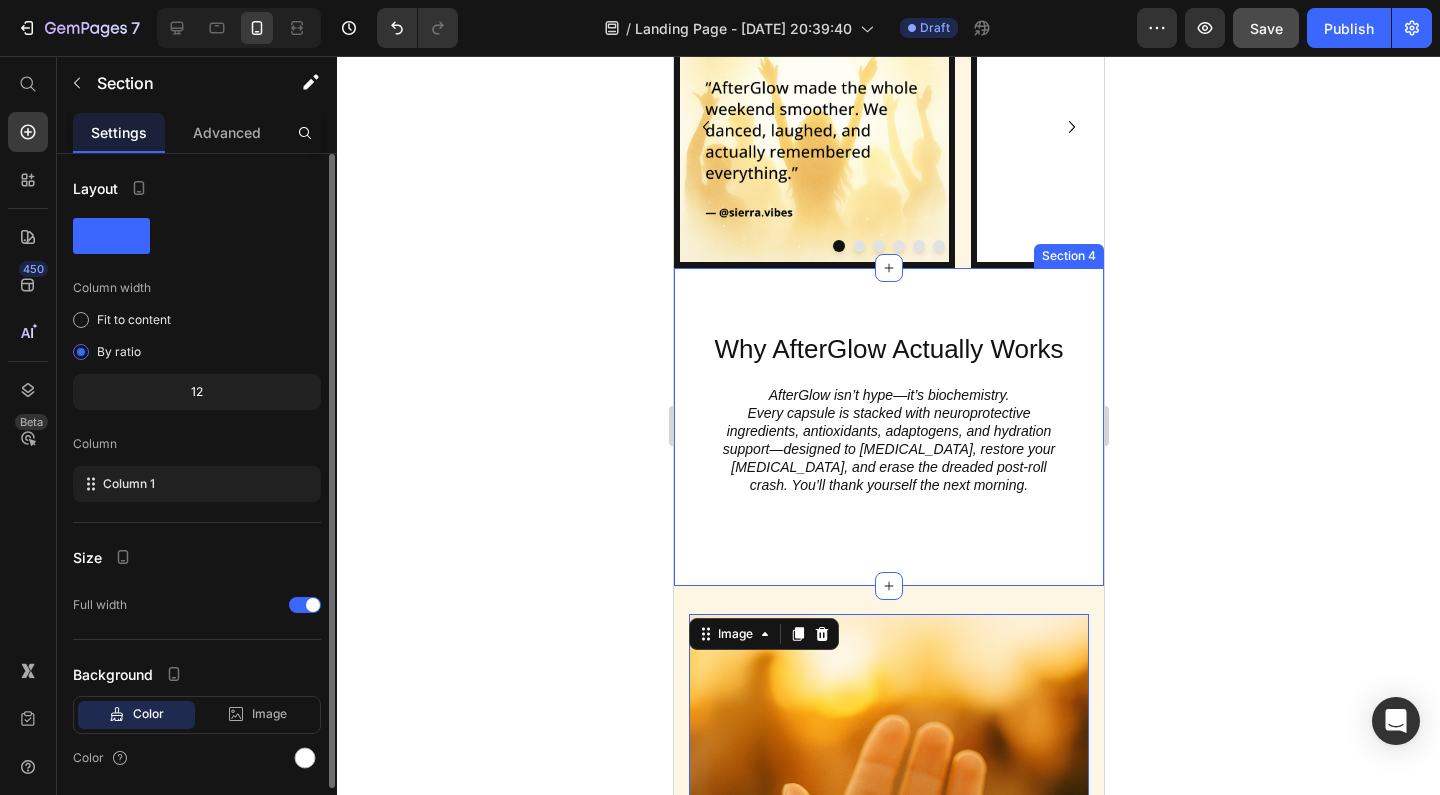 click on "Why AfterGlow Actually Works Heading AfterGlow isn’t hype—it’s biochemistry. Every capsule is stacked with neuroprotective ingredients, antioxidants, adaptogens, and hydration support—designed to [MEDICAL_DATA], restore your [MEDICAL_DATA], and erase the dreaded post-roll crash. You’ll thank yourself the next morning. Text Block Row Section 4" at bounding box center (888, 427) 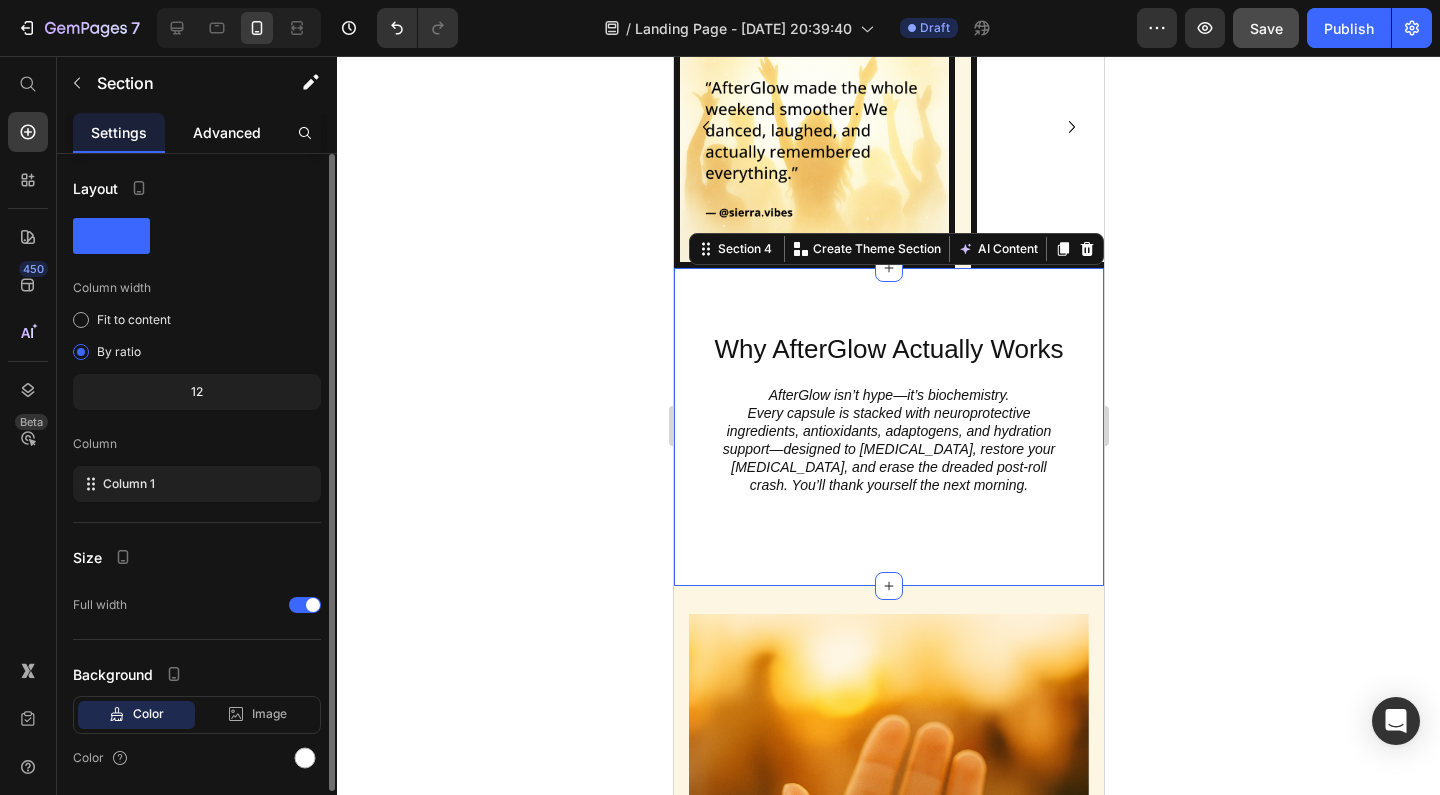 click on "Advanced" at bounding box center (227, 132) 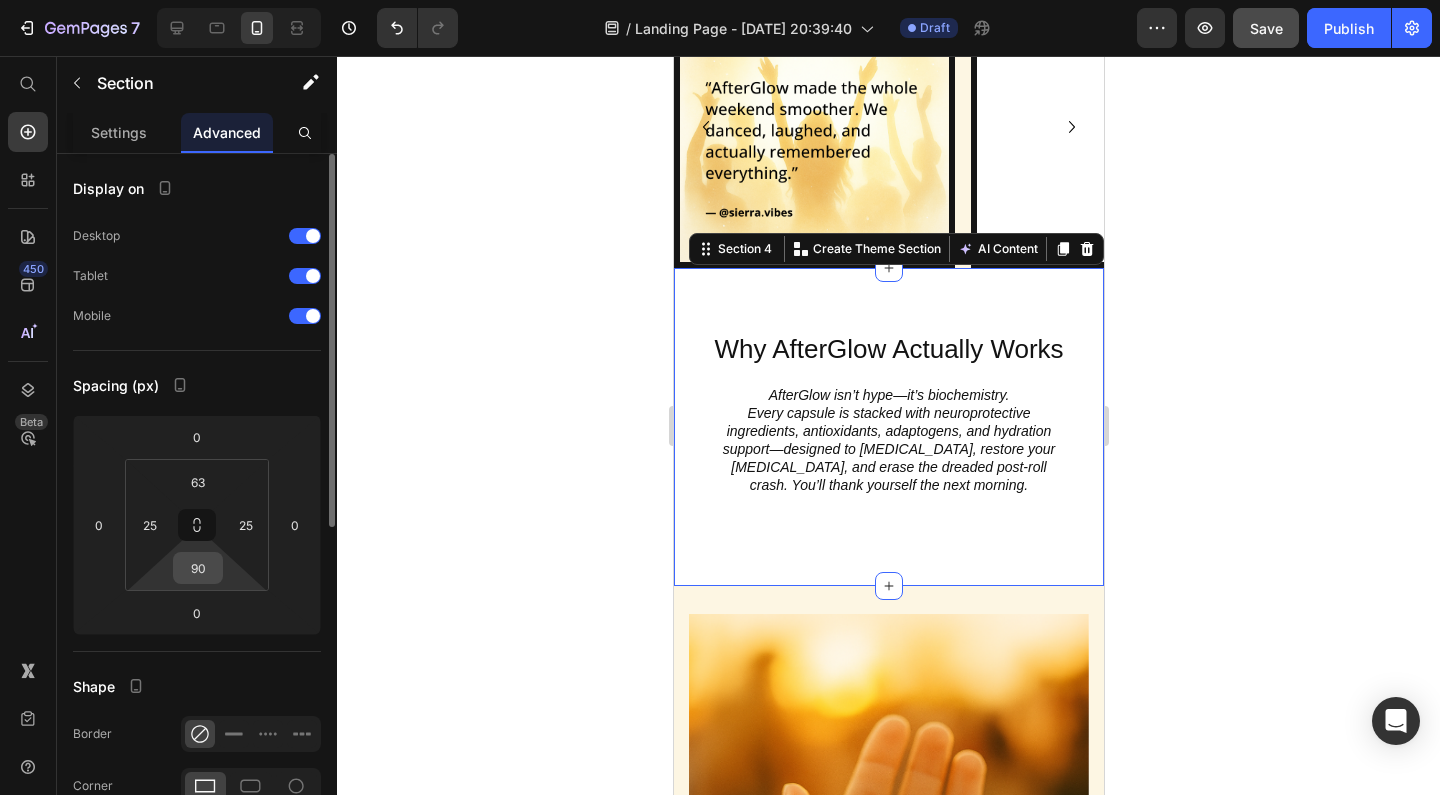 click on "90" at bounding box center [198, 568] 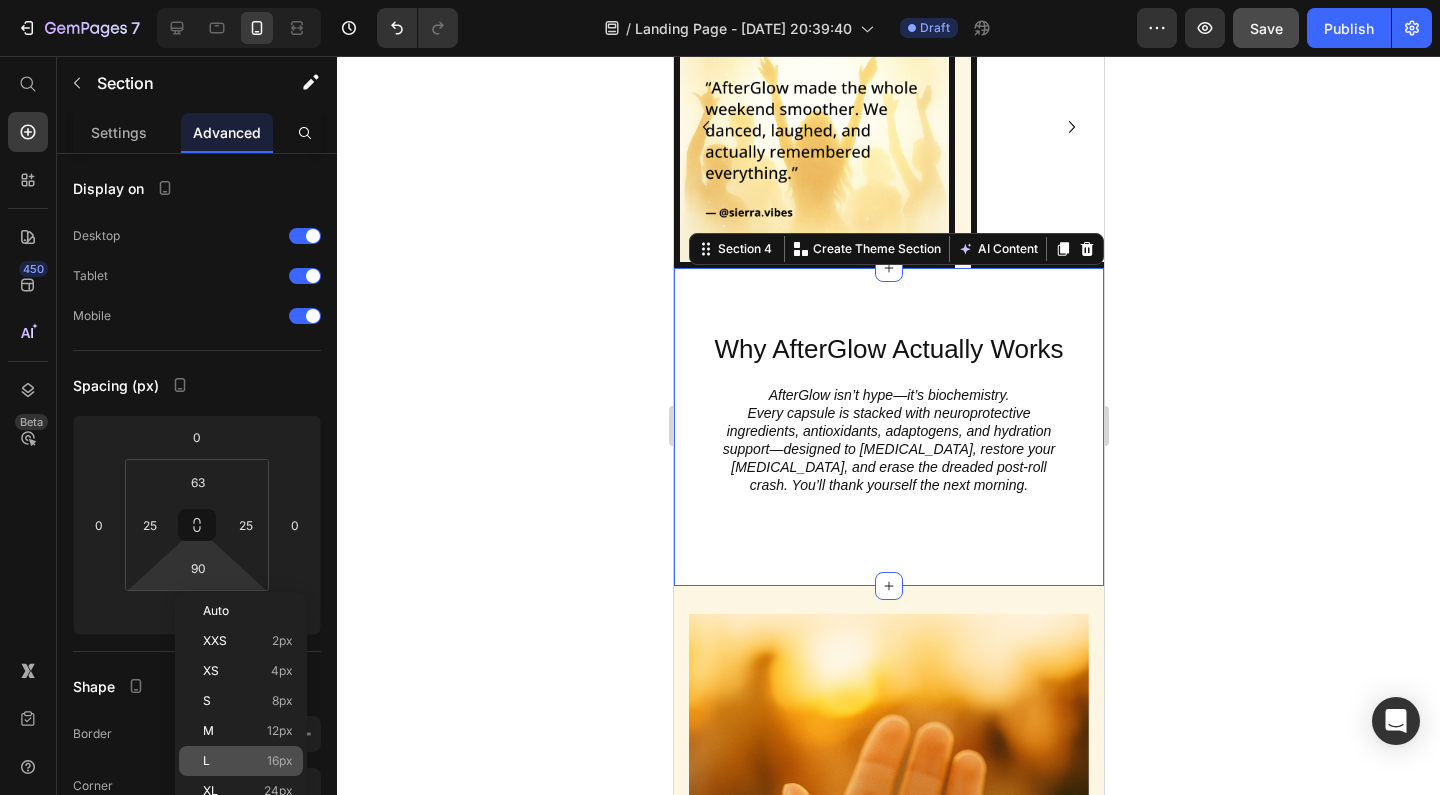click on "16px" at bounding box center [280, 761] 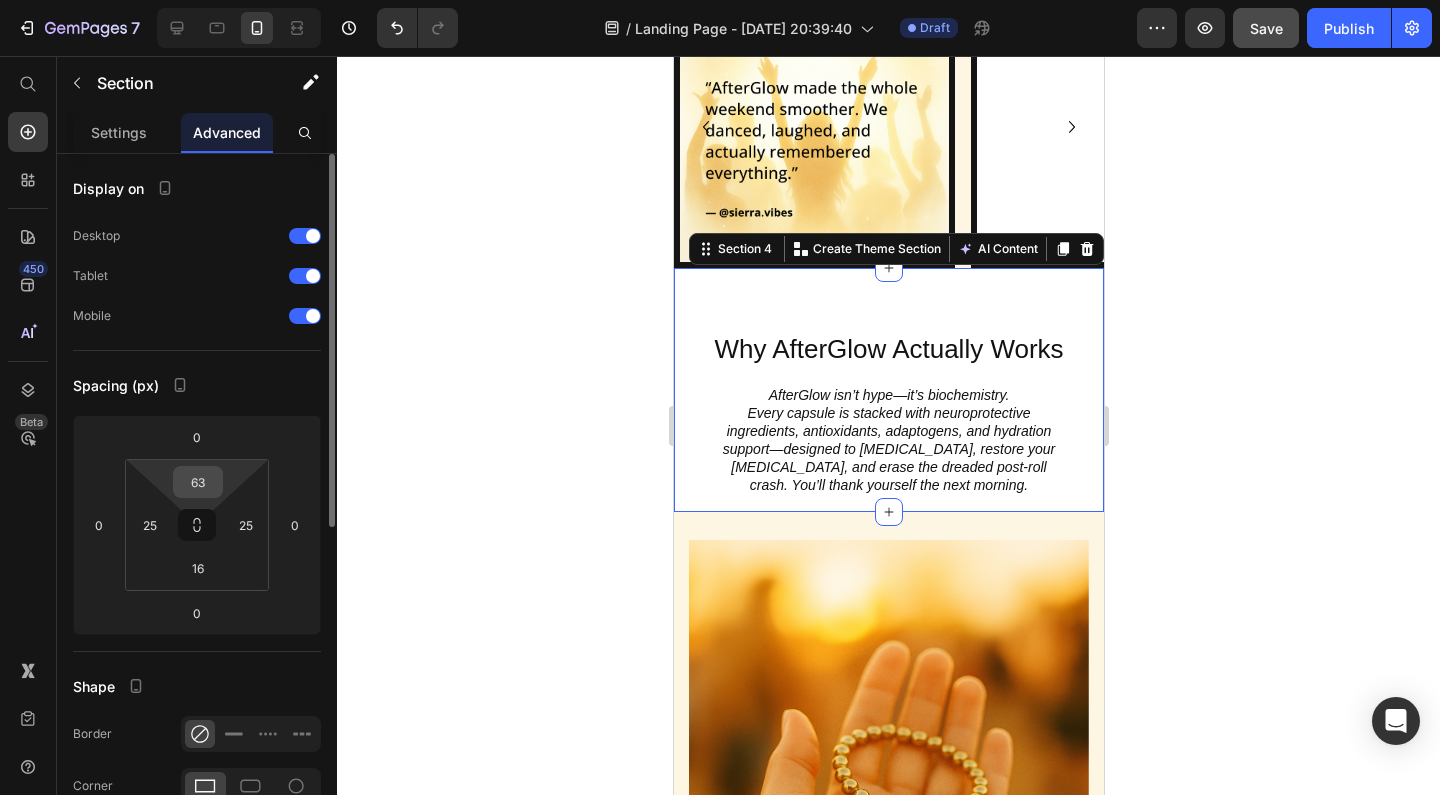 click on "63" at bounding box center [198, 482] 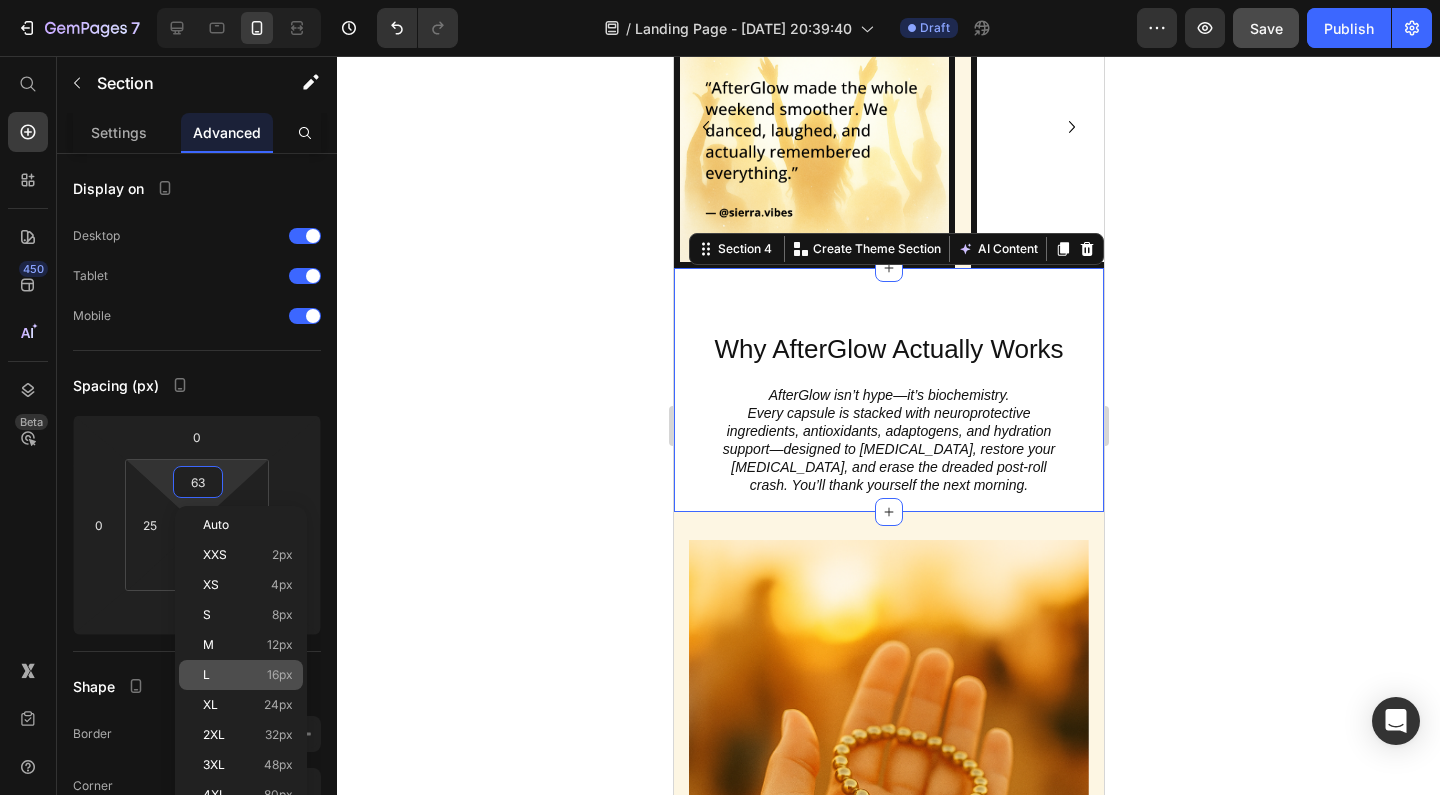 click on "16px" at bounding box center [280, 675] 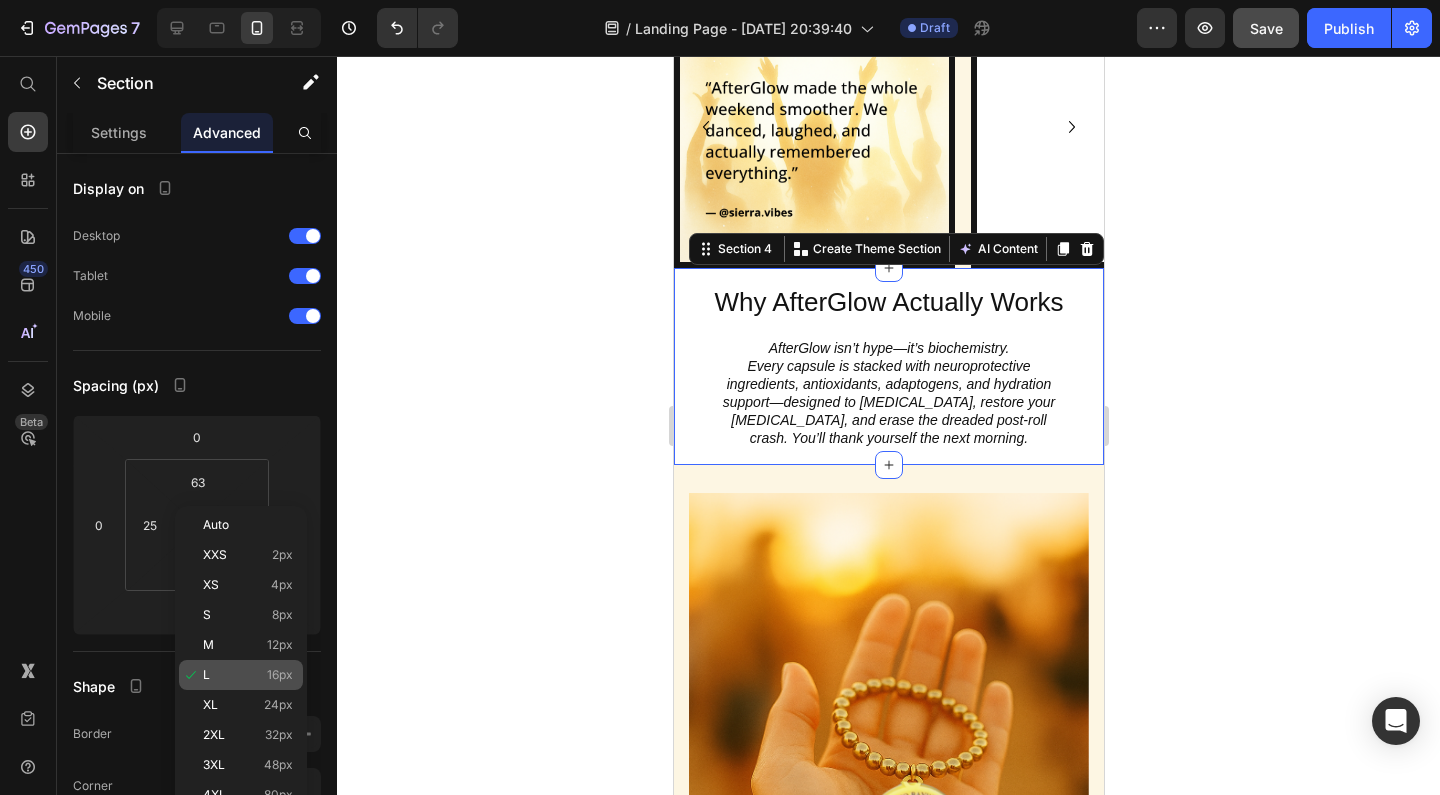 type on "16" 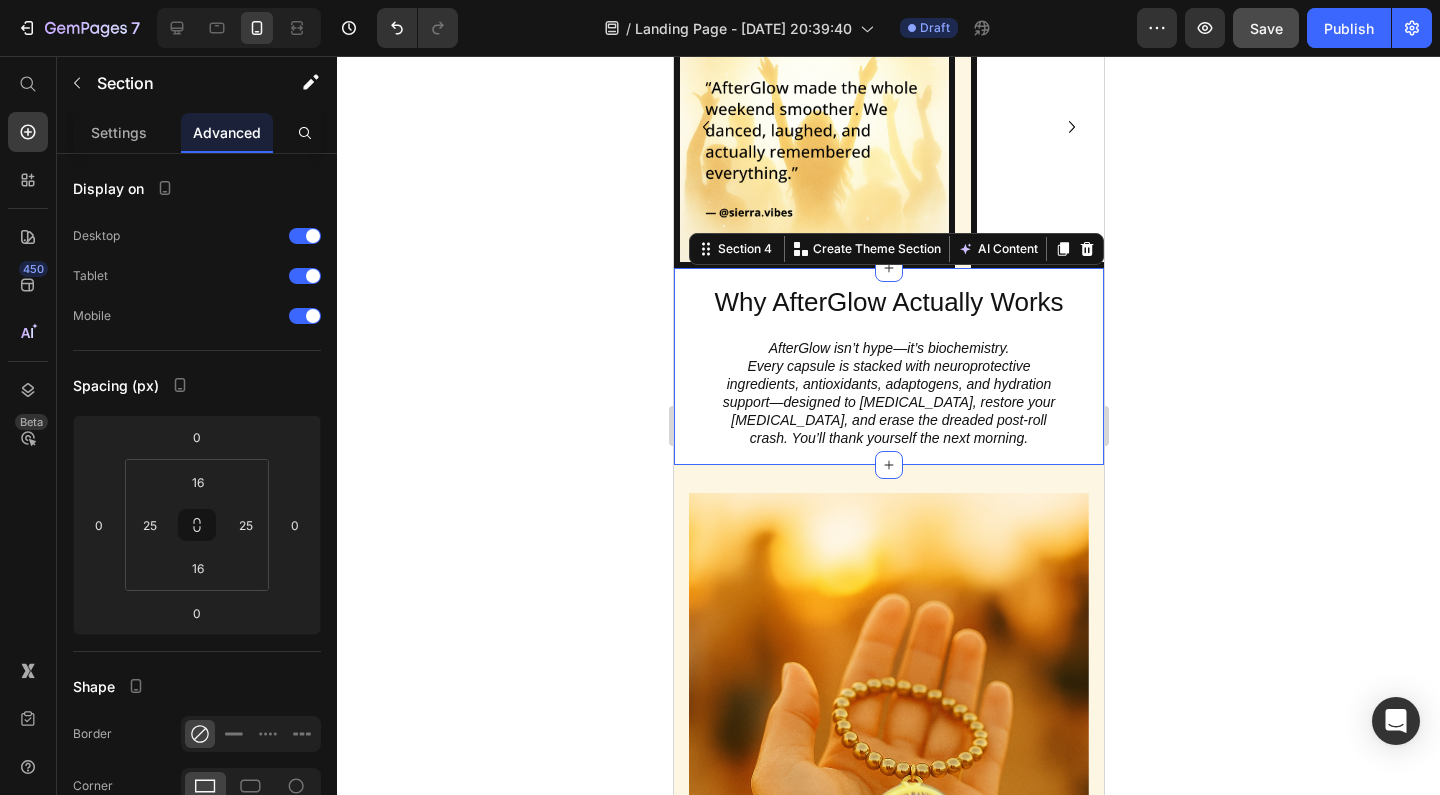 click 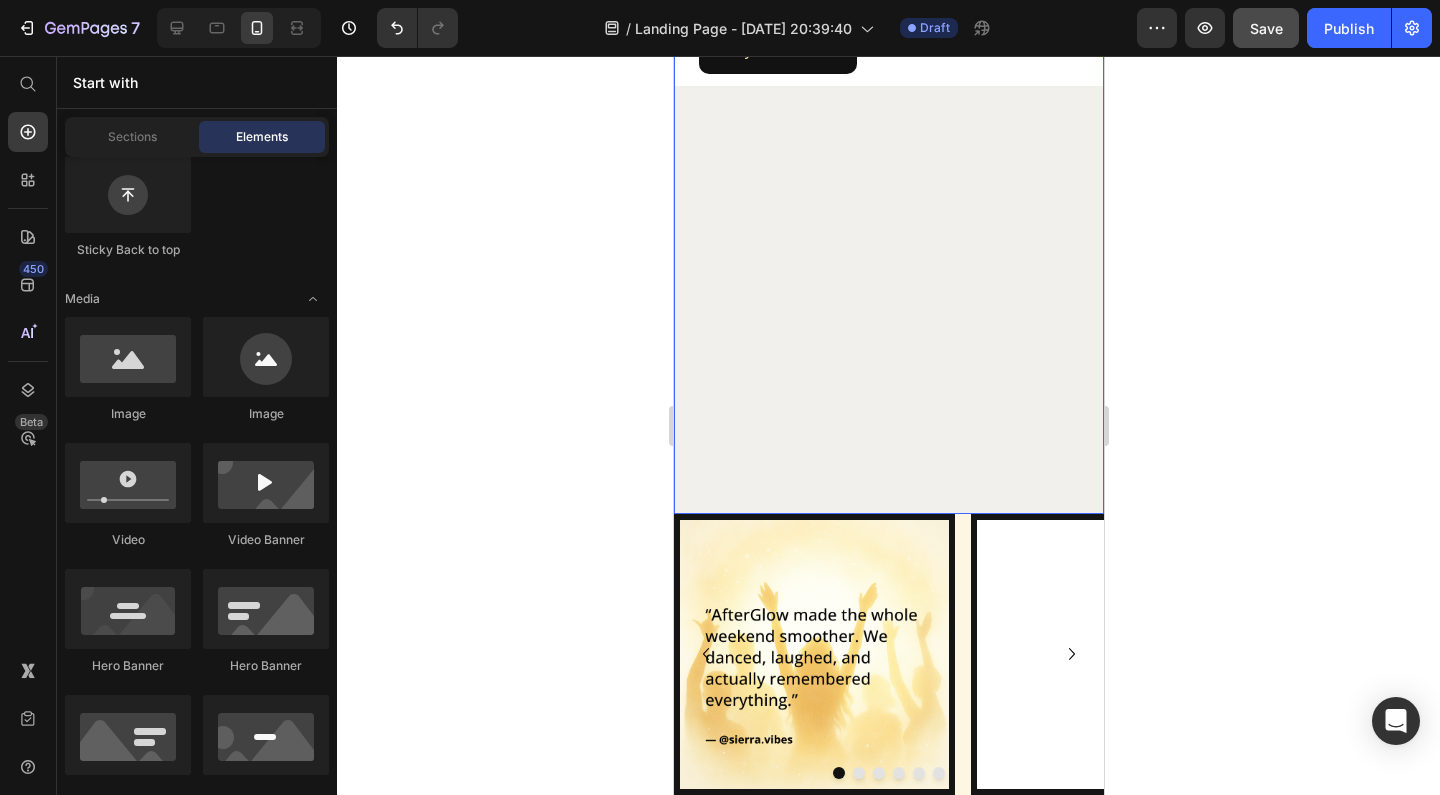 scroll, scrollTop: 1580, scrollLeft: 0, axis: vertical 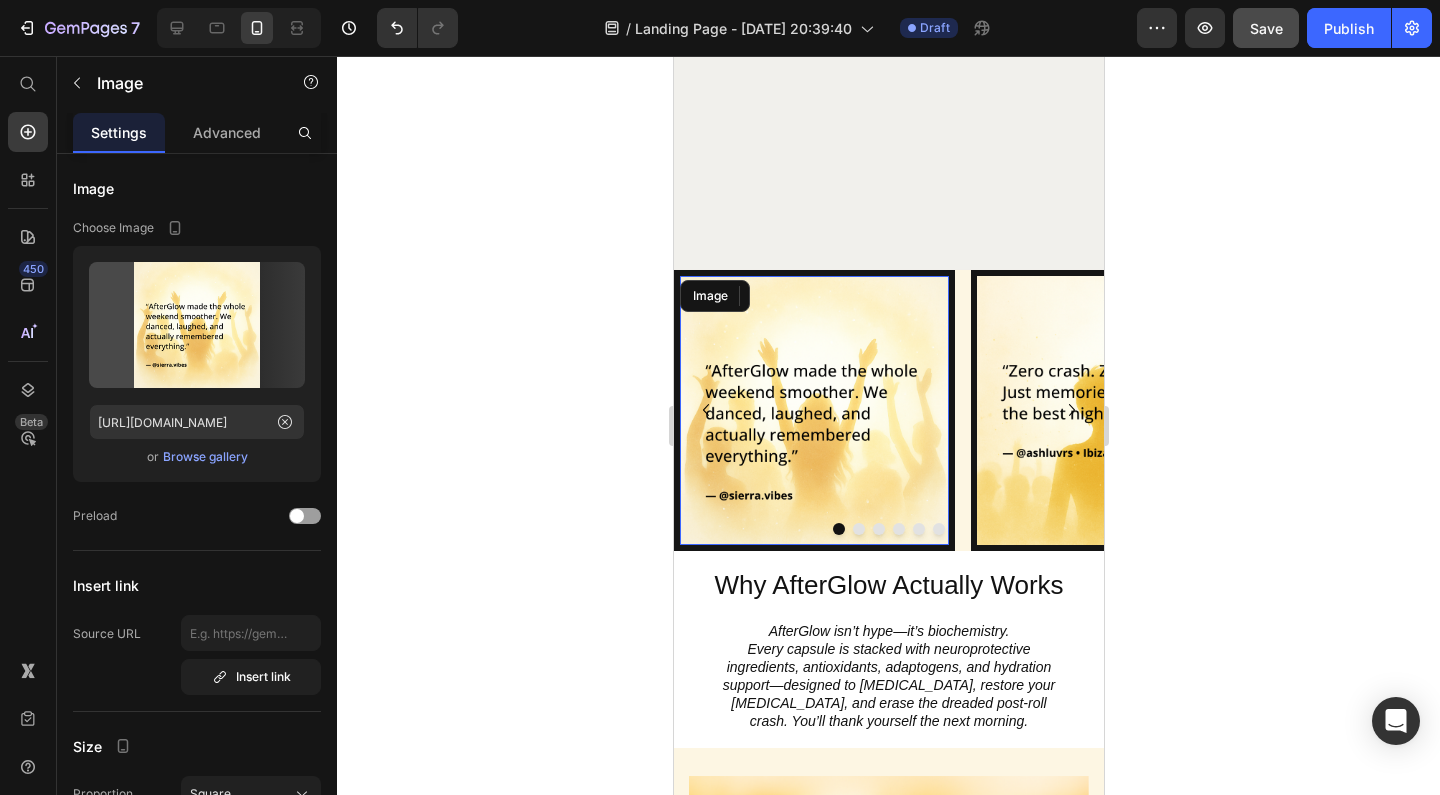 click at bounding box center (813, 410) 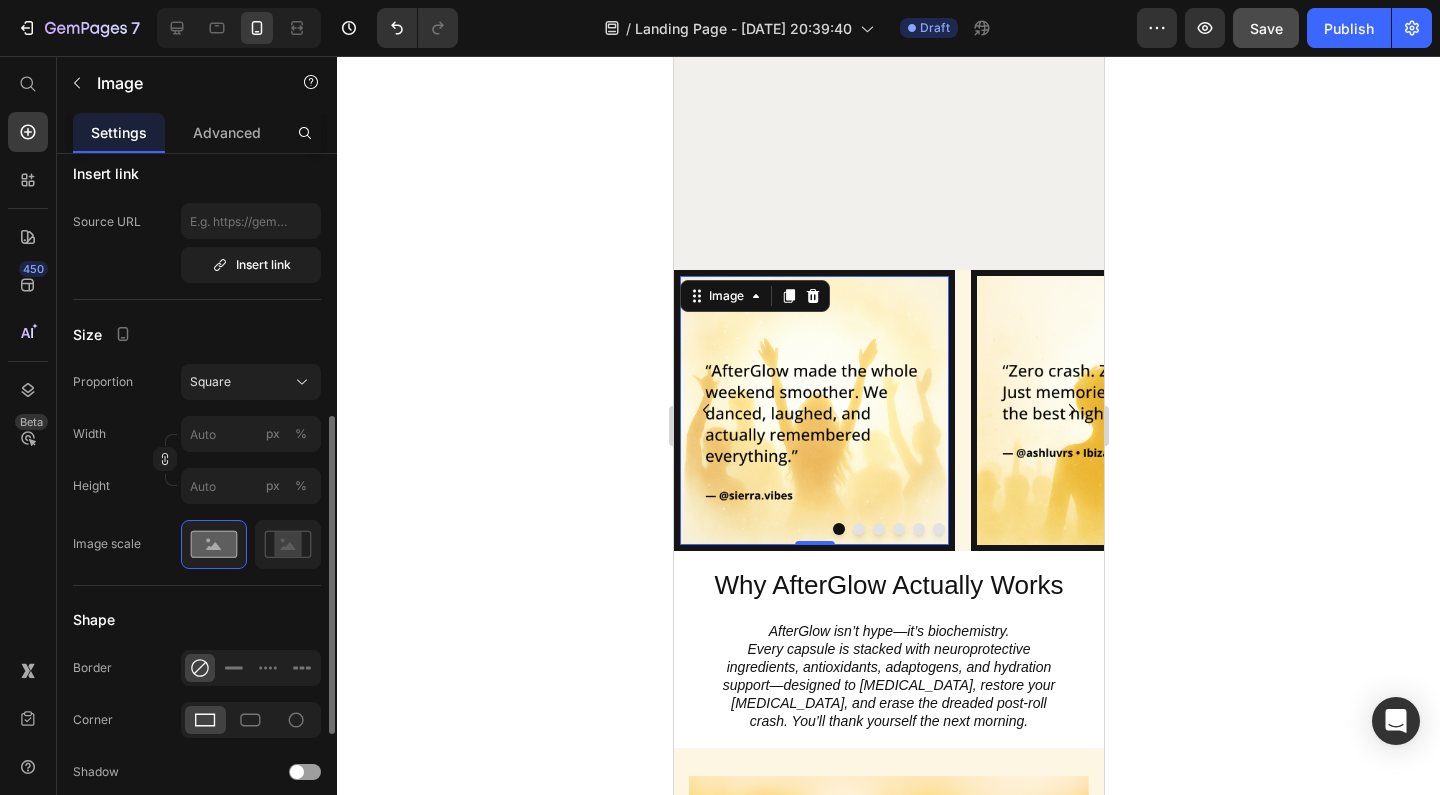 scroll, scrollTop: 527, scrollLeft: 0, axis: vertical 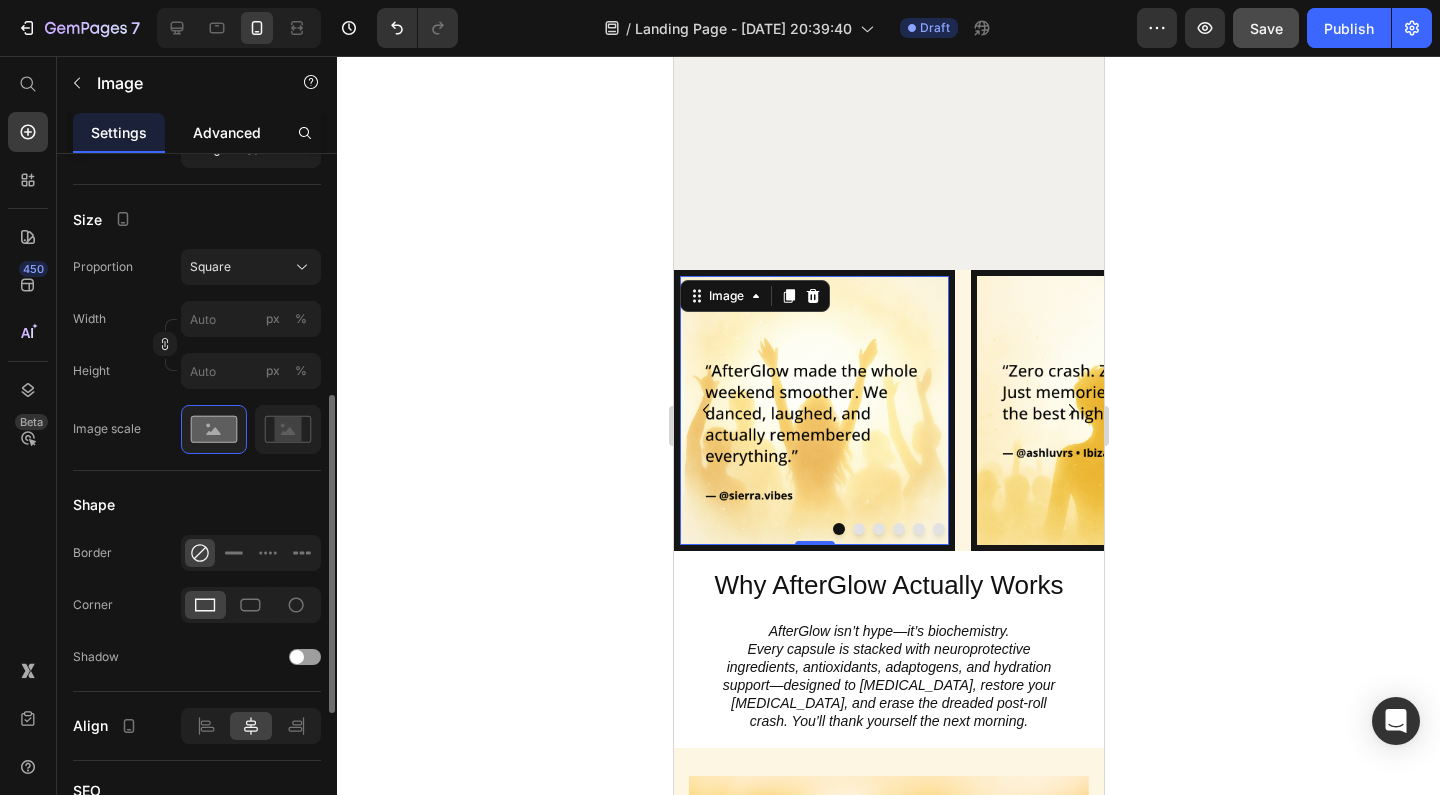 click on "Advanced" at bounding box center [227, 132] 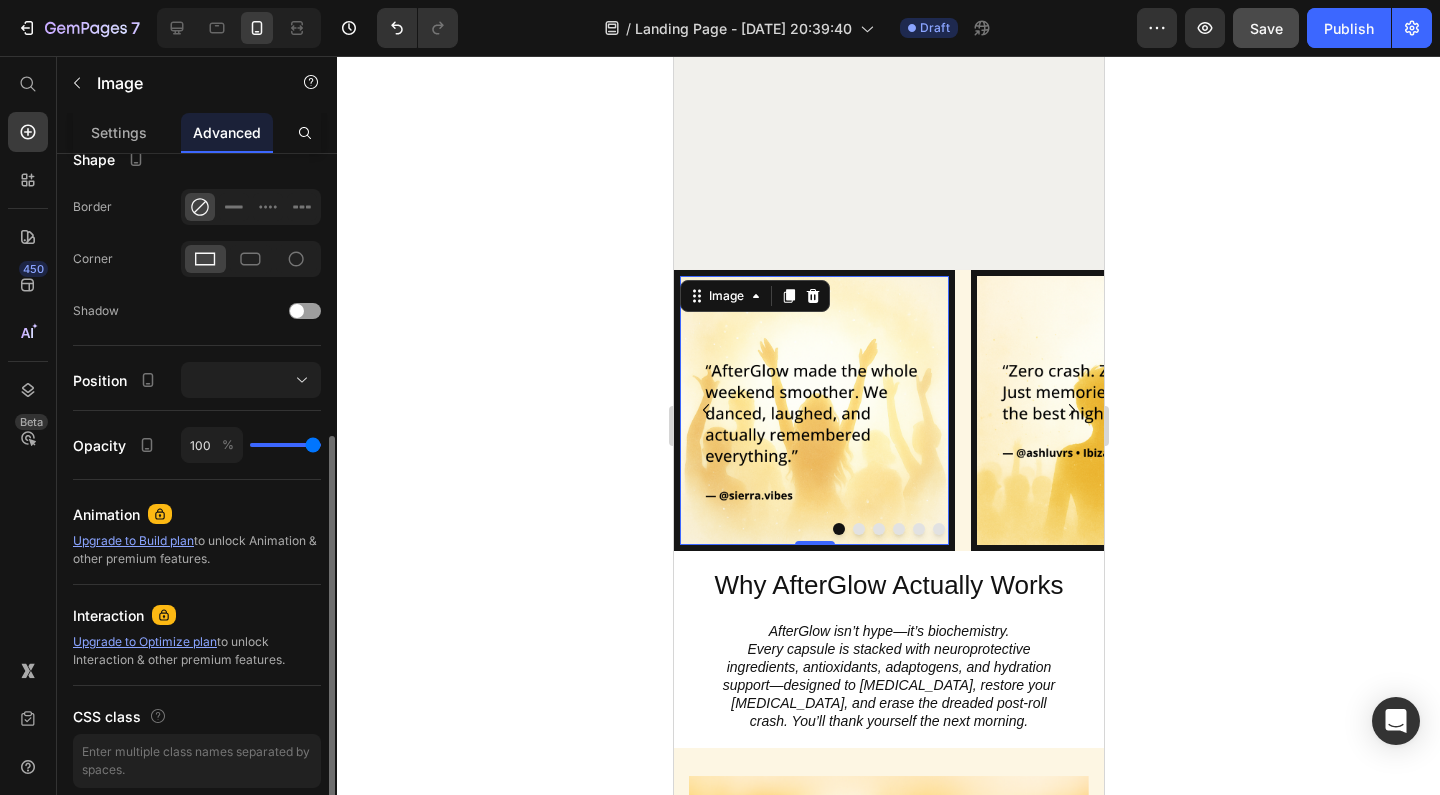scroll, scrollTop: 0, scrollLeft: 0, axis: both 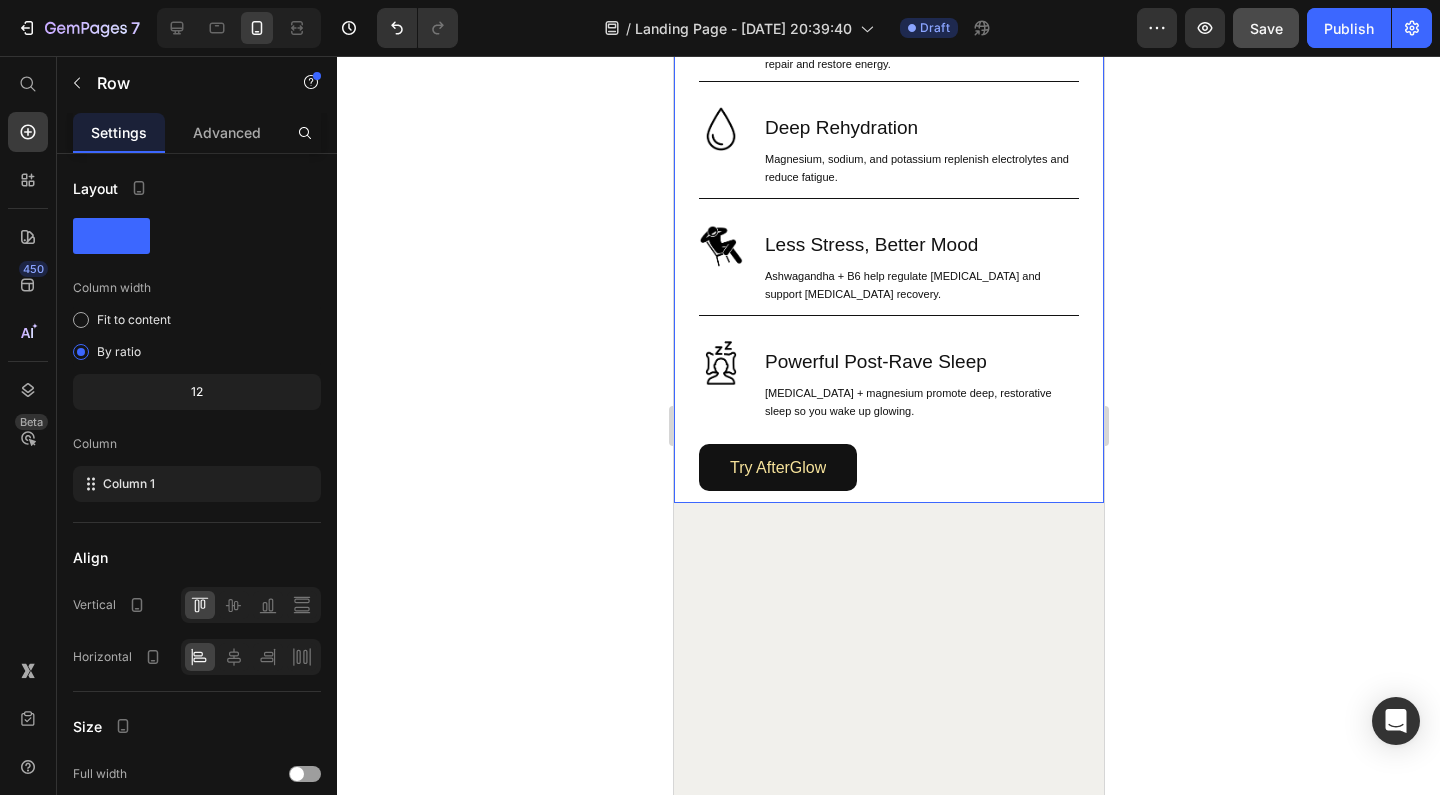 click on "Image Brain Protection Heading NAC, ALA, and Curcumin help shield your brain from [MEDICAL_DATA] after rolling. Text Block Row Image Smooth, Focused Energy Heading Caffeine + L-Theanine give you clean, stable energy with zero jitters or crash. Text Block Row Image Faster Recovery Heading [MEDICAL_DATA], B-vitamins, and Rhodiola speed up cellular repair and restore energy. Text Block Row Image Deep Rehydration Heading Magnesium, sodium, and potassium replenish electrolytes and reduce fatigue. Text Block Row Image Less Stress, Better Mood Heading Ashwagandha + B6 help regulate [MEDICAL_DATA] and support [MEDICAL_DATA] recovery. Text Block Row Image Powerful Post-Rave Sleep Heading [MEDICAL_DATA] + magnesium promote deep, restorative sleep so you wake up glowing. Text Block Row Try AfterGlow Button" at bounding box center (888, 135) 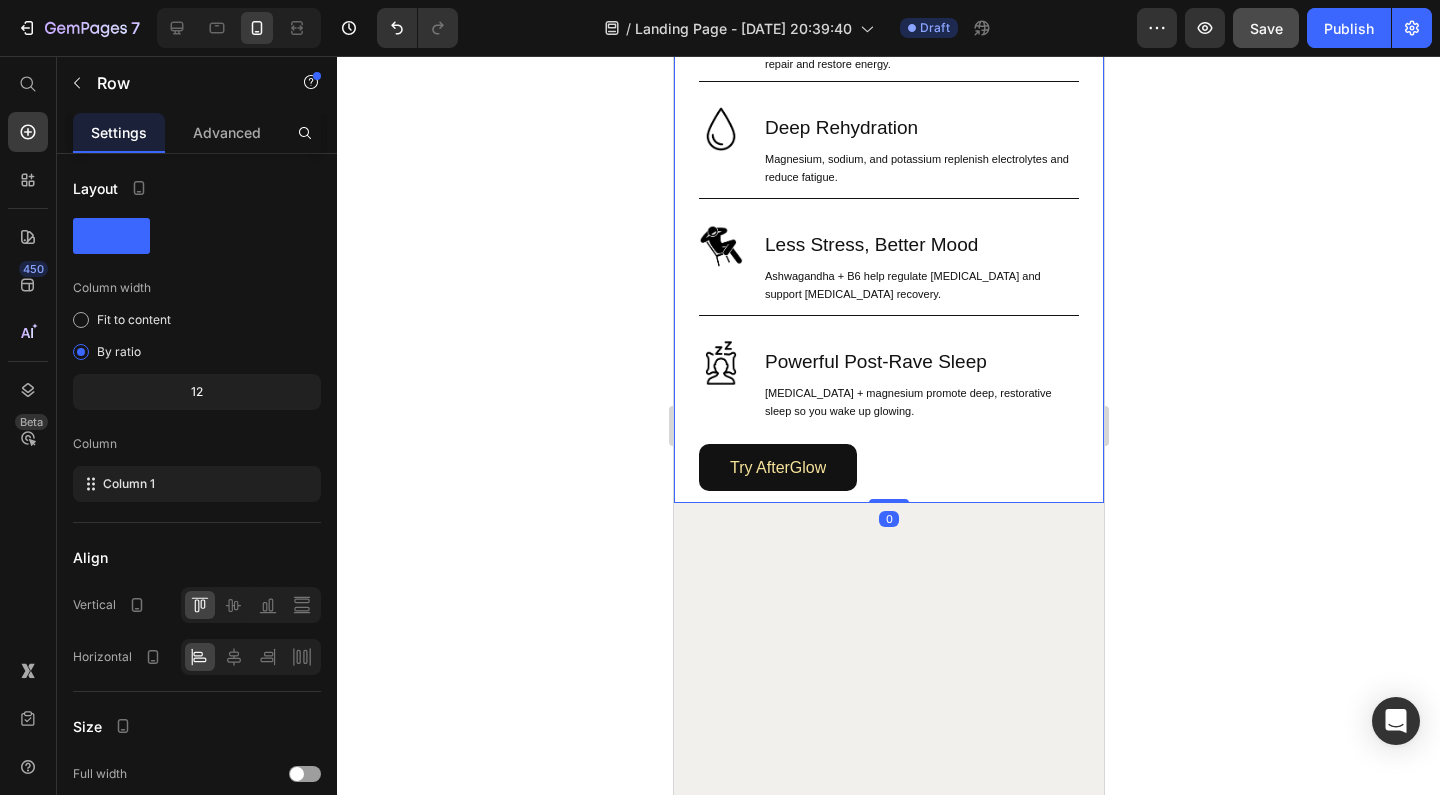 drag, startPoint x: 892, startPoint y: 630, endPoint x: 904, endPoint y: 494, distance: 136.52838 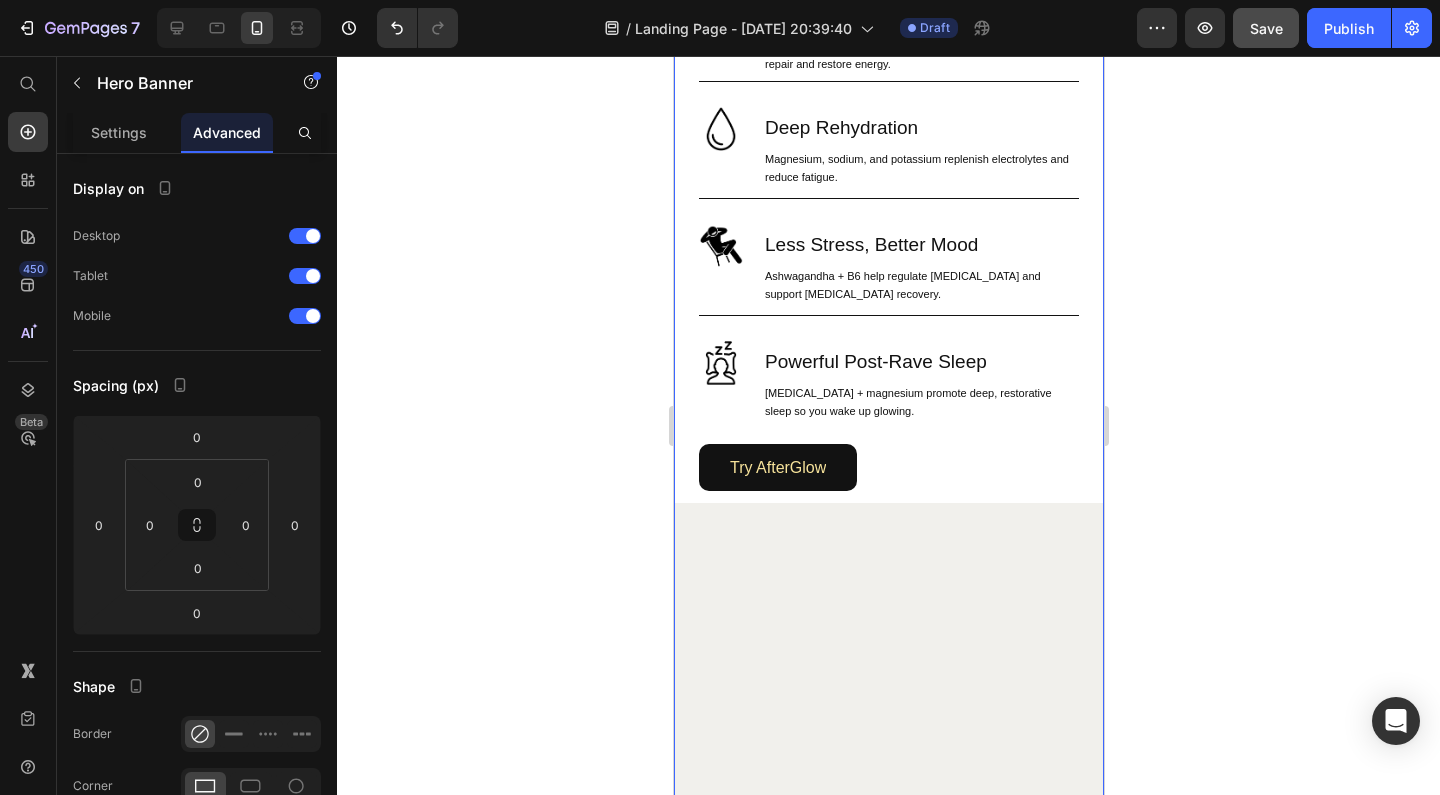 click on "Image Image Brain Protection Heading NAC, ALA, and Curcumin help shield your brain from neurotoxicity after rolling. Text Block Row Image Smooth, Focused Energy Heading Caffeine + L-Theanine give you clean, stable energy with zero jitters or crash. Text Block Row Image Faster Recovery Heading CoQ10, B-vitamins, and Rhodiola speed up cellular repair and restore energy. Text Block Row Image Deep Rehydration Heading Magnesium, sodium, and potassium replenish electrolytes and reduce fatigue. Text Block Row Image Less Stress, Better Mood Heading Ashwagandha + B6 help regulate cortisol and support serotonin recovery. Text Block Row Image Powerful Post-Rave Sleep Heading Melatonin + magnesium promote deep, restorative sleep so you wake up glowing. Text Block Row Try AfterGlow Button Row   0" at bounding box center [888, 275] 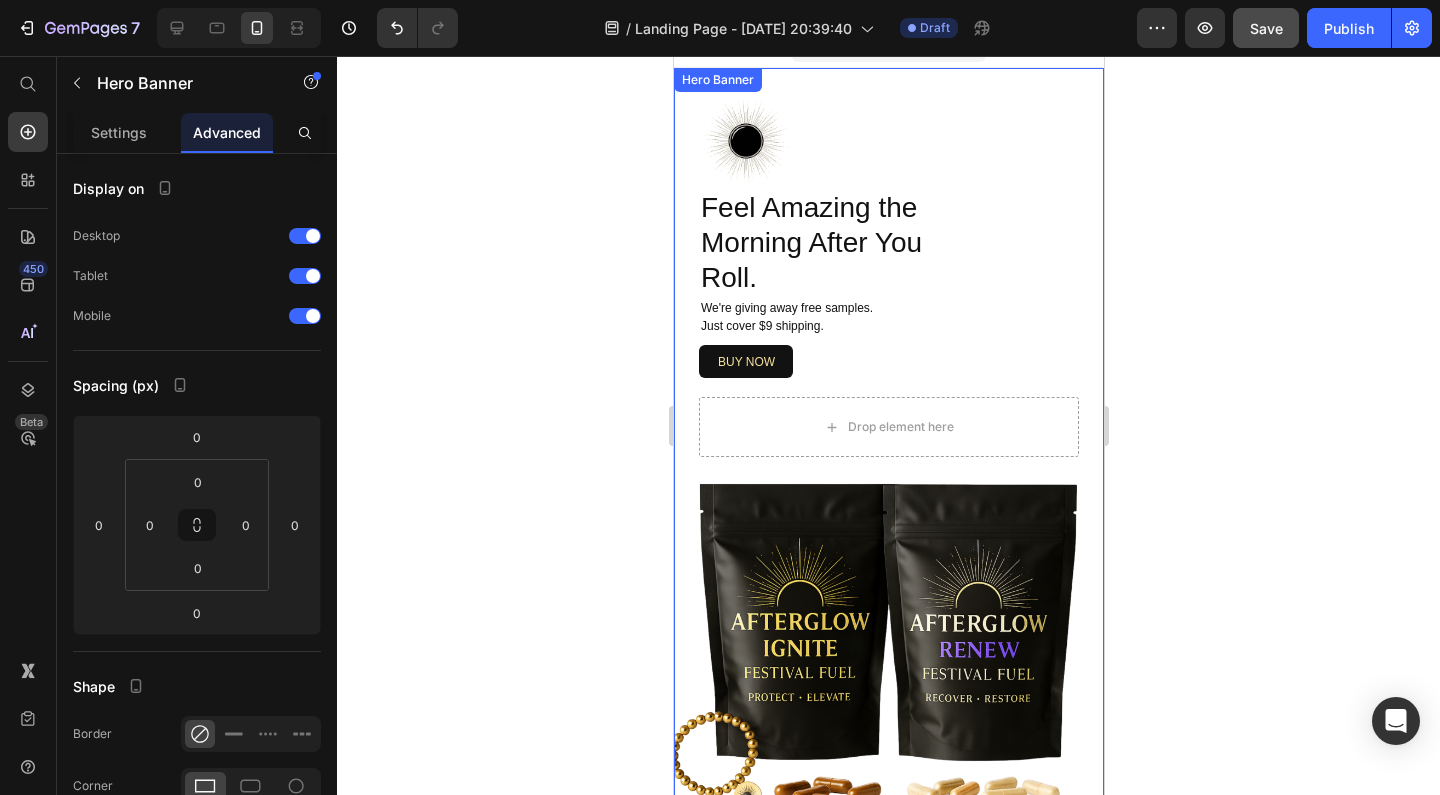 scroll, scrollTop: 41, scrollLeft: 0, axis: vertical 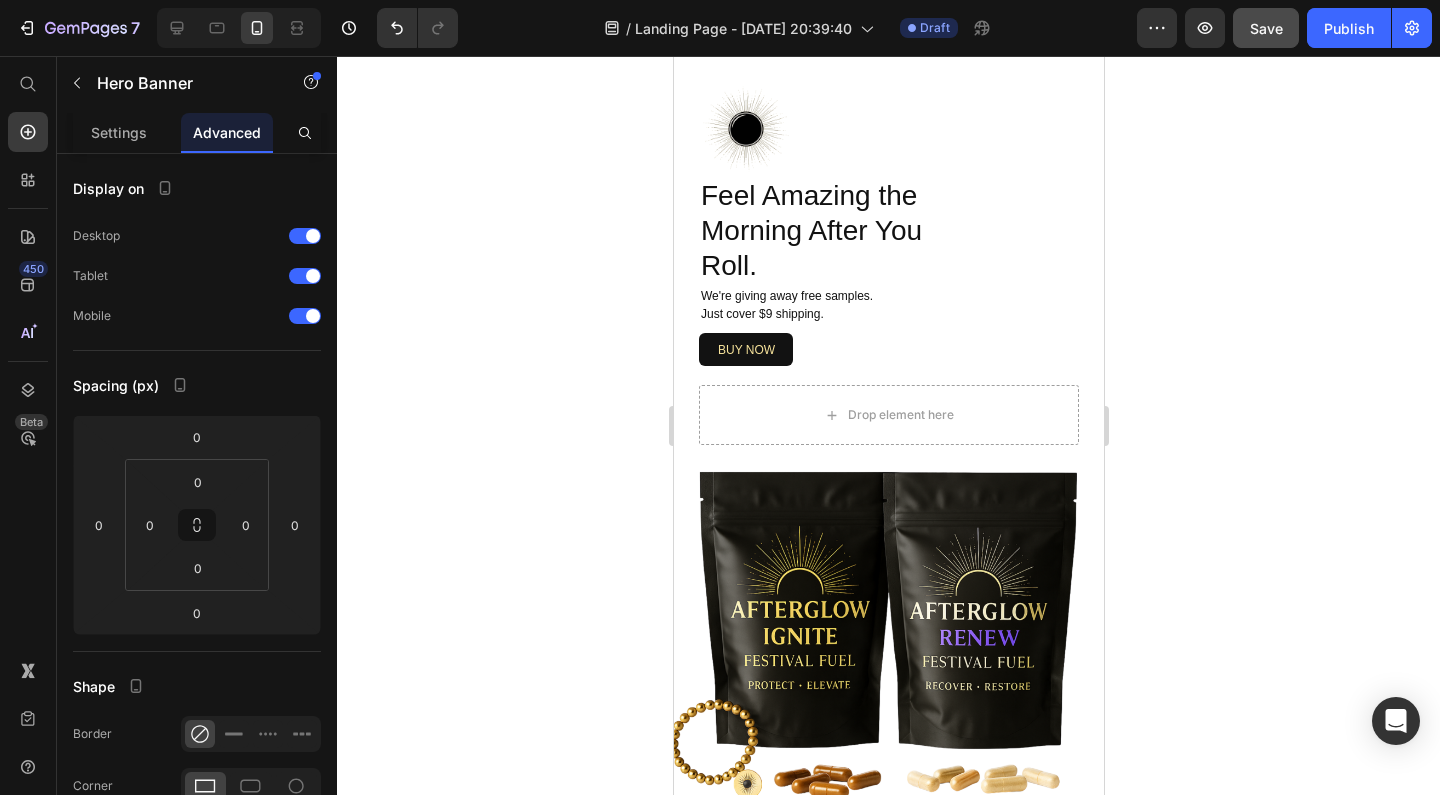 click 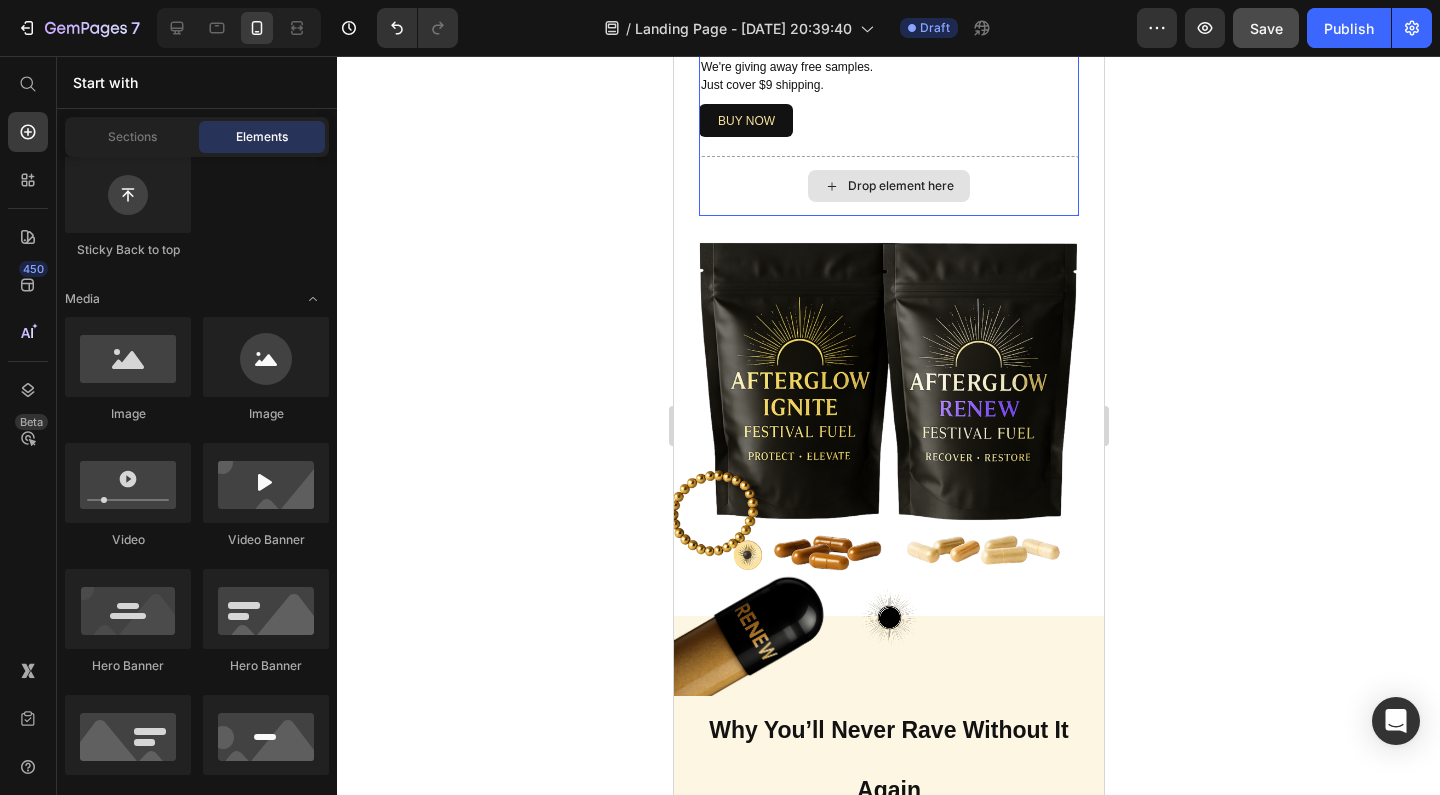 scroll, scrollTop: 273, scrollLeft: 0, axis: vertical 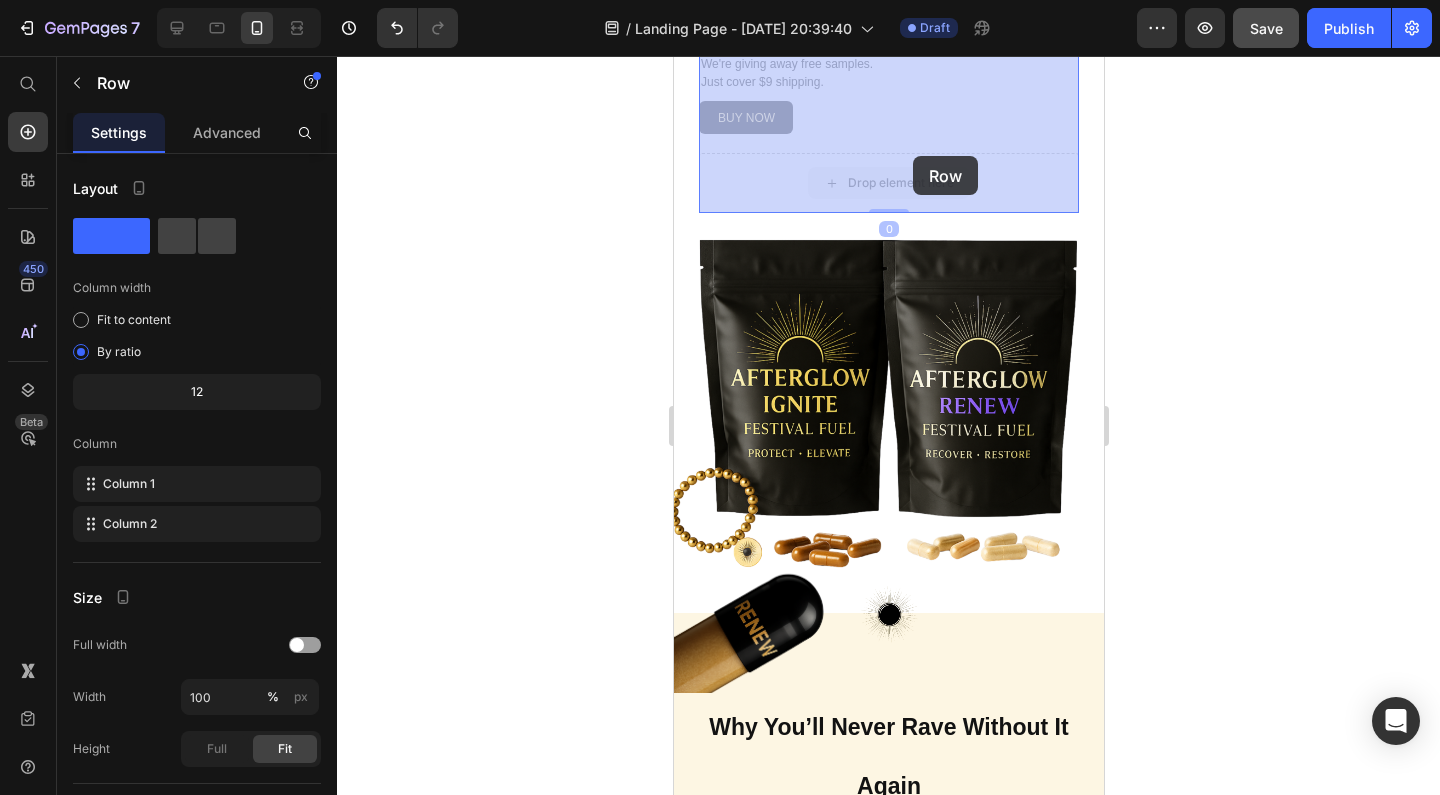 drag, startPoint x: 893, startPoint y: 204, endPoint x: 912, endPoint y: 156, distance: 51.62364 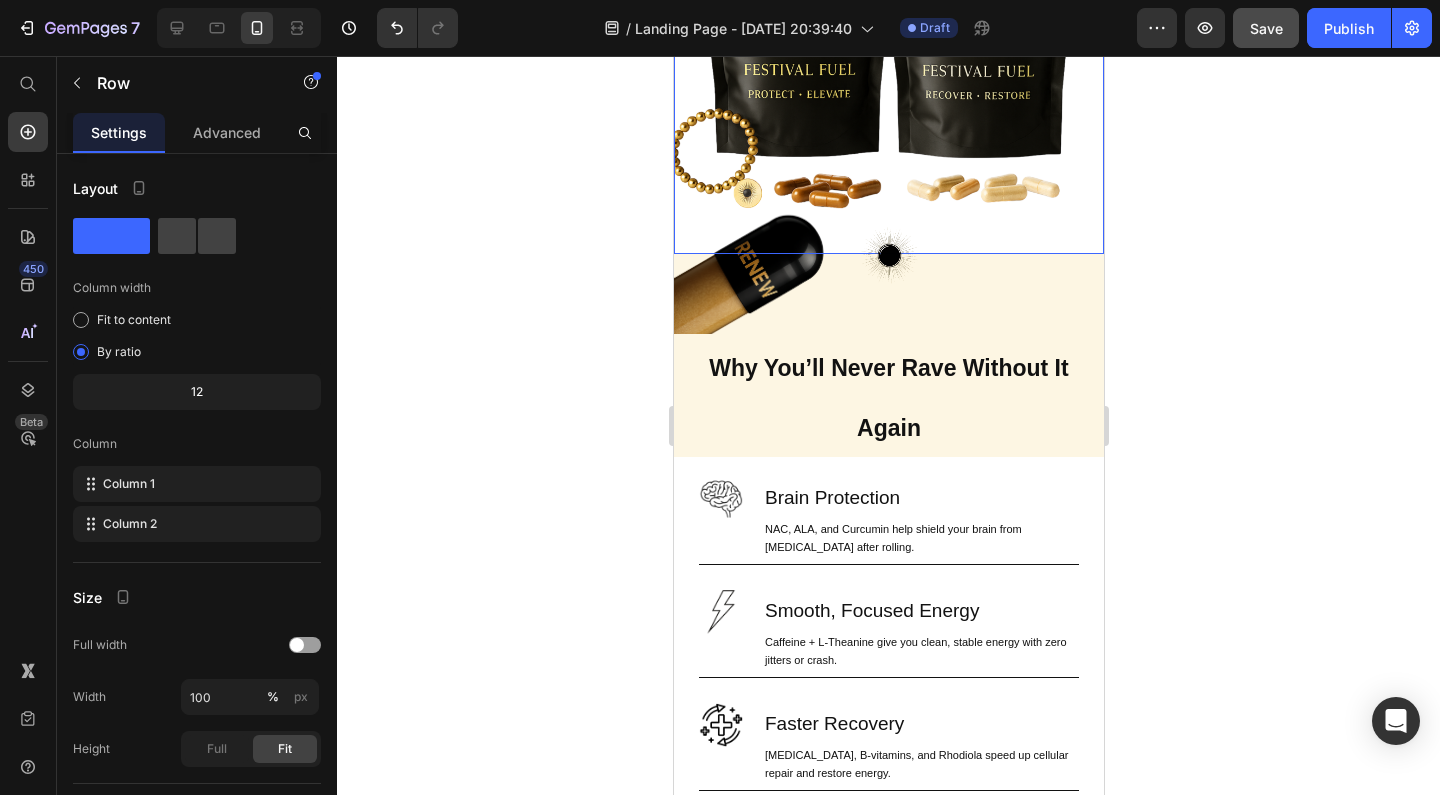 scroll, scrollTop: 633, scrollLeft: 0, axis: vertical 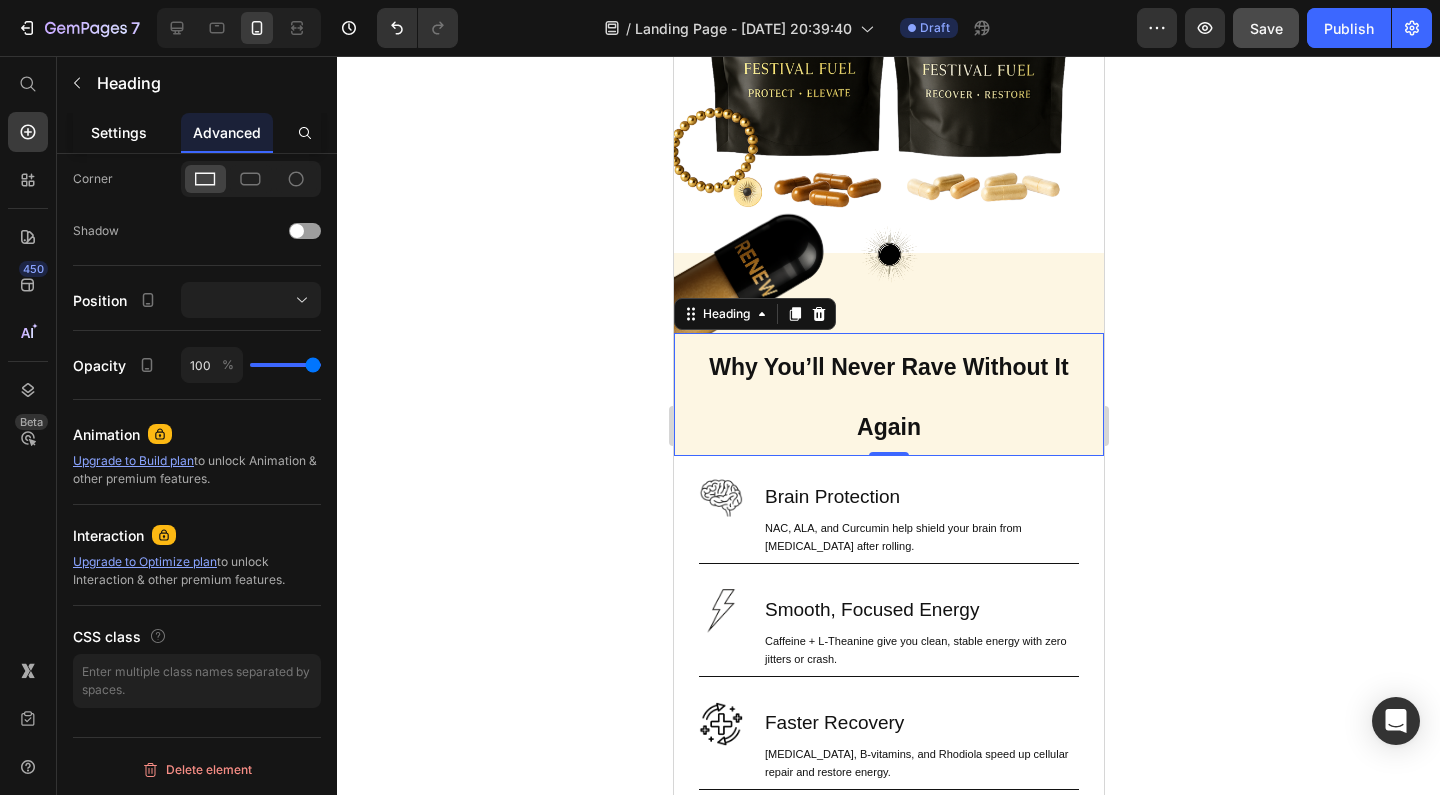 click on "Settings" at bounding box center (119, 132) 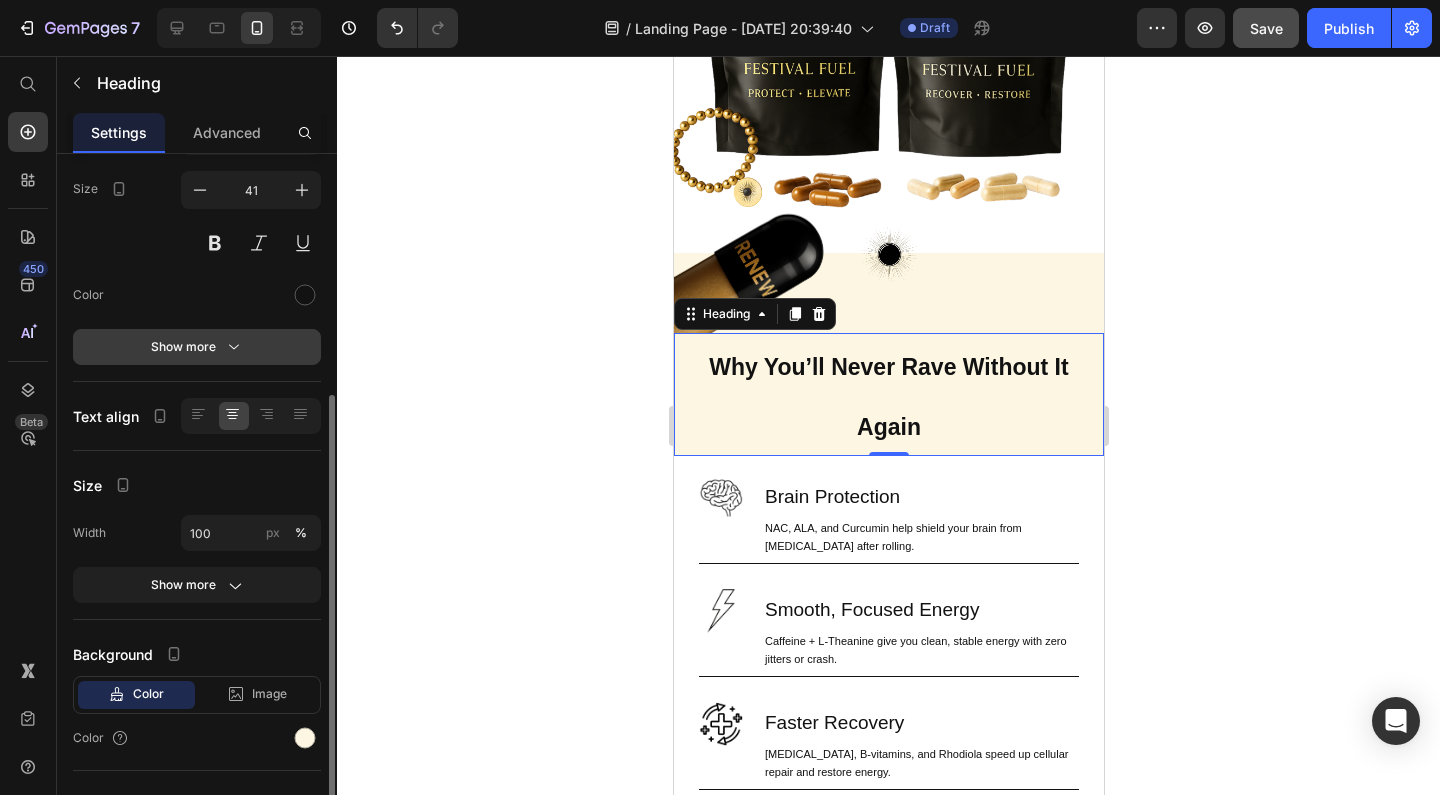 scroll, scrollTop: 0, scrollLeft: 0, axis: both 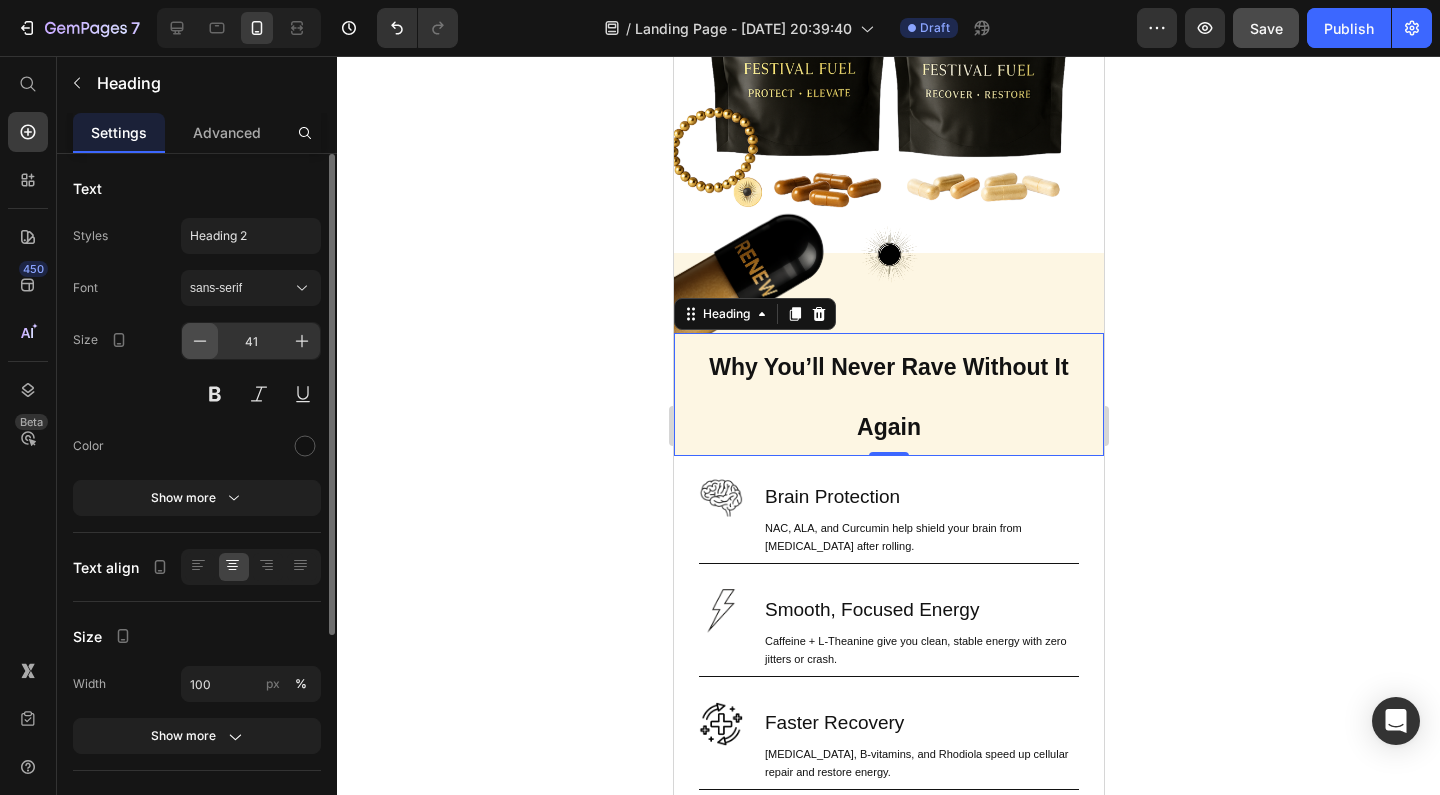 click 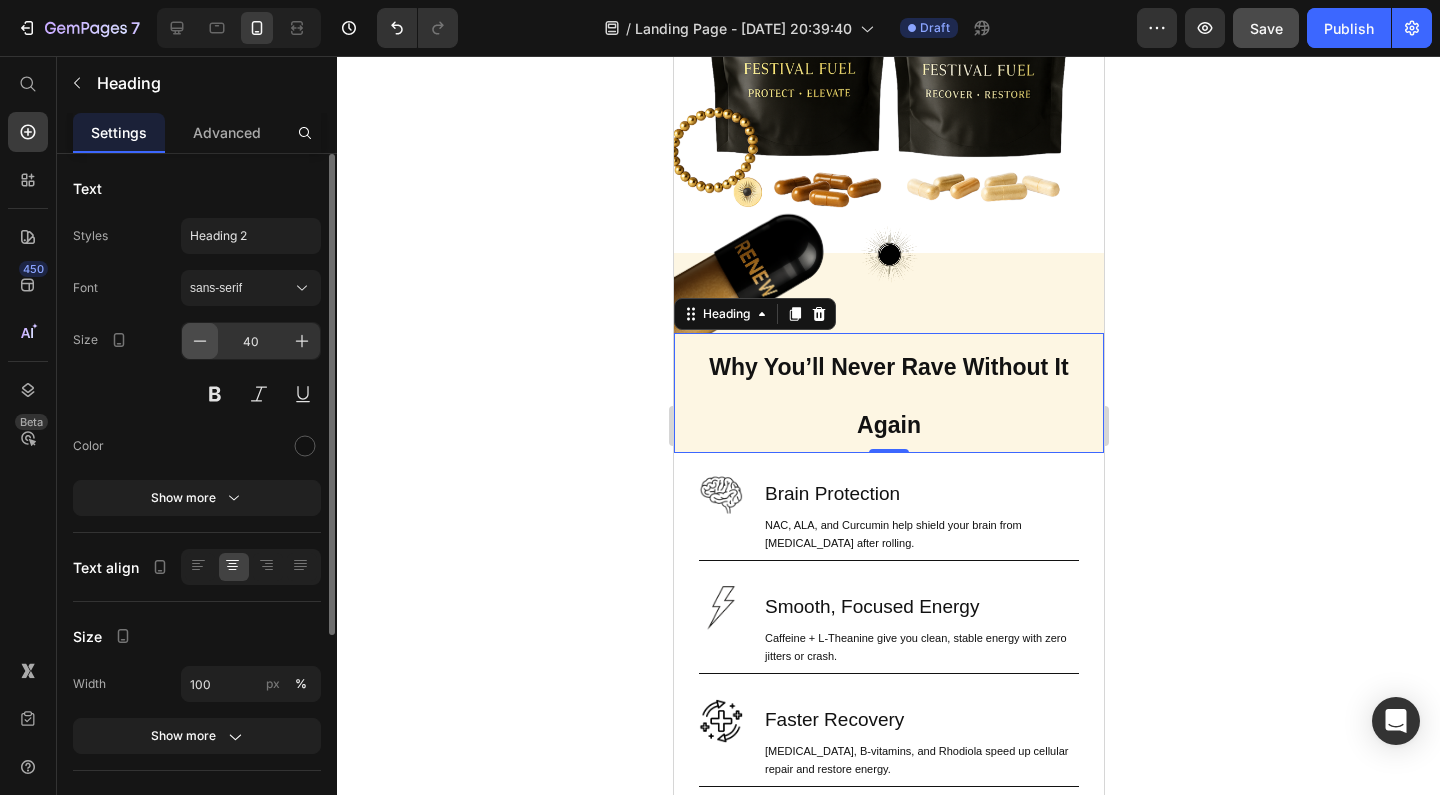 click 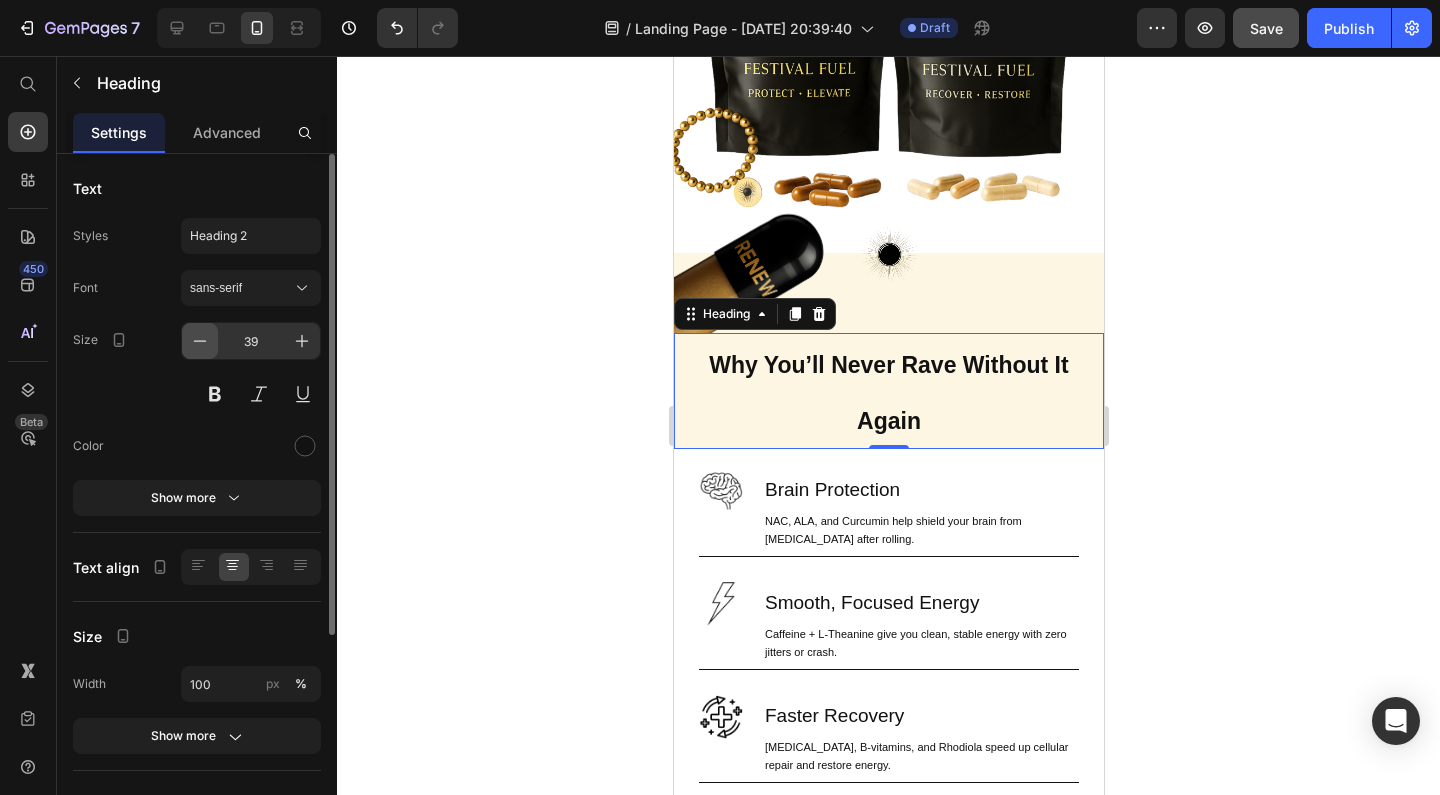 click 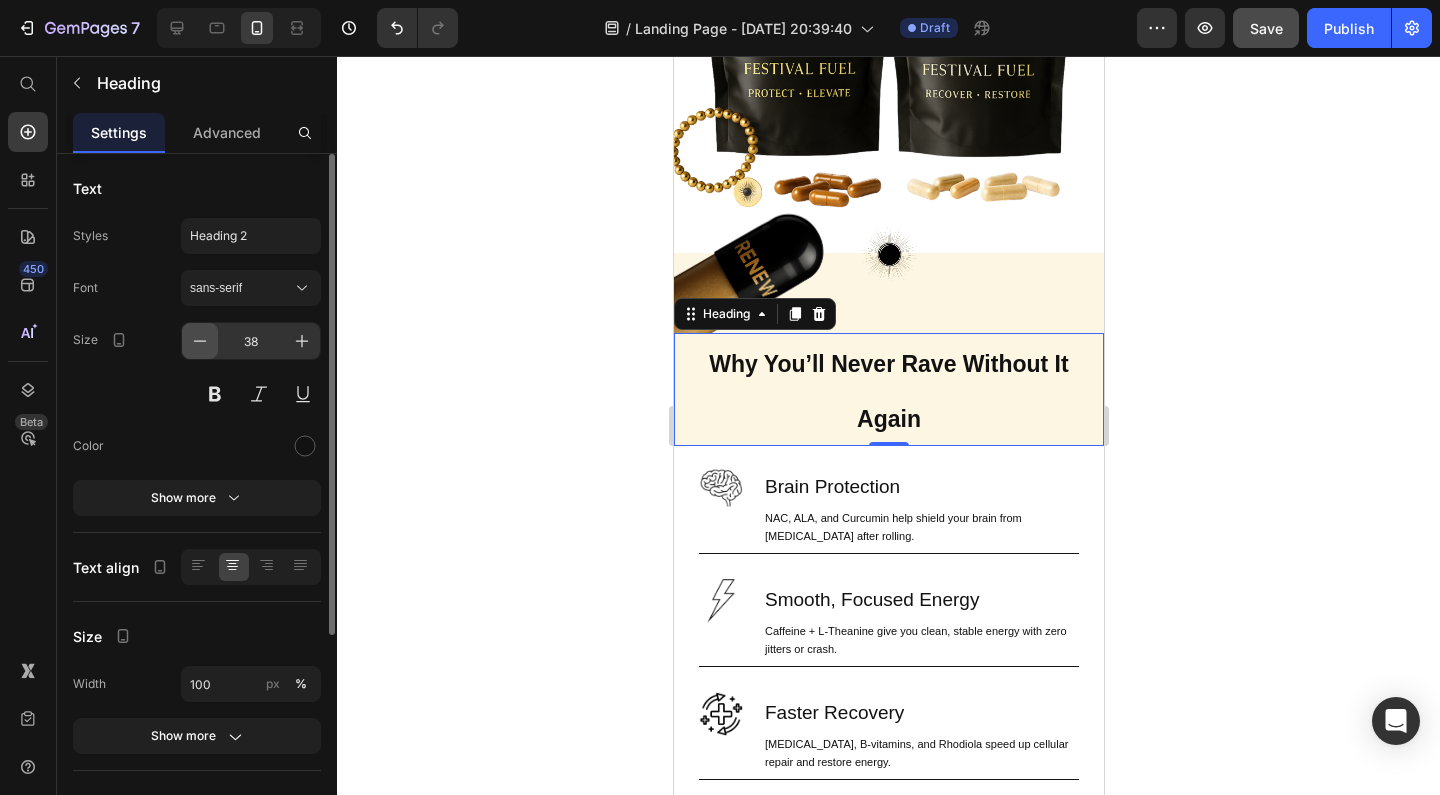 click 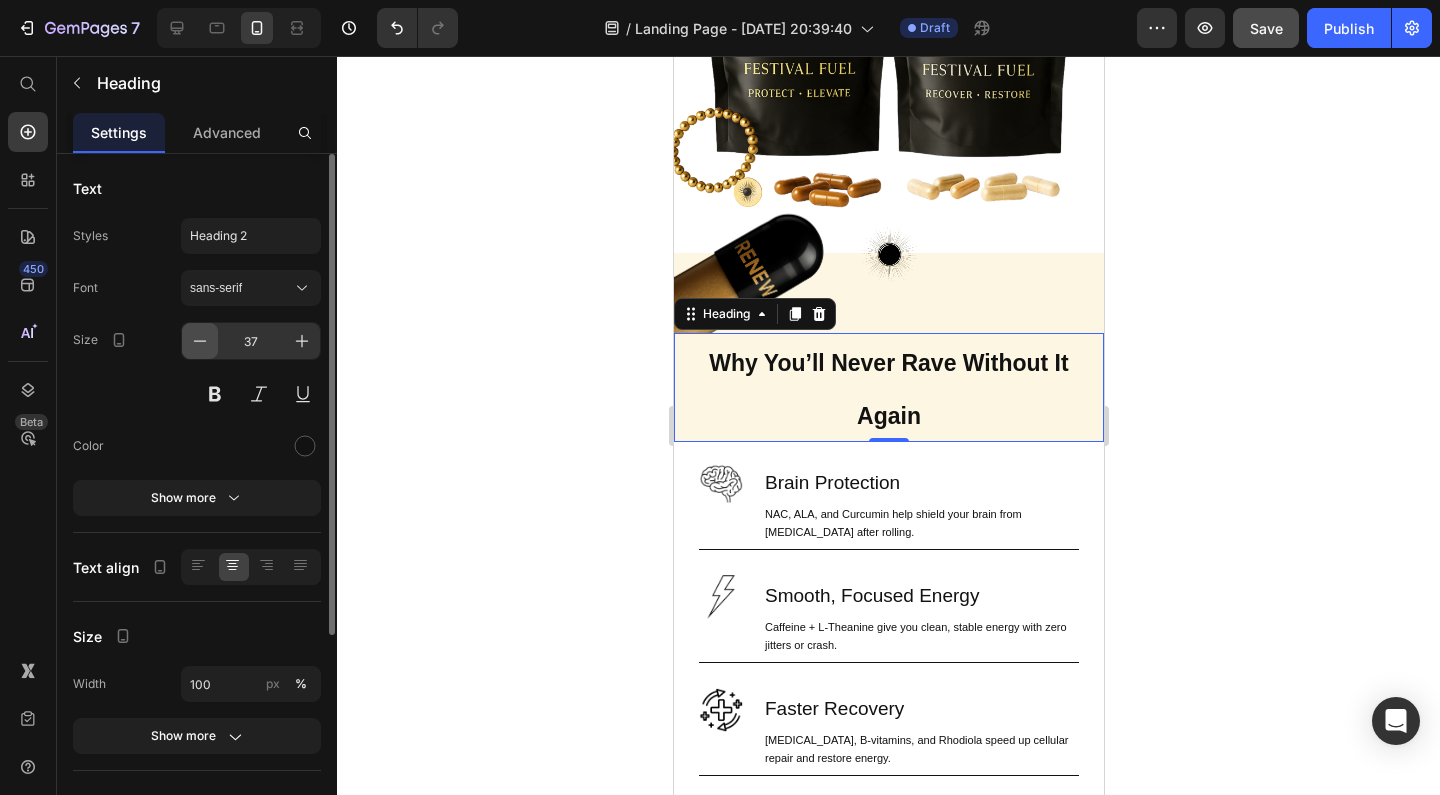 click 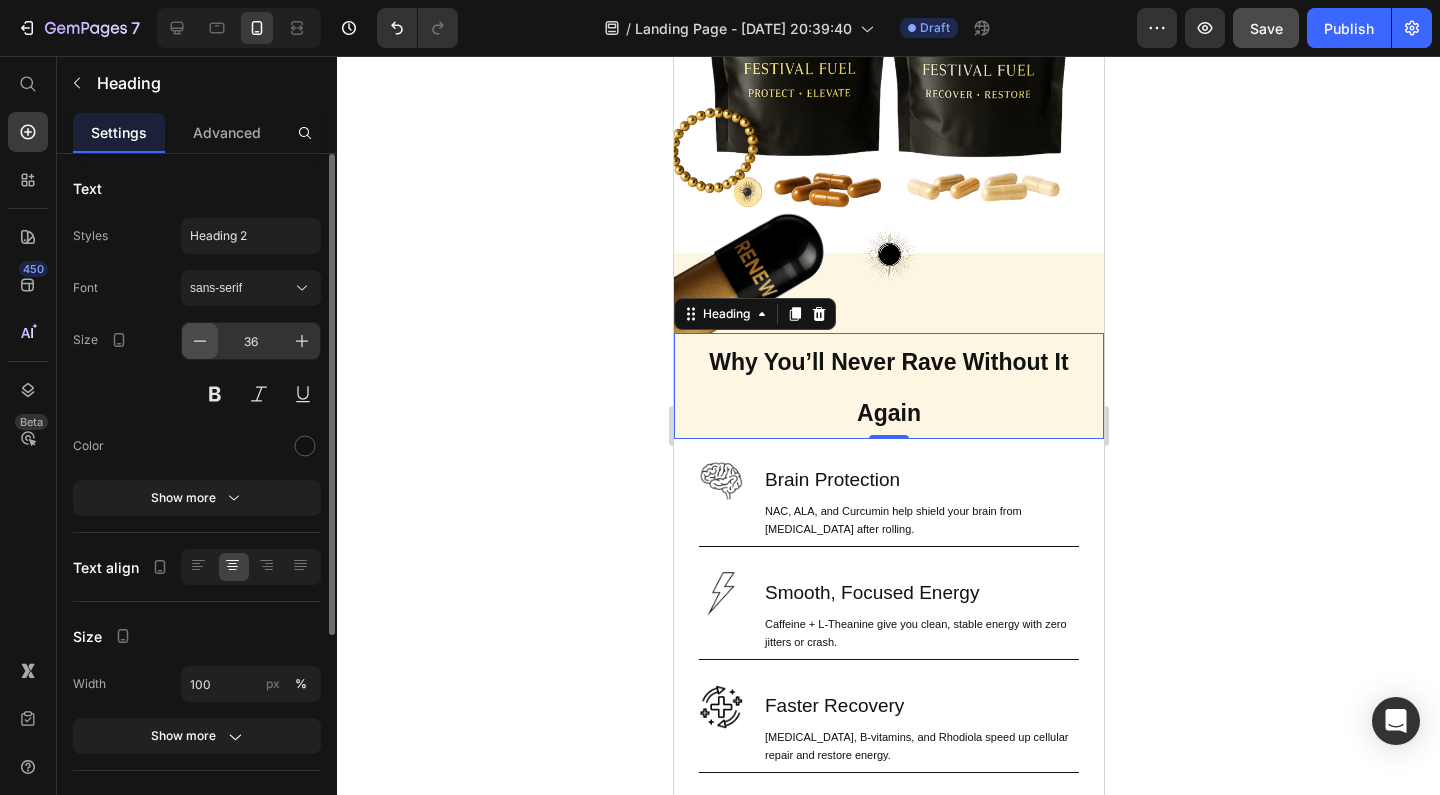click 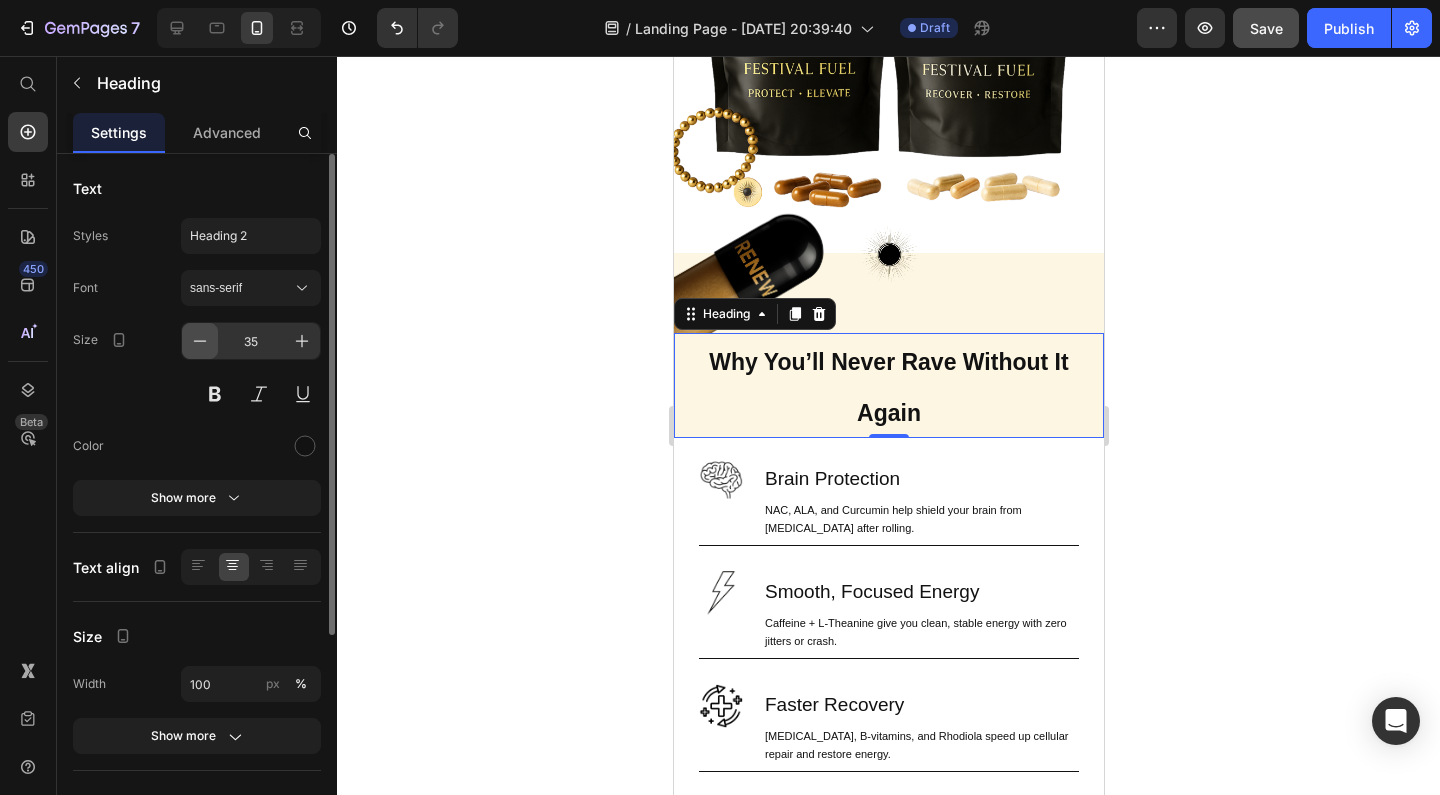 click 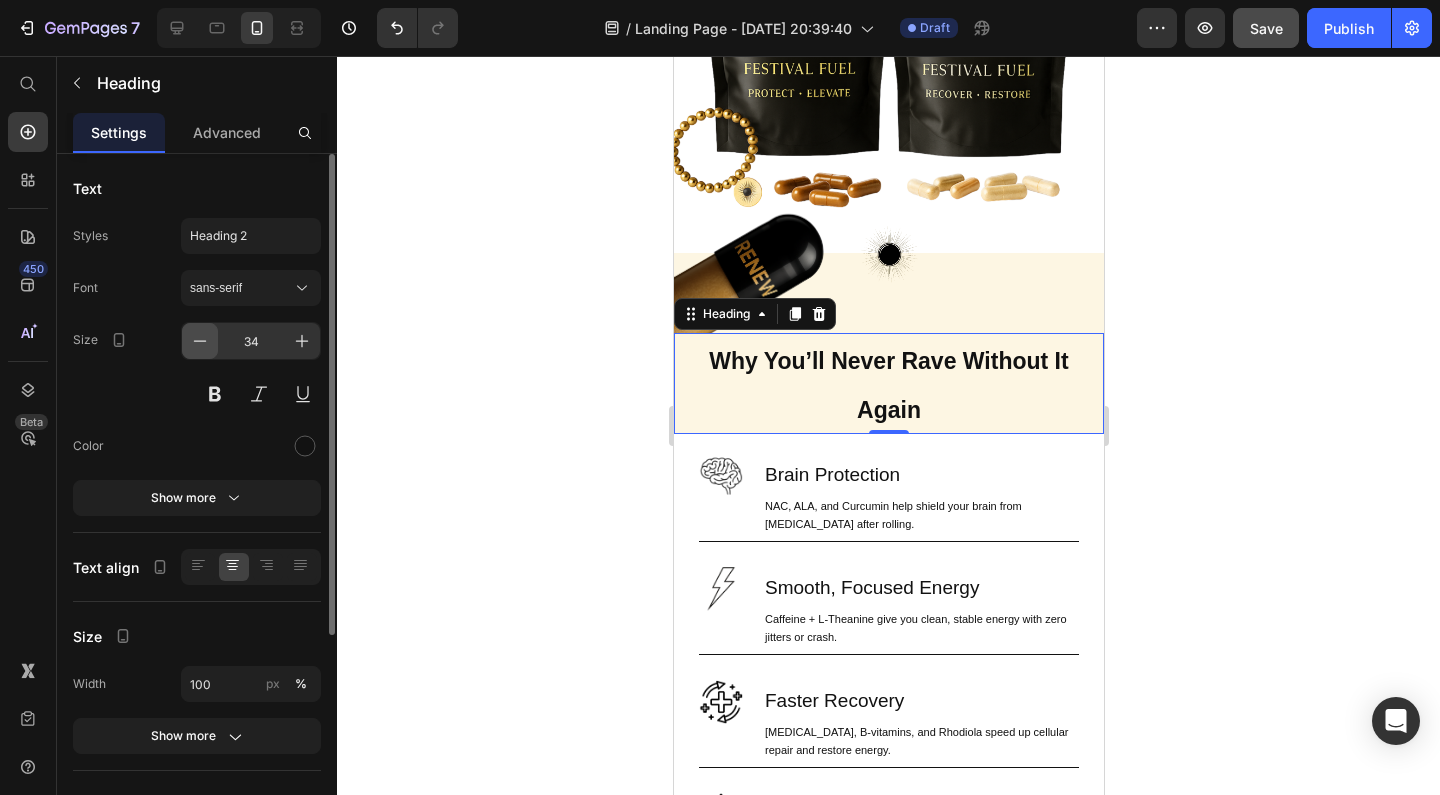 click 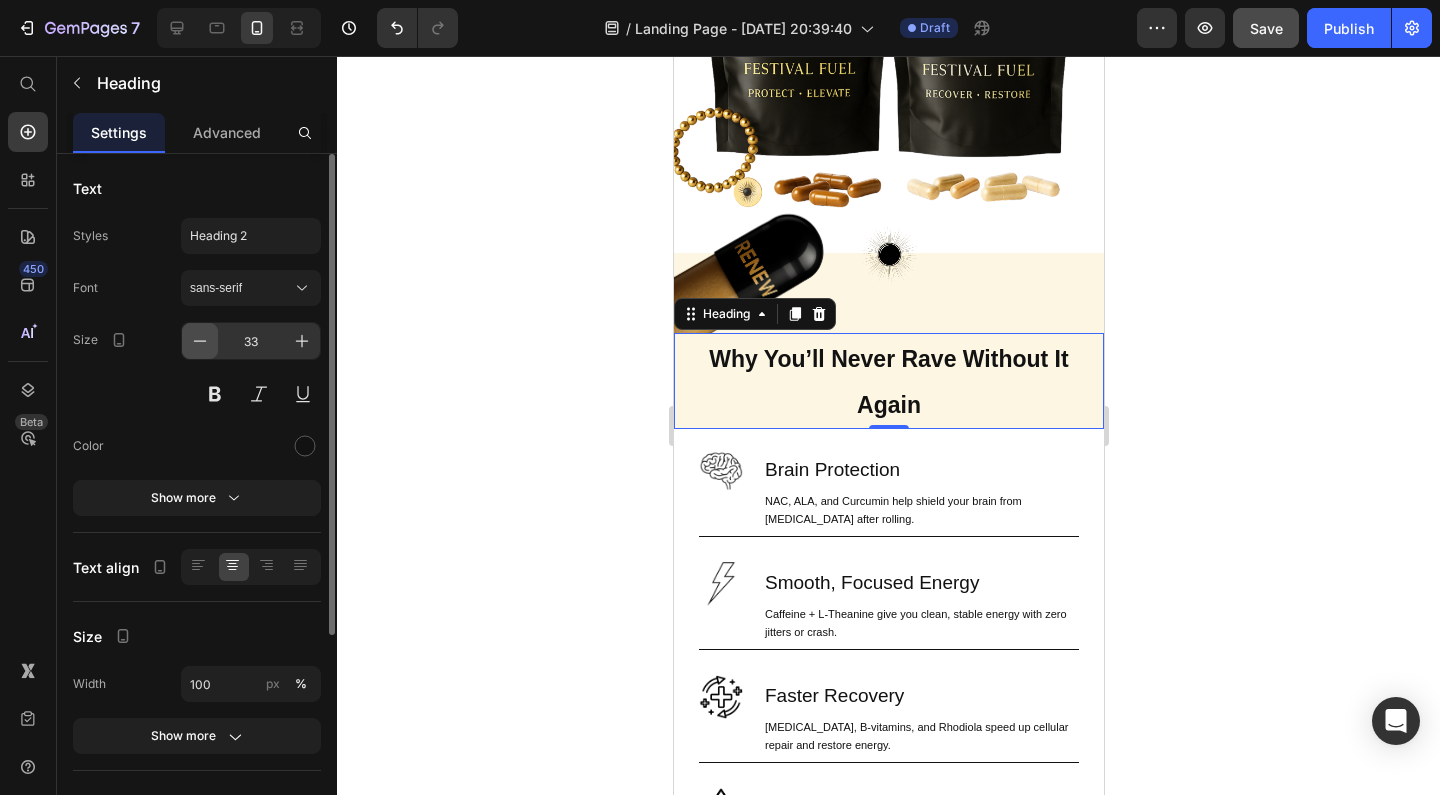 click 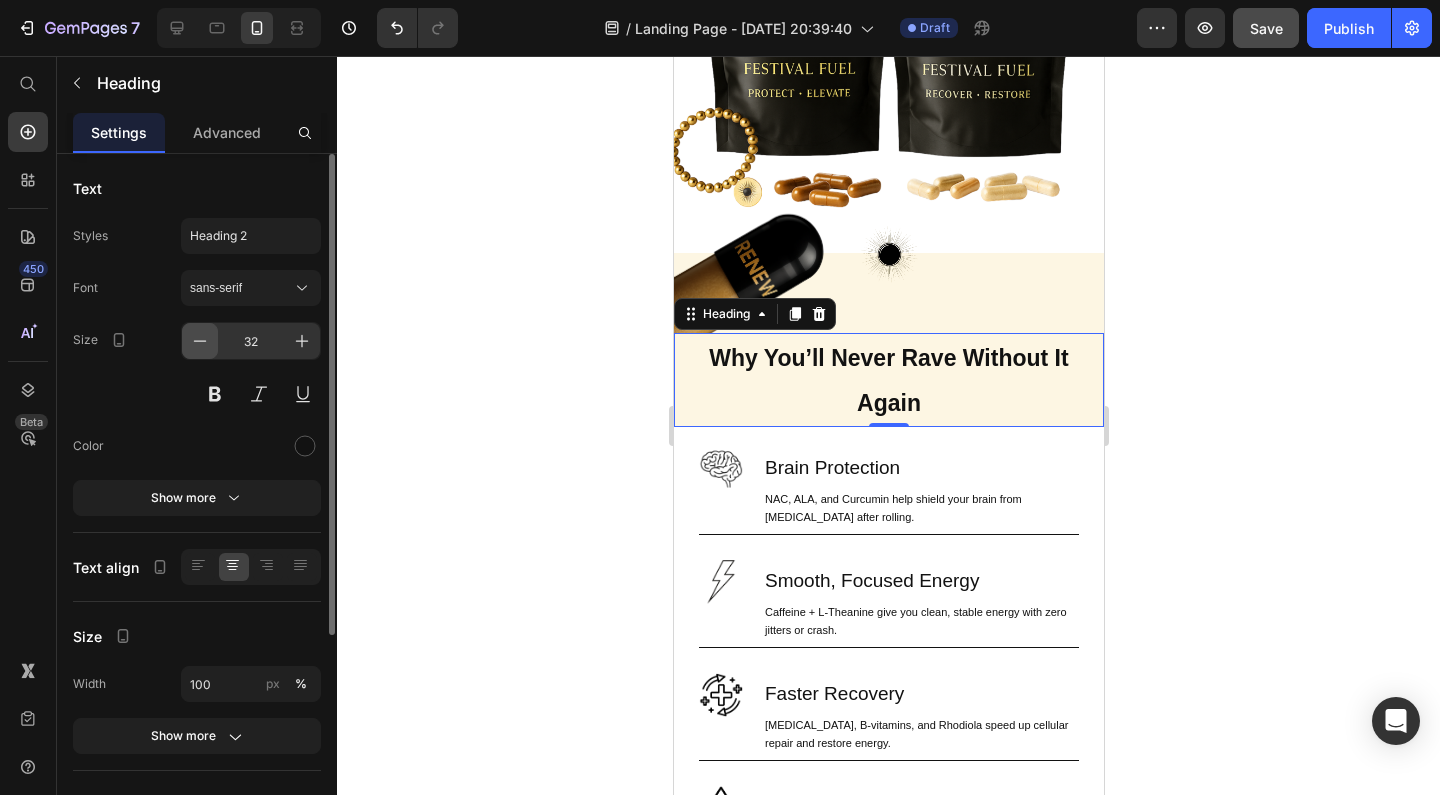 click 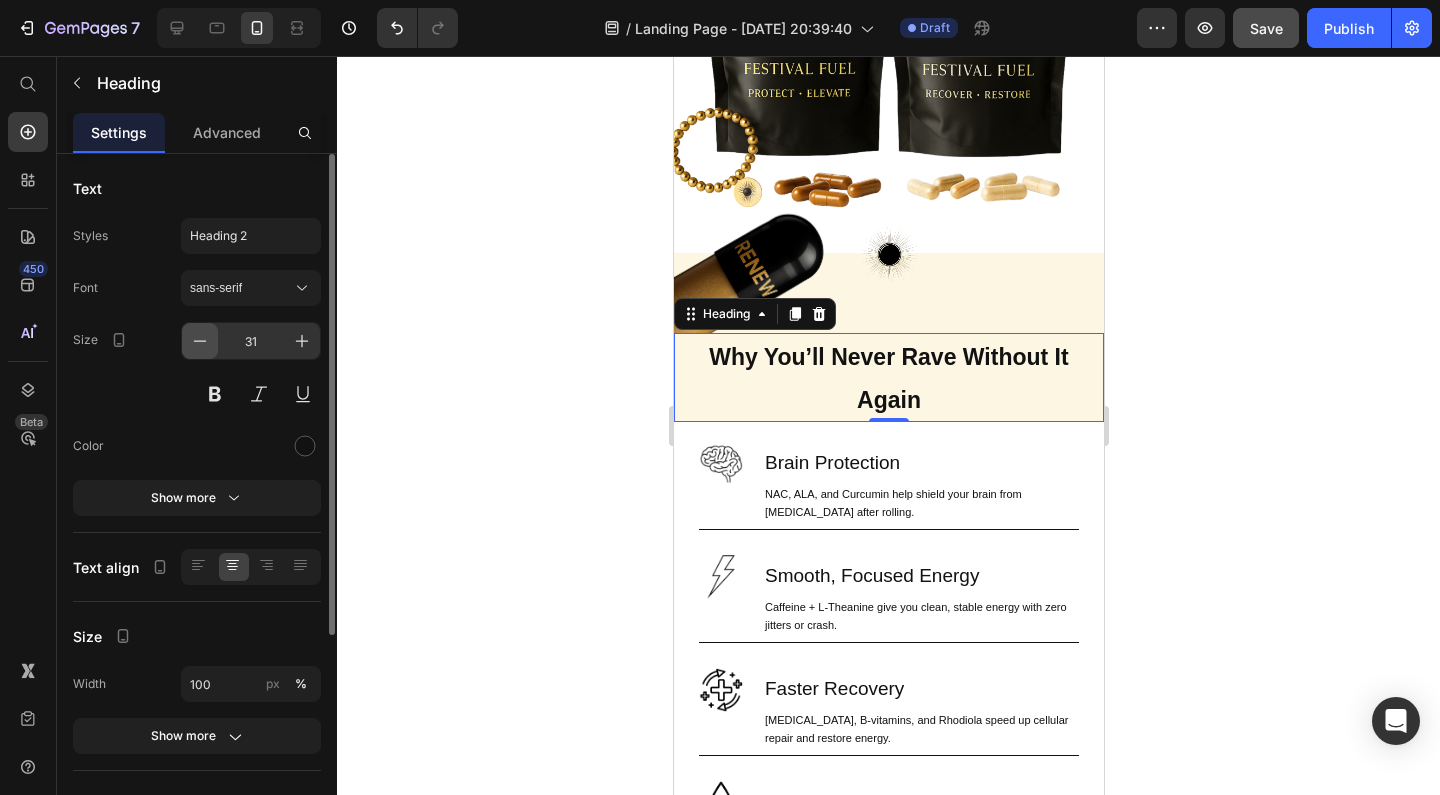 click 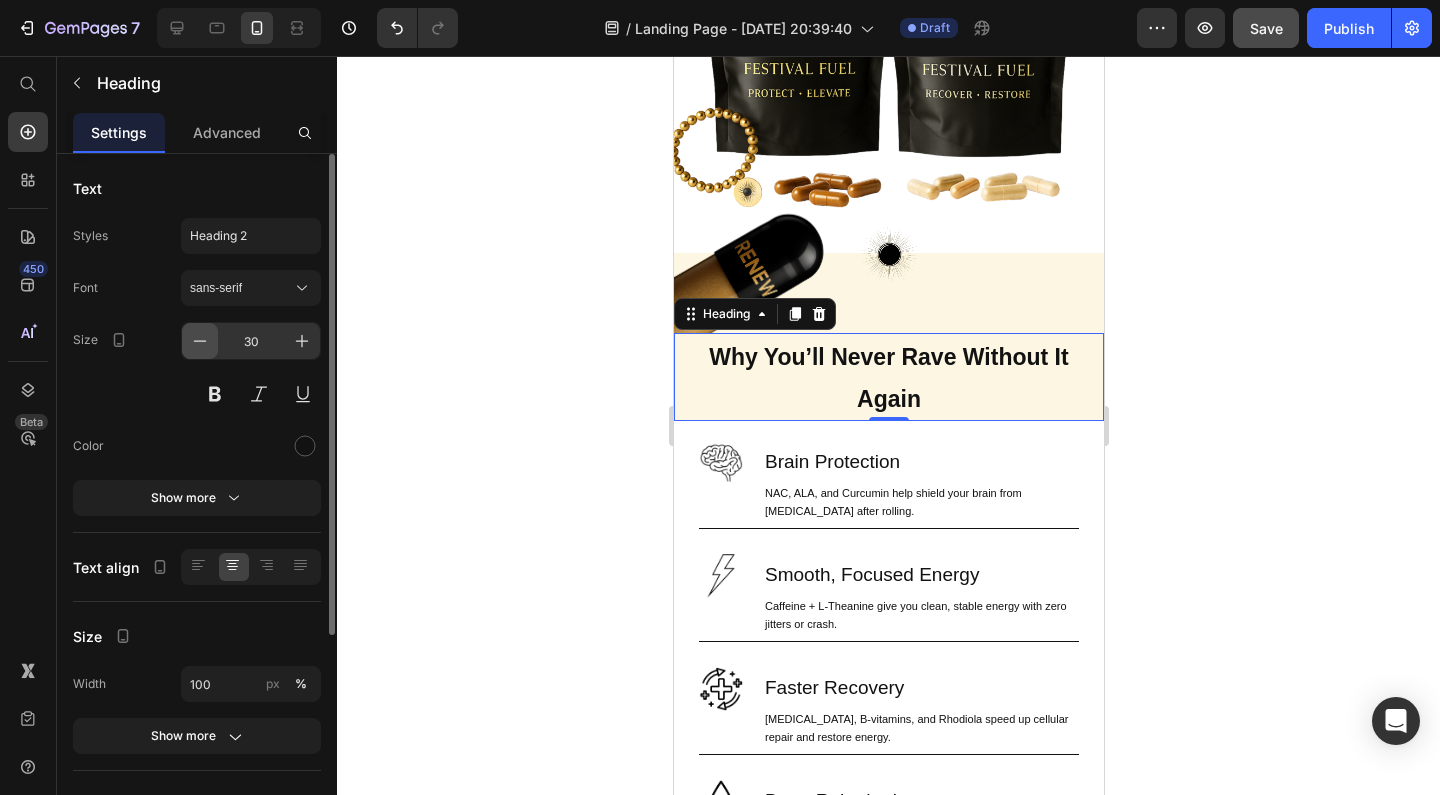 click 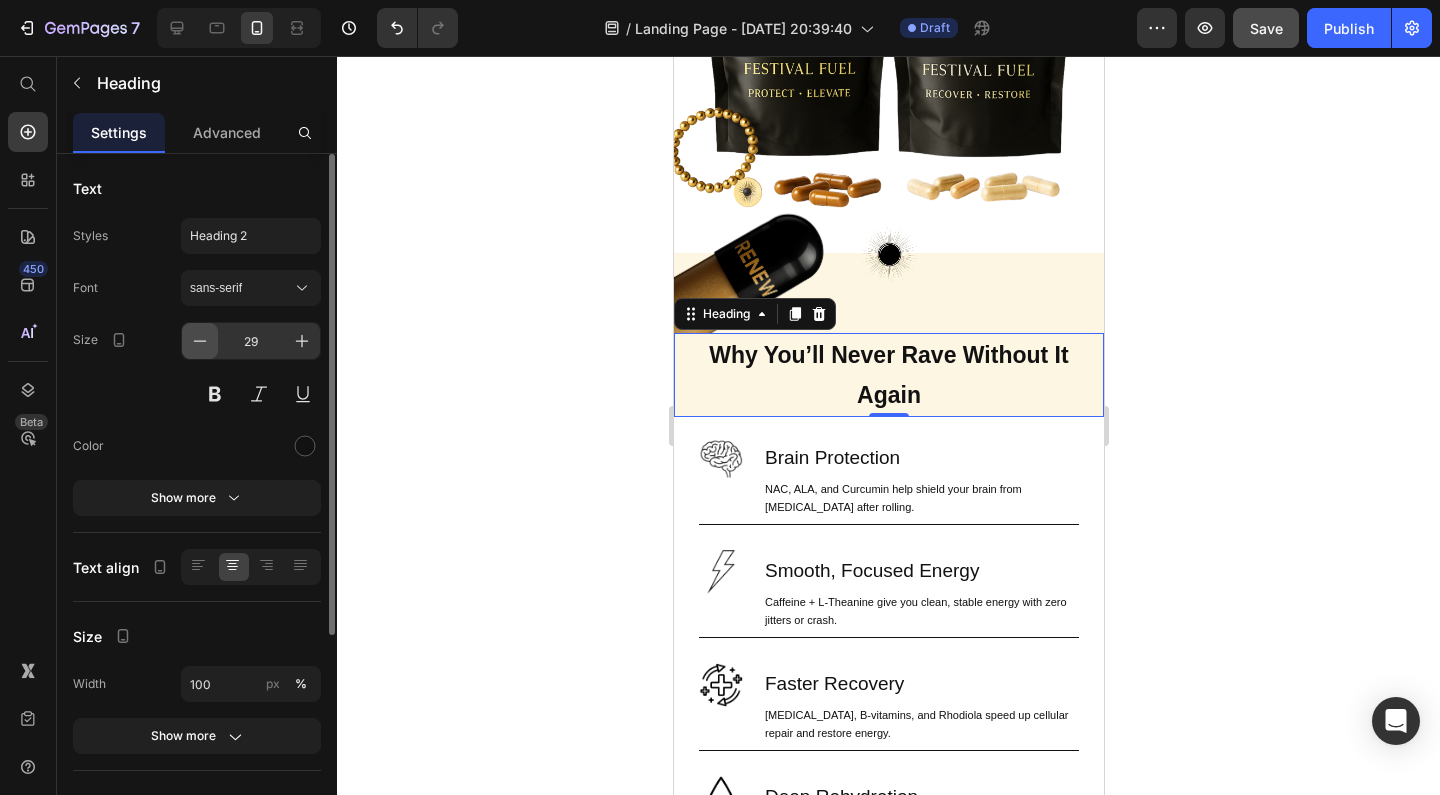 click 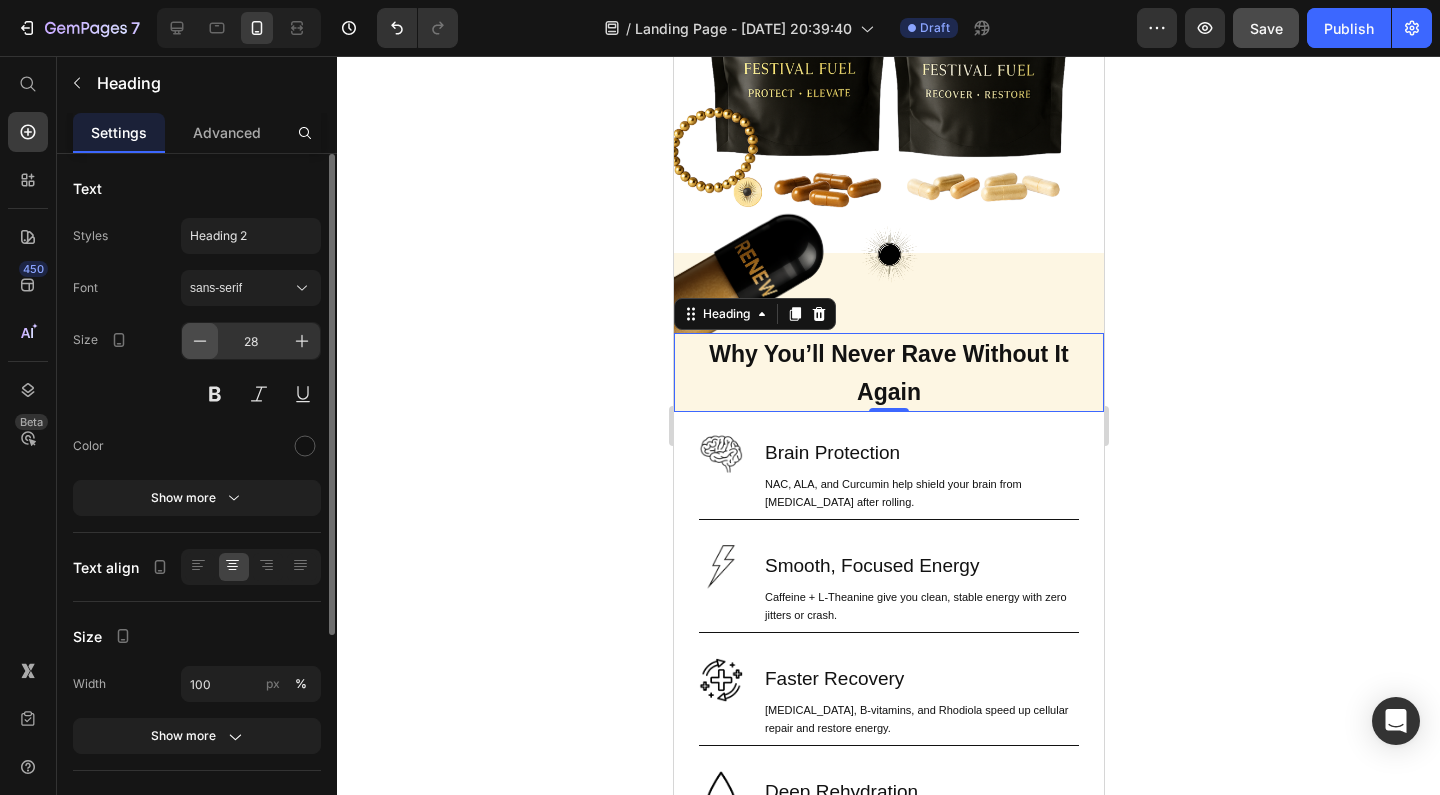 click 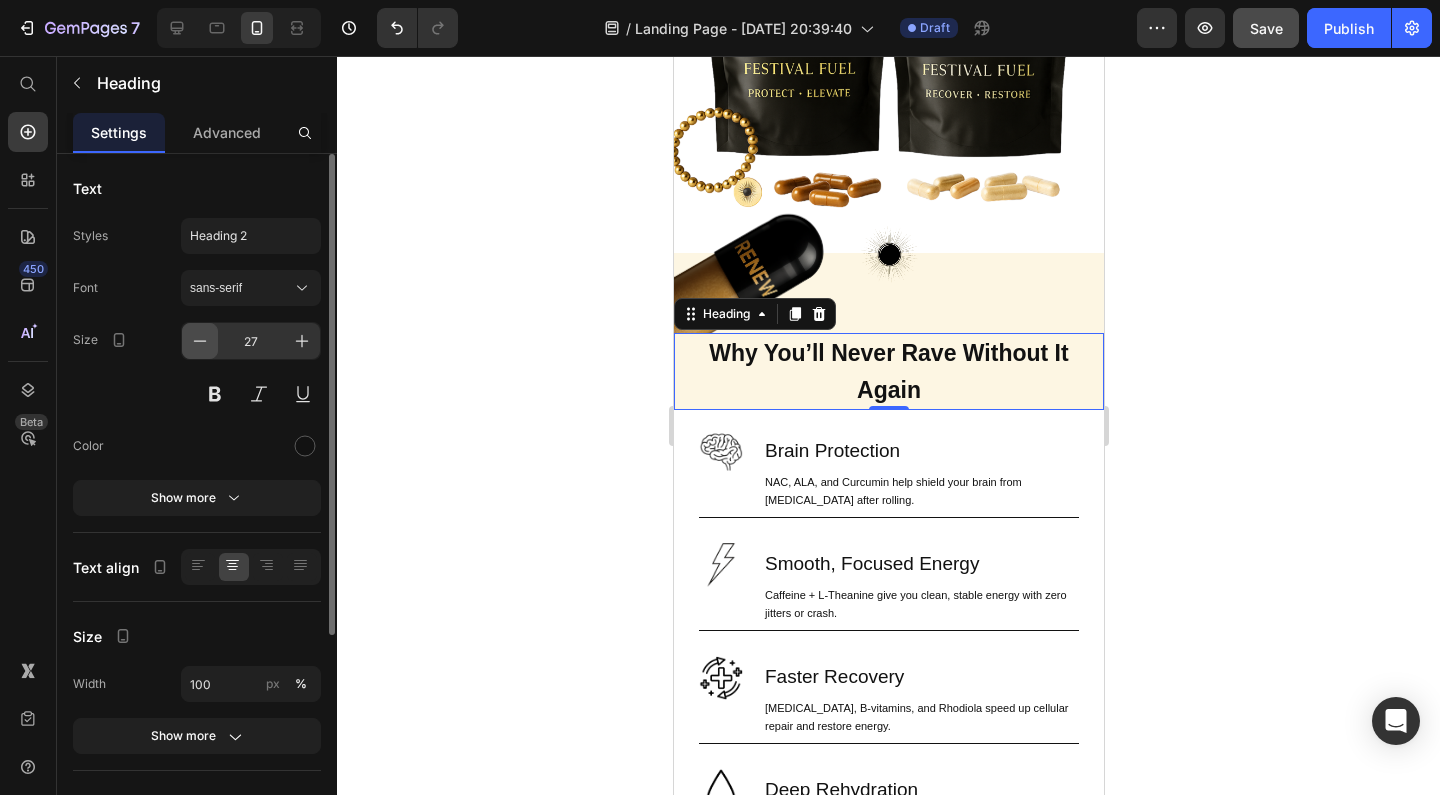 click 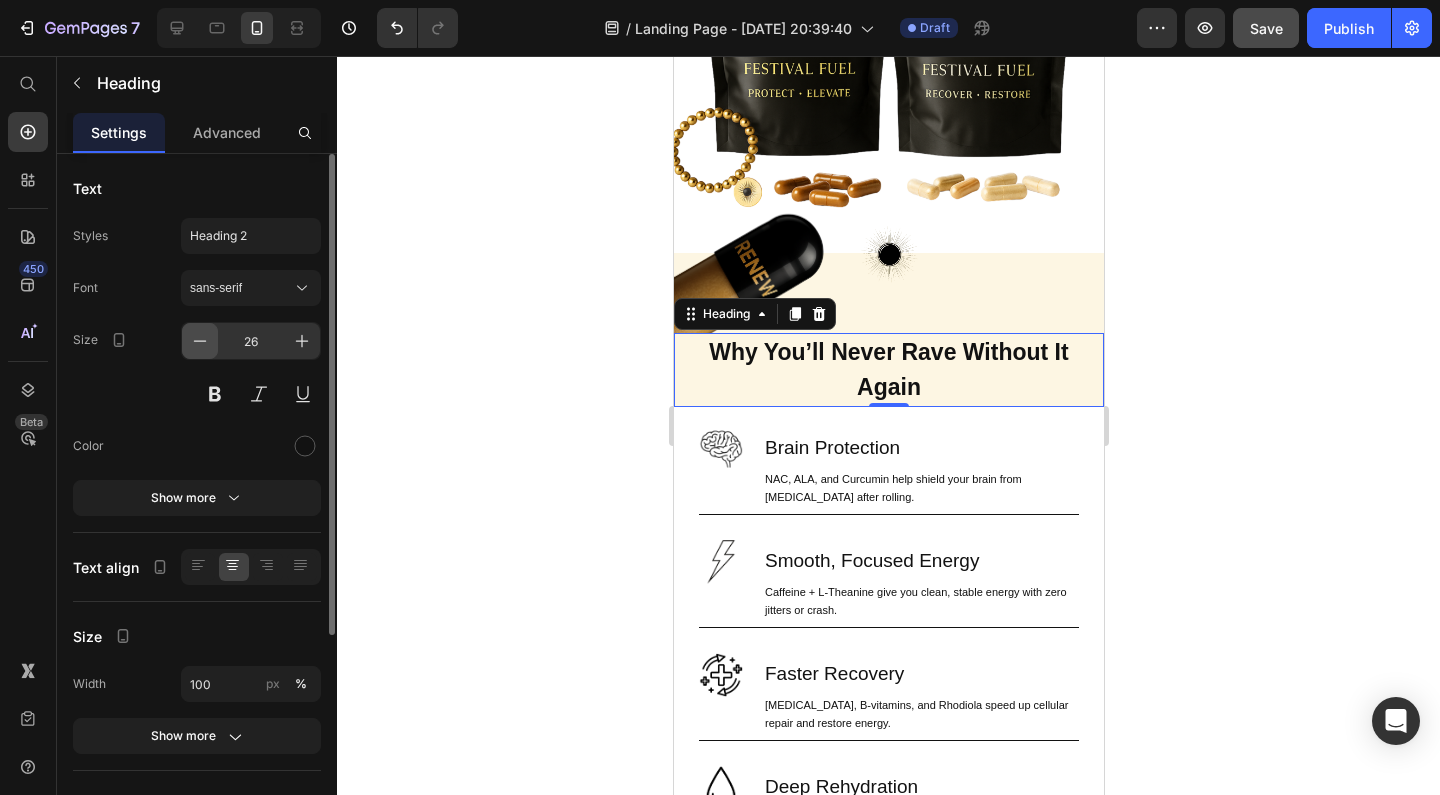 click 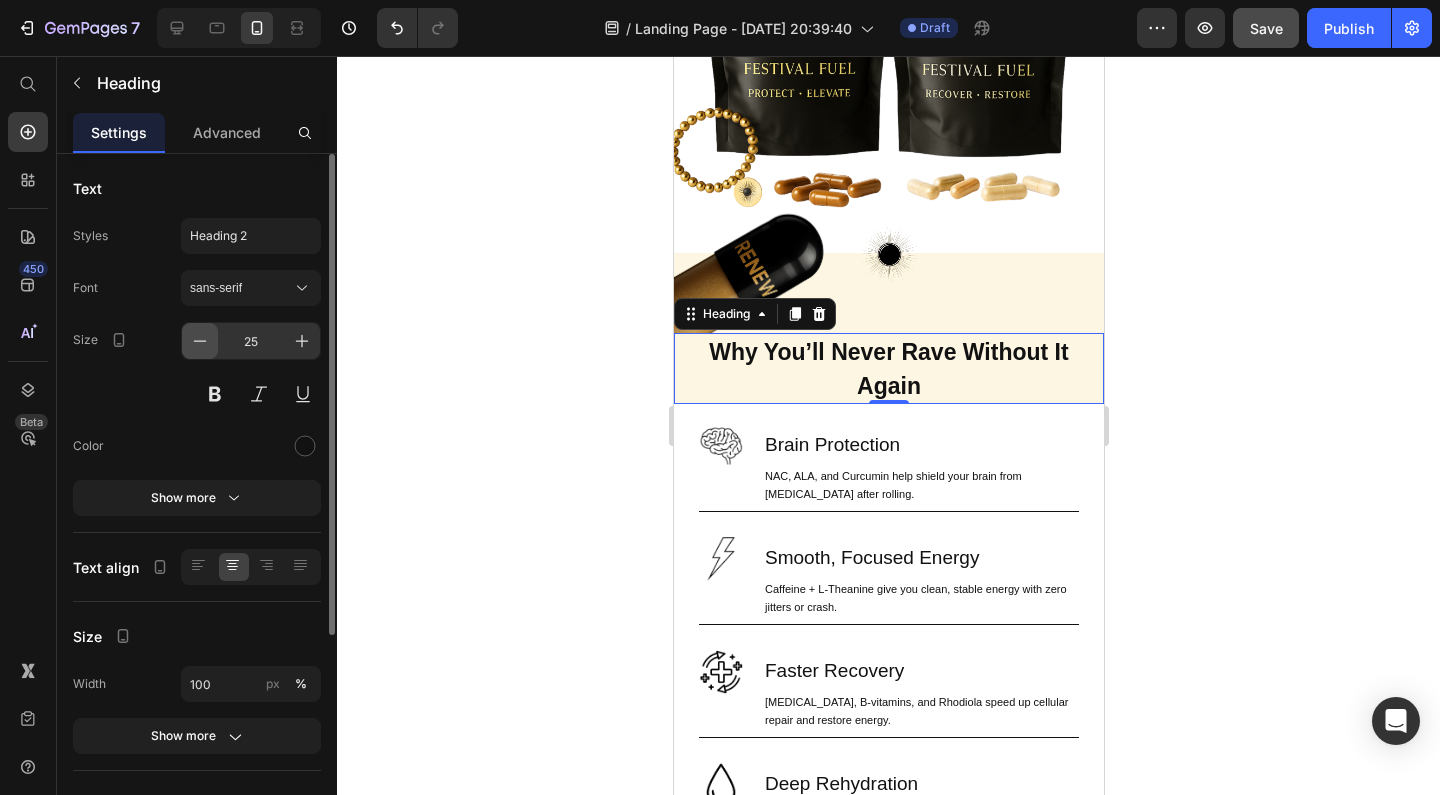 click 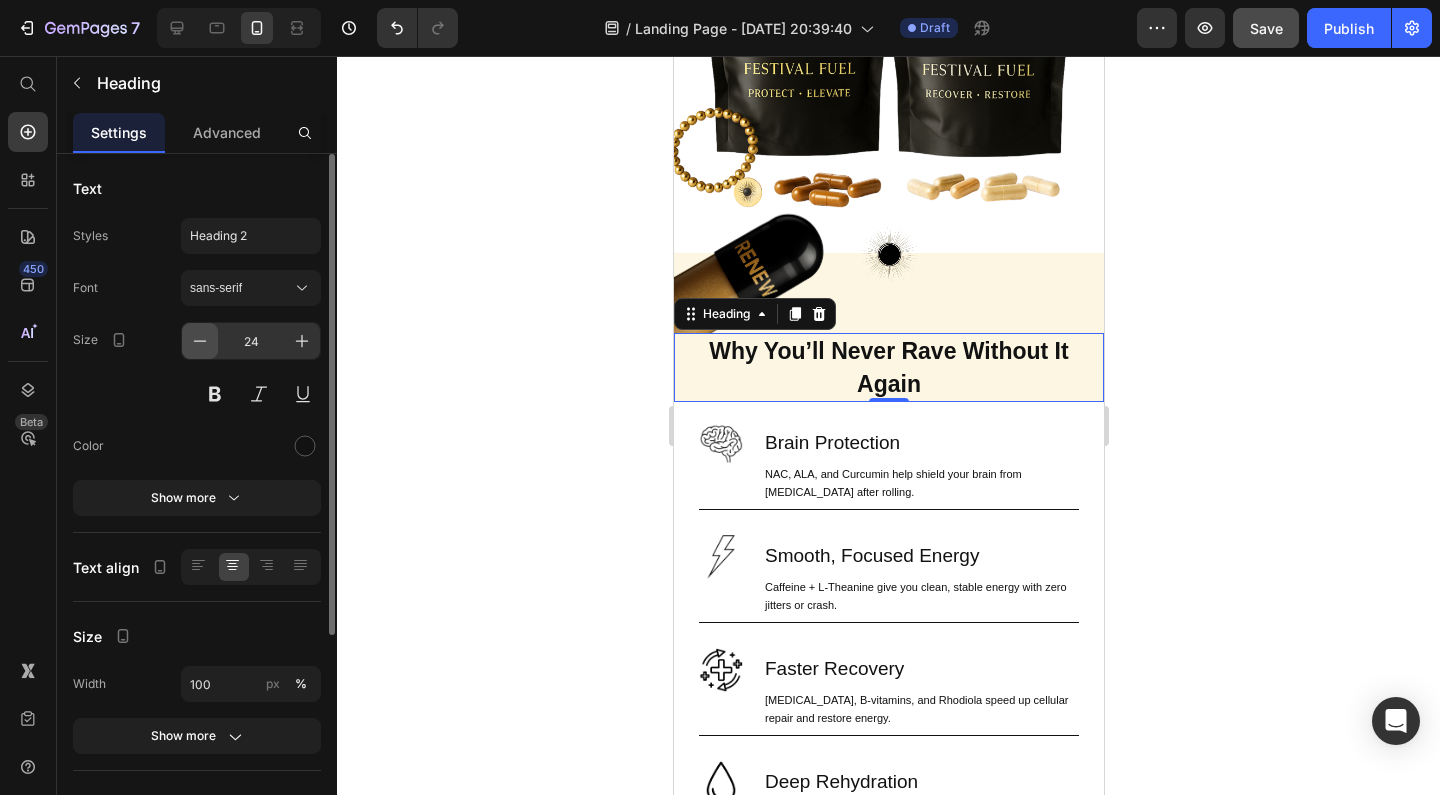 click 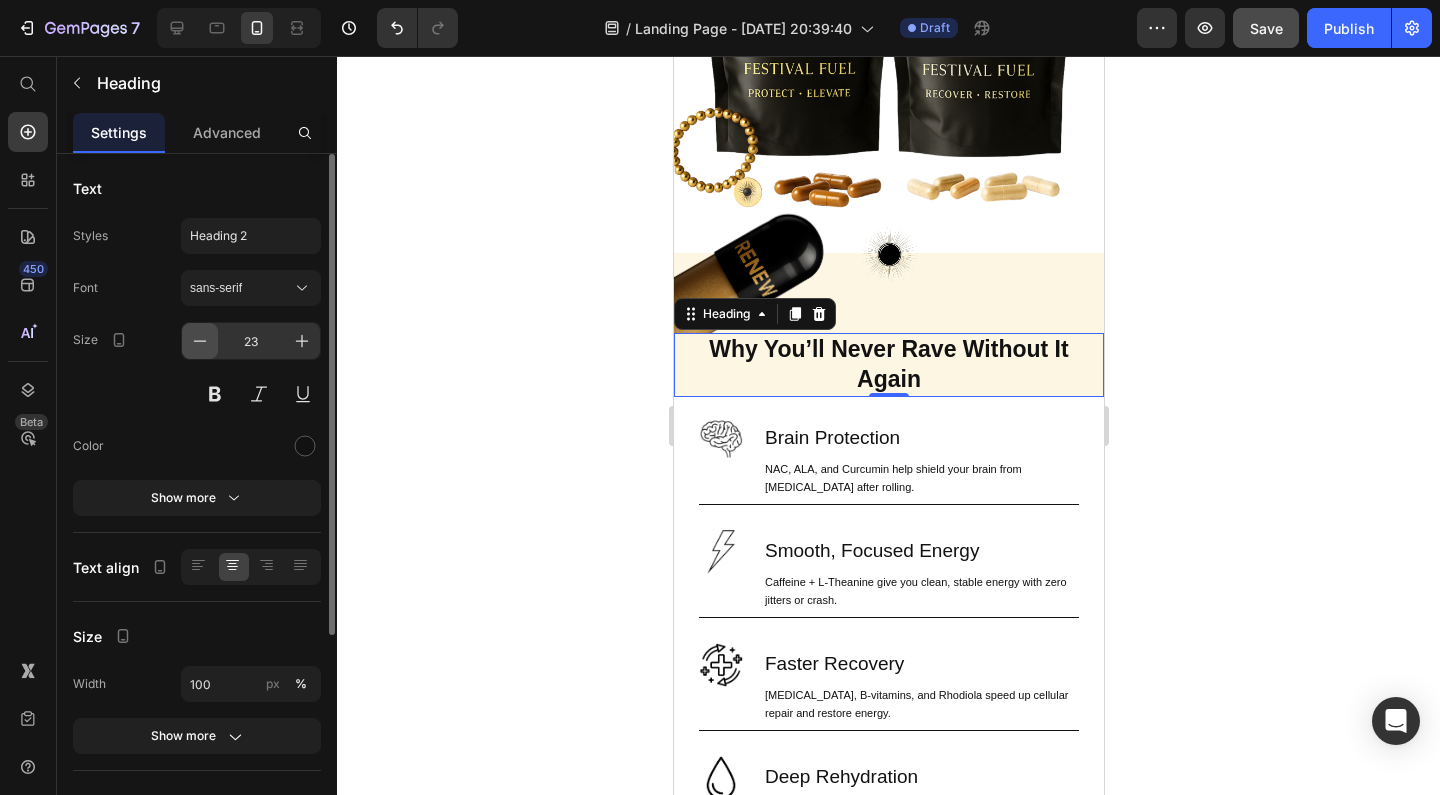 click 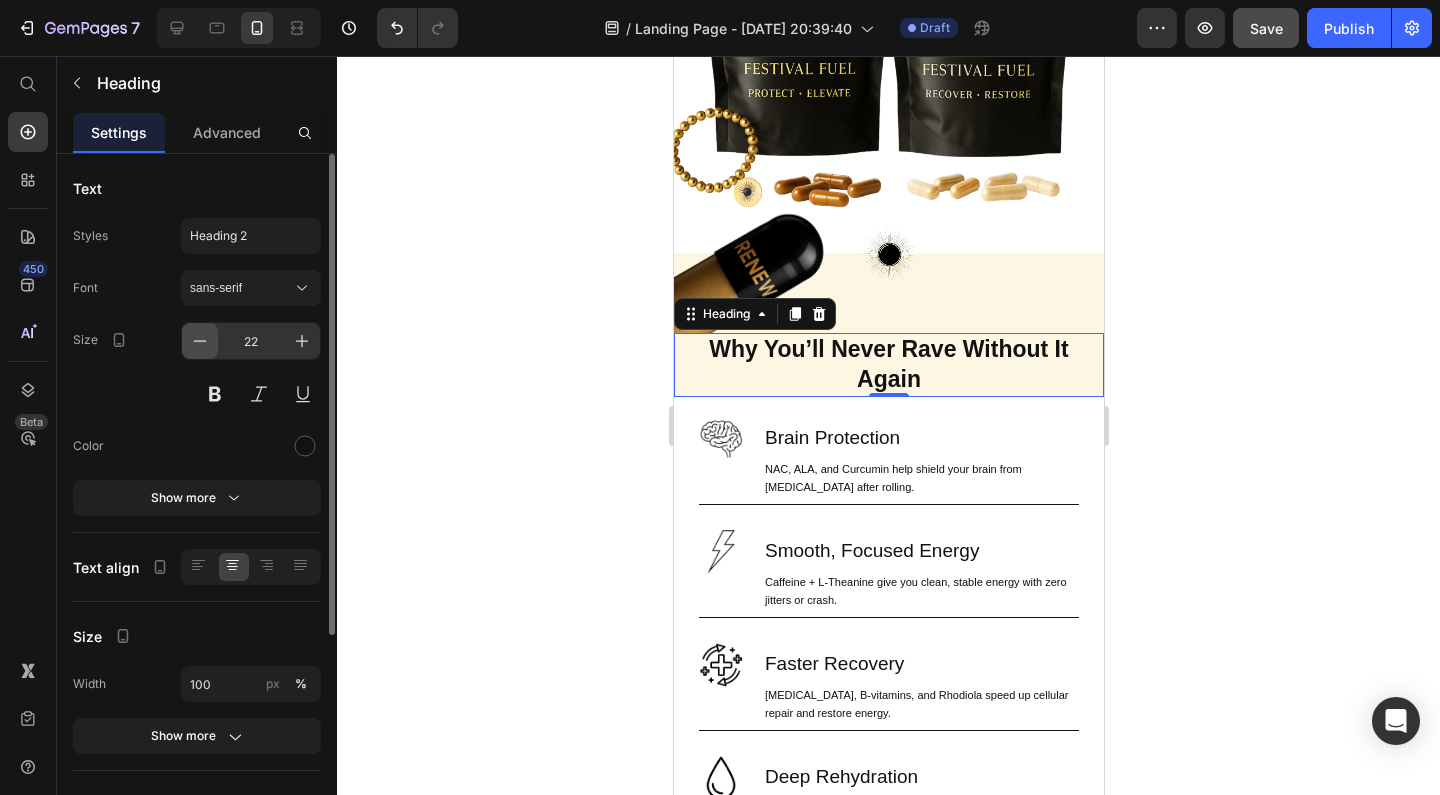 click 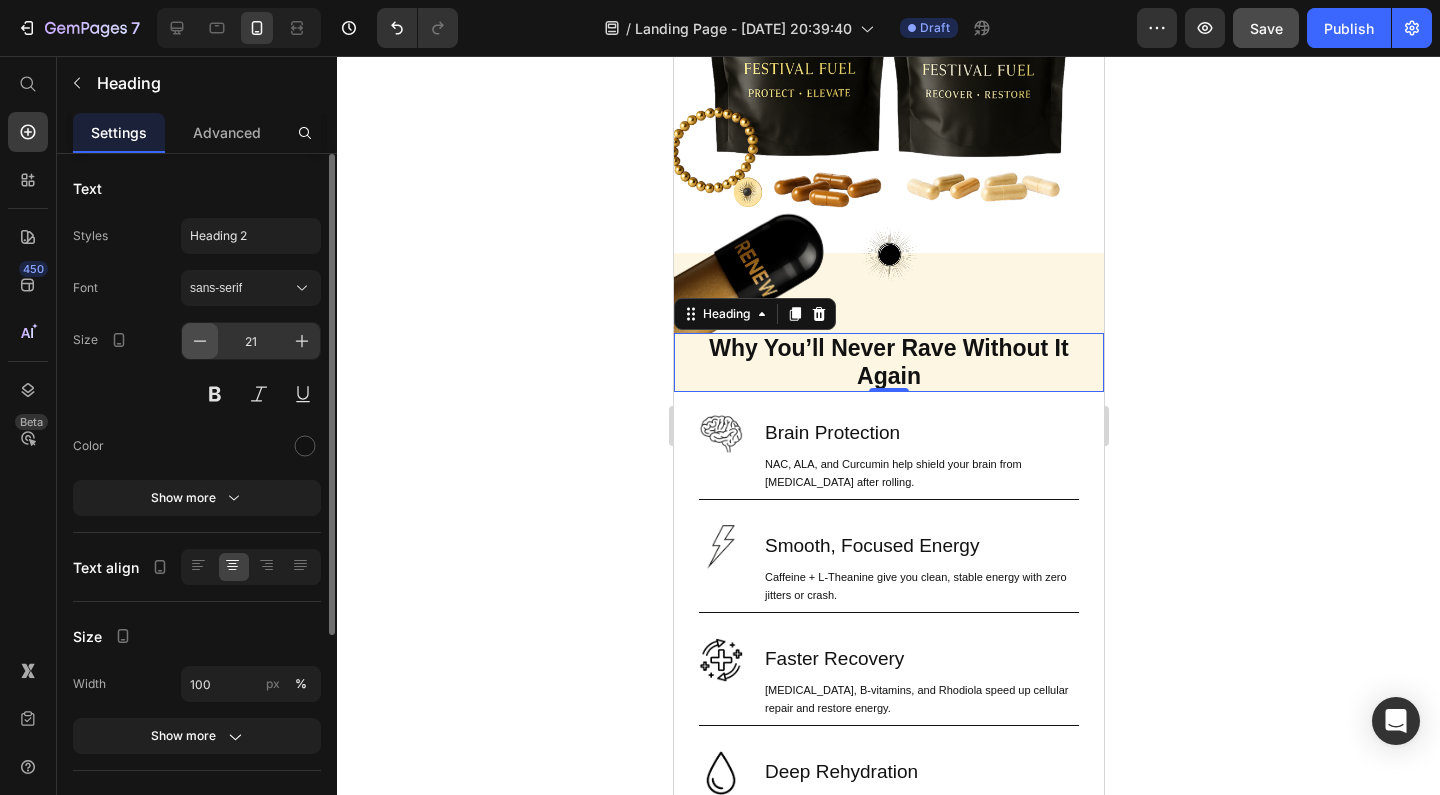 click 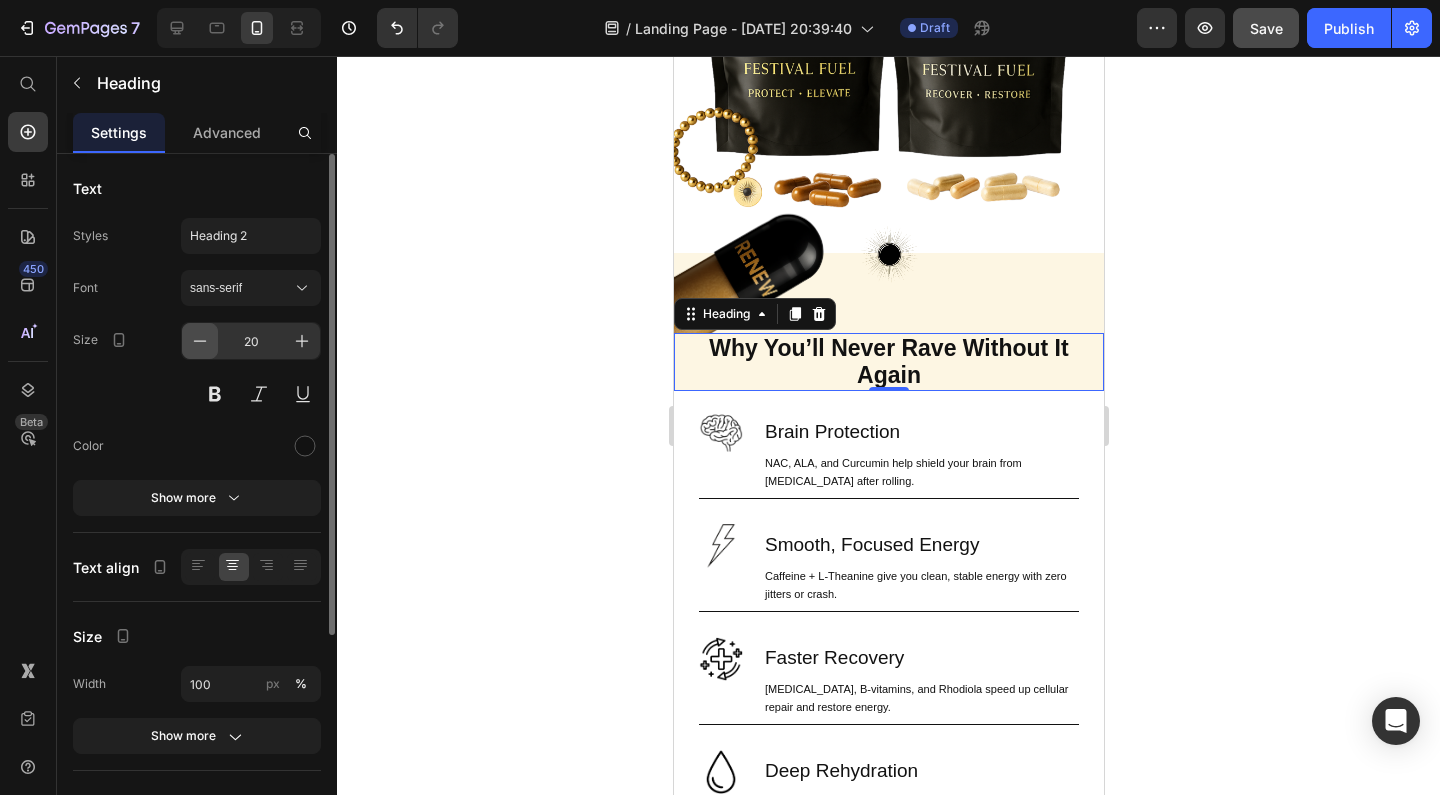 click 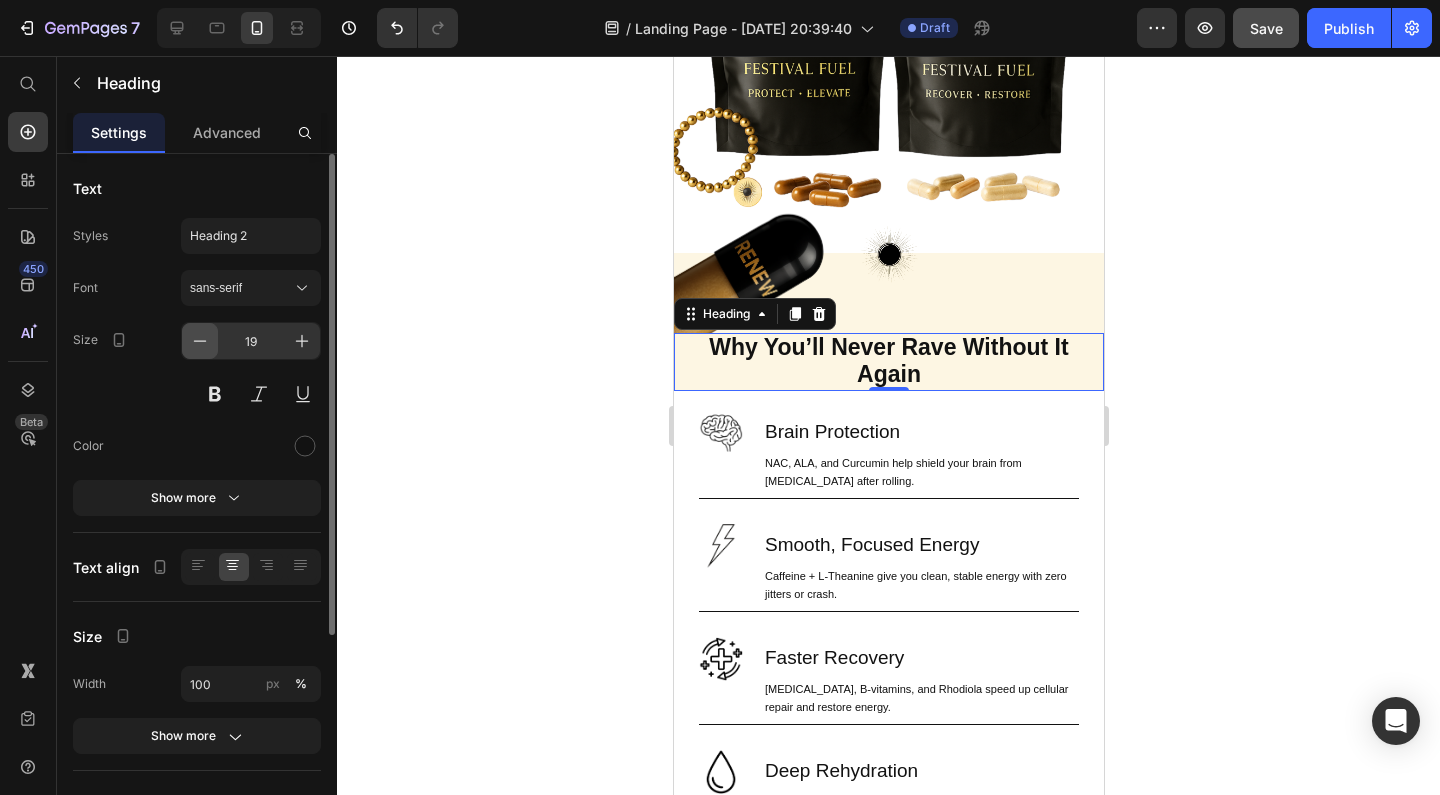 click 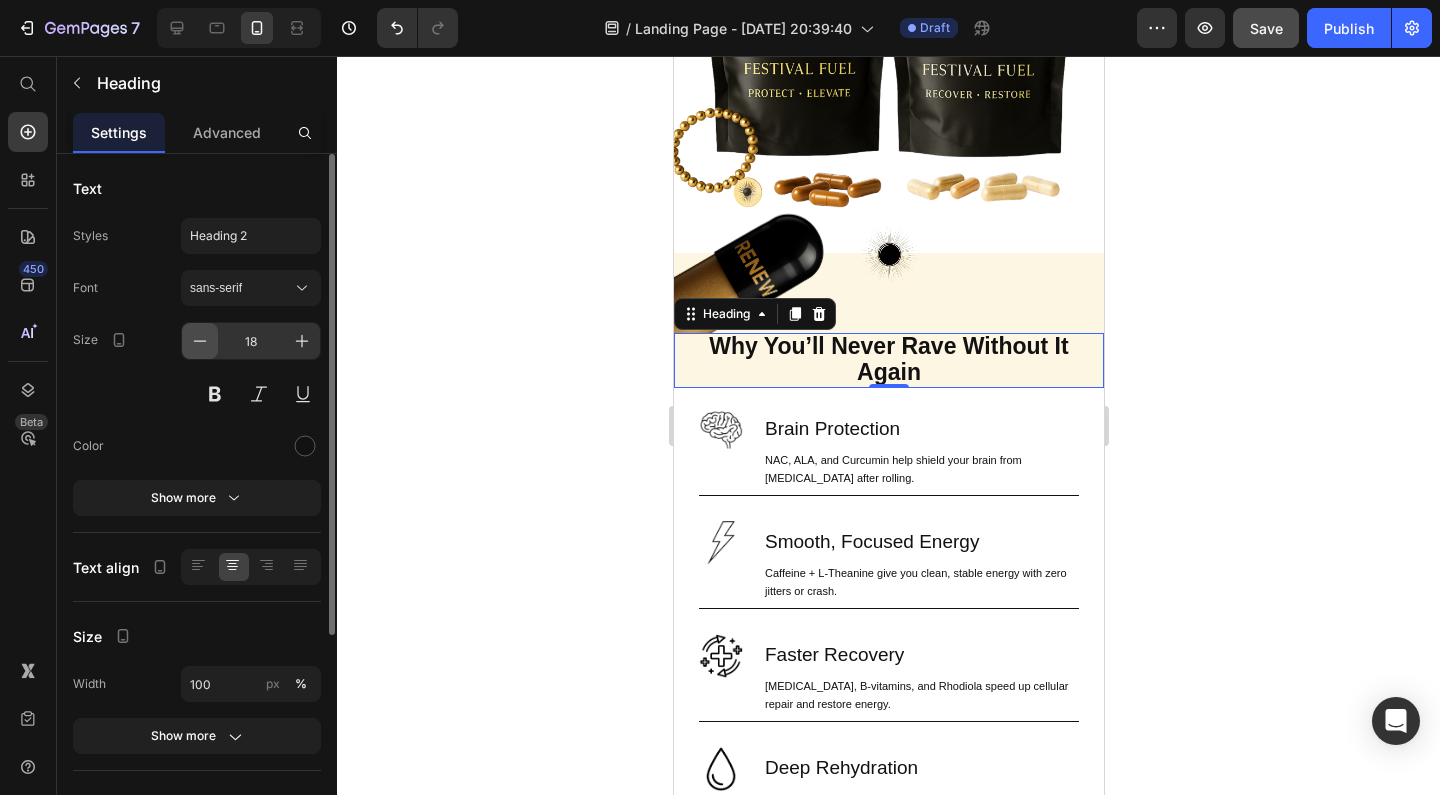 click 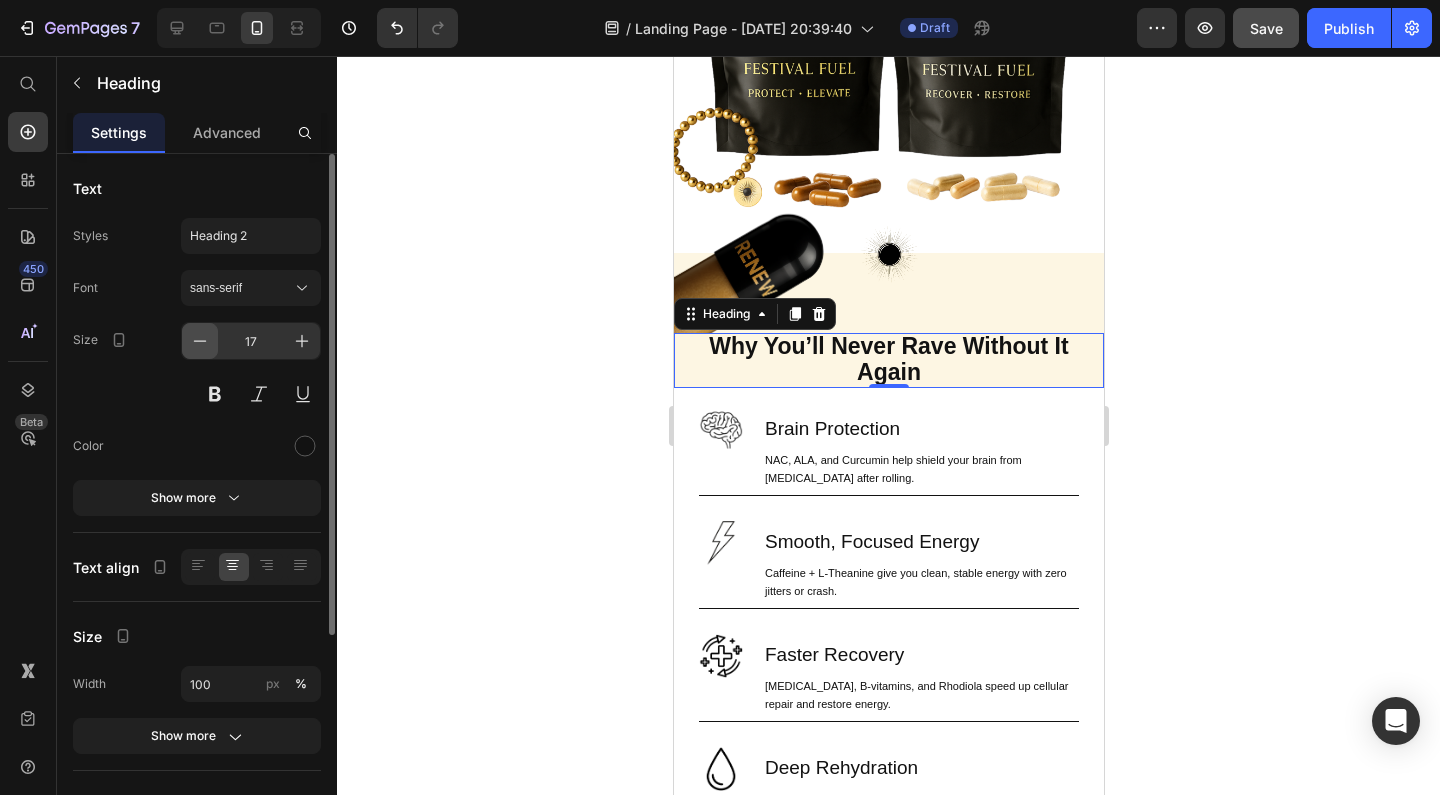 click 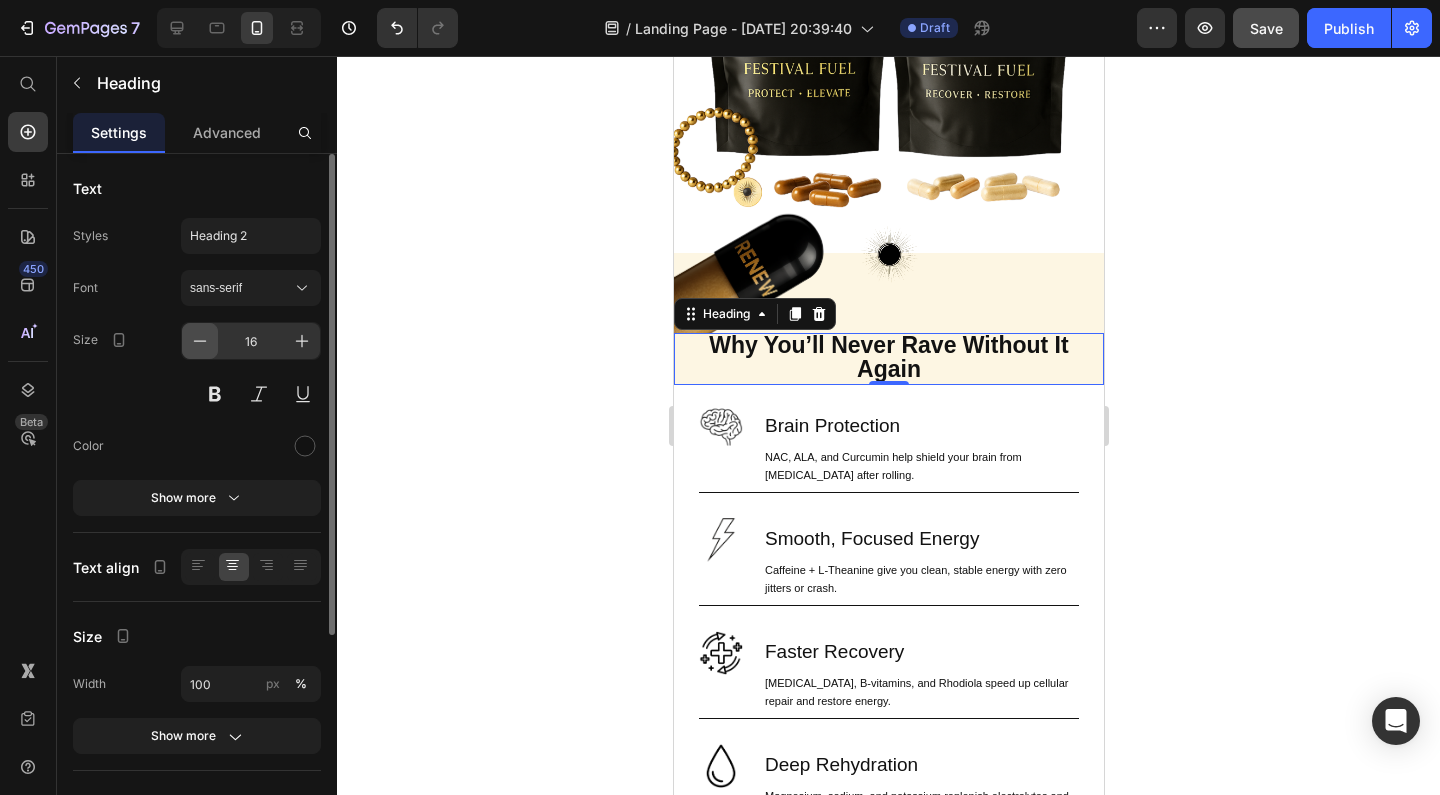 click 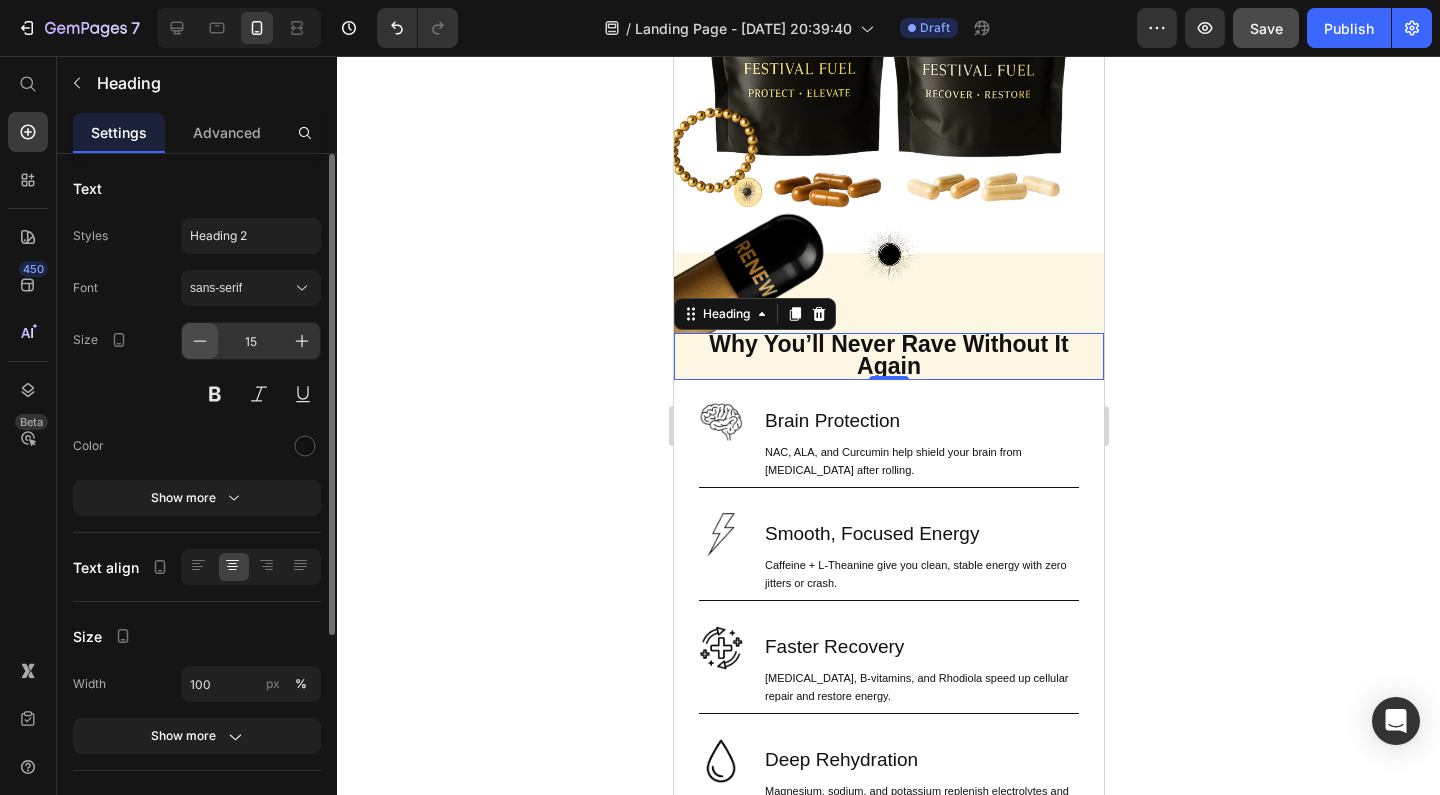 click 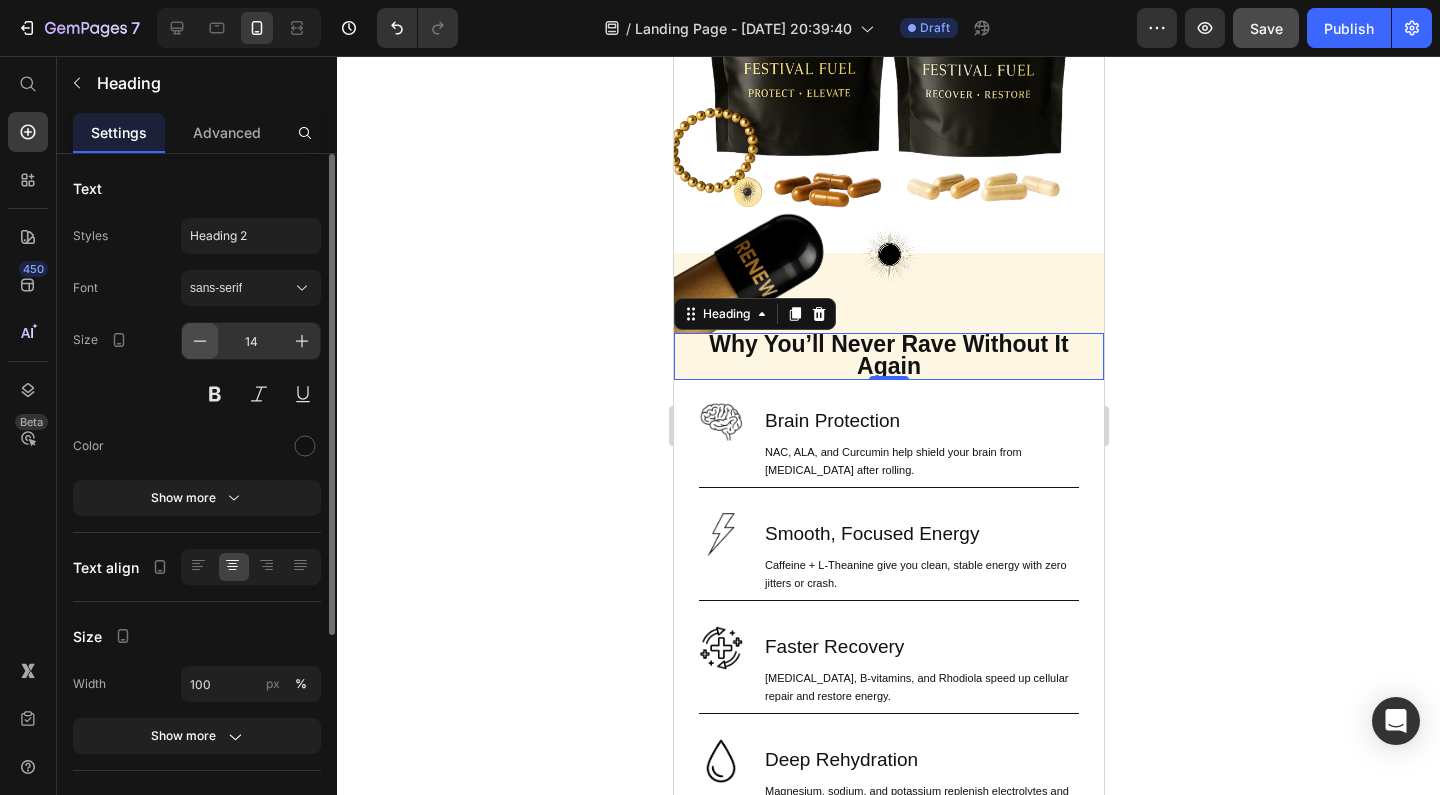 click 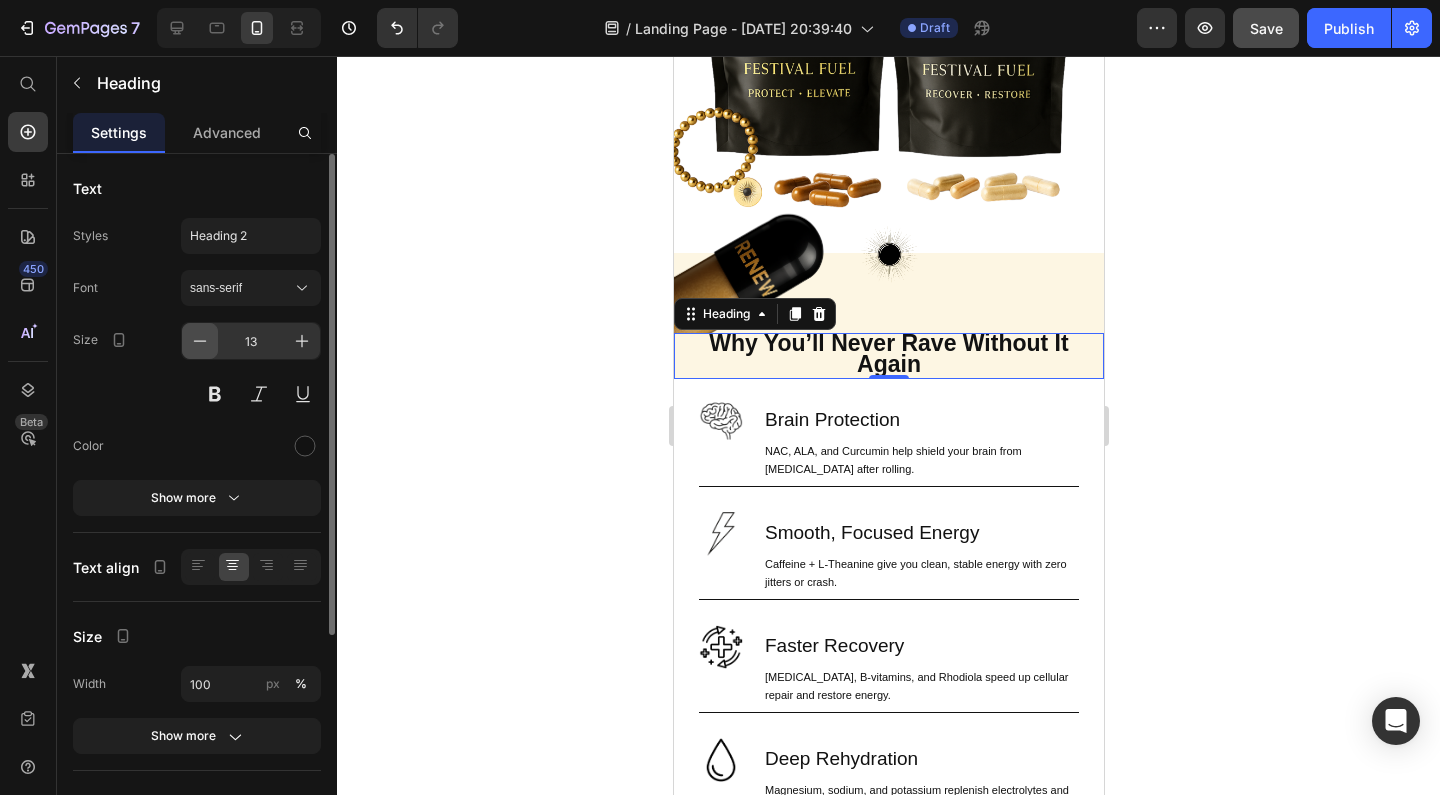 click 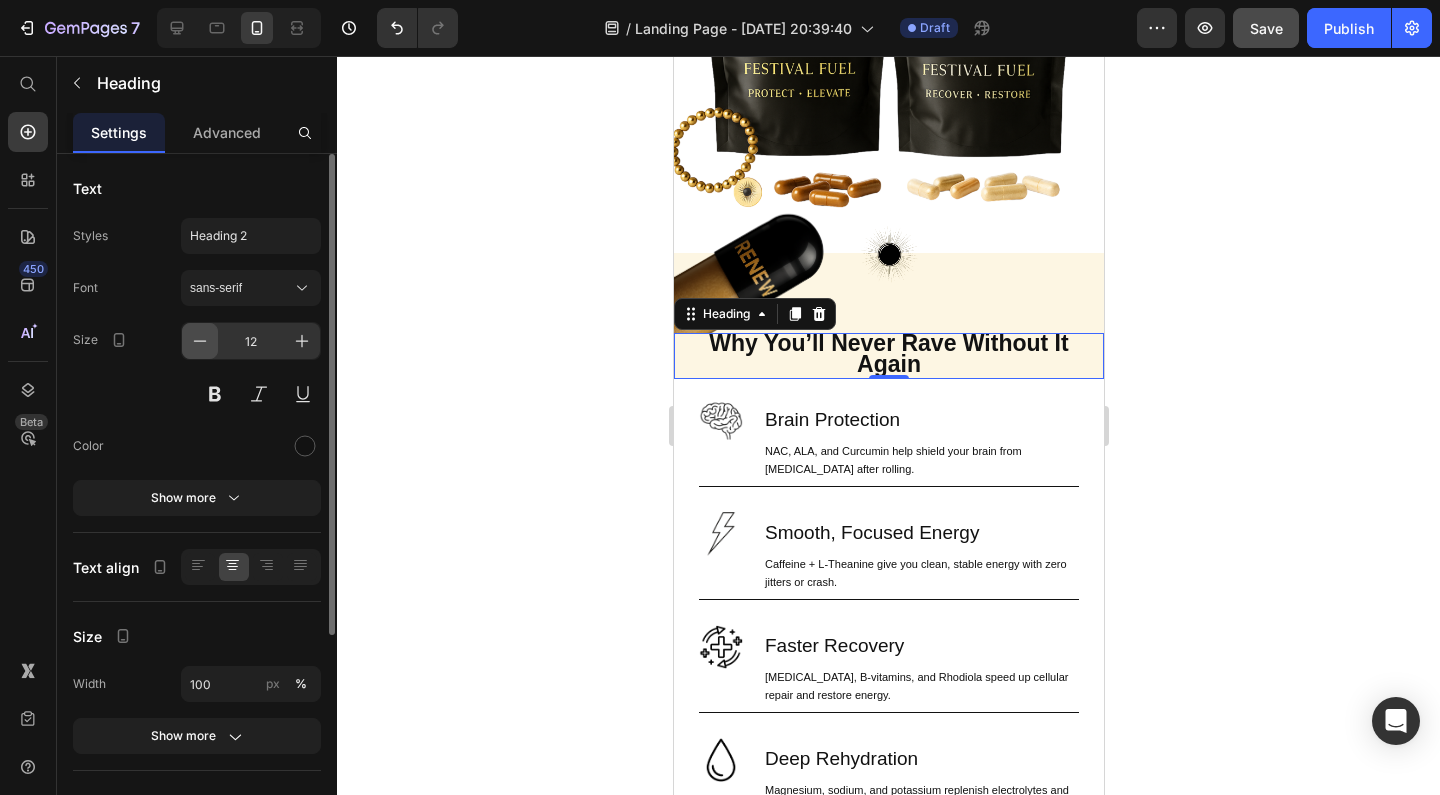 click 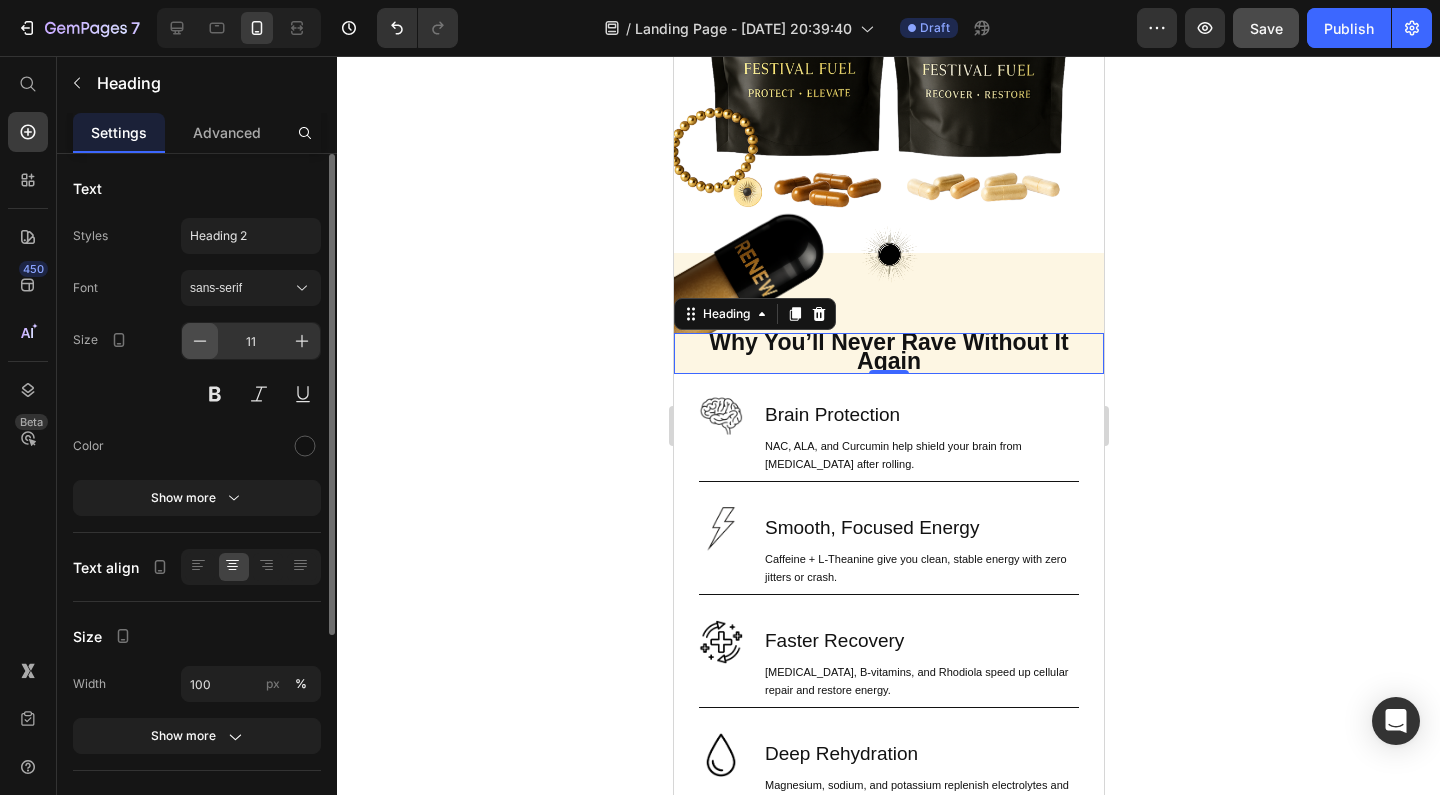 click 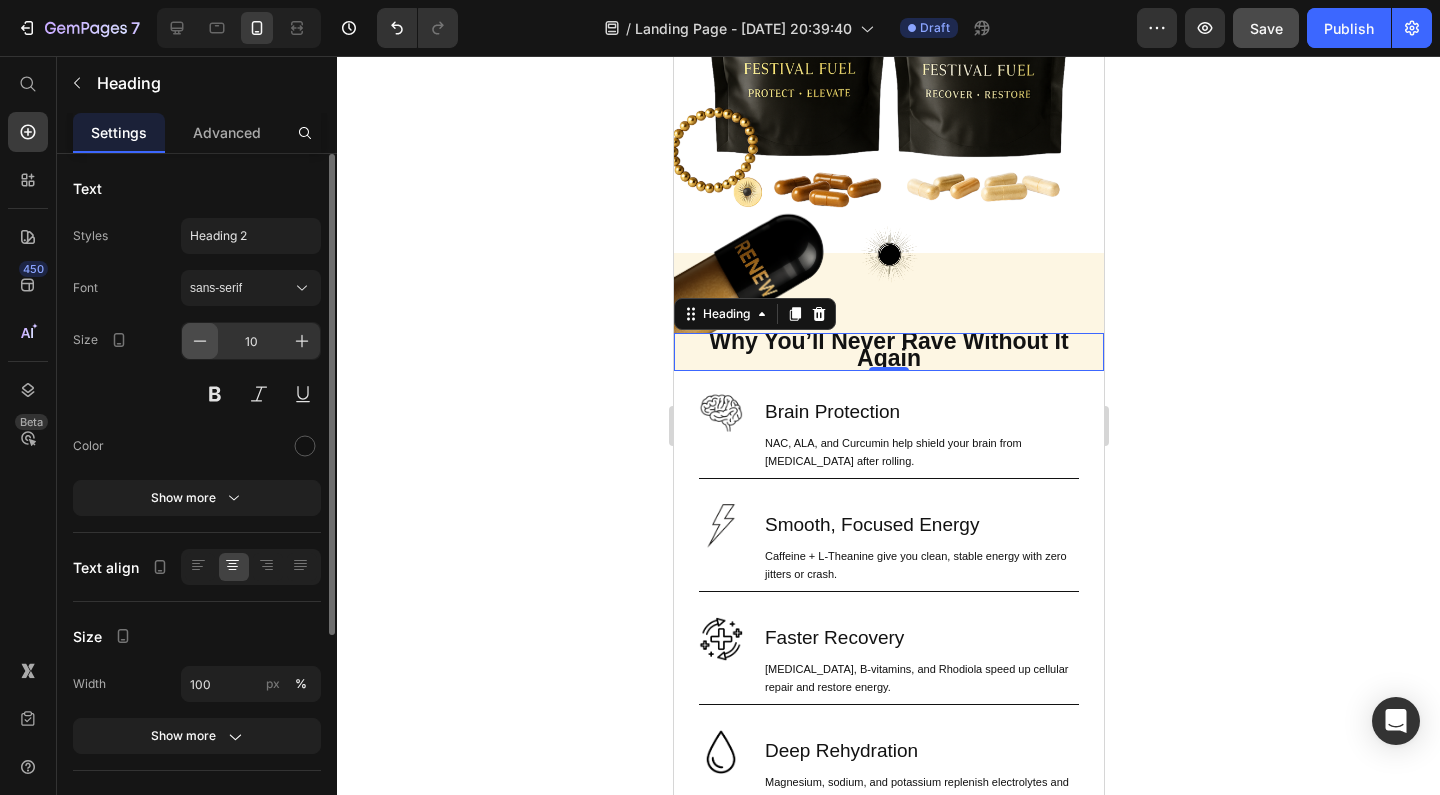click 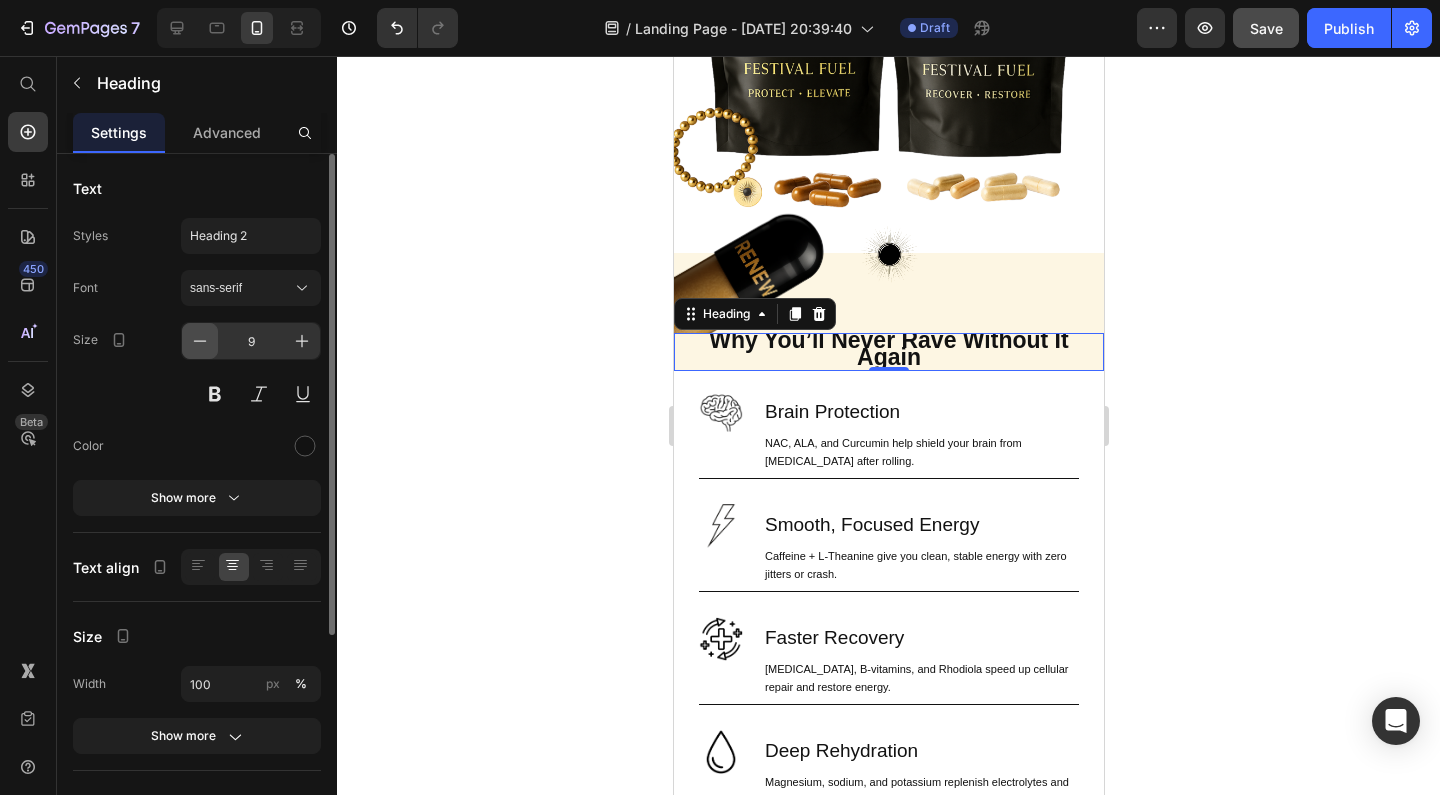 click 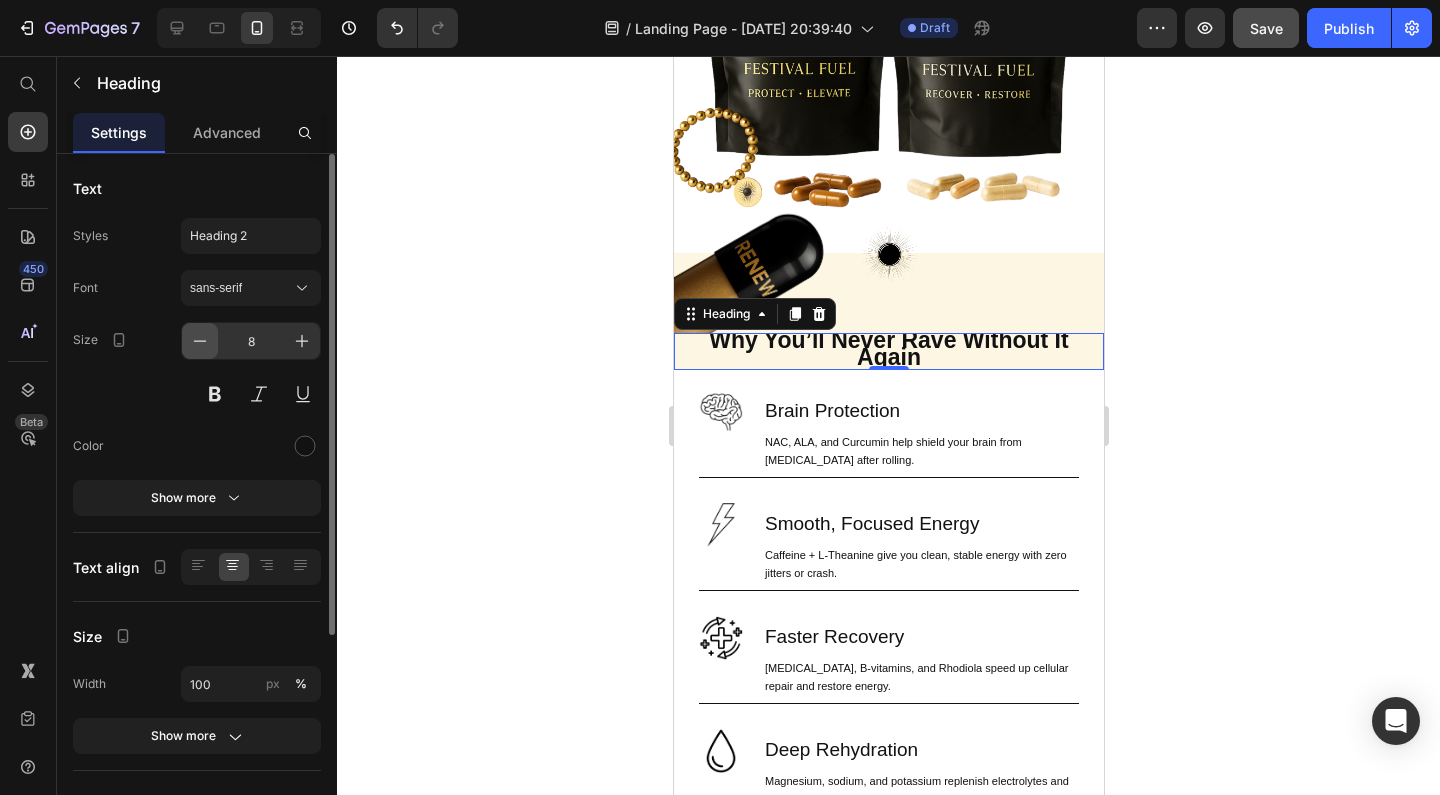 click 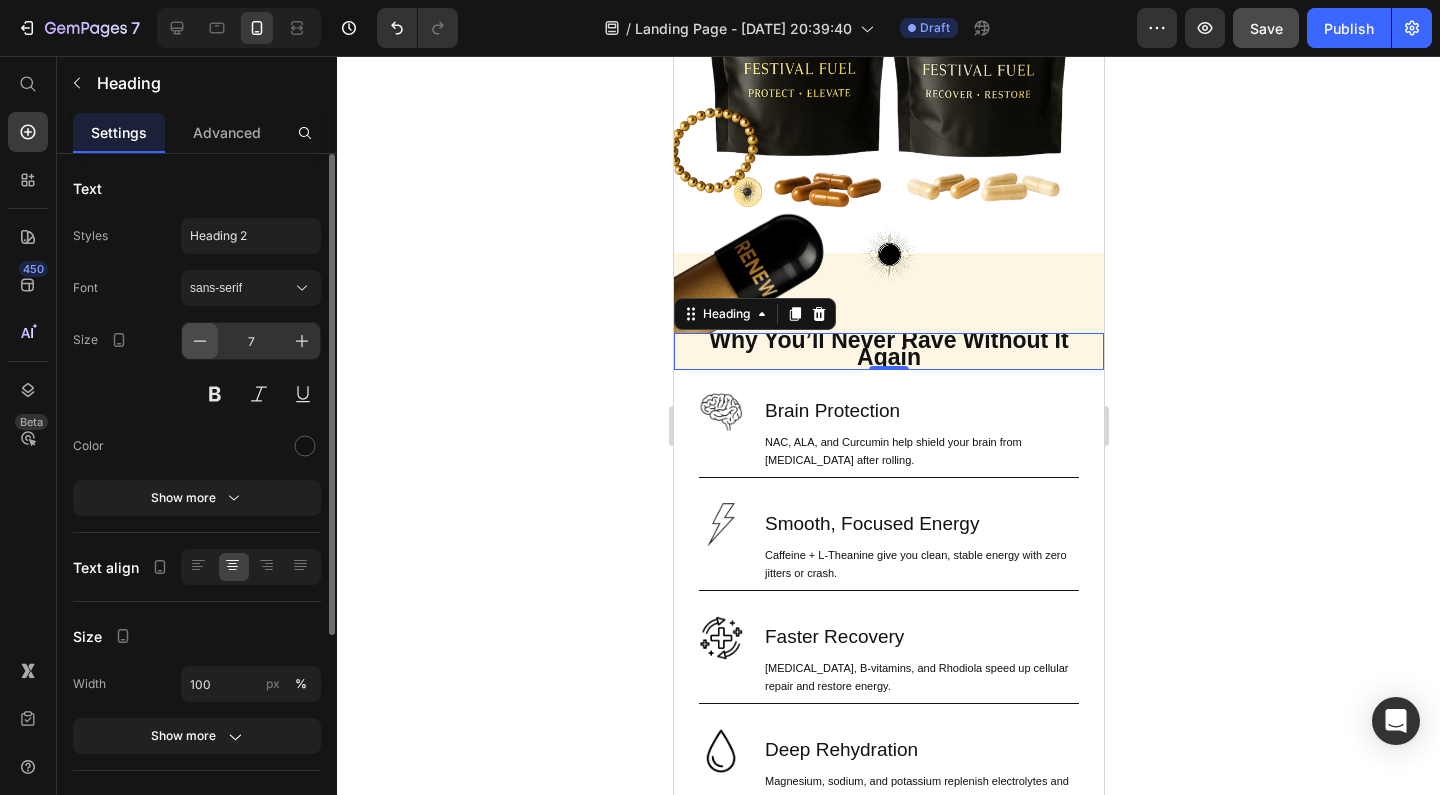 click 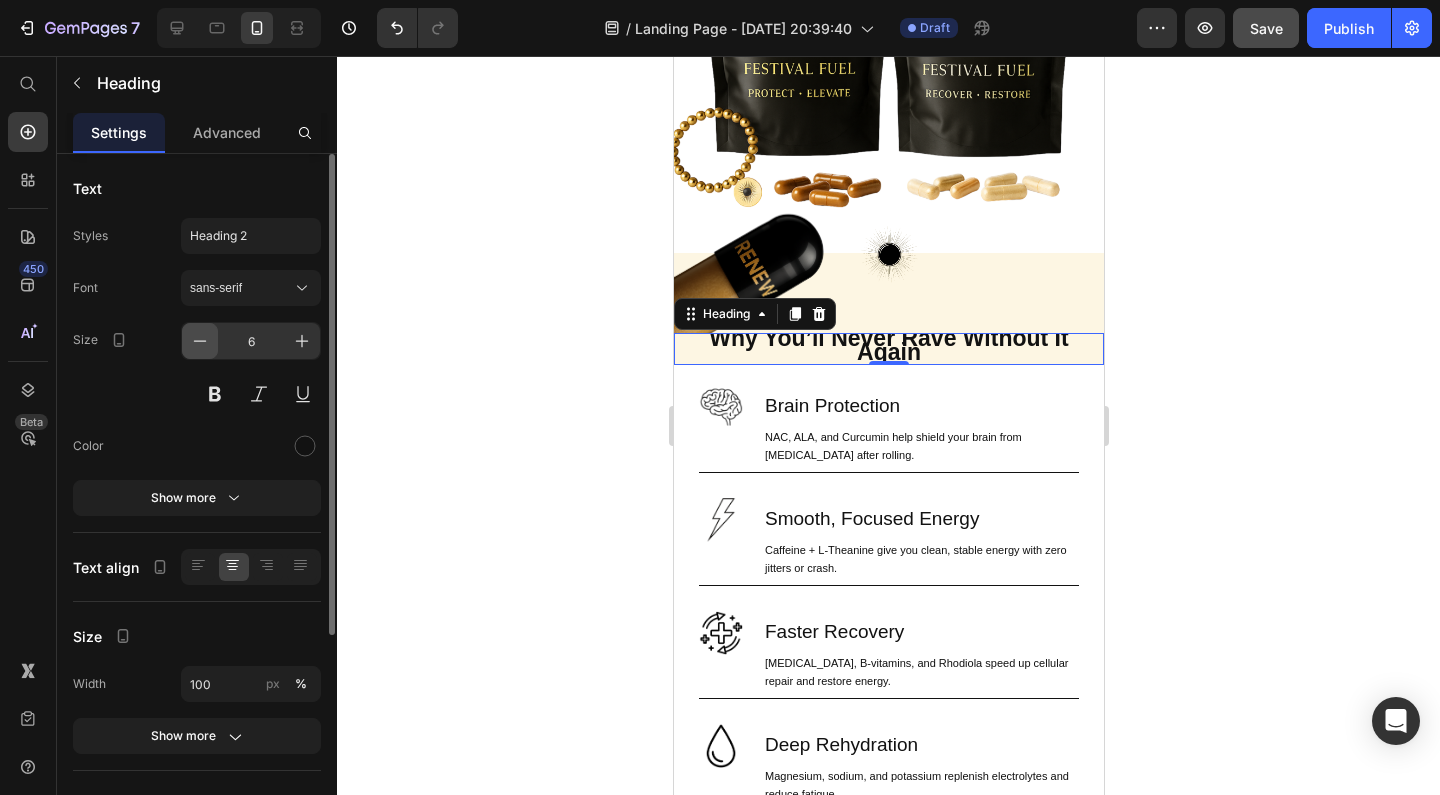 click 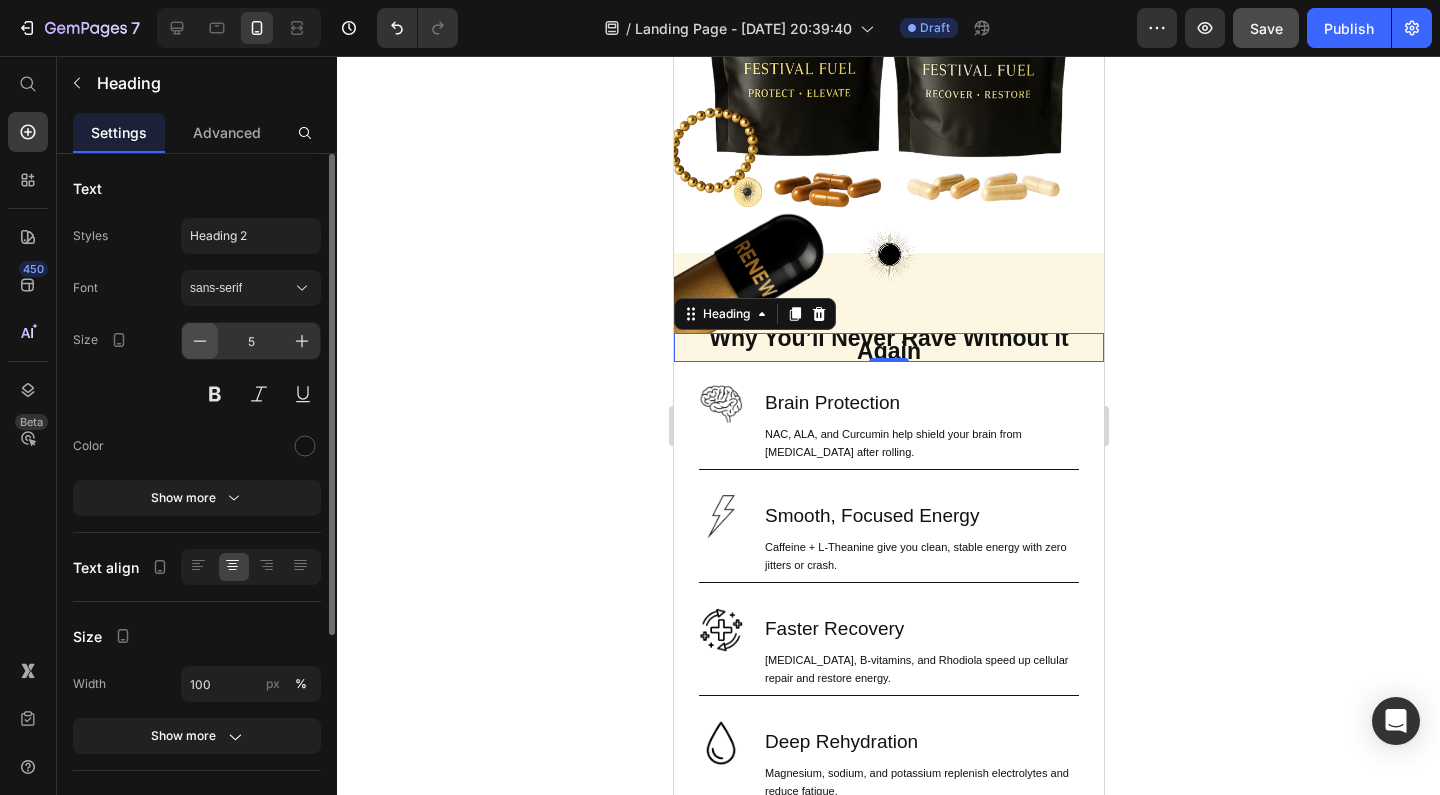 click 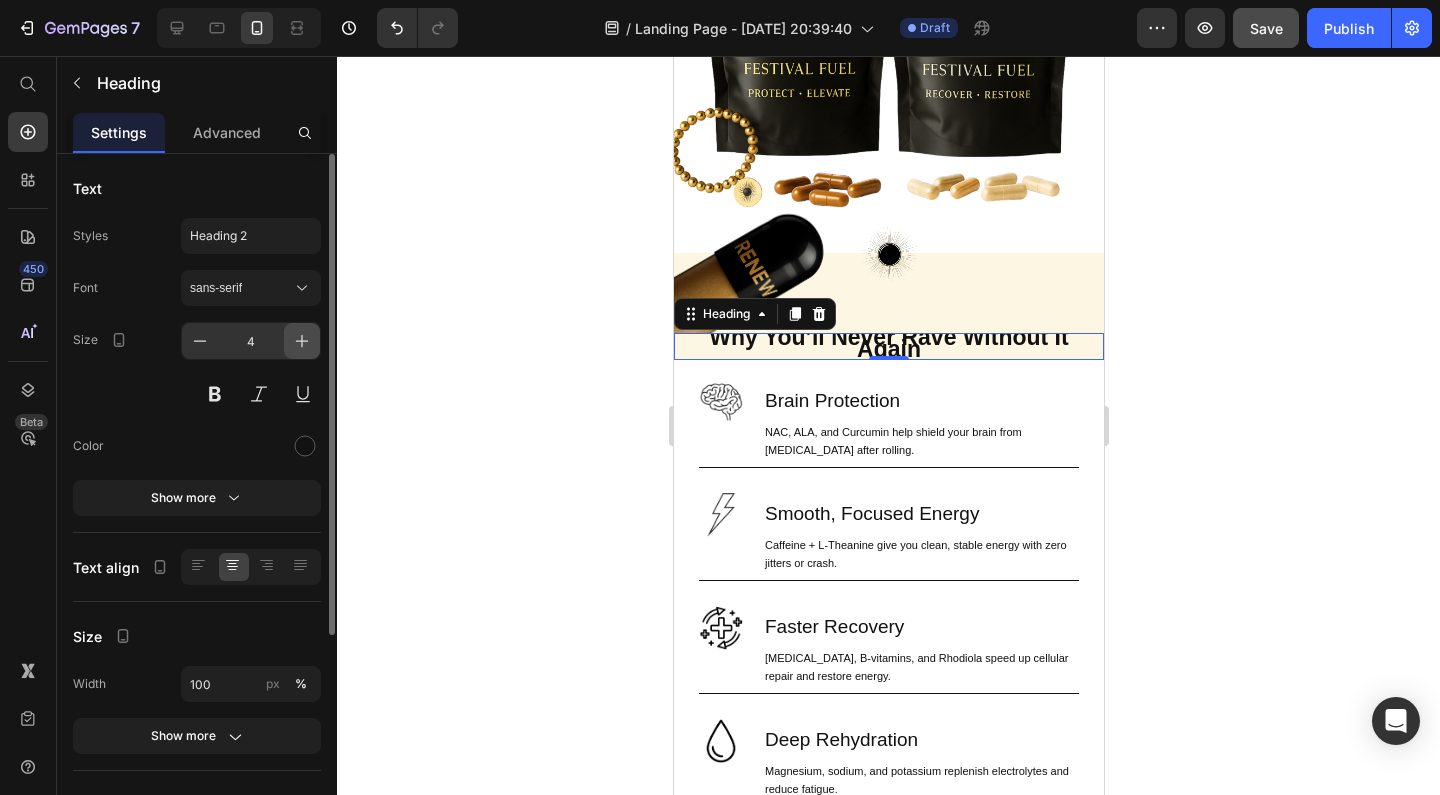 click 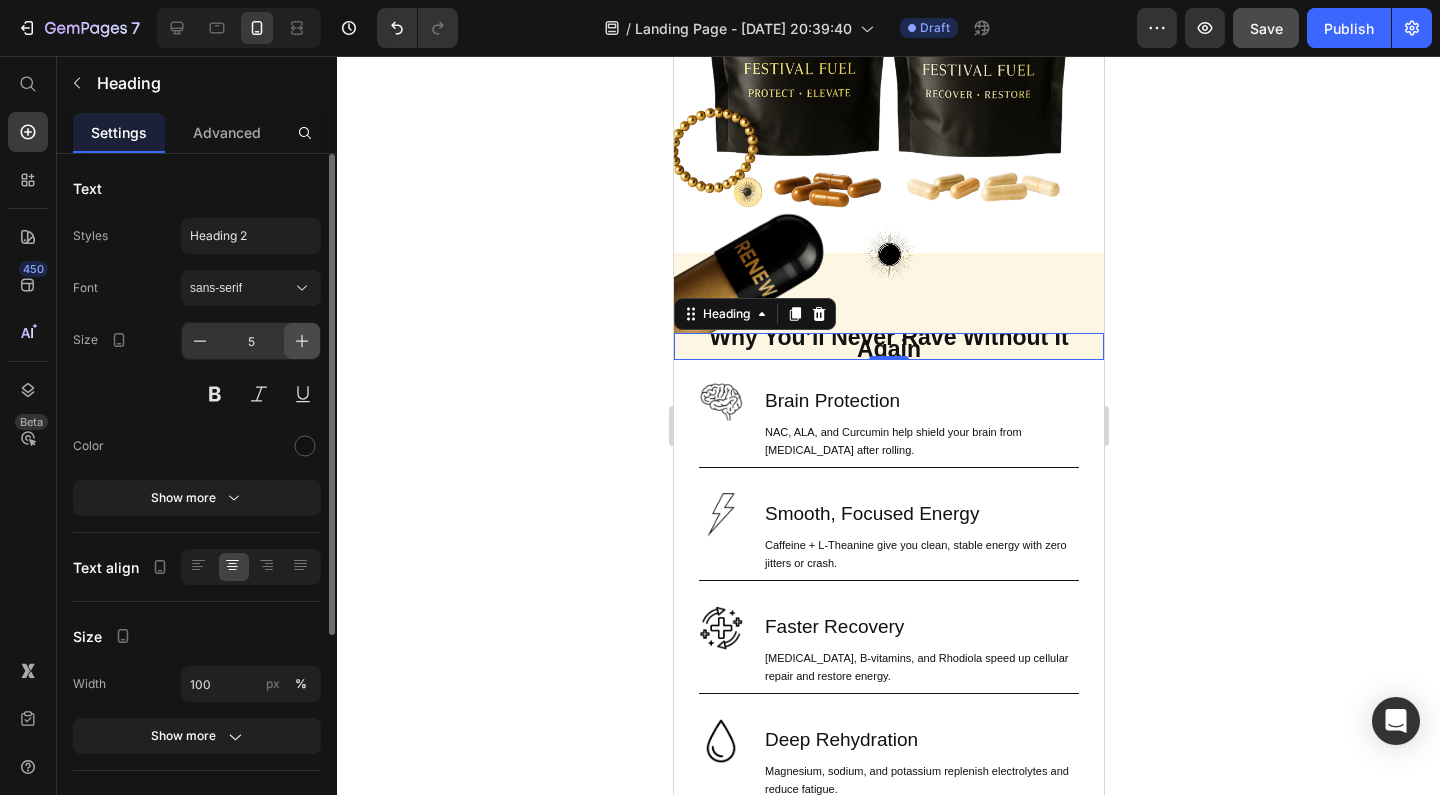 click 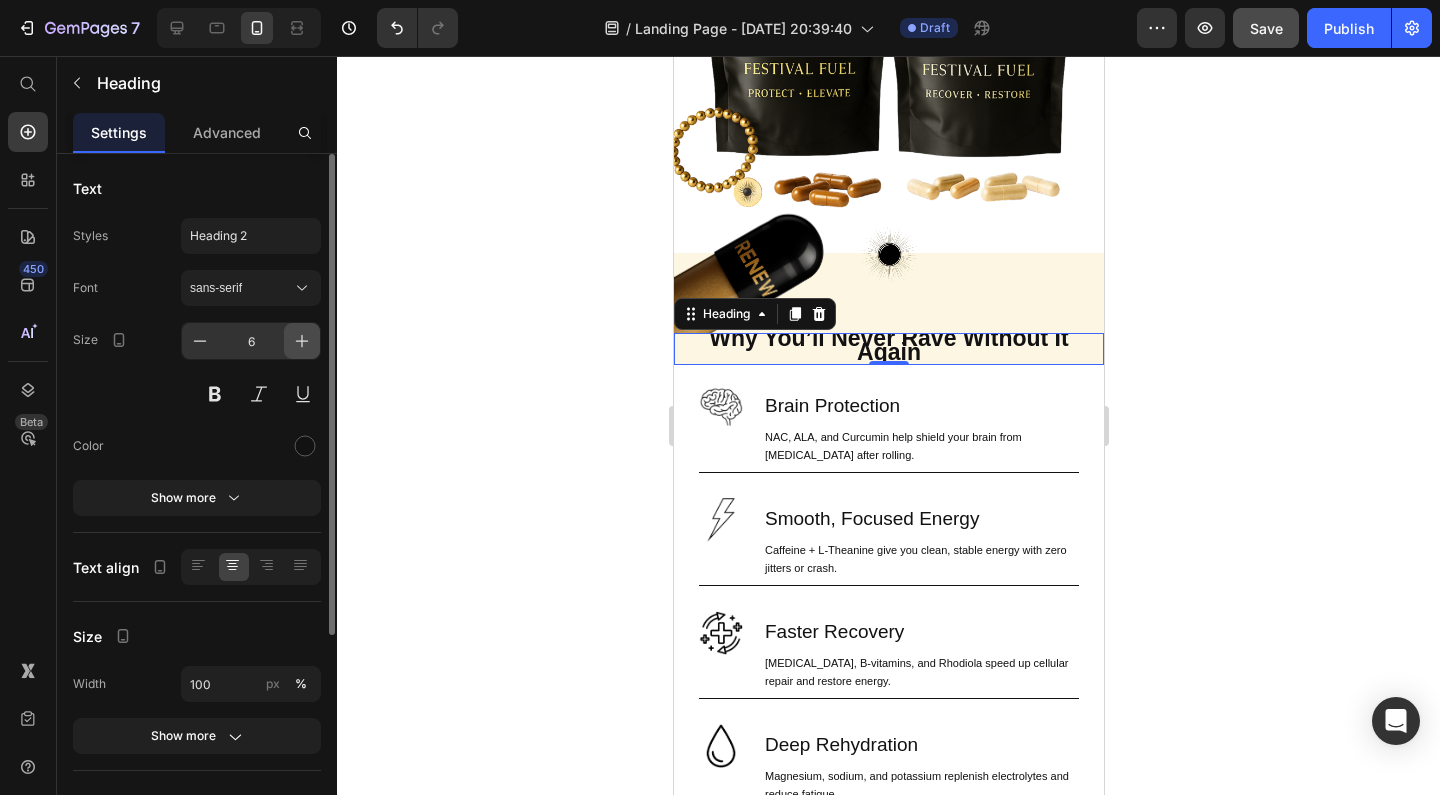 click 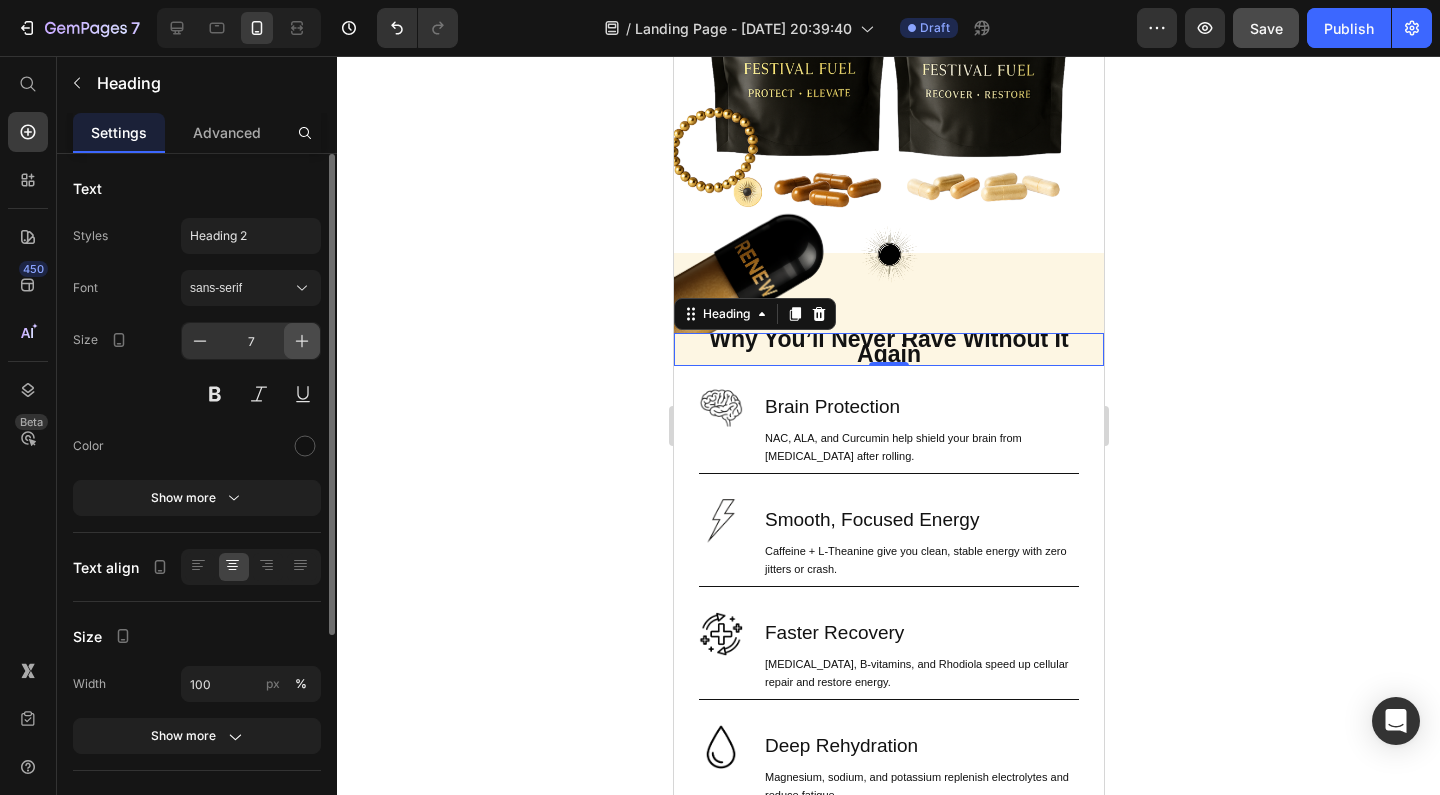 click 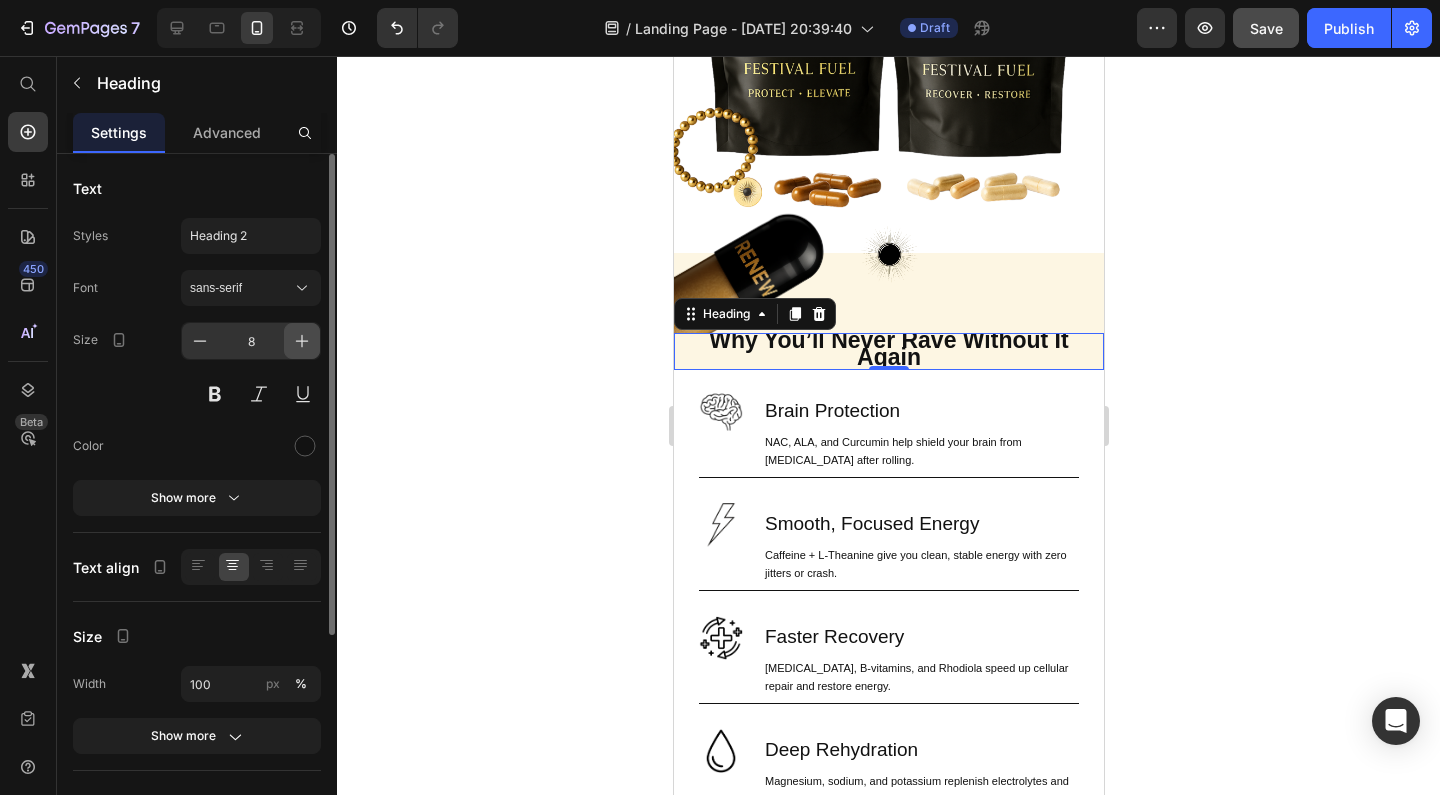 click 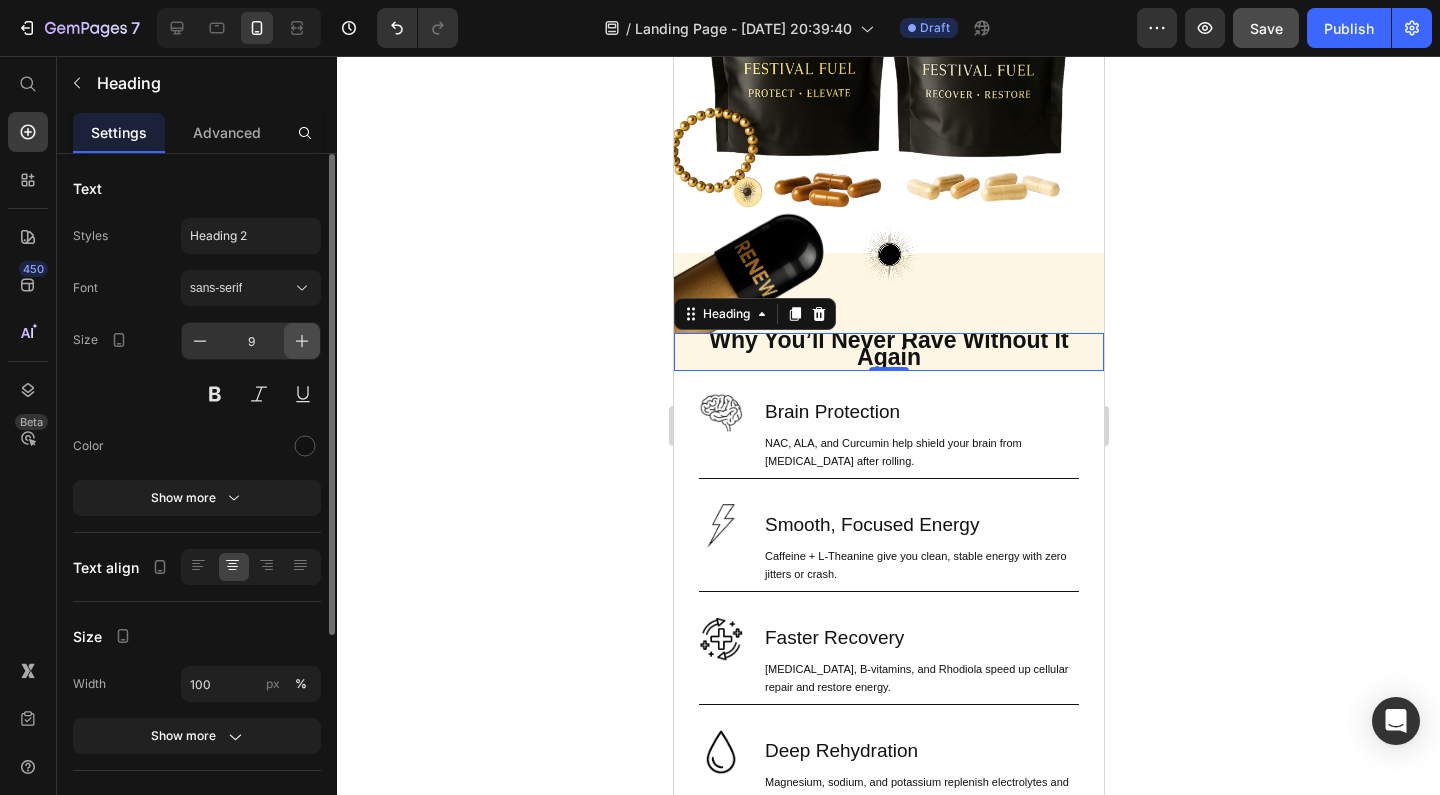 click 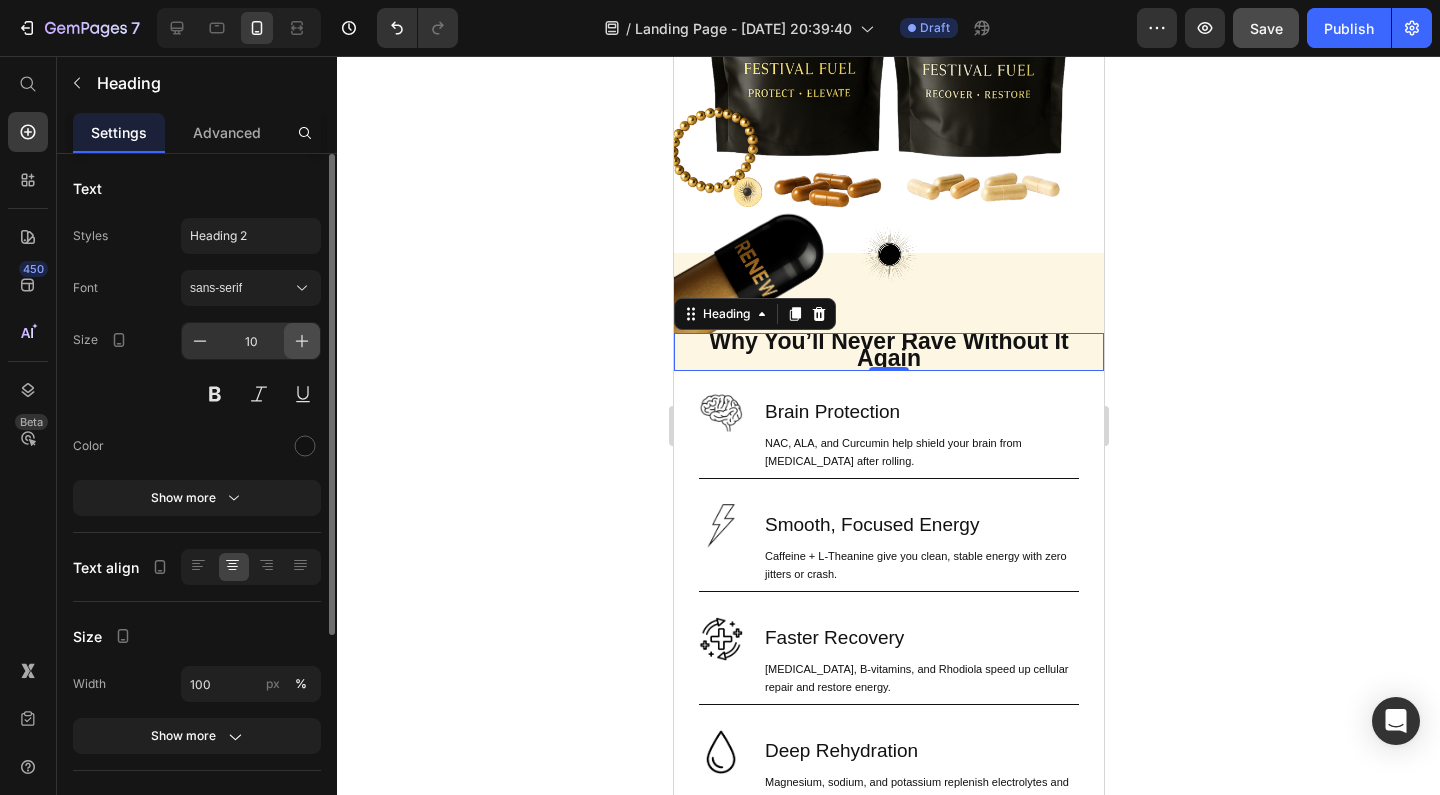 click 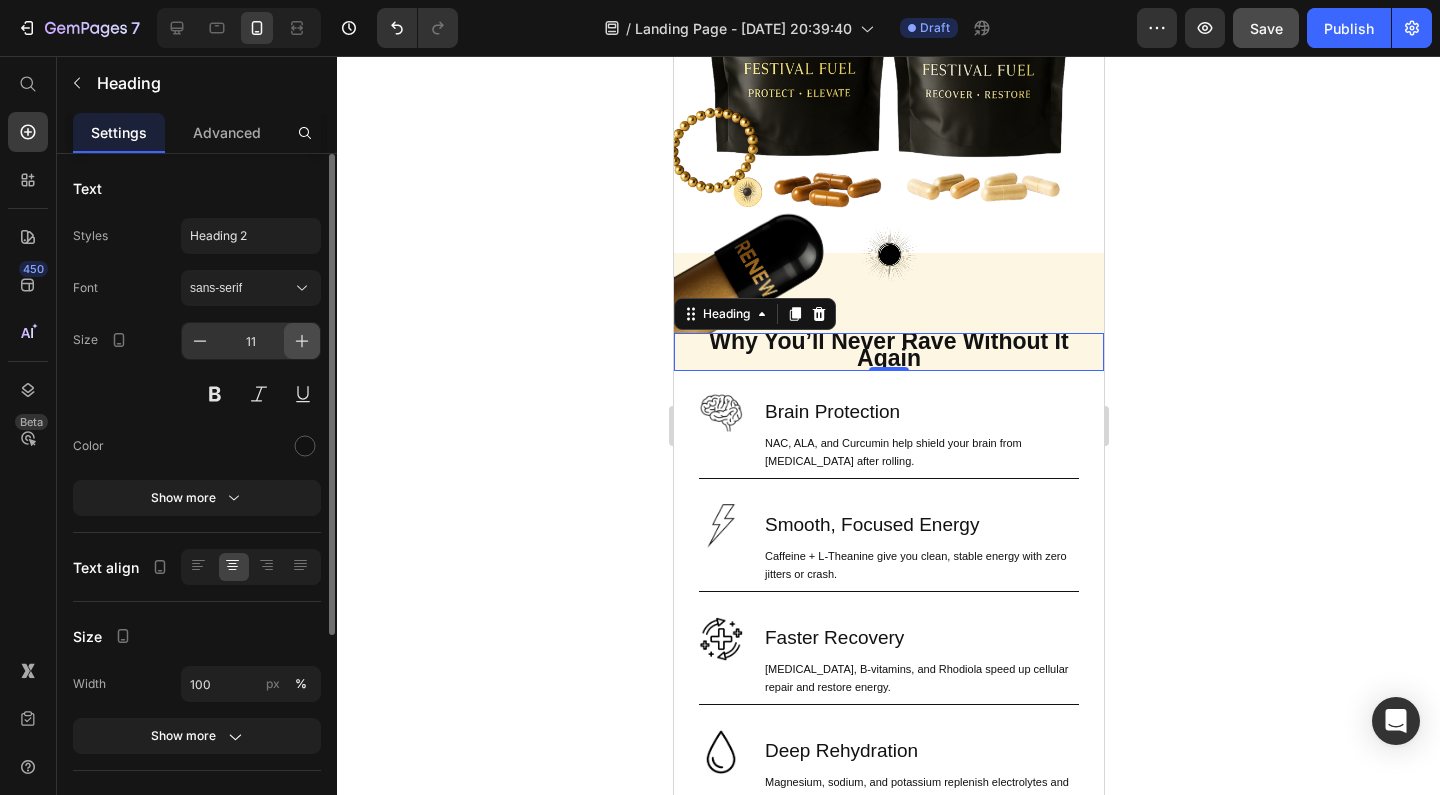 click 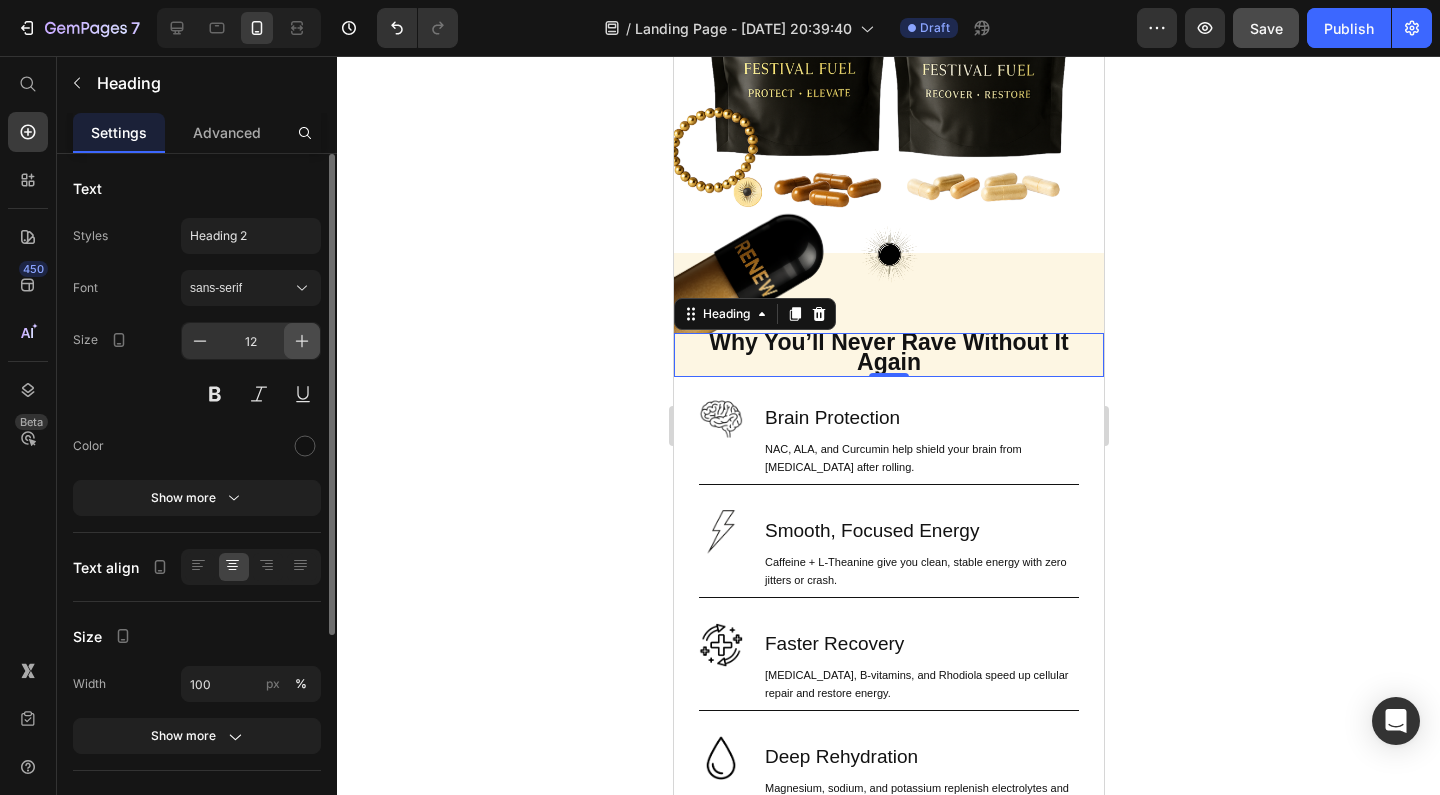 click 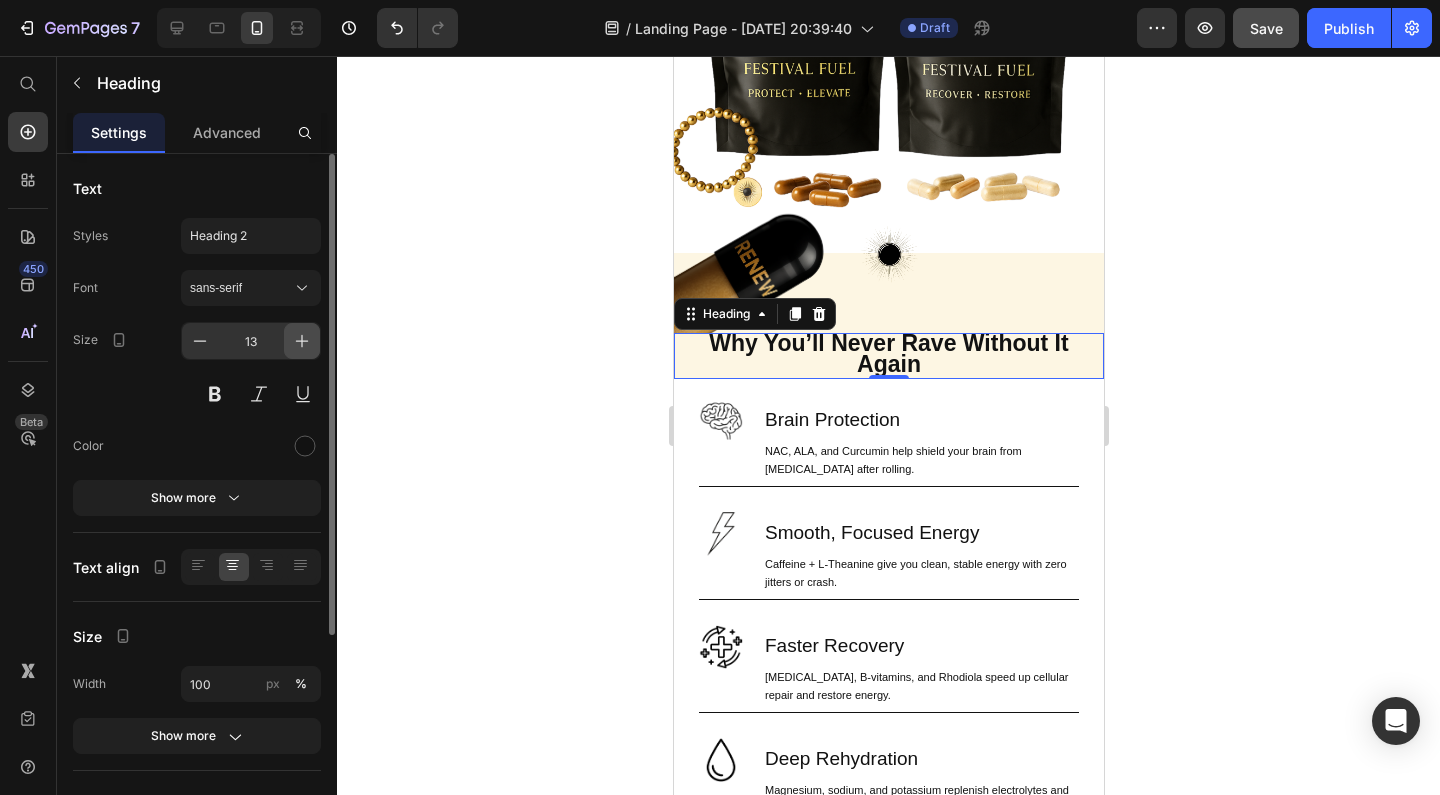 click 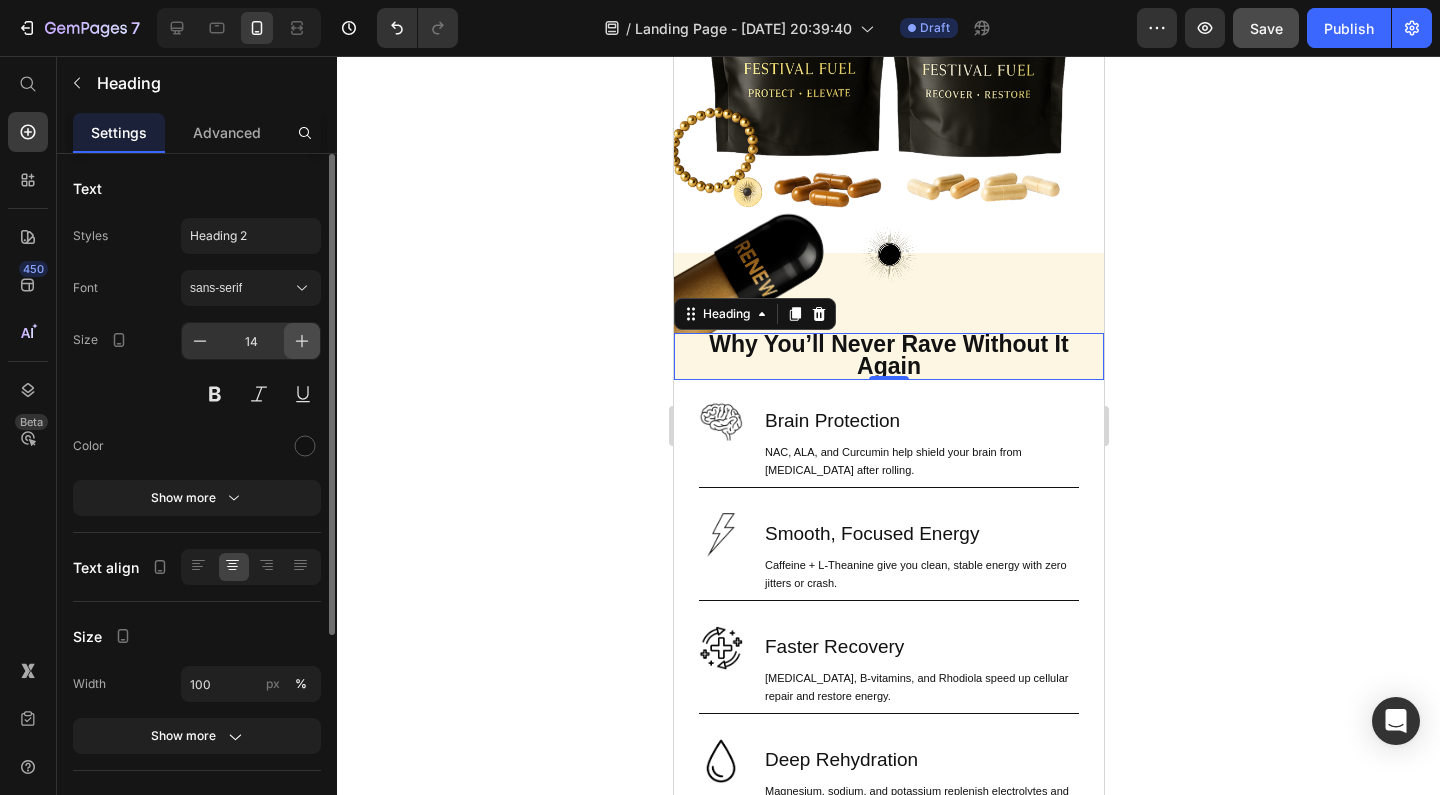 click 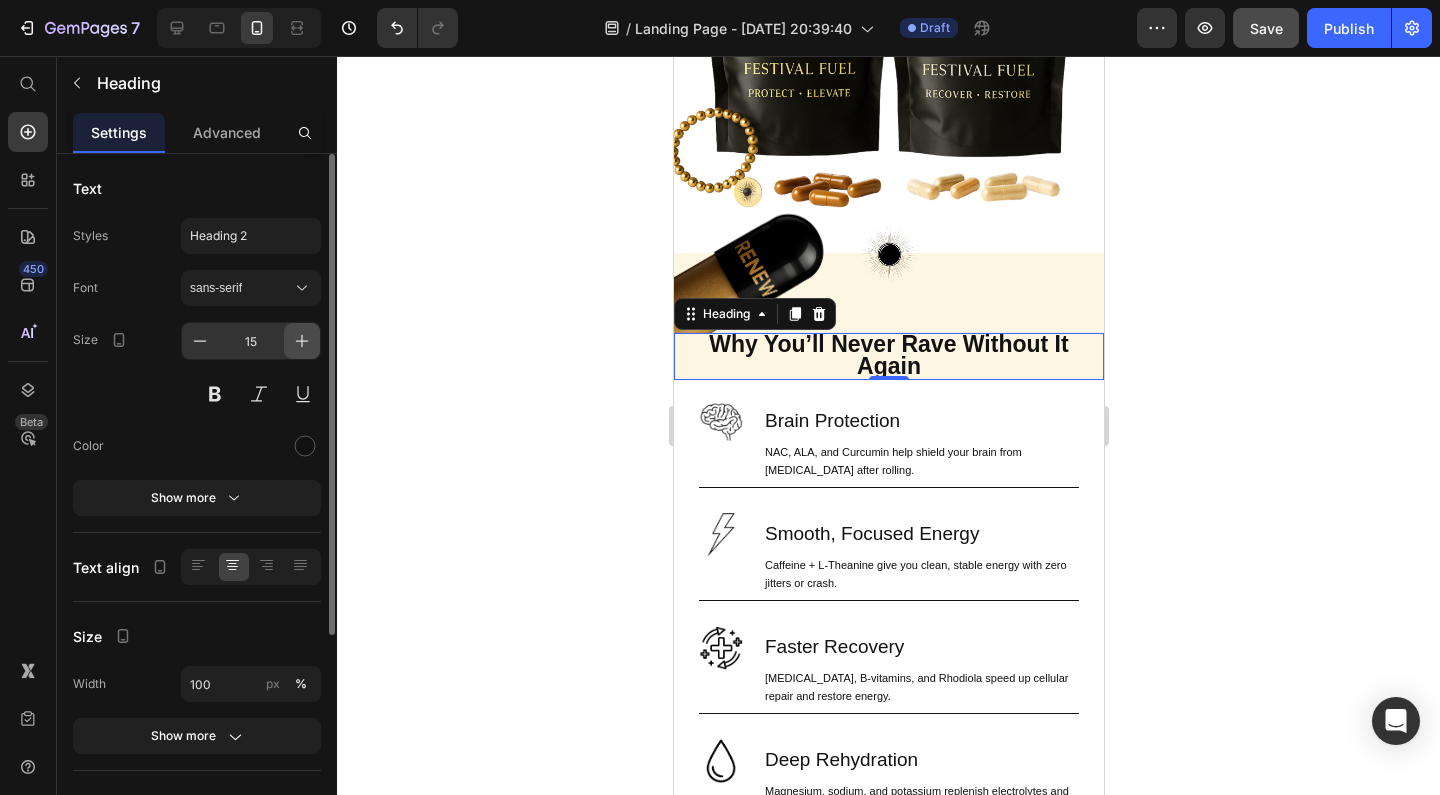 click 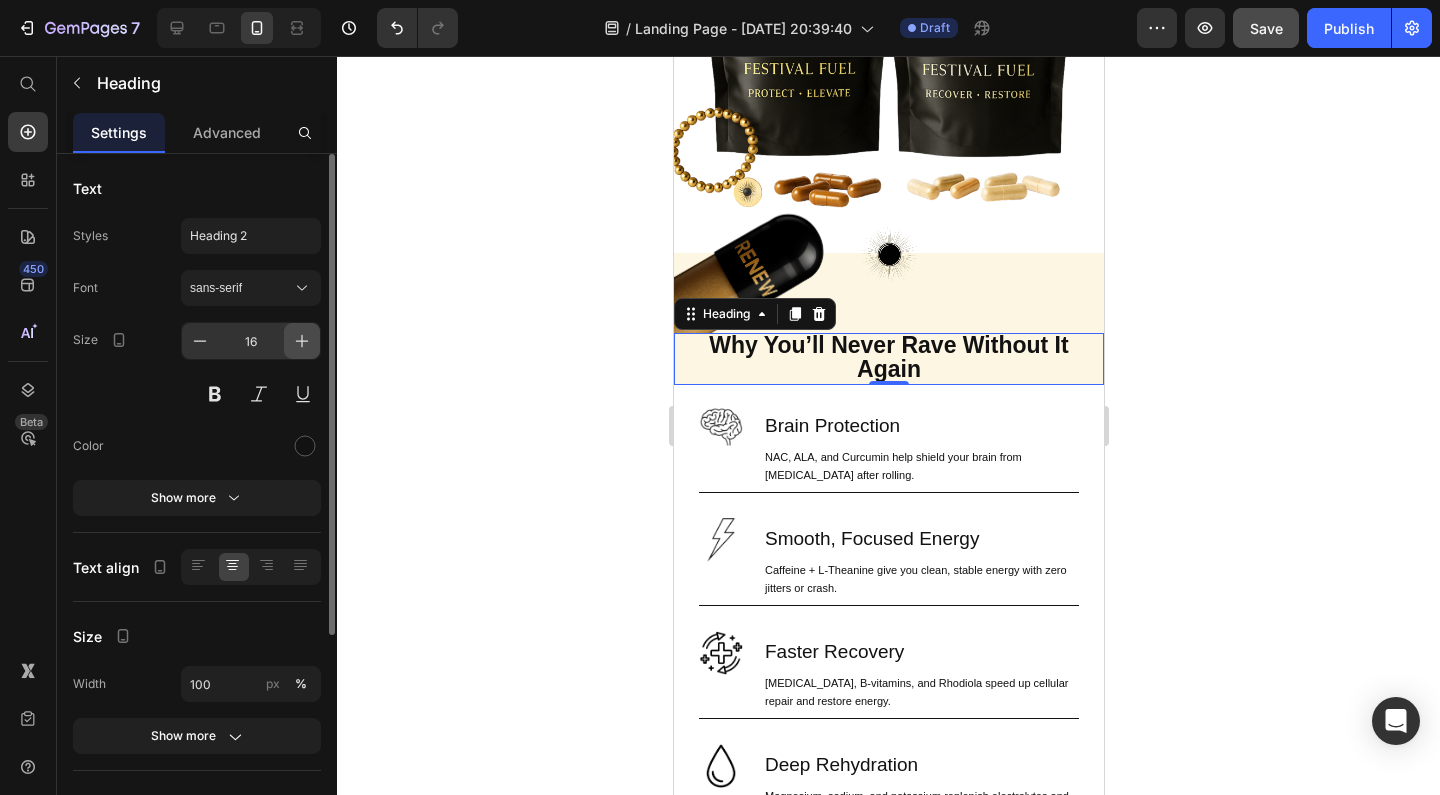 click 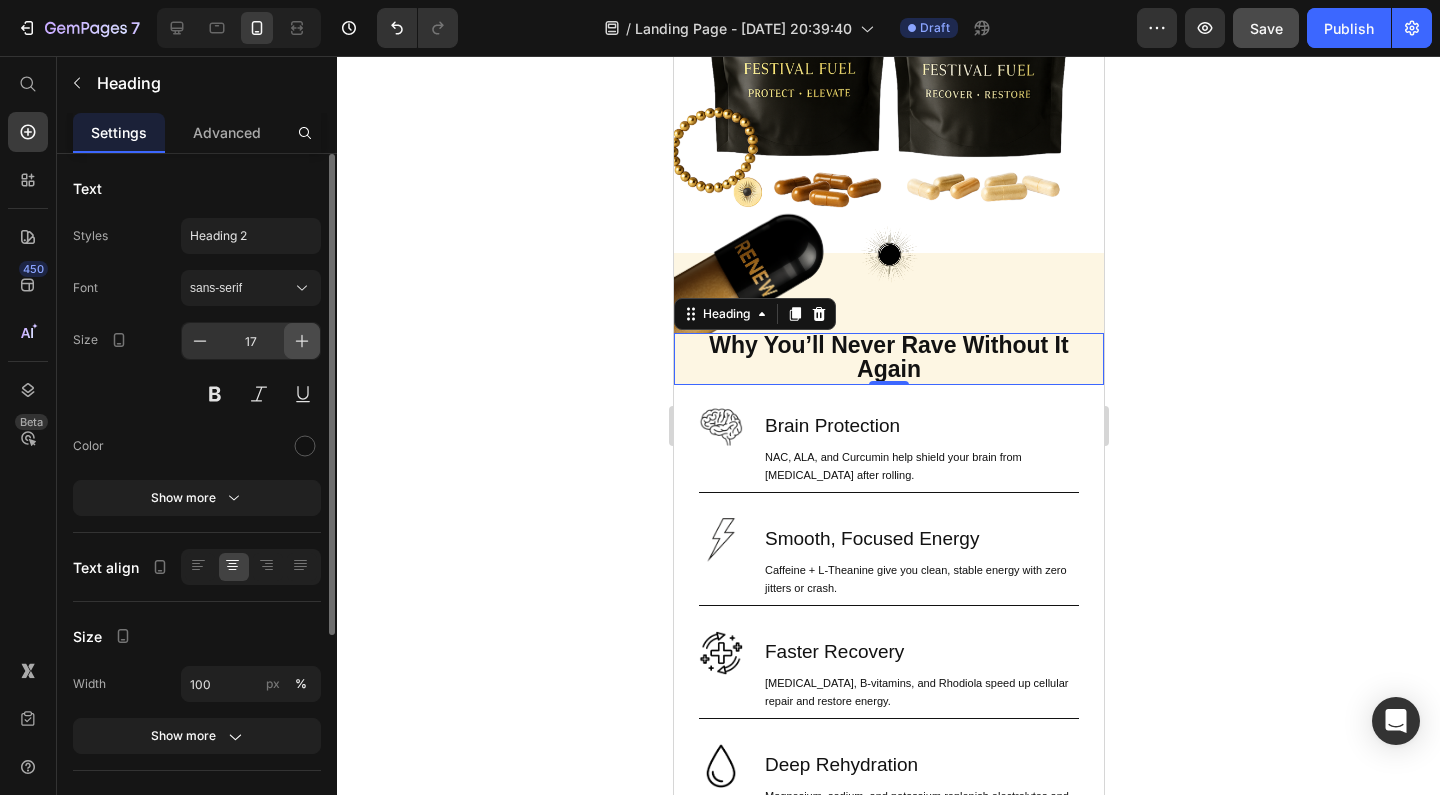click 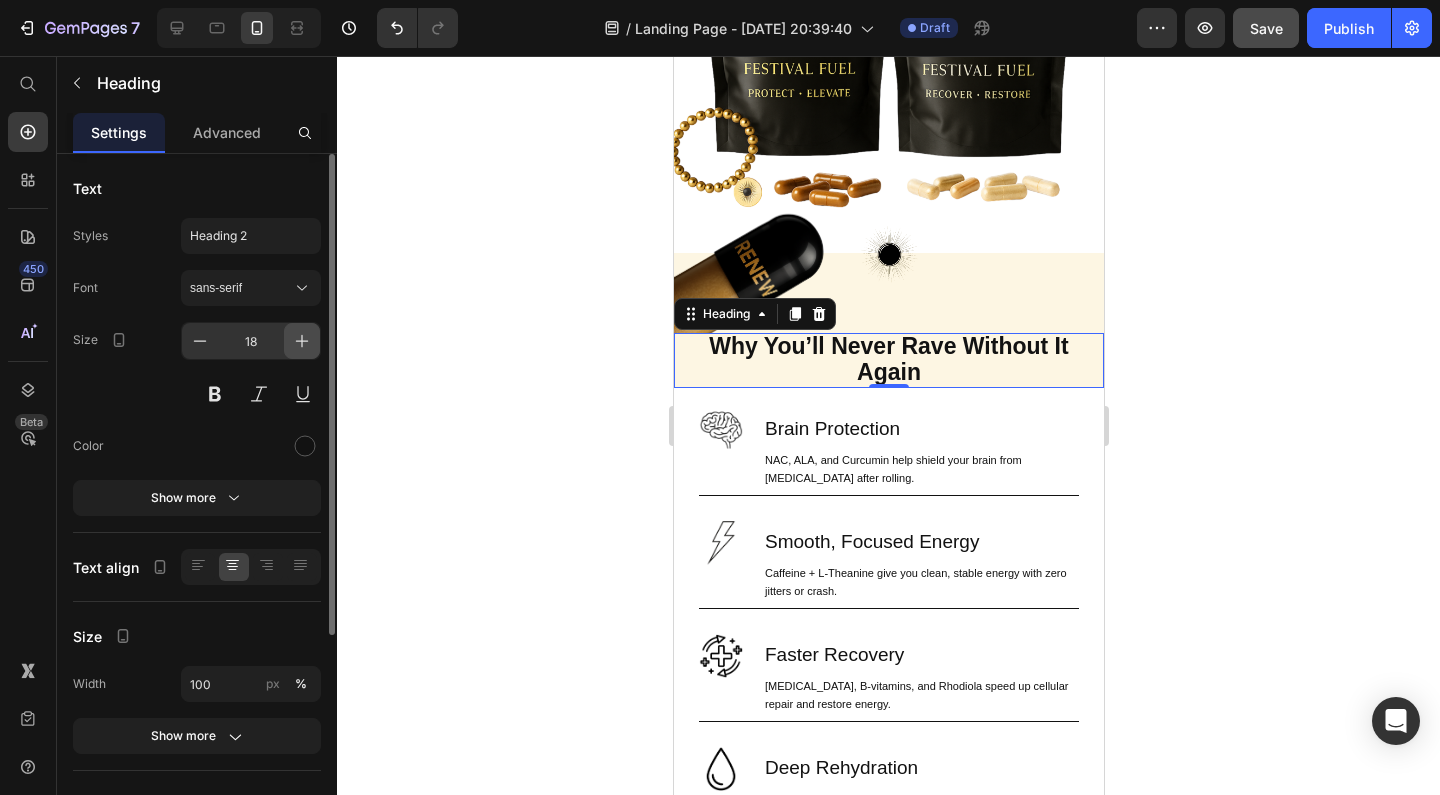 click 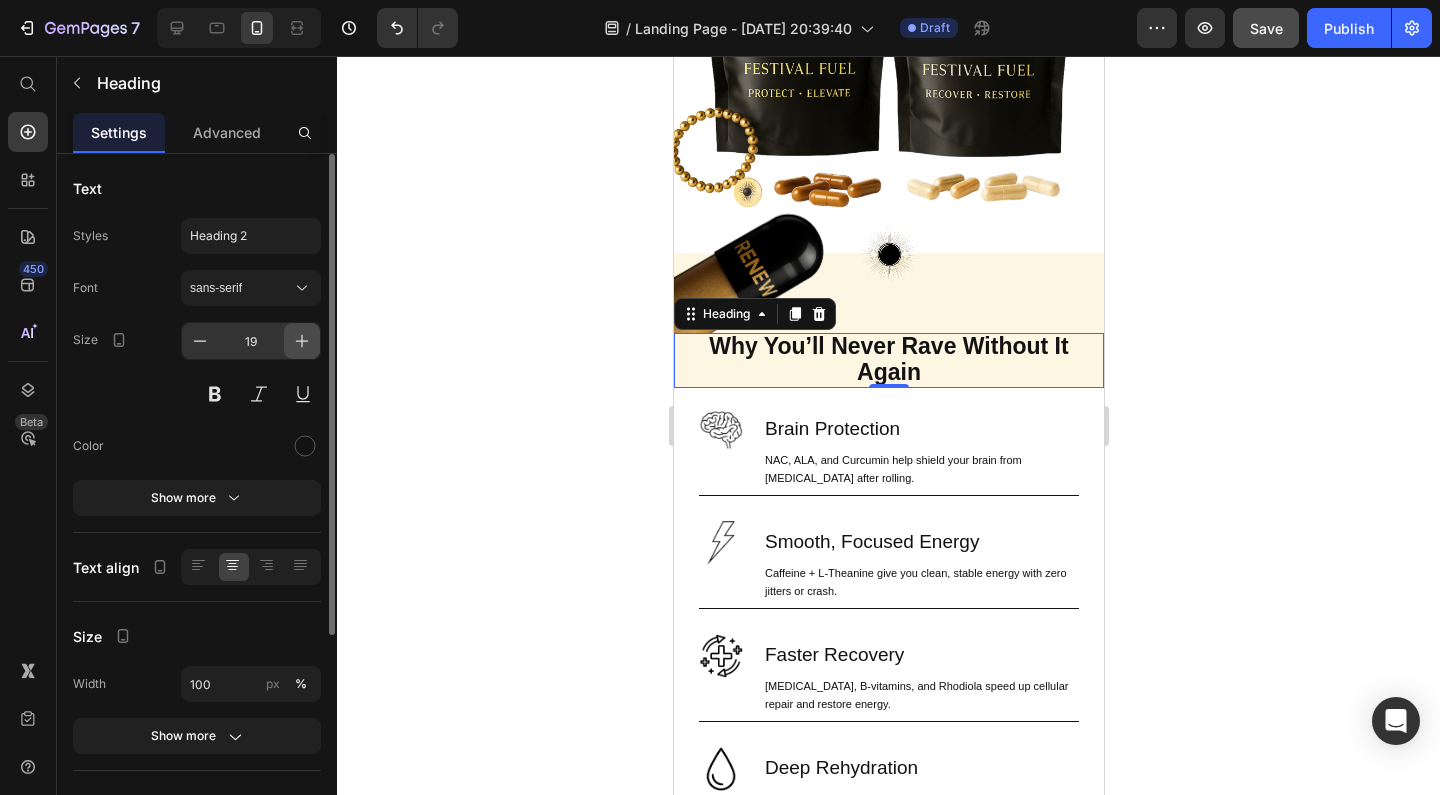 click 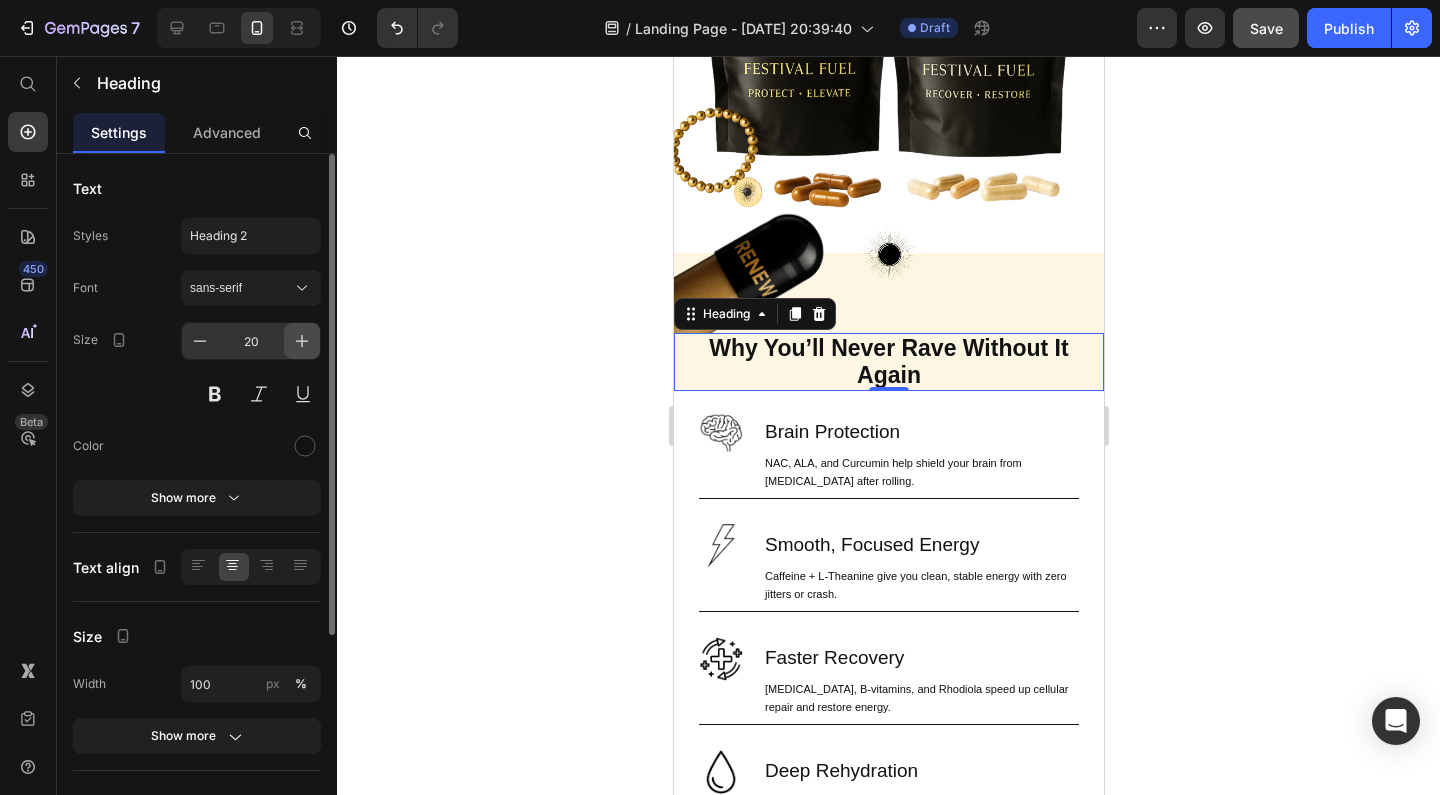 click 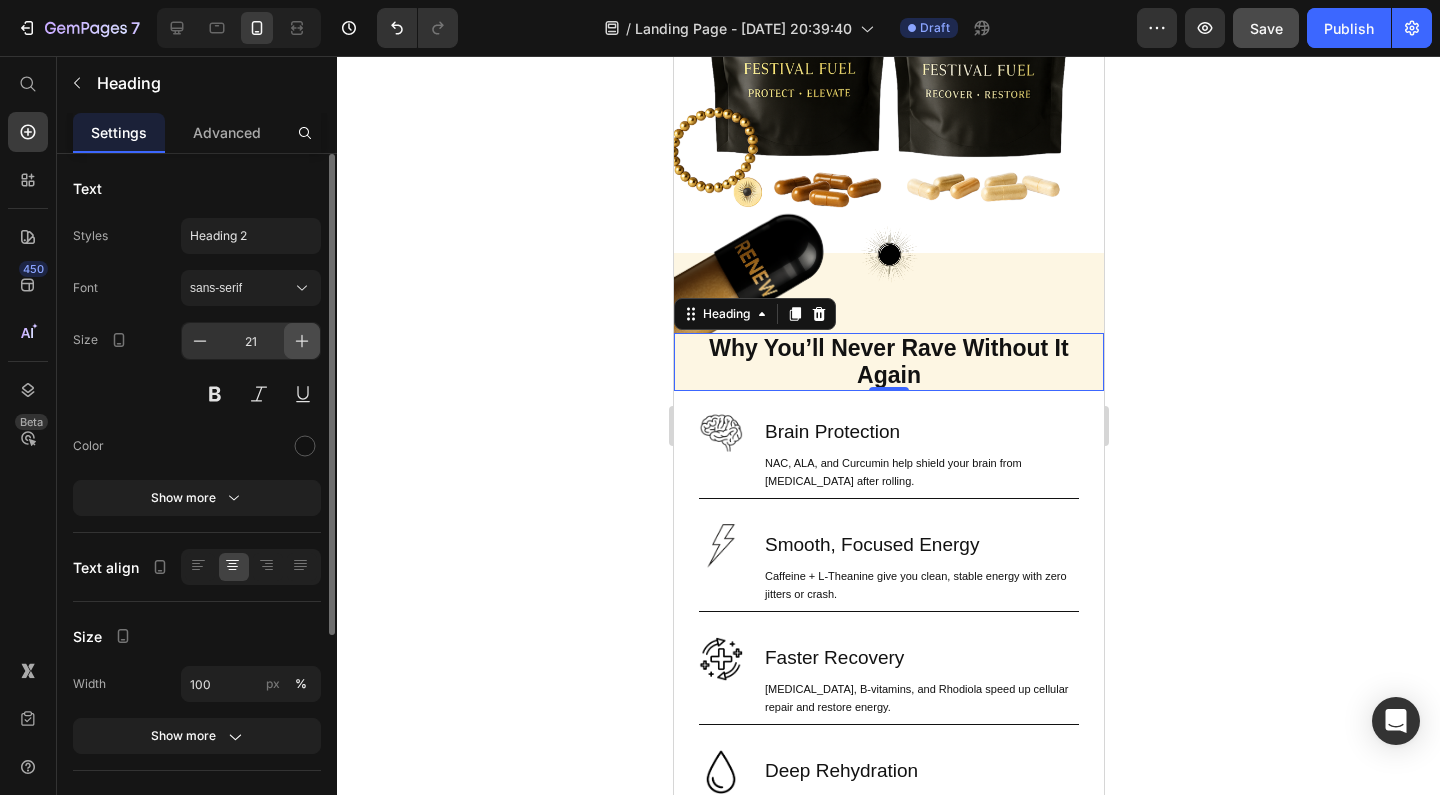 click 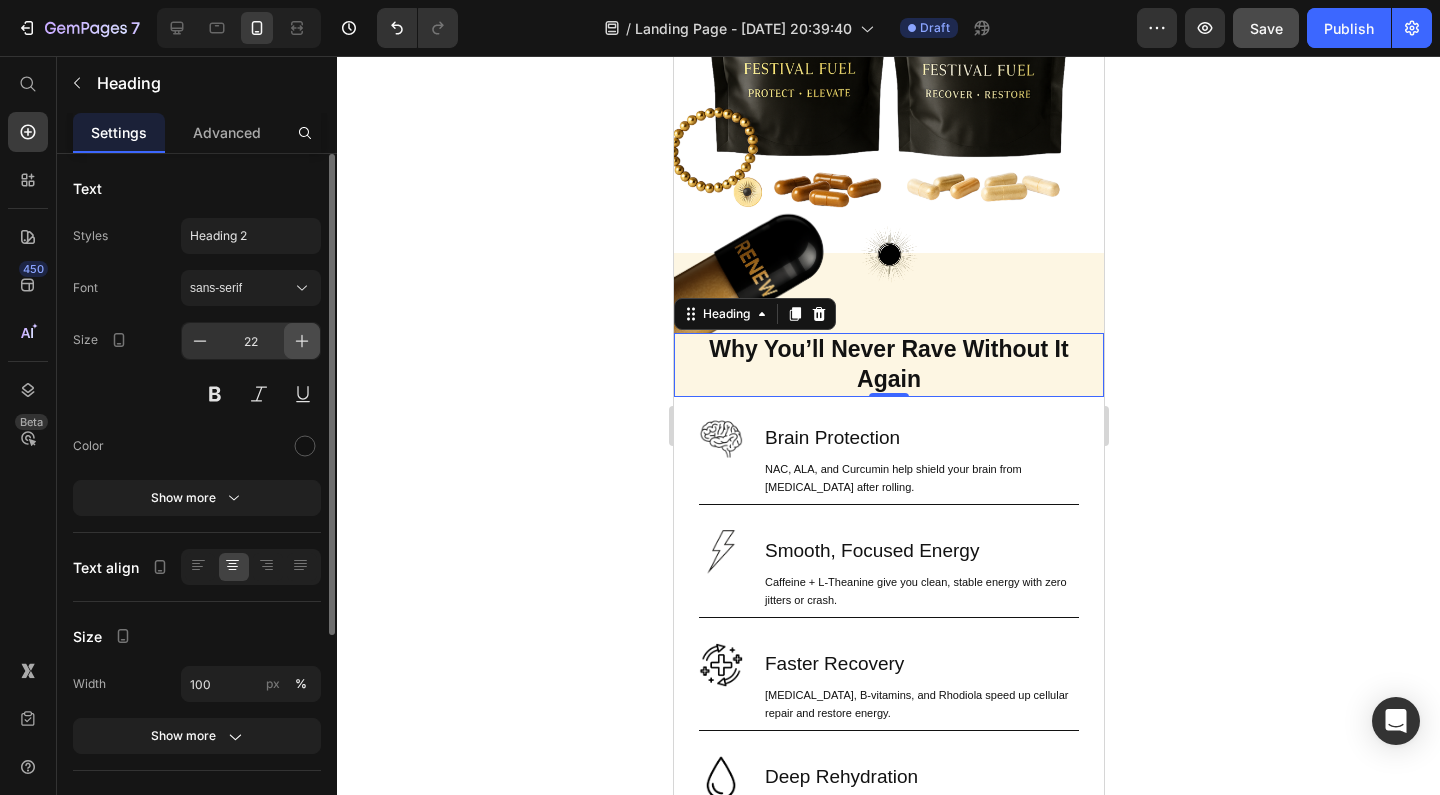 click 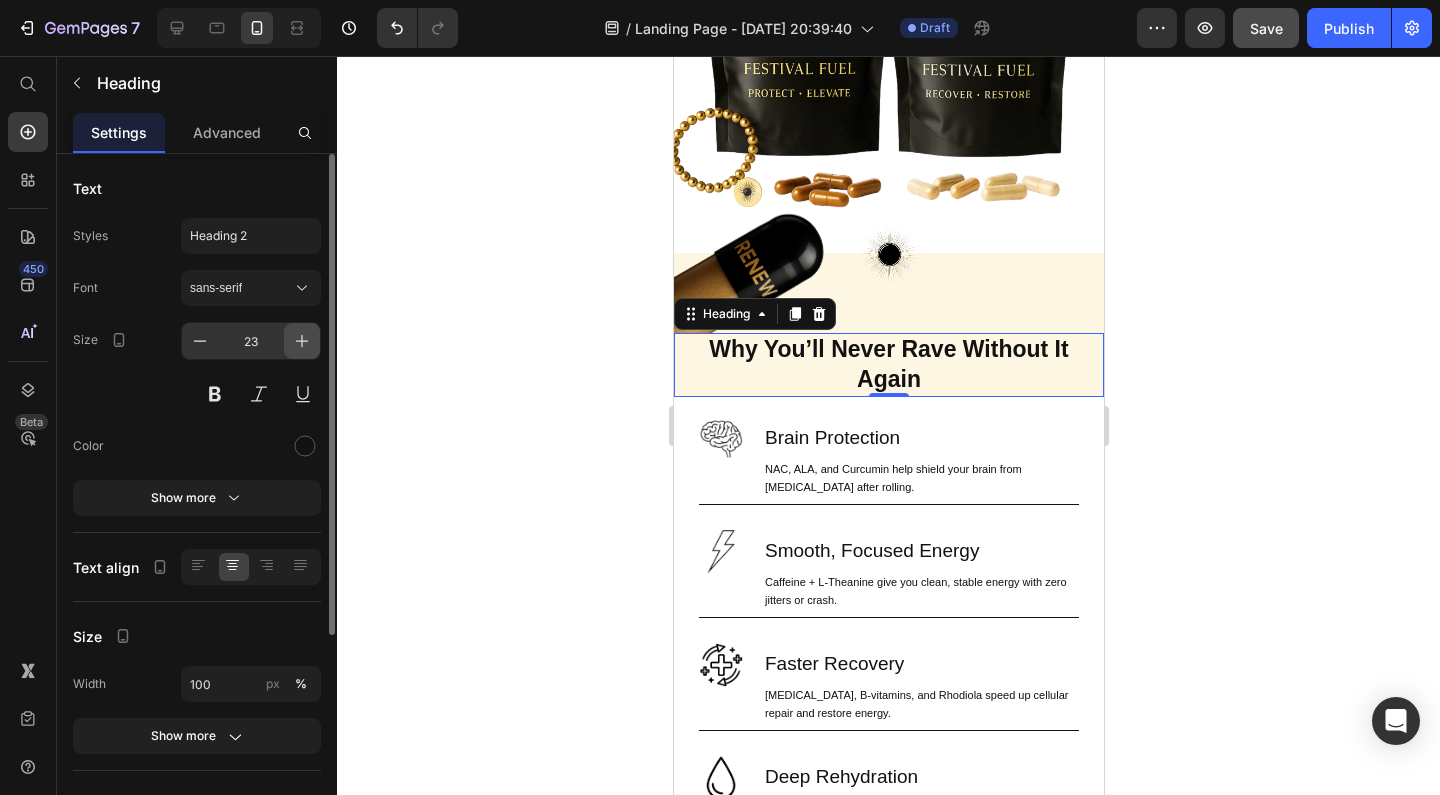 click 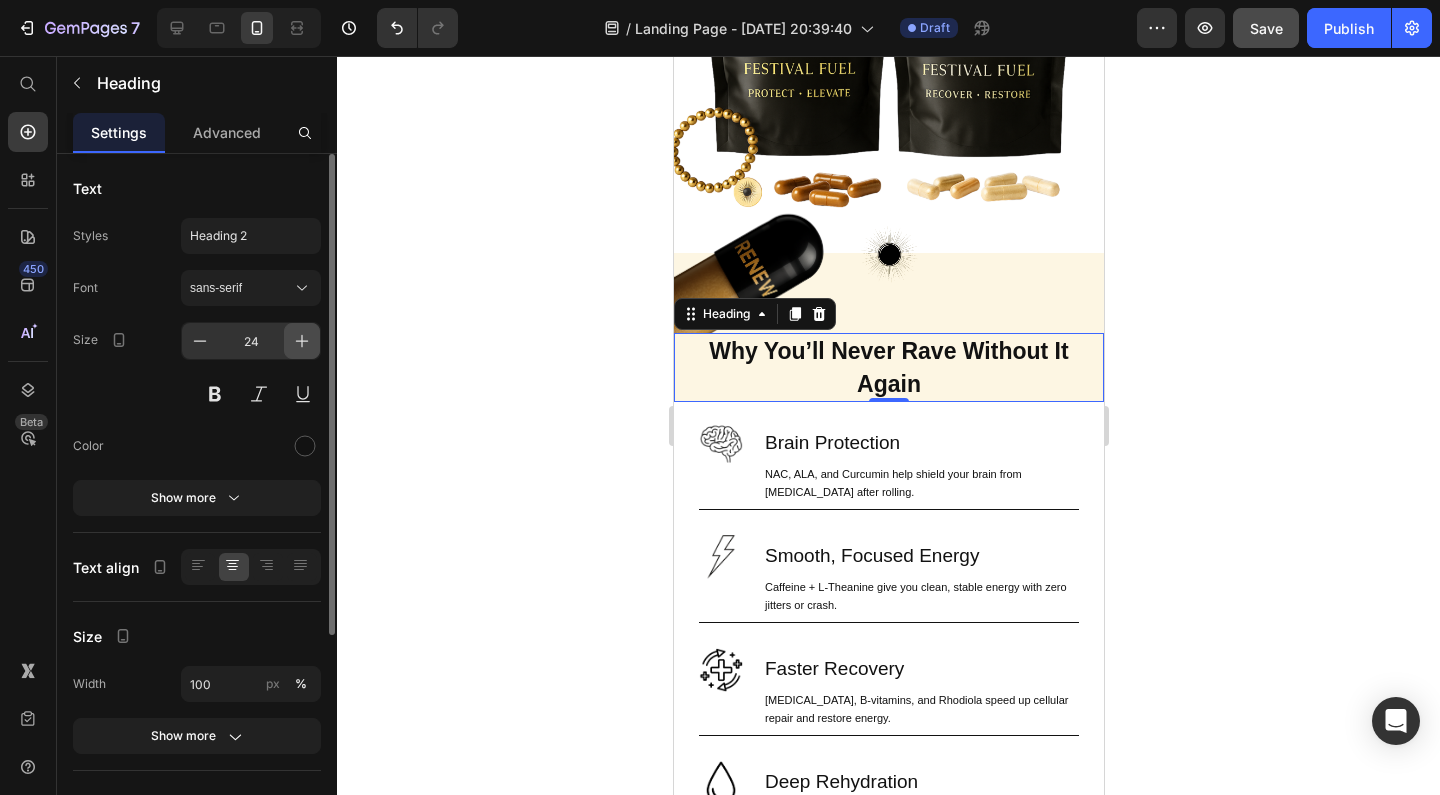 click 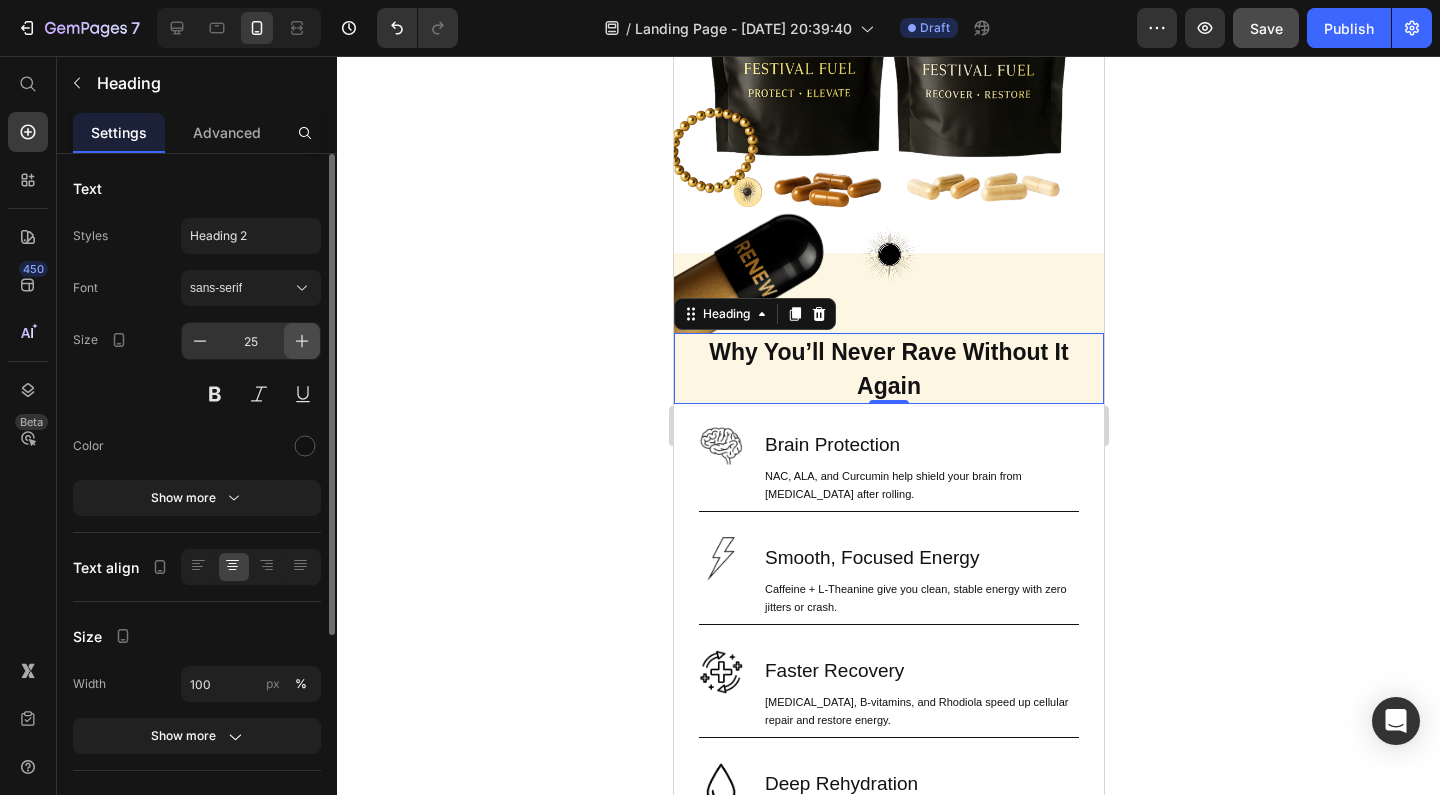 click 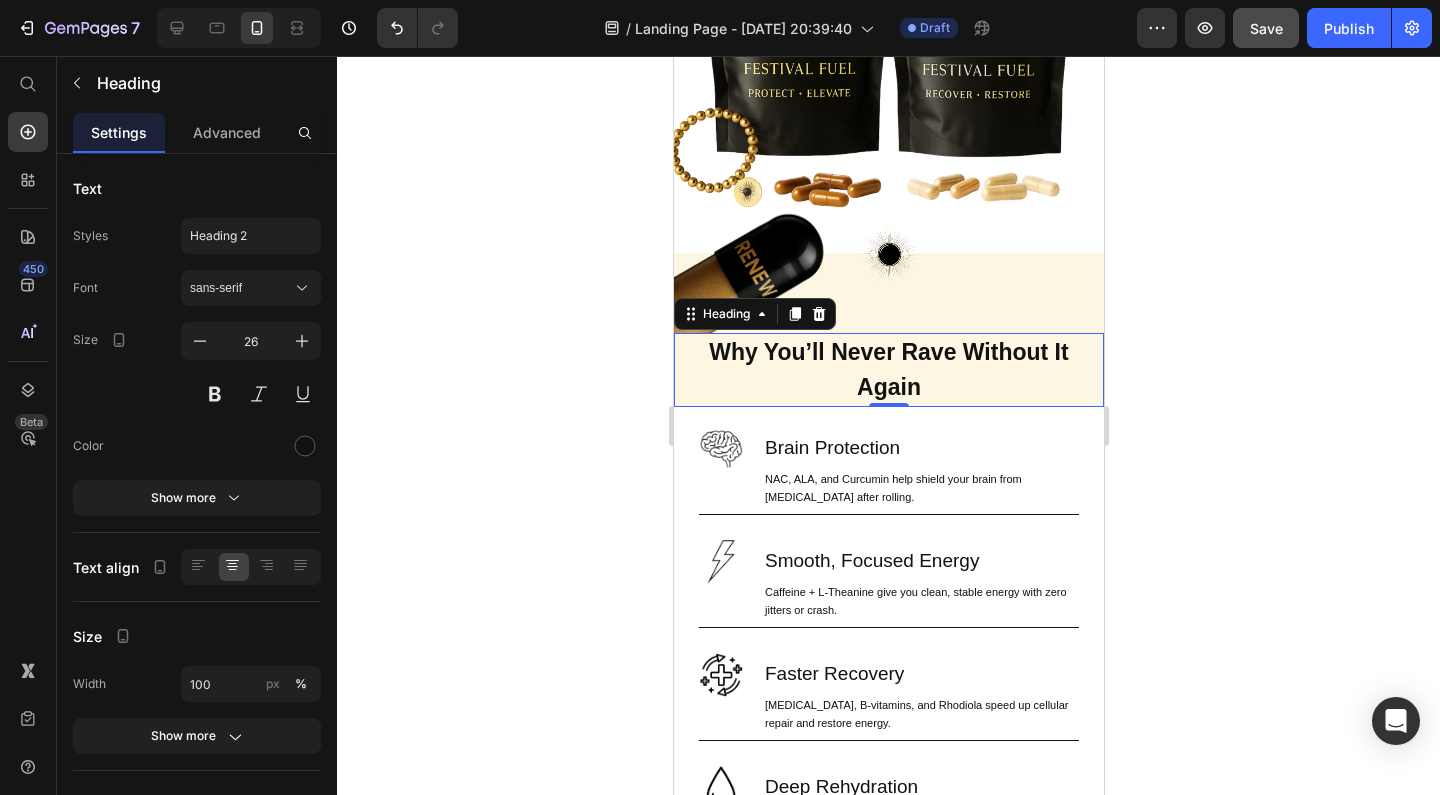 click 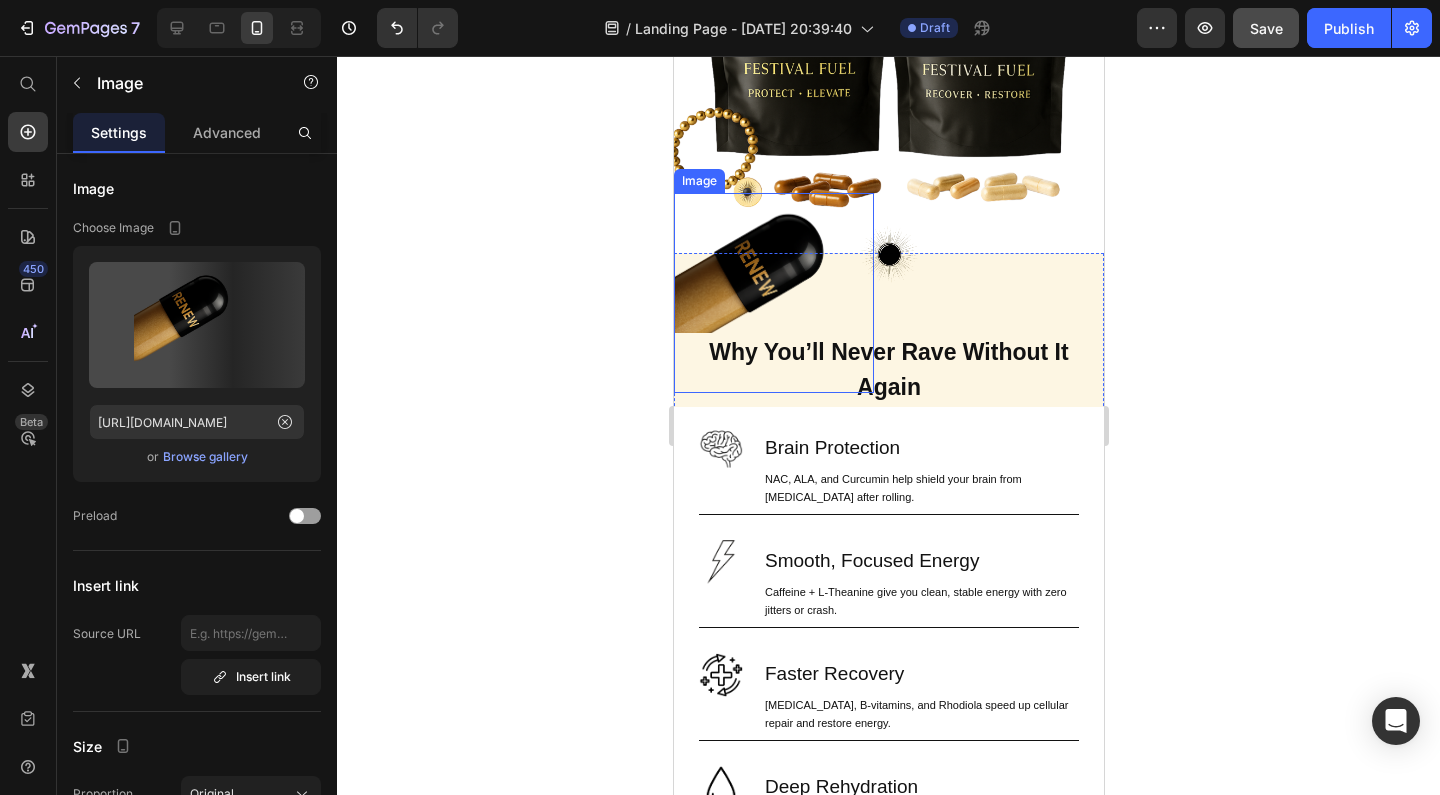 click at bounding box center (773, 293) 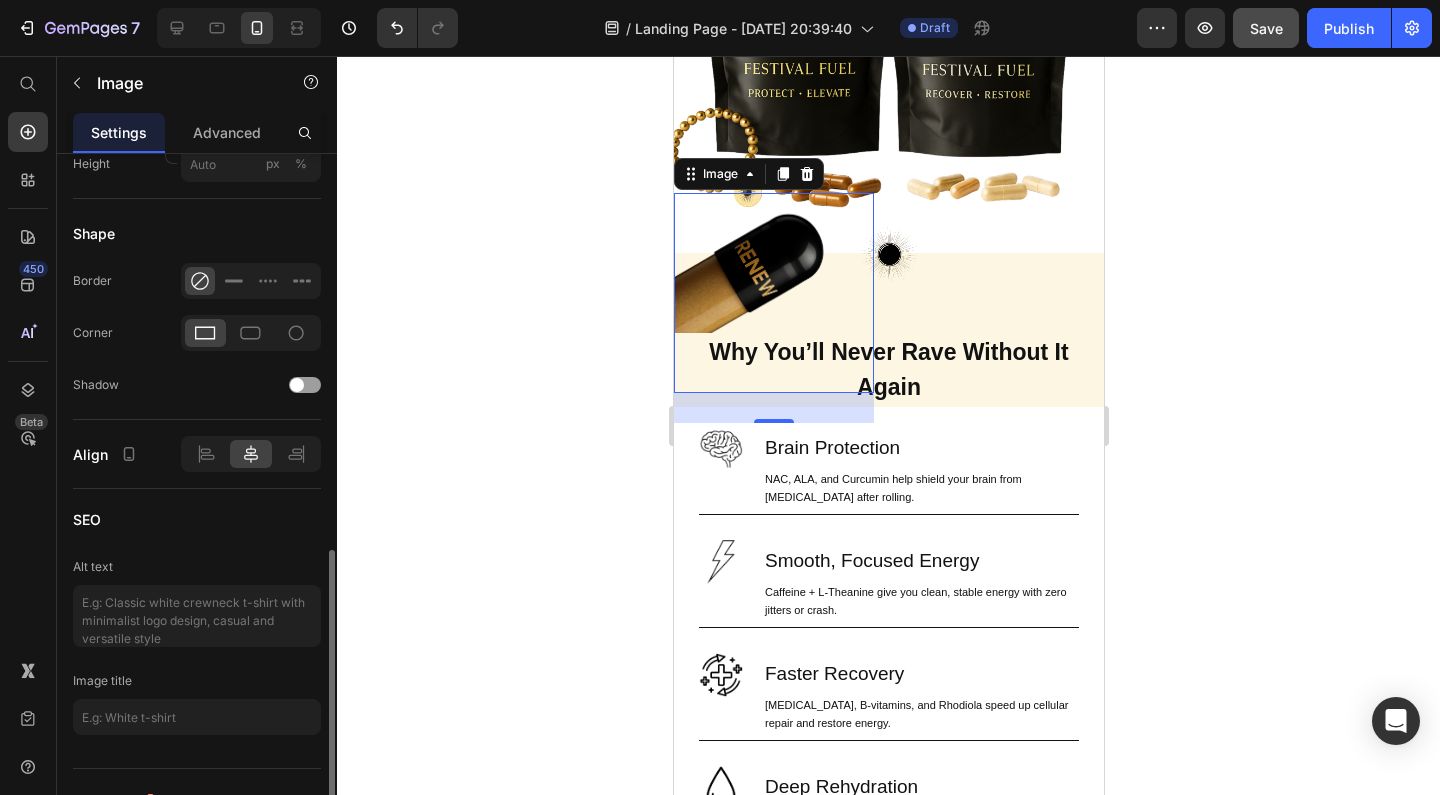 scroll, scrollTop: 765, scrollLeft: 0, axis: vertical 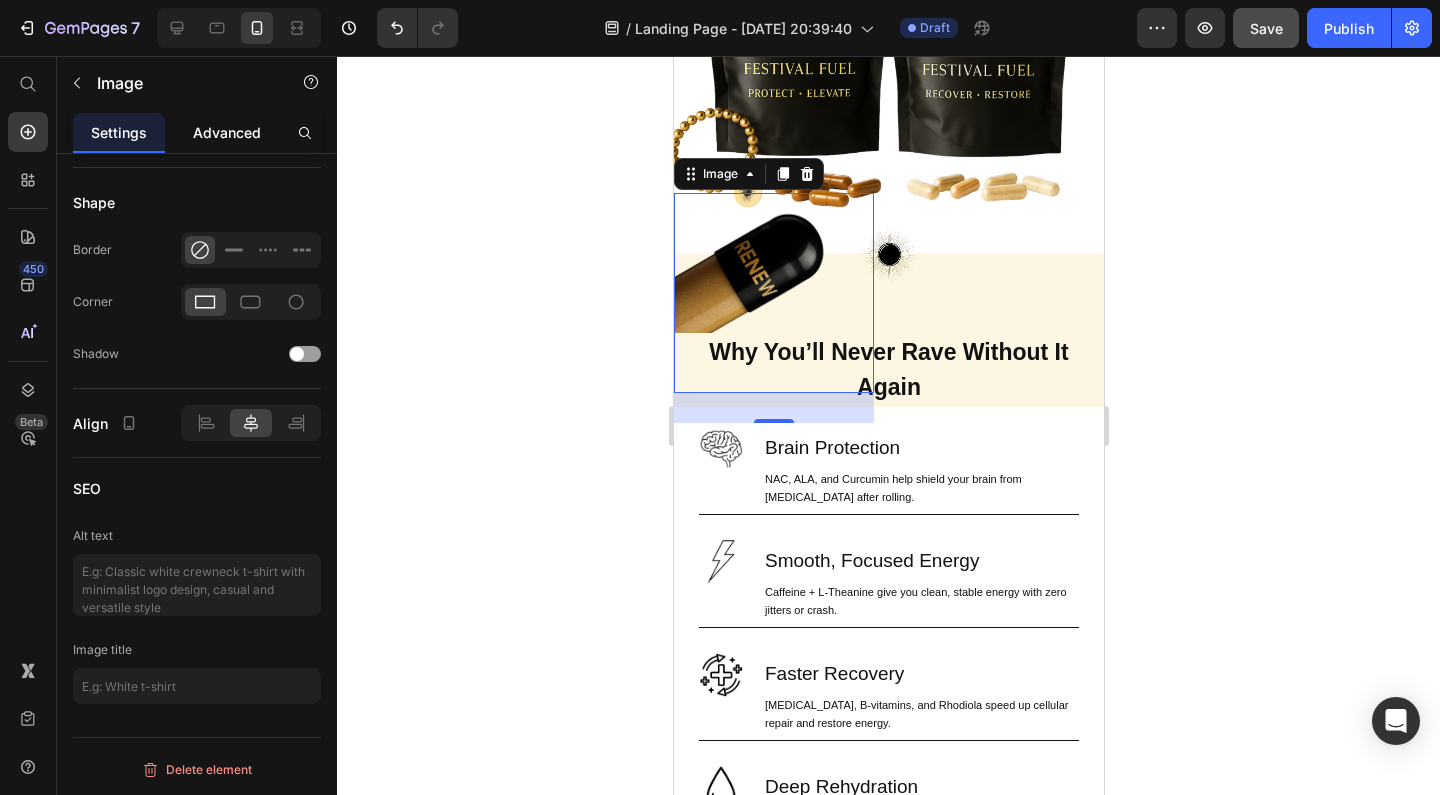 click on "Advanced" at bounding box center [227, 132] 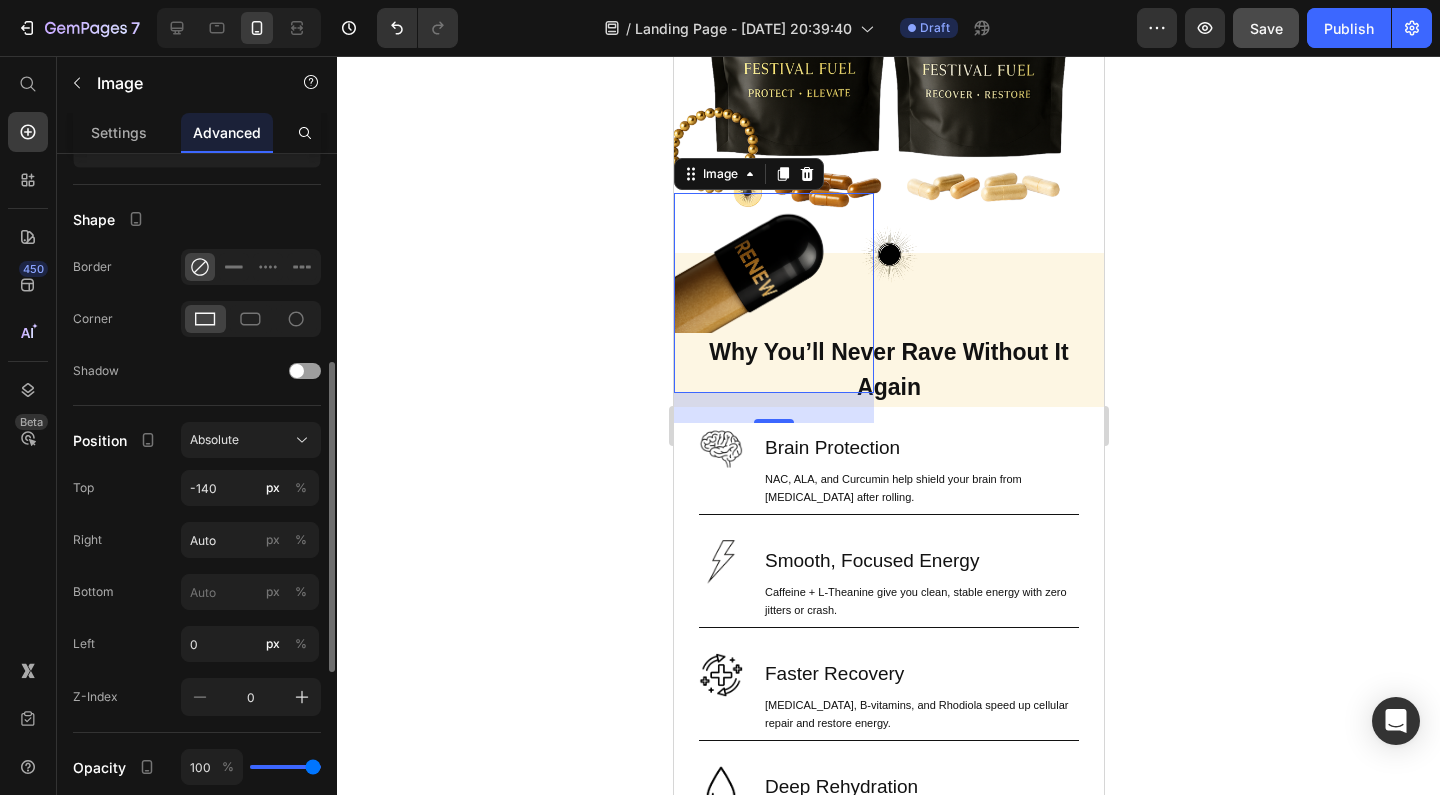 scroll, scrollTop: 467, scrollLeft: 0, axis: vertical 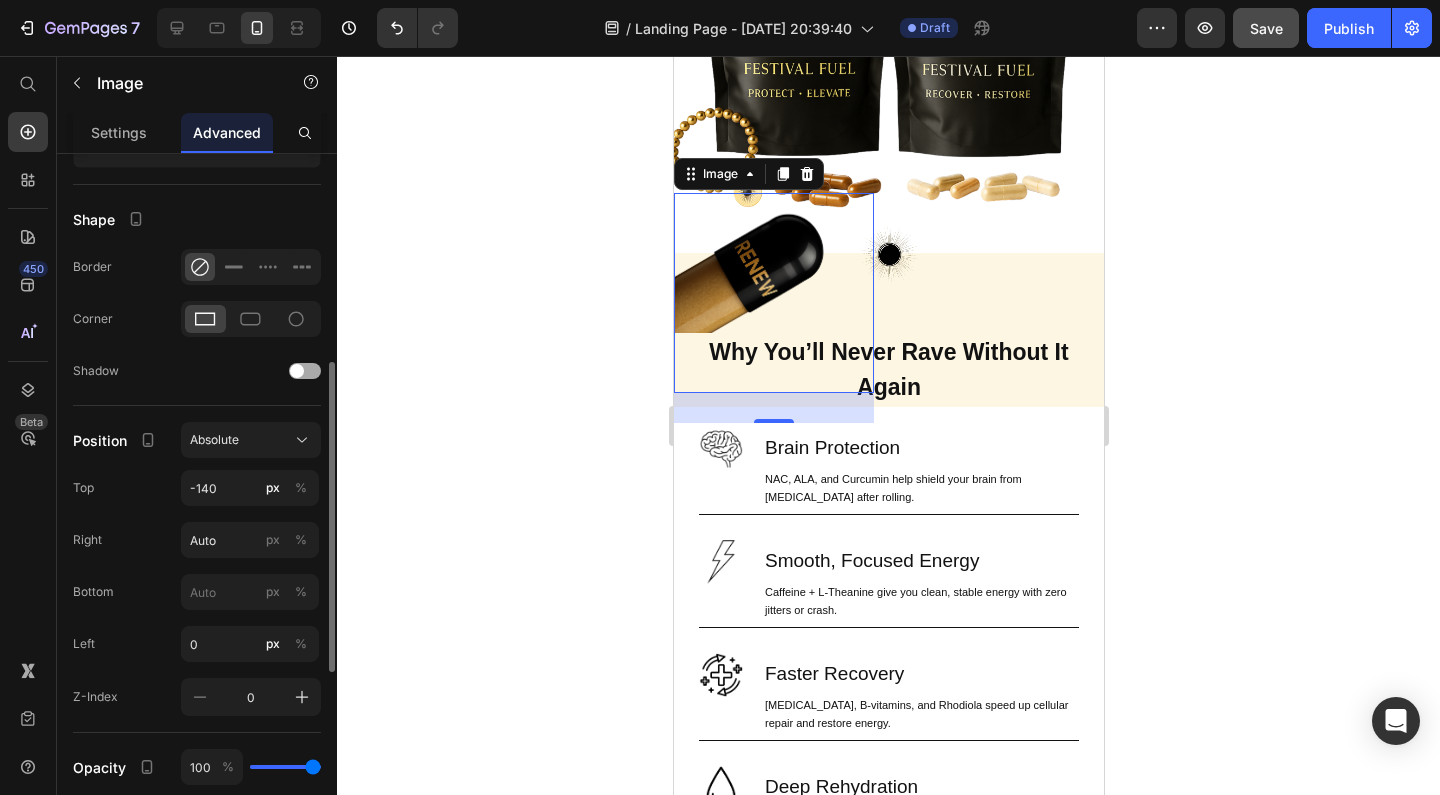 click at bounding box center (297, 371) 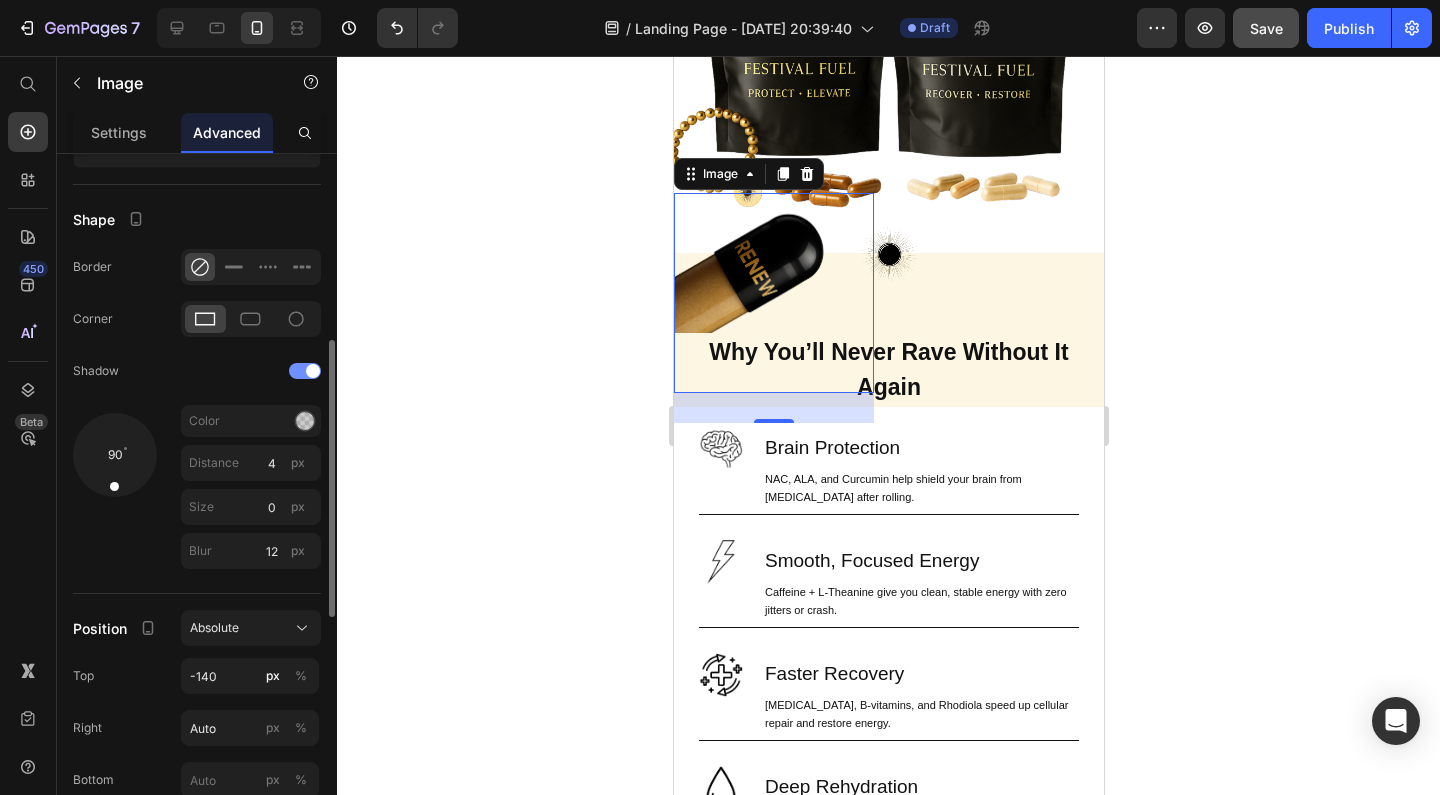 click at bounding box center (305, 371) 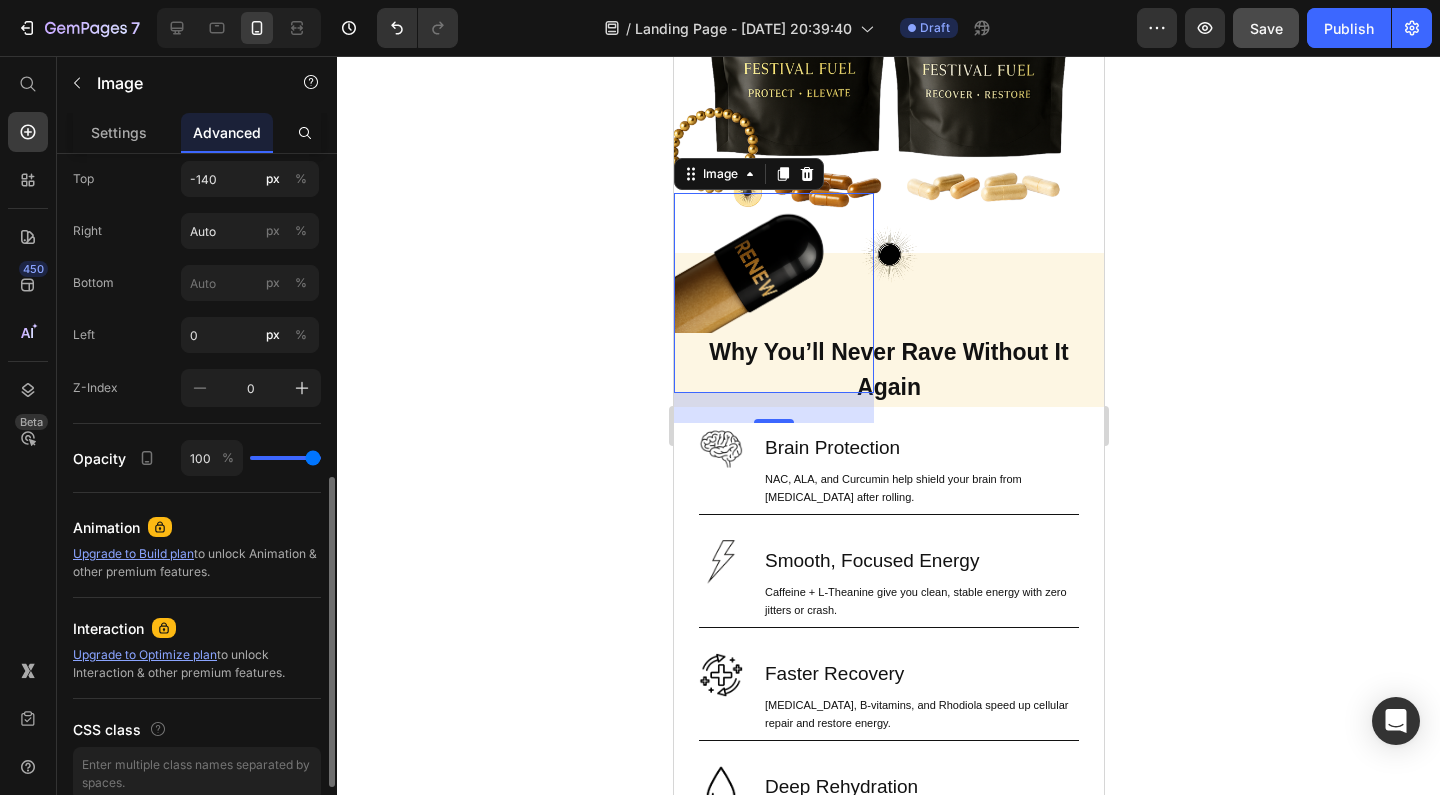 scroll, scrollTop: 869, scrollLeft: 0, axis: vertical 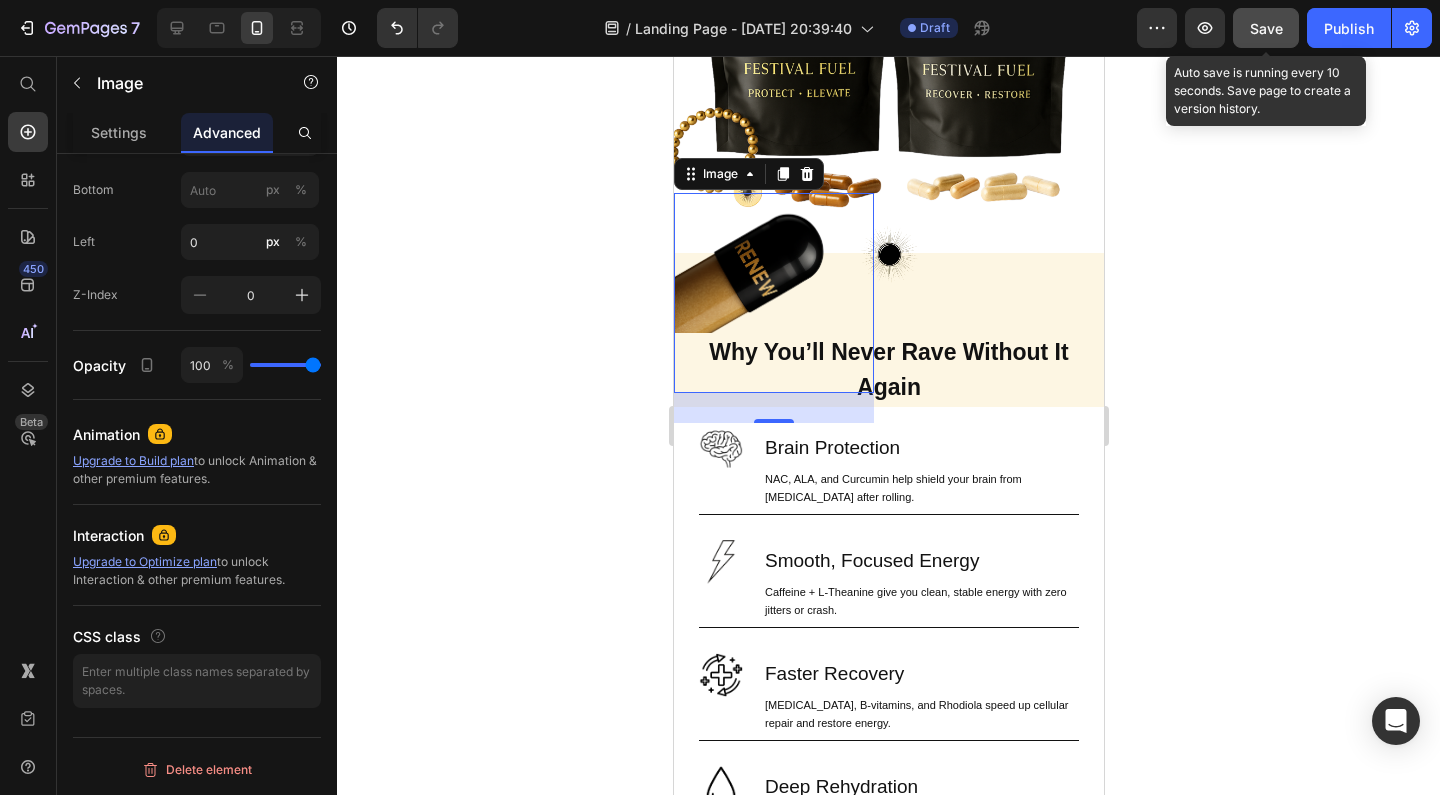 click on "Save" at bounding box center [1266, 28] 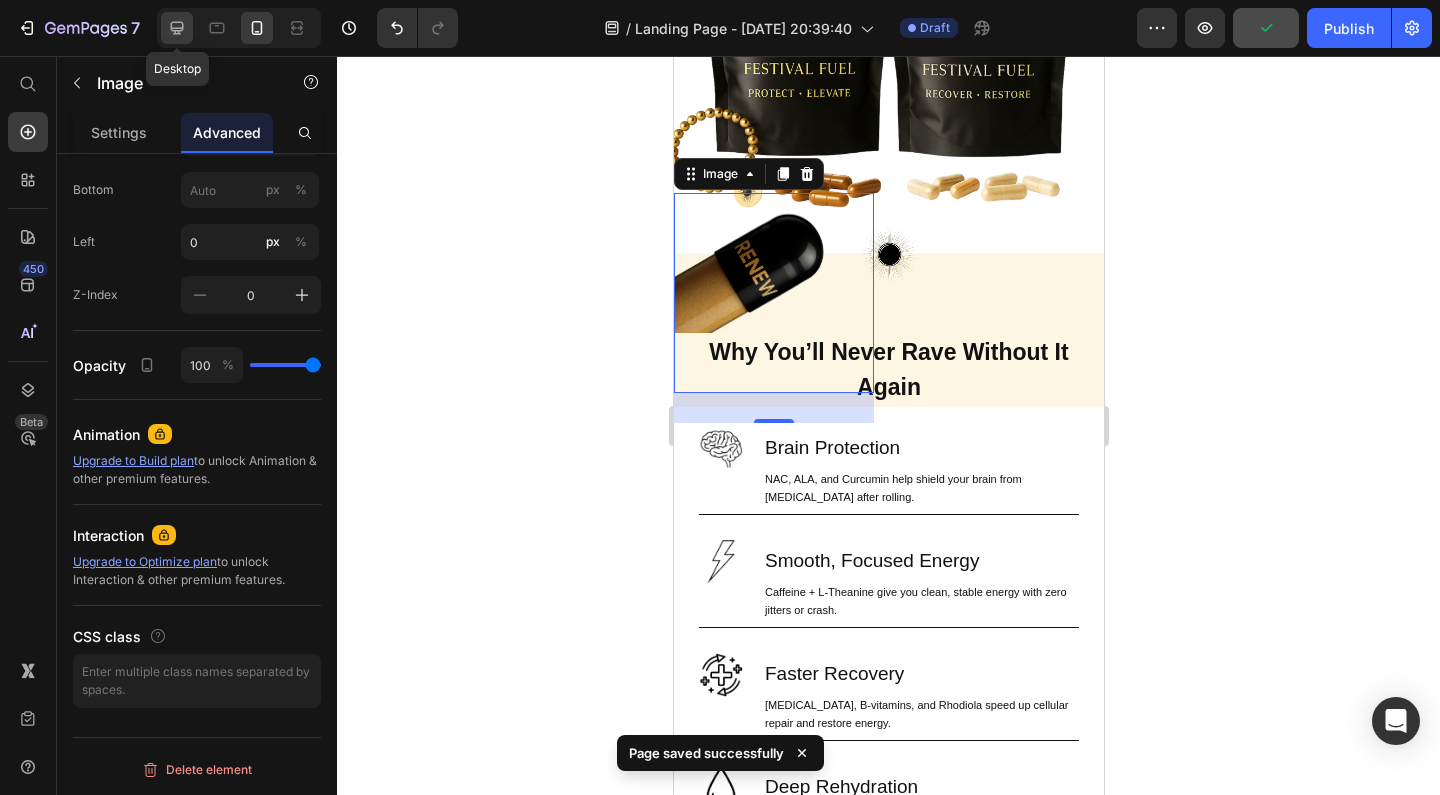 click 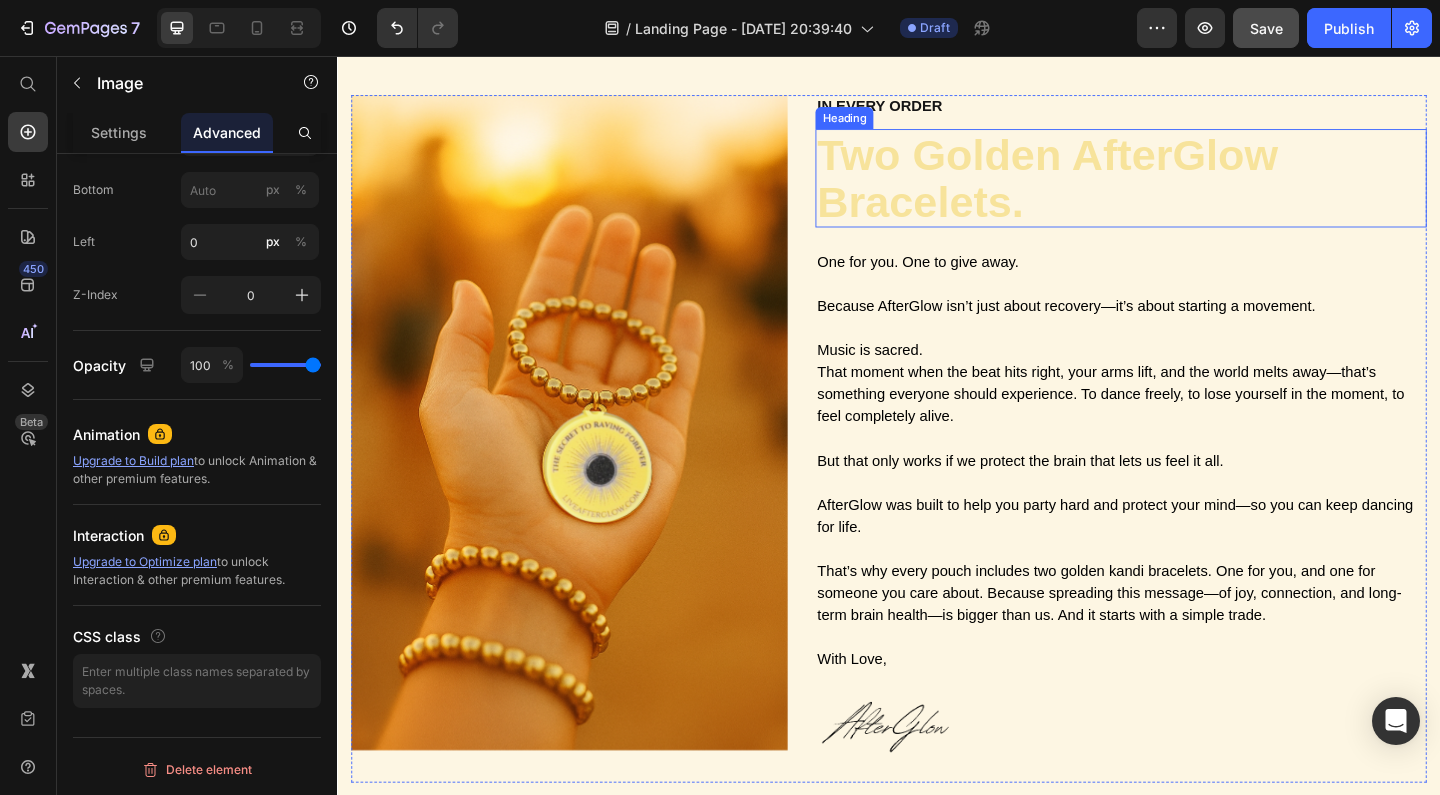 scroll, scrollTop: 2983, scrollLeft: 0, axis: vertical 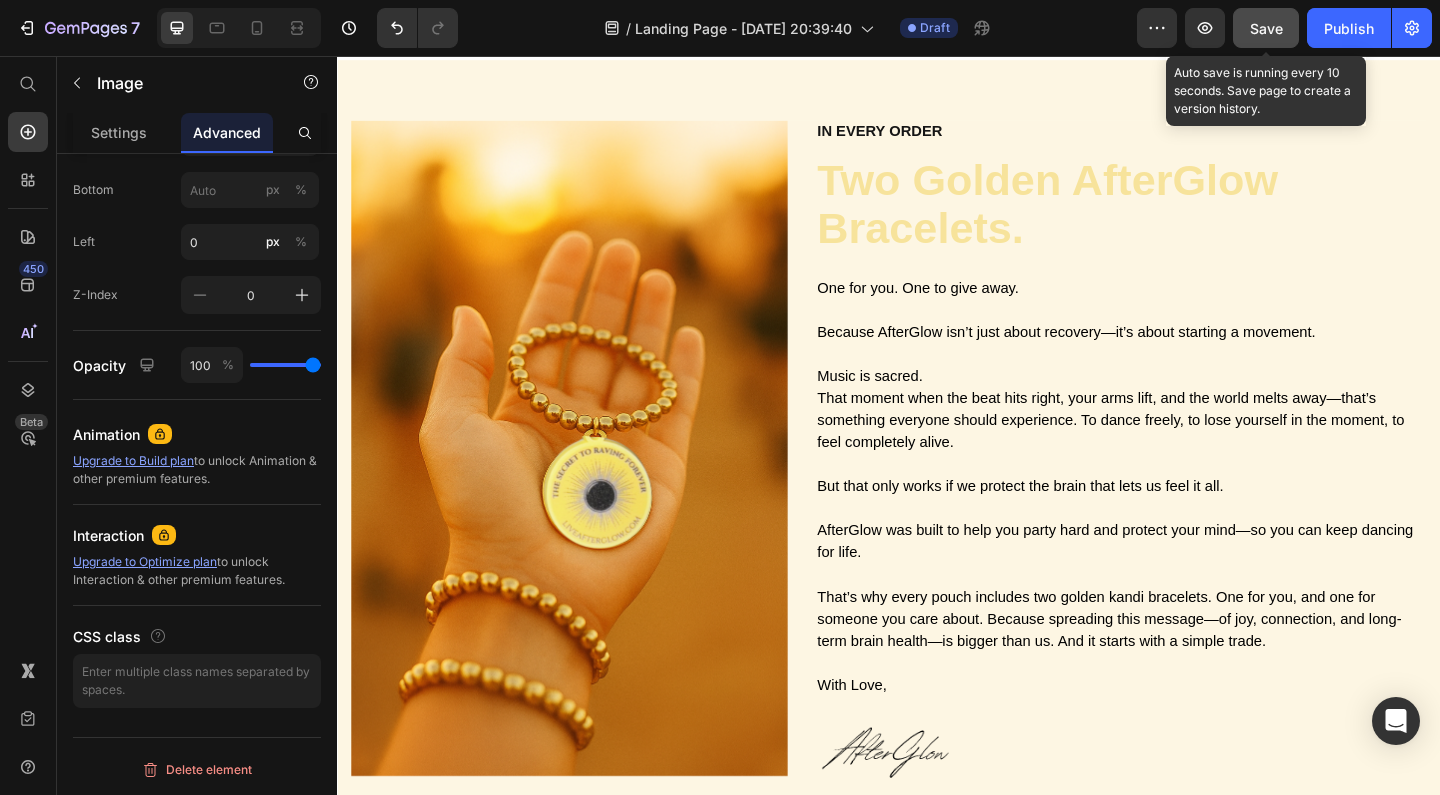 click on "Save" at bounding box center (1266, 28) 